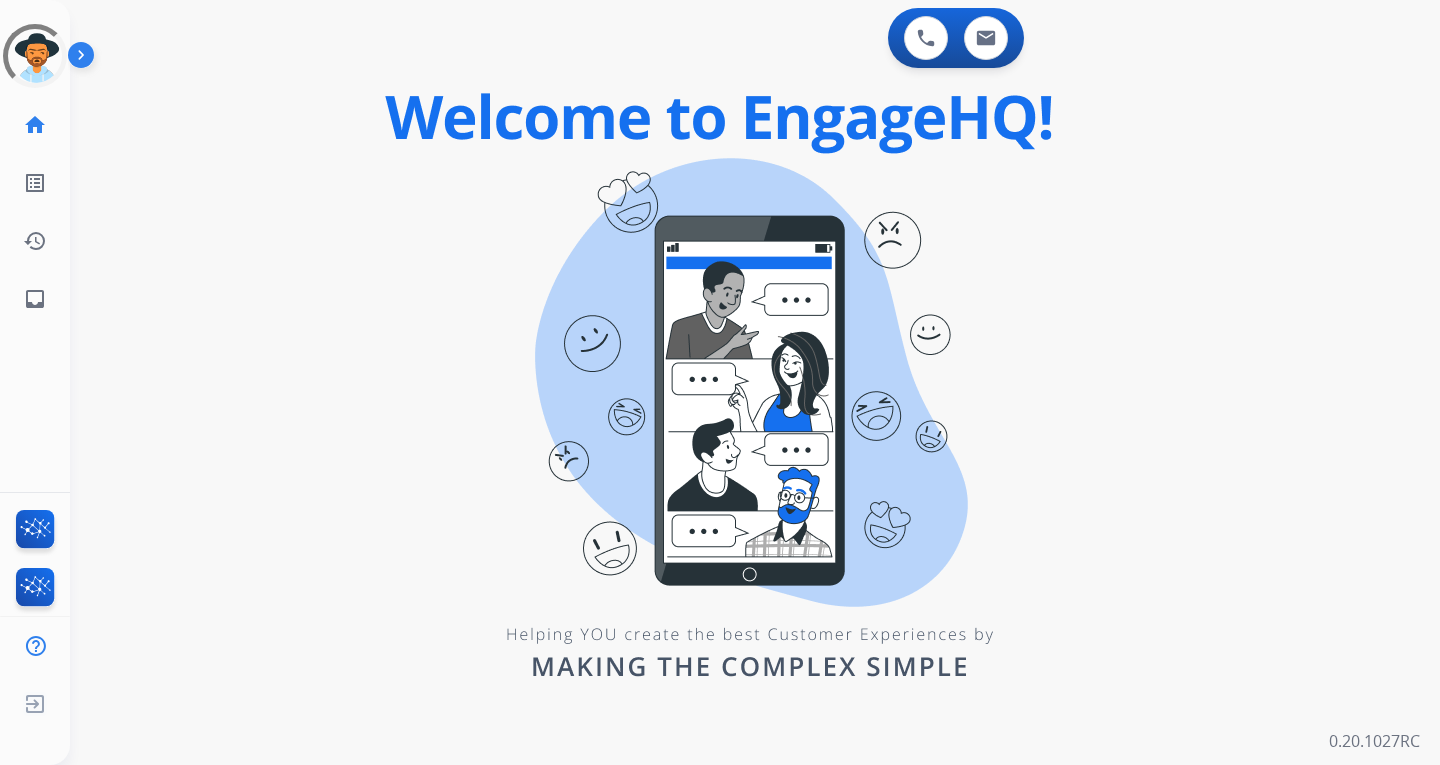 scroll, scrollTop: 0, scrollLeft: 0, axis: both 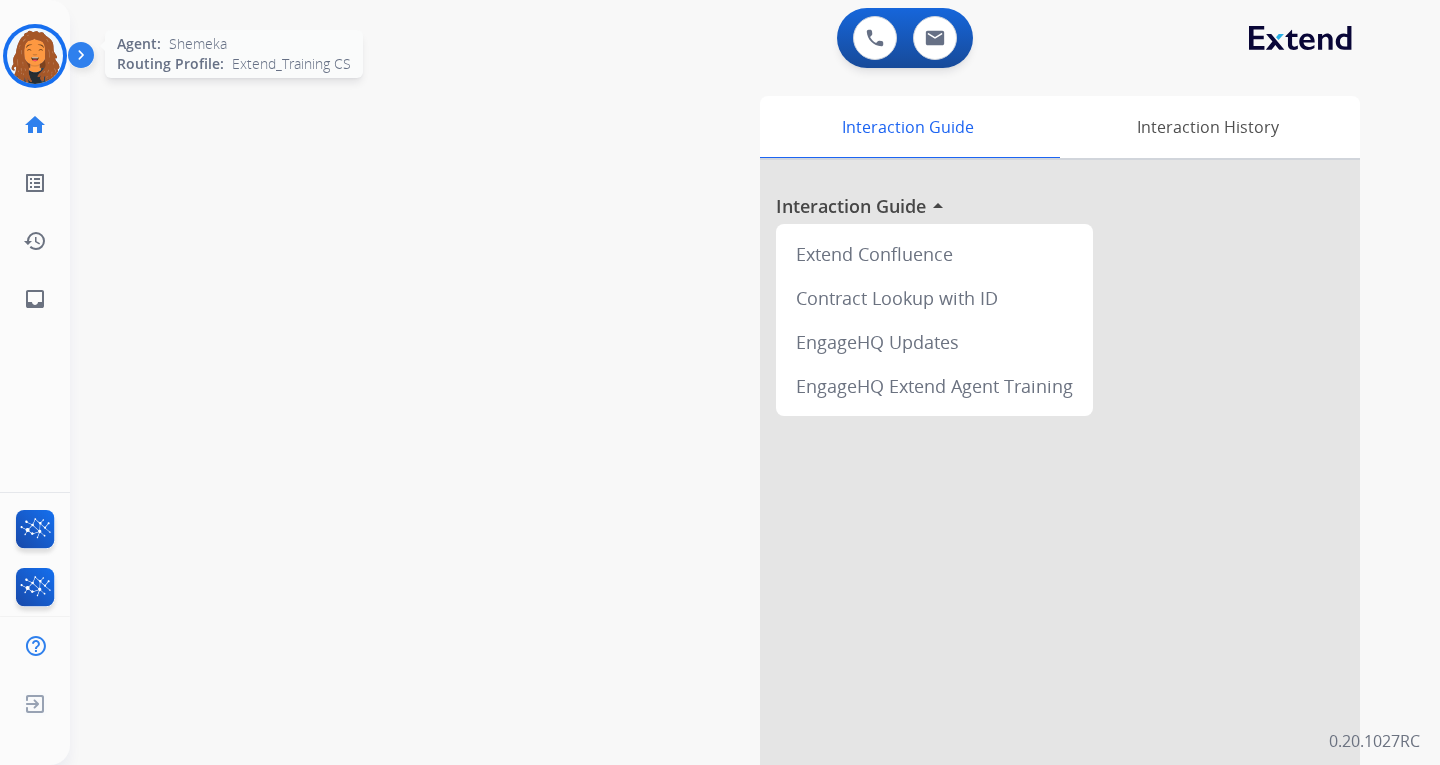 click at bounding box center [35, 56] 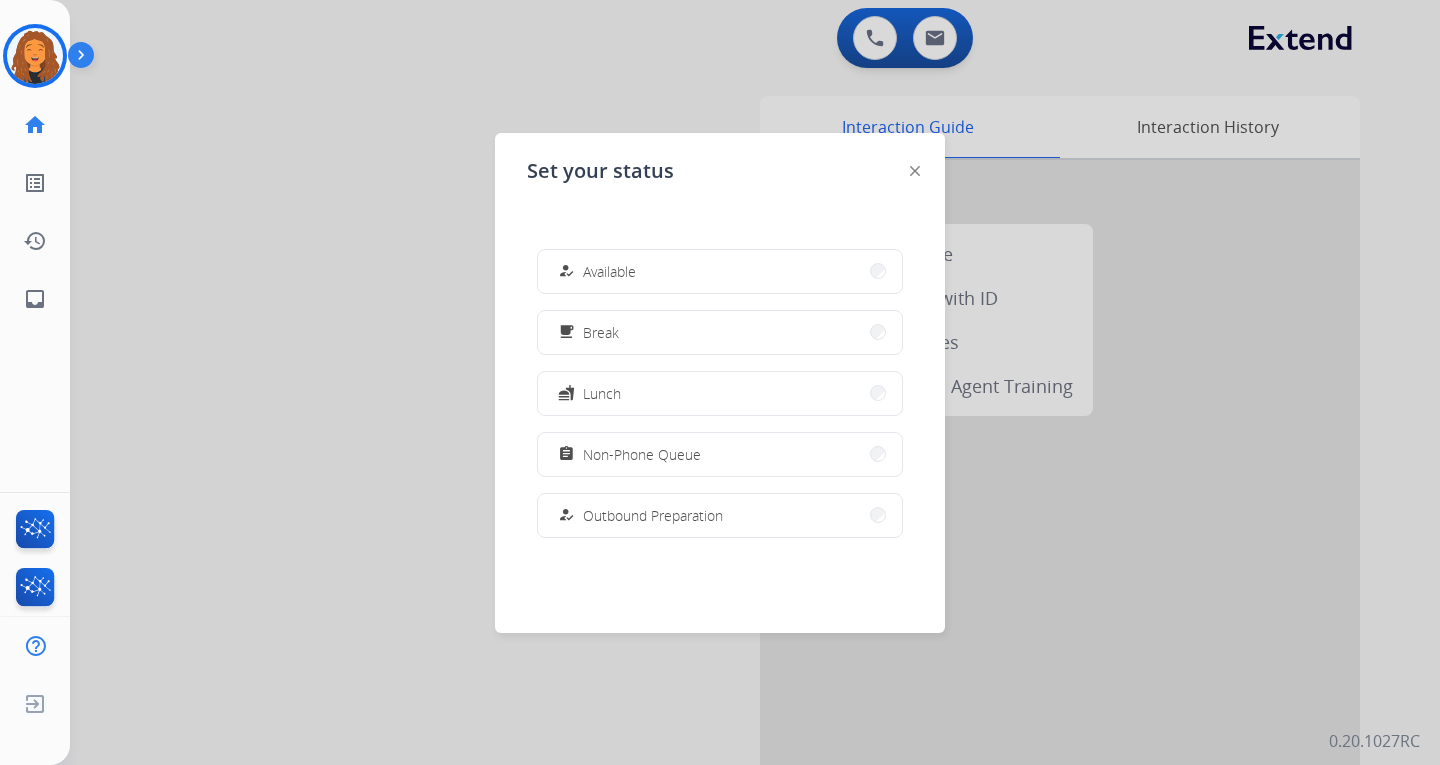 click on "how_to_reg Available" at bounding box center [720, 271] 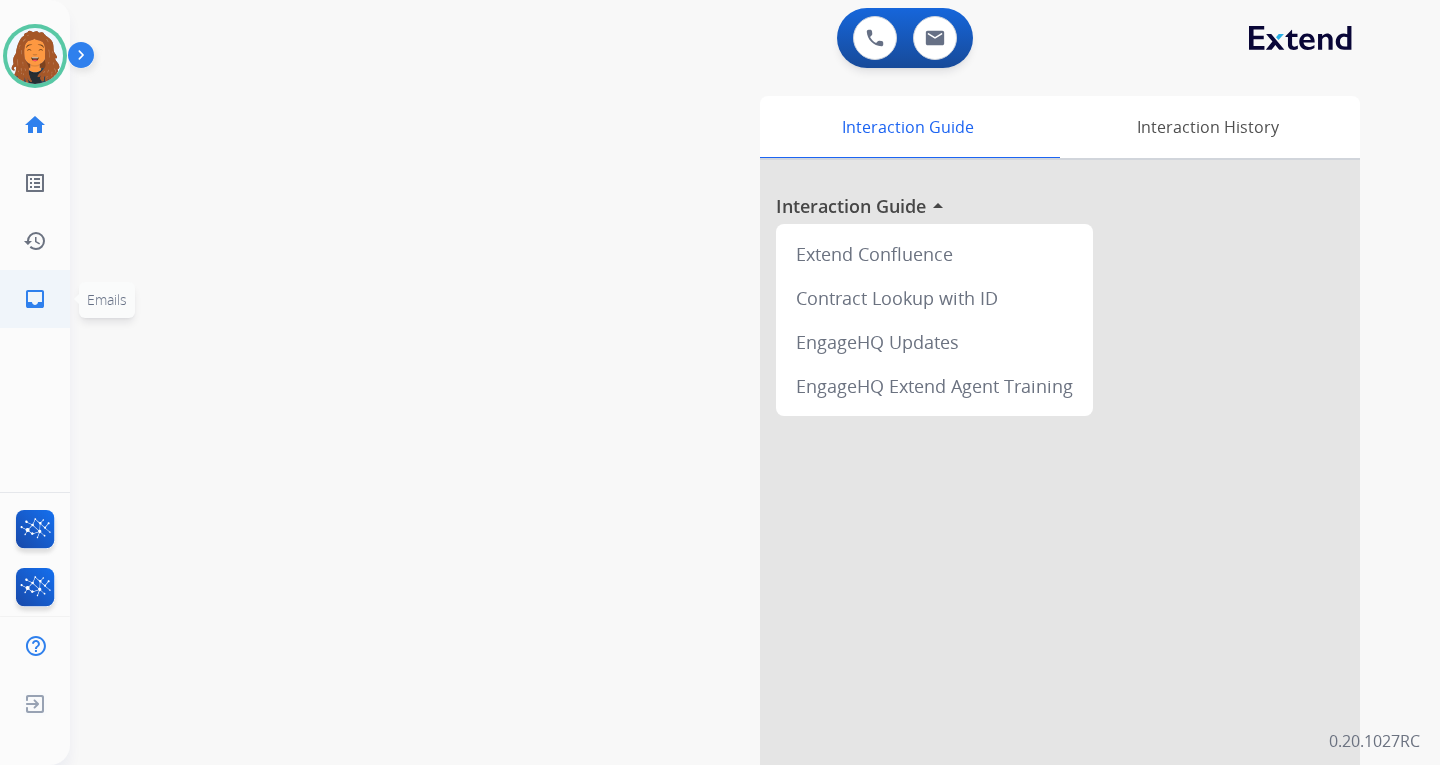 click on "inbox" 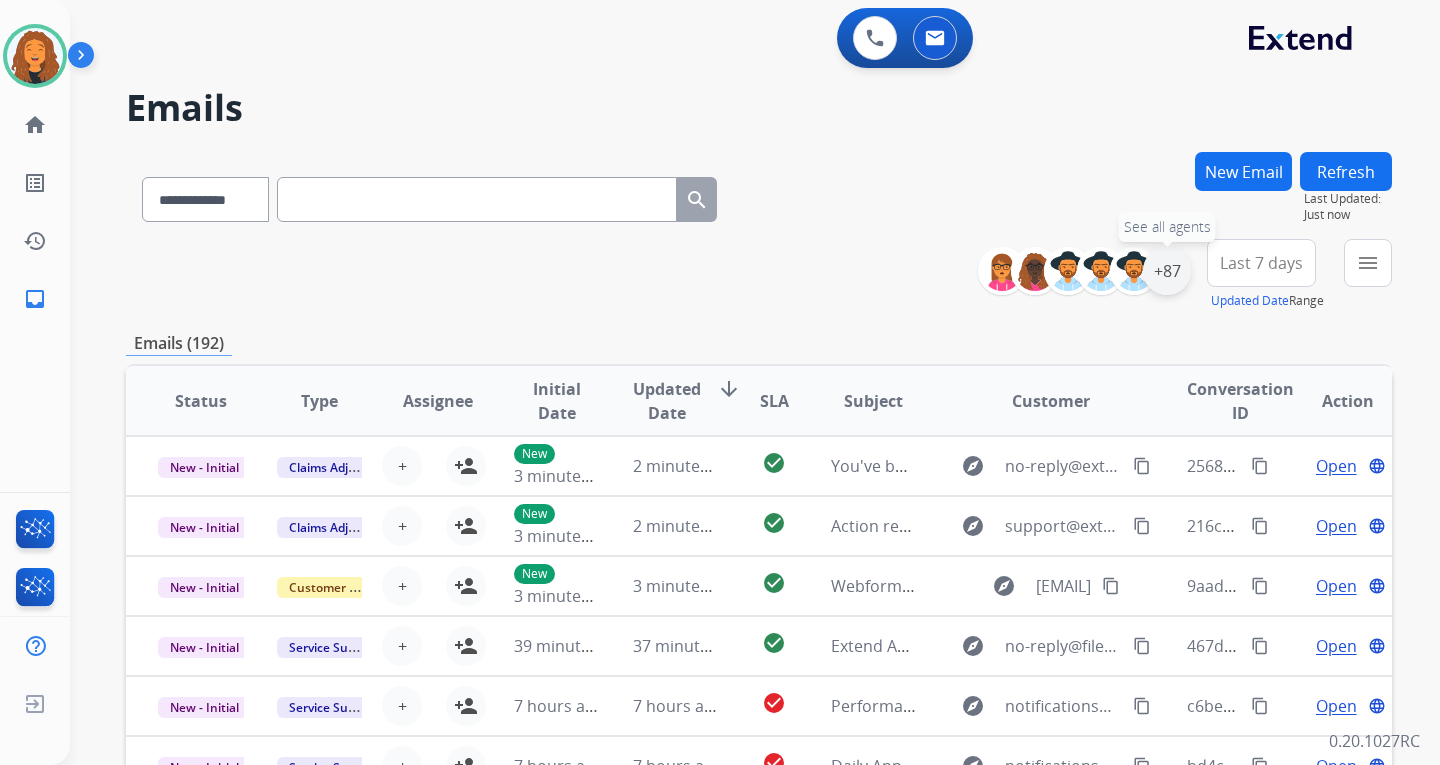 click on "+87" at bounding box center [1167, 271] 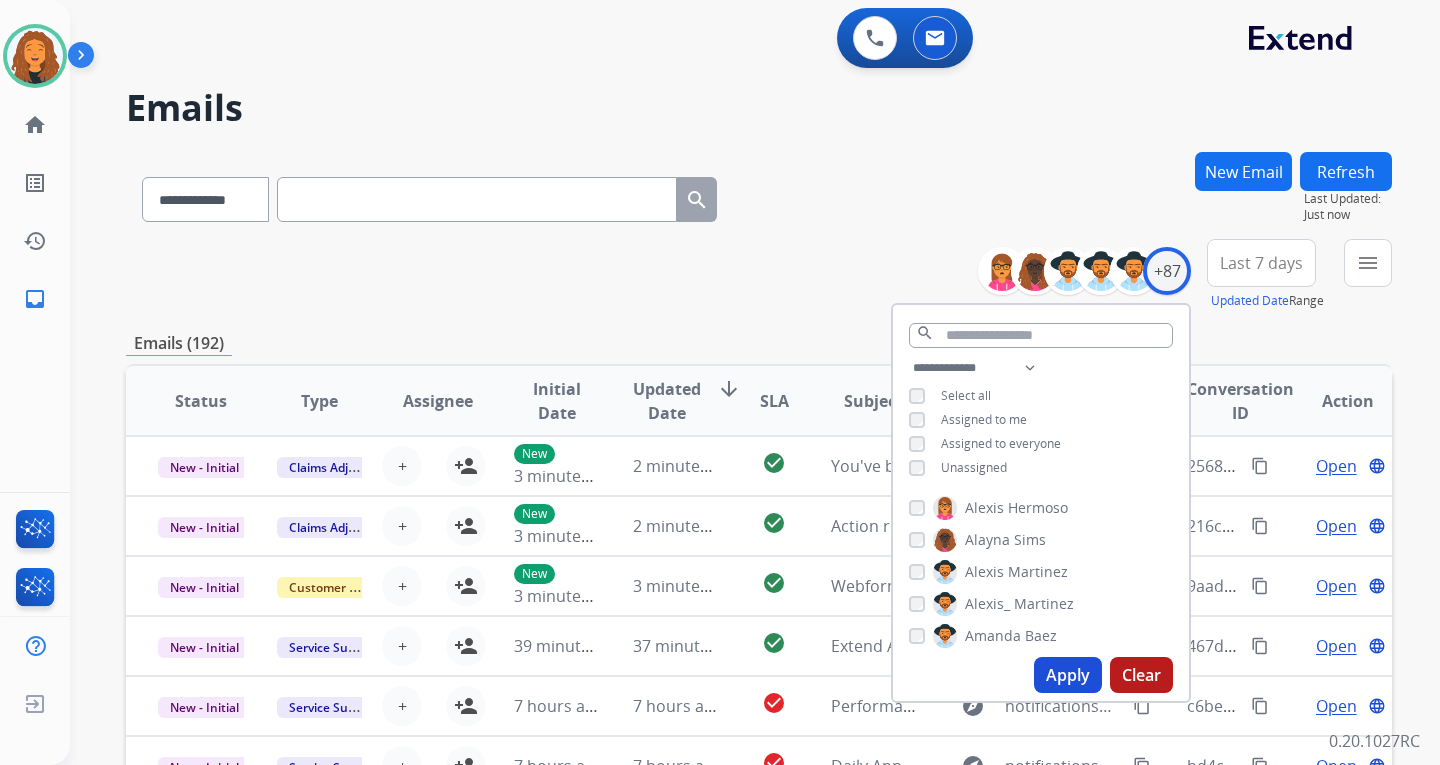 click on "Apply" at bounding box center (1068, 675) 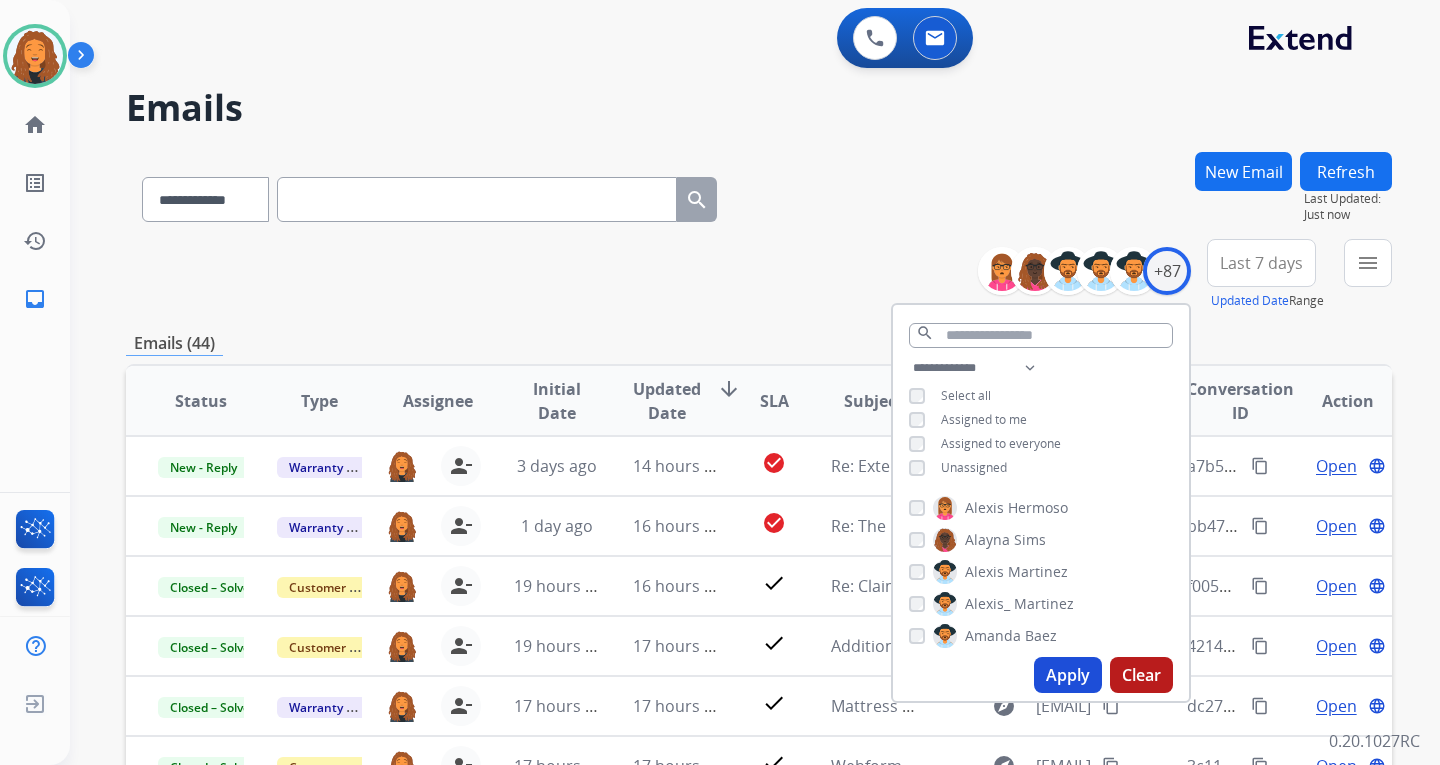 click on "**********" at bounding box center (759, 195) 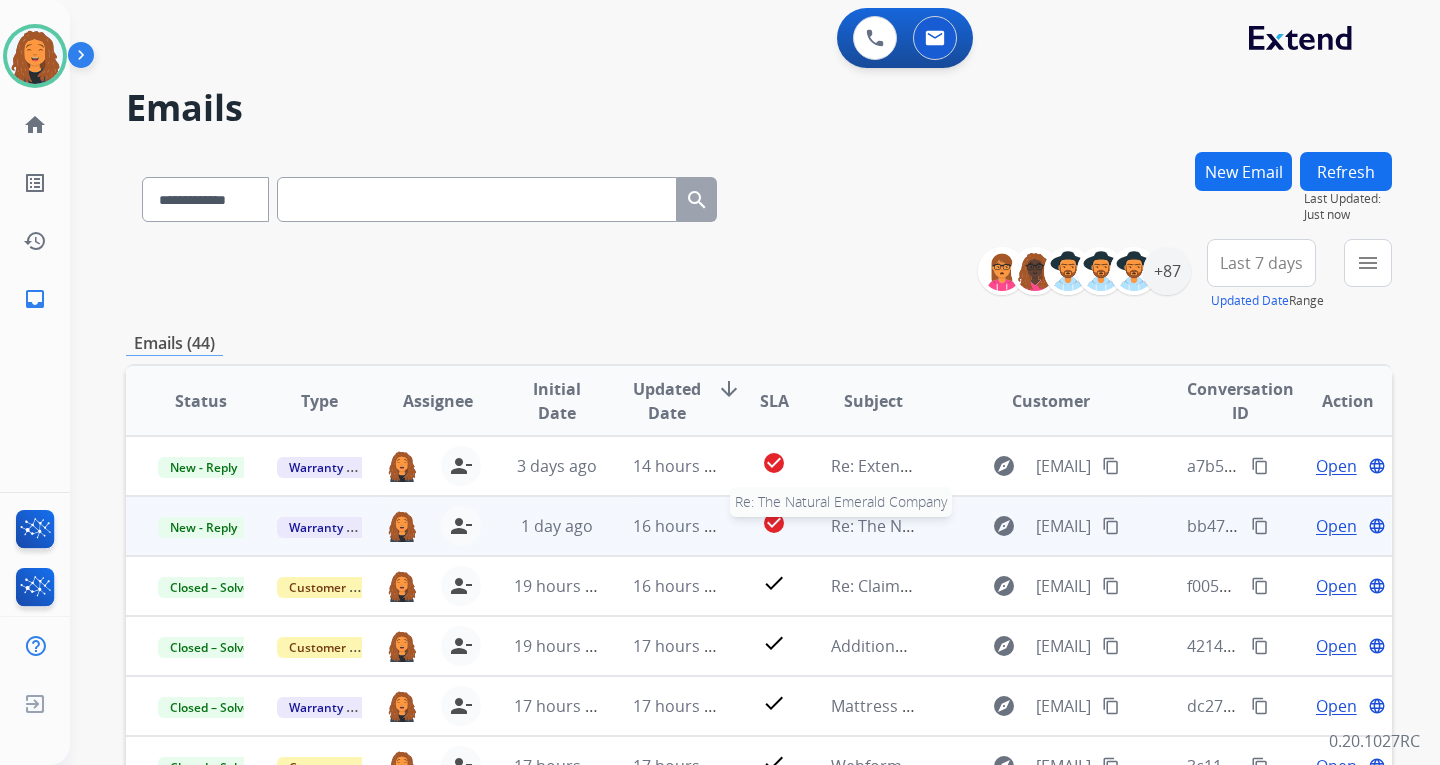 scroll, scrollTop: 2, scrollLeft: 0, axis: vertical 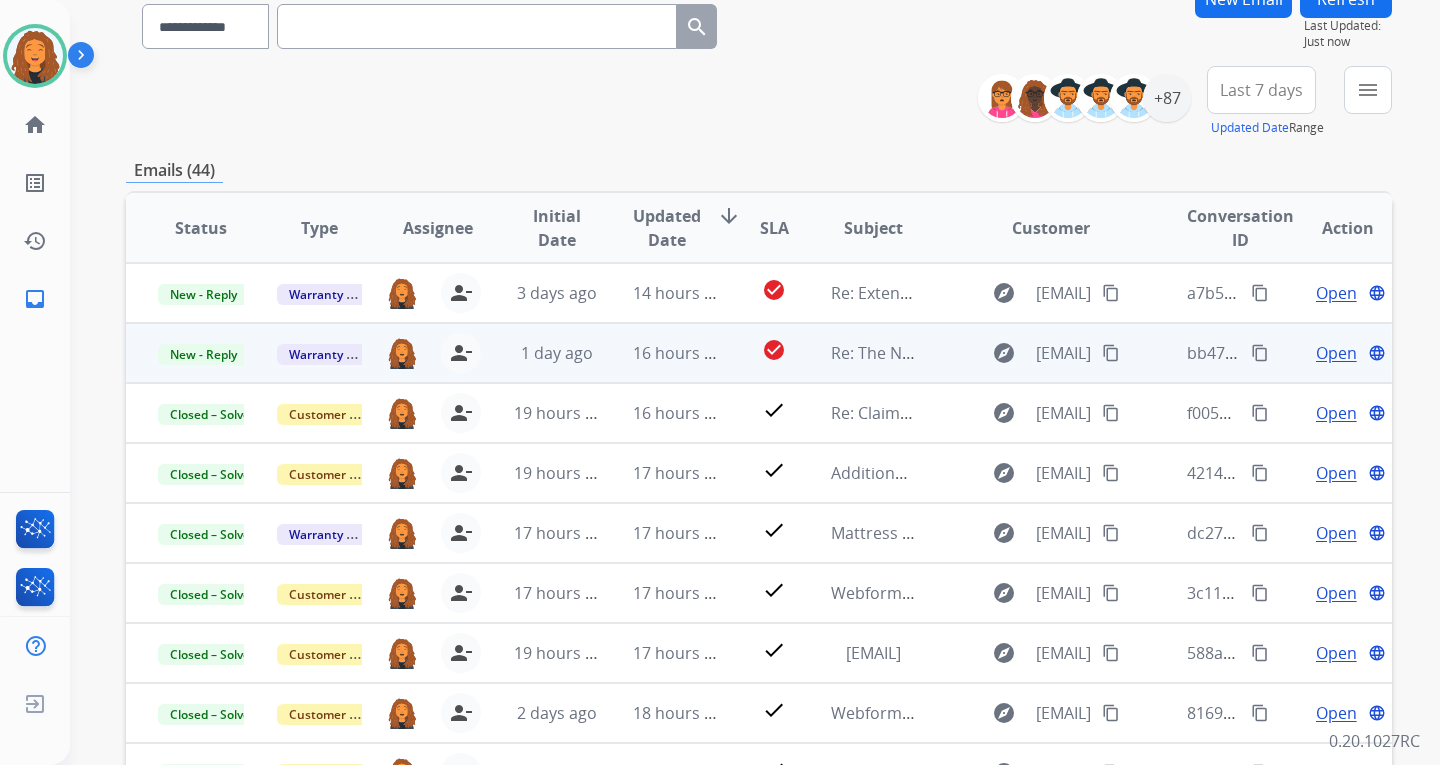 click on "content_copy" at bounding box center [1111, 353] 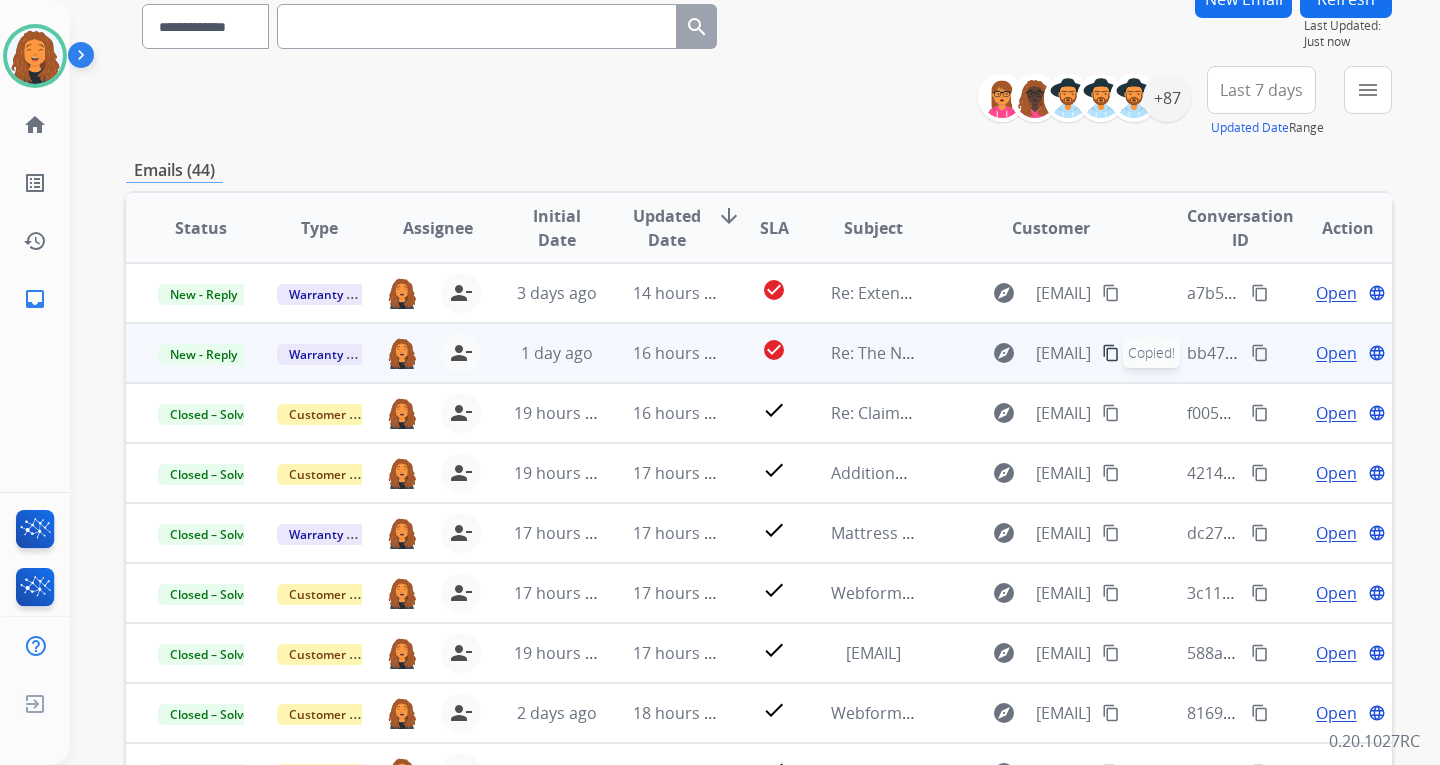 click on "Open" at bounding box center (1336, 353) 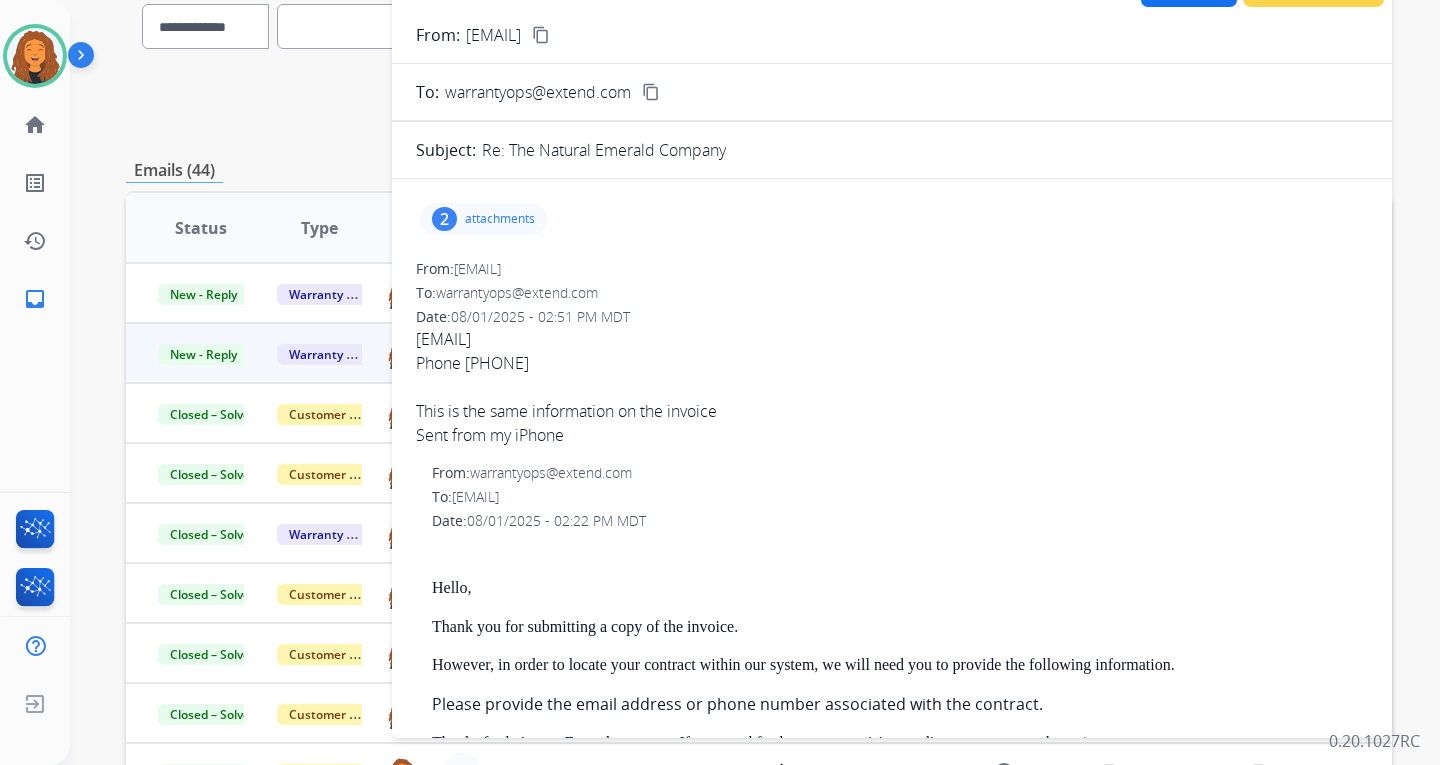 scroll, scrollTop: 0, scrollLeft: 0, axis: both 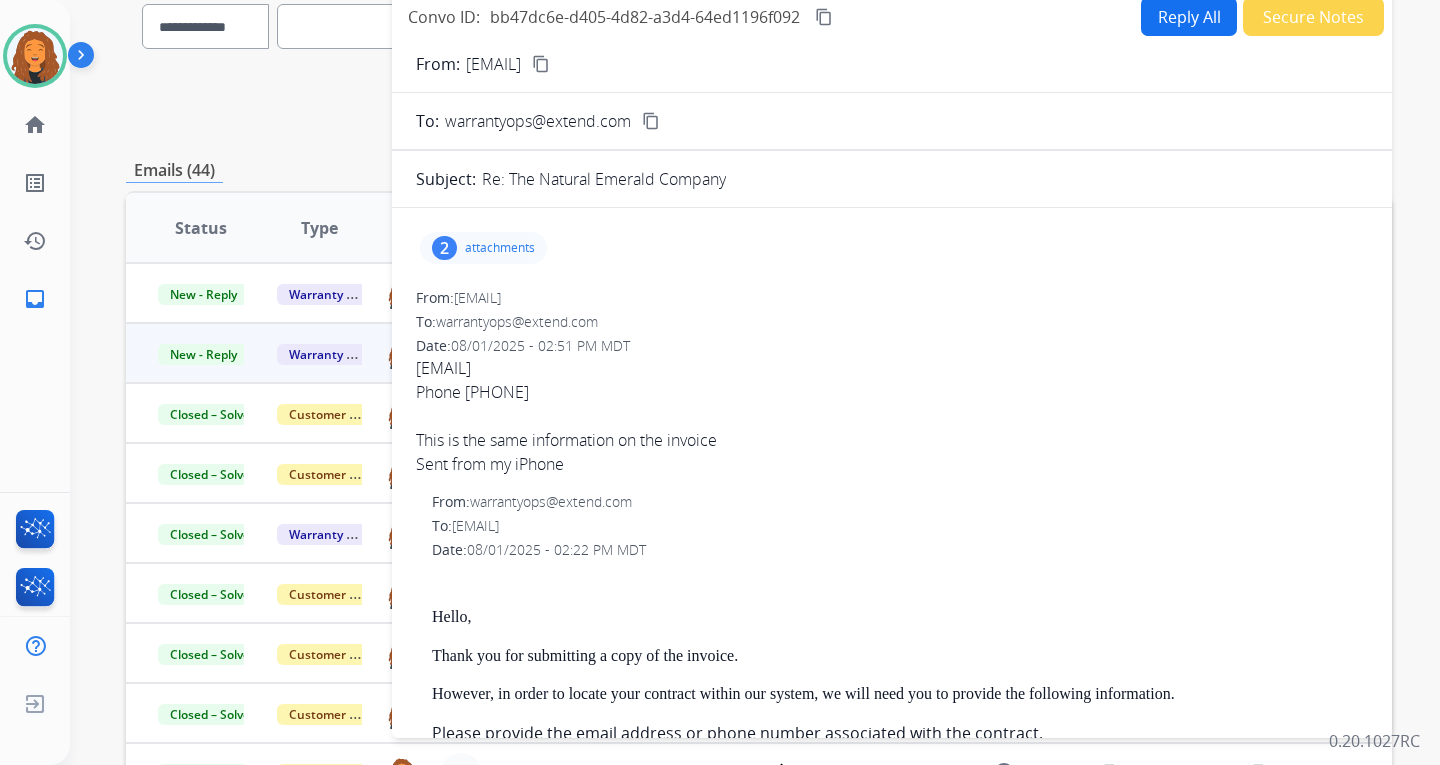 click on "attachments" at bounding box center [500, 248] 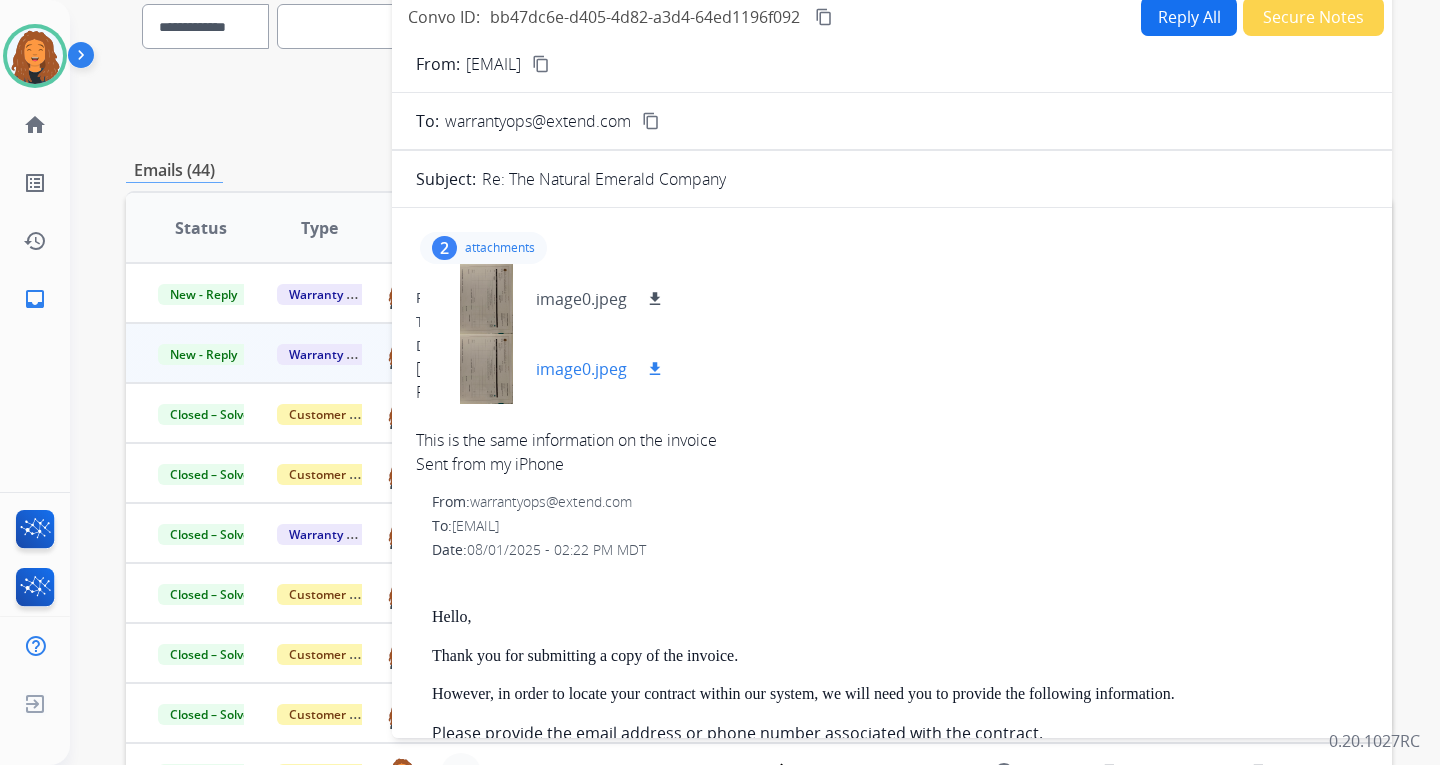 click at bounding box center [486, 369] 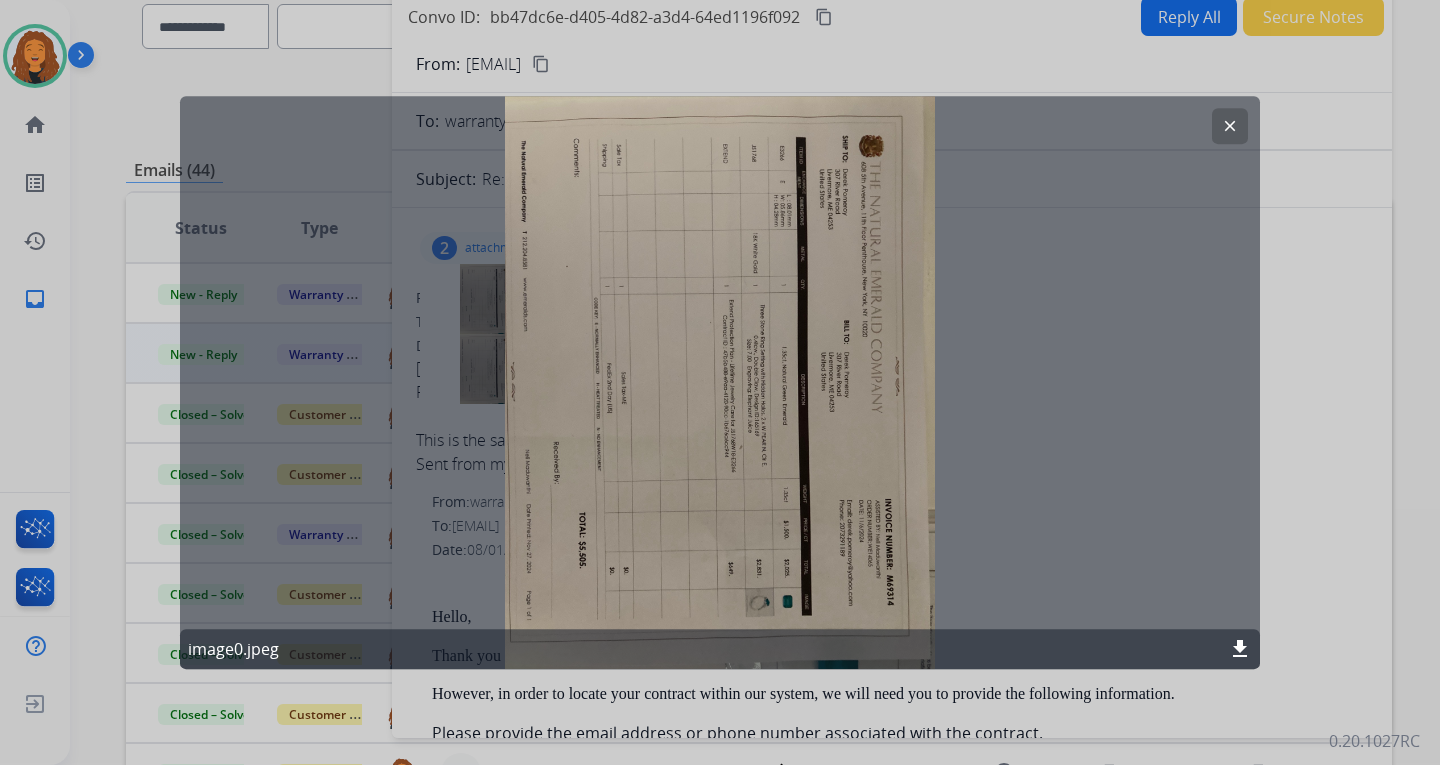 click on "clear" 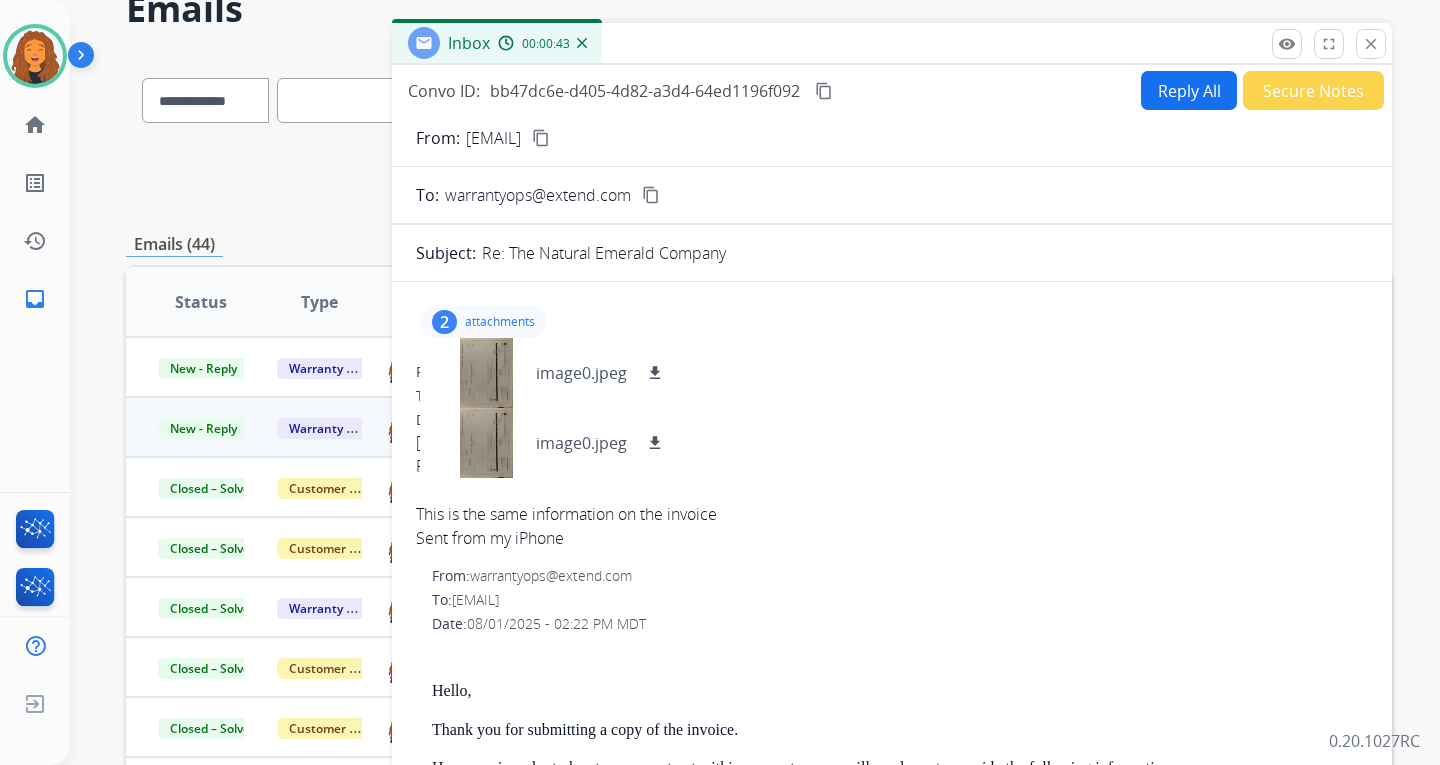 scroll, scrollTop: 0, scrollLeft: 0, axis: both 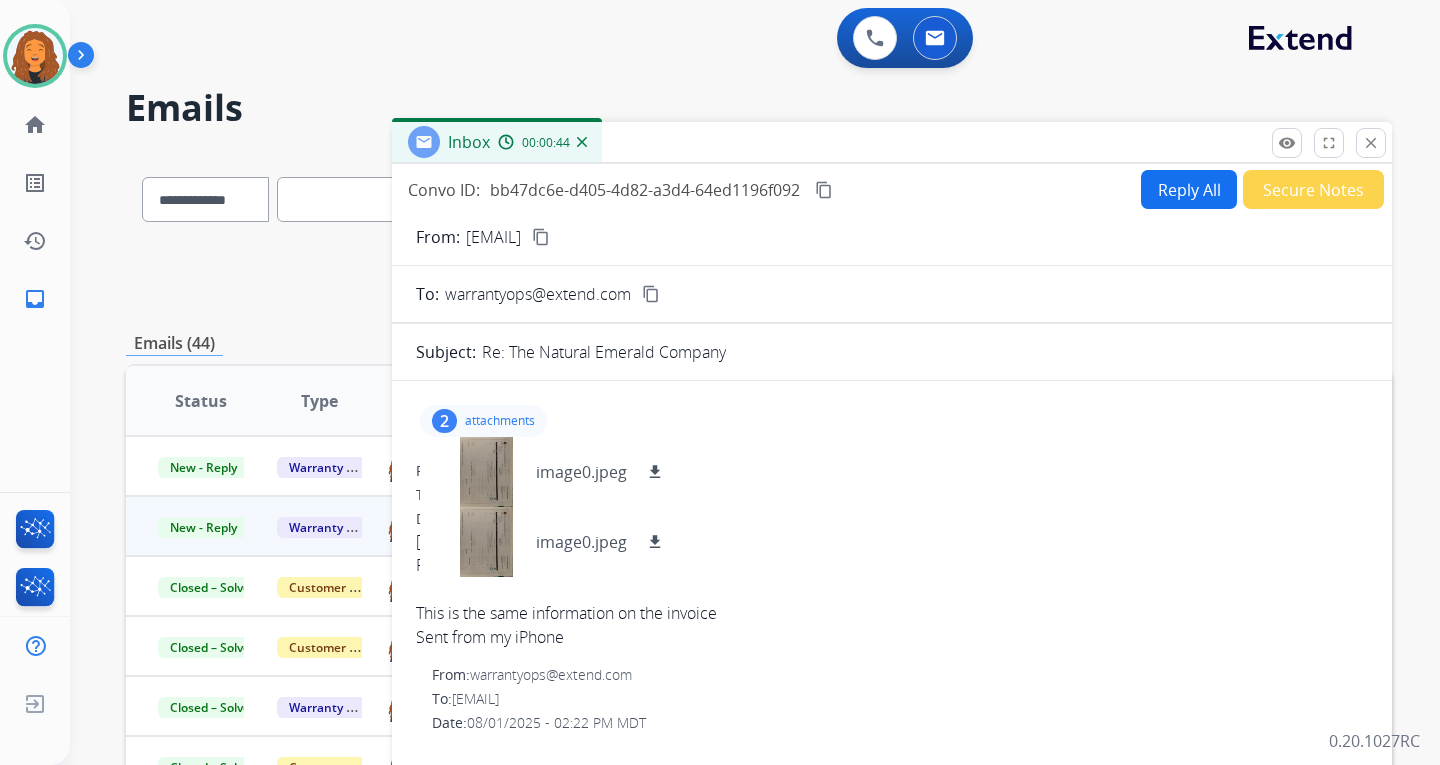 click on "Reply All" at bounding box center (1189, 189) 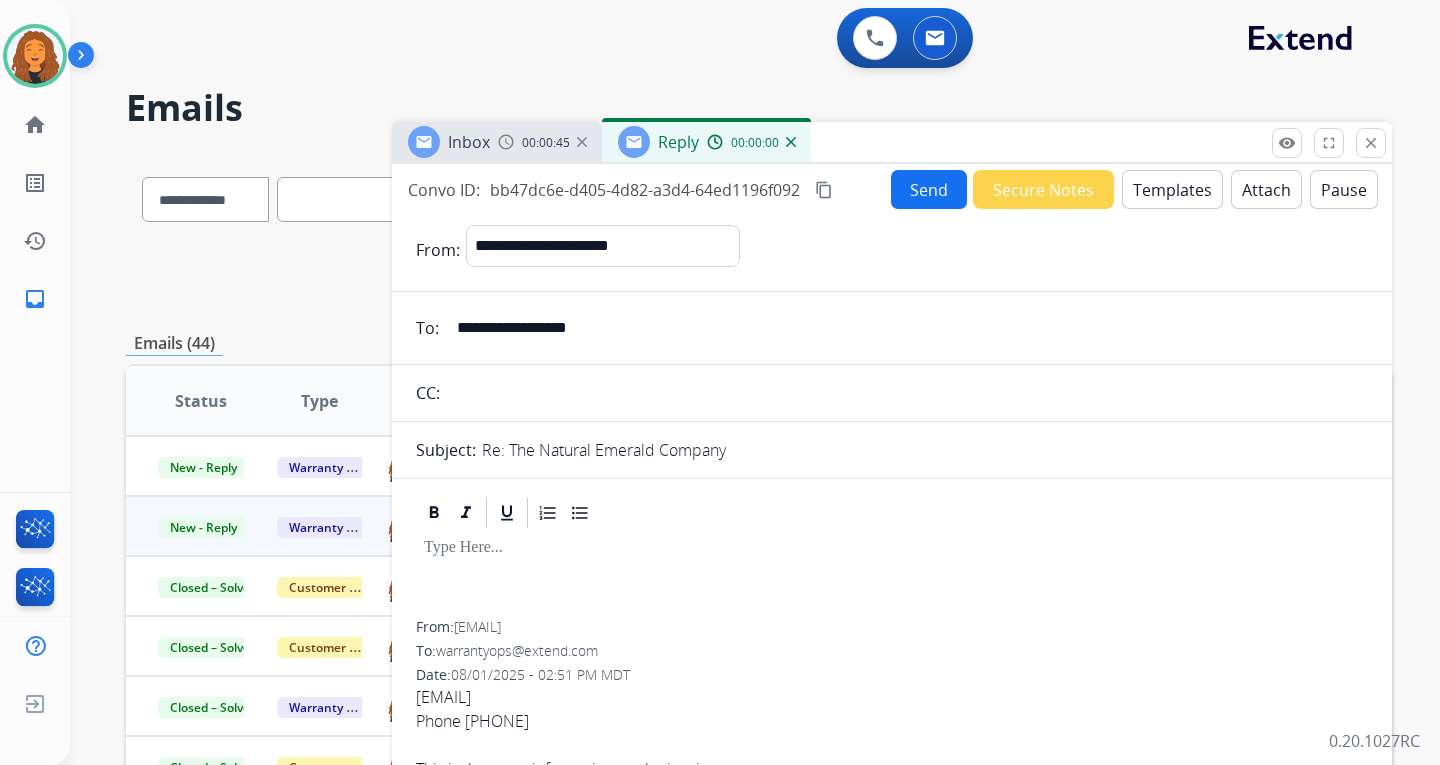 click on "Templates" at bounding box center [1172, 189] 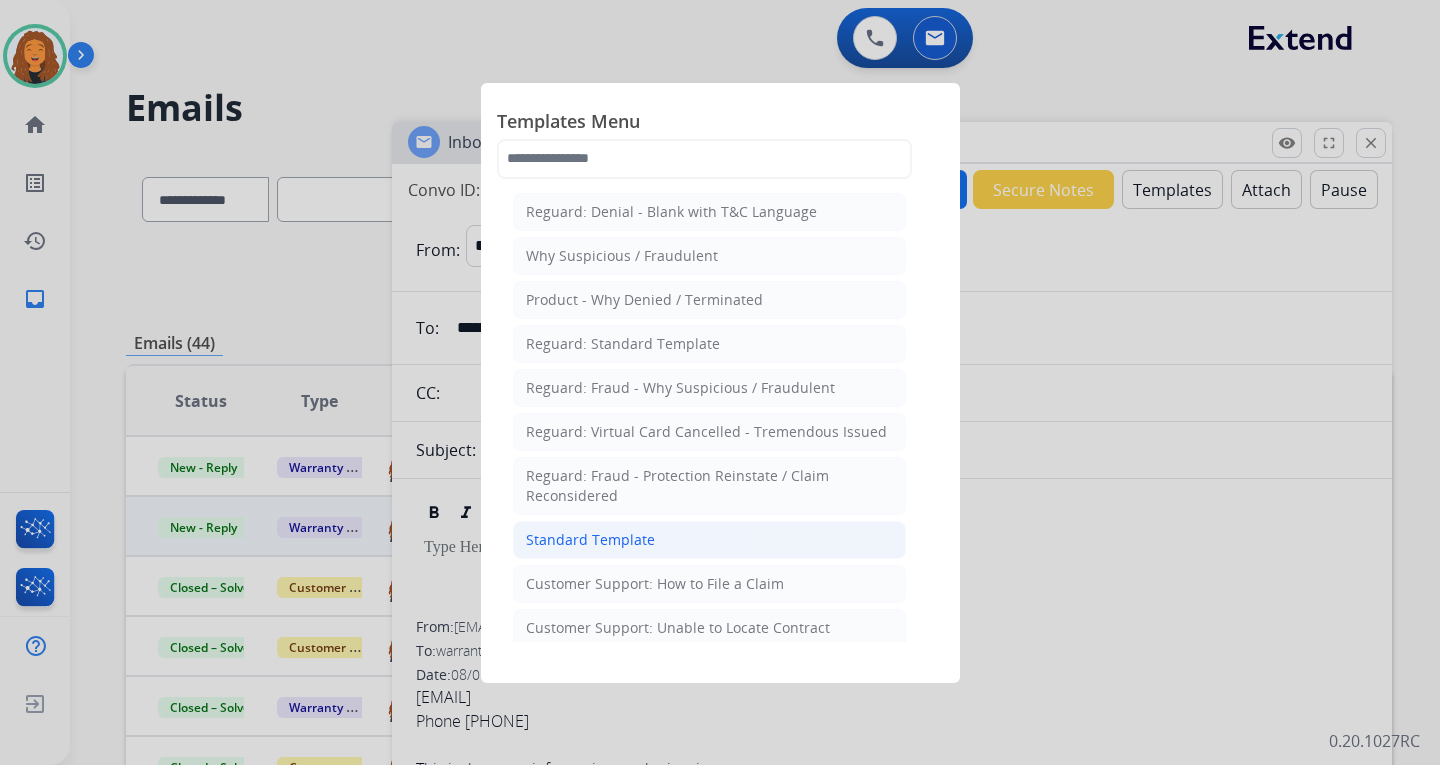 click on "Standard Template" 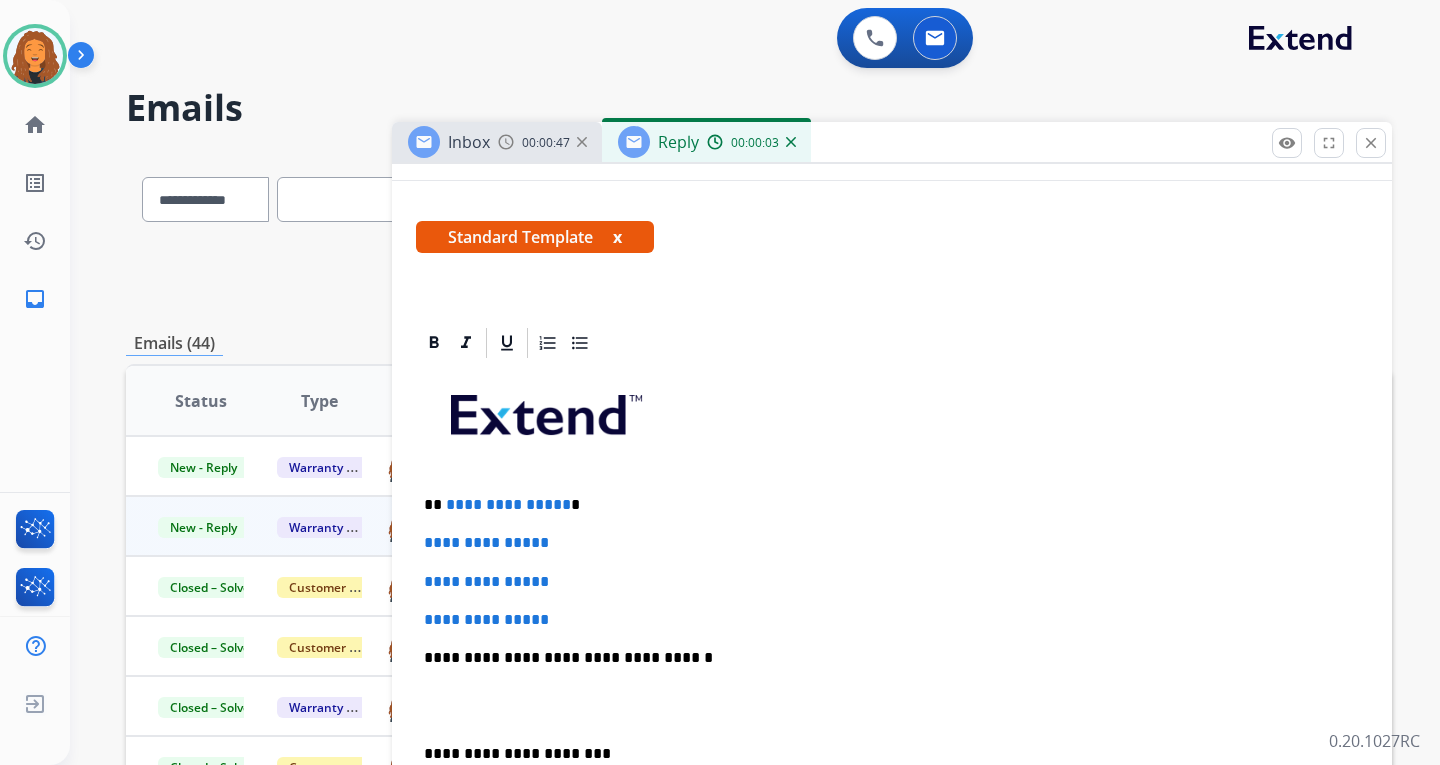 scroll, scrollTop: 300, scrollLeft: 0, axis: vertical 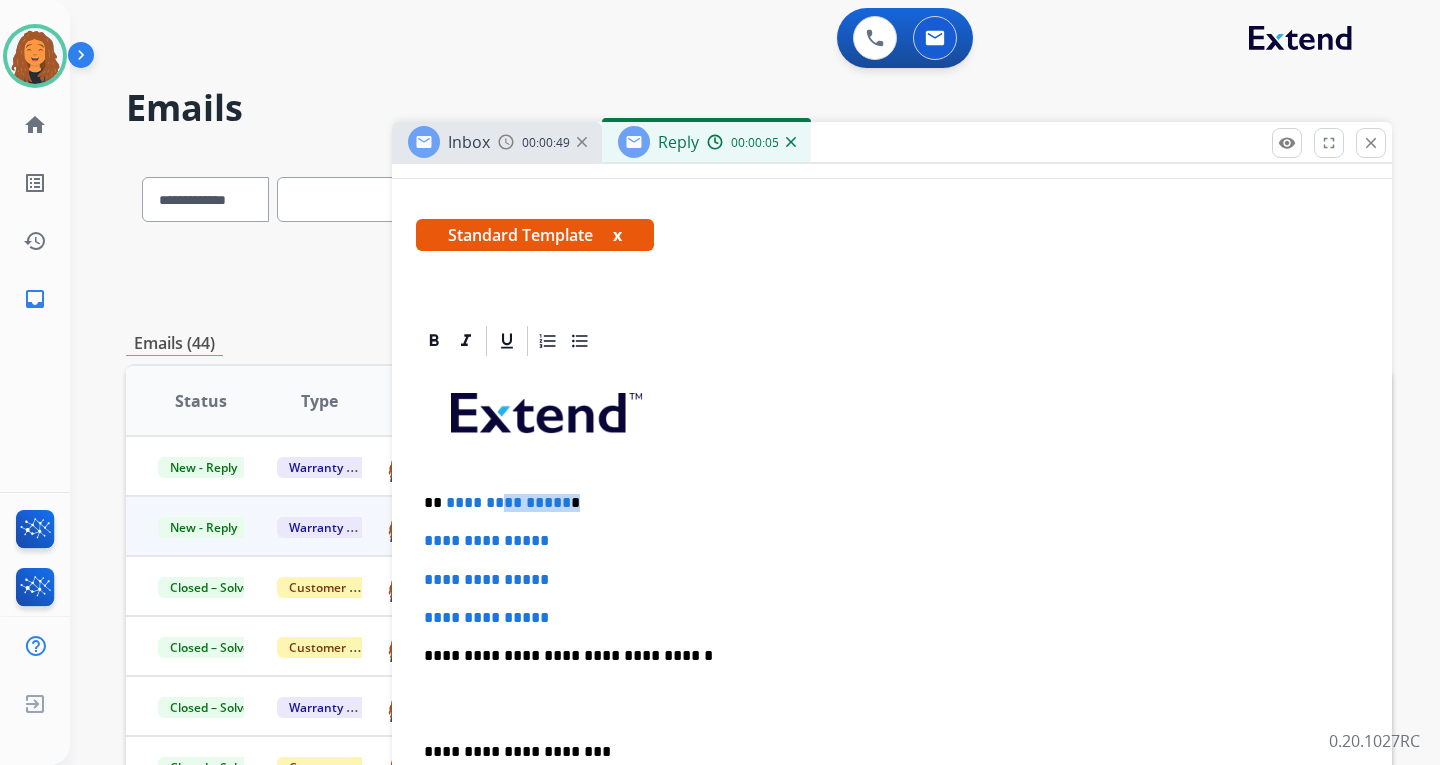 drag, startPoint x: 562, startPoint y: 505, endPoint x: 503, endPoint y: 497, distance: 59.5399 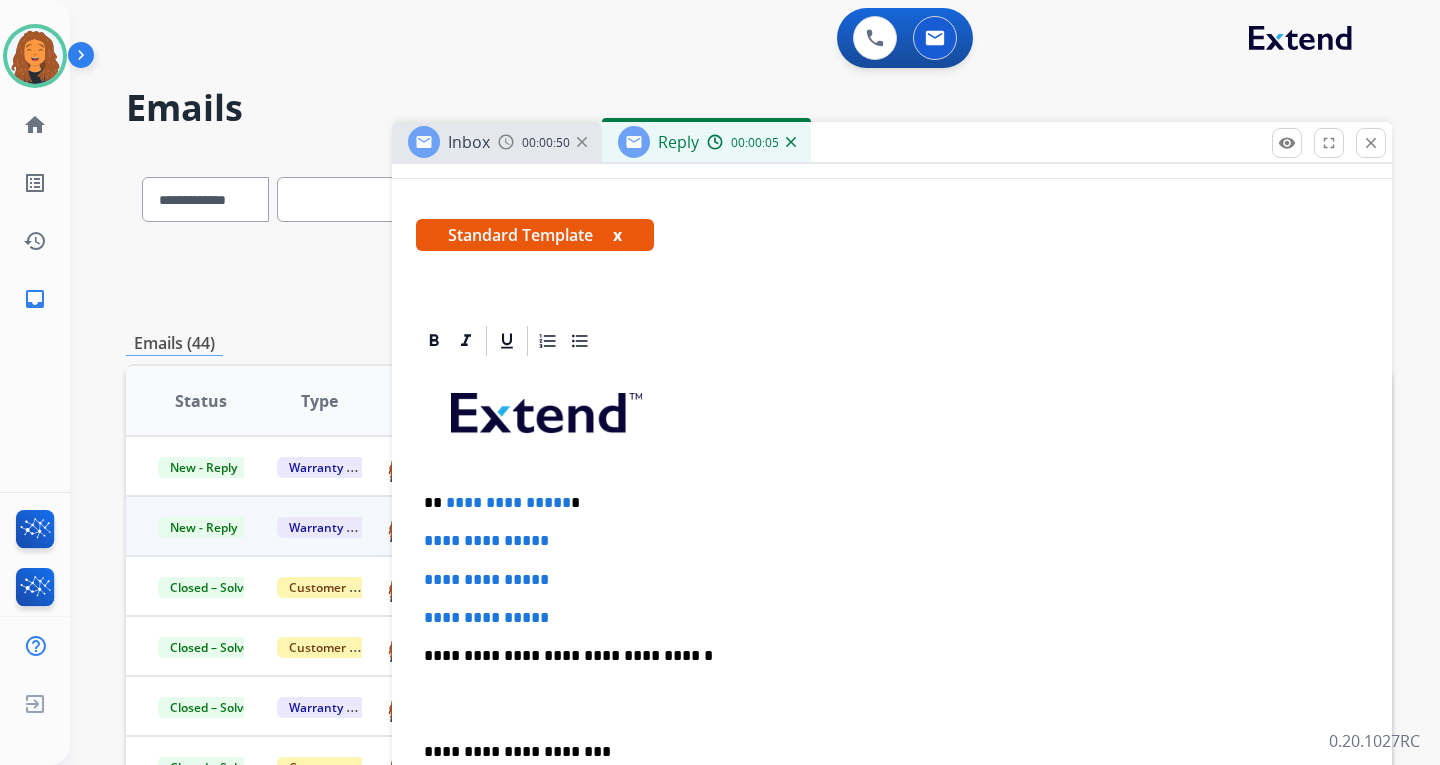 click on "**********" at bounding box center (892, 703) 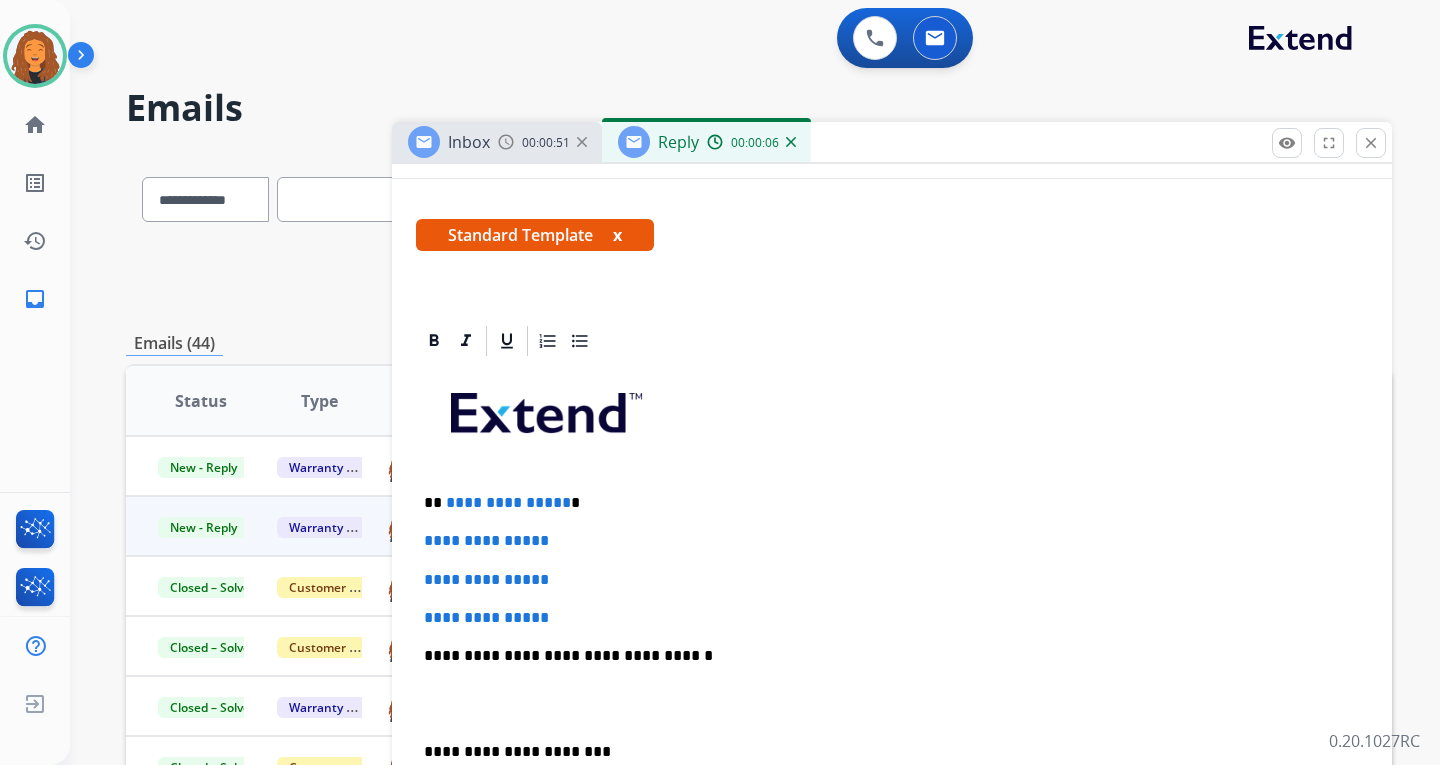 click on "**********" at bounding box center (884, 503) 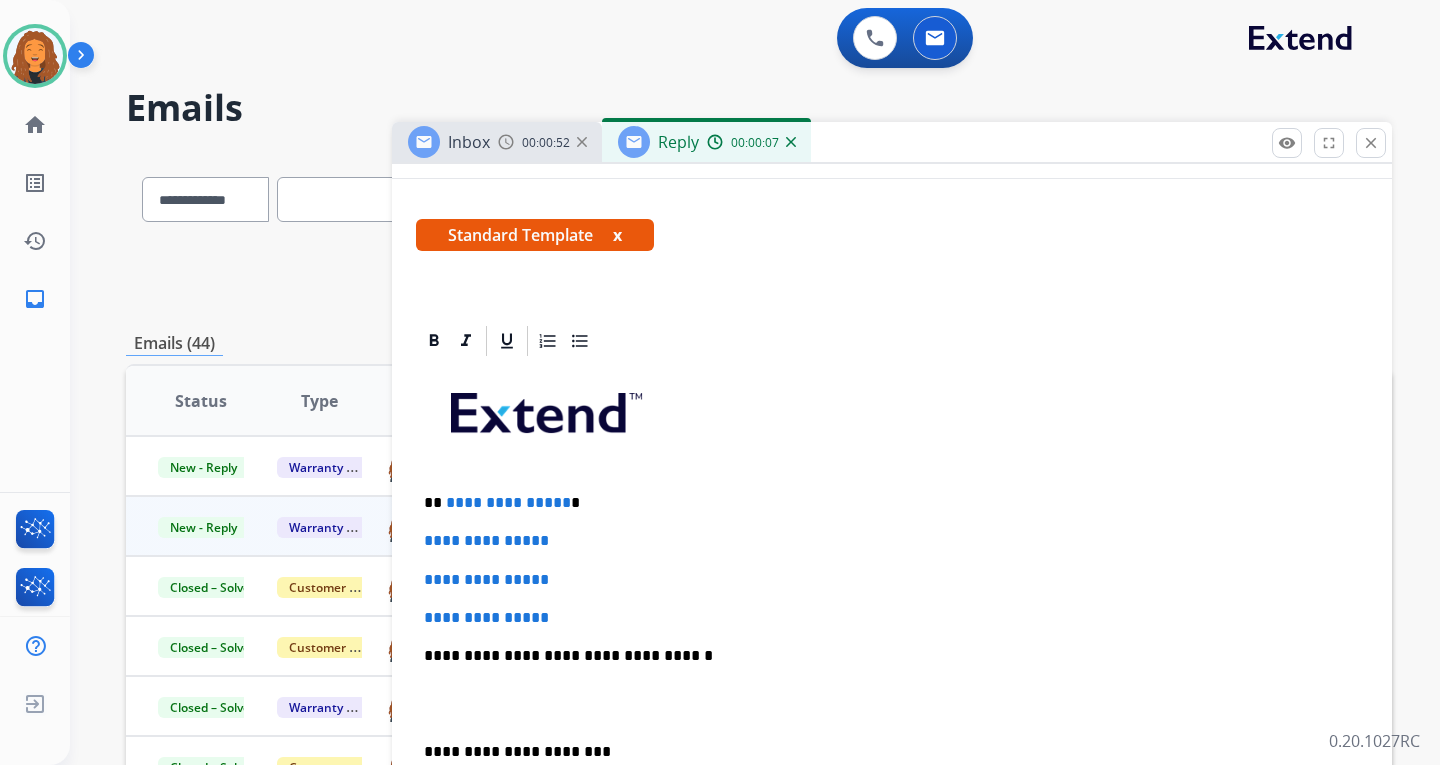 click on "**********" at bounding box center (884, 503) 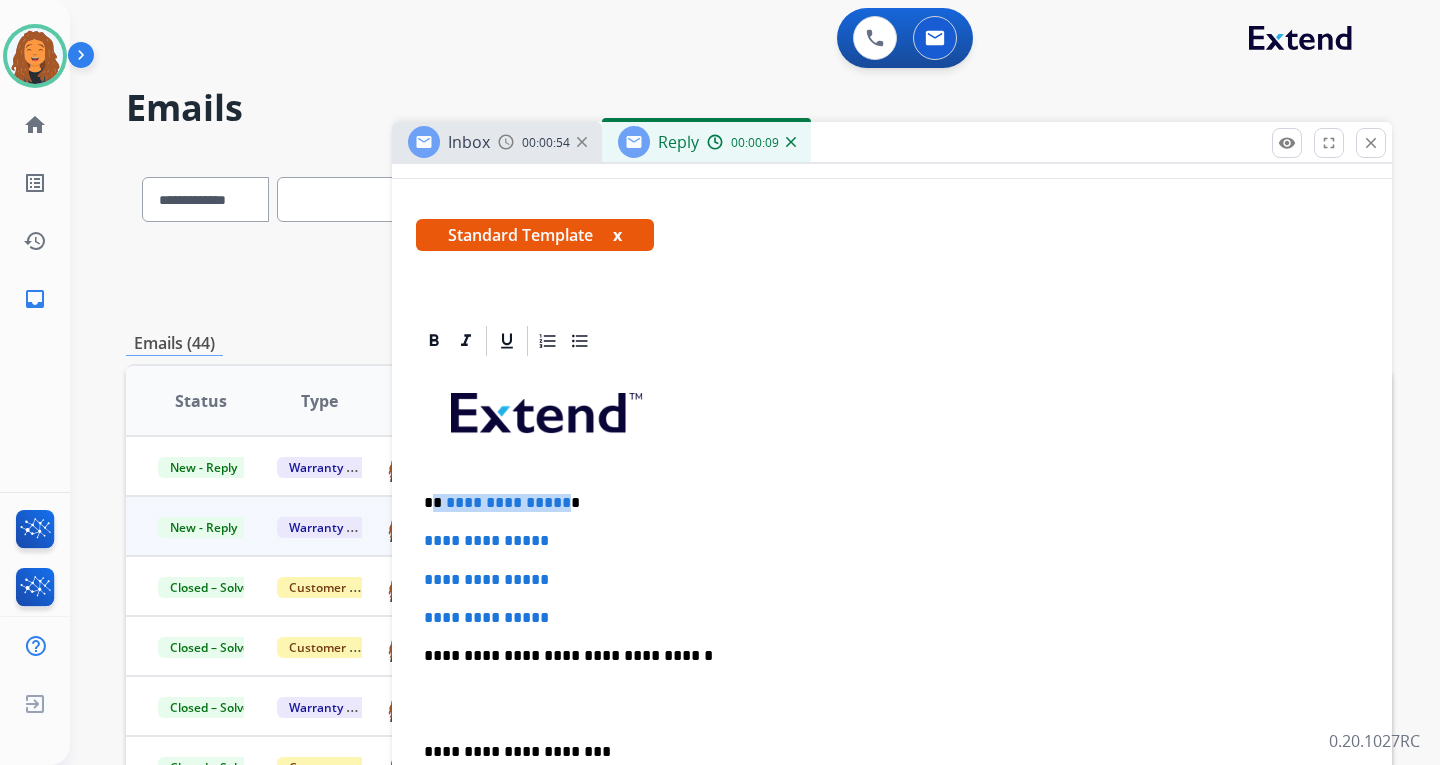 drag, startPoint x: 558, startPoint y: 501, endPoint x: 436, endPoint y: 499, distance: 122.016396 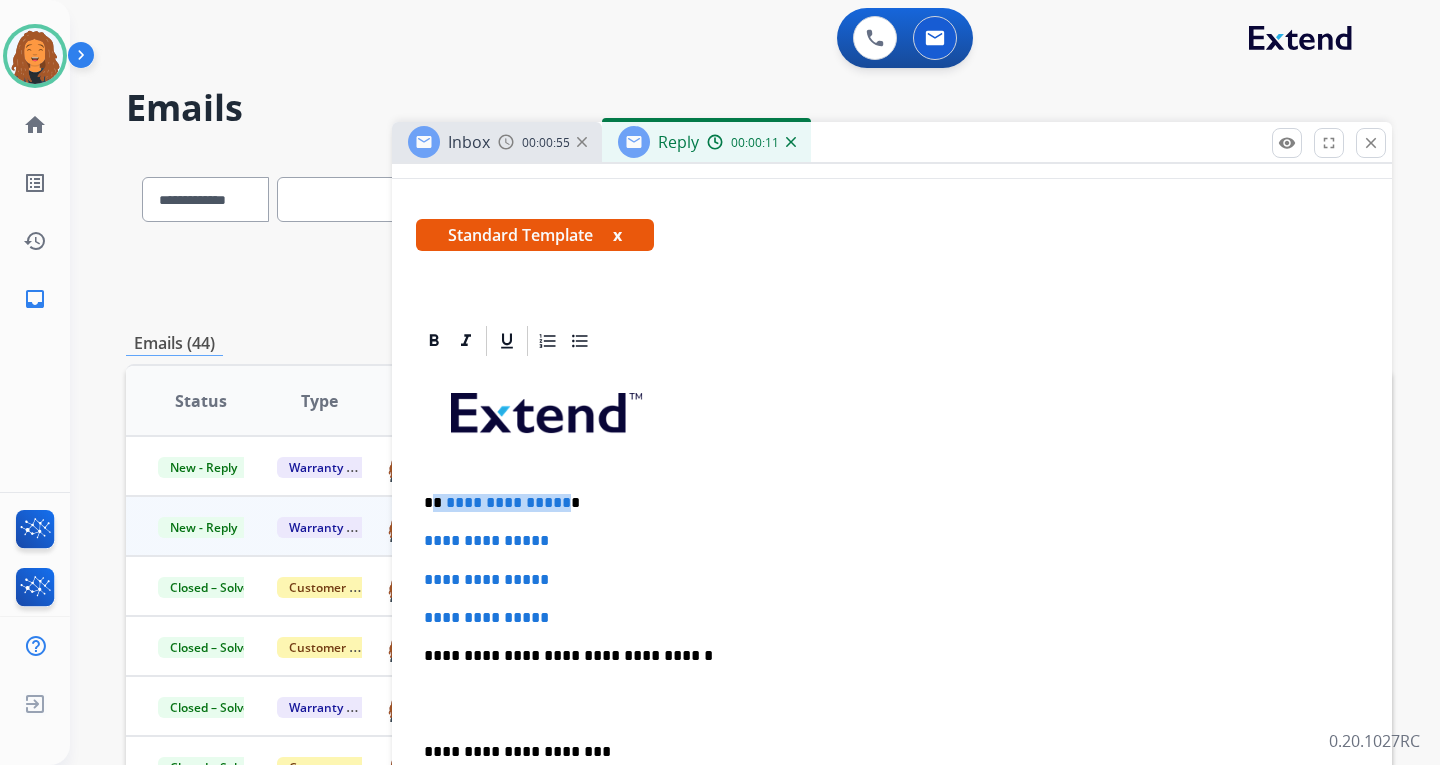 type 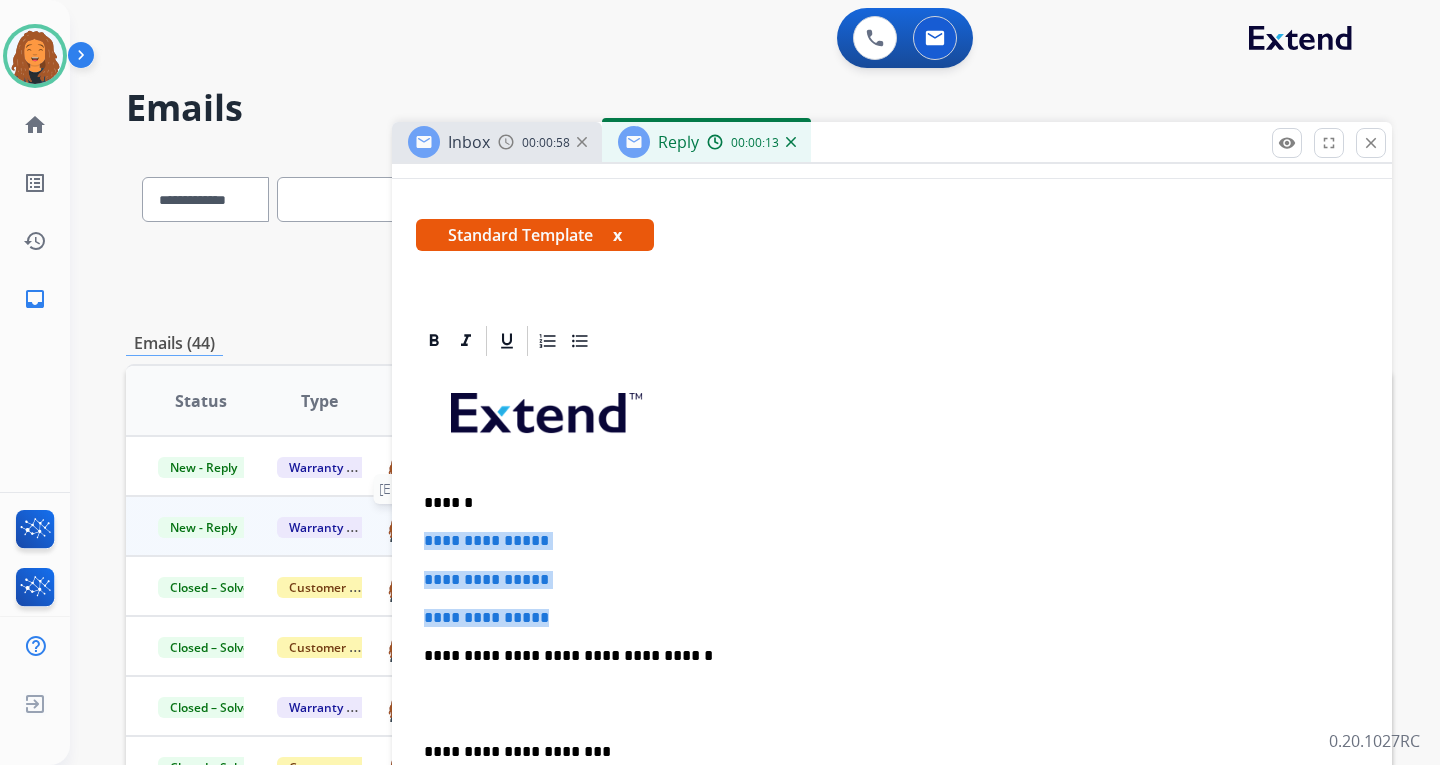 drag, startPoint x: 520, startPoint y: 607, endPoint x: 387, endPoint y: 535, distance: 151.23822 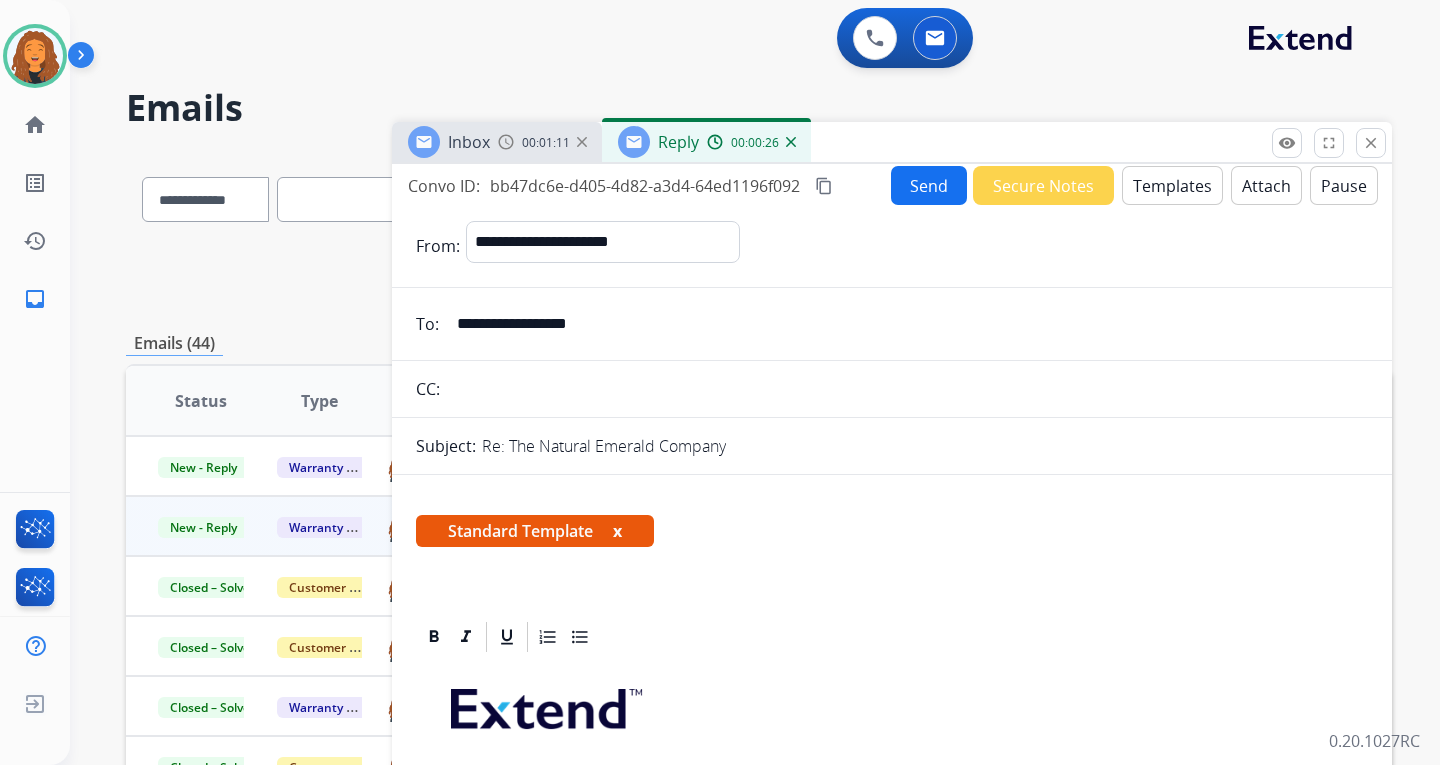 scroll, scrollTop: 0, scrollLeft: 0, axis: both 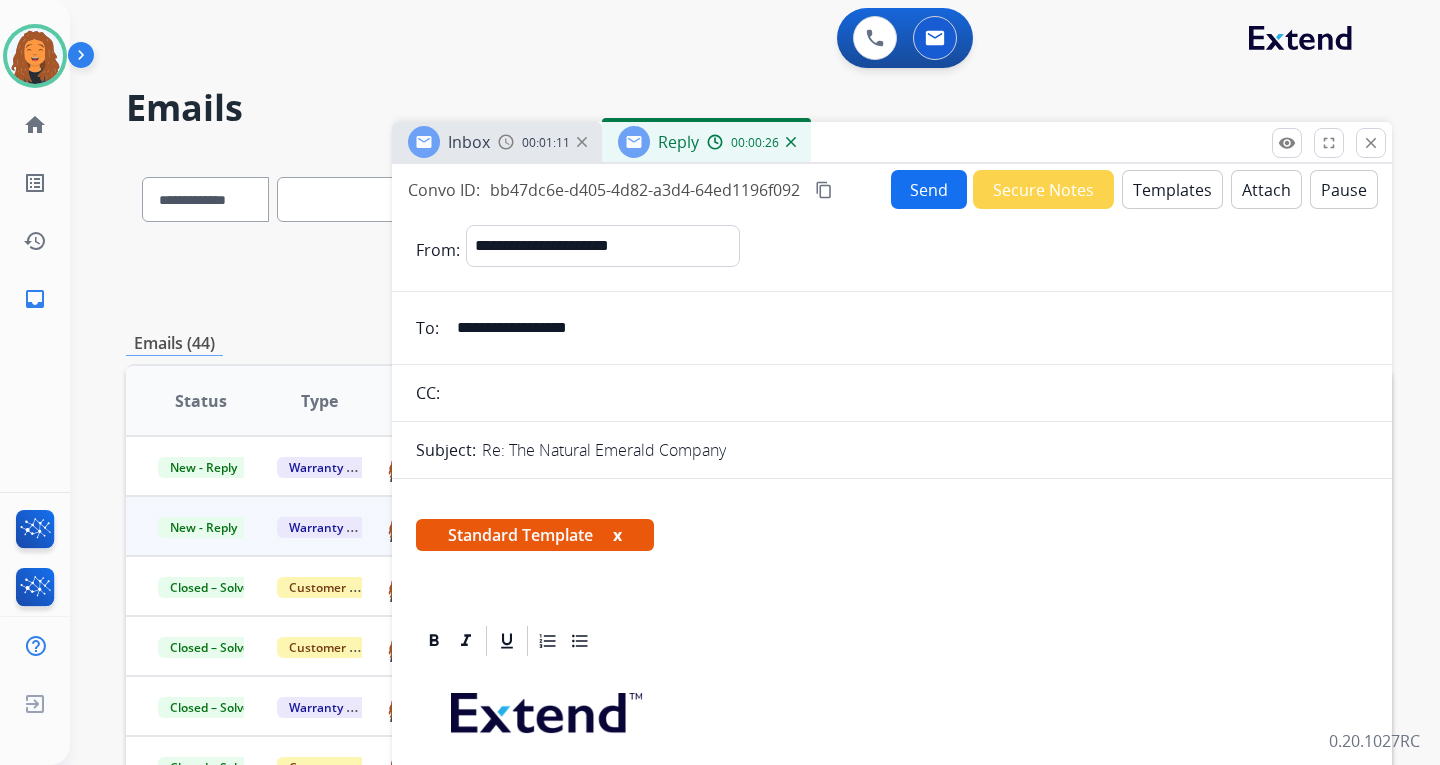 click on "Templates" at bounding box center [1172, 189] 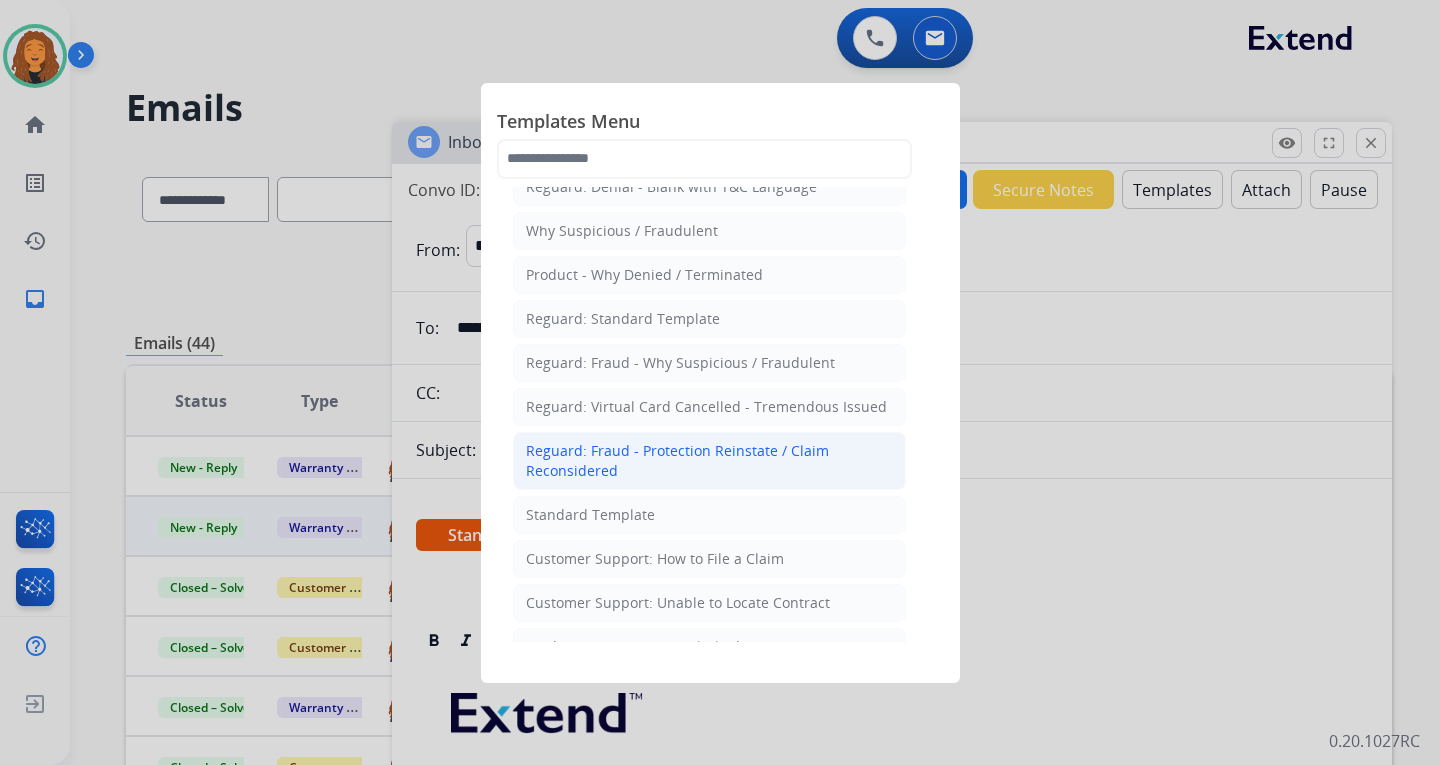 scroll, scrollTop: 0, scrollLeft: 0, axis: both 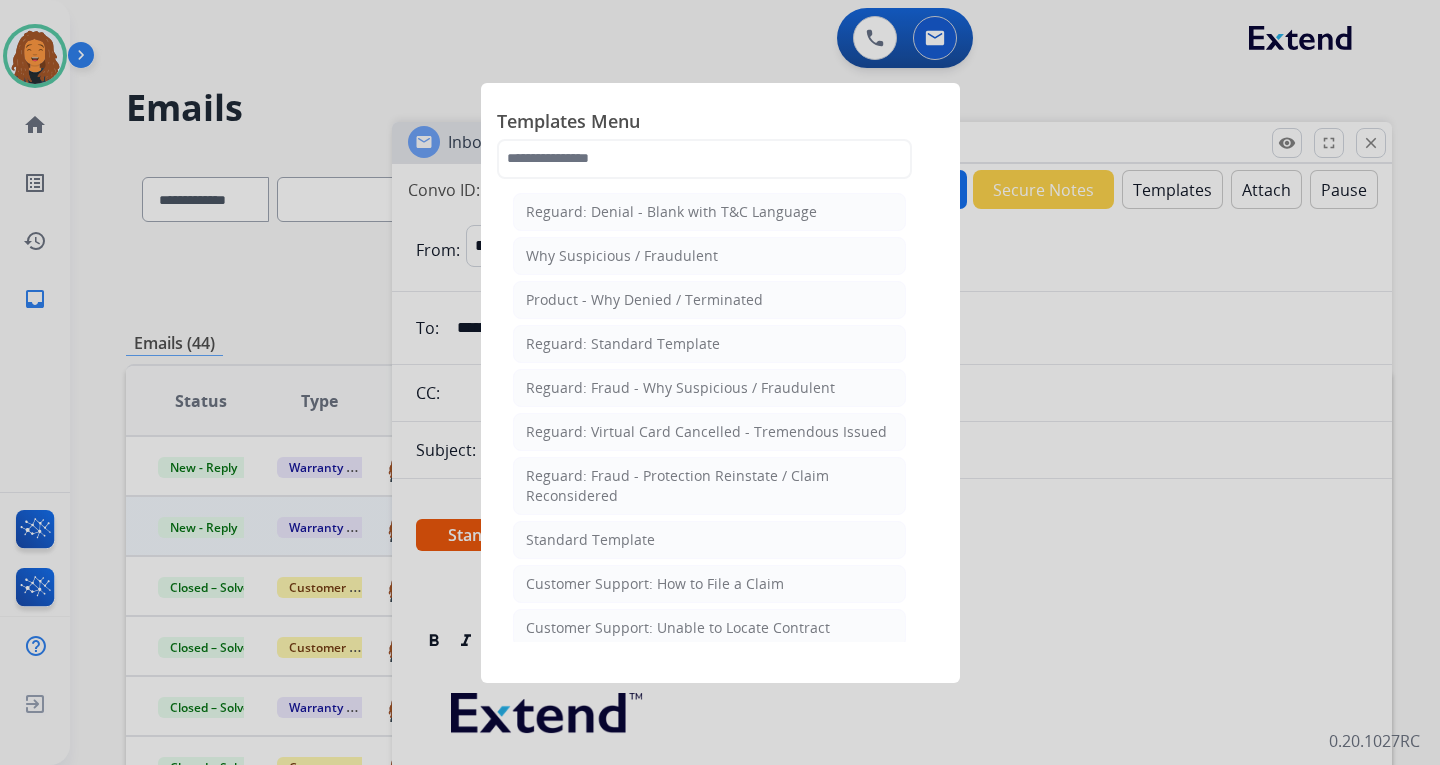 click 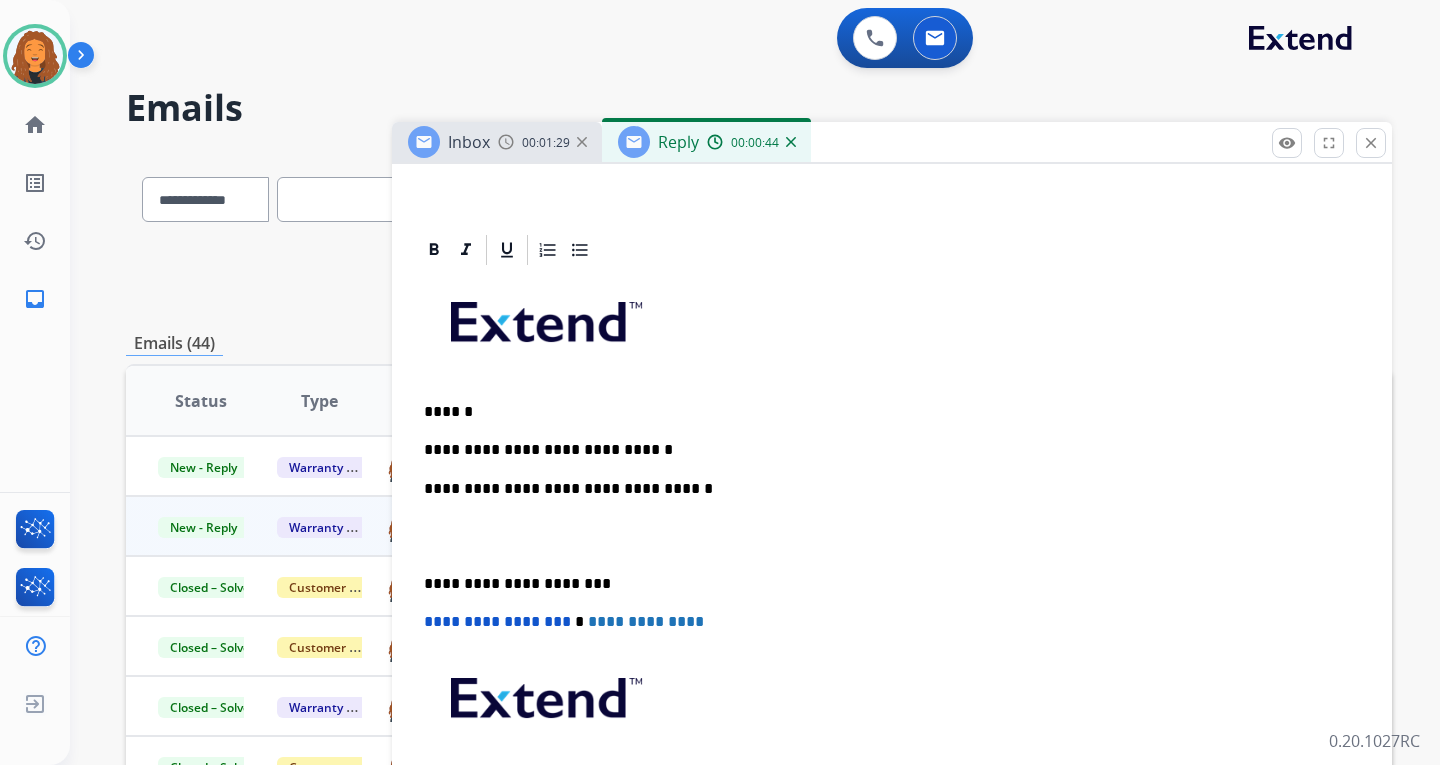 scroll, scrollTop: 400, scrollLeft: 0, axis: vertical 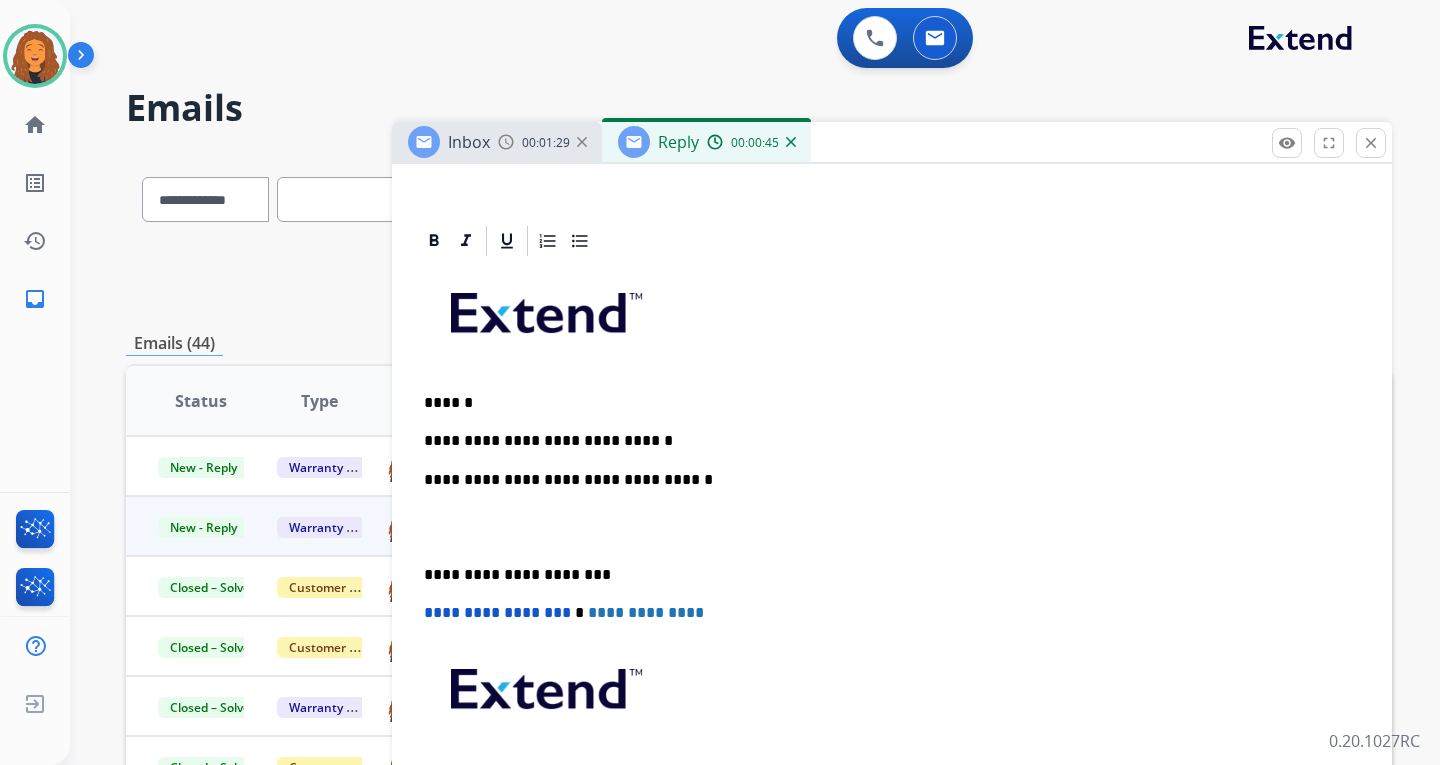 click on "**********" at bounding box center (884, 441) 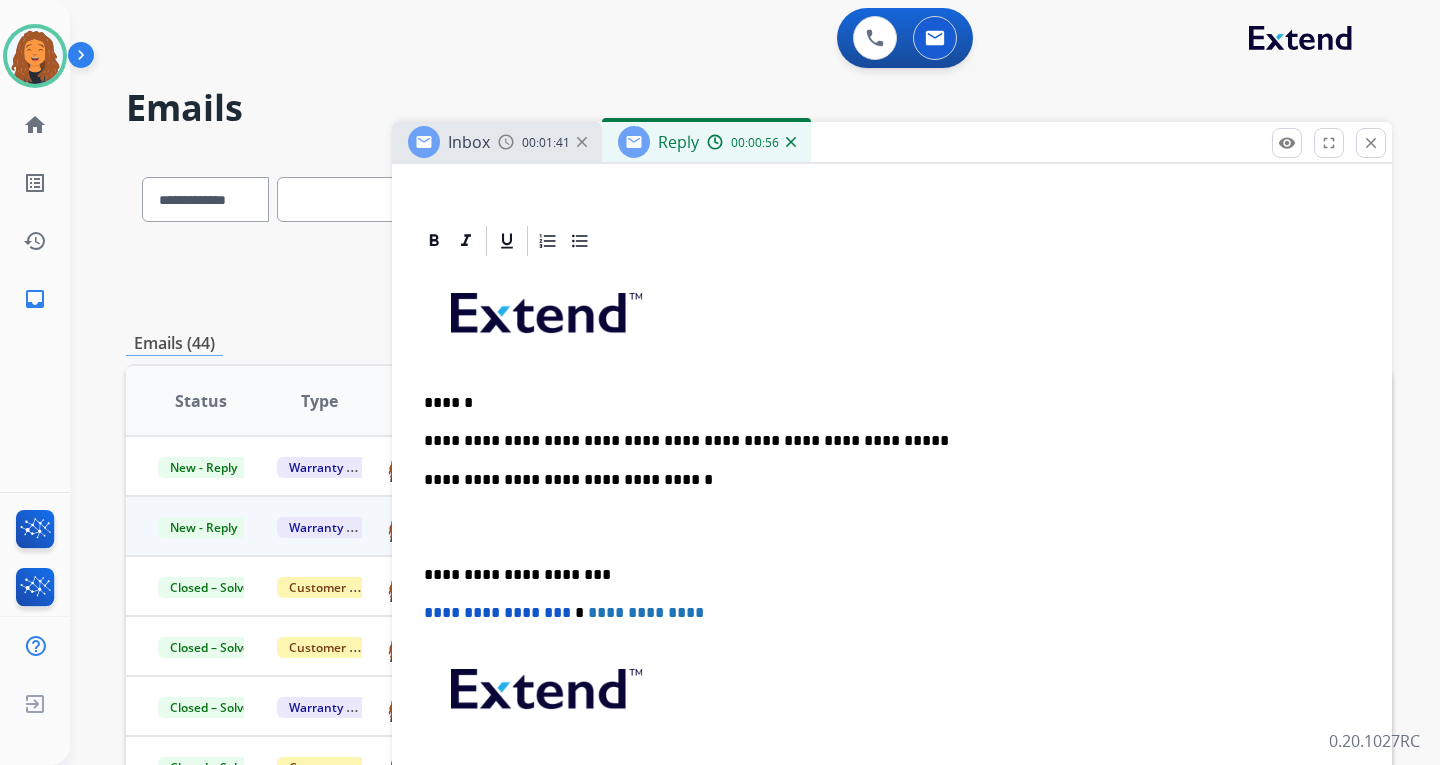 scroll, scrollTop: 700, scrollLeft: 0, axis: vertical 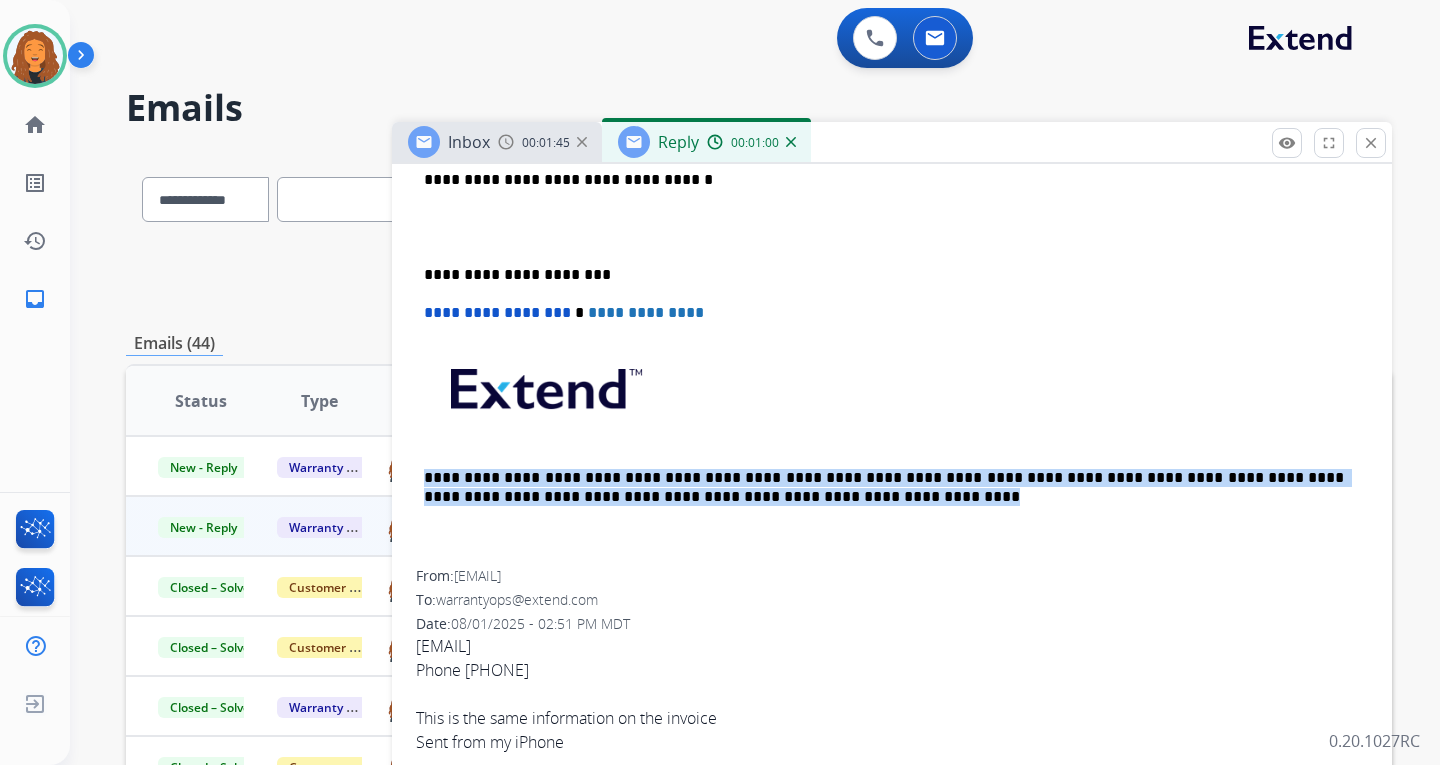 drag, startPoint x: 419, startPoint y: 467, endPoint x: 774, endPoint y: 491, distance: 355.81033 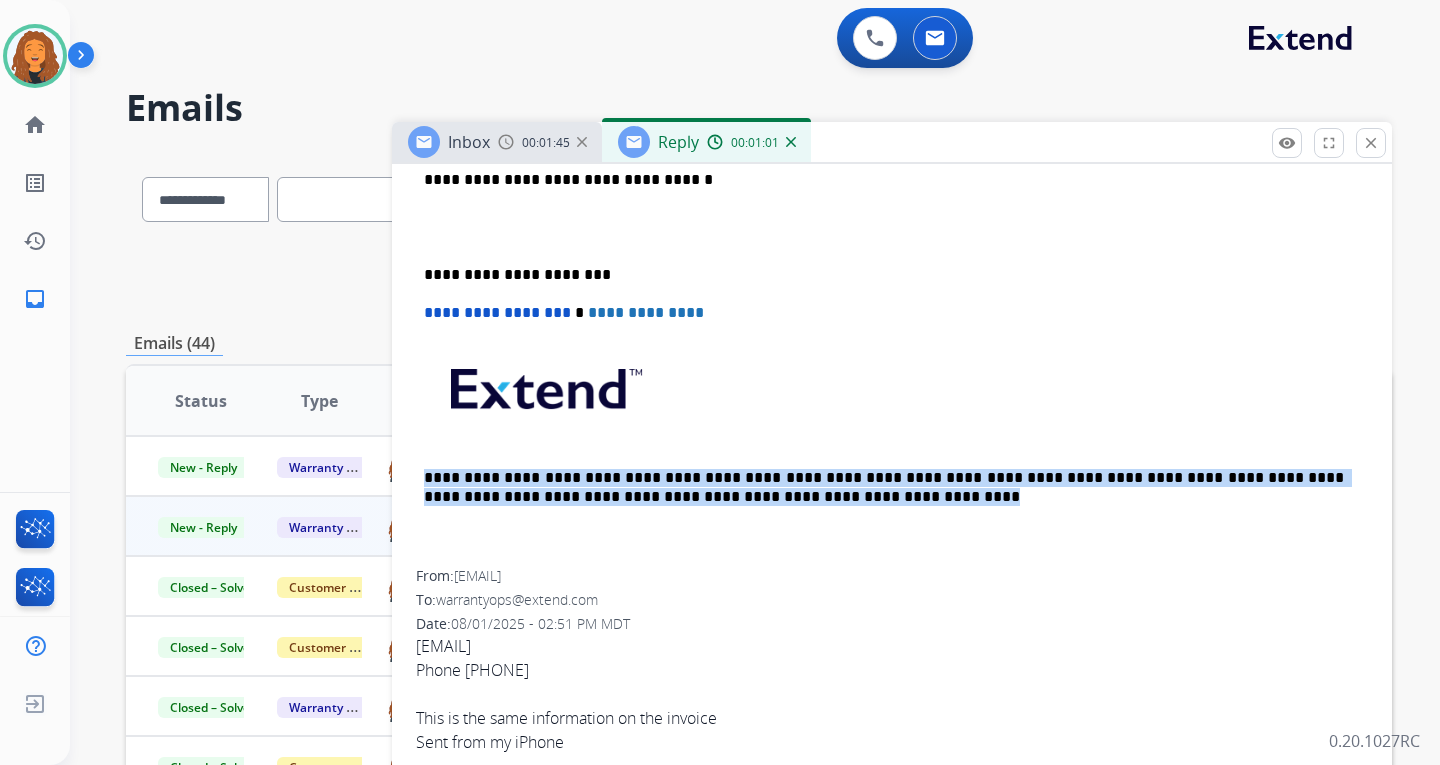 scroll, scrollTop: 400, scrollLeft: 0, axis: vertical 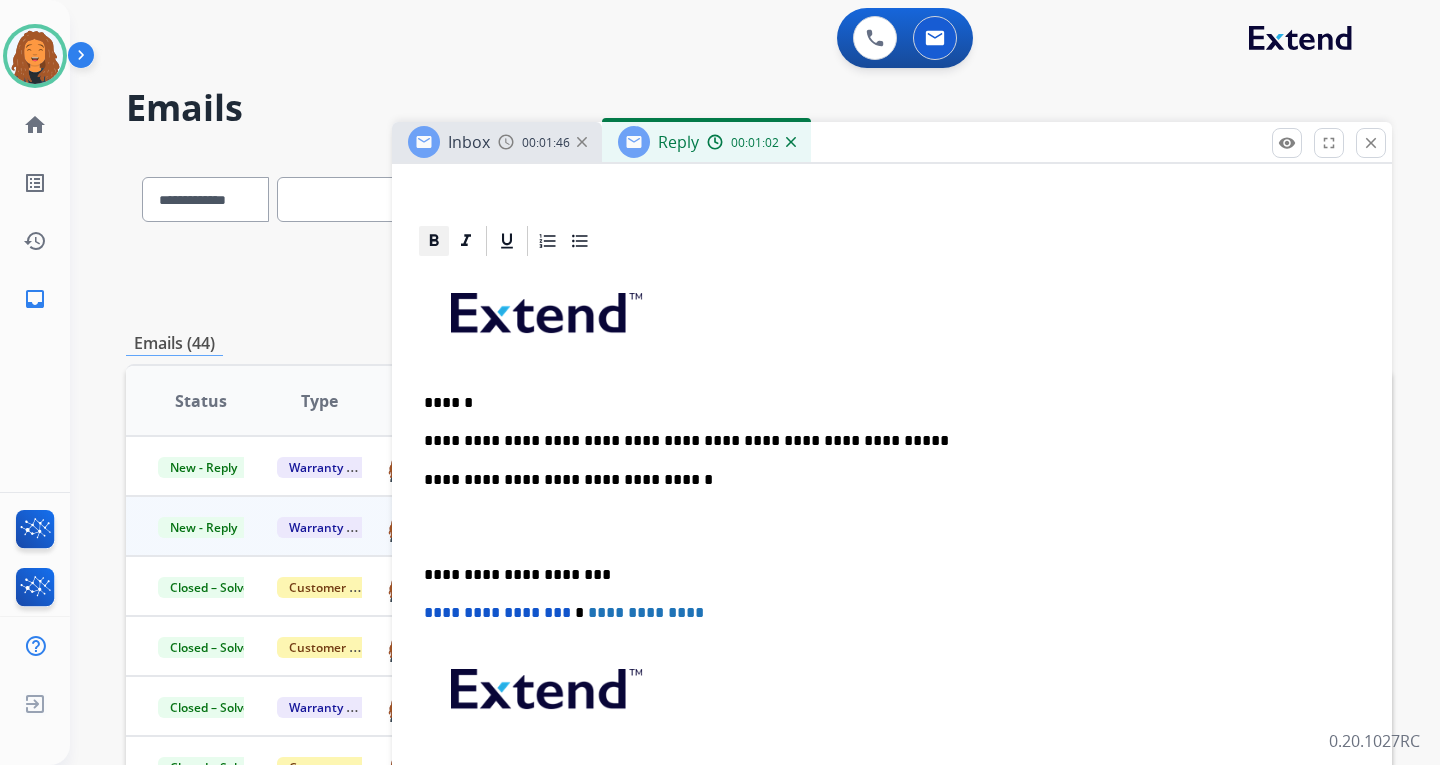click on "**********" at bounding box center [892, 528] 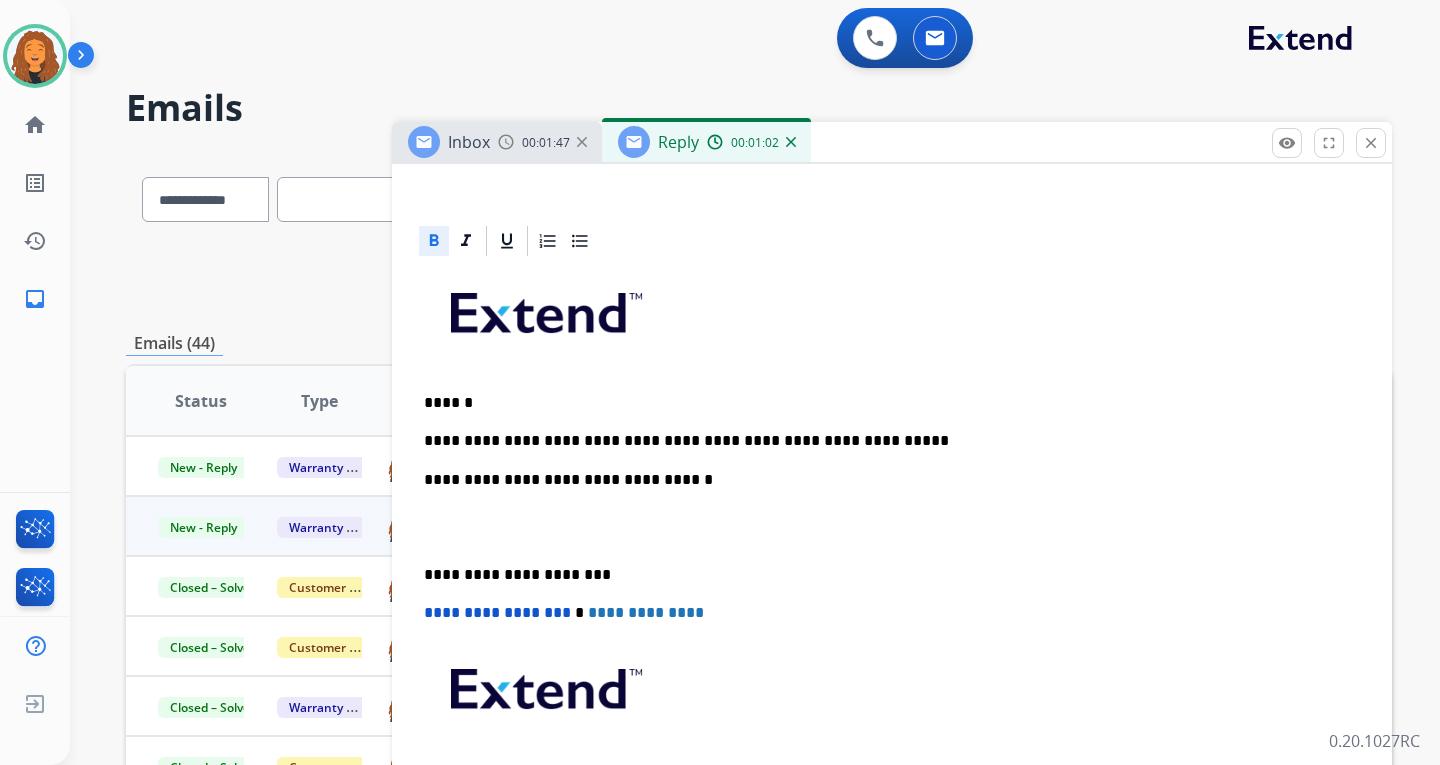 scroll, scrollTop: 43, scrollLeft: 0, axis: vertical 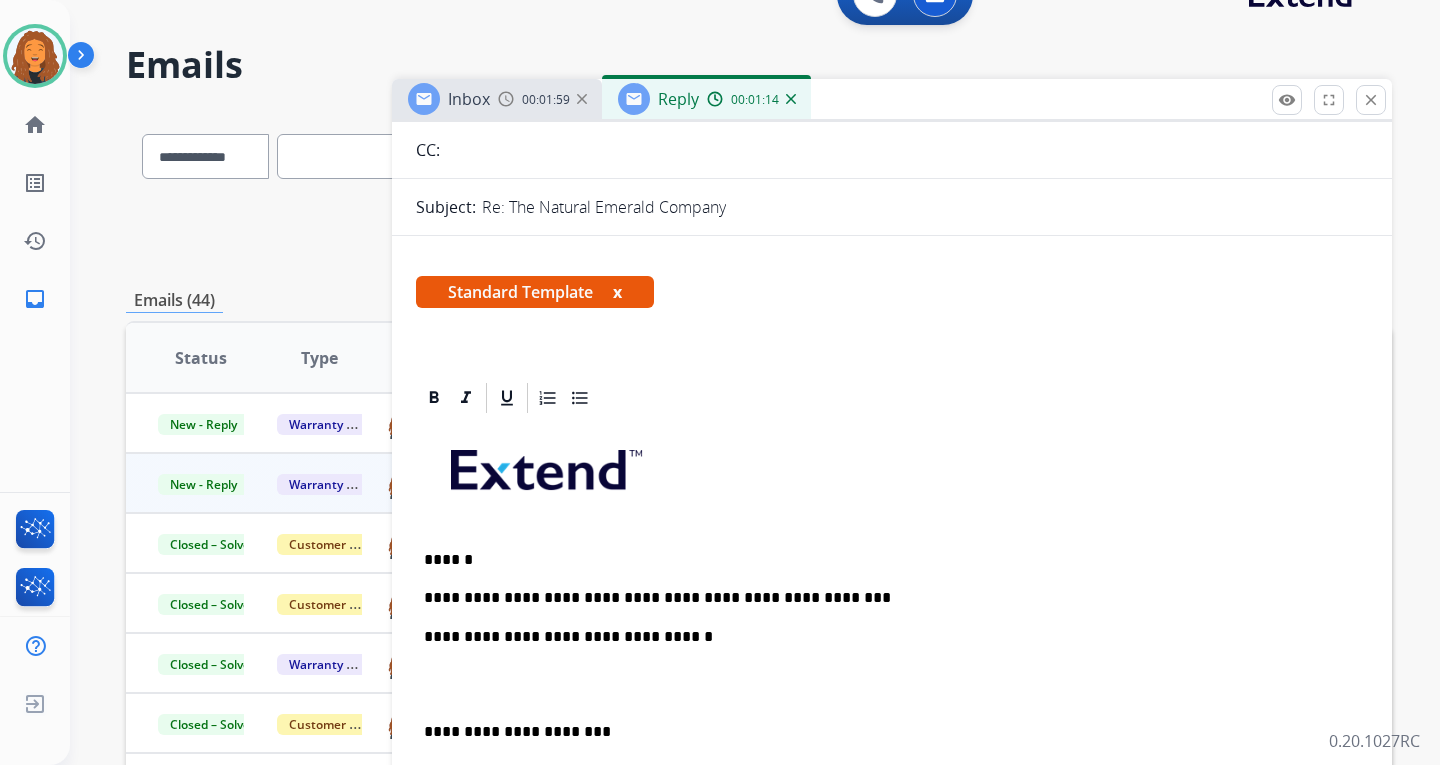 click on "**********" at bounding box center (884, 598) 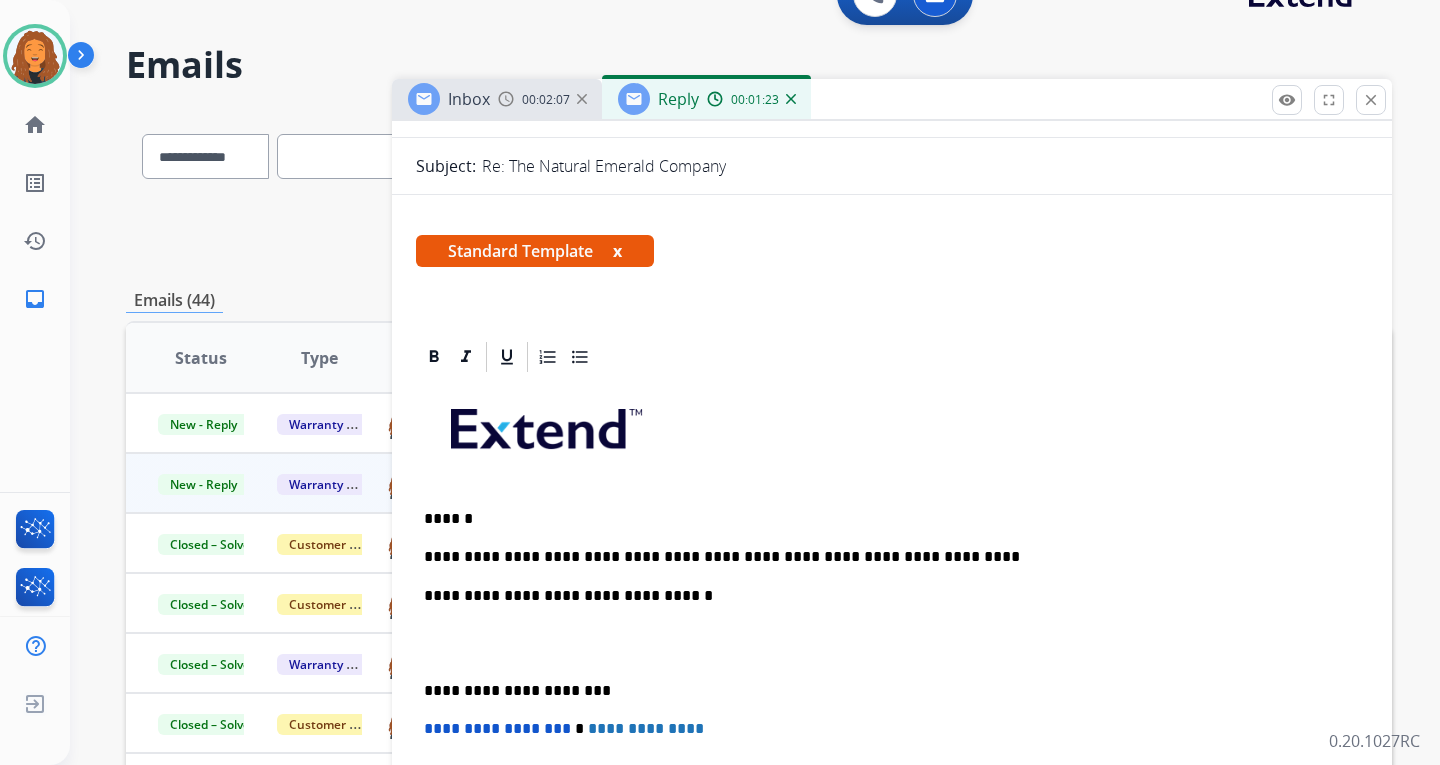 scroll, scrollTop: 0, scrollLeft: 0, axis: both 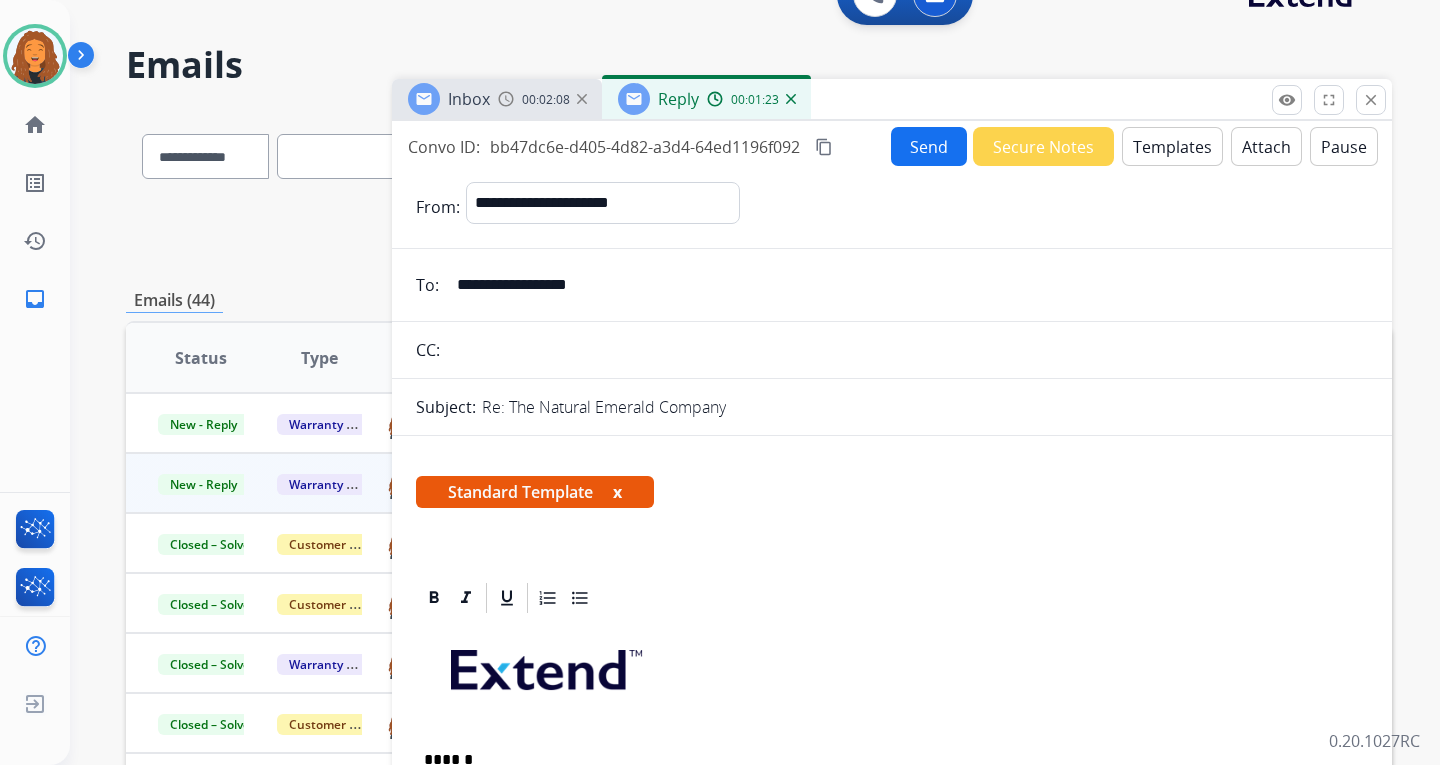 click on "Send" at bounding box center (929, 146) 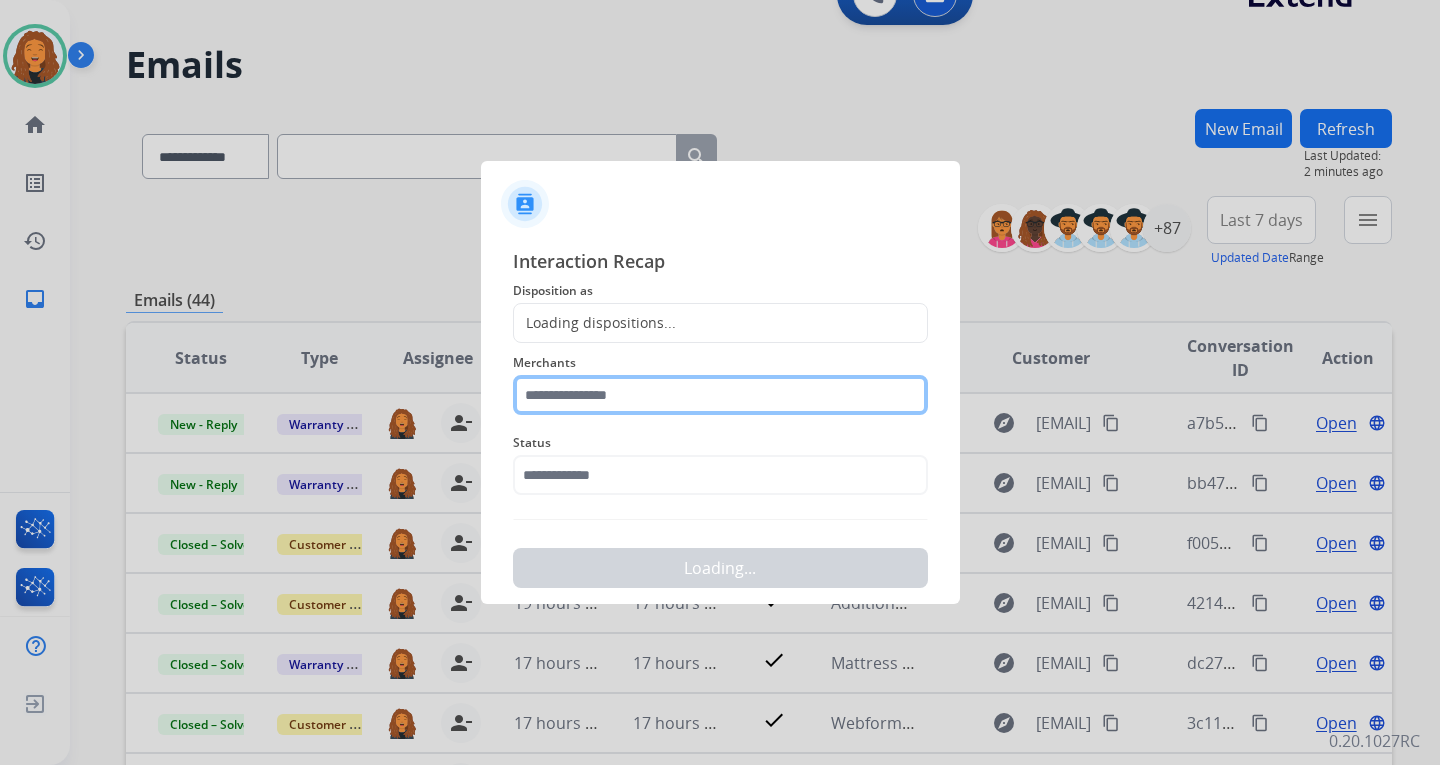 click 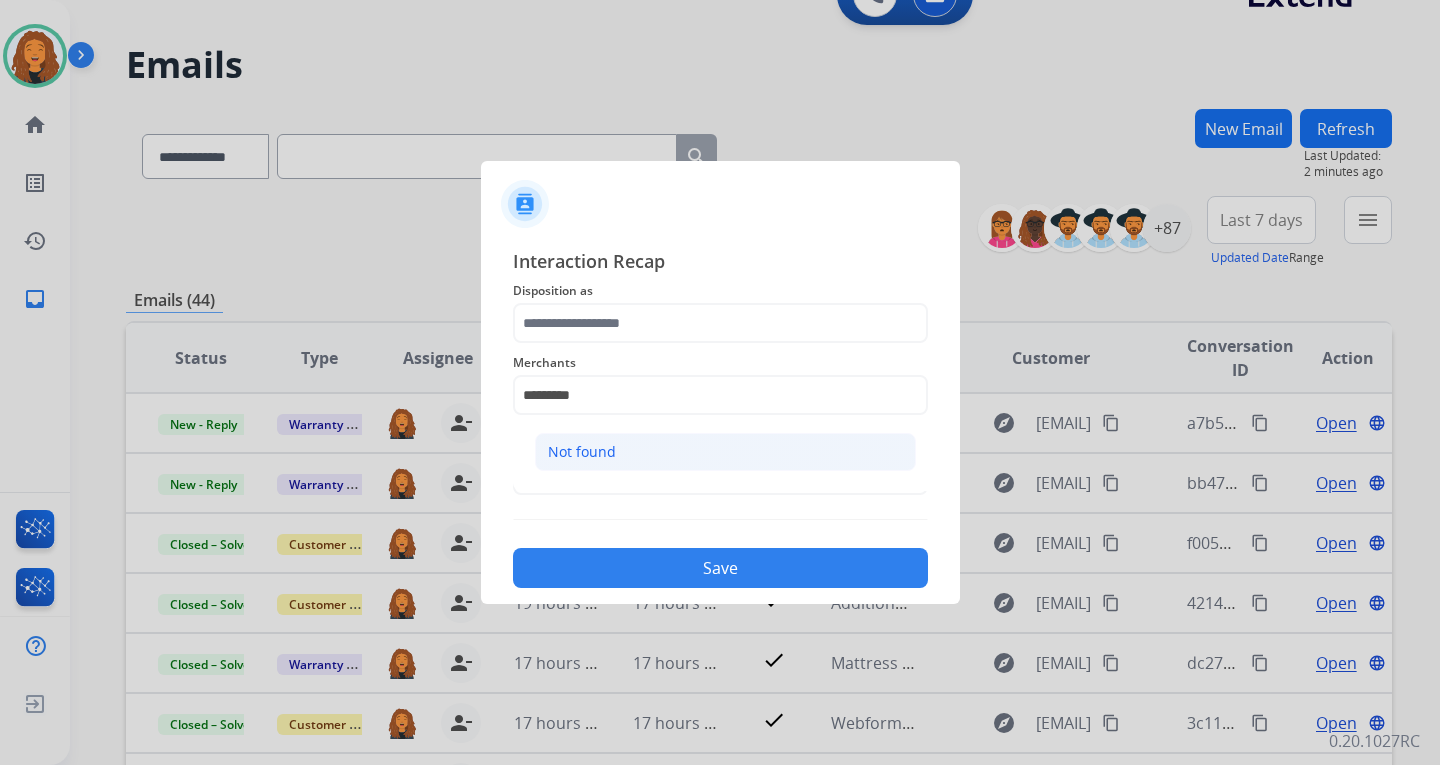 click on "Not found" 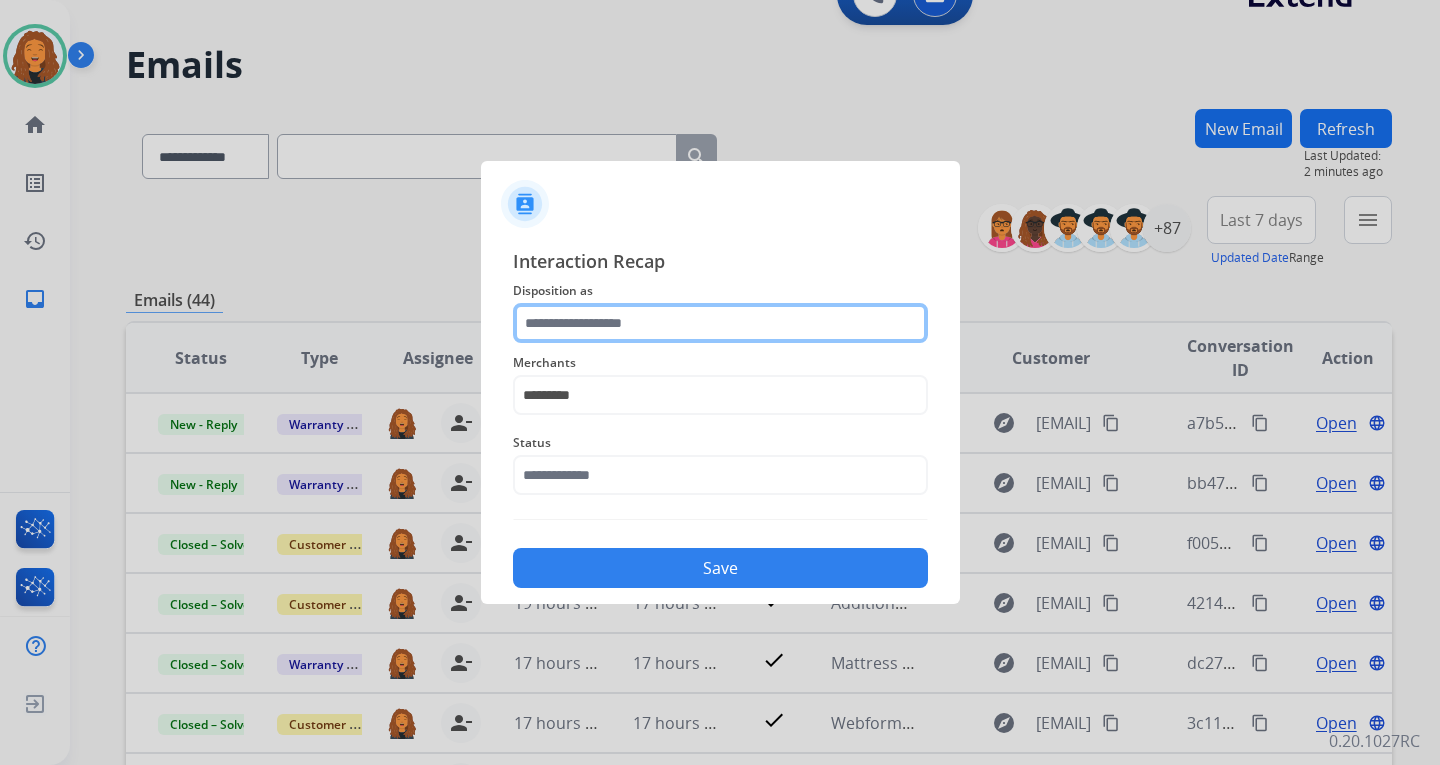 click 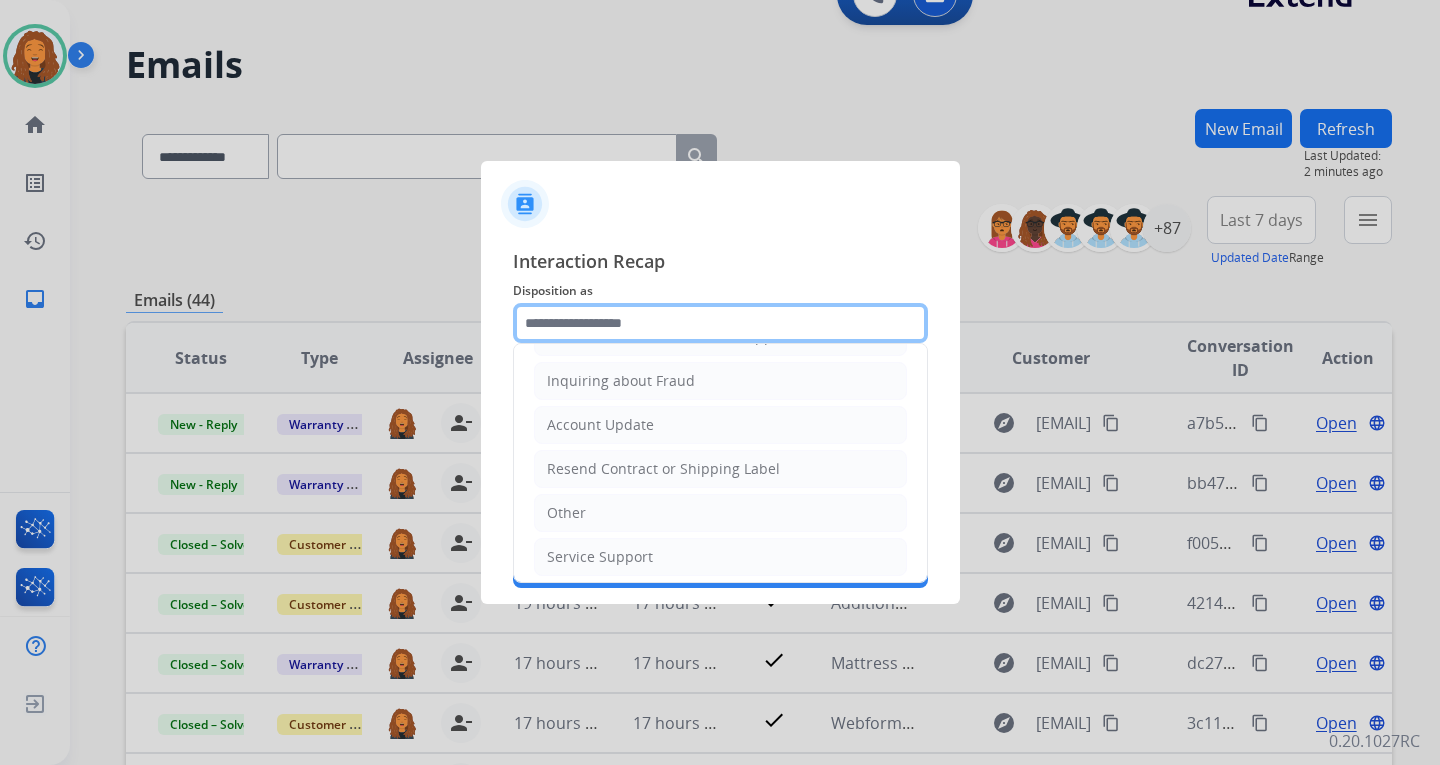 scroll, scrollTop: 312, scrollLeft: 0, axis: vertical 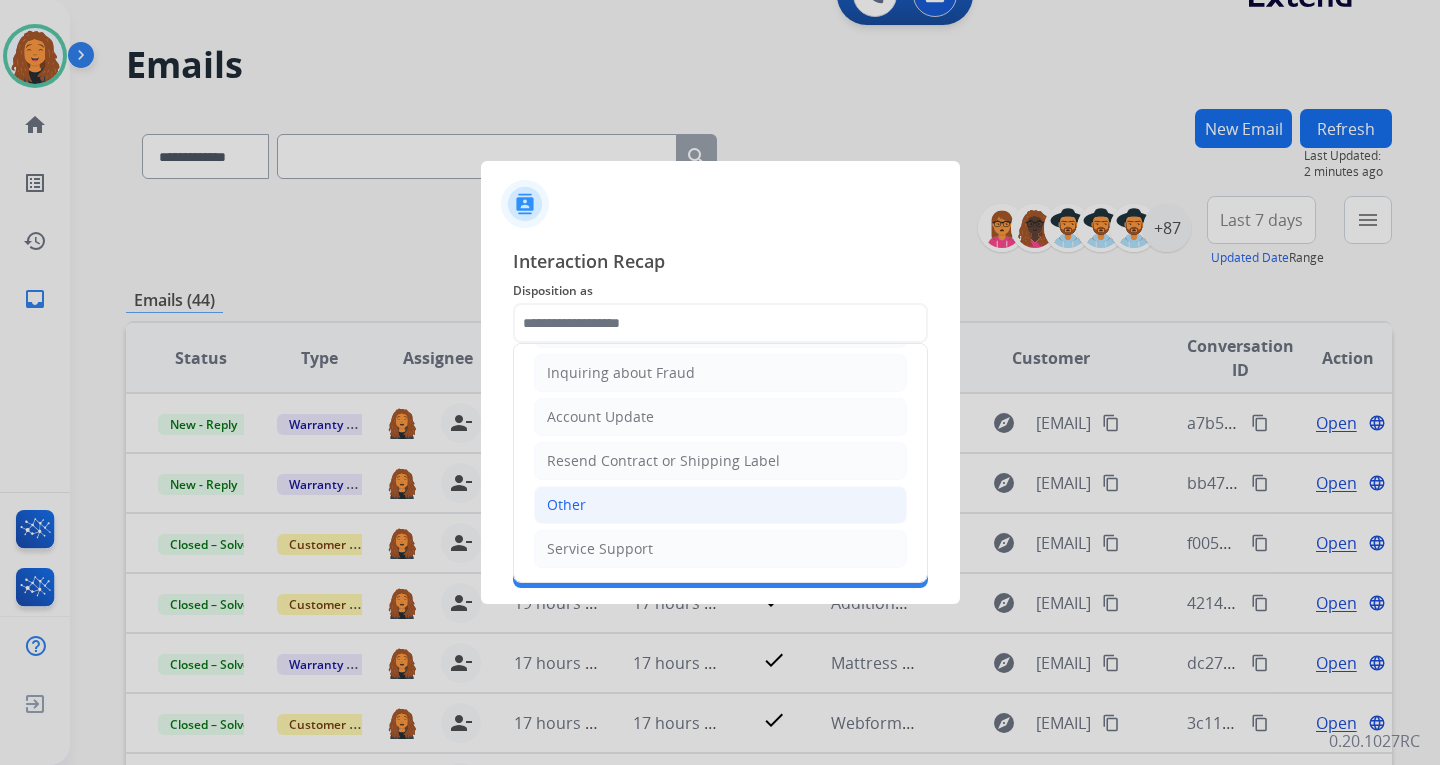 click on "Other" 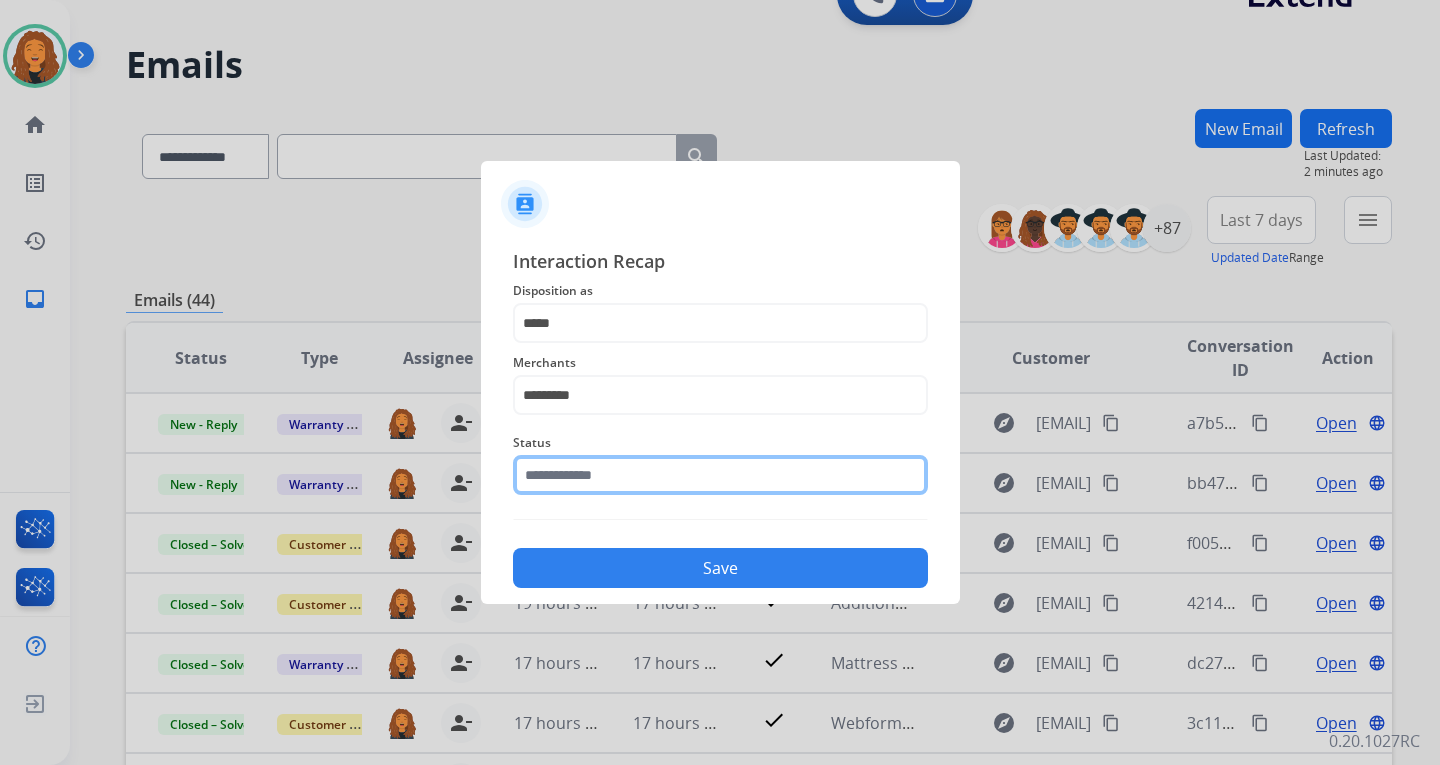 click 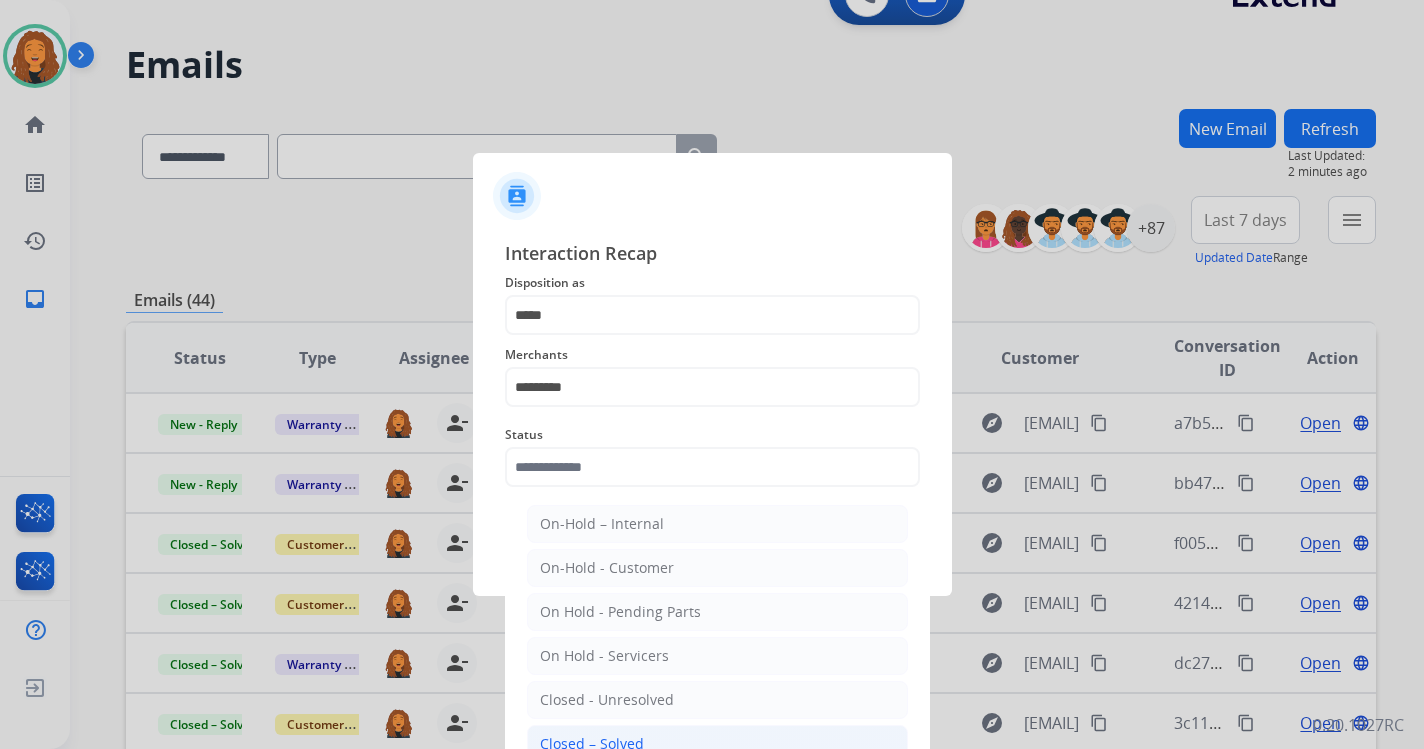 click on "Closed – Solved" 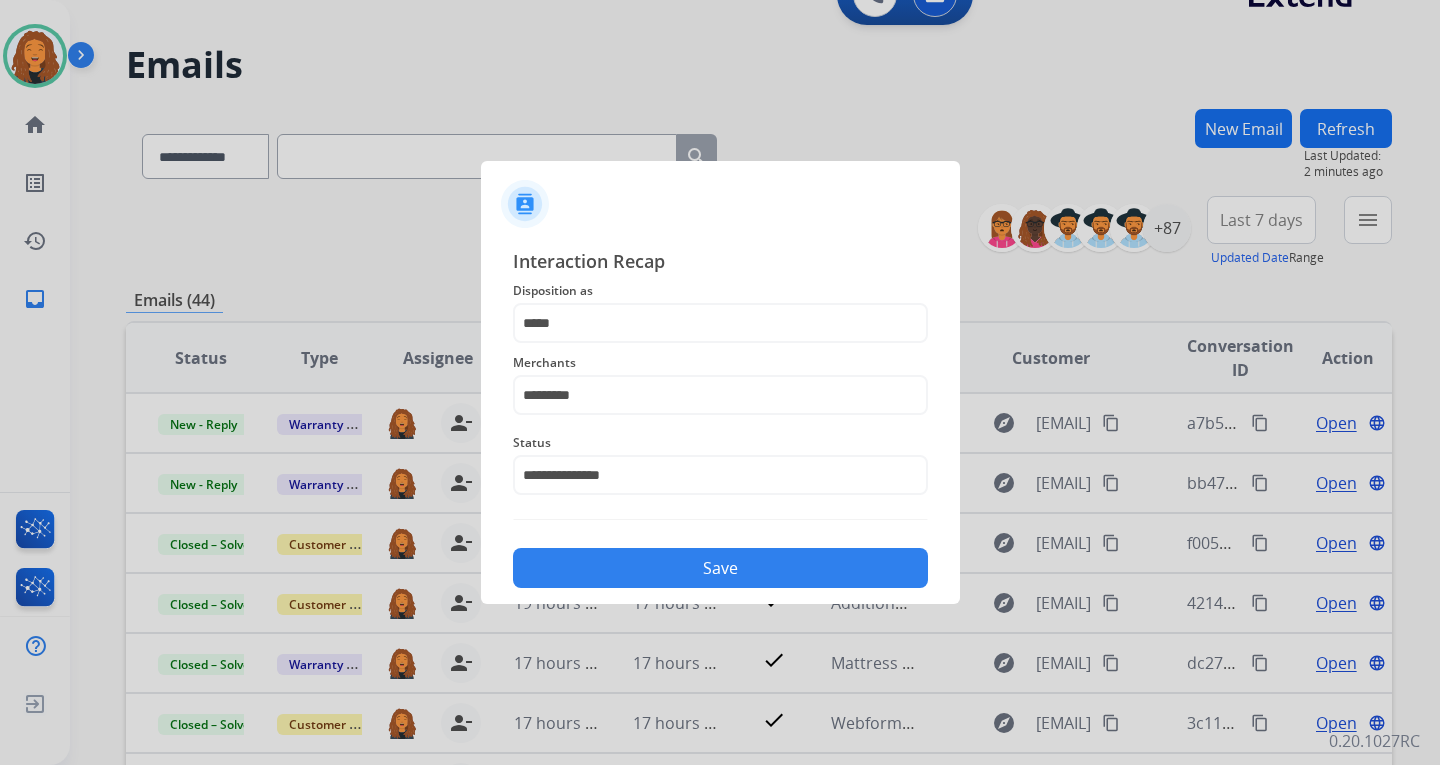 click on "Save" 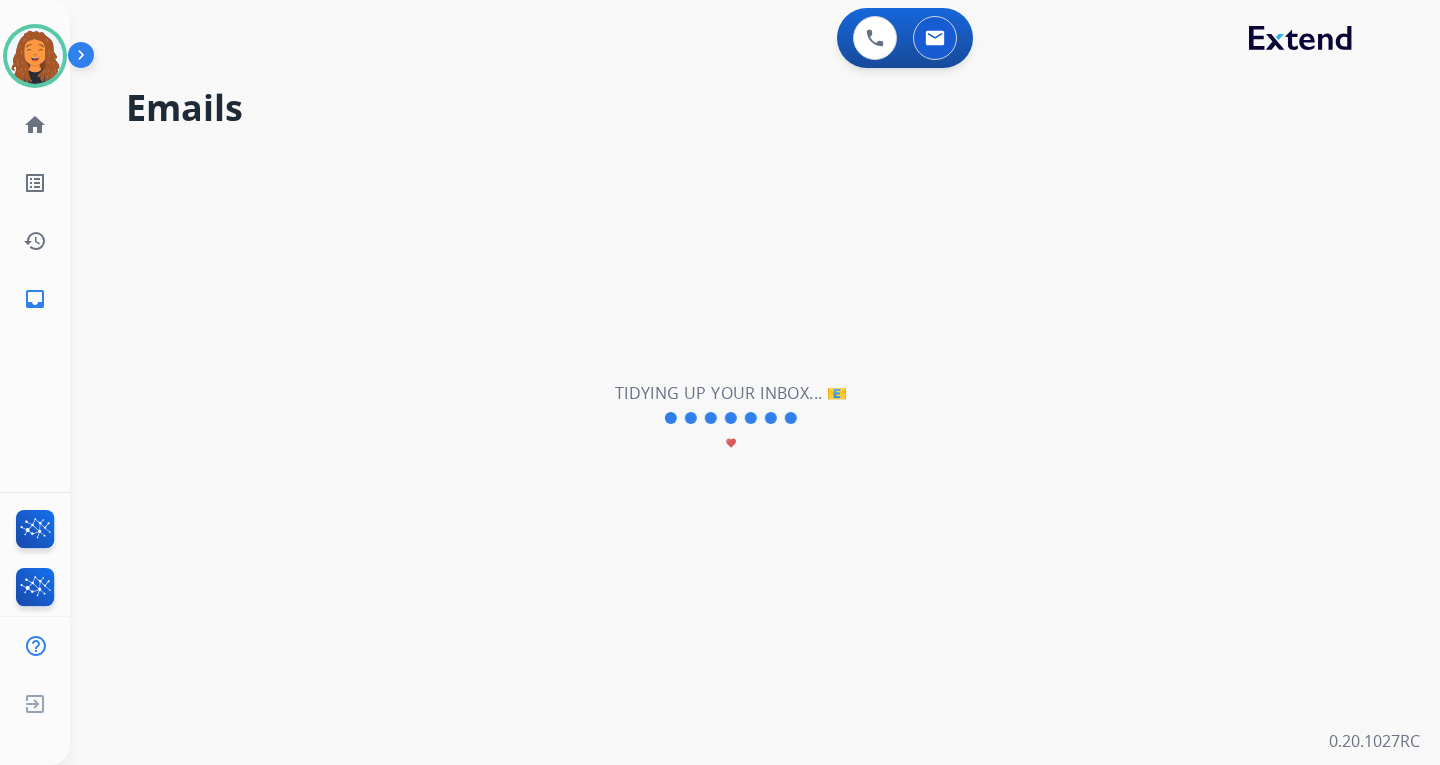 scroll, scrollTop: 0, scrollLeft: 0, axis: both 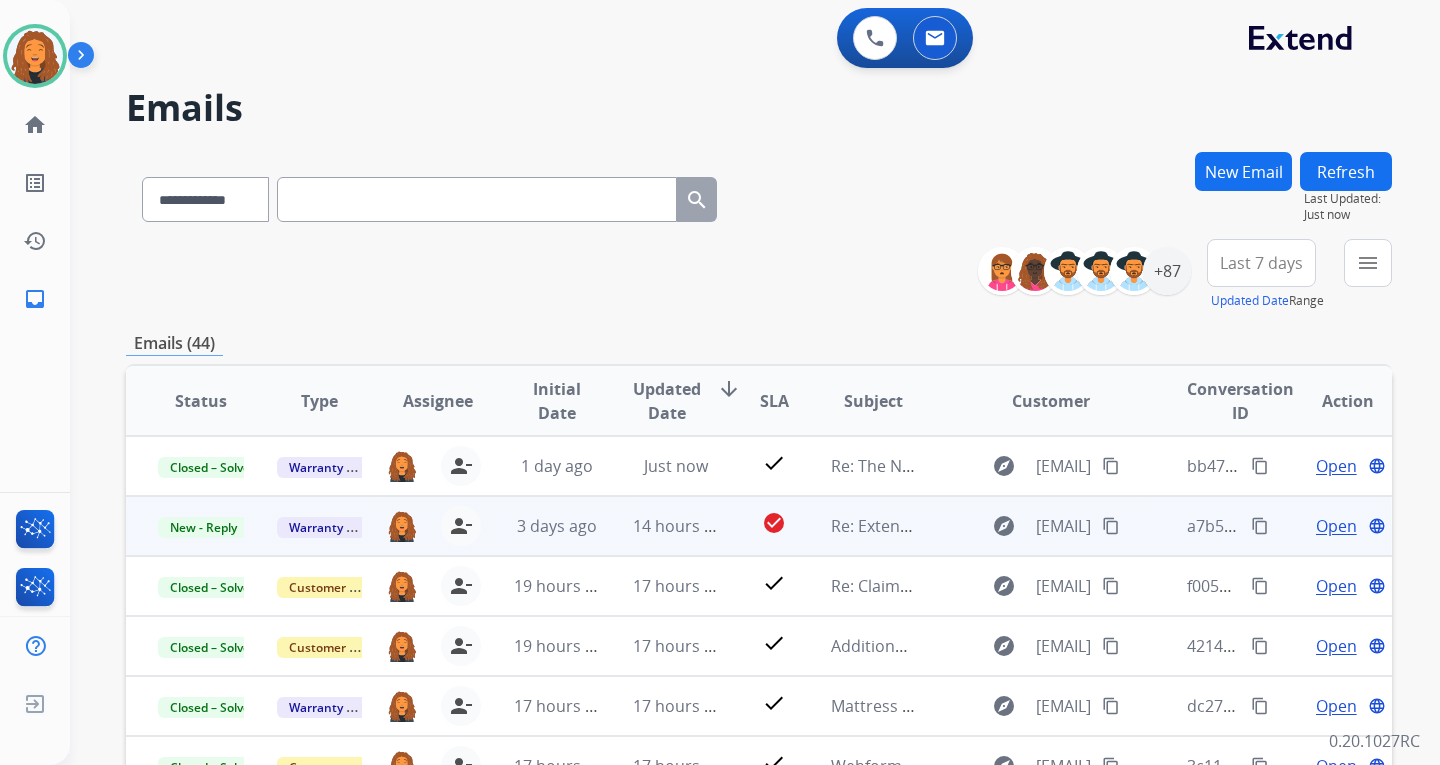 click on "content_copy" at bounding box center (1111, 526) 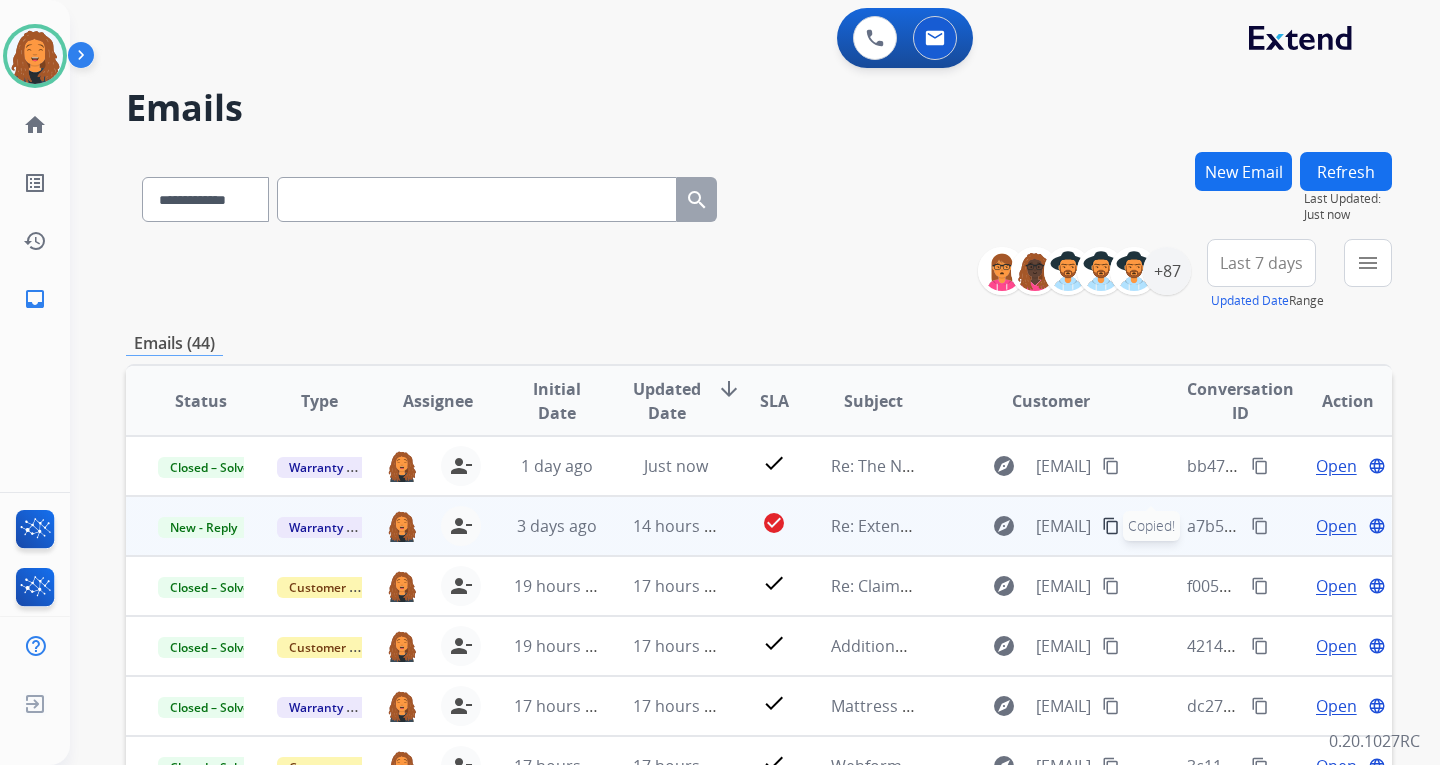 click on "Open" at bounding box center [1336, 526] 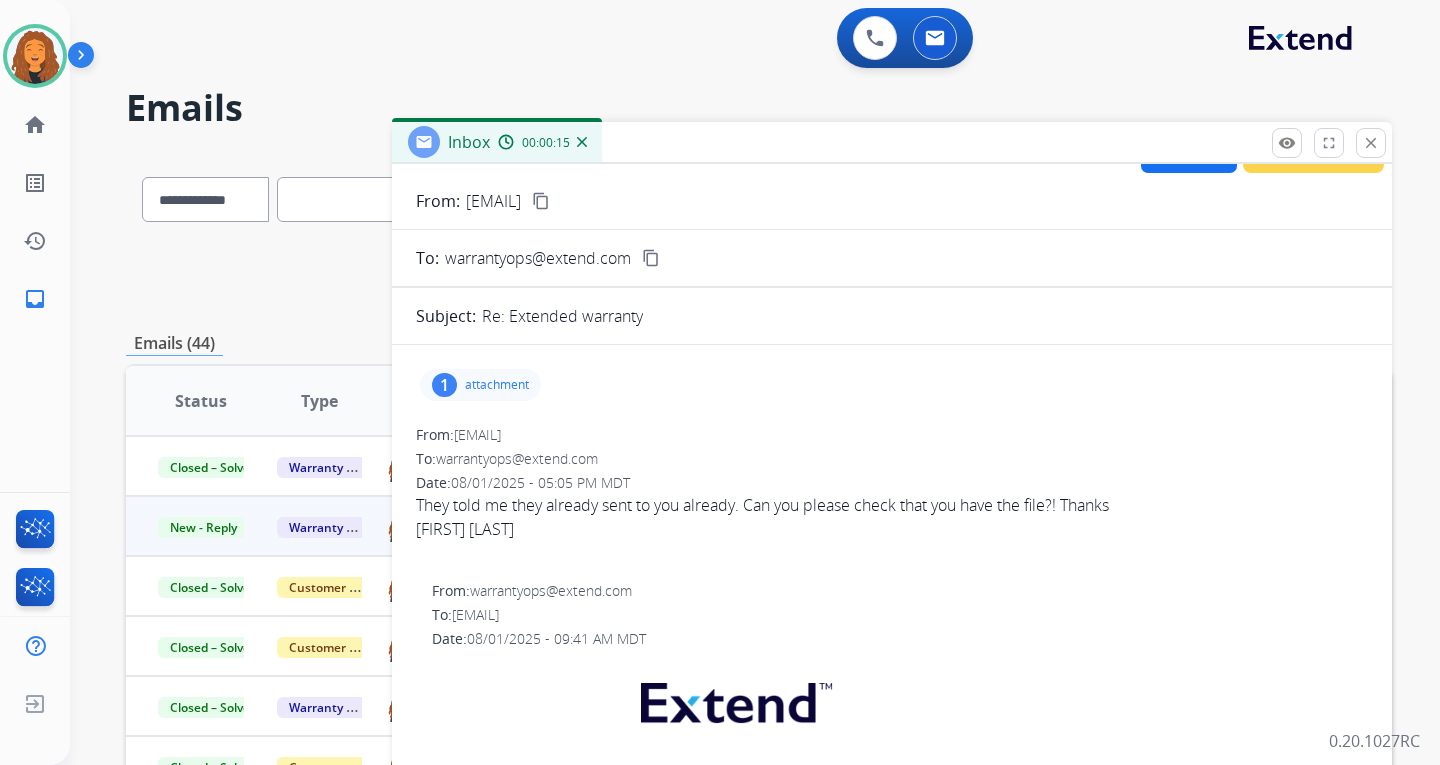 scroll, scrollTop: 0, scrollLeft: 0, axis: both 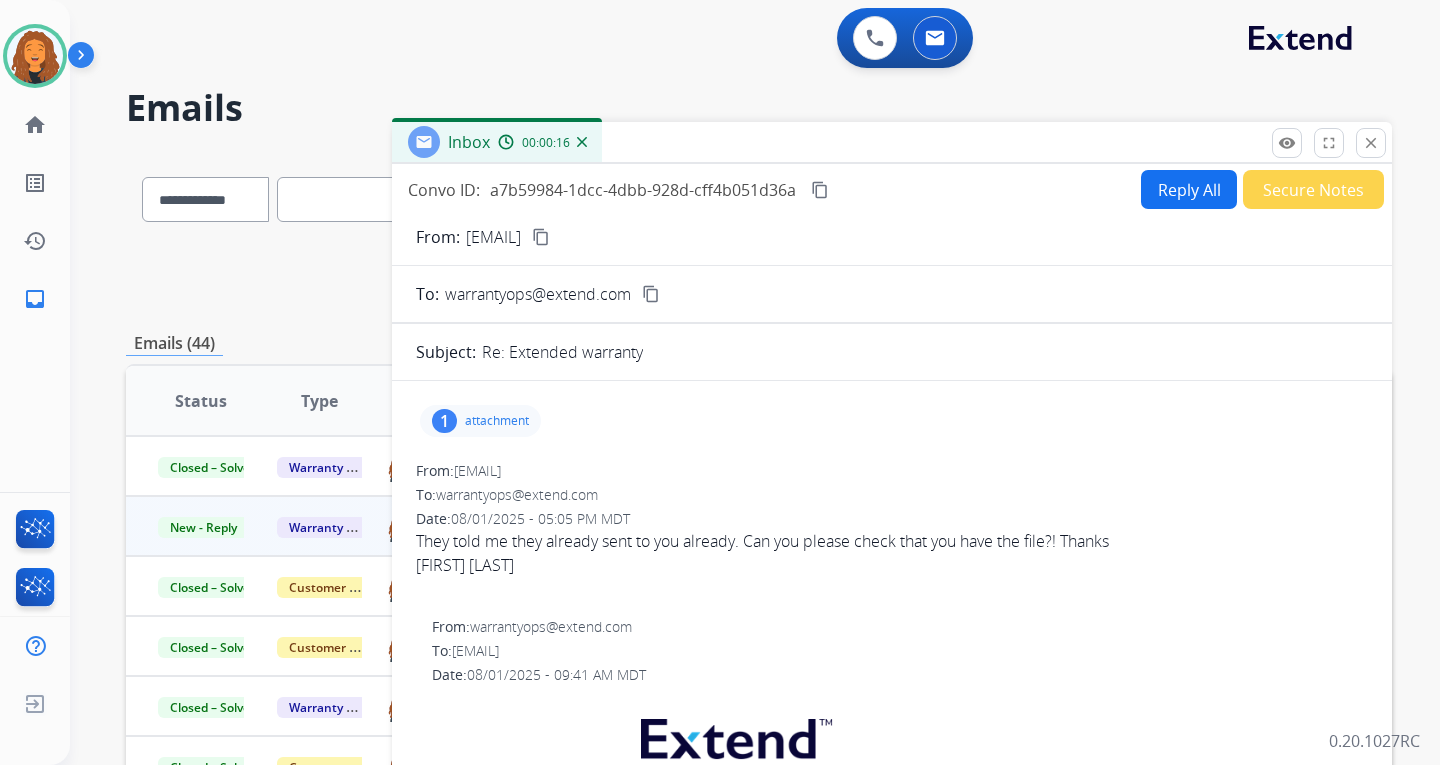 click on "attachment" at bounding box center [497, 421] 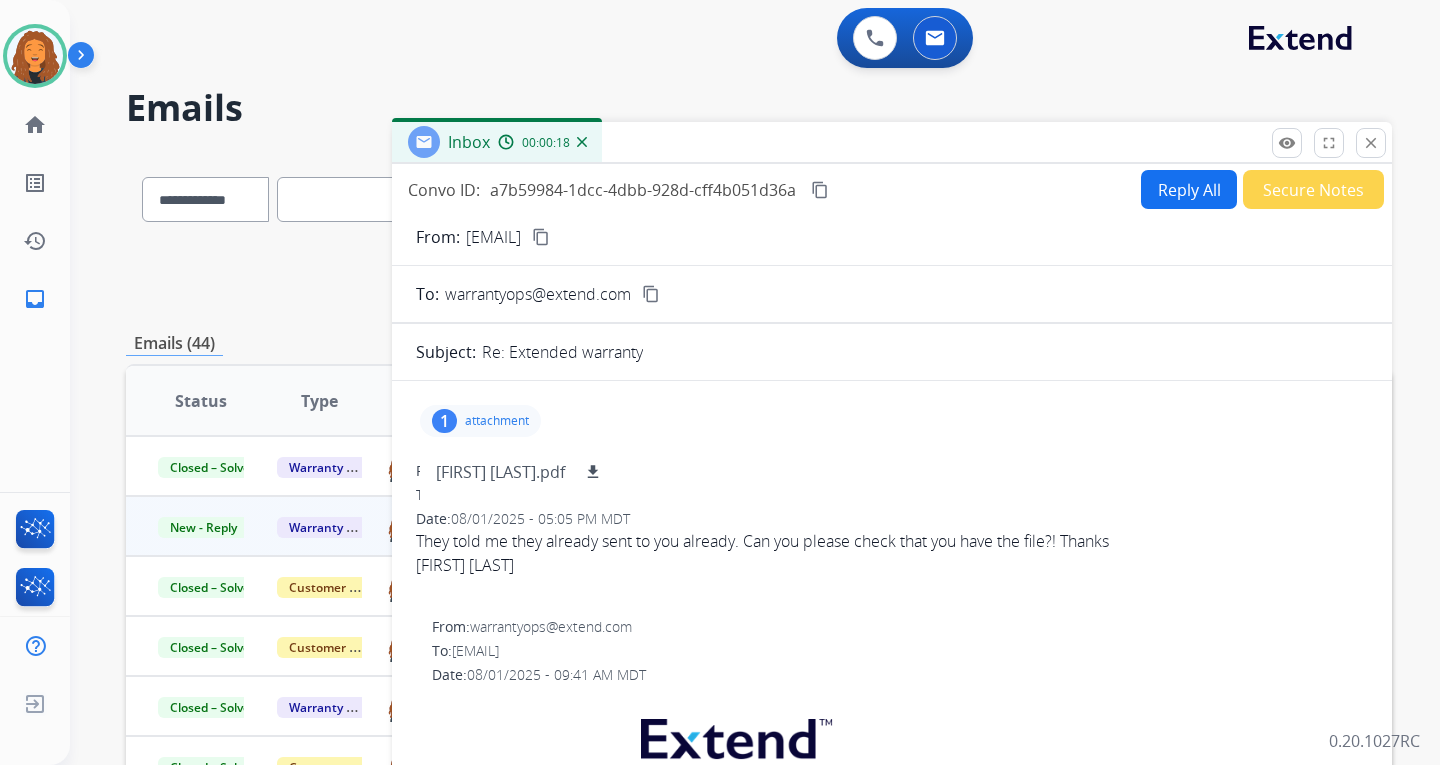 click on "From:  [EMAIL]" at bounding box center [892, 471] 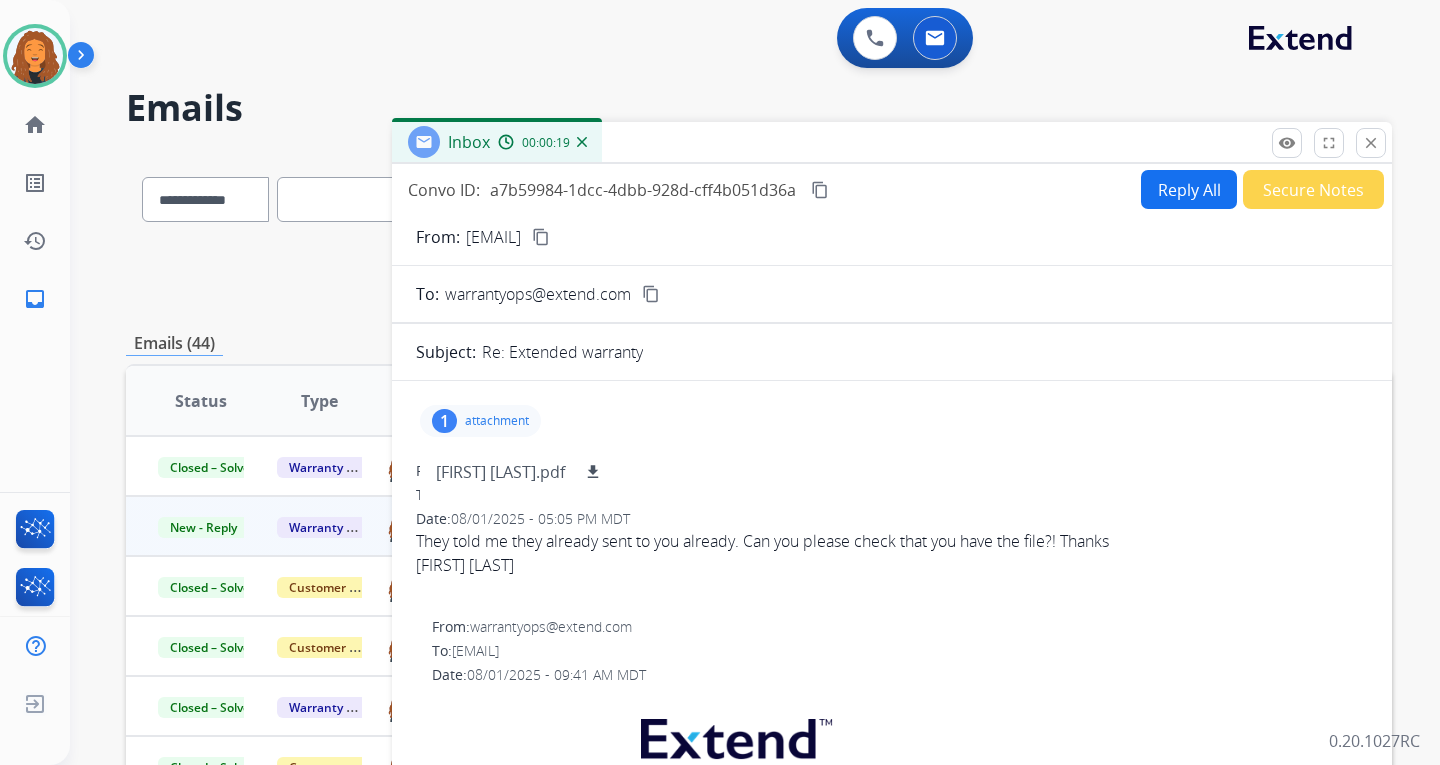 click on "Reply All" at bounding box center [1189, 189] 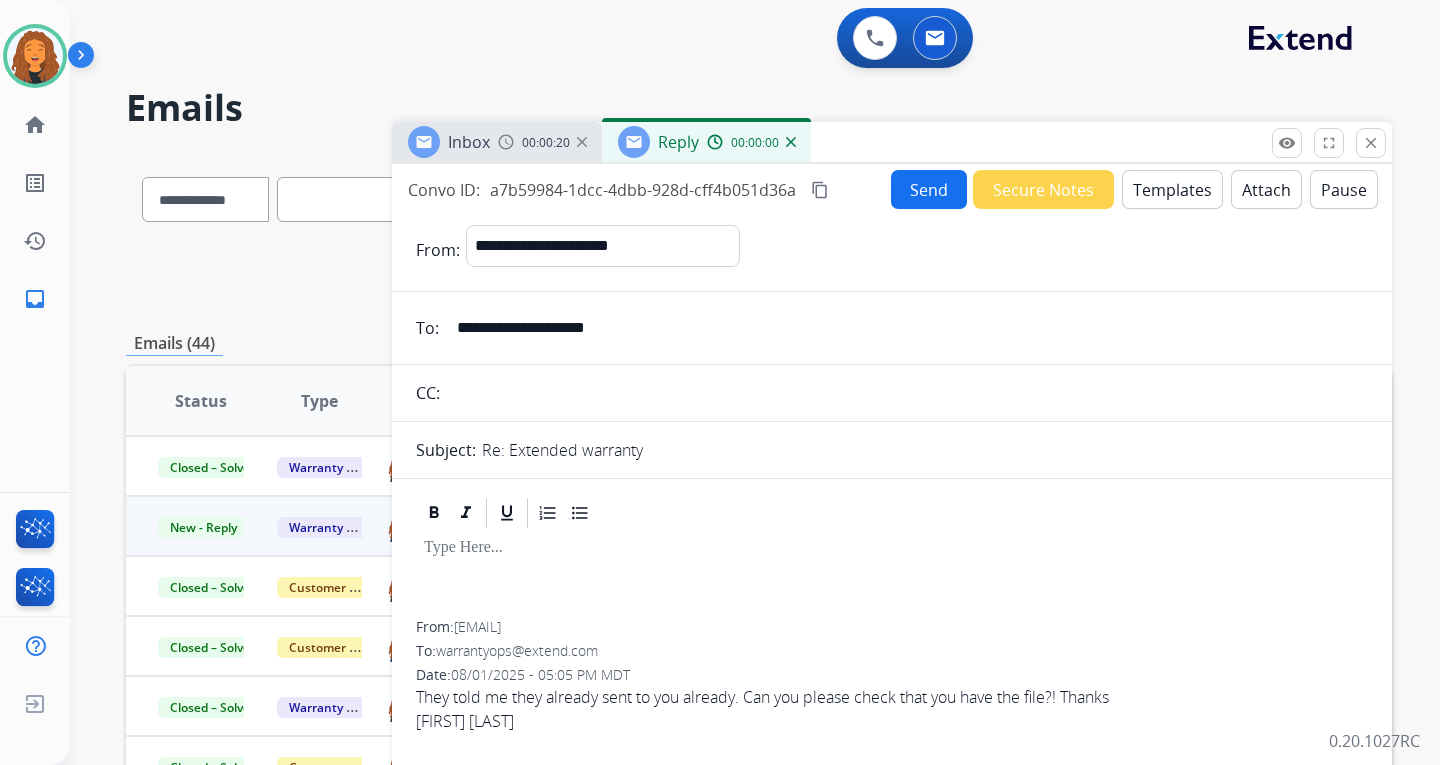 click on "Templates" at bounding box center [1172, 189] 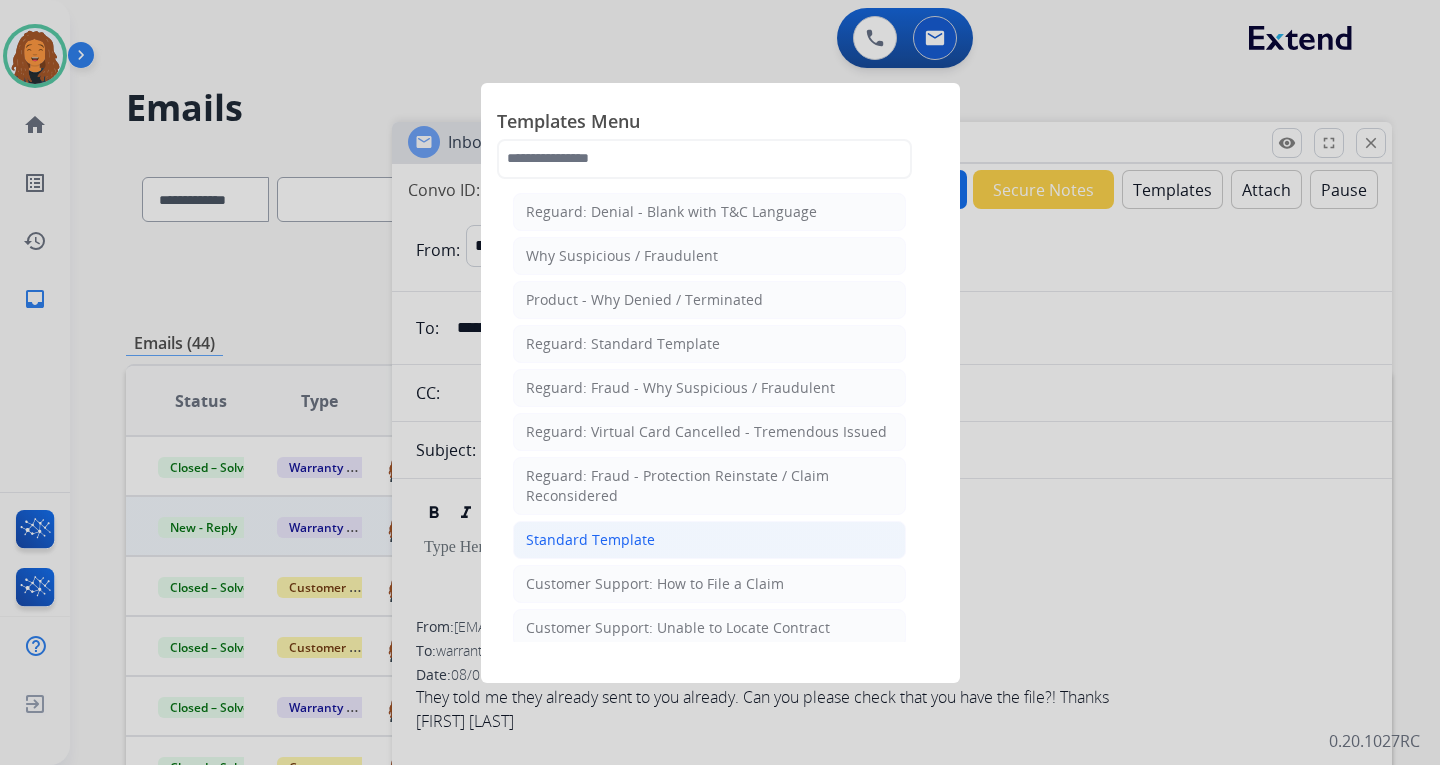 click on "Standard Template" 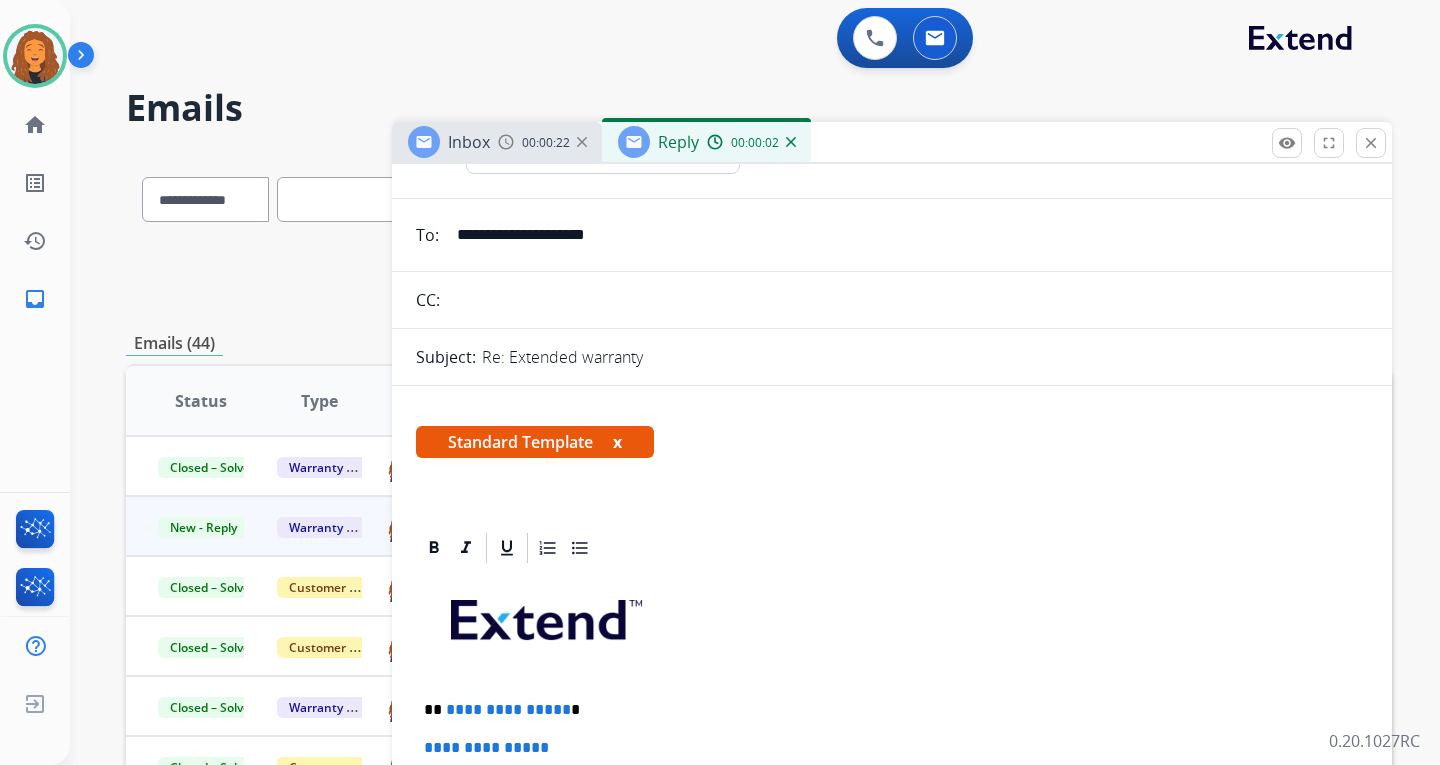 scroll, scrollTop: 300, scrollLeft: 0, axis: vertical 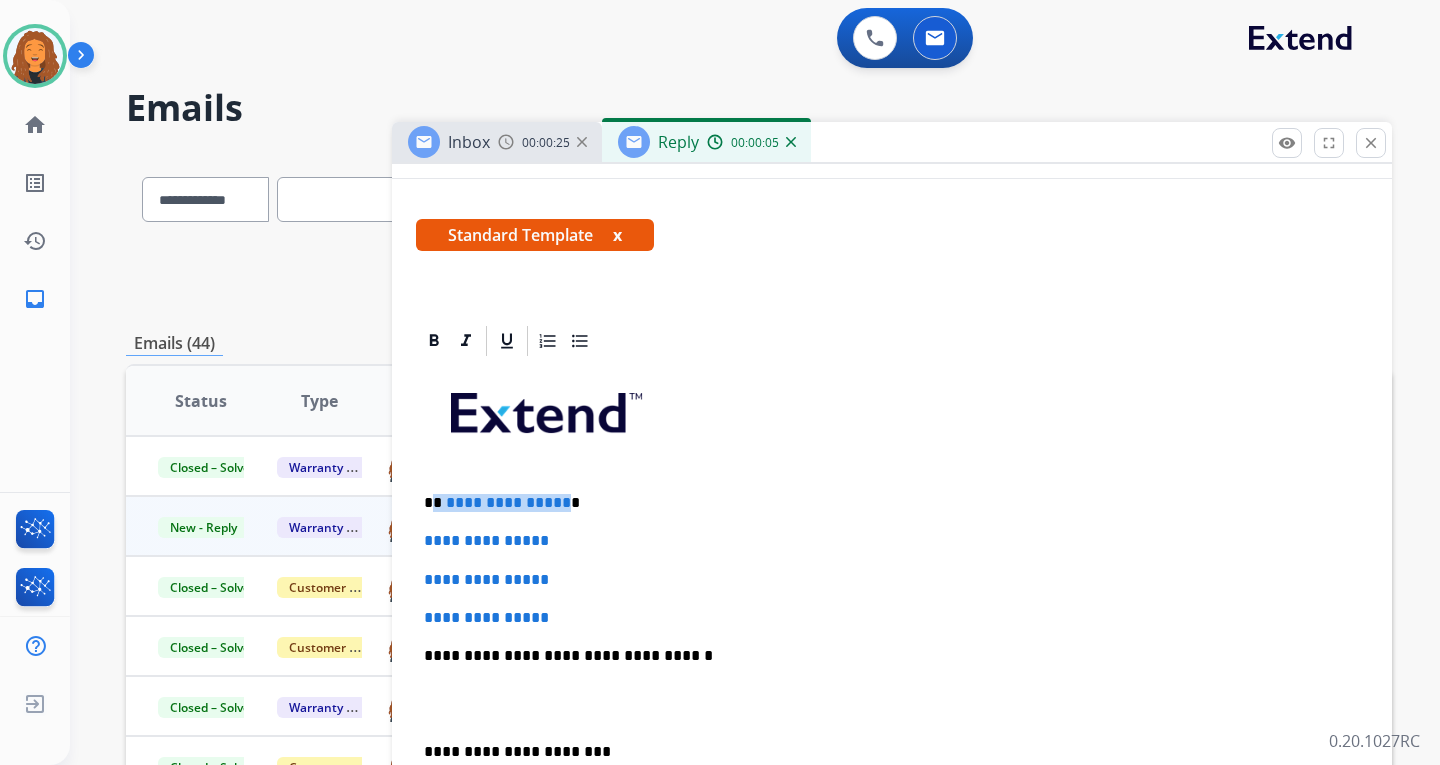 drag, startPoint x: 560, startPoint y: 505, endPoint x: 432, endPoint y: 503, distance: 128.01562 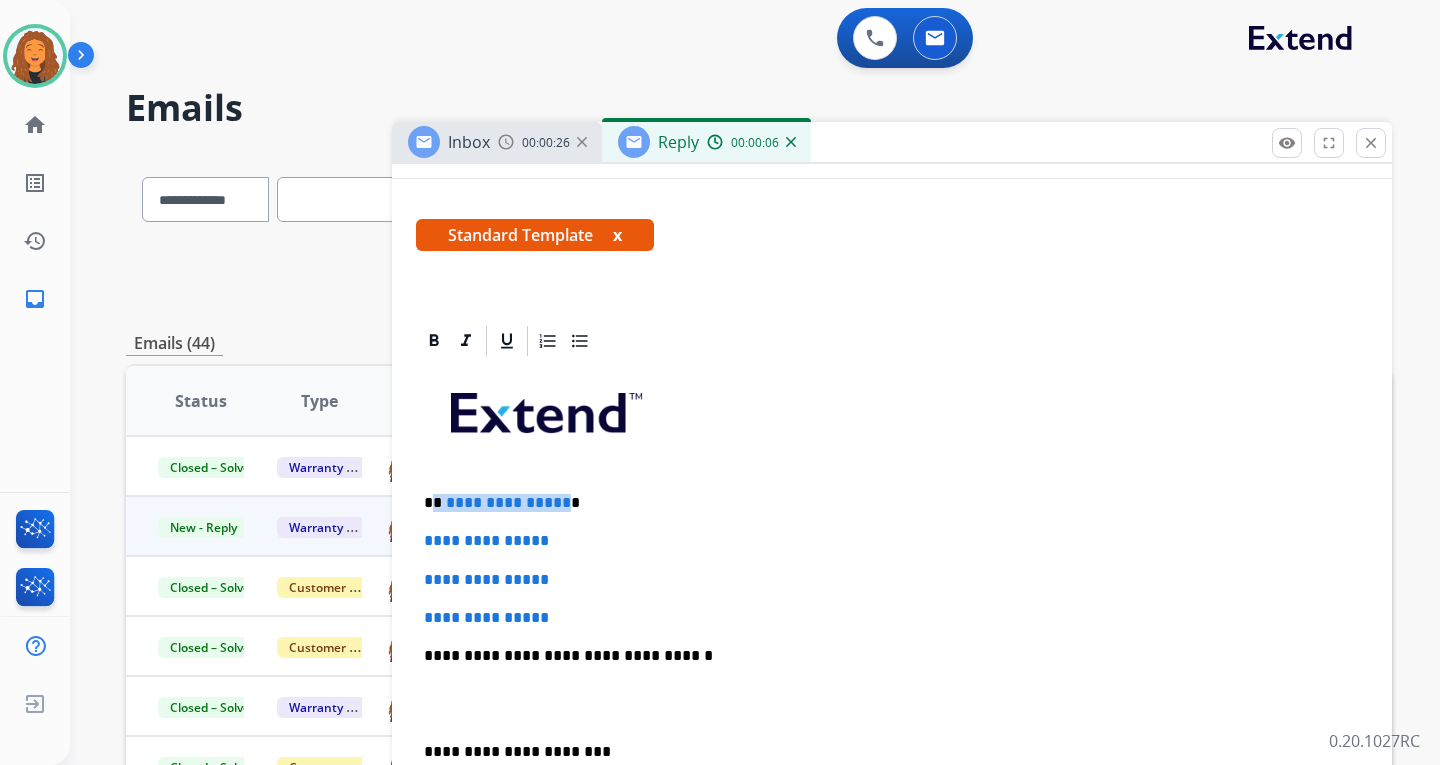 type 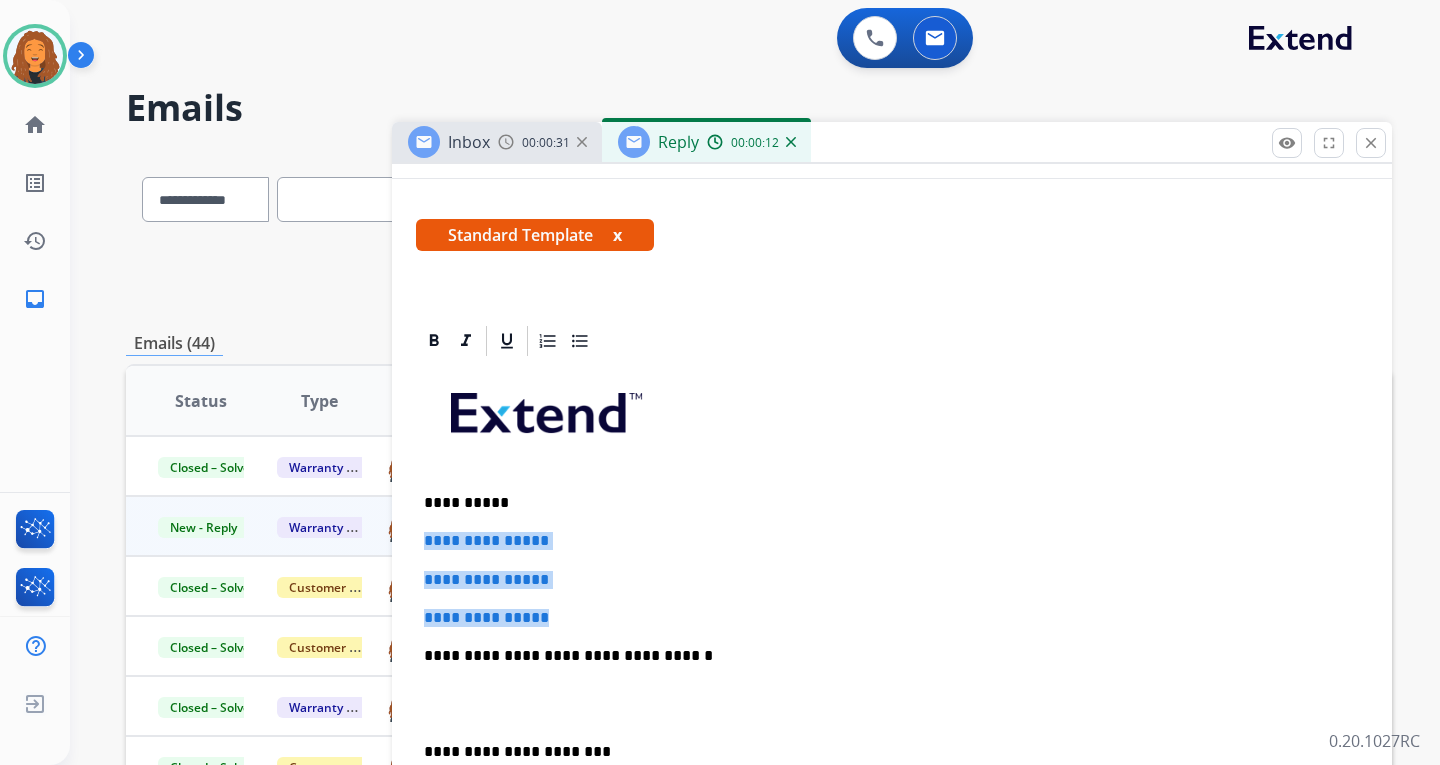 drag, startPoint x: 594, startPoint y: 610, endPoint x: 426, endPoint y: 533, distance: 184.8053 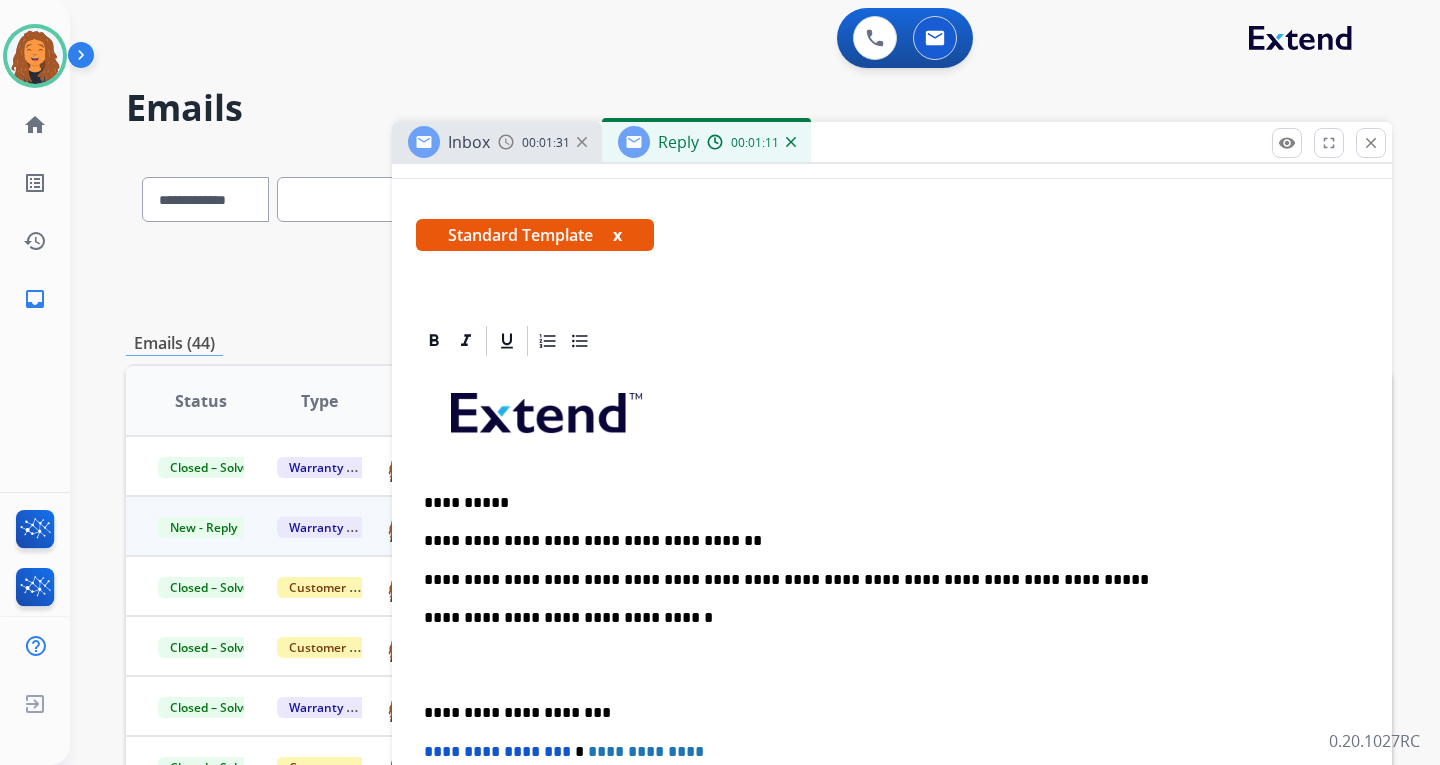 click on "**********" at bounding box center (884, 580) 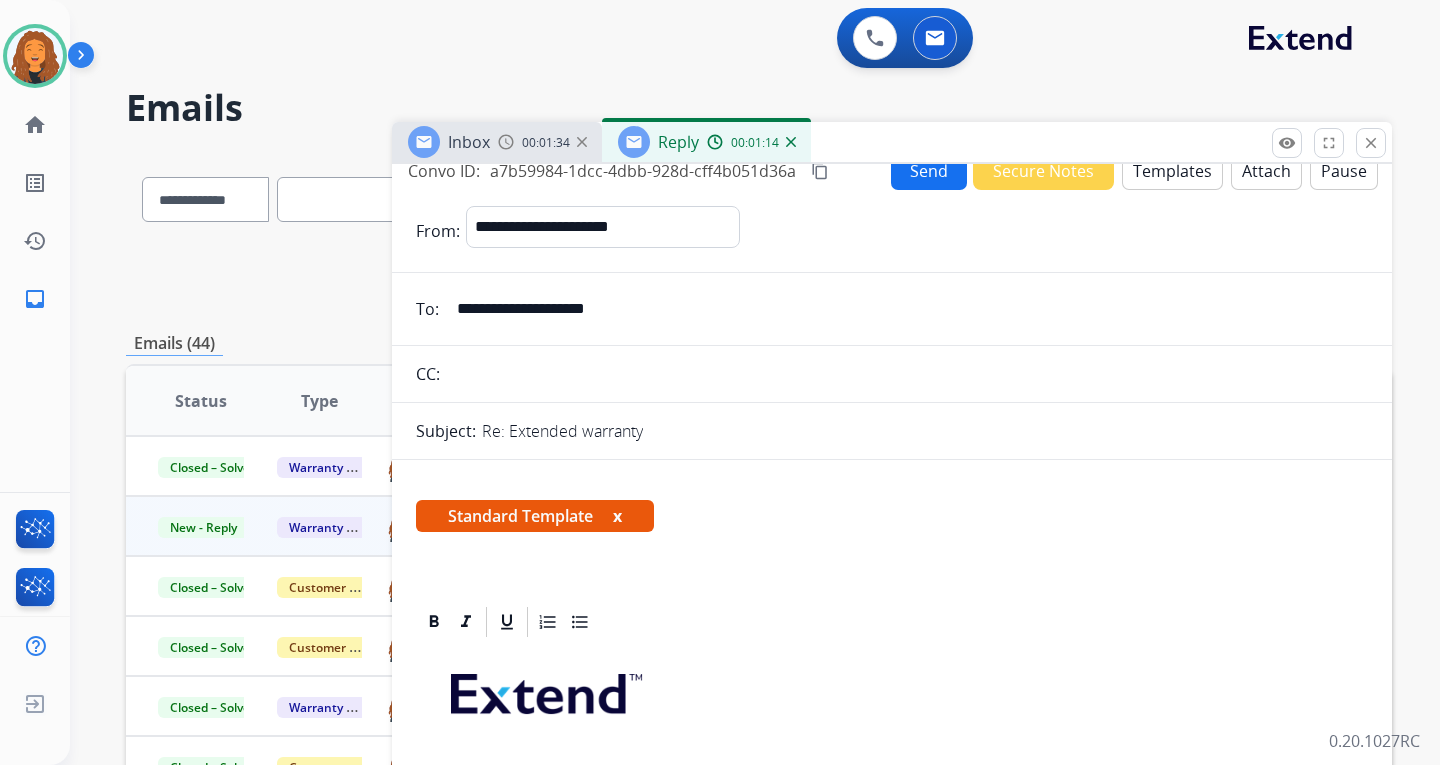 scroll, scrollTop: 0, scrollLeft: 0, axis: both 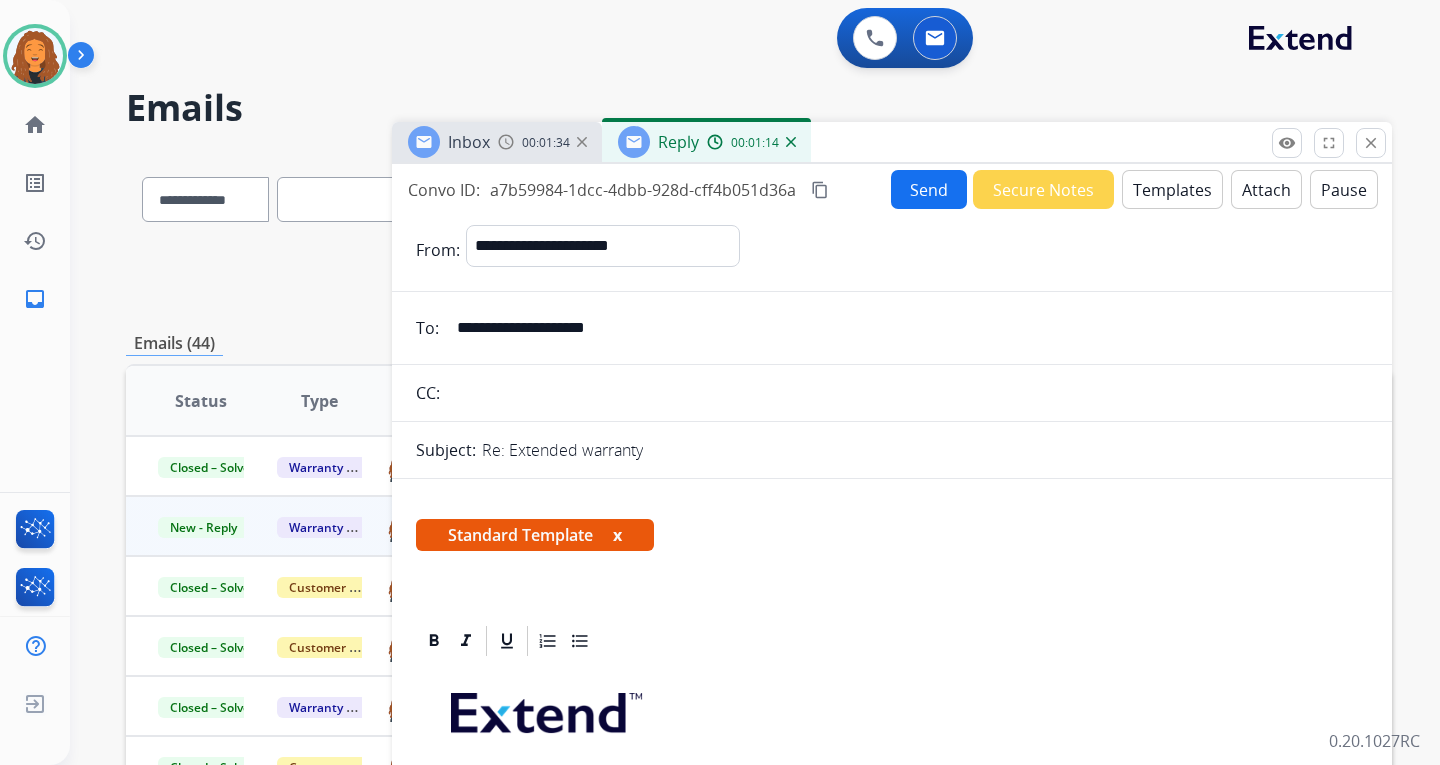 click on "Send" at bounding box center (929, 189) 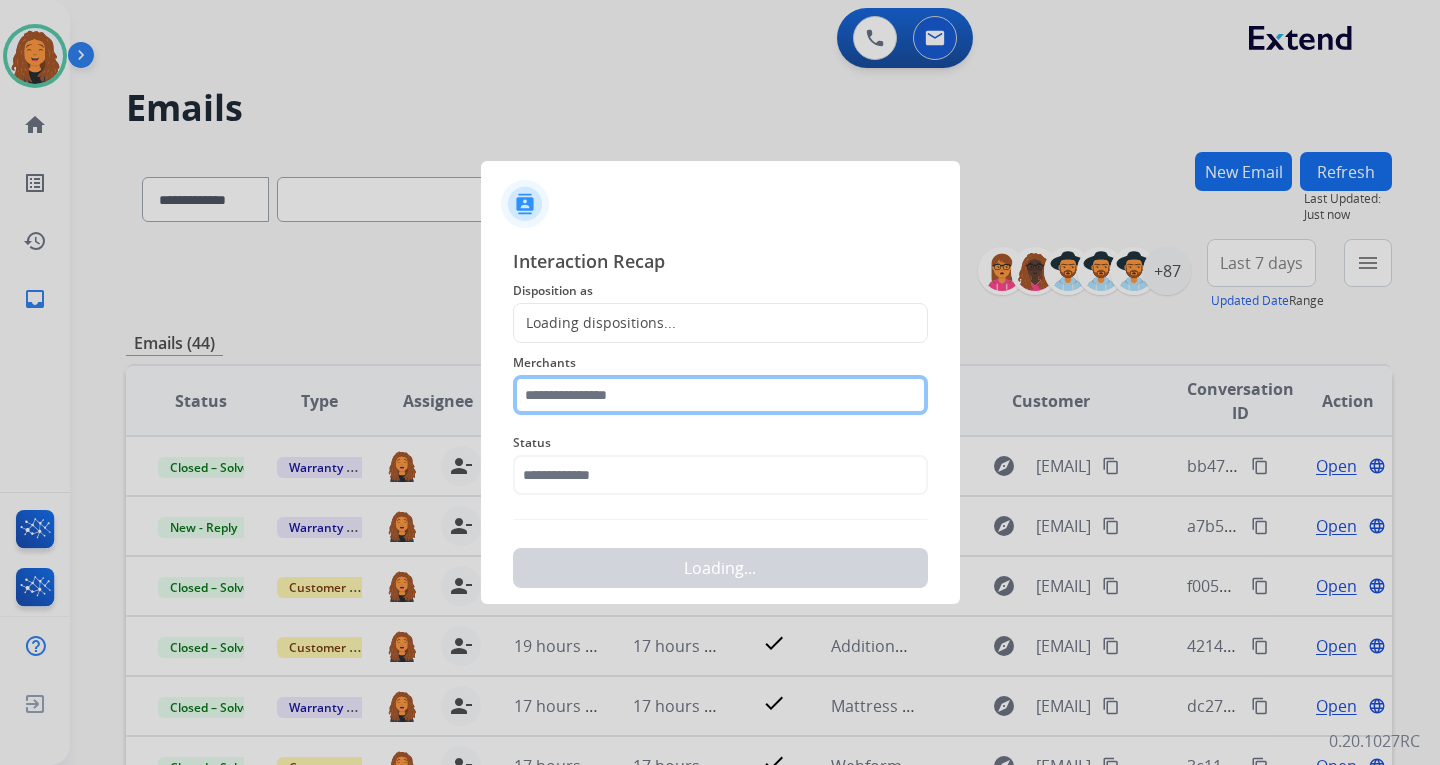 click 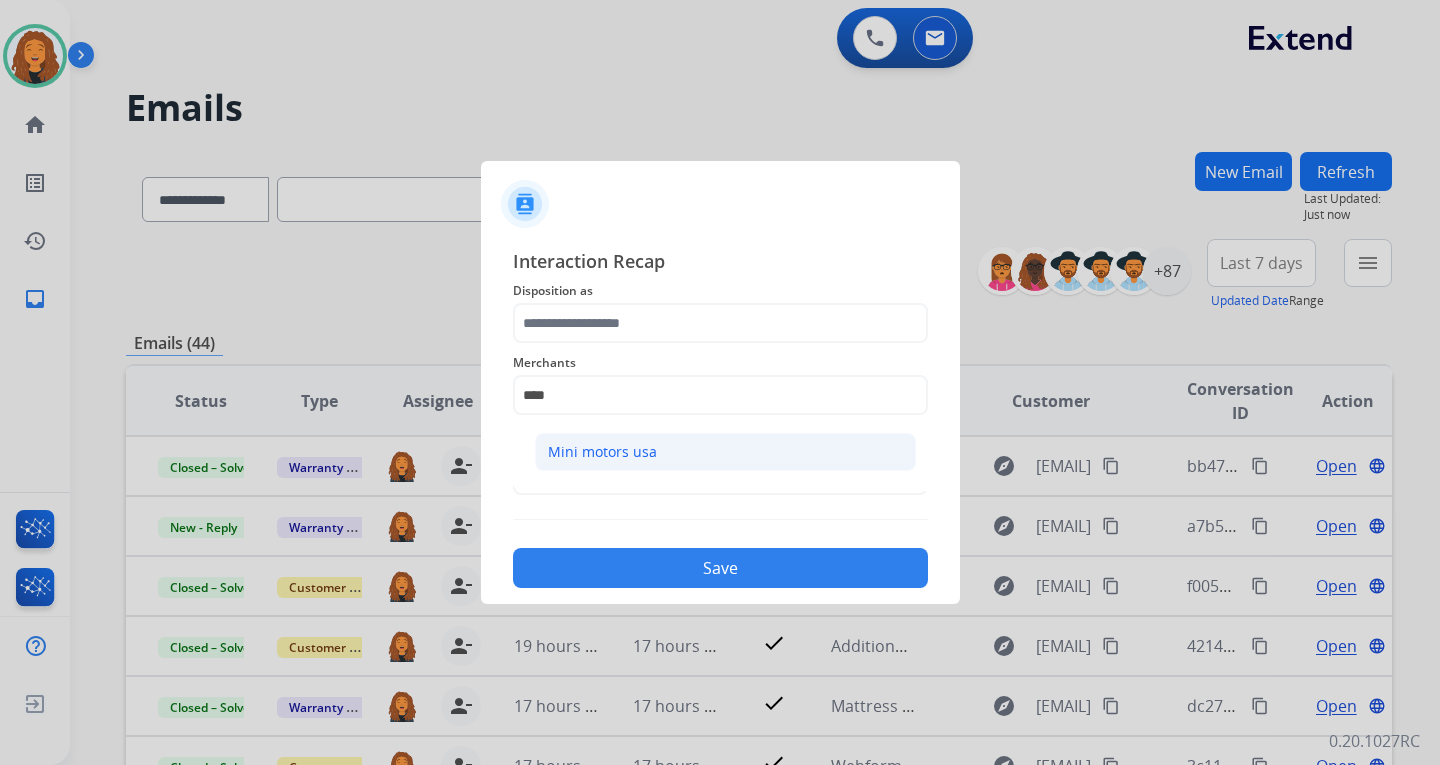 click on "Mini motors usa" 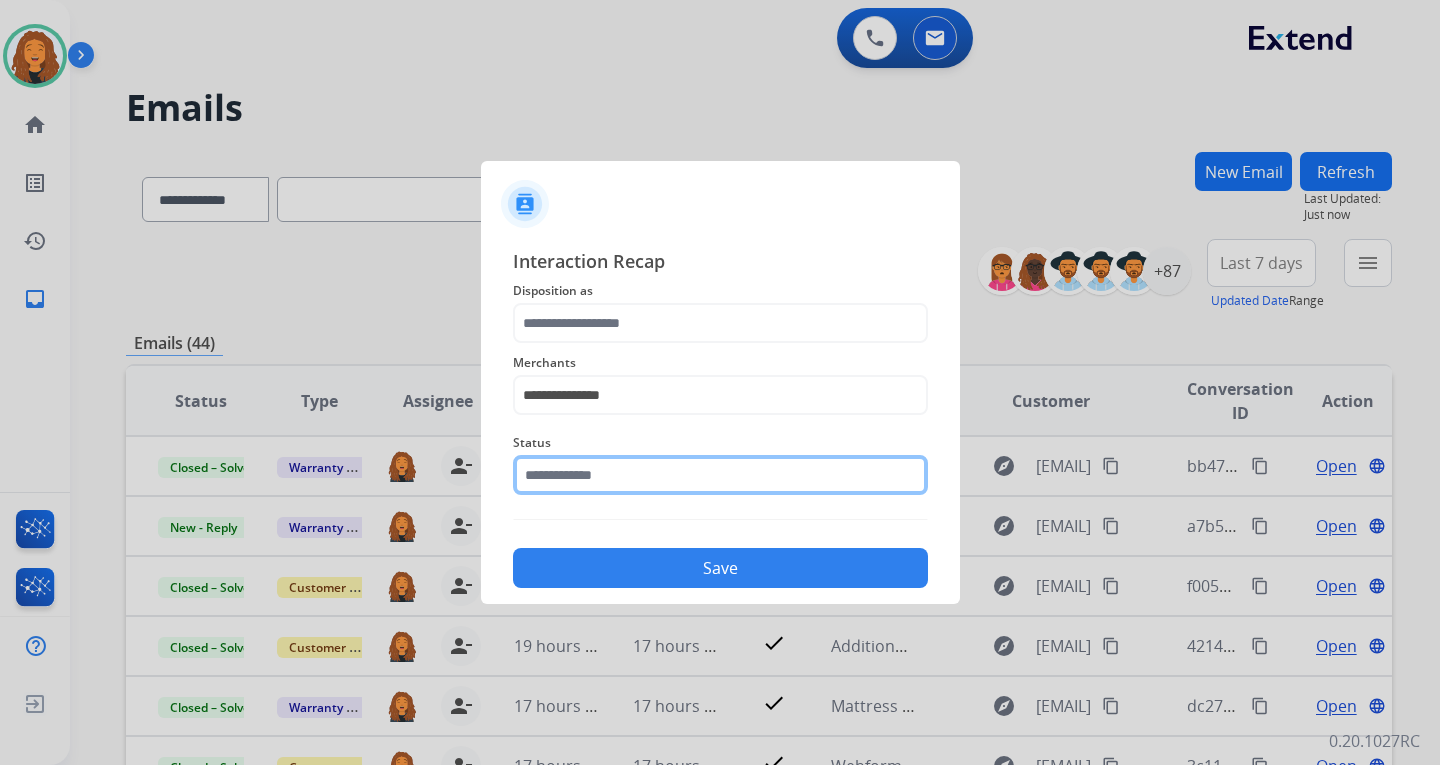 click 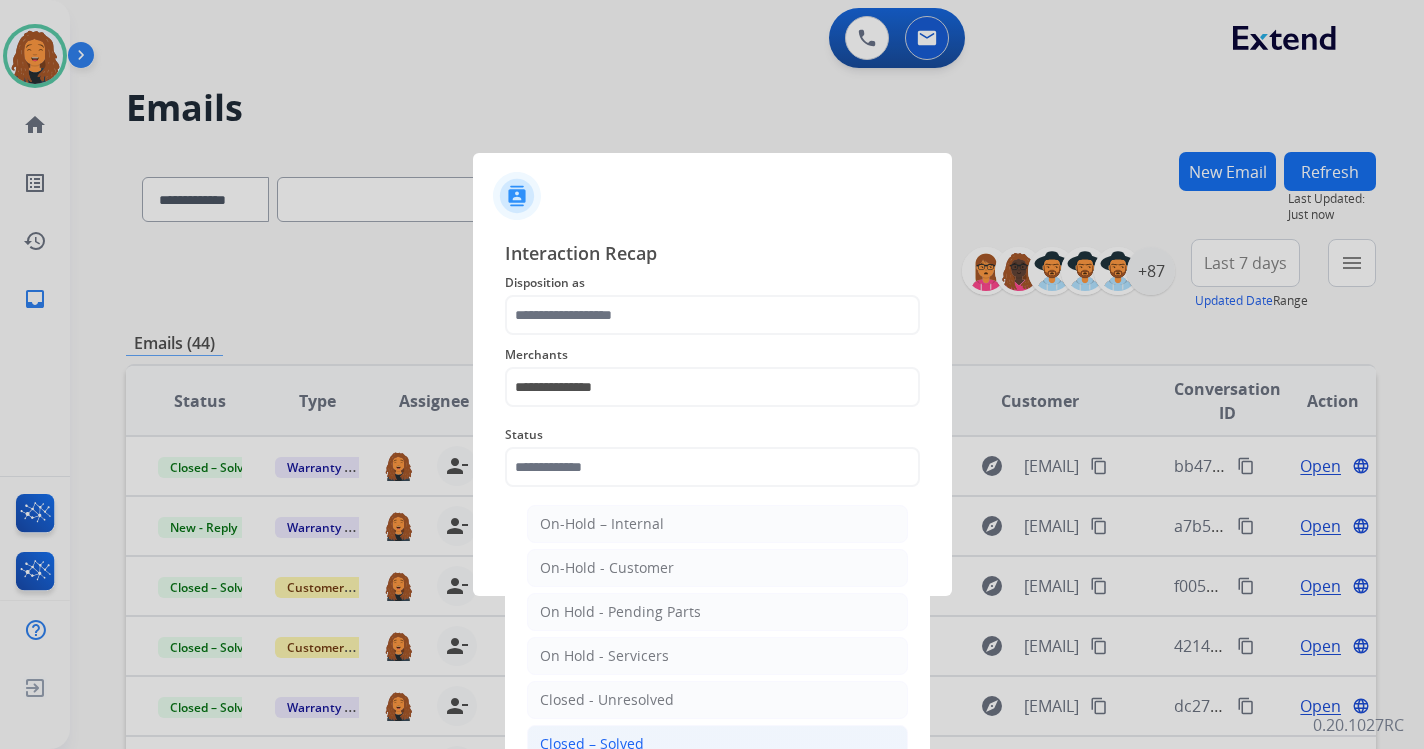 drag, startPoint x: 636, startPoint y: 742, endPoint x: 631, endPoint y: 518, distance: 224.0558 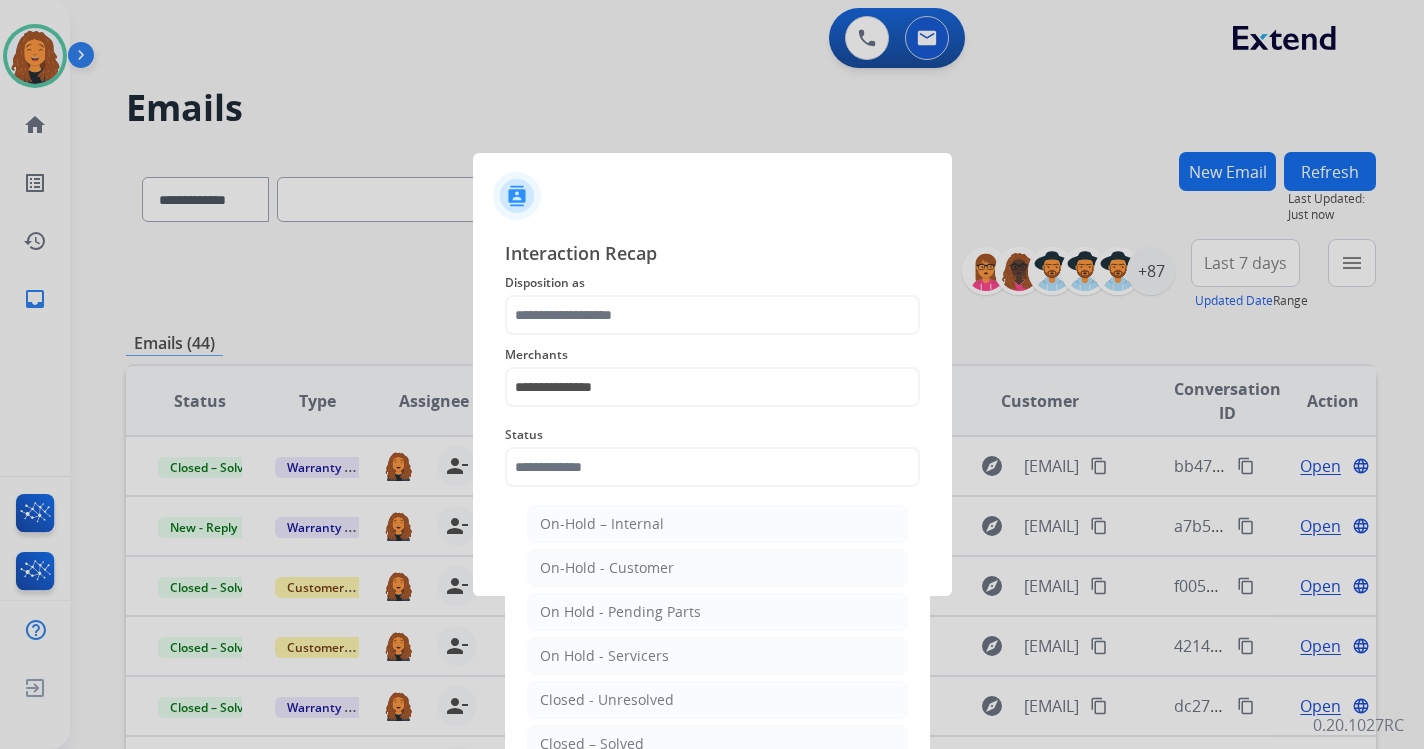 click on "Closed – Solved" 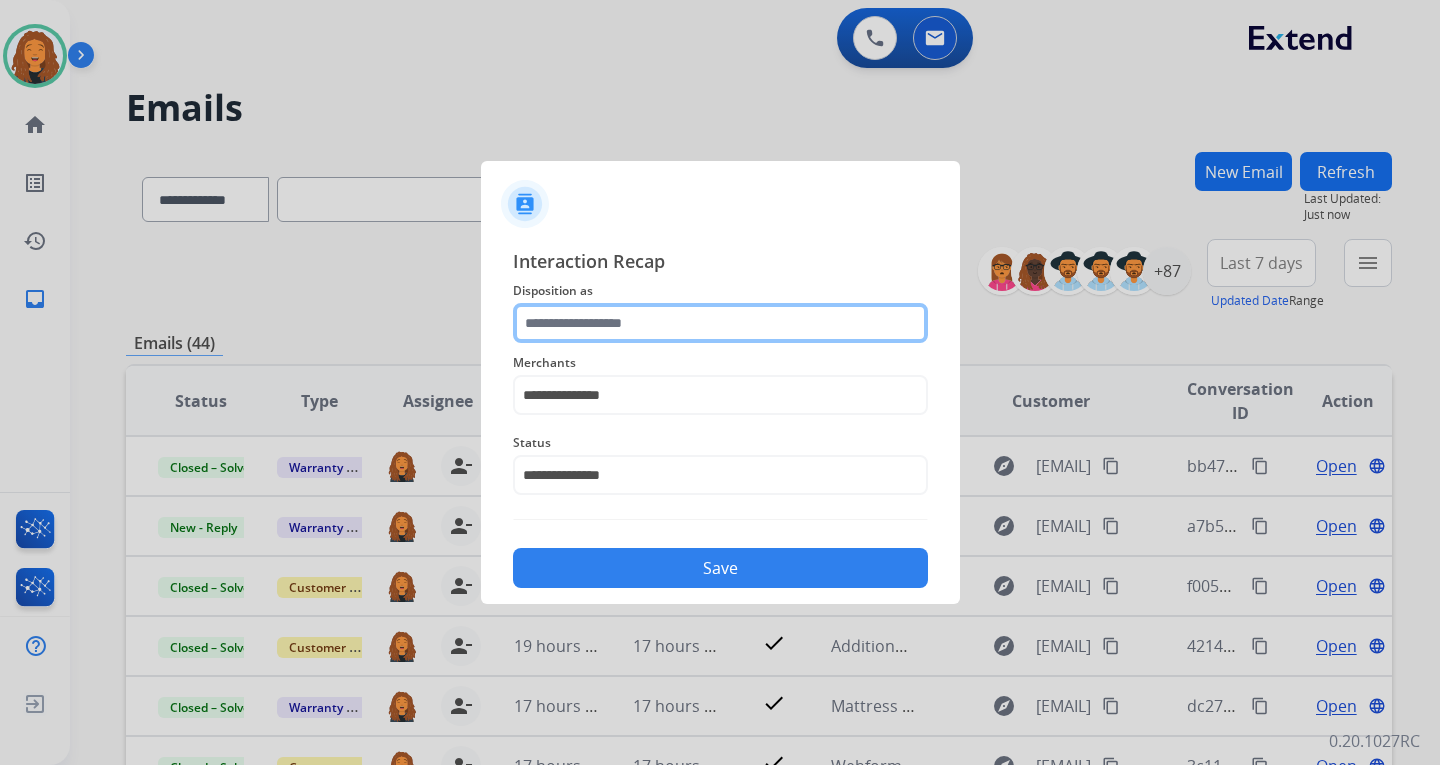 click 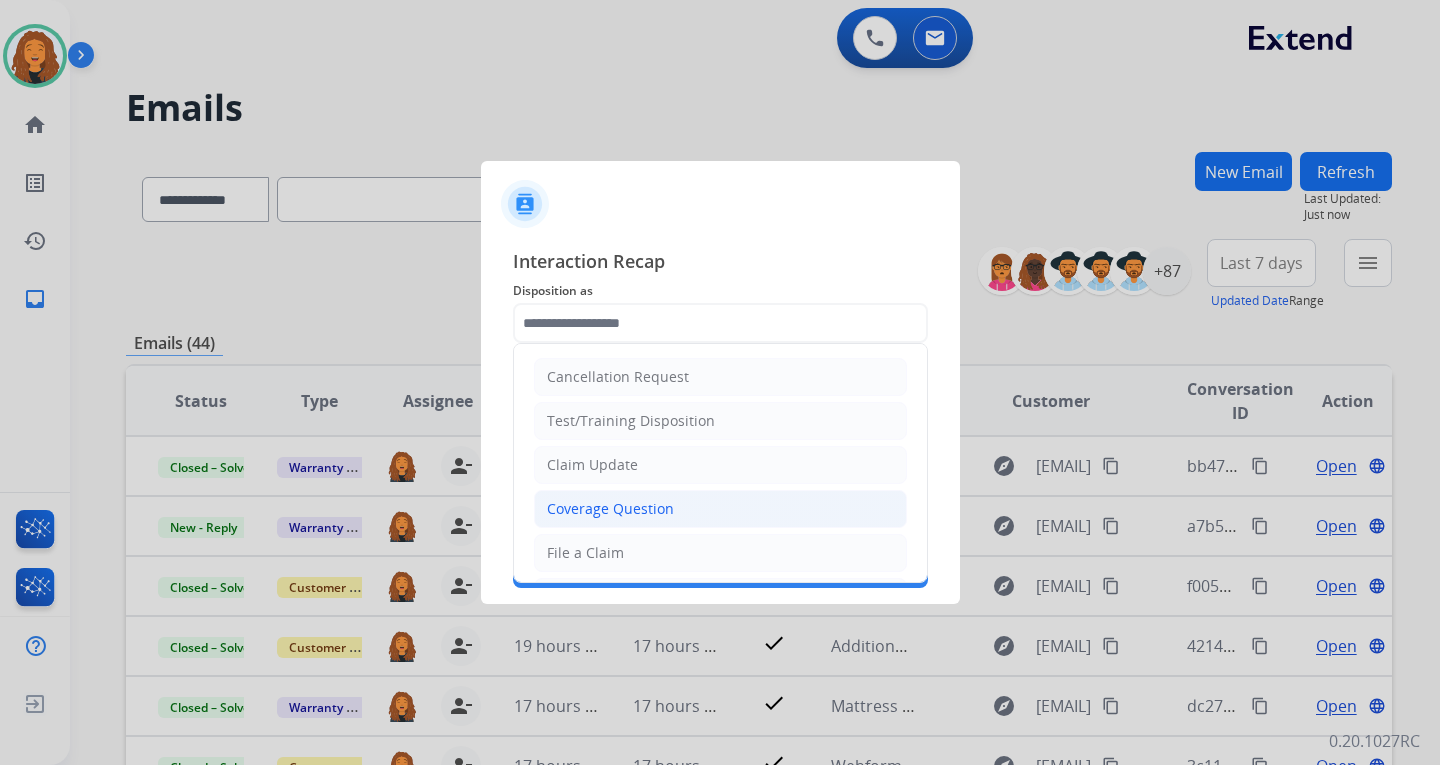 click on "Coverage Question" 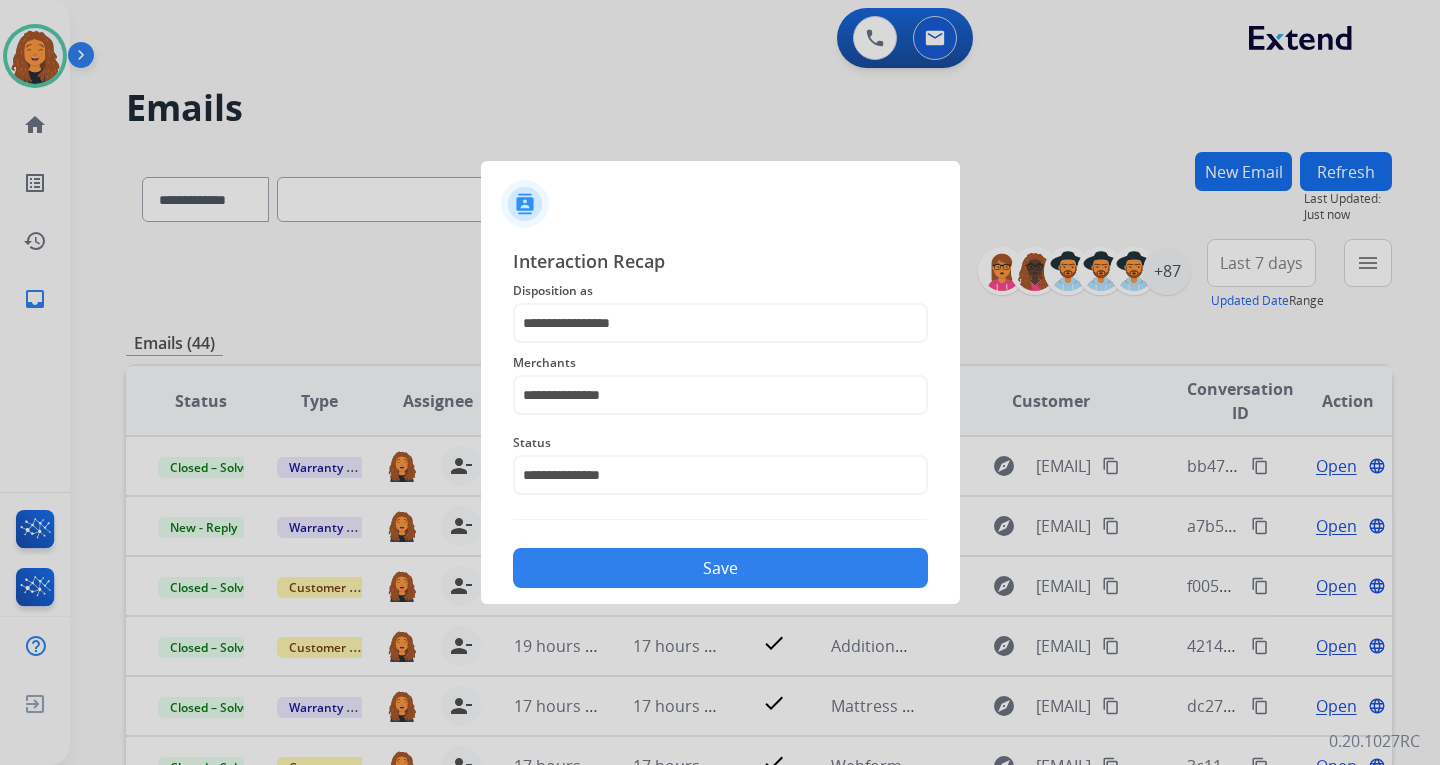 click on "Save" 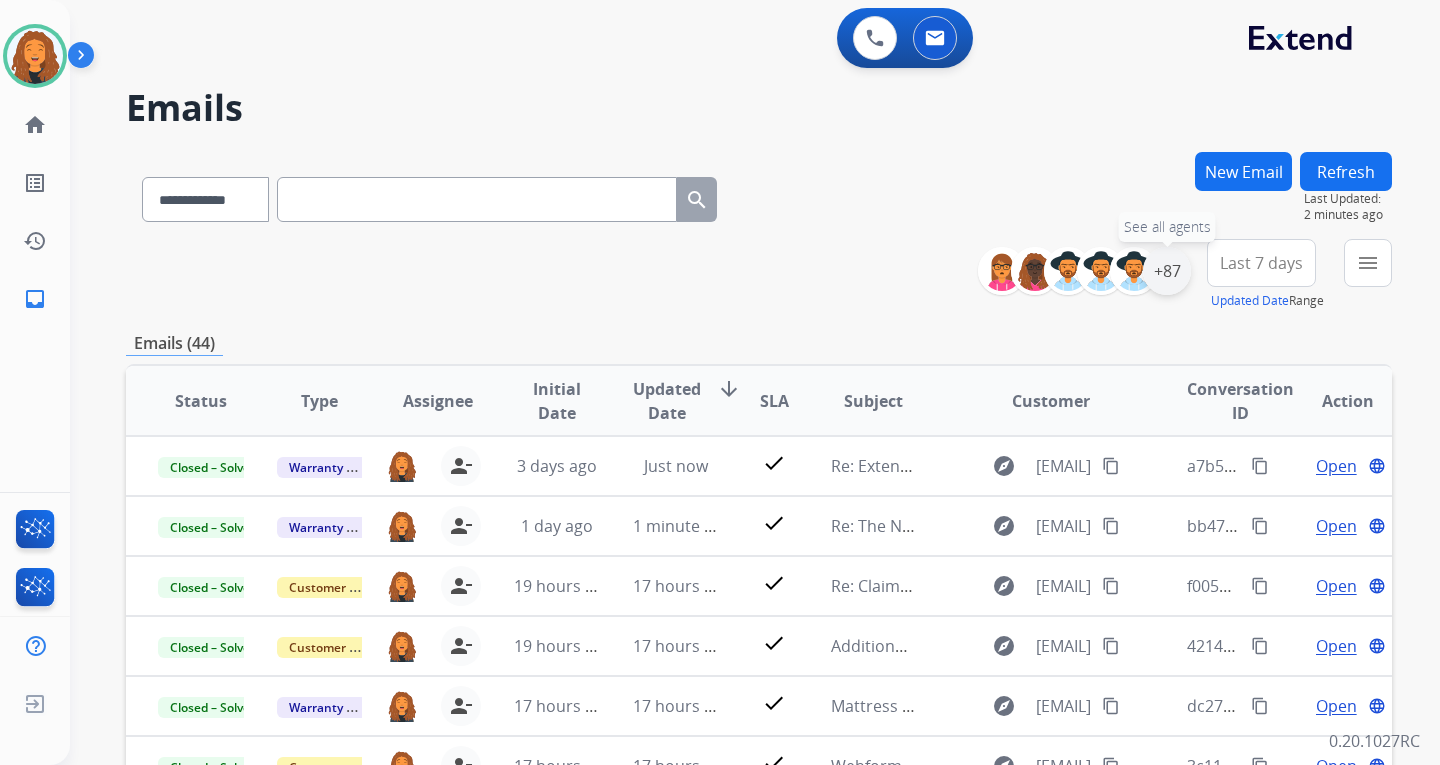 click on "+87" at bounding box center (1167, 271) 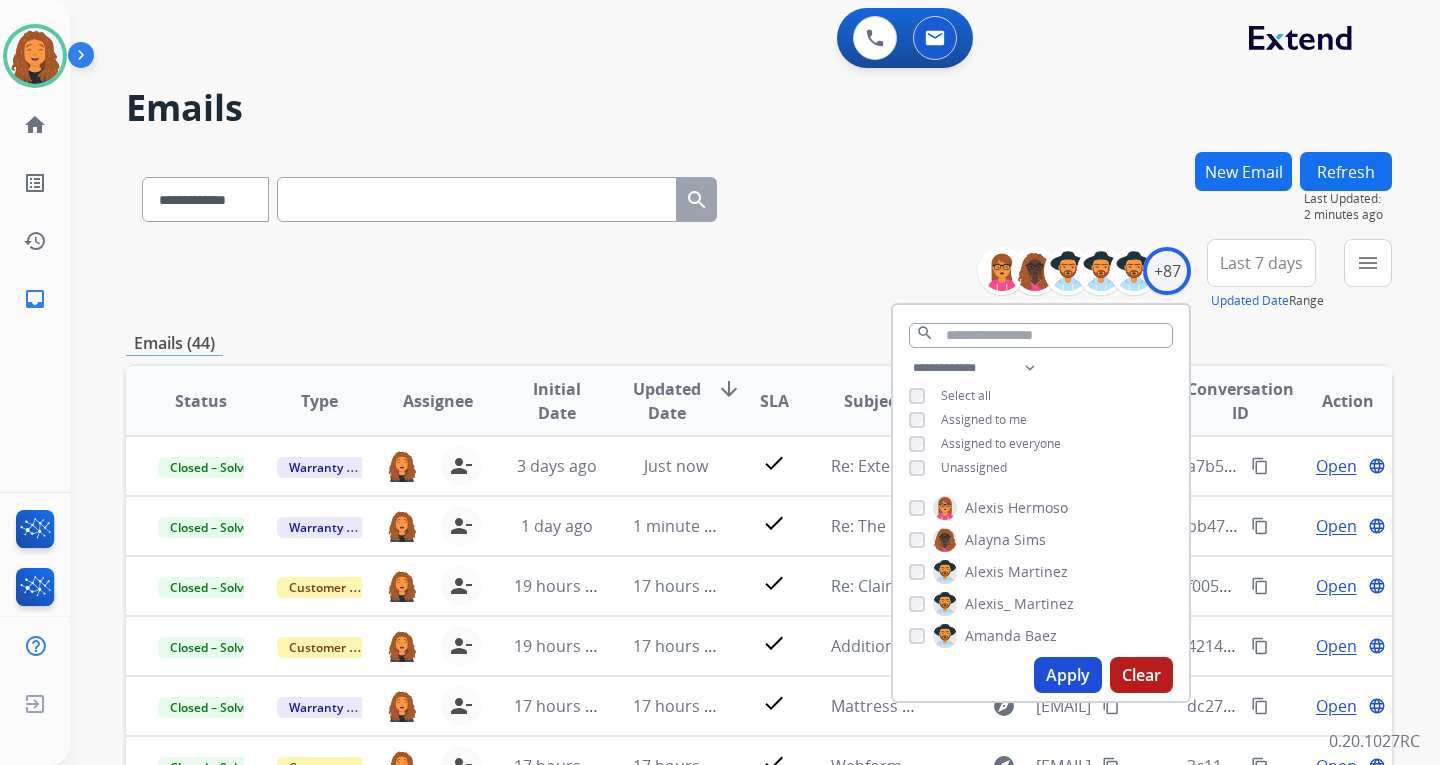 click on "Apply" at bounding box center [1068, 675] 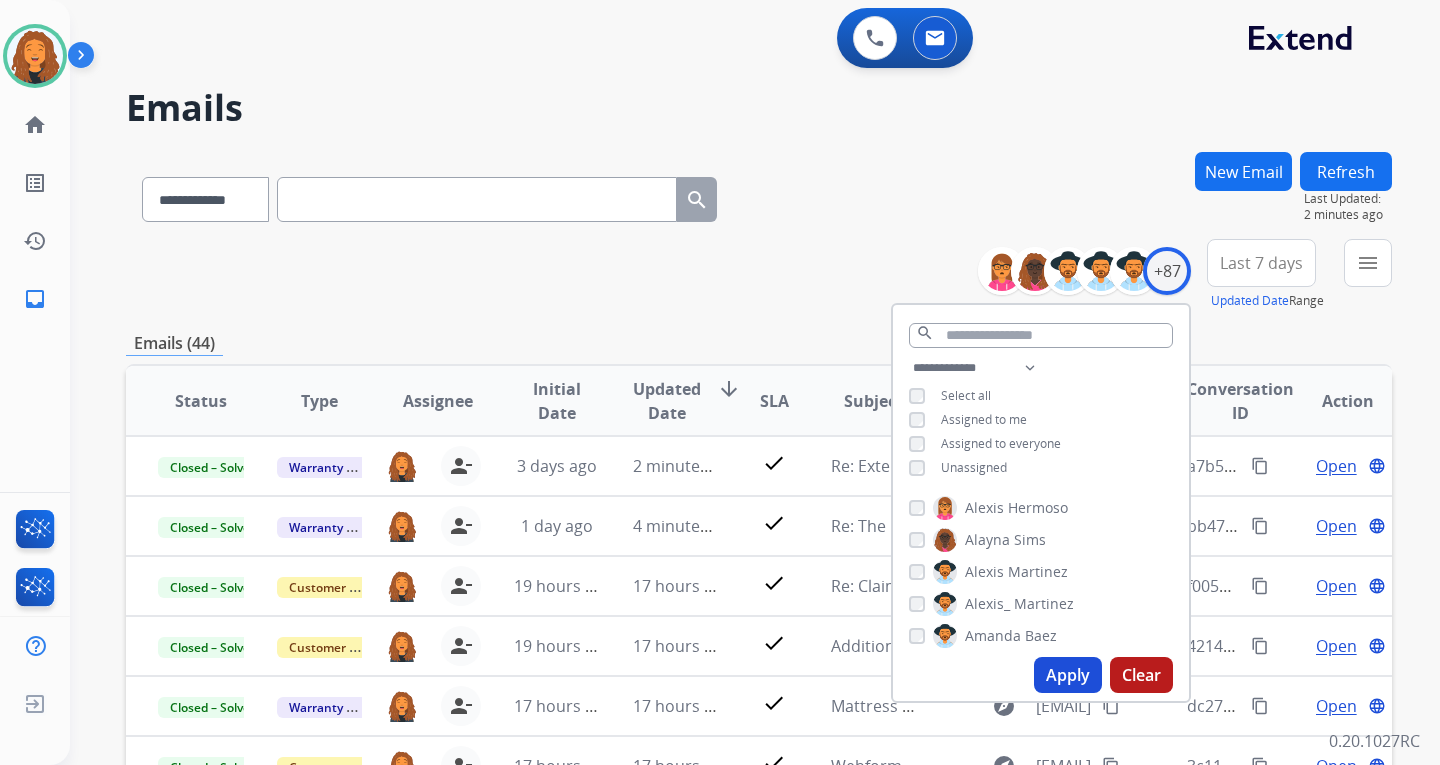 click on "**********" at bounding box center (759, 195) 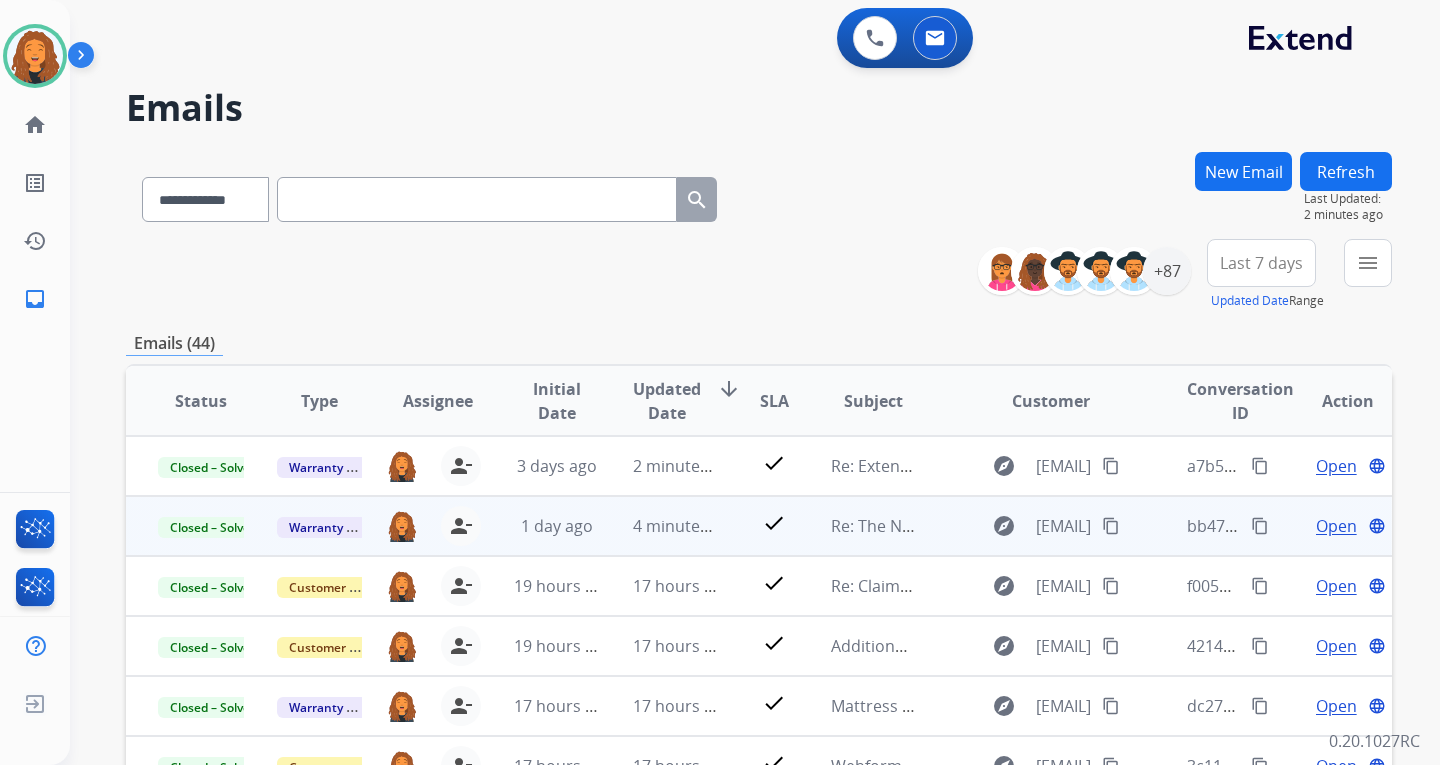 scroll, scrollTop: 2, scrollLeft: 0, axis: vertical 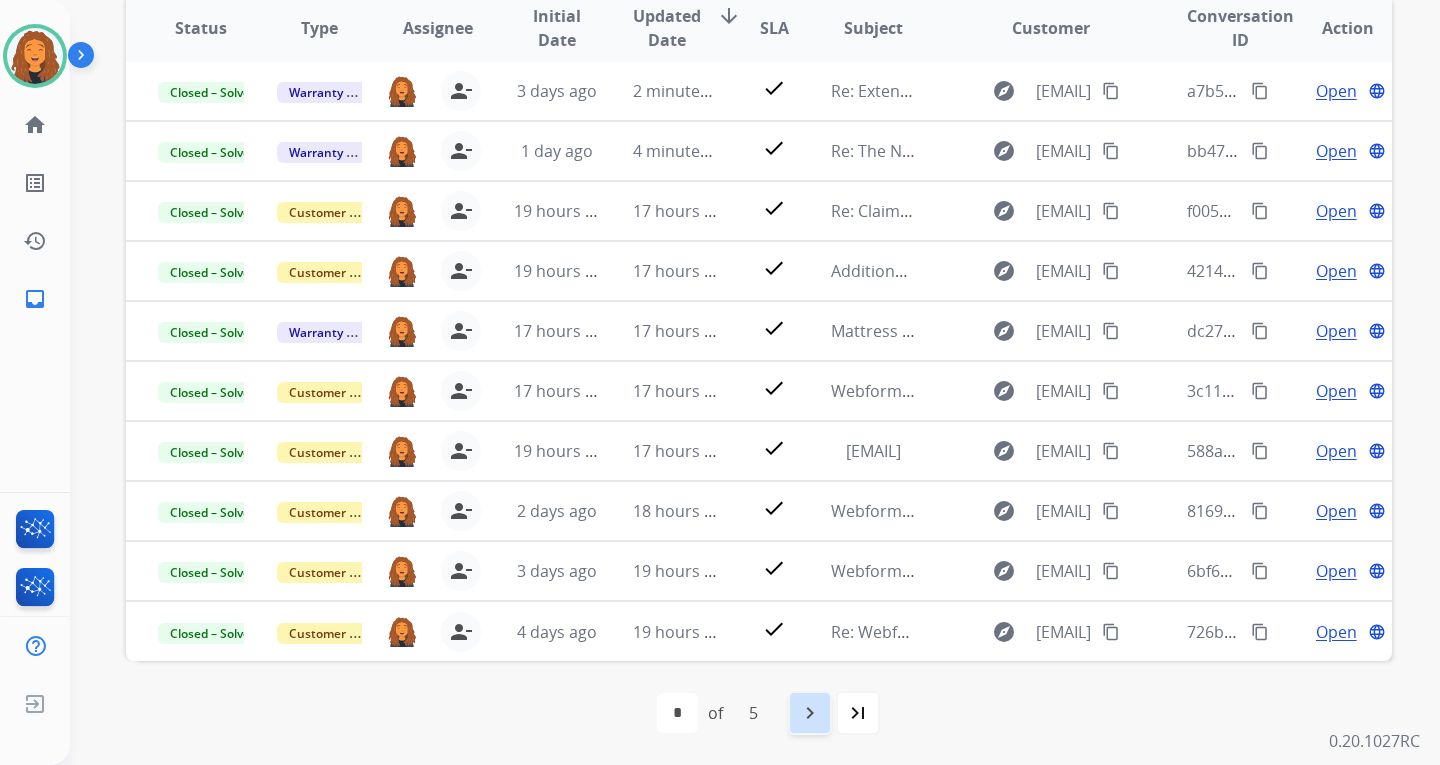 click on "navigate_next" at bounding box center (810, 713) 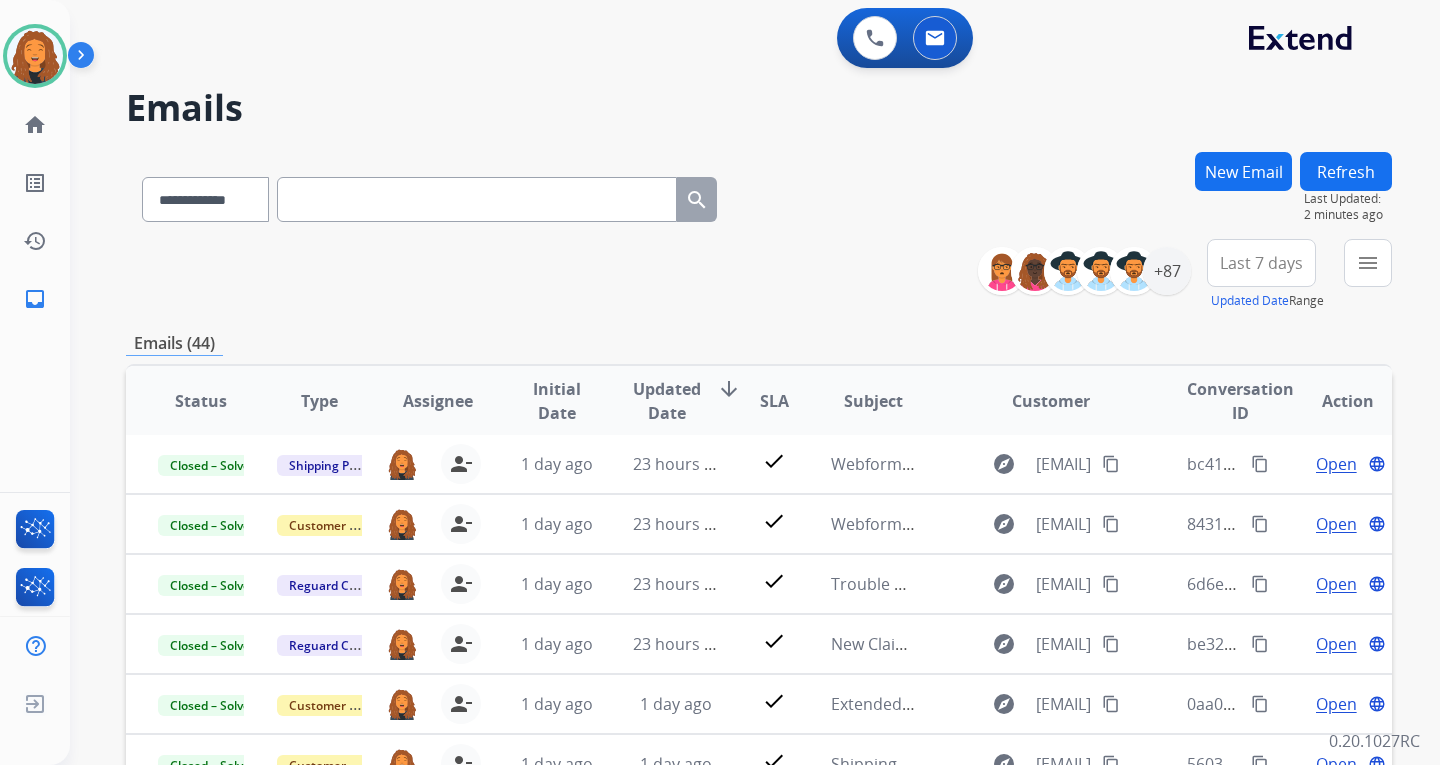 scroll, scrollTop: 373, scrollLeft: 0, axis: vertical 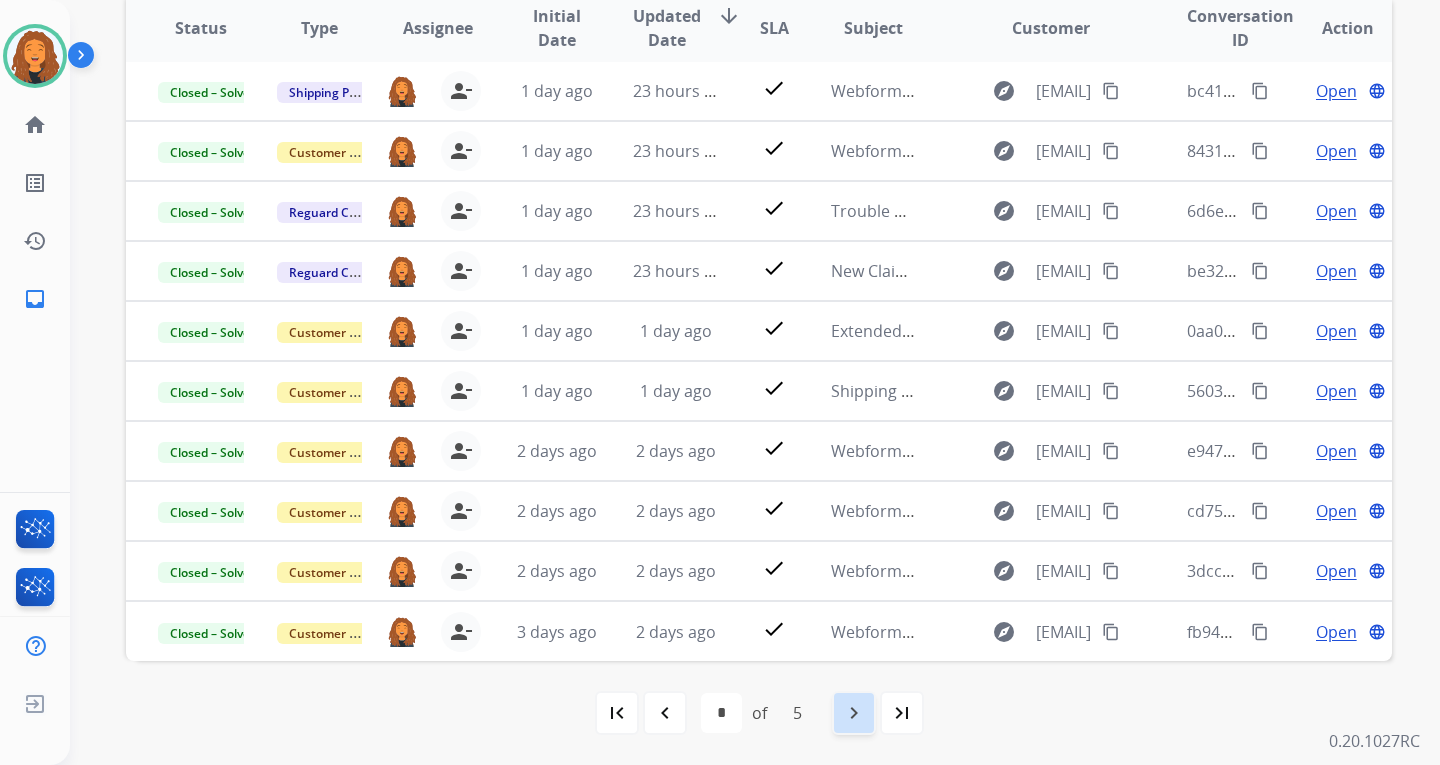 click on "navigate_next" at bounding box center (854, 713) 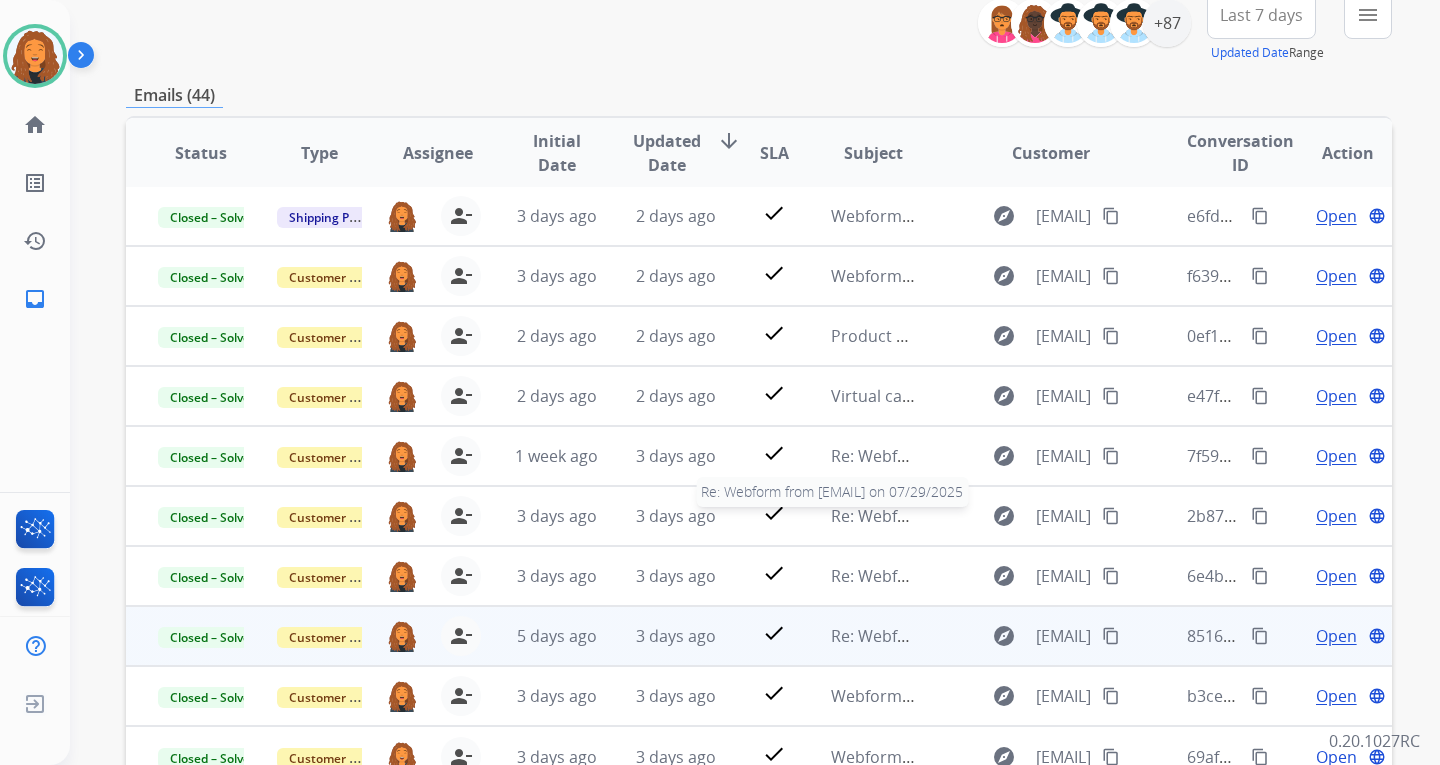 scroll, scrollTop: 373, scrollLeft: 0, axis: vertical 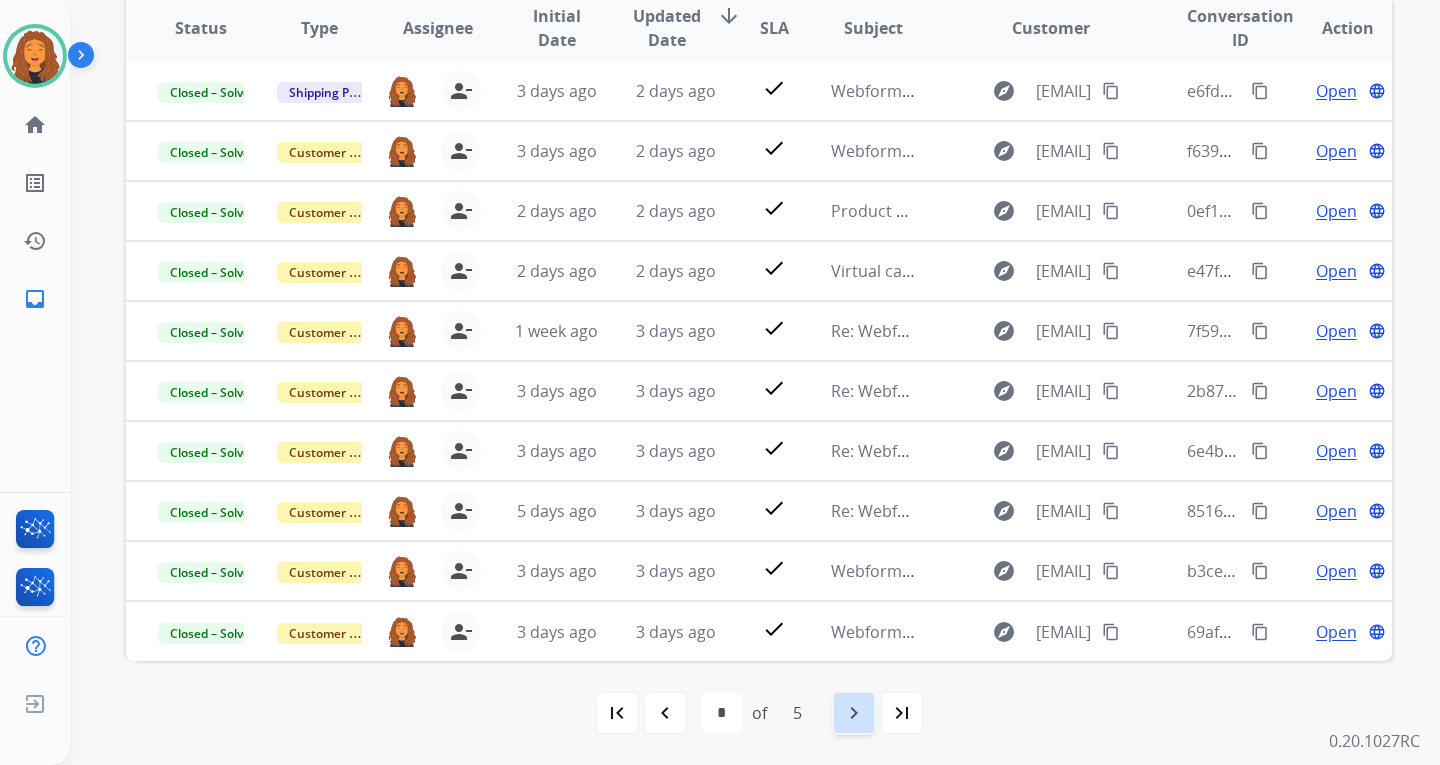 click on "navigate_next" at bounding box center [854, 713] 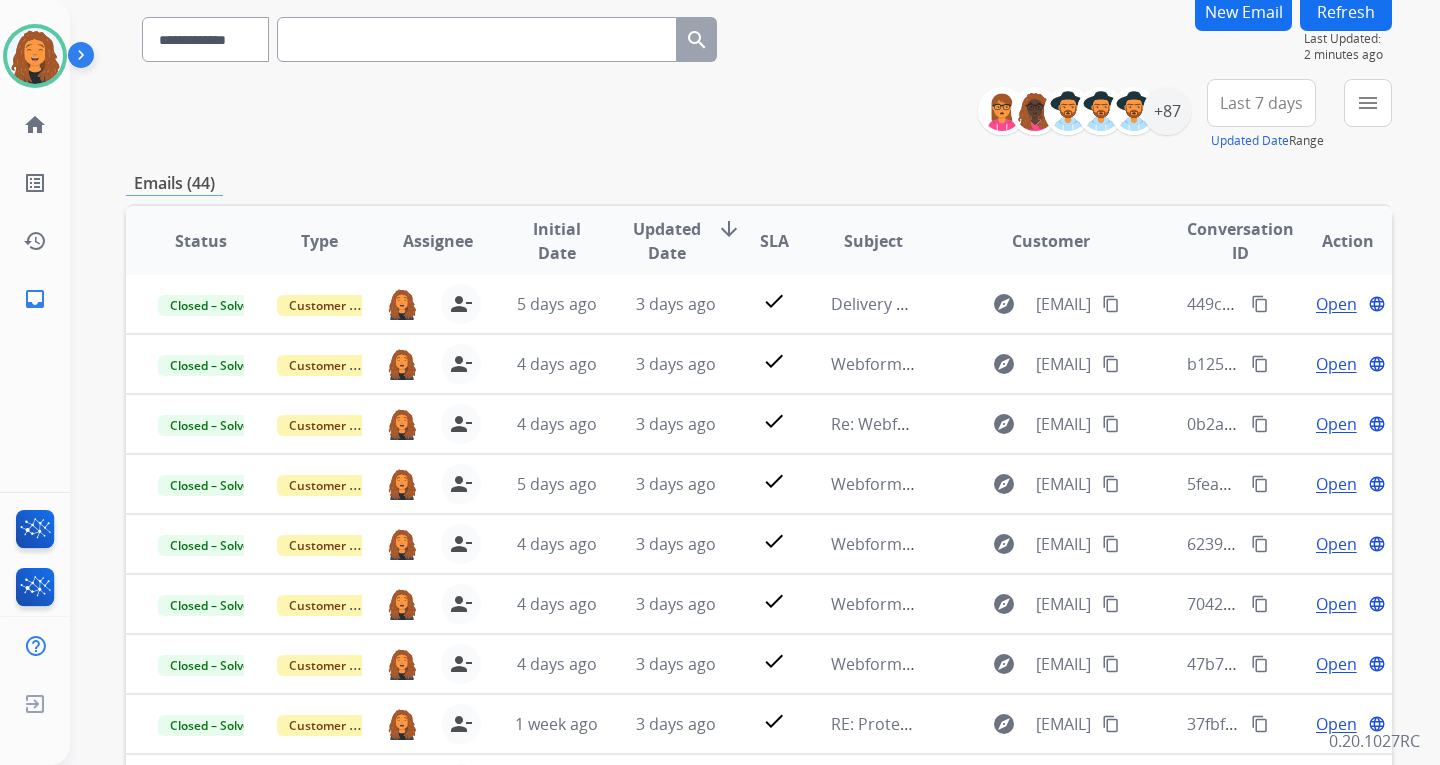 scroll, scrollTop: 373, scrollLeft: 0, axis: vertical 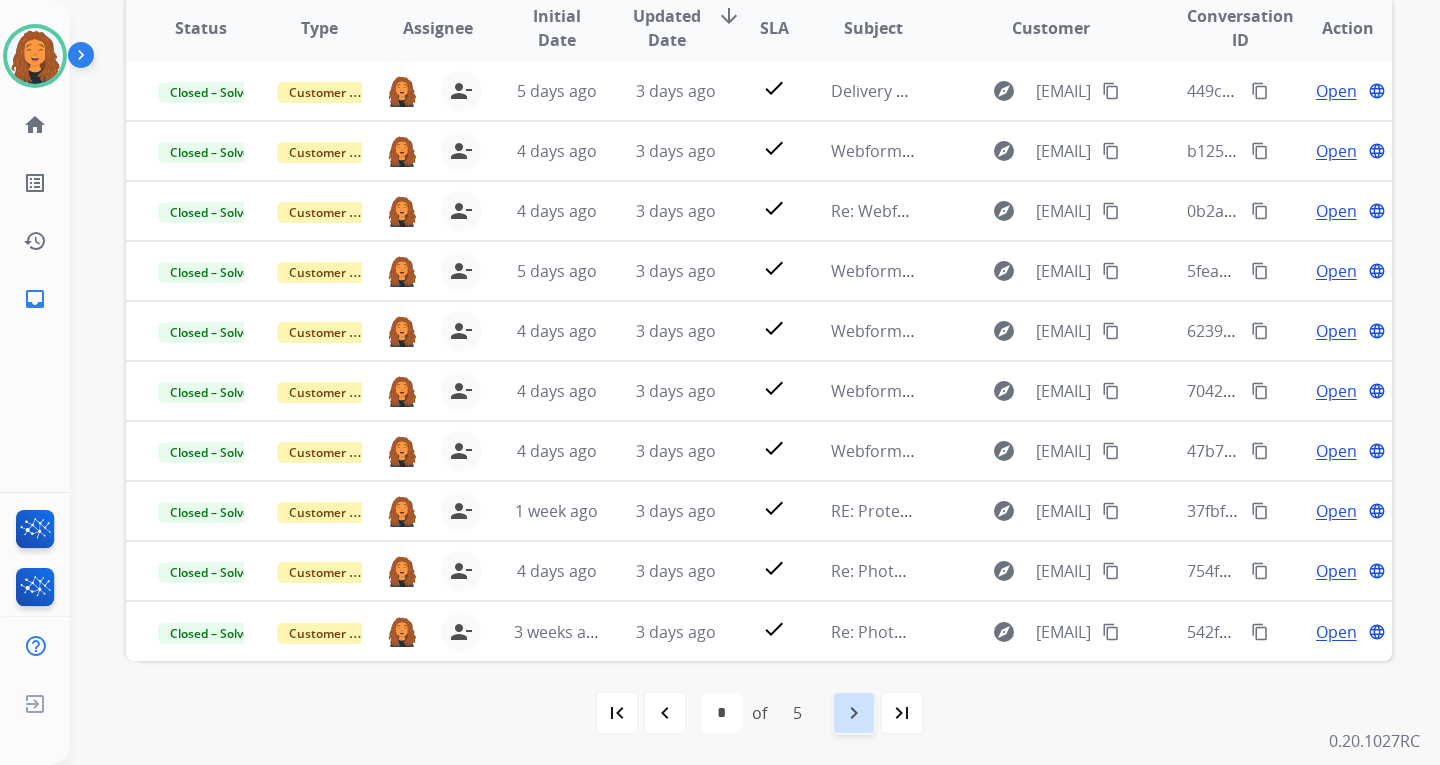 click on "navigate_next" at bounding box center (854, 713) 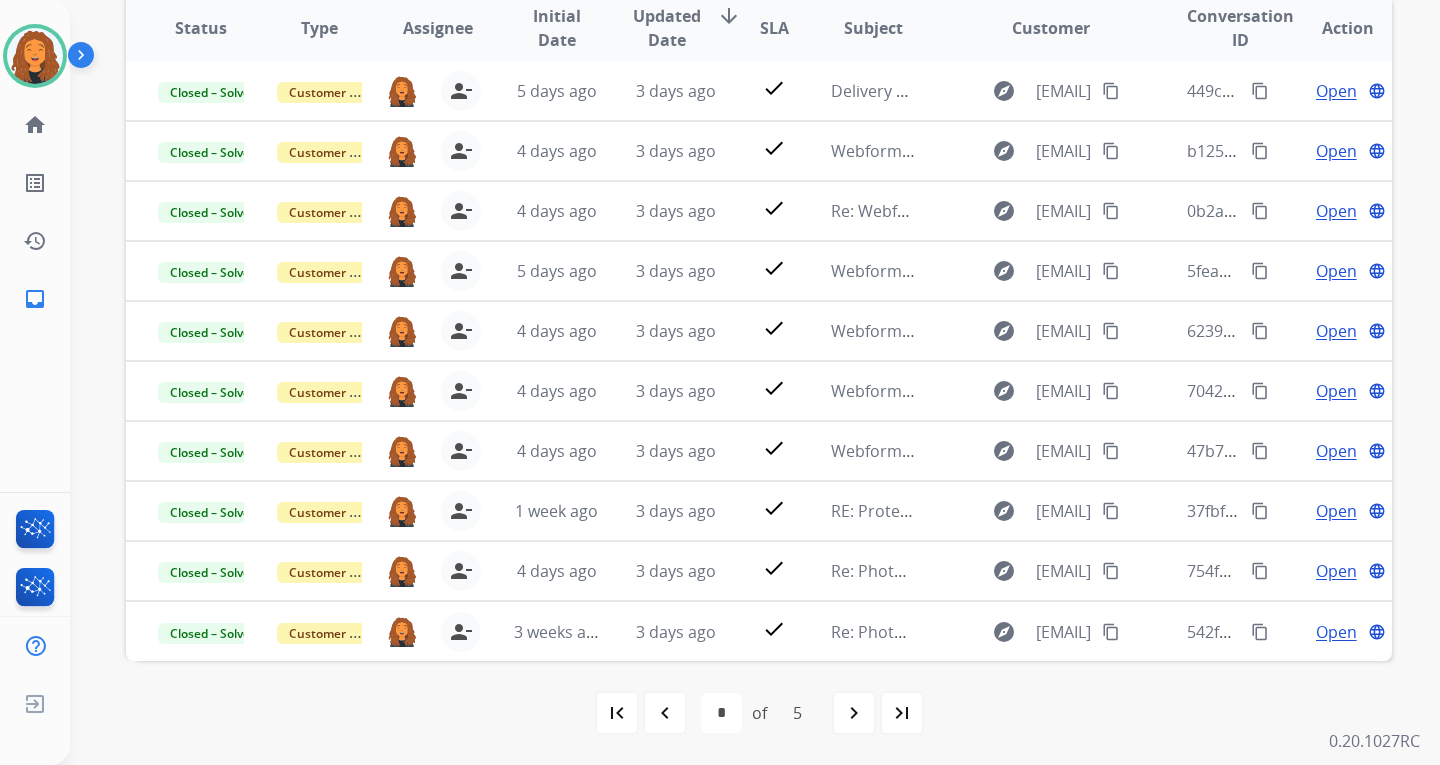 scroll, scrollTop: 0, scrollLeft: 0, axis: both 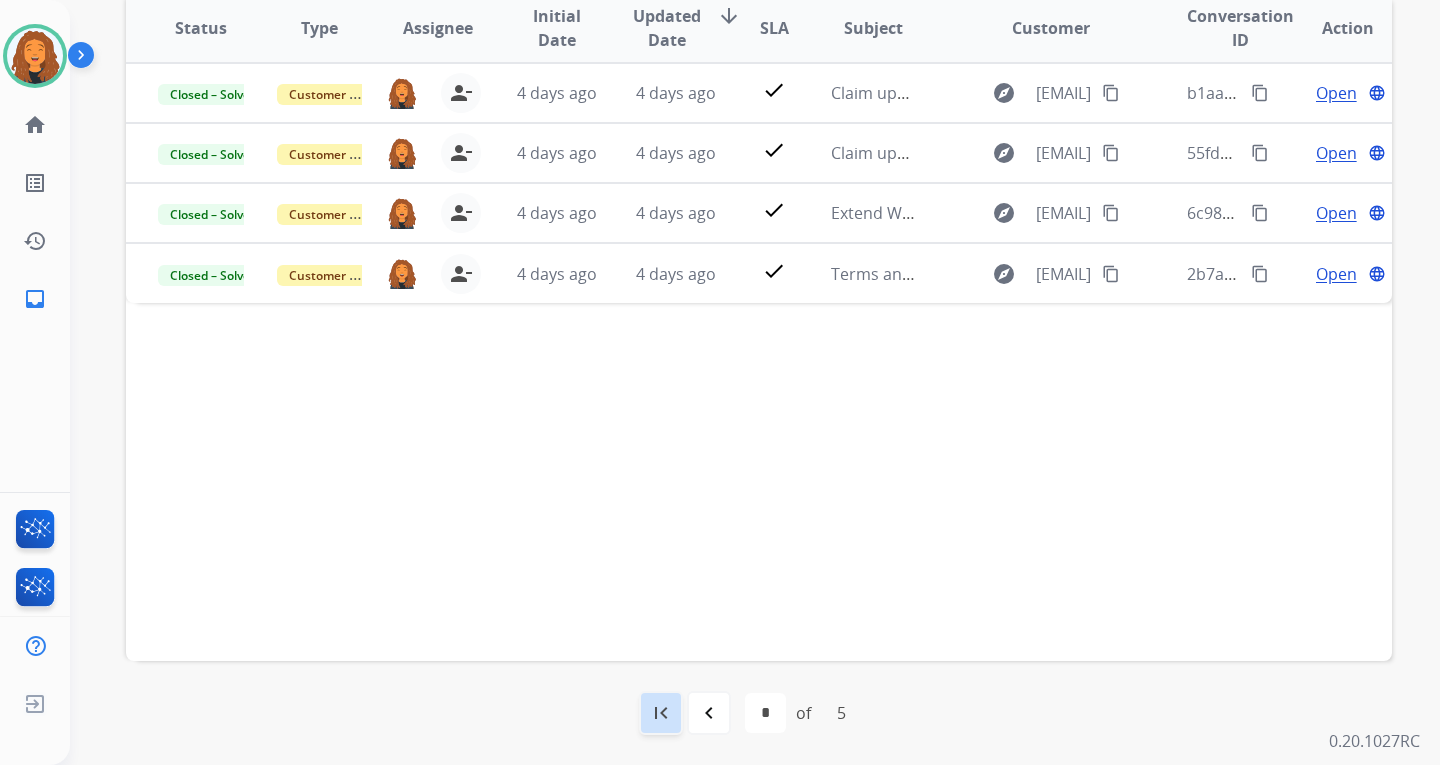 click on "first_page" at bounding box center (661, 713) 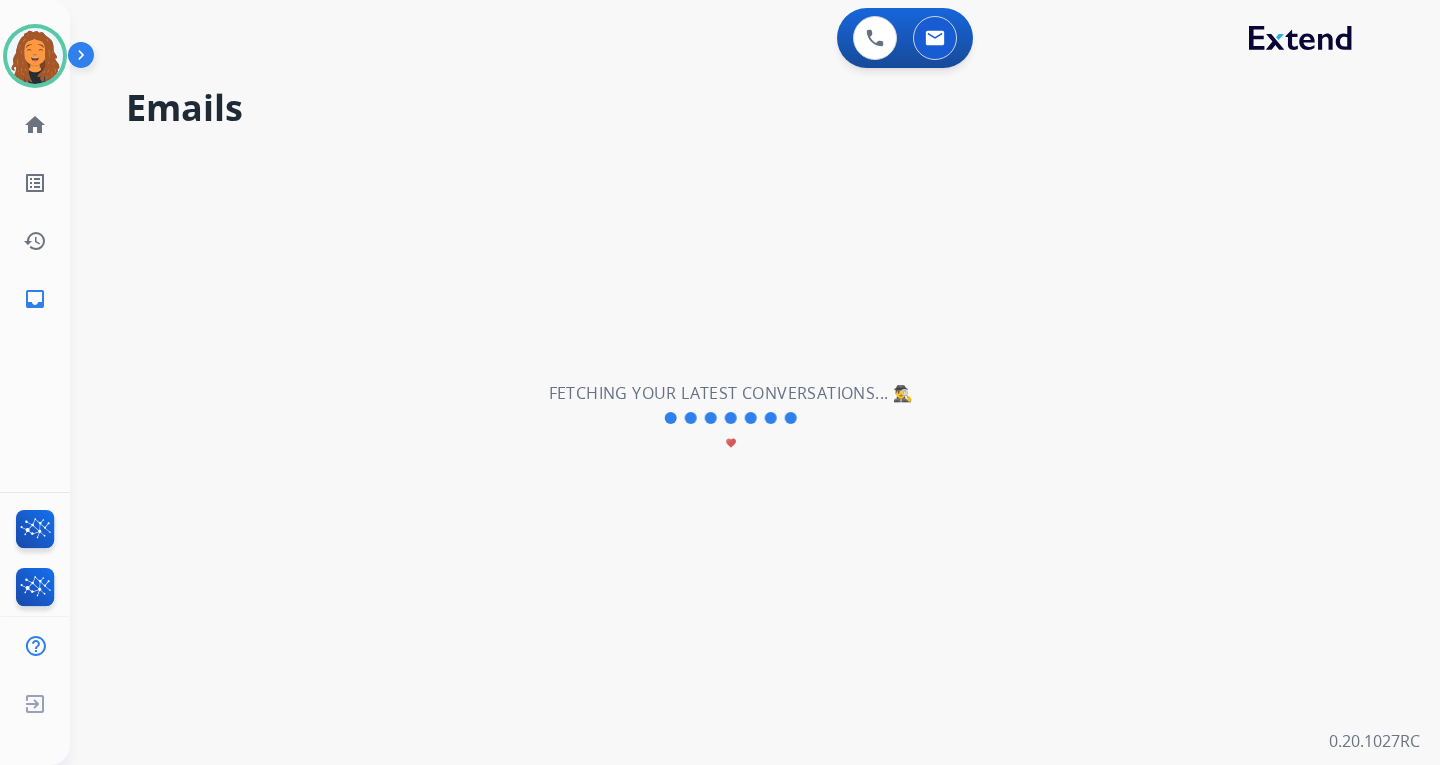 scroll, scrollTop: 0, scrollLeft: 0, axis: both 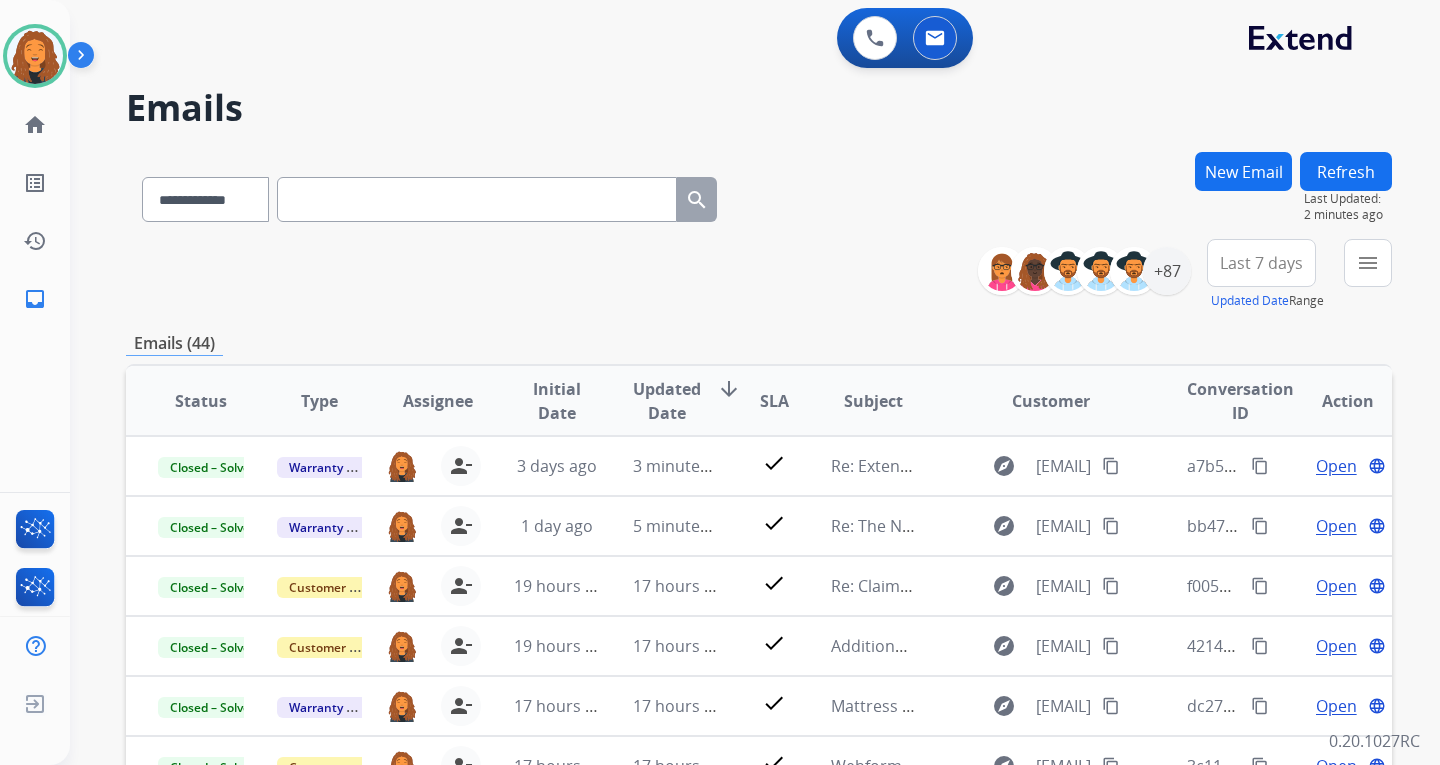 drag, startPoint x: 1292, startPoint y: 267, endPoint x: 1282, endPoint y: 272, distance: 11.18034 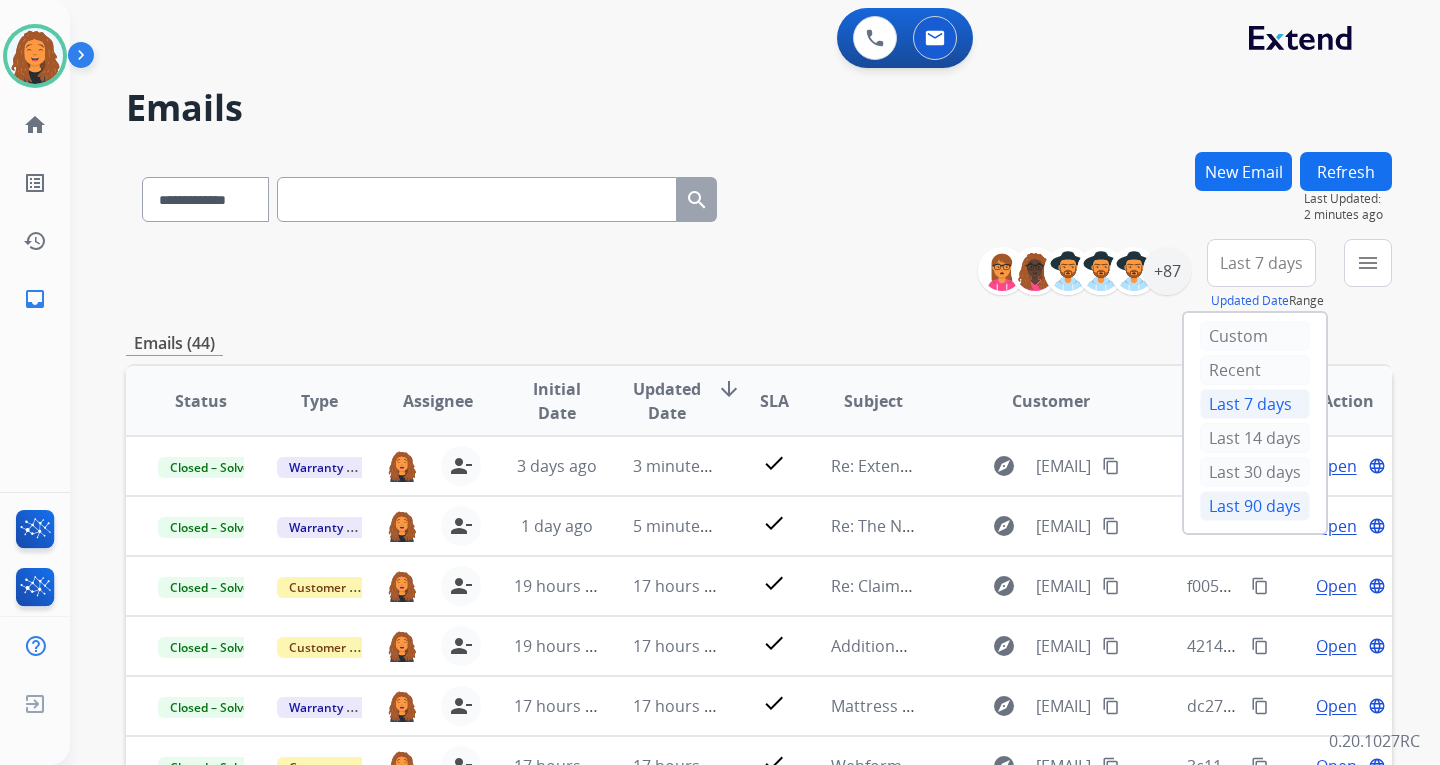 click on "Last 90 days" at bounding box center [1255, 506] 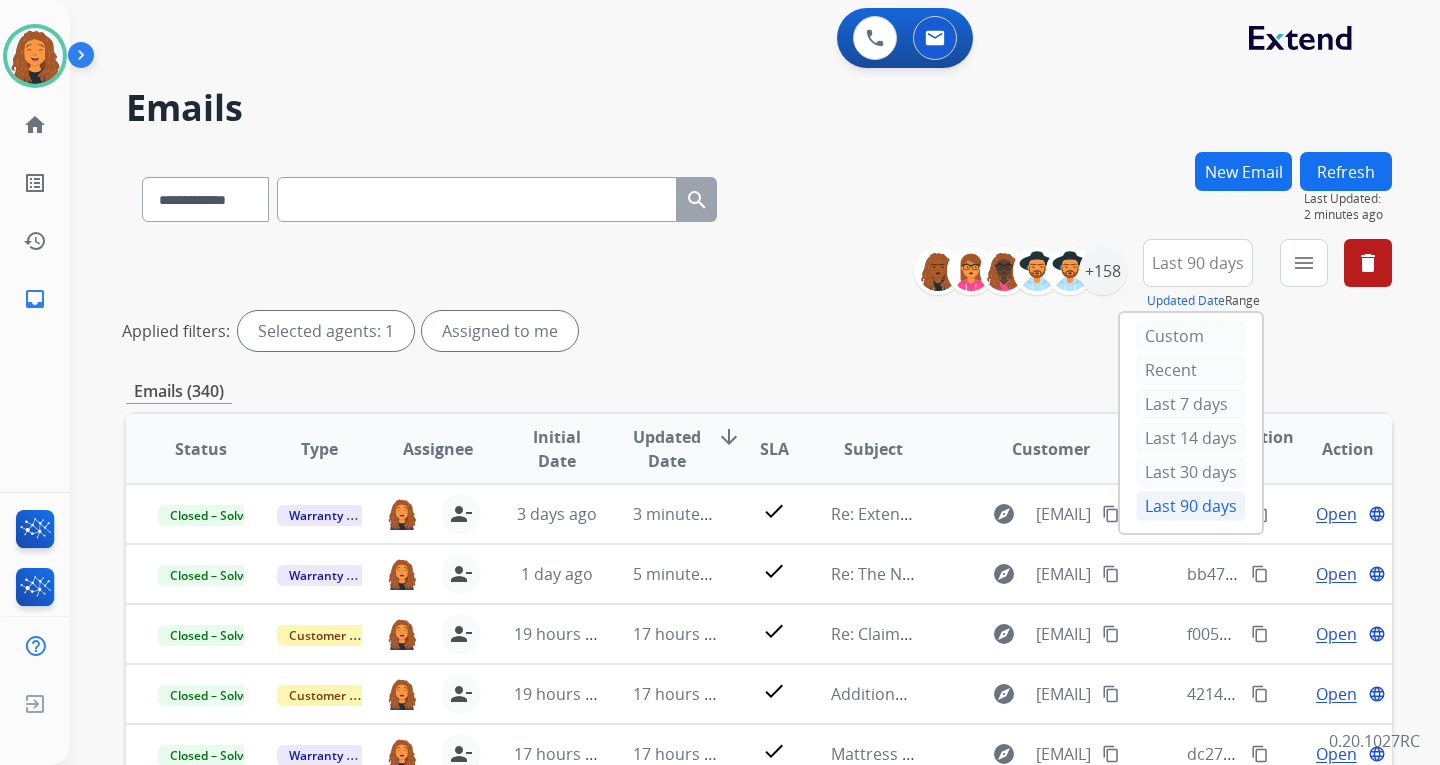 click on "Last 90 days" at bounding box center (1191, 506) 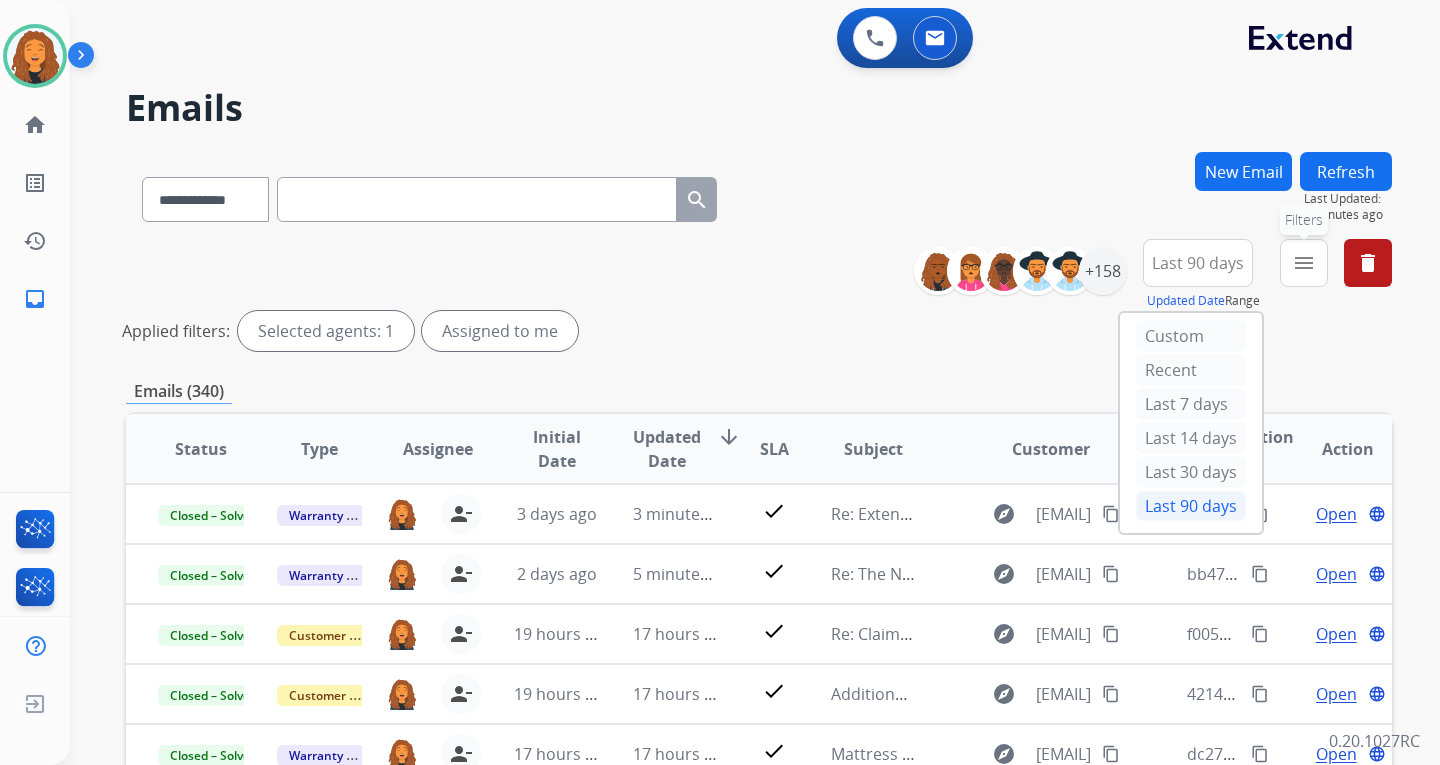 click on "menu" at bounding box center [1304, 263] 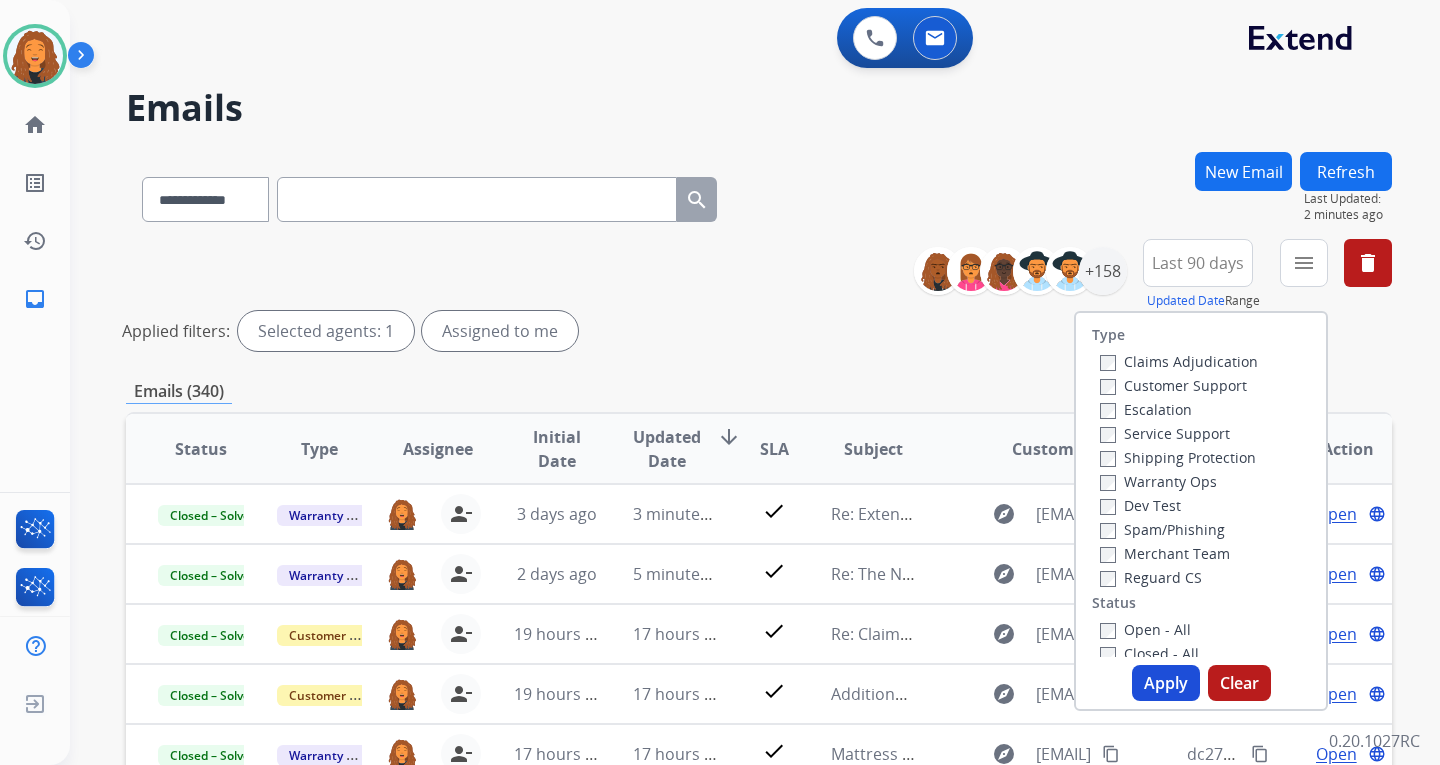 click on "Customer Support" at bounding box center [1173, 385] 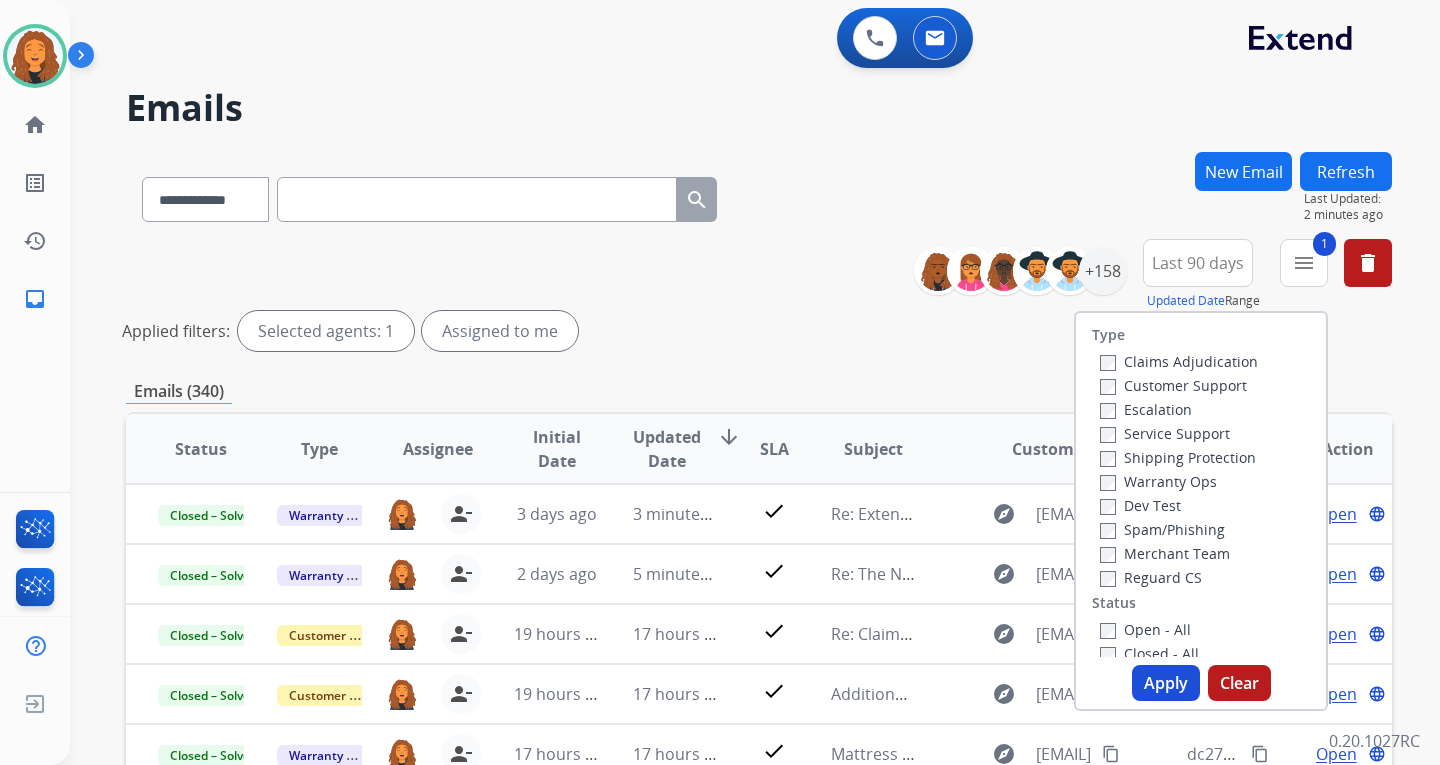 click on "Shipping Protection" at bounding box center (1178, 457) 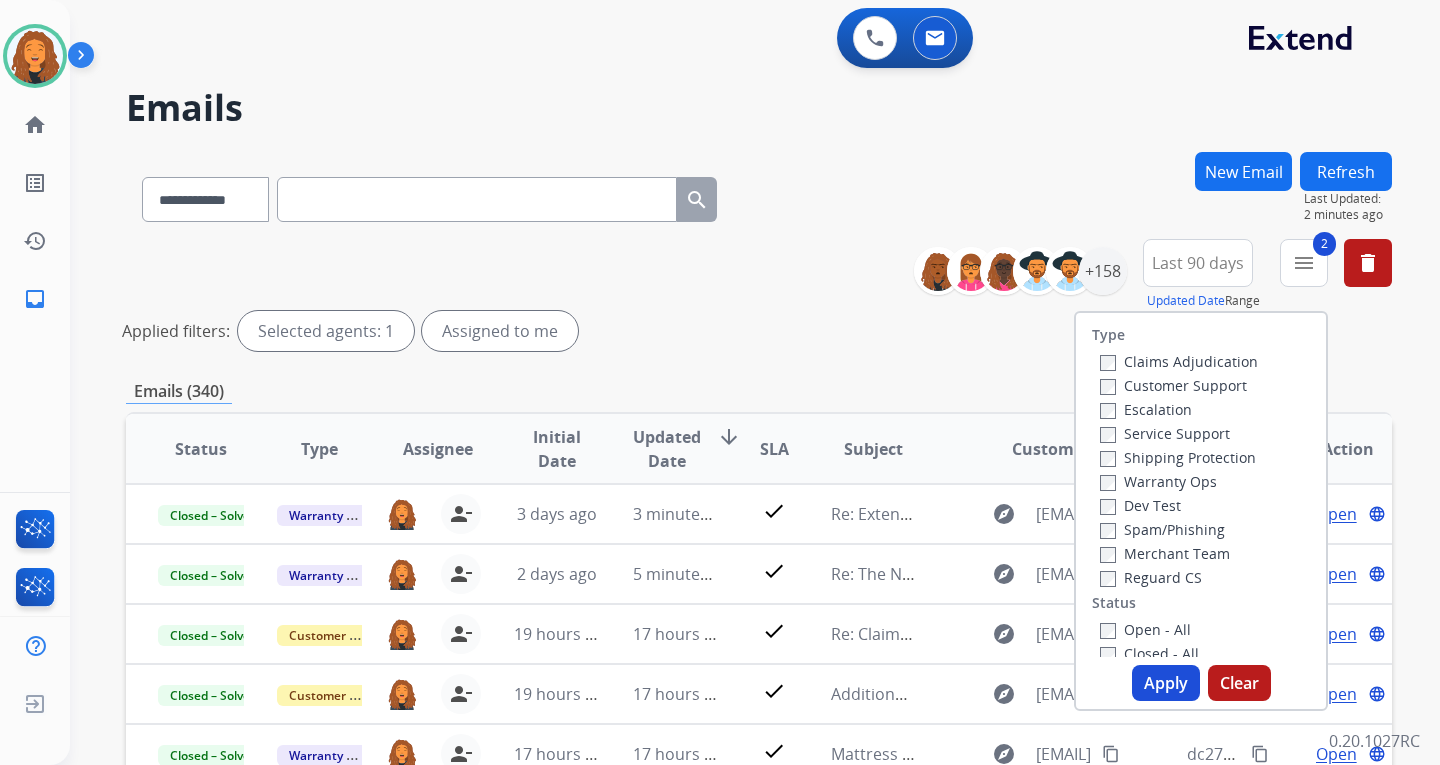 click on "Reguard CS" at bounding box center [1151, 577] 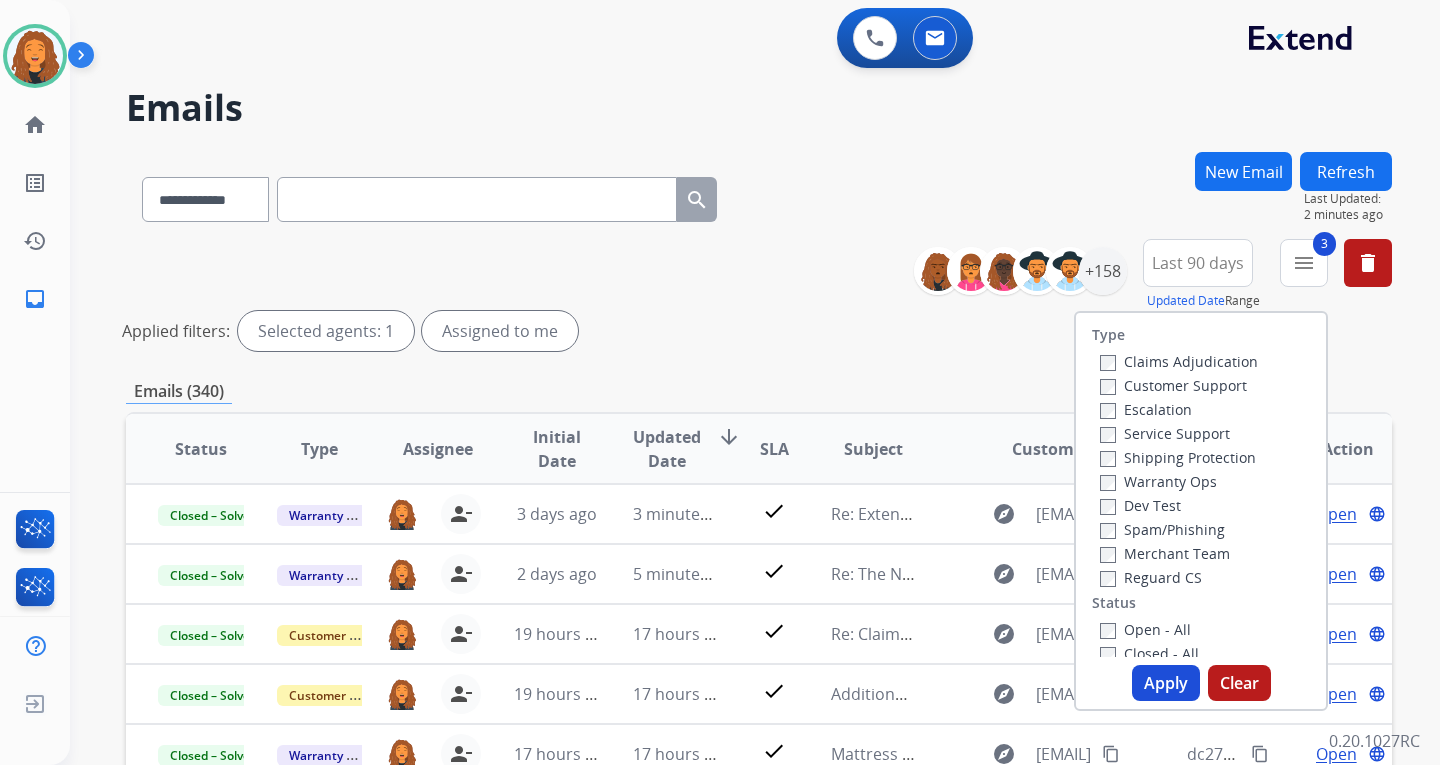 click on "Open - All" at bounding box center (1145, 629) 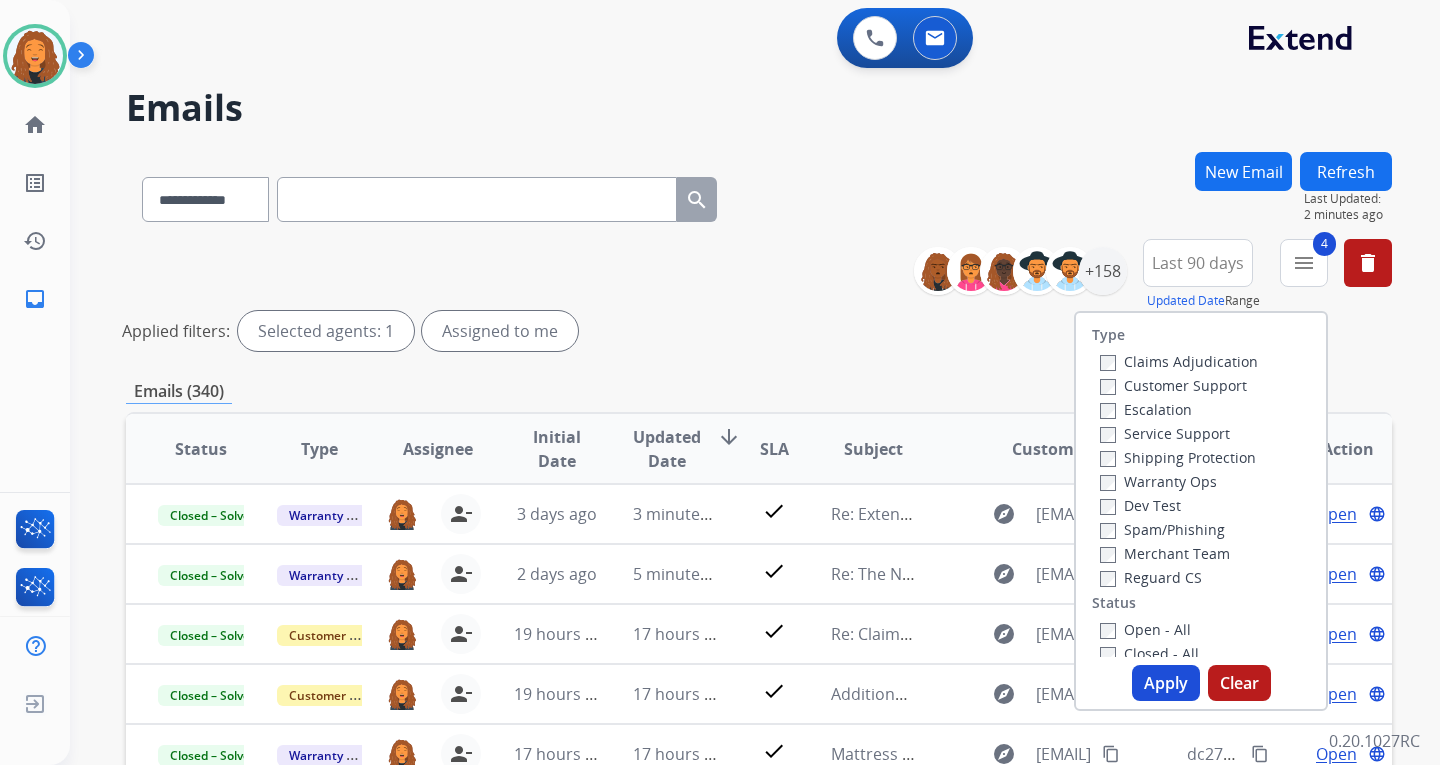 click on "Apply" at bounding box center [1166, 683] 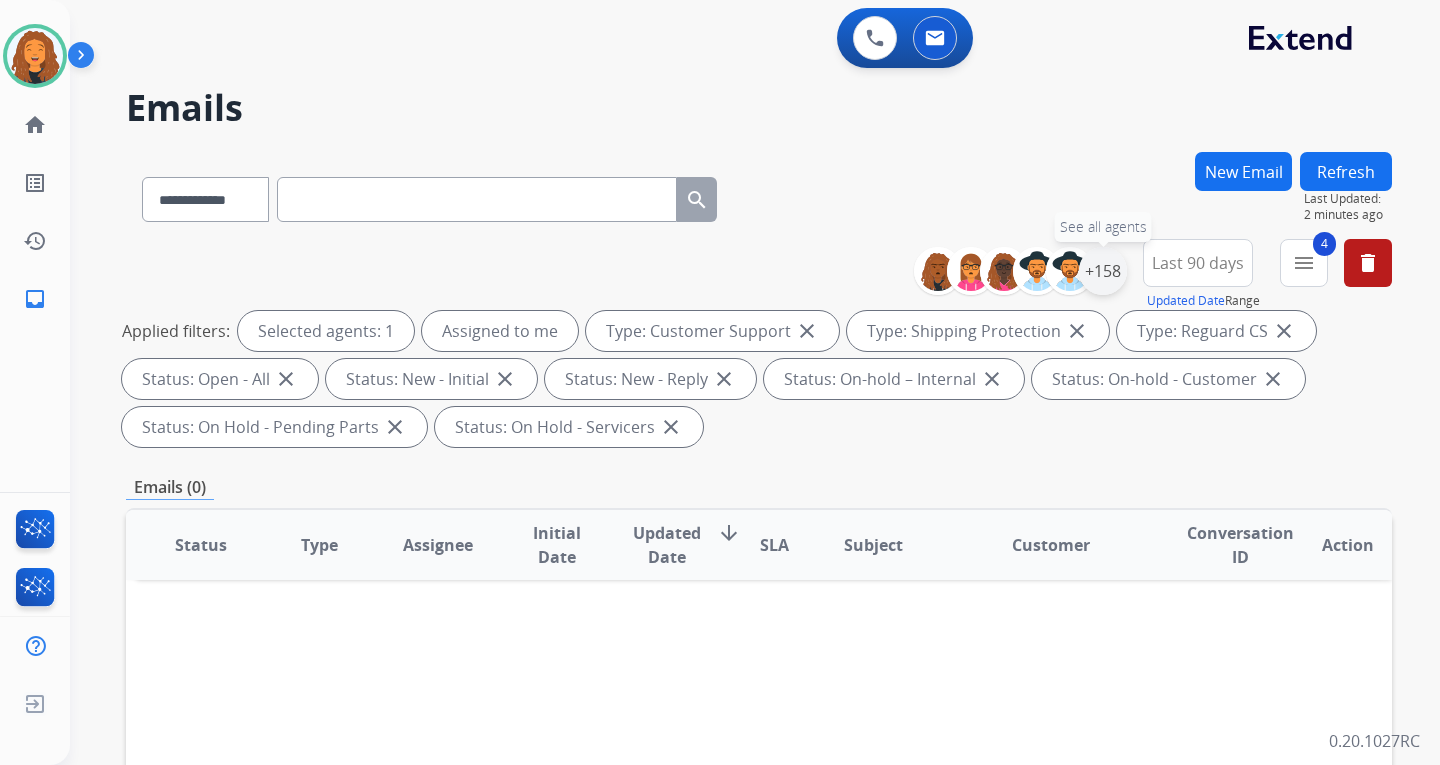 click on "+158" at bounding box center (1103, 271) 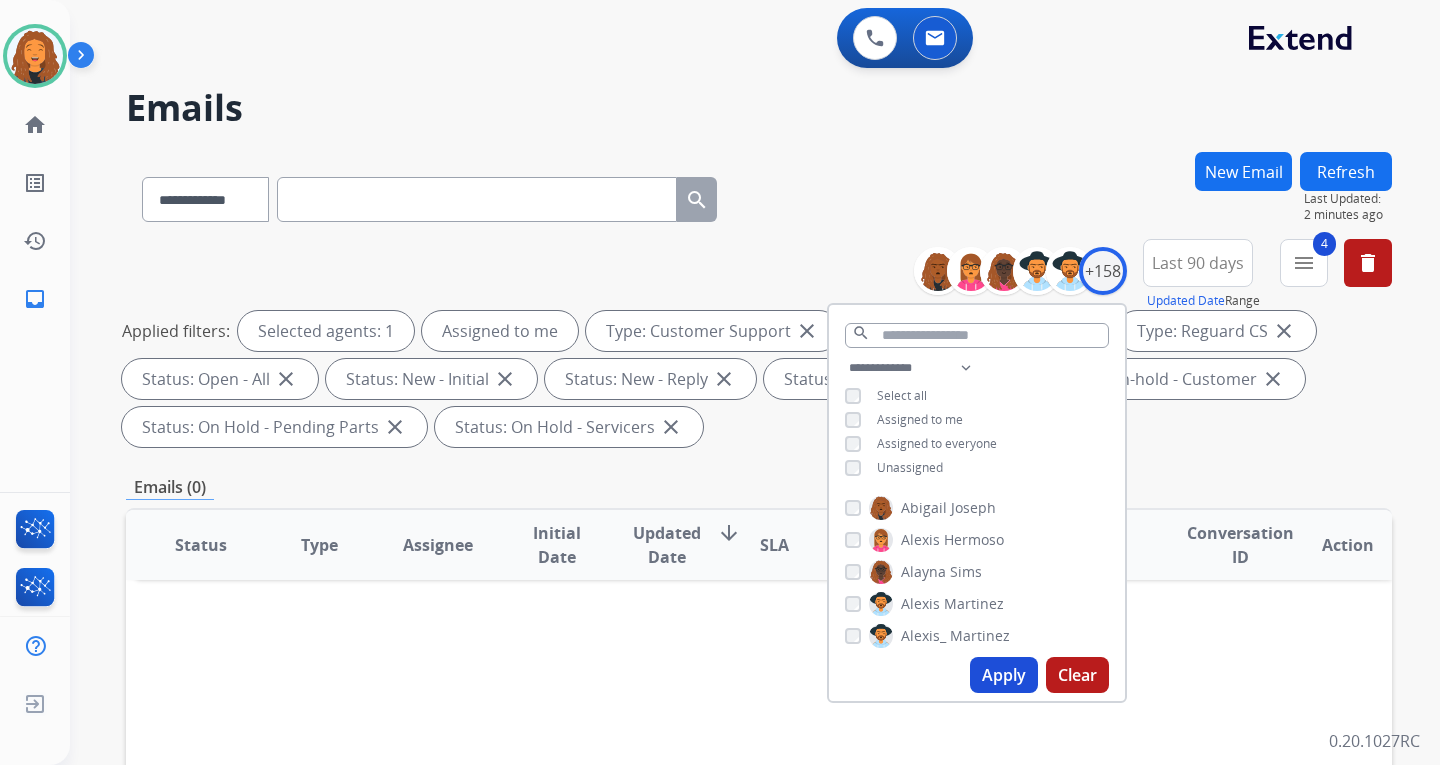 drag, startPoint x: 935, startPoint y: 466, endPoint x: 938, endPoint y: 522, distance: 56.0803 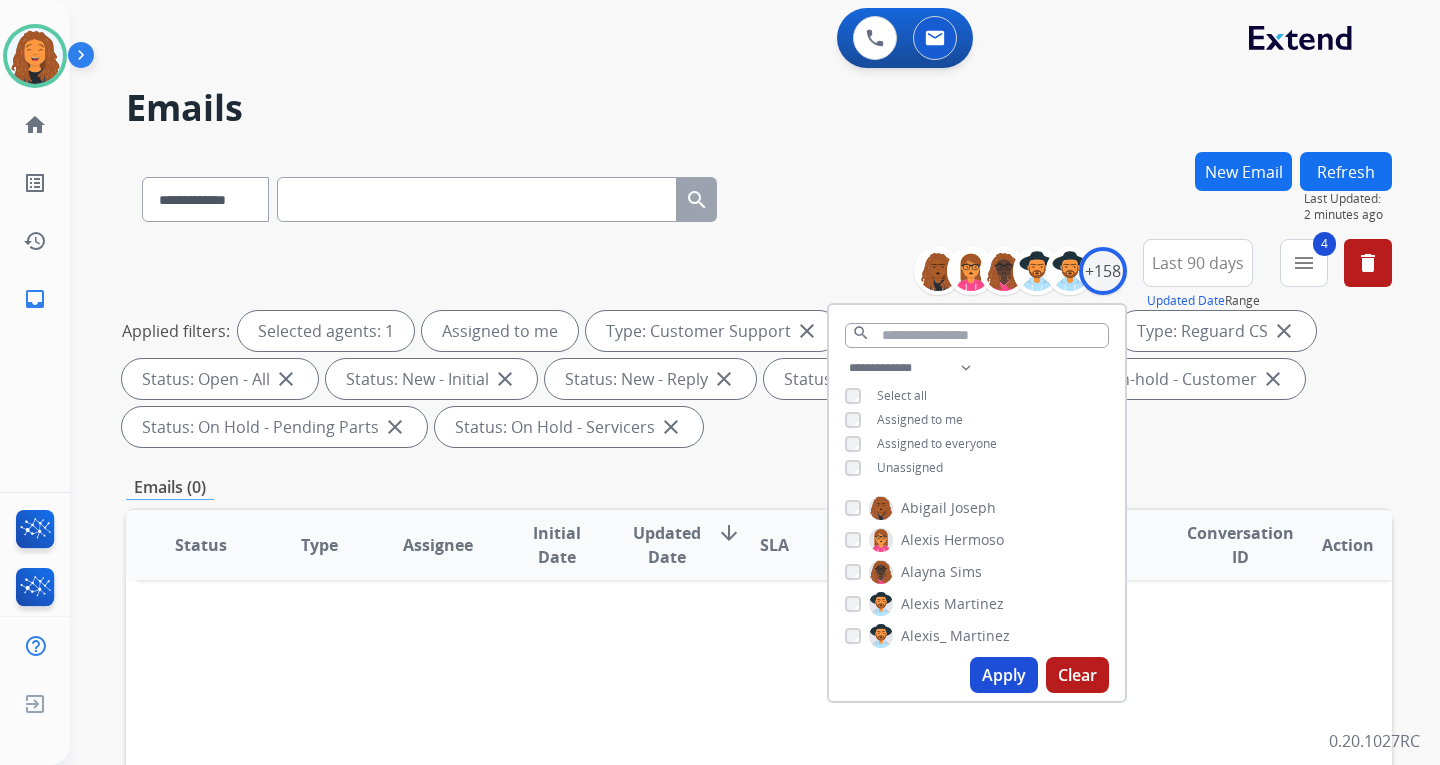click on "Unassigned" at bounding box center (910, 467) 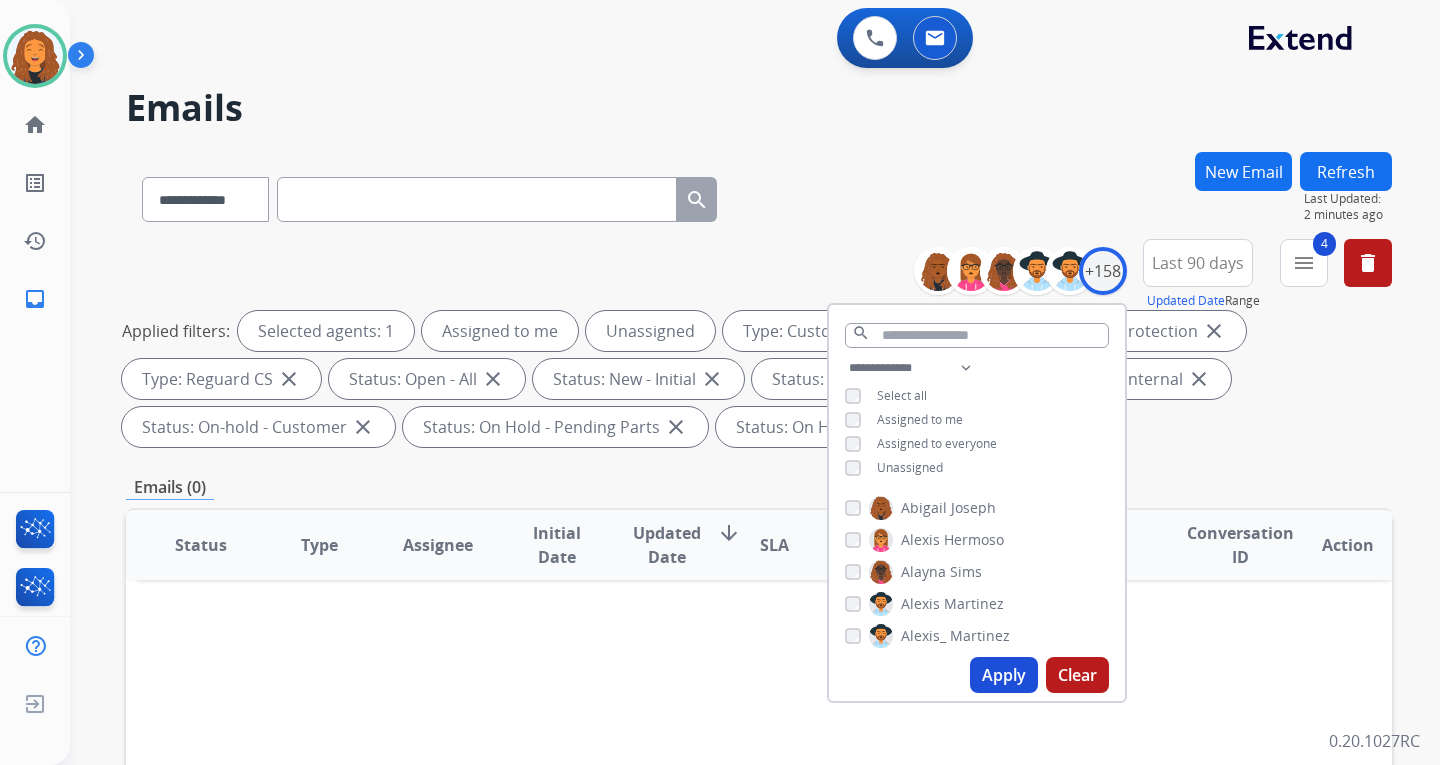 click on "Apply" at bounding box center (1004, 675) 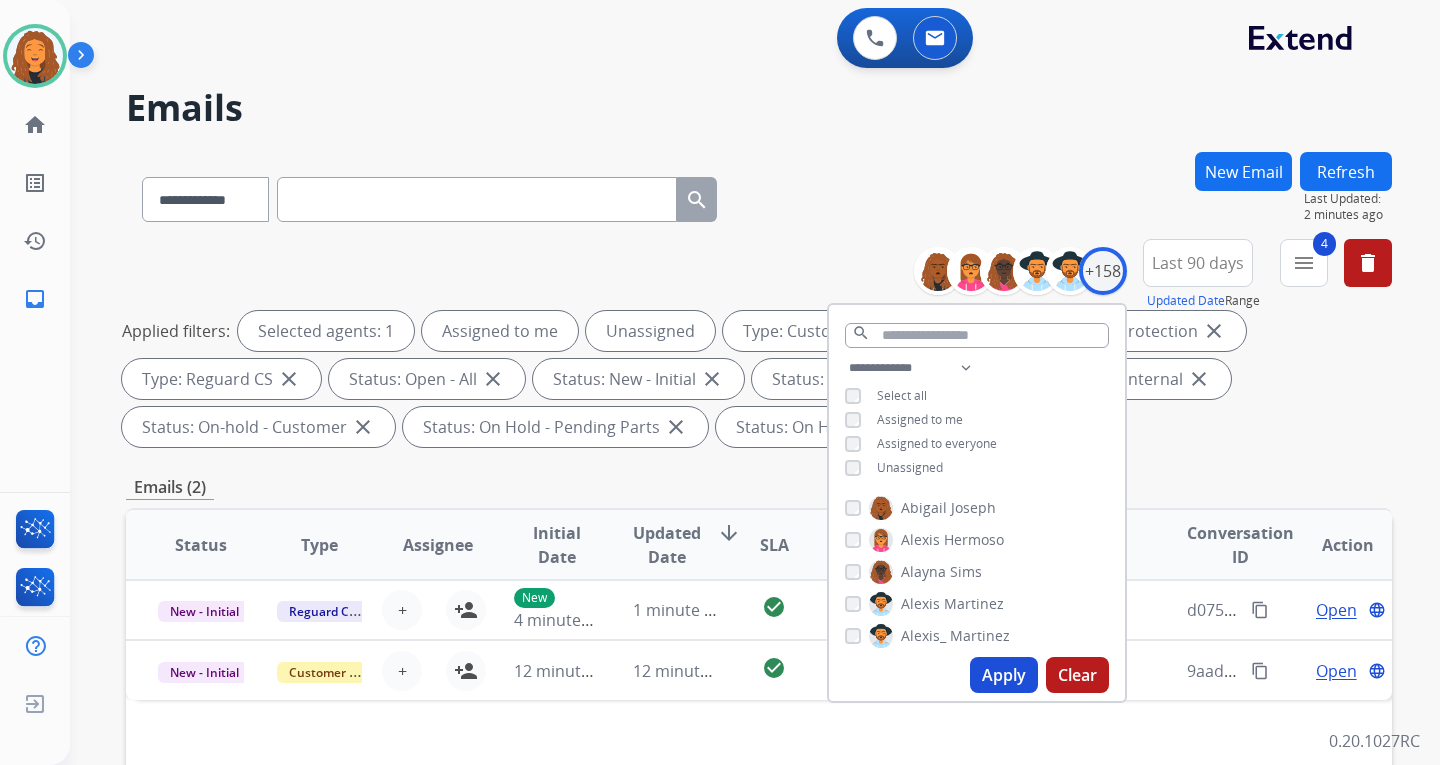 click on "**********" at bounding box center [759, 195] 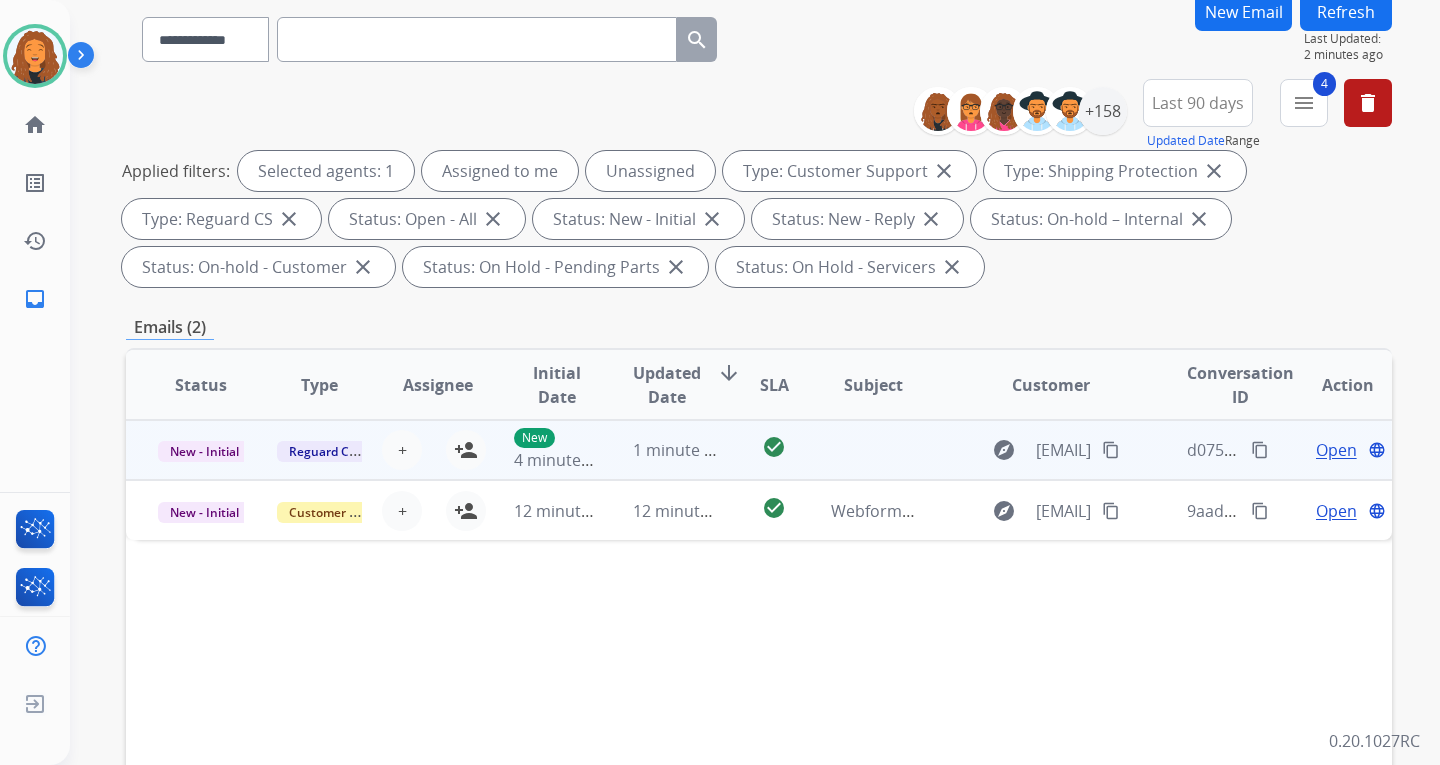 scroll, scrollTop: 200, scrollLeft: 0, axis: vertical 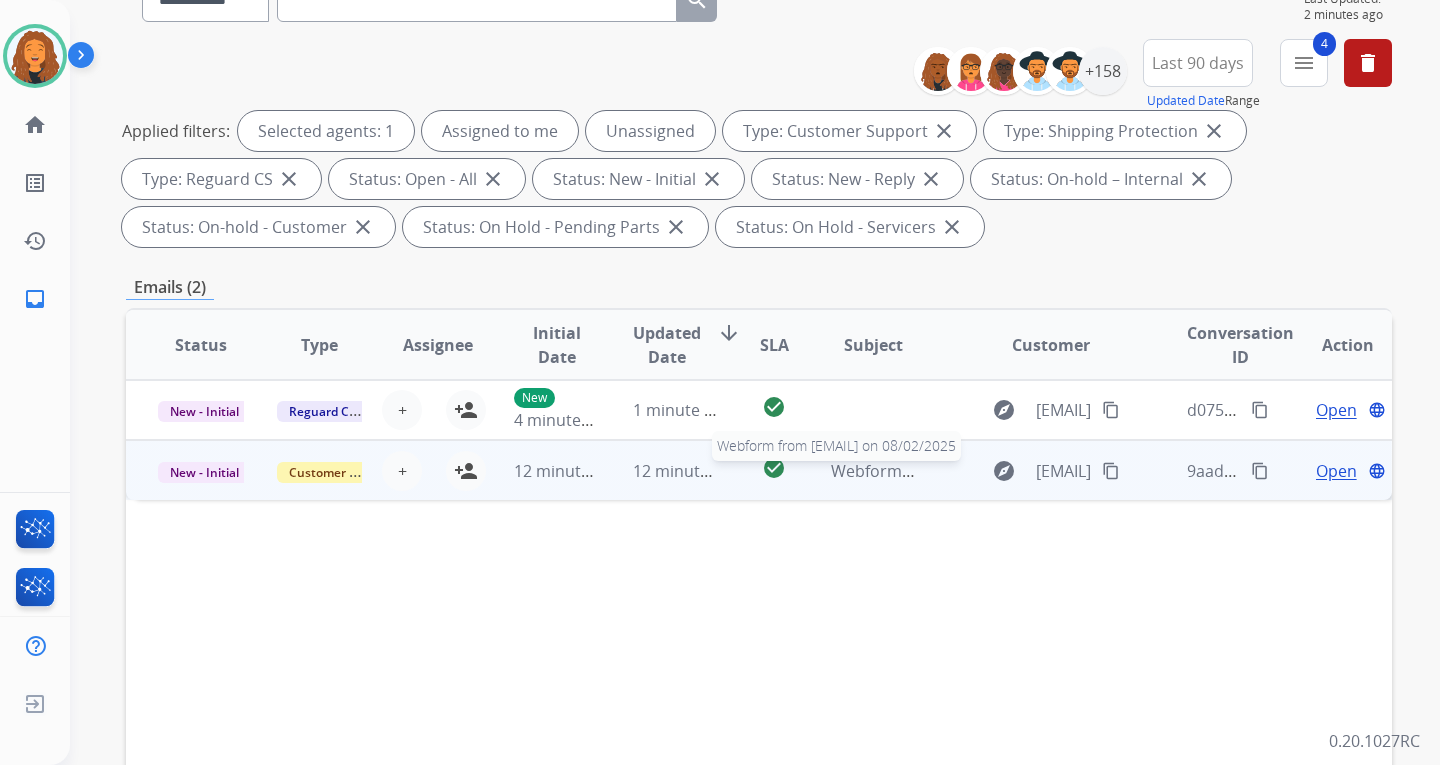click on "Webform from [EMAIL] on 08/02/2025" at bounding box center (972, 471) 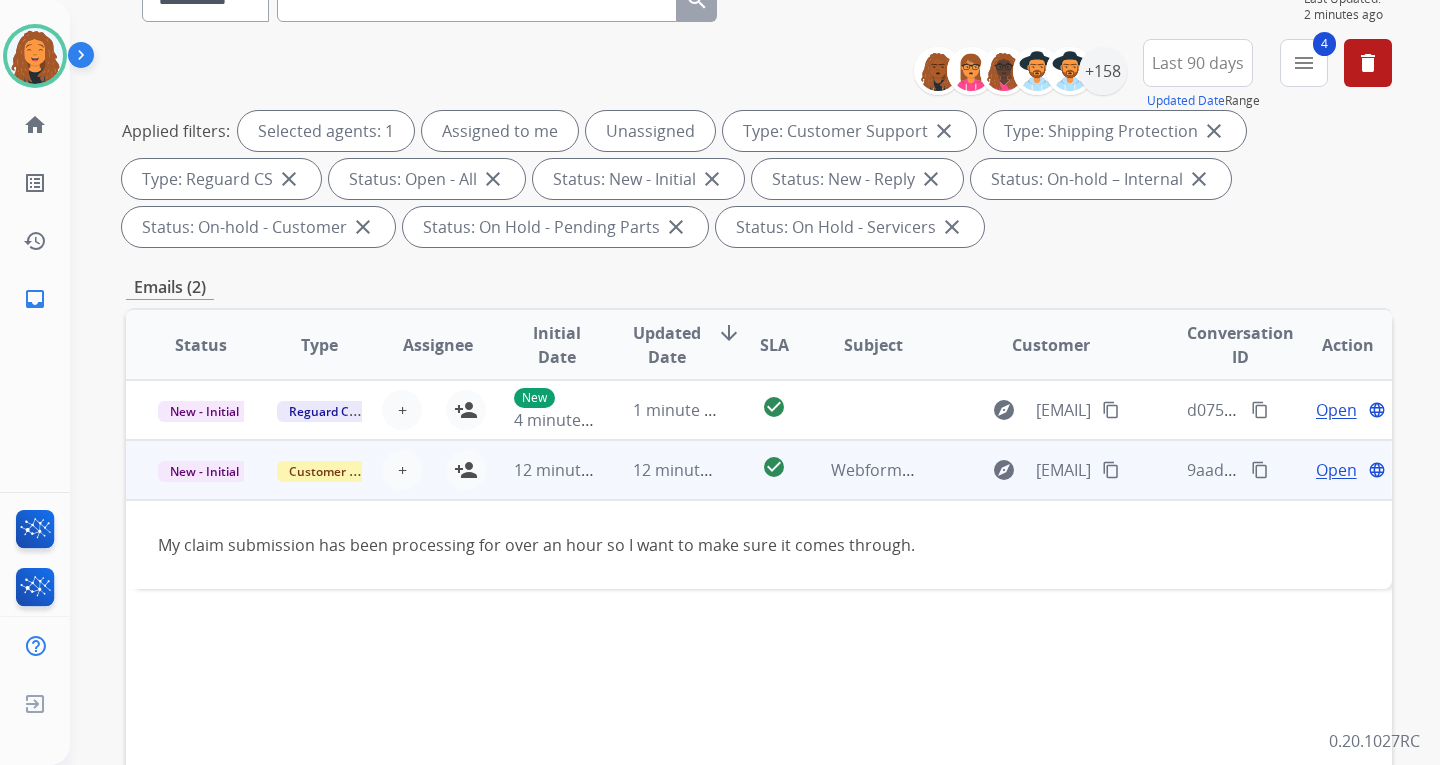 click on "content_copy" at bounding box center [1111, 470] 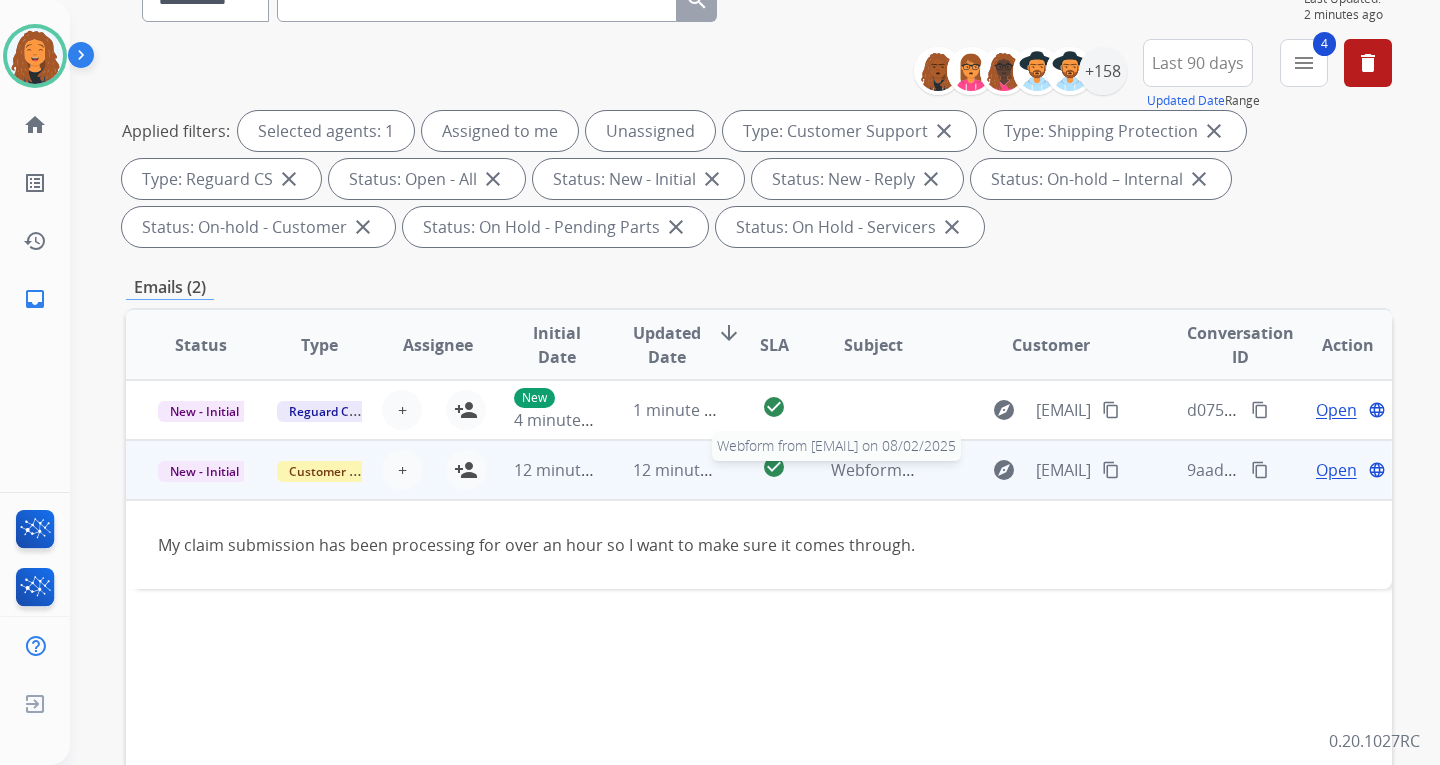 click on "Webform from [EMAIL] on 08/02/2025" at bounding box center (972, 470) 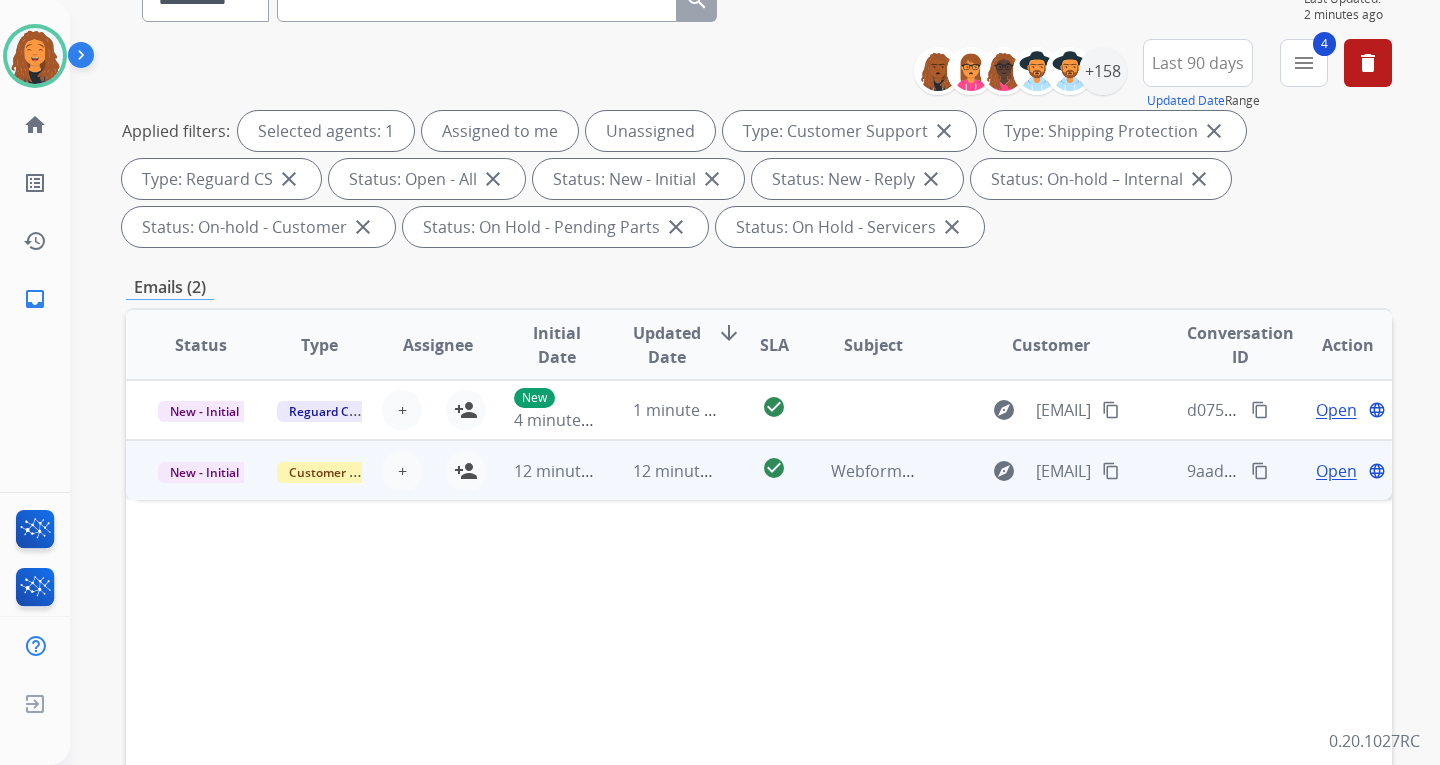 click on "Open" at bounding box center [1336, 471] 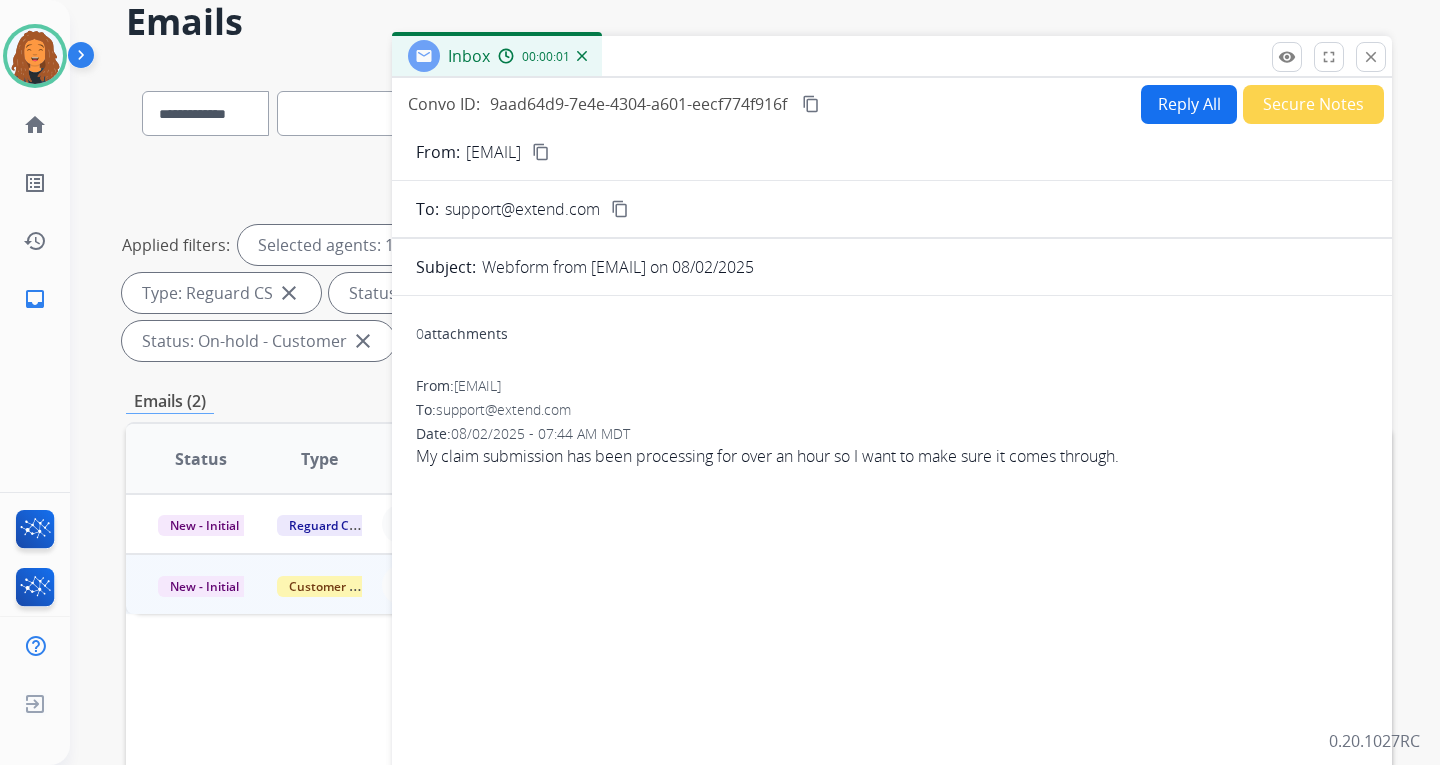 scroll, scrollTop: 0, scrollLeft: 0, axis: both 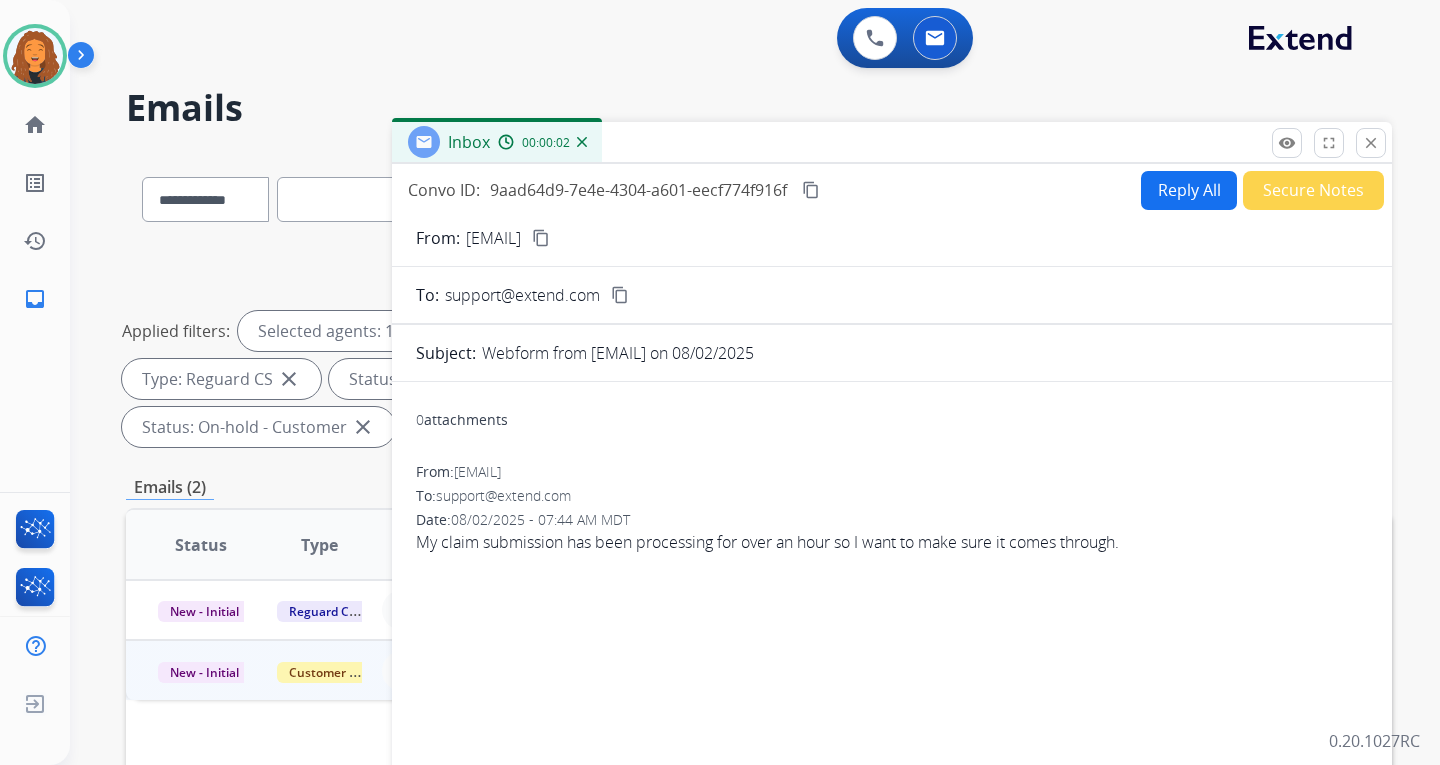 click on "Reply All" at bounding box center [1189, 190] 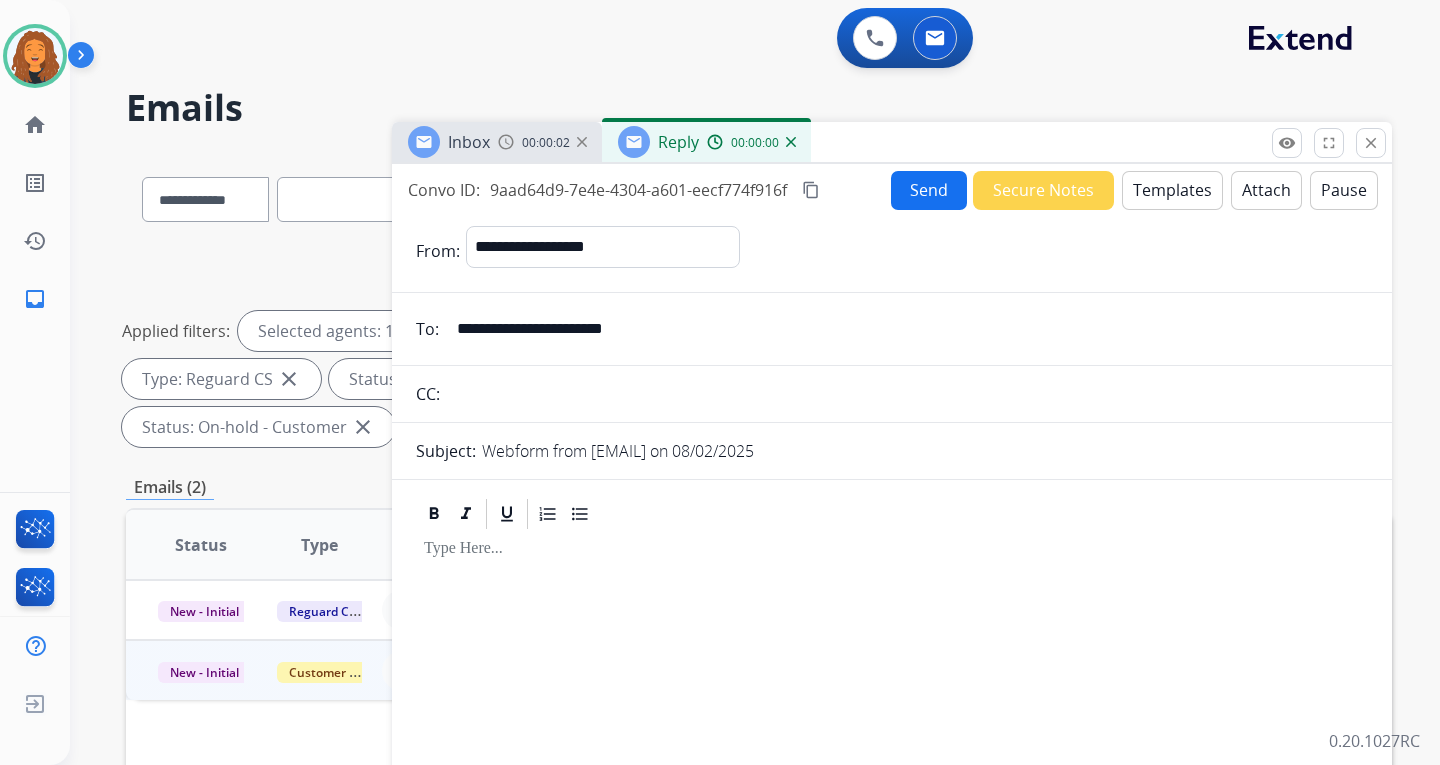 click on "Templates" at bounding box center (1172, 190) 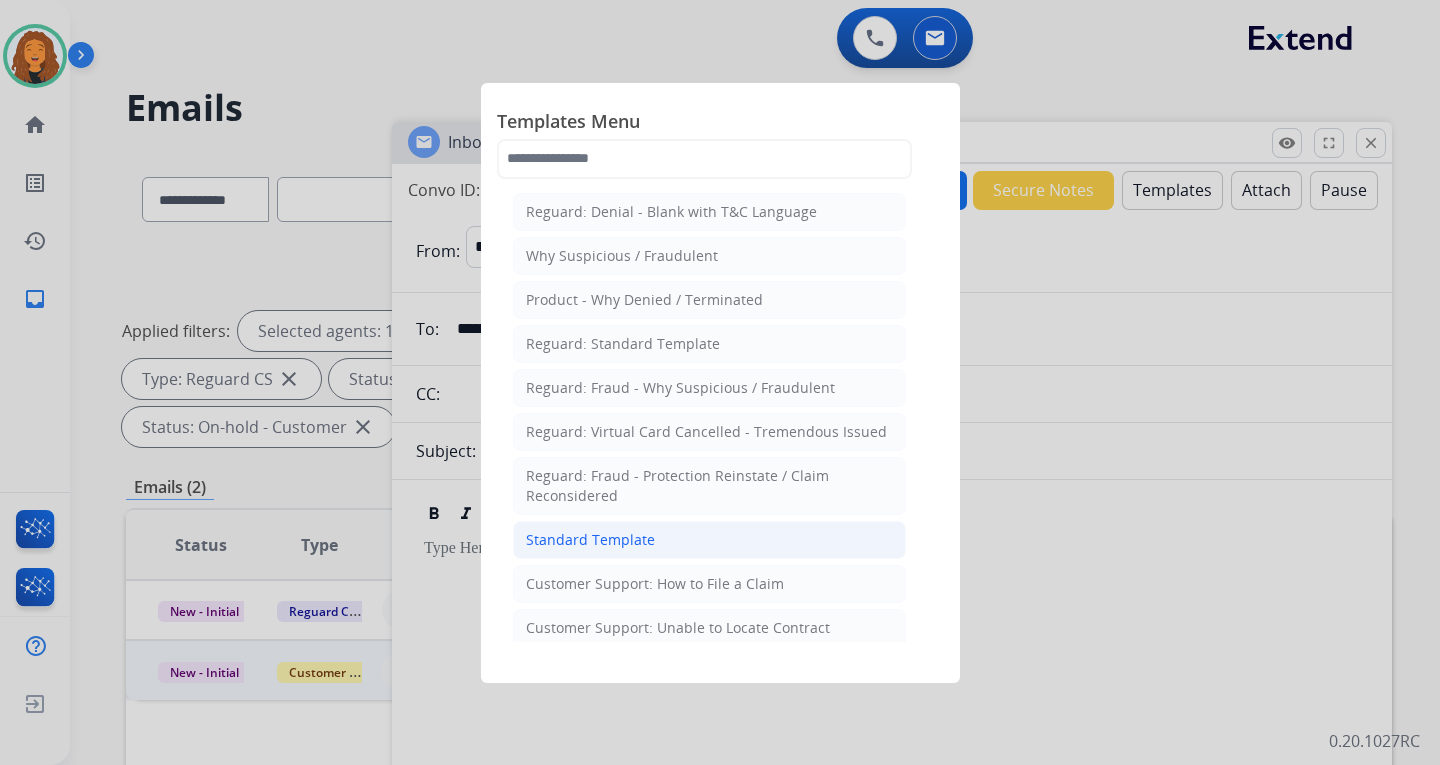 click on "Standard Template" 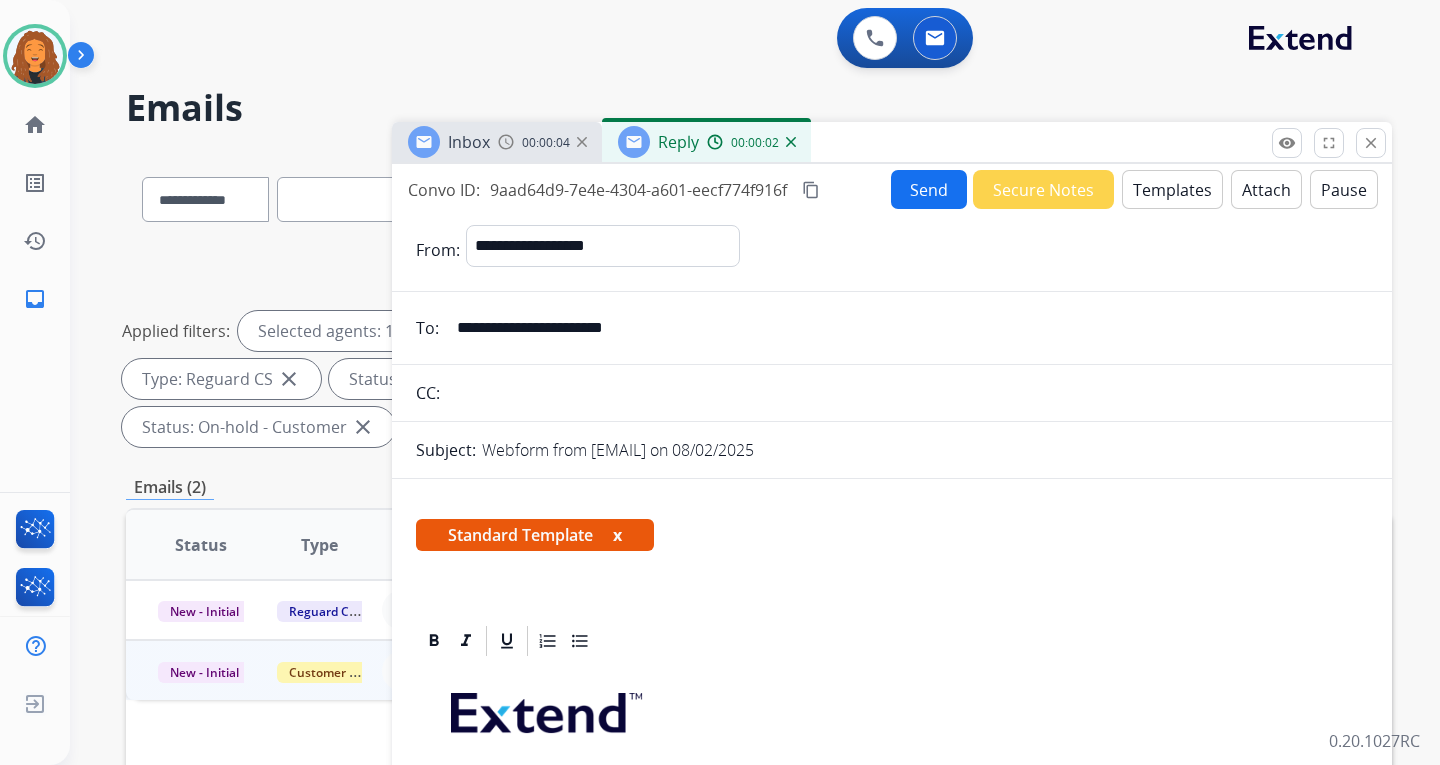 scroll, scrollTop: 200, scrollLeft: 0, axis: vertical 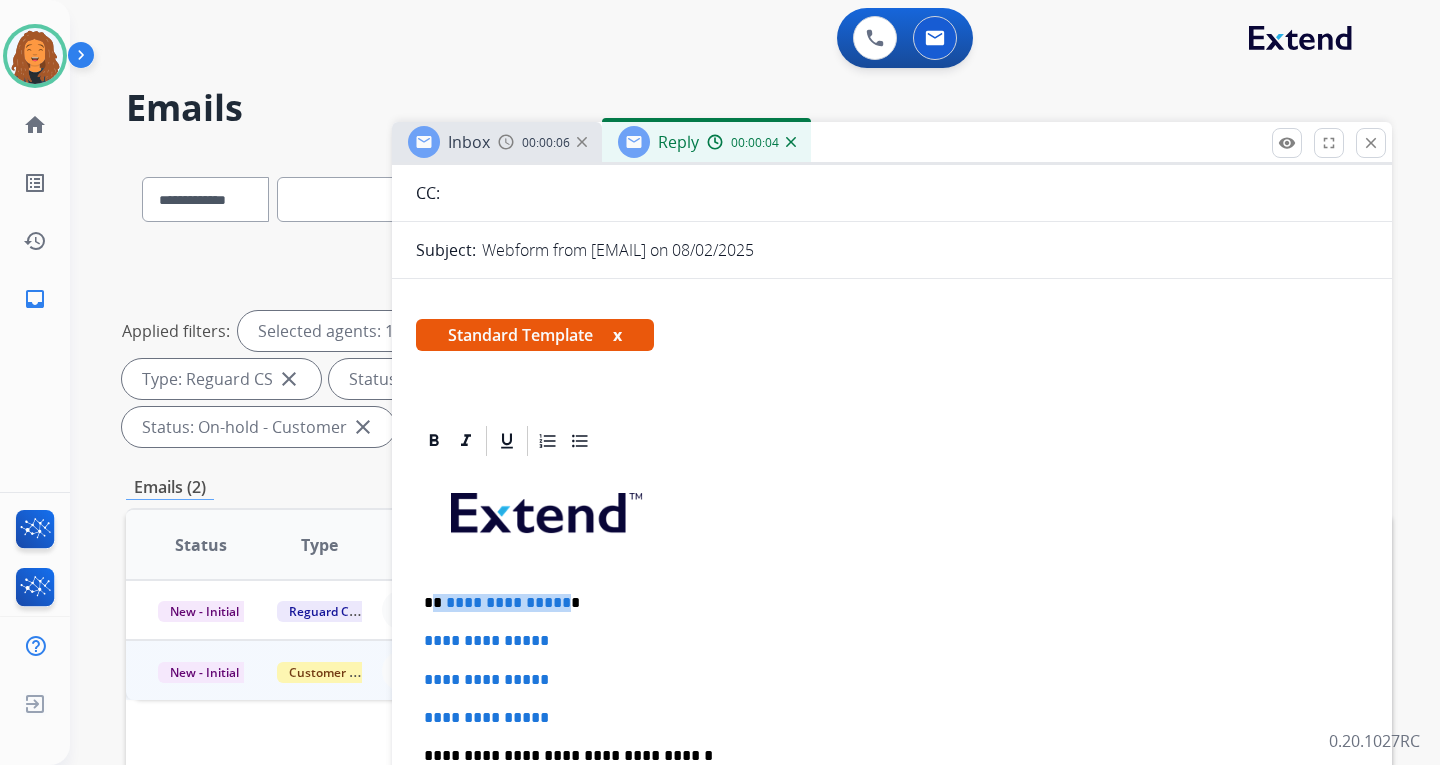 drag, startPoint x: 559, startPoint y: 598, endPoint x: 433, endPoint y: 591, distance: 126.1943 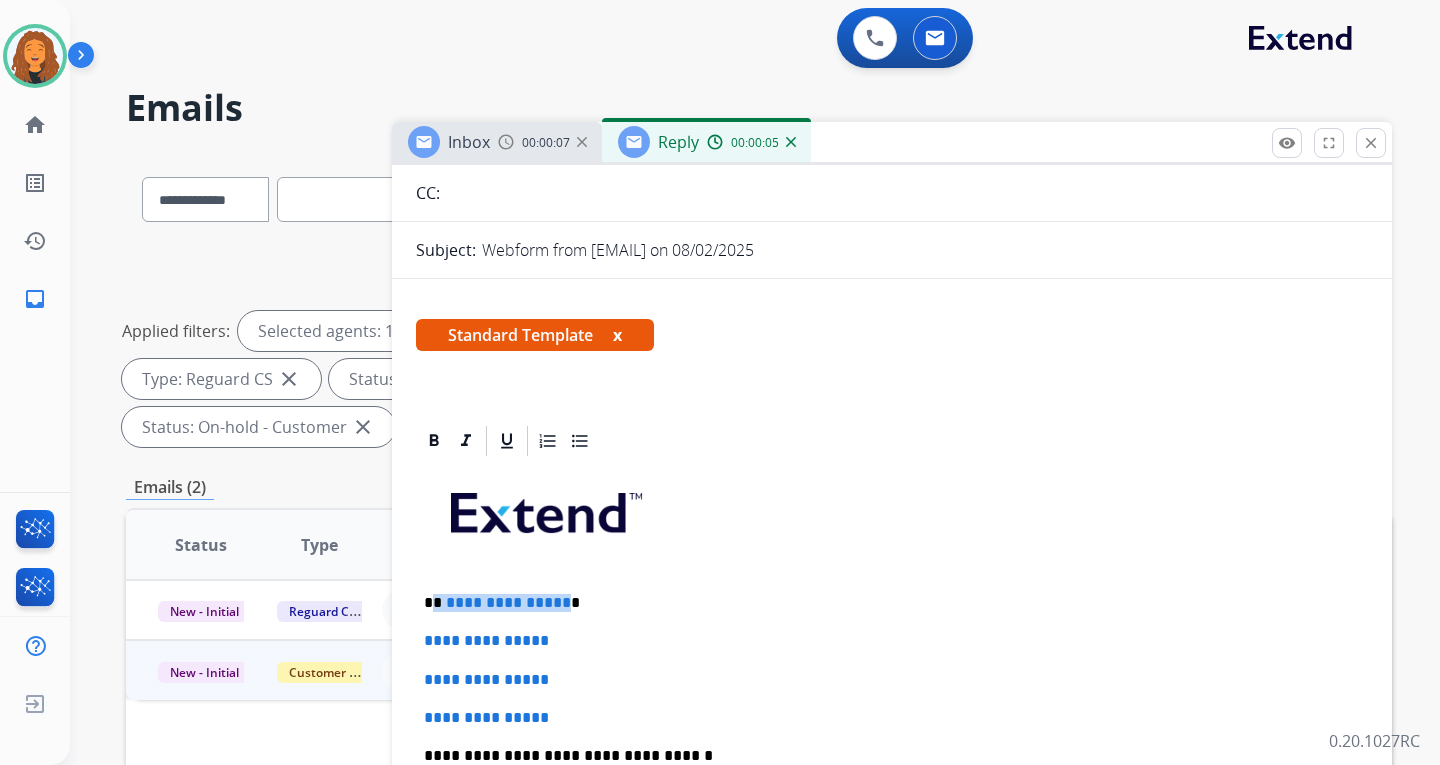 type 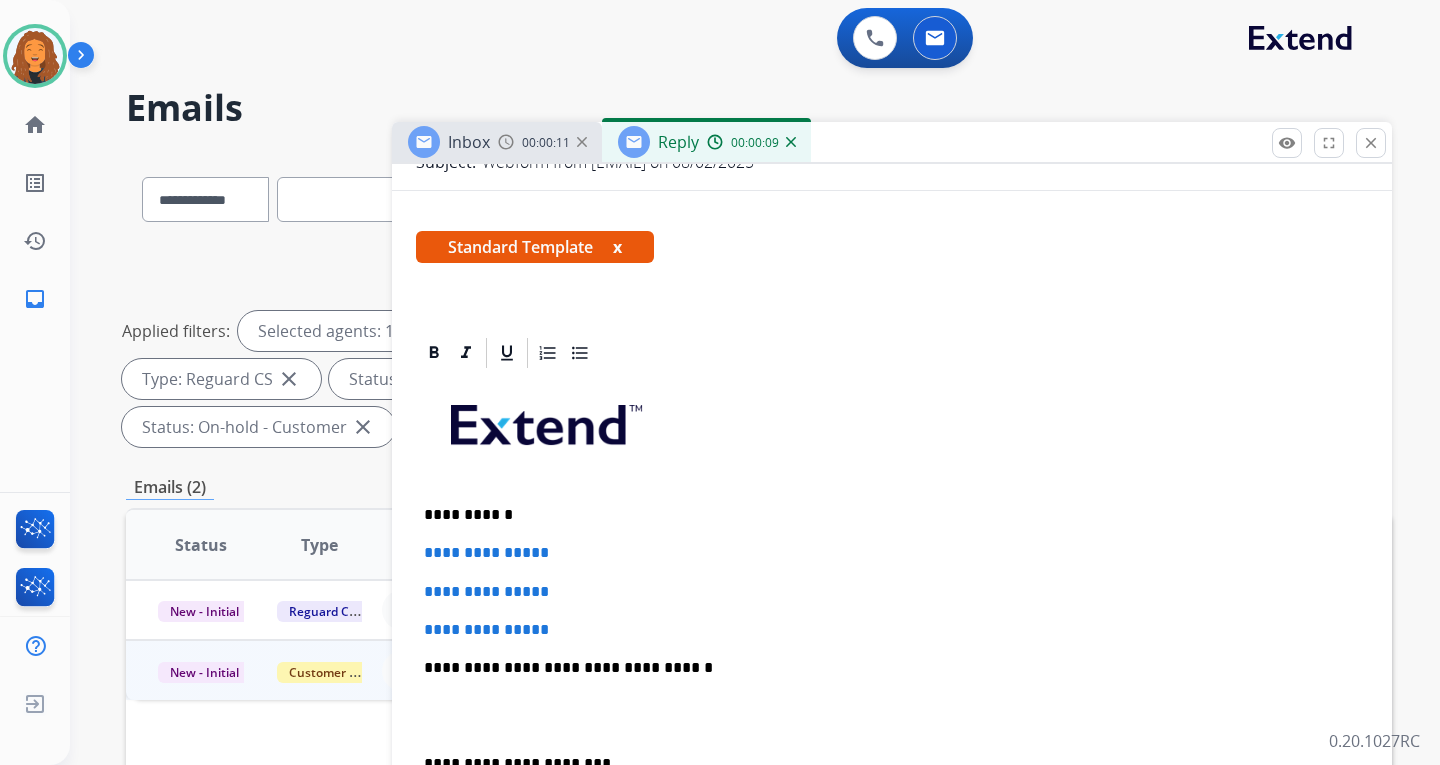 scroll, scrollTop: 300, scrollLeft: 0, axis: vertical 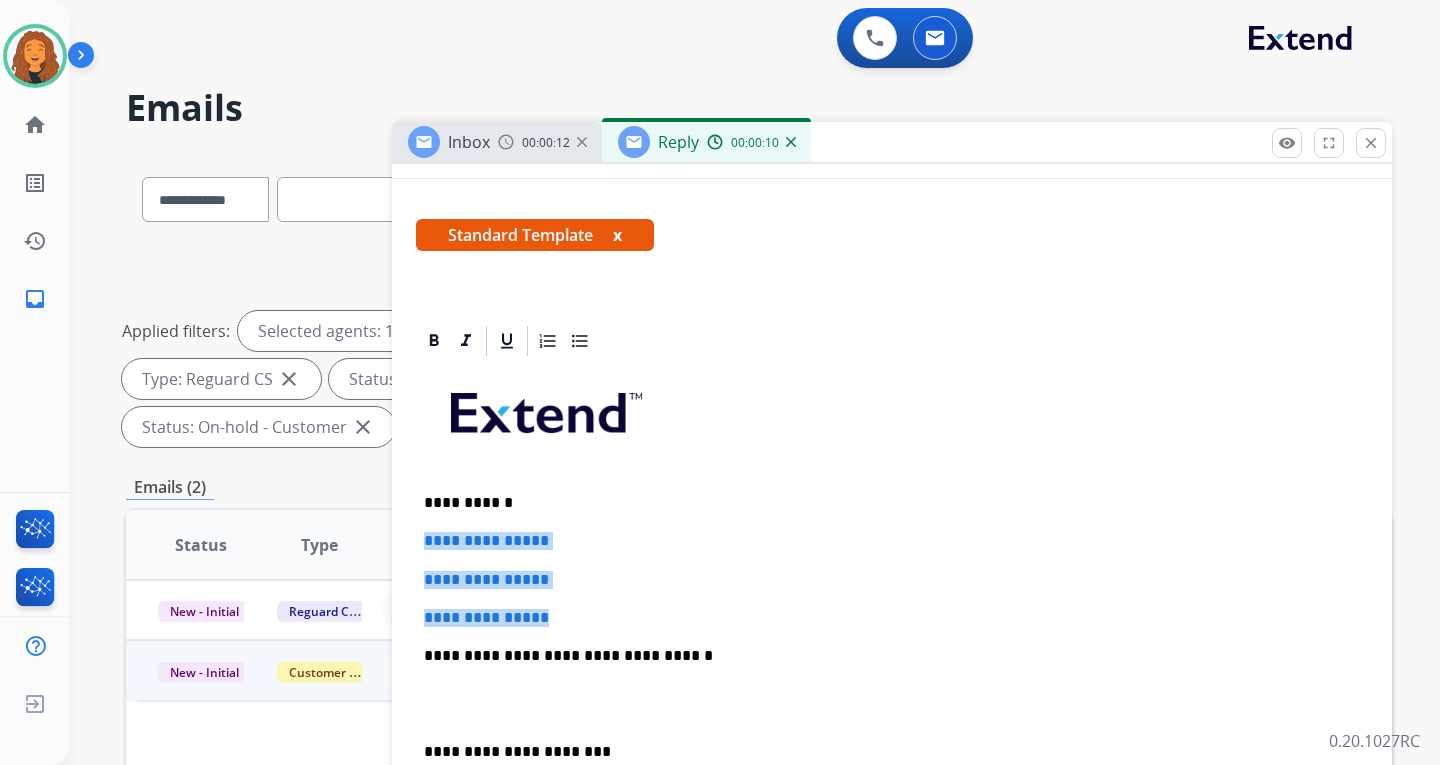 drag, startPoint x: 583, startPoint y: 623, endPoint x: 419, endPoint y: 526, distance: 190.53871 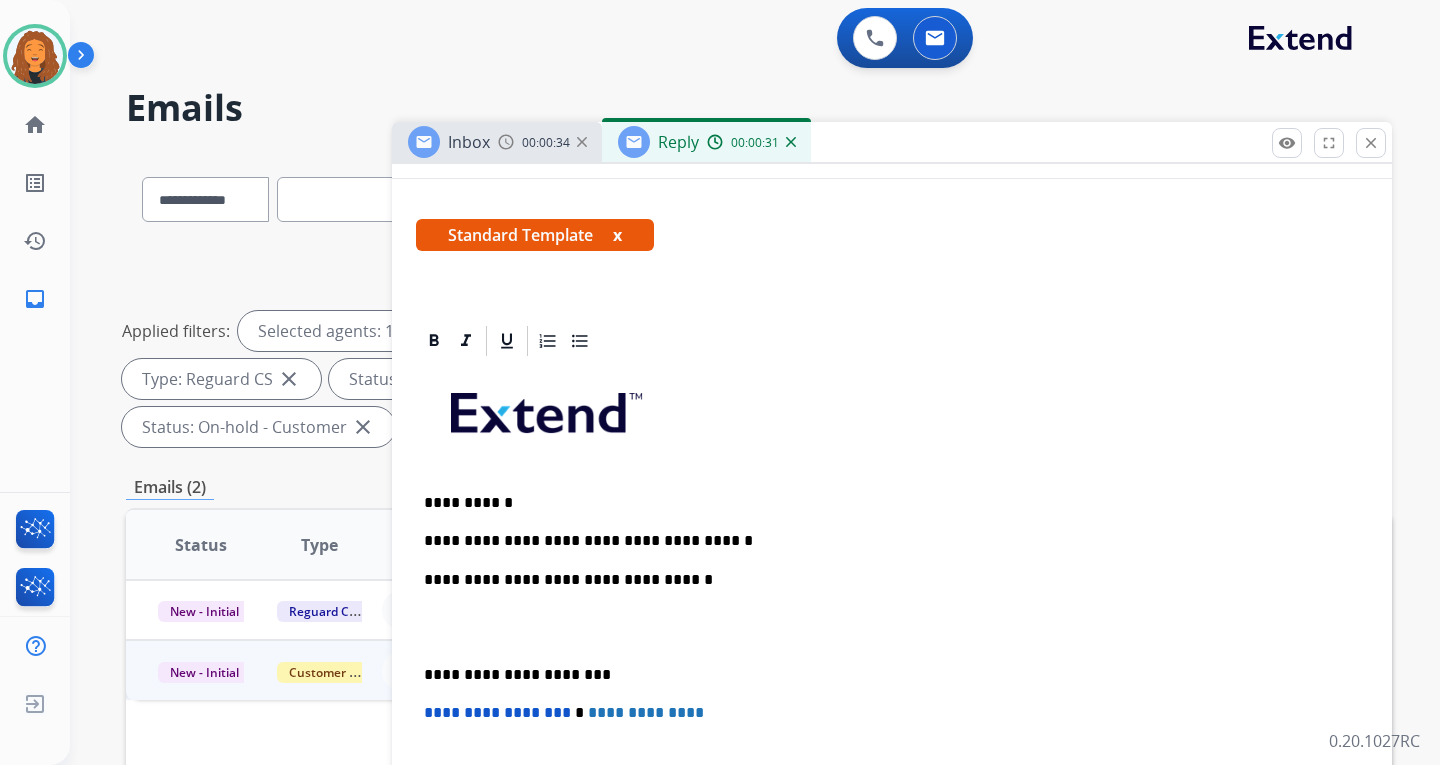 click on "**********" at bounding box center (884, 541) 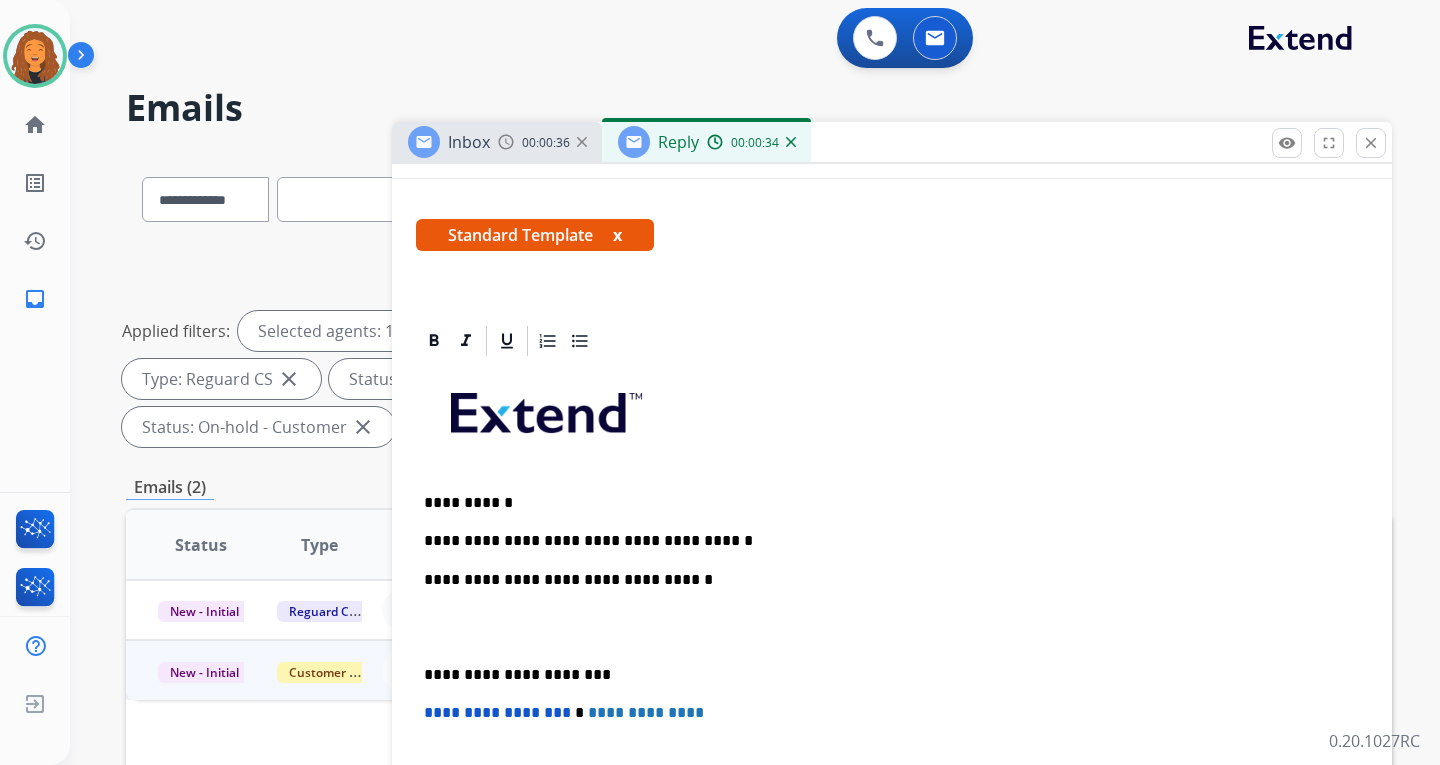 click on "**********" at bounding box center (884, 541) 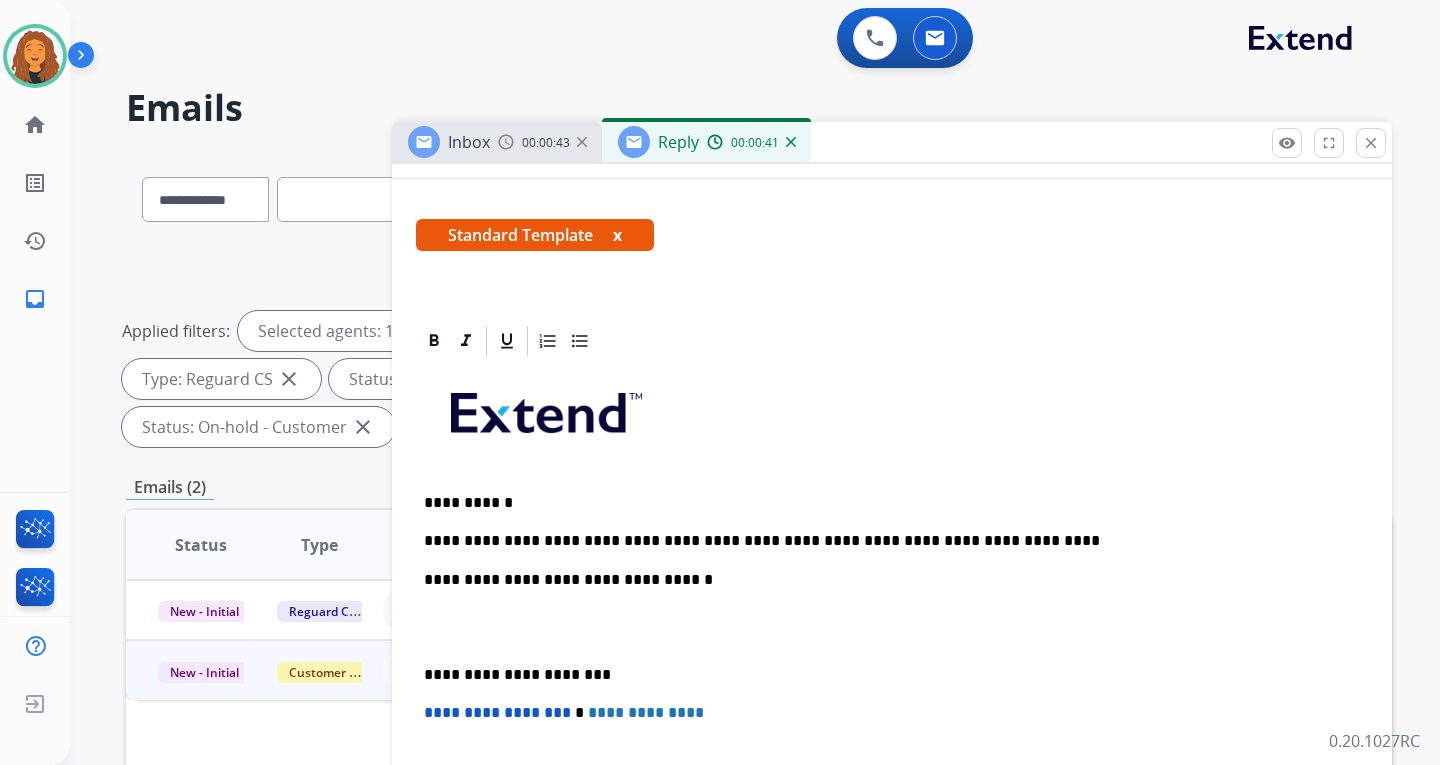 click on "**********" at bounding box center (884, 541) 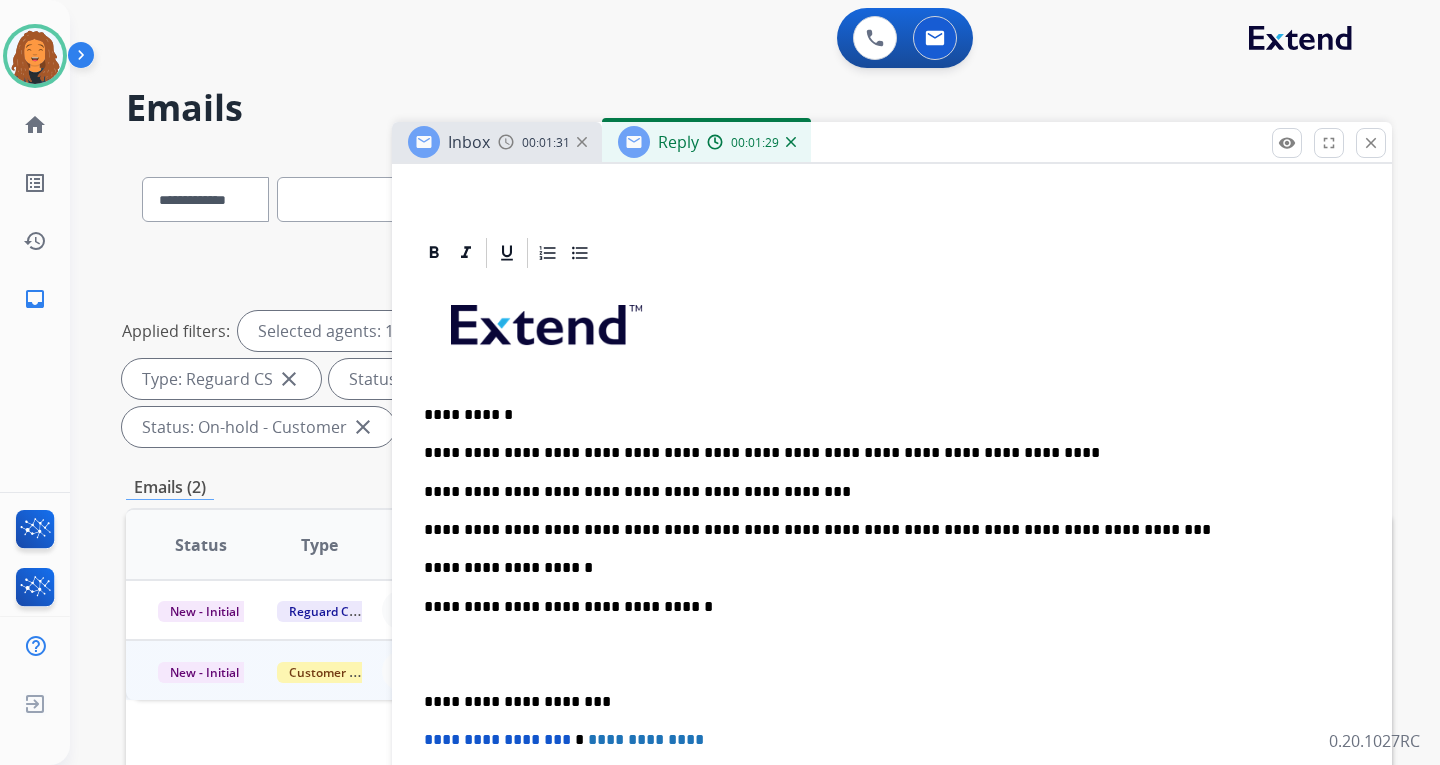 scroll, scrollTop: 478, scrollLeft: 0, axis: vertical 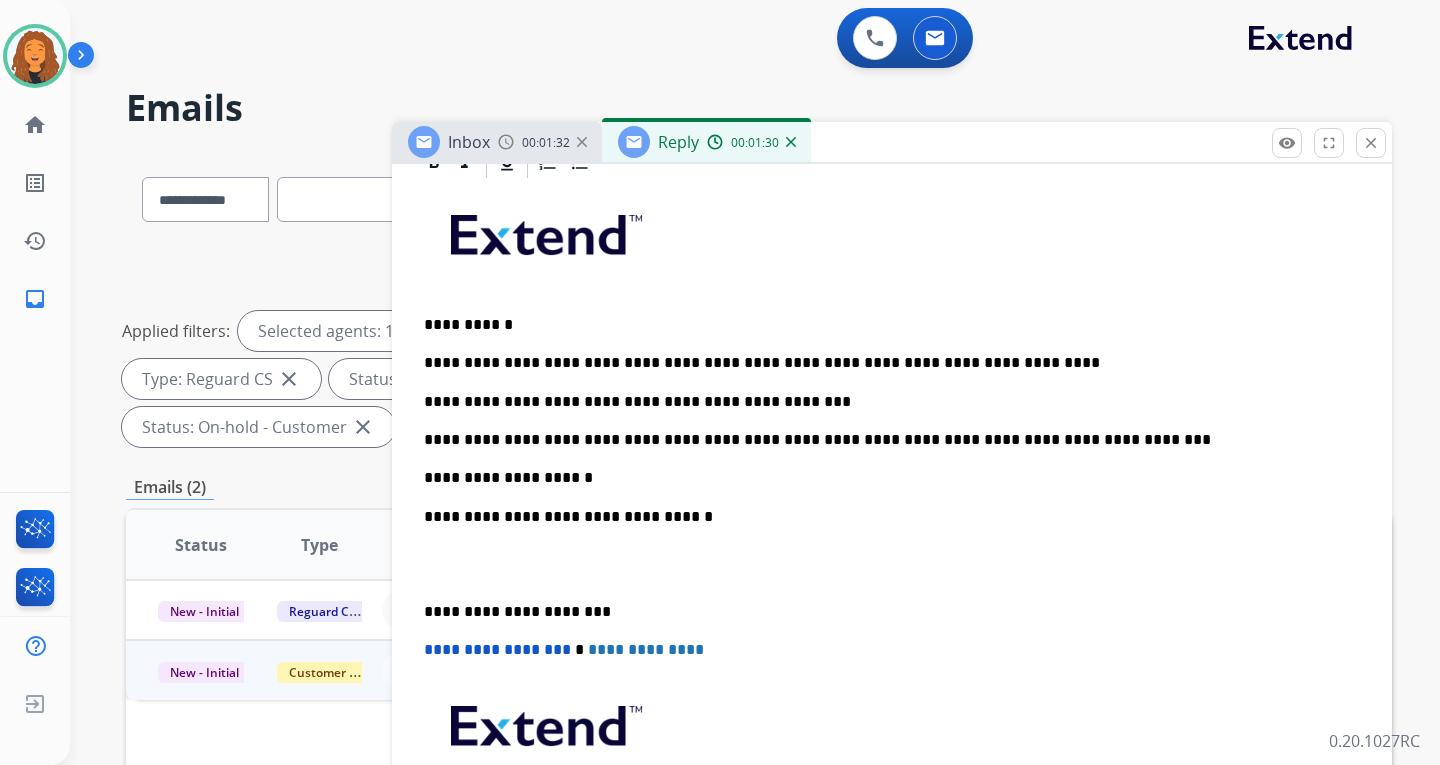 click on "**********" at bounding box center [884, 478] 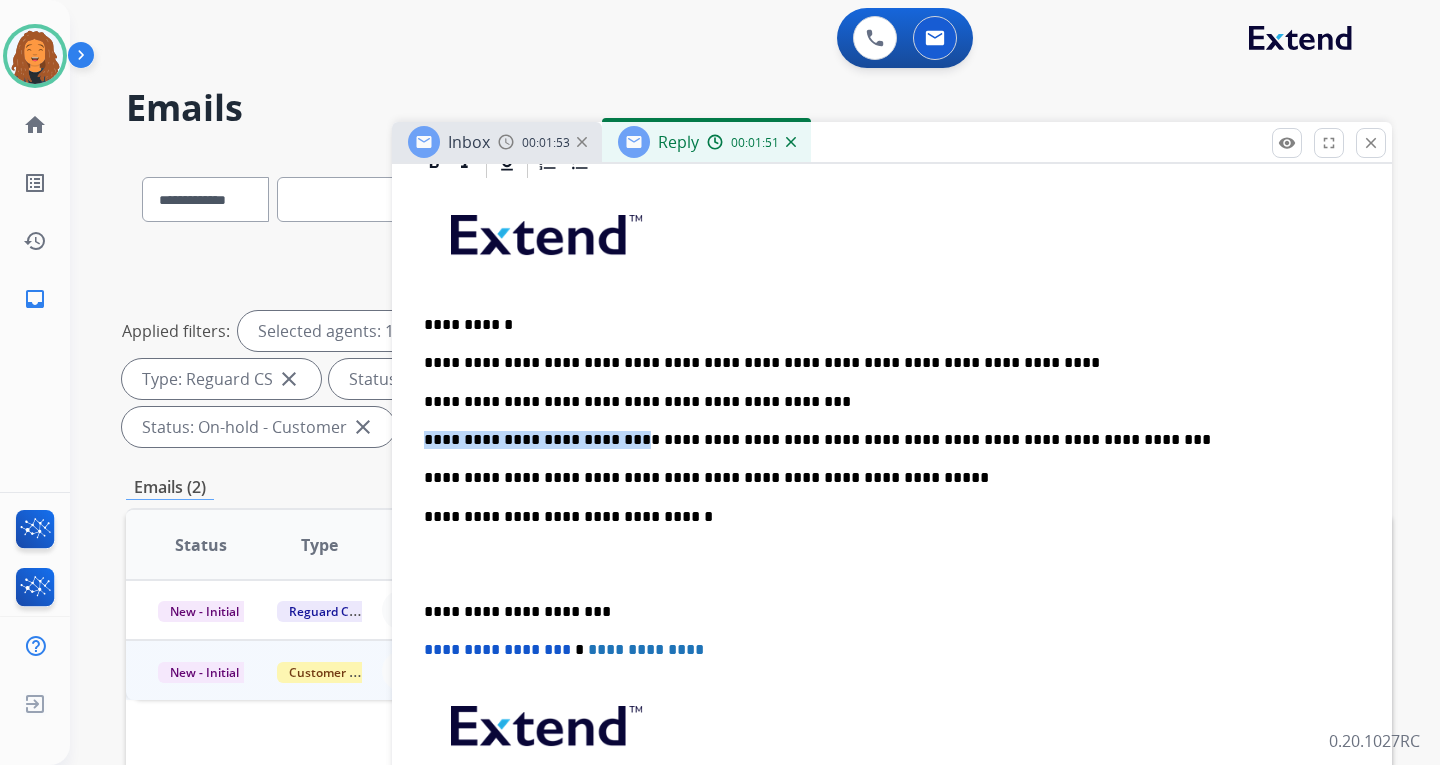 drag, startPoint x: 425, startPoint y: 438, endPoint x: 606, endPoint y: 438, distance: 181 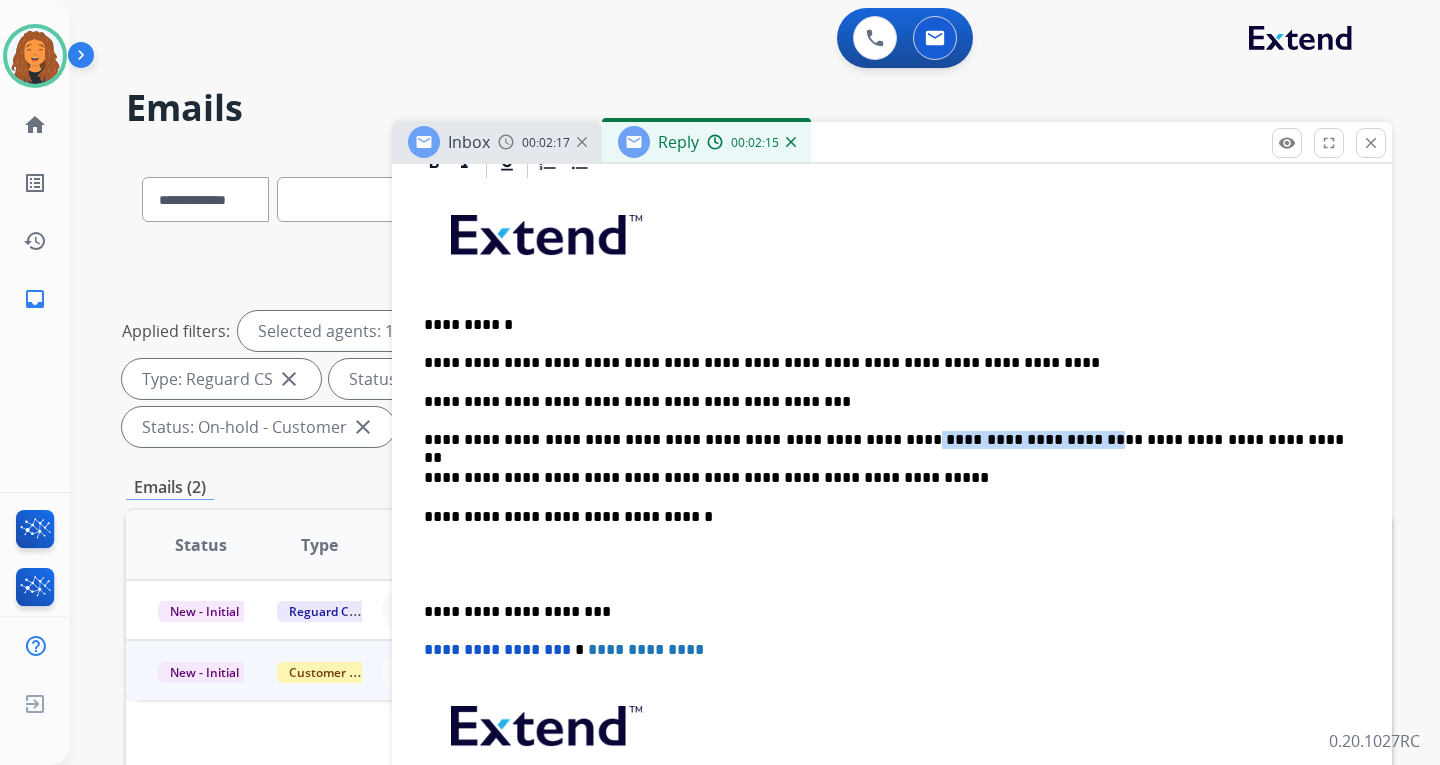 drag, startPoint x: 822, startPoint y: 438, endPoint x: 966, endPoint y: 438, distance: 144 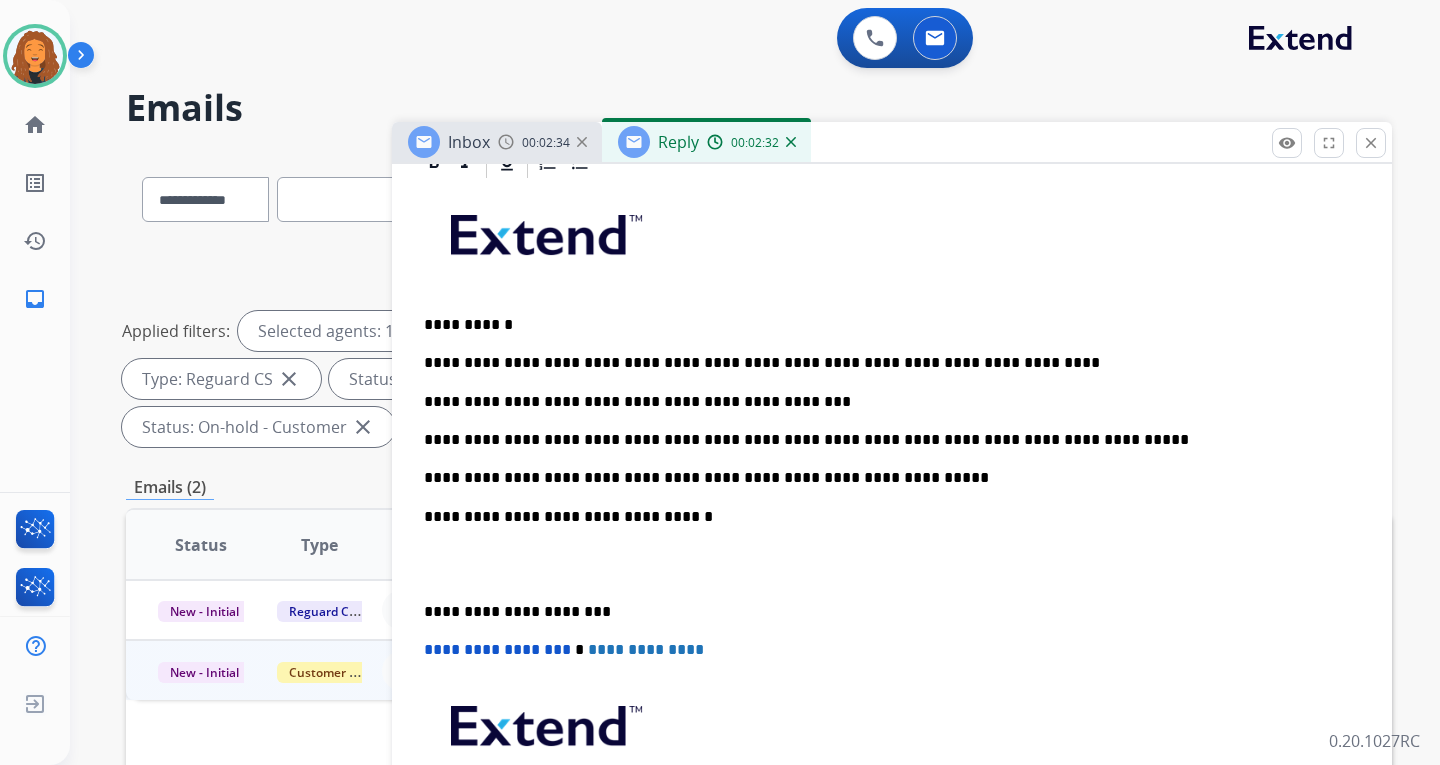 click on "**********" at bounding box center (884, 440) 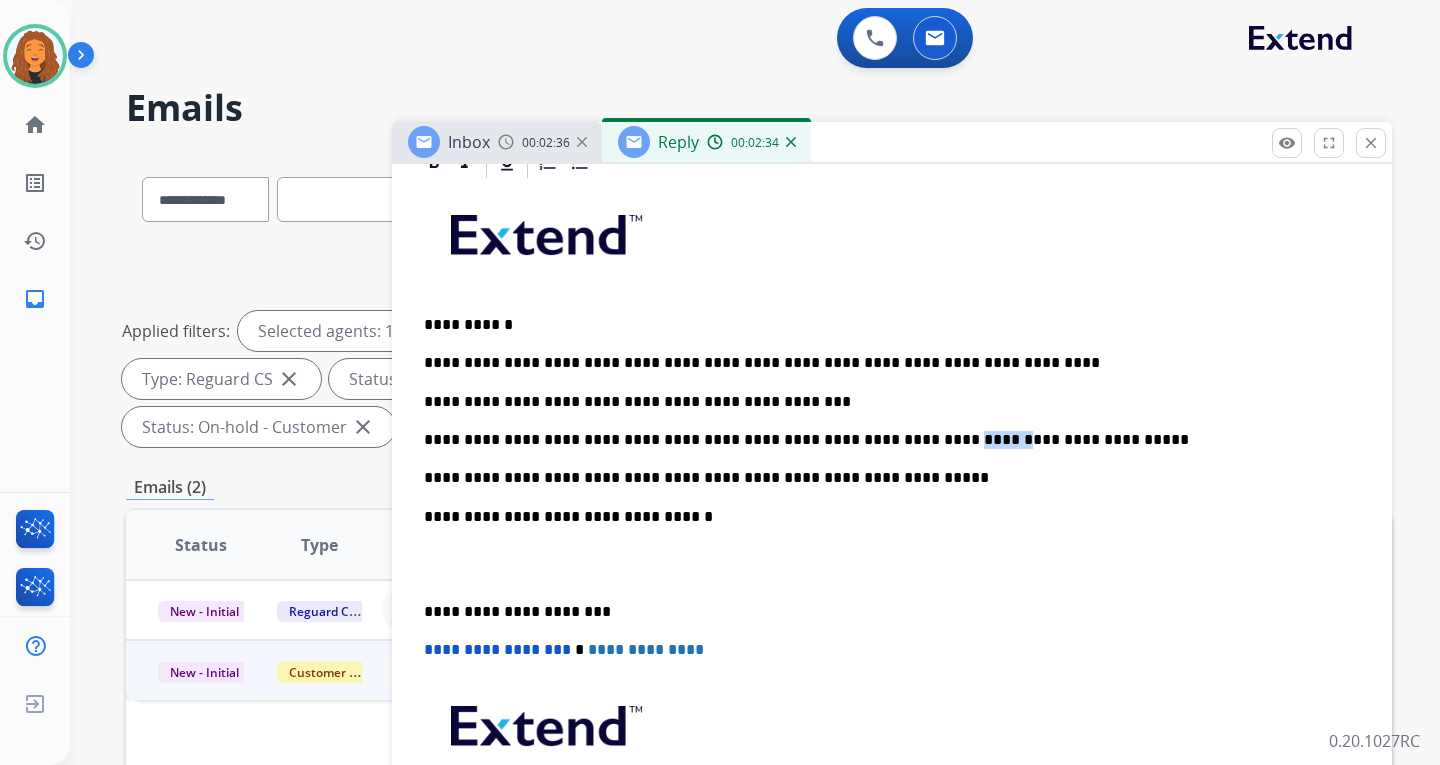 drag, startPoint x: 903, startPoint y: 440, endPoint x: 868, endPoint y: 437, distance: 35.128338 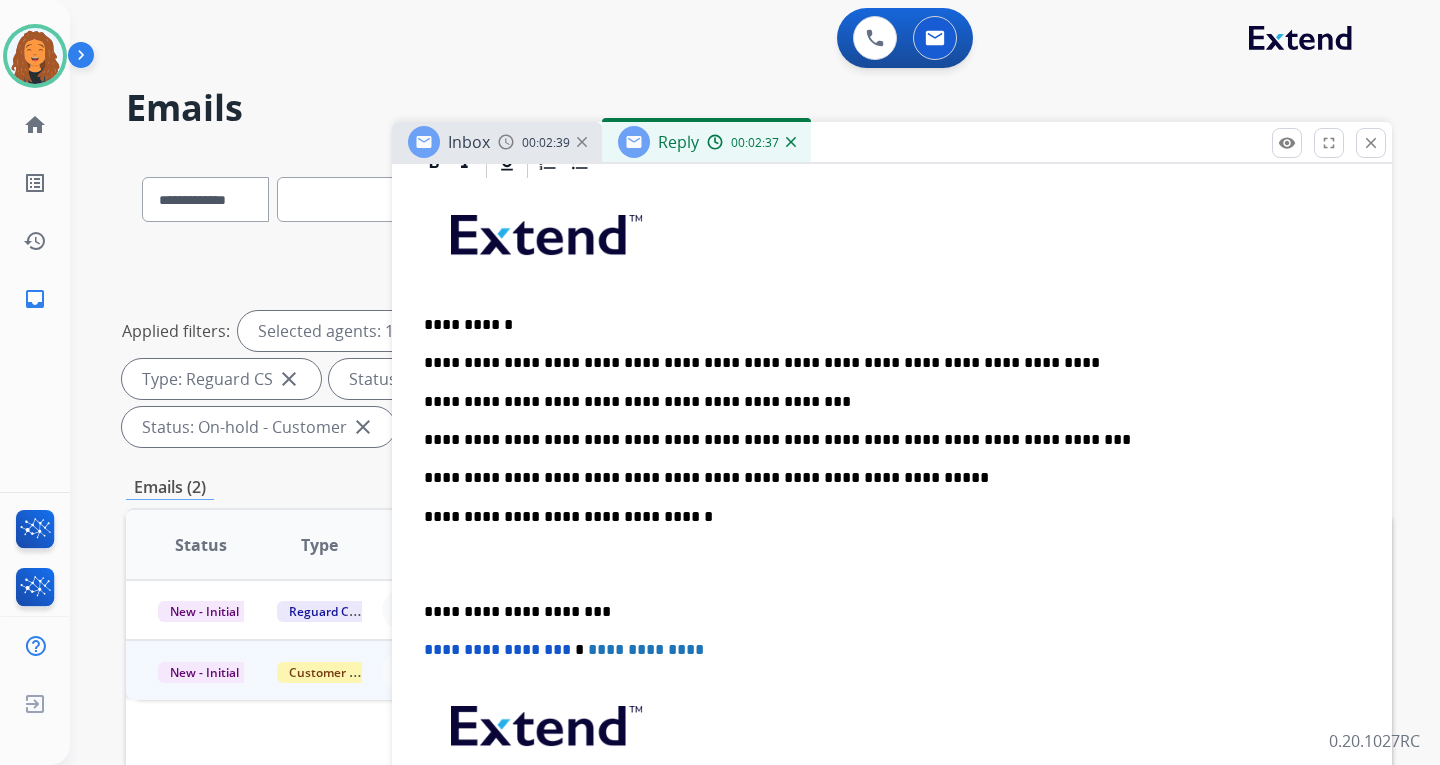 click on "**********" at bounding box center [892, 544] 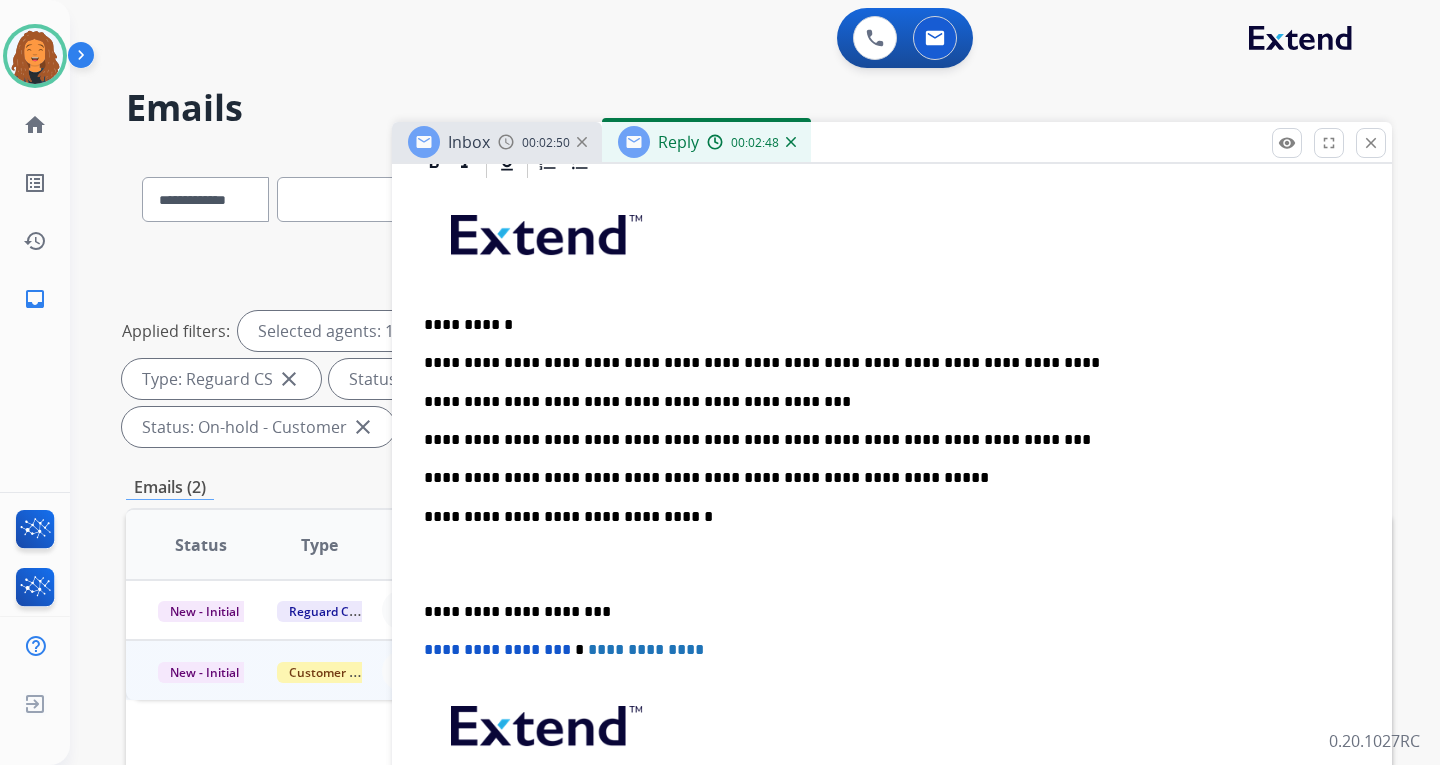 drag, startPoint x: 812, startPoint y: 434, endPoint x: 802, endPoint y: 431, distance: 10.440307 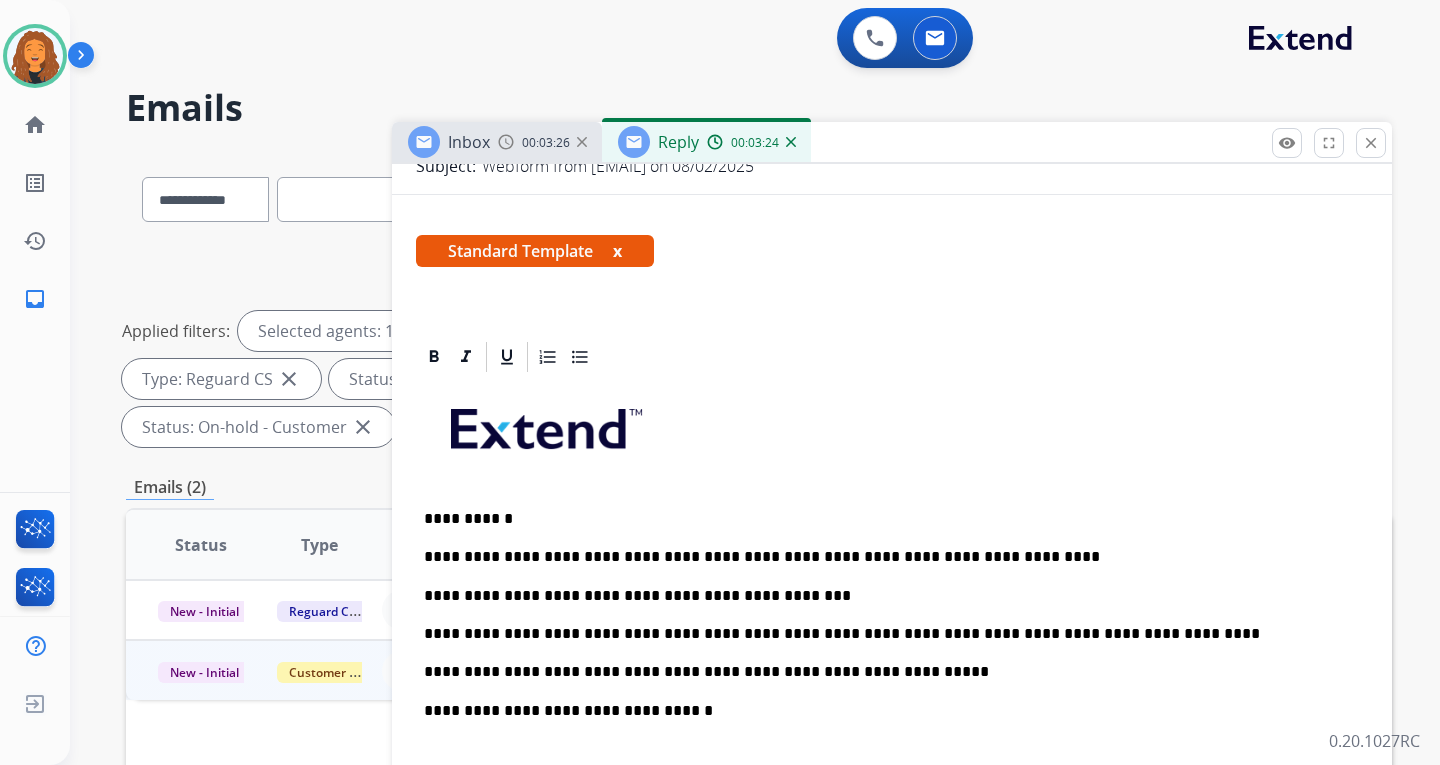 scroll, scrollTop: 0, scrollLeft: 0, axis: both 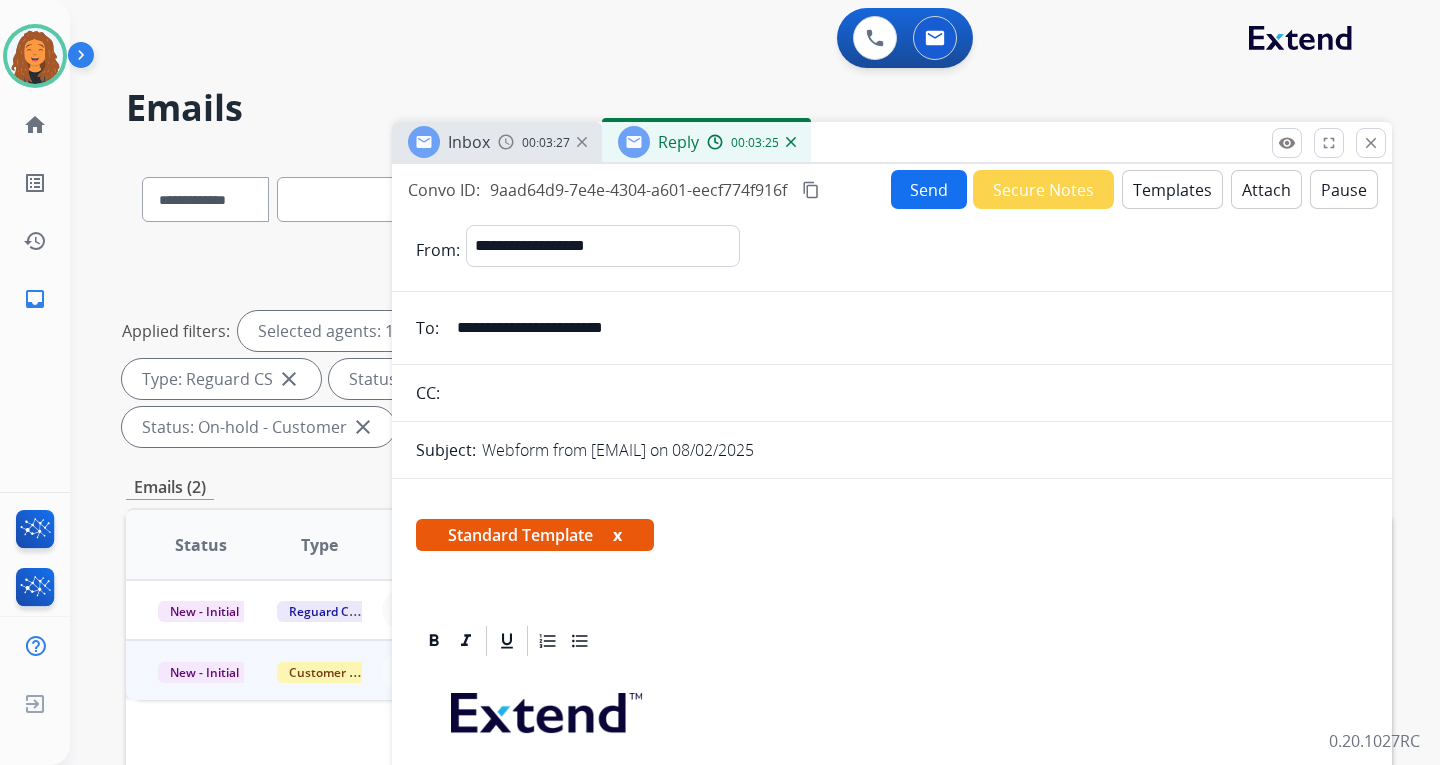 click on "Send" at bounding box center [929, 189] 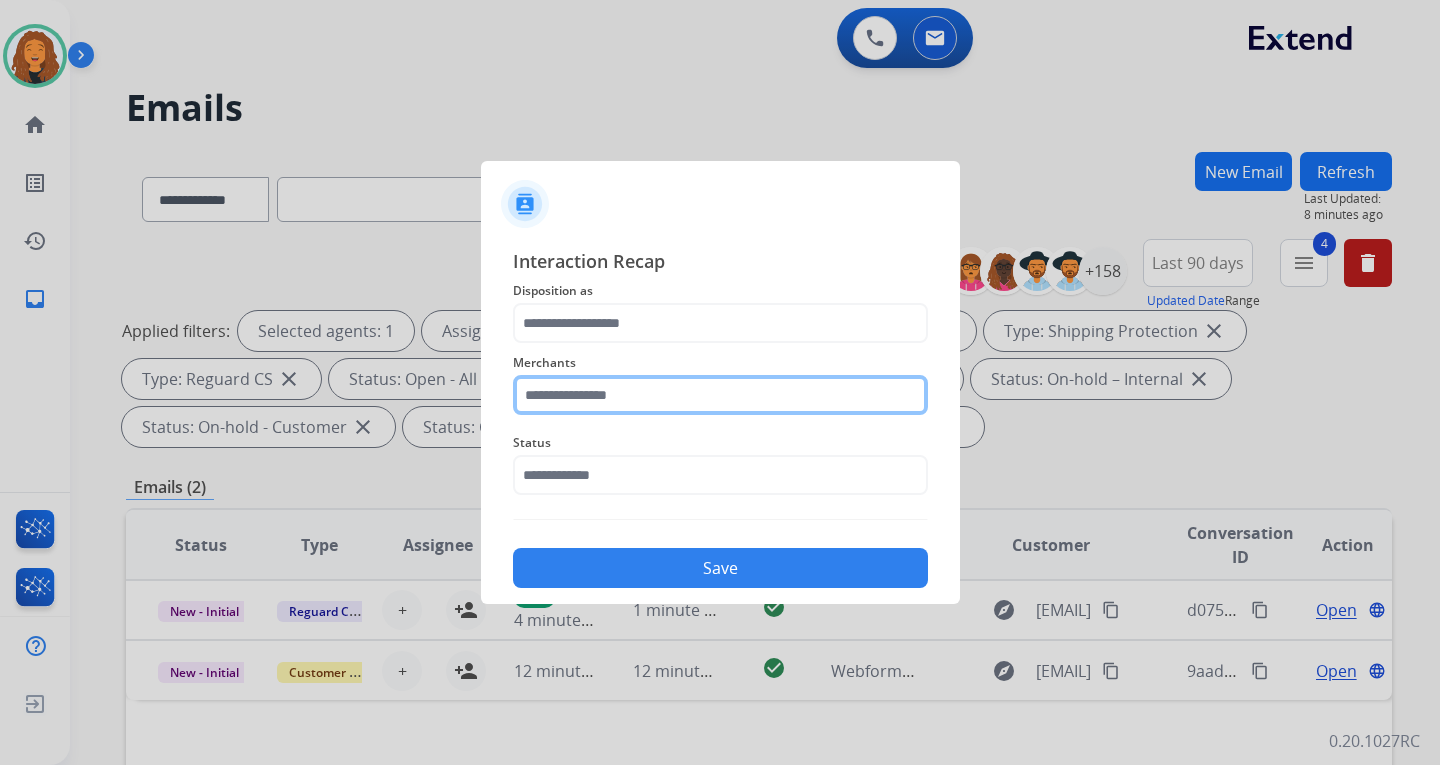 click 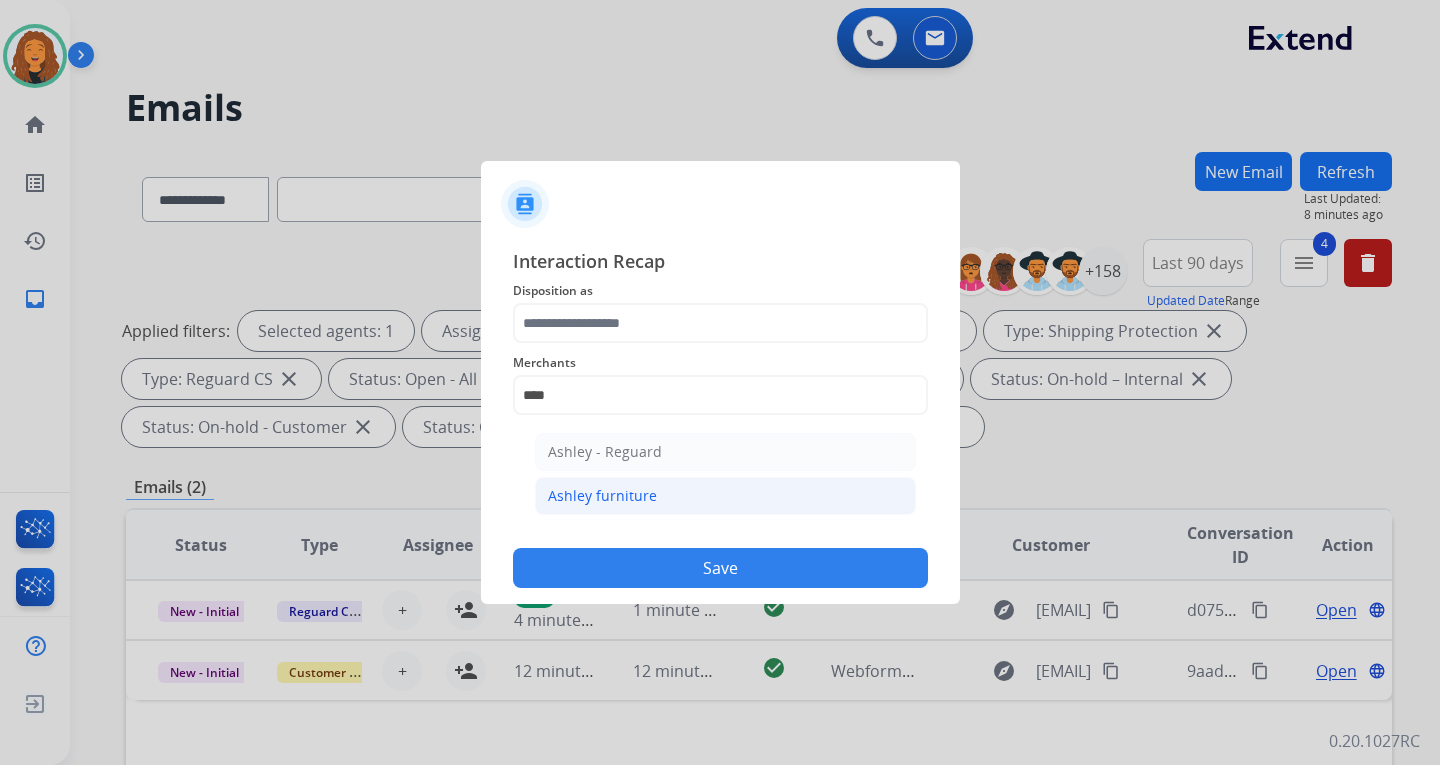 click on "Ashley furniture" 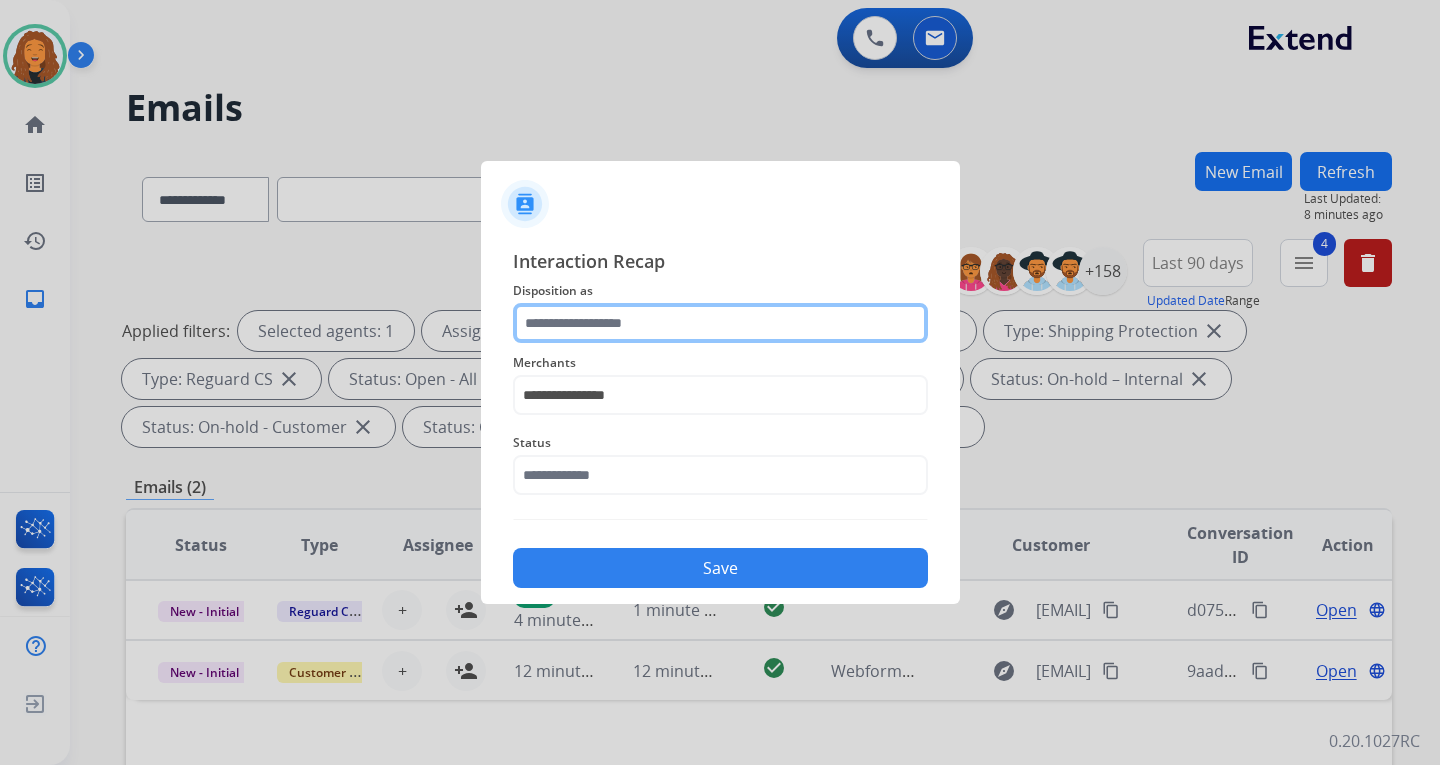 click 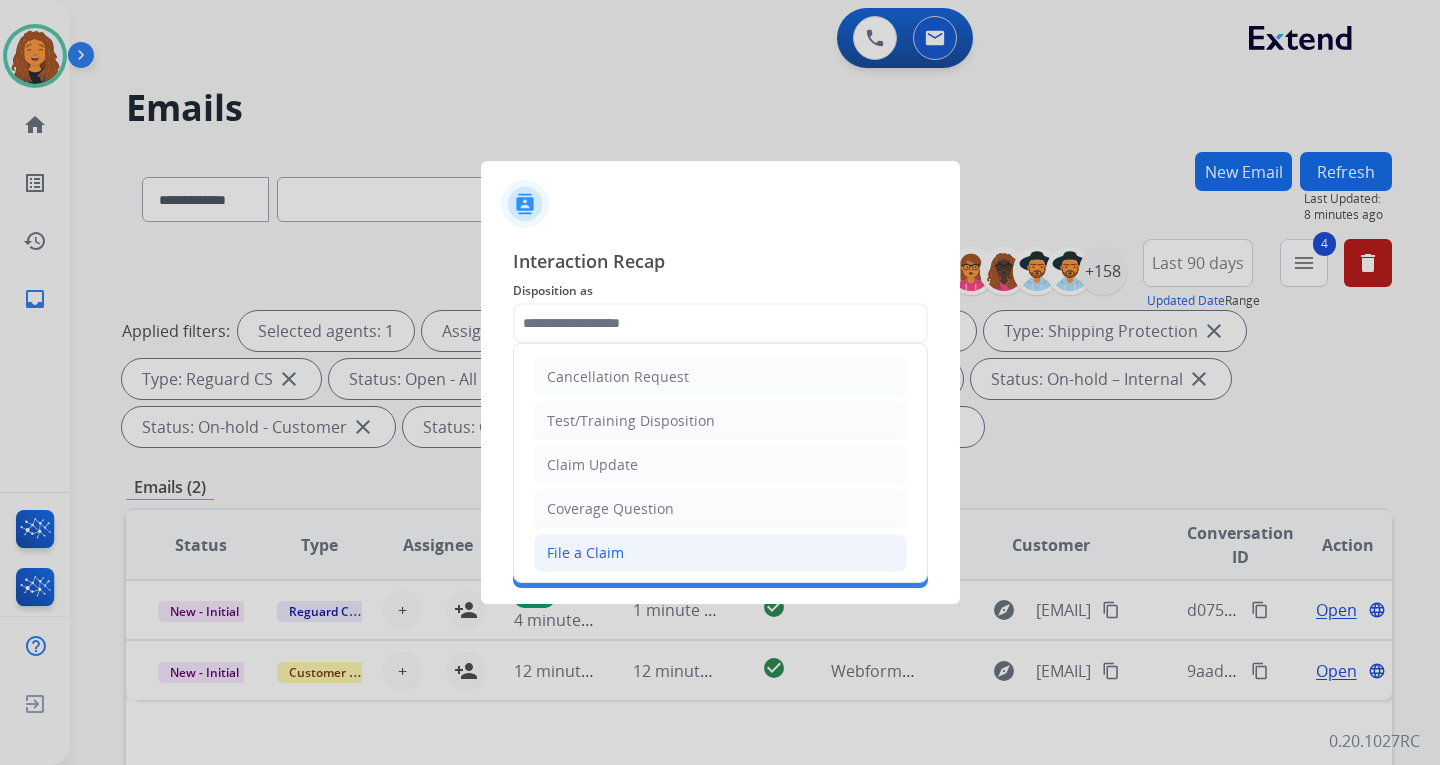 click on "File a Claim" 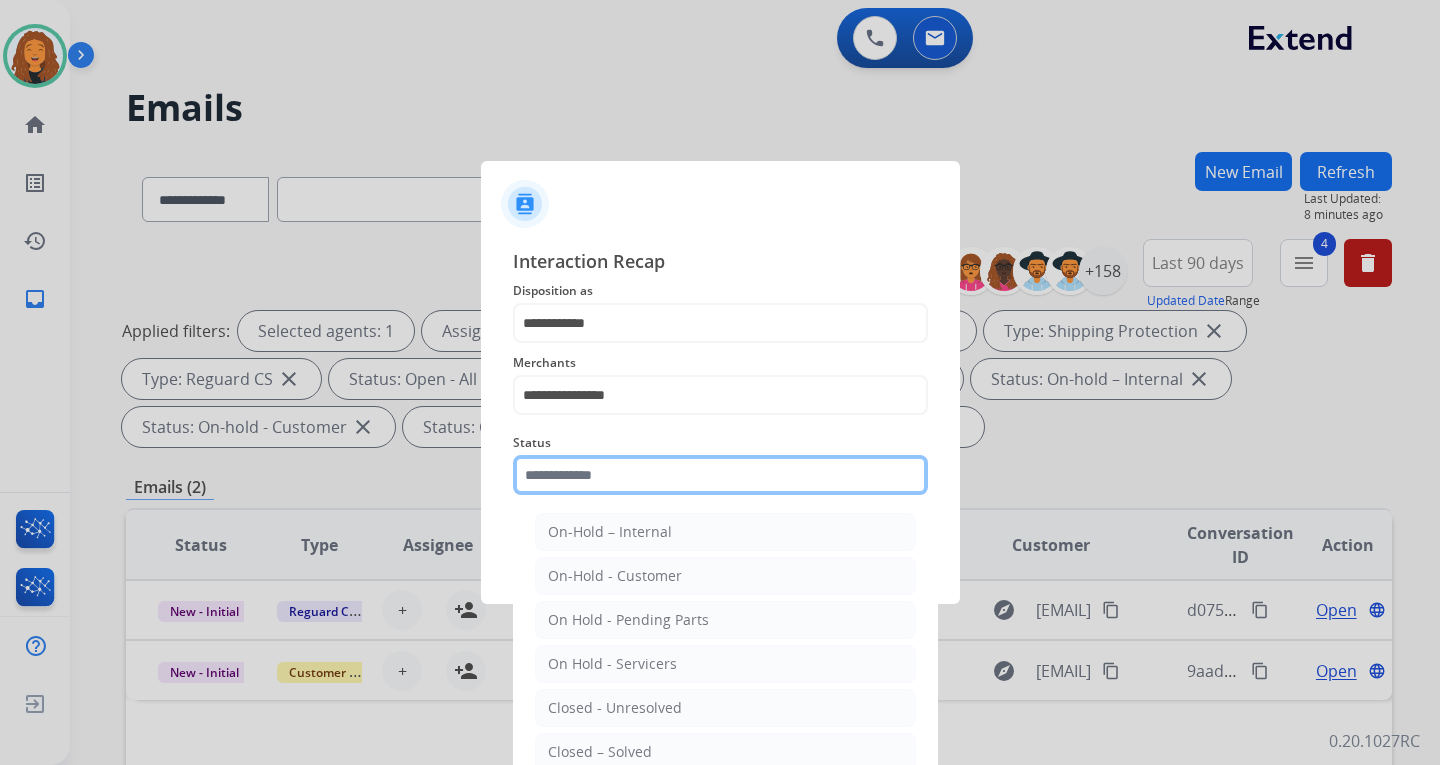 click 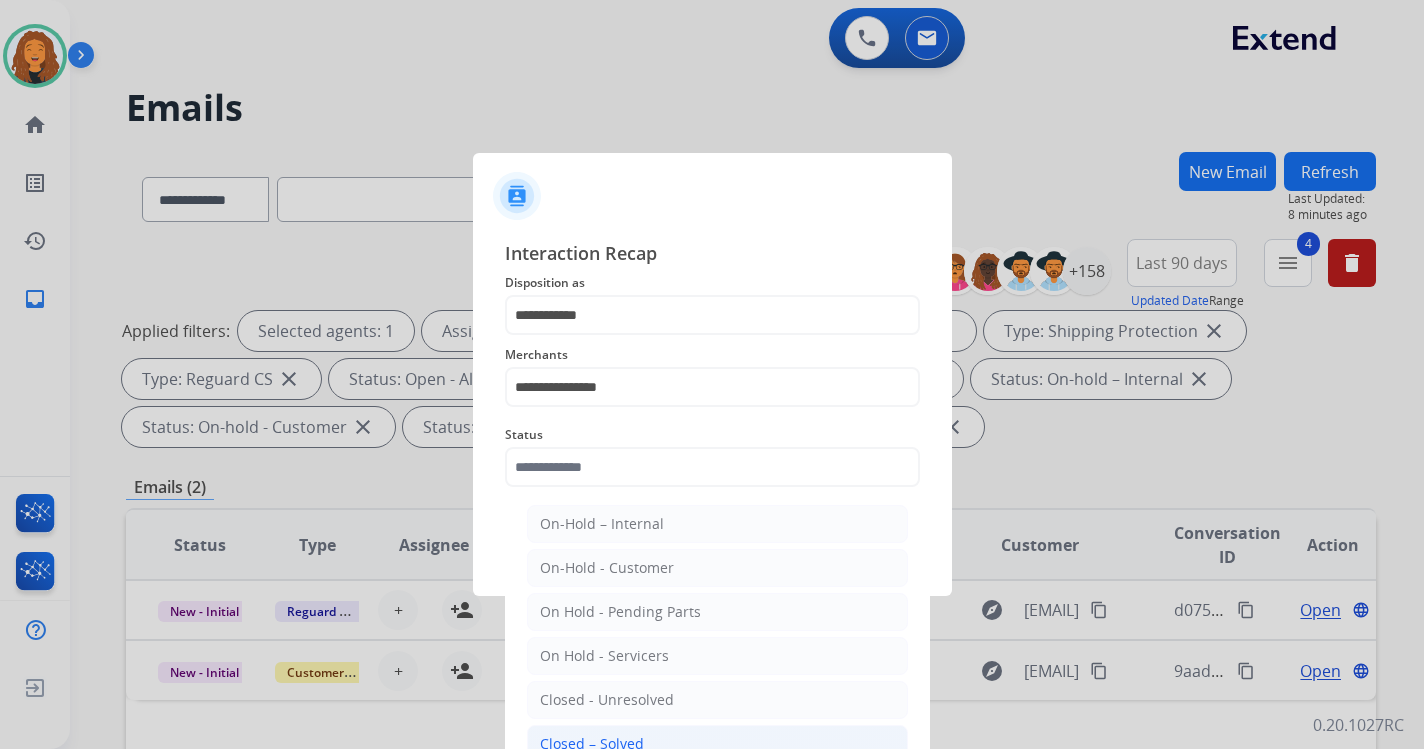 click on "Closed – Solved" 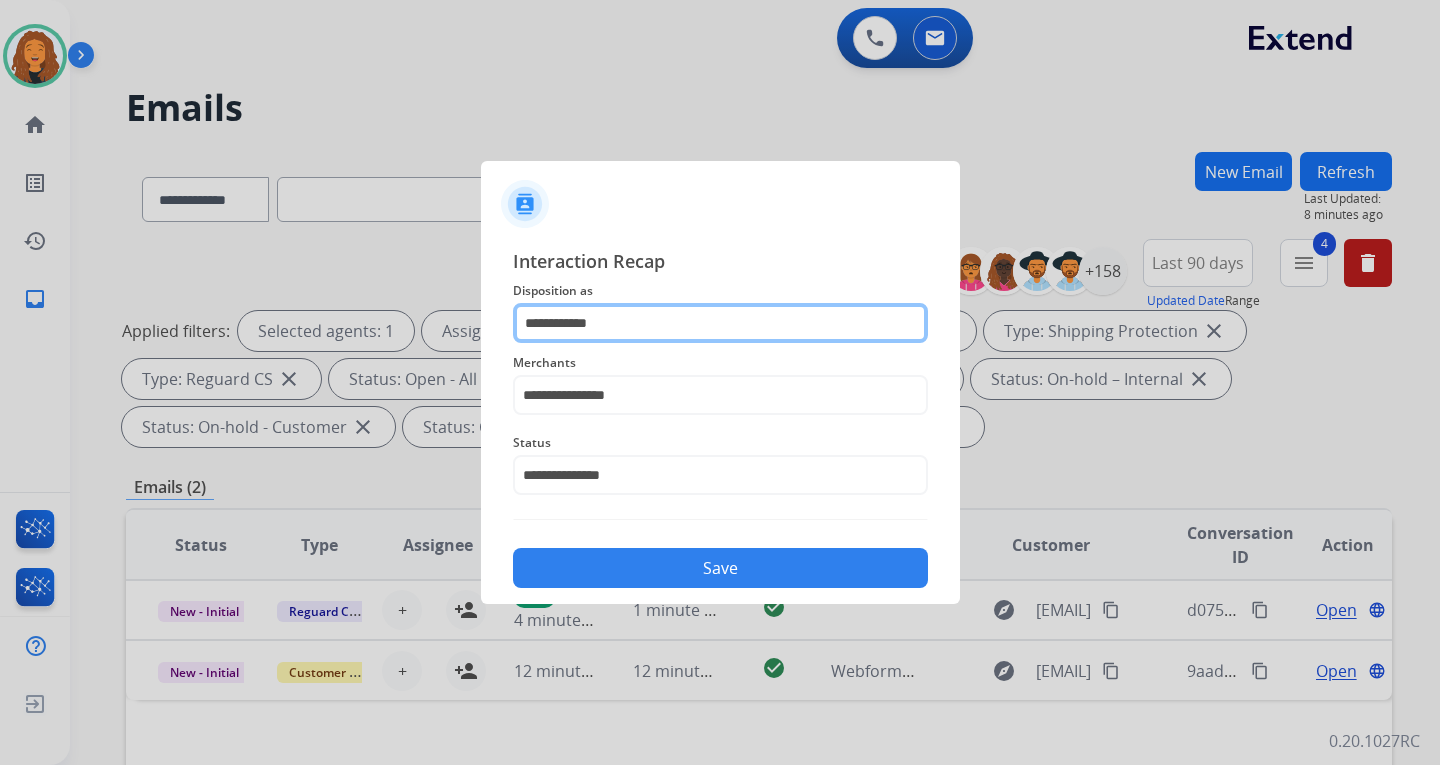 drag, startPoint x: 606, startPoint y: 332, endPoint x: 431, endPoint y: 282, distance: 182.00275 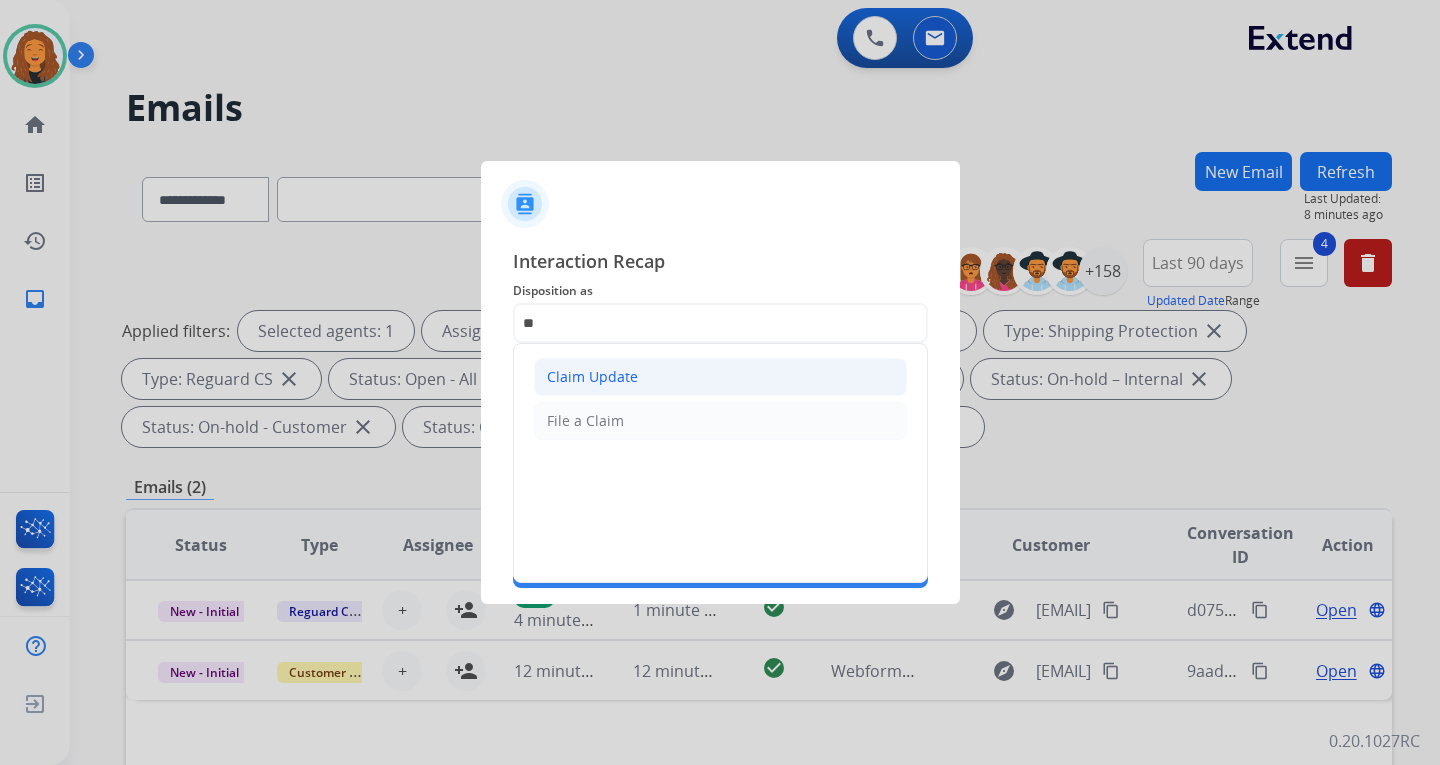 drag, startPoint x: 552, startPoint y: 381, endPoint x: 573, endPoint y: 460, distance: 81.7435 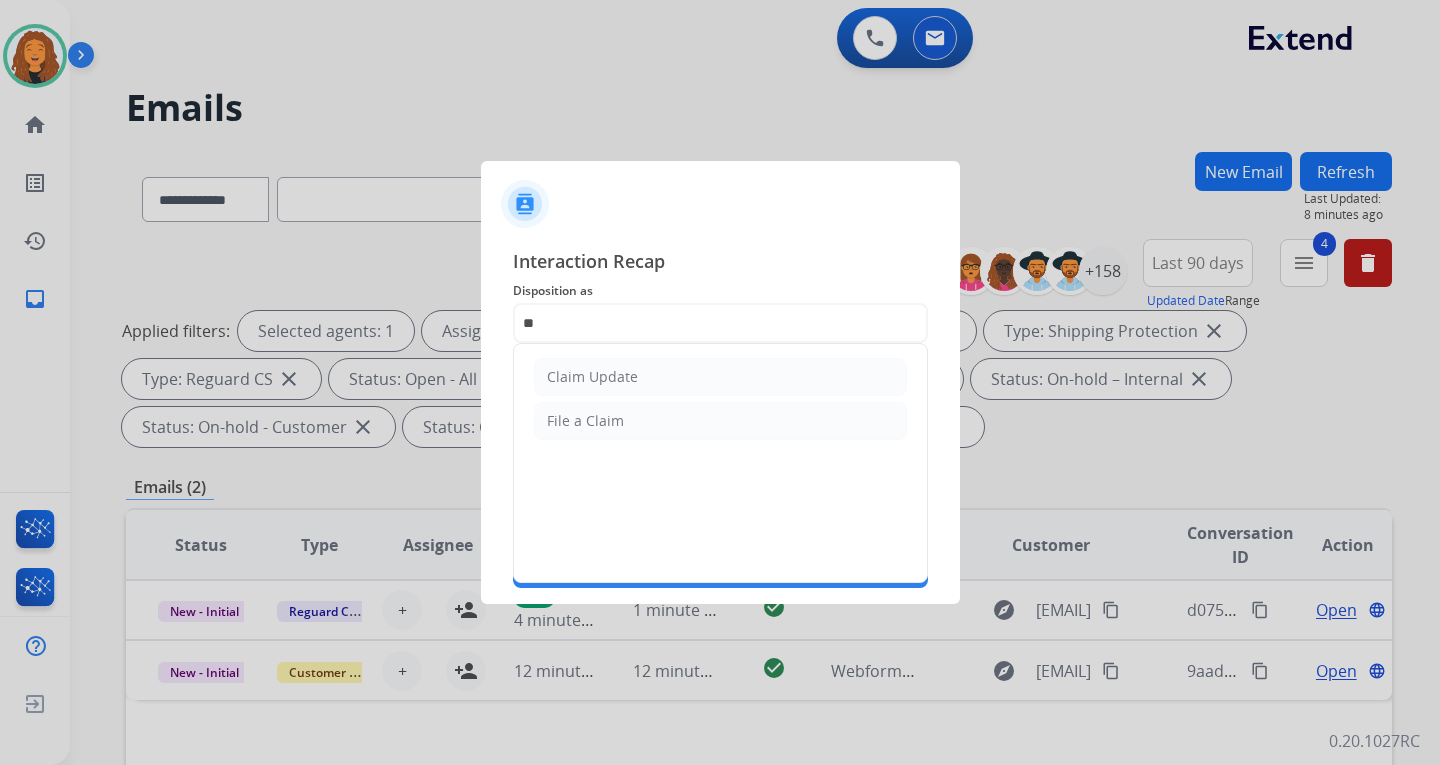 click on "Claim Update" 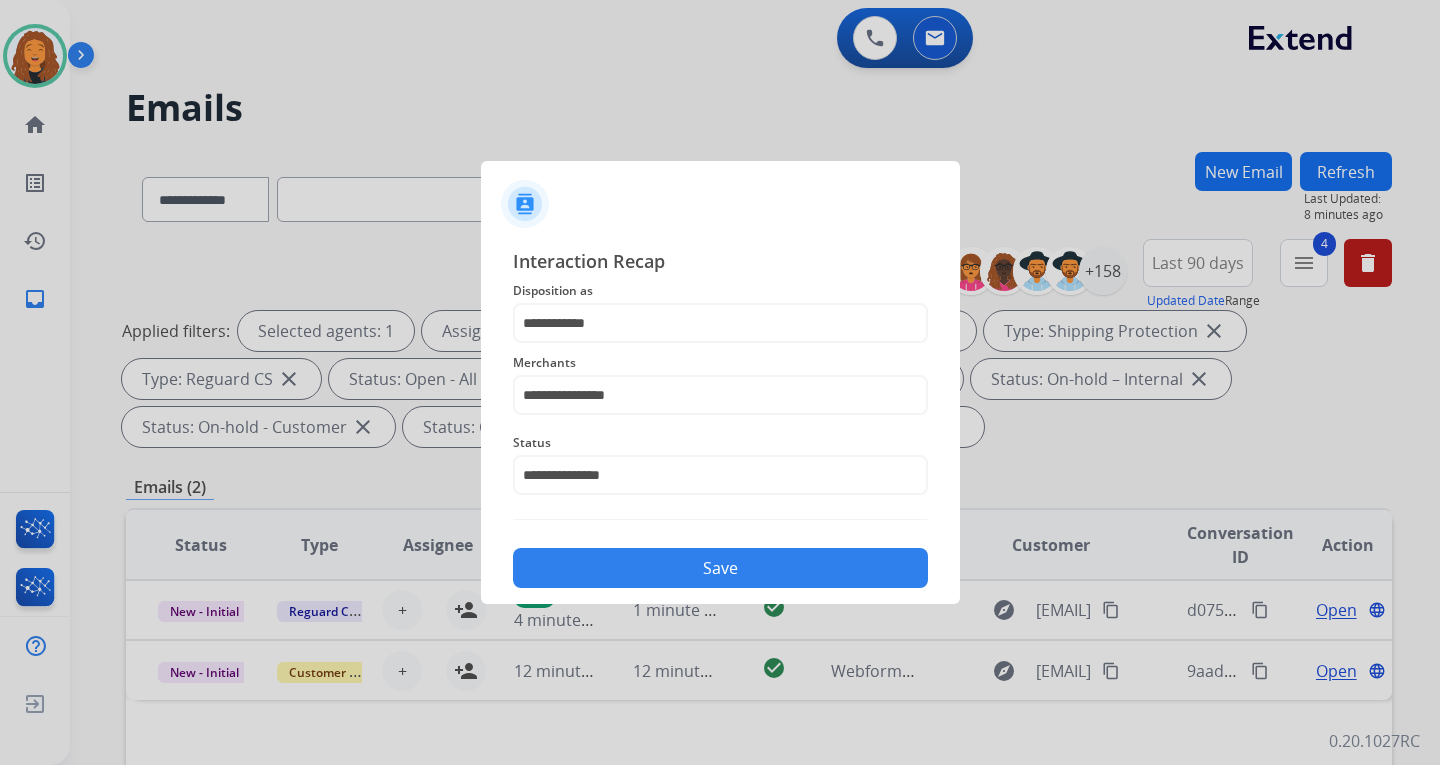 click on "Save" 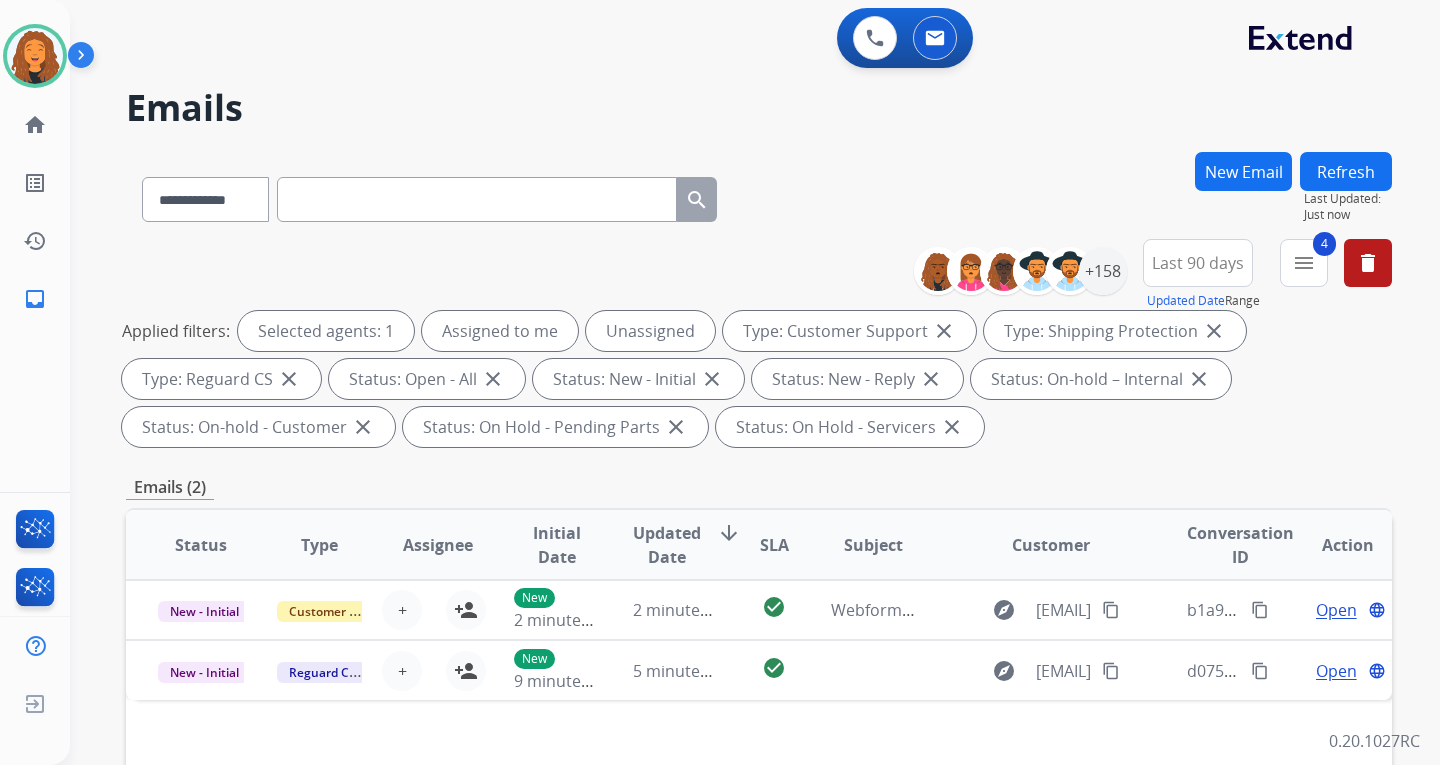 click on "**********" at bounding box center (759, 717) 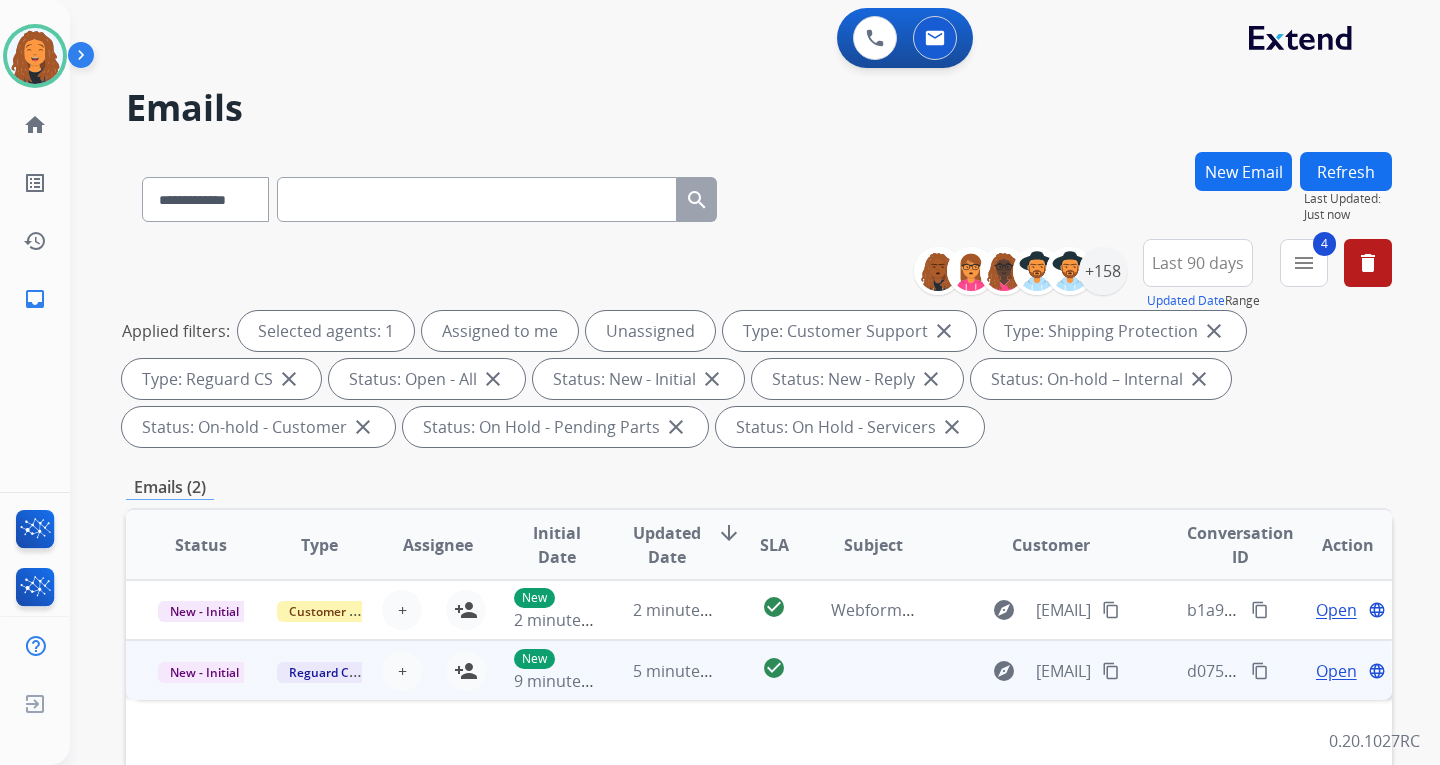 click on "Open" at bounding box center [1336, 671] 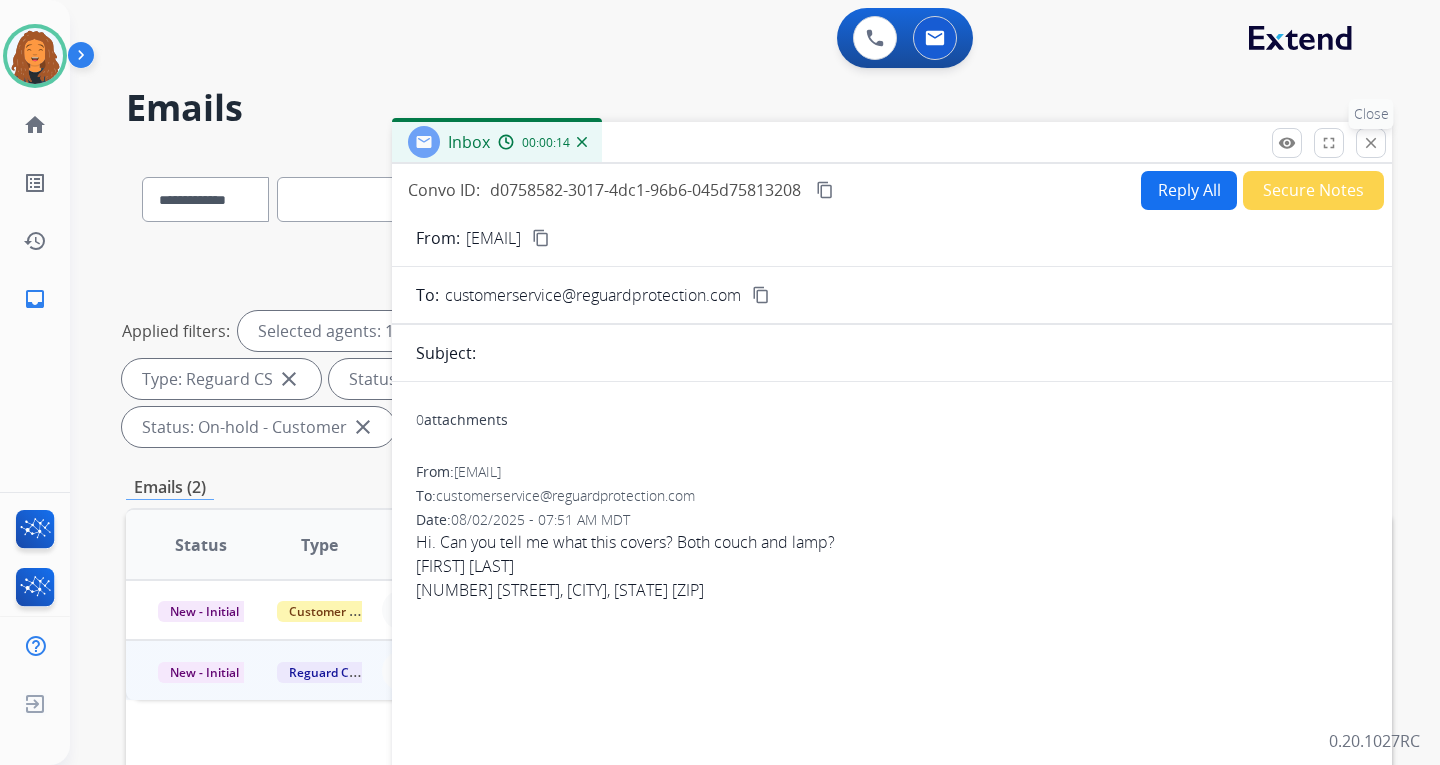 click on "close" at bounding box center [1371, 143] 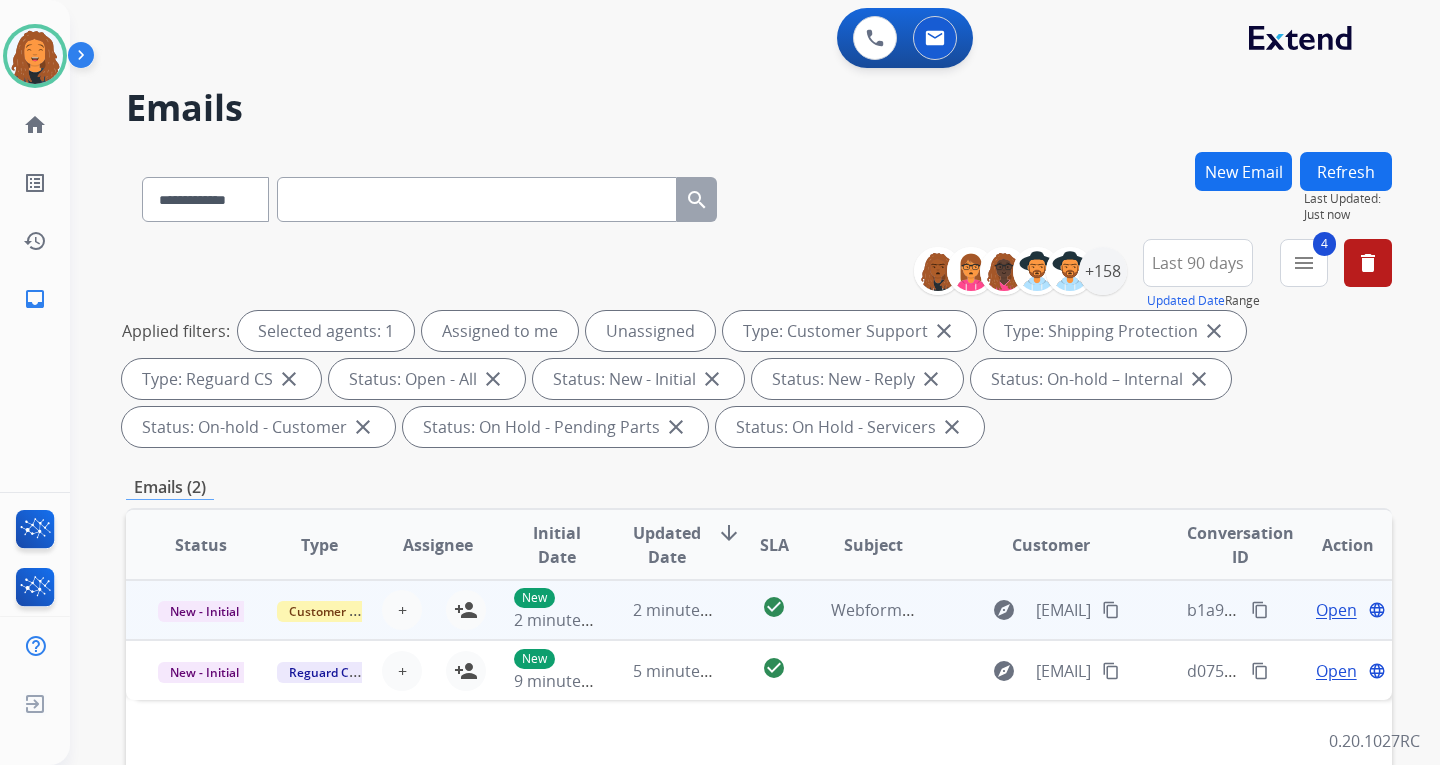 click on "Webform from [EMAIL] on 08/02/2025" at bounding box center (858, 610) 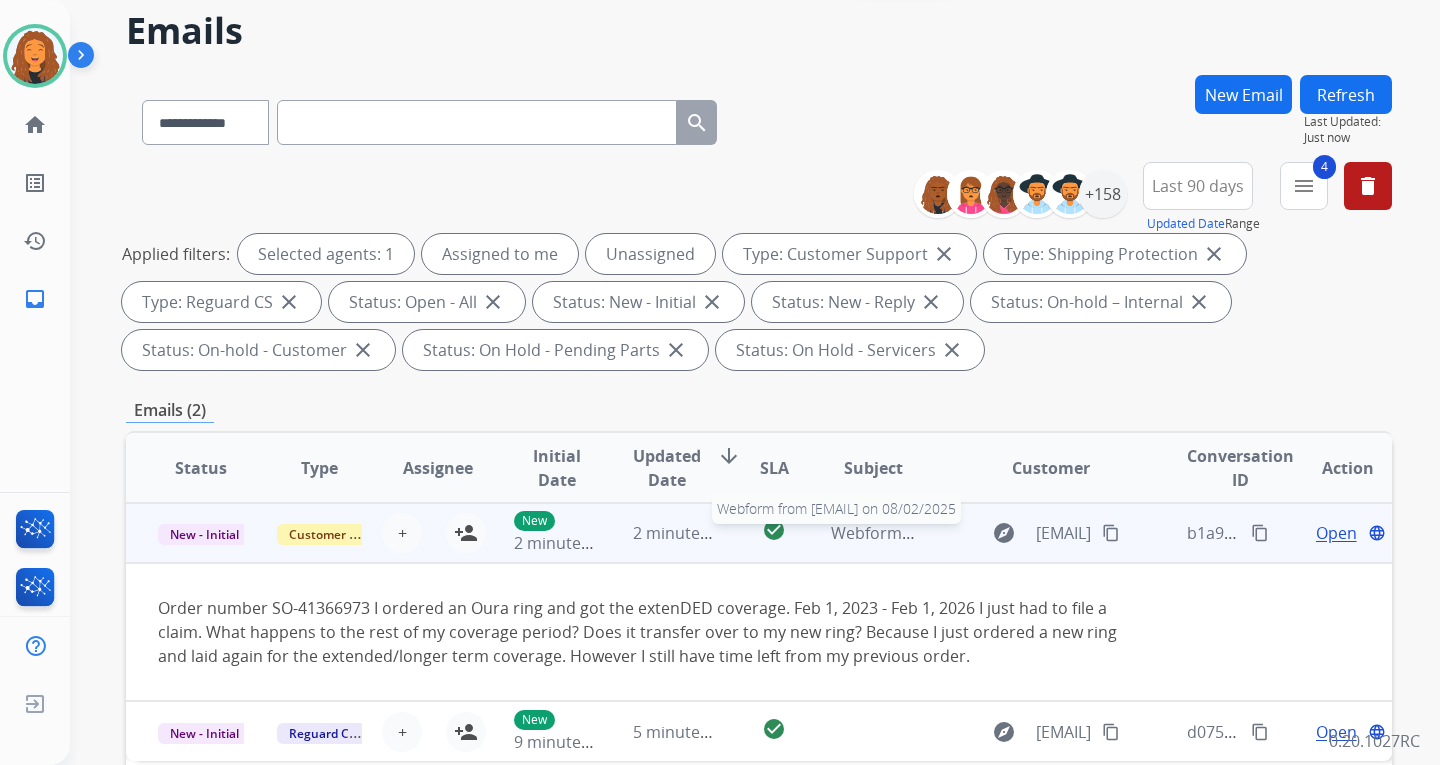 scroll, scrollTop: 100, scrollLeft: 0, axis: vertical 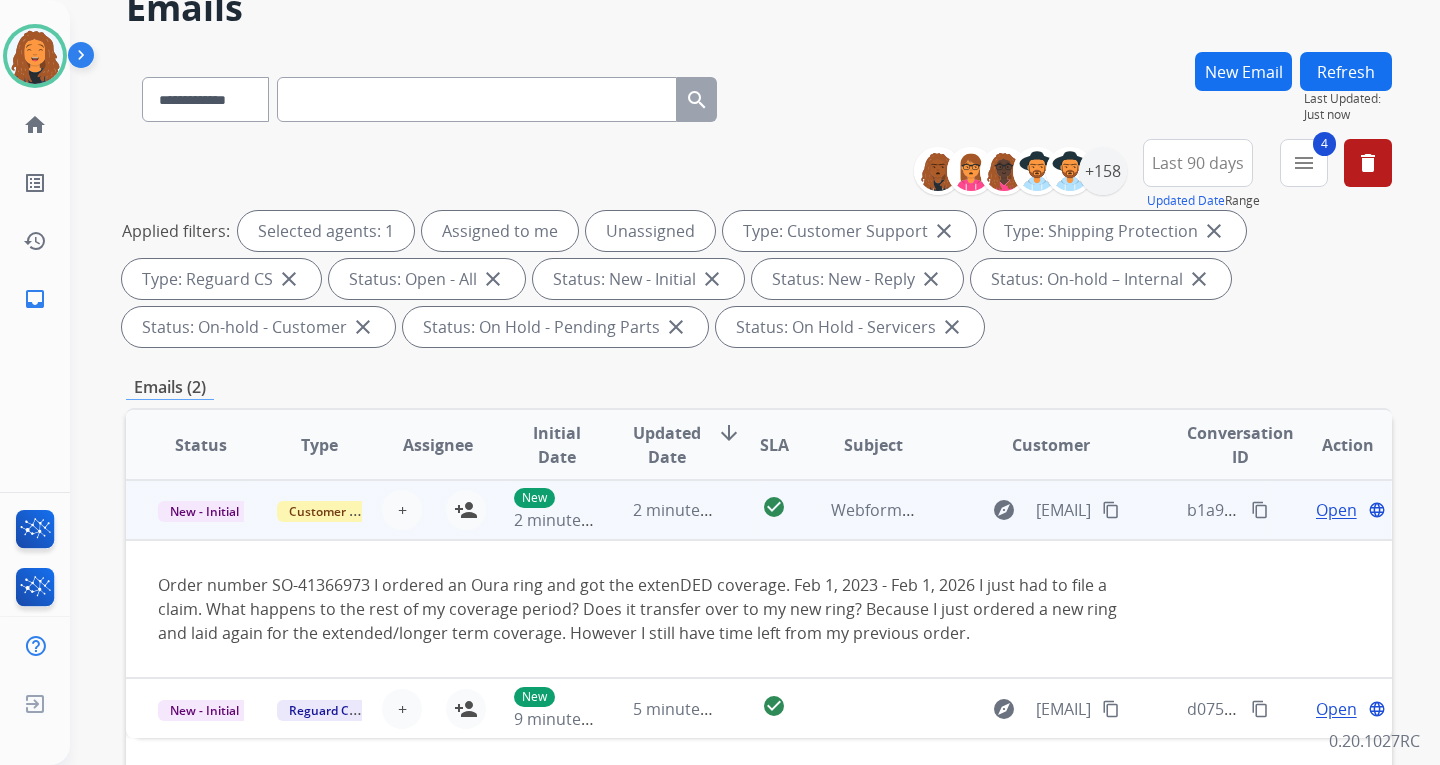 drag, startPoint x: 818, startPoint y: 585, endPoint x: 690, endPoint y: 575, distance: 128.39003 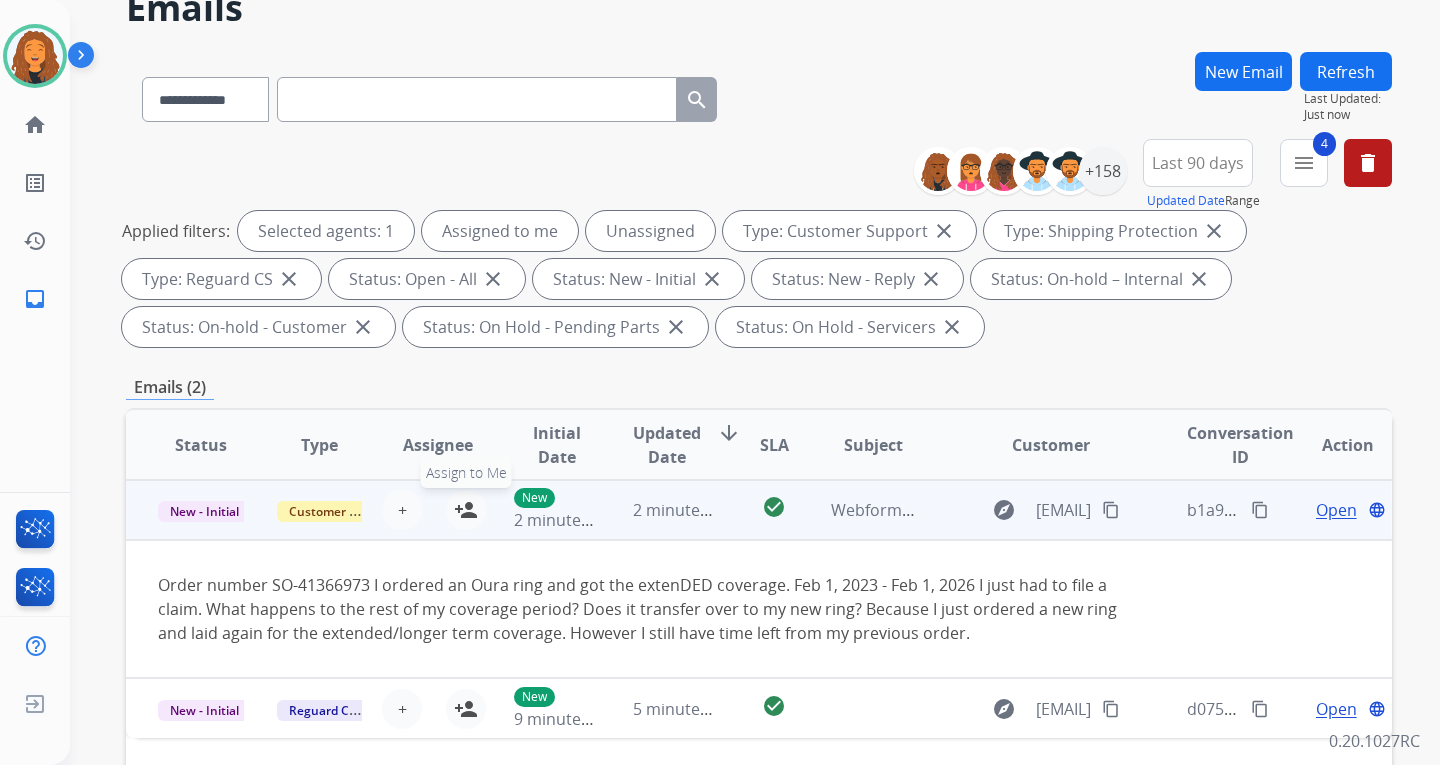 click on "person_add" at bounding box center (466, 510) 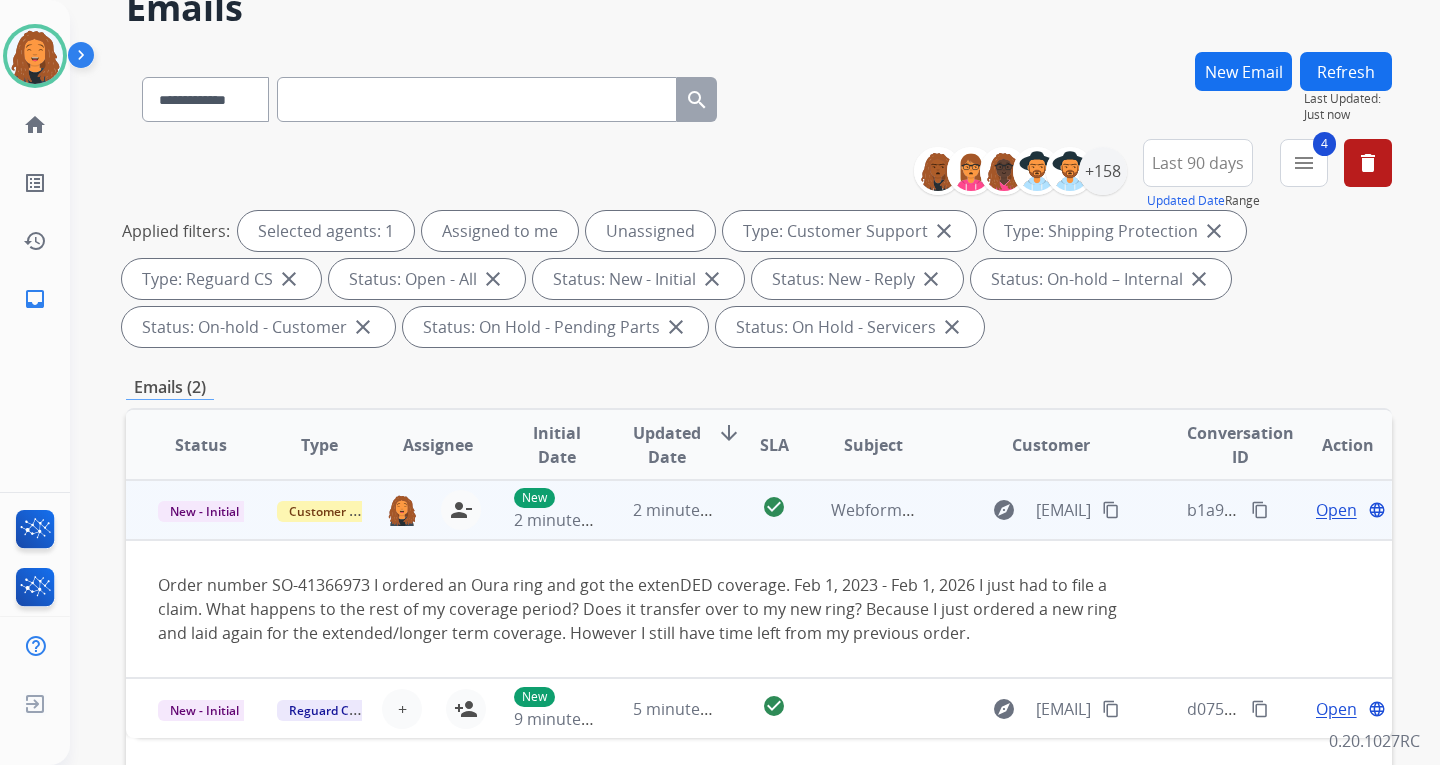 click on "content_copy" at bounding box center (1111, 510) 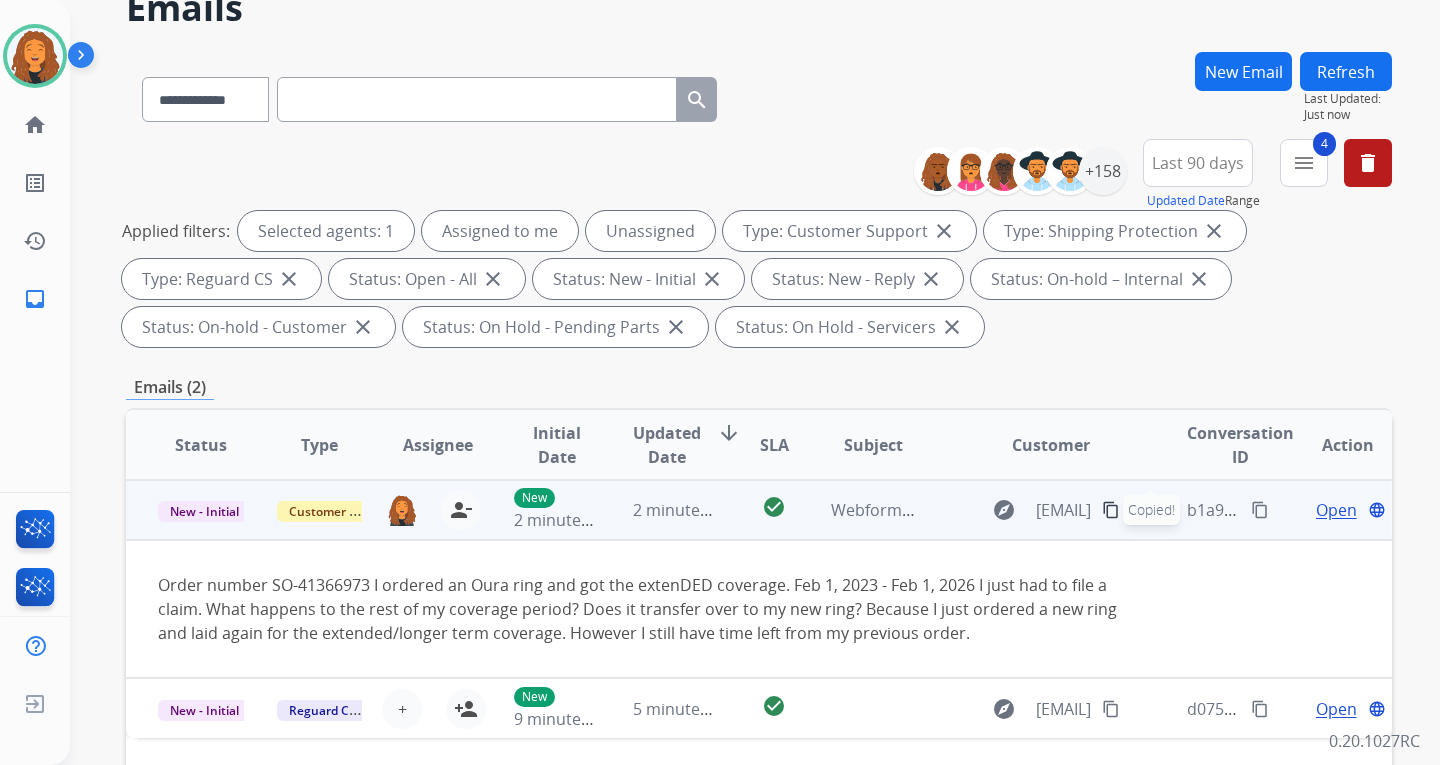 click on "Open" at bounding box center (1336, 510) 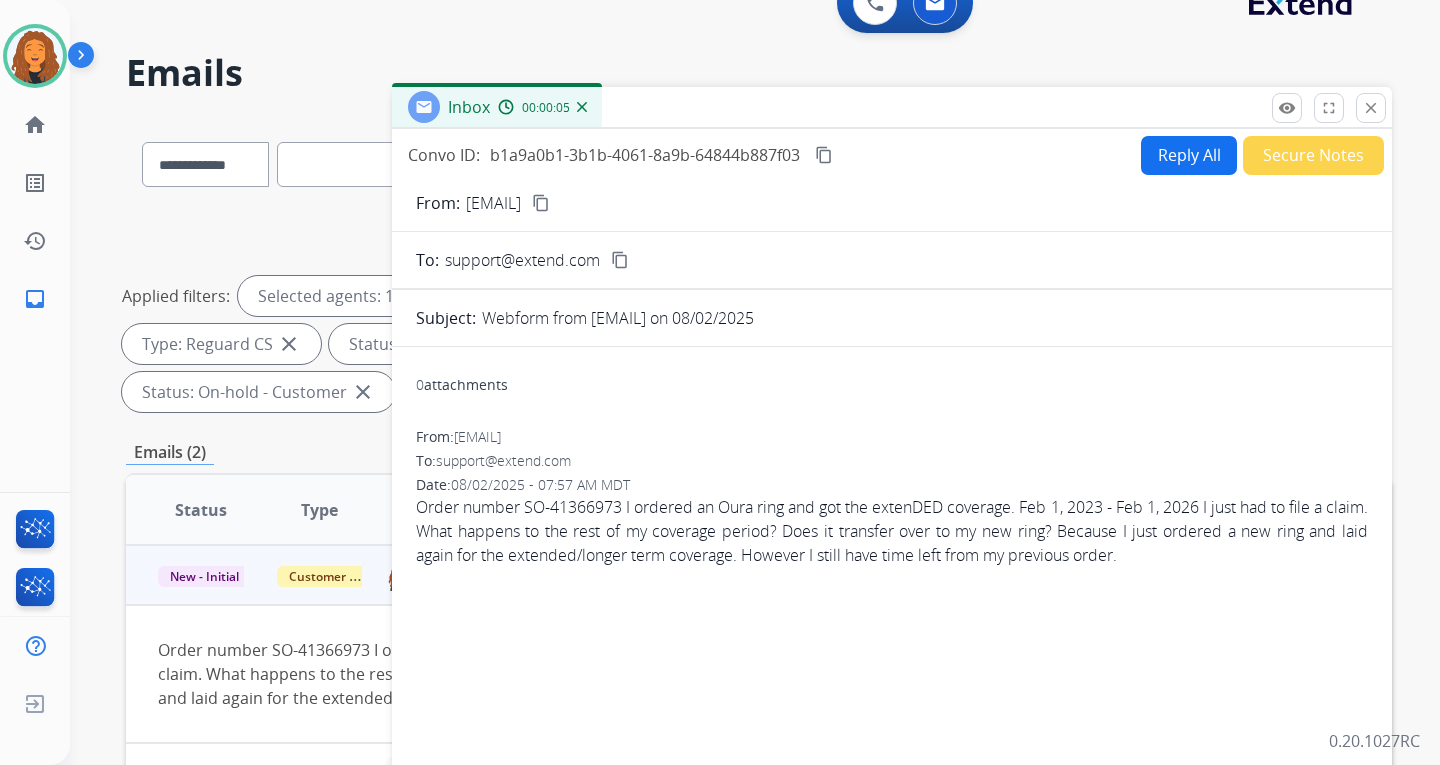 scroll, scrollTop: 0, scrollLeft: 0, axis: both 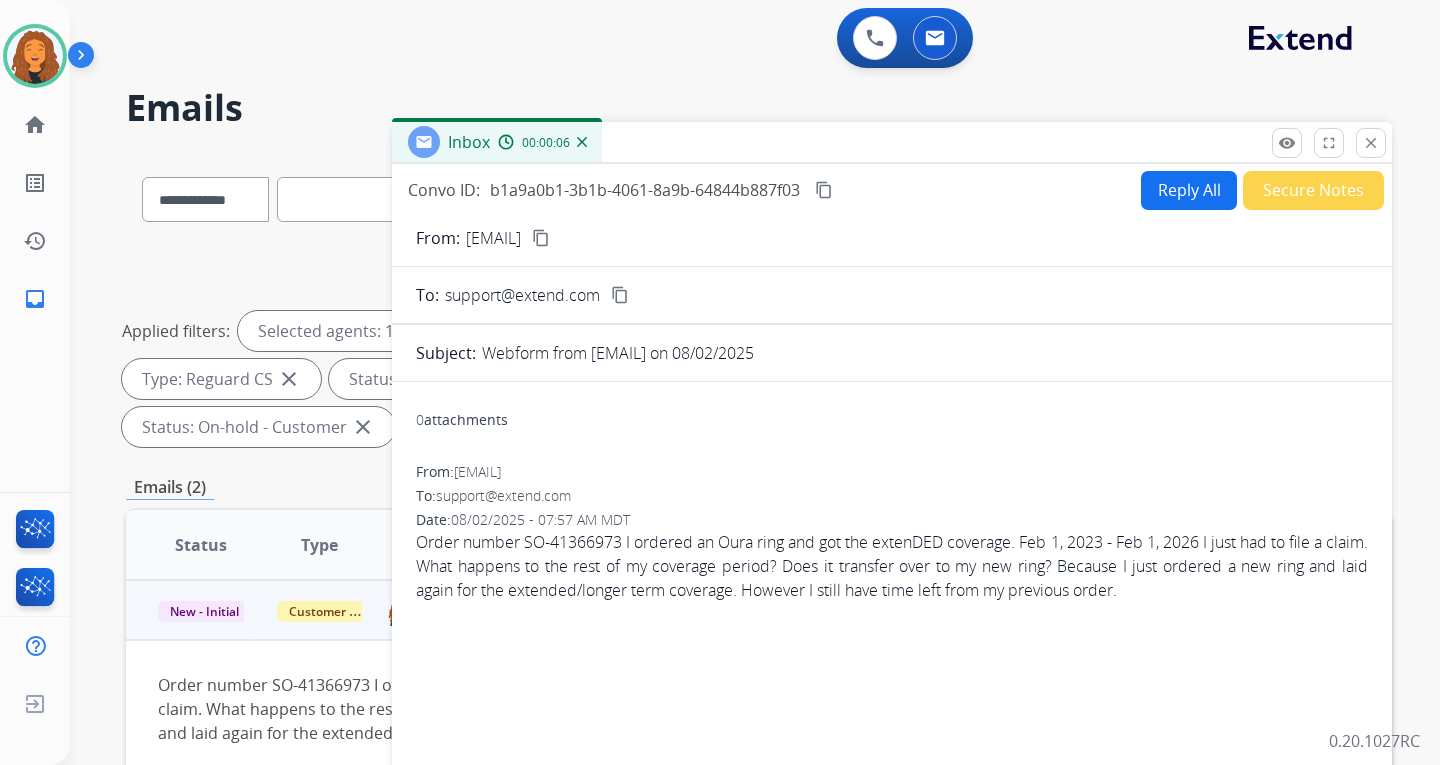click on "Reply All" at bounding box center (1189, 190) 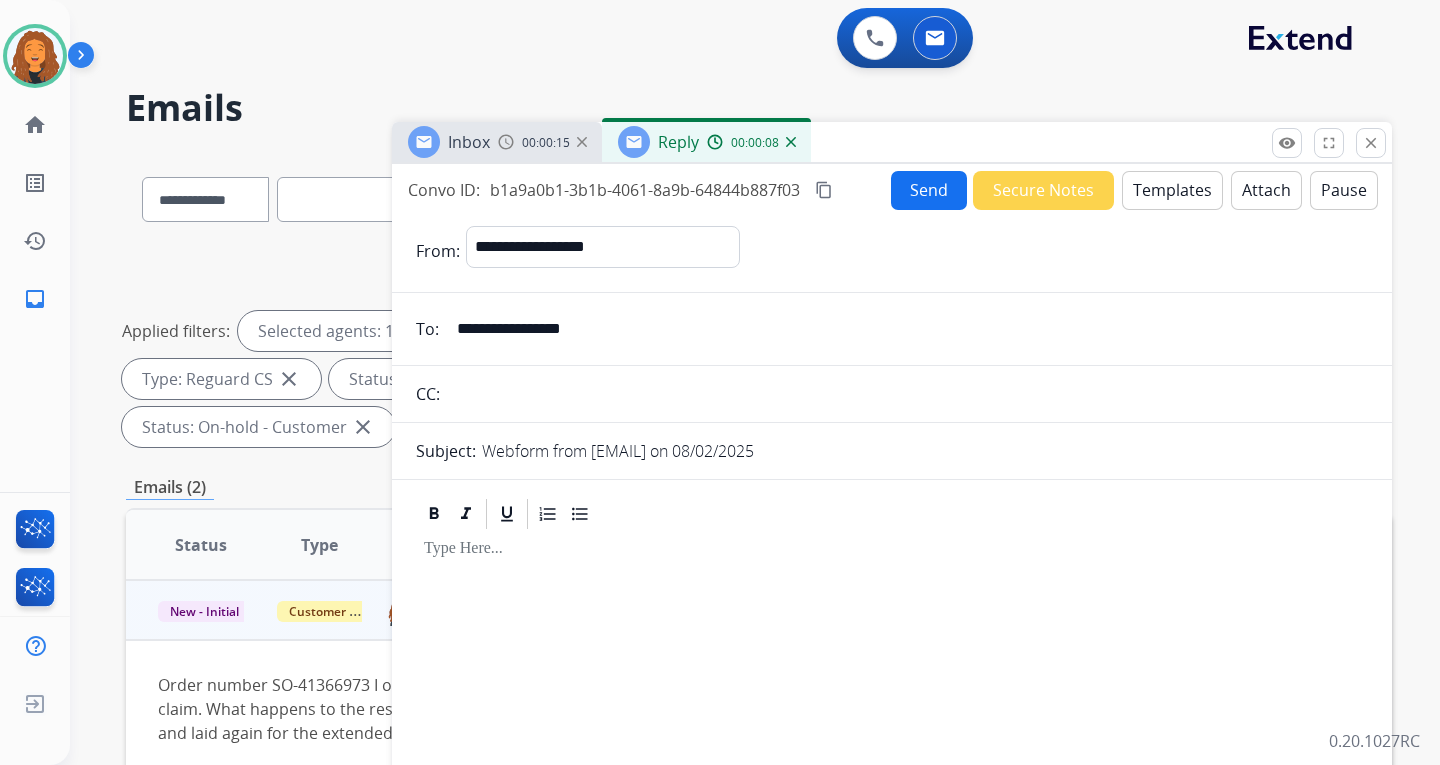 click on "Templates" at bounding box center (1172, 190) 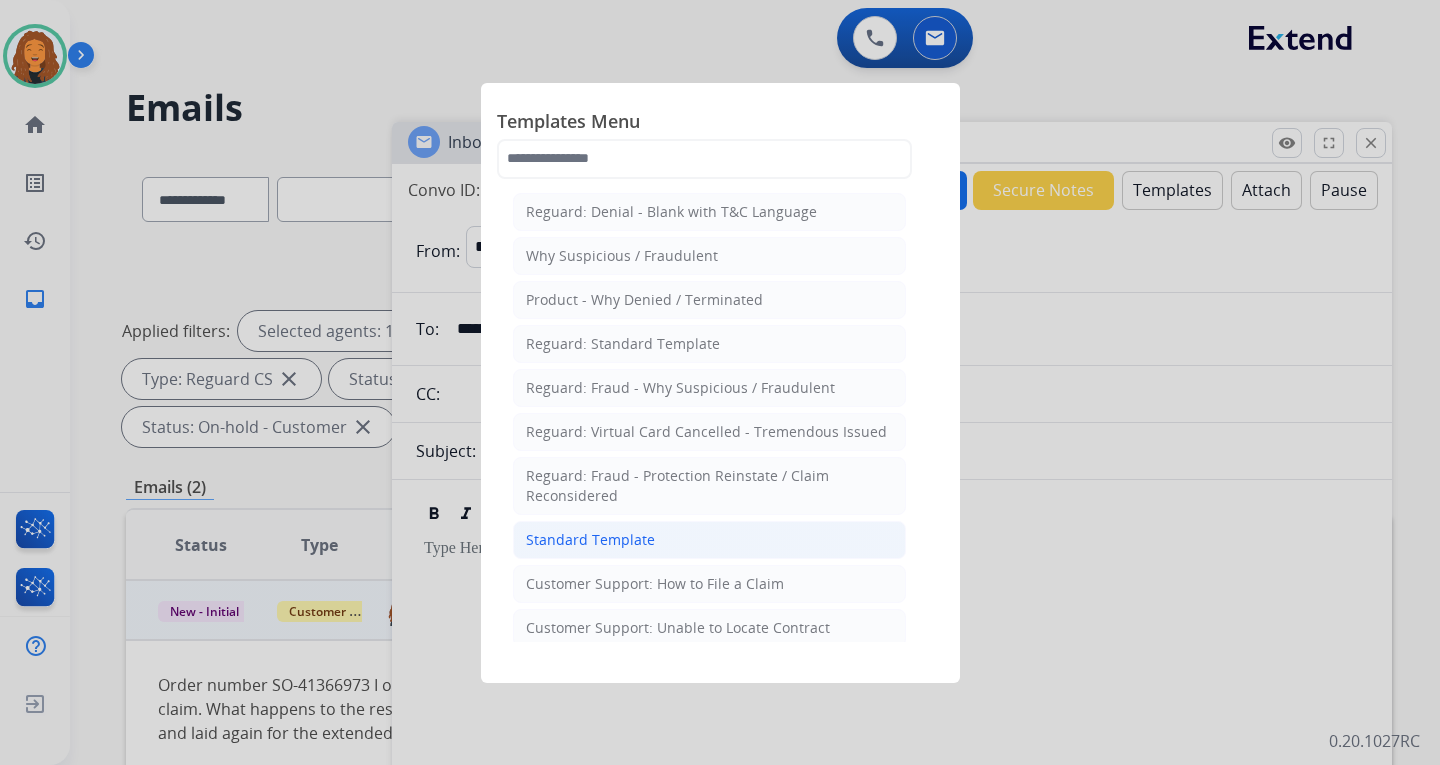 click on "Standard Template" 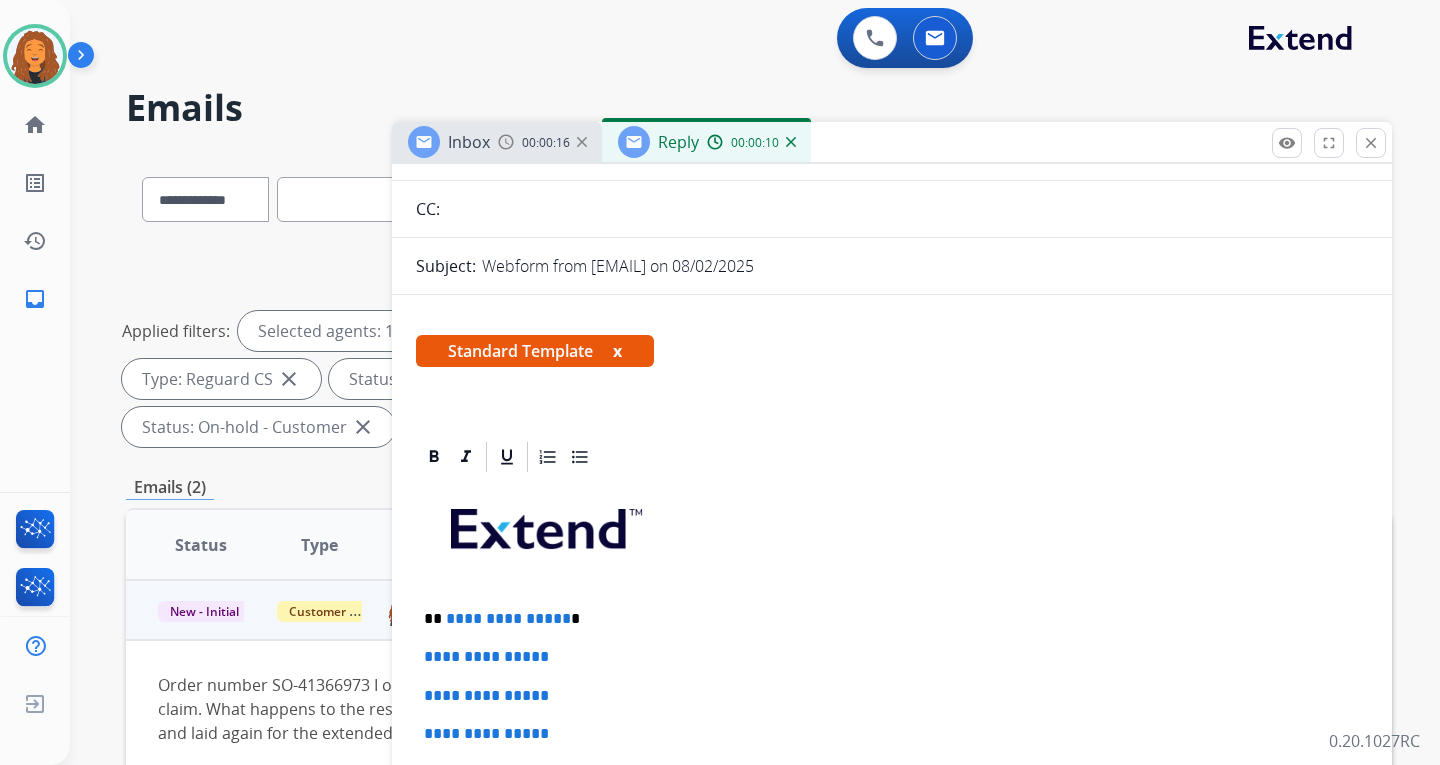 scroll, scrollTop: 200, scrollLeft: 0, axis: vertical 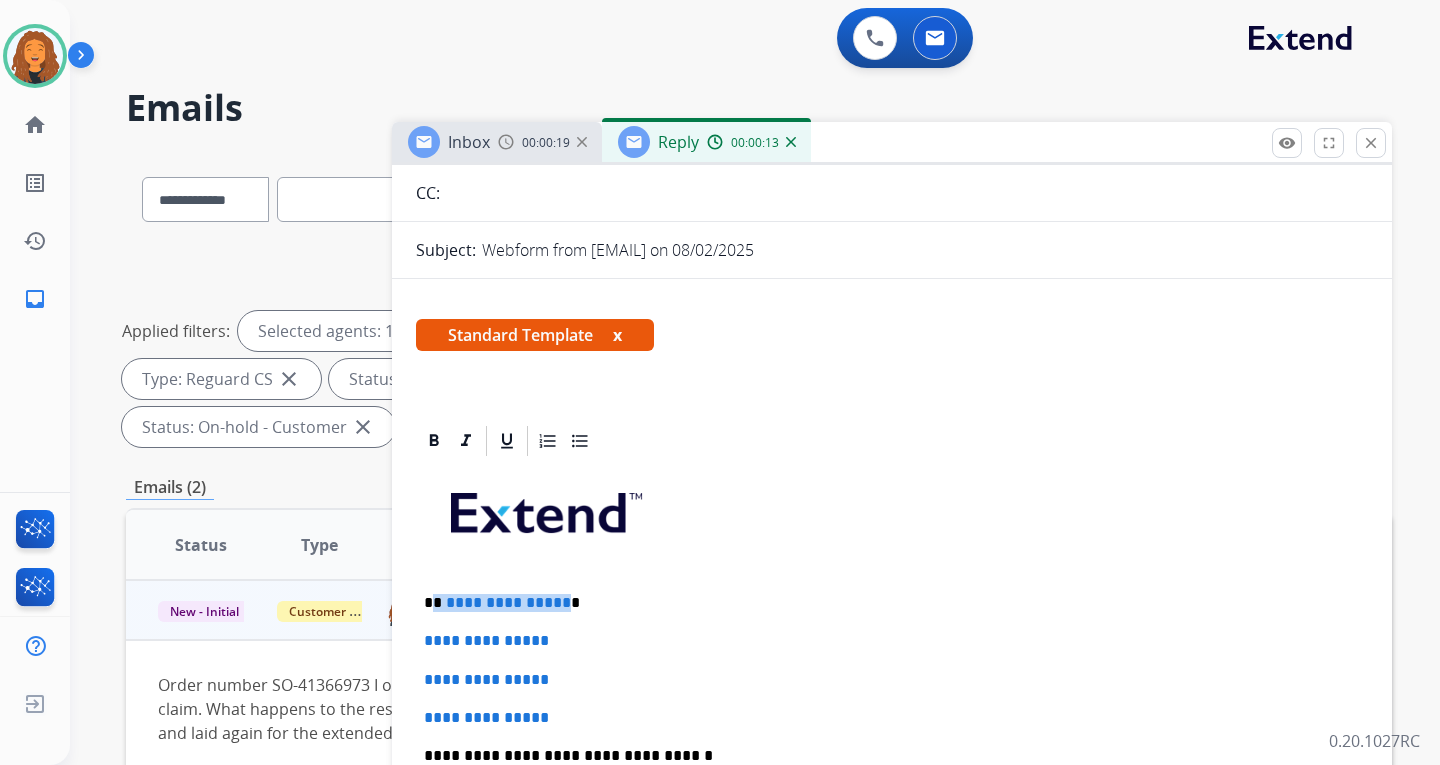 drag, startPoint x: 559, startPoint y: 606, endPoint x: 435, endPoint y: 605, distance: 124.004036 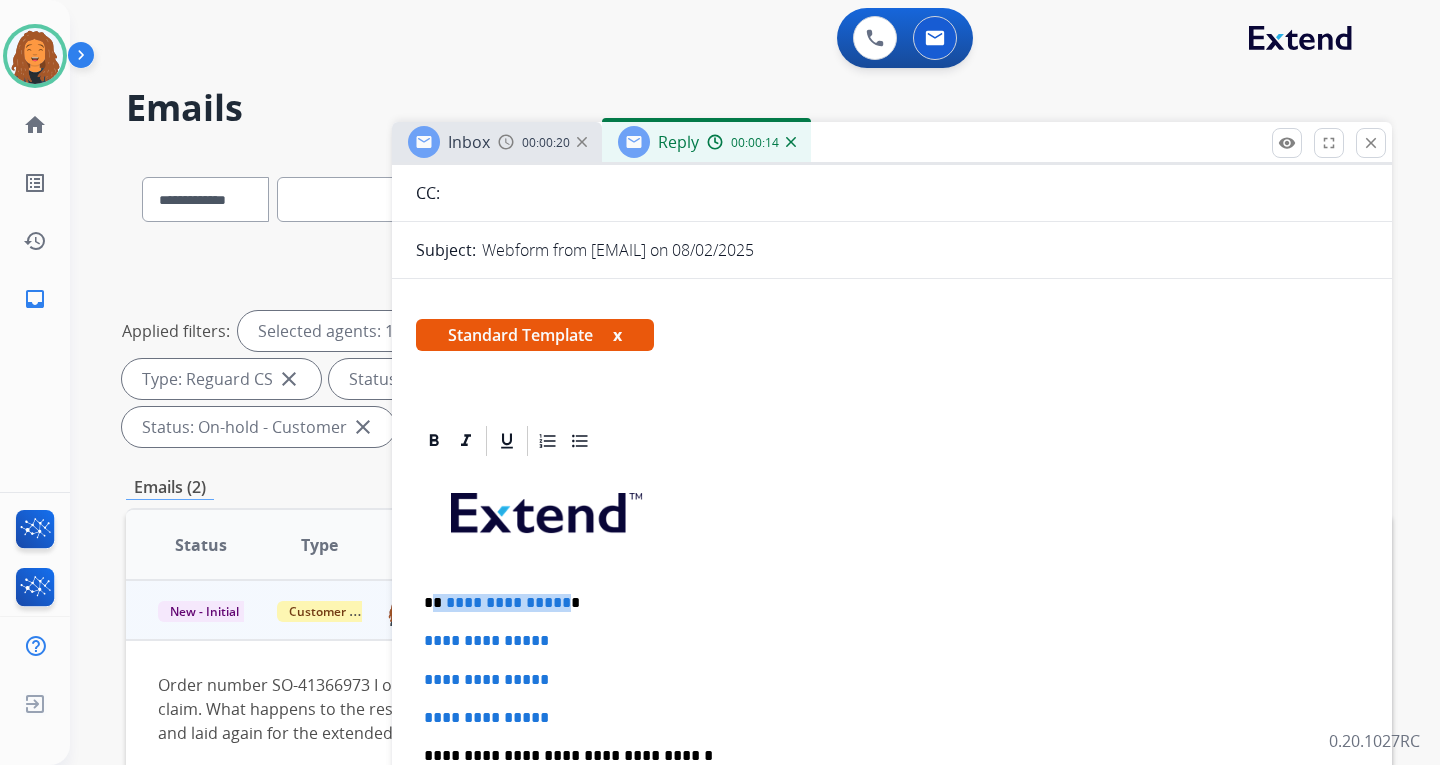 type 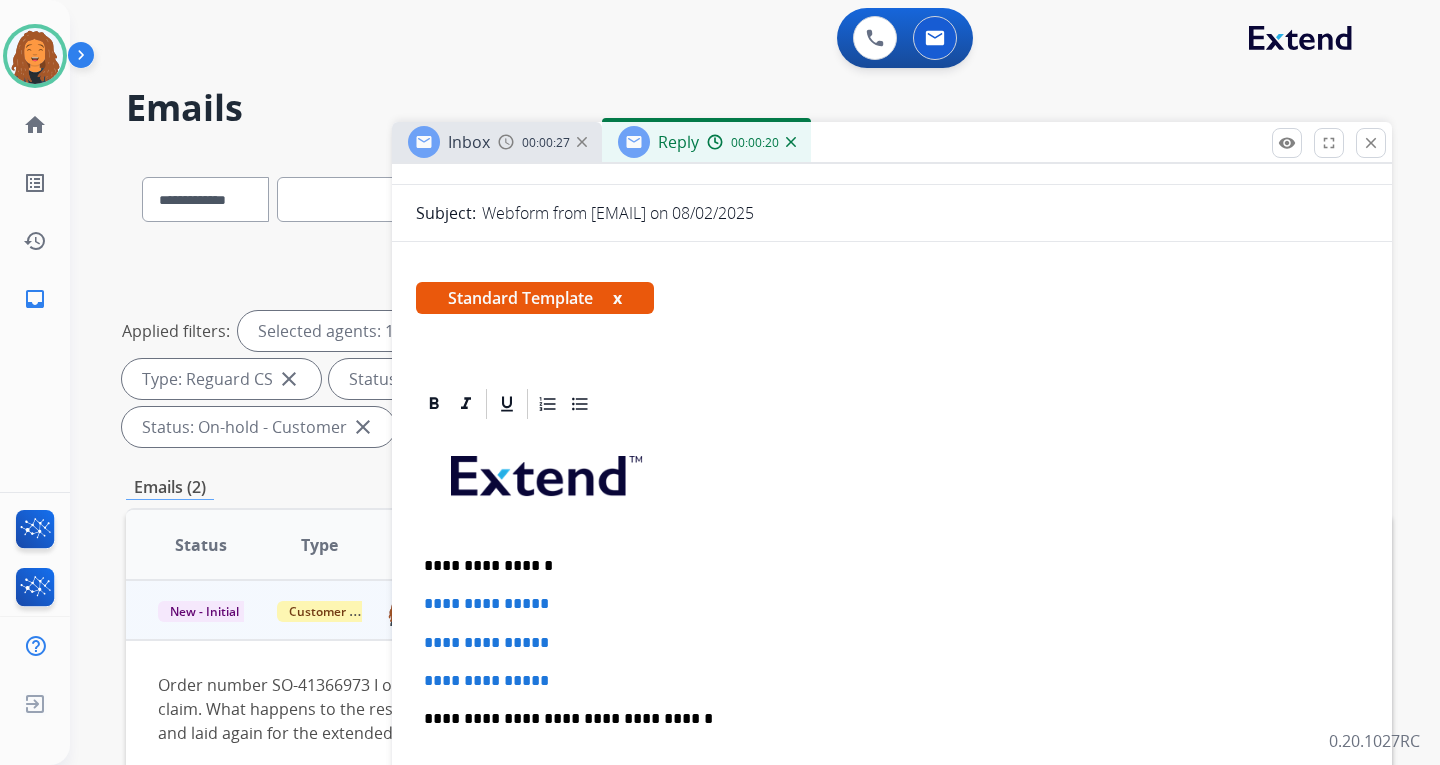 scroll, scrollTop: 300, scrollLeft: 0, axis: vertical 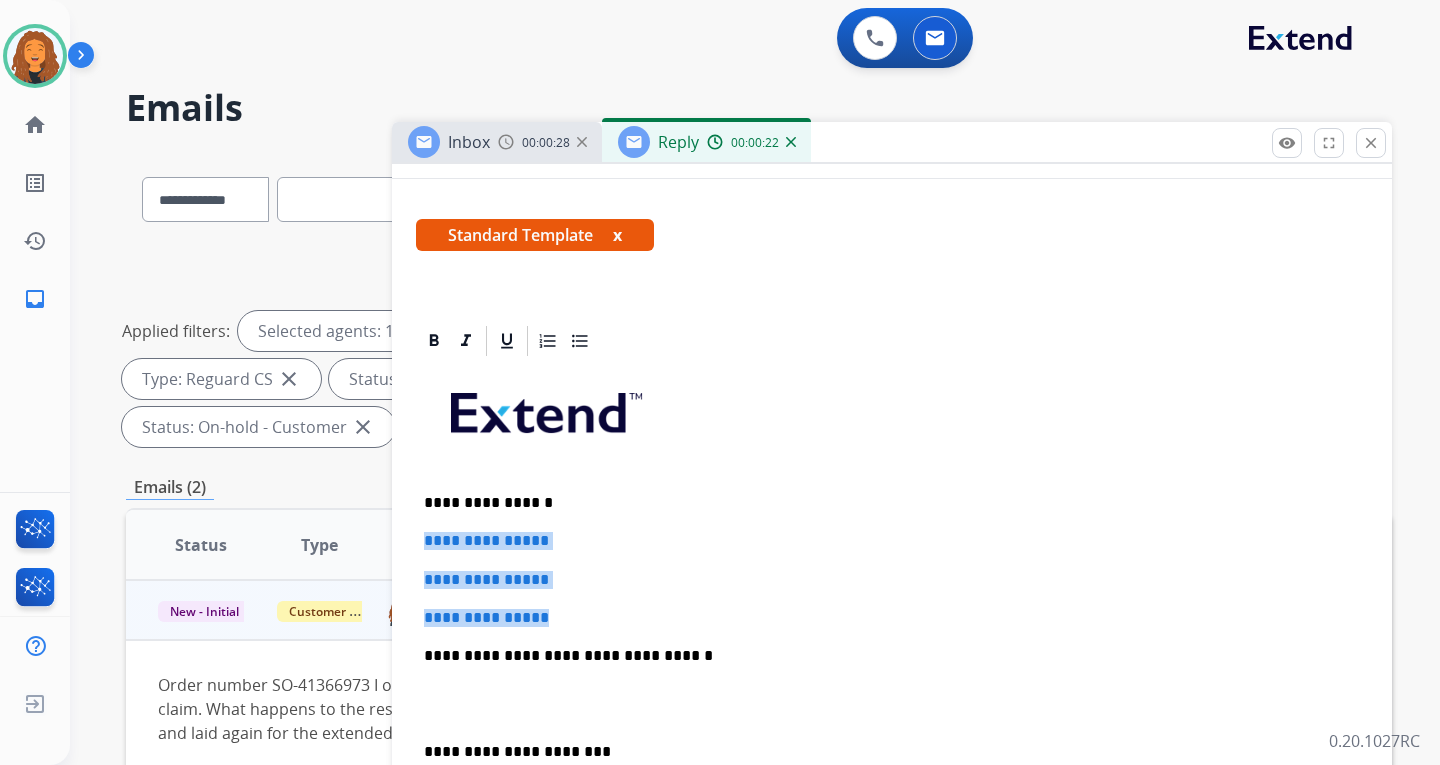 drag, startPoint x: 582, startPoint y: 625, endPoint x: 399, endPoint y: 536, distance: 203.49448 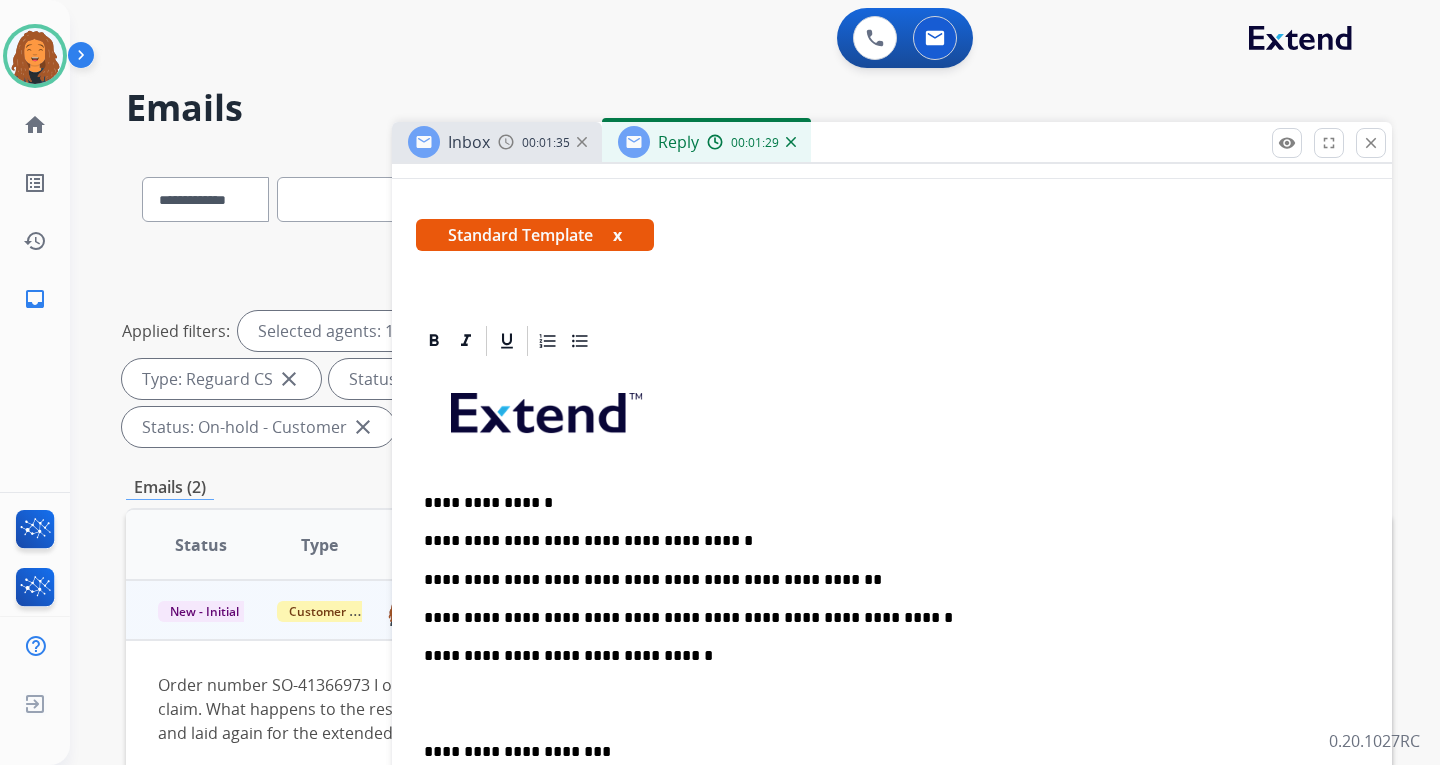 click on "**********" at bounding box center (884, 618) 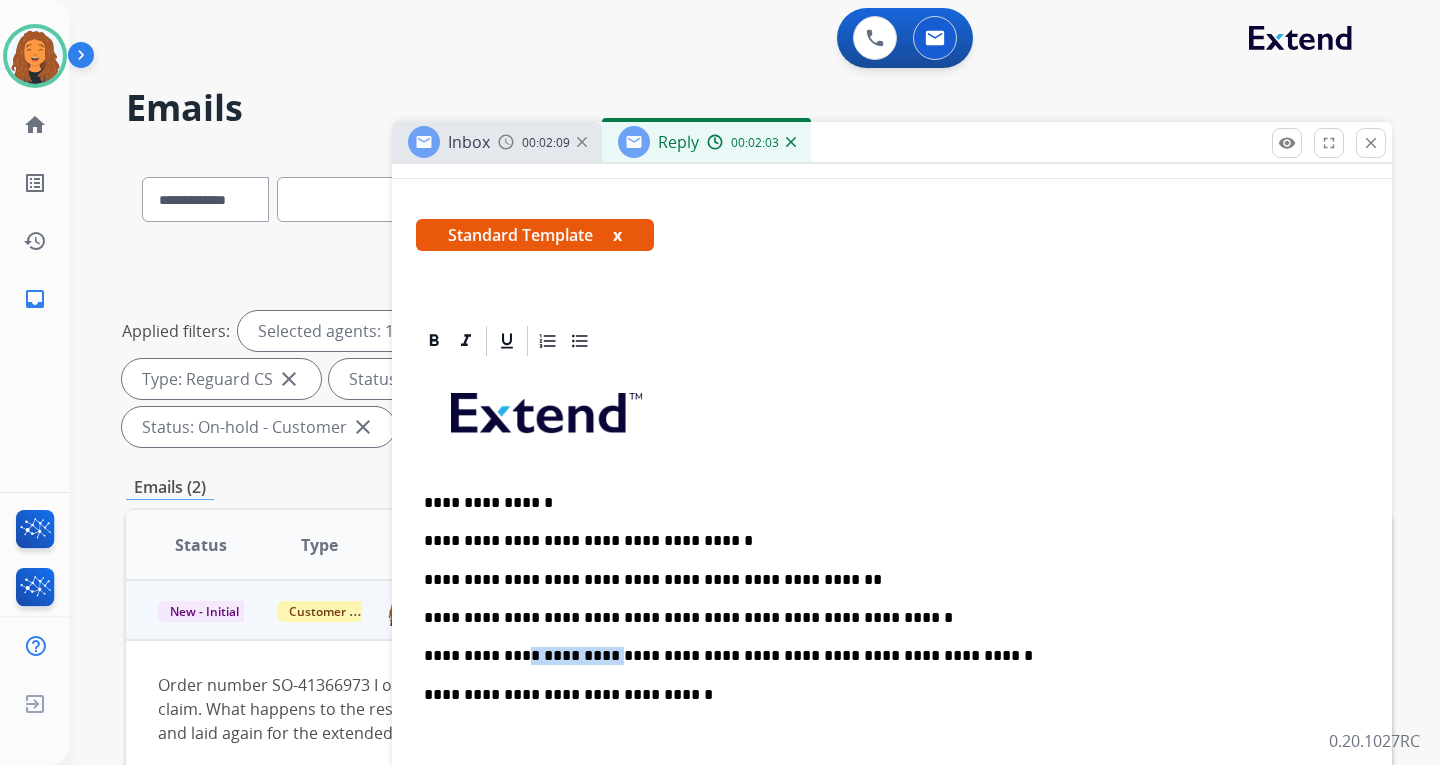 drag, startPoint x: 574, startPoint y: 656, endPoint x: 502, endPoint y: 652, distance: 72.11102 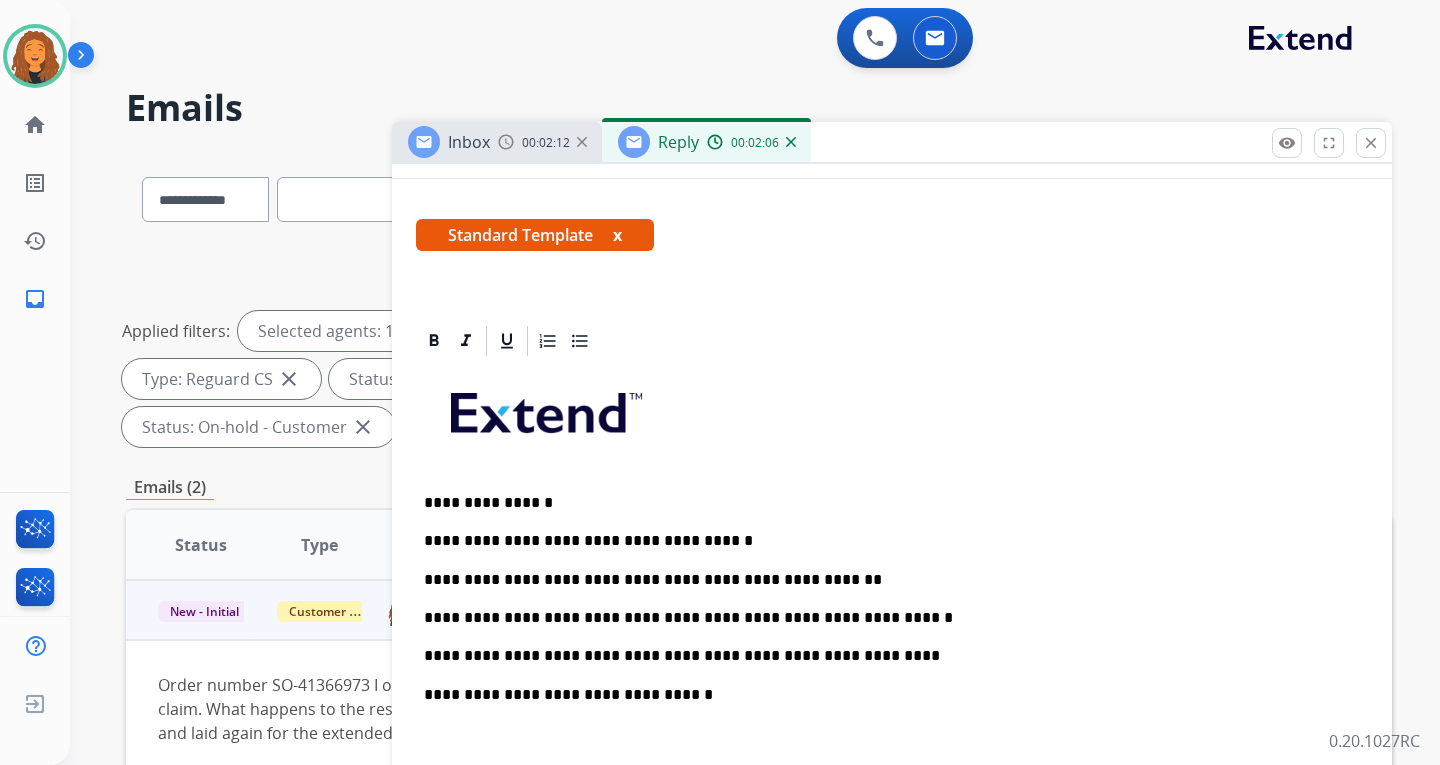 click on "**********" at bounding box center [884, 656] 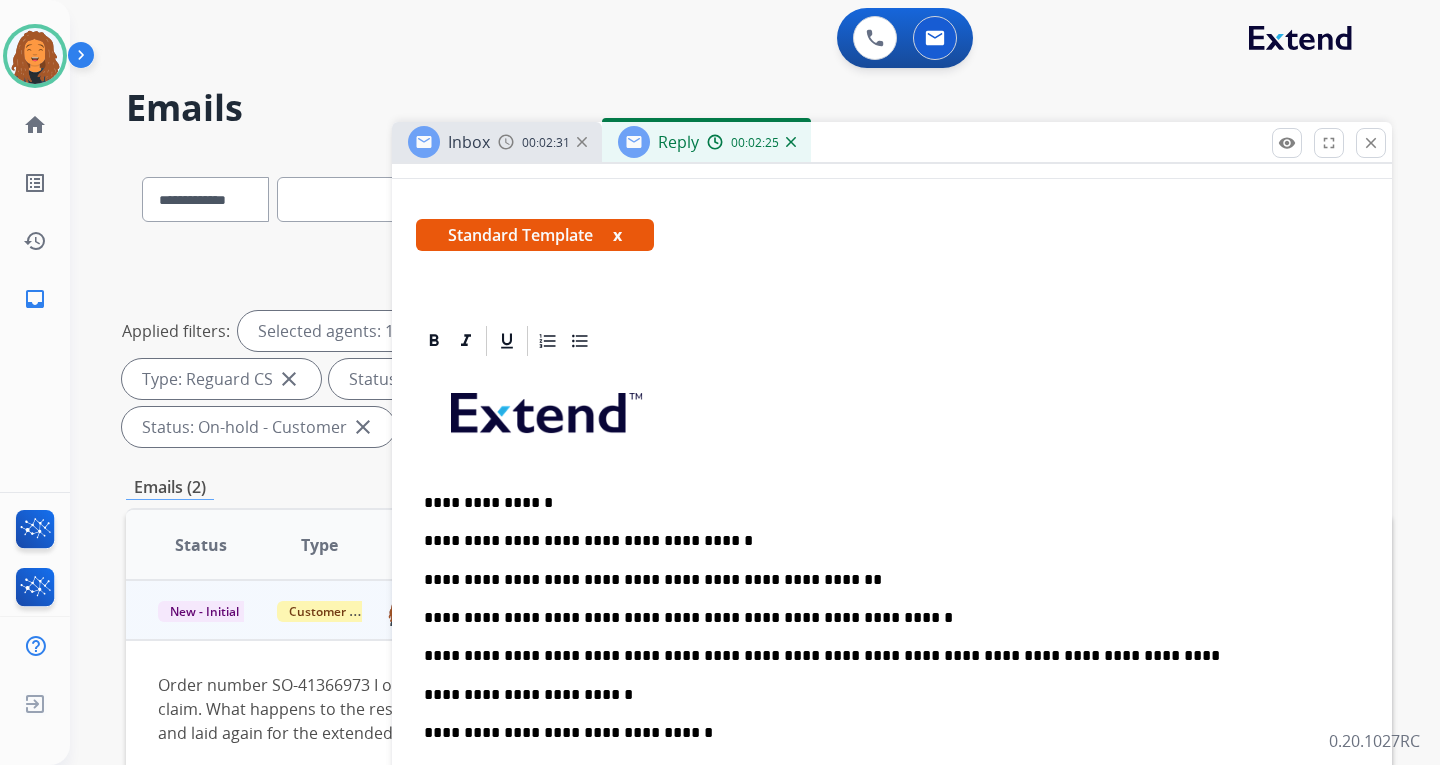 click on "**********" at bounding box center (884, 656) 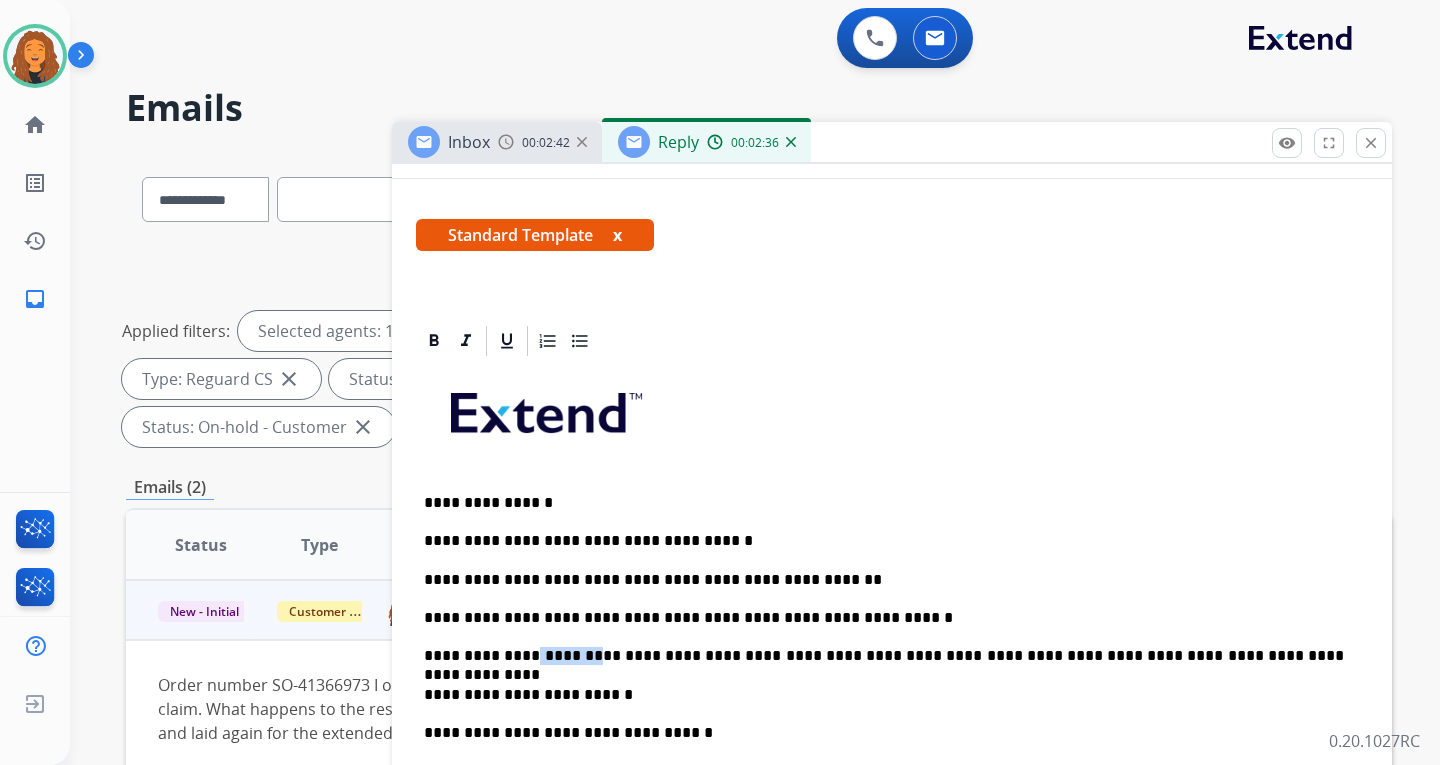 drag, startPoint x: 504, startPoint y: 656, endPoint x: 557, endPoint y: 659, distance: 53.08484 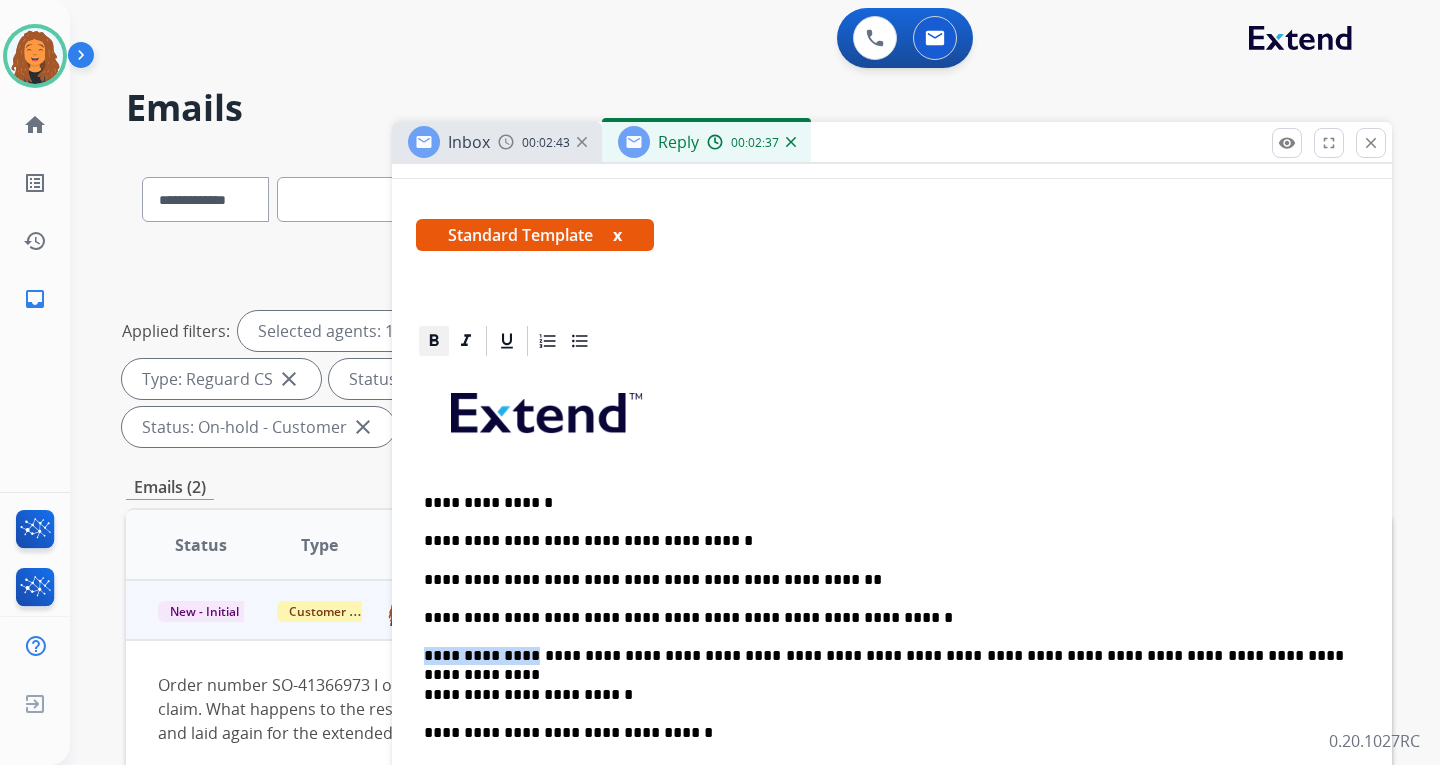 click at bounding box center (434, 341) 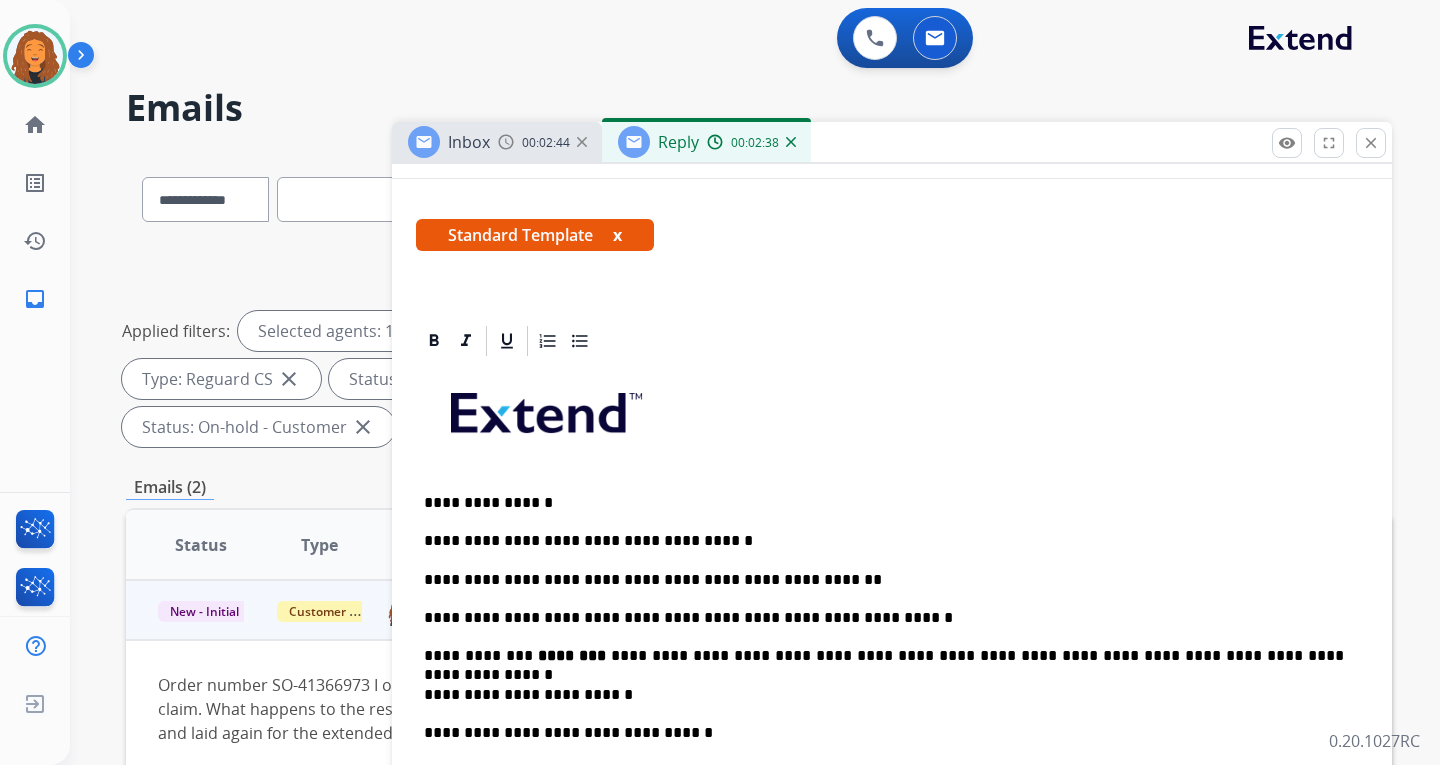 click on "**********" at bounding box center (884, 695) 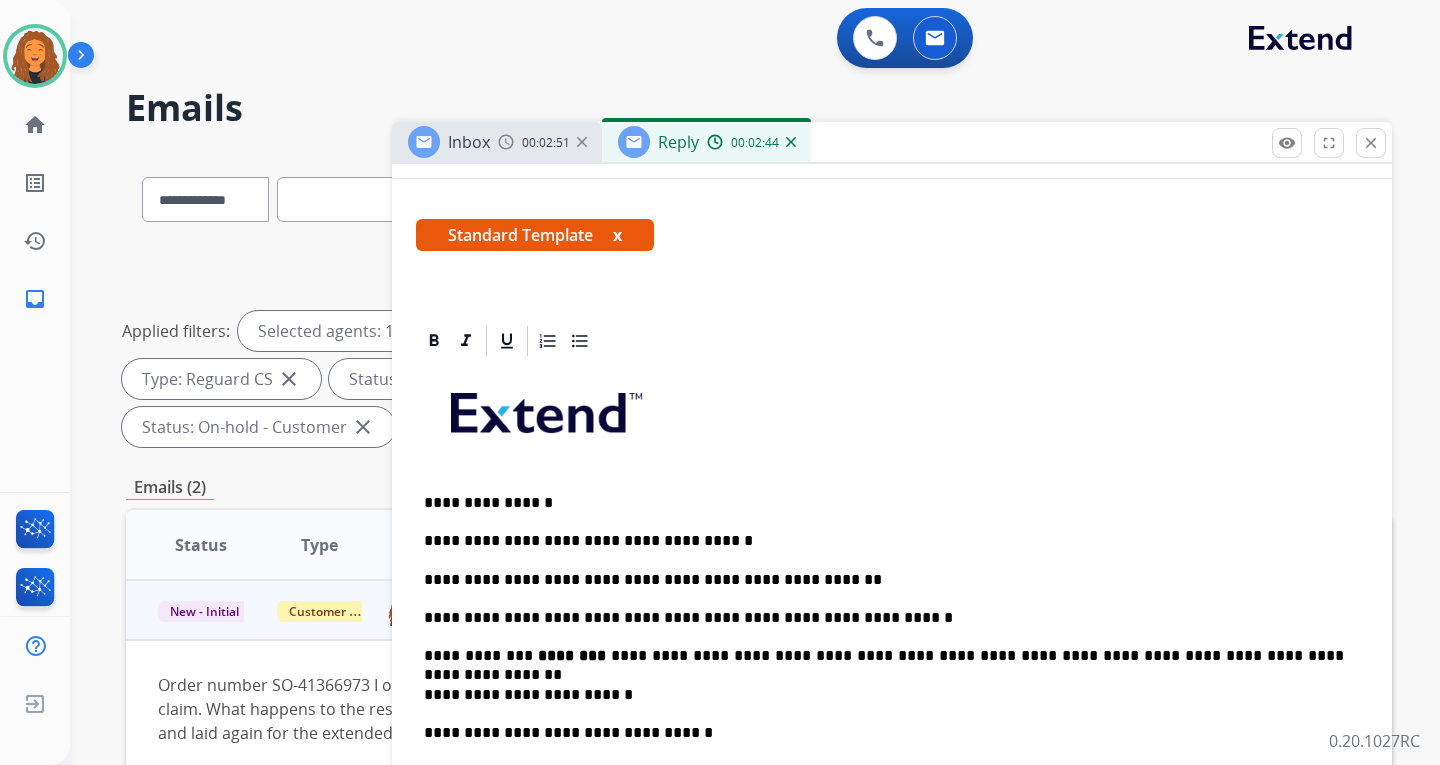 drag, startPoint x: 611, startPoint y: 686, endPoint x: 589, endPoint y: 682, distance: 22.36068 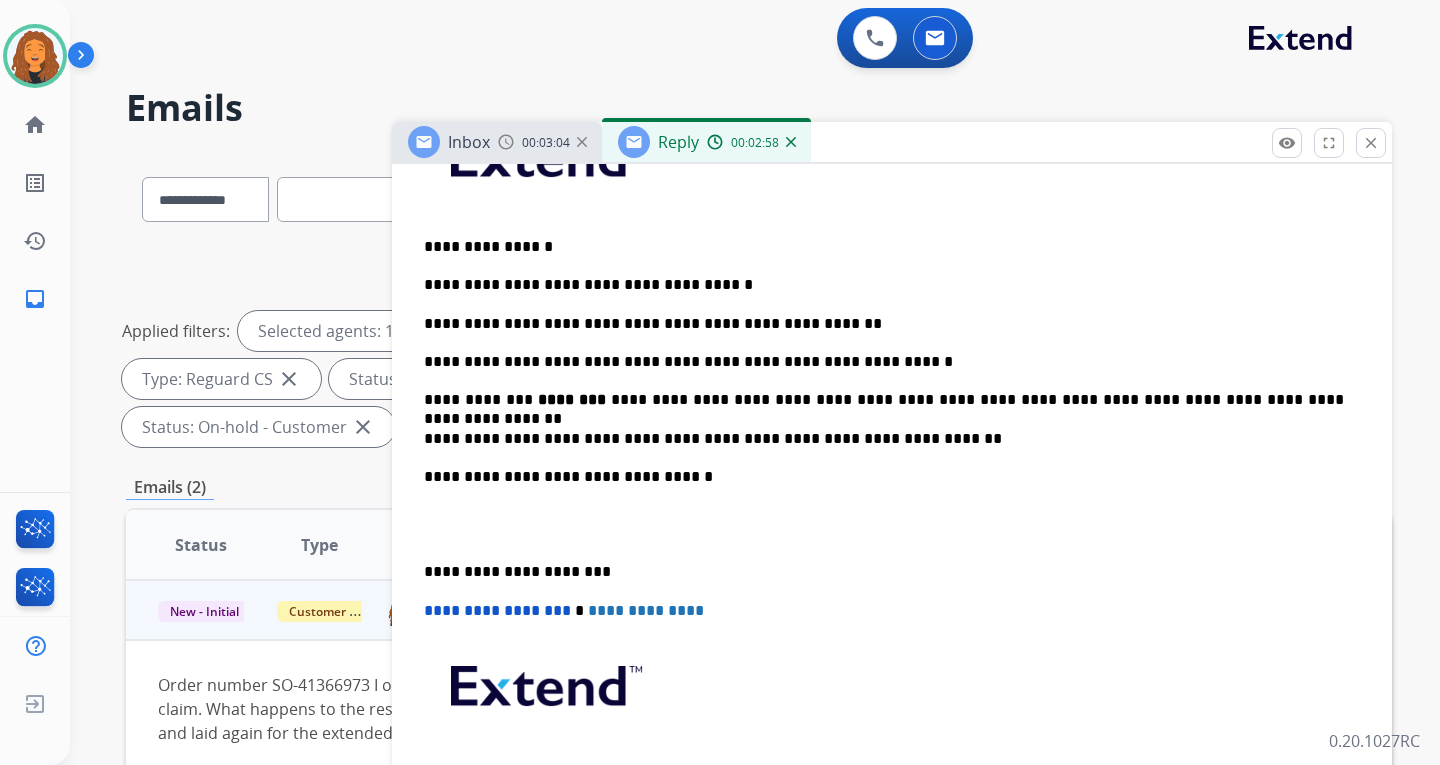 scroll, scrollTop: 564, scrollLeft: 0, axis: vertical 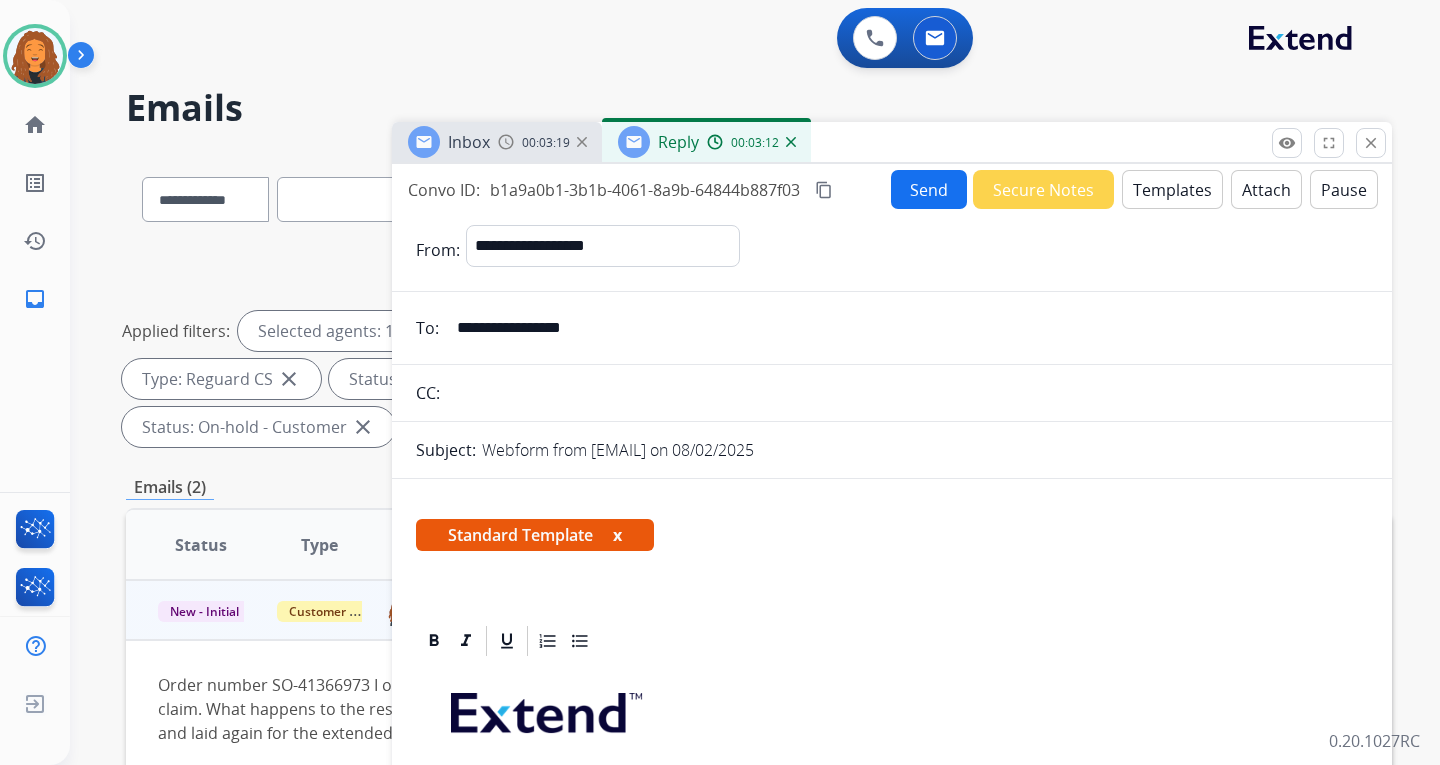 click on "Send" at bounding box center [929, 189] 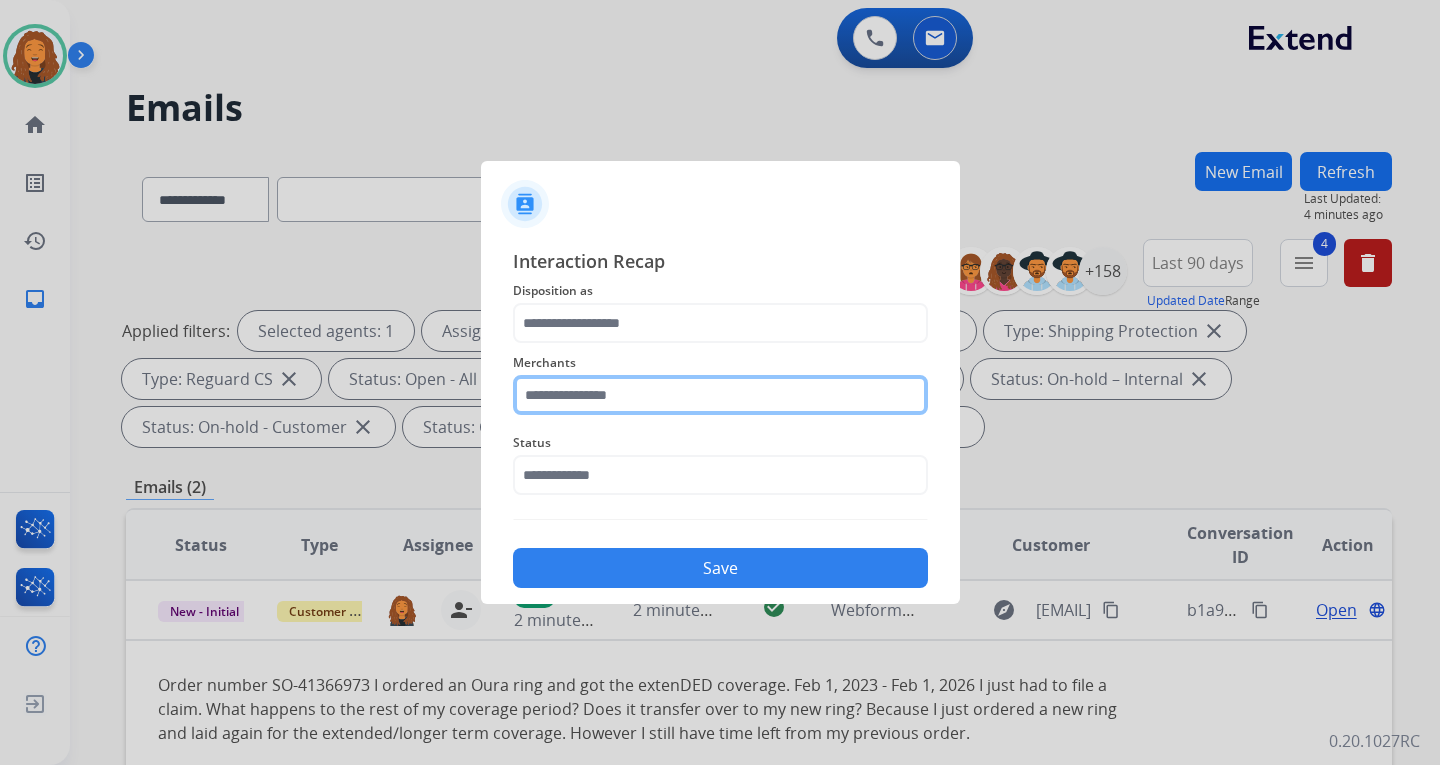 click 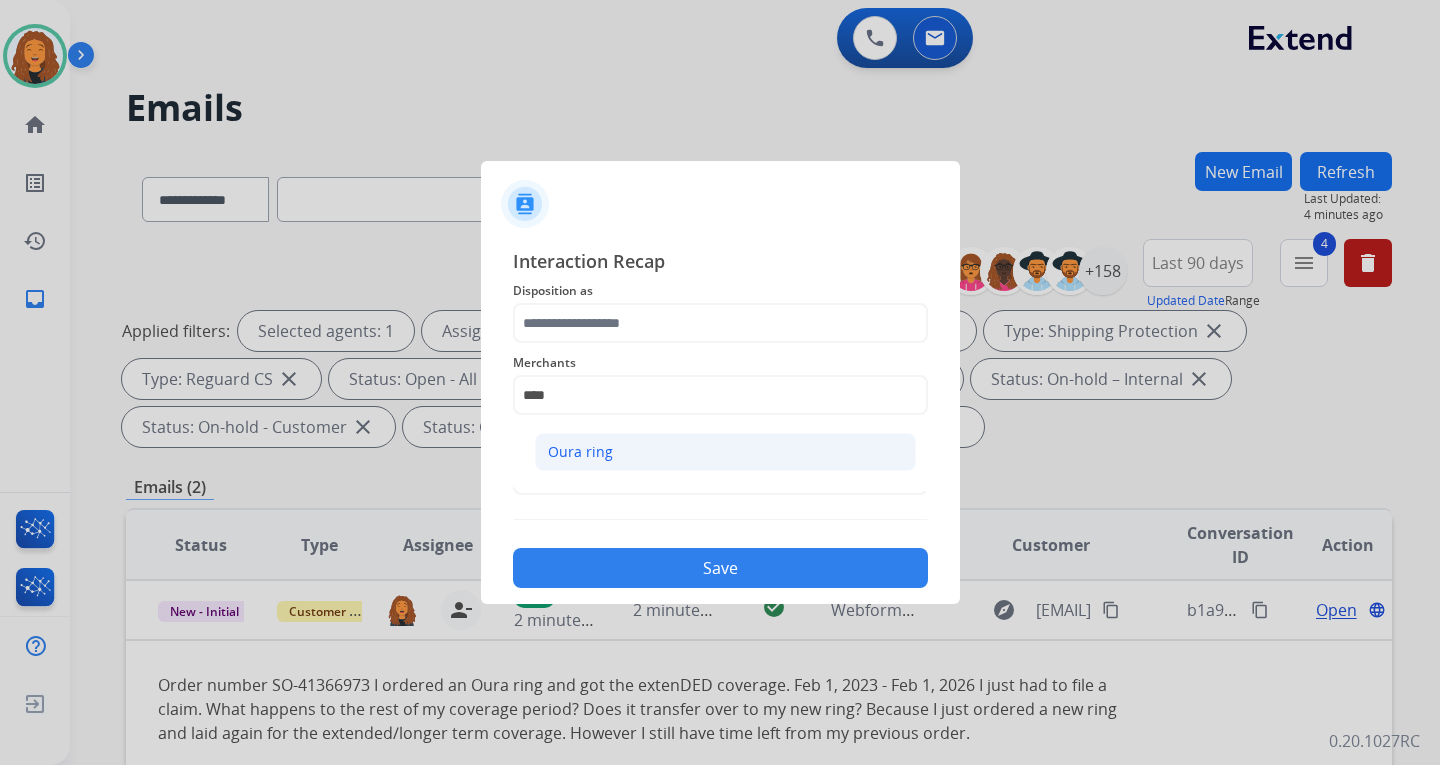 drag, startPoint x: 645, startPoint y: 463, endPoint x: 655, endPoint y: 357, distance: 106.47065 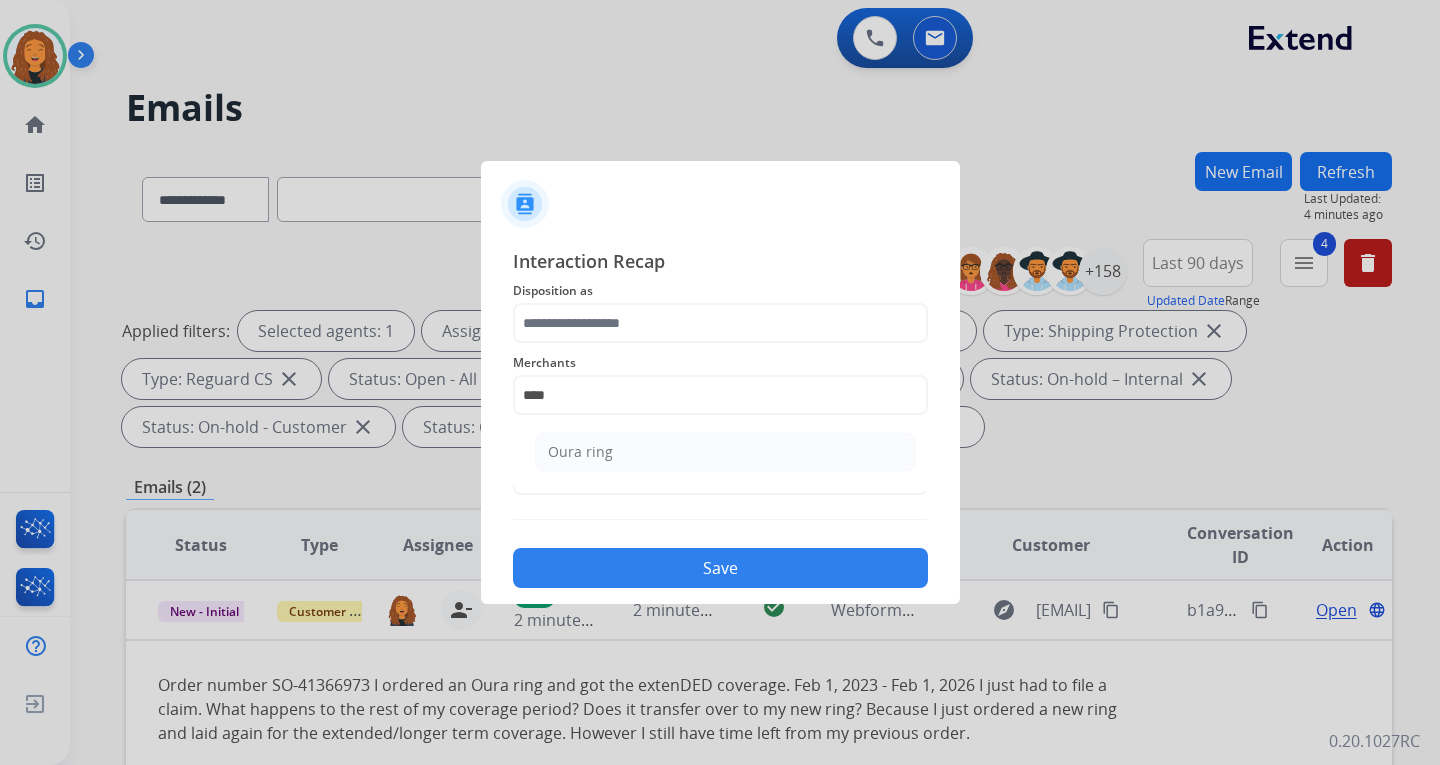 type on "*********" 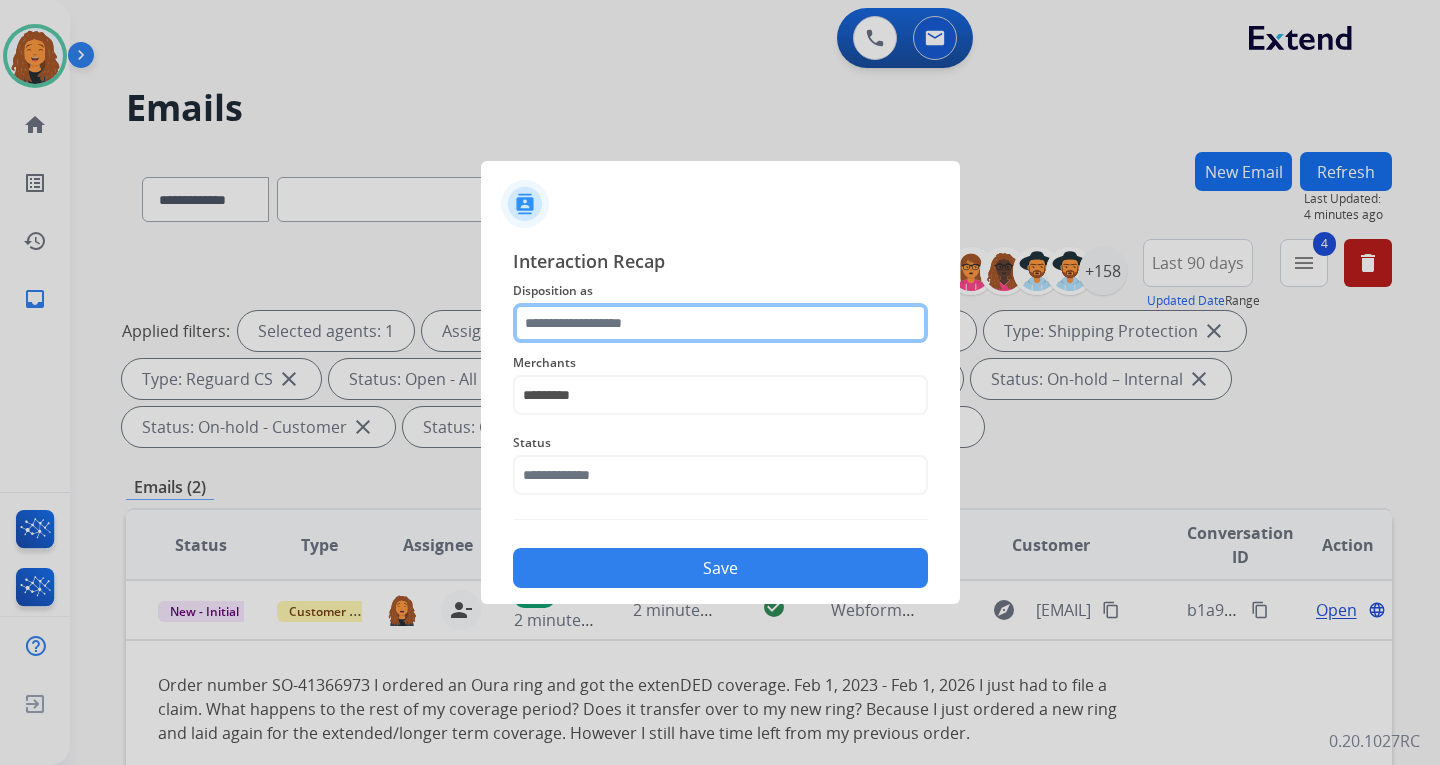 click 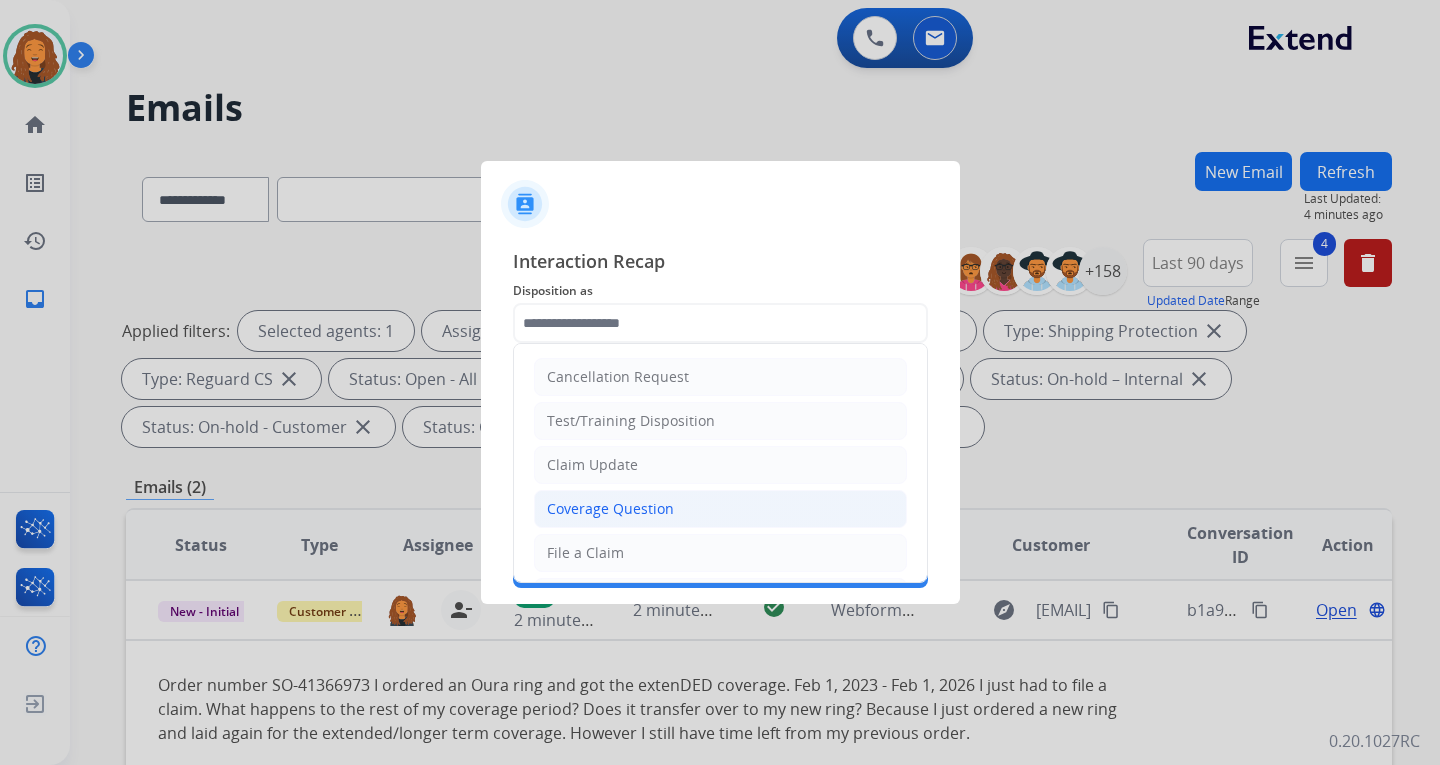 click on "Coverage Question" 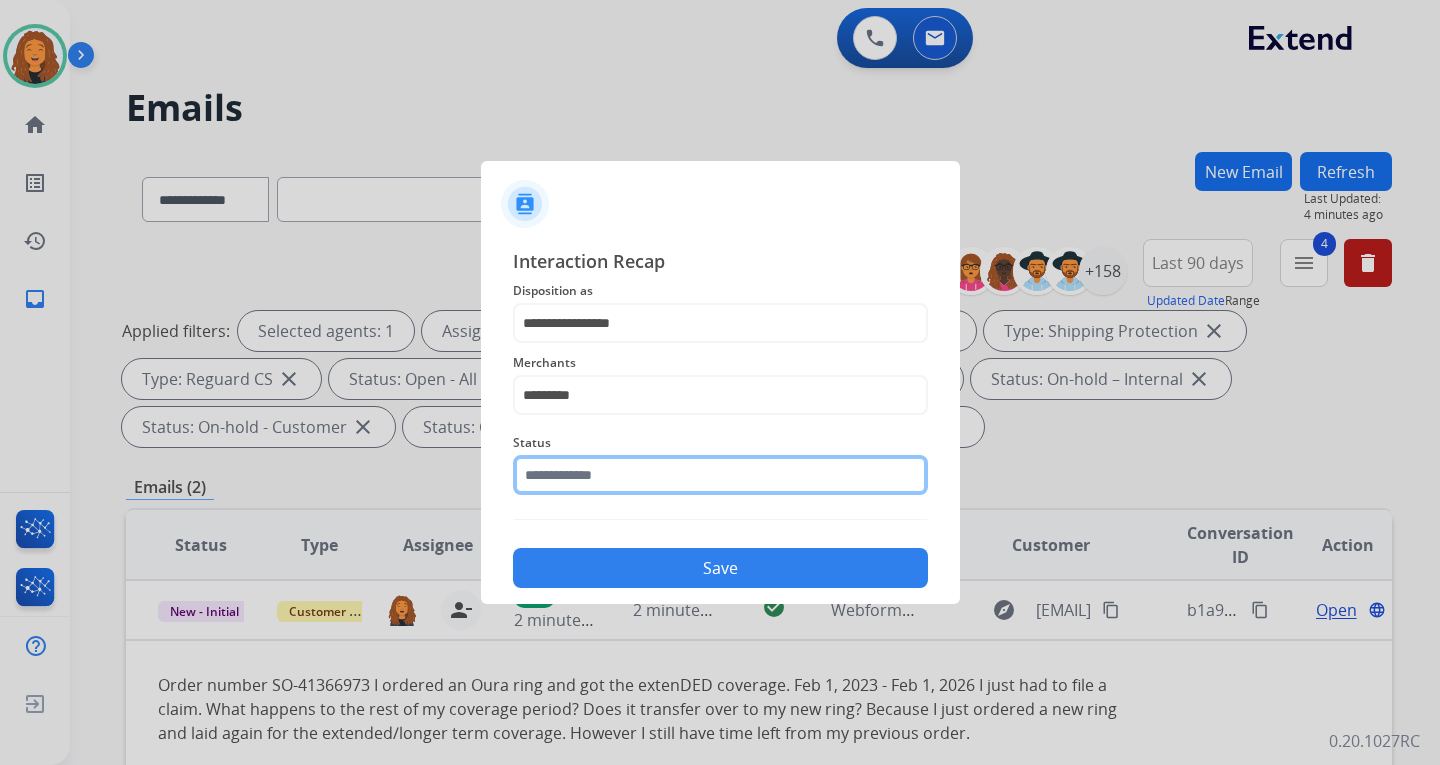 click 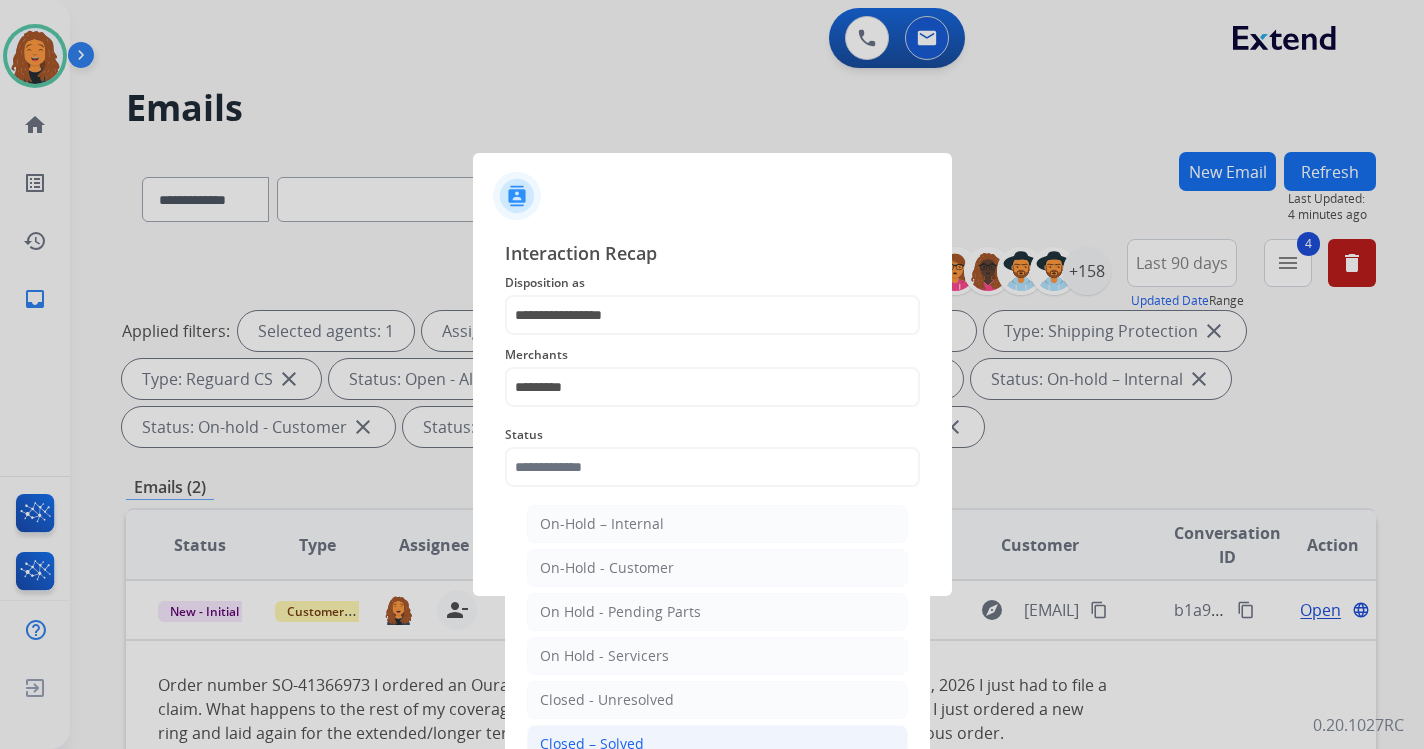 click on "Closed – Solved" 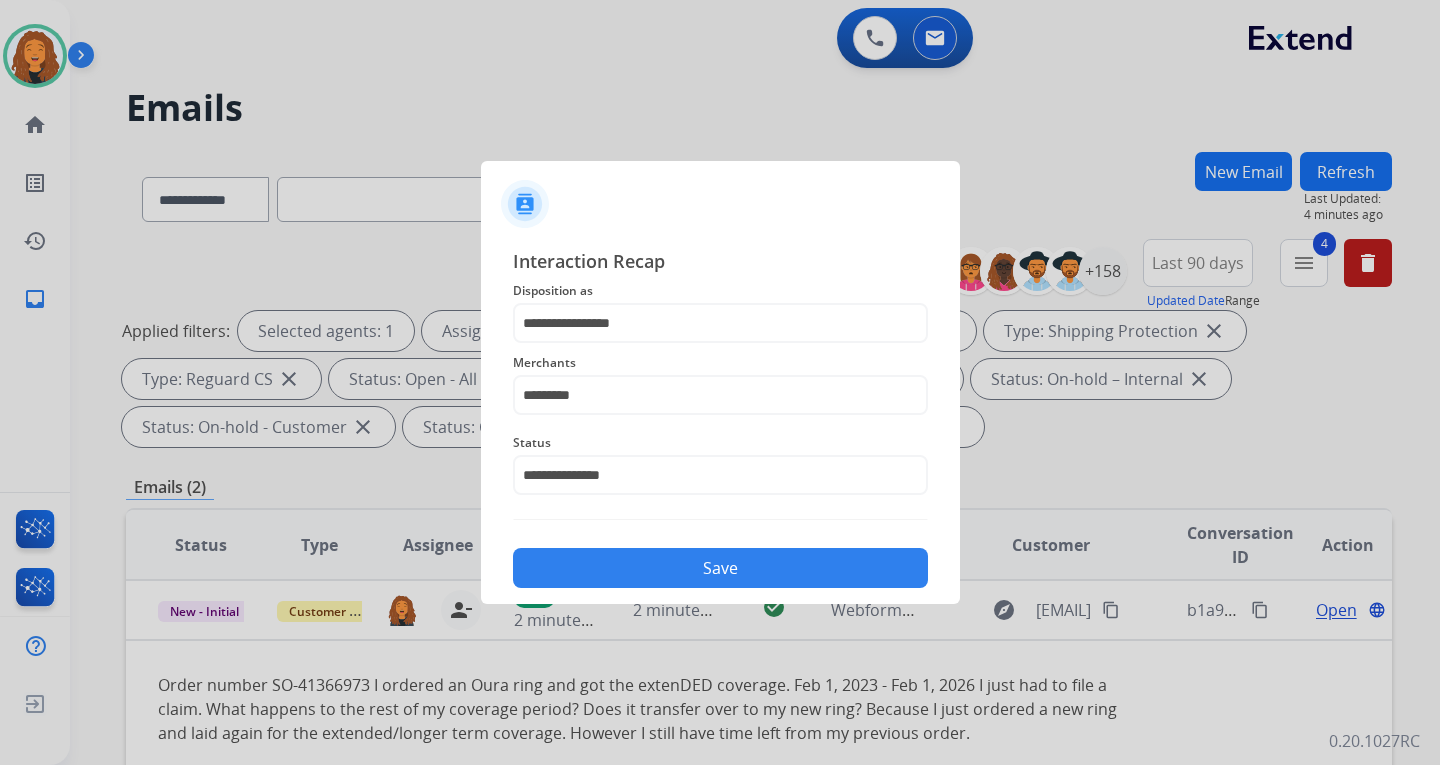 click on "Save" 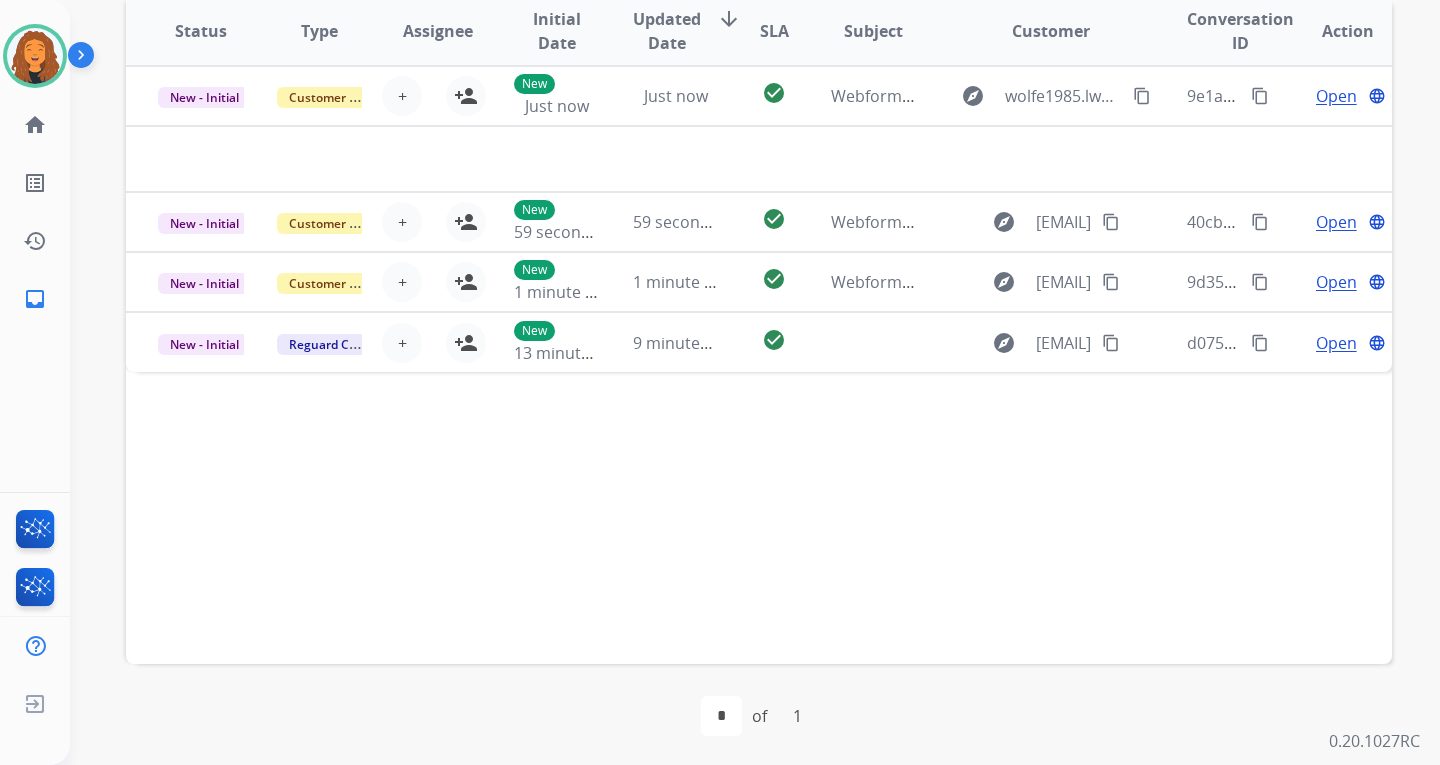 scroll, scrollTop: 517, scrollLeft: 0, axis: vertical 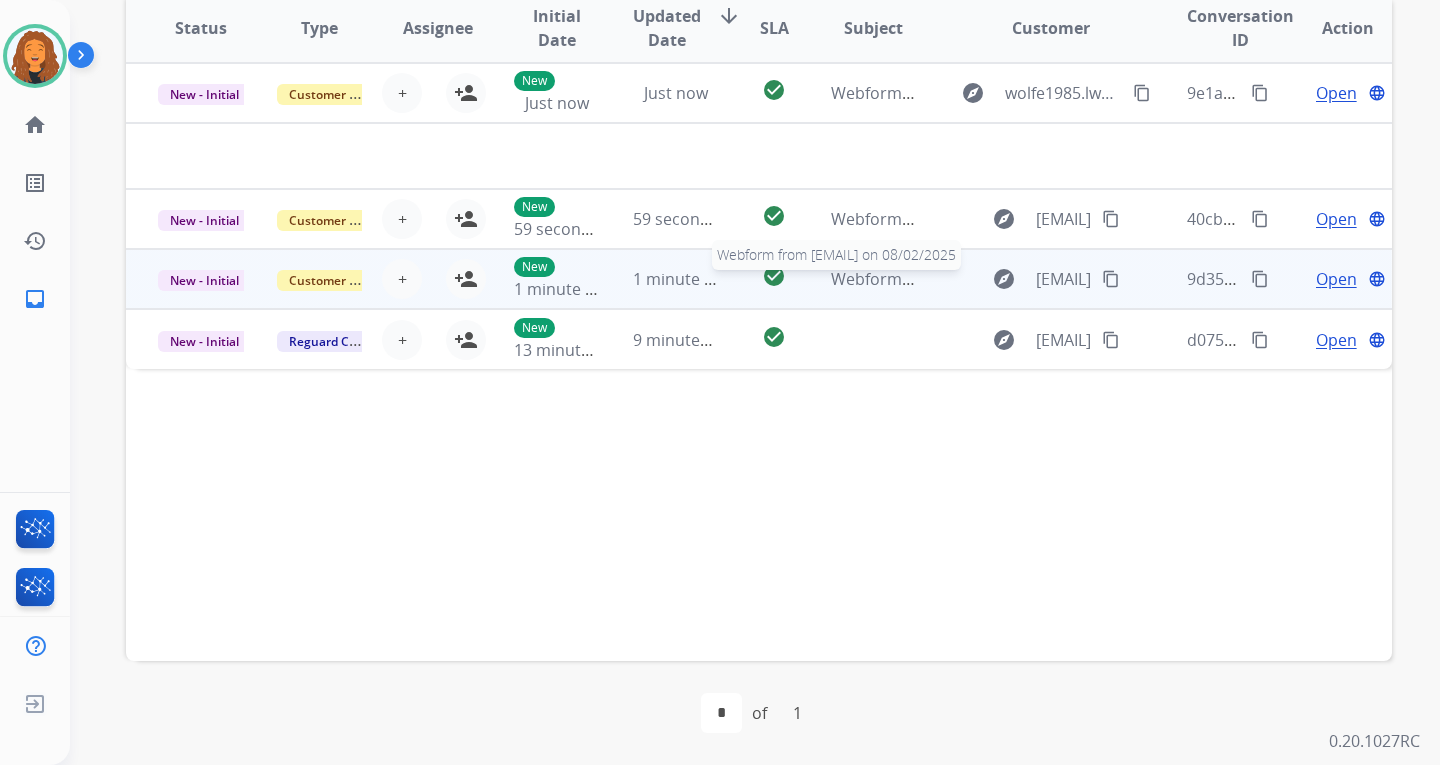 click on "Webform from [EMAIL] on 08/02/2025" at bounding box center (972, 279) 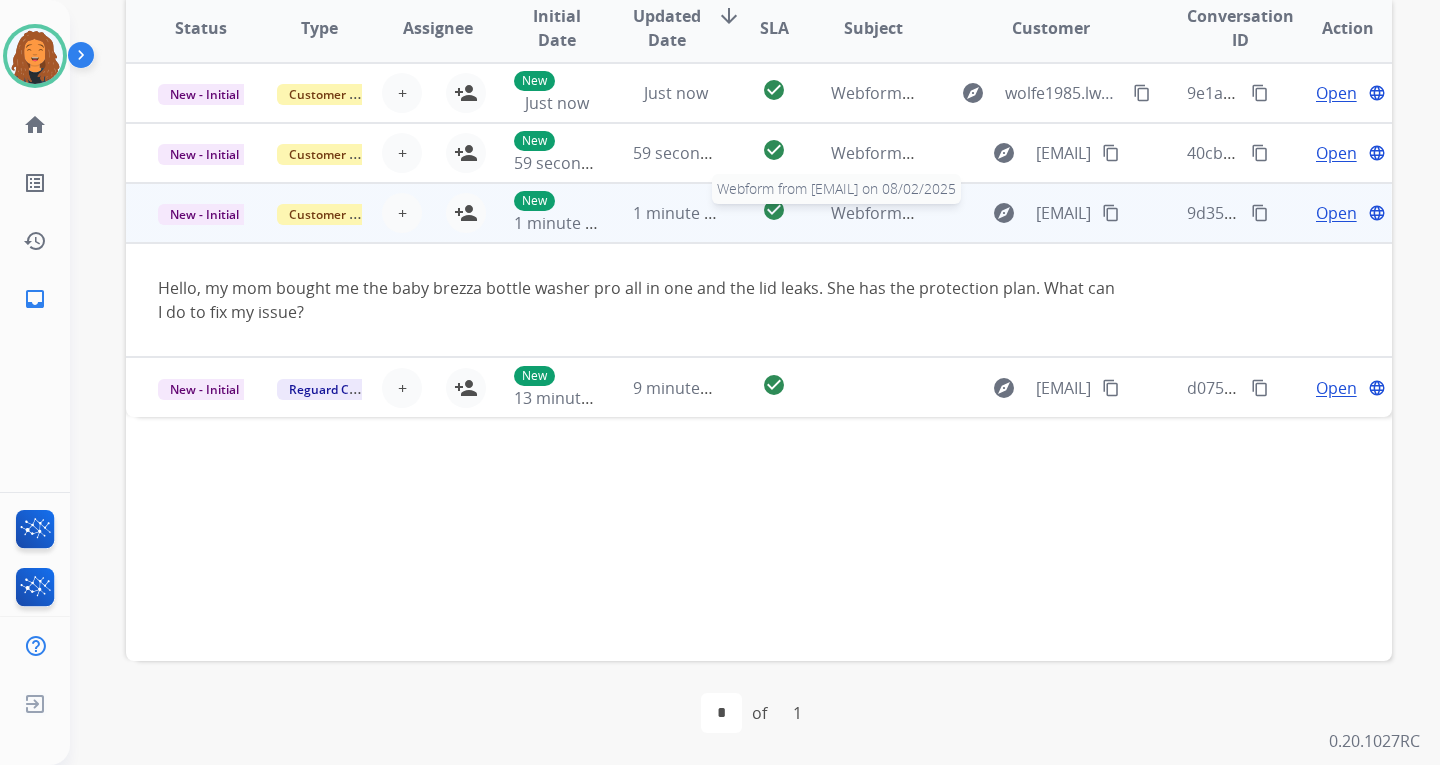 click on "Webform from [EMAIL] on 08/02/2025" at bounding box center [972, 213] 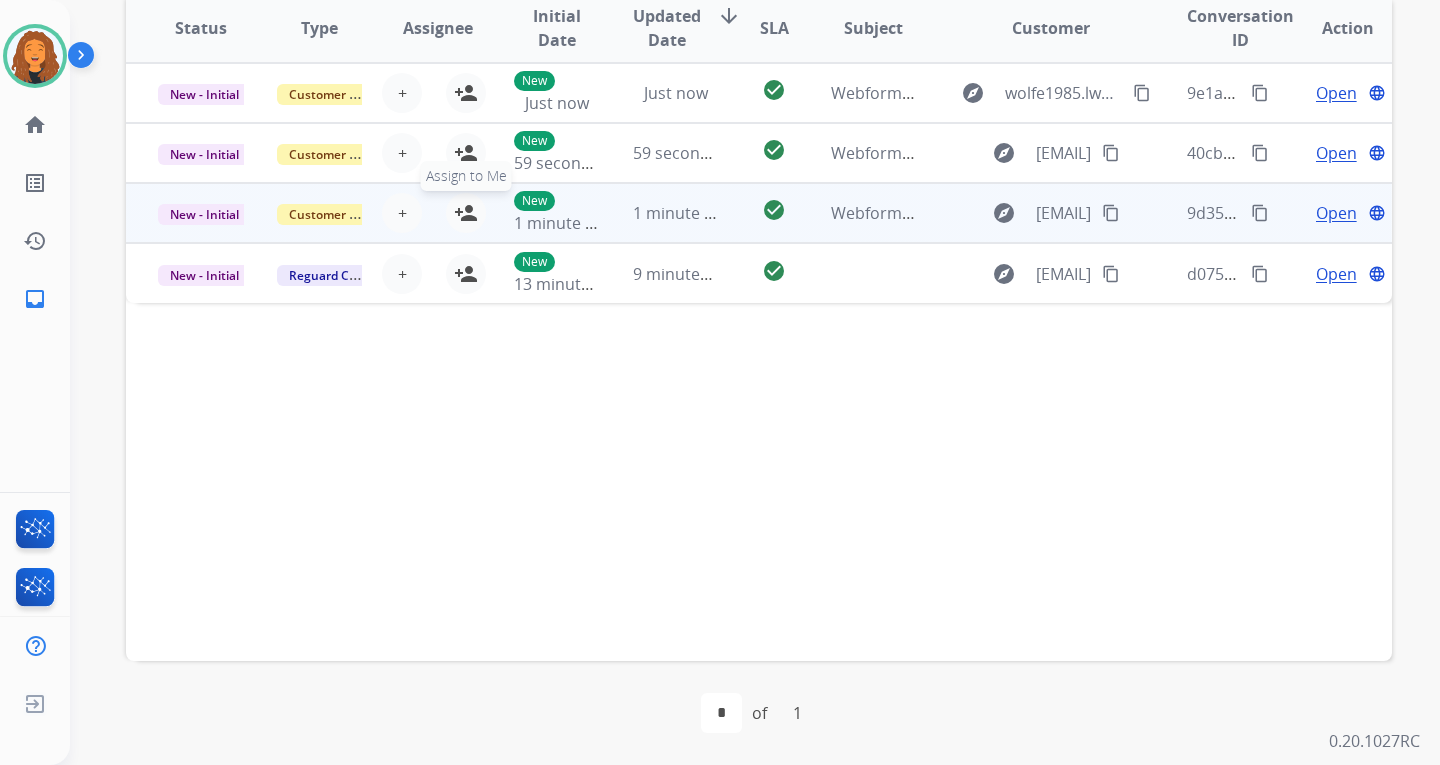 click on "person_add Assign to Me" at bounding box center (466, 213) 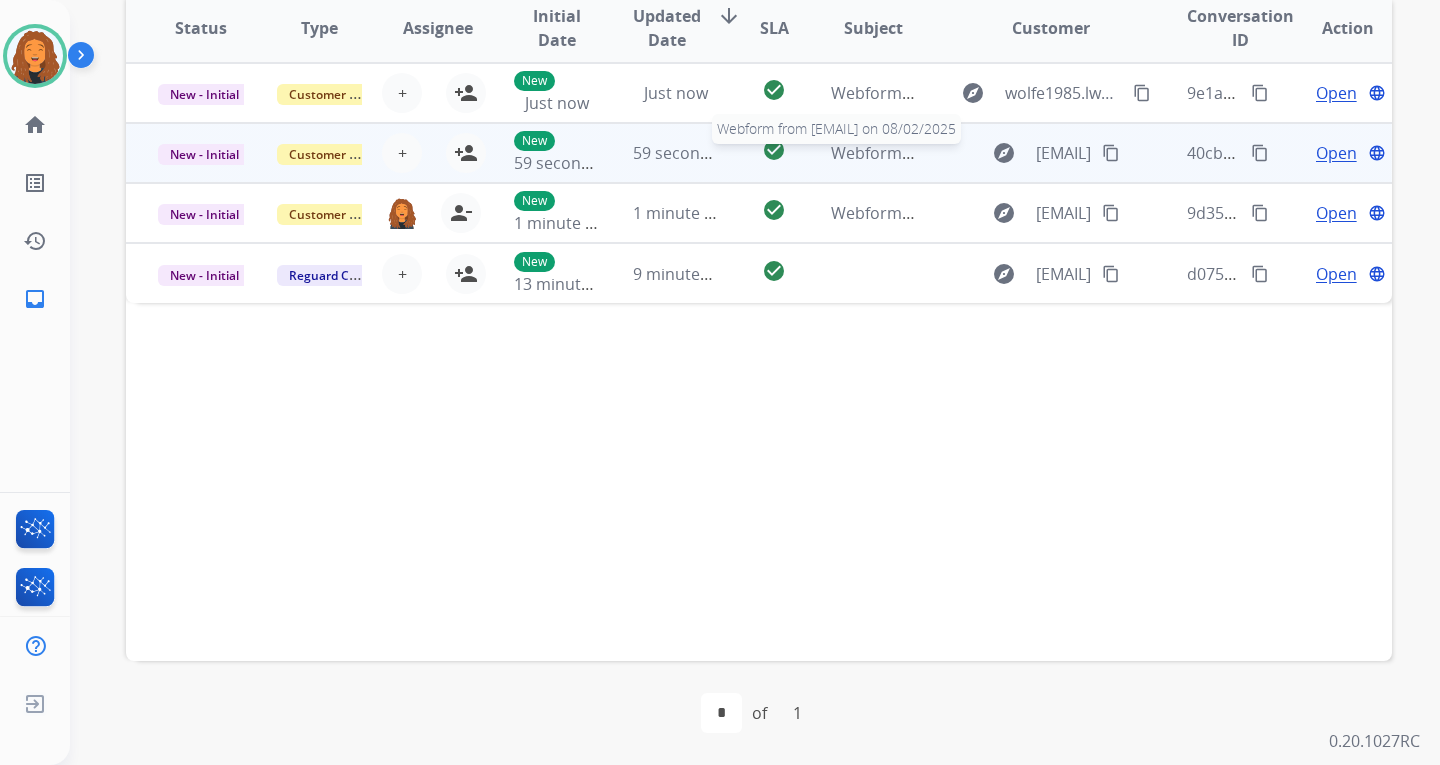 click on "Webform from [EMAIL] on 08/02/2025" at bounding box center (972, 153) 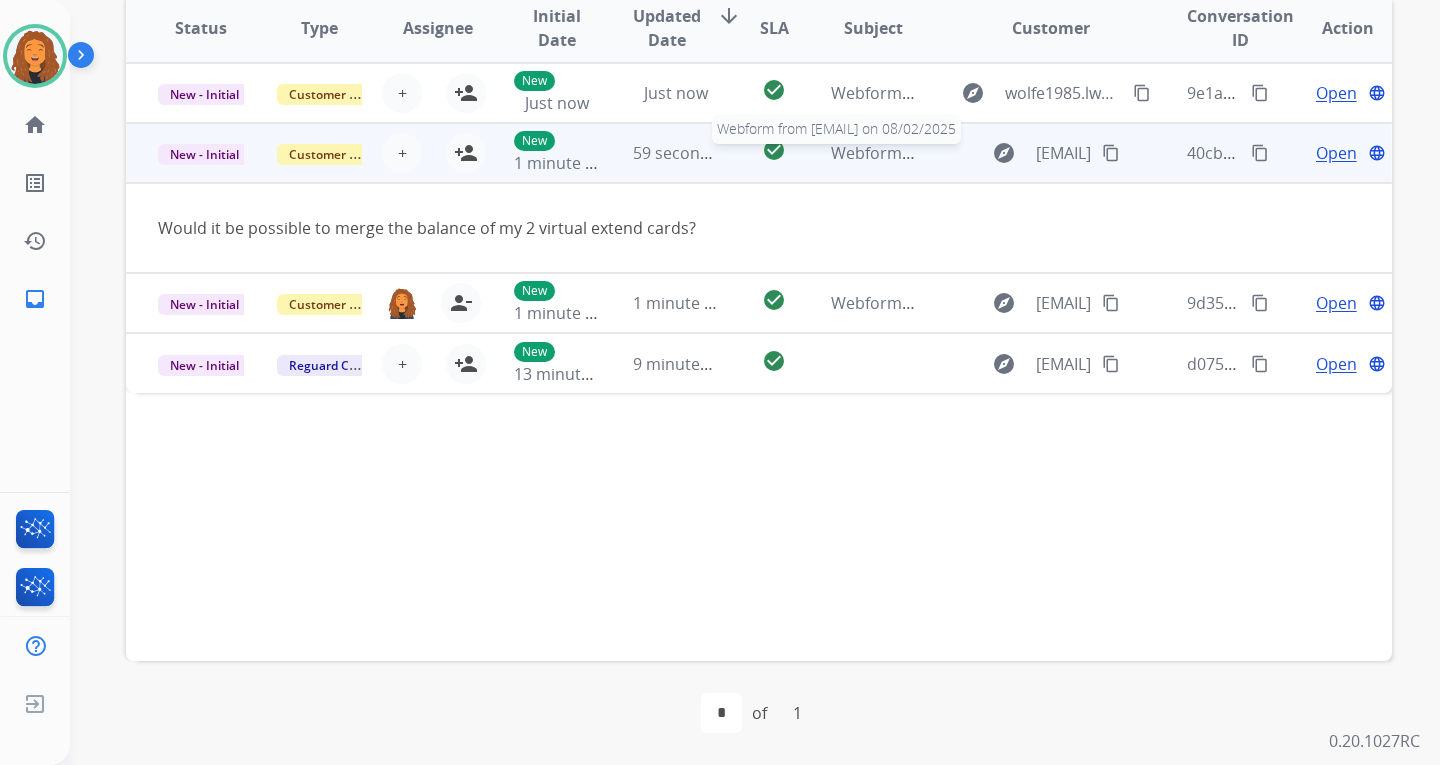 click on "Webform from [EMAIL] on 08/02/2025" at bounding box center (972, 153) 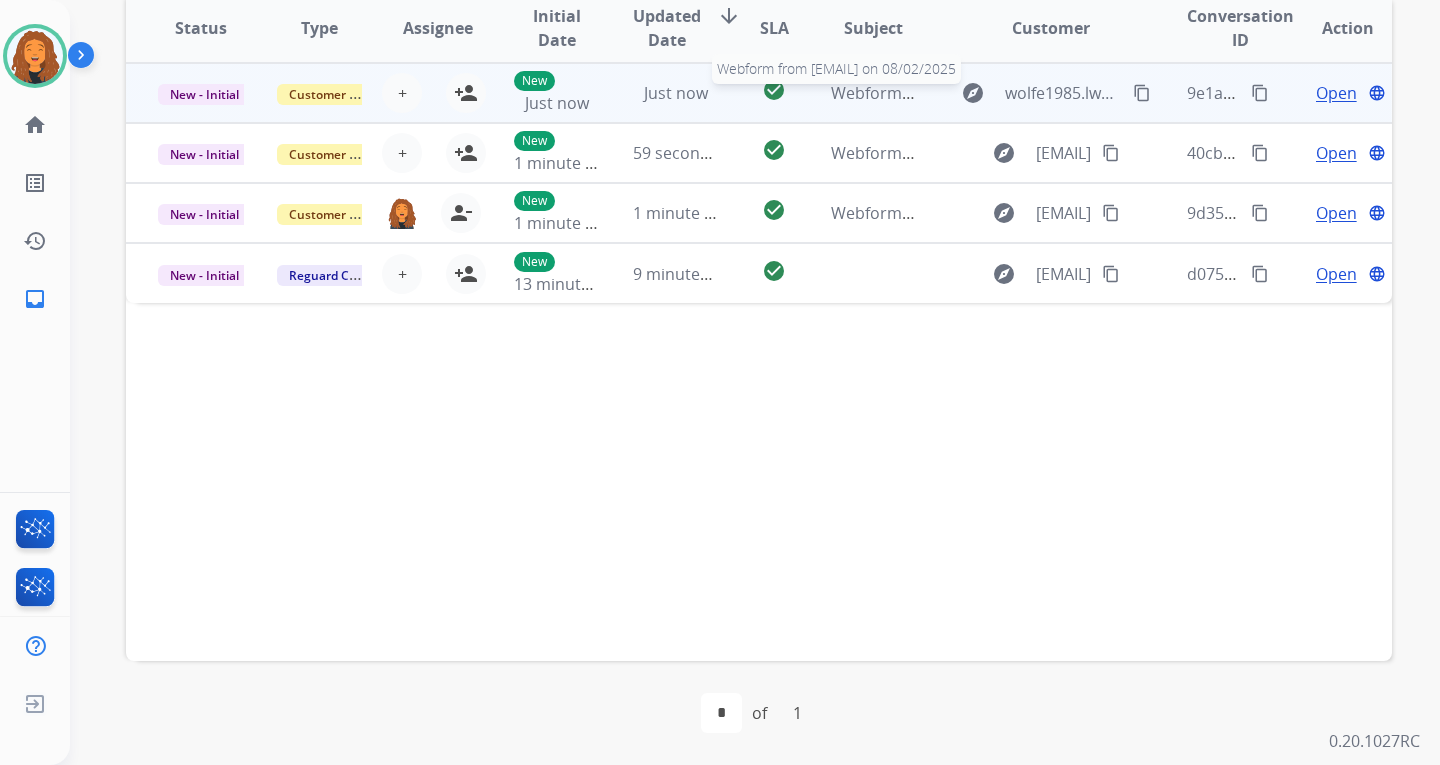 click on "Webform from [EMAIL] on 08/02/2025" at bounding box center [972, 93] 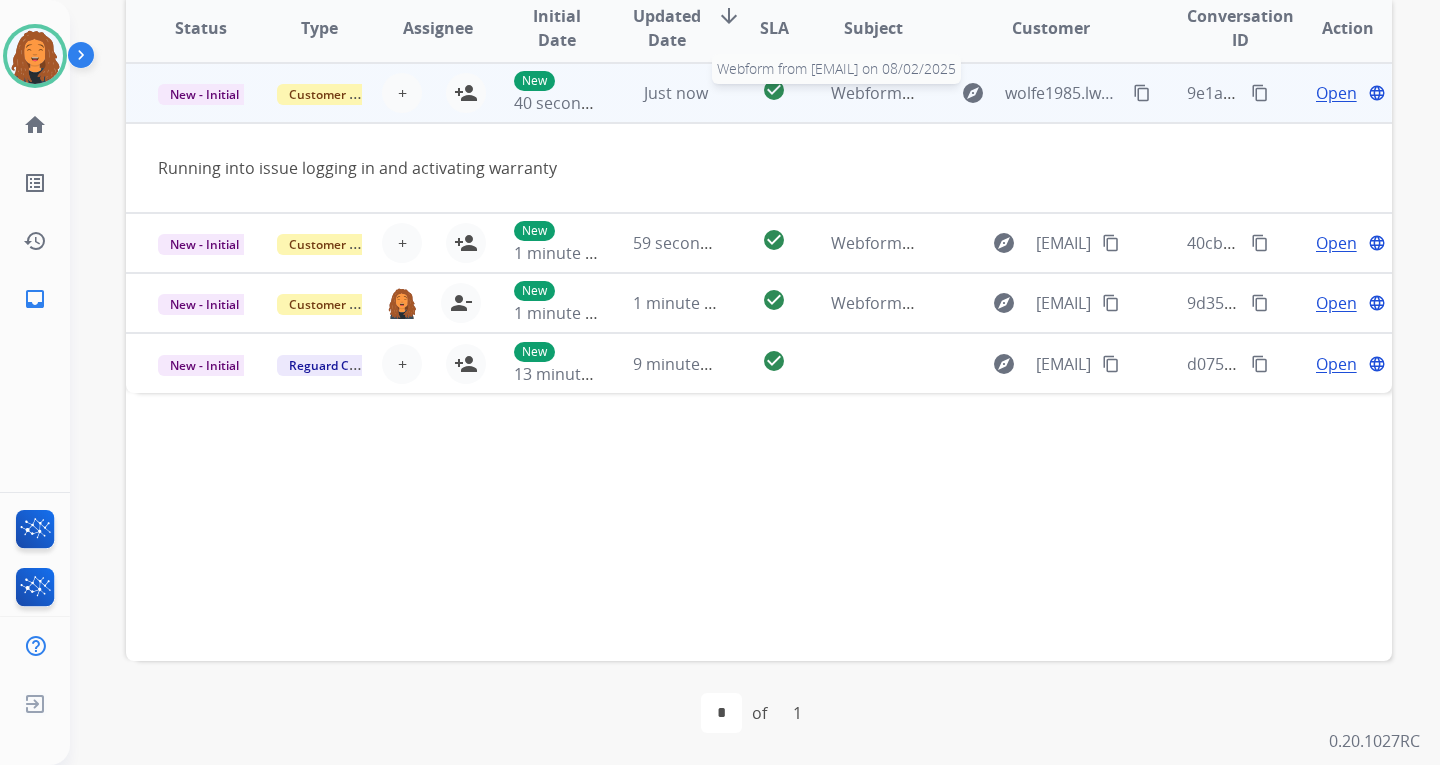 click on "Webform from [EMAIL] on 08/02/2025" at bounding box center [972, 93] 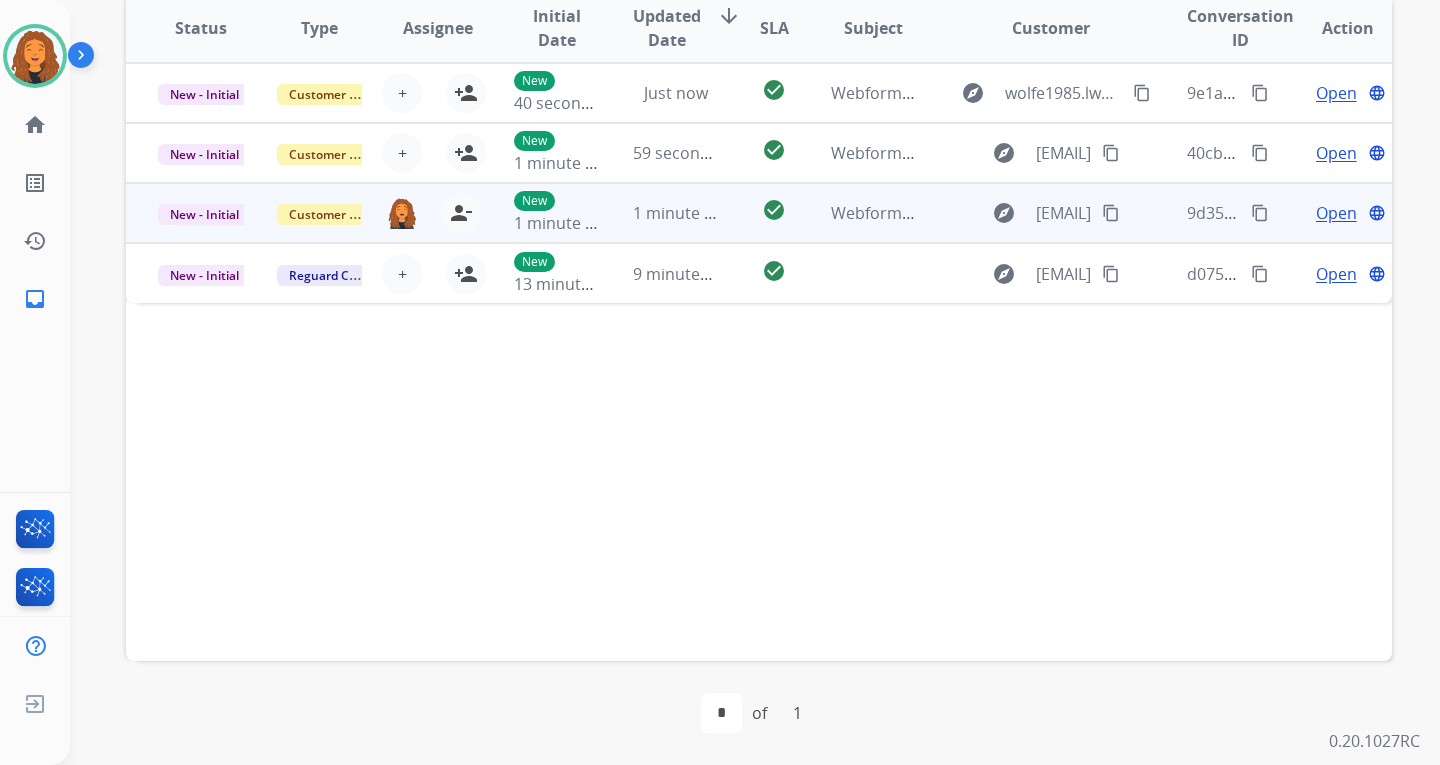 click on "content_copy" at bounding box center [1111, 213] 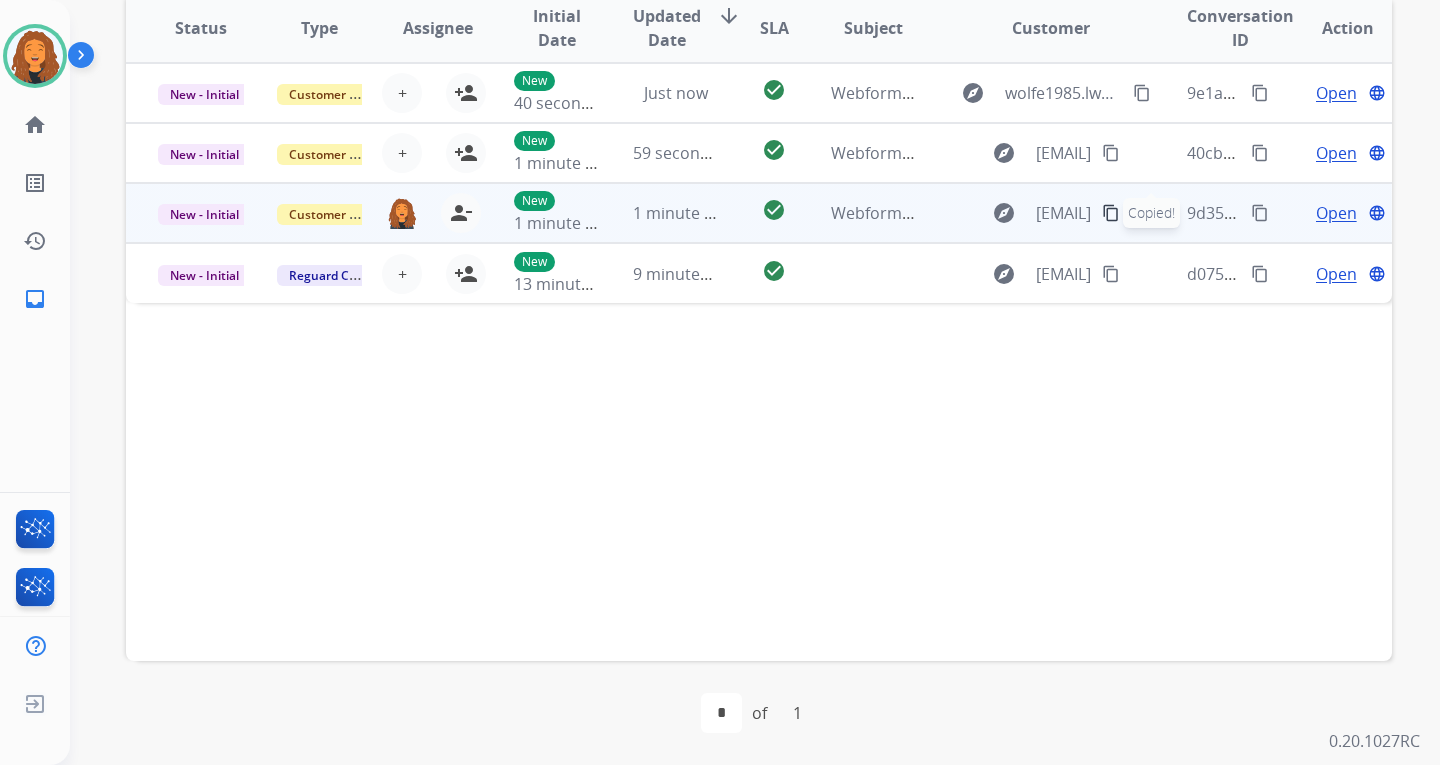 click on "Open" at bounding box center [1336, 213] 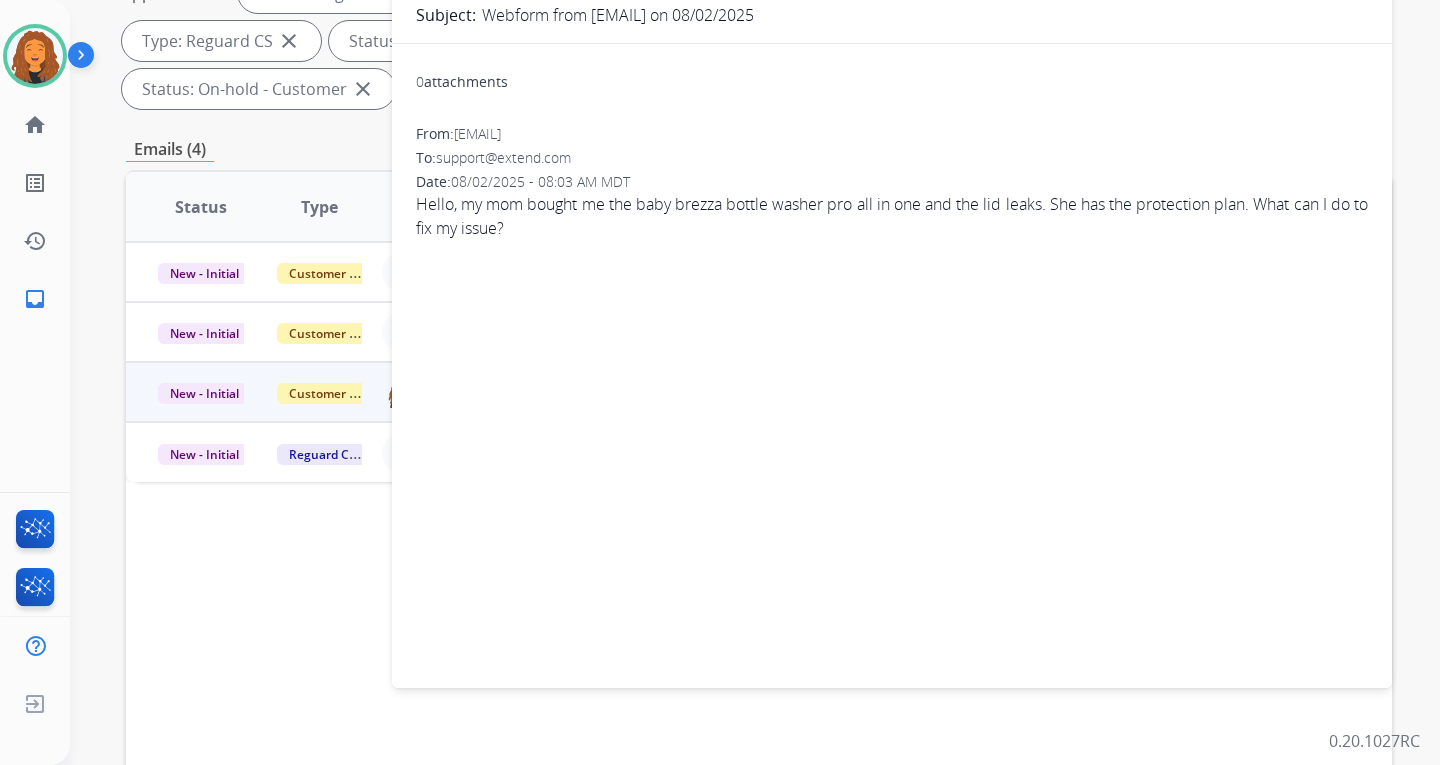 scroll, scrollTop: 117, scrollLeft: 0, axis: vertical 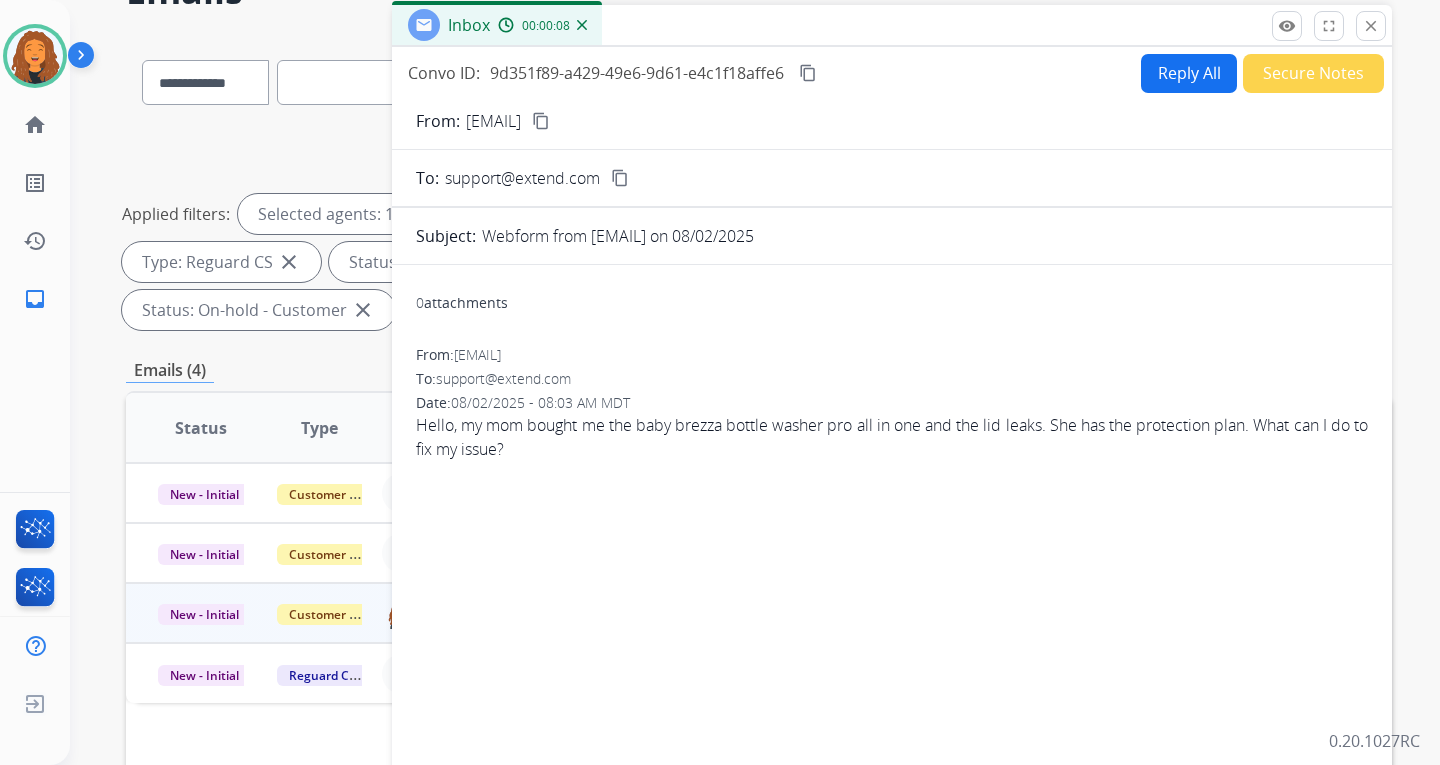 click on "Reply All" at bounding box center [1189, 73] 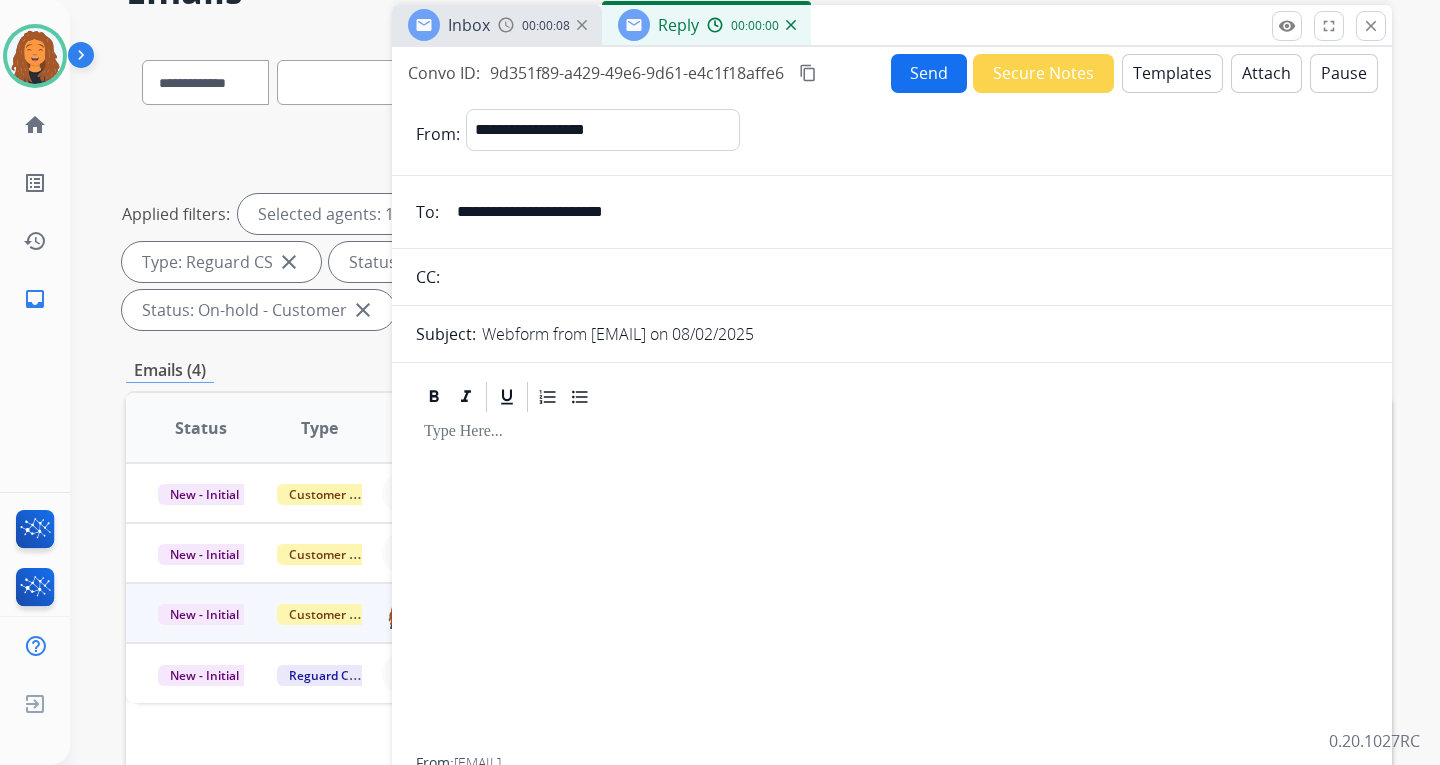 click on "Templates" at bounding box center (1172, 73) 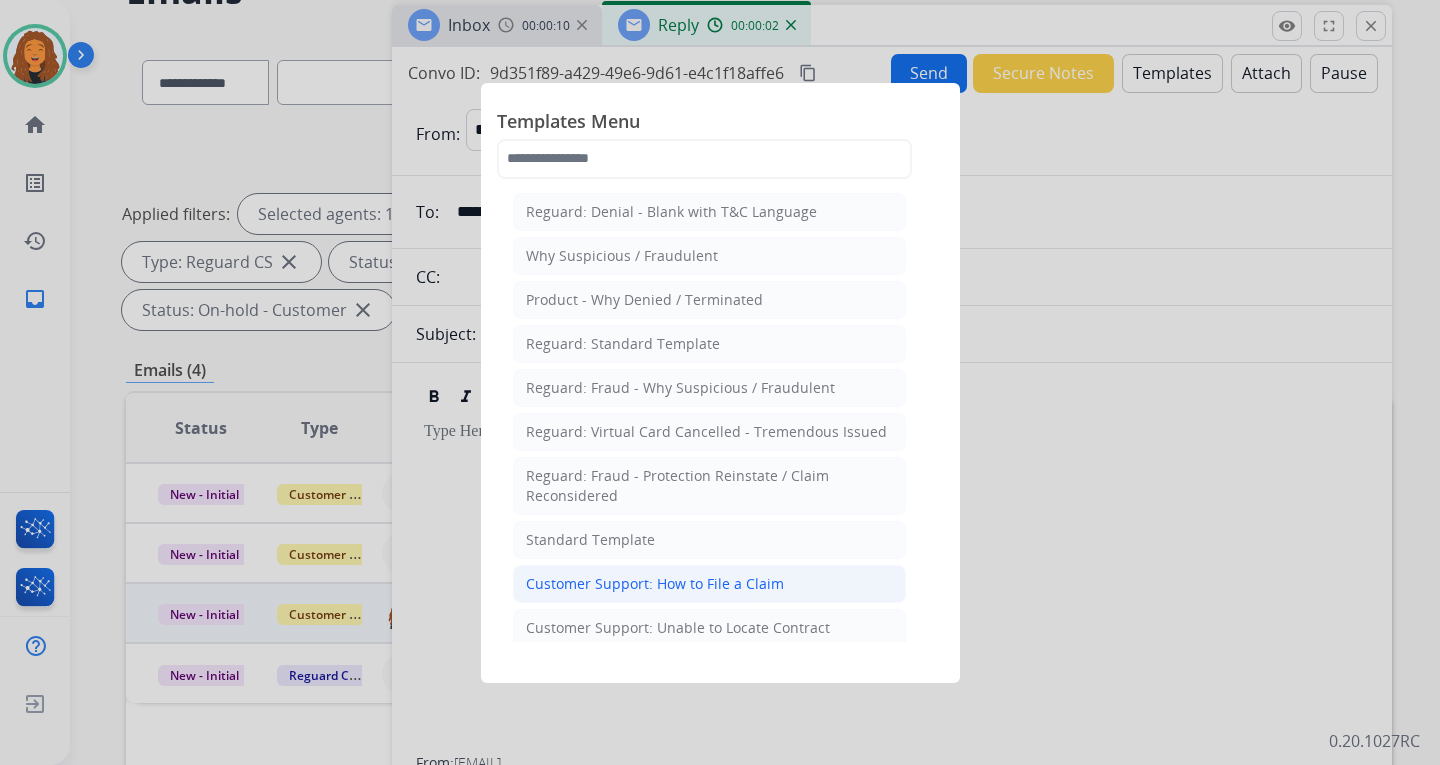 click on "Customer Support: How to File a Claim" 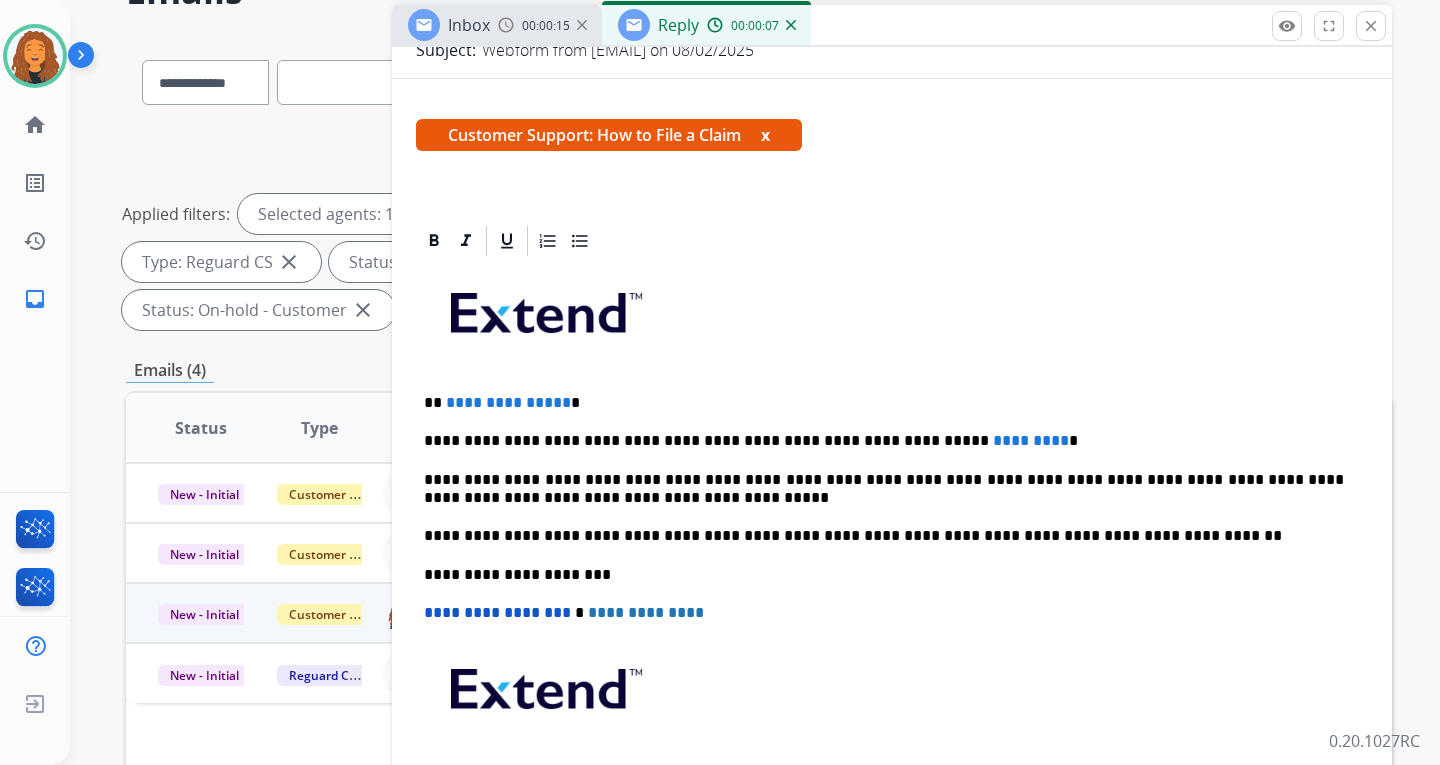 scroll, scrollTop: 300, scrollLeft: 0, axis: vertical 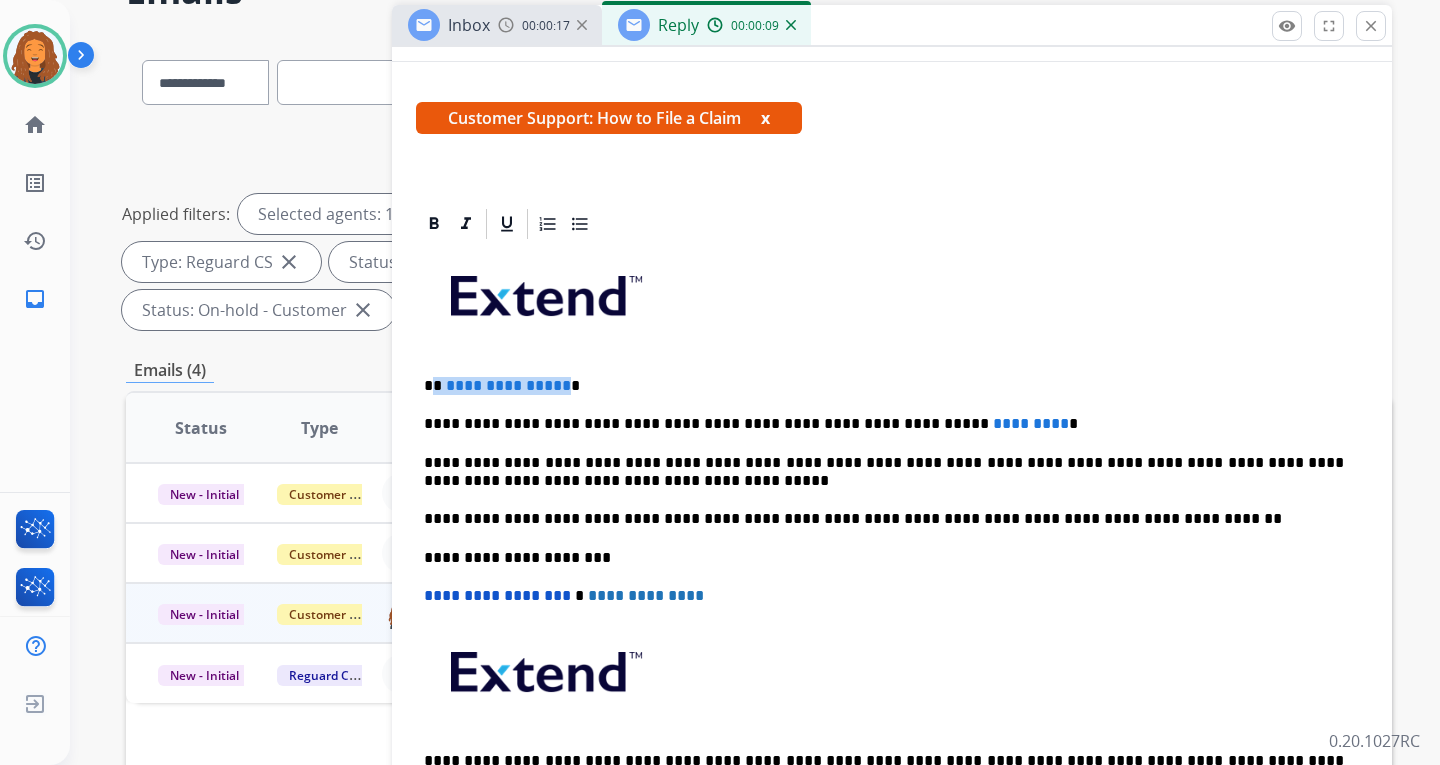 drag, startPoint x: 561, startPoint y: 388, endPoint x: 433, endPoint y: 386, distance: 128.01562 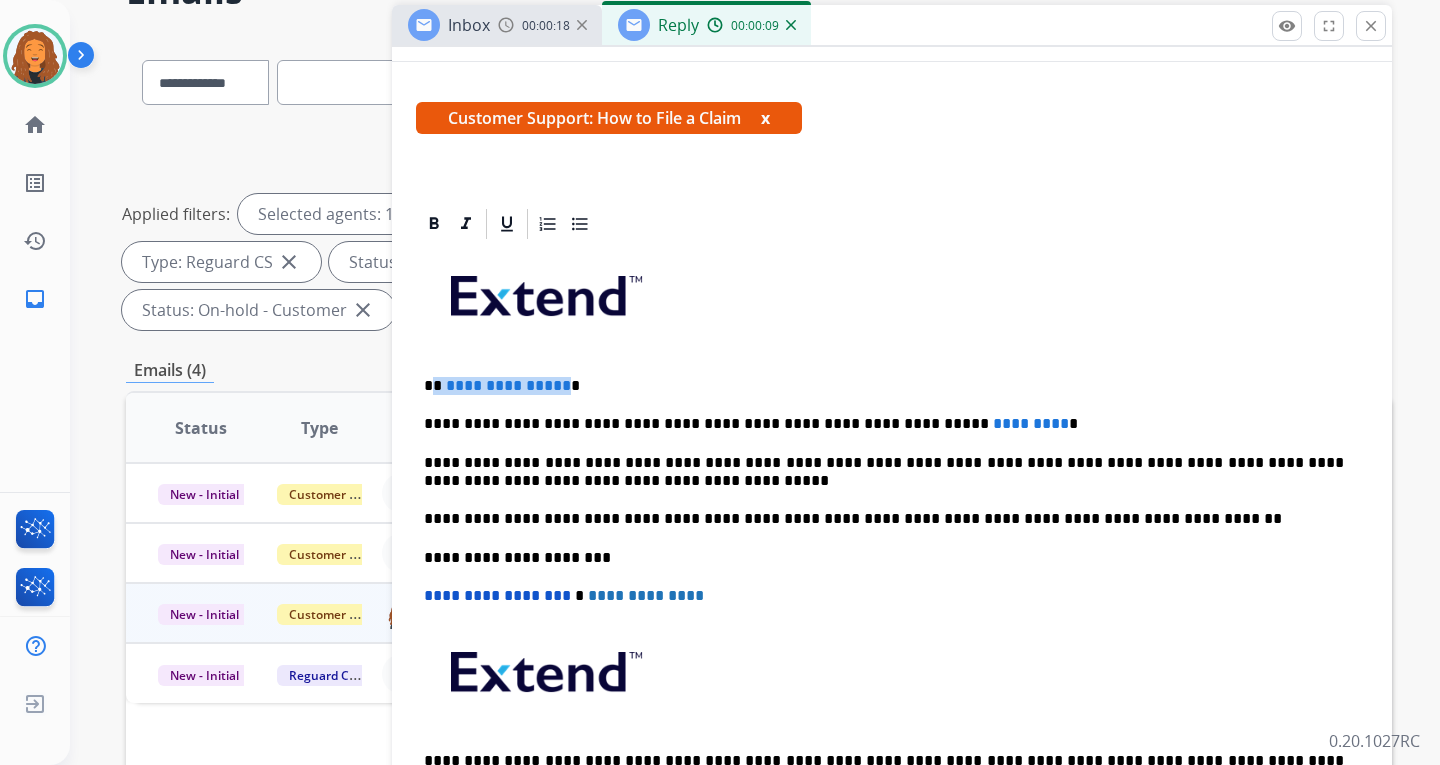 type 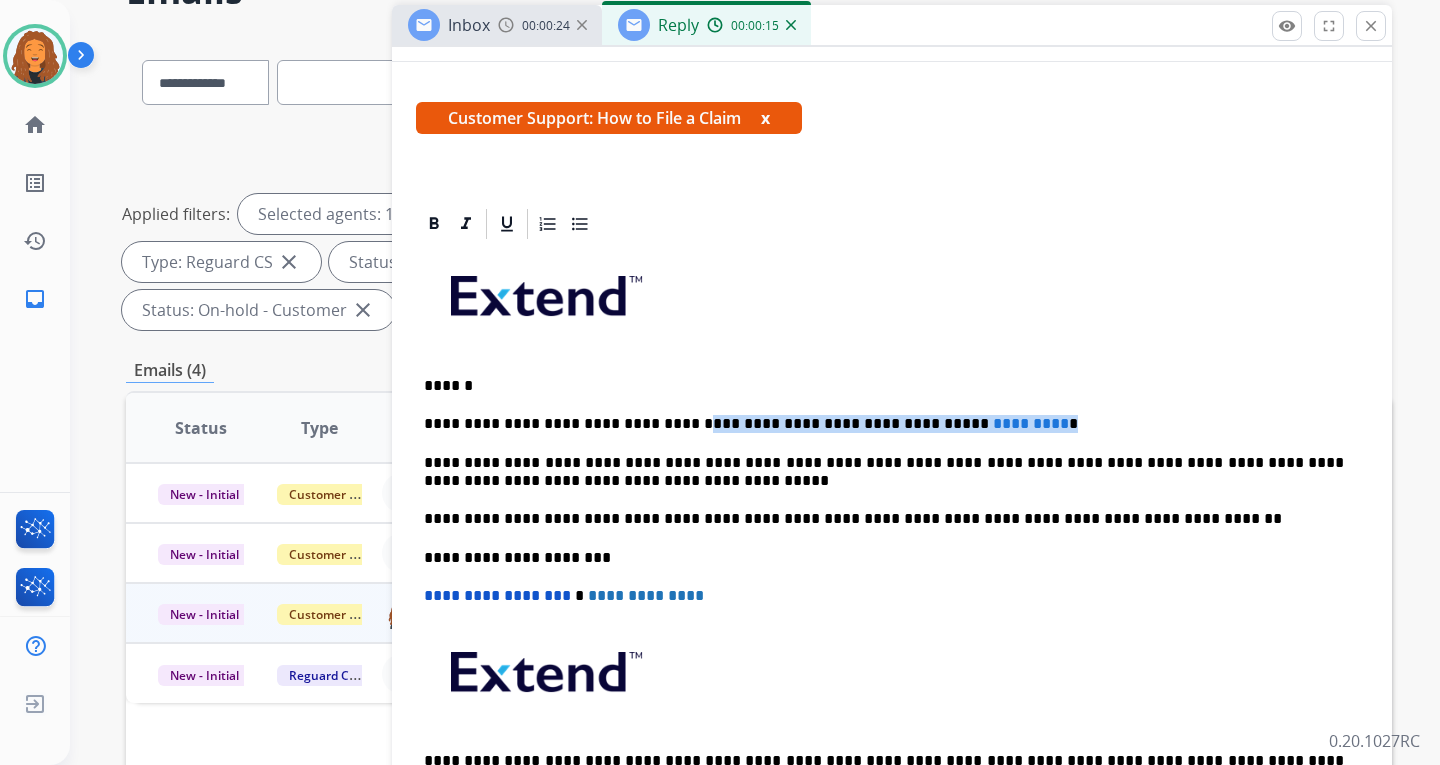 drag, startPoint x: 996, startPoint y: 423, endPoint x: 657, endPoint y: 425, distance: 339.0059 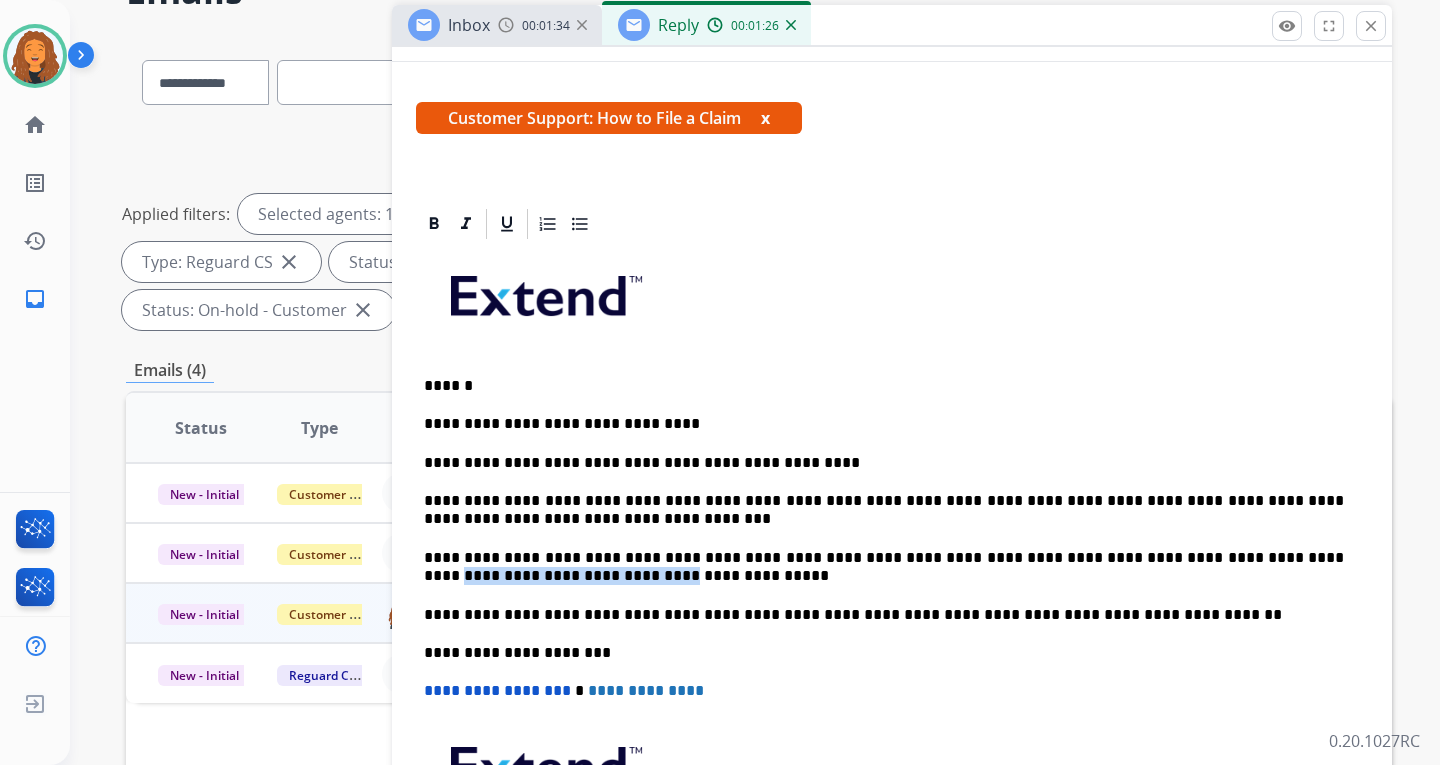 drag, startPoint x: 616, startPoint y: 577, endPoint x: 425, endPoint y: 579, distance: 191.01047 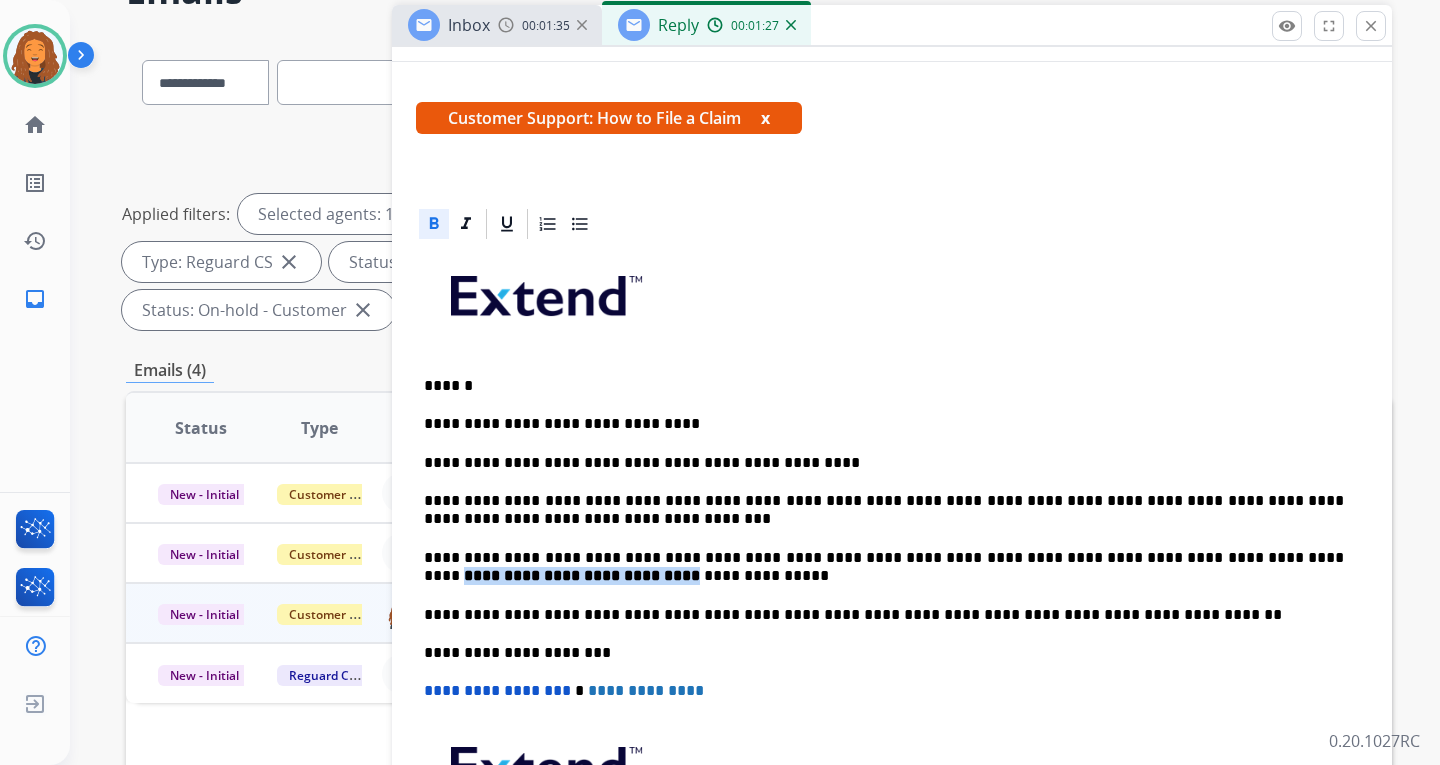 click 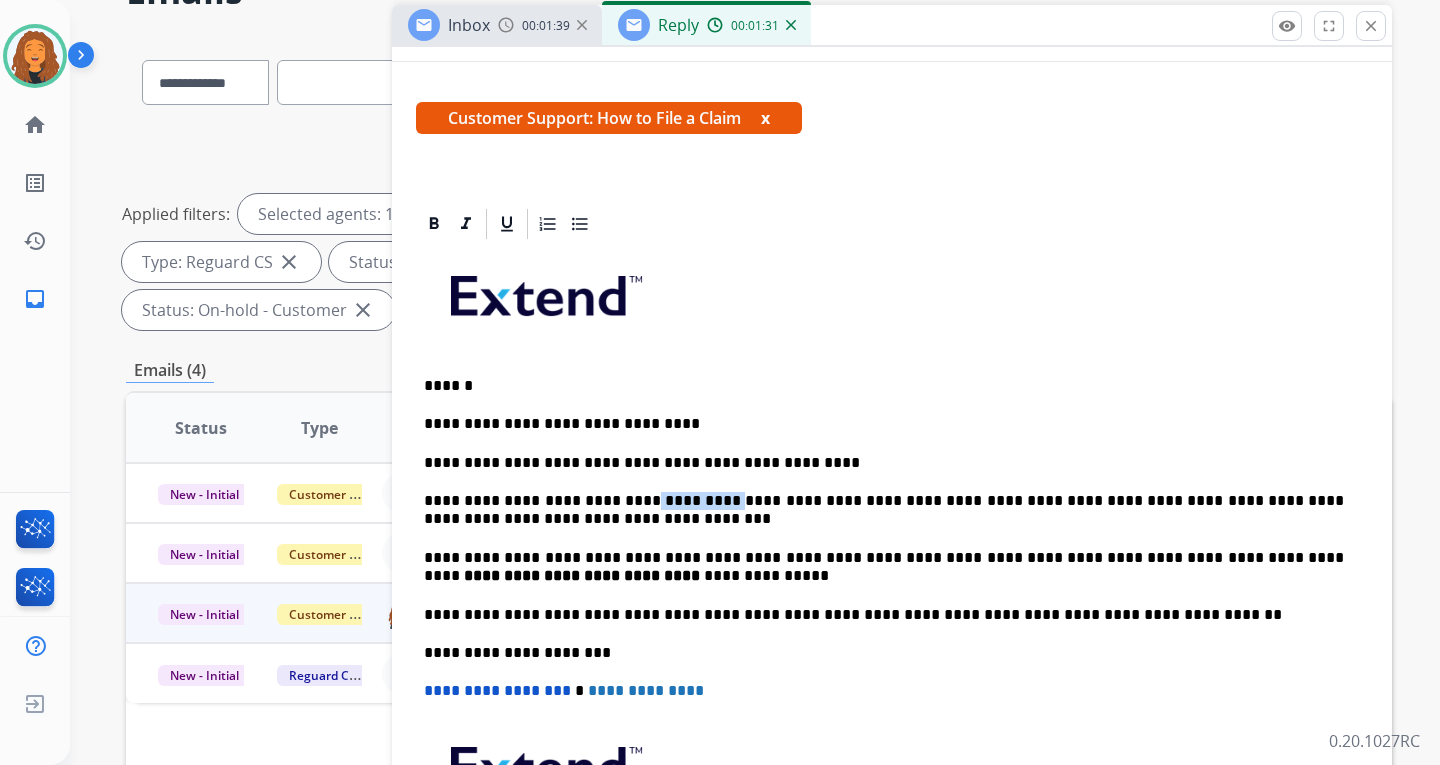 drag, startPoint x: 687, startPoint y: 505, endPoint x: 614, endPoint y: 493, distance: 73.97973 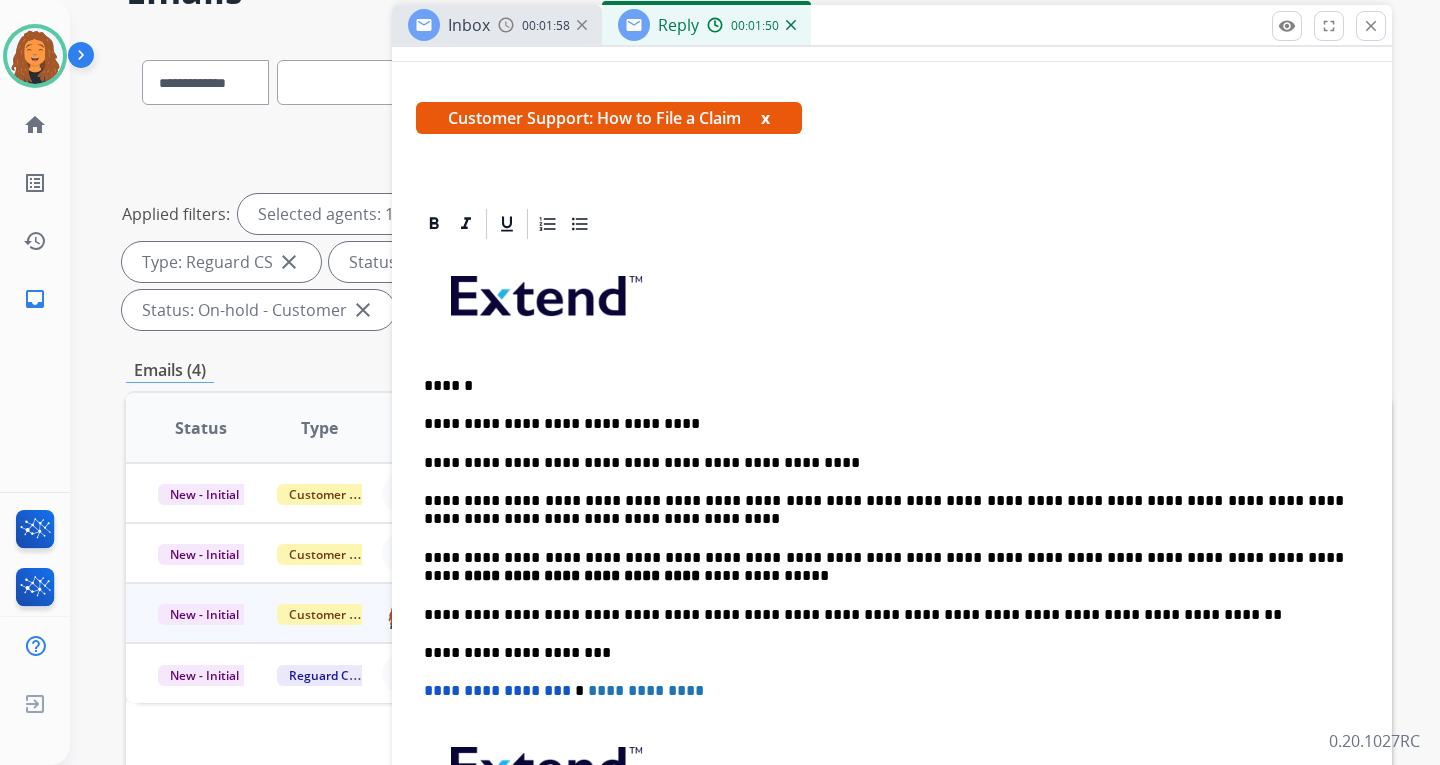 click on "**********" at bounding box center [884, 510] 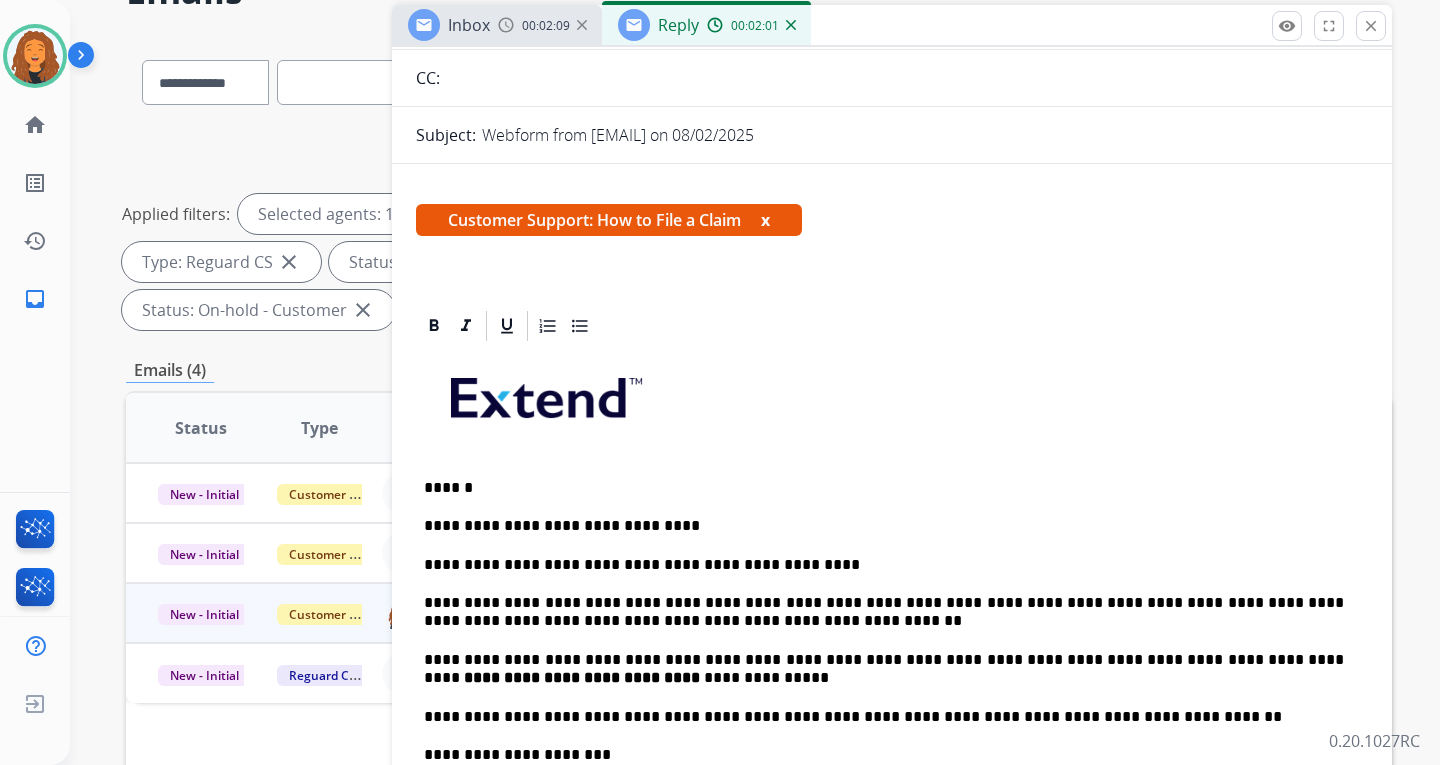 scroll, scrollTop: 200, scrollLeft: 0, axis: vertical 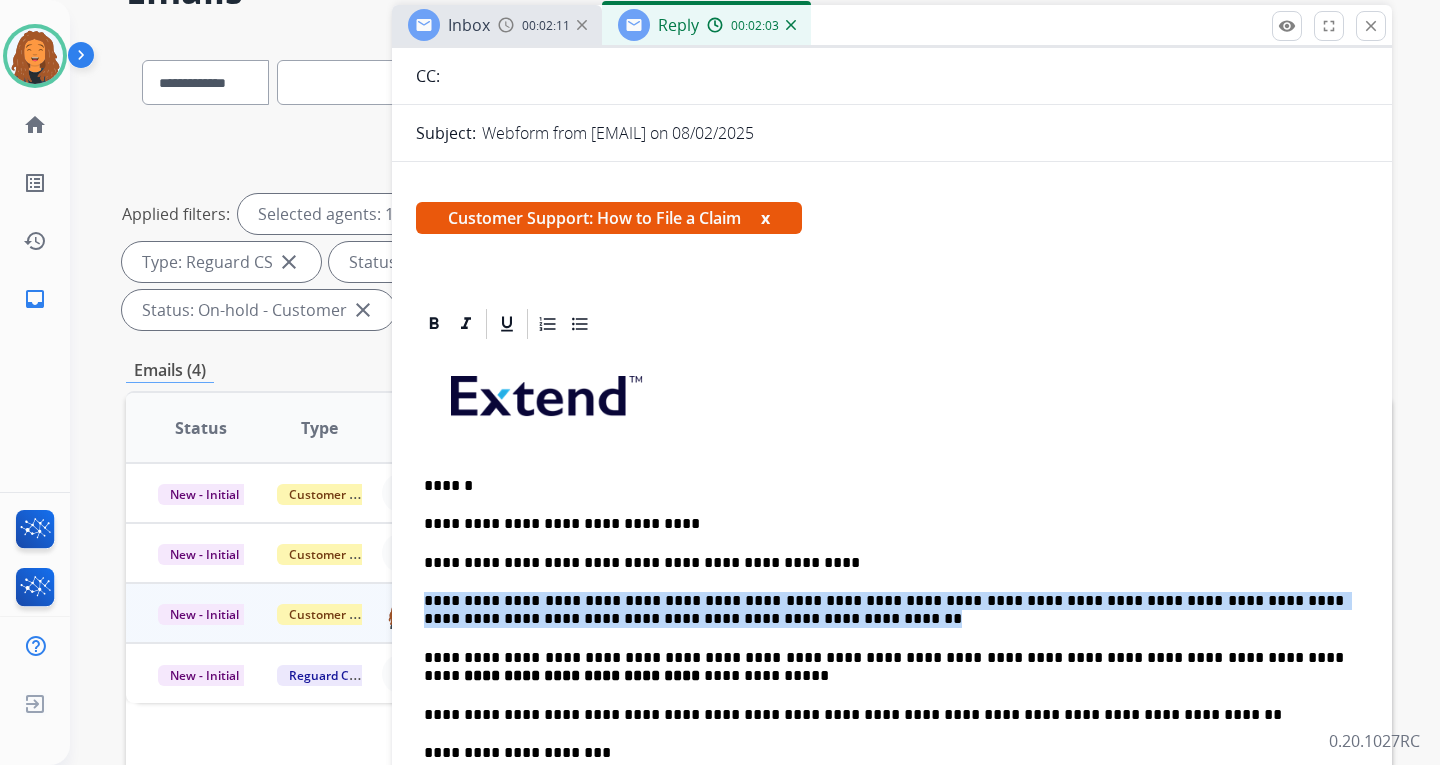 drag, startPoint x: 426, startPoint y: 590, endPoint x: 683, endPoint y: 612, distance: 257.9399 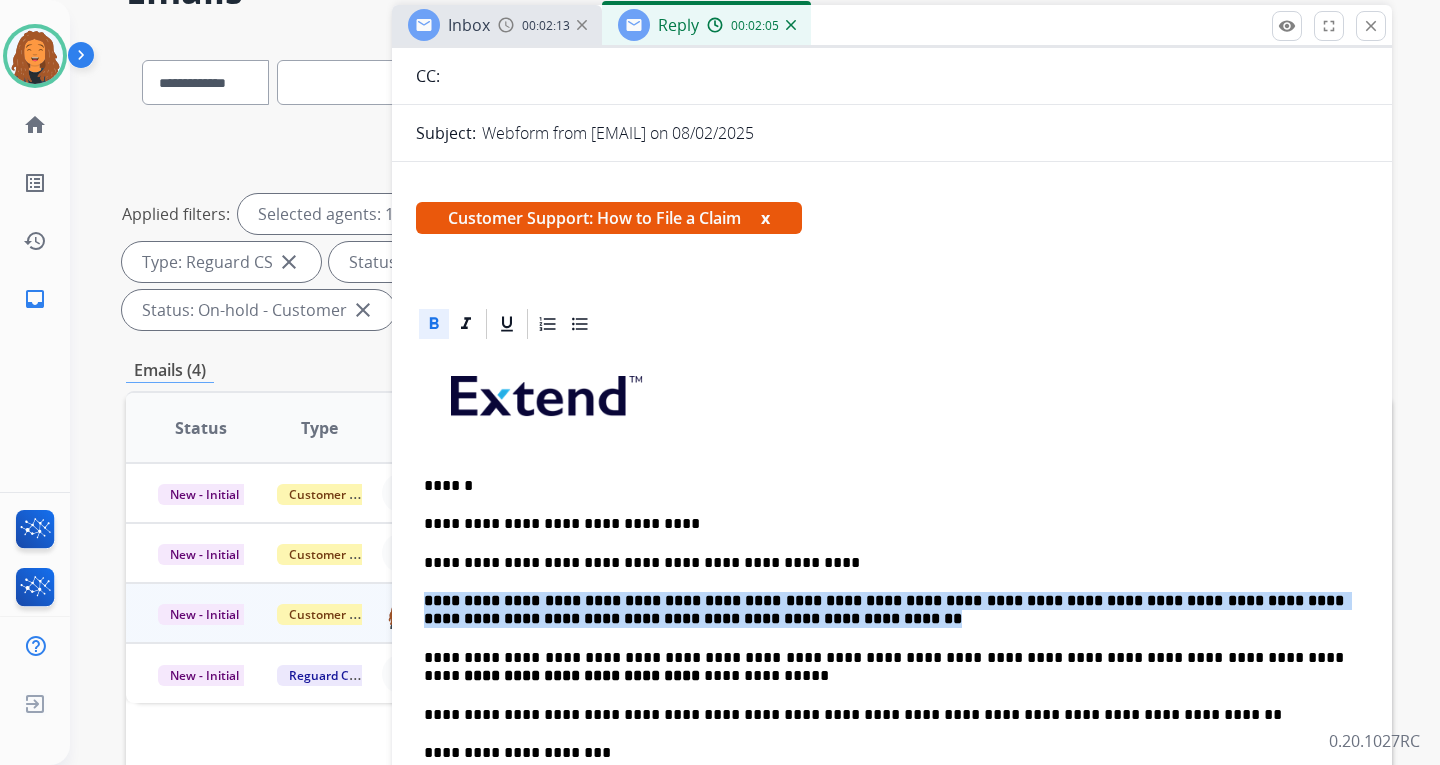 click 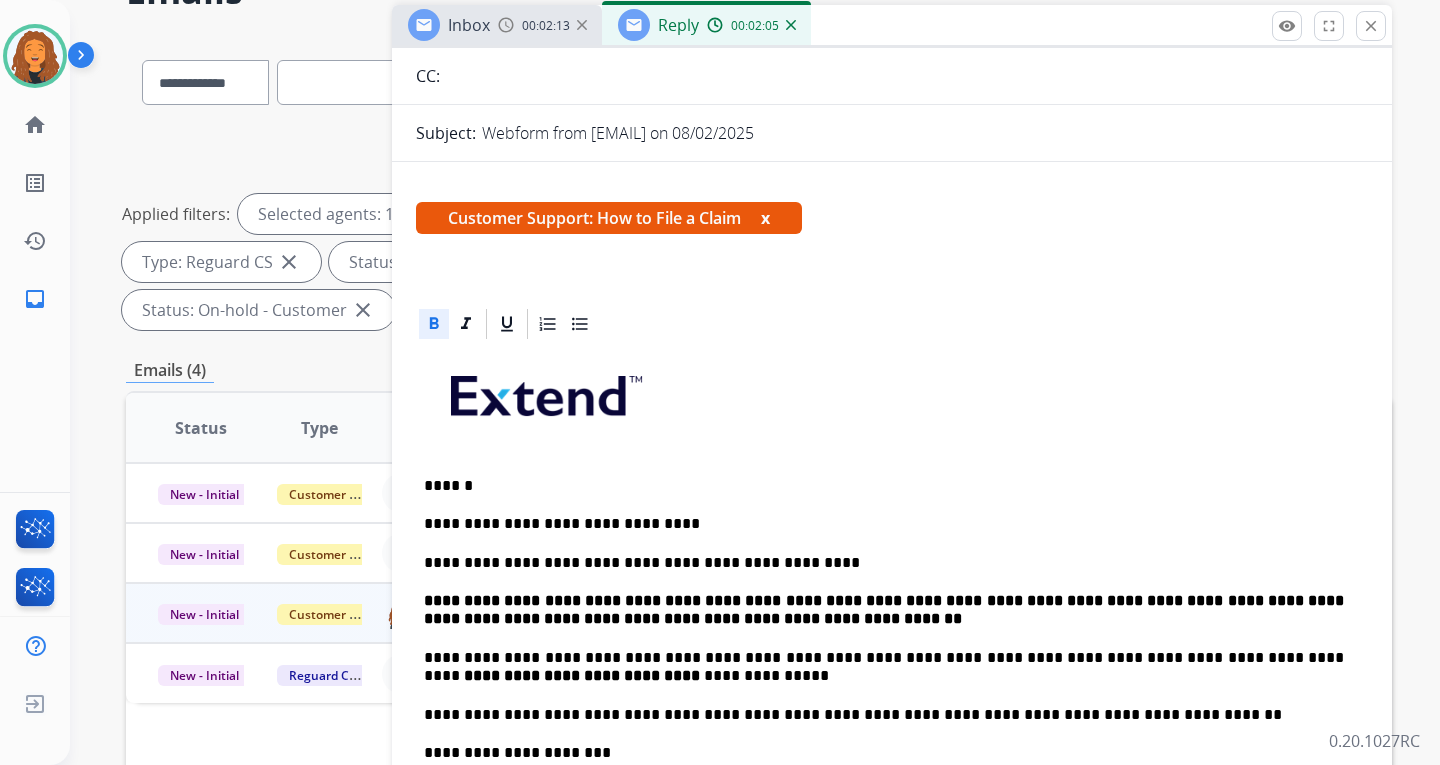drag, startPoint x: 963, startPoint y: 461, endPoint x: 939, endPoint y: 477, distance: 28.84441 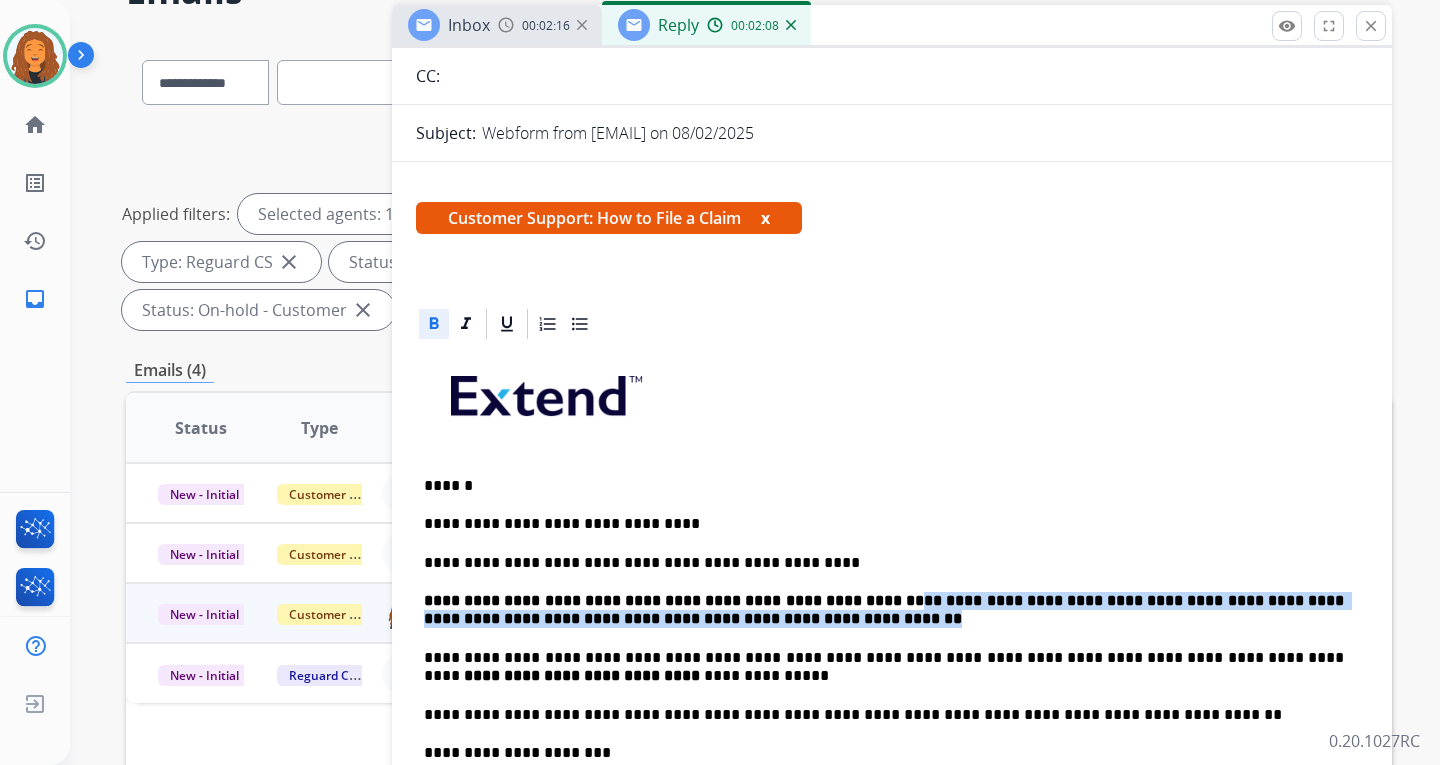 drag, startPoint x: 843, startPoint y: 602, endPoint x: 915, endPoint y: 613, distance: 72.835434 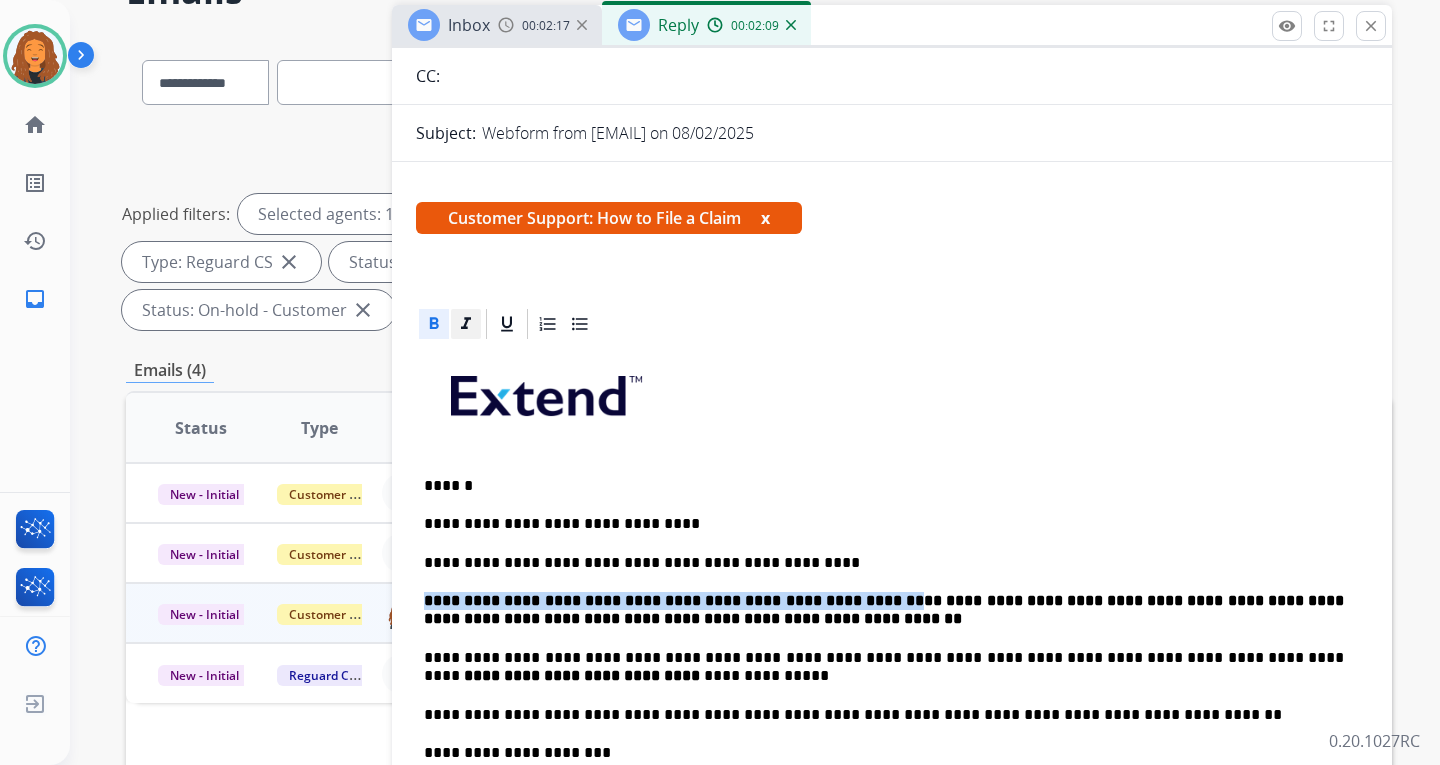 click 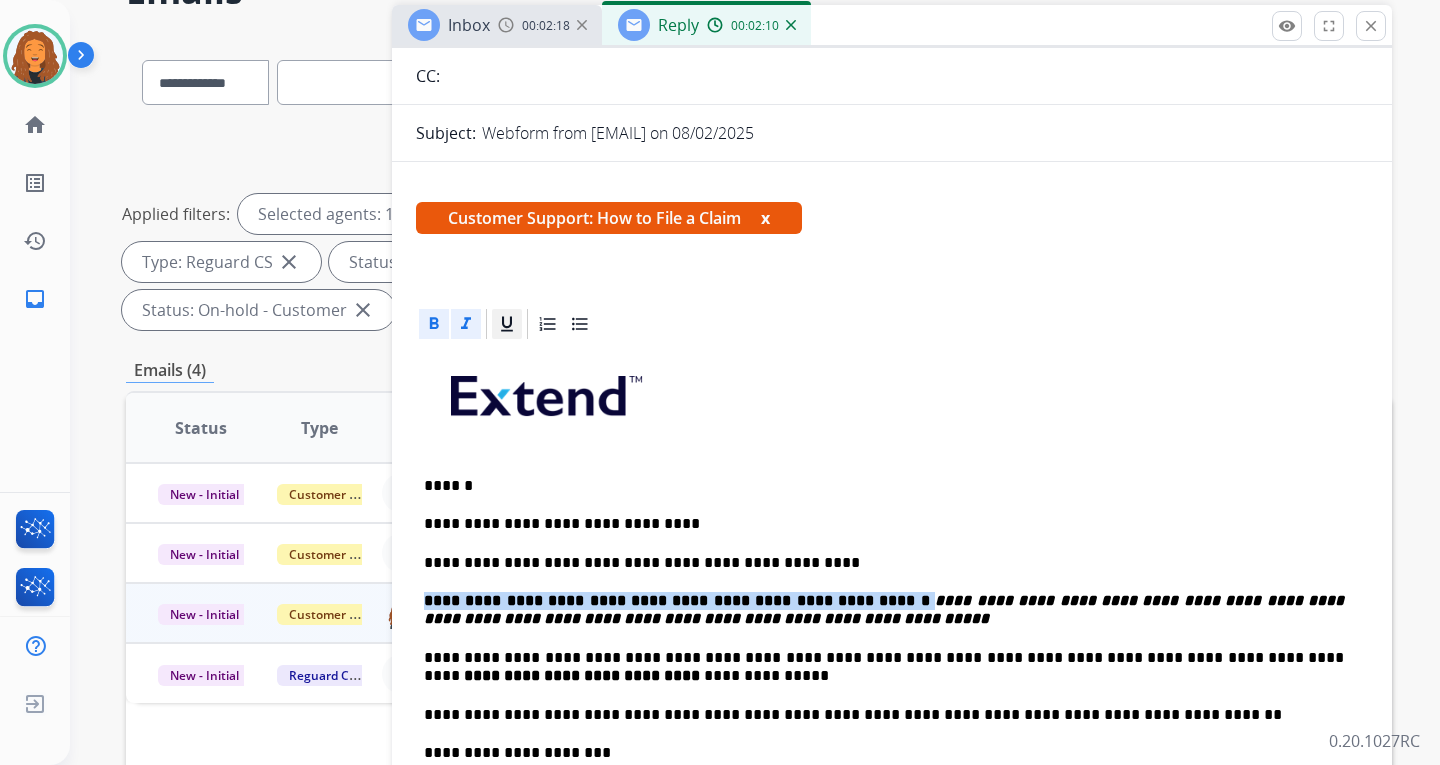 click 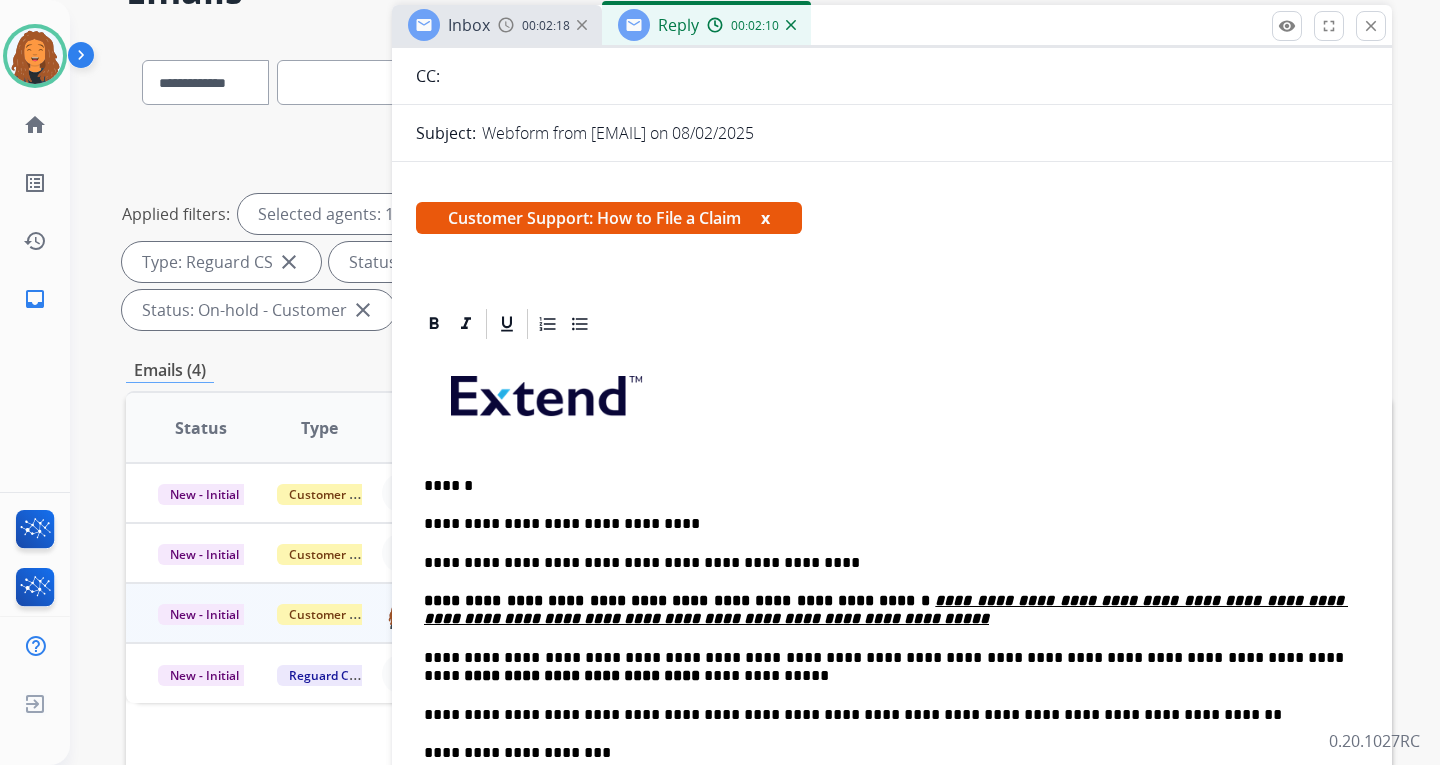 click at bounding box center (892, 403) 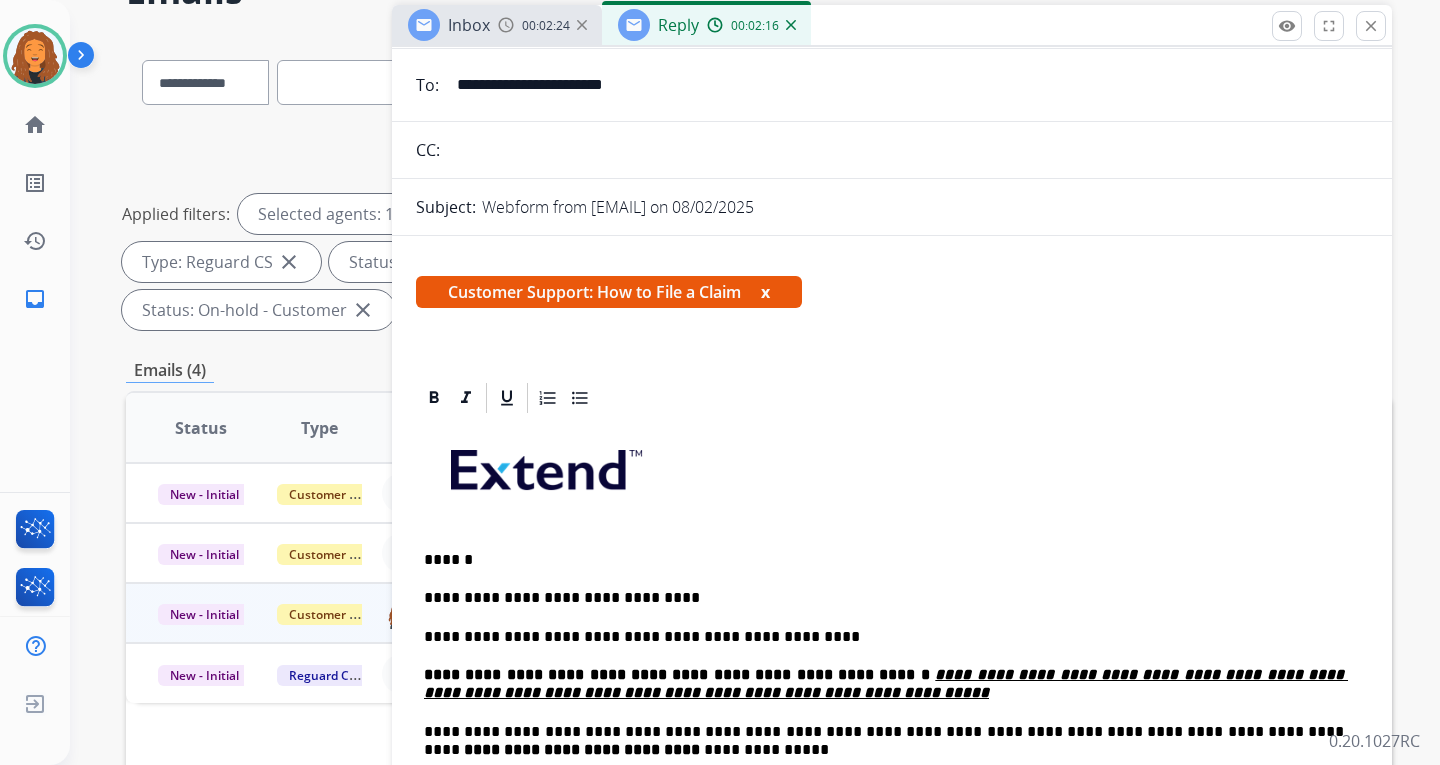 scroll, scrollTop: 0, scrollLeft: 0, axis: both 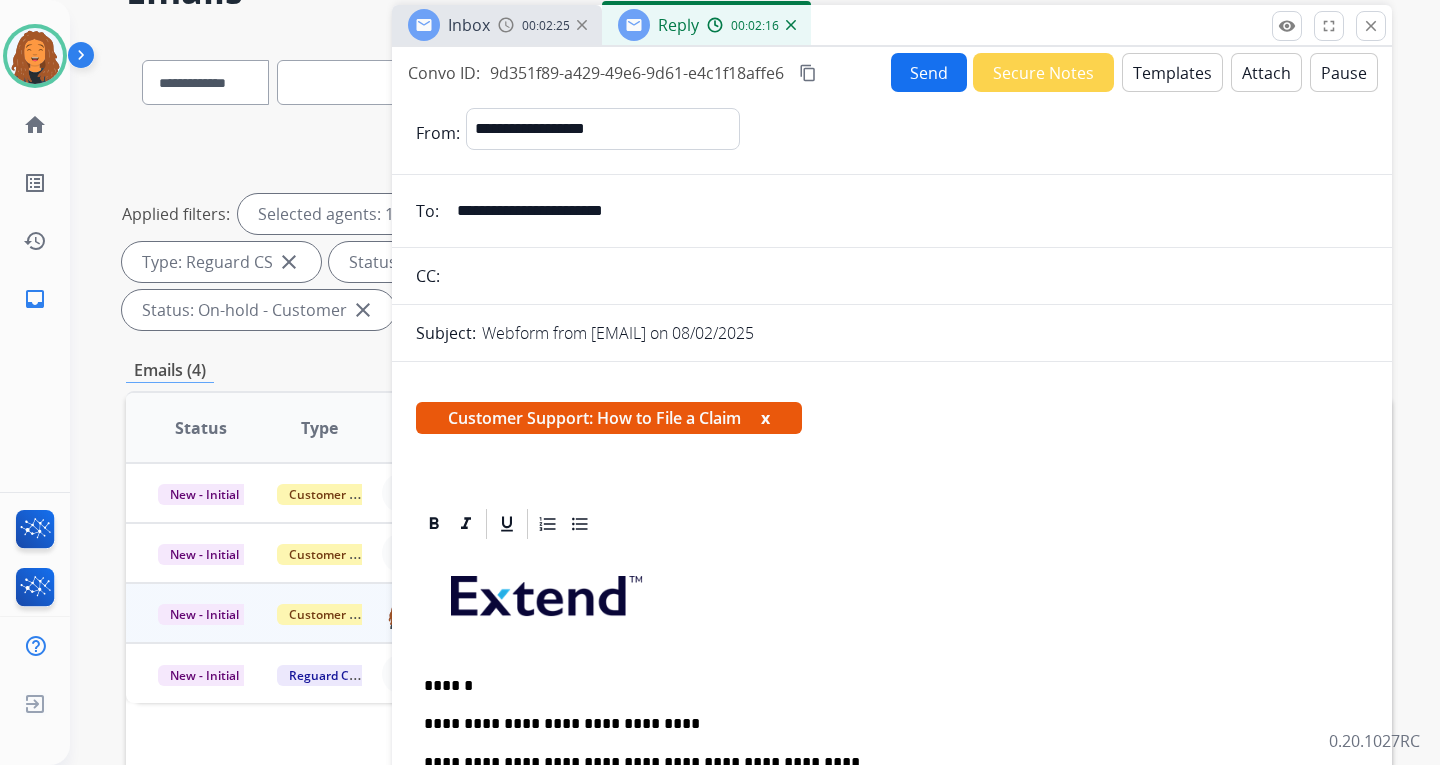 click on "Send" at bounding box center [929, 72] 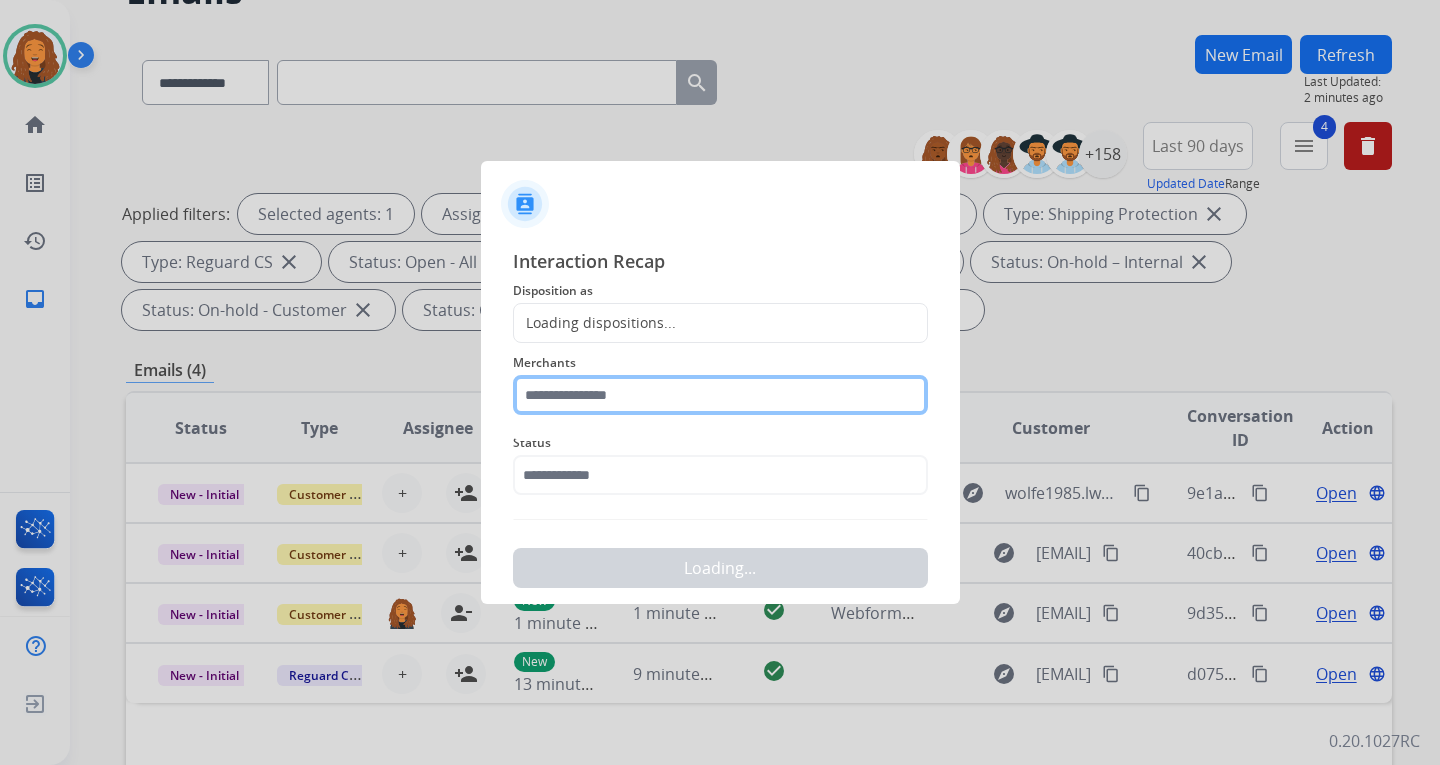 click 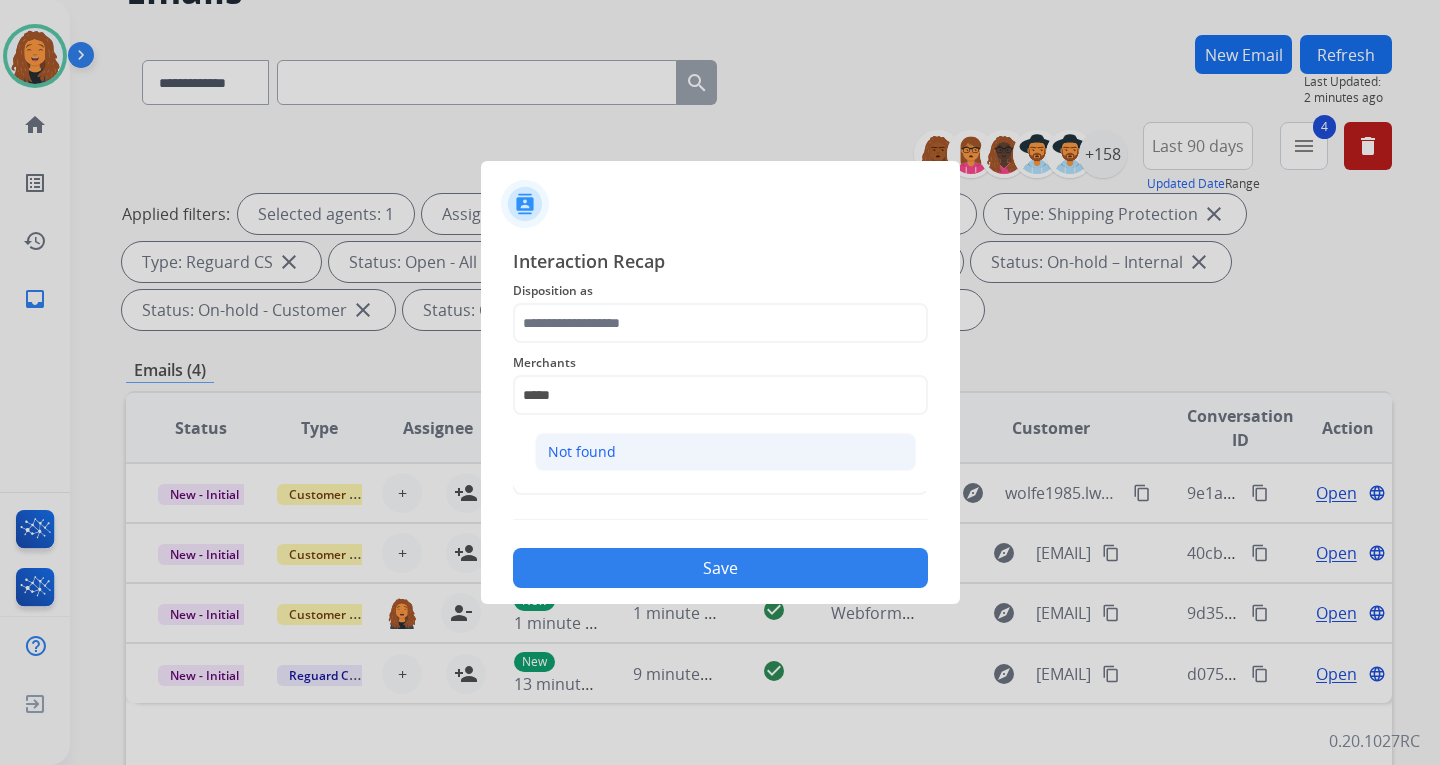 click on "Not found" 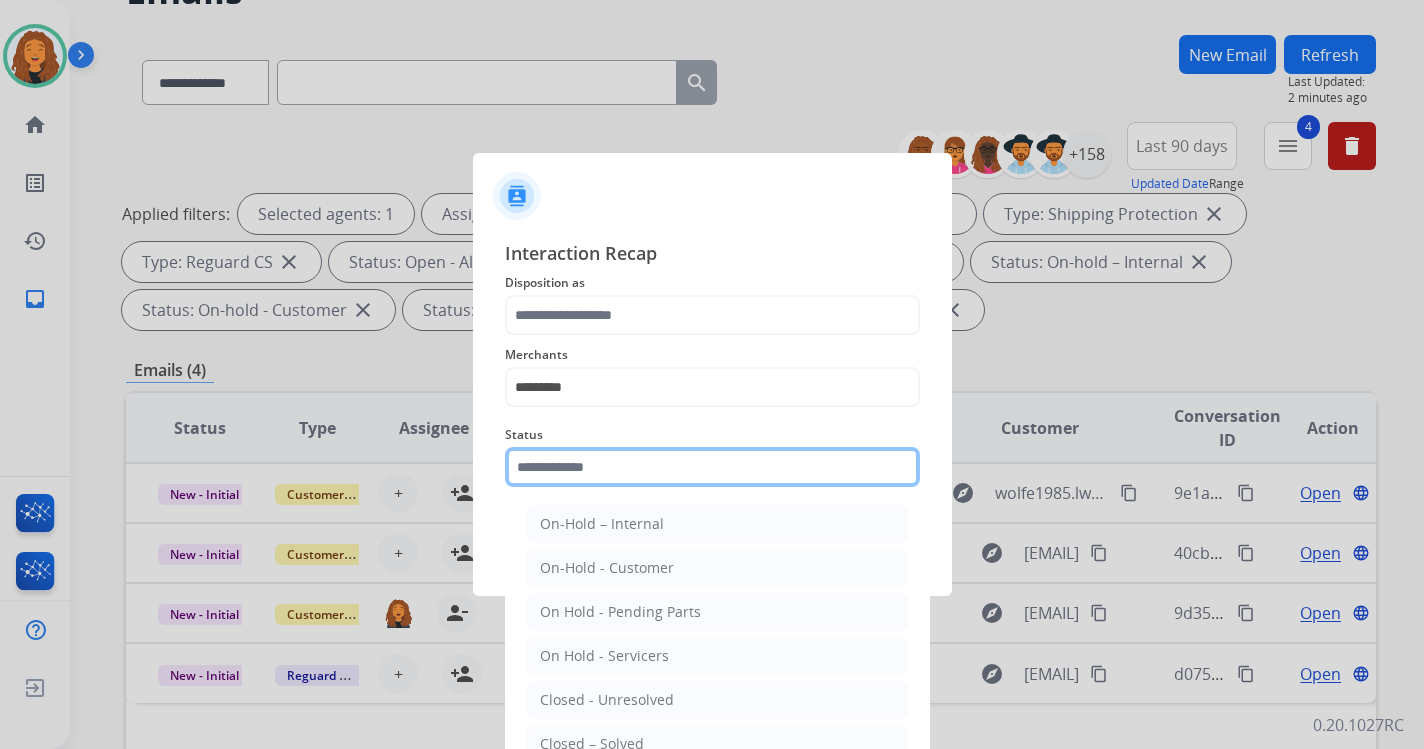 click 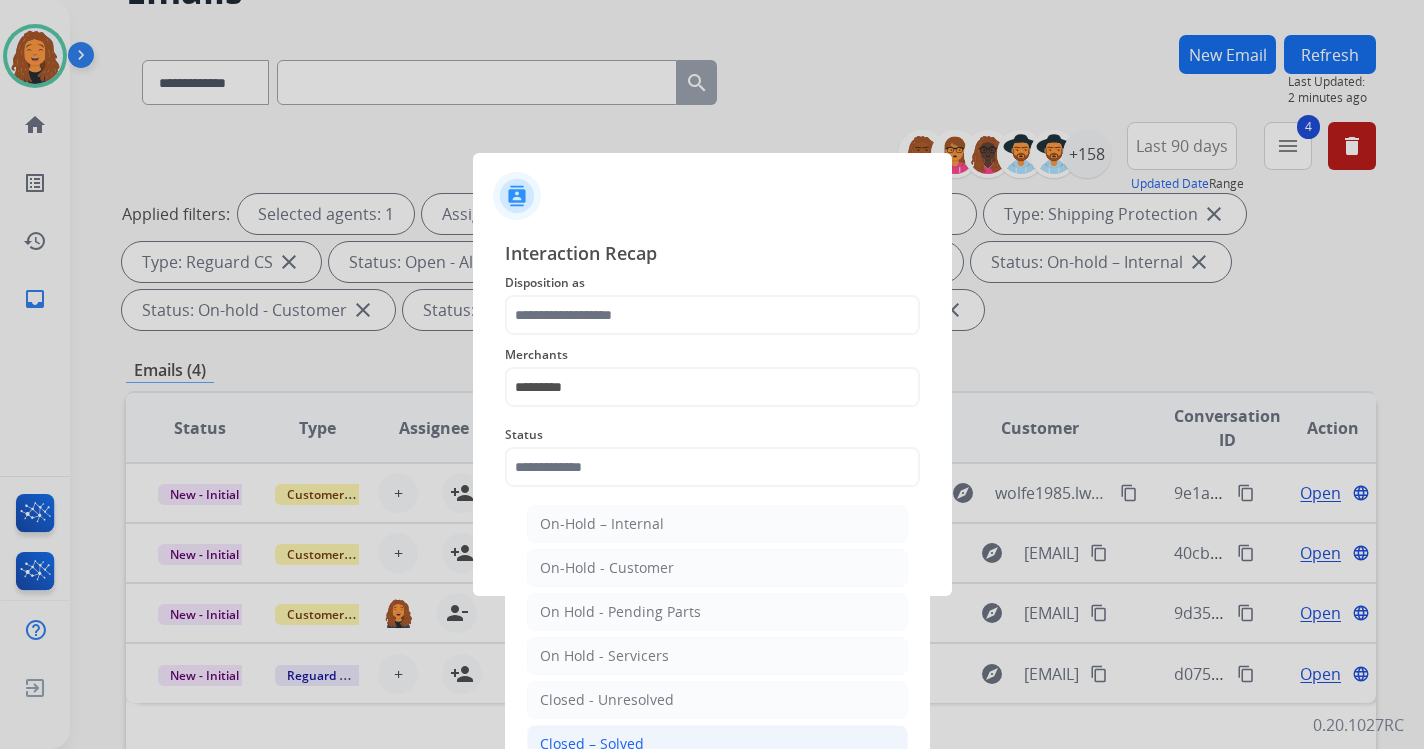 click on "Closed – Solved" 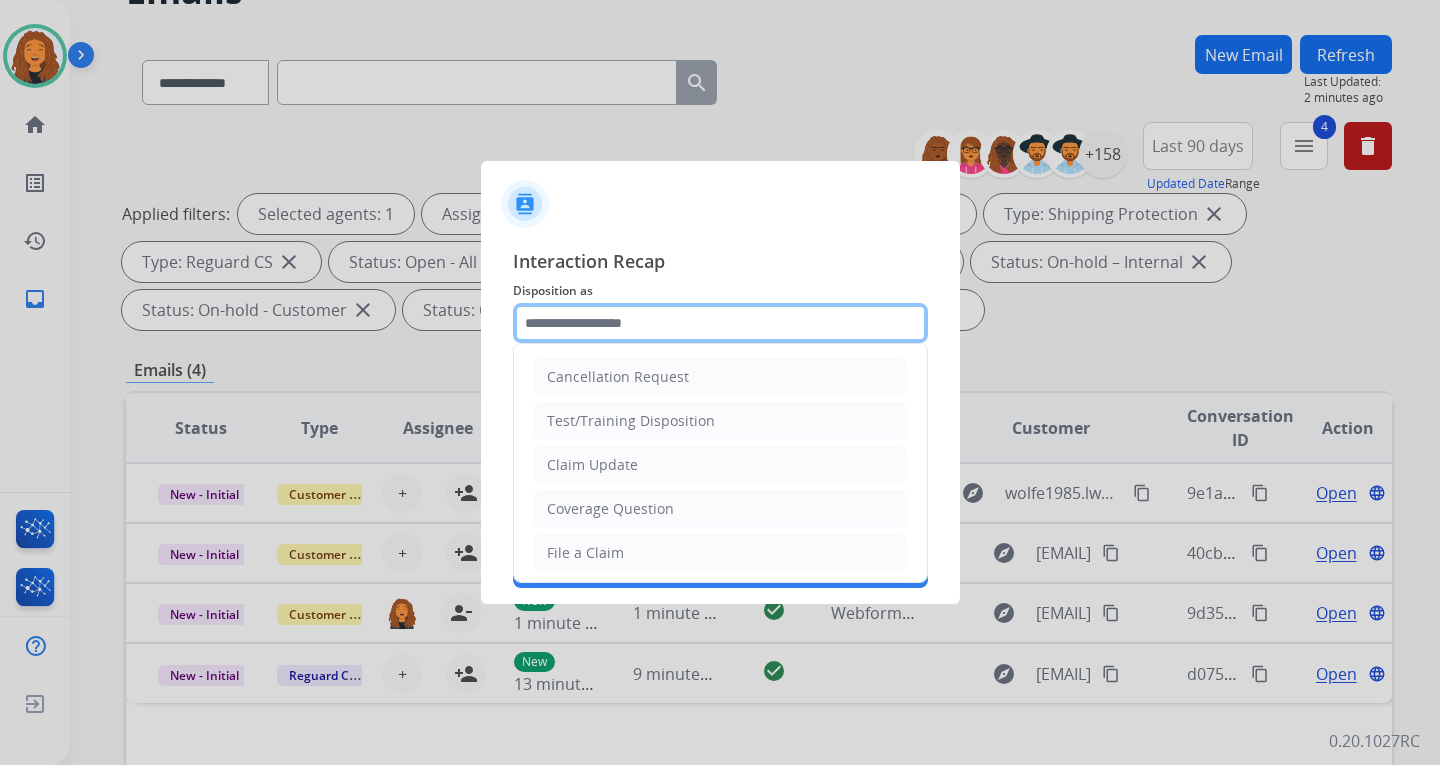 click 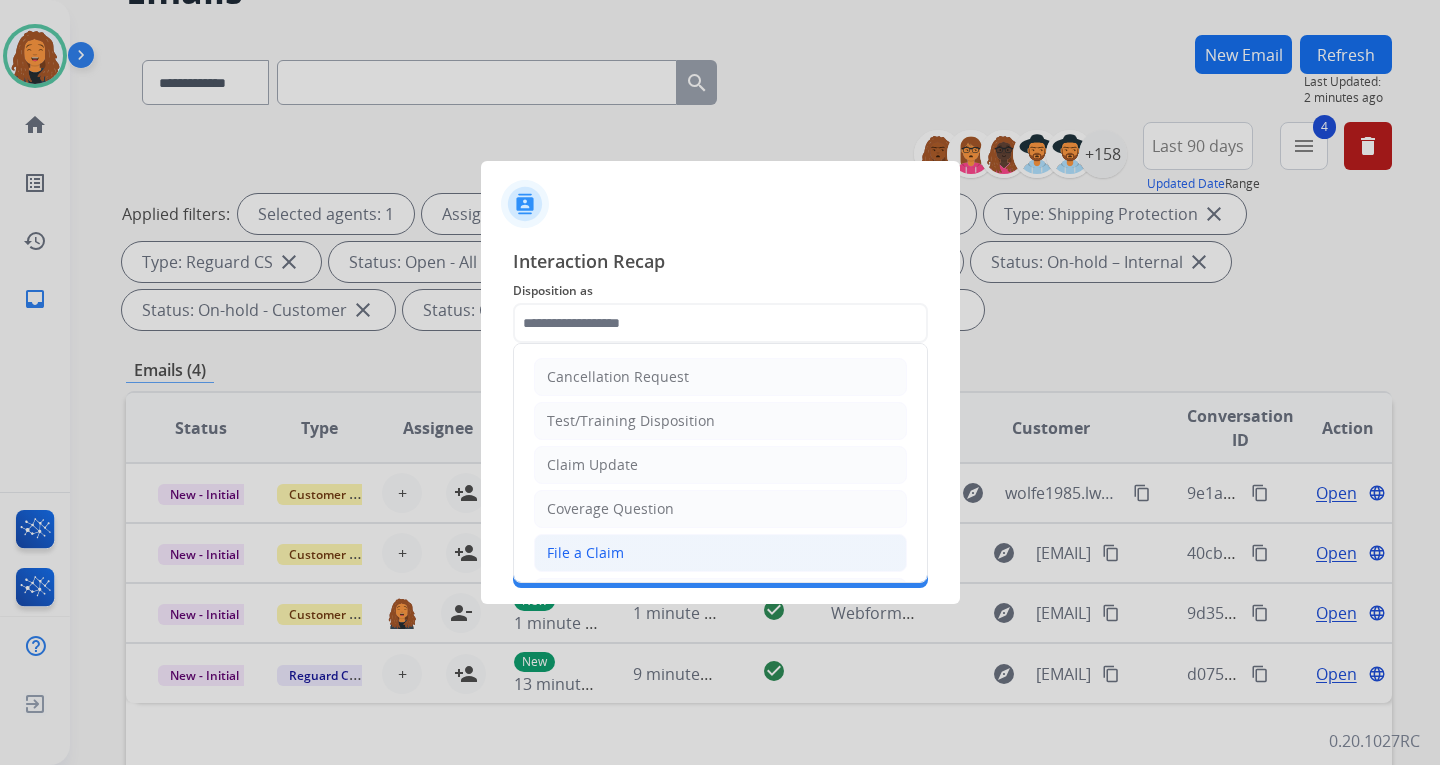 click on "File a Claim" 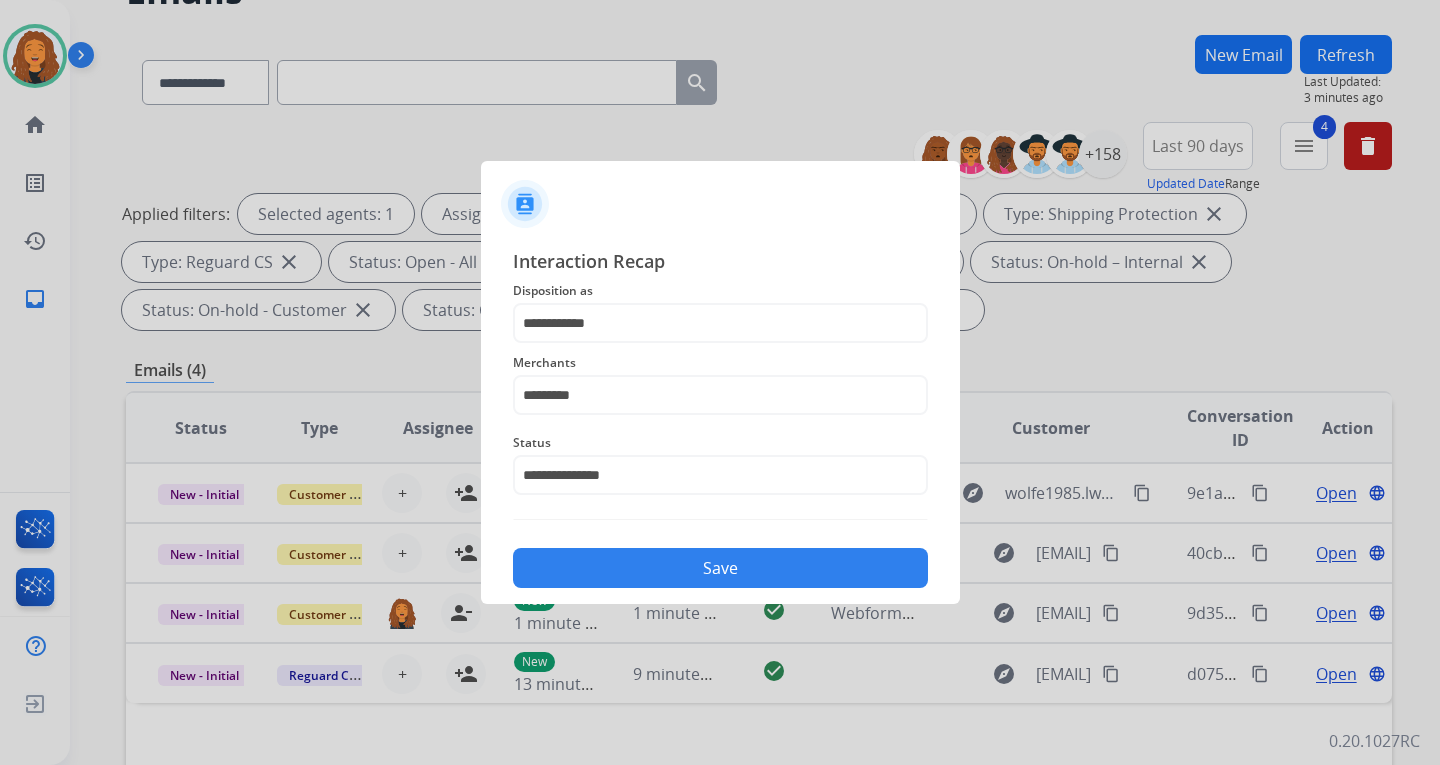 click on "Save" 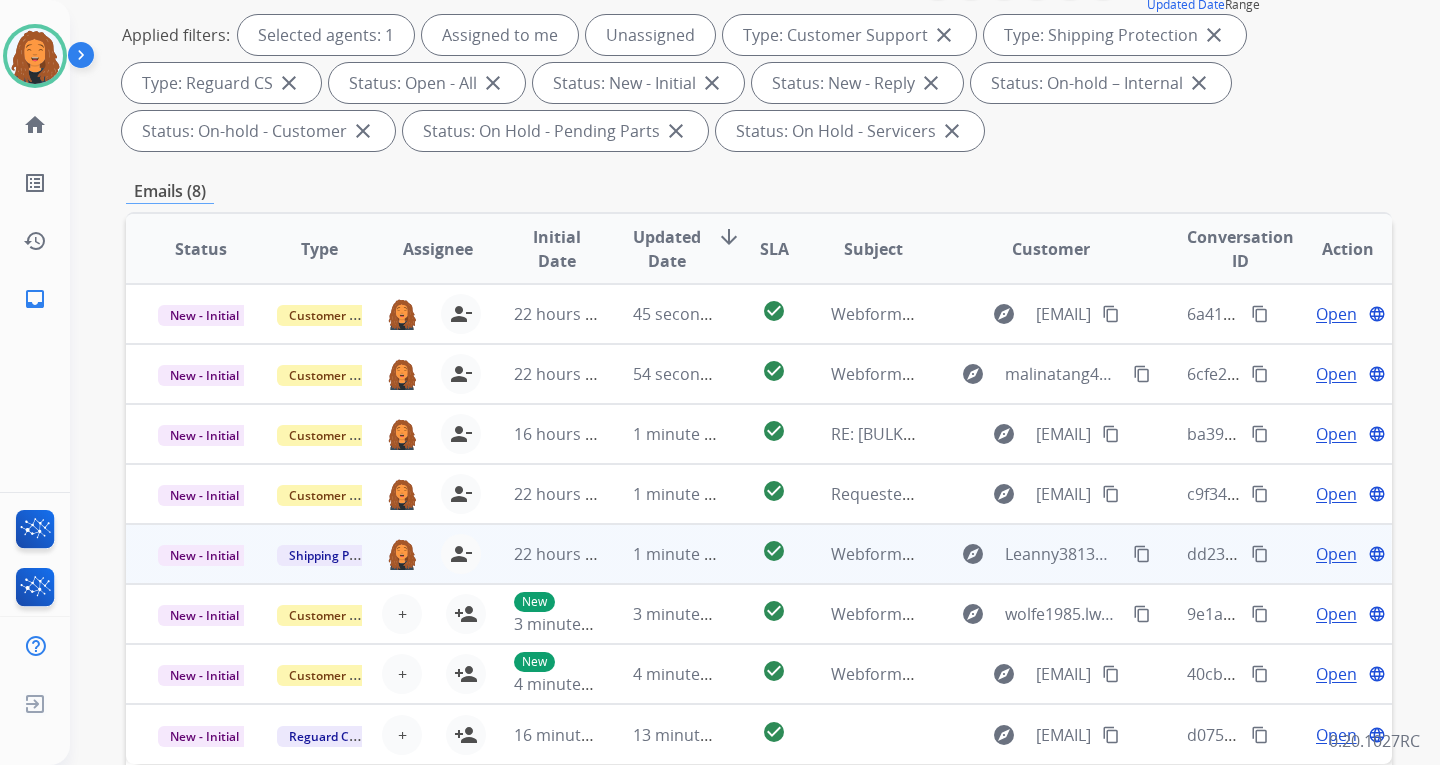 scroll, scrollTop: 300, scrollLeft: 0, axis: vertical 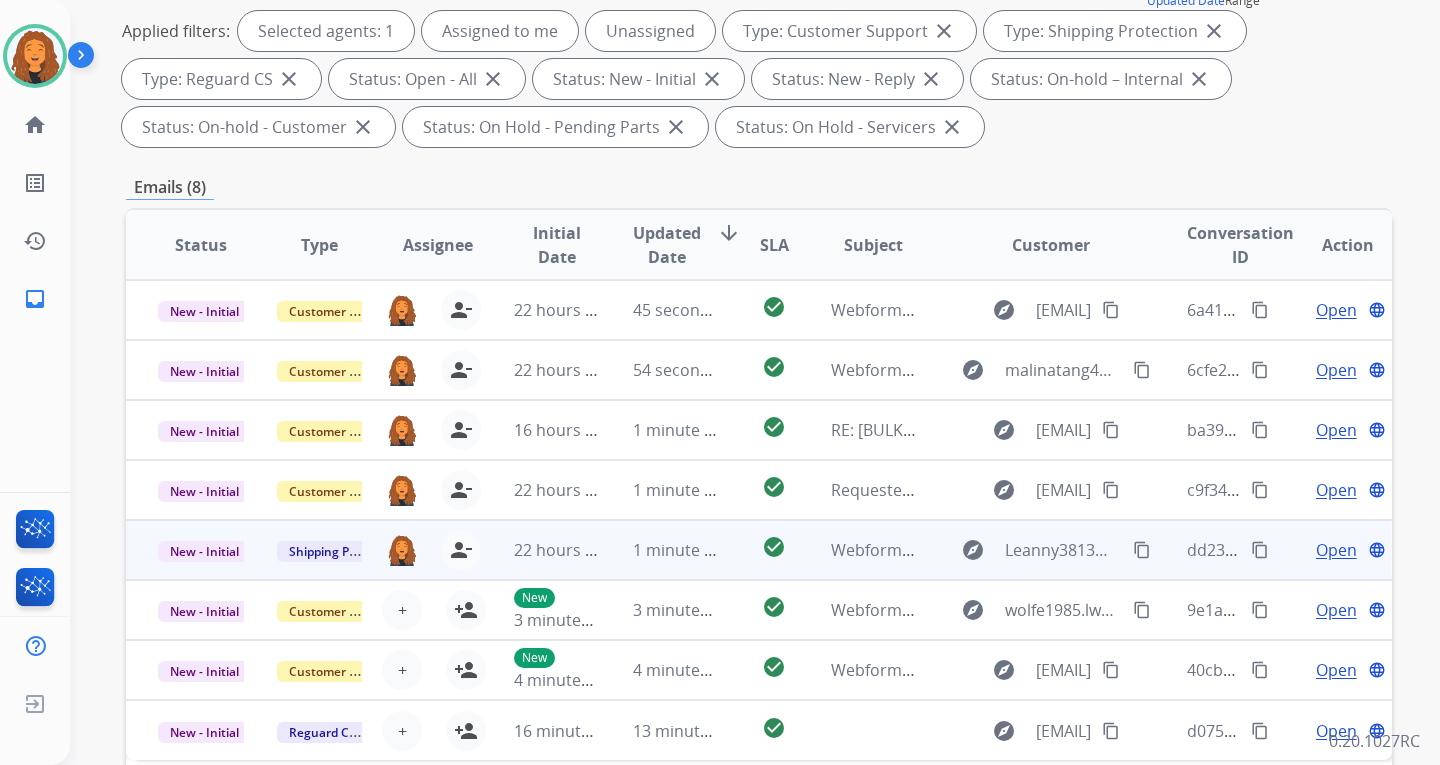 click on "content_copy" at bounding box center (1142, 550) 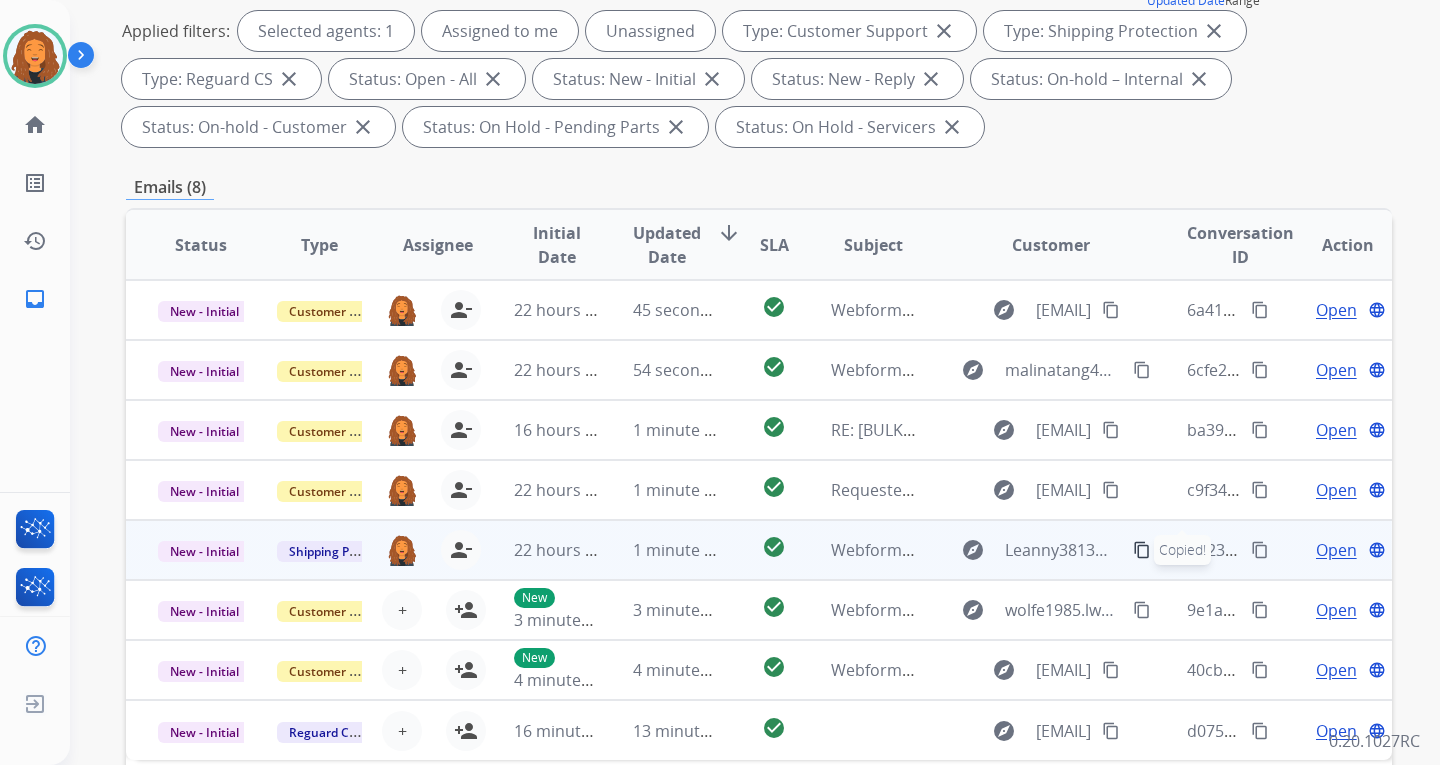 click on "Open" at bounding box center (1336, 550) 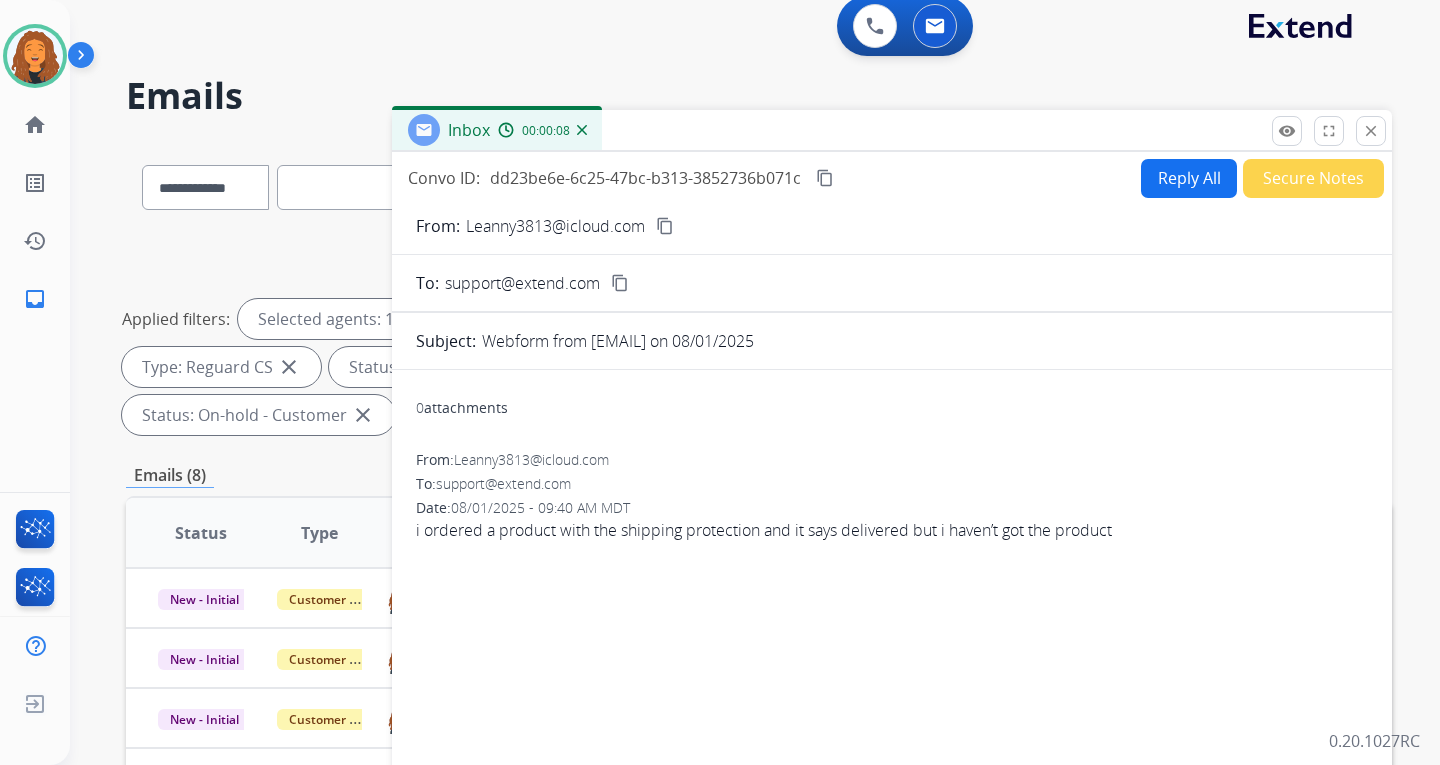 scroll, scrollTop: 0, scrollLeft: 0, axis: both 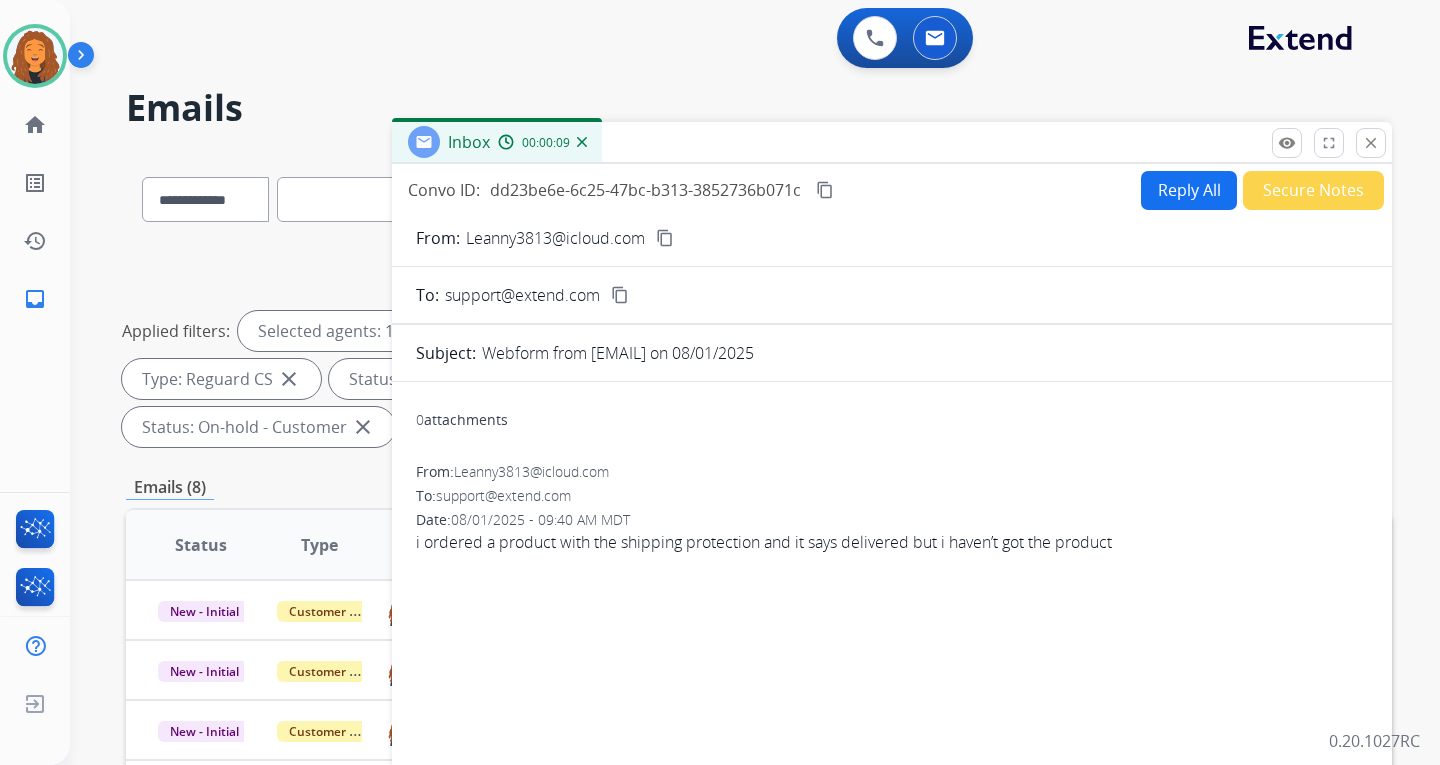 click on "Reply All" at bounding box center (1189, 190) 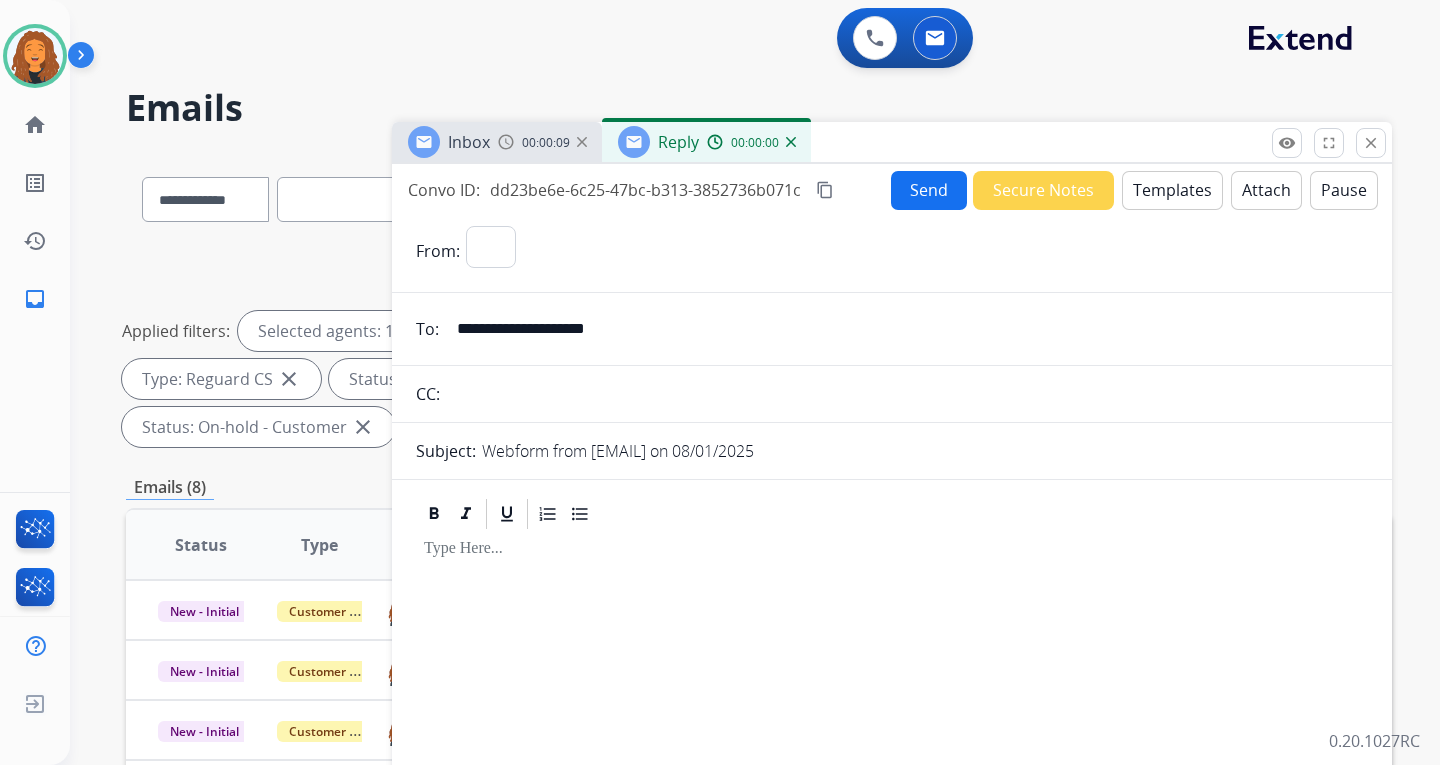 select on "**********" 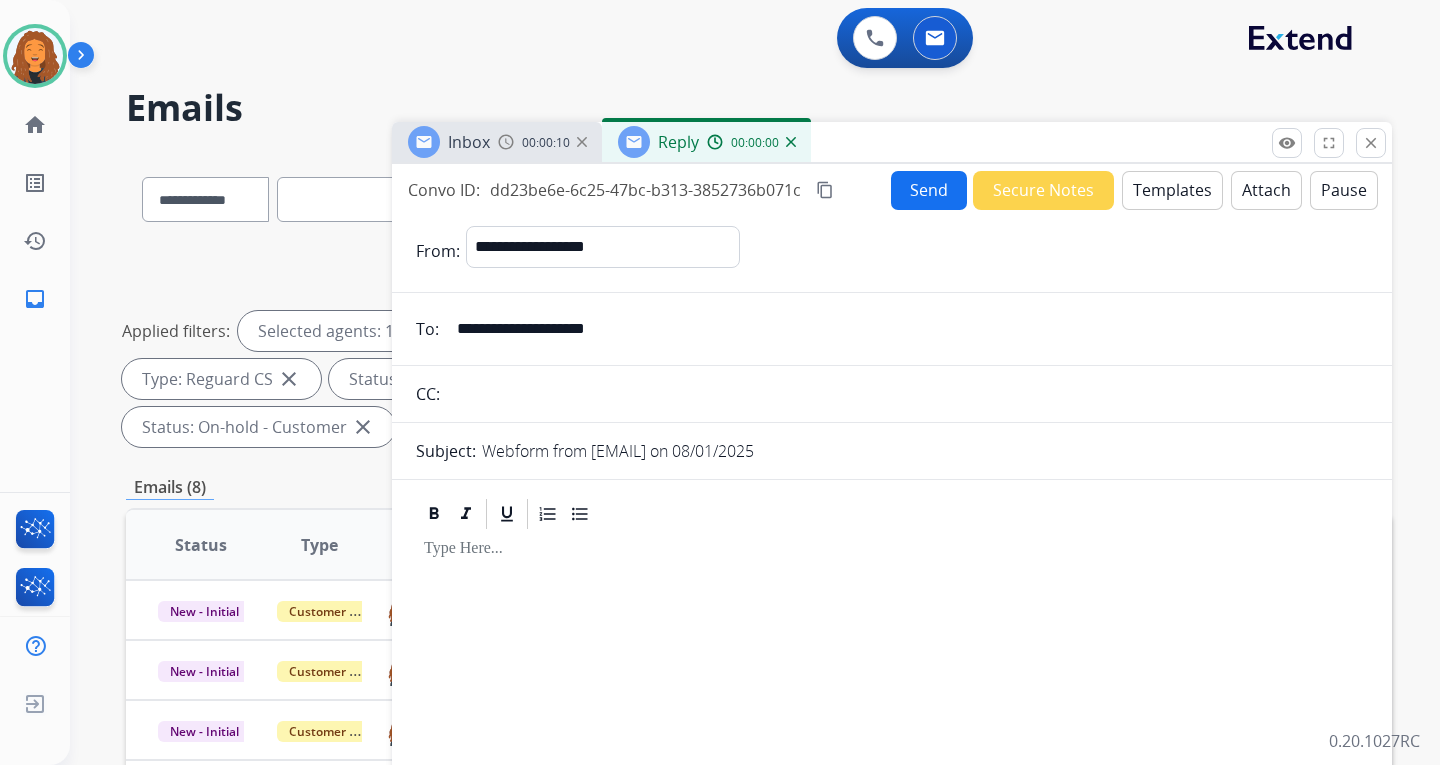click on "Templates" at bounding box center (1172, 190) 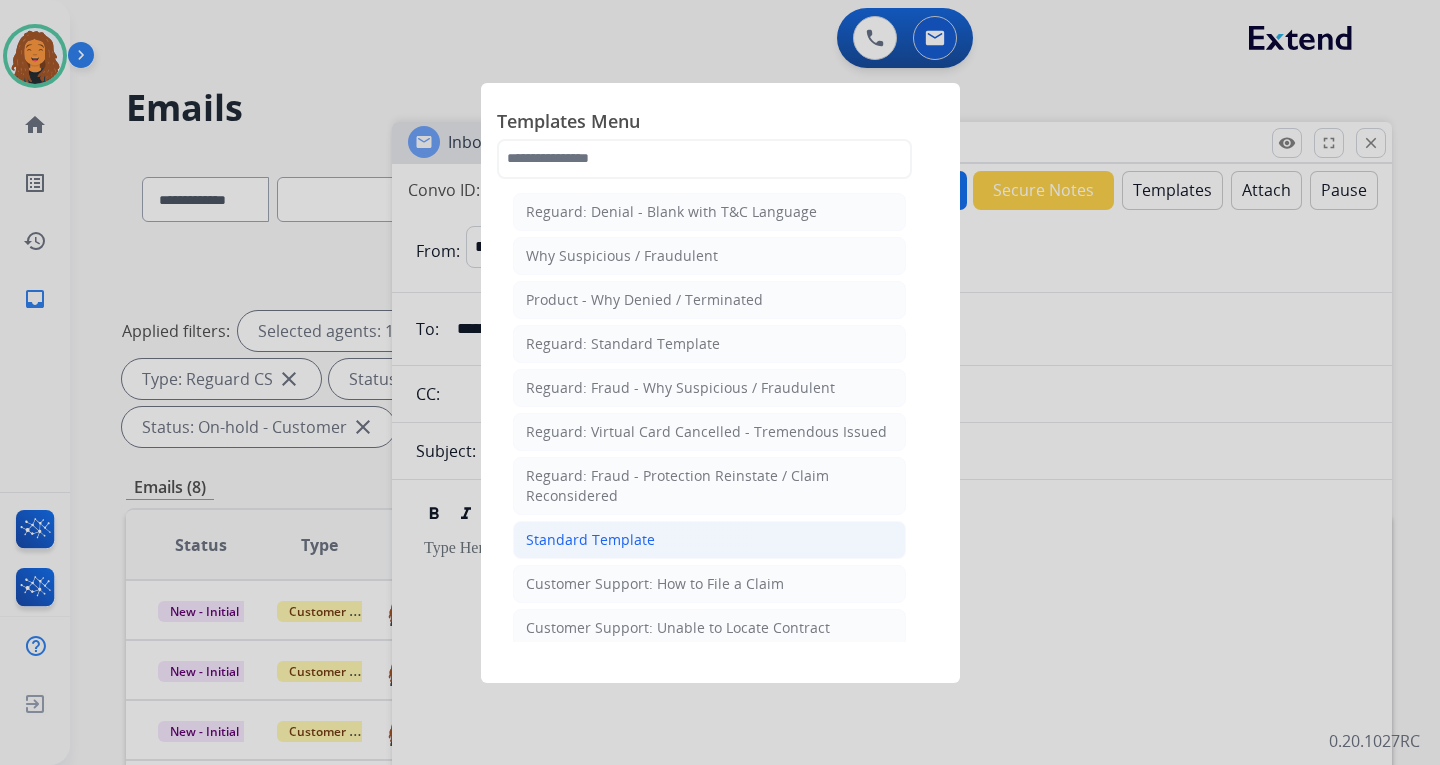 click on "Standard Template" 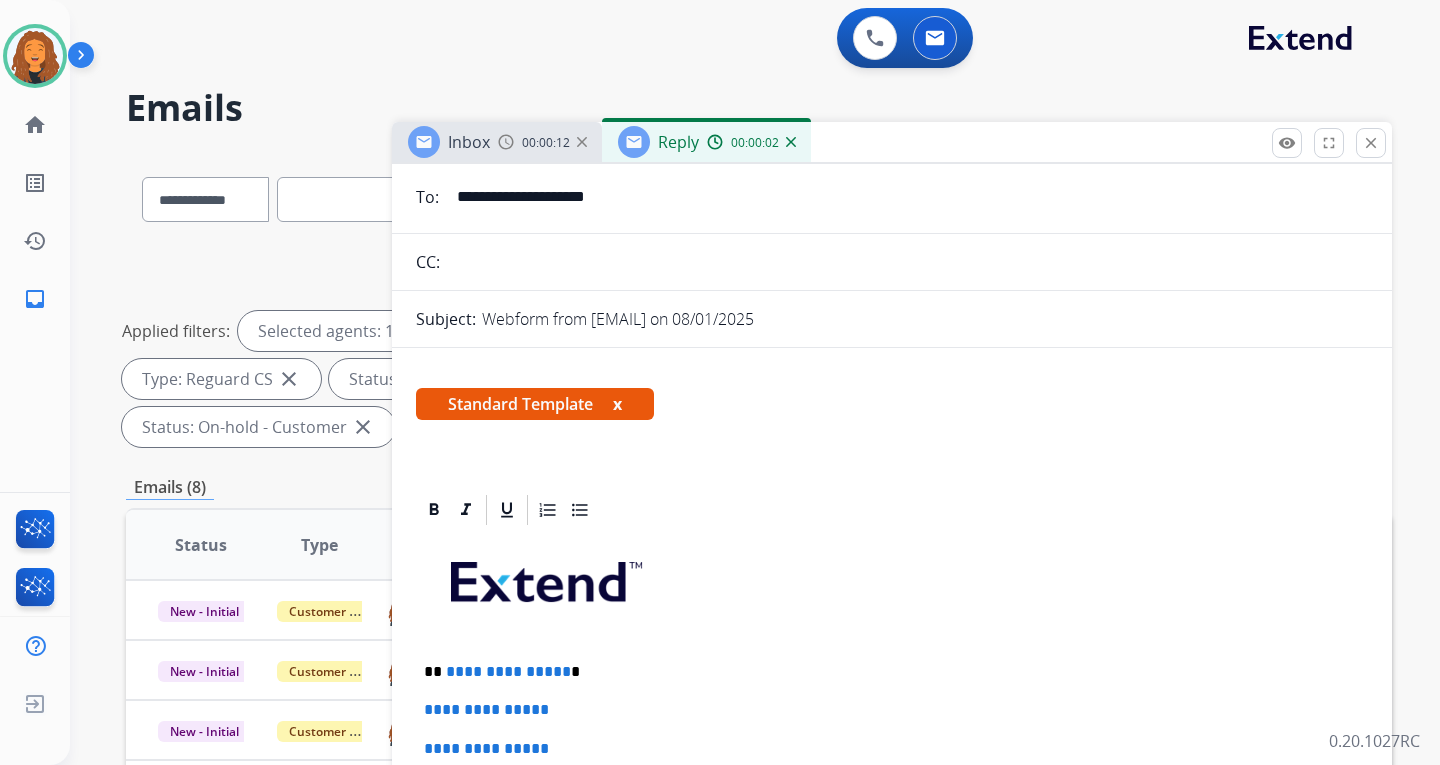 scroll, scrollTop: 300, scrollLeft: 0, axis: vertical 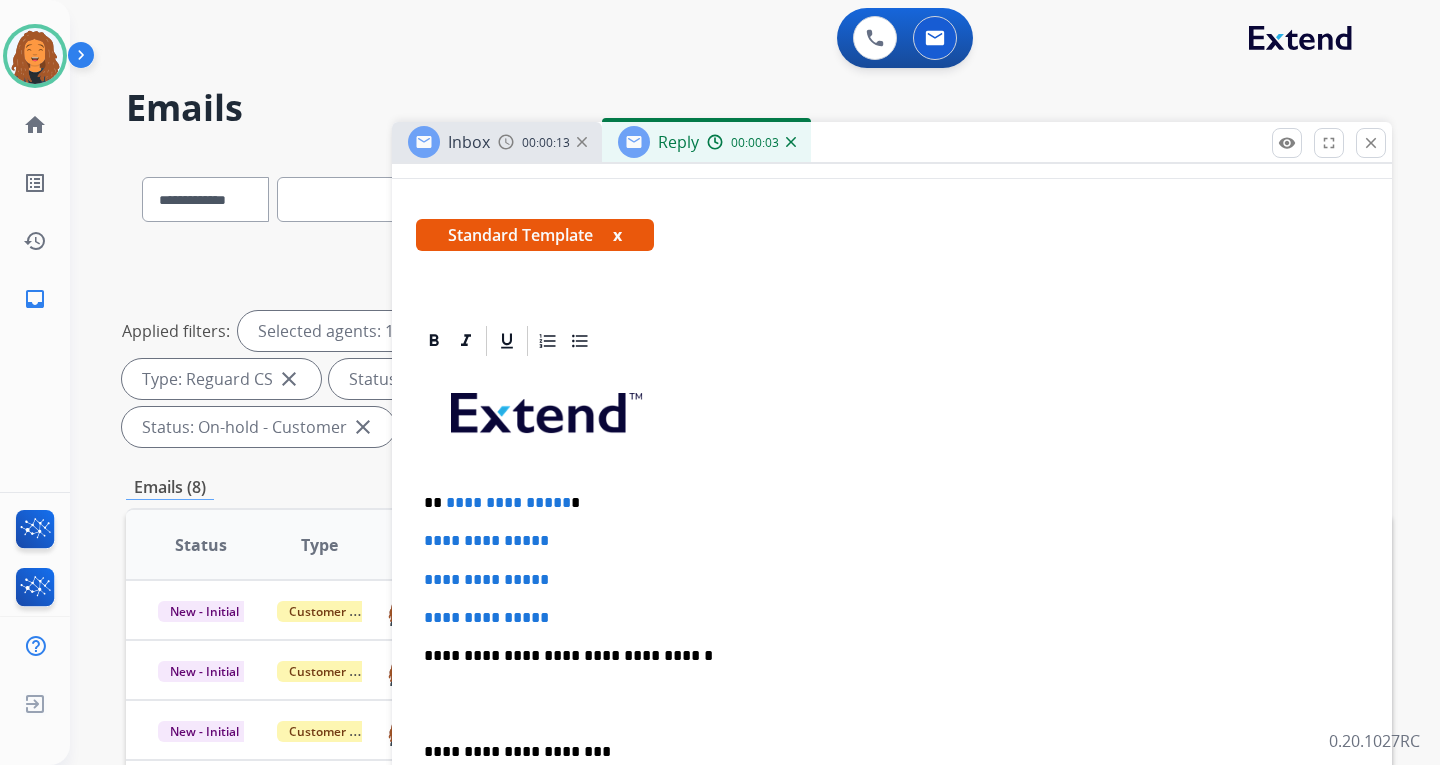 click on "**********" at bounding box center [508, 502] 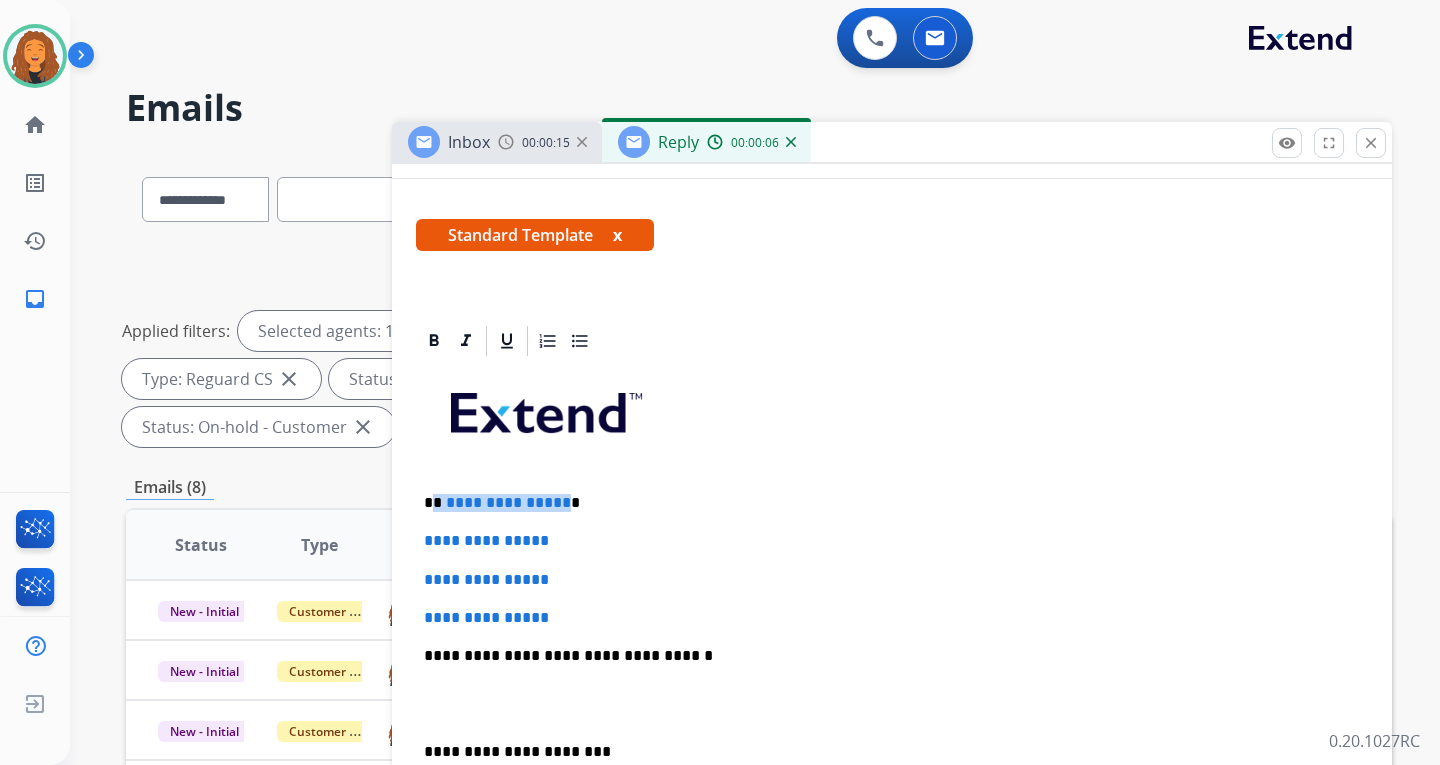 drag, startPoint x: 558, startPoint y: 502, endPoint x: 434, endPoint y: 501, distance: 124.004036 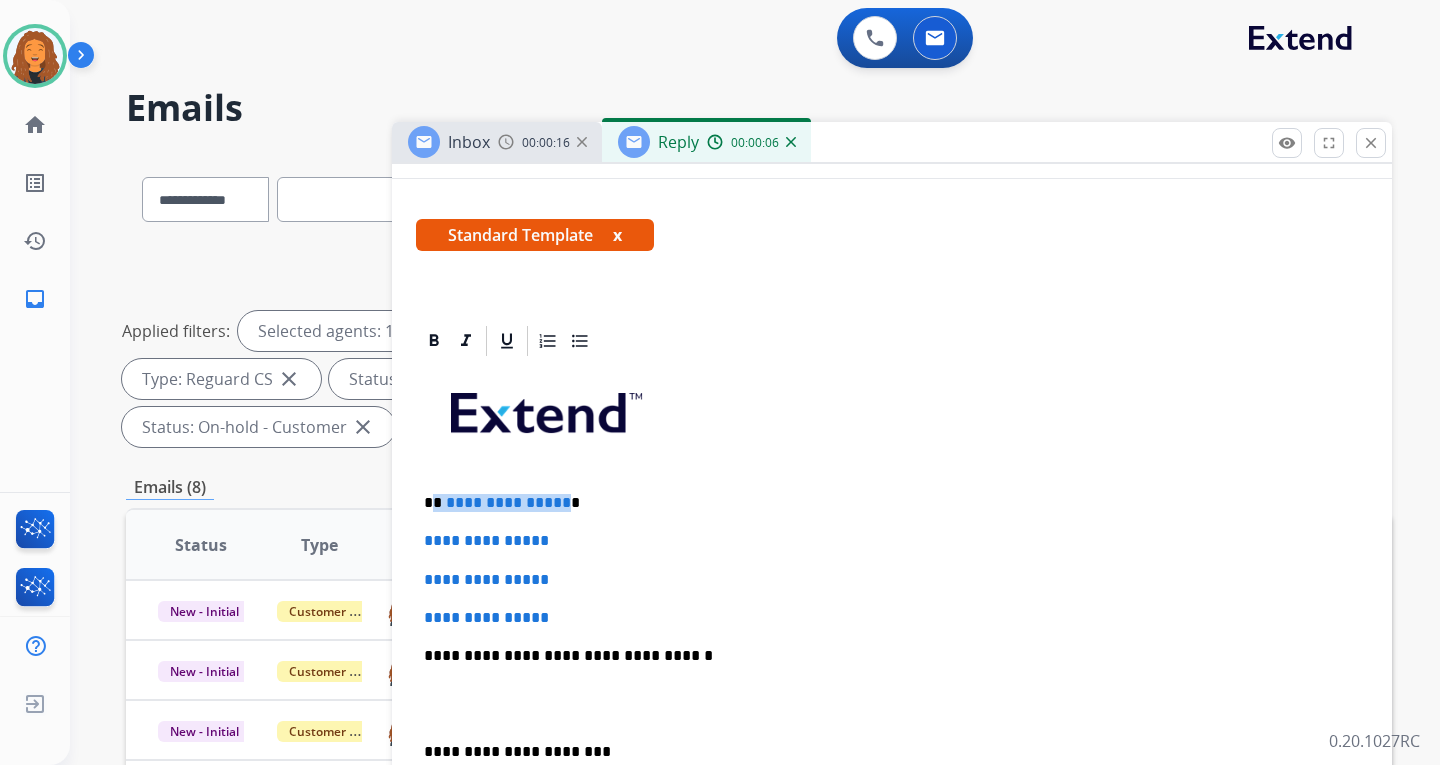 type 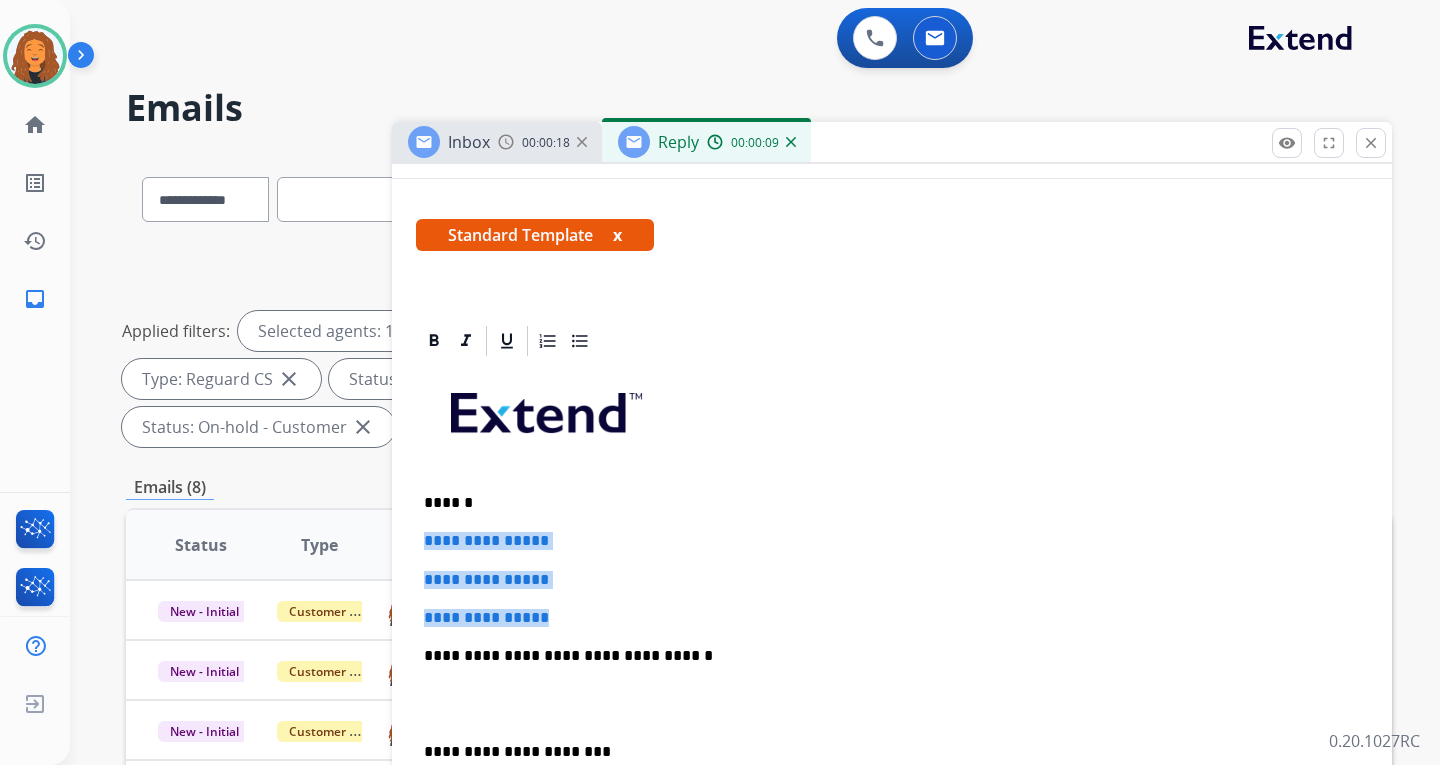 drag, startPoint x: 572, startPoint y: 617, endPoint x: 426, endPoint y: 539, distance: 165.52945 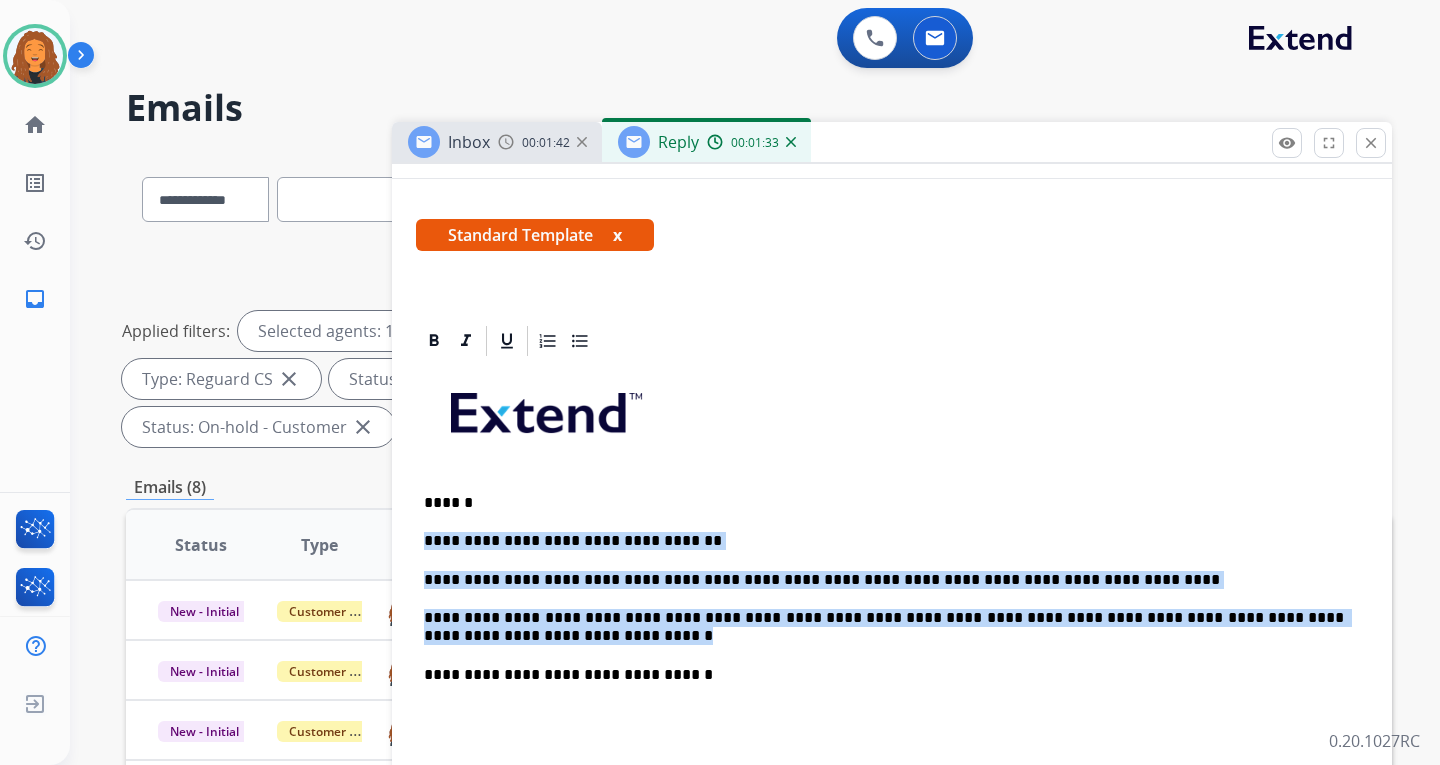 drag, startPoint x: 522, startPoint y: 637, endPoint x: 417, endPoint y: 536, distance: 145.69145 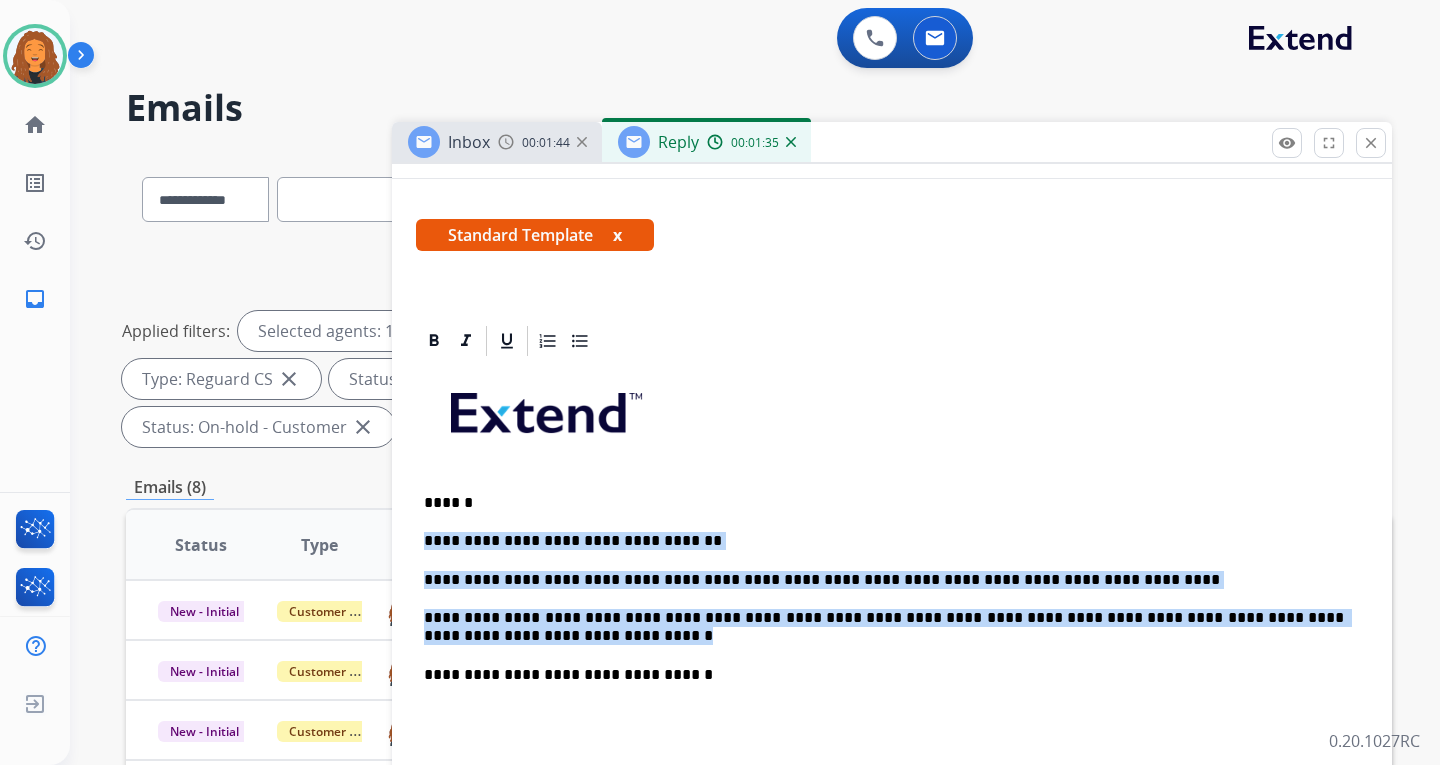 copy on "**********" 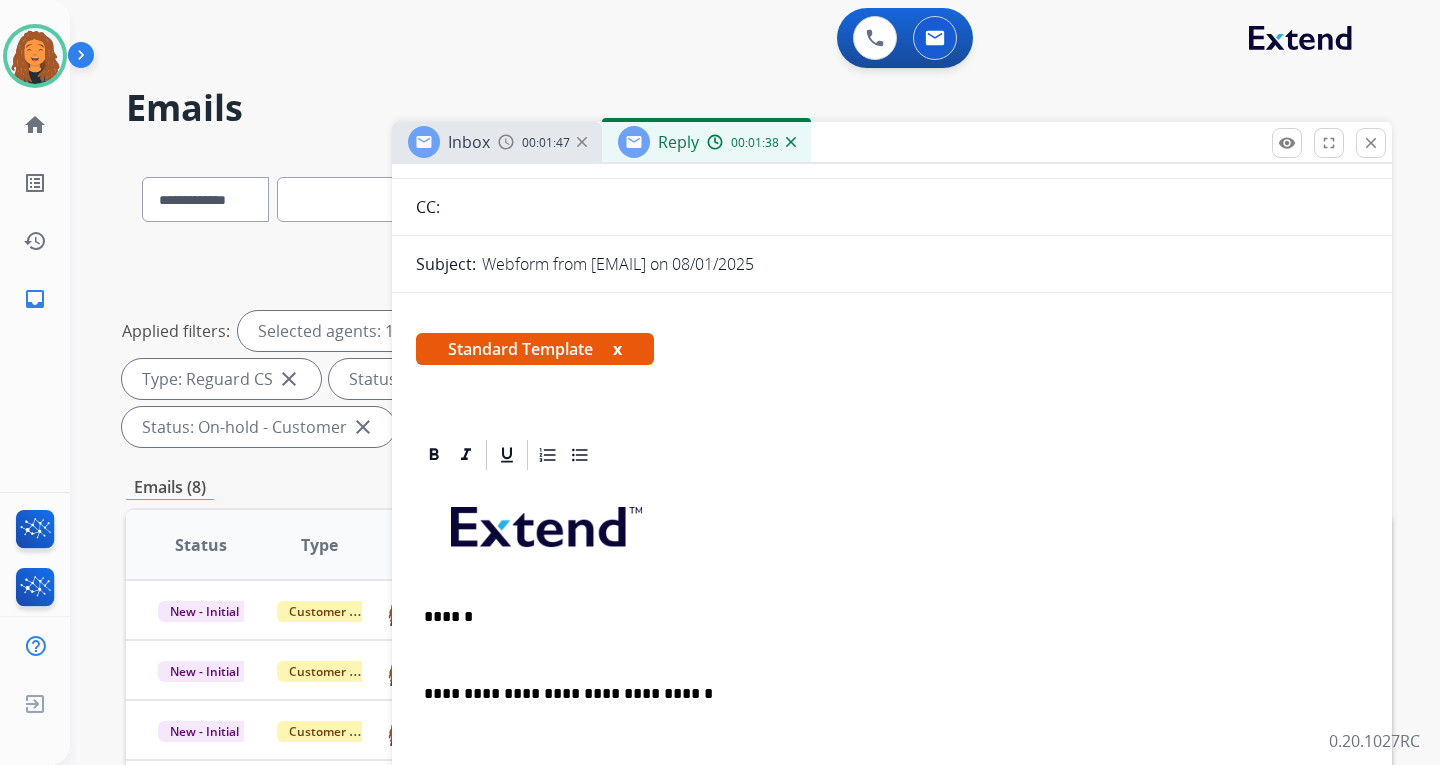 scroll, scrollTop: 0, scrollLeft: 0, axis: both 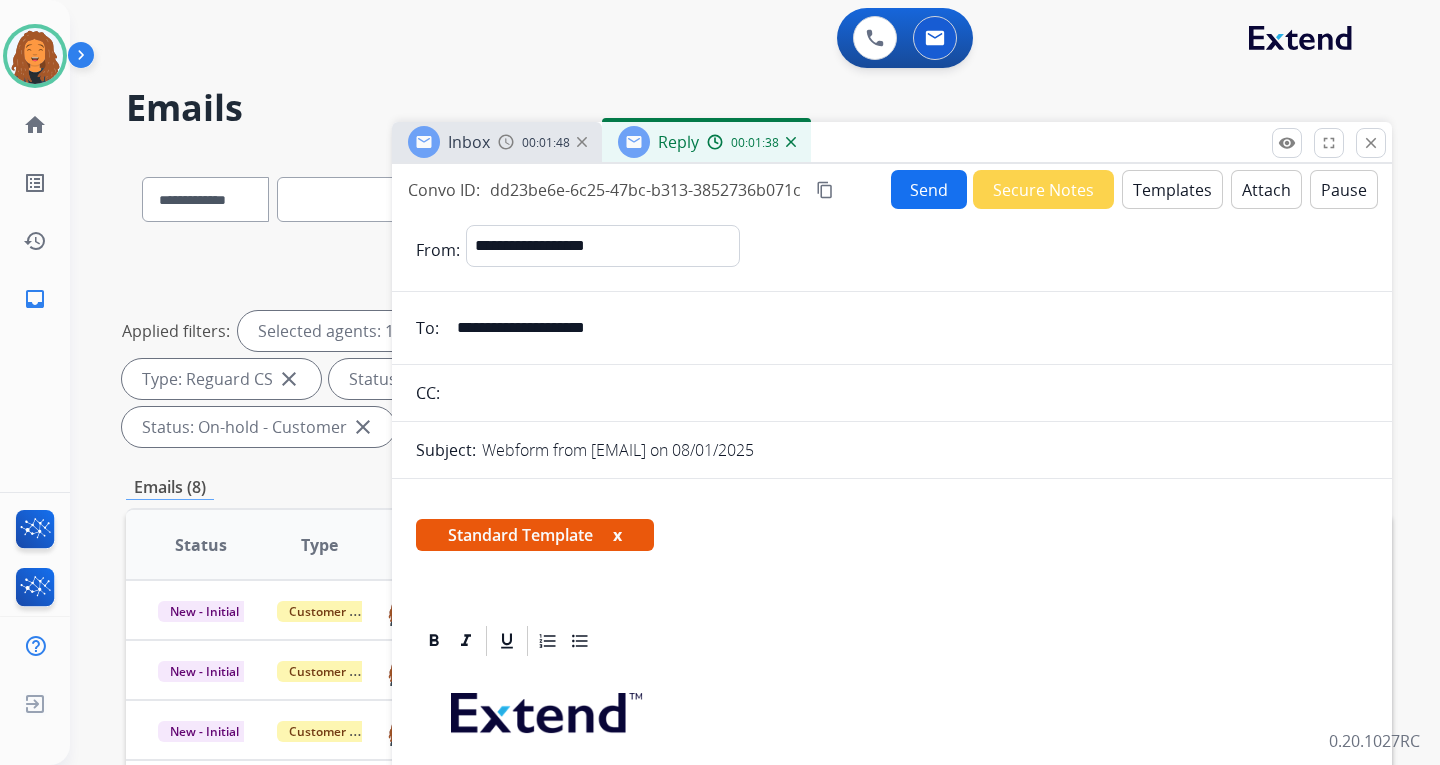 click on "Templates" at bounding box center [1172, 189] 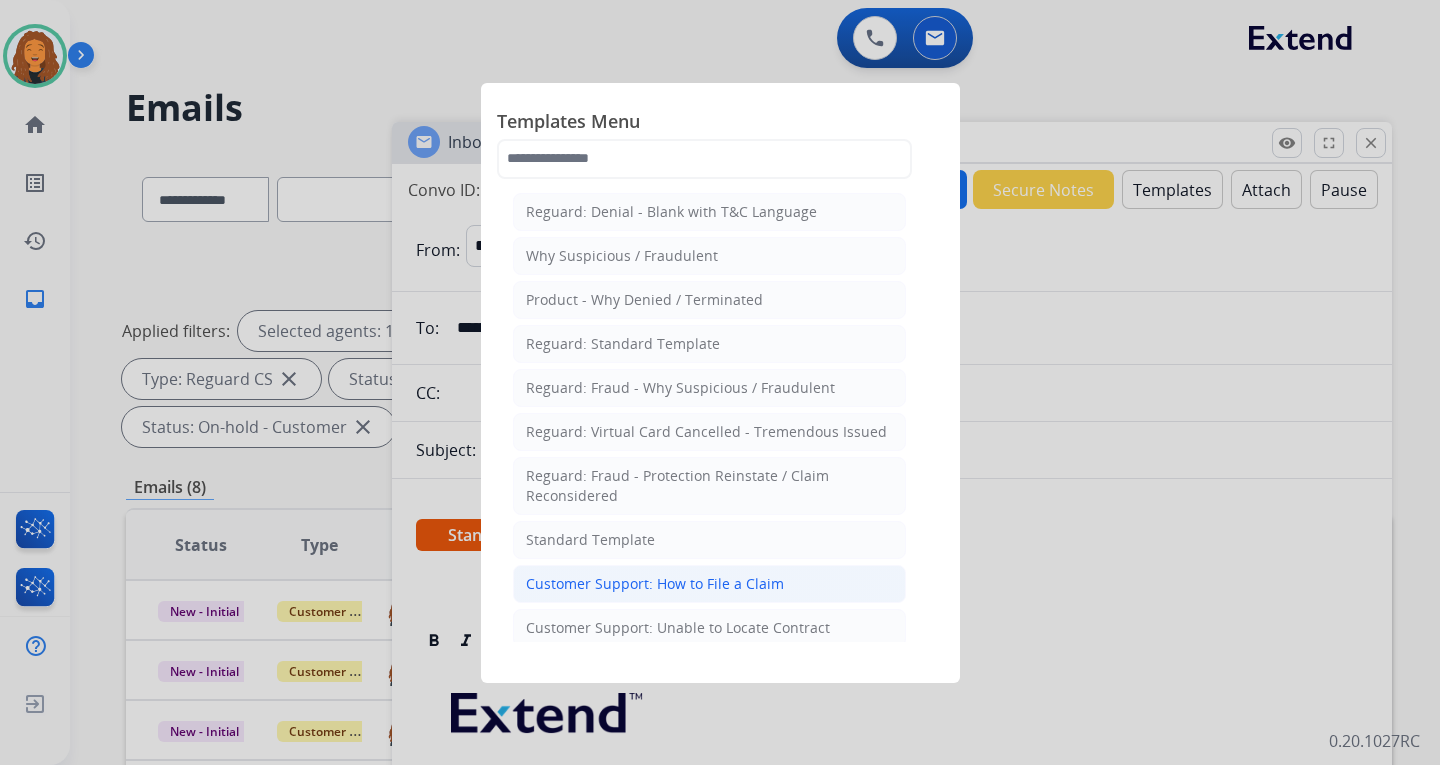 click on "Customer Support: How to File a Claim" 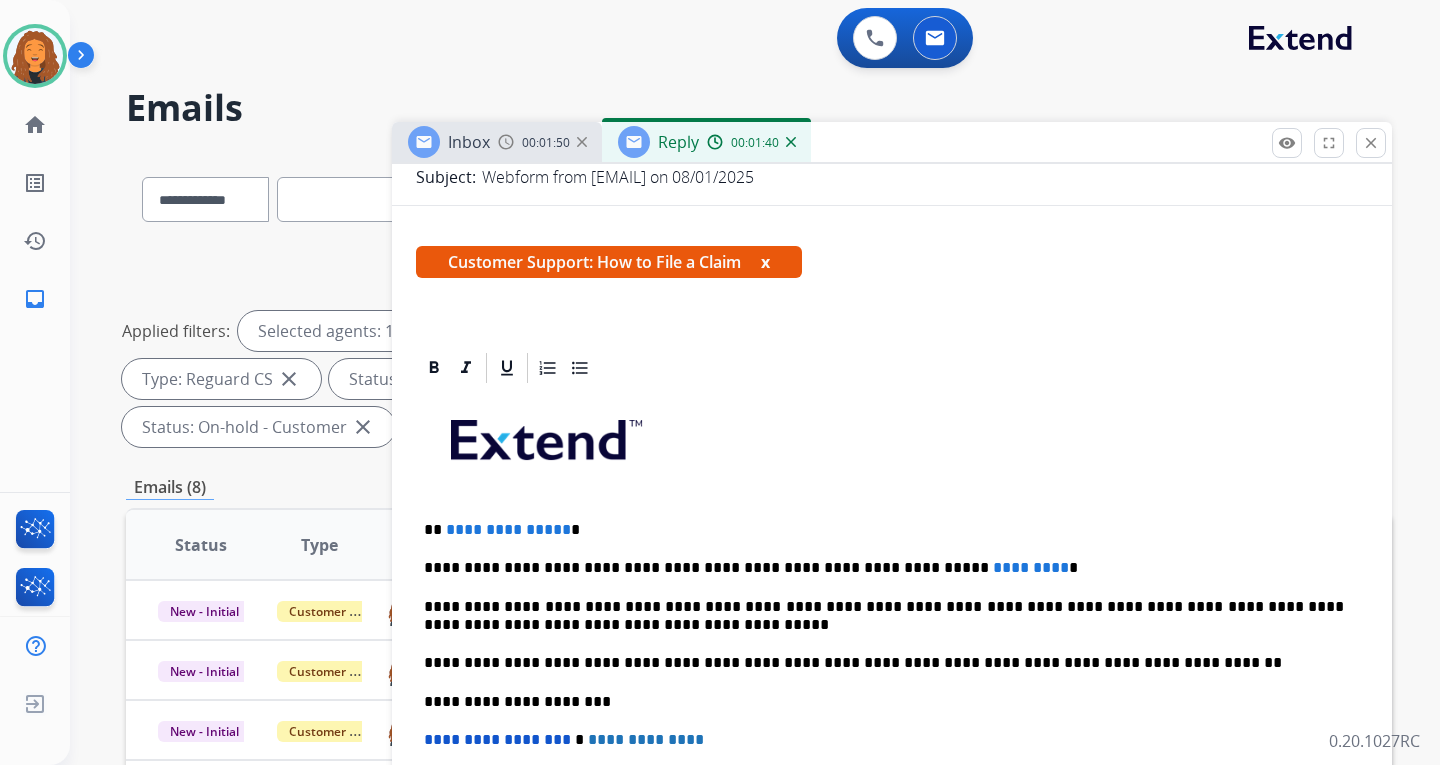 scroll, scrollTop: 300, scrollLeft: 0, axis: vertical 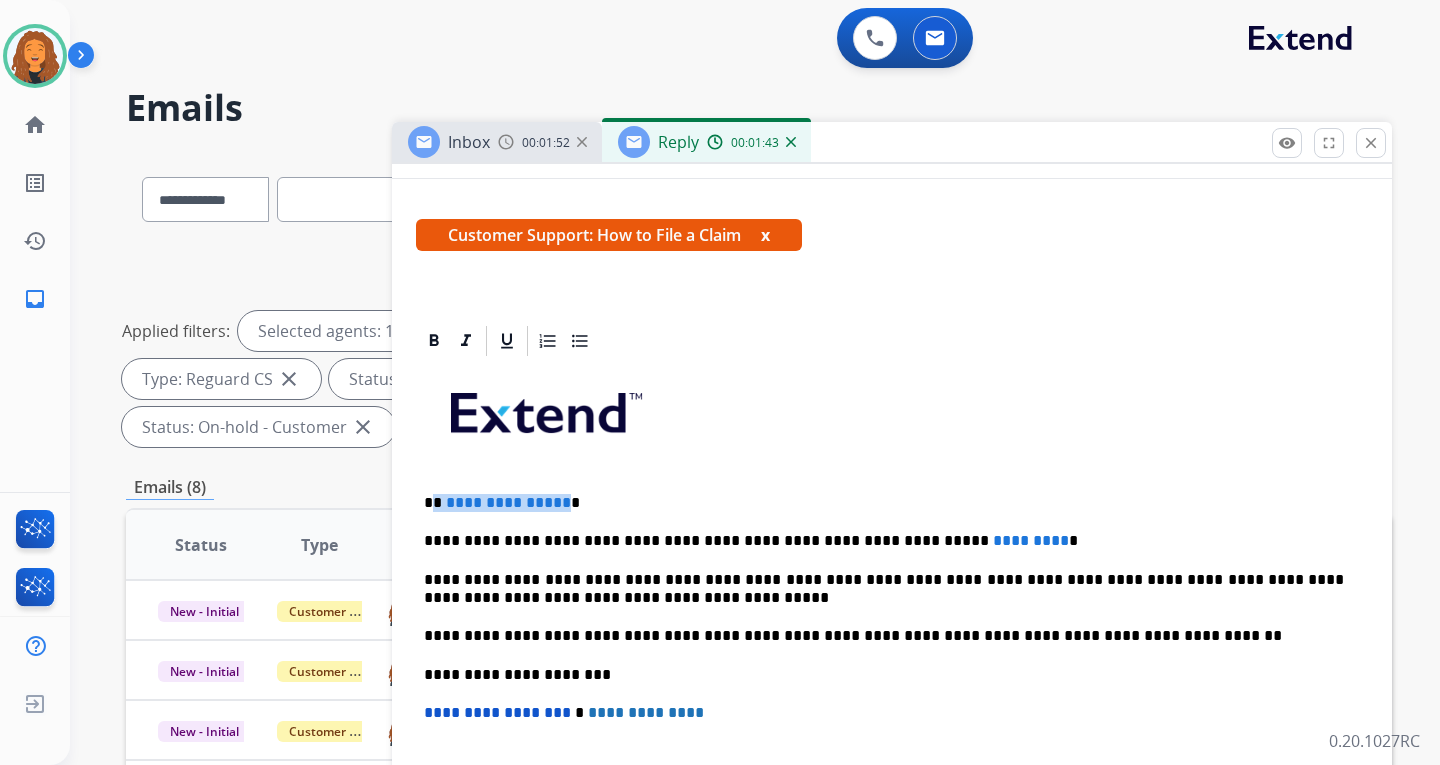 drag, startPoint x: 558, startPoint y: 503, endPoint x: 435, endPoint y: 496, distance: 123.19903 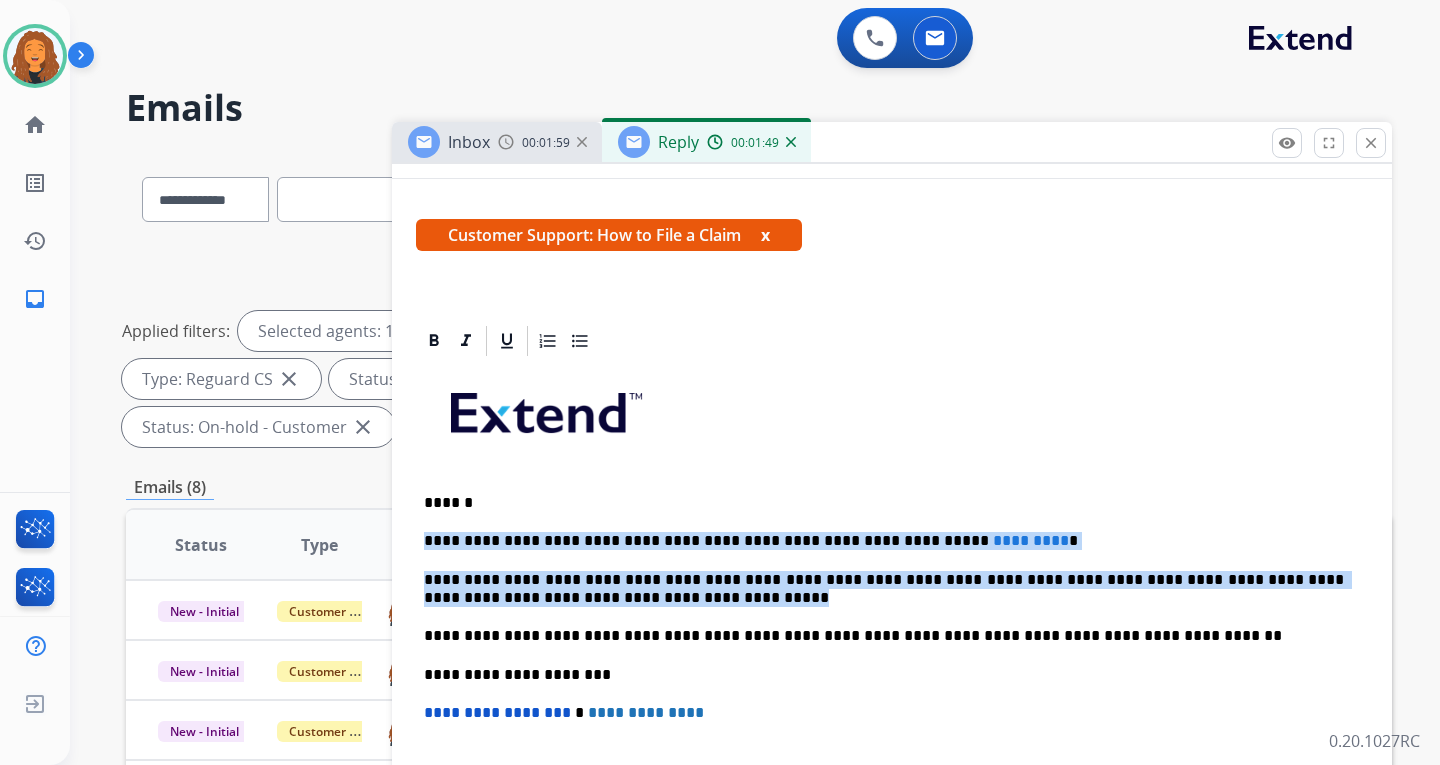 drag, startPoint x: 723, startPoint y: 602, endPoint x: 414, endPoint y: 545, distance: 314.21332 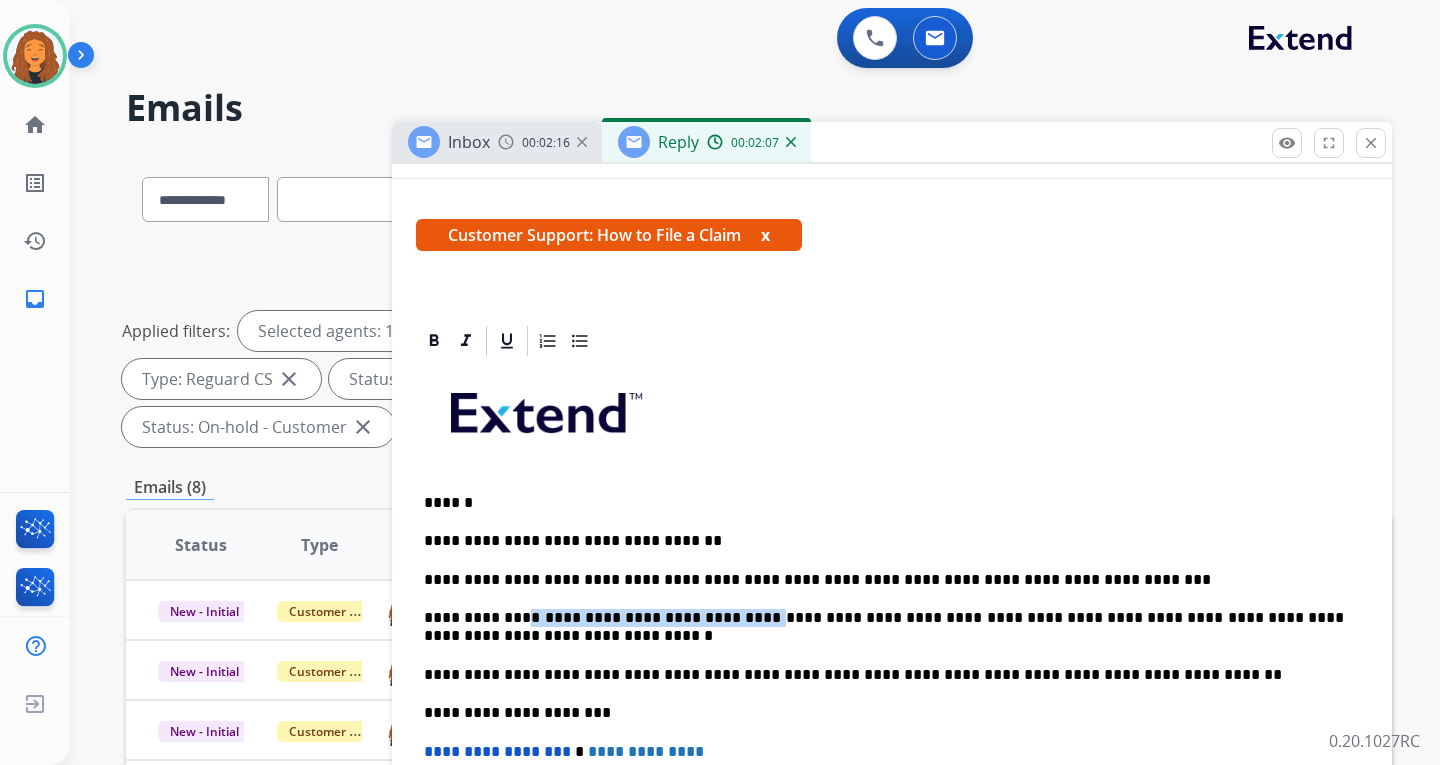 drag, startPoint x: 511, startPoint y: 616, endPoint x: 732, endPoint y: 610, distance: 221.08144 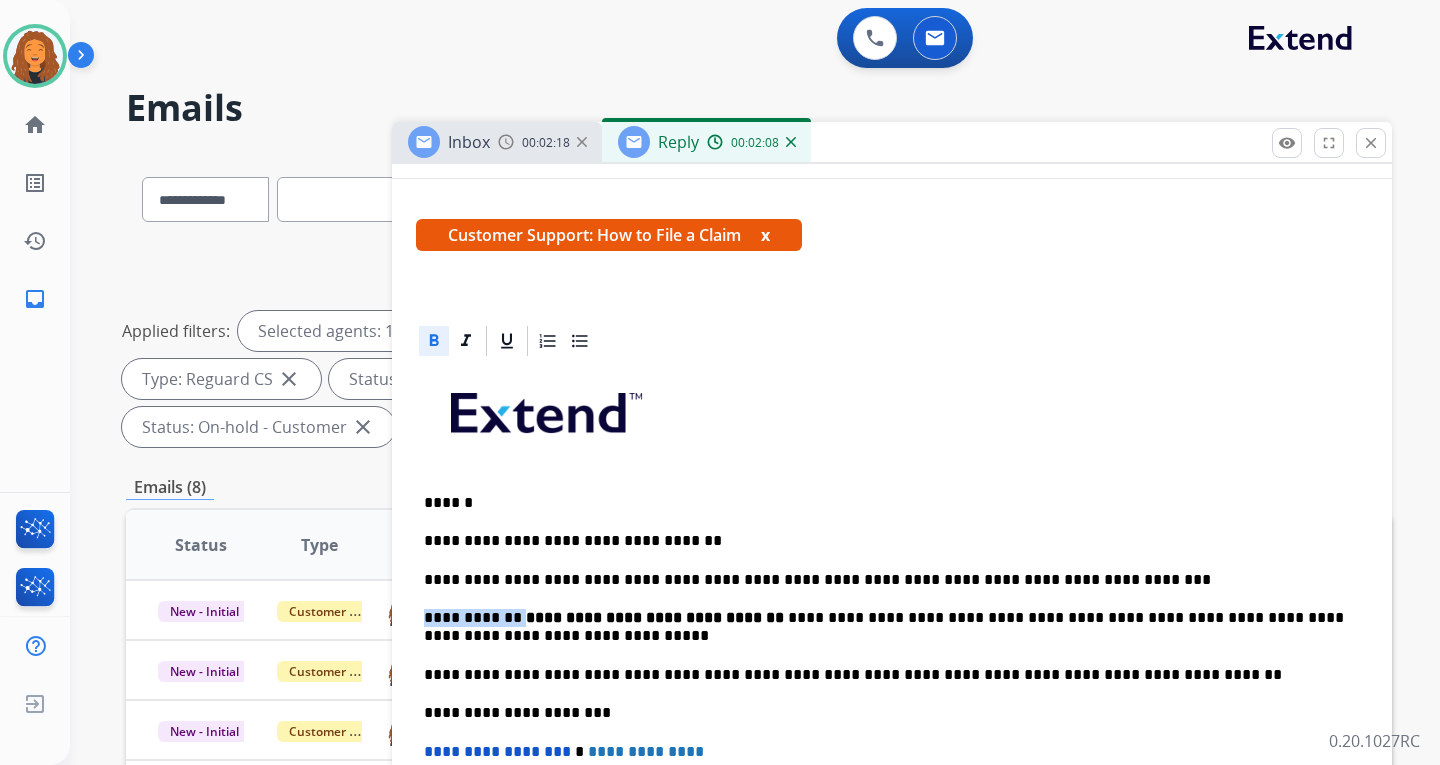 drag, startPoint x: 432, startPoint y: 342, endPoint x: 545, endPoint y: 437, distance: 147.62791 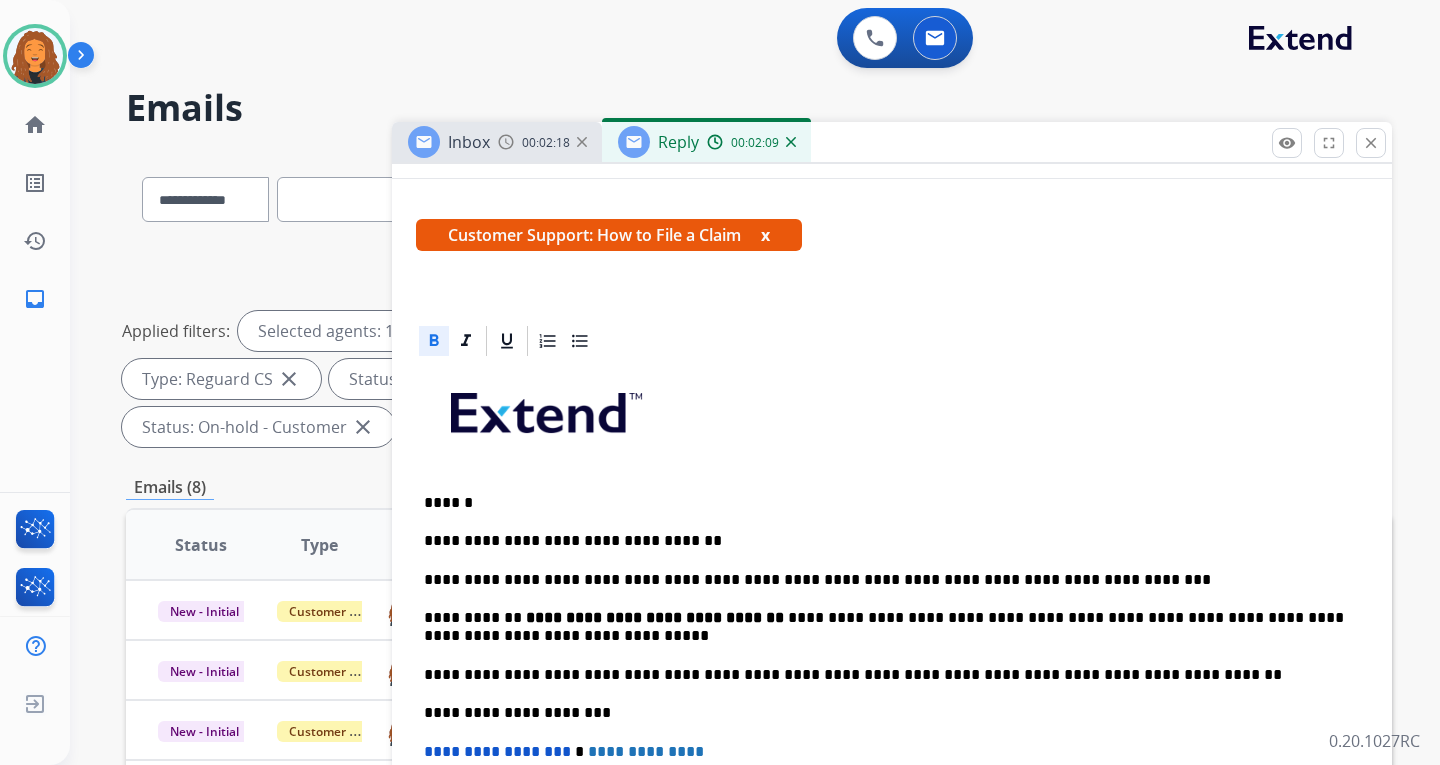click on "**********" at bounding box center (892, 684) 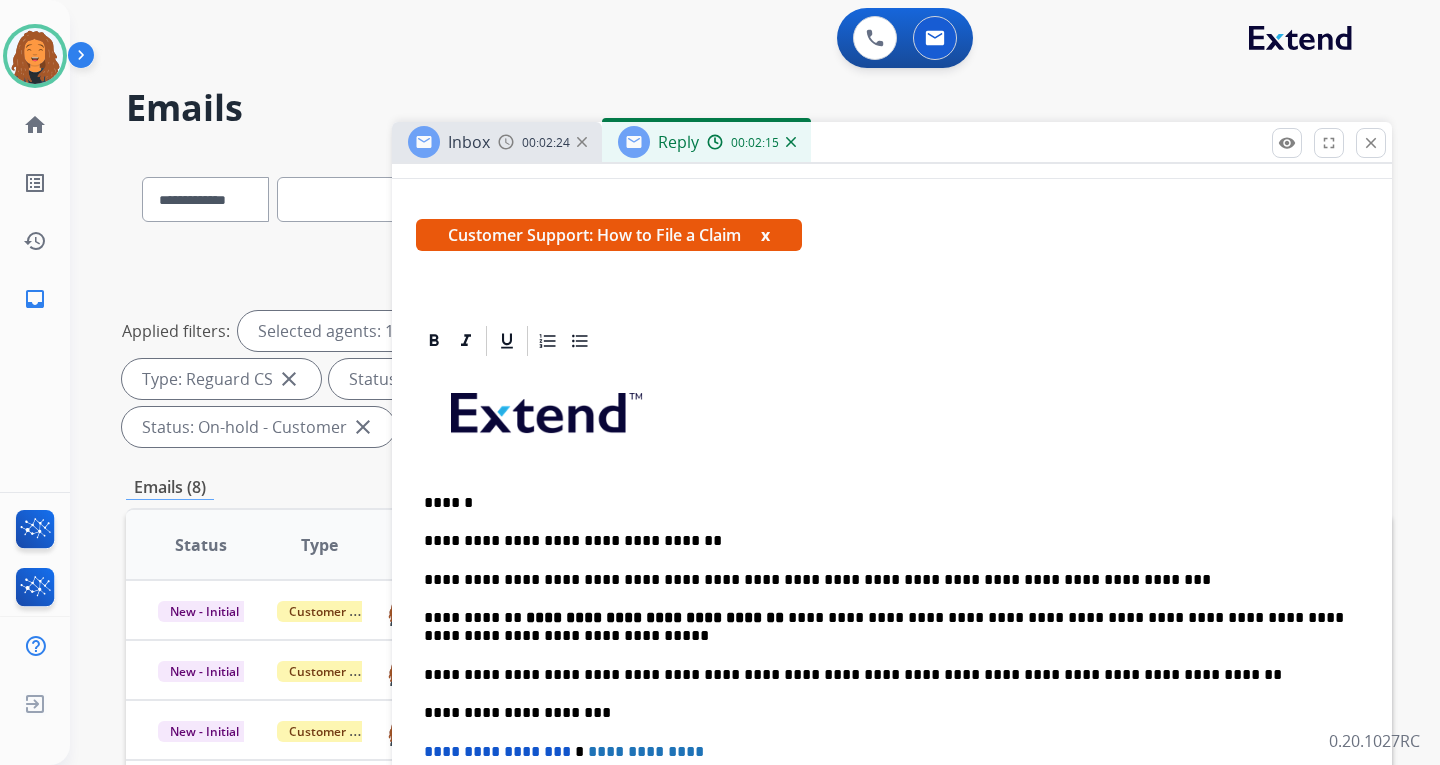 click on "**********" at bounding box center (884, 627) 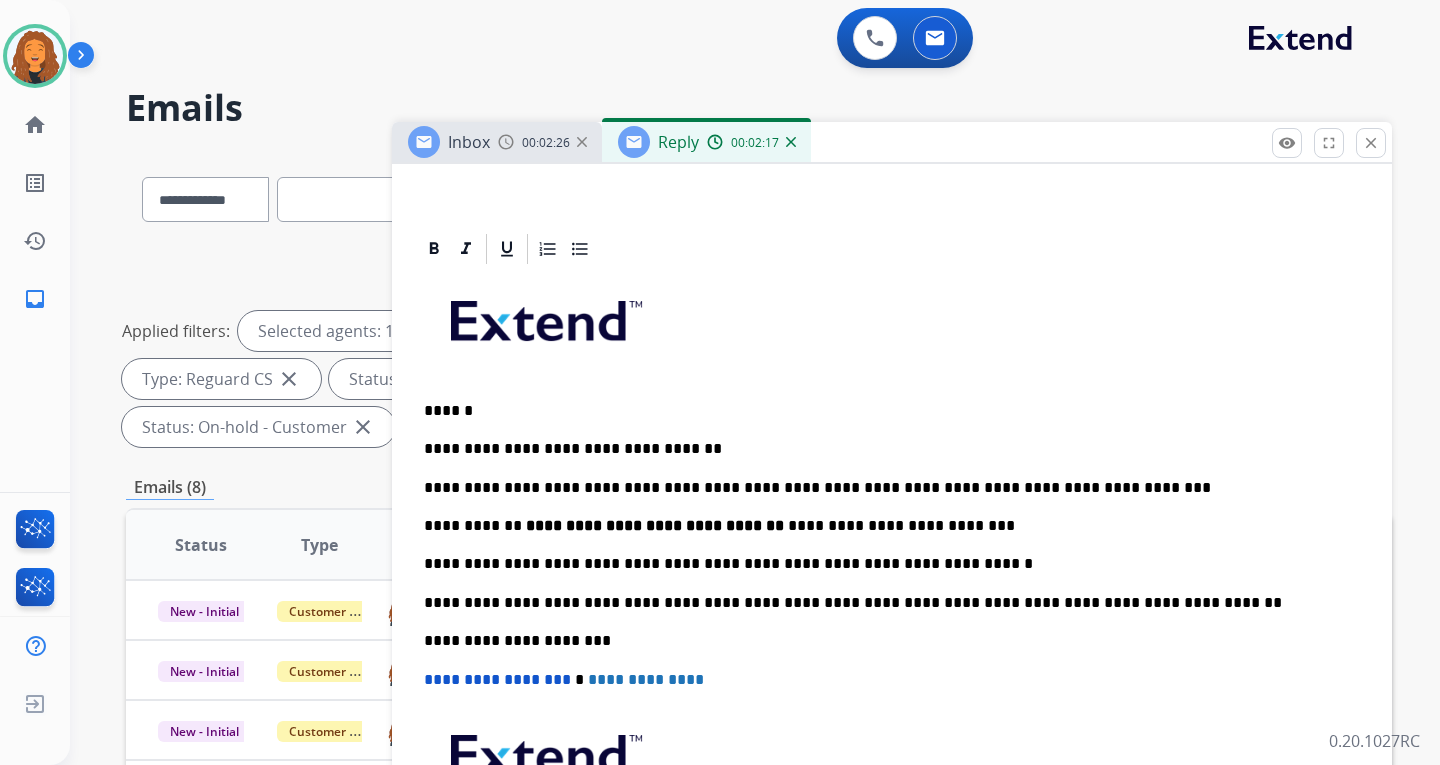scroll, scrollTop: 400, scrollLeft: 0, axis: vertical 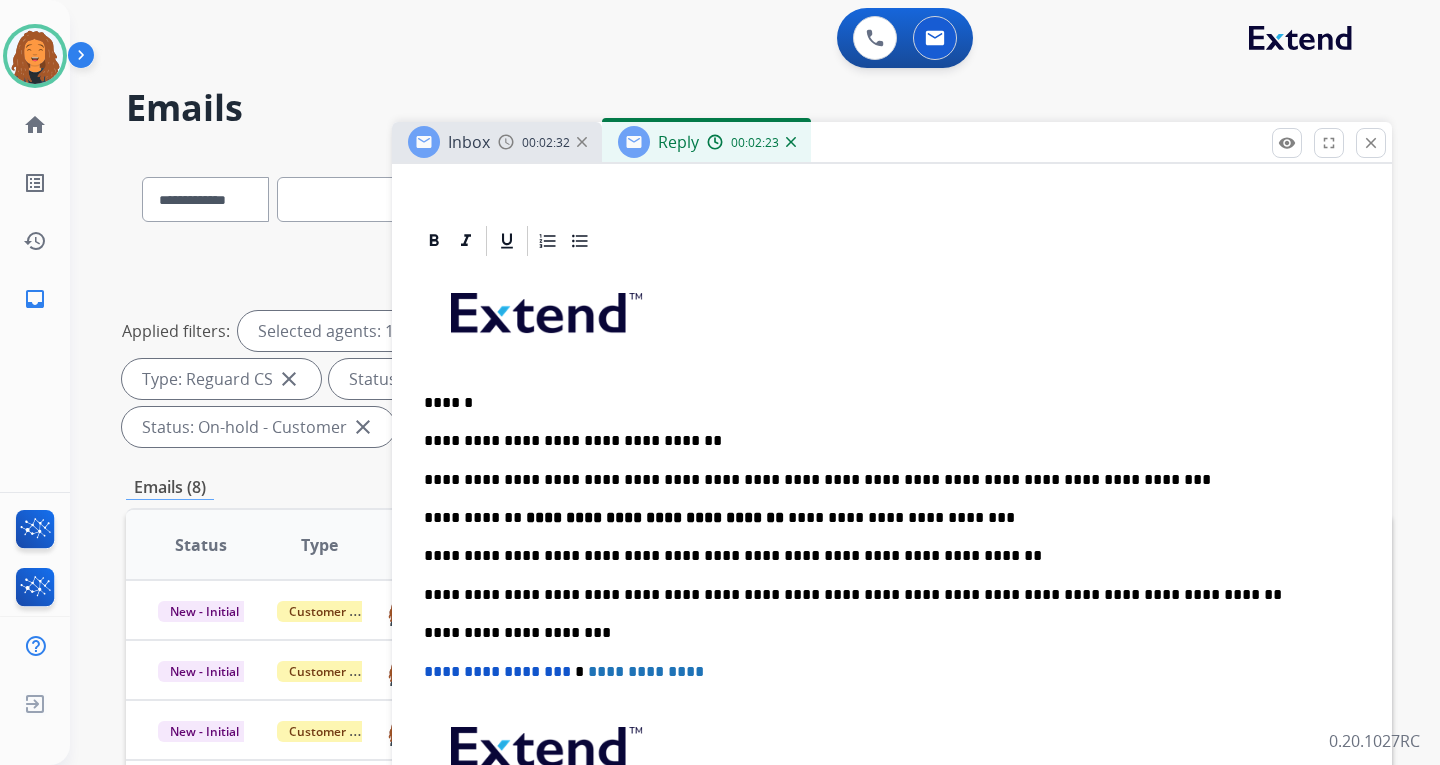 click on "**********" at bounding box center [884, 556] 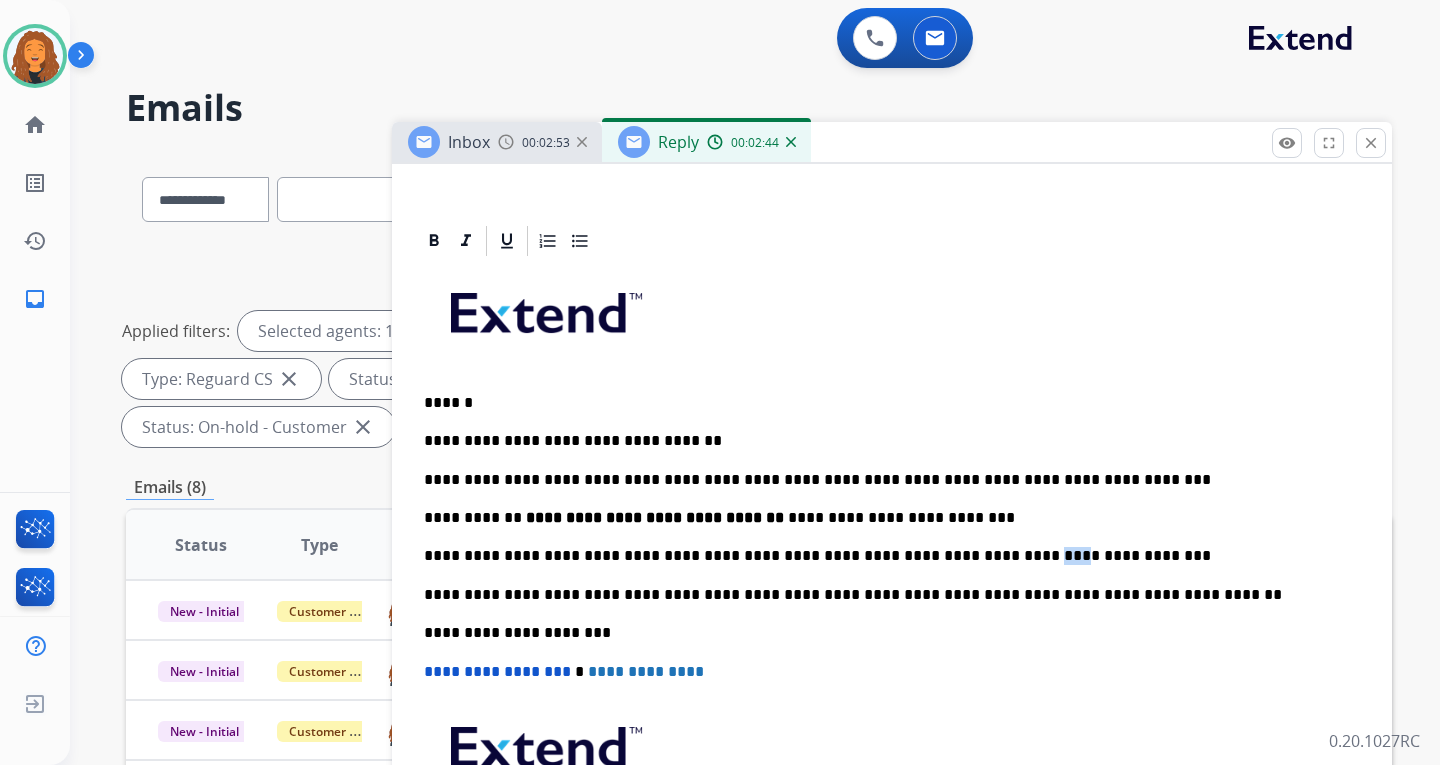 drag, startPoint x: 914, startPoint y: 555, endPoint x: 929, endPoint y: 553, distance: 15.132746 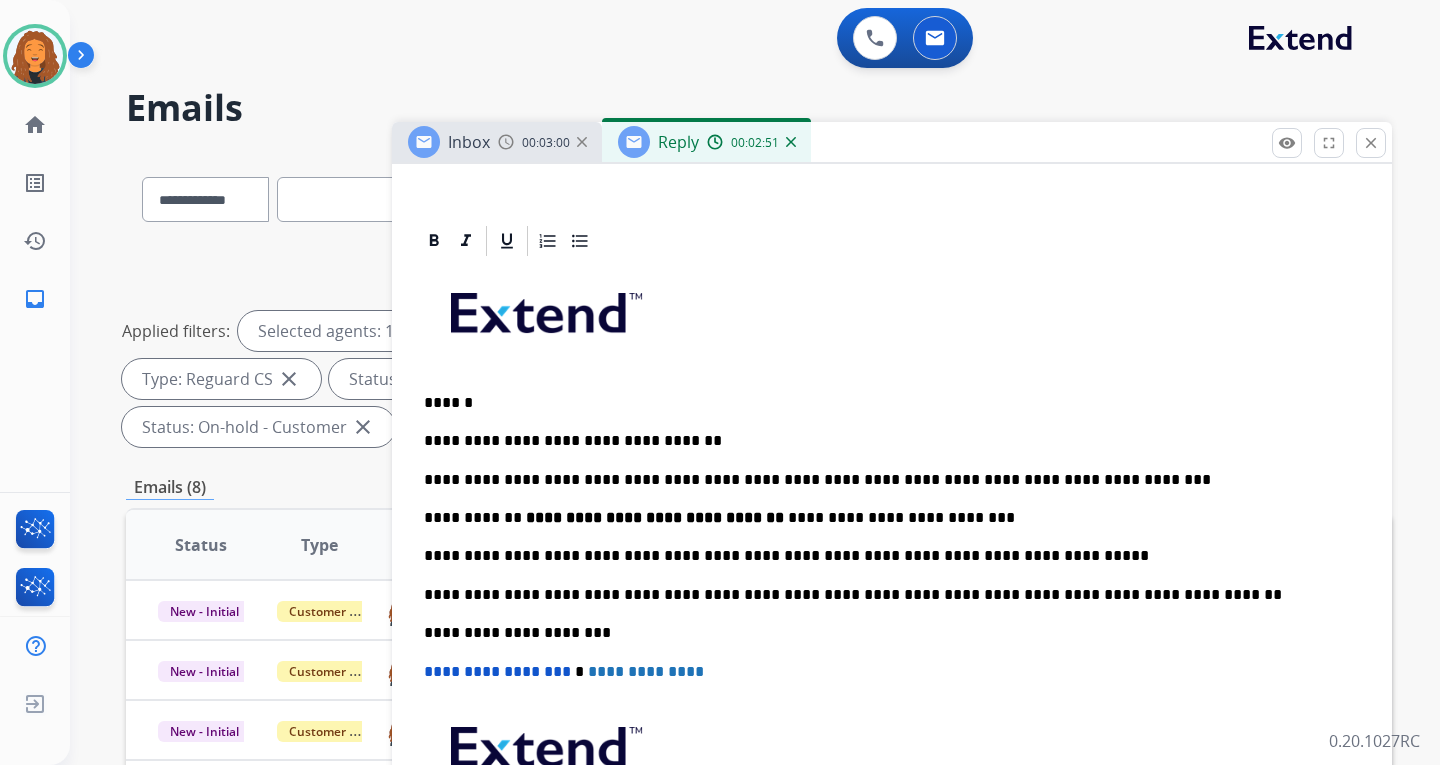 click on "**********" at bounding box center (884, 556) 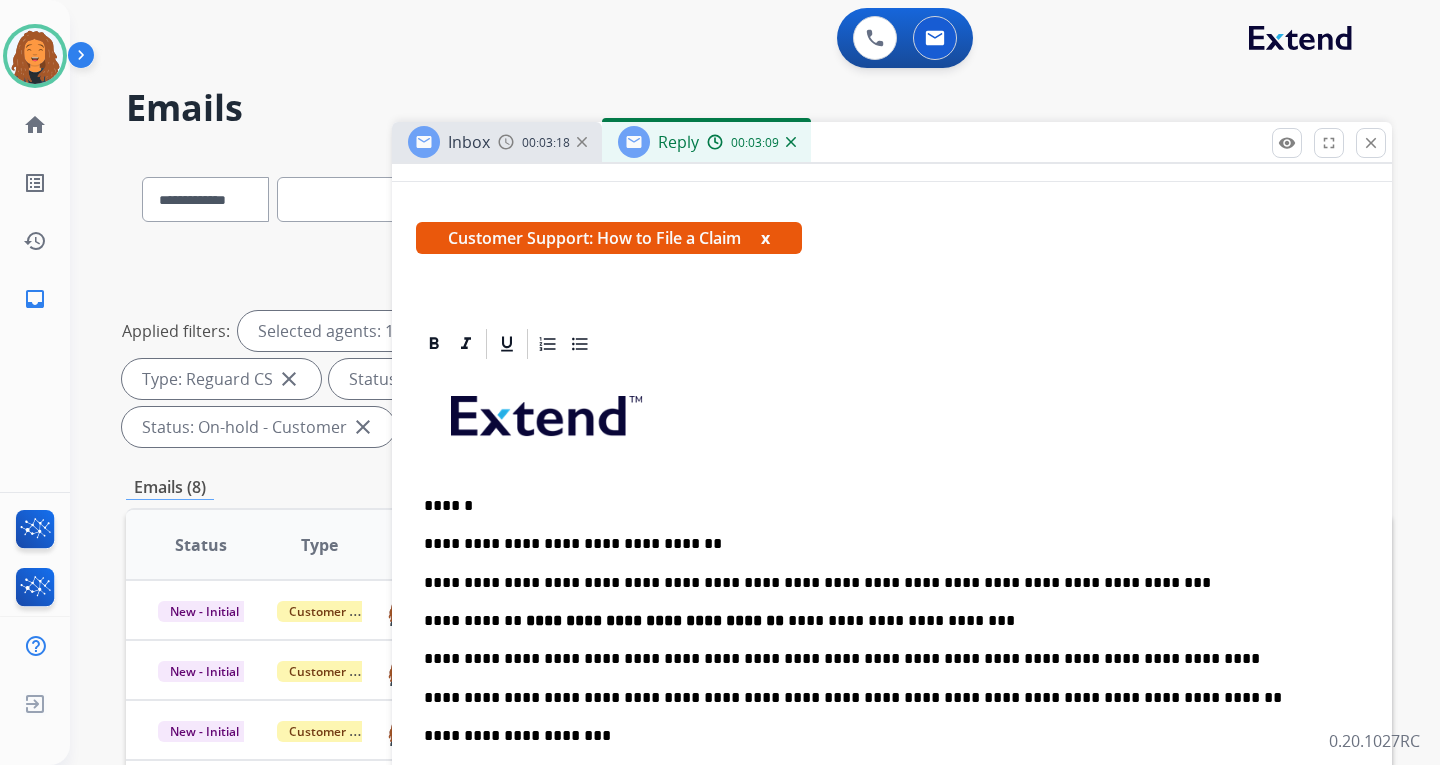 scroll, scrollTop: 0, scrollLeft: 0, axis: both 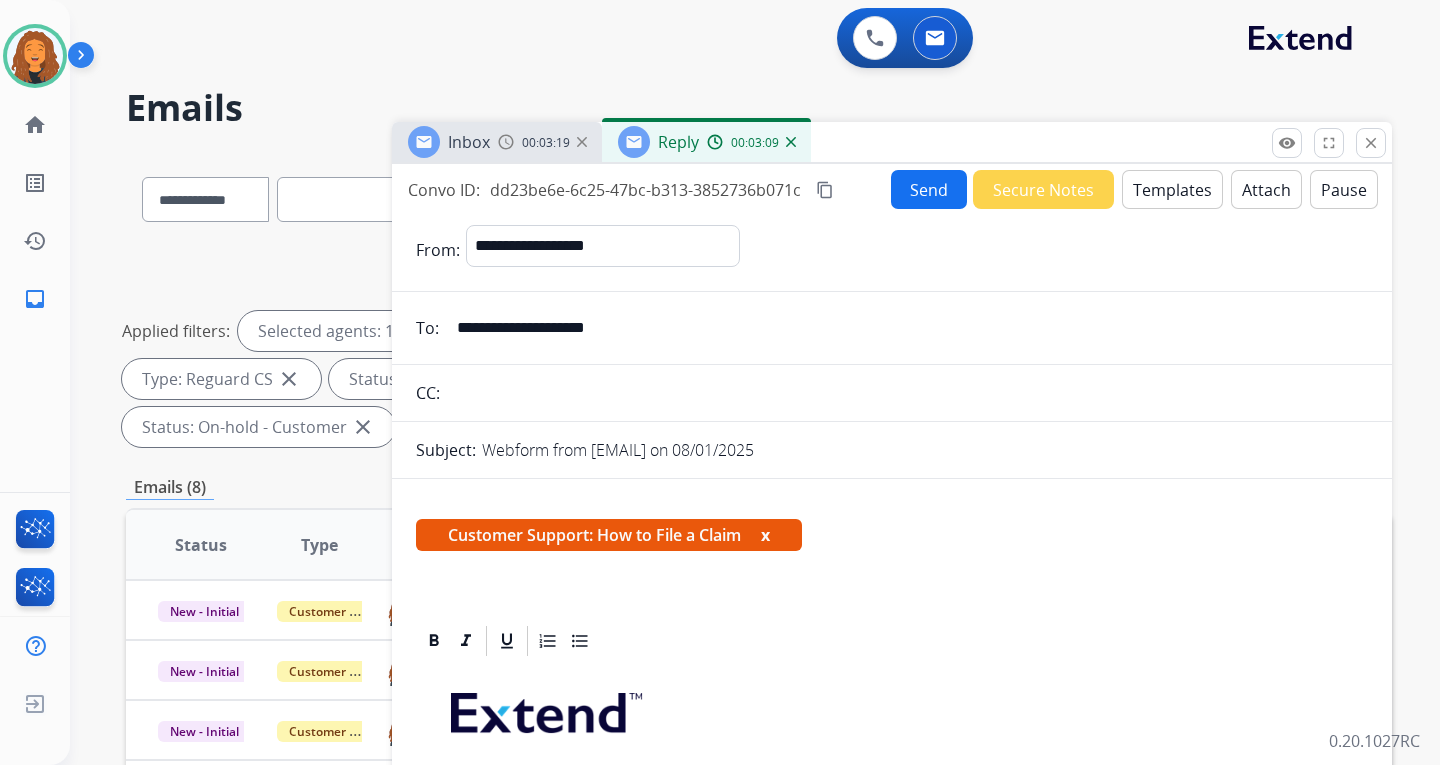 click on "Send" at bounding box center [929, 189] 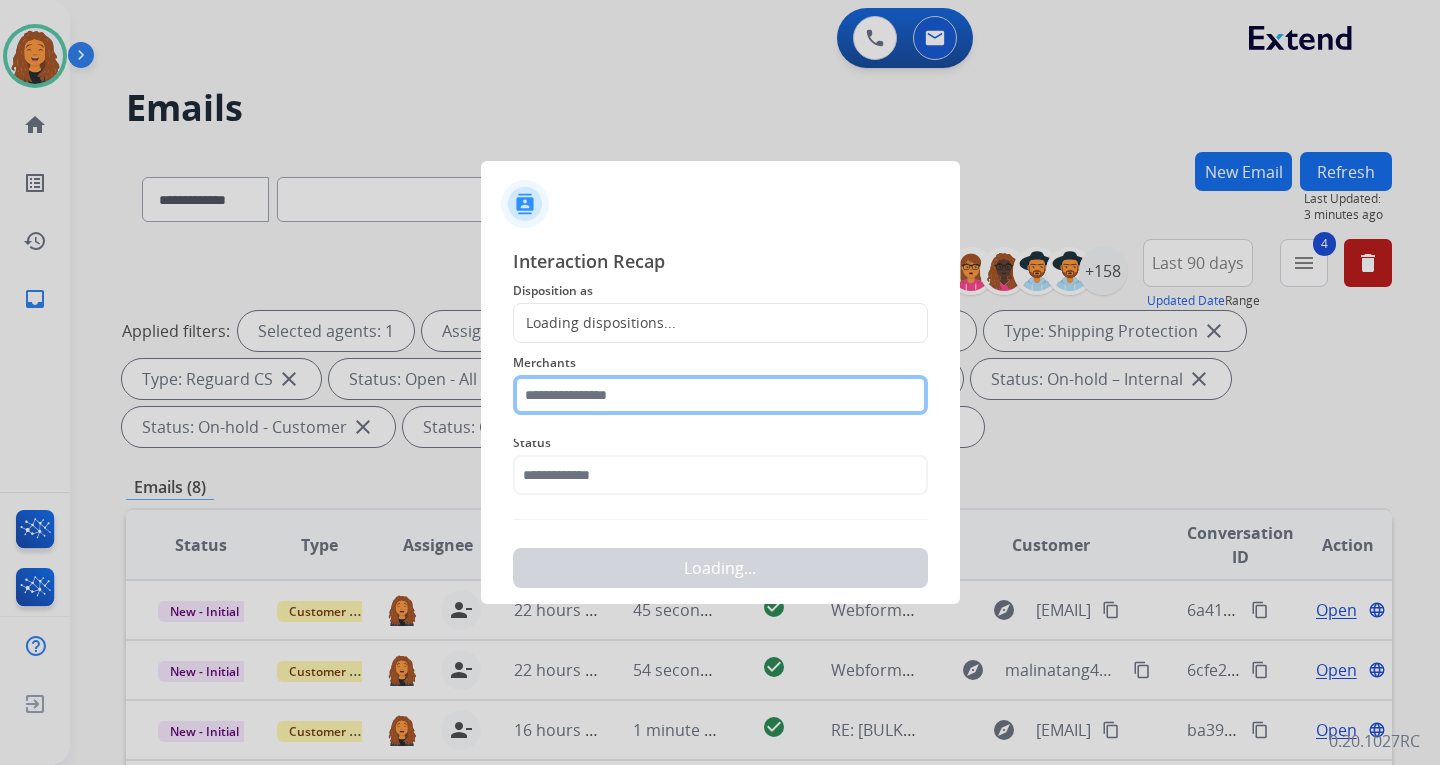 click 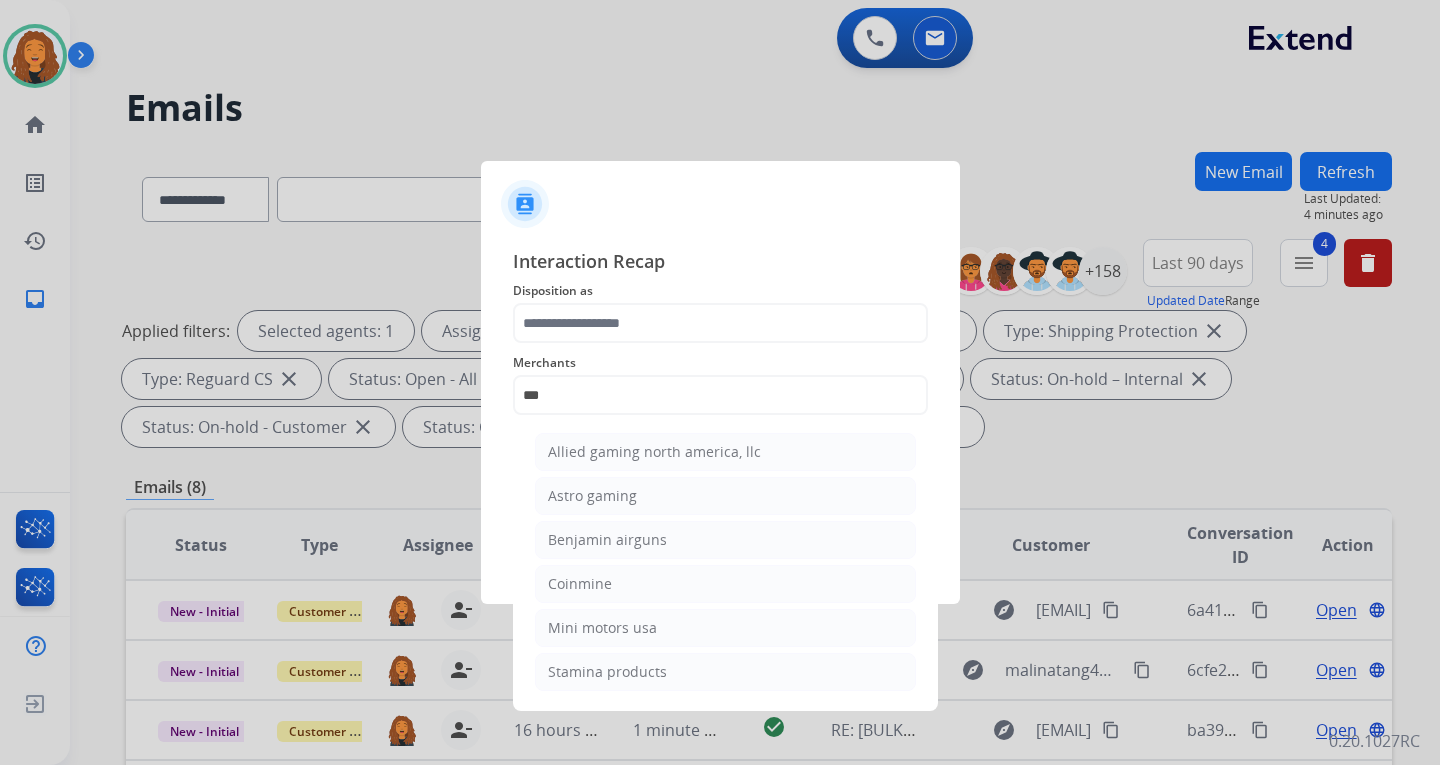 drag, startPoint x: 609, startPoint y: 496, endPoint x: 618, endPoint y: 453, distance: 43.931767 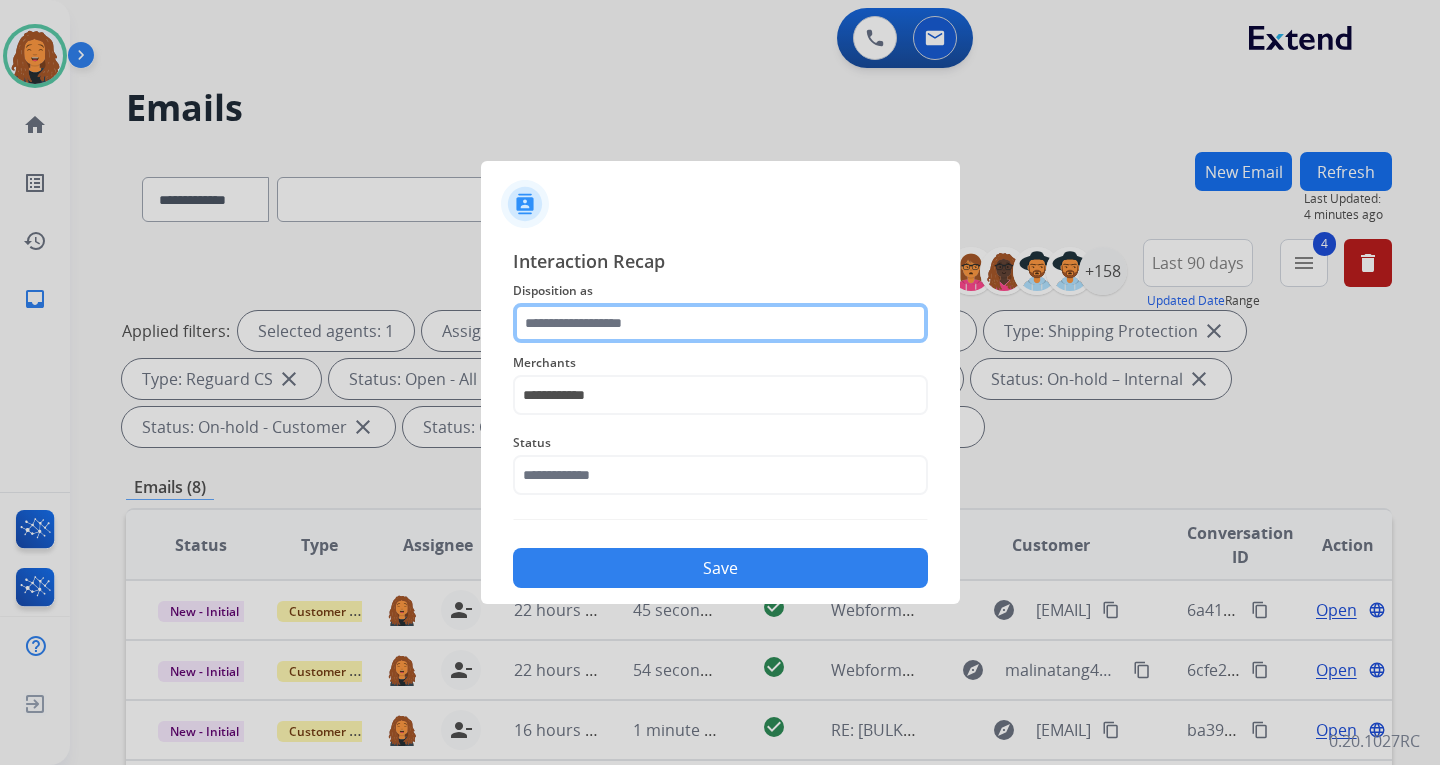 click 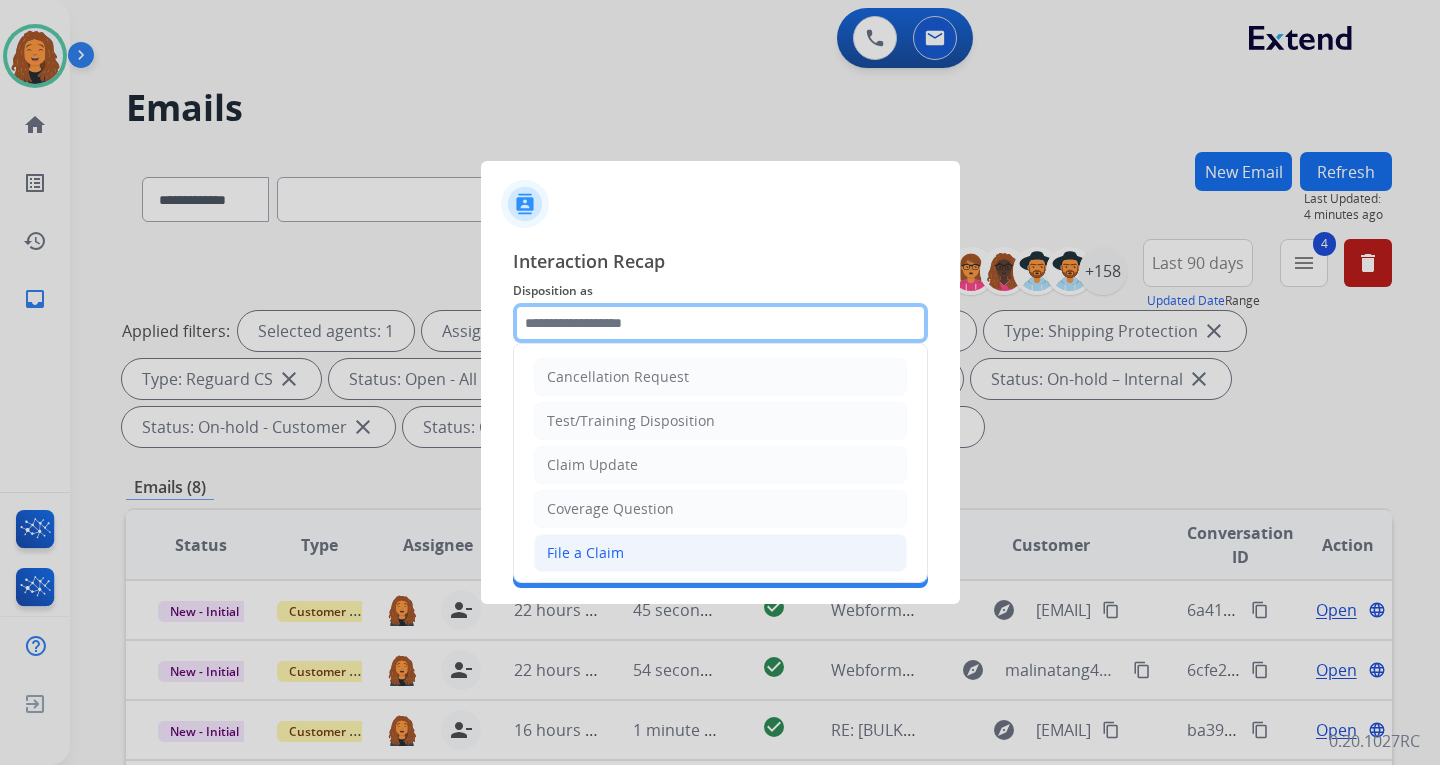 scroll, scrollTop: 100, scrollLeft: 0, axis: vertical 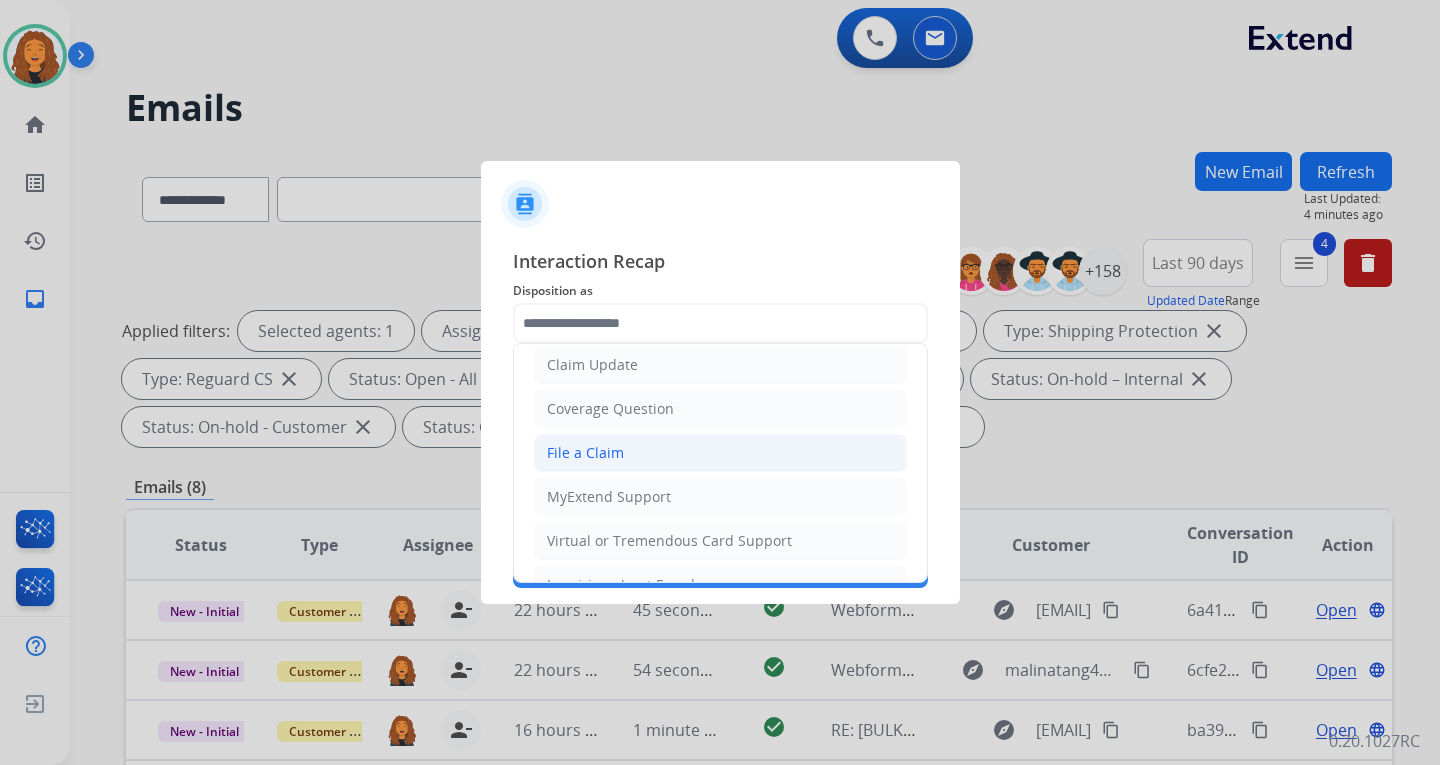 click on "File a Claim" 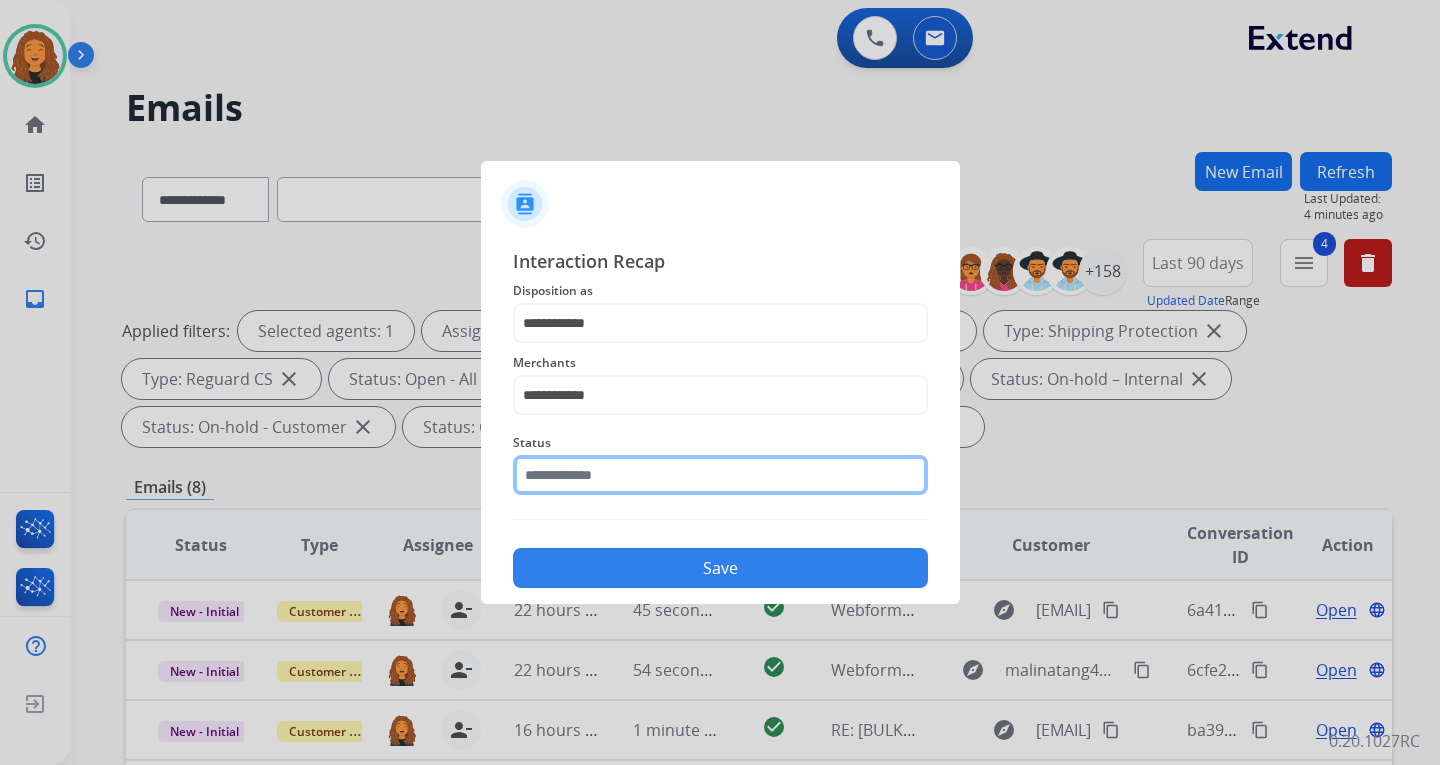 click 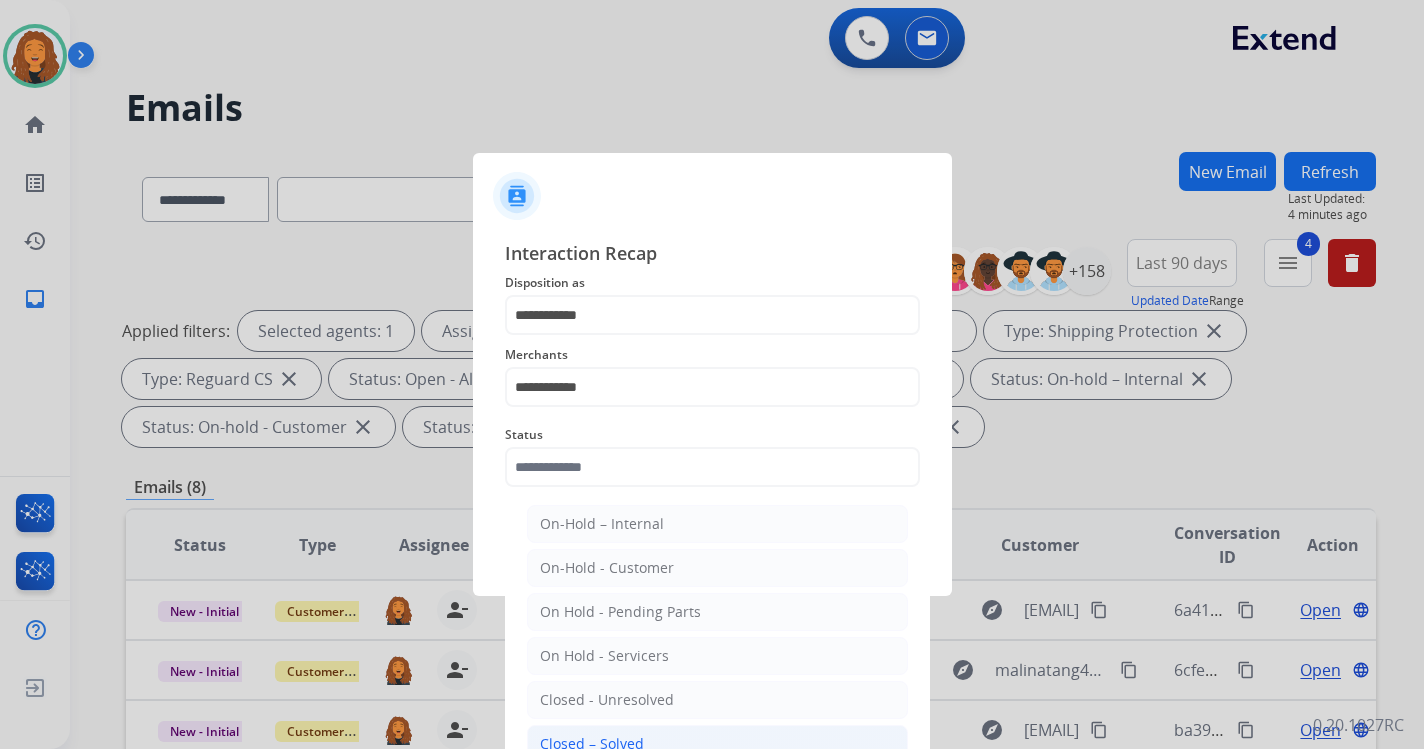 drag, startPoint x: 558, startPoint y: 739, endPoint x: 604, endPoint y: 598, distance: 148.31386 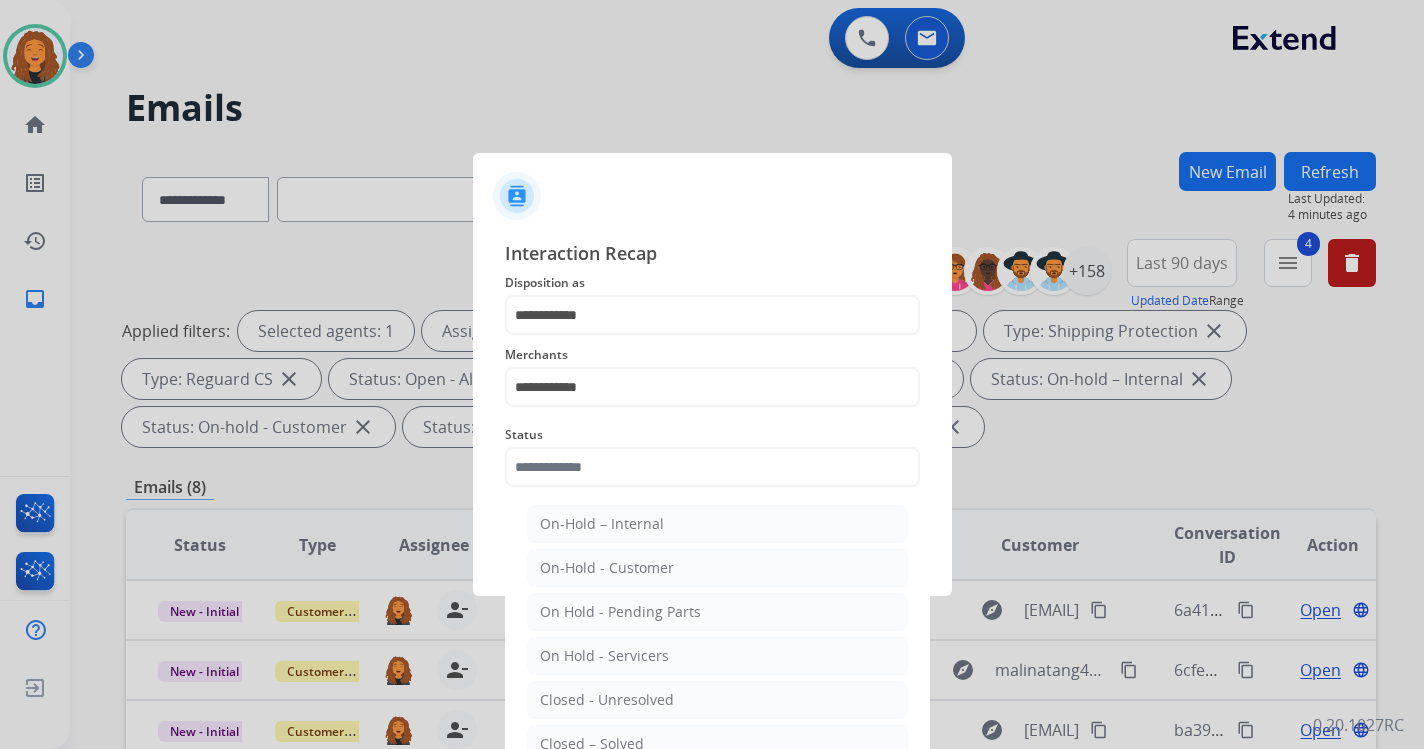 click on "Closed – Solved" 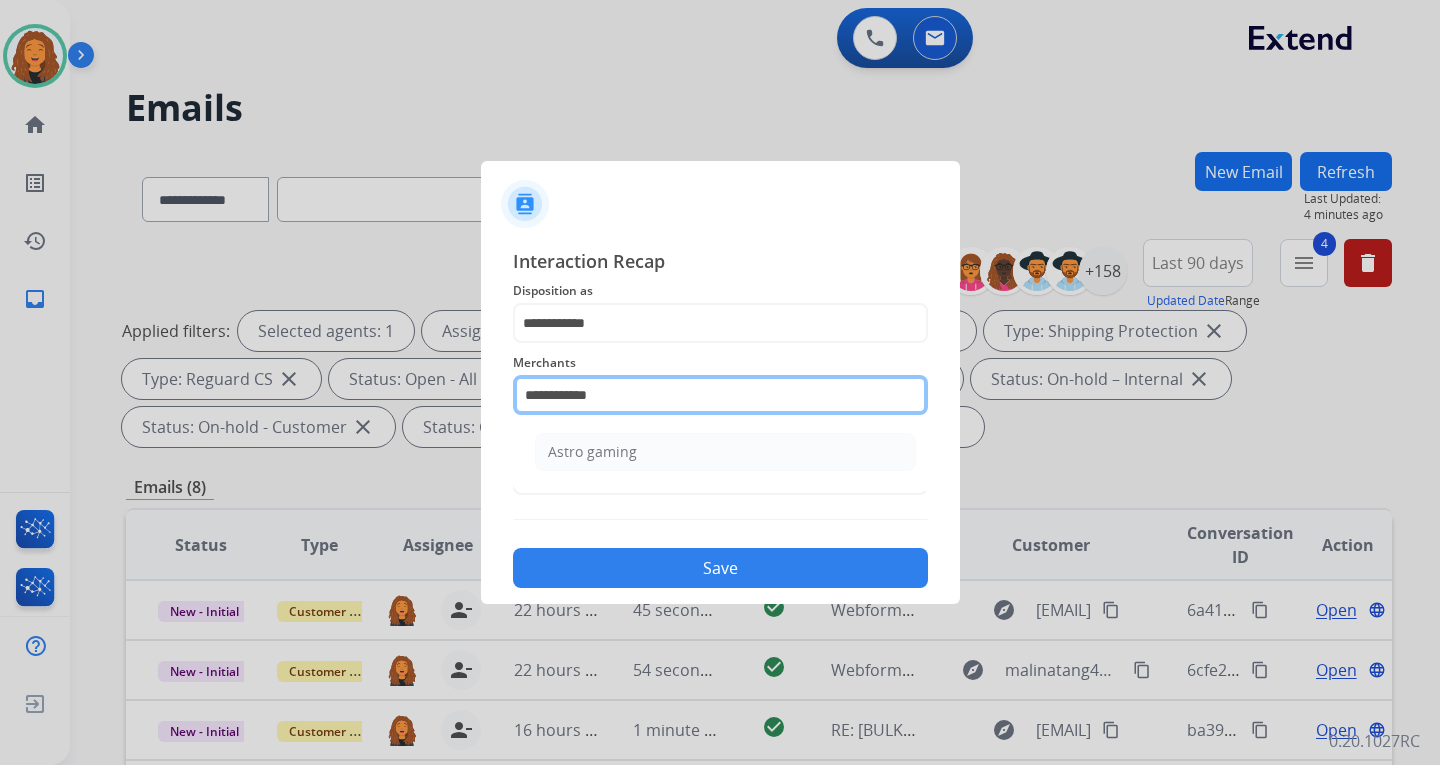 click on "**********" 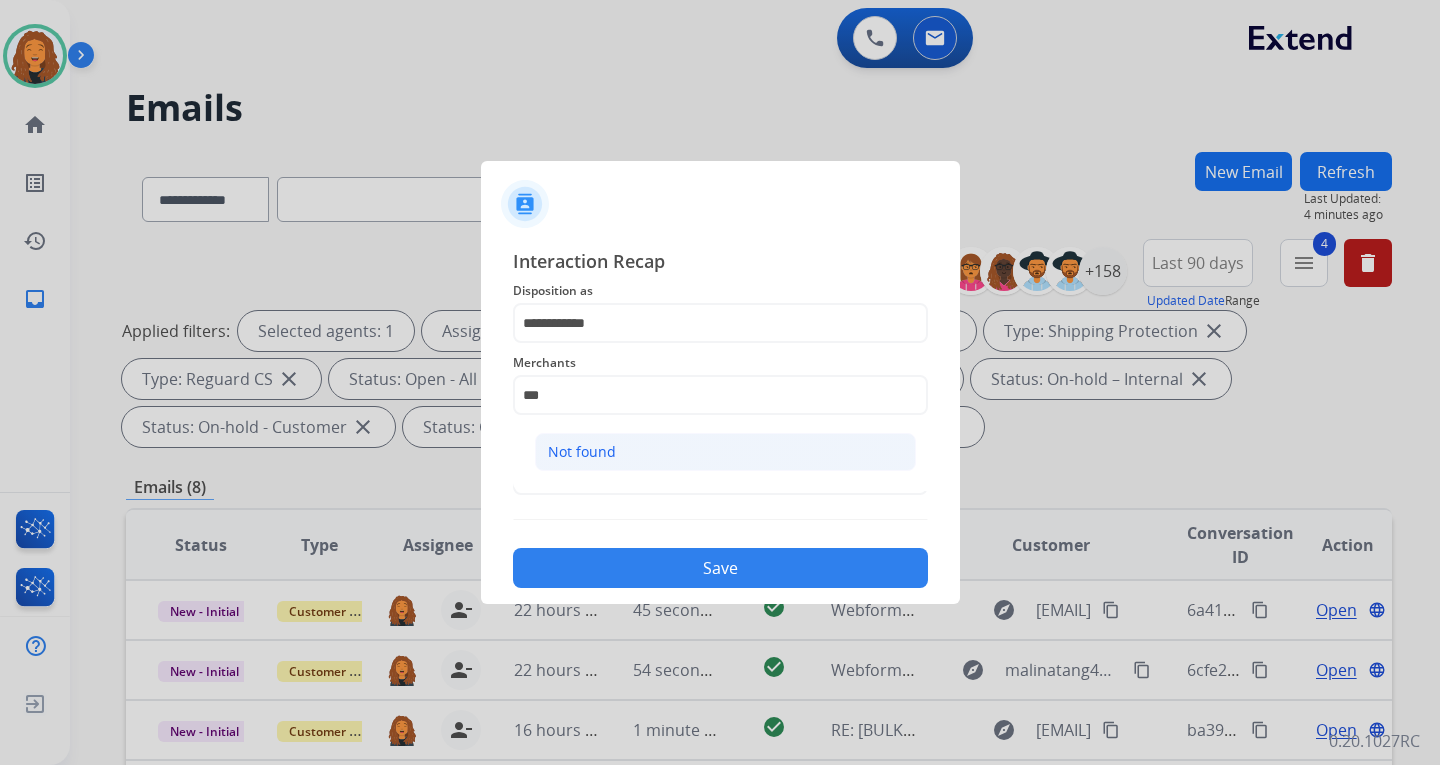 click on "Not found" 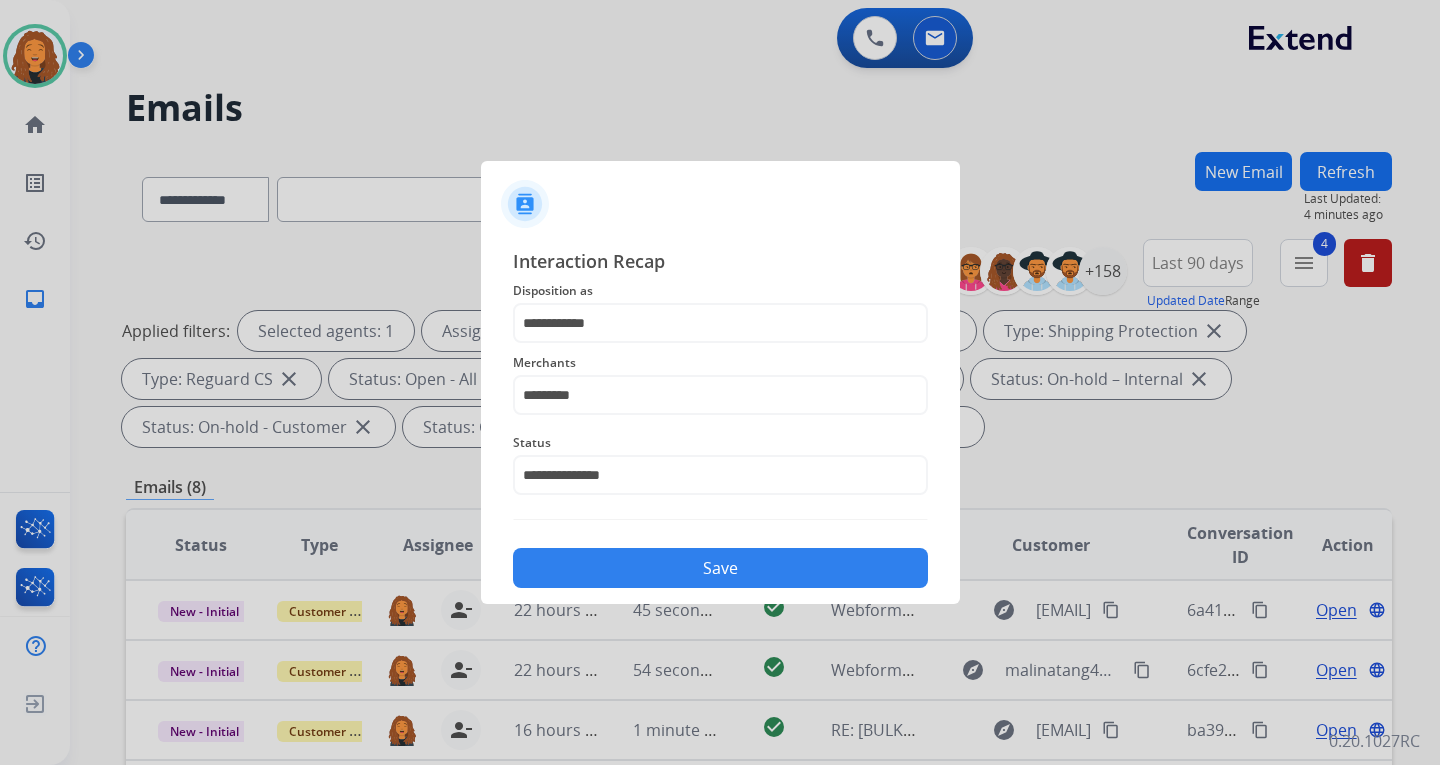 click on "Save" 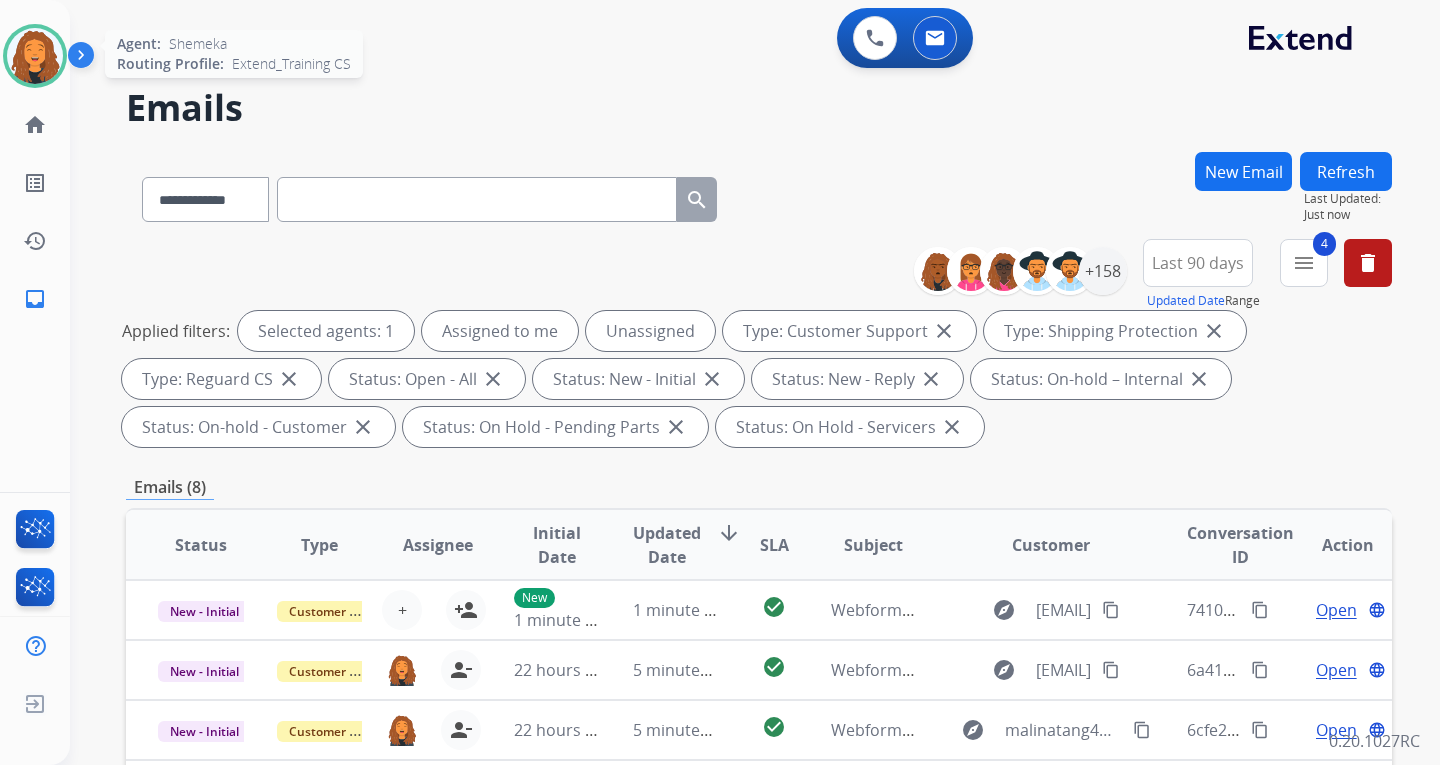 click at bounding box center [35, 56] 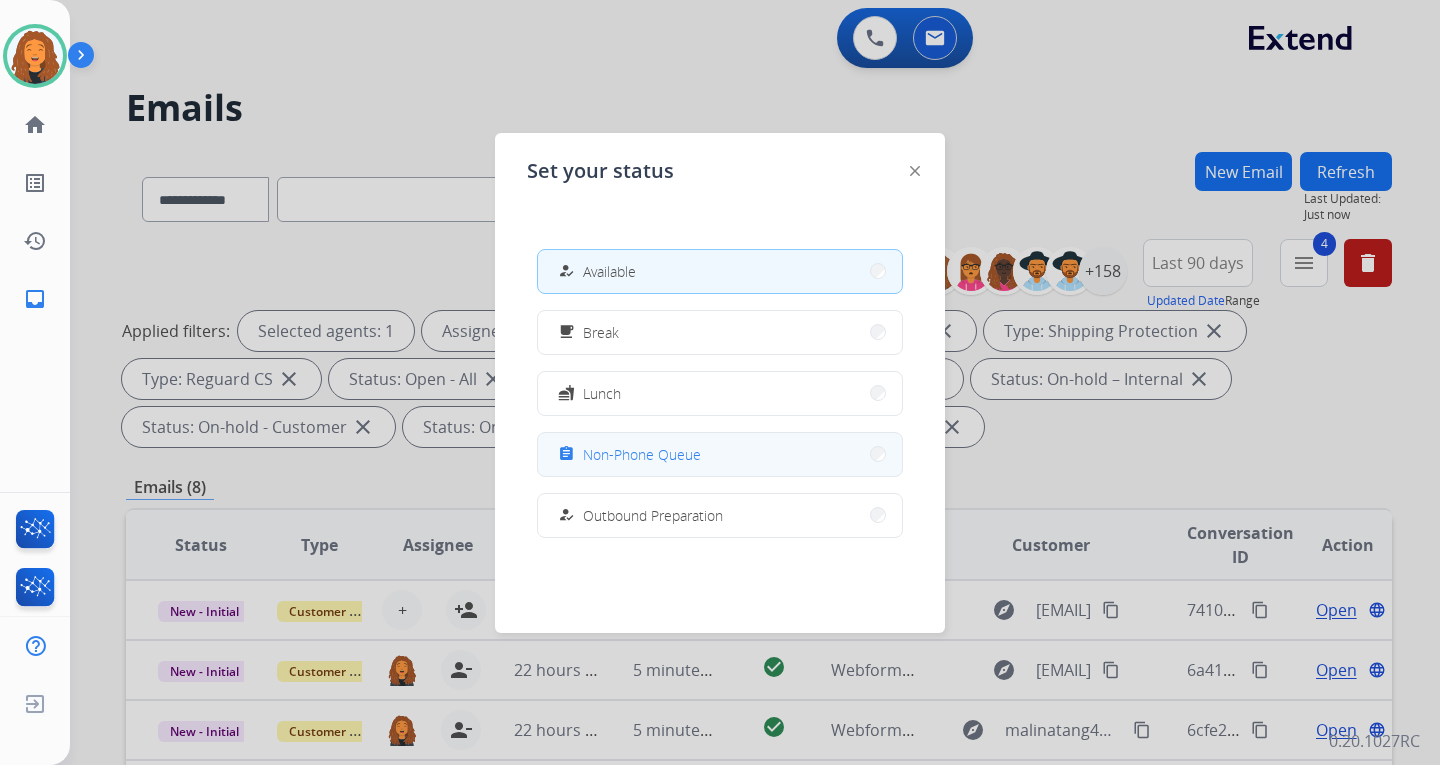 click on "Non-Phone Queue" at bounding box center (642, 454) 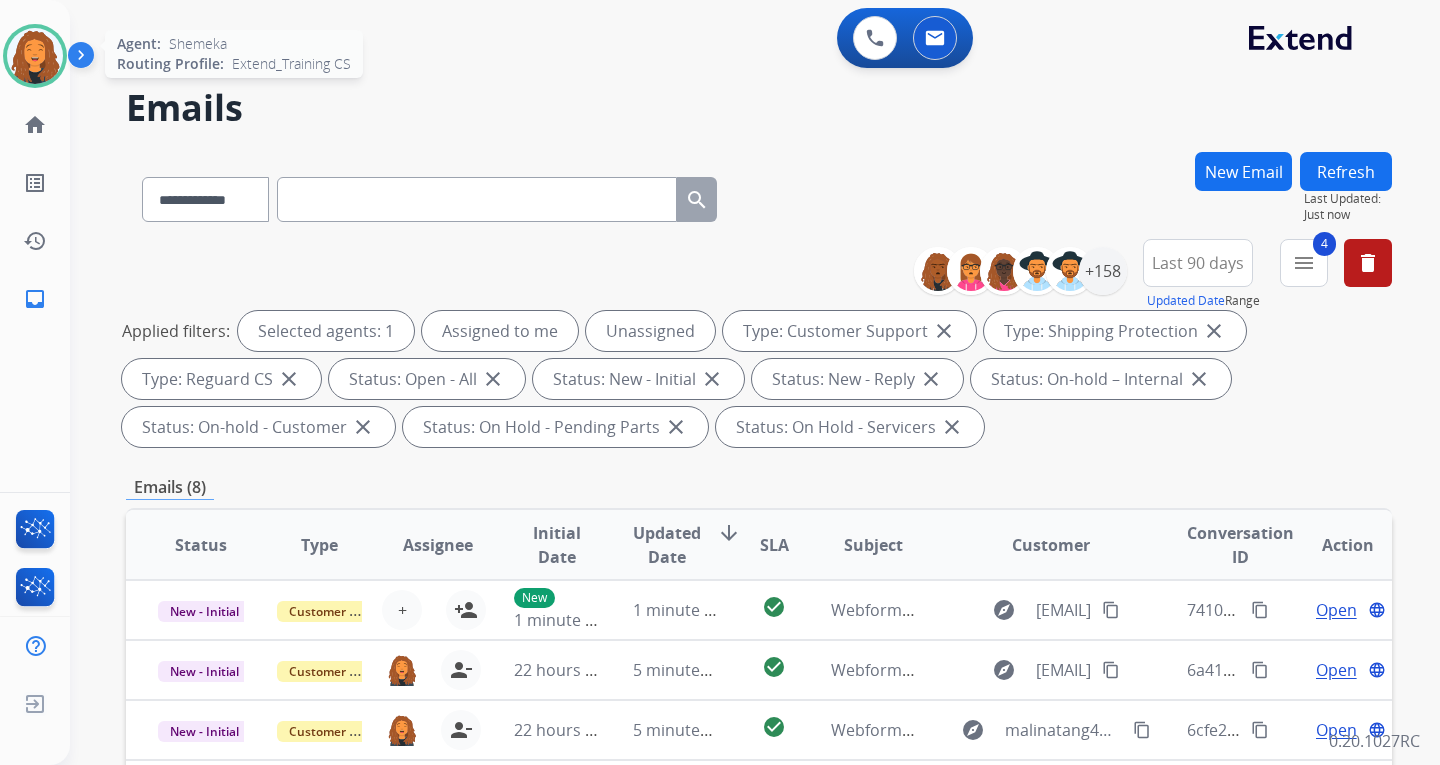 click at bounding box center (35, 56) 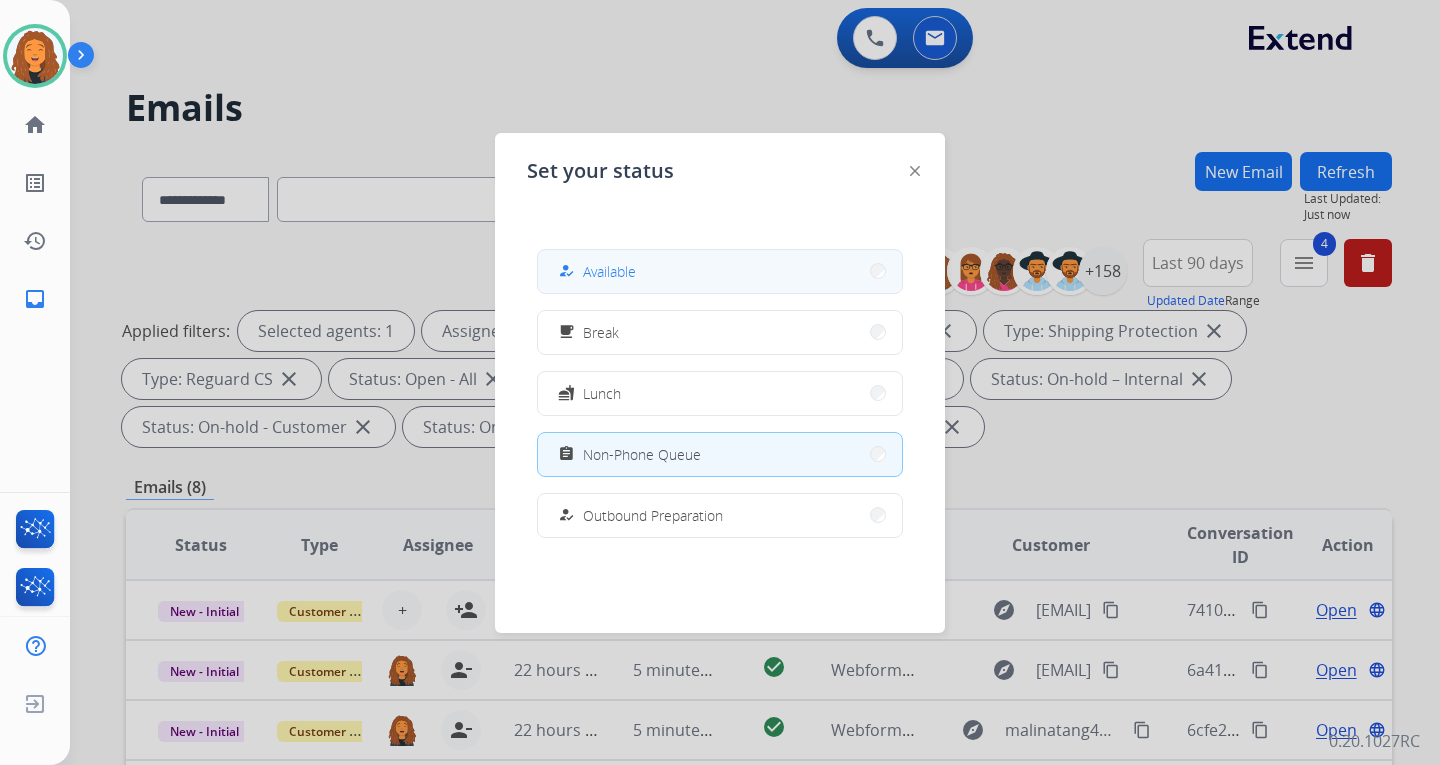 click on "how_to_reg Available" at bounding box center [720, 271] 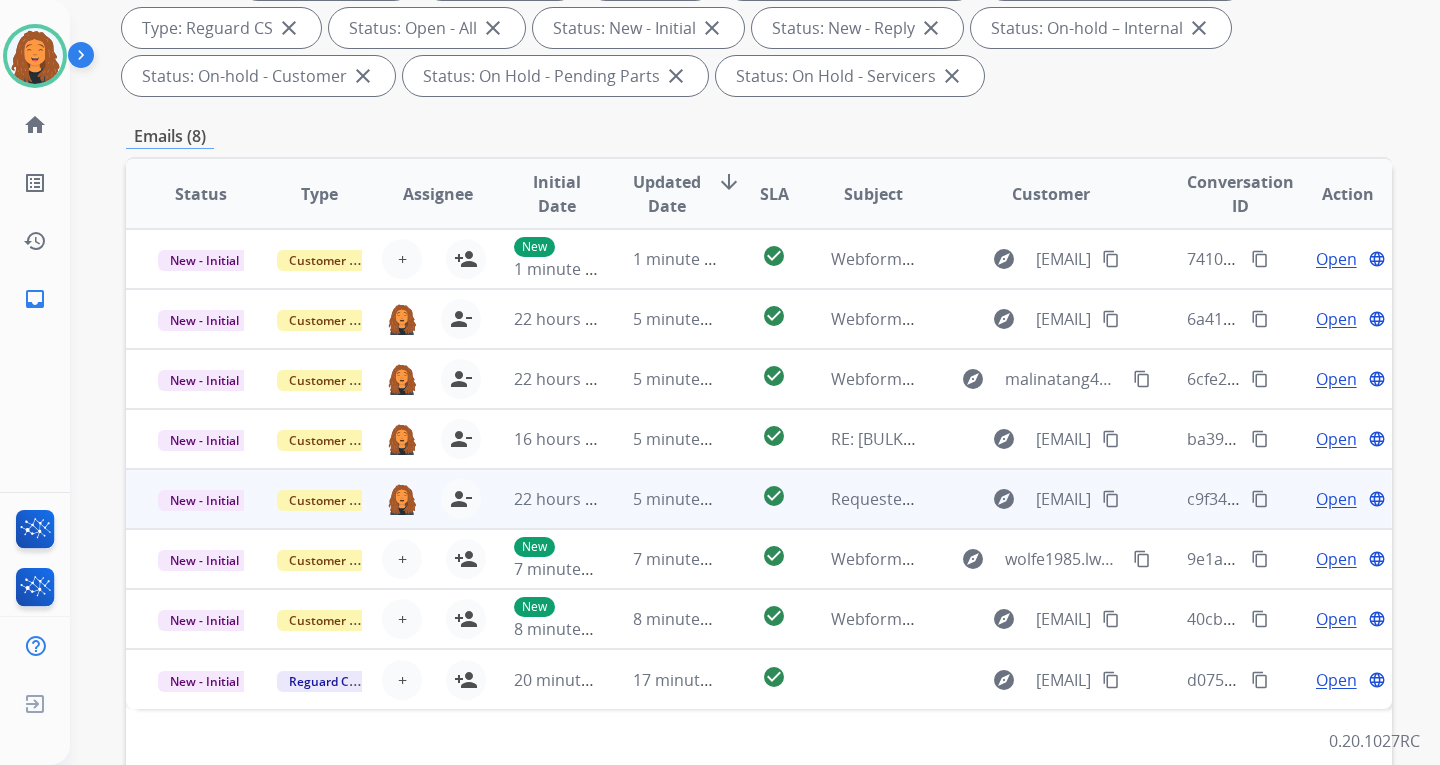 scroll, scrollTop: 400, scrollLeft: 0, axis: vertical 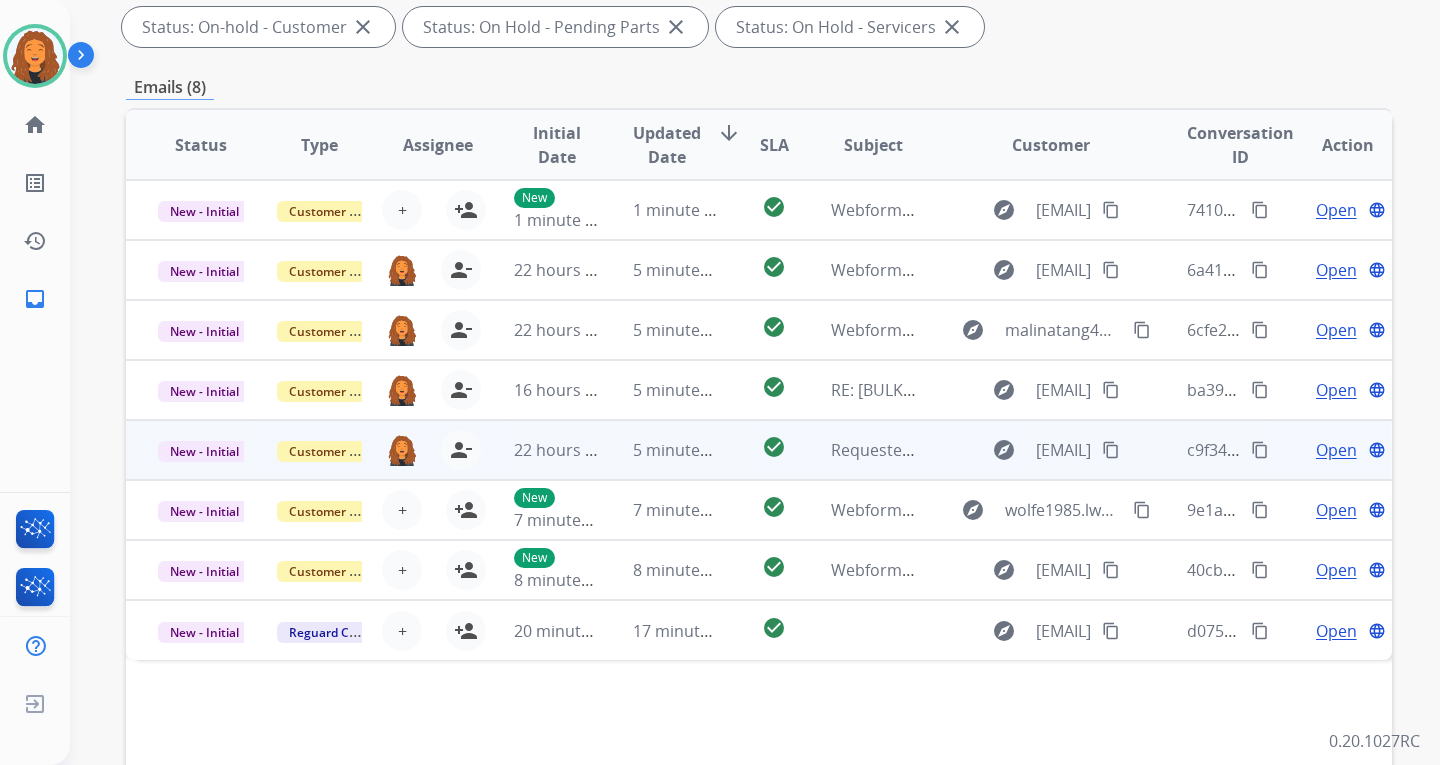 click on "content_copy" at bounding box center (1111, 450) 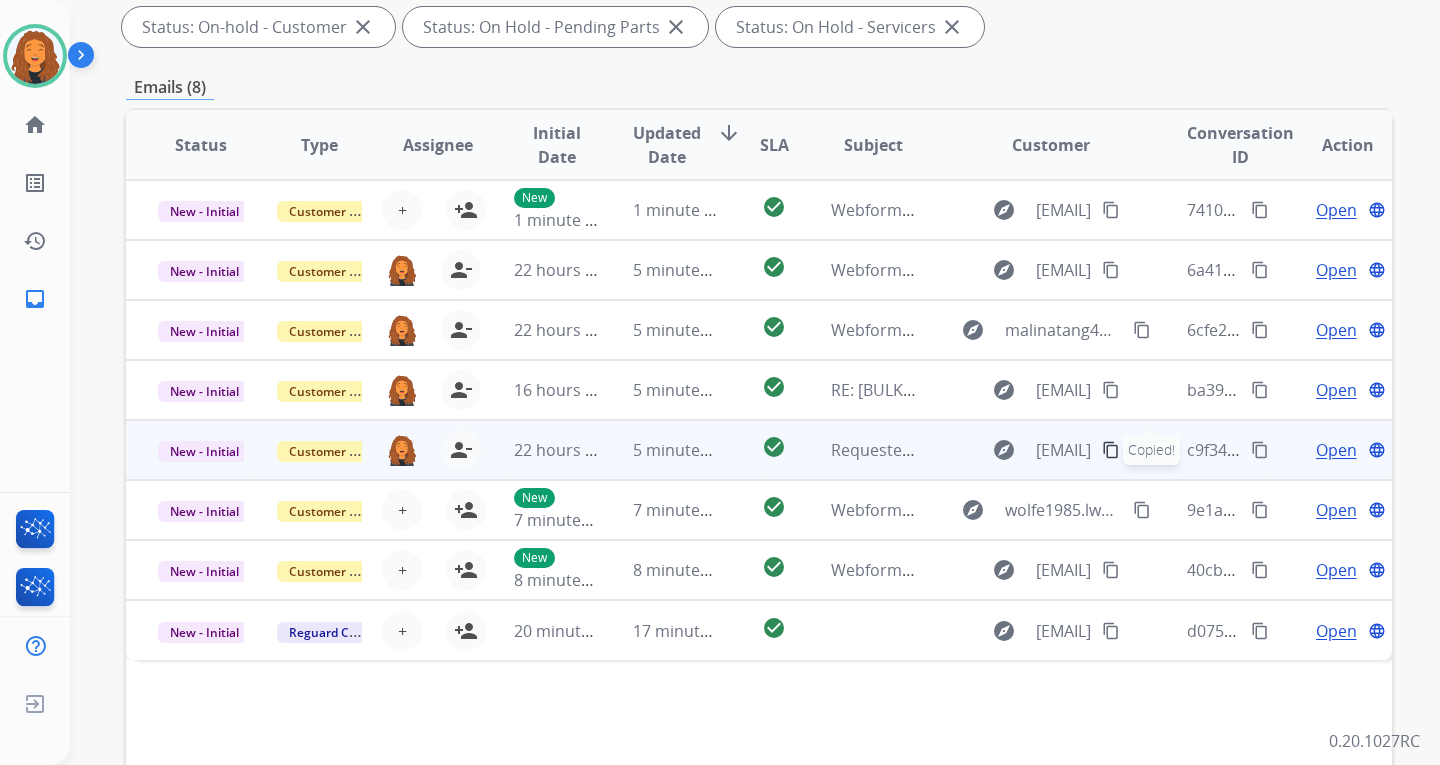 click on "Open" at bounding box center [1336, 450] 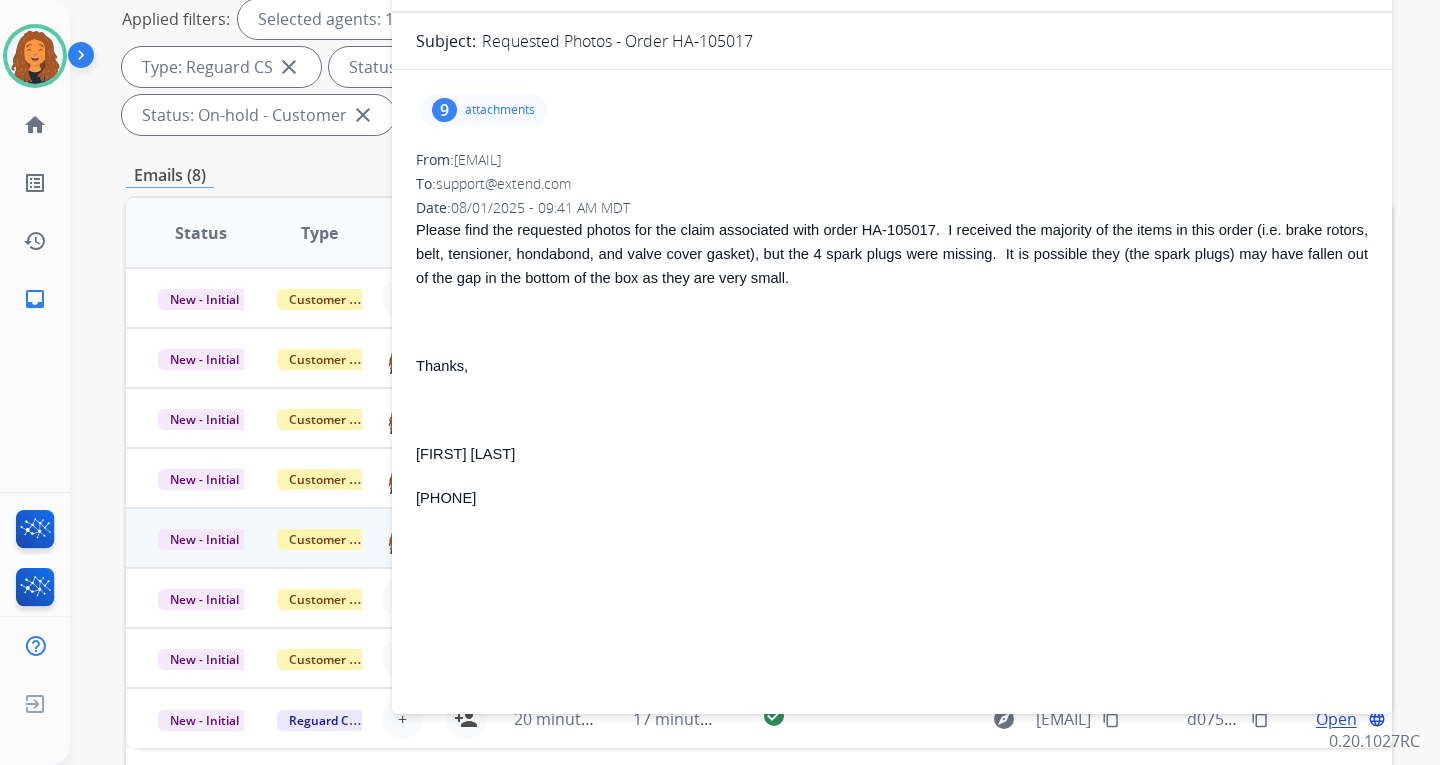 scroll, scrollTop: 300, scrollLeft: 0, axis: vertical 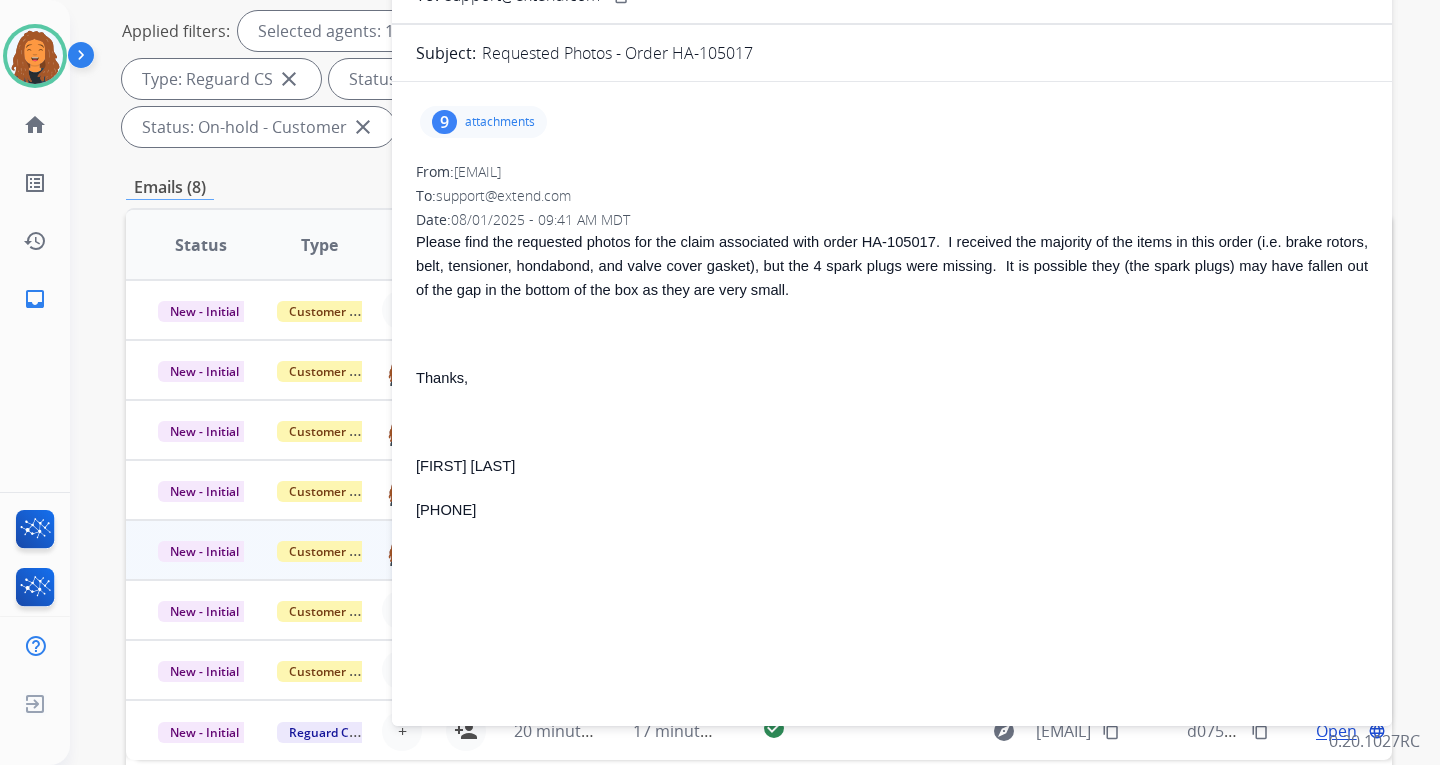 click on "9 attachments" at bounding box center [483, 122] 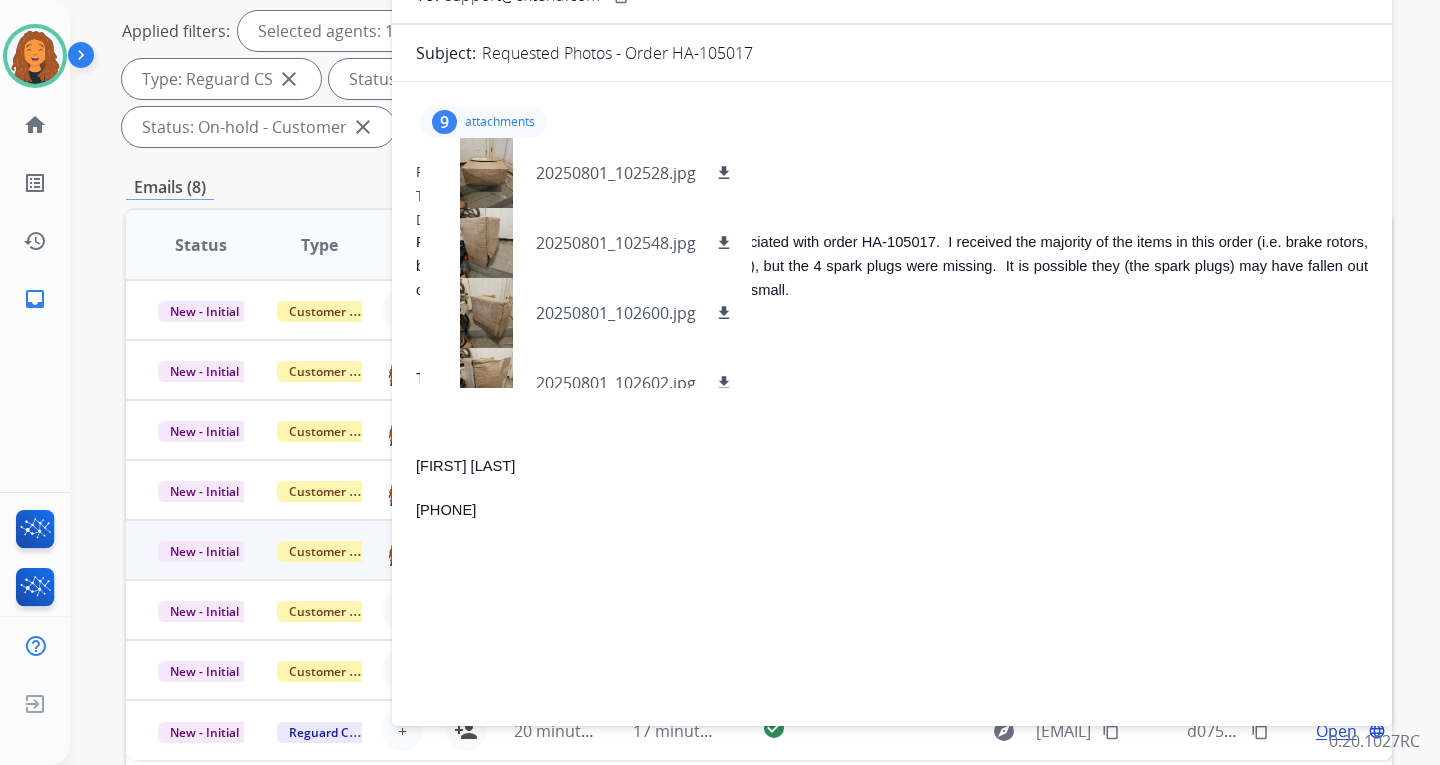 click on "Please find the requested photos for the claim associated with order HA-105017.  I received the majority of the items in this order (i.e. brake rotors, belt, tensioner, hondabond, and valve cover gasket), but the 4 spark plugs were missing.  It is possible they (the spark plugs) may have fallen out of the gap in the bottom of the box as they are very small.  Thanks,  [FIRST] [LAST] [PHONE]" at bounding box center [892, 398] 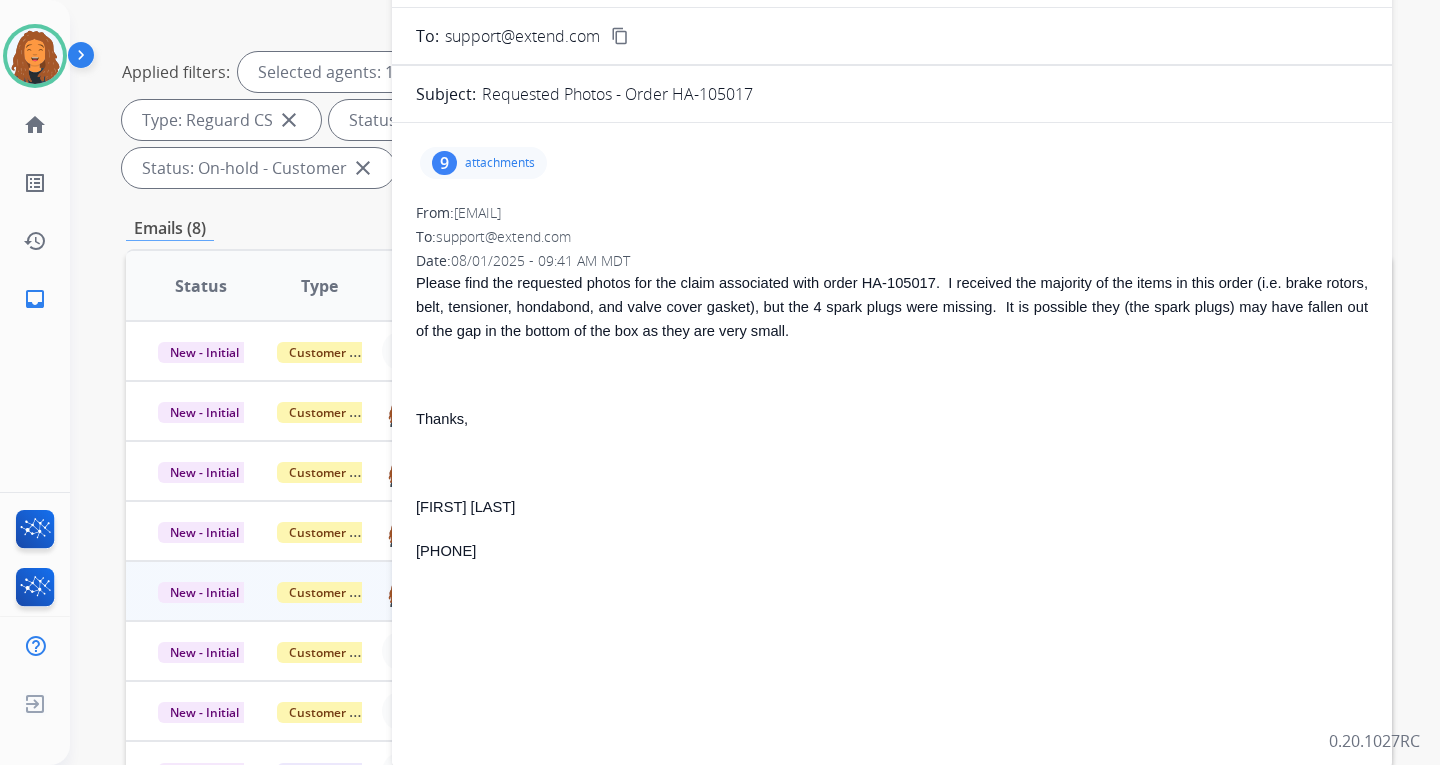 scroll, scrollTop: 0, scrollLeft: 0, axis: both 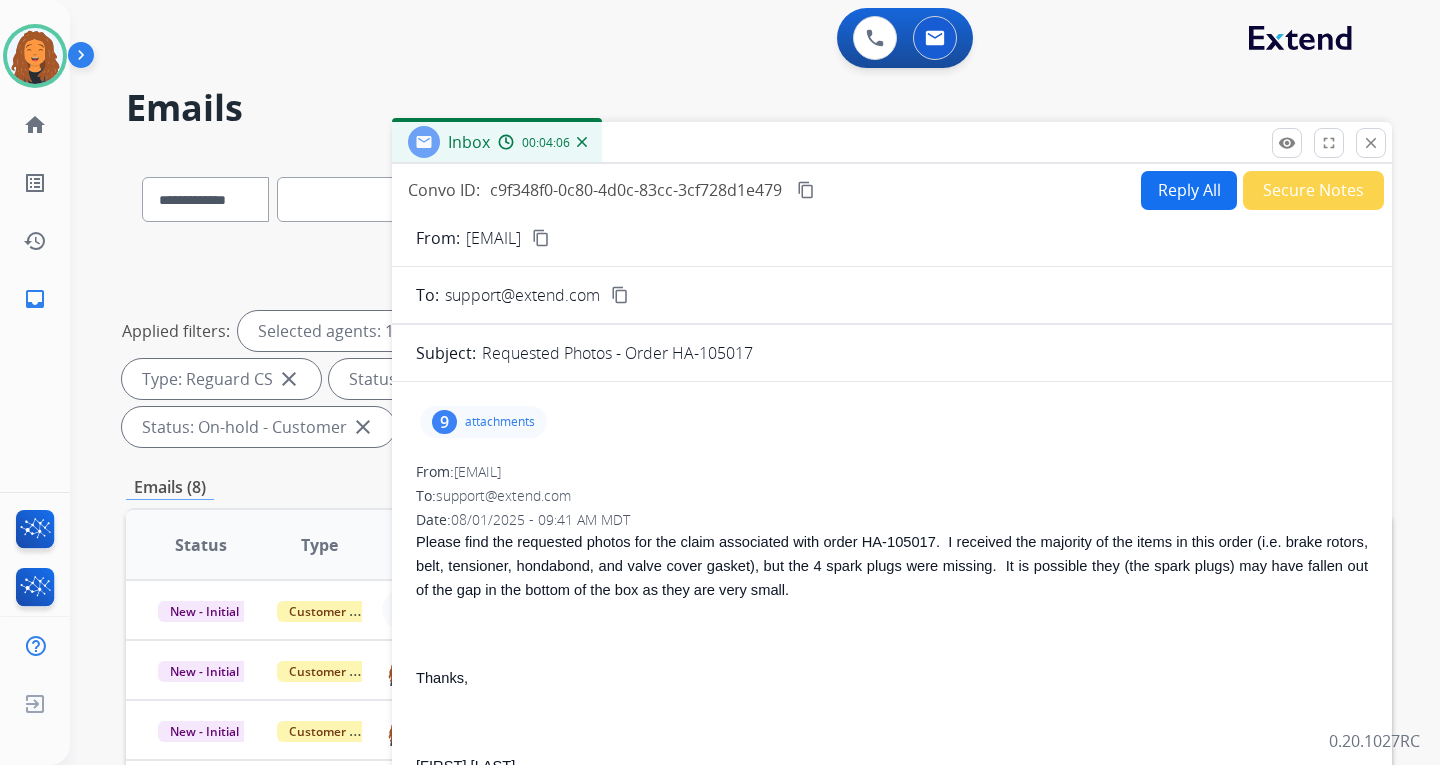 click on "content_copy" at bounding box center (806, 190) 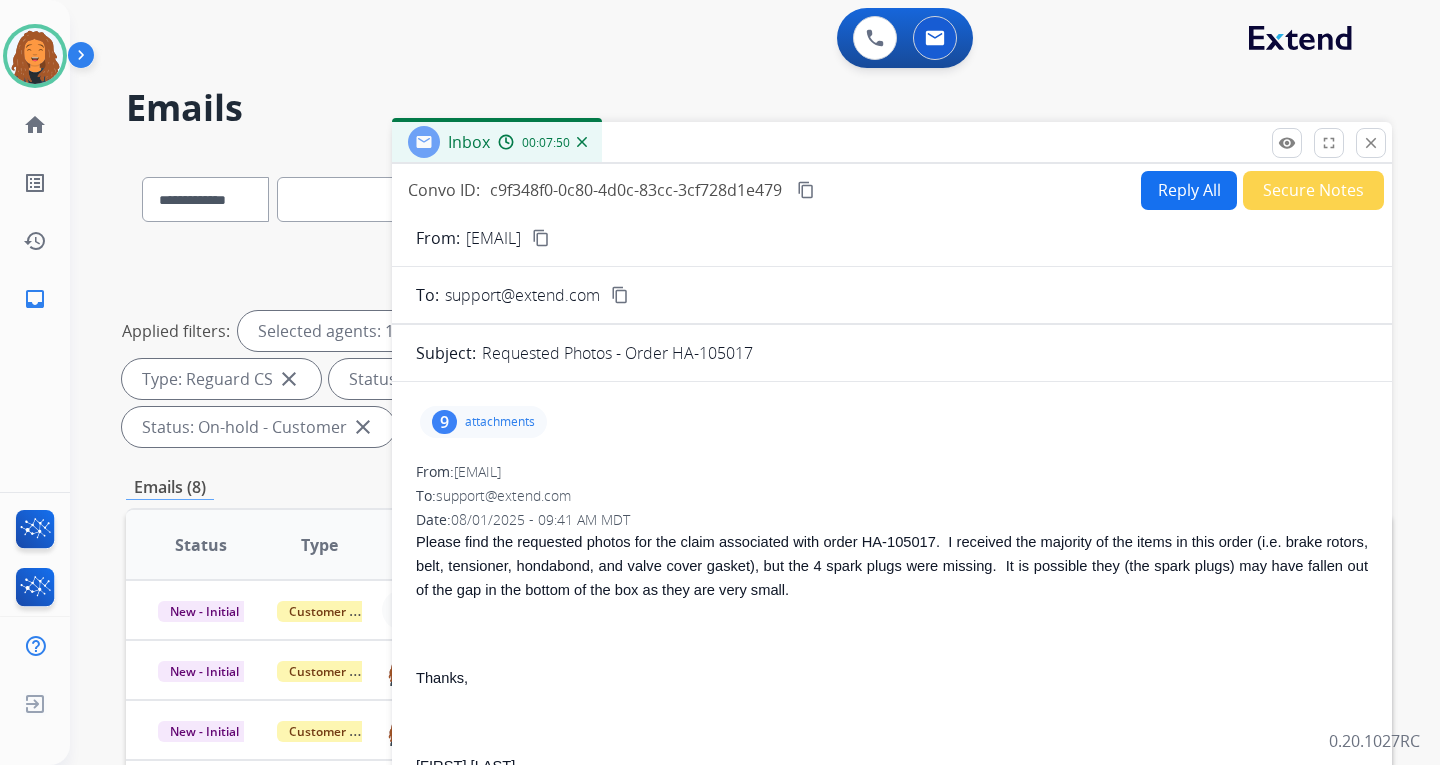 click on "From: [EMAIL] content_copy" at bounding box center (892, 238) 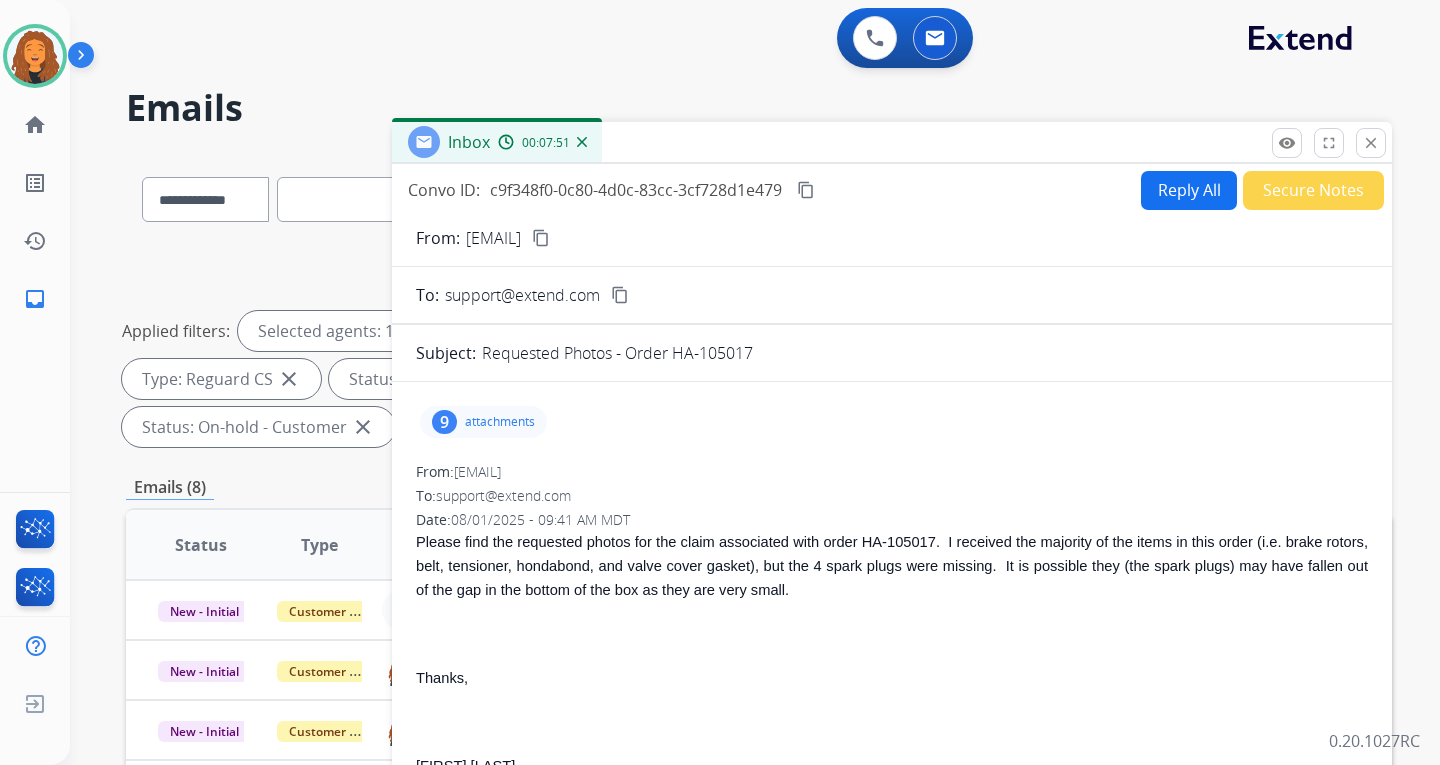 drag, startPoint x: 637, startPoint y: 232, endPoint x: 577, endPoint y: 216, distance: 62.0967 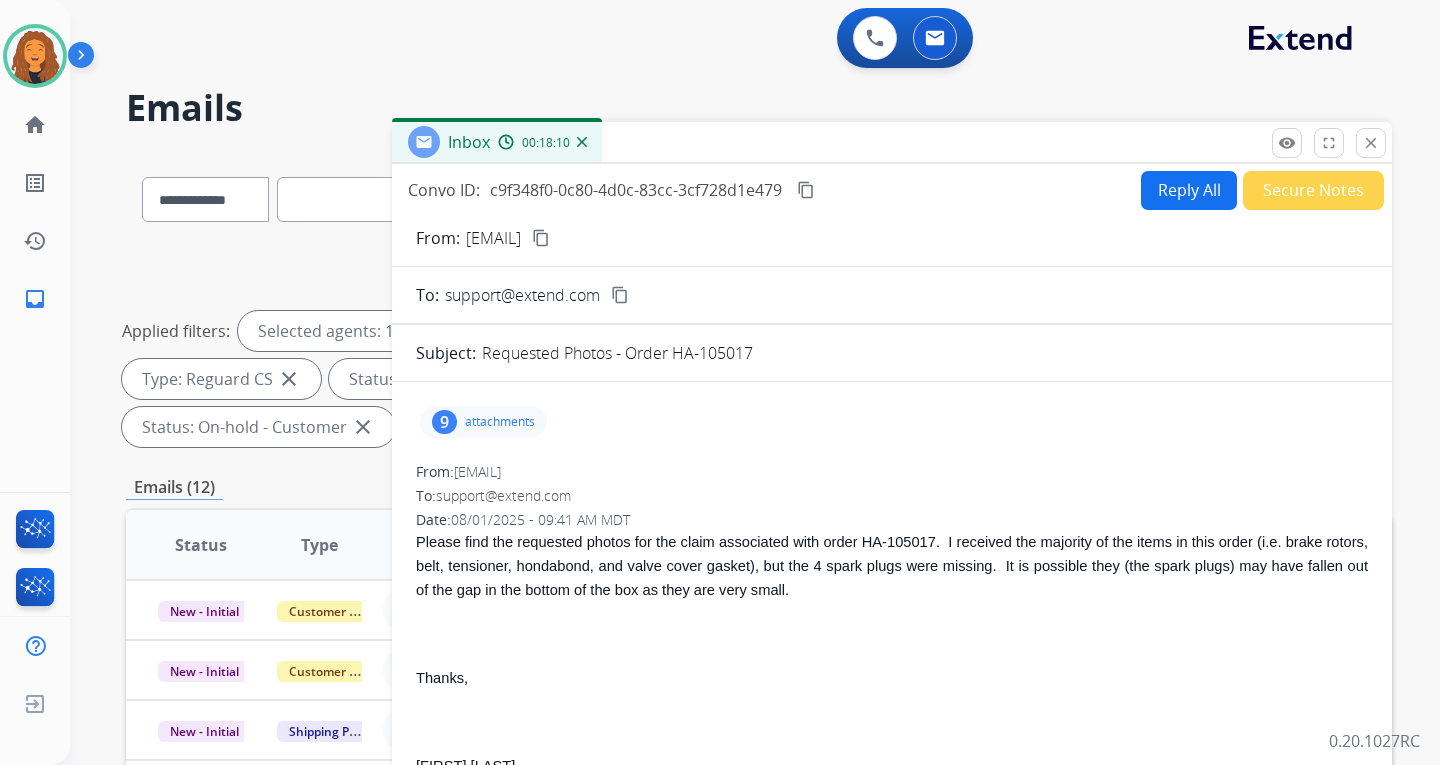 click on "Reply All" at bounding box center (1189, 190) 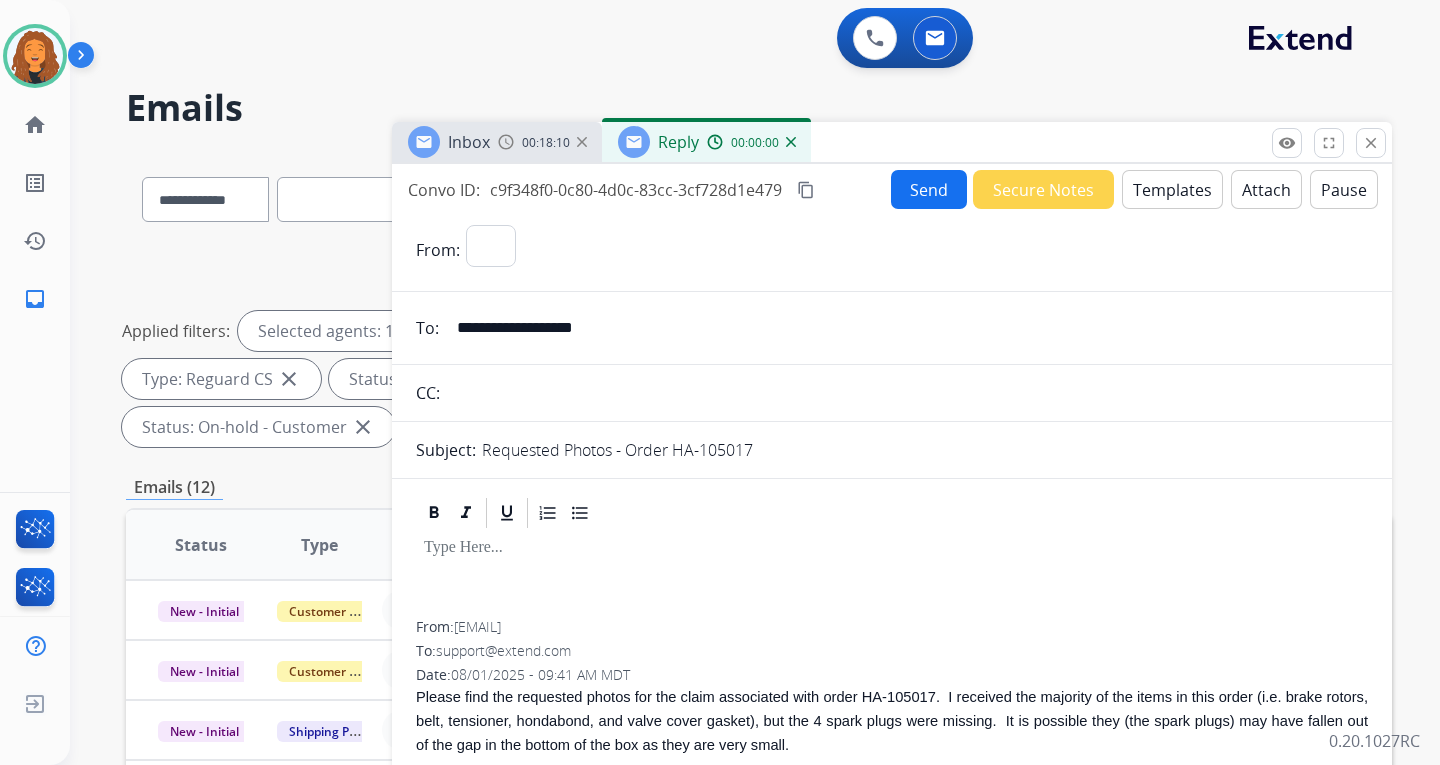 select on "**********" 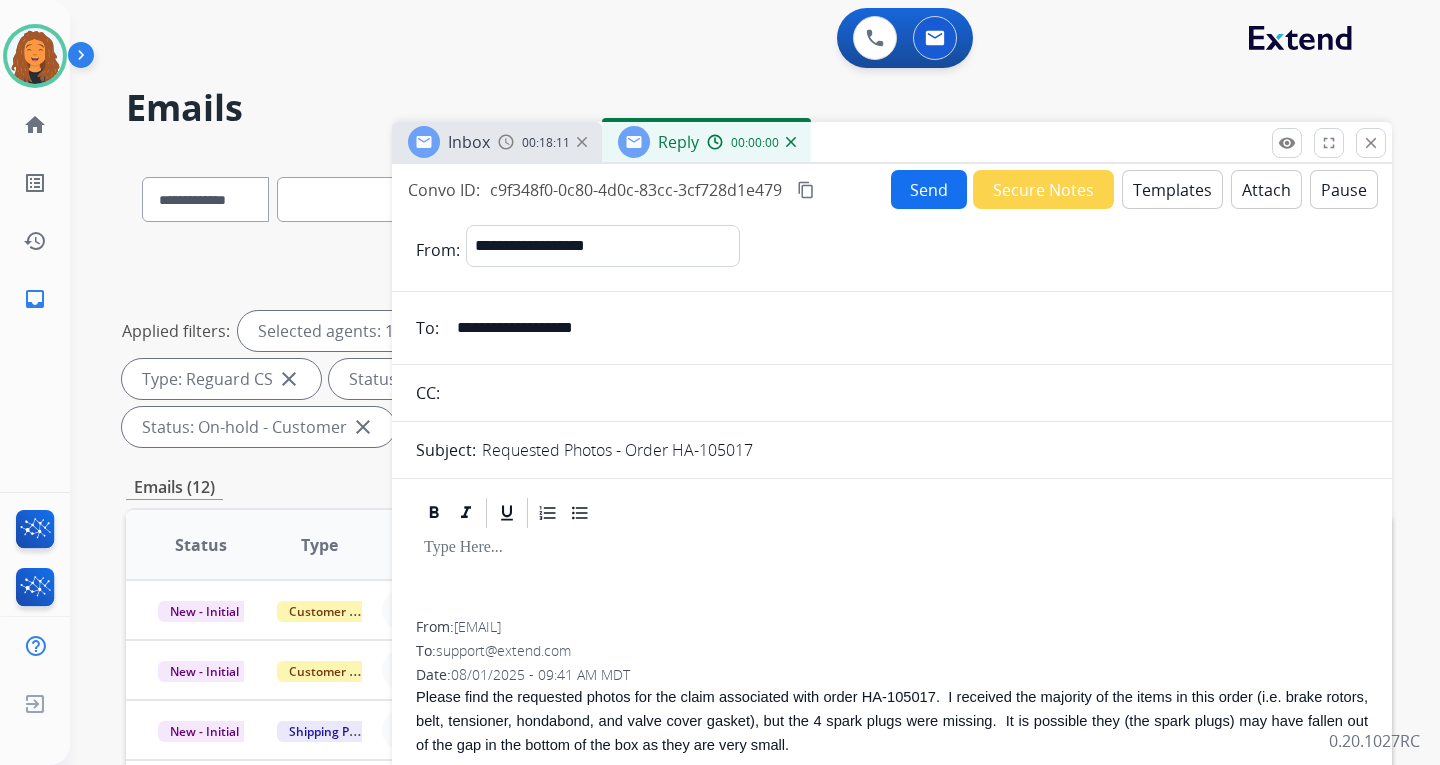 click on "Templates" at bounding box center (1172, 189) 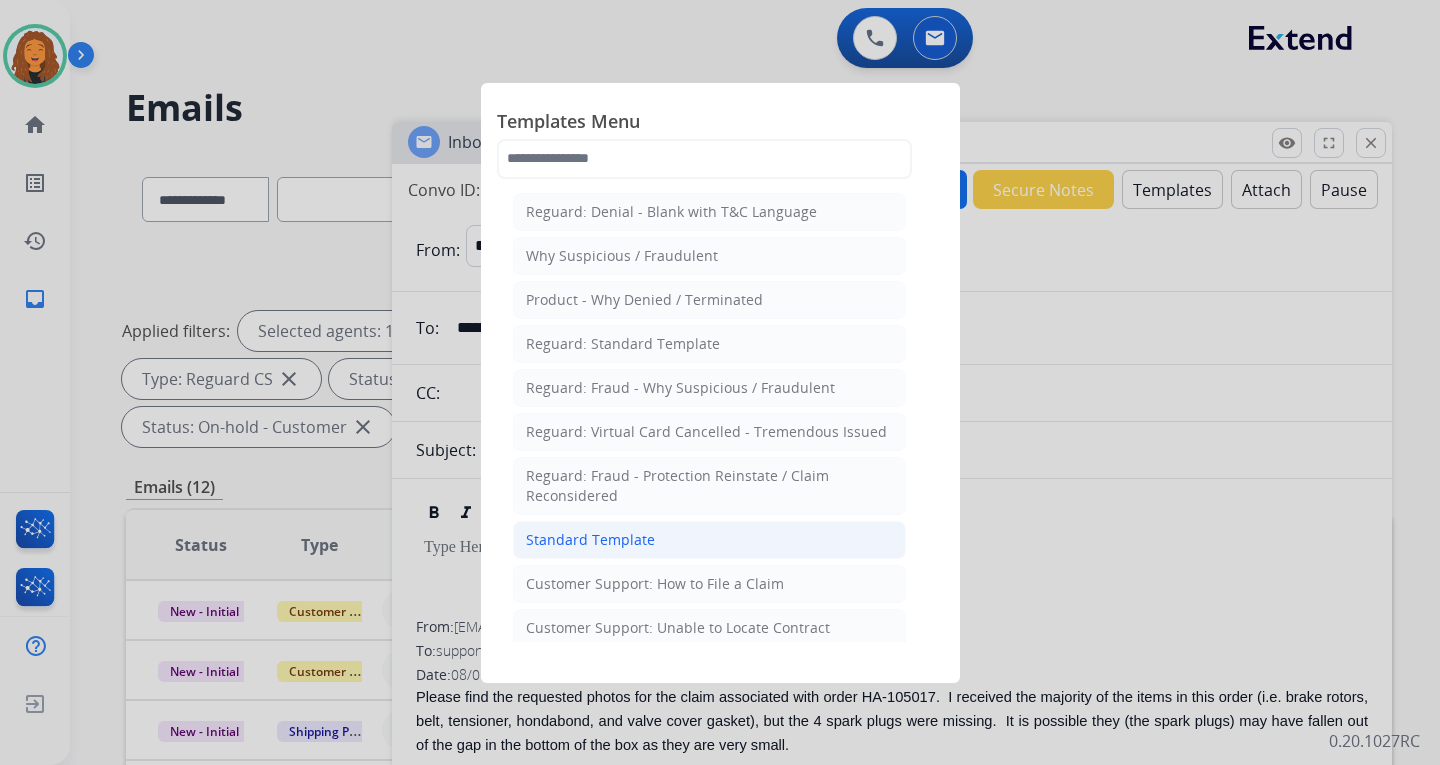 click on "Standard Template" 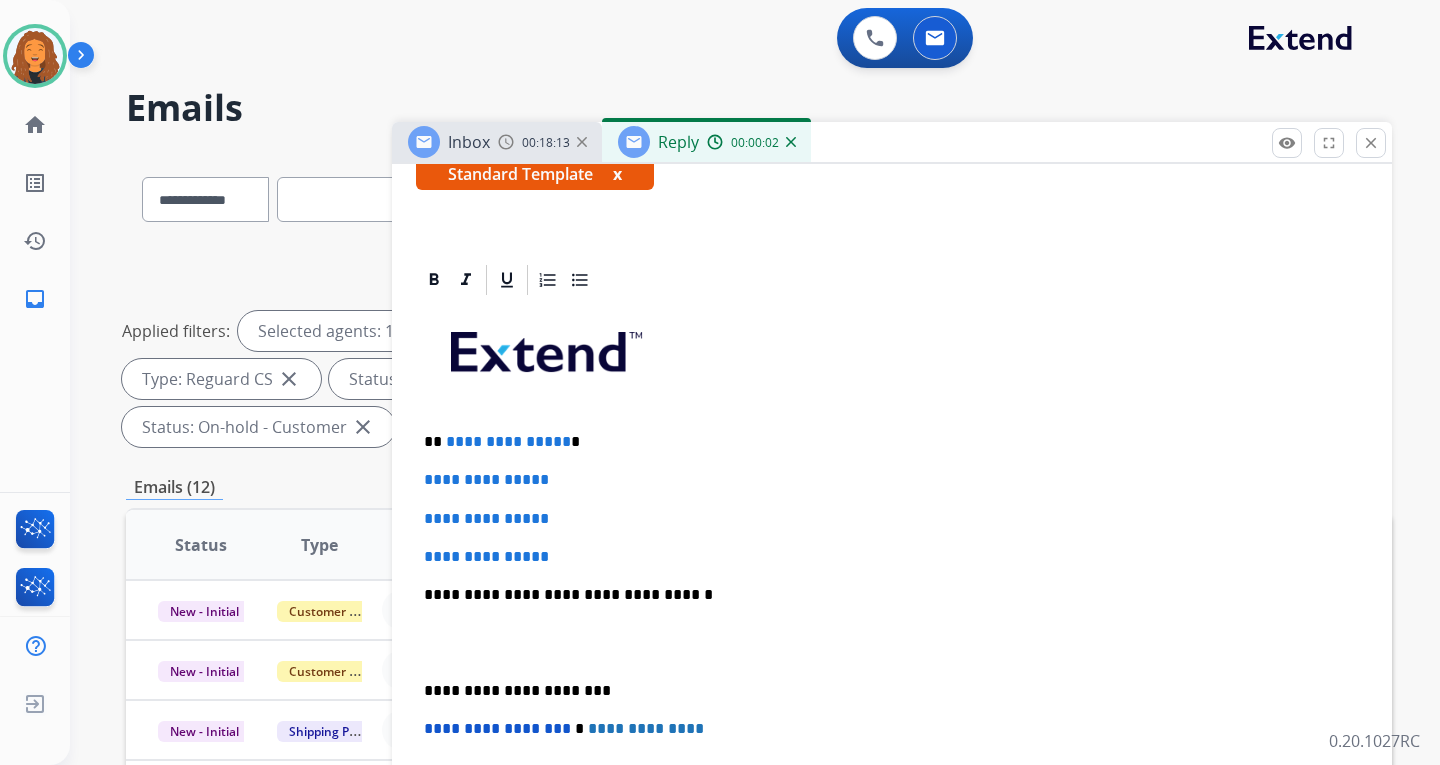 scroll, scrollTop: 400, scrollLeft: 0, axis: vertical 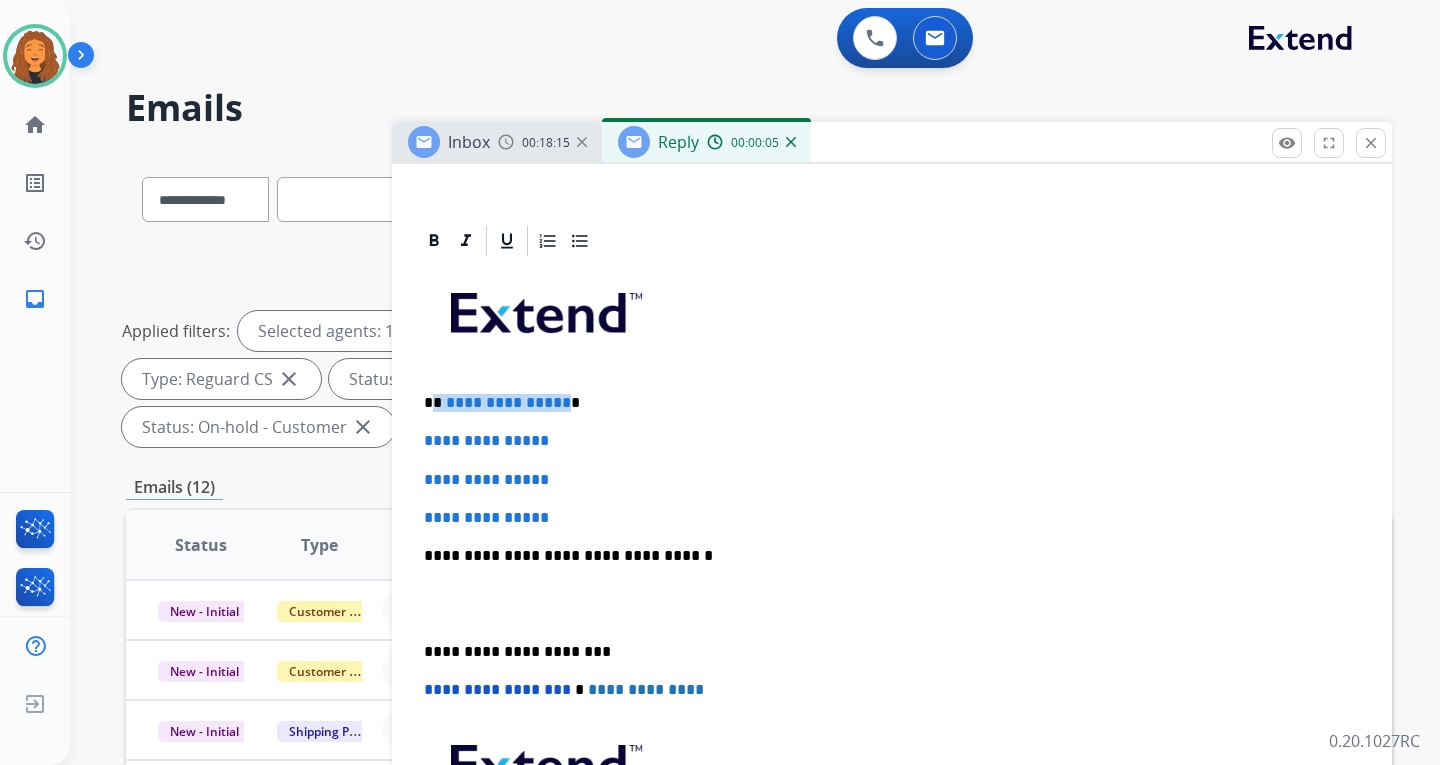 drag, startPoint x: 561, startPoint y: 401, endPoint x: 435, endPoint y: 397, distance: 126.06348 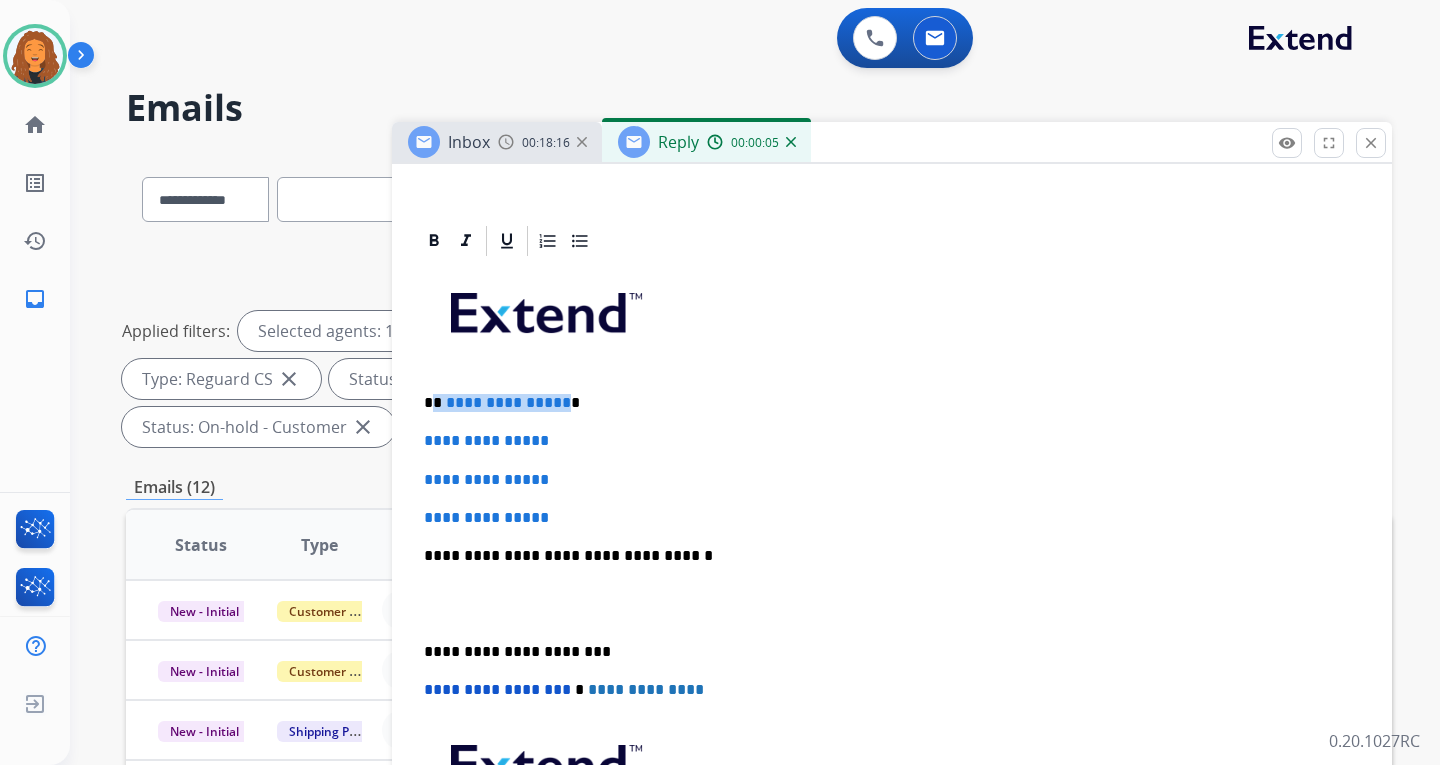 type 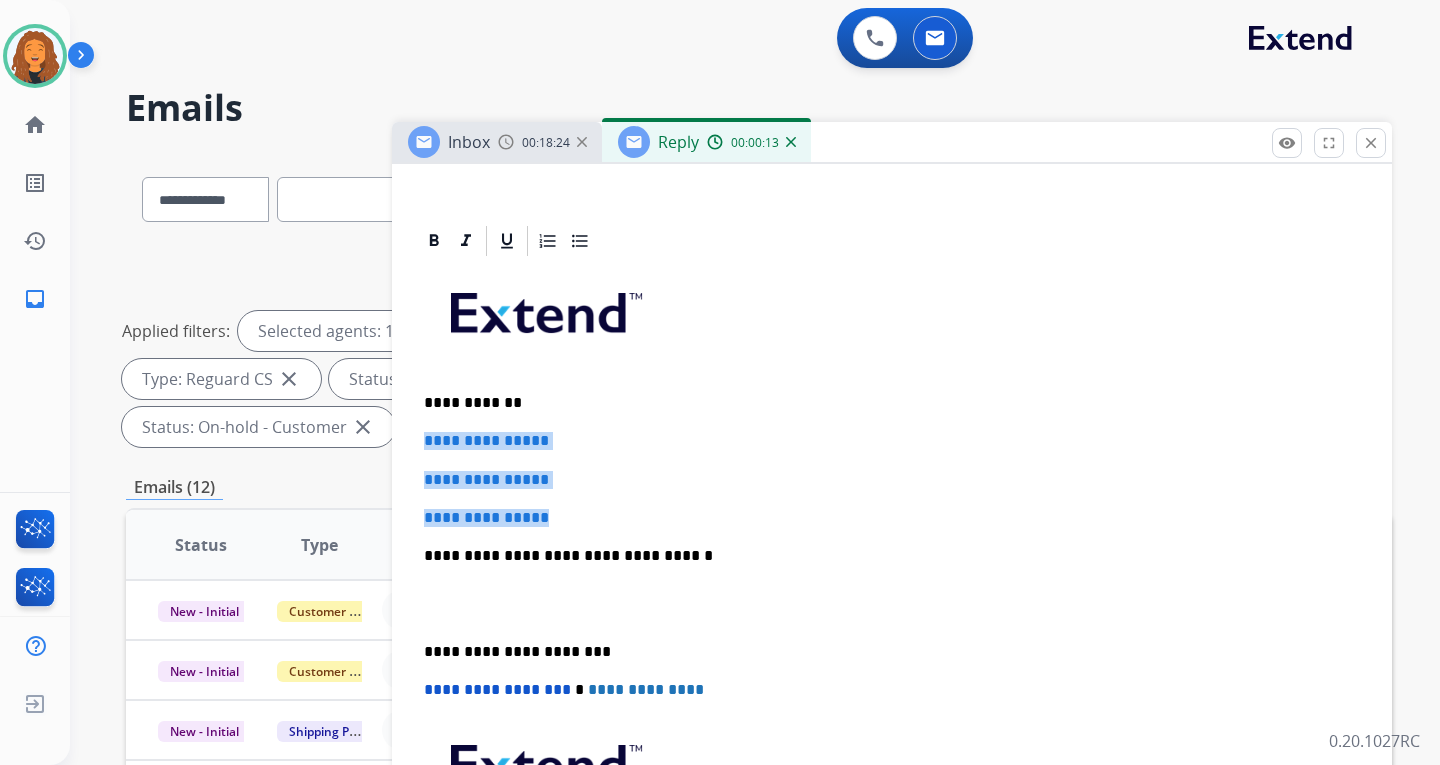 drag, startPoint x: 579, startPoint y: 510, endPoint x: 414, endPoint y: 415, distance: 190.39433 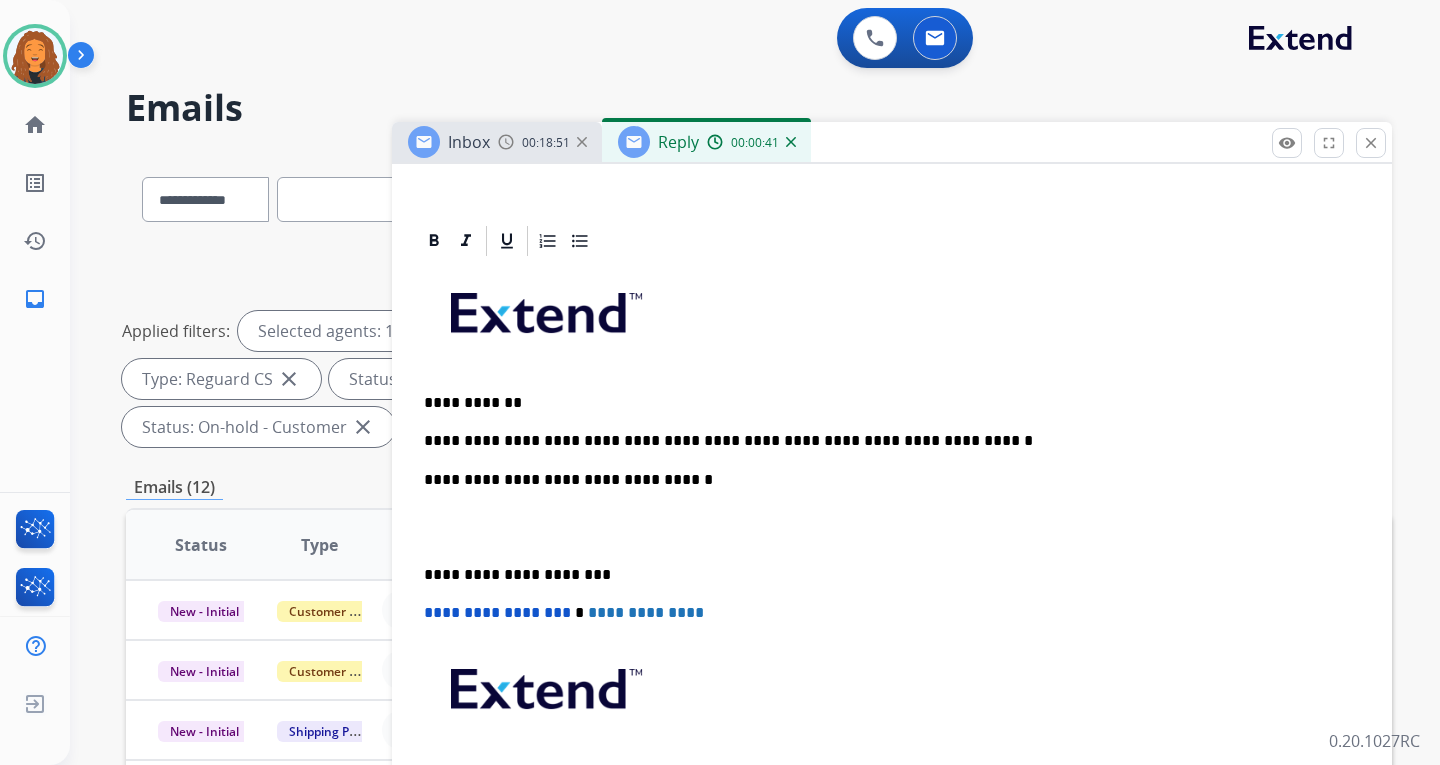 click on "**********" at bounding box center (884, 441) 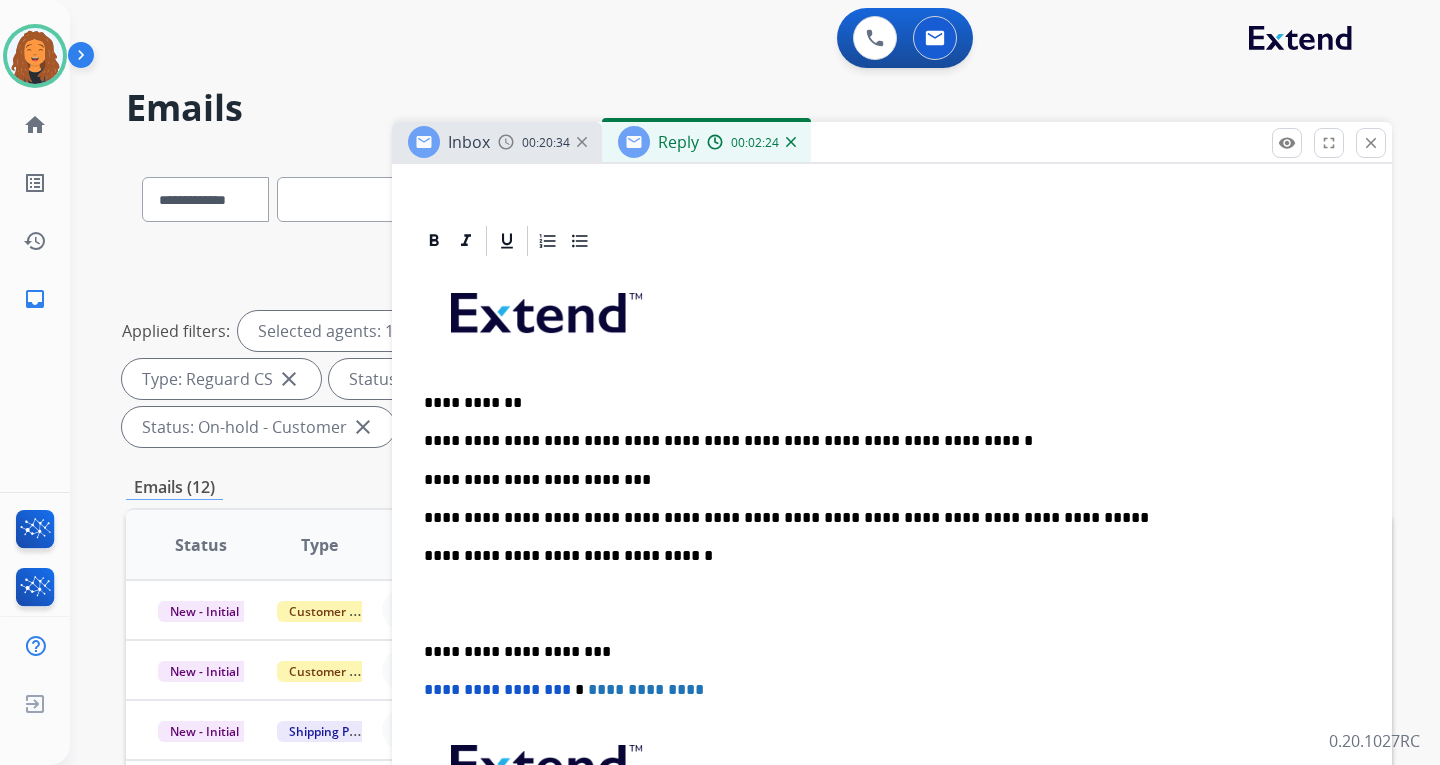 click on "**********" at bounding box center [884, 480] 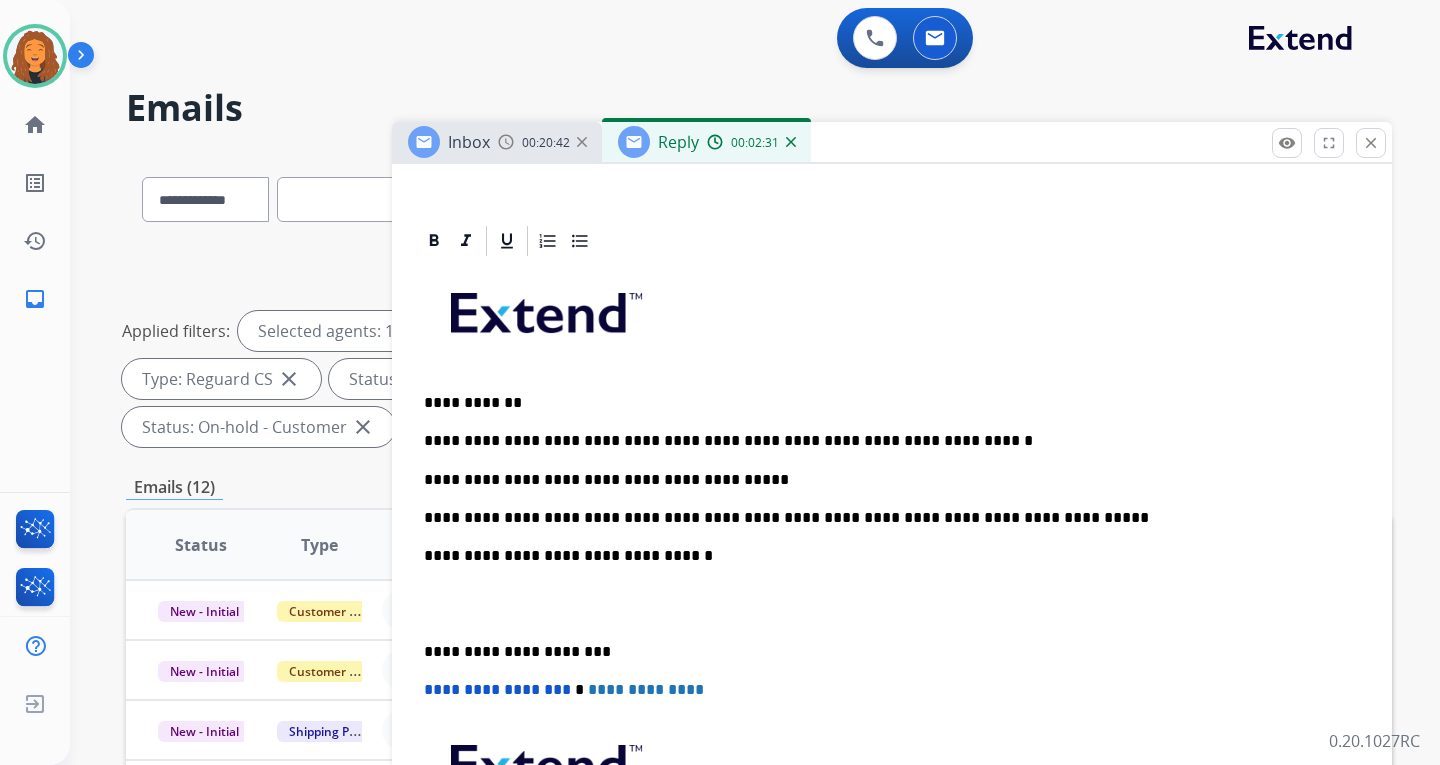 click on "**********" at bounding box center (884, 480) 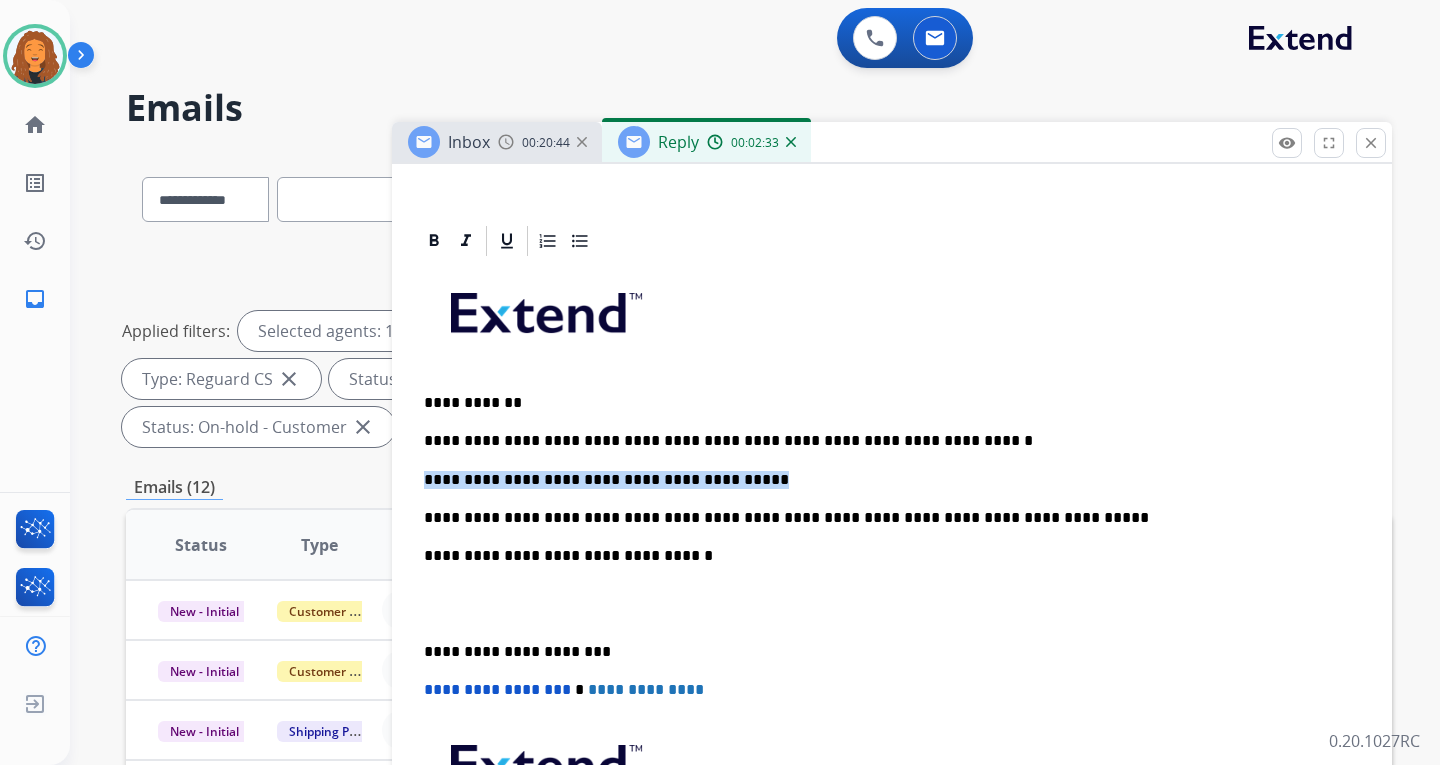 drag, startPoint x: 735, startPoint y: 484, endPoint x: 430, endPoint y: 406, distance: 314.81583 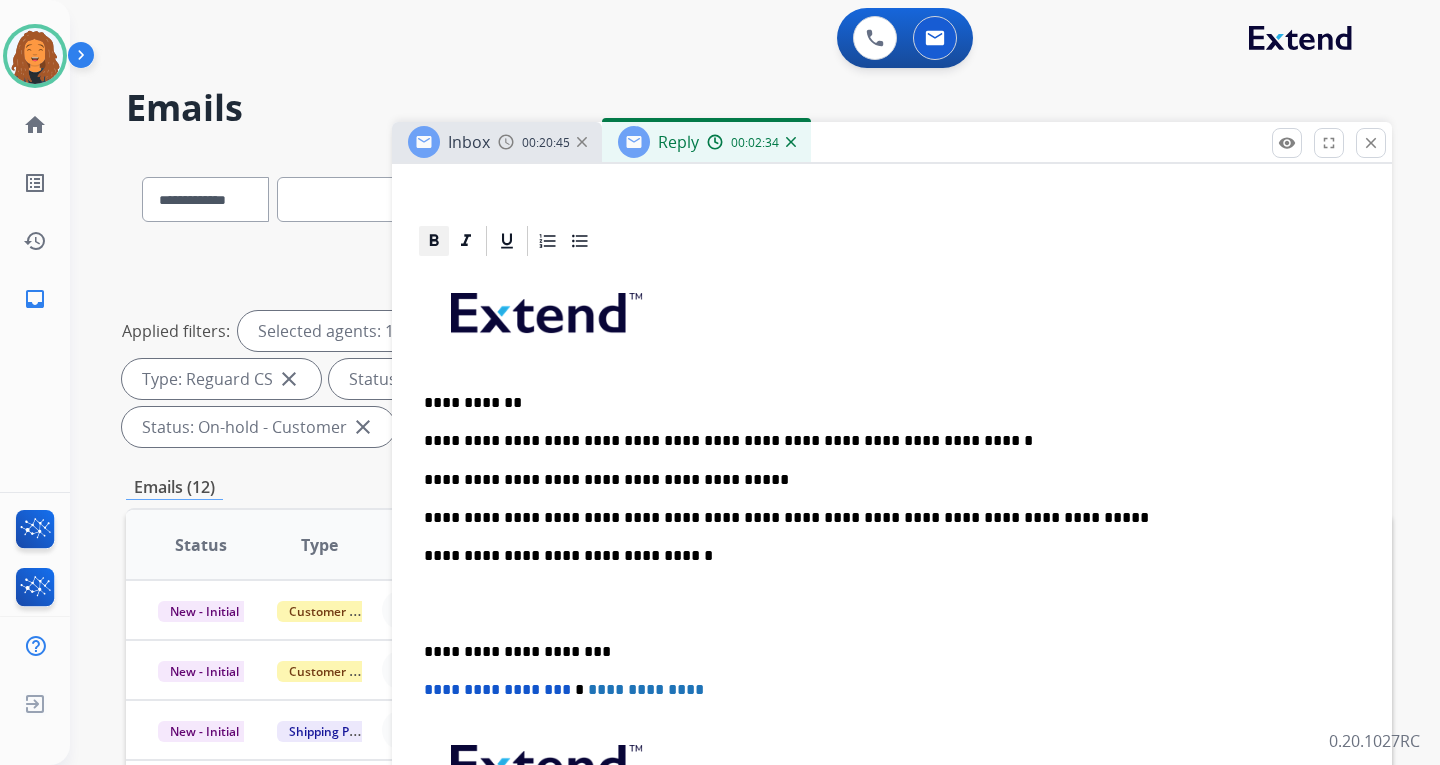 drag, startPoint x: 434, startPoint y: 244, endPoint x: 445, endPoint y: 243, distance: 11.045361 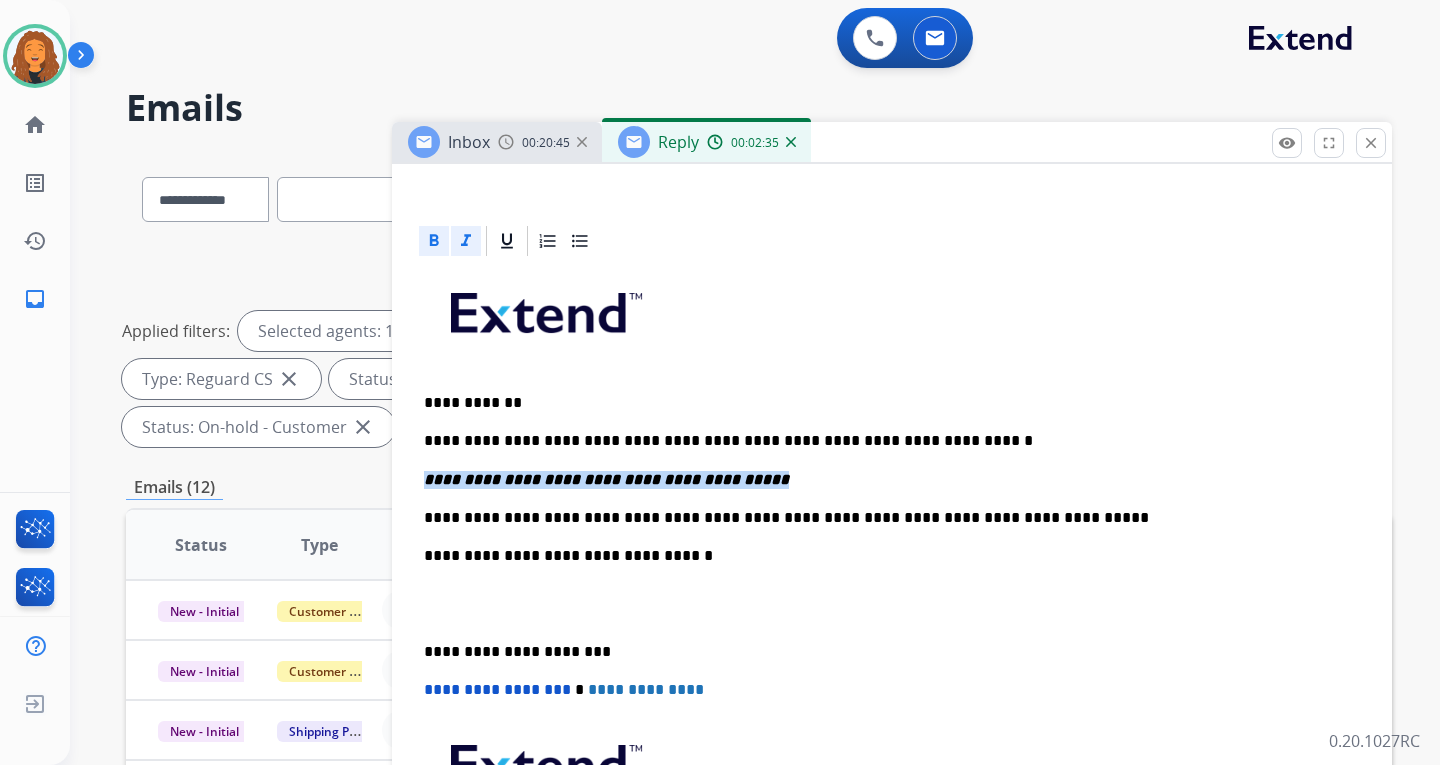 click 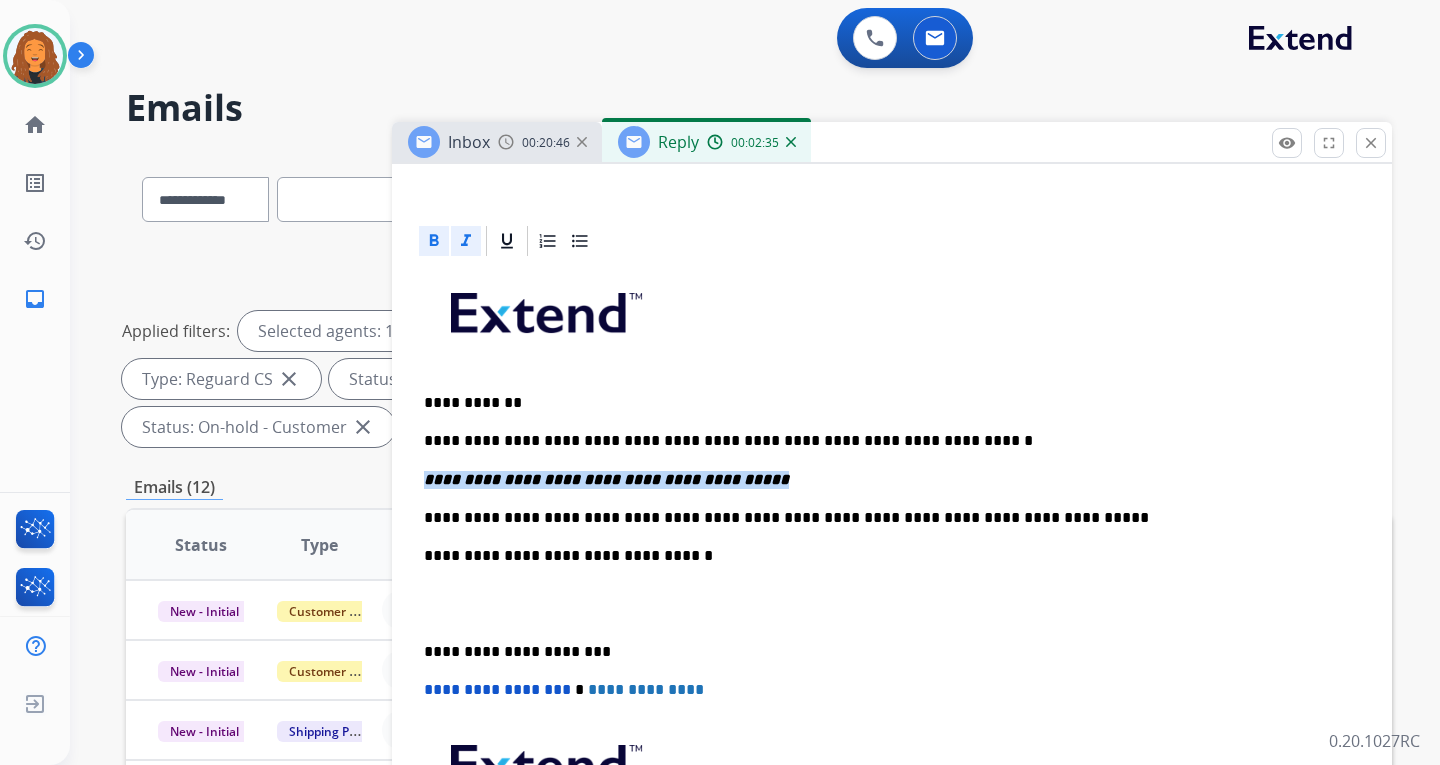 click on "**********" at bounding box center (892, 603) 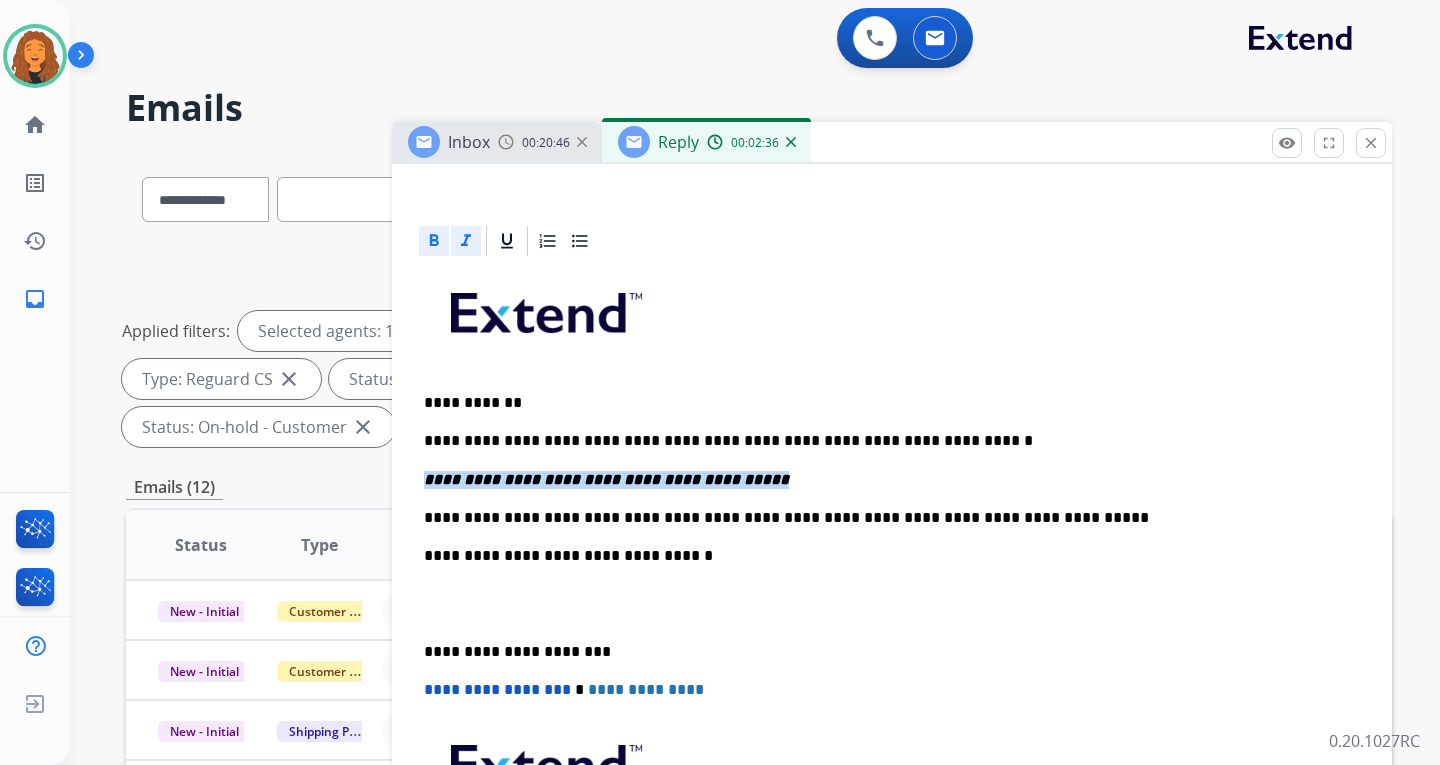 click on "**********" at bounding box center [884, 480] 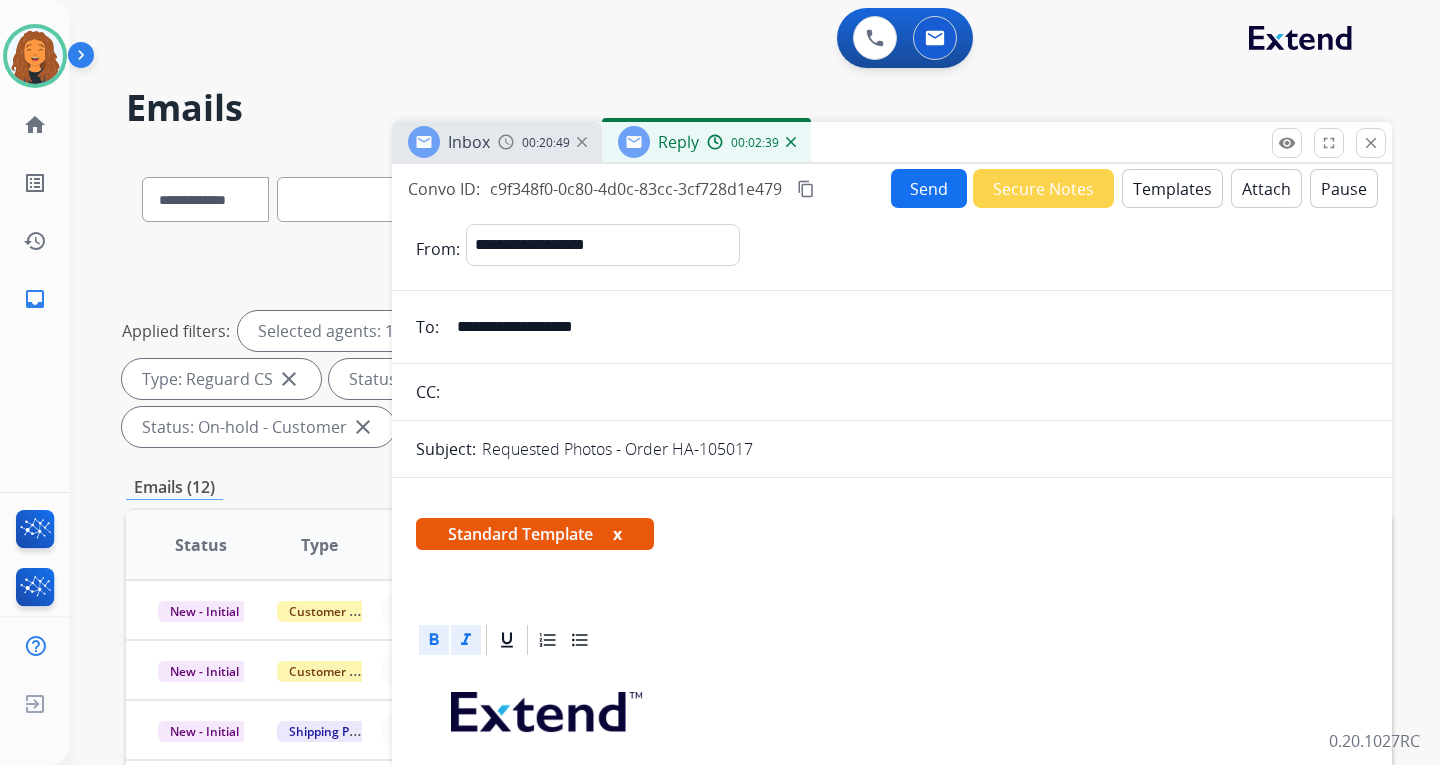 scroll, scrollTop: 0, scrollLeft: 0, axis: both 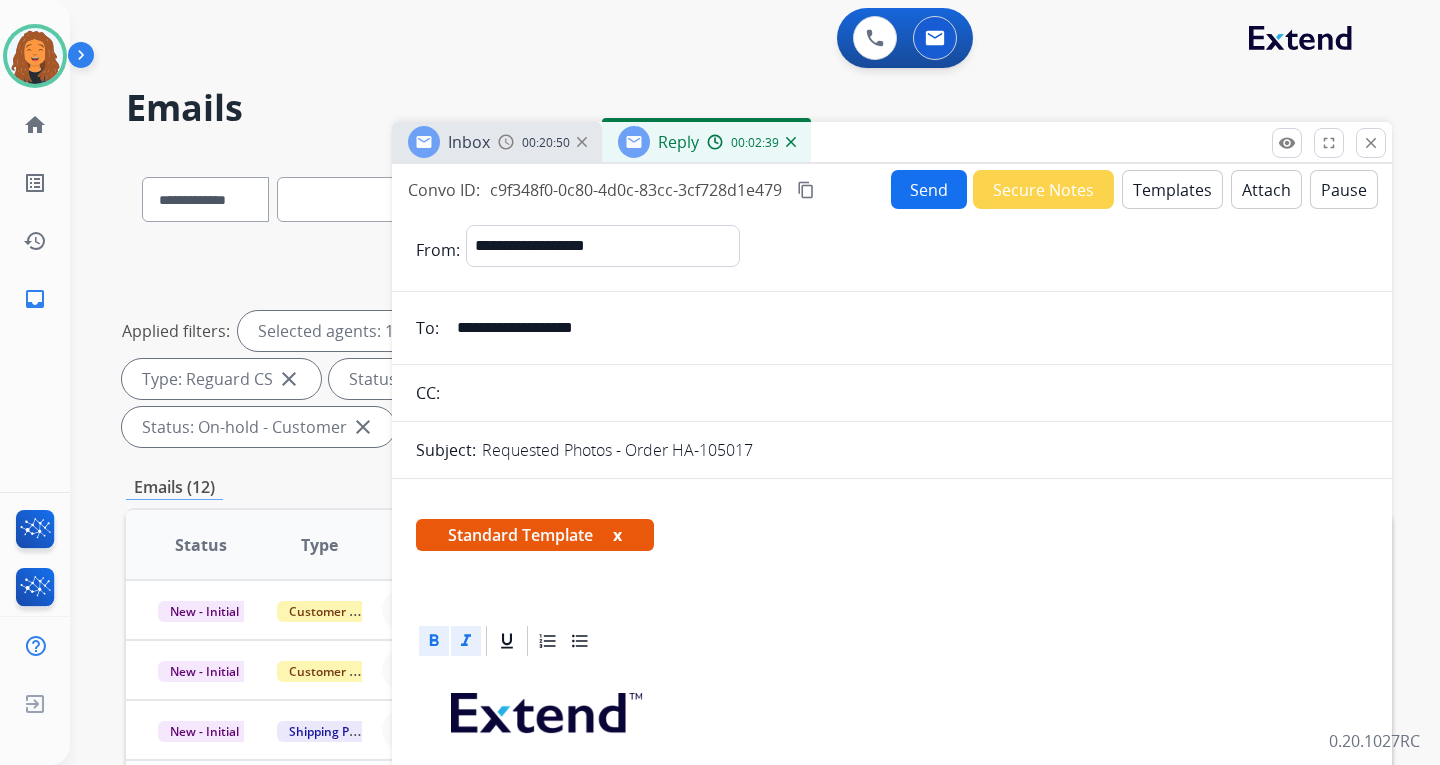 click on "Send" at bounding box center [929, 189] 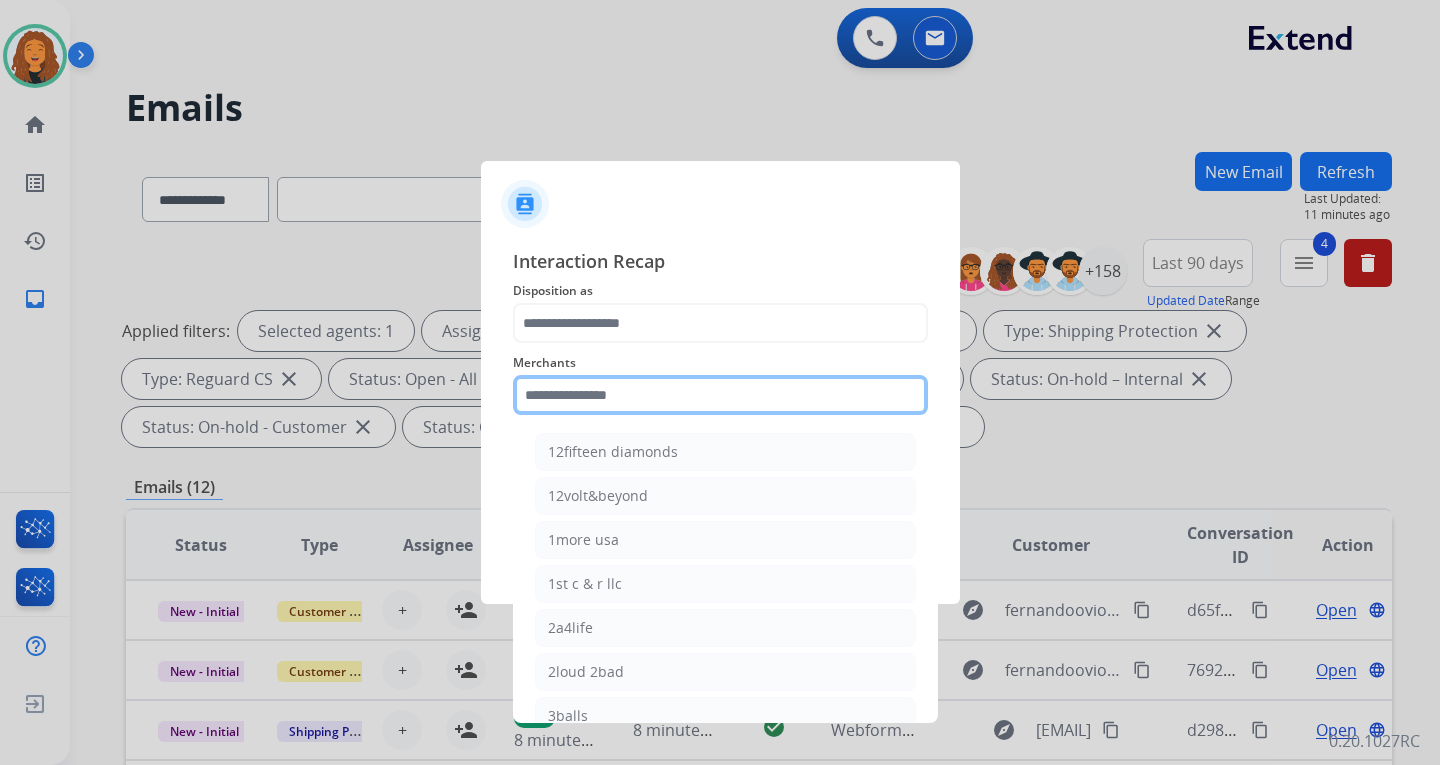 click 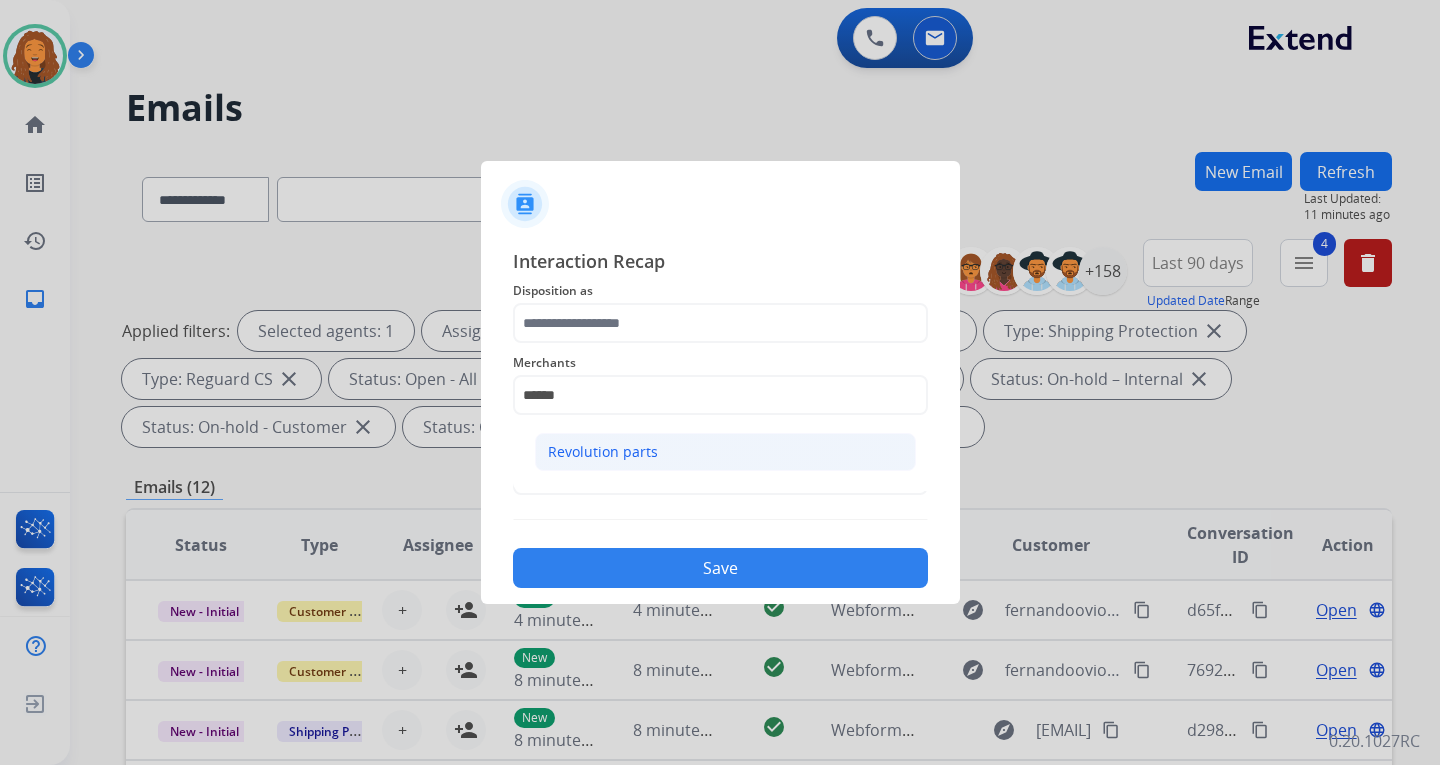 click on "Revolution parts" 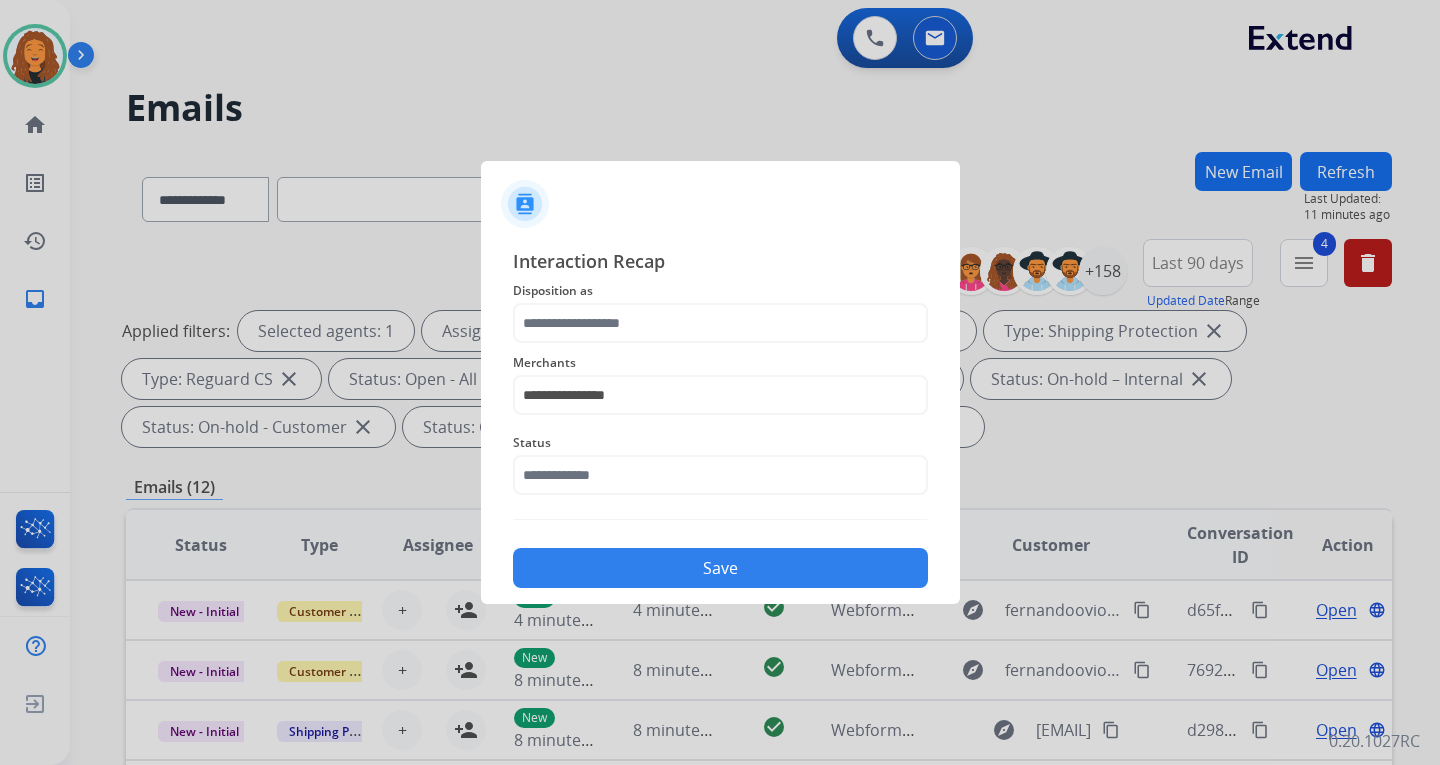 click on "Status" 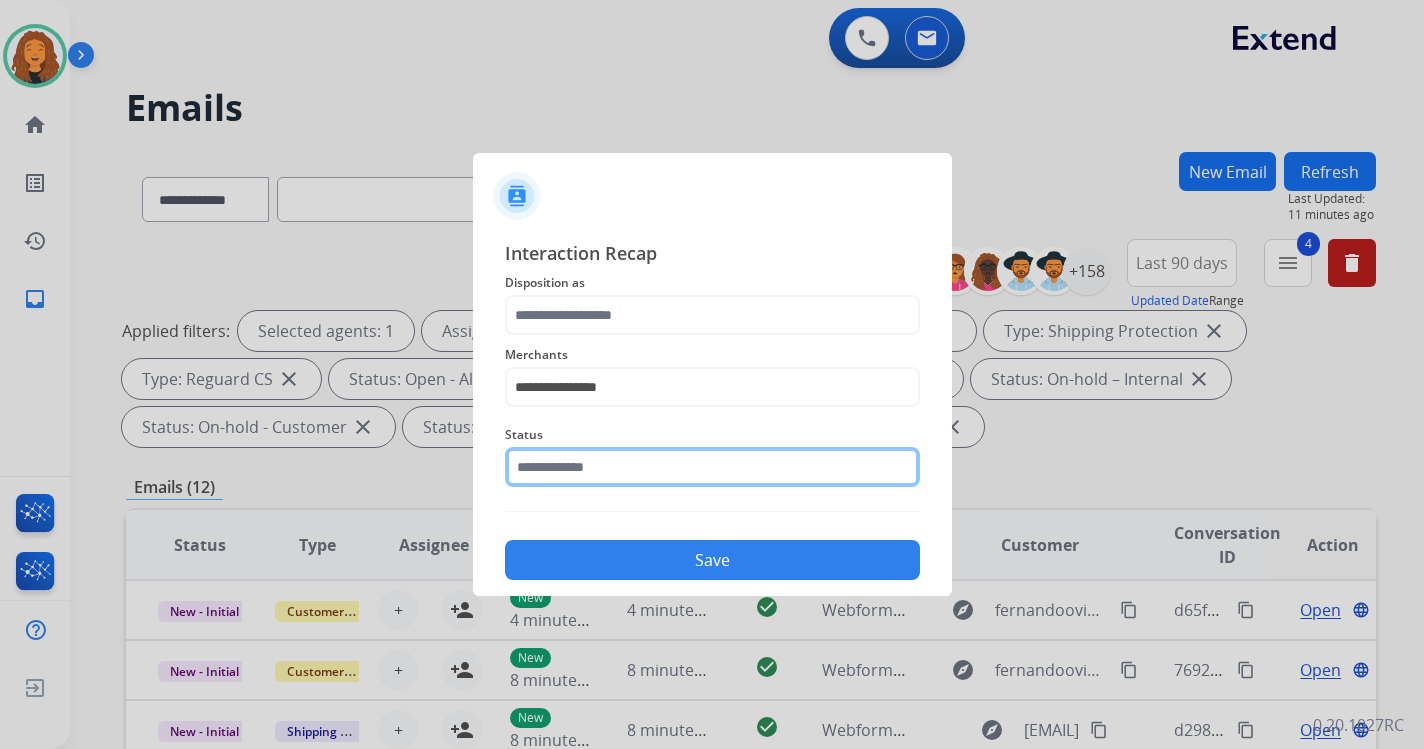 click 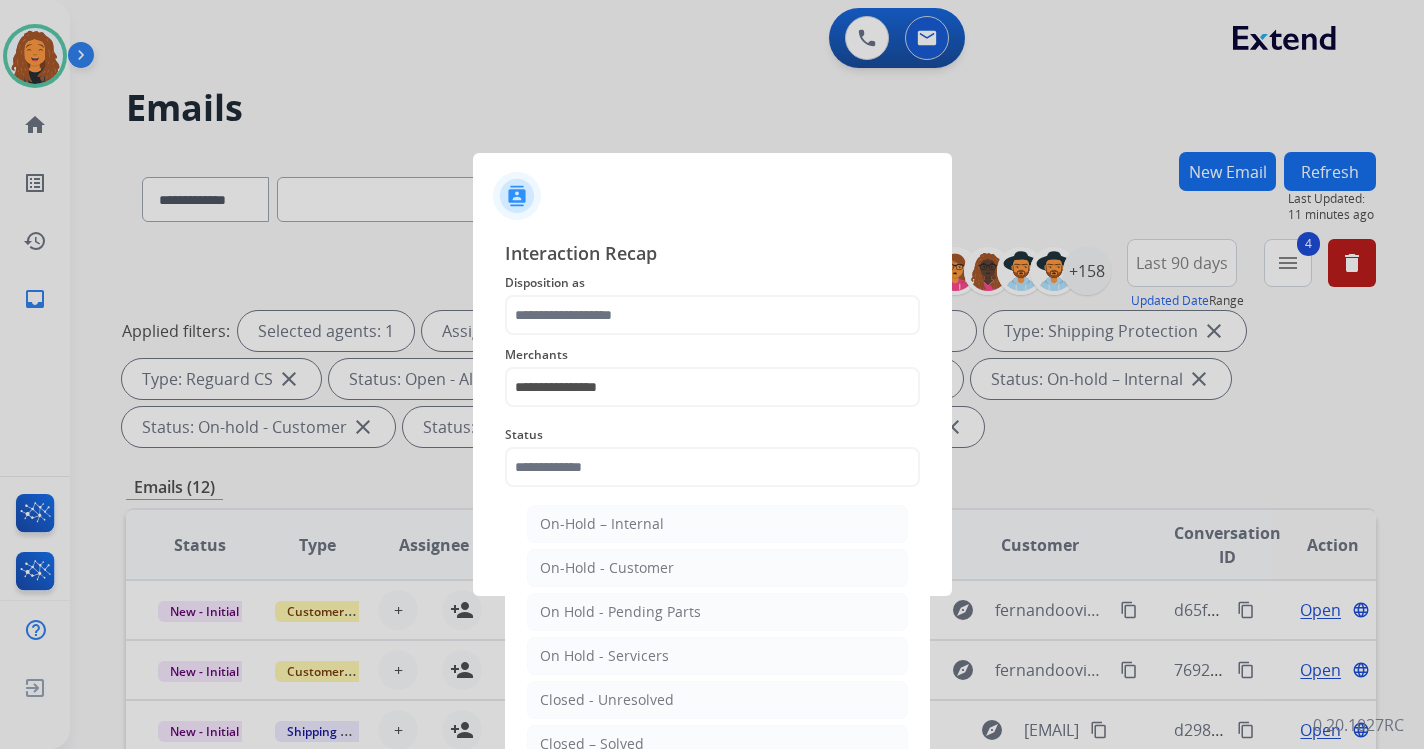drag, startPoint x: 608, startPoint y: 743, endPoint x: 604, endPoint y: 680, distance: 63.126858 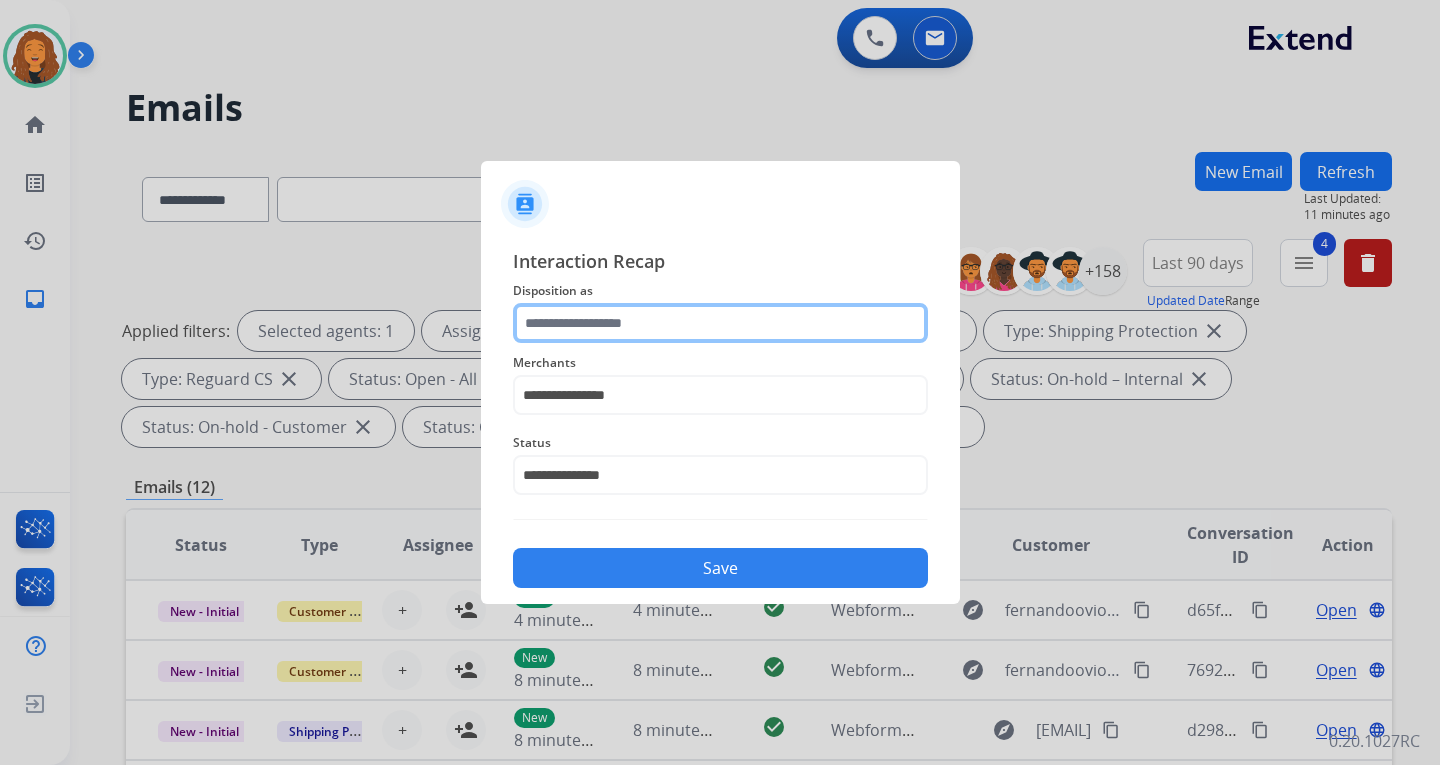 click 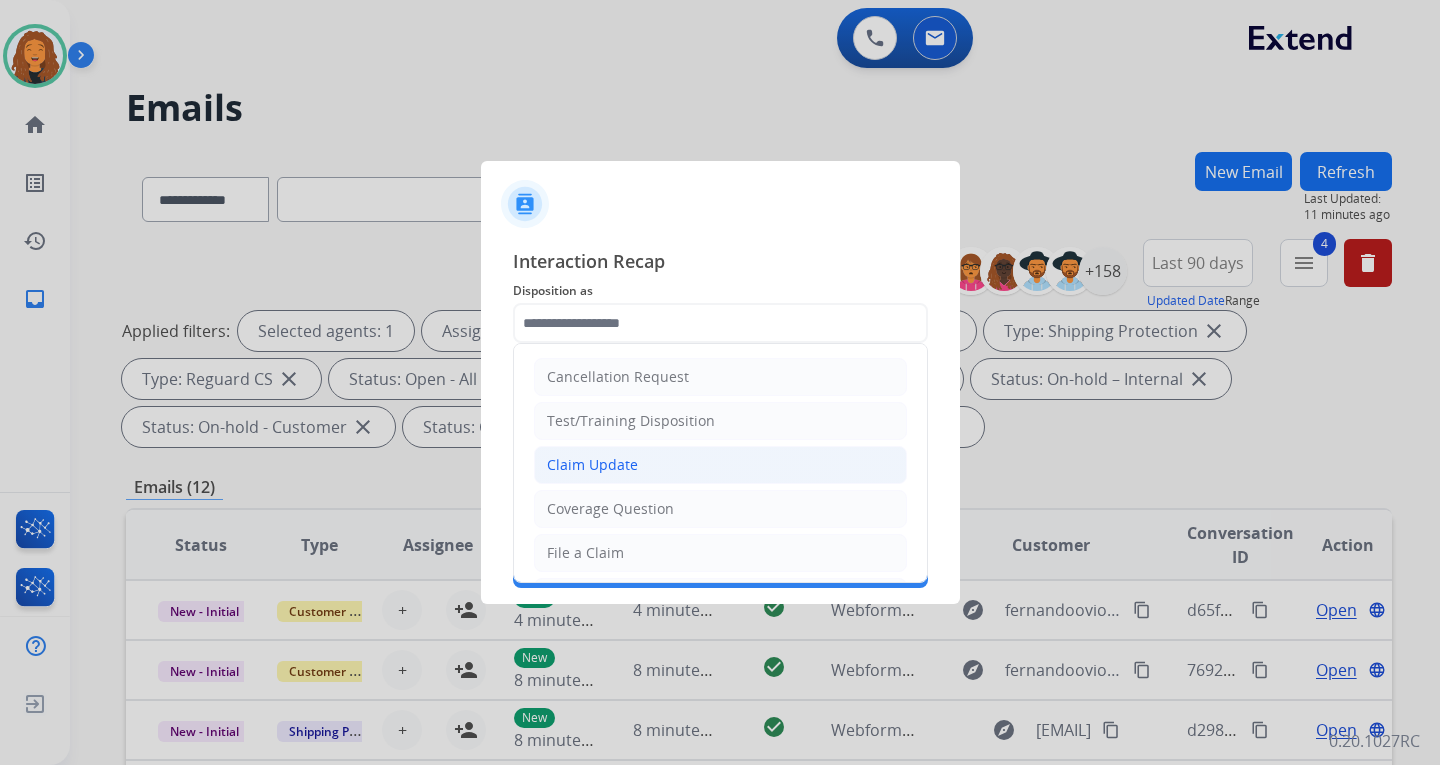 click on "Claim Update" 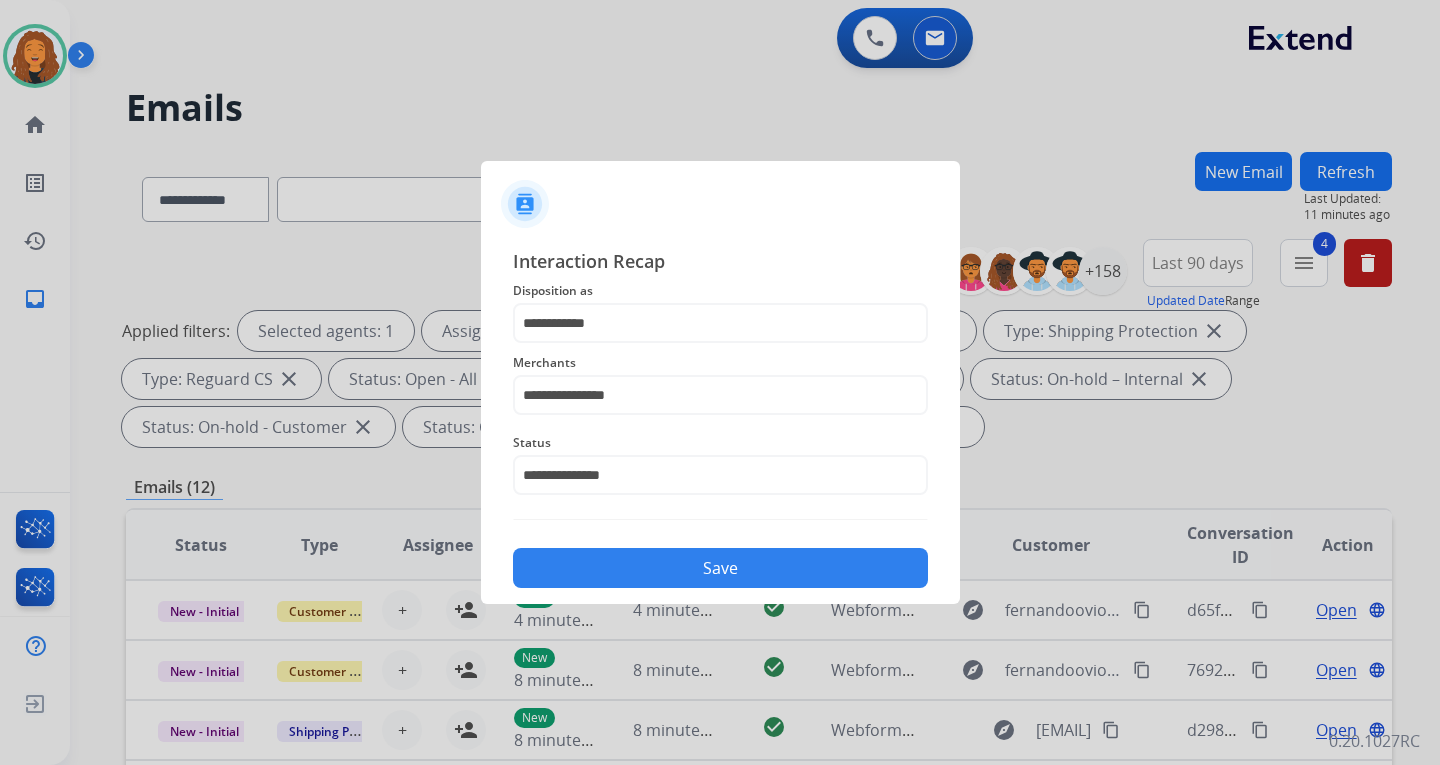 click on "Save" 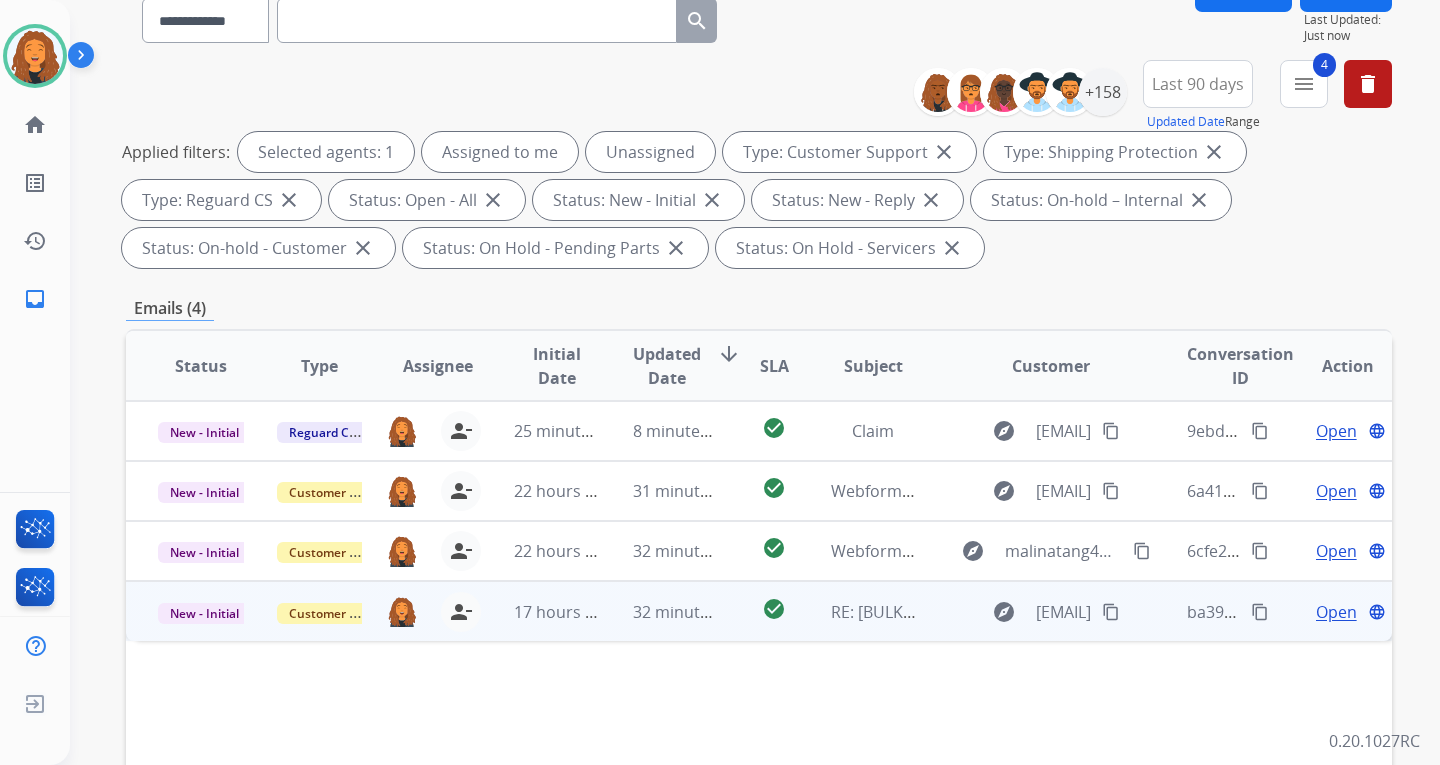scroll, scrollTop: 200, scrollLeft: 0, axis: vertical 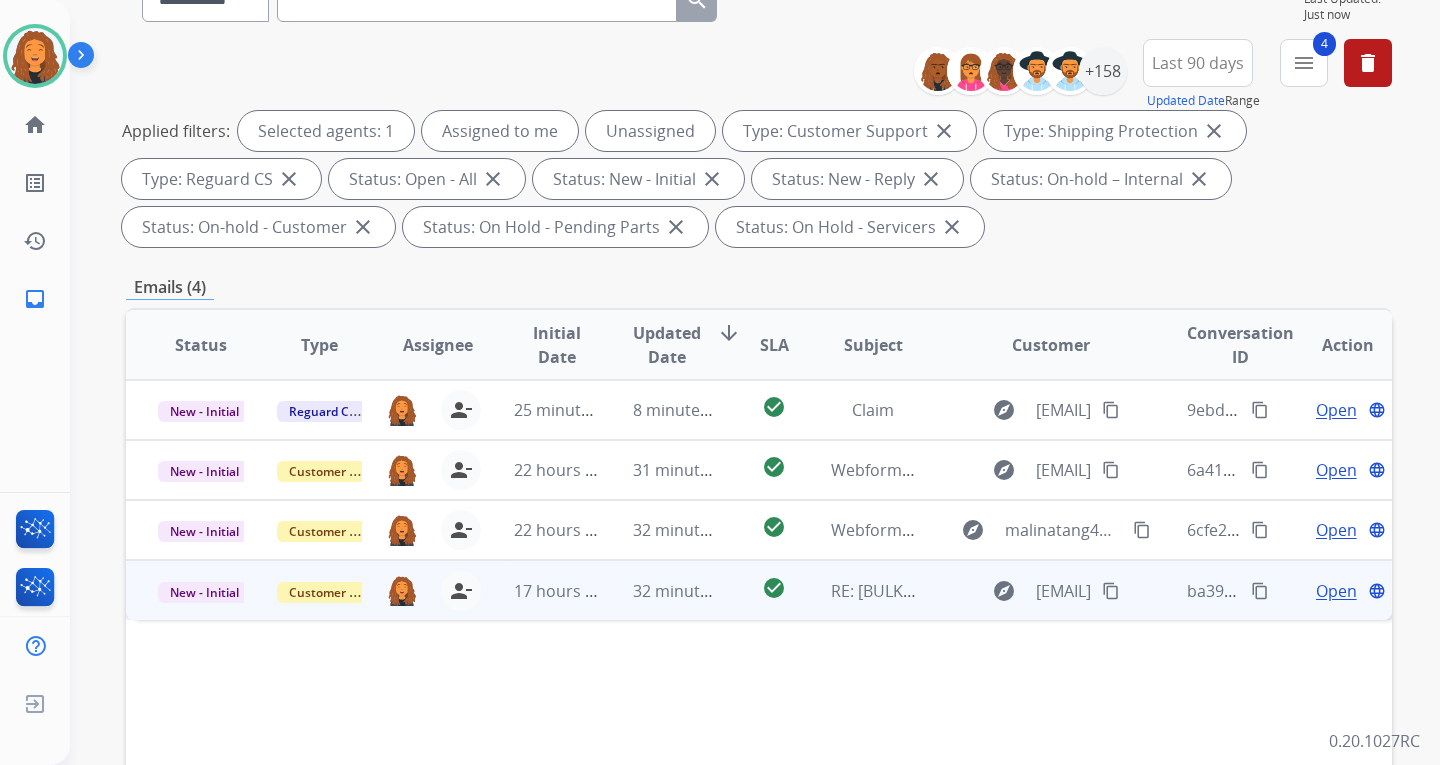 click on "content_copy" at bounding box center (1111, 591) 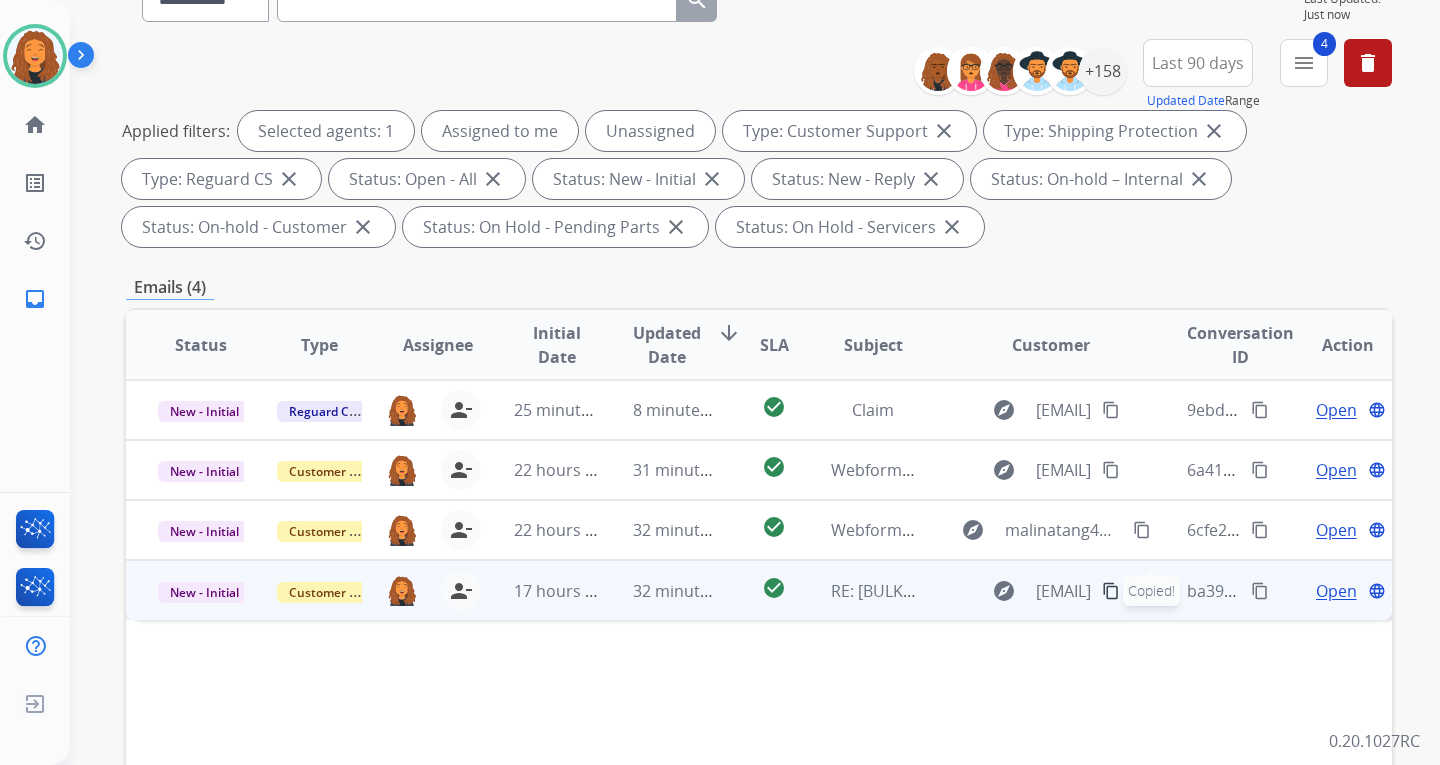 click on "Open" at bounding box center [1336, 591] 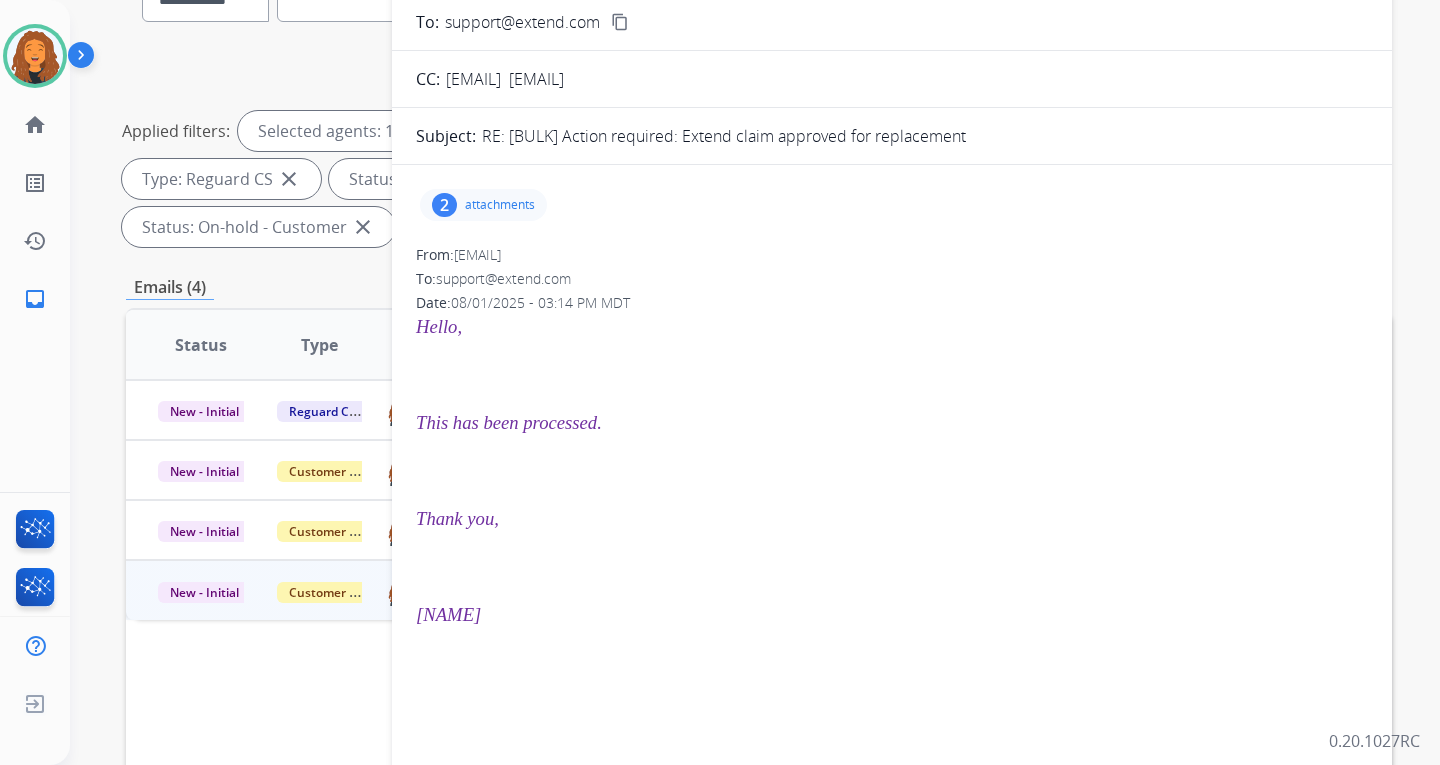 scroll, scrollTop: 0, scrollLeft: 0, axis: both 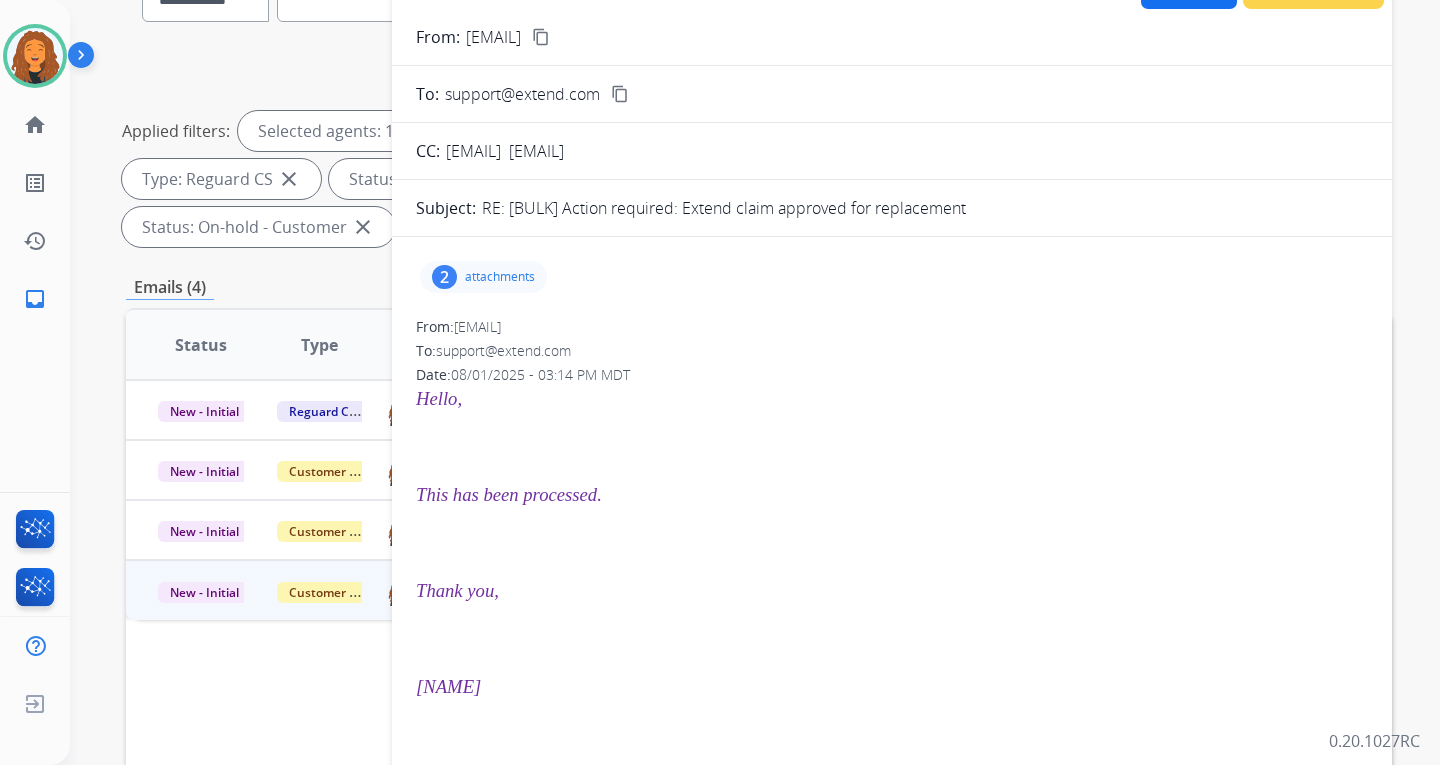 click on "attachments" at bounding box center (500, 277) 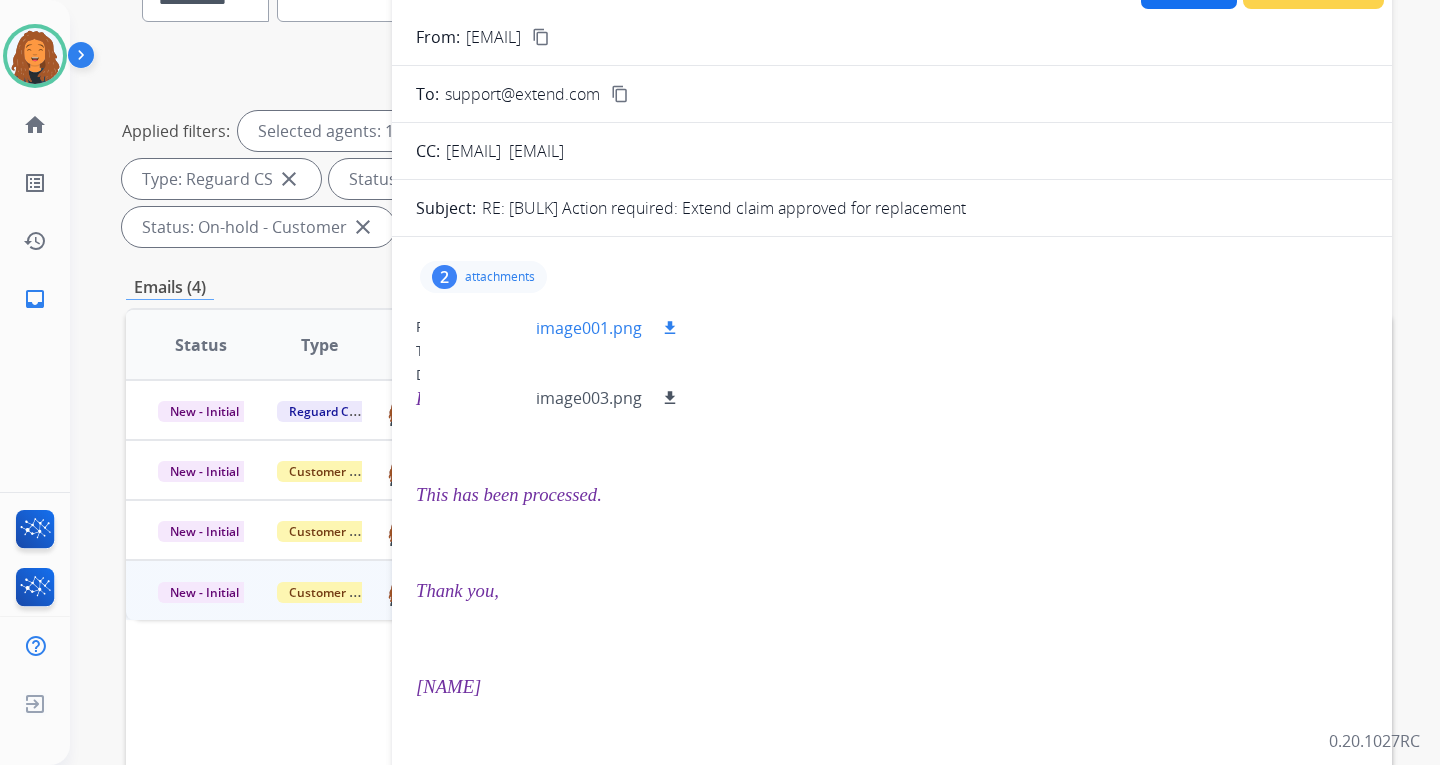 click at bounding box center [486, 328] 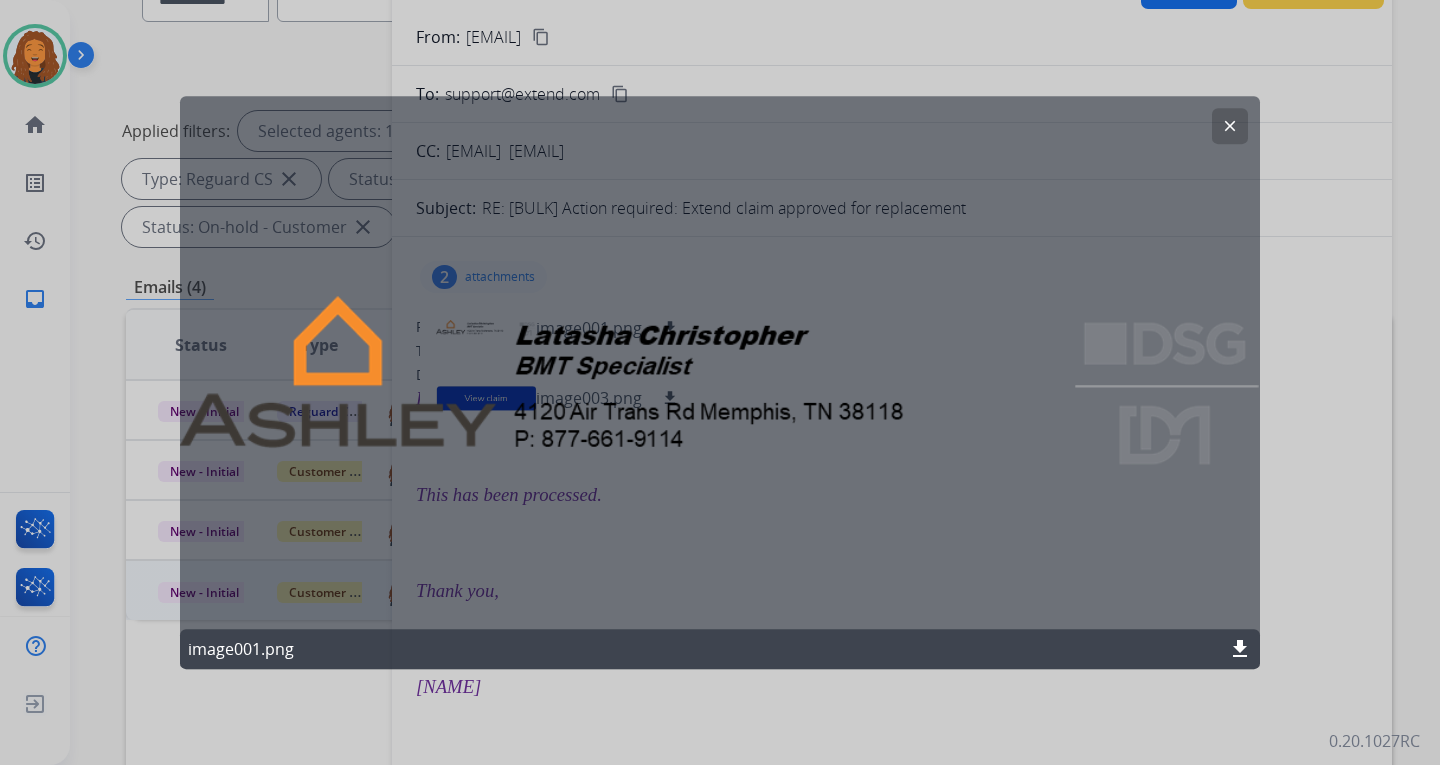 click on "clear" 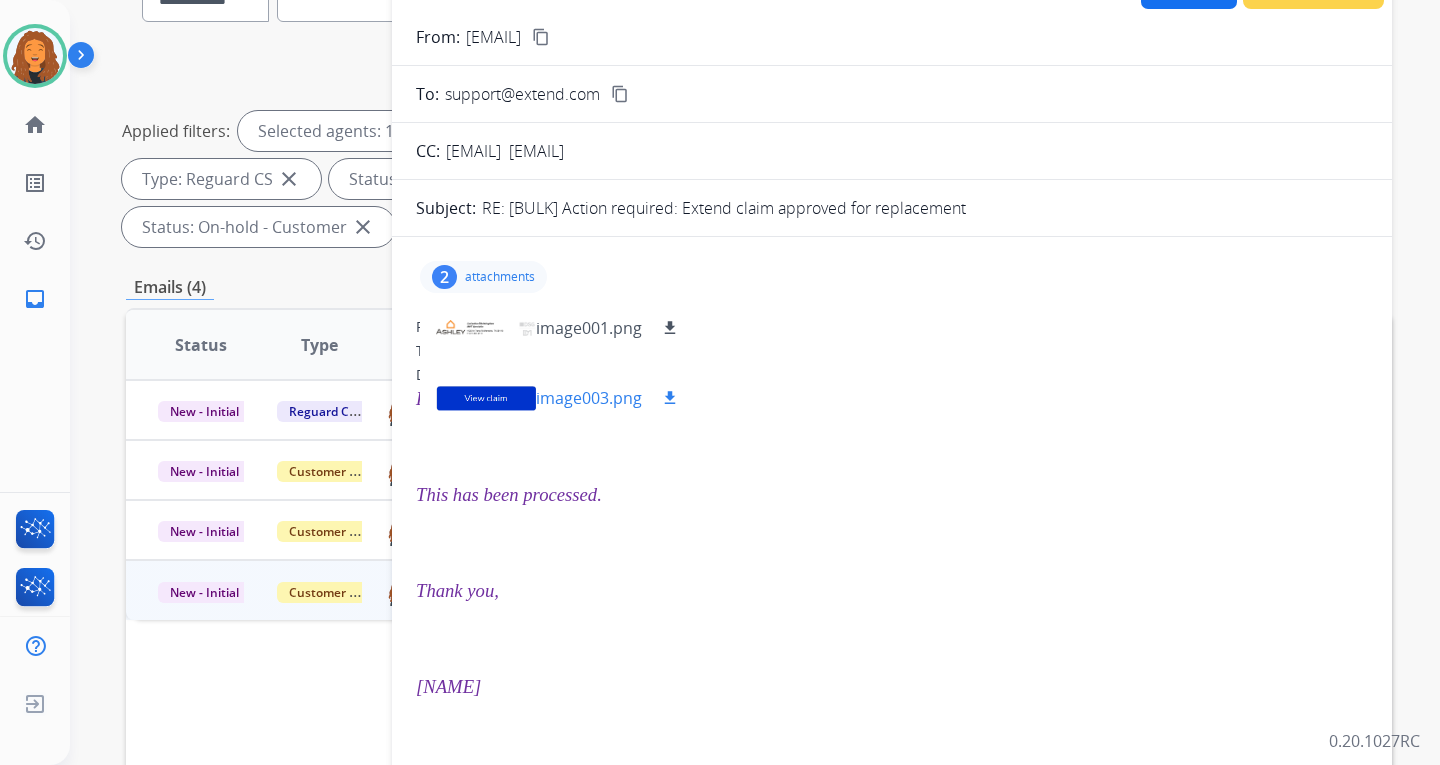 click on "image003.png" at bounding box center [589, 398] 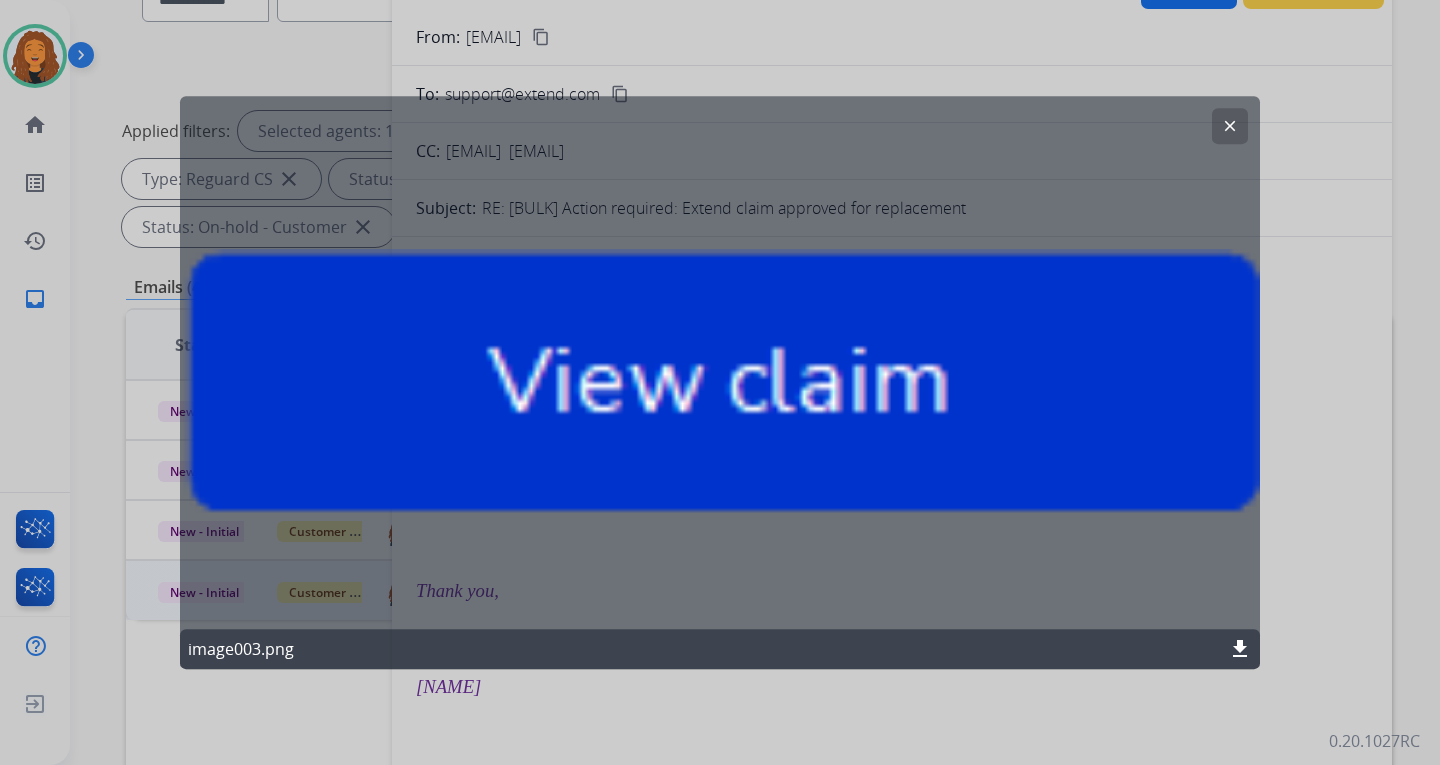 click on "clear" 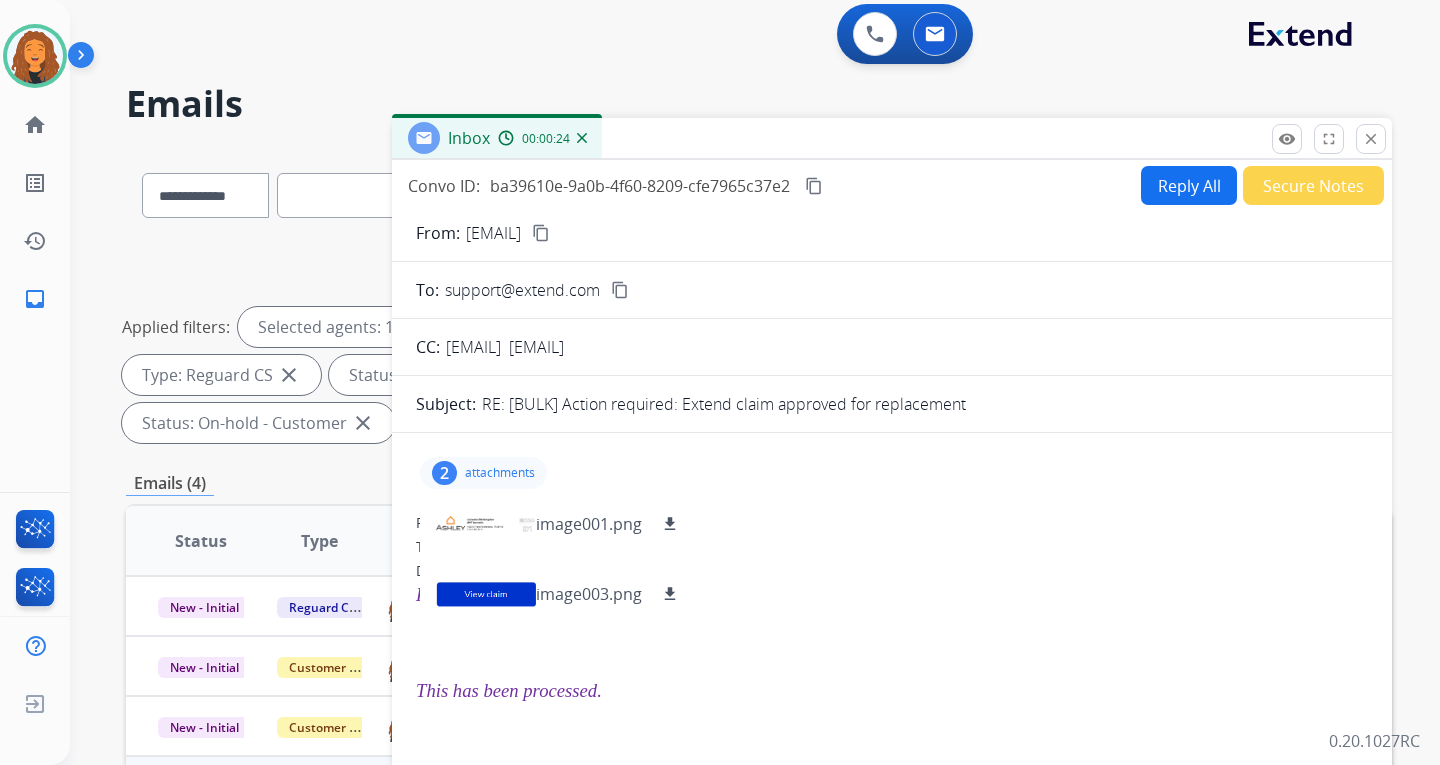 scroll, scrollTop: 0, scrollLeft: 0, axis: both 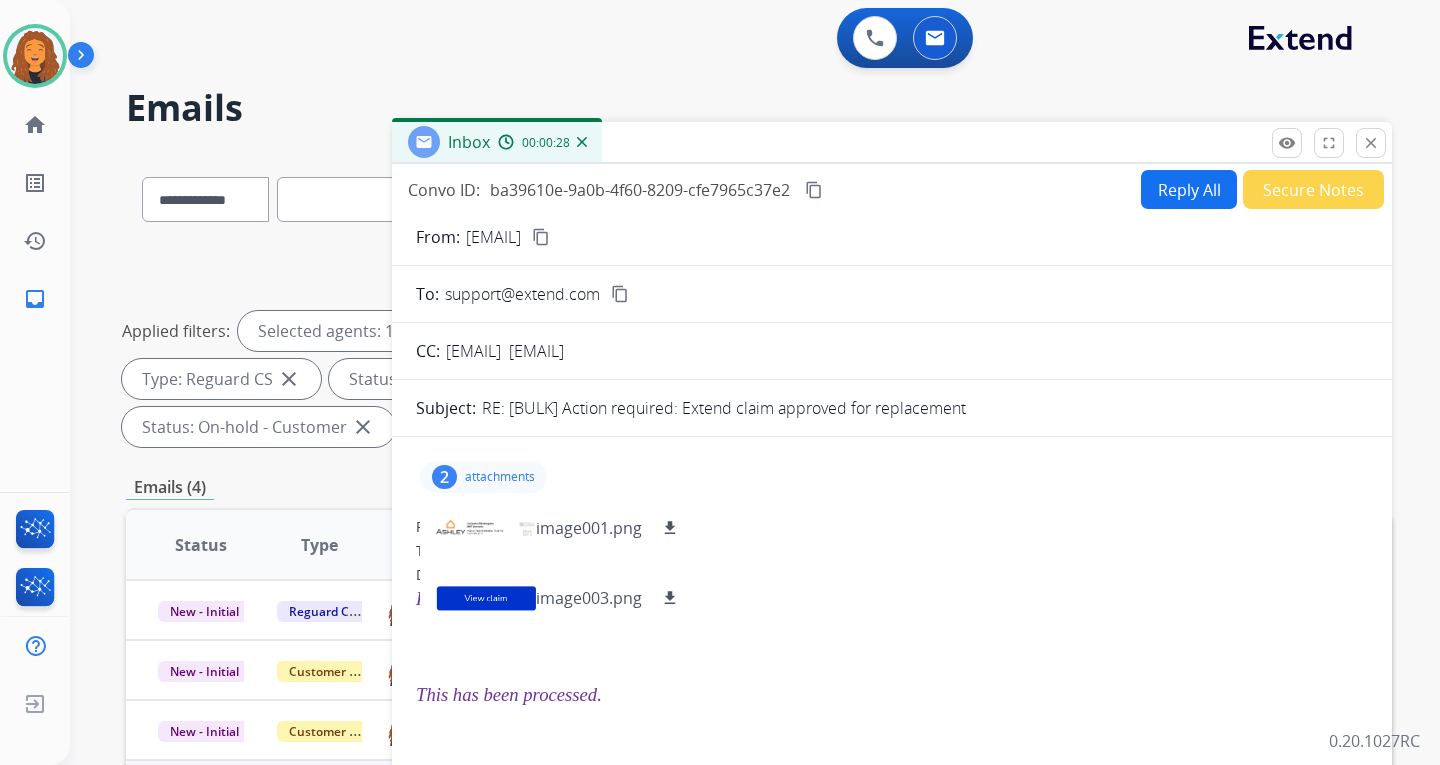 drag, startPoint x: 614, startPoint y: 353, endPoint x: 519, endPoint y: 352, distance: 95.005264 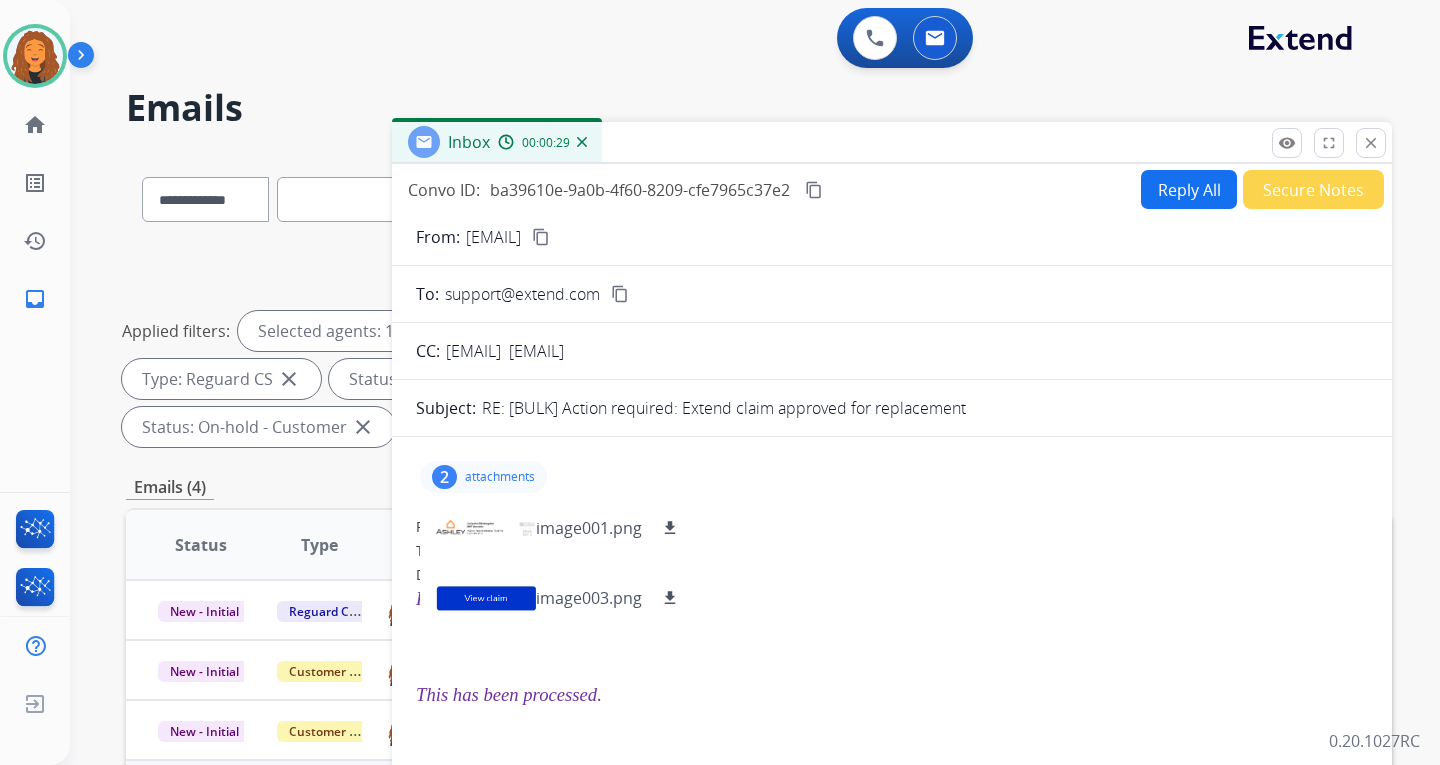 click on "CC: [EMAIL] [EMAIL]" at bounding box center [892, 351] 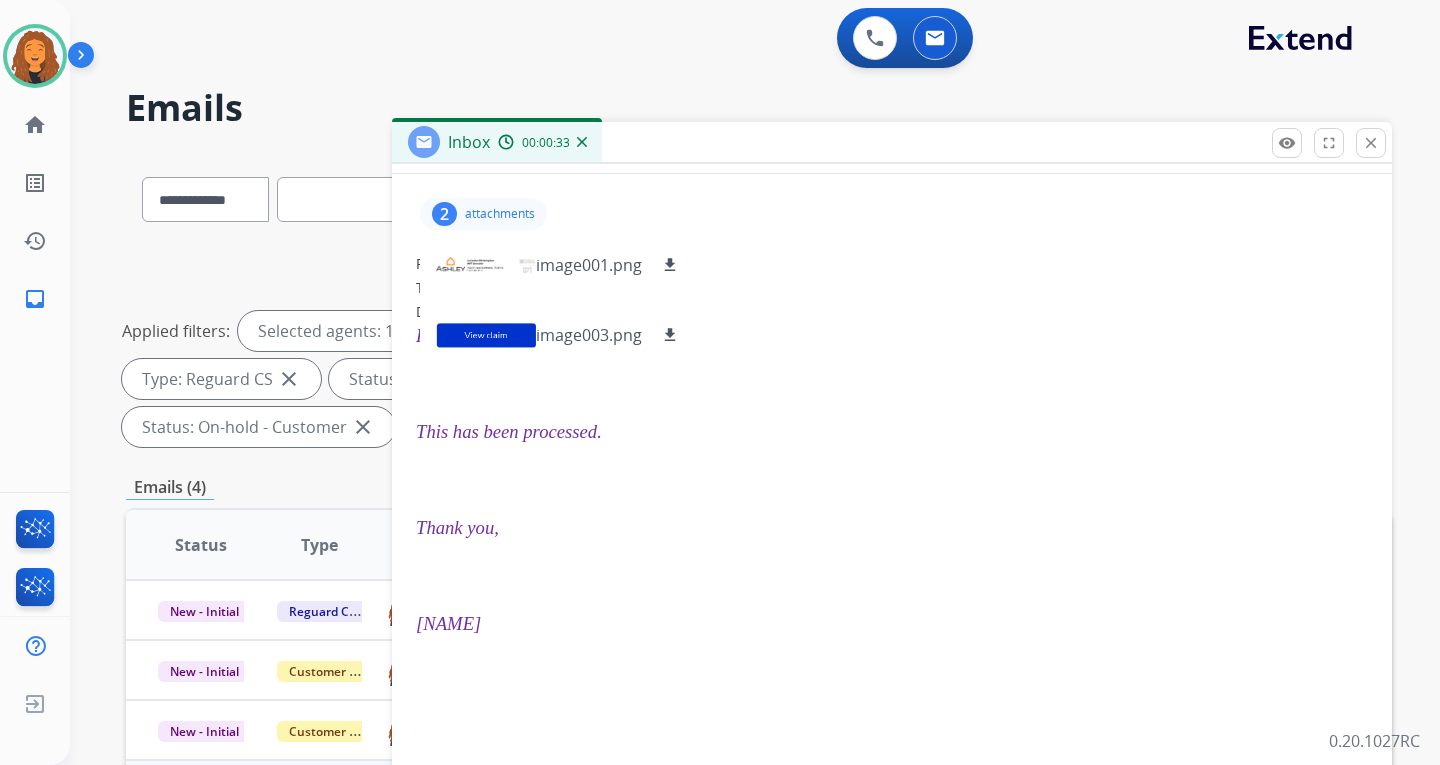 scroll, scrollTop: 300, scrollLeft: 0, axis: vertical 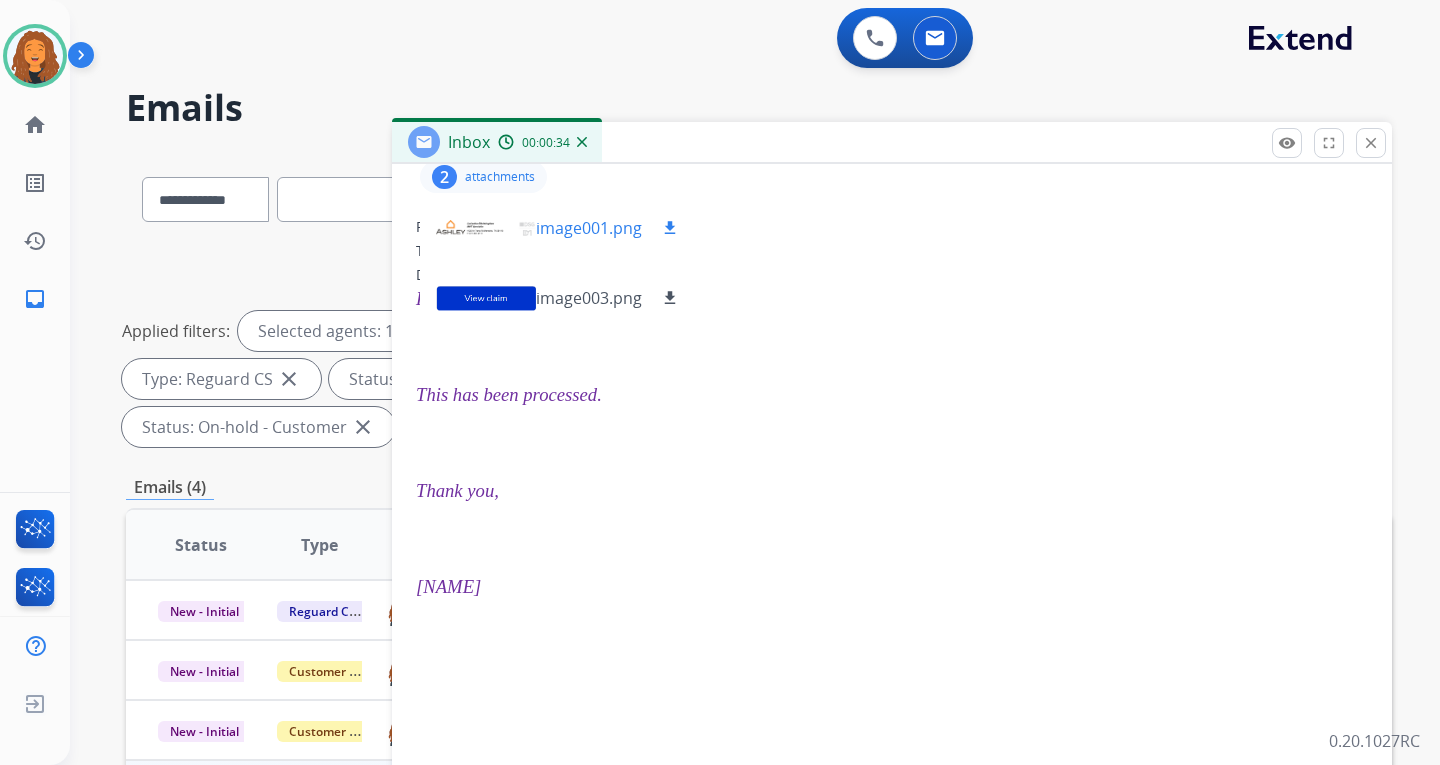 click at bounding box center [486, 228] 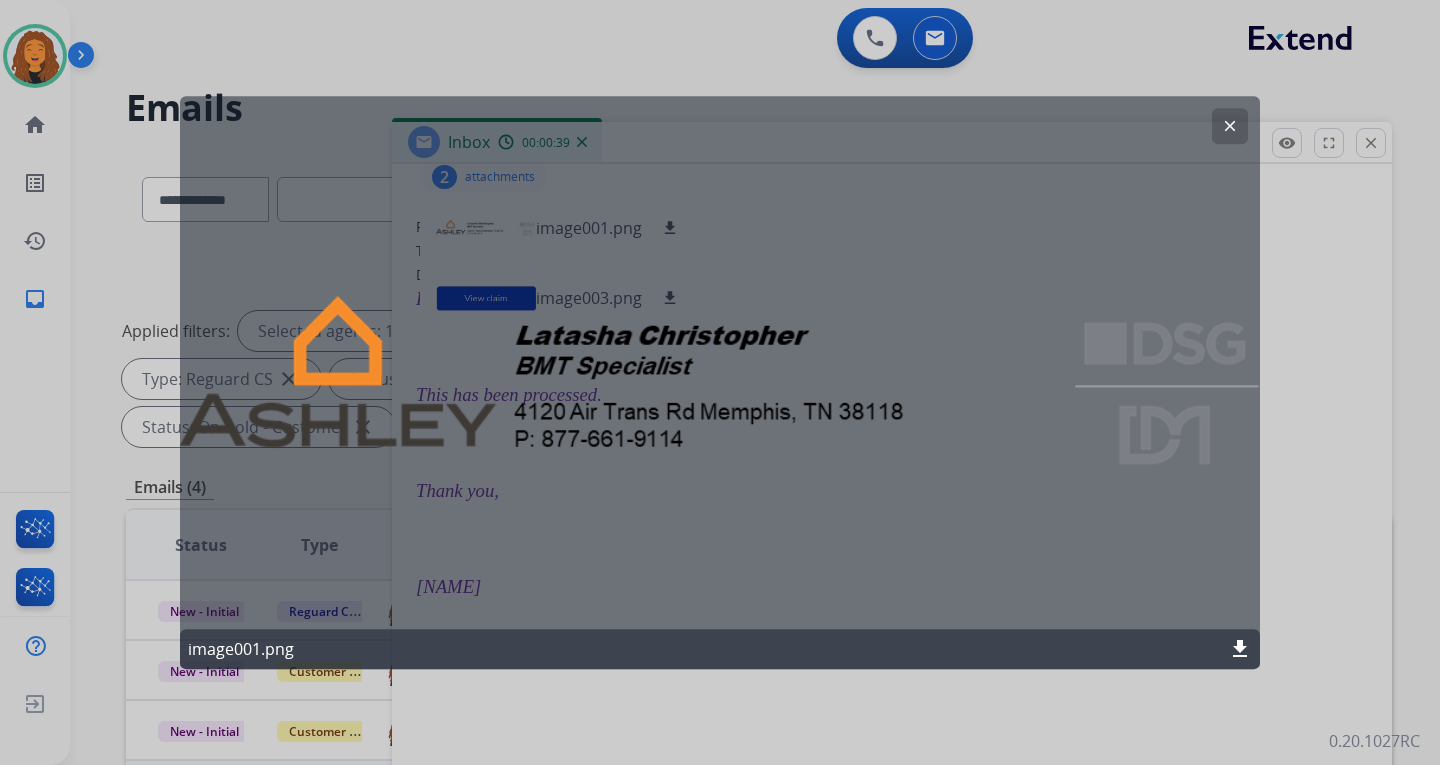 click on "clear" 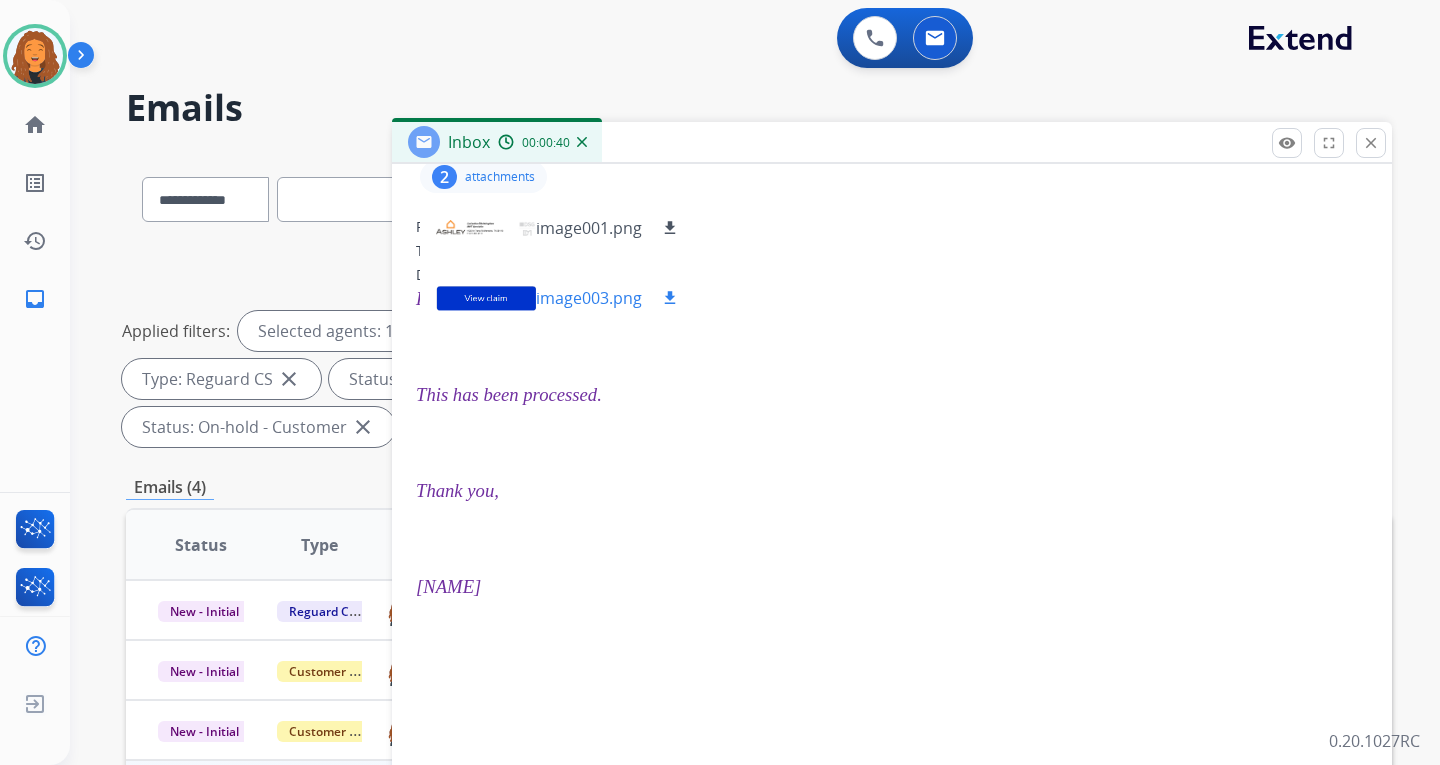 click on "image003.png  download" at bounding box center (559, 298) 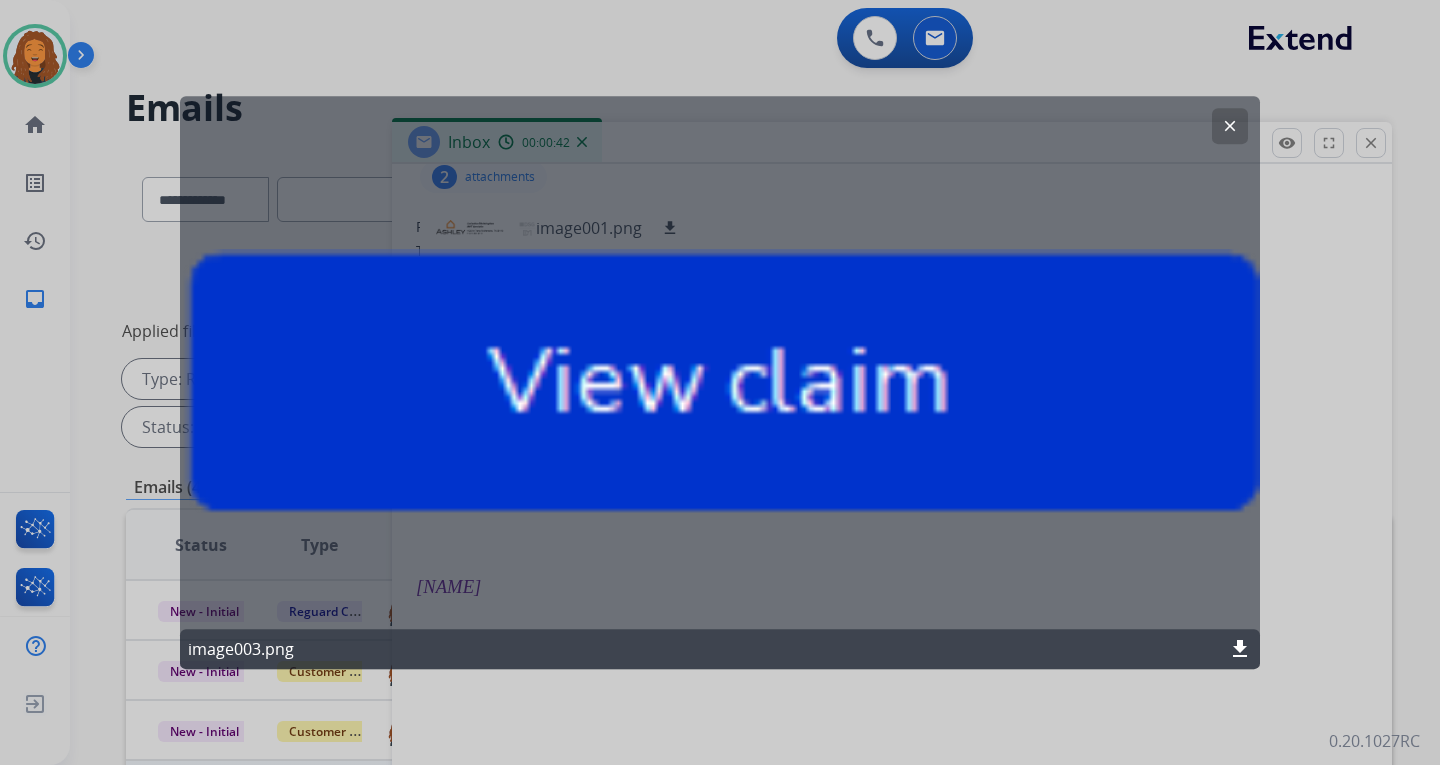 click on "clear" 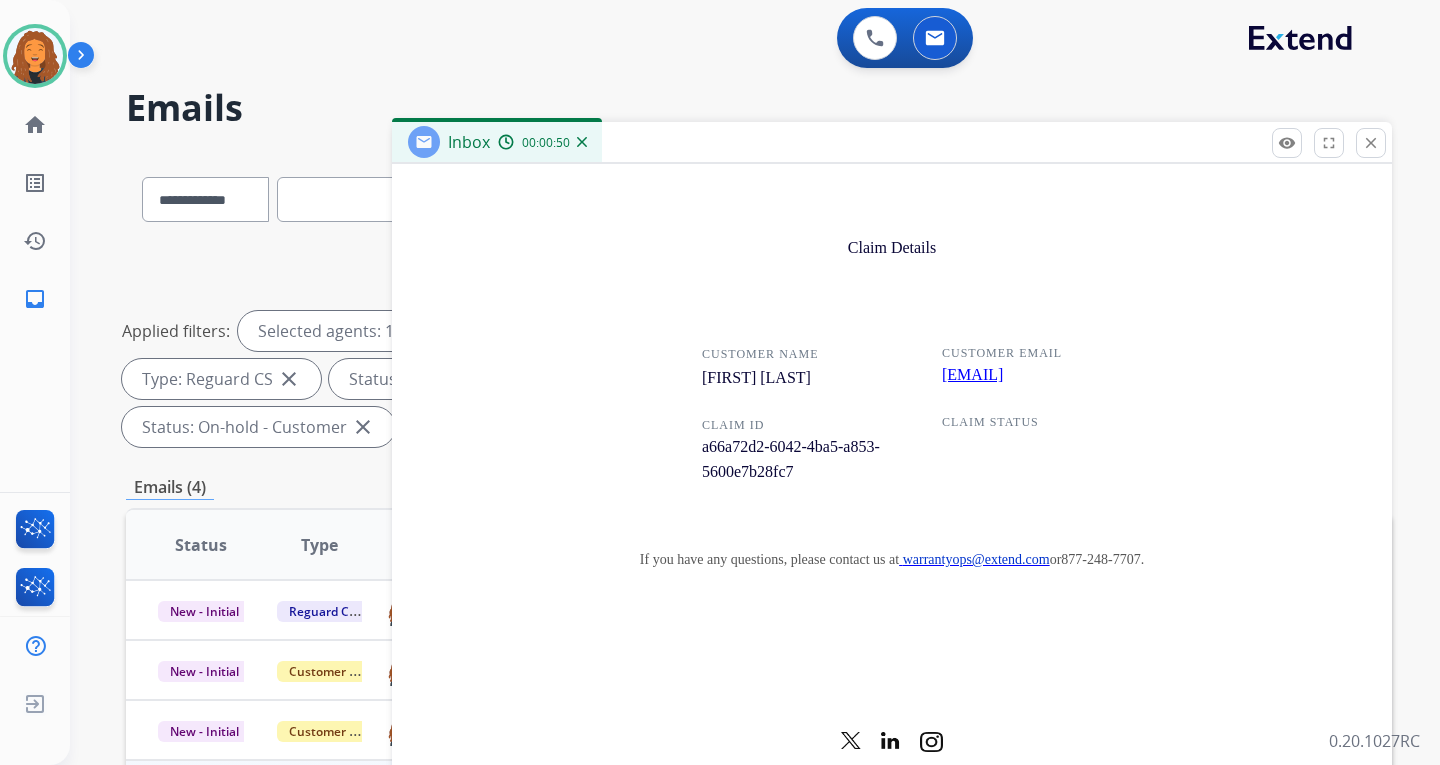 scroll, scrollTop: 2291, scrollLeft: 0, axis: vertical 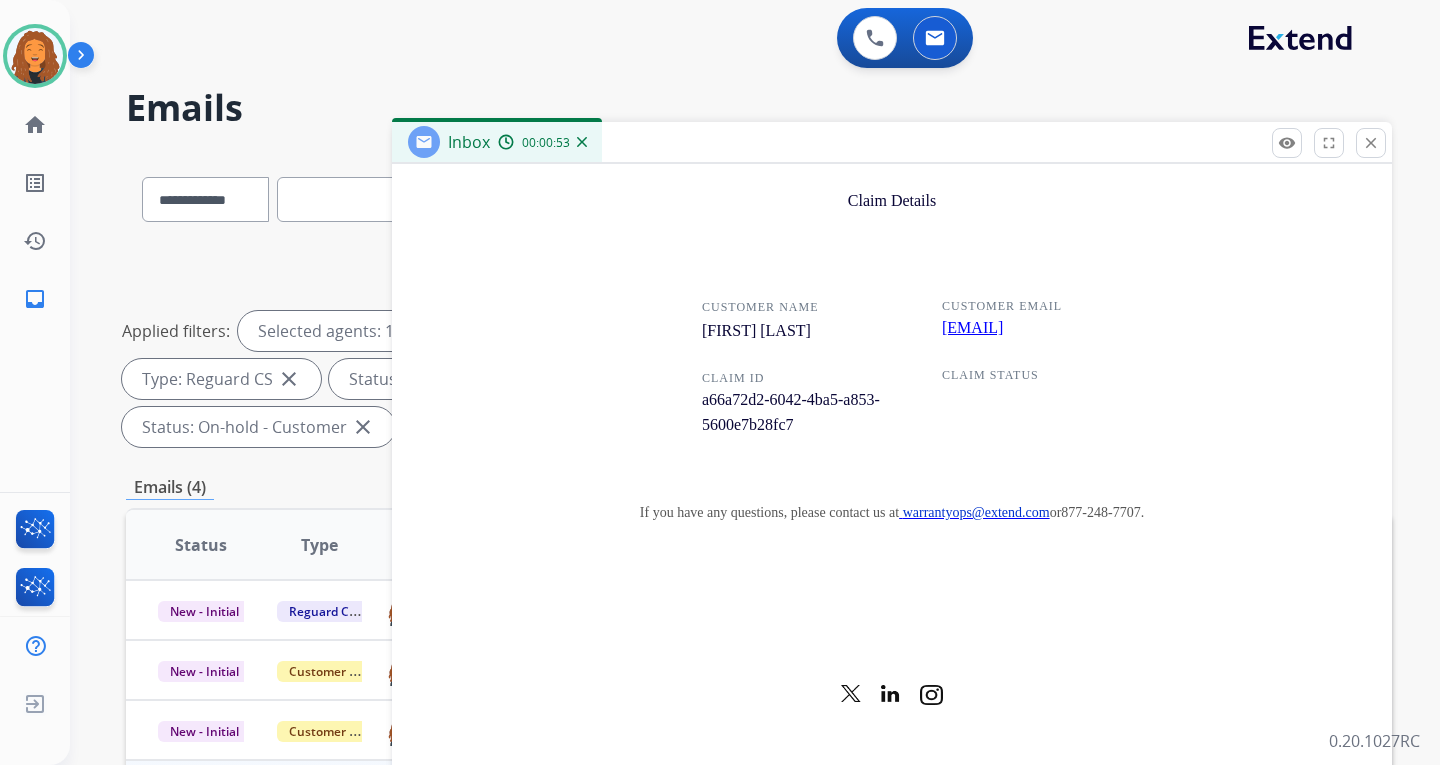 drag, startPoint x: 1095, startPoint y: 314, endPoint x: 1057, endPoint y: 331, distance: 41.62932 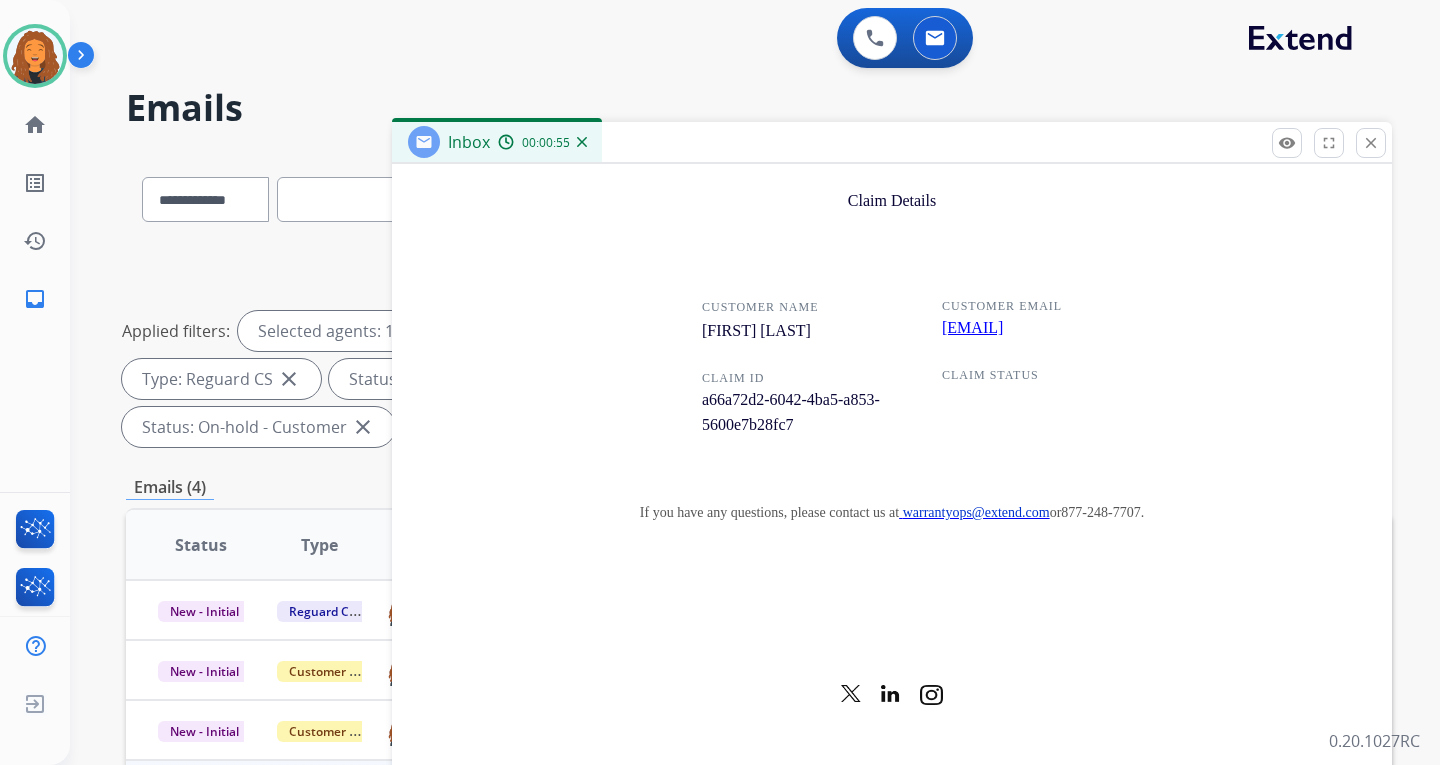 copy on "[EMAIL]" 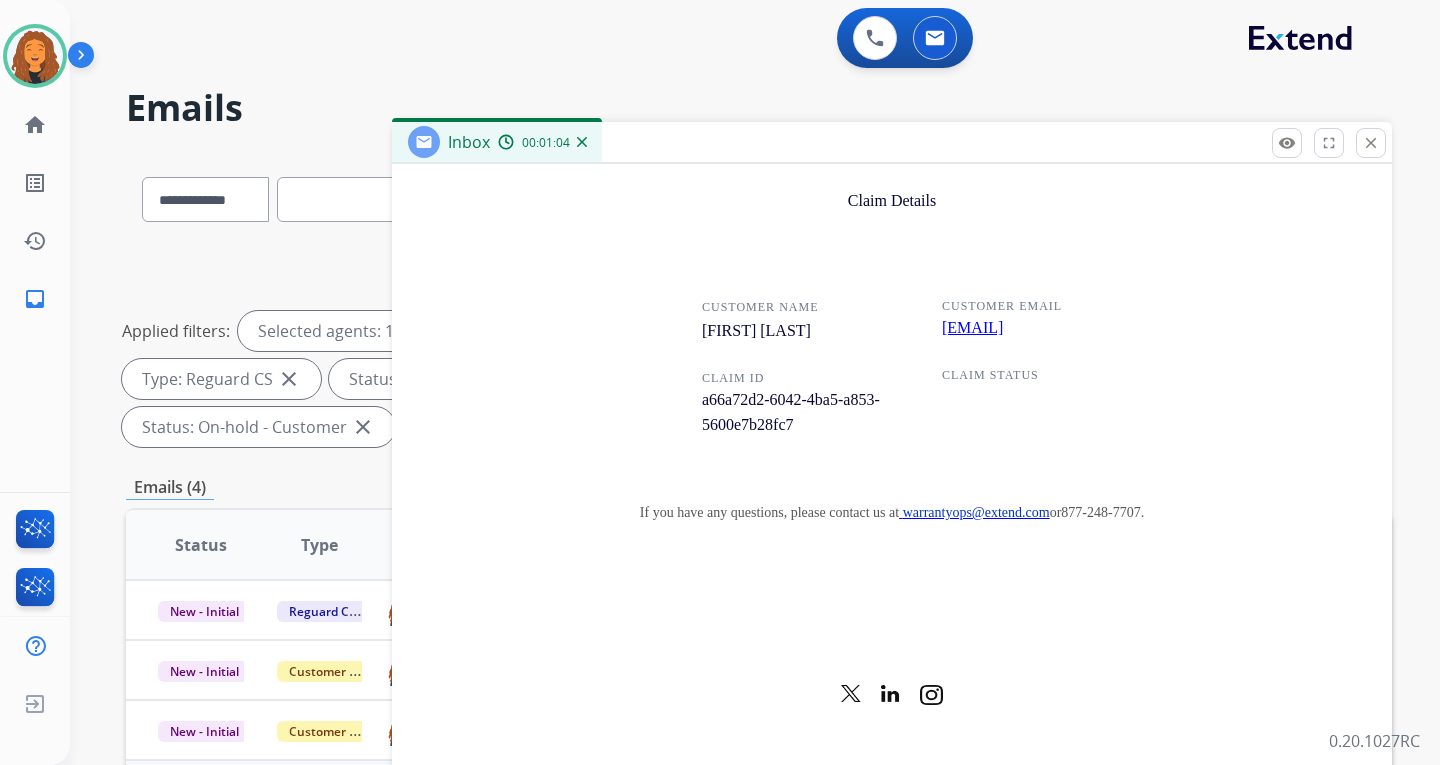 click on "a66a72d2-6042-4ba5-a853-5600e7b28fc7" at bounding box center (791, 412) 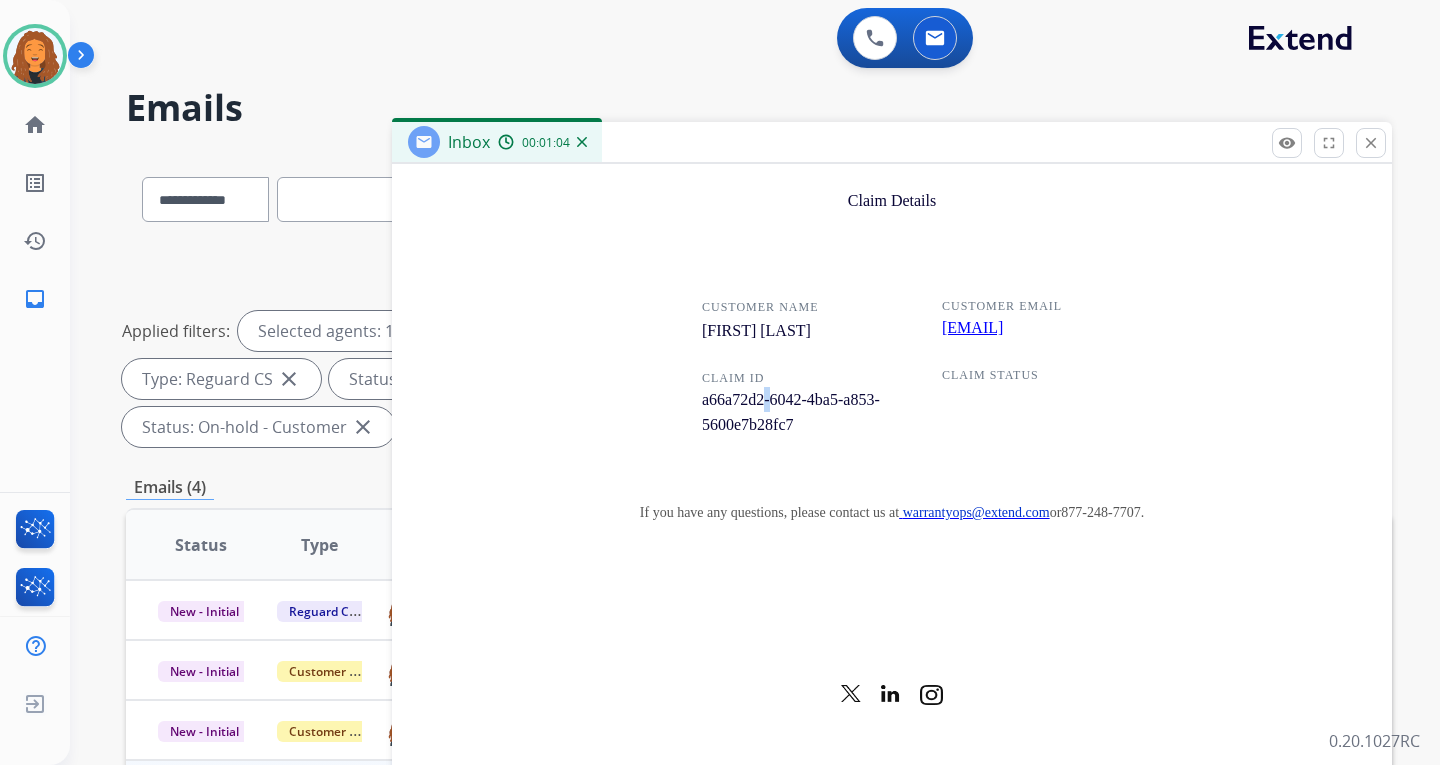 click on "a66a72d2-6042-4ba5-a853-5600e7b28fc7" at bounding box center [791, 412] 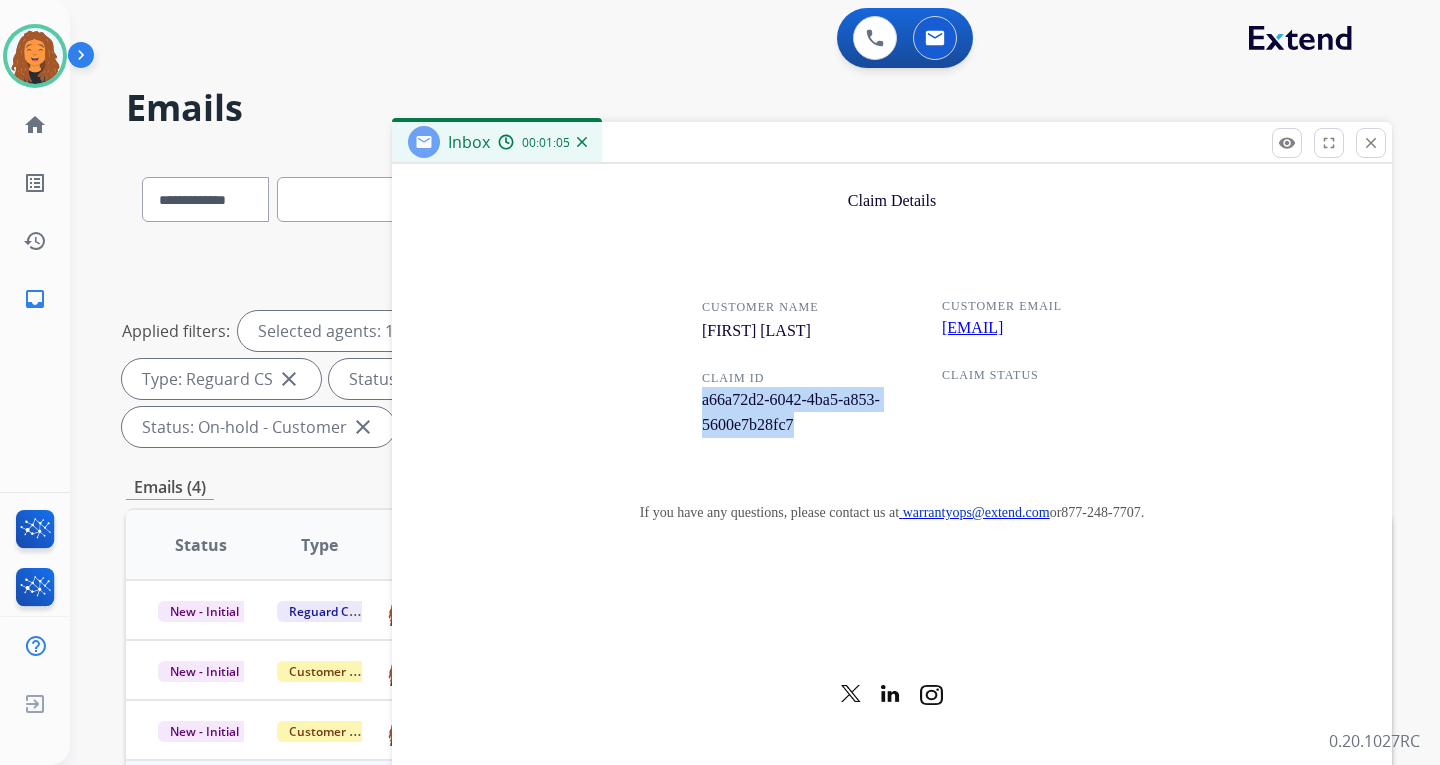 click on "a66a72d2-6042-4ba5-a853-5600e7b28fc7" at bounding box center (791, 412) 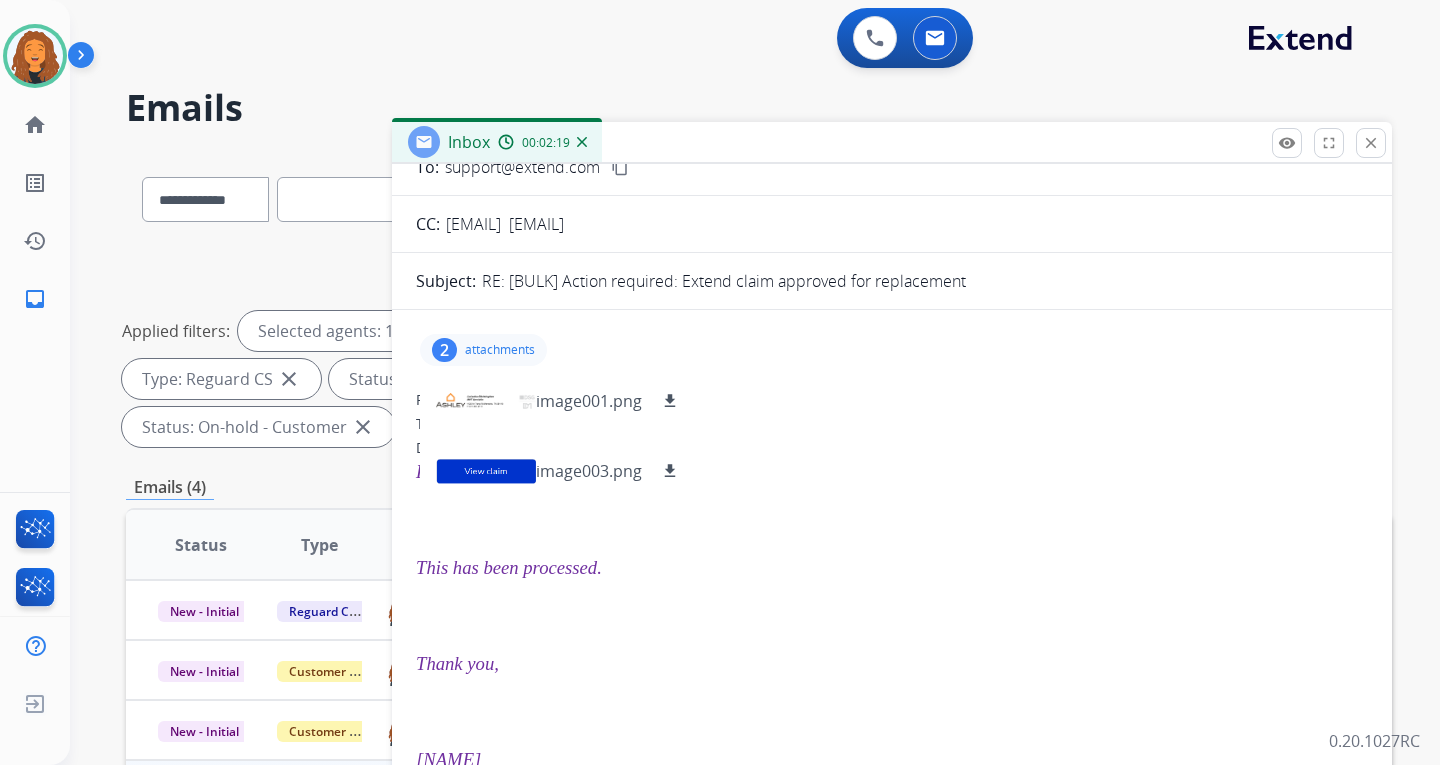 scroll, scrollTop: 91, scrollLeft: 0, axis: vertical 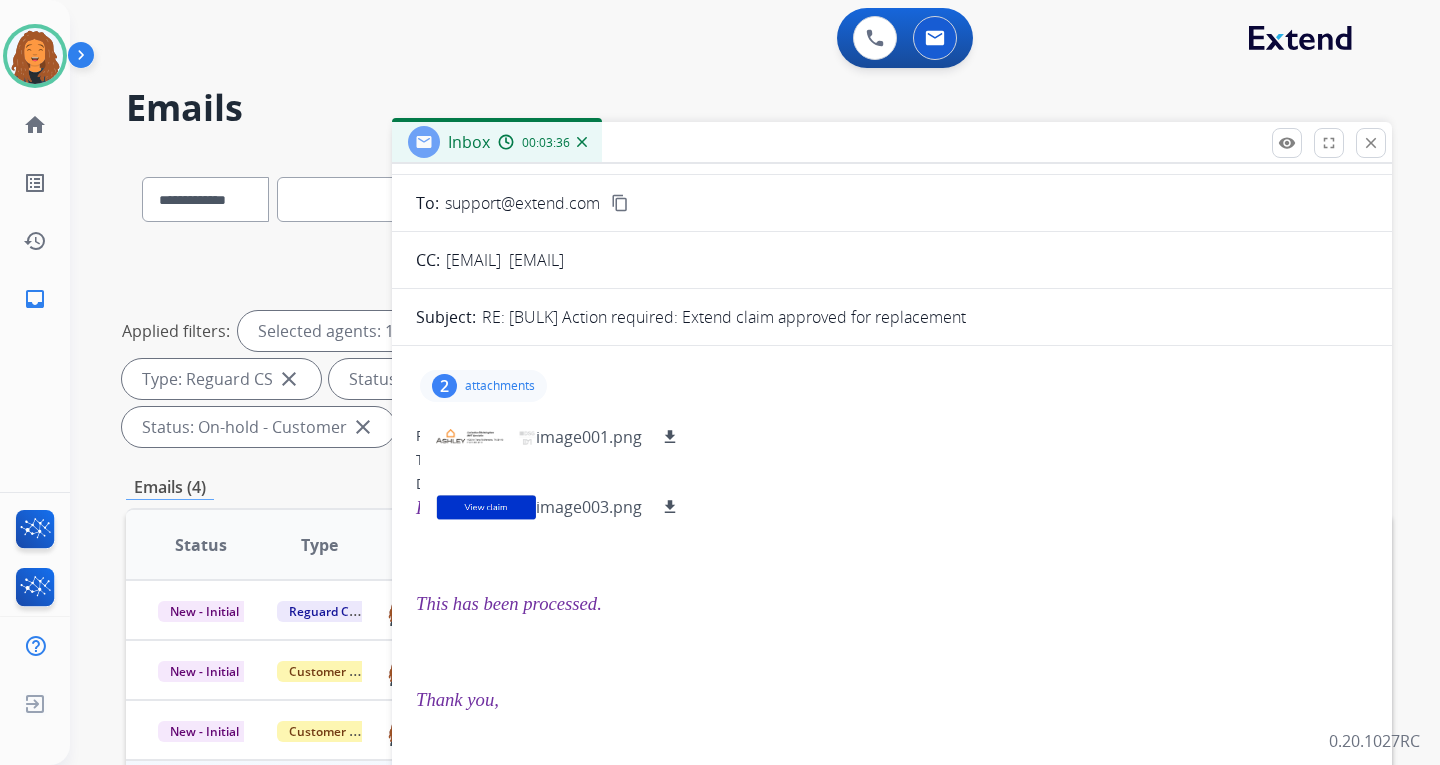 drag, startPoint x: 827, startPoint y: 259, endPoint x: 462, endPoint y: 261, distance: 365.0055 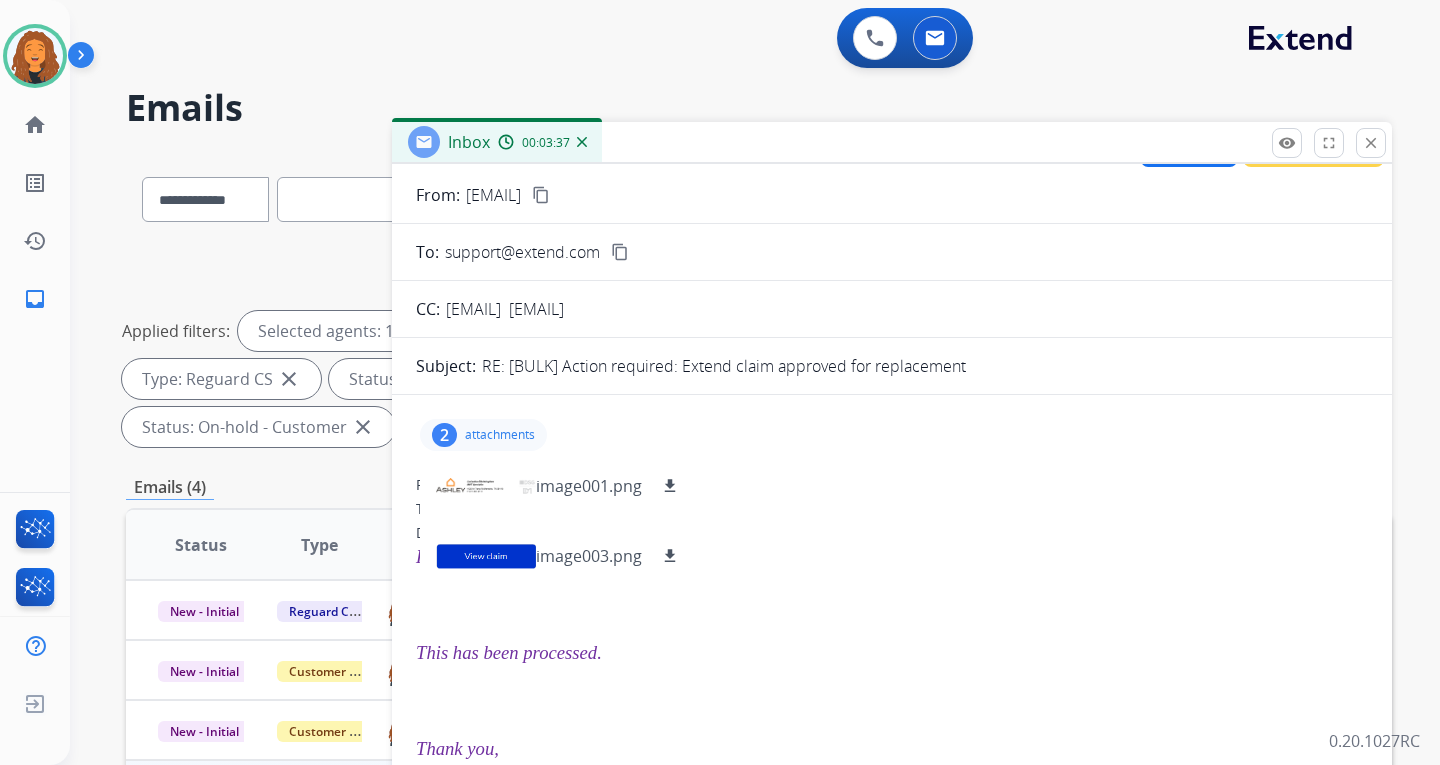 scroll, scrollTop: 0, scrollLeft: 0, axis: both 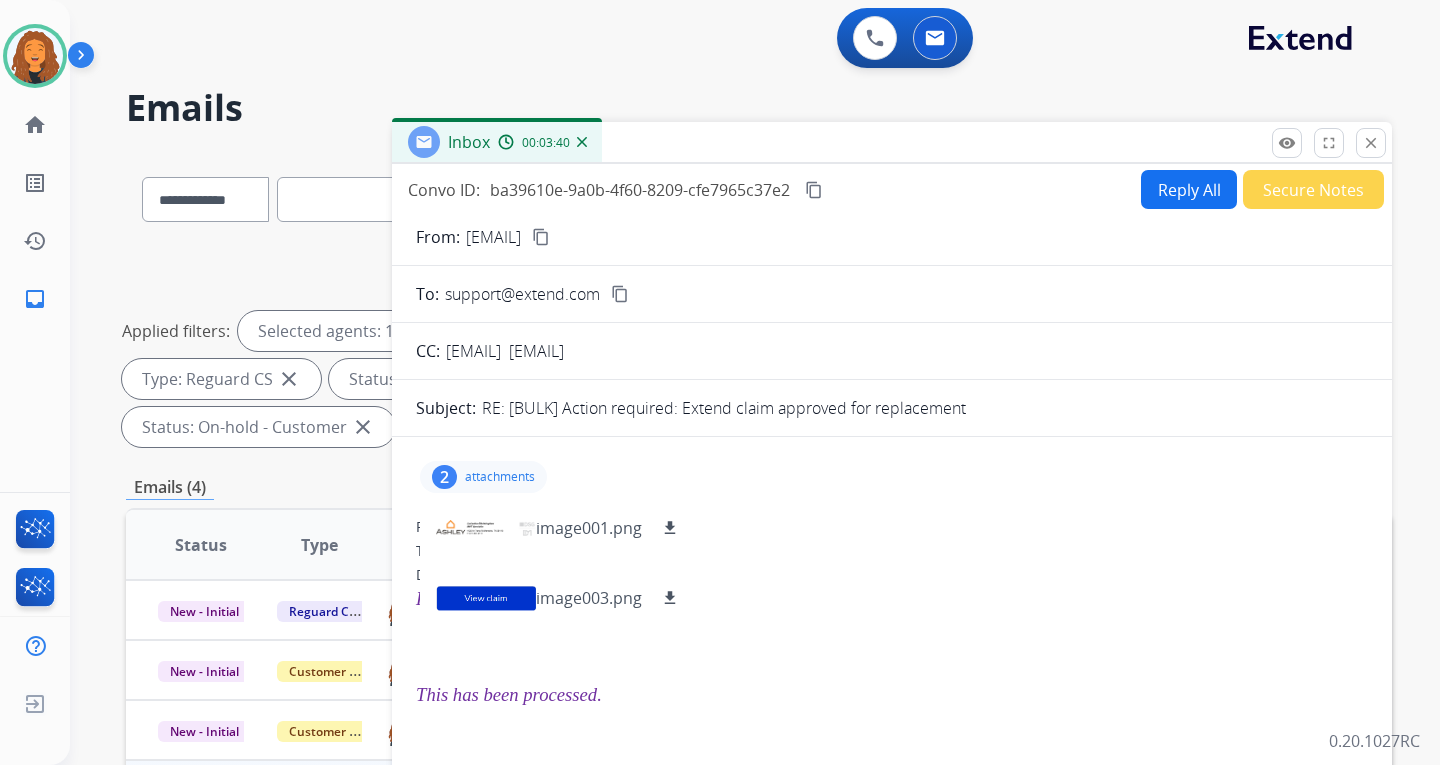 click on "content_copy" at bounding box center (541, 237) 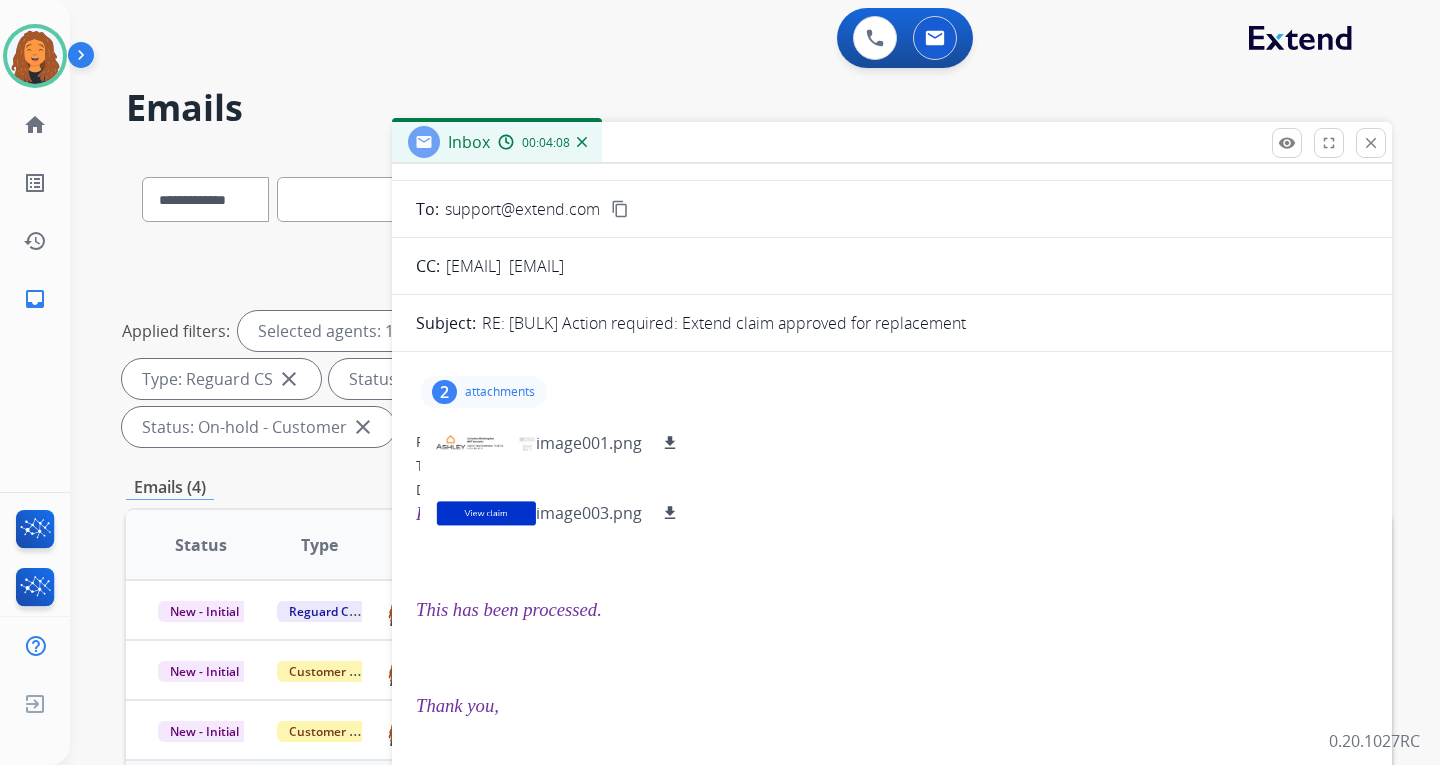 scroll, scrollTop: 200, scrollLeft: 0, axis: vertical 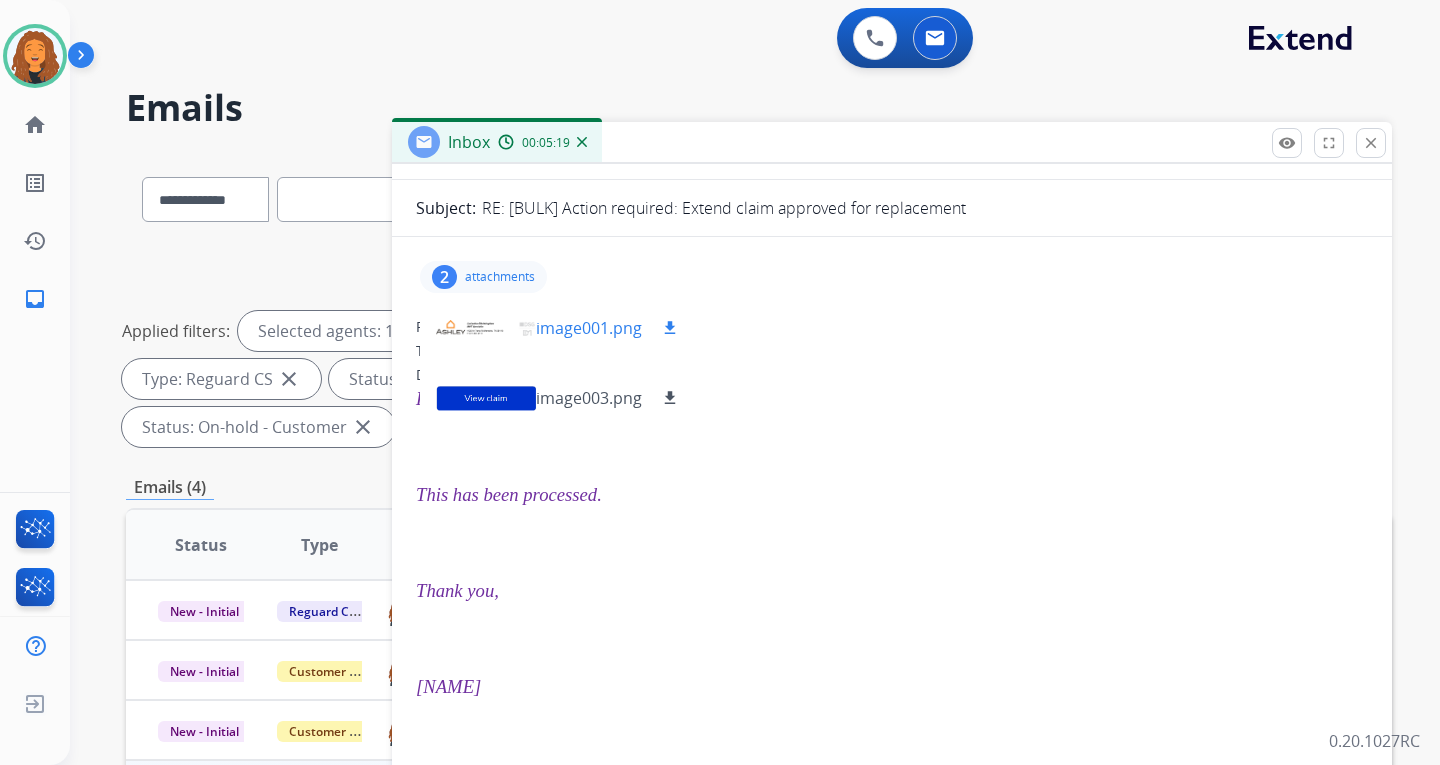 click on "download" at bounding box center (670, 328) 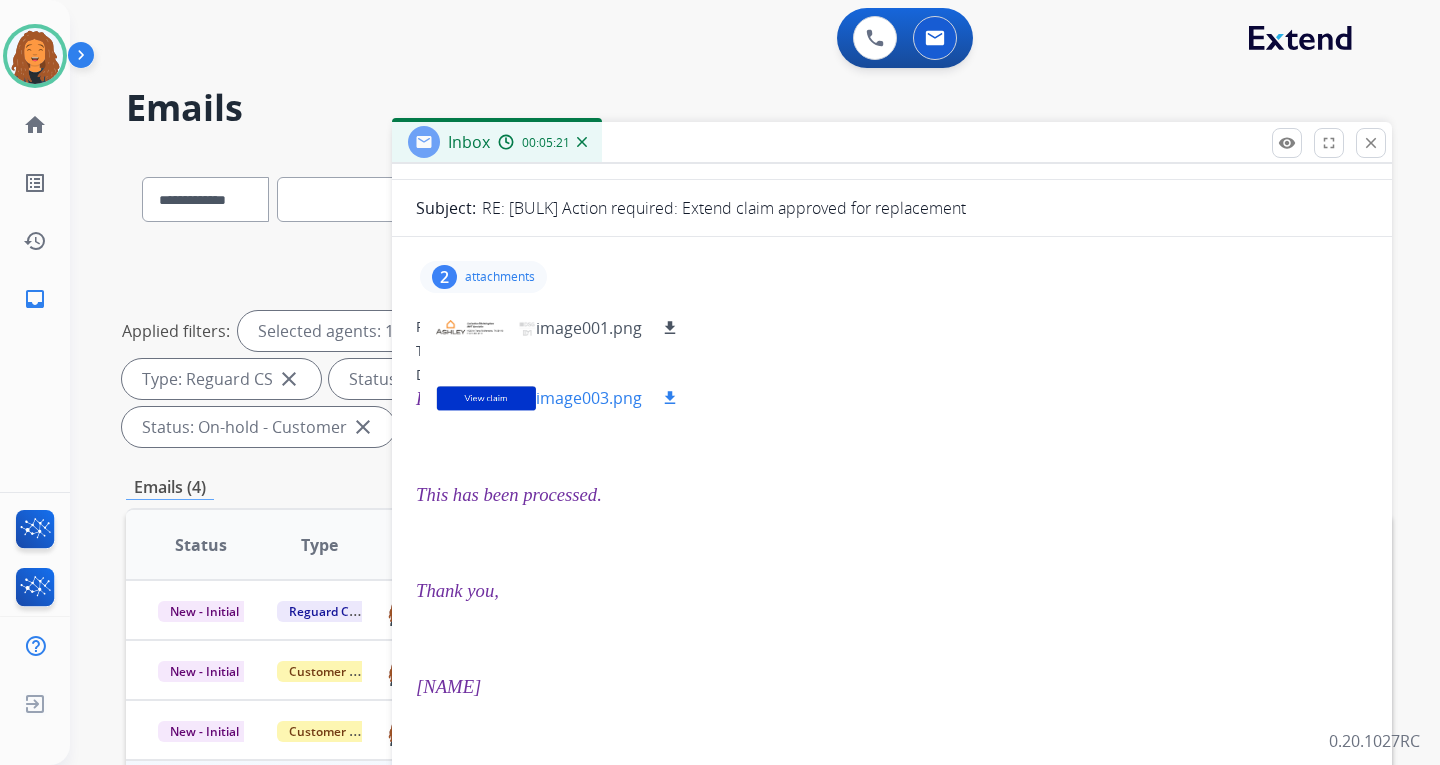 click on "download" at bounding box center (670, 398) 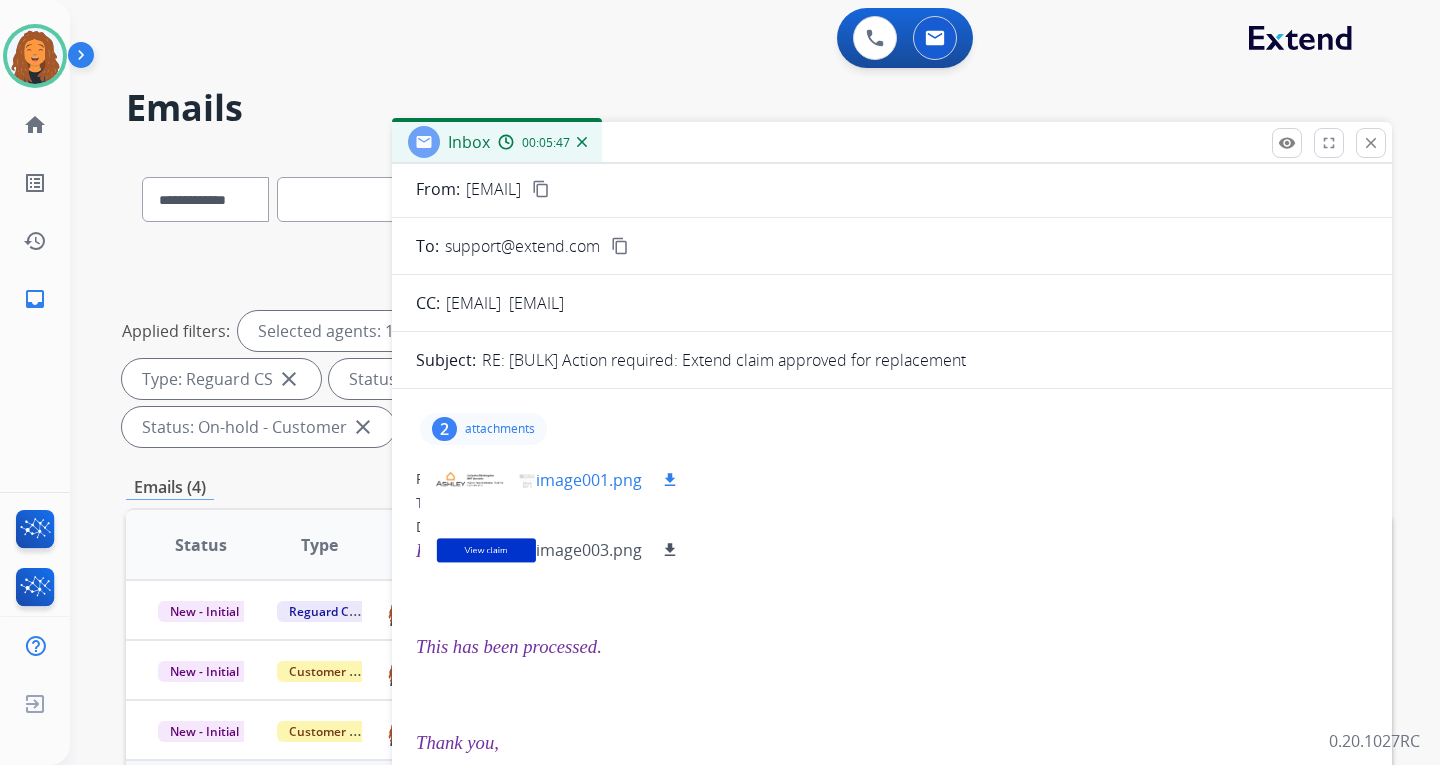 scroll, scrollTop: 0, scrollLeft: 0, axis: both 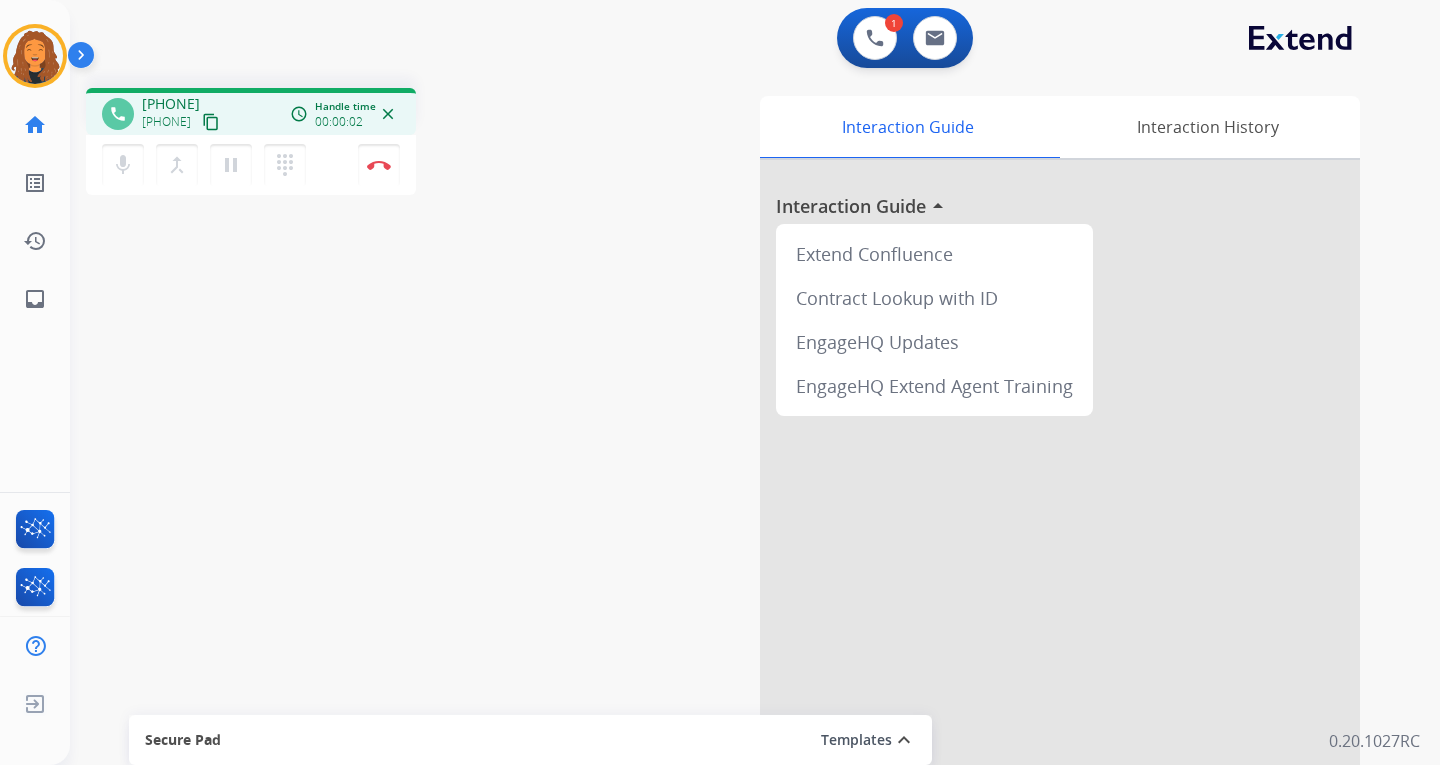 click on "phone [PHONE] [PHONE] content_copy access_time Call metrics Queue   00:12 Hold   00:00 Talk   00:02 Total   00:13 Handle time 00:00:02 close mic Mute merge_type Bridge pause Hold dialpad Dialpad Disconnect swap_horiz Break voice bridge close_fullscreen Connect 3-Way Call merge_type Separate 3-Way Call  Interaction Guide   Interaction History  Interaction Guide arrow_drop_up  Extend Confluence   Contract Lookup with ID   EngageHQ Updates   EngageHQ Extend Agent Training  Secure Pad Templates expand_less Choose a template Save" at bounding box center [731, 489] 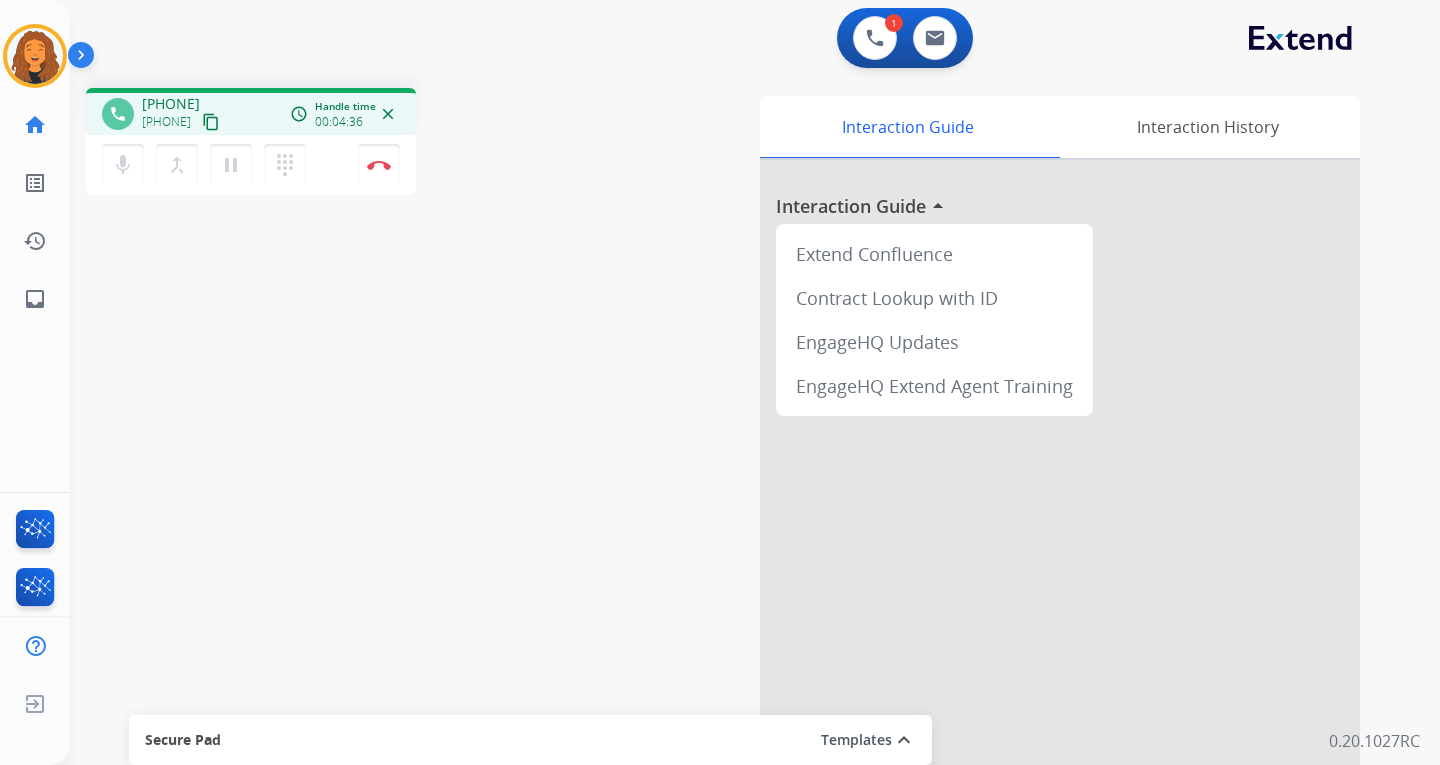 drag, startPoint x: 247, startPoint y: 289, endPoint x: 270, endPoint y: 290, distance: 23.021729 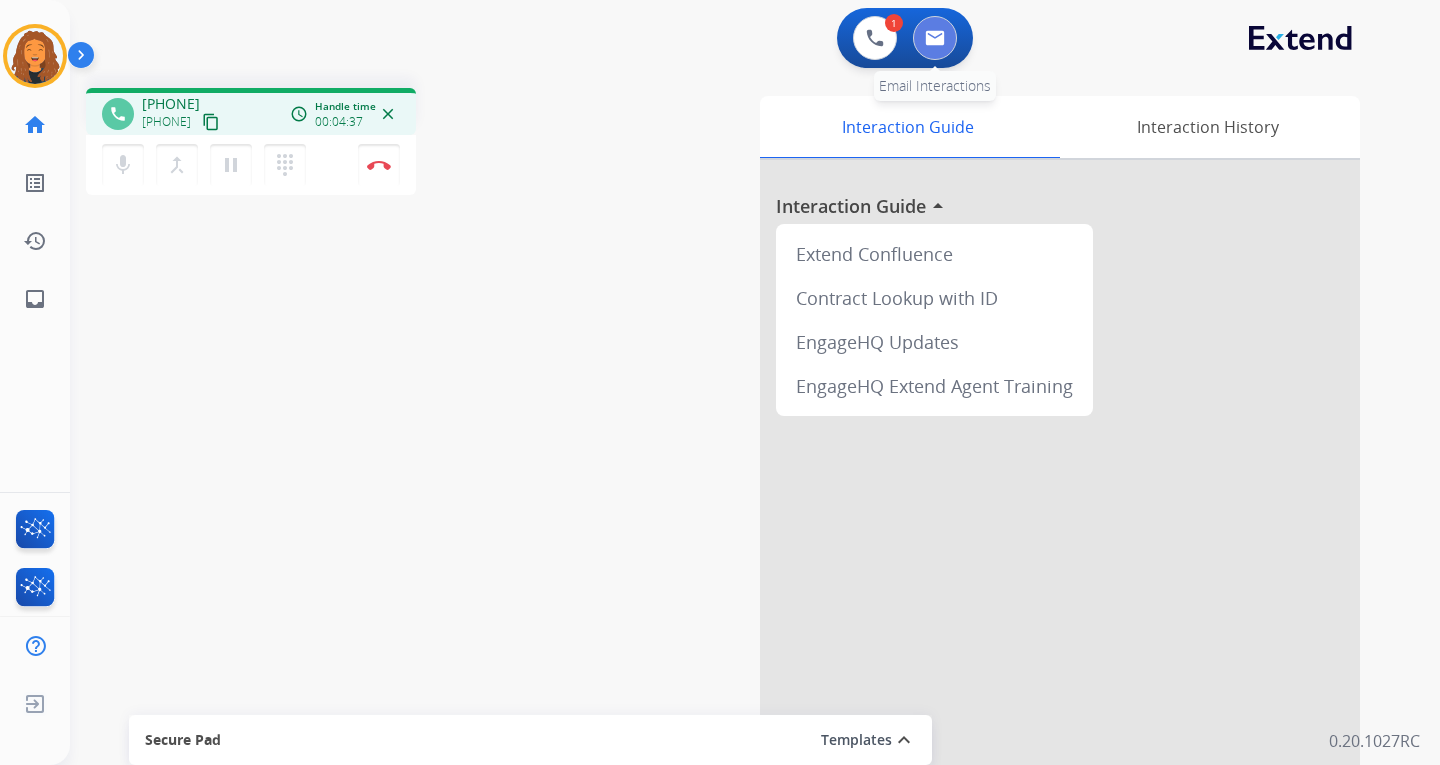 click at bounding box center [935, 38] 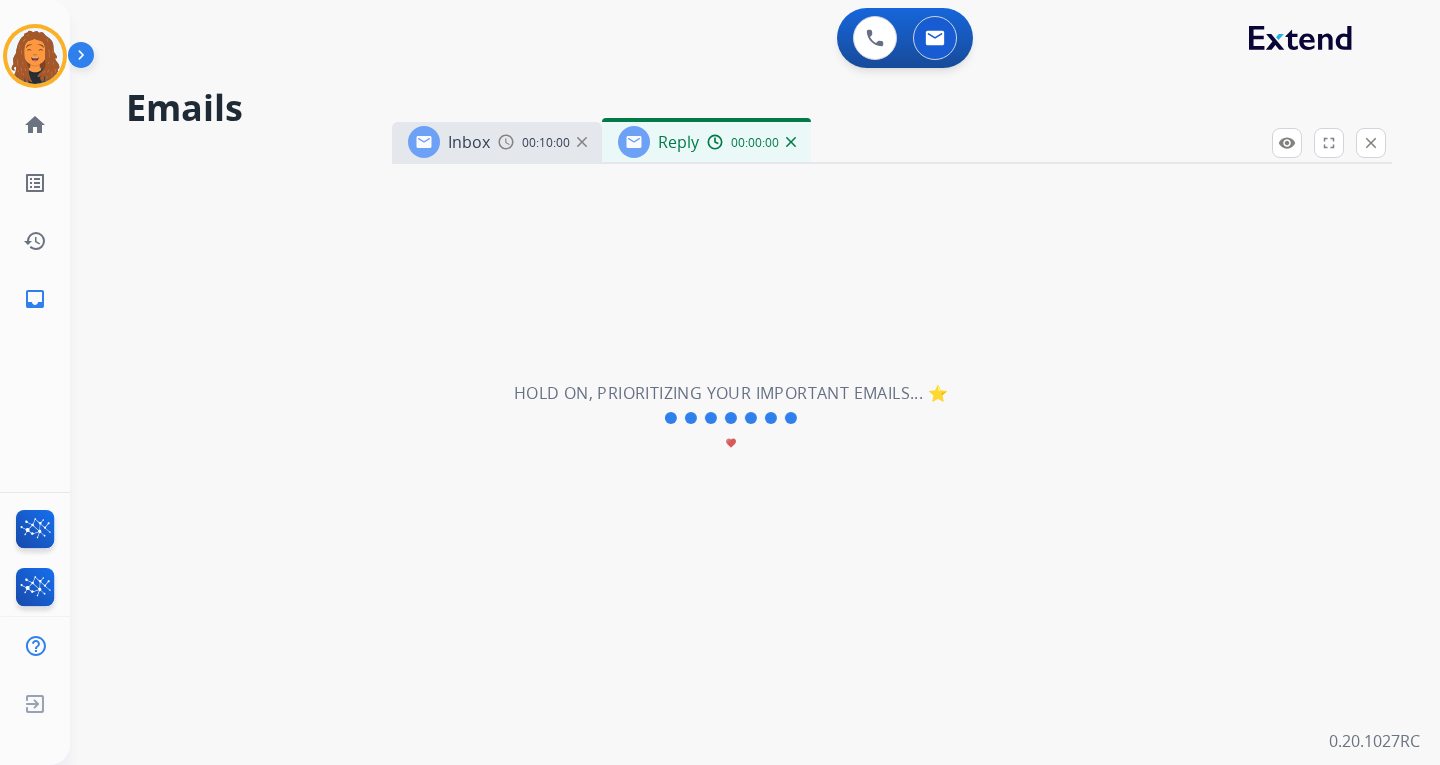 select on "**********" 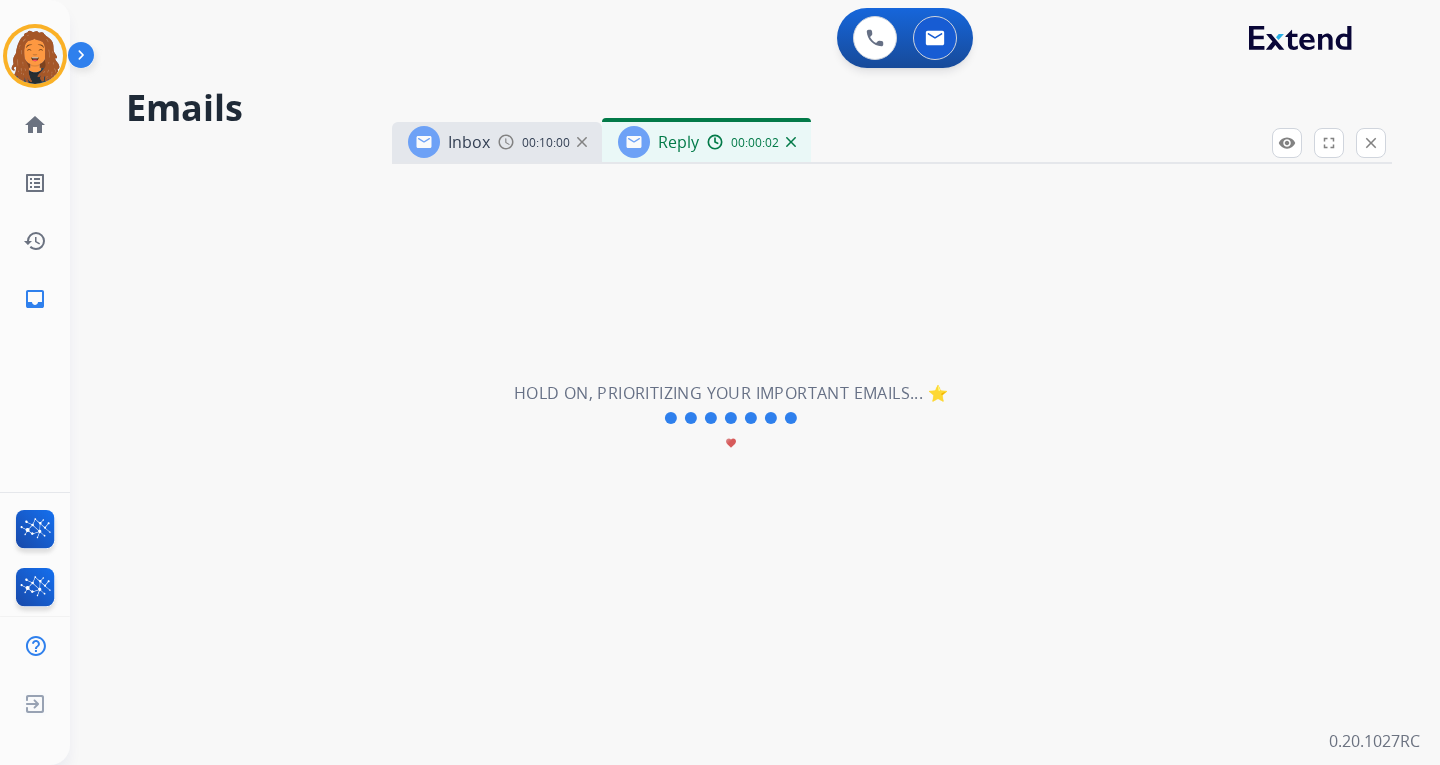 click at bounding box center [791, 142] 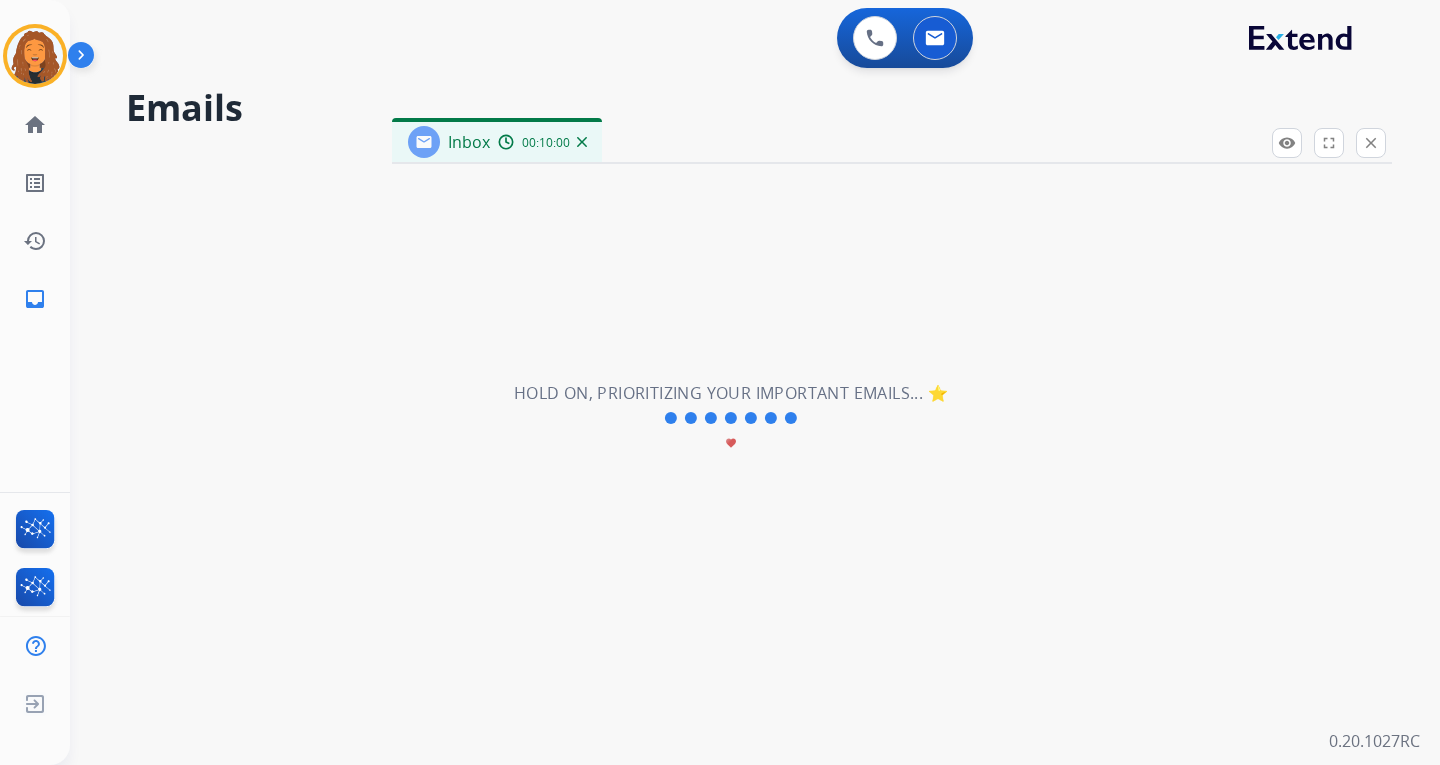 click on "00:10:00" at bounding box center (542, 142) 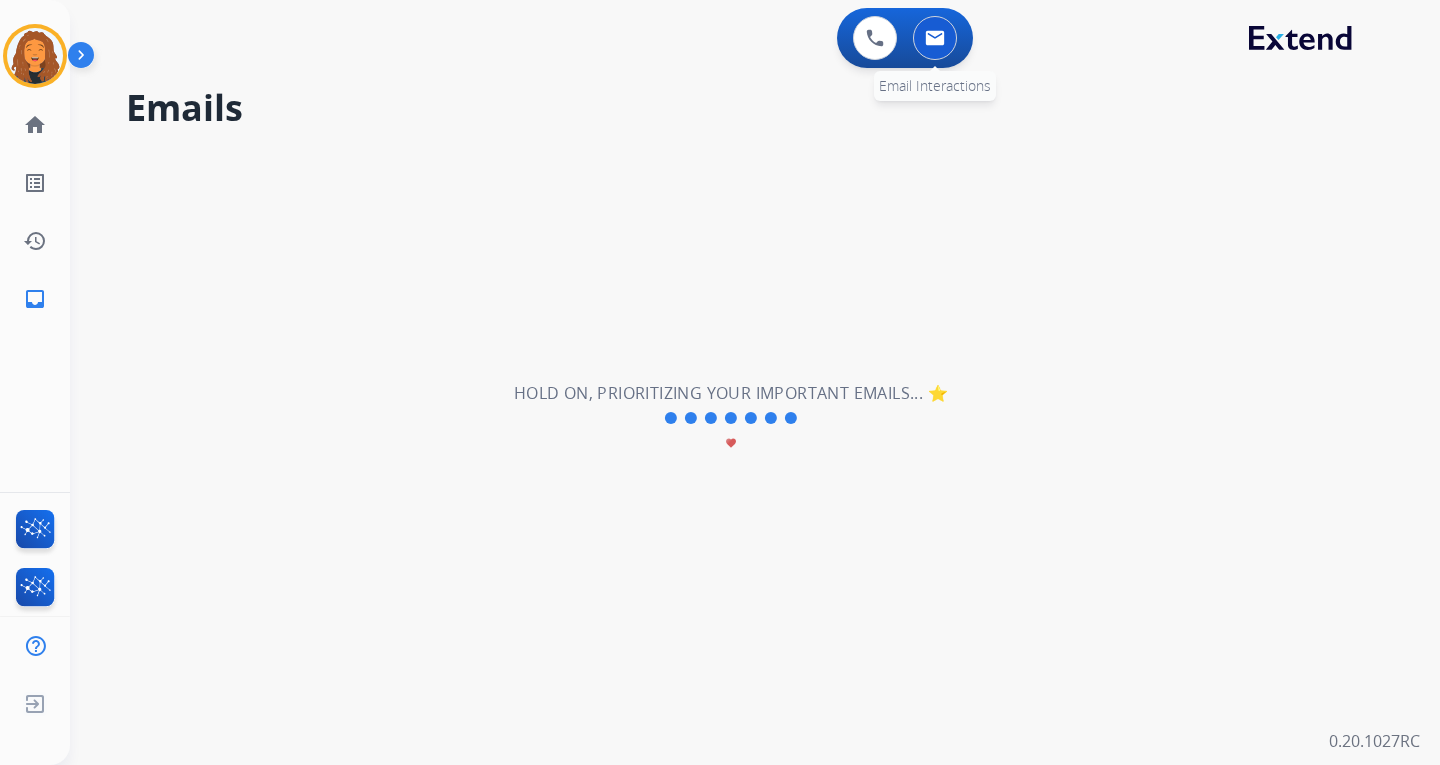 click at bounding box center [935, 38] 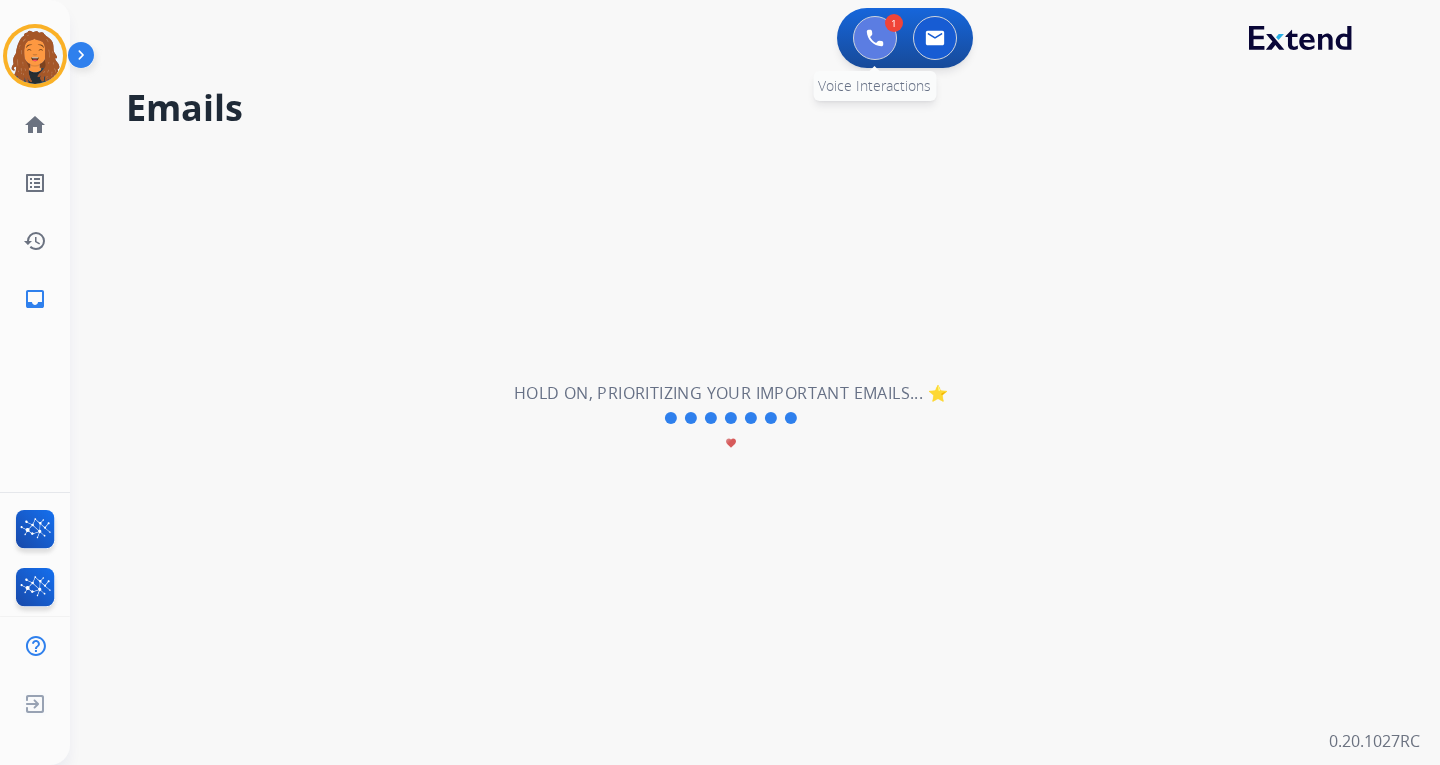 click at bounding box center (875, 38) 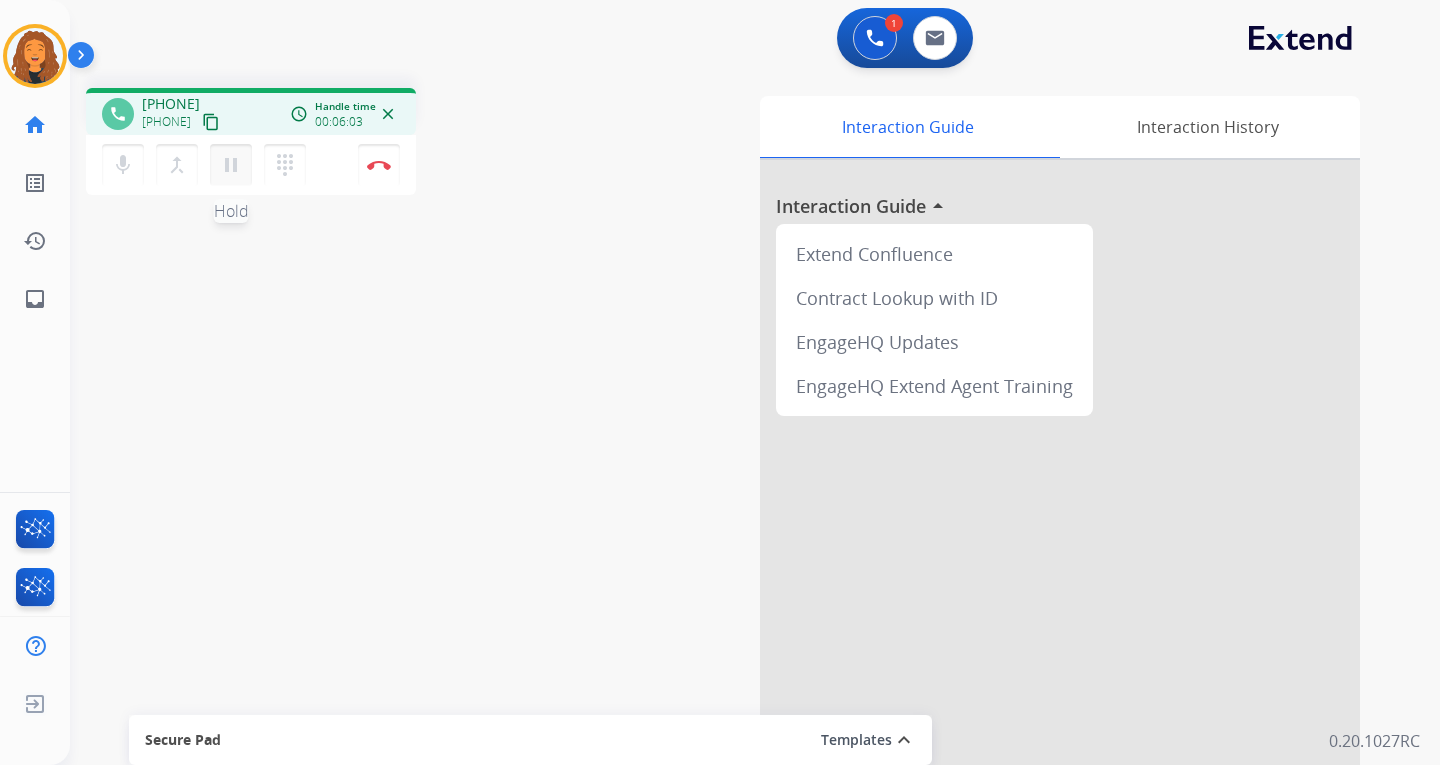 click on "pause" at bounding box center (231, 165) 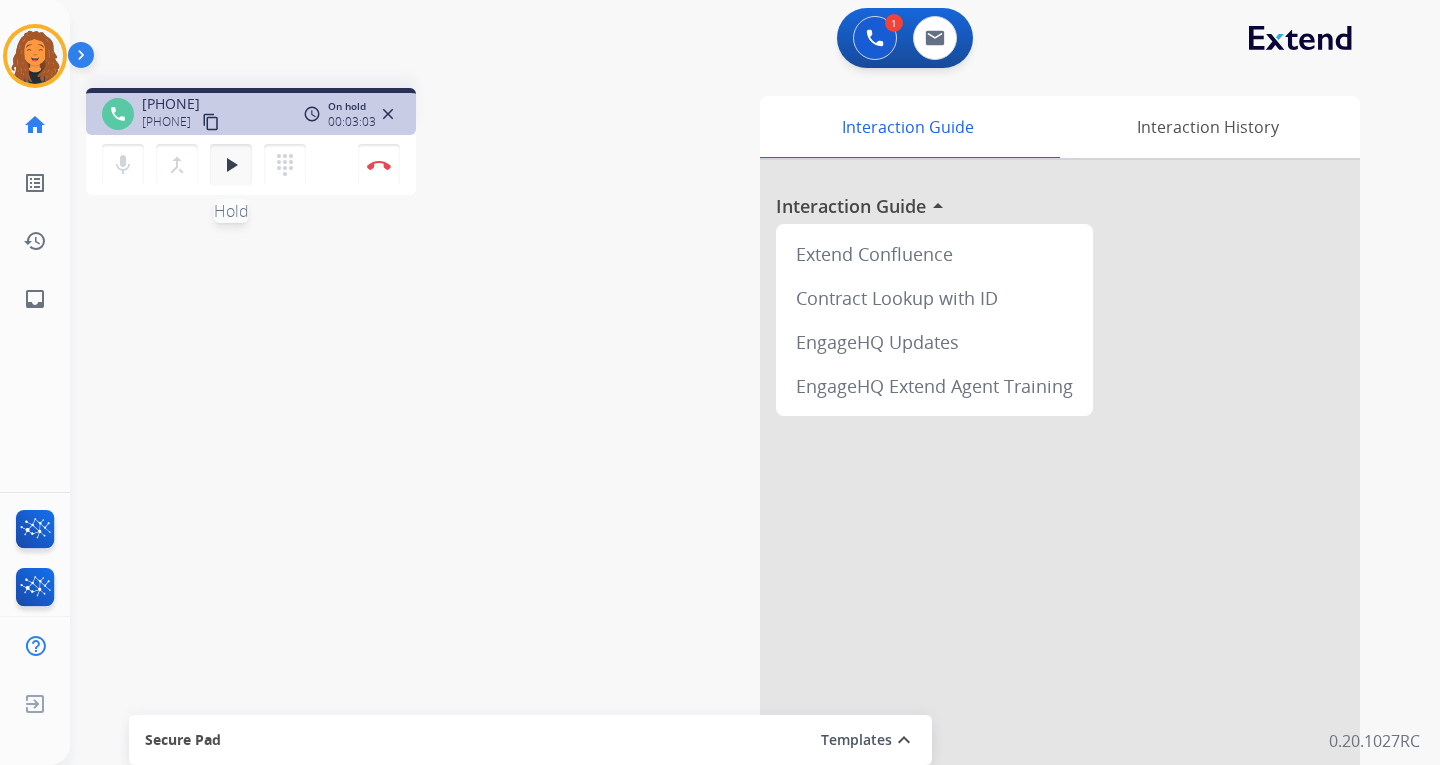 click on "play_arrow" at bounding box center (231, 165) 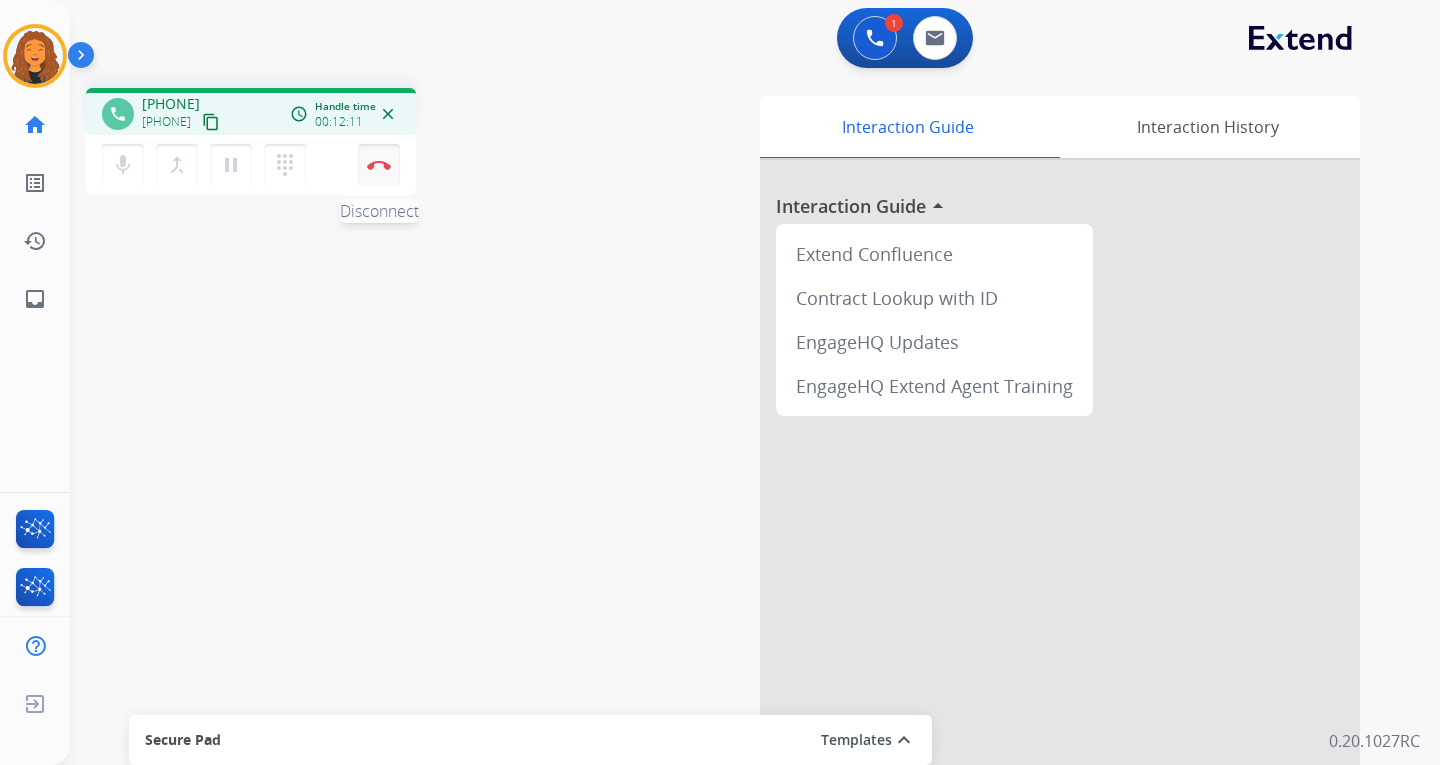 click at bounding box center [379, 165] 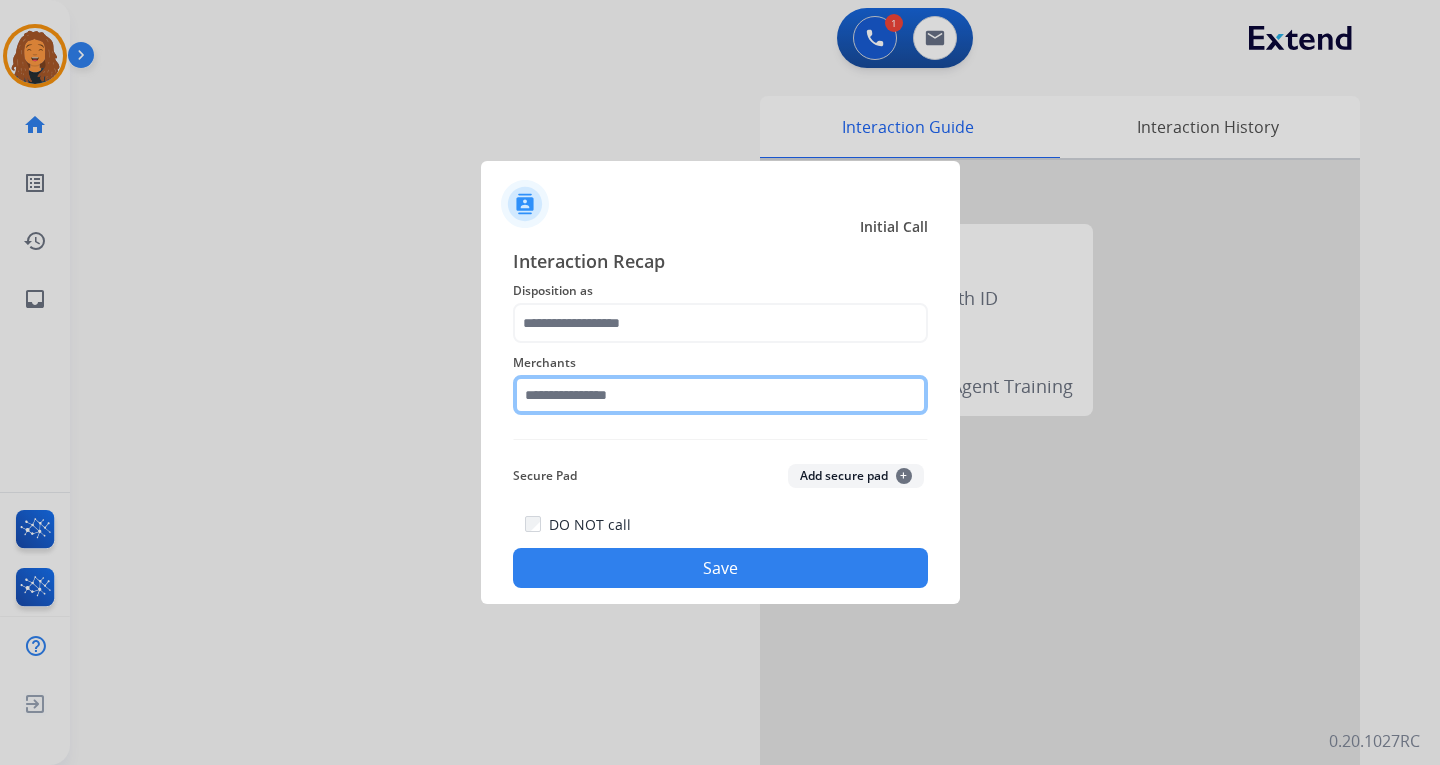 click 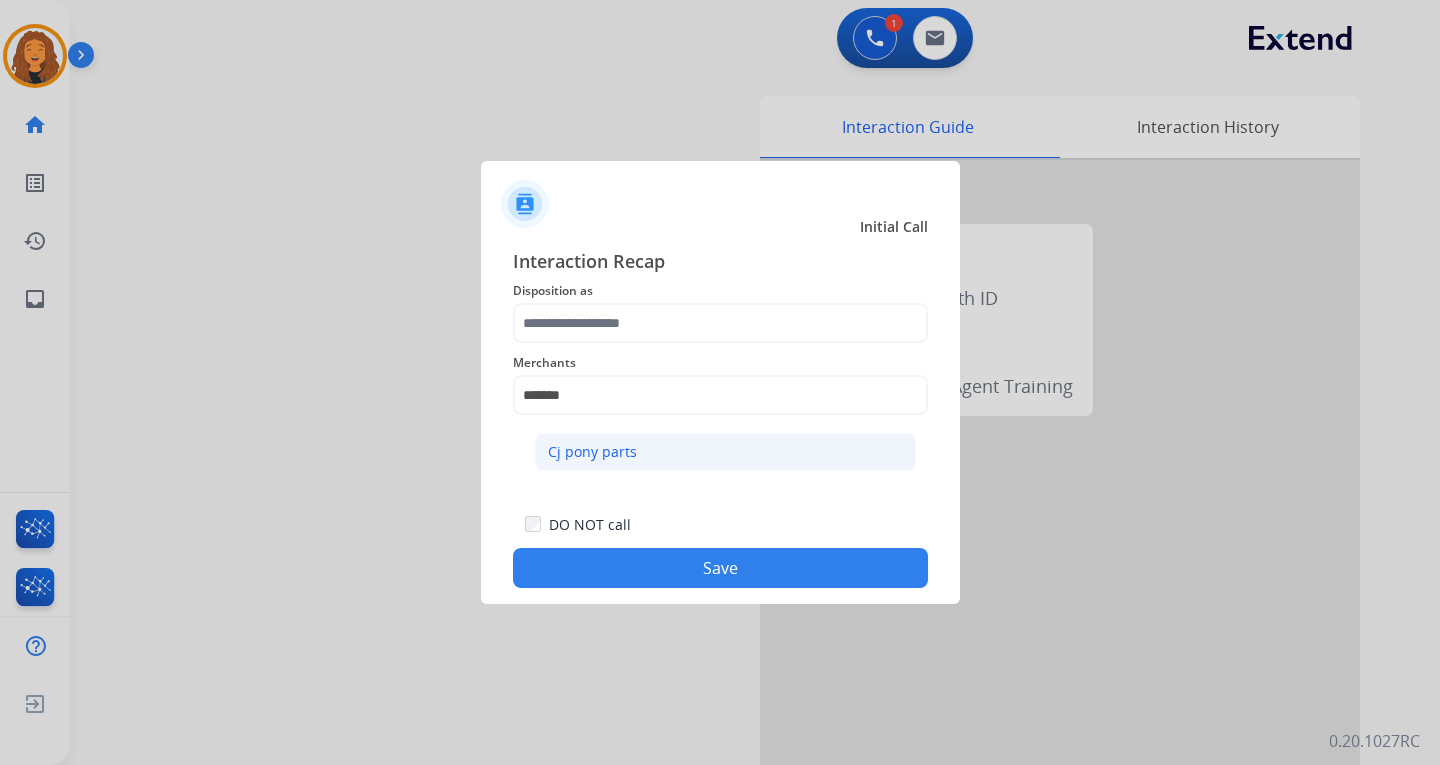 click on "Cj pony parts" 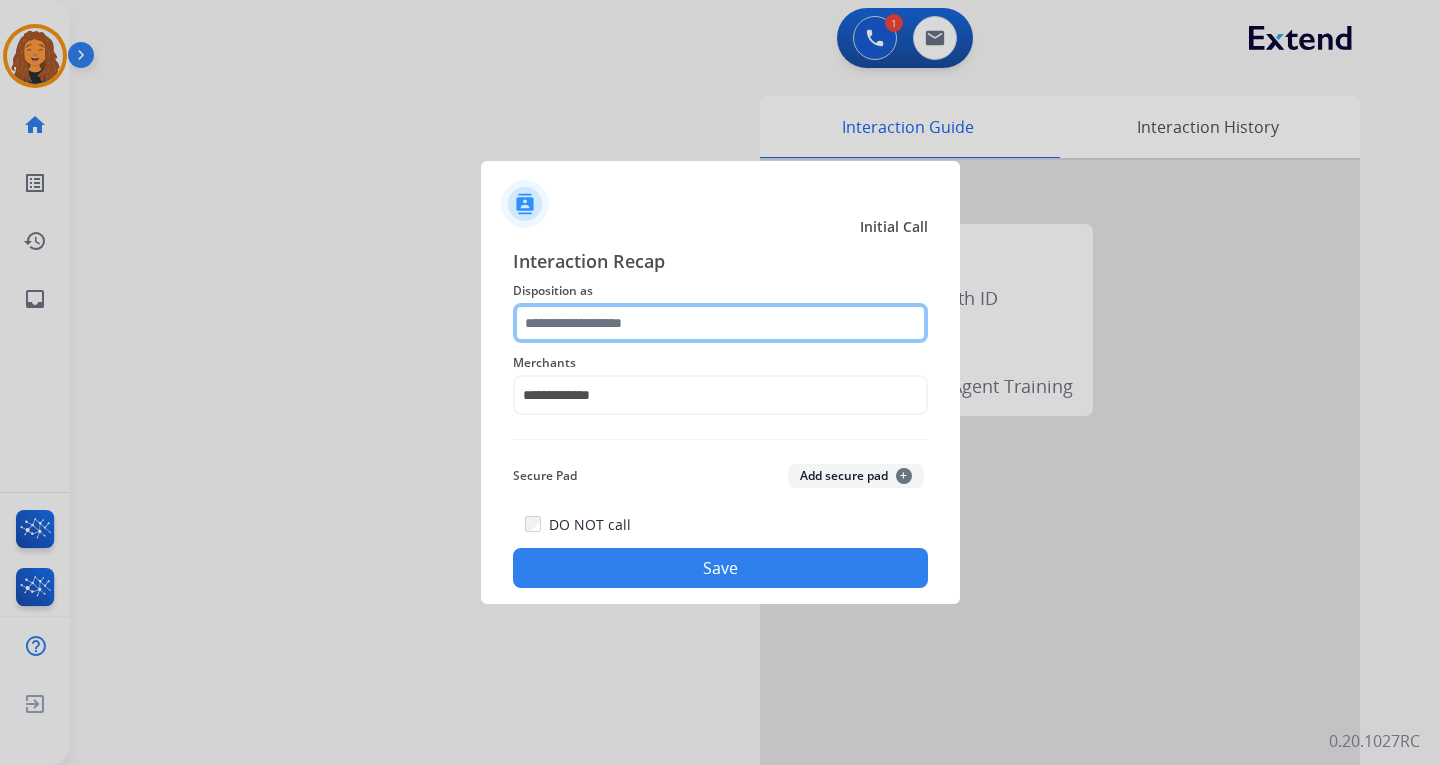 click 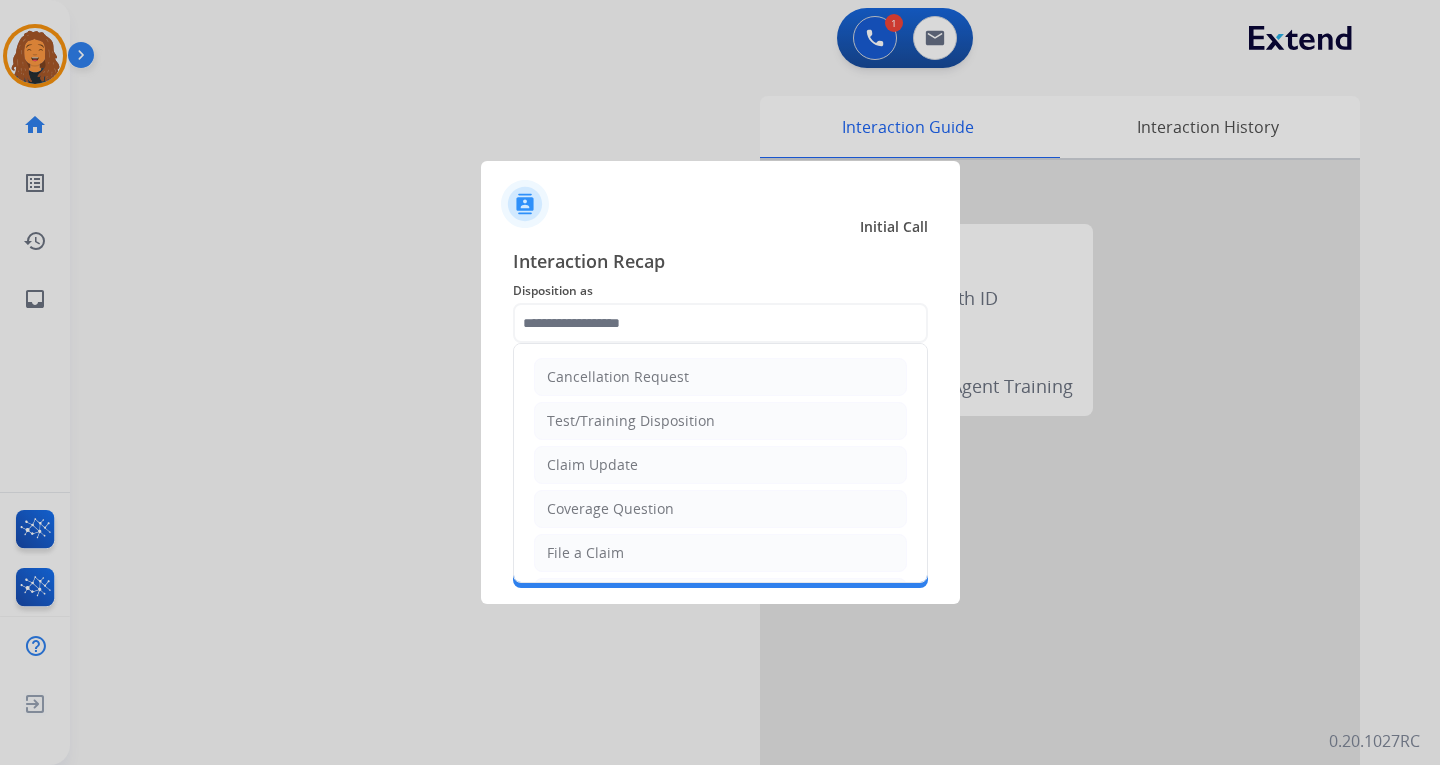 drag, startPoint x: 602, startPoint y: 460, endPoint x: 611, endPoint y: 475, distance: 17.492855 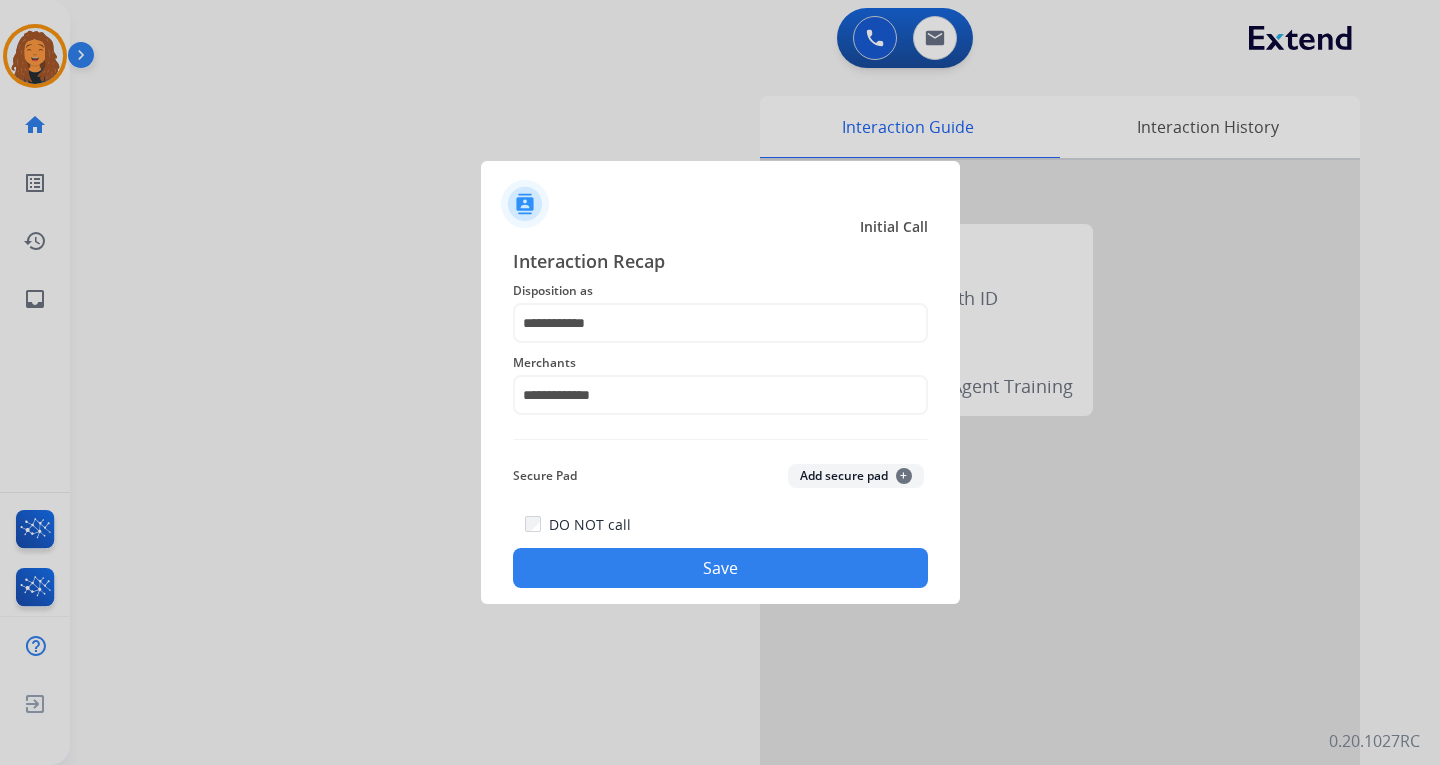 click on "Save" 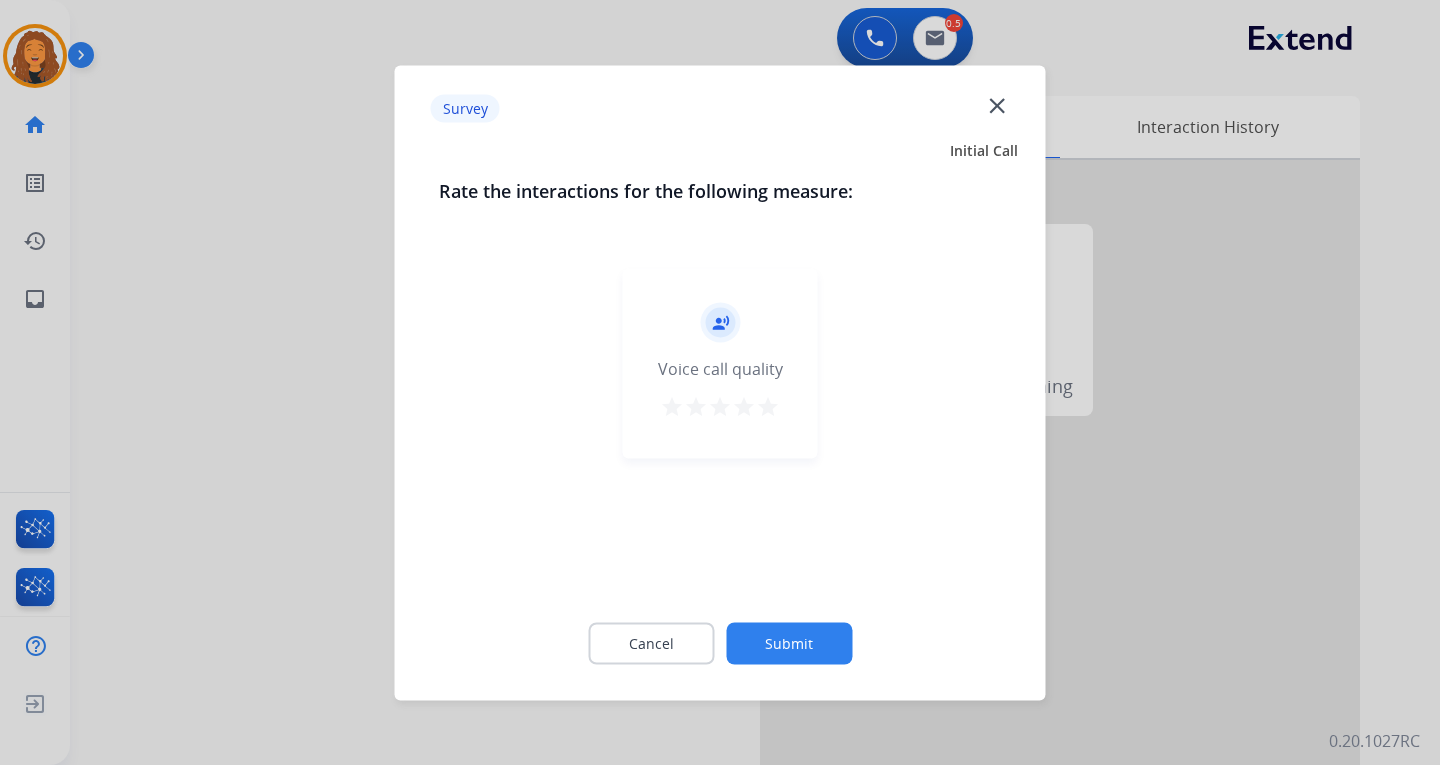 click on "Submit" 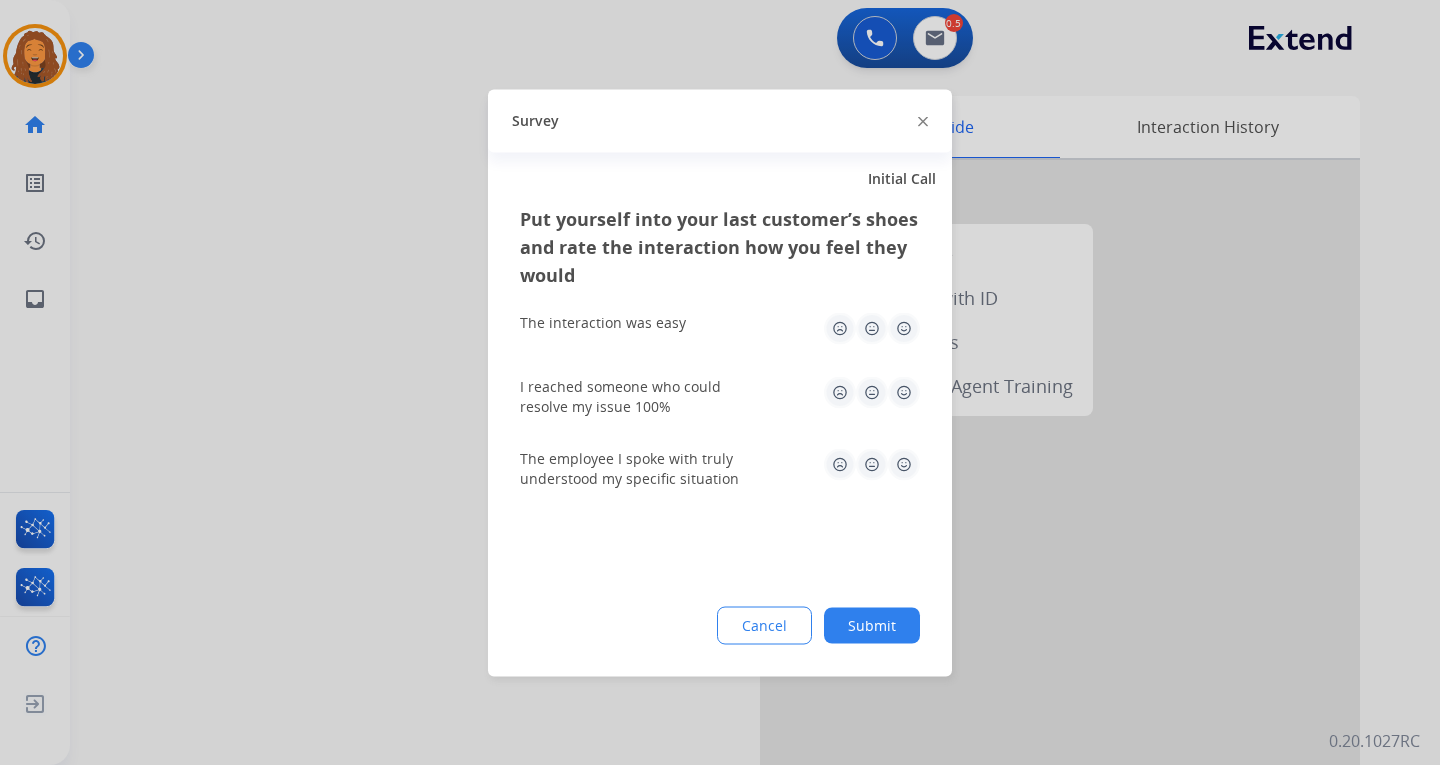 click on "Submit" 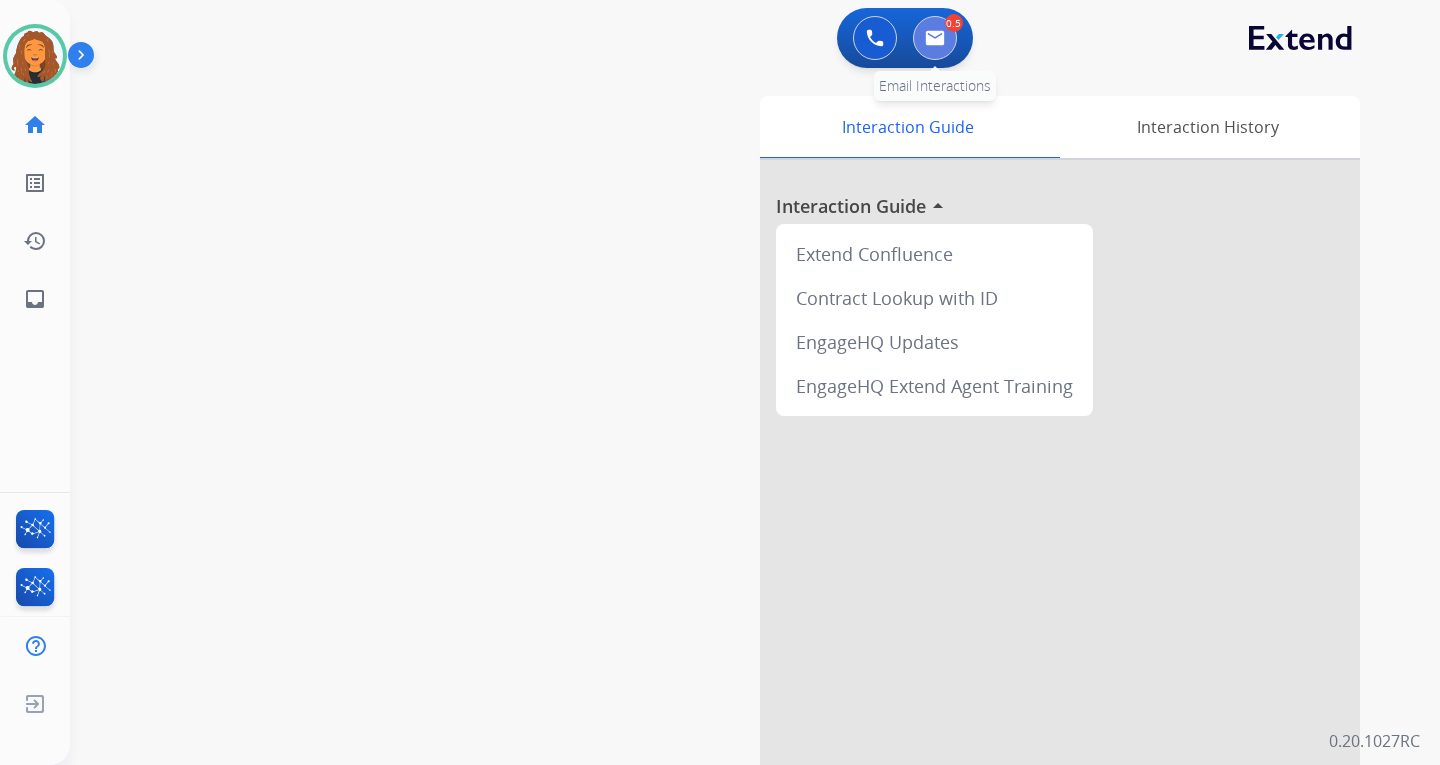 click at bounding box center [935, 38] 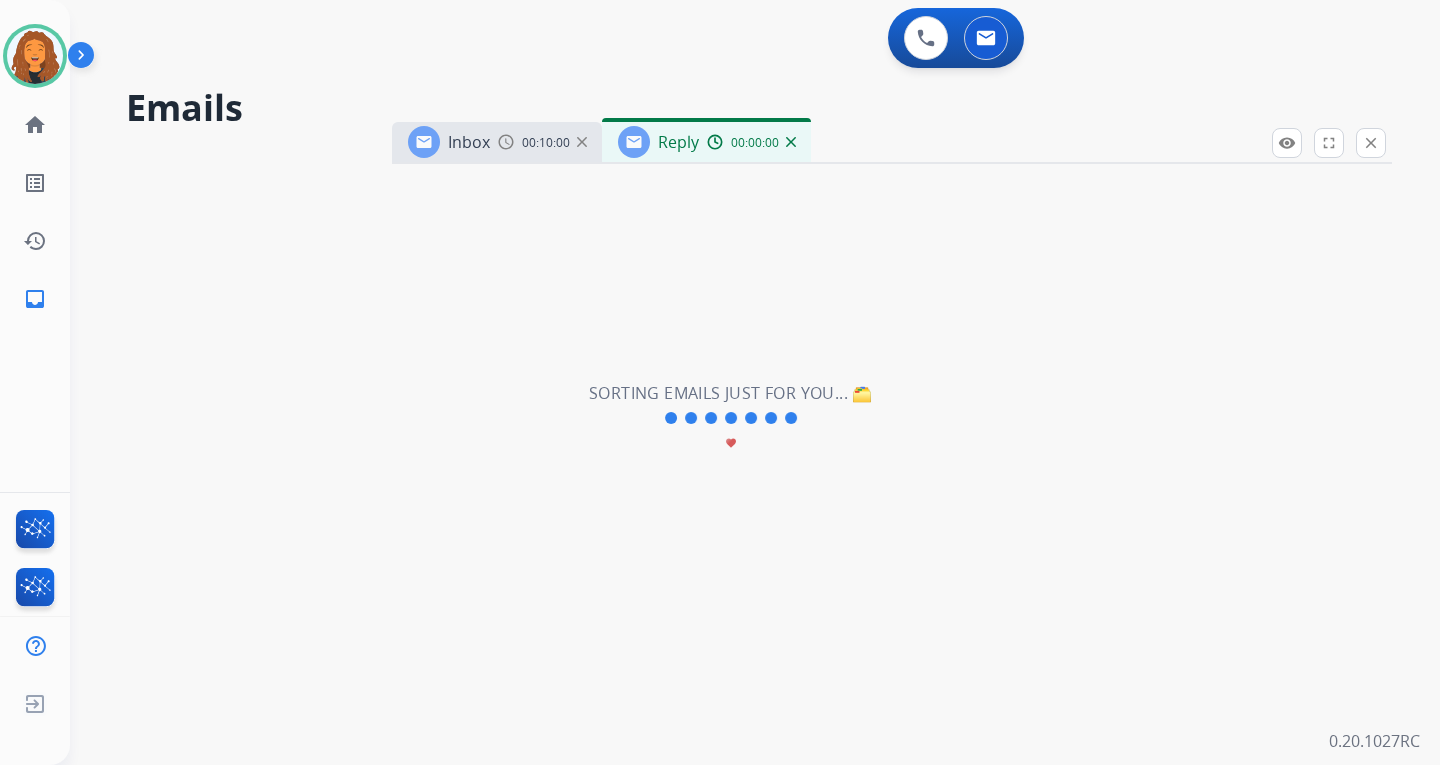 select on "**********" 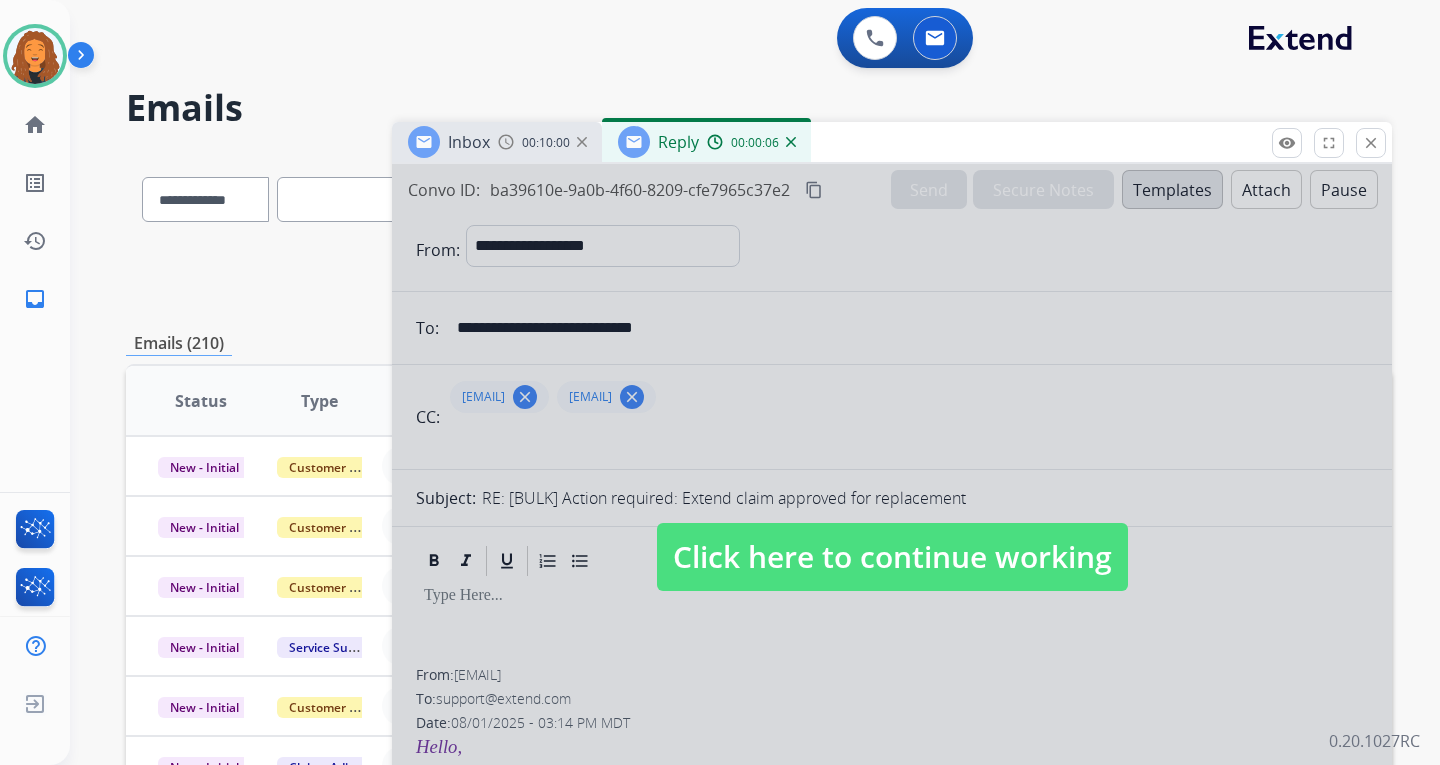 click on "Click here to continue working" at bounding box center (892, 557) 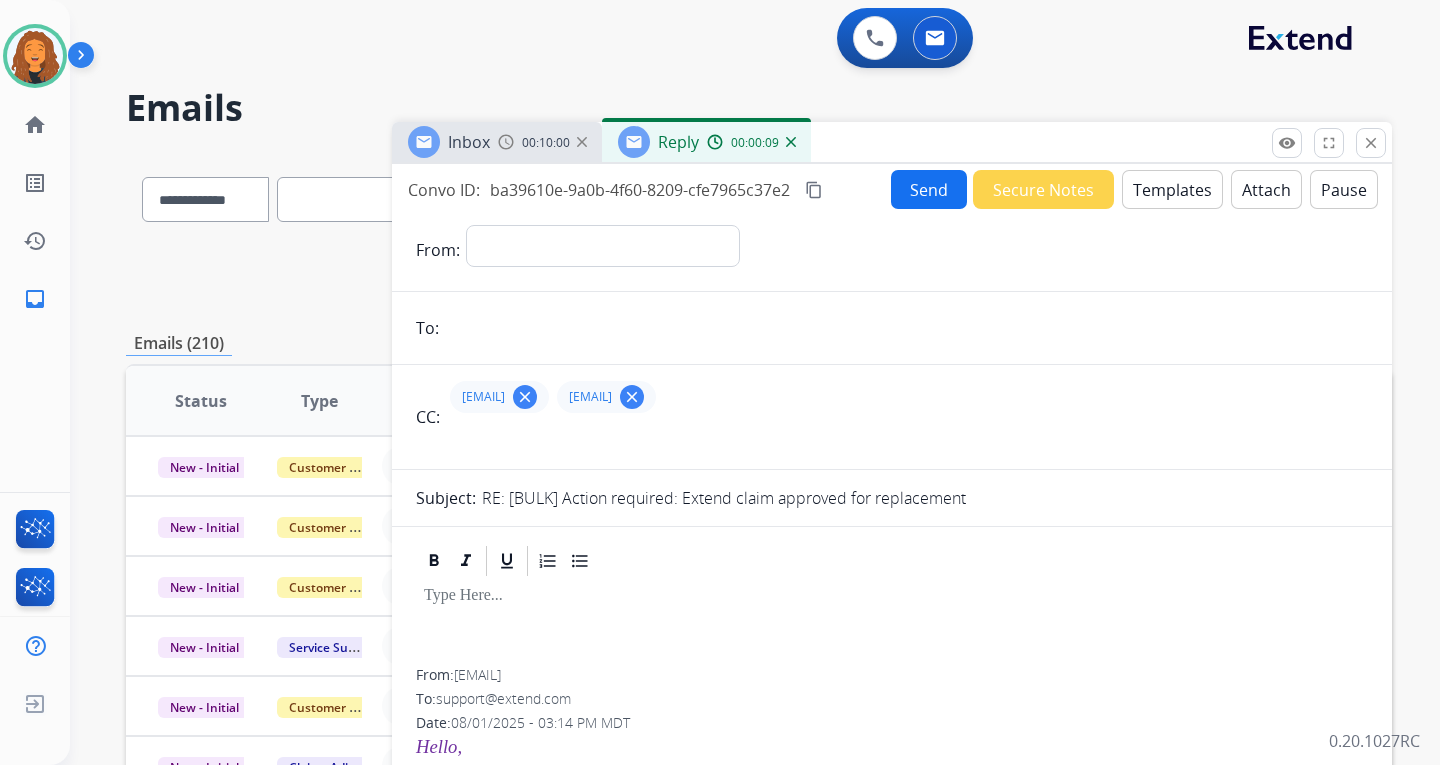 click on "Reply  00:00:09" at bounding box center [706, 142] 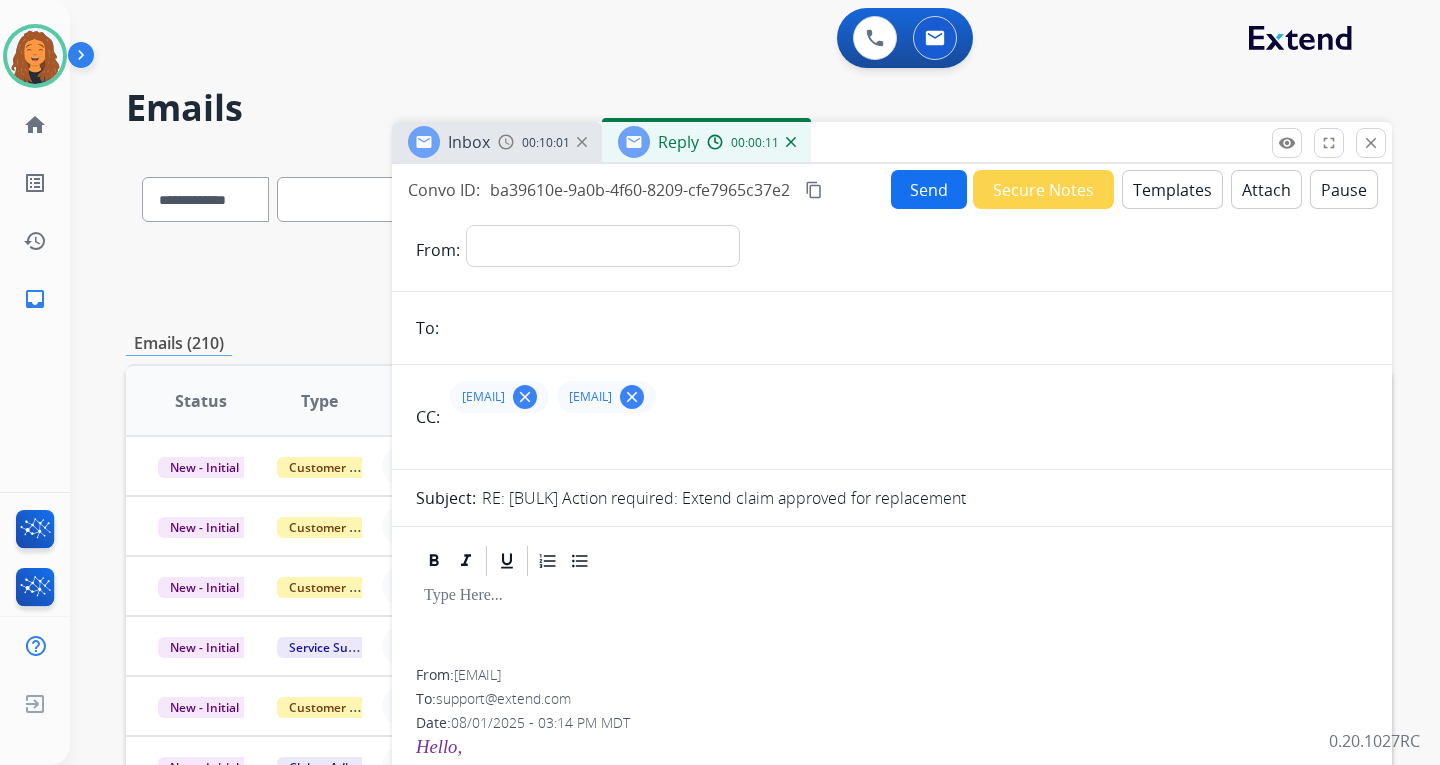 click at bounding box center (791, 142) 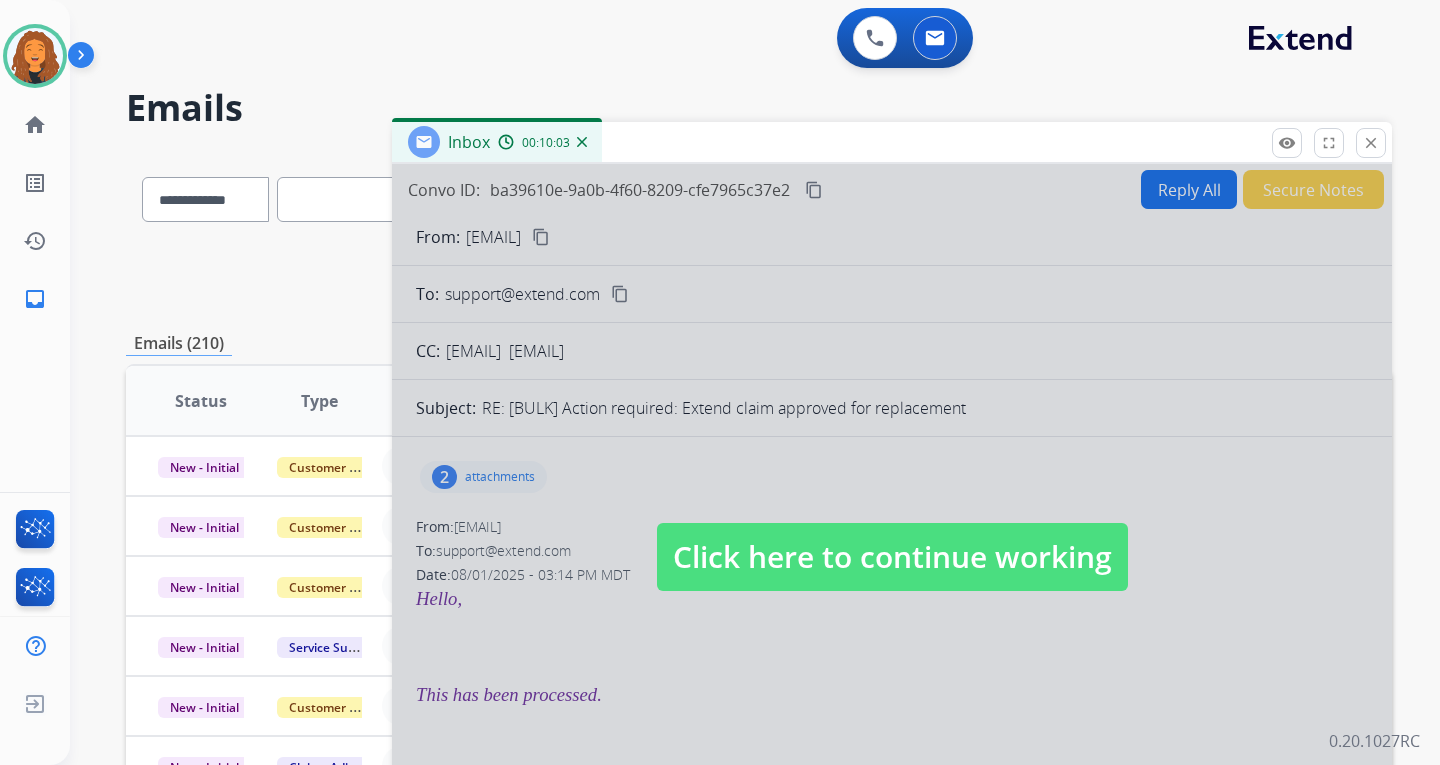 click on "Click here to continue working" at bounding box center (892, 557) 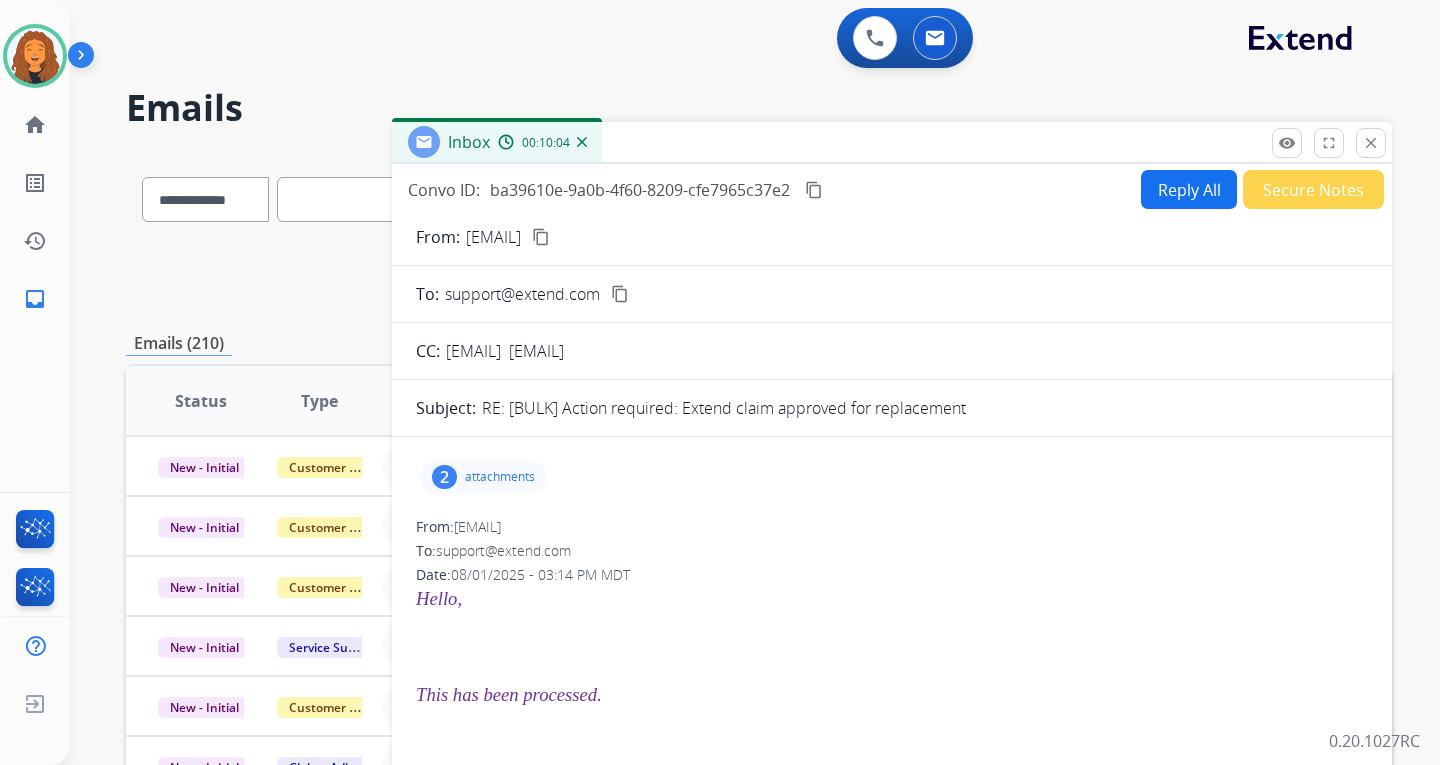 click on "Reply All" at bounding box center [1189, 189] 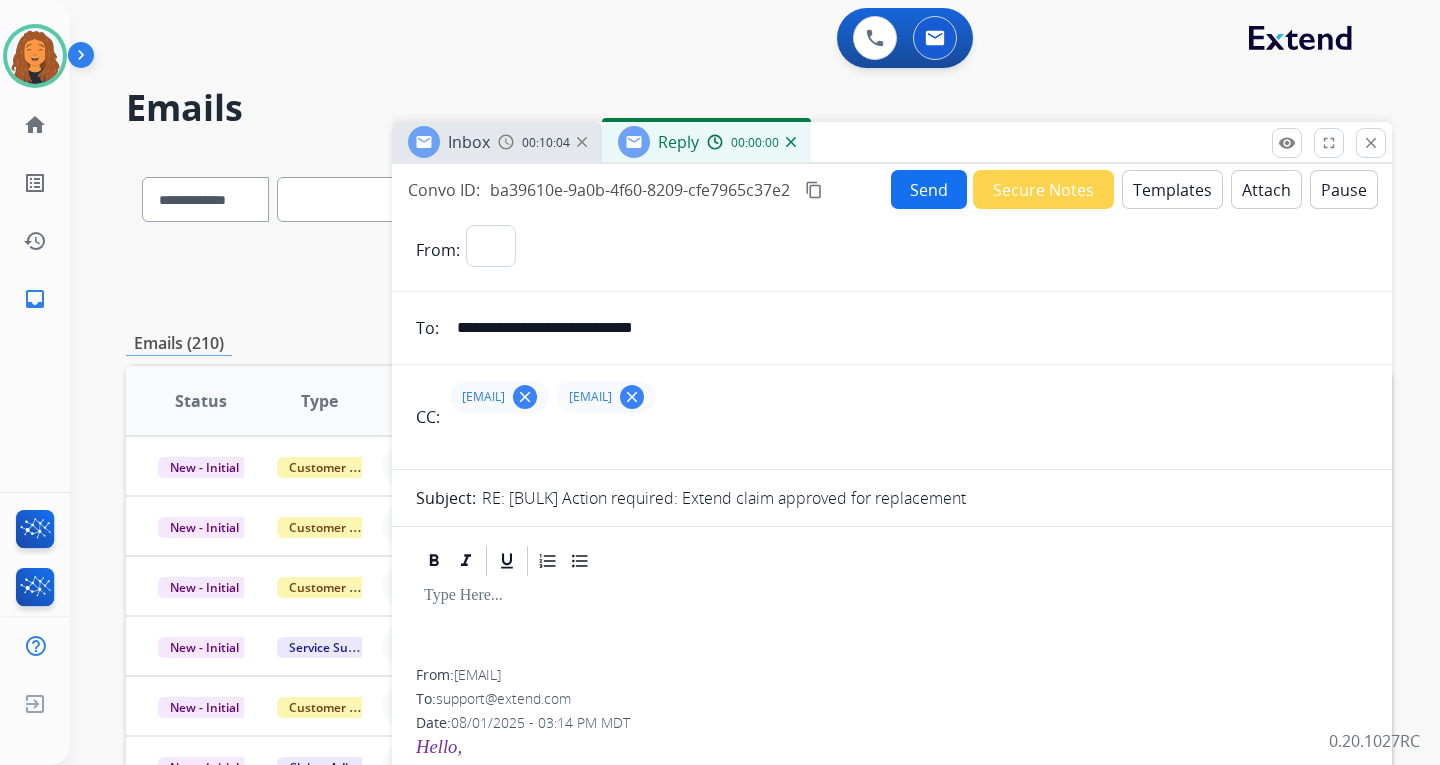 select on "**********" 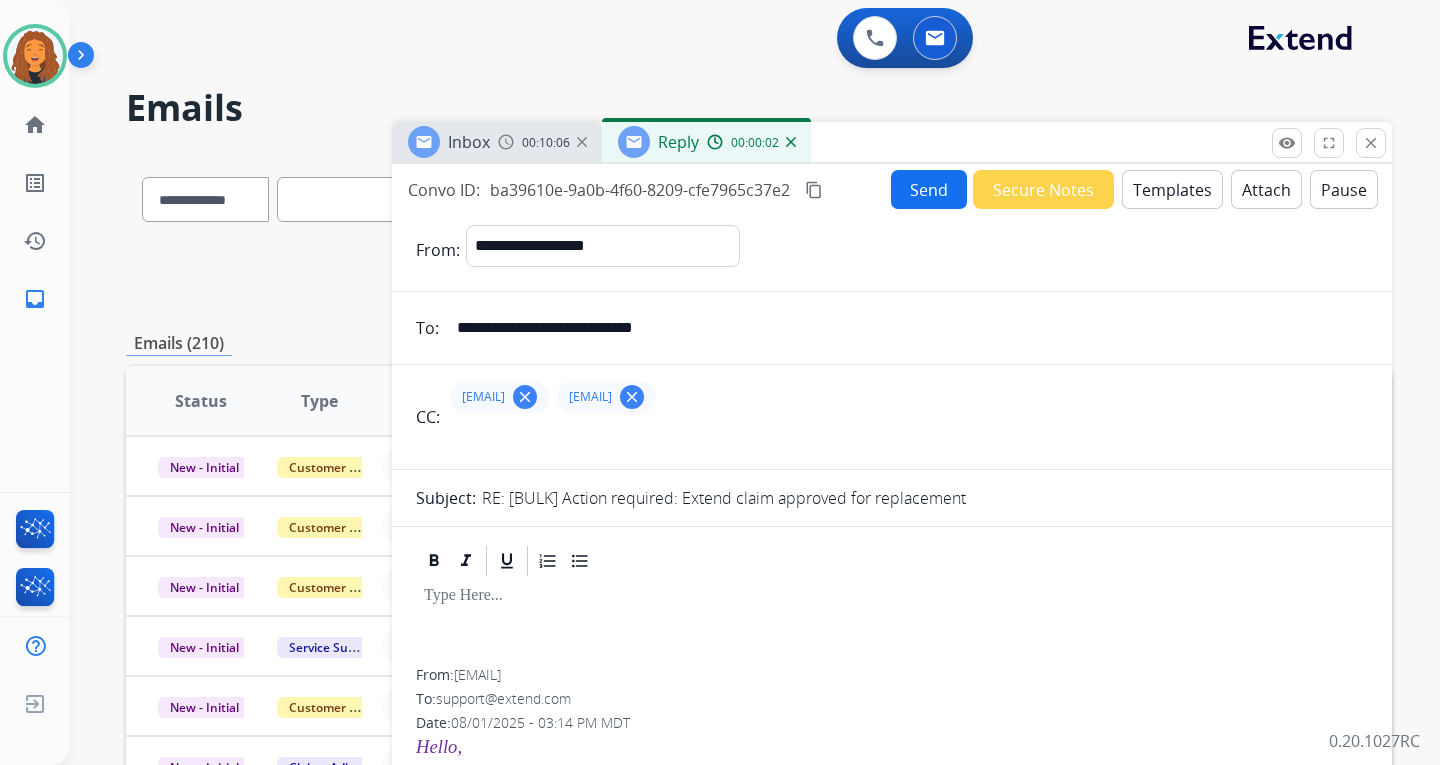 click on "Templates" at bounding box center (1172, 189) 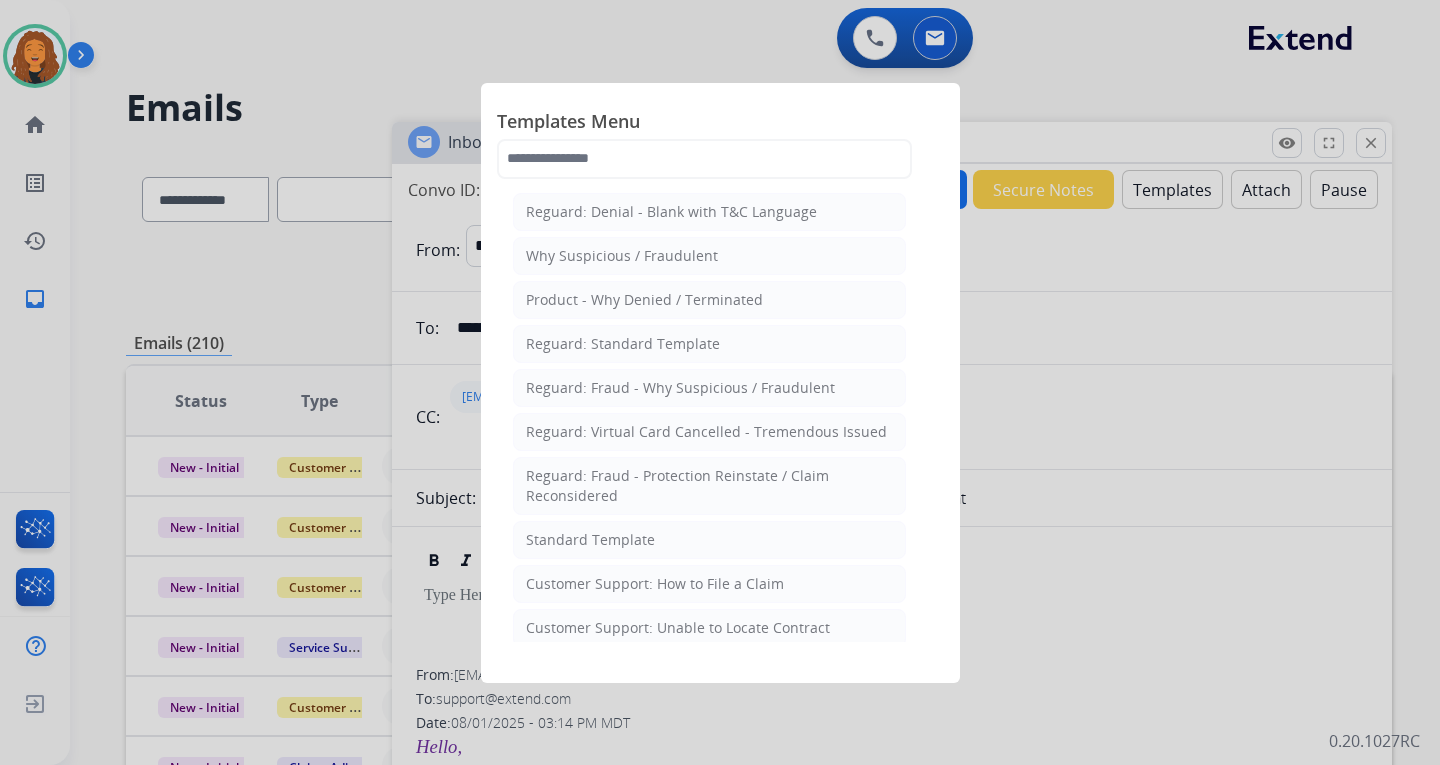 click on "Standard Template" 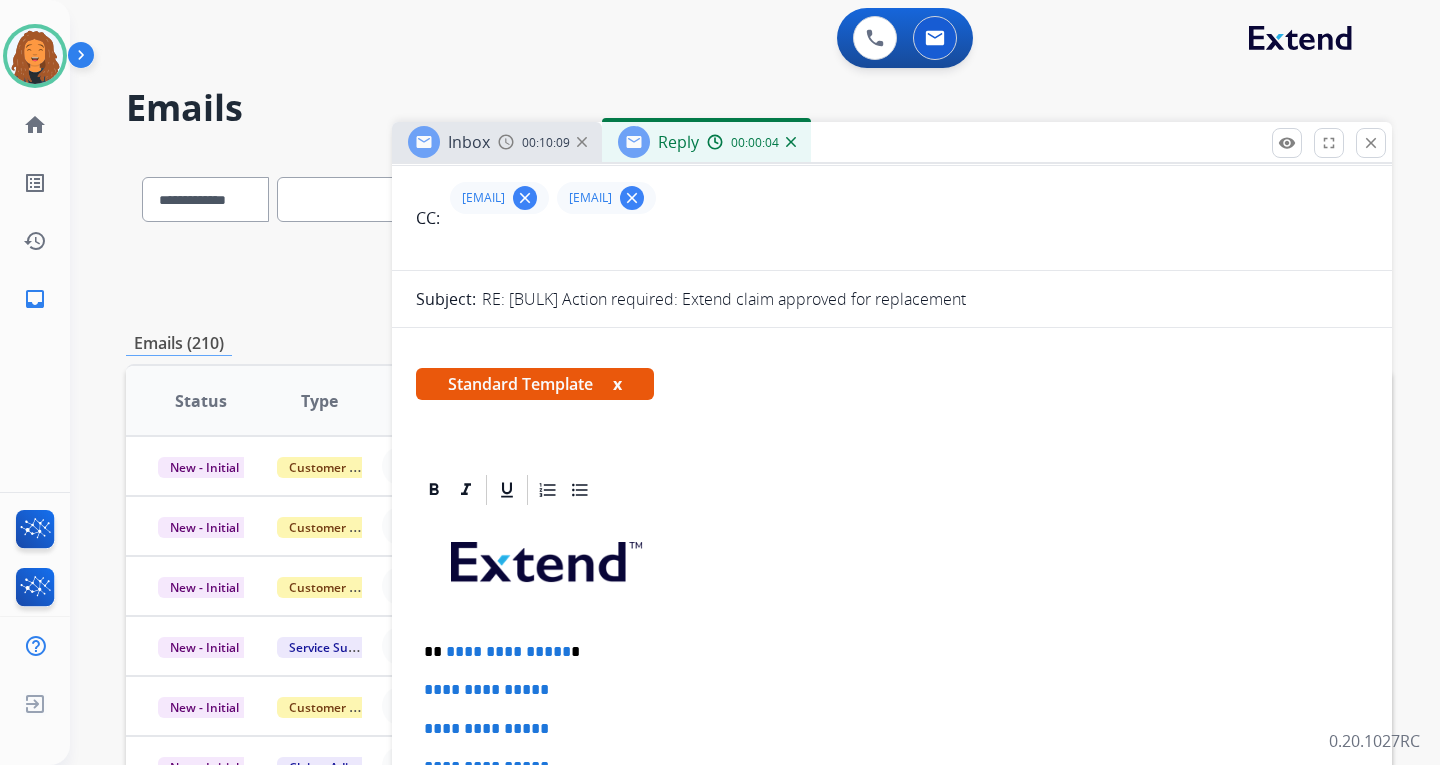 scroll, scrollTop: 200, scrollLeft: 0, axis: vertical 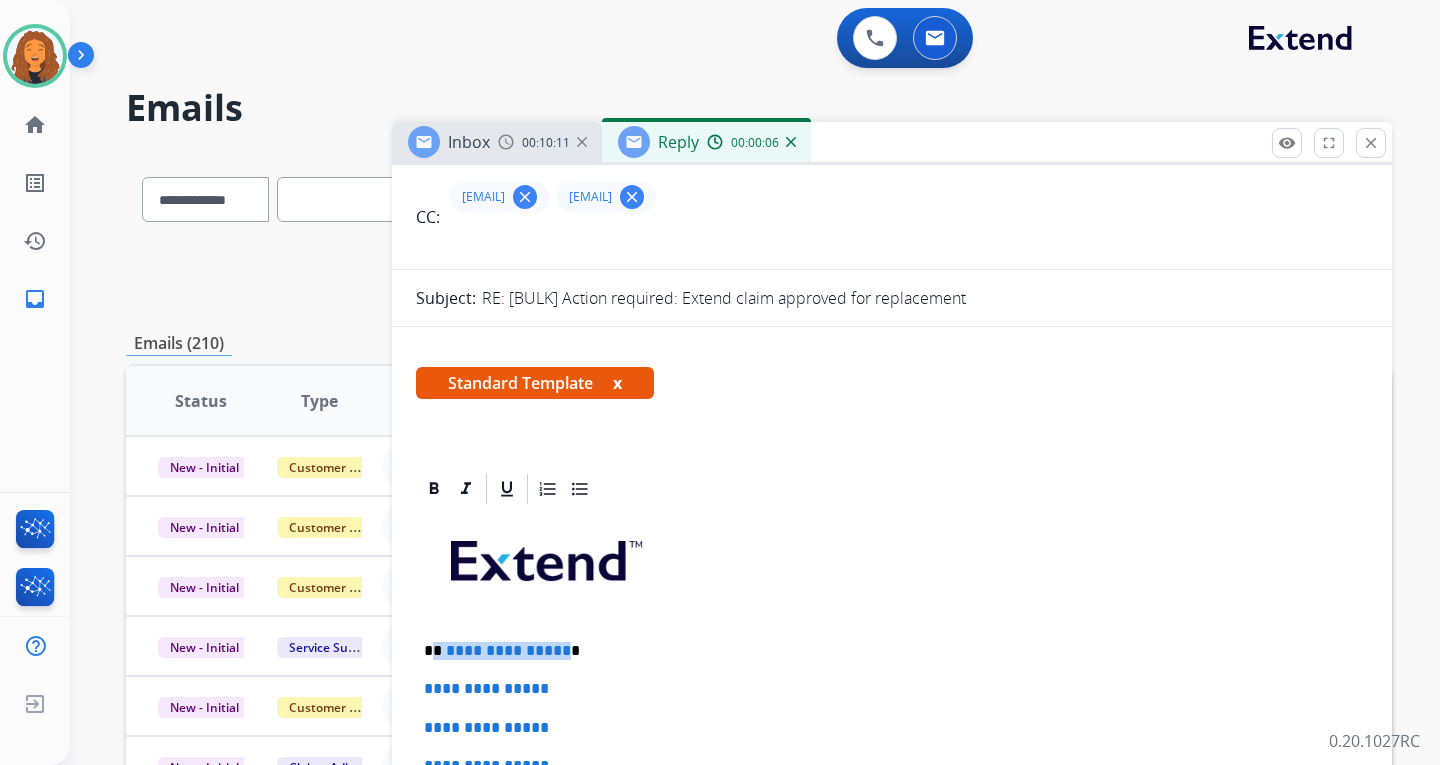 drag, startPoint x: 560, startPoint y: 647, endPoint x: 434, endPoint y: 643, distance: 126.06348 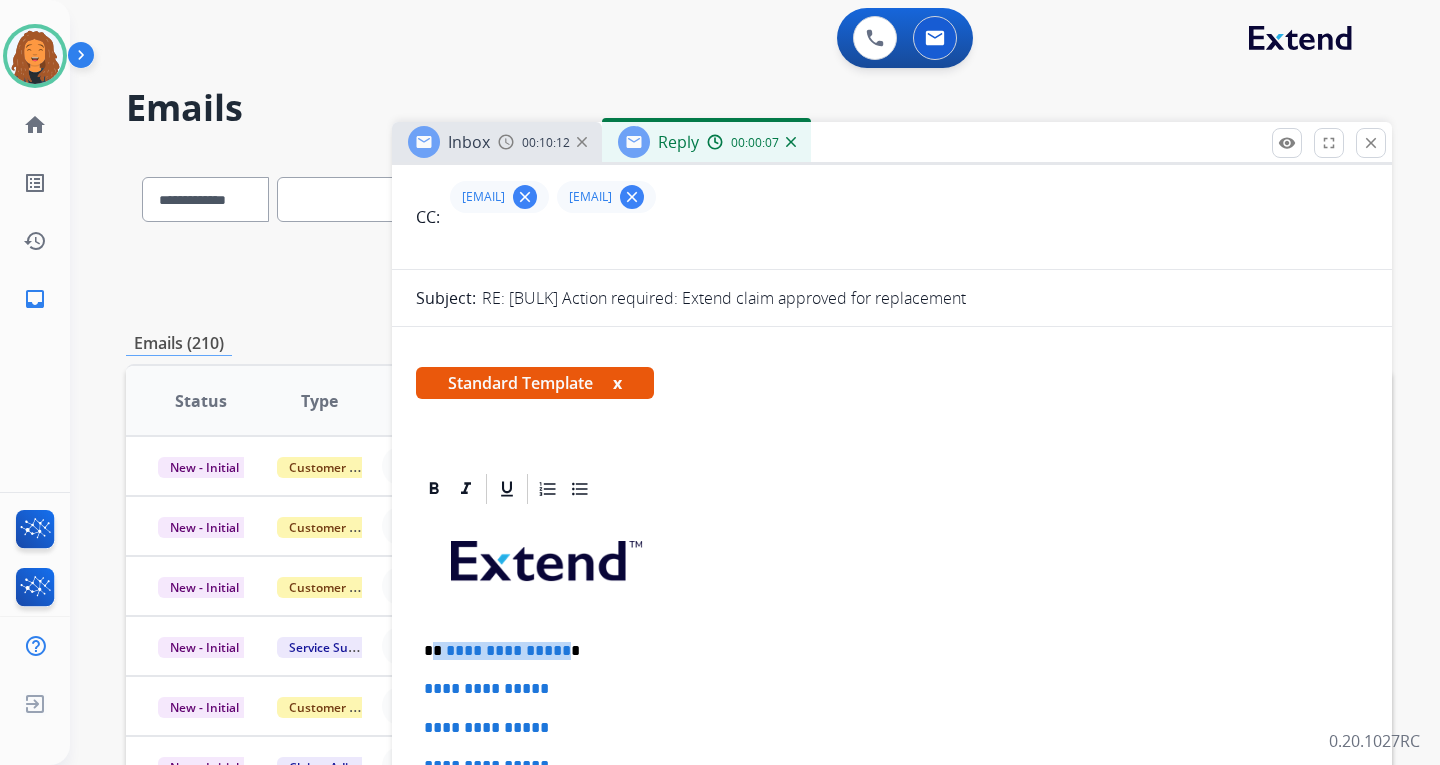 type 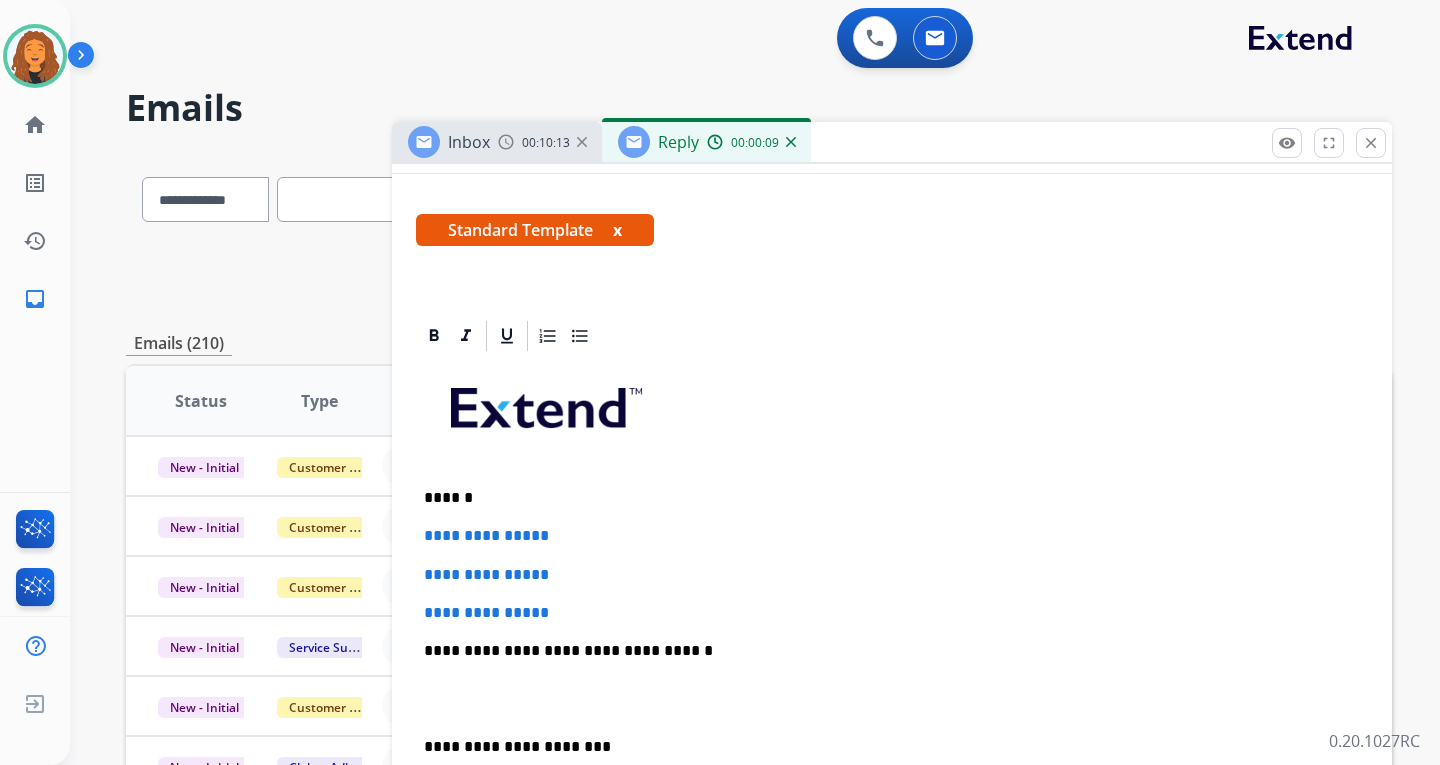 scroll, scrollTop: 400, scrollLeft: 0, axis: vertical 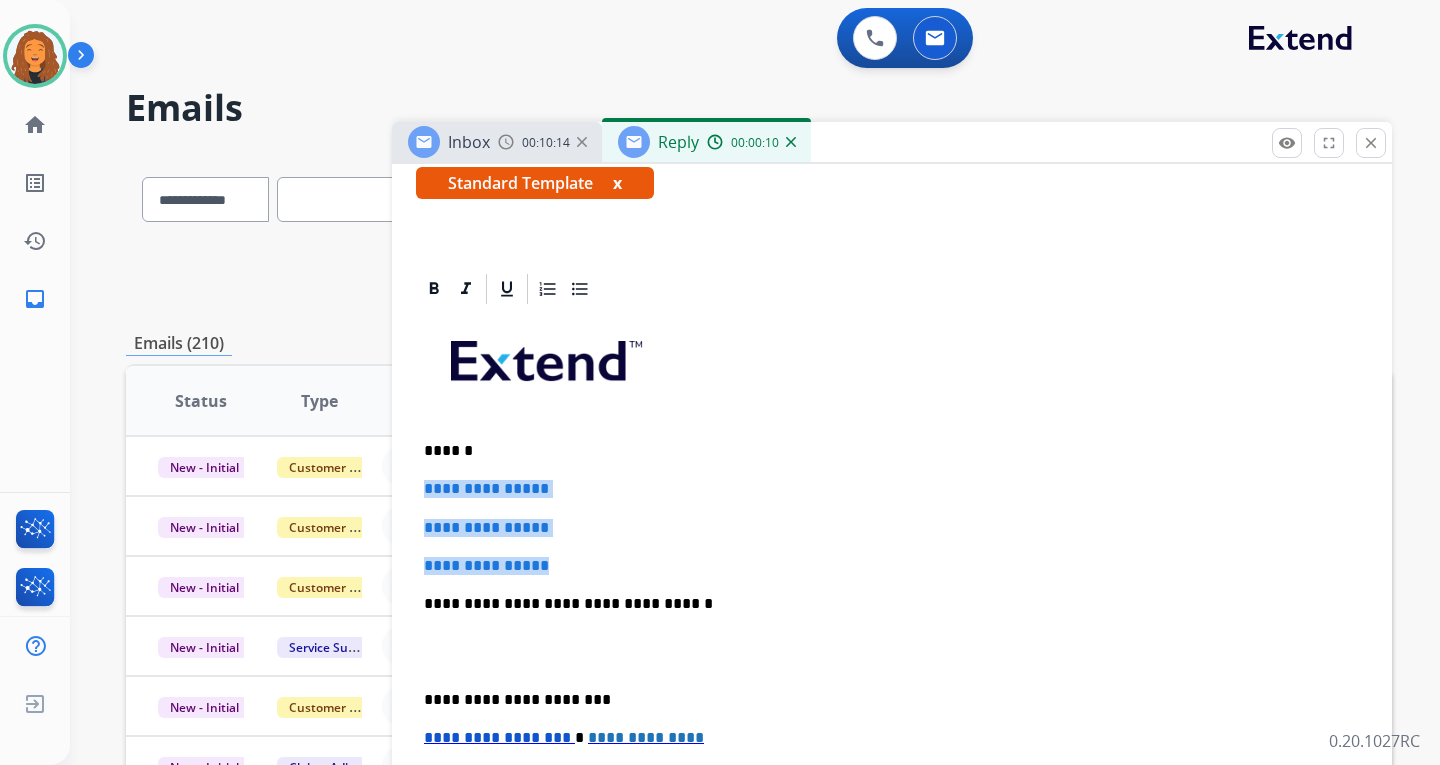 drag, startPoint x: 523, startPoint y: 554, endPoint x: 404, endPoint y: 479, distance: 140.66272 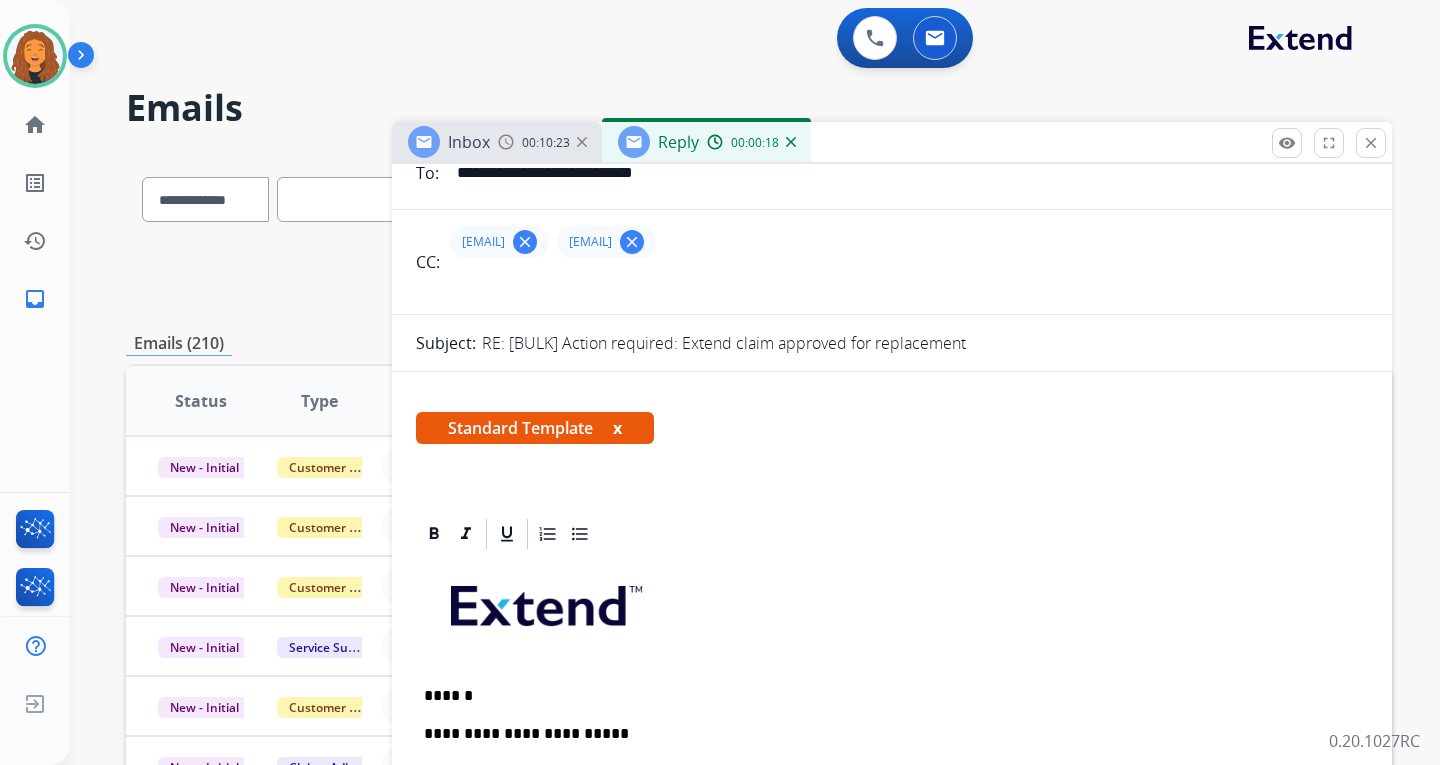 scroll, scrollTop: 0, scrollLeft: 0, axis: both 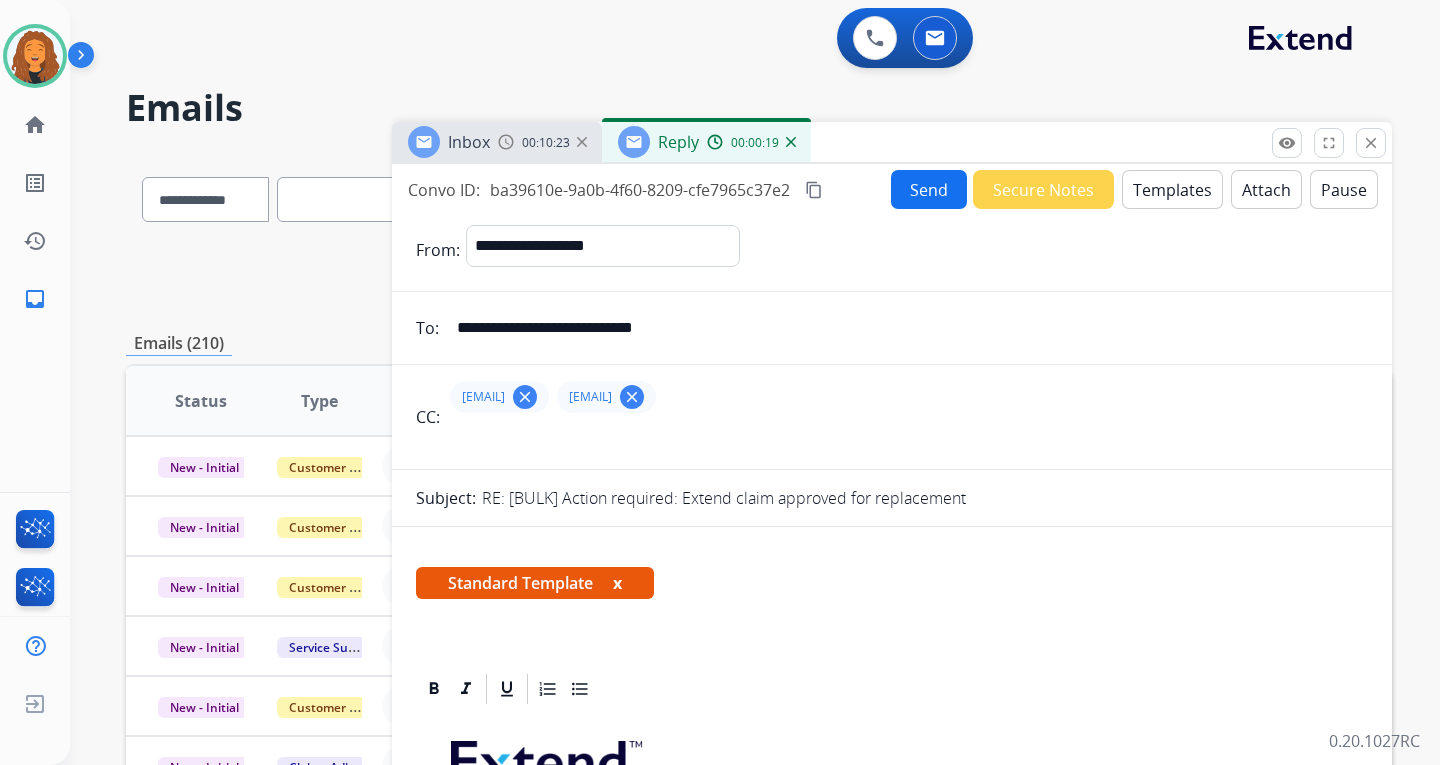click on "Send" at bounding box center [929, 189] 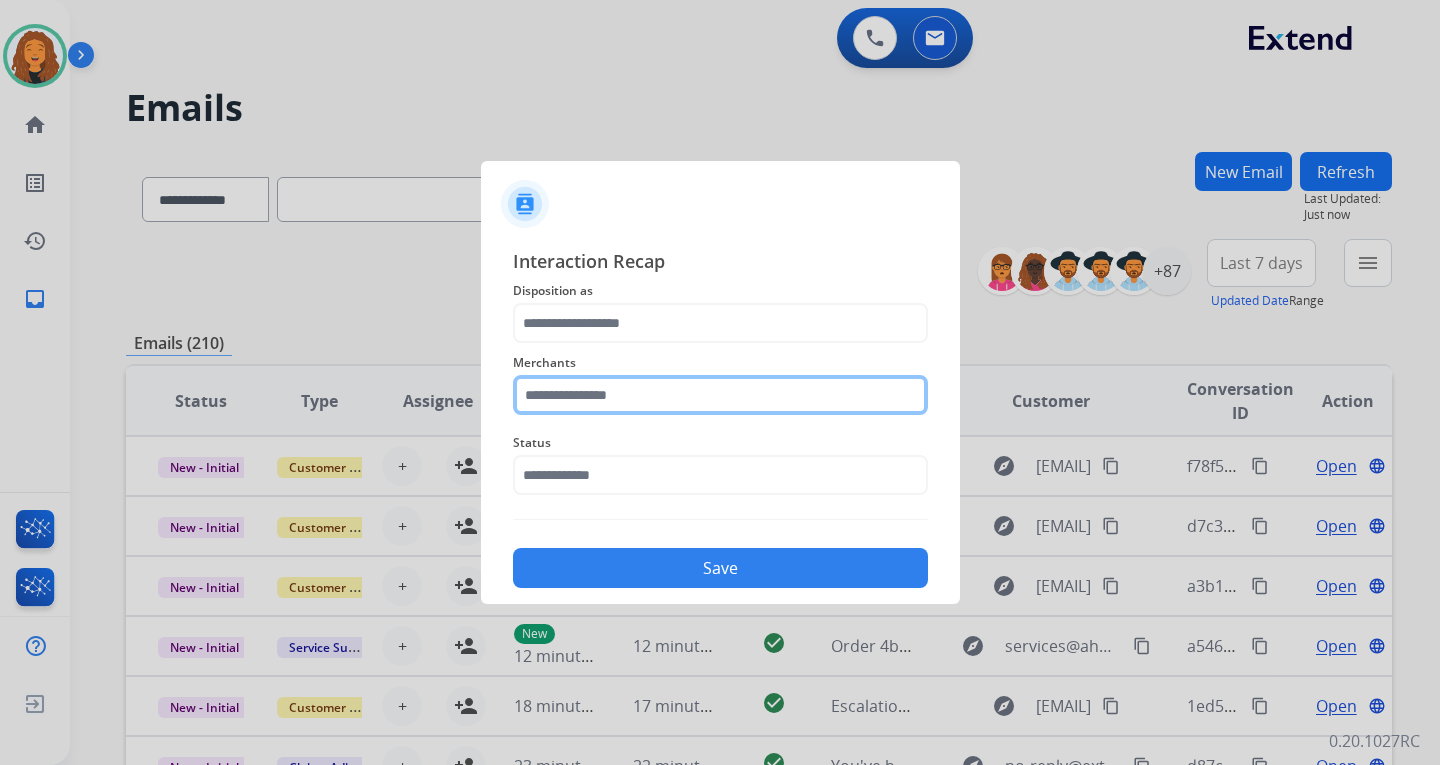 click 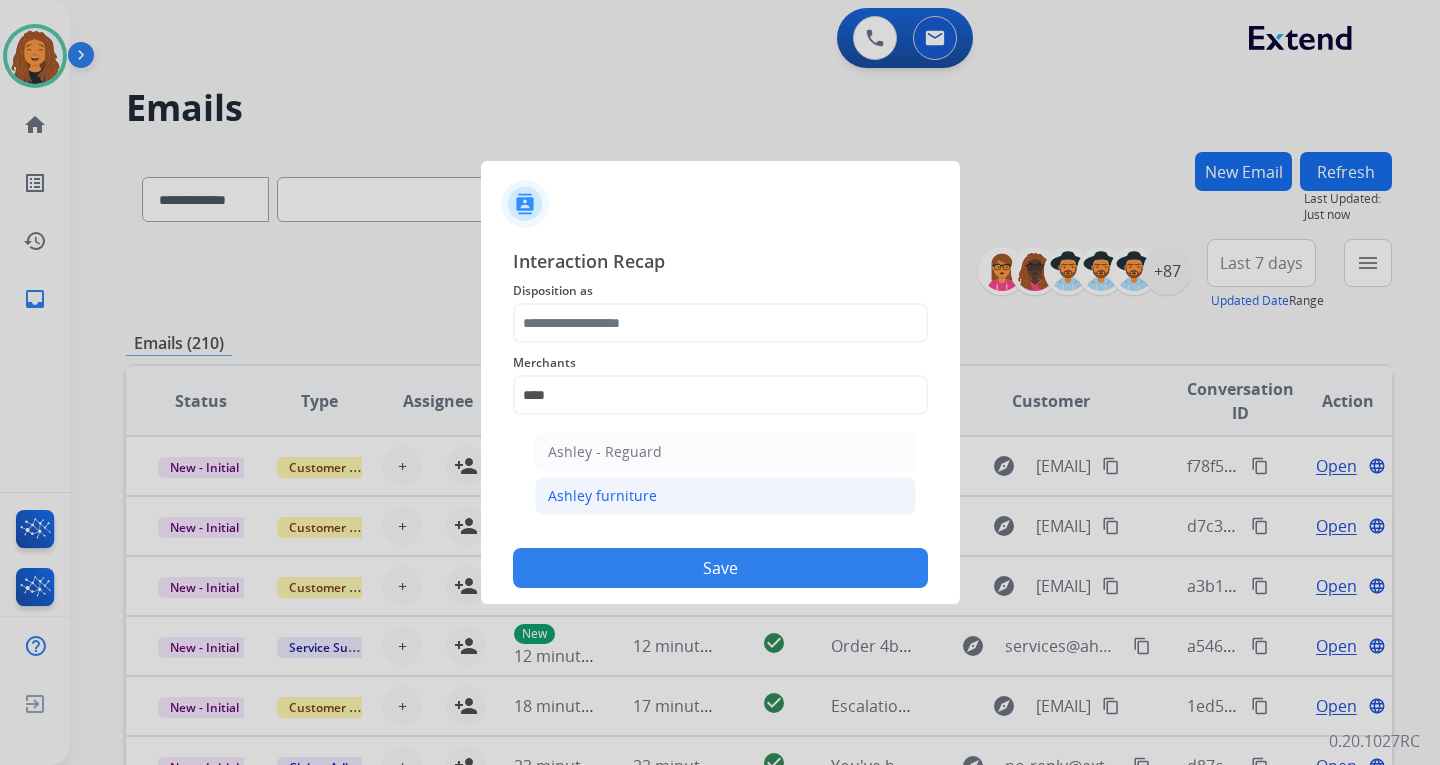 click on "Ashley furniture" 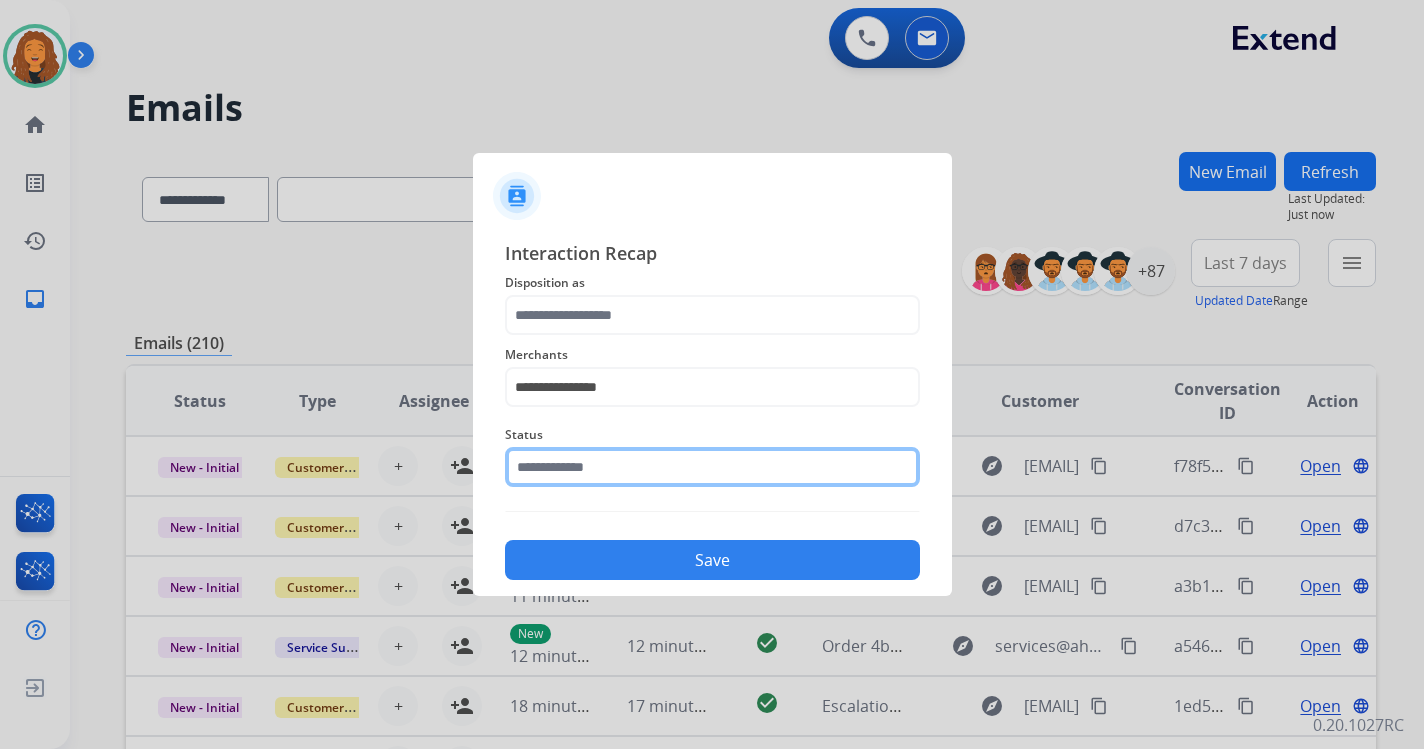 click on "Status" 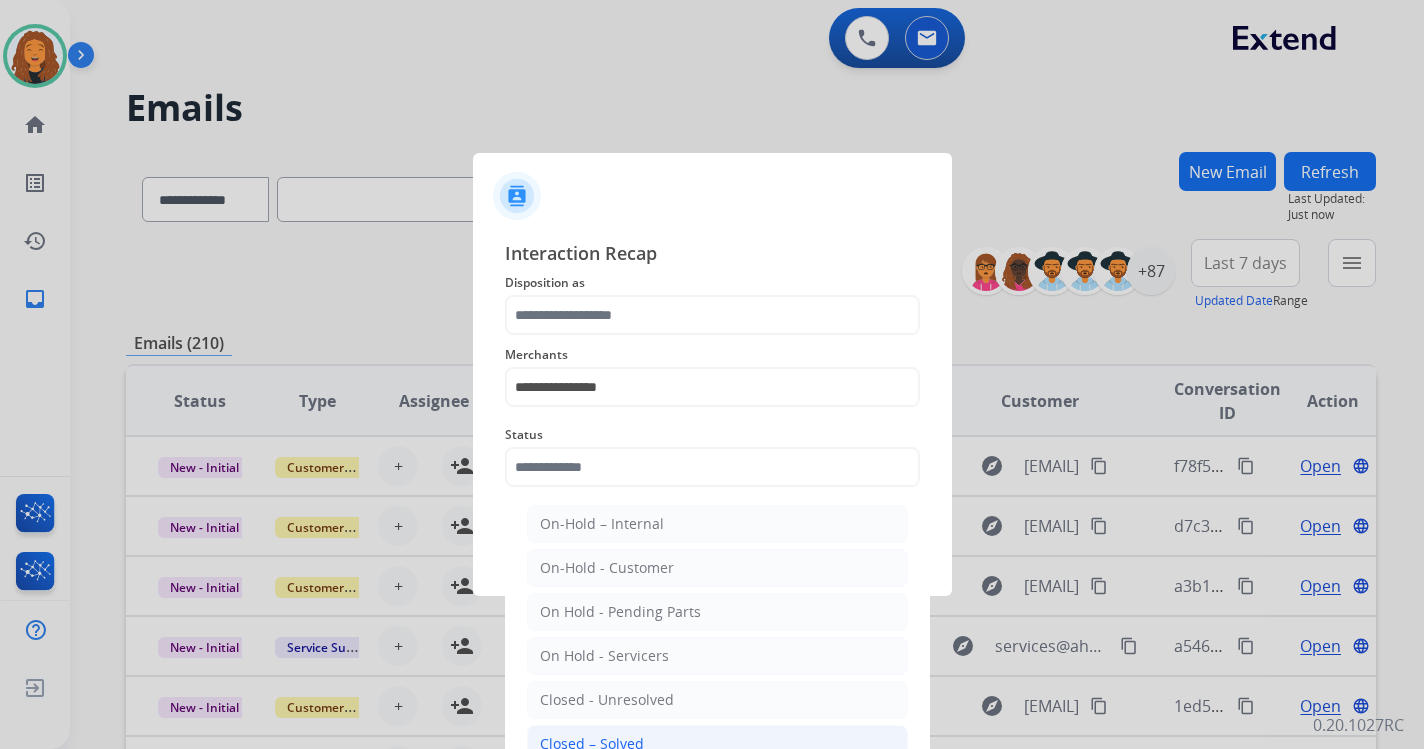 click on "Closed – Solved" 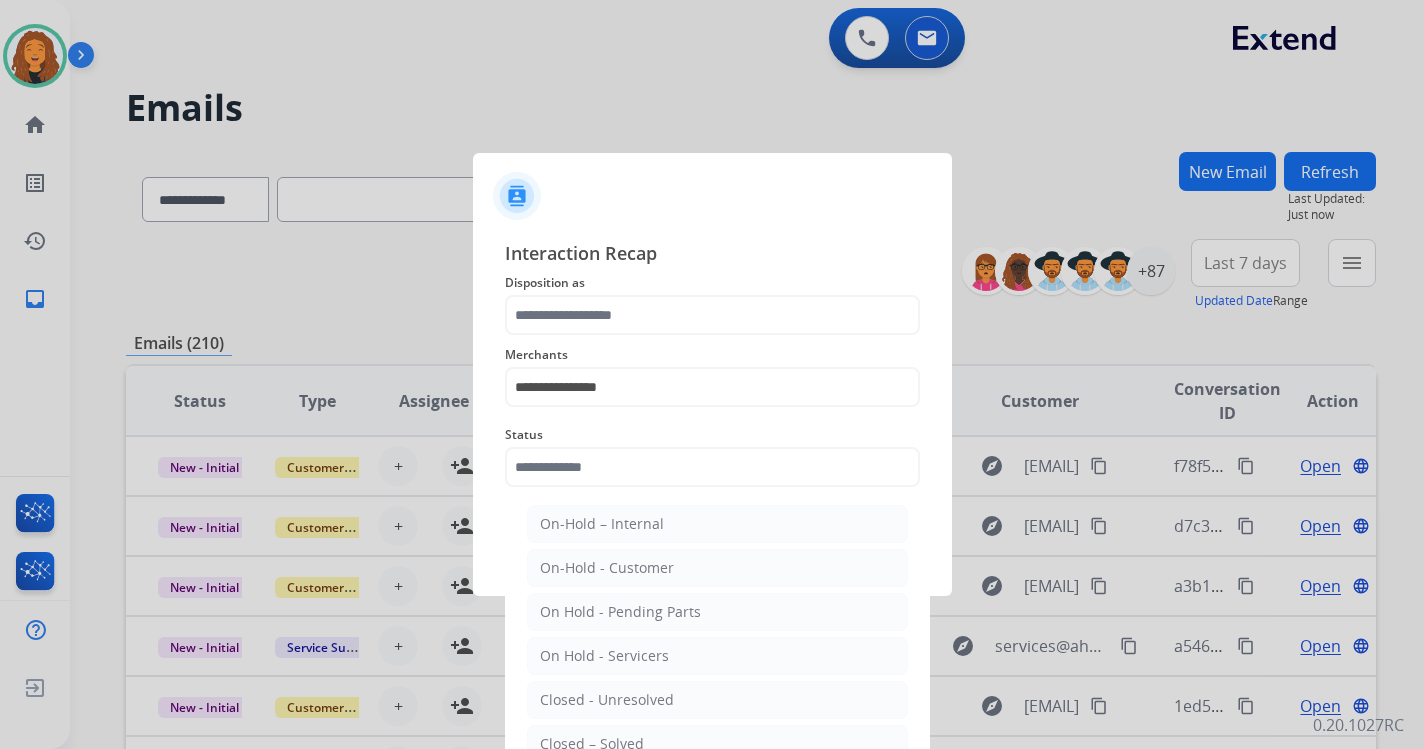 type on "**********" 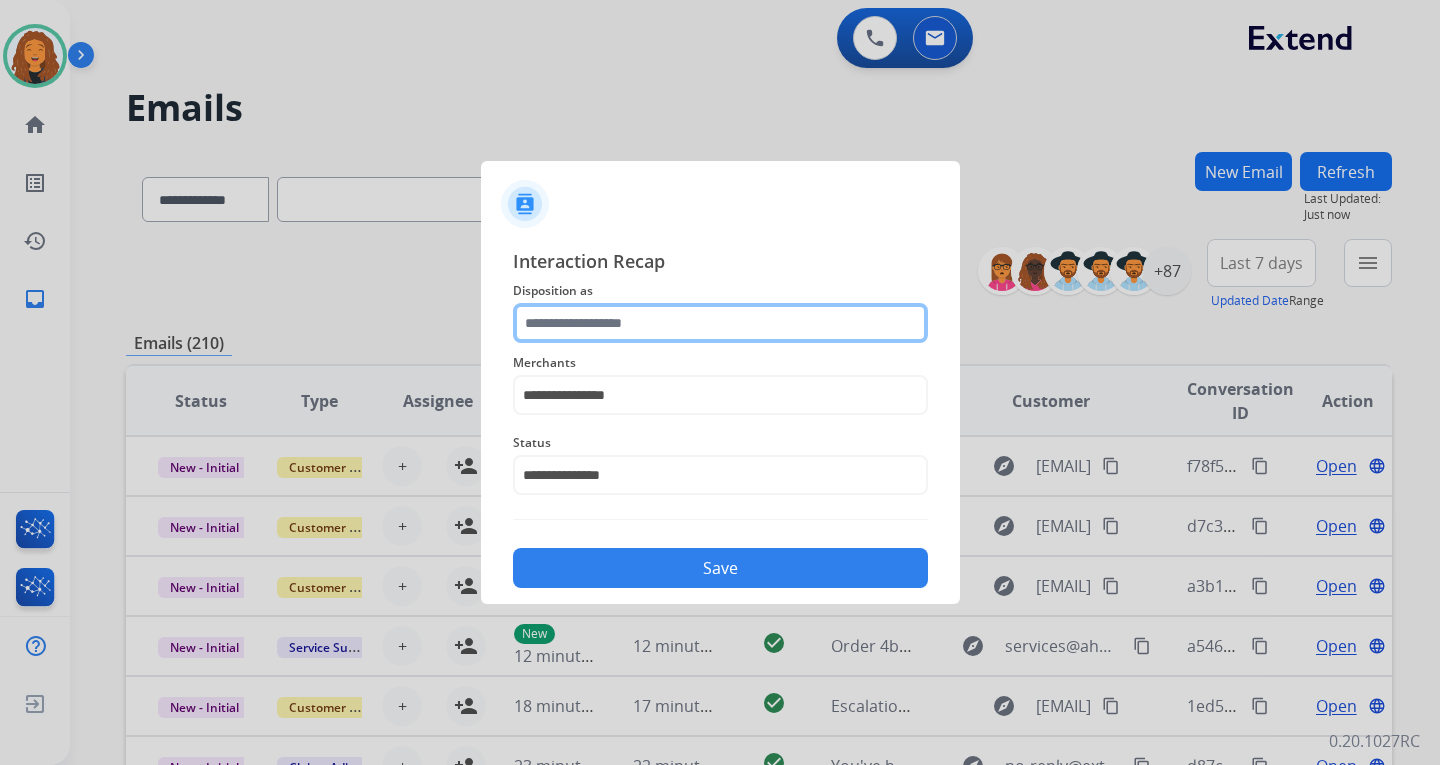 click 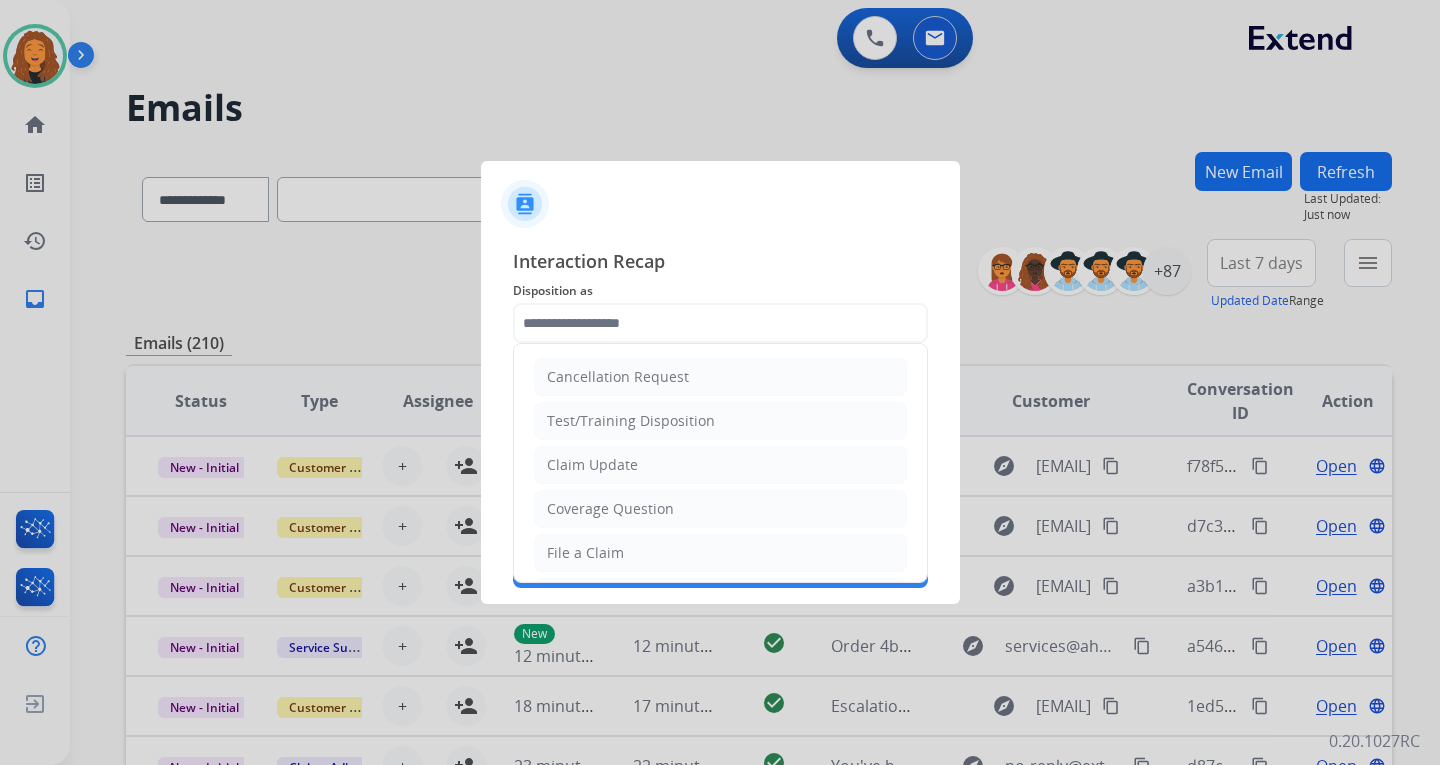 click on "Claim Update" 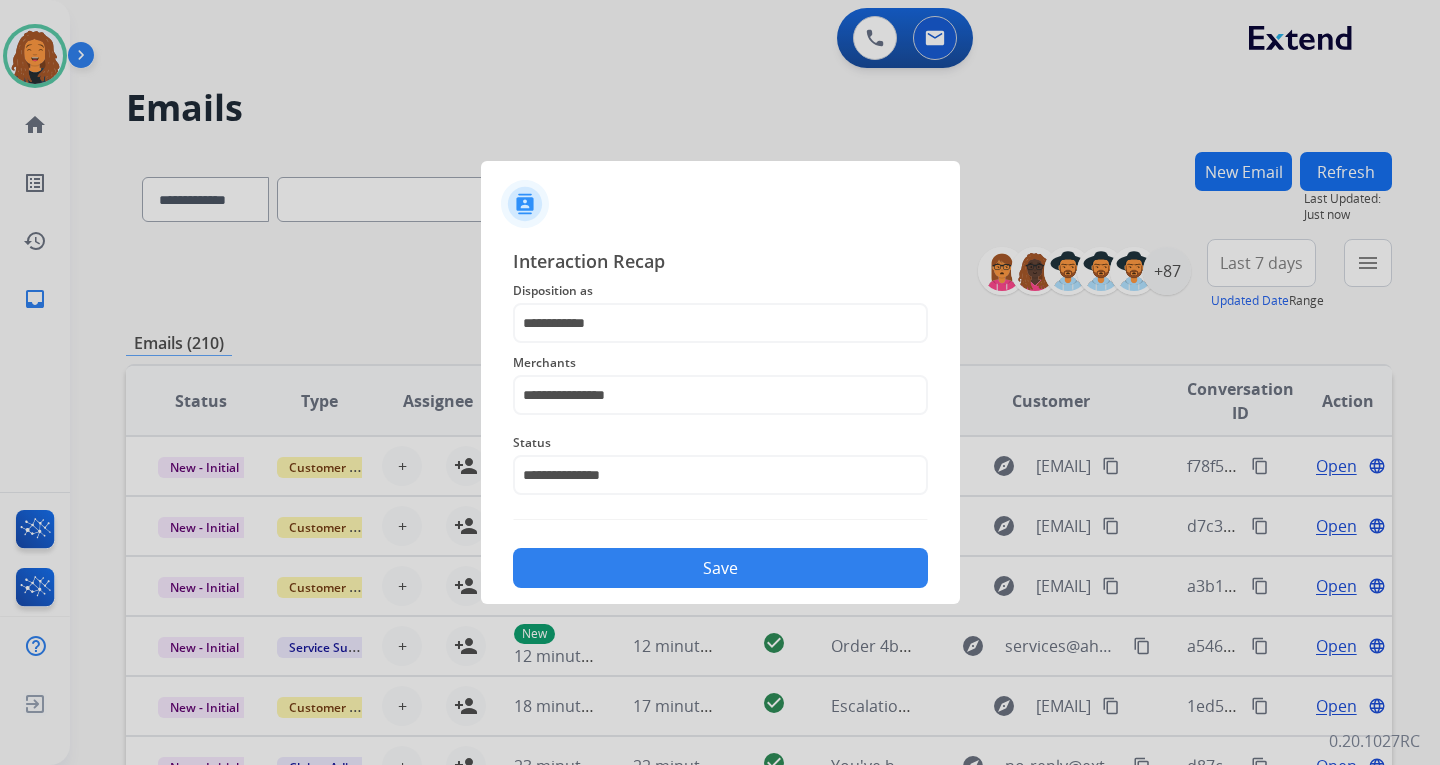 drag, startPoint x: 625, startPoint y: 550, endPoint x: 626, endPoint y: 560, distance: 10.049875 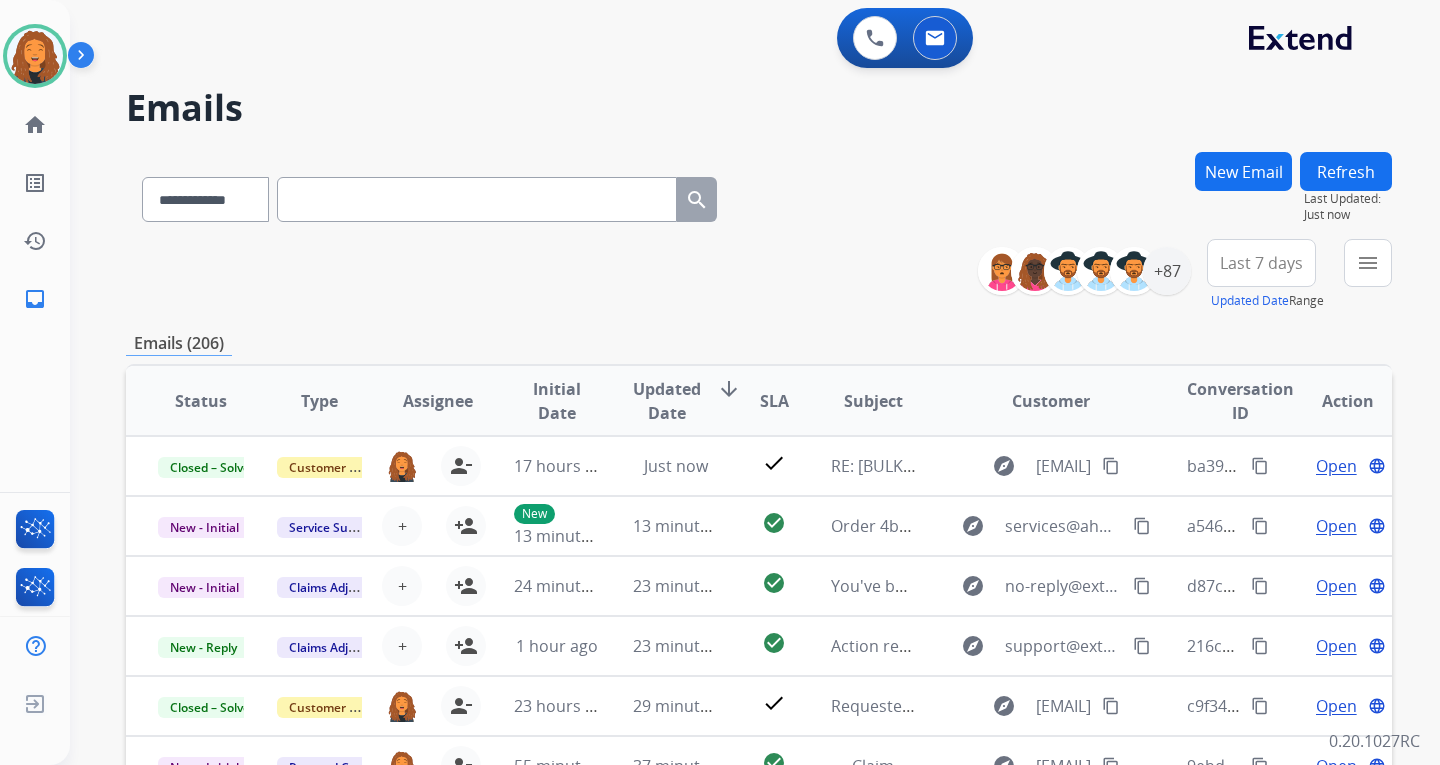click on "New Email" at bounding box center (1243, 171) 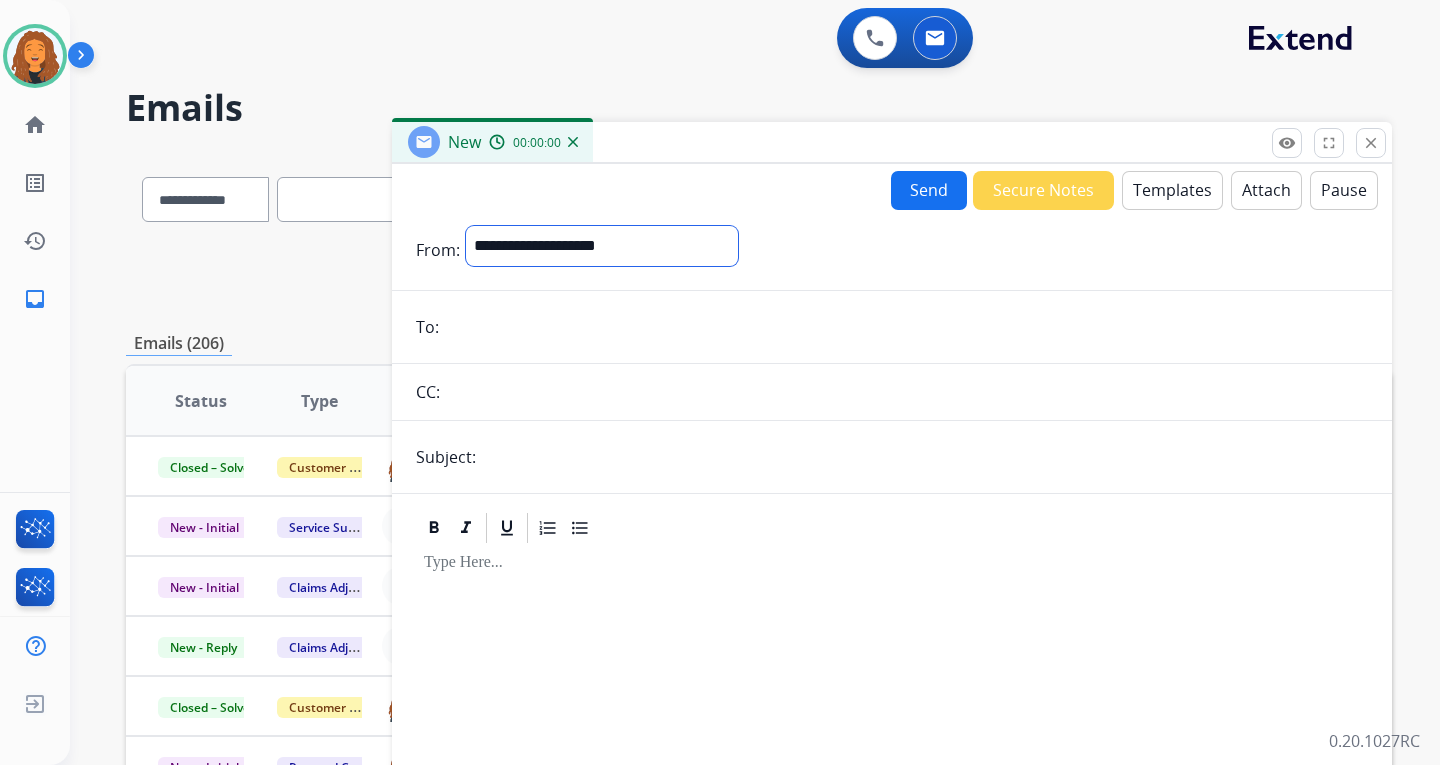 drag, startPoint x: 517, startPoint y: 247, endPoint x: 514, endPoint y: 264, distance: 17.262676 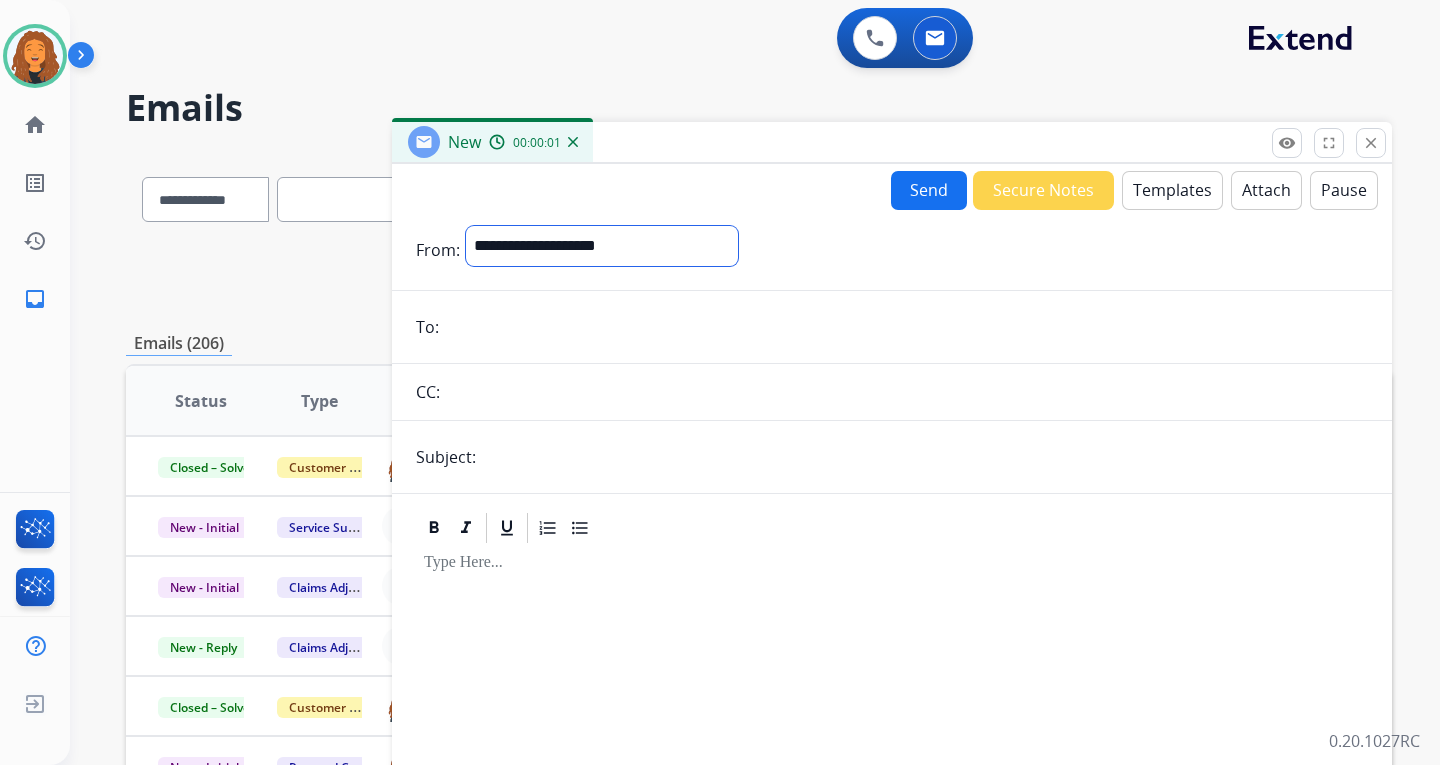 select on "**********" 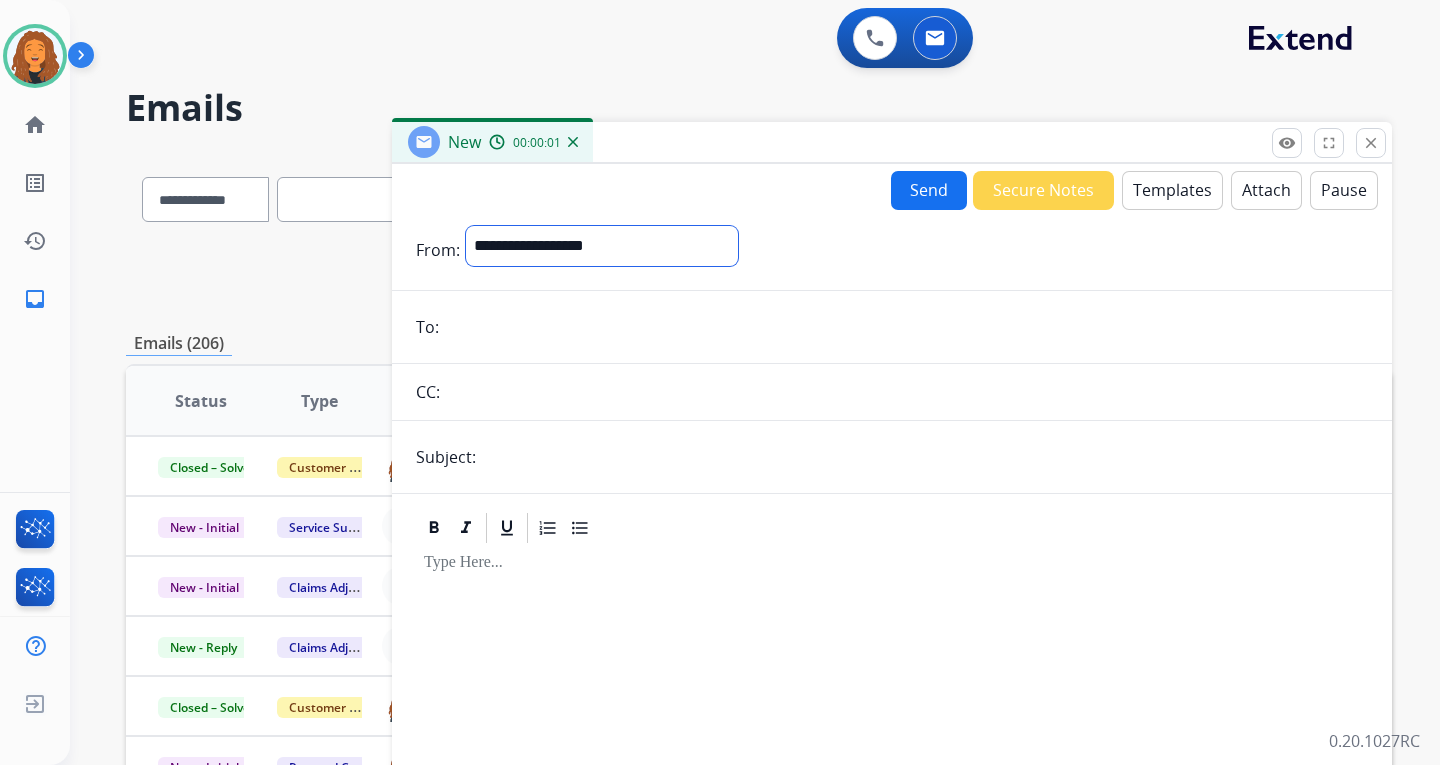 click on "**********" at bounding box center (602, 246) 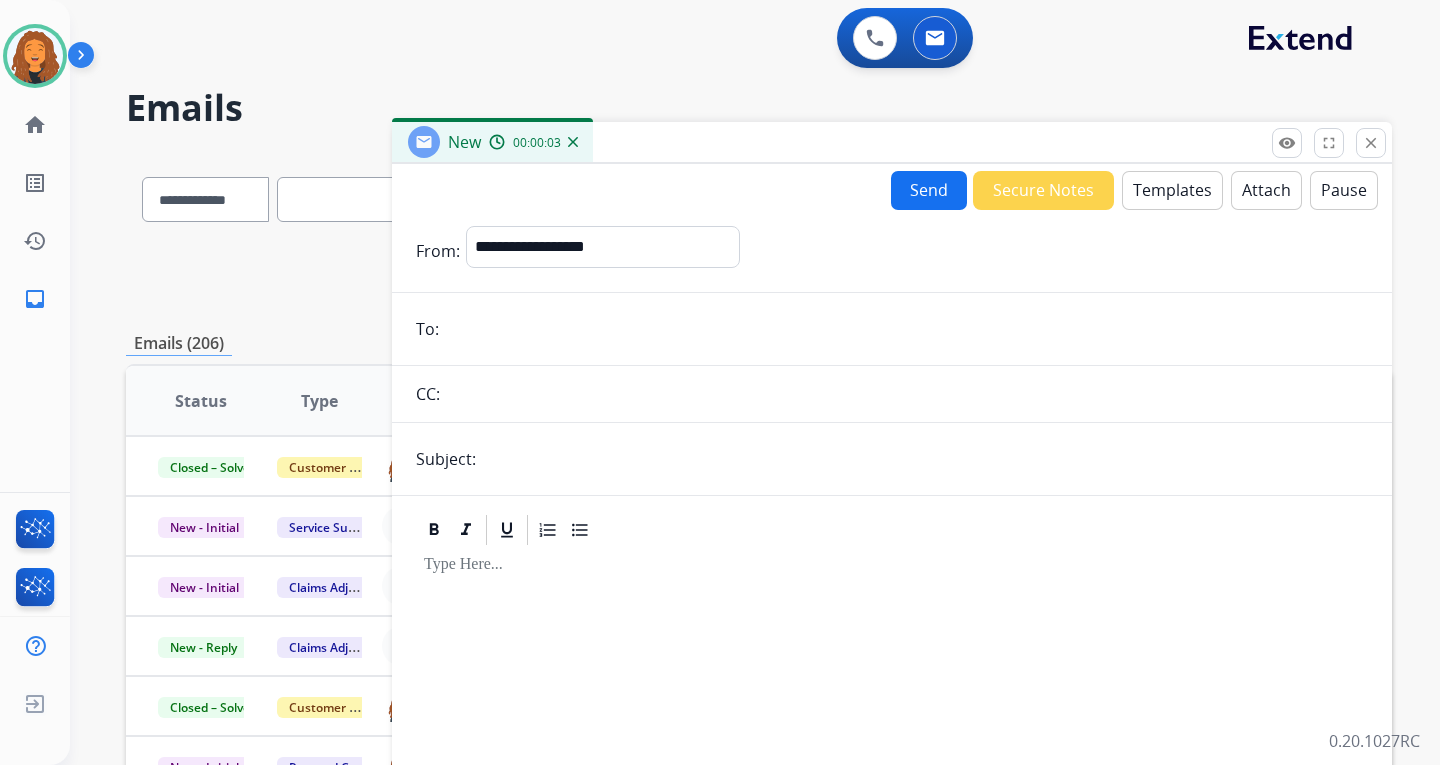 paste on "**********" 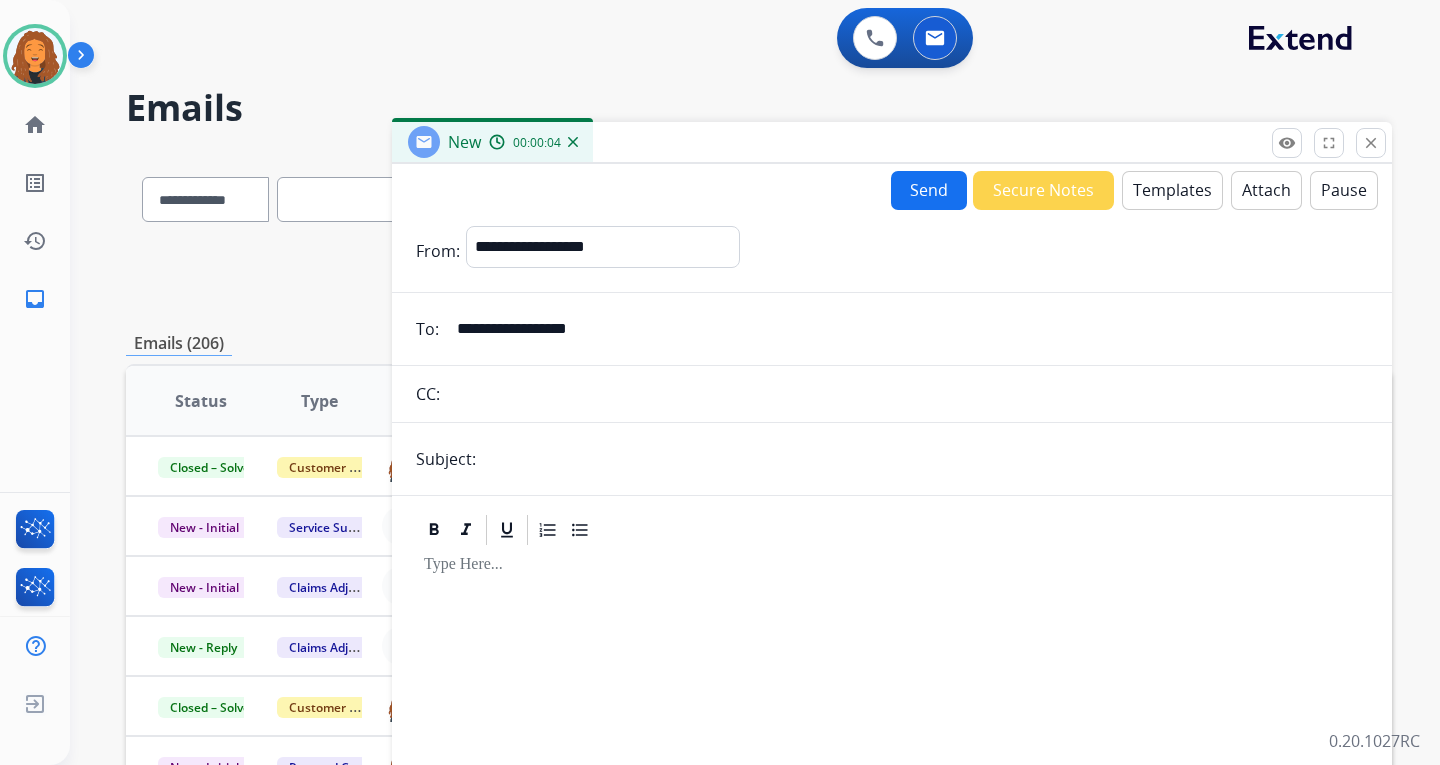 type on "**********" 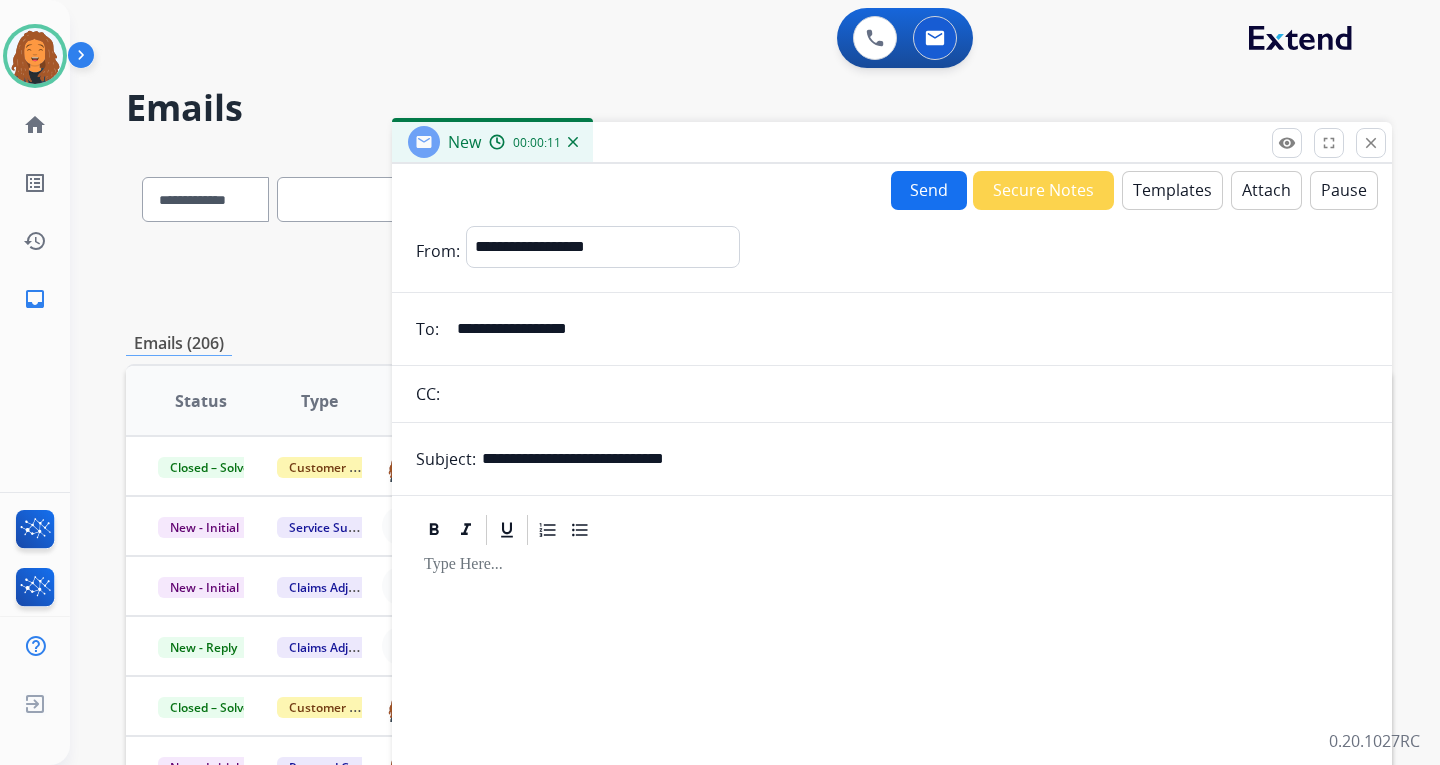 type on "**********" 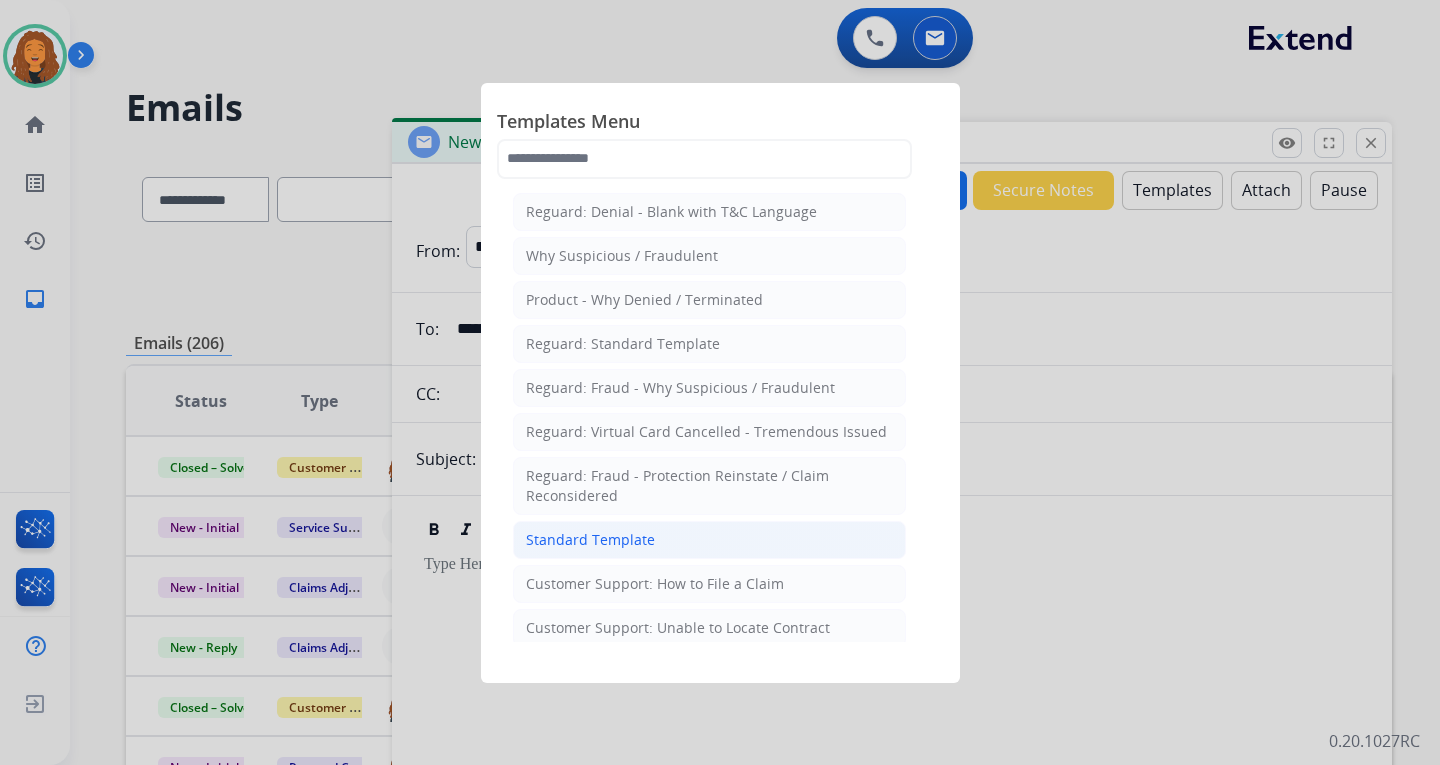 click on "Standard Template" 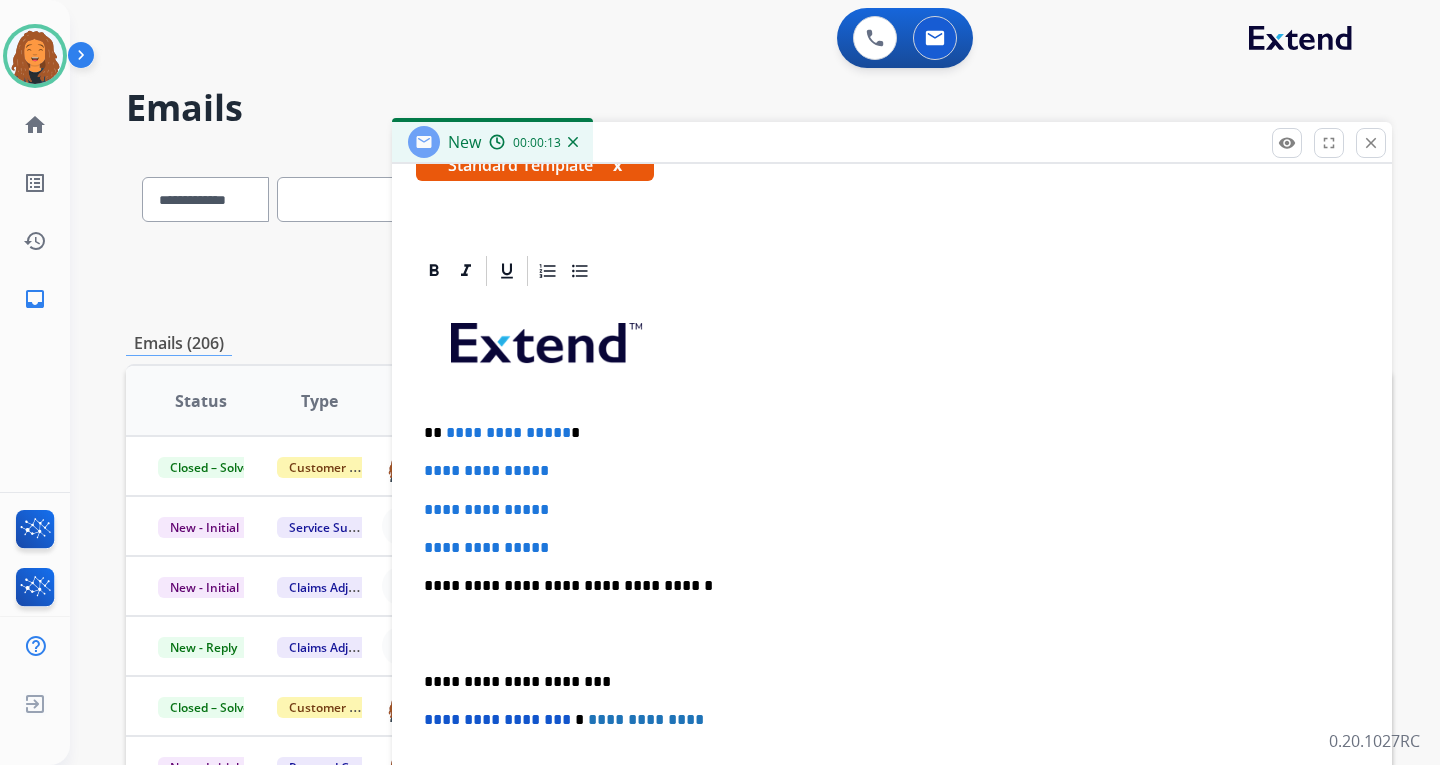 scroll, scrollTop: 400, scrollLeft: 0, axis: vertical 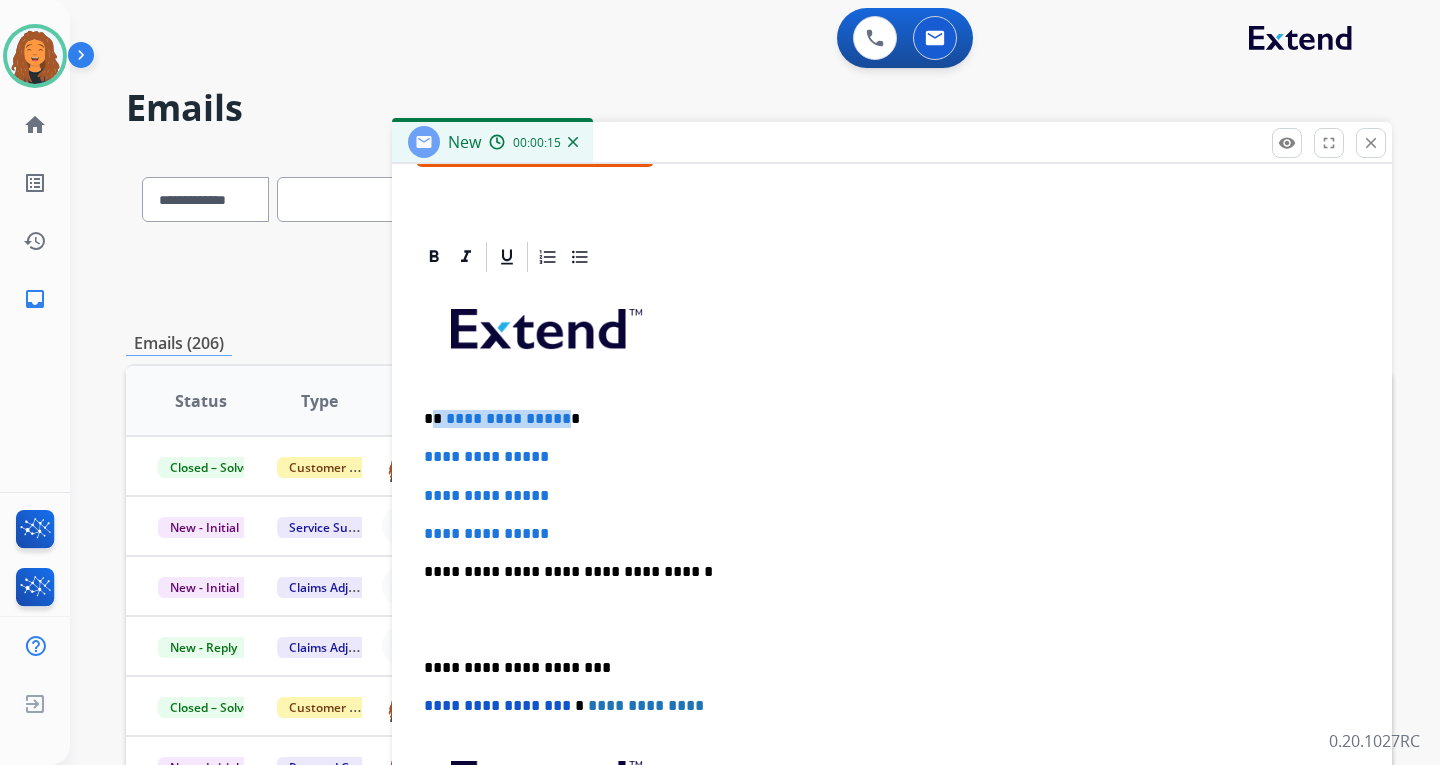 drag, startPoint x: 561, startPoint y: 425, endPoint x: 430, endPoint y: 422, distance: 131.03435 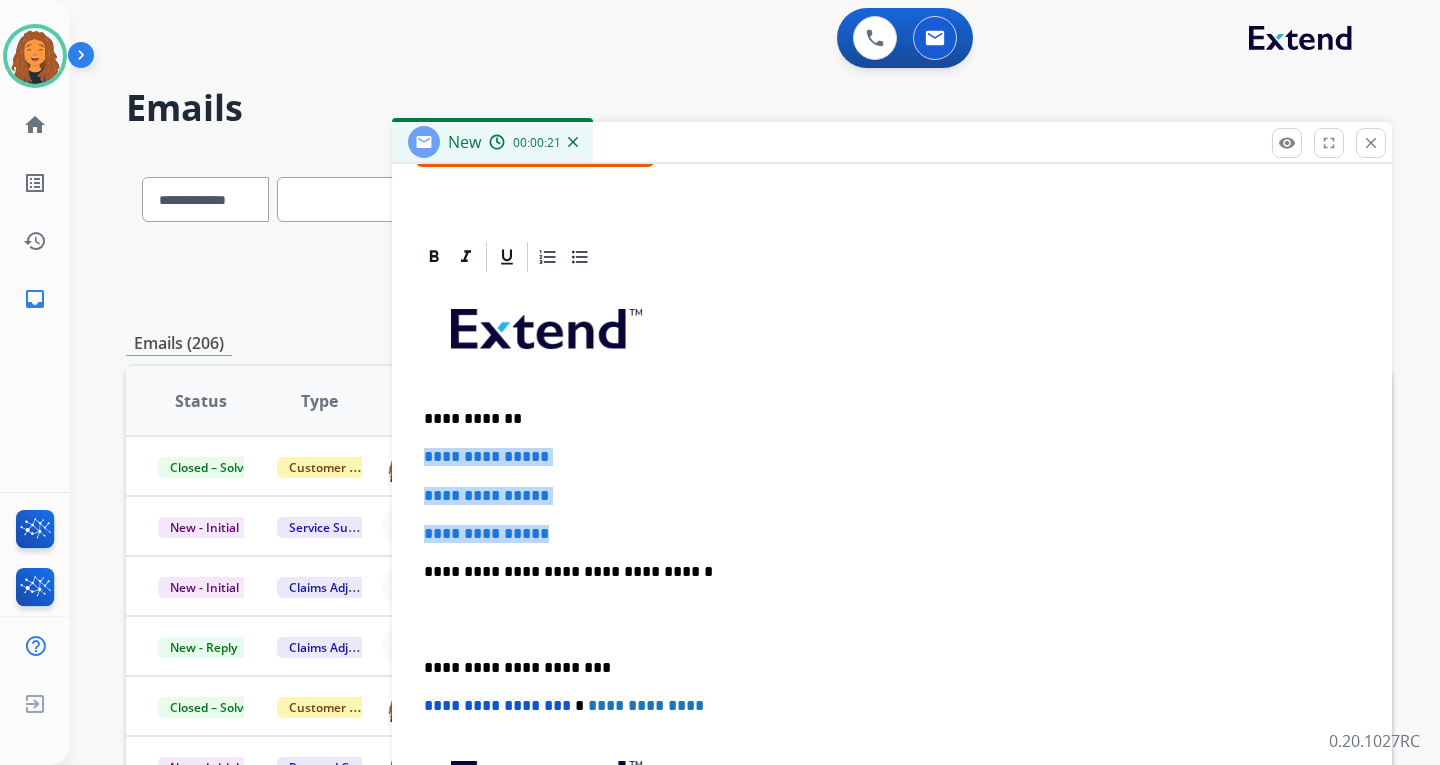 drag, startPoint x: 546, startPoint y: 526, endPoint x: 422, endPoint y: 442, distance: 149.77316 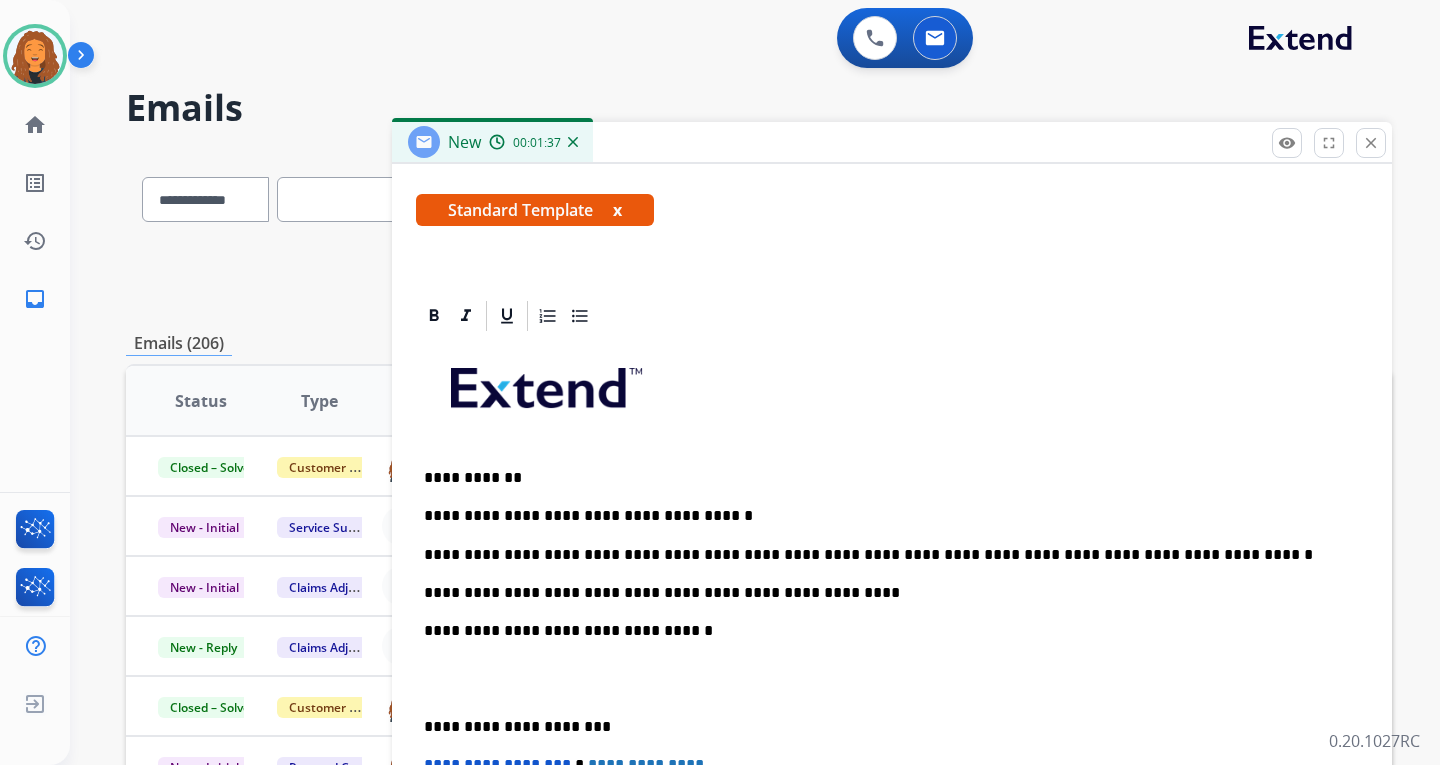 scroll, scrollTop: 0, scrollLeft: 0, axis: both 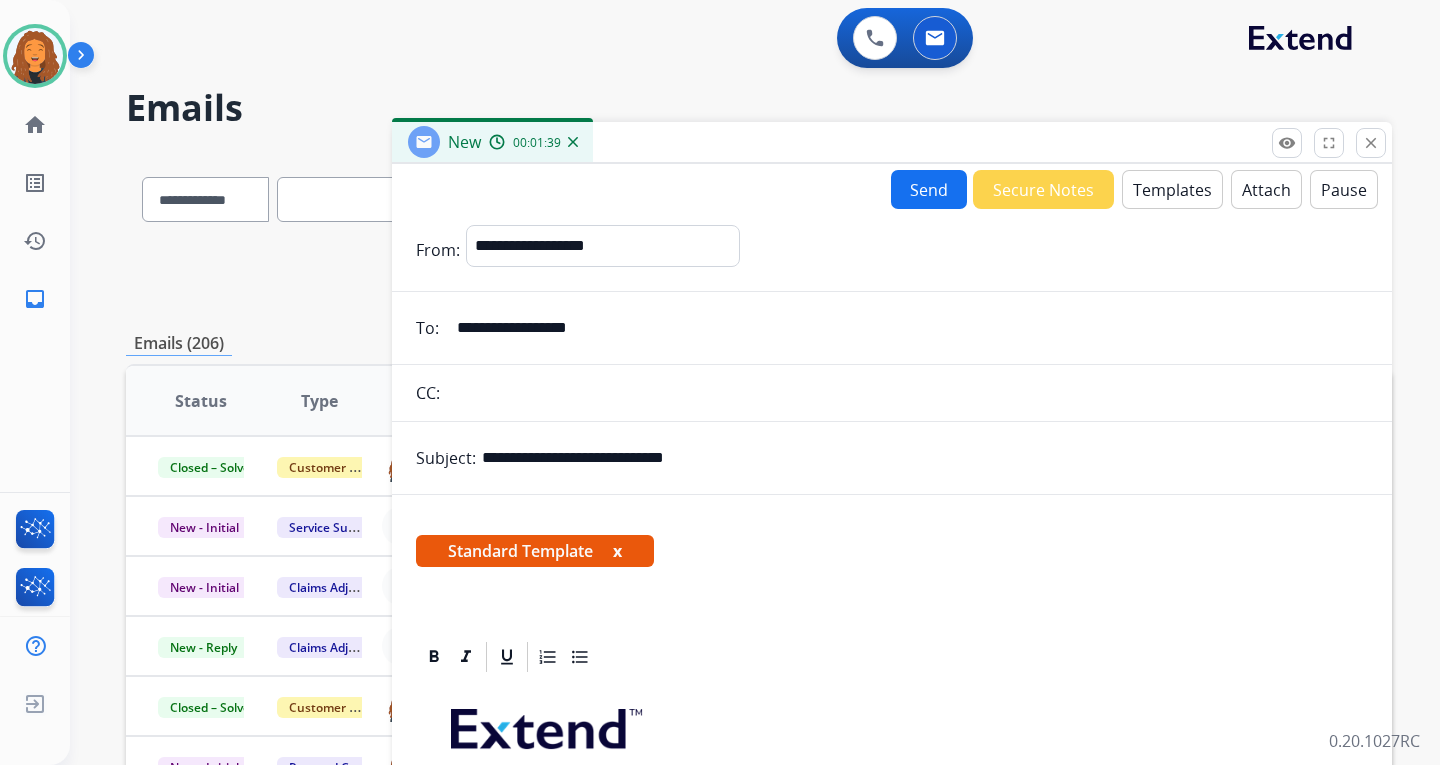 click on "Send" at bounding box center [929, 189] 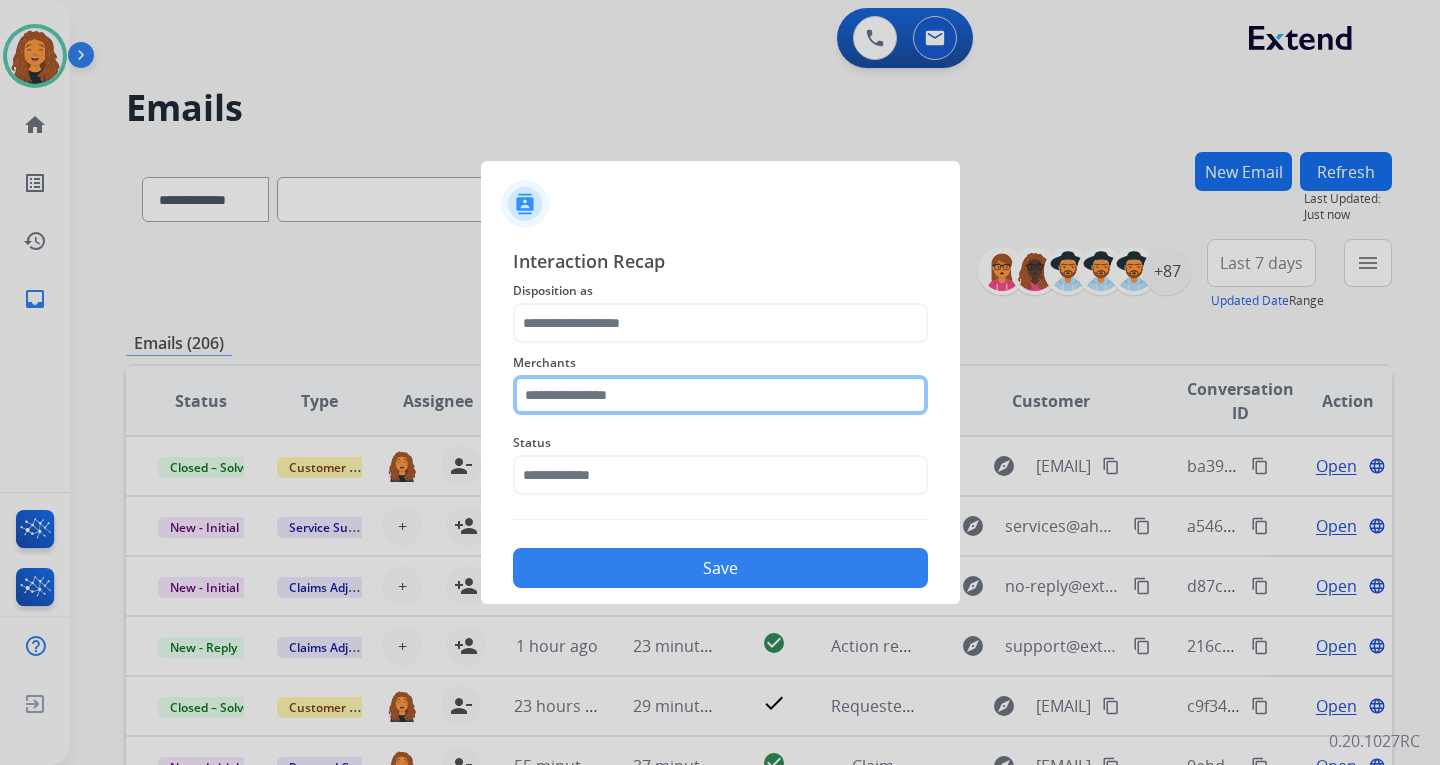 click 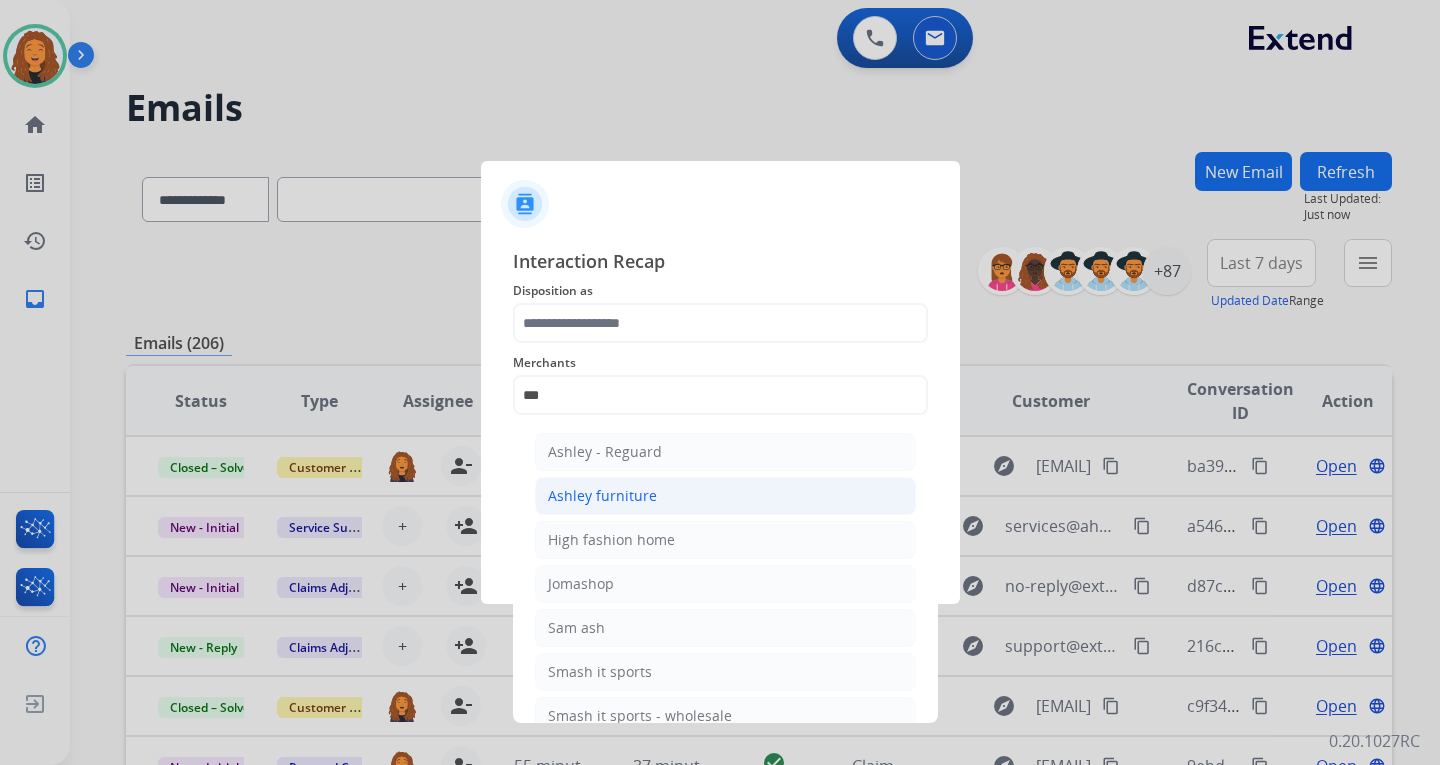 click on "Ashley furniture" 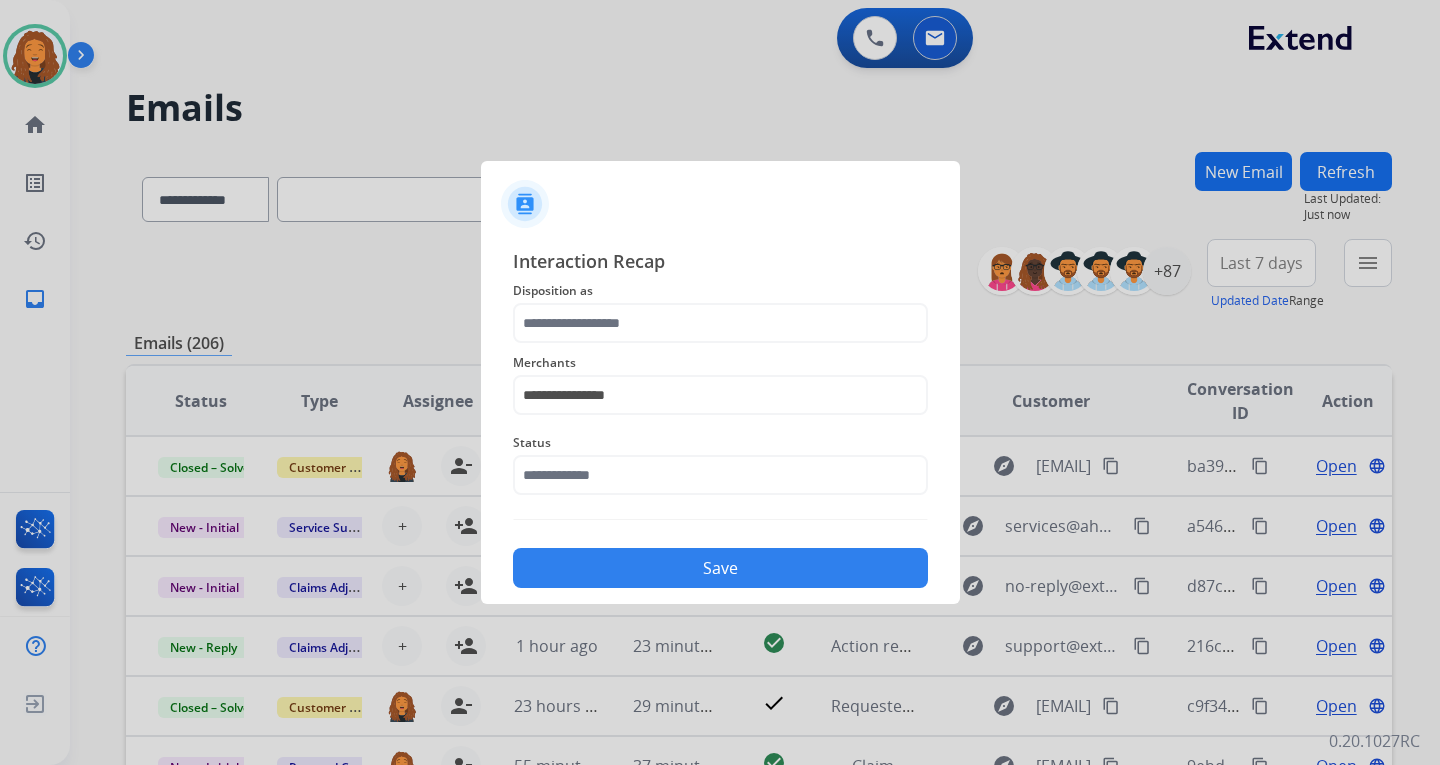 click on "**********" 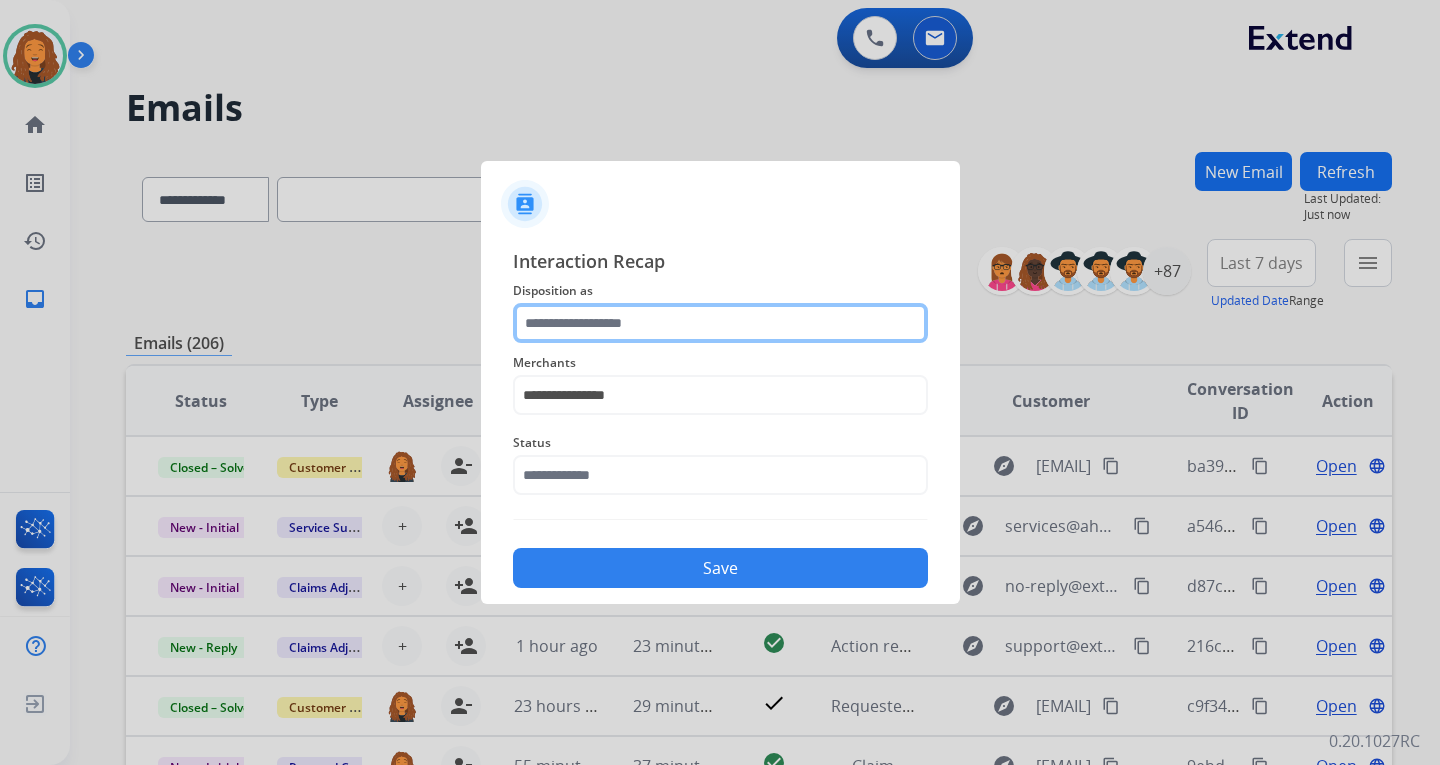 click 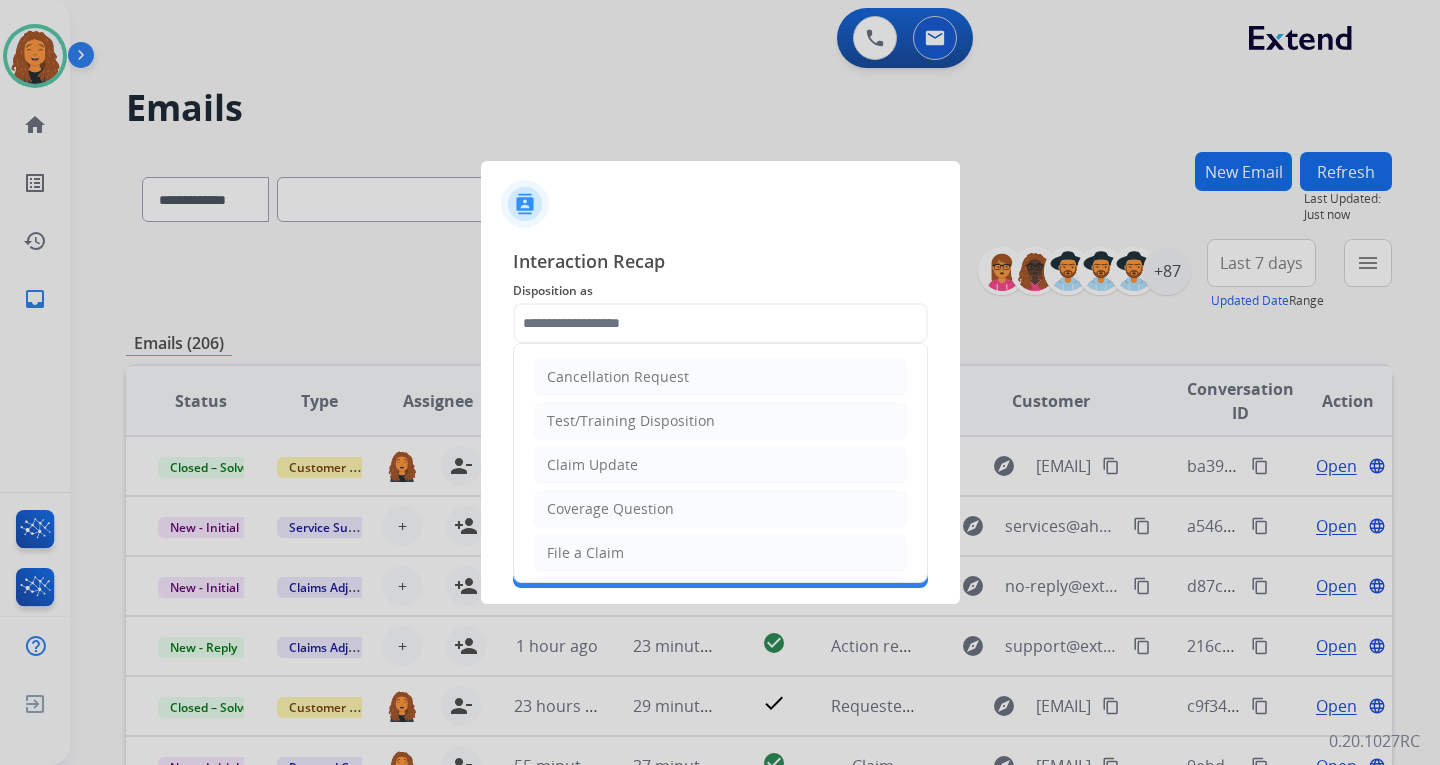 drag, startPoint x: 636, startPoint y: 463, endPoint x: 626, endPoint y: 513, distance: 50.990196 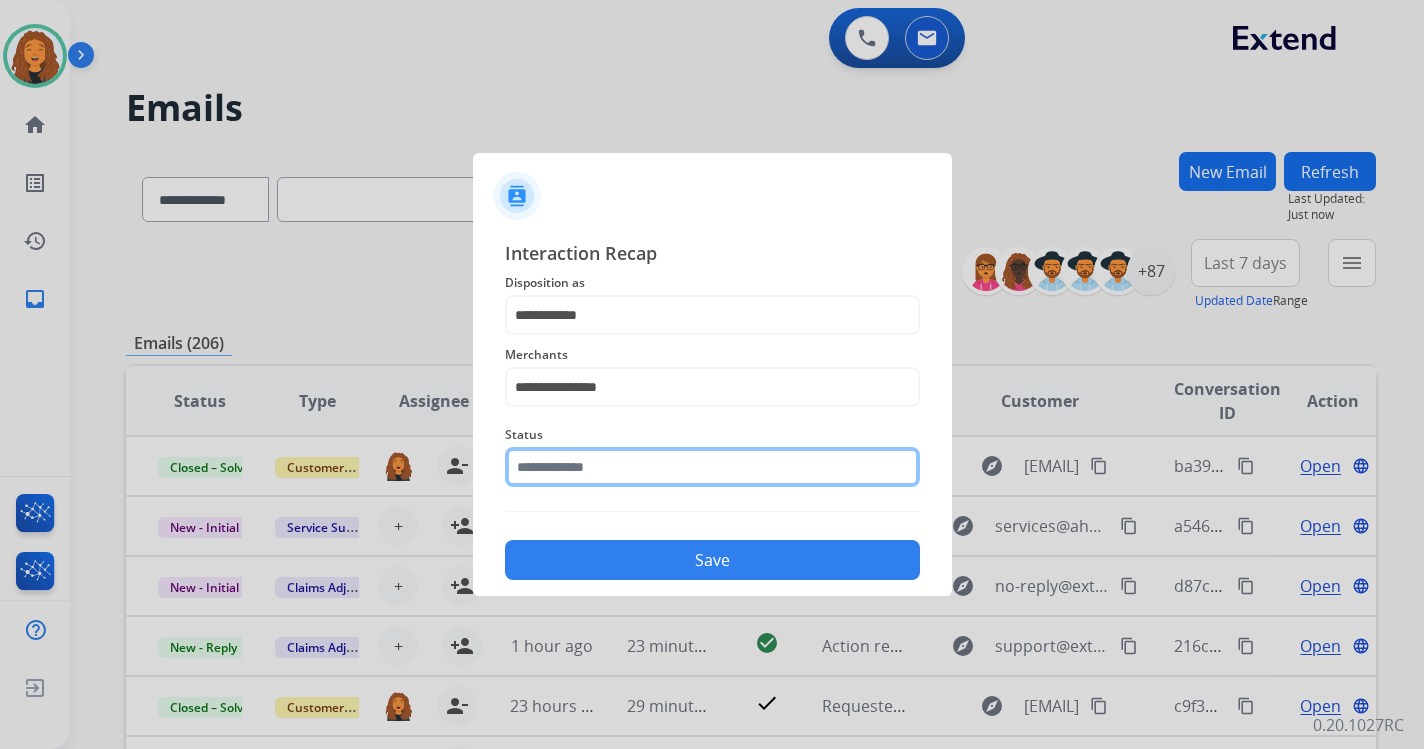 click 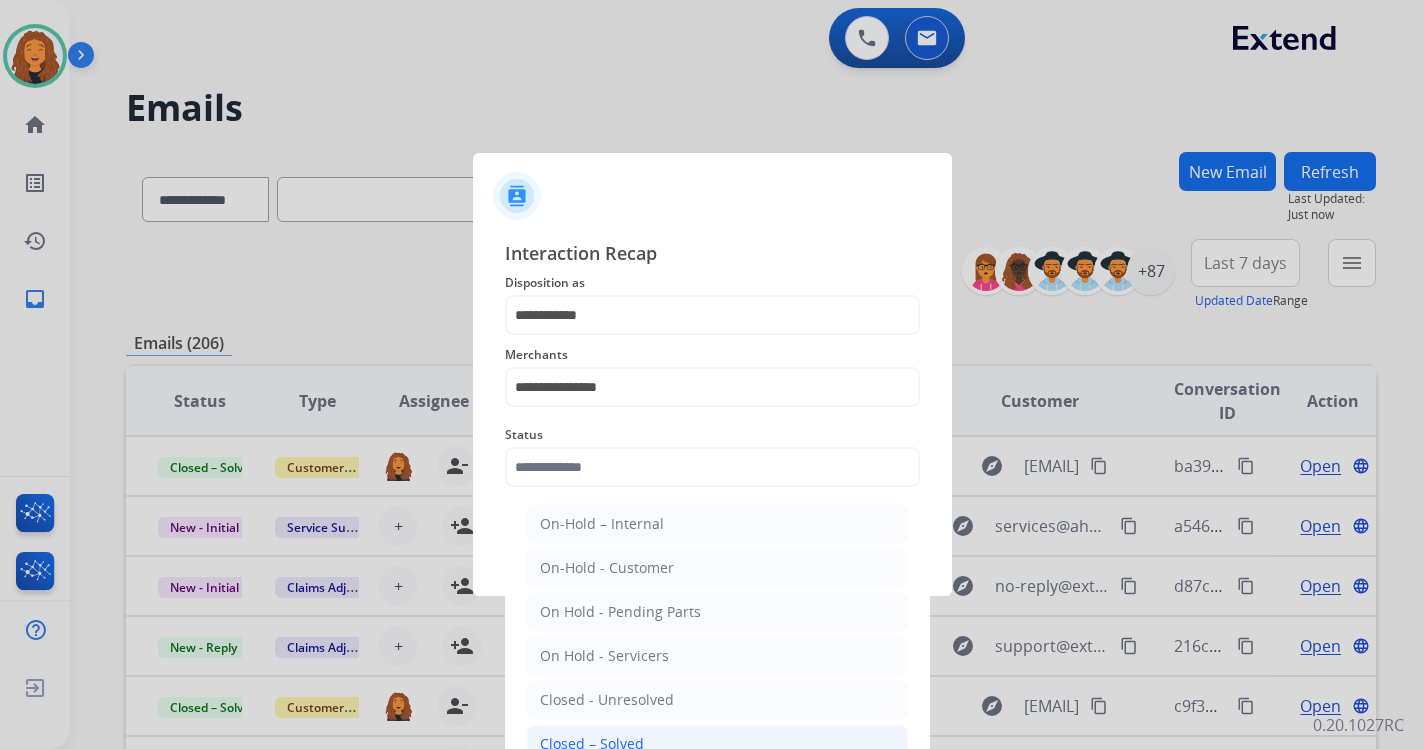 click on "Closed – Solved" 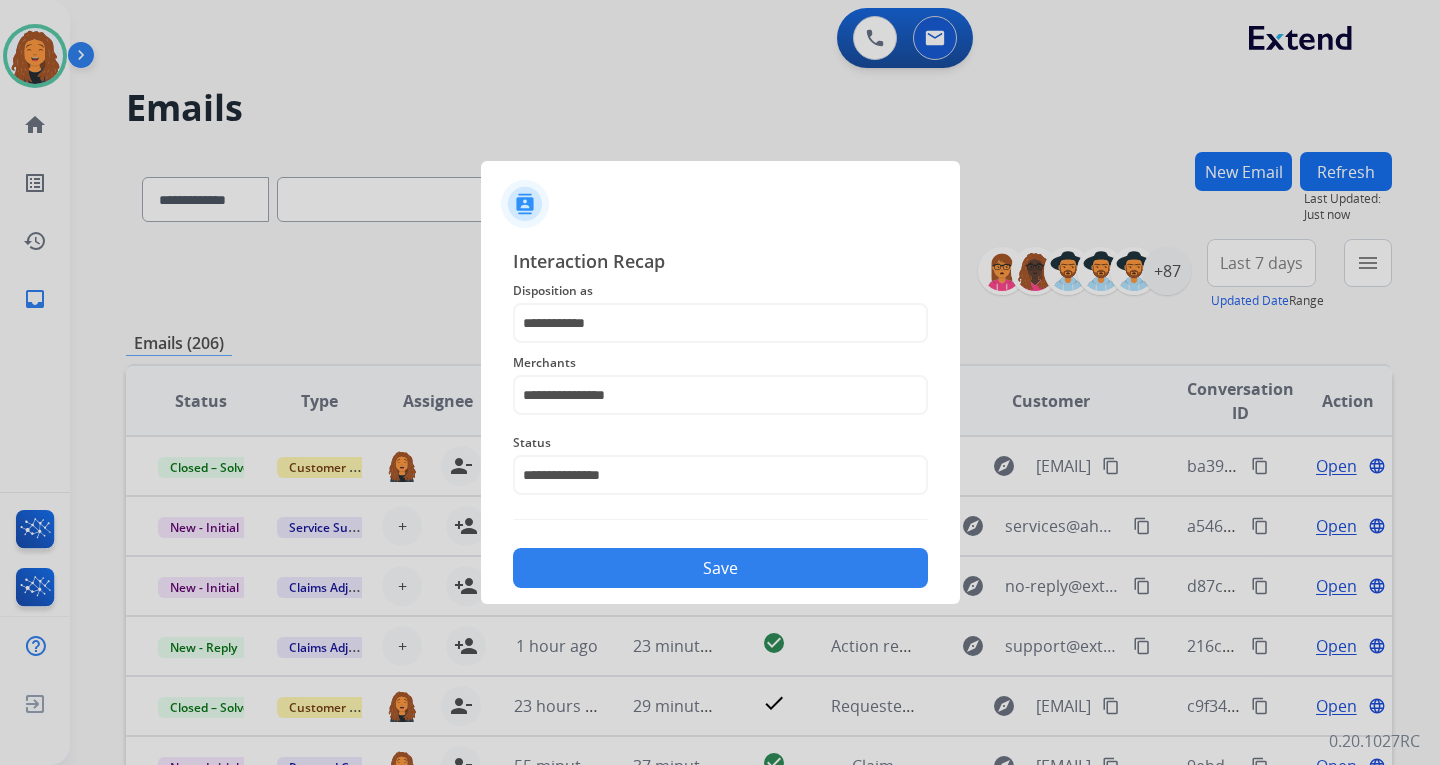 click on "Save" 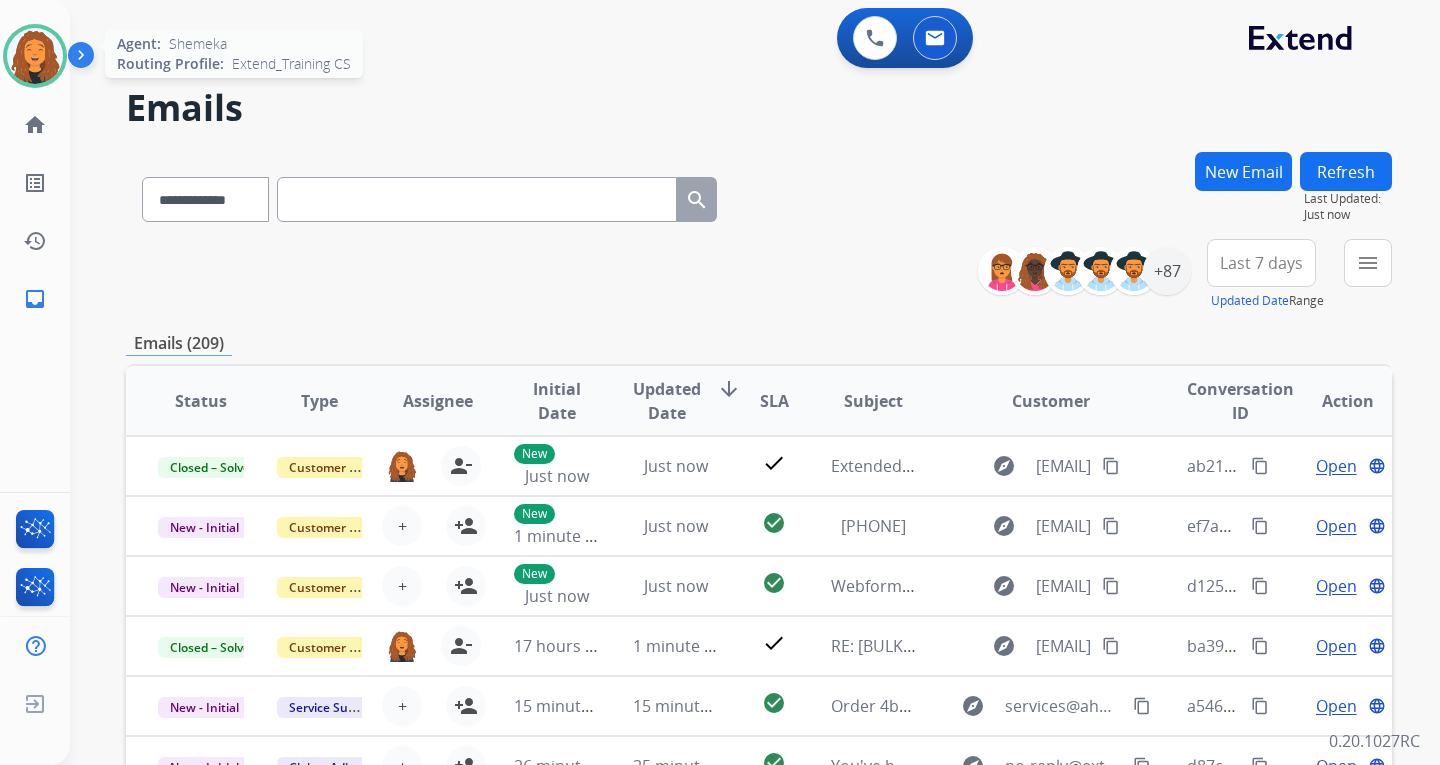 click at bounding box center (35, 56) 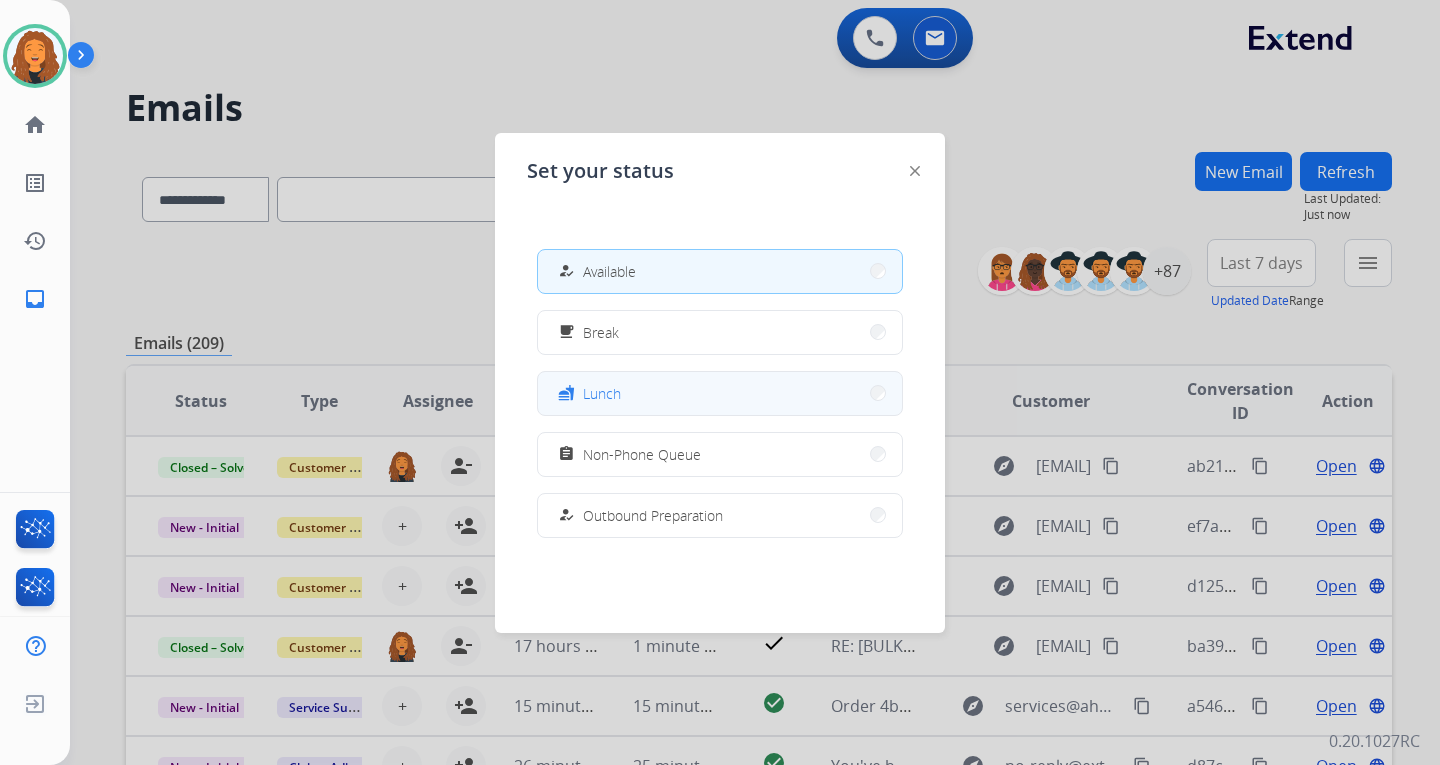 click on "fastfood Lunch" at bounding box center [720, 393] 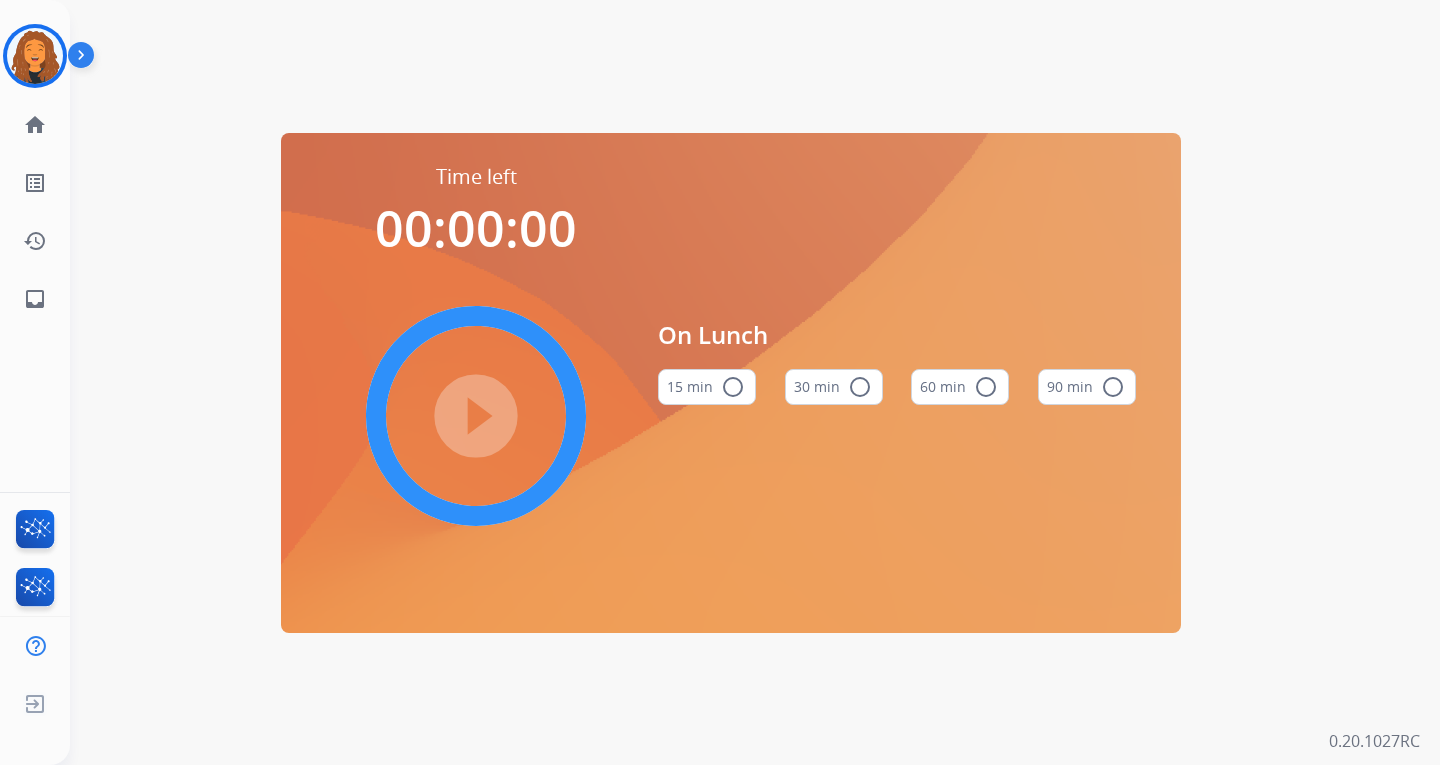 click at bounding box center [35, 56] 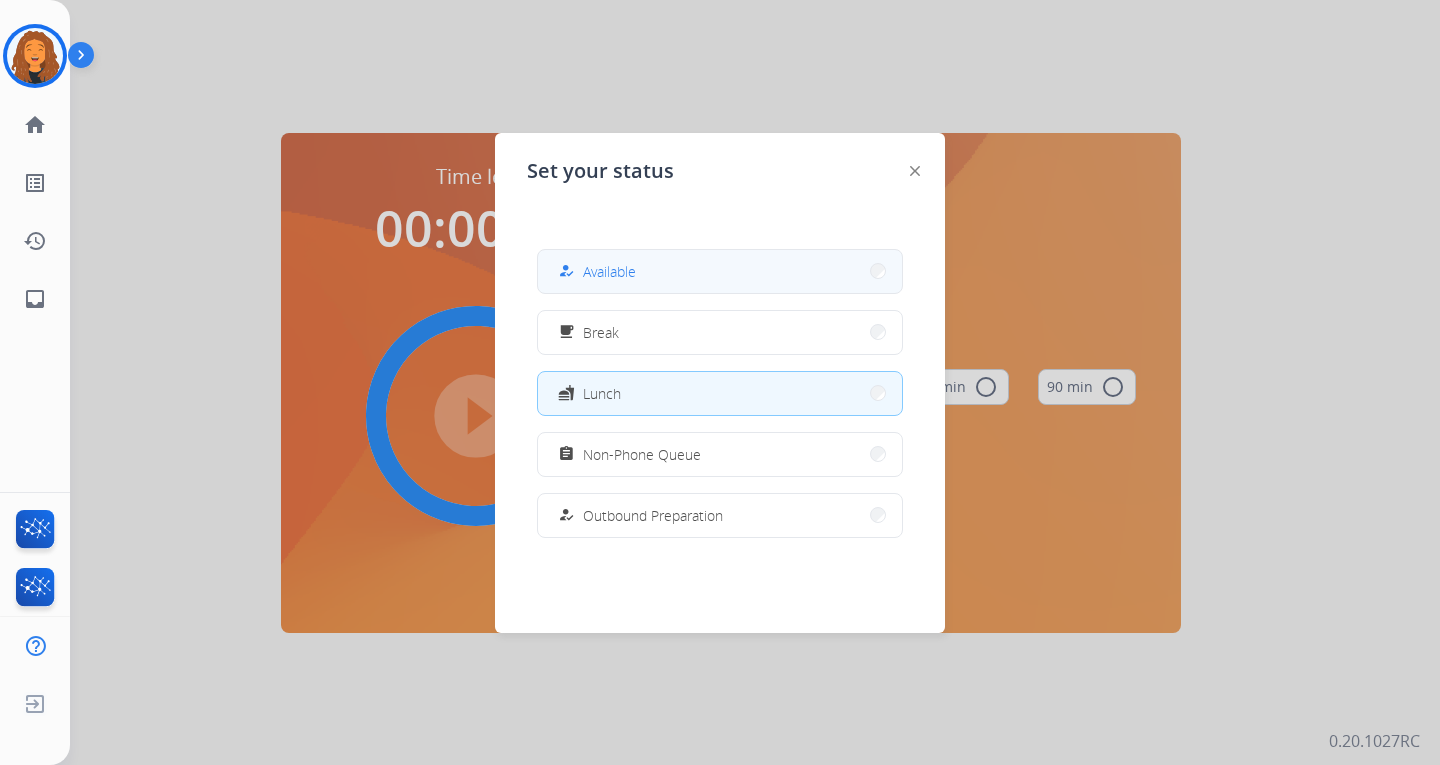 click on "Available" at bounding box center (609, 271) 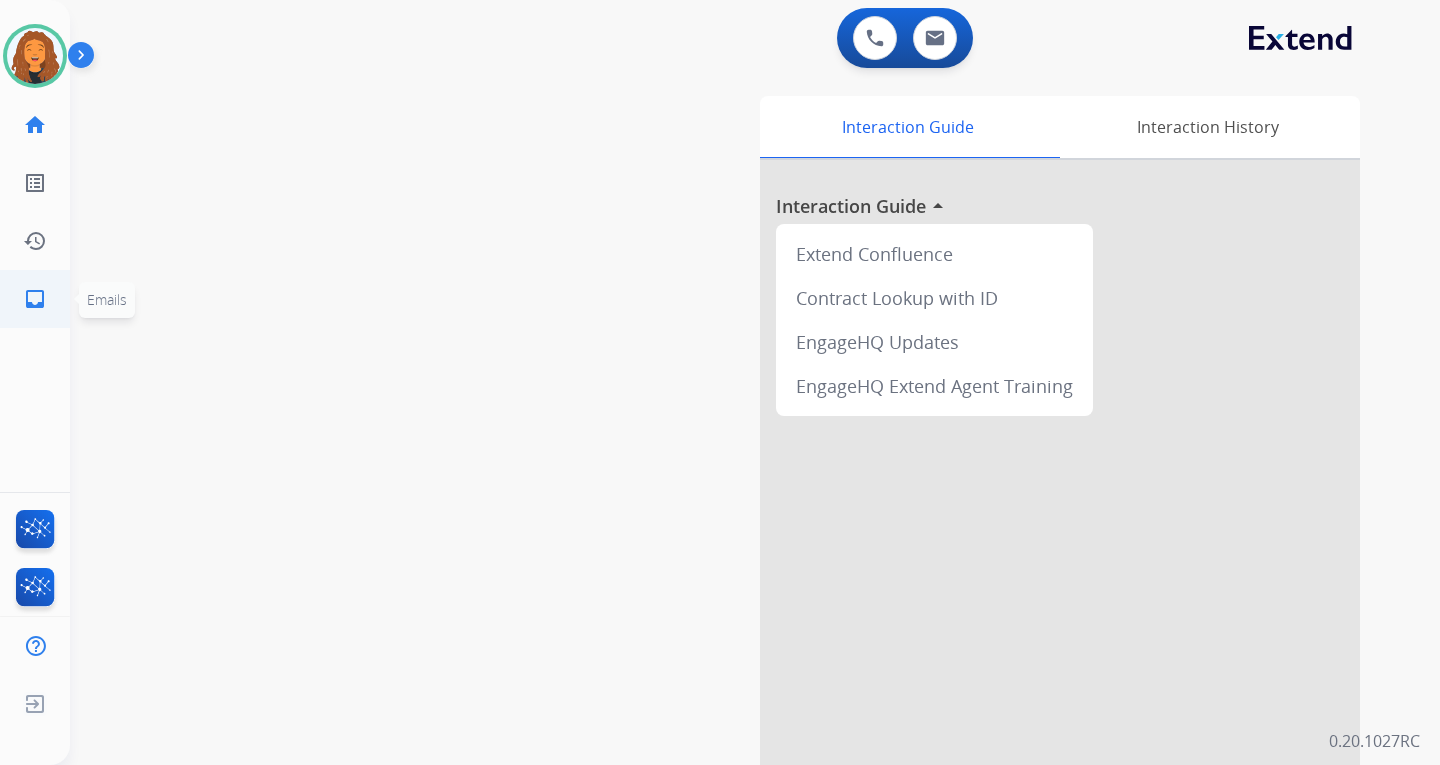 click on "inbox" 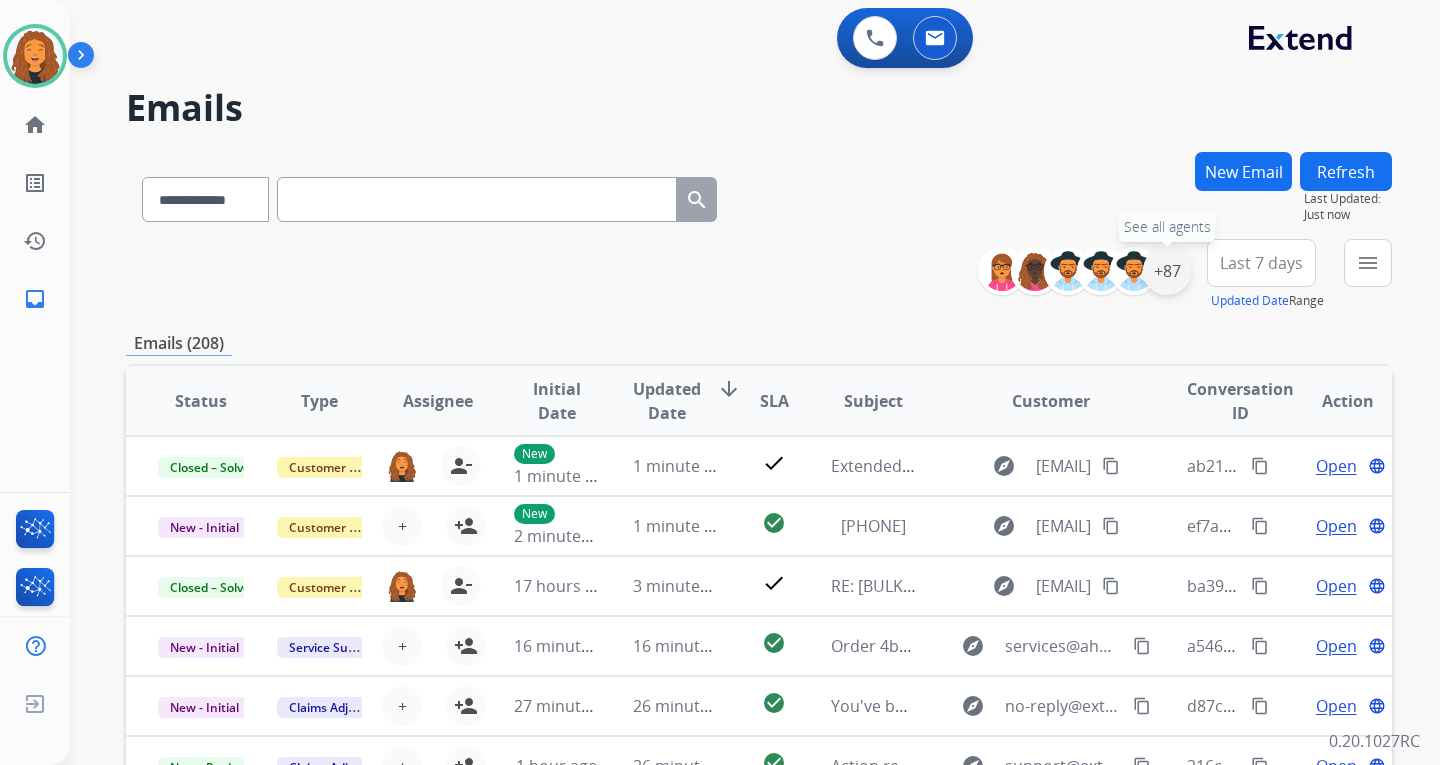 click on "+87" at bounding box center [1167, 271] 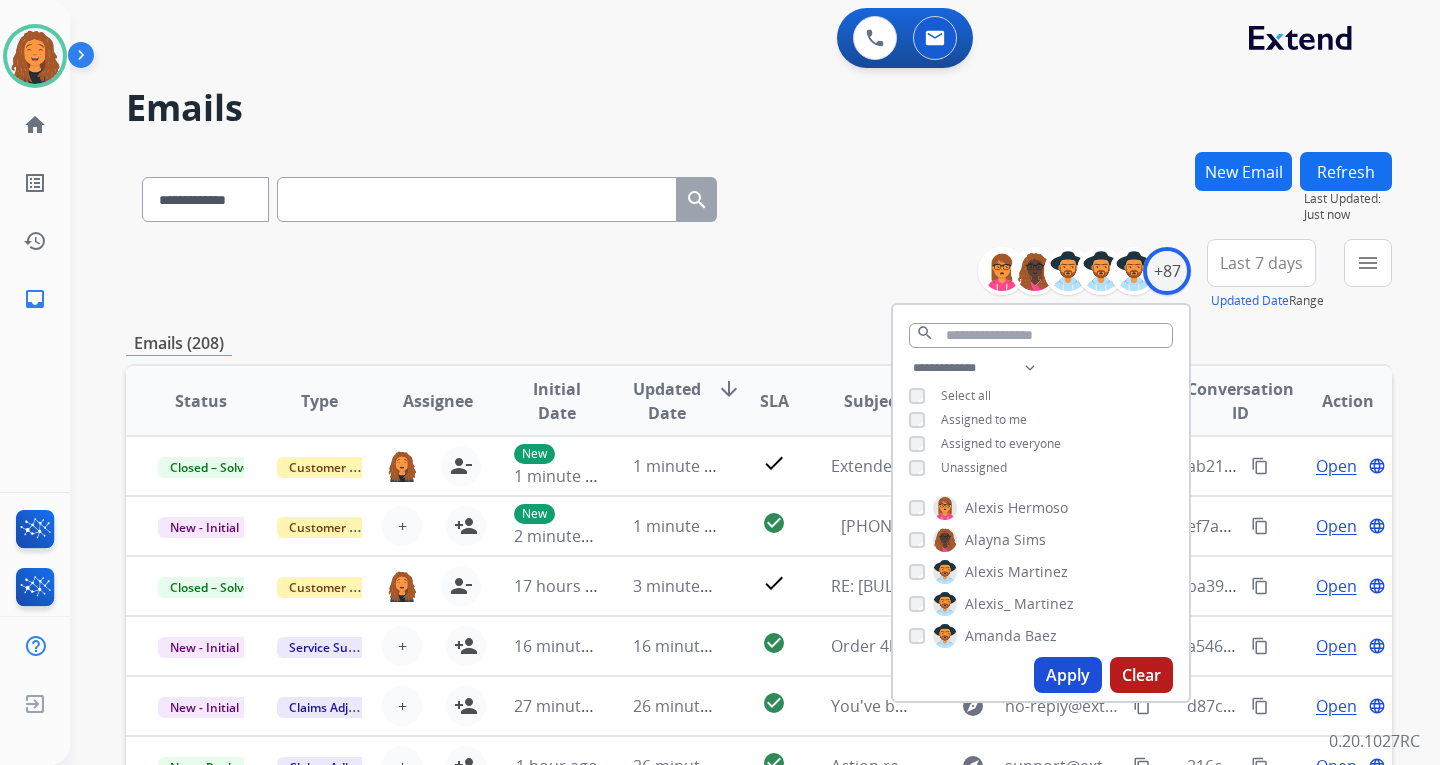 click on "Unassigned" at bounding box center [974, 467] 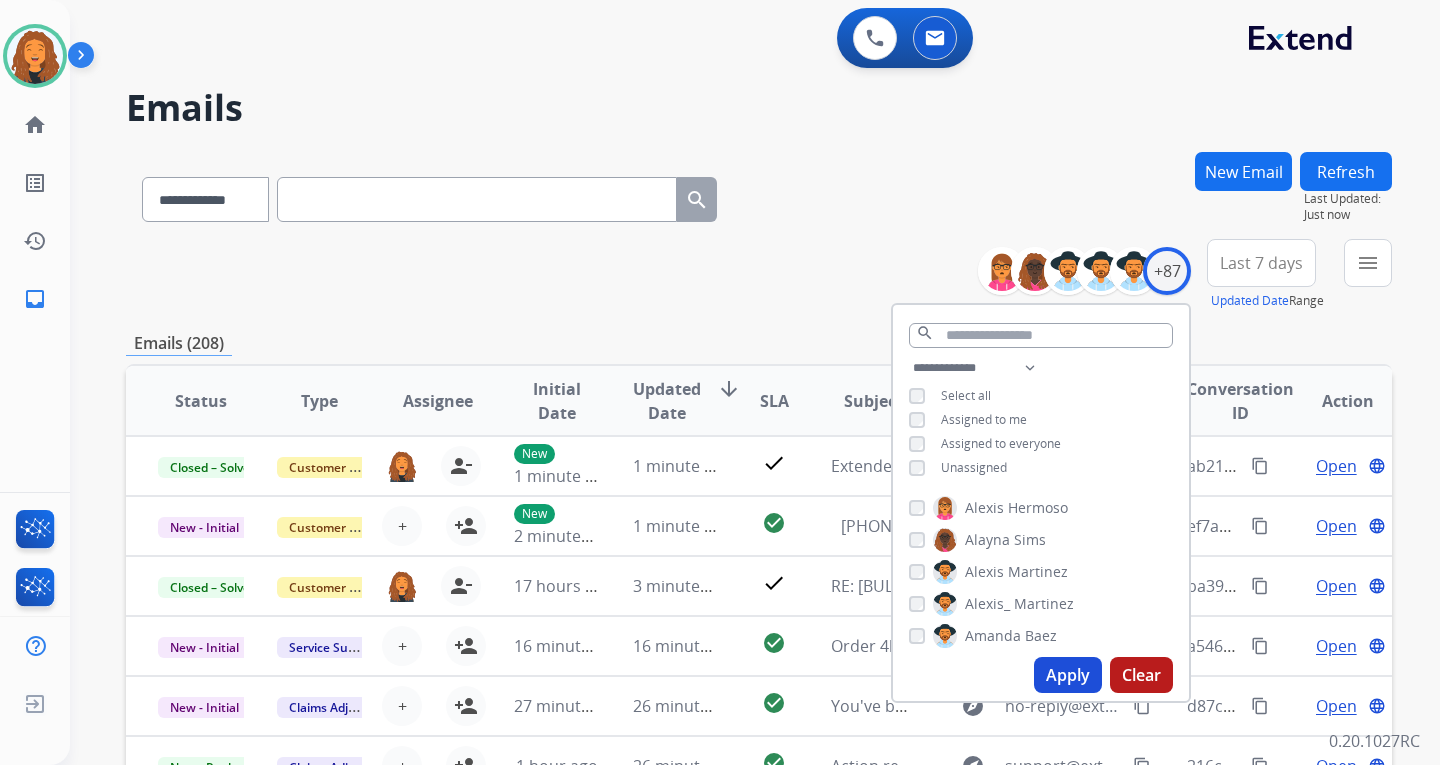 click on "Apply Clear" at bounding box center (1041, 675) 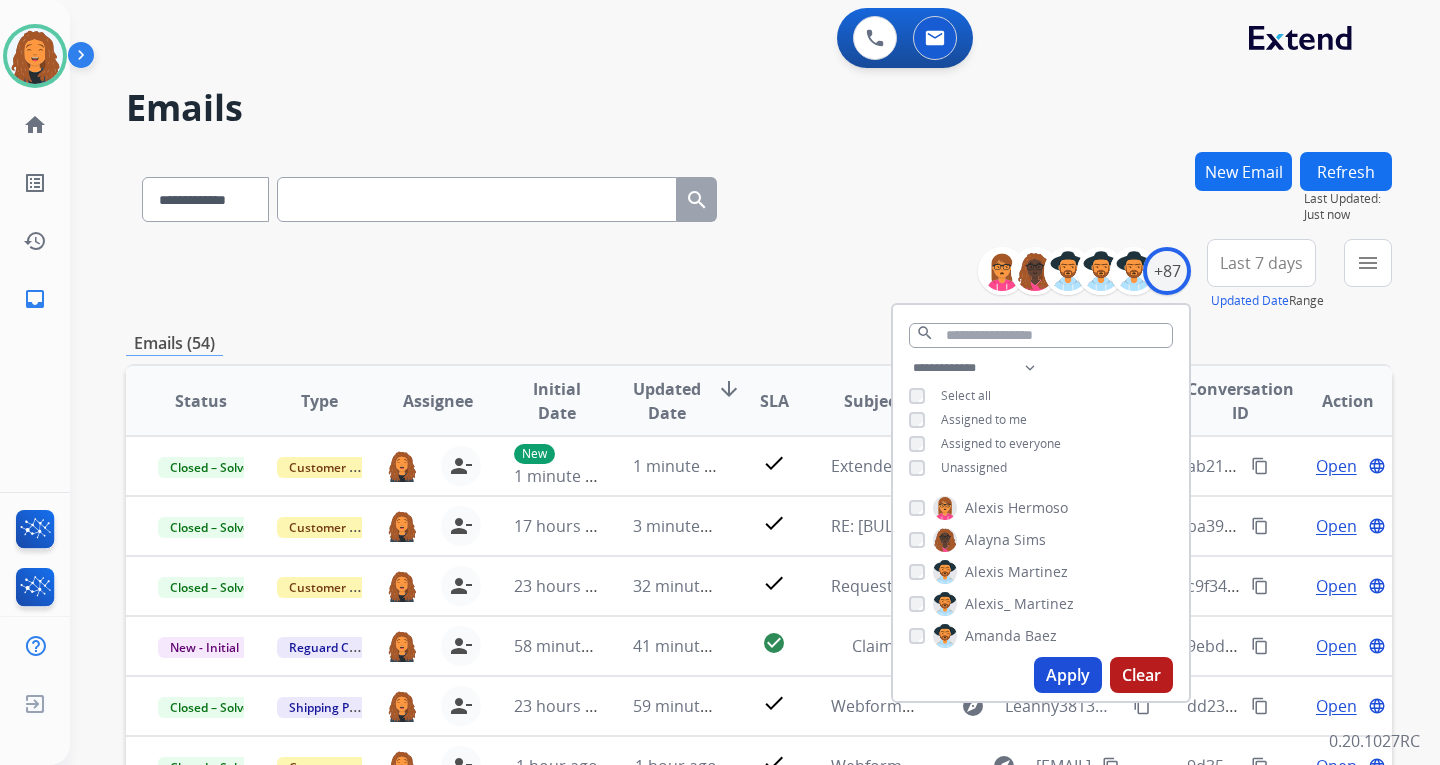 drag, startPoint x: 804, startPoint y: 293, endPoint x: 818, endPoint y: 320, distance: 30.413813 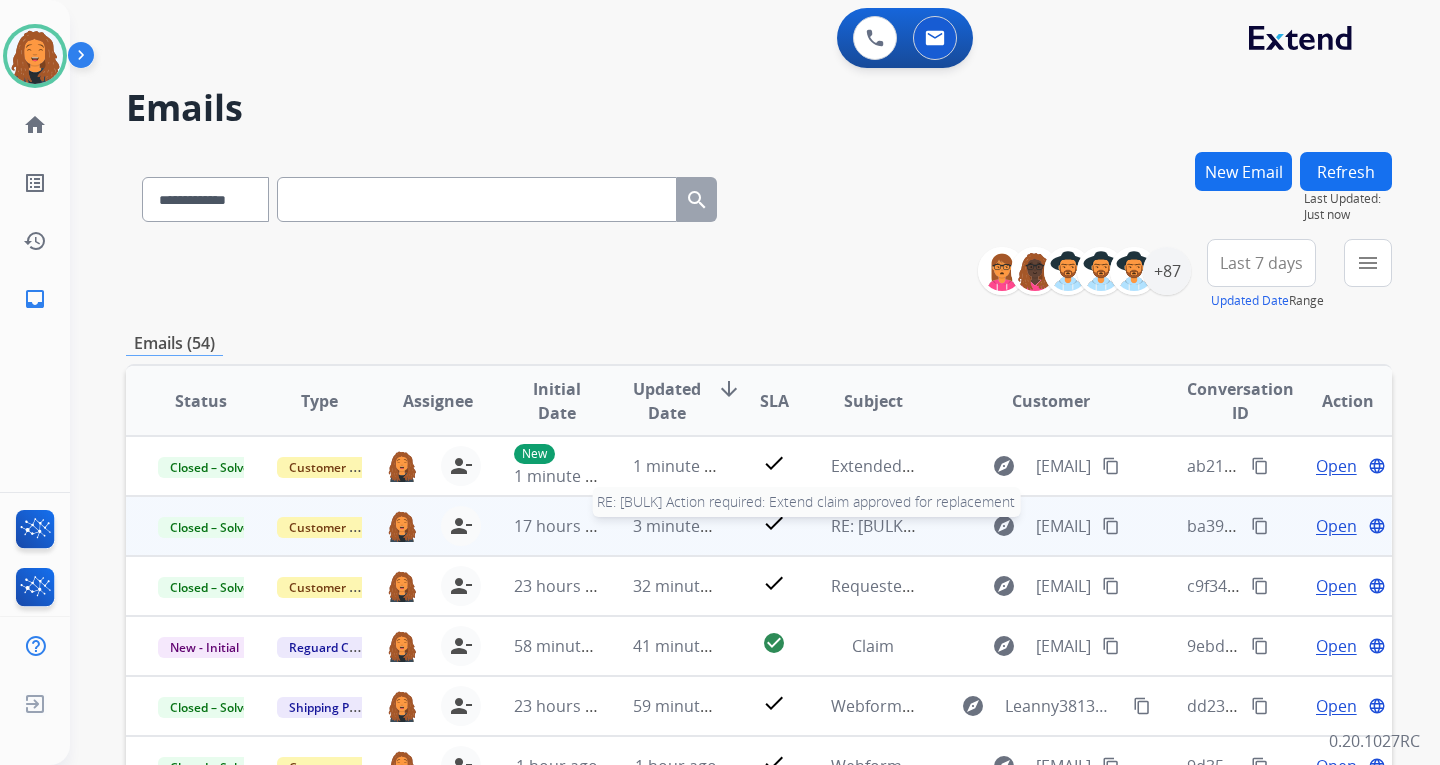 scroll, scrollTop: 2, scrollLeft: 0, axis: vertical 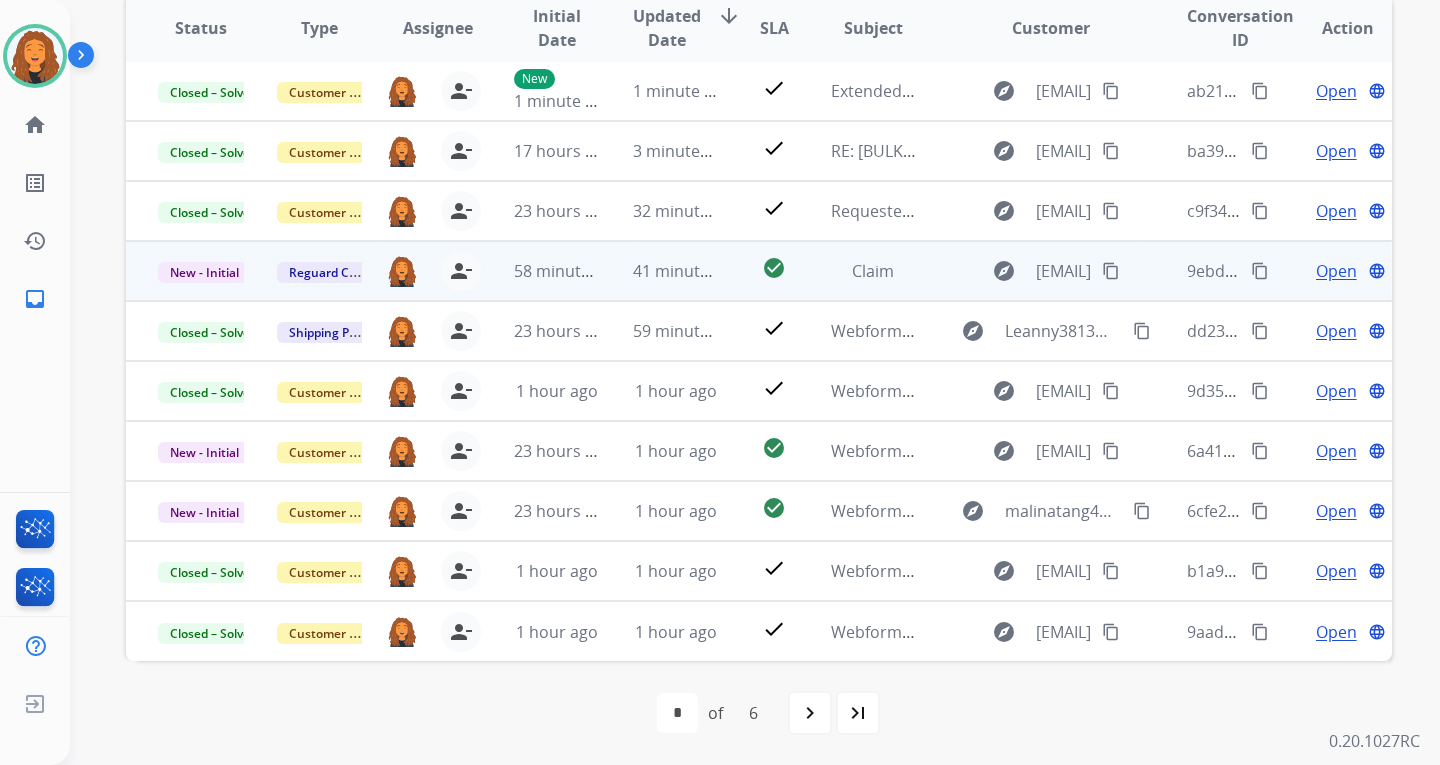 click on "content_copy" at bounding box center (1111, 271) 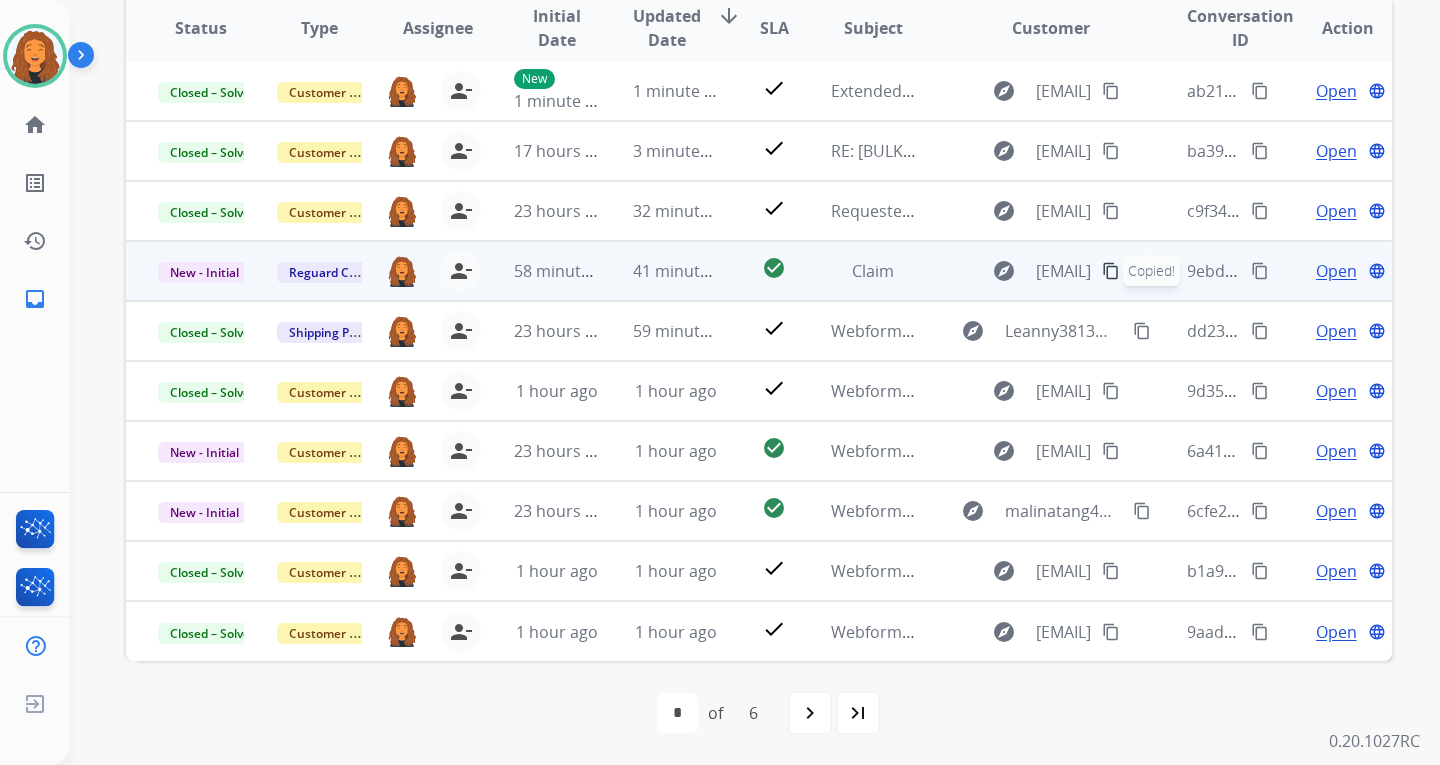 click on "Open" at bounding box center [1336, 271] 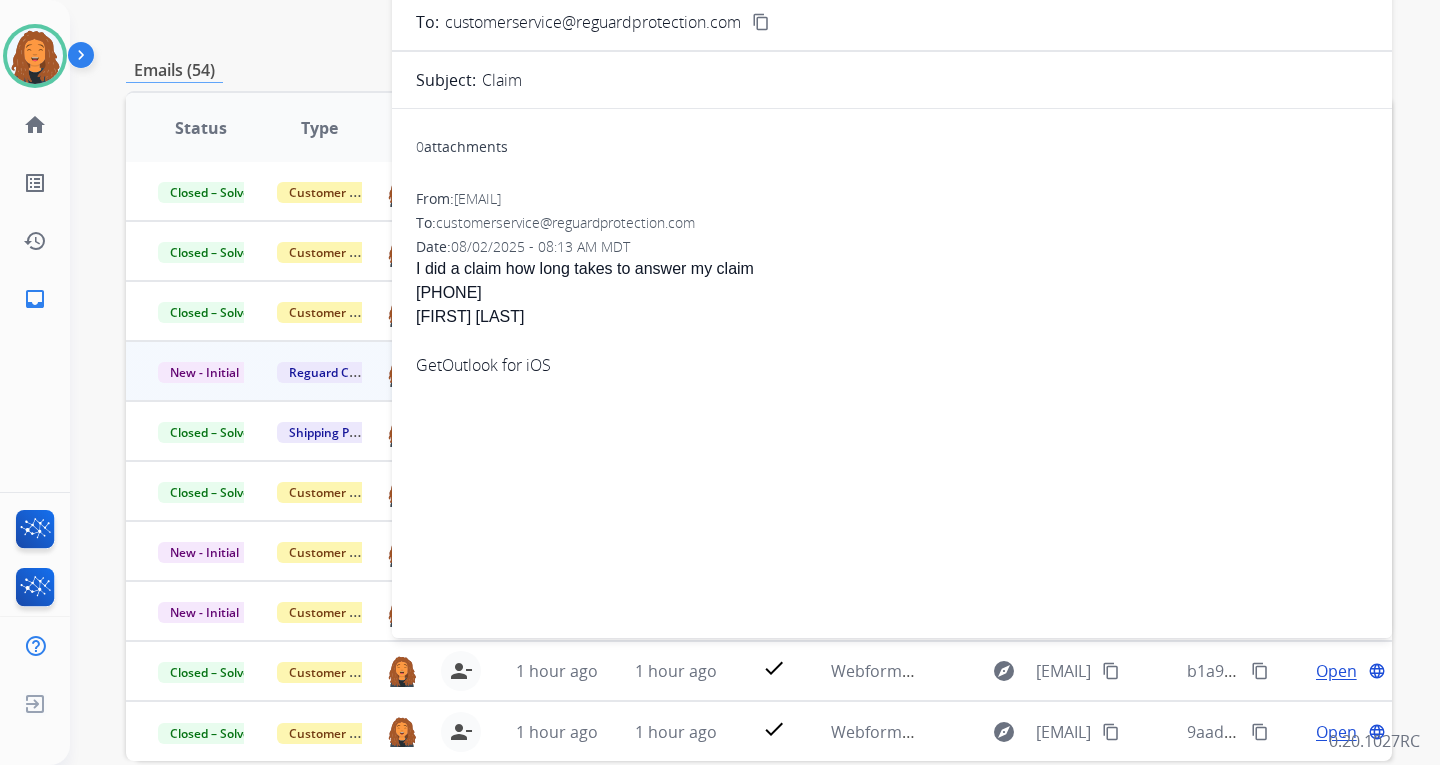scroll, scrollTop: 173, scrollLeft: 0, axis: vertical 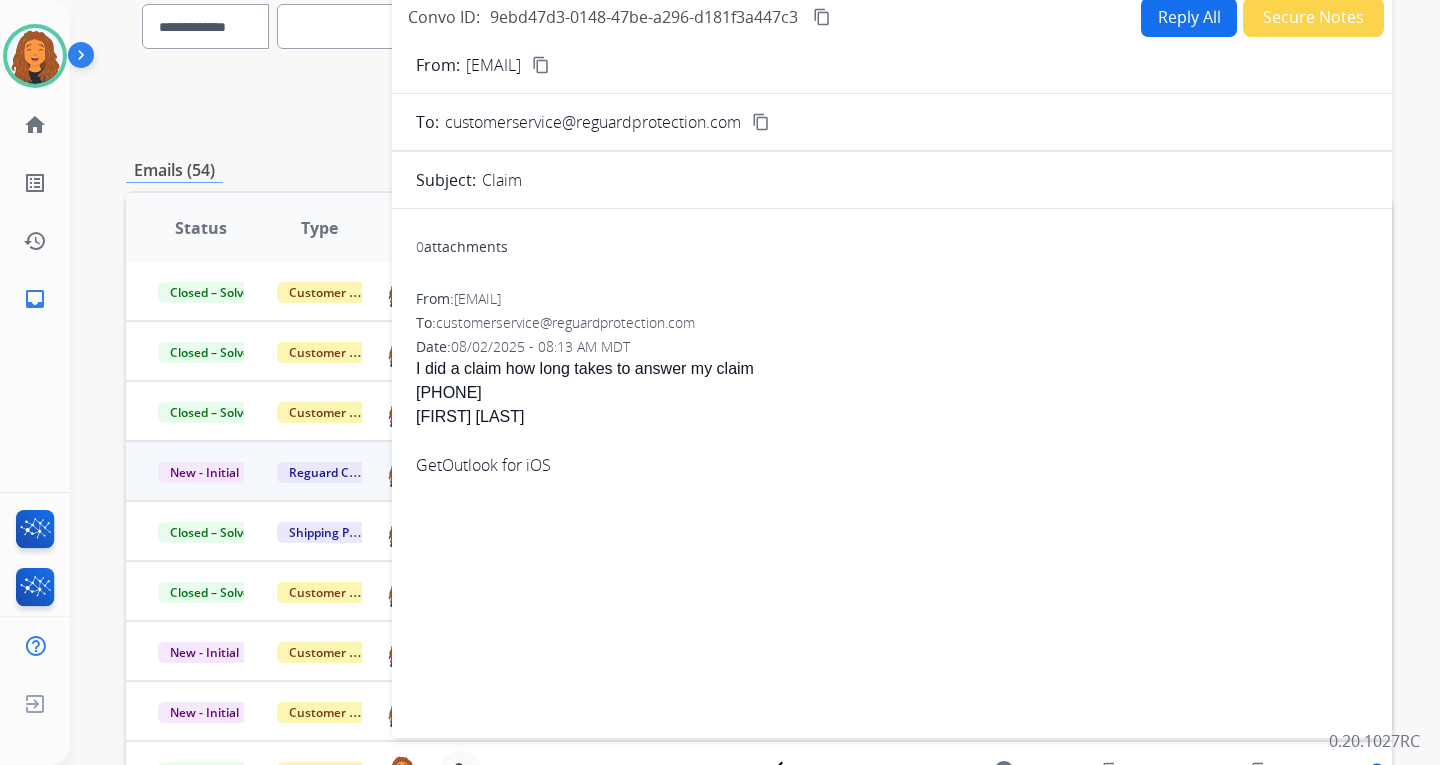 click on "[PHONE]" at bounding box center (892, 393) 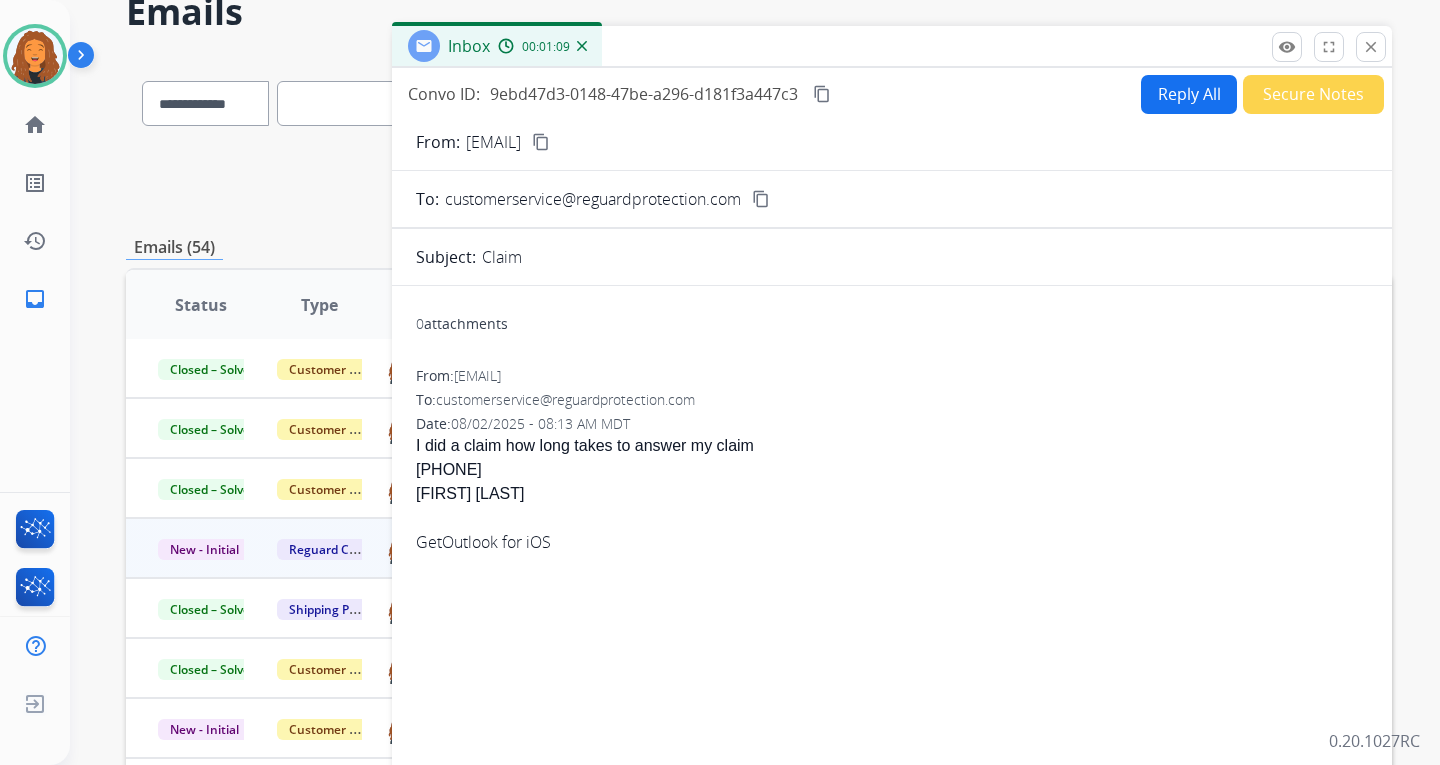 scroll, scrollTop: 0, scrollLeft: 0, axis: both 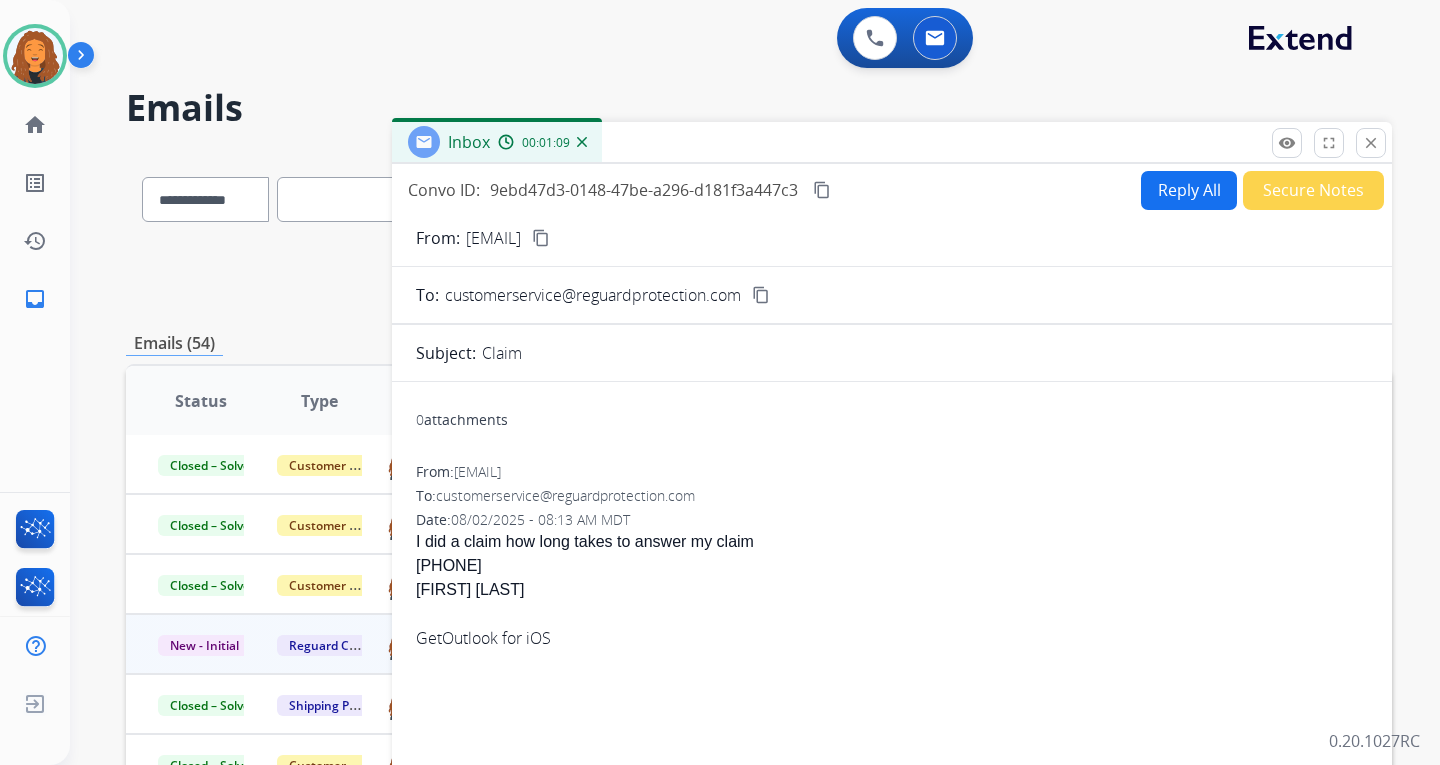 click on "Reply All" at bounding box center [1189, 190] 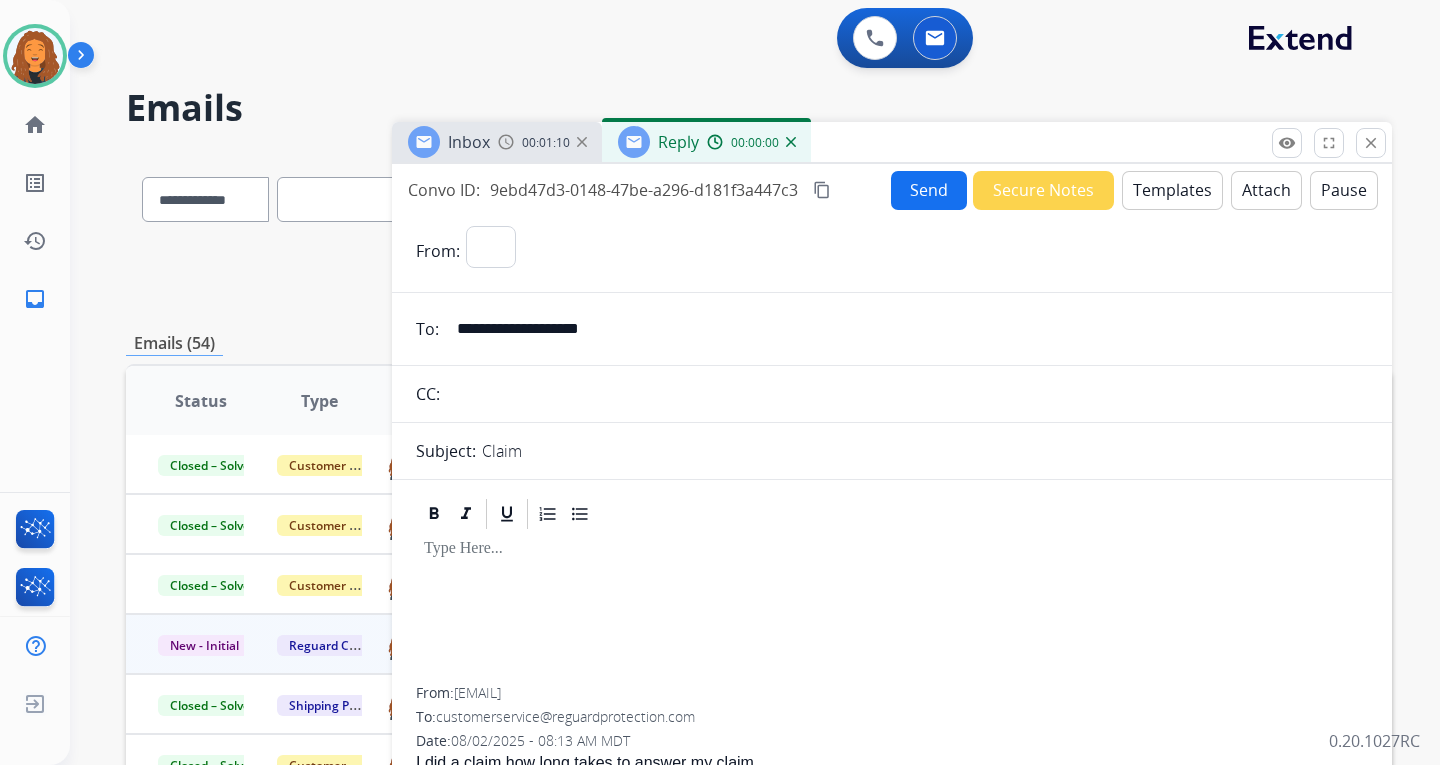 select on "**********" 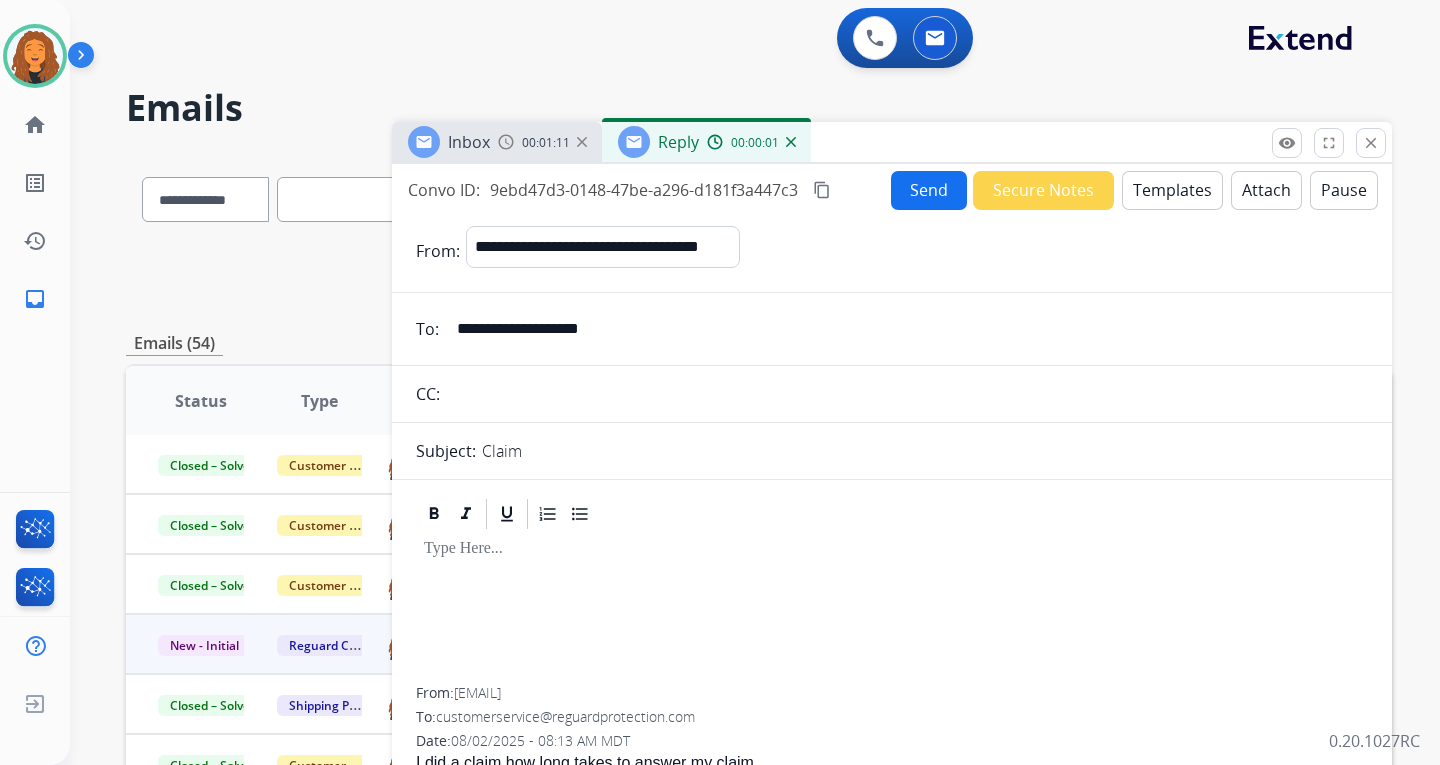 click on "Templates" at bounding box center [1172, 190] 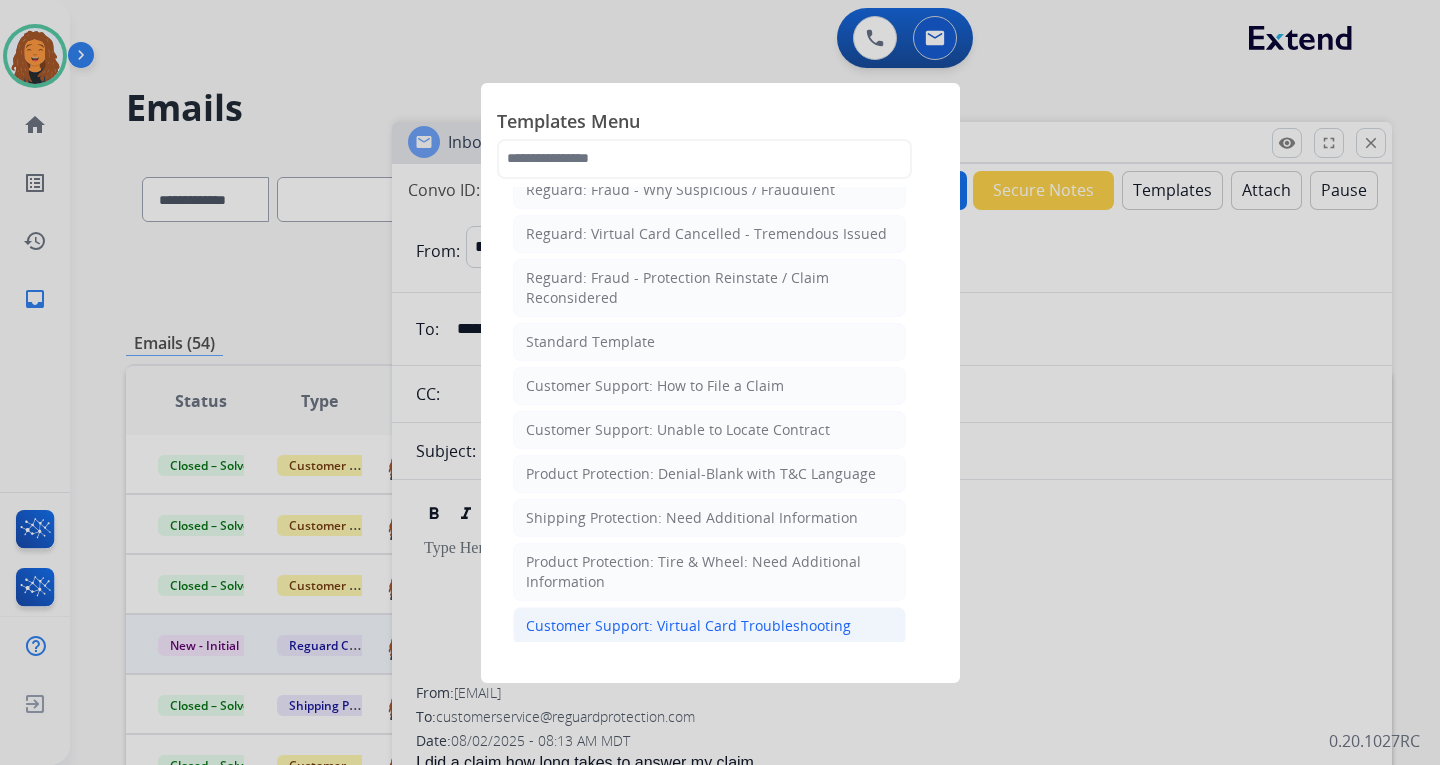 scroll, scrollTop: 200, scrollLeft: 0, axis: vertical 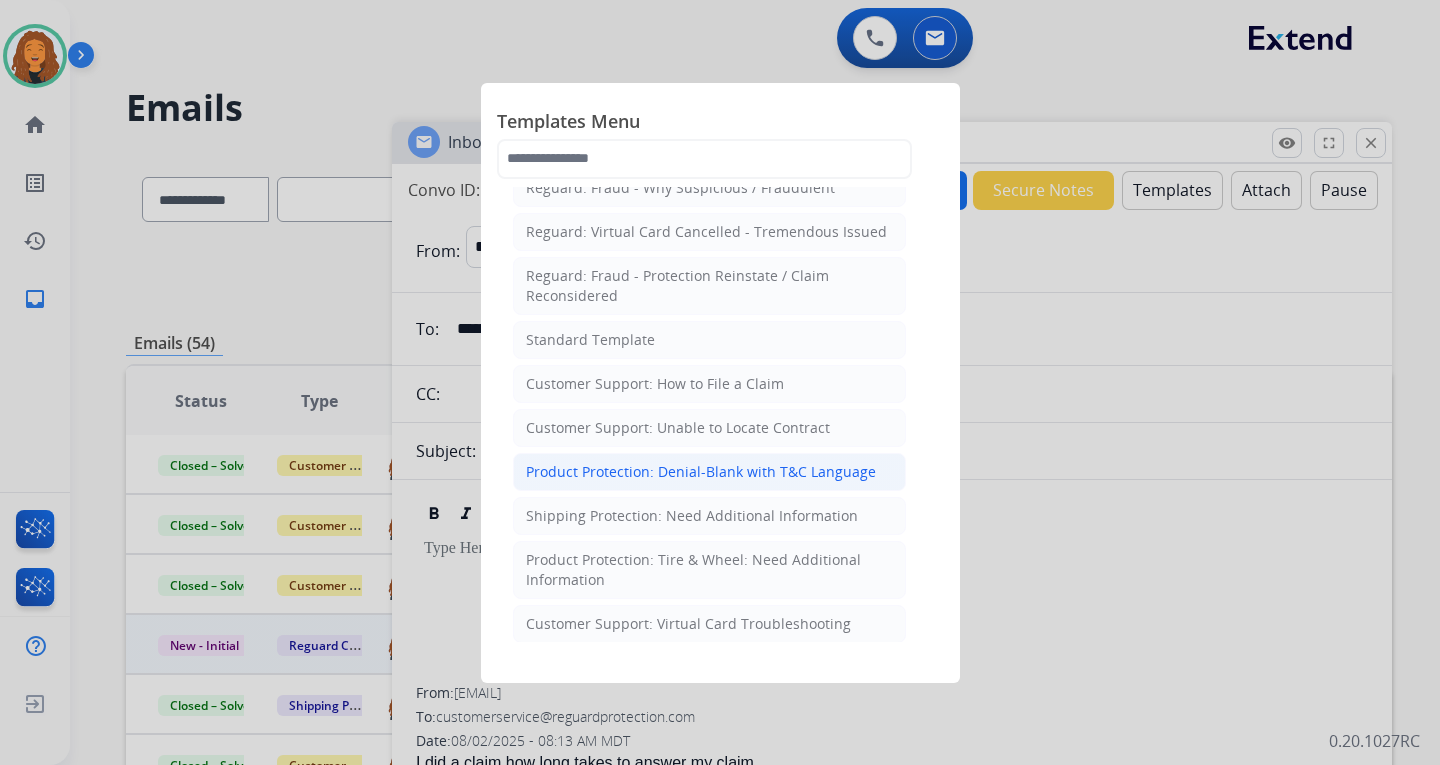 click on "Product Protection: Denial-Blank with T&C Language" 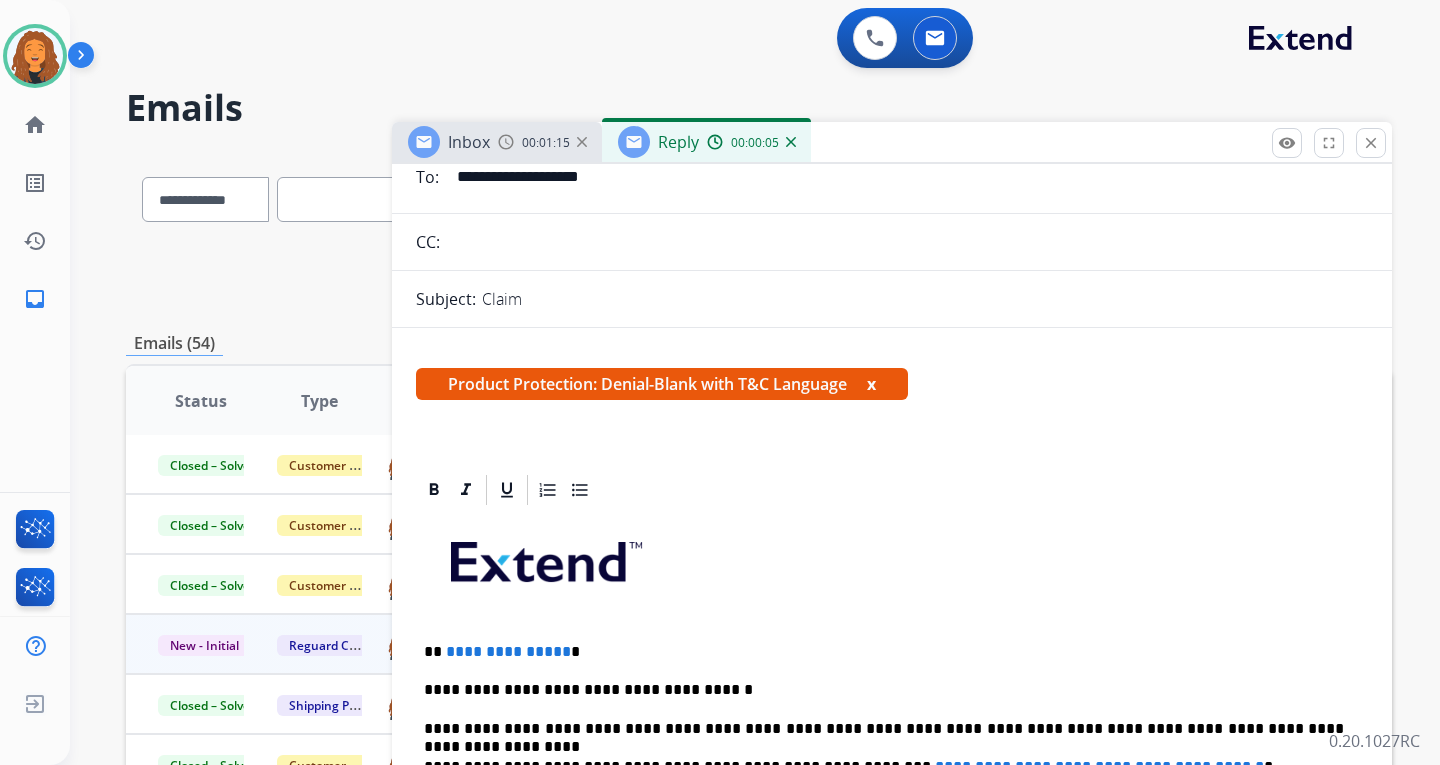 scroll, scrollTop: 200, scrollLeft: 0, axis: vertical 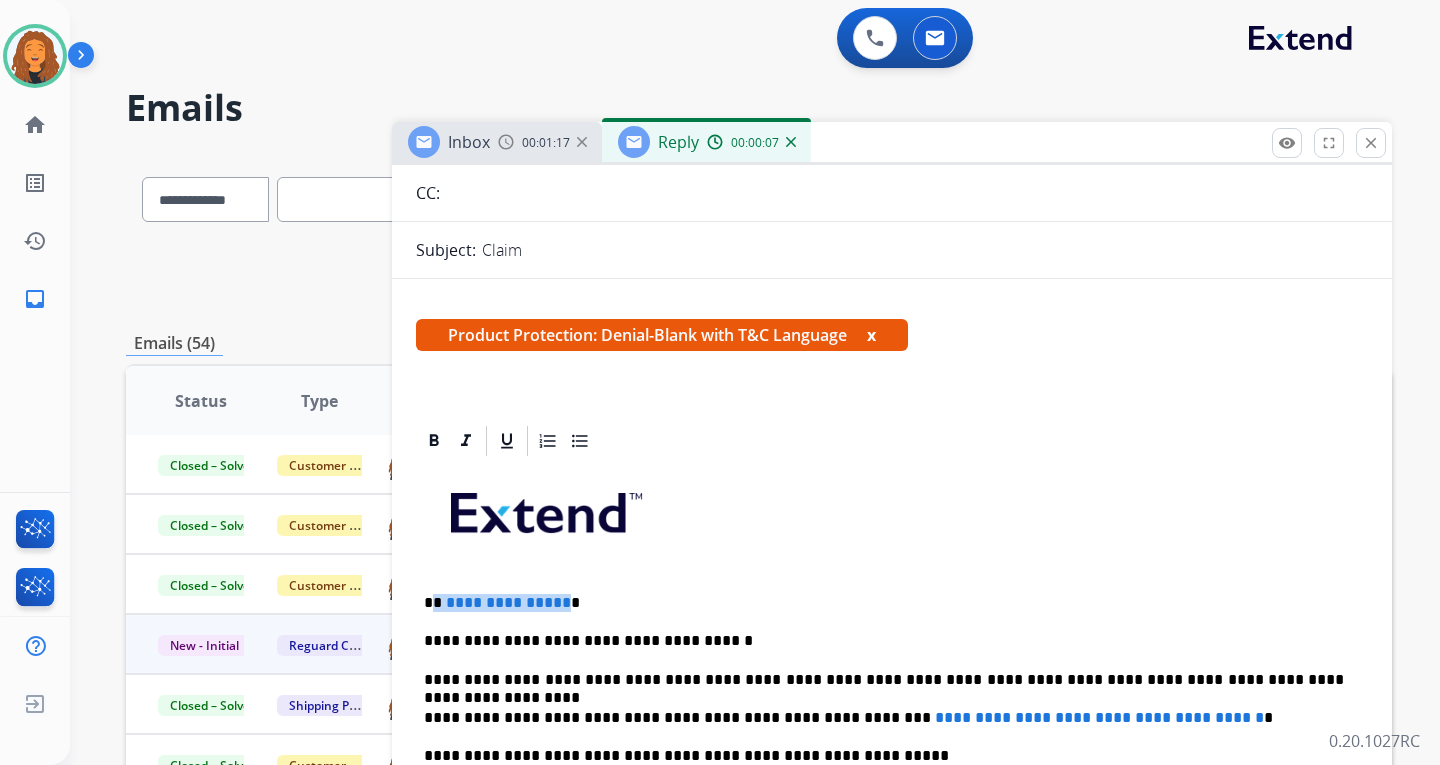 drag, startPoint x: 560, startPoint y: 602, endPoint x: 437, endPoint y: 591, distance: 123.49089 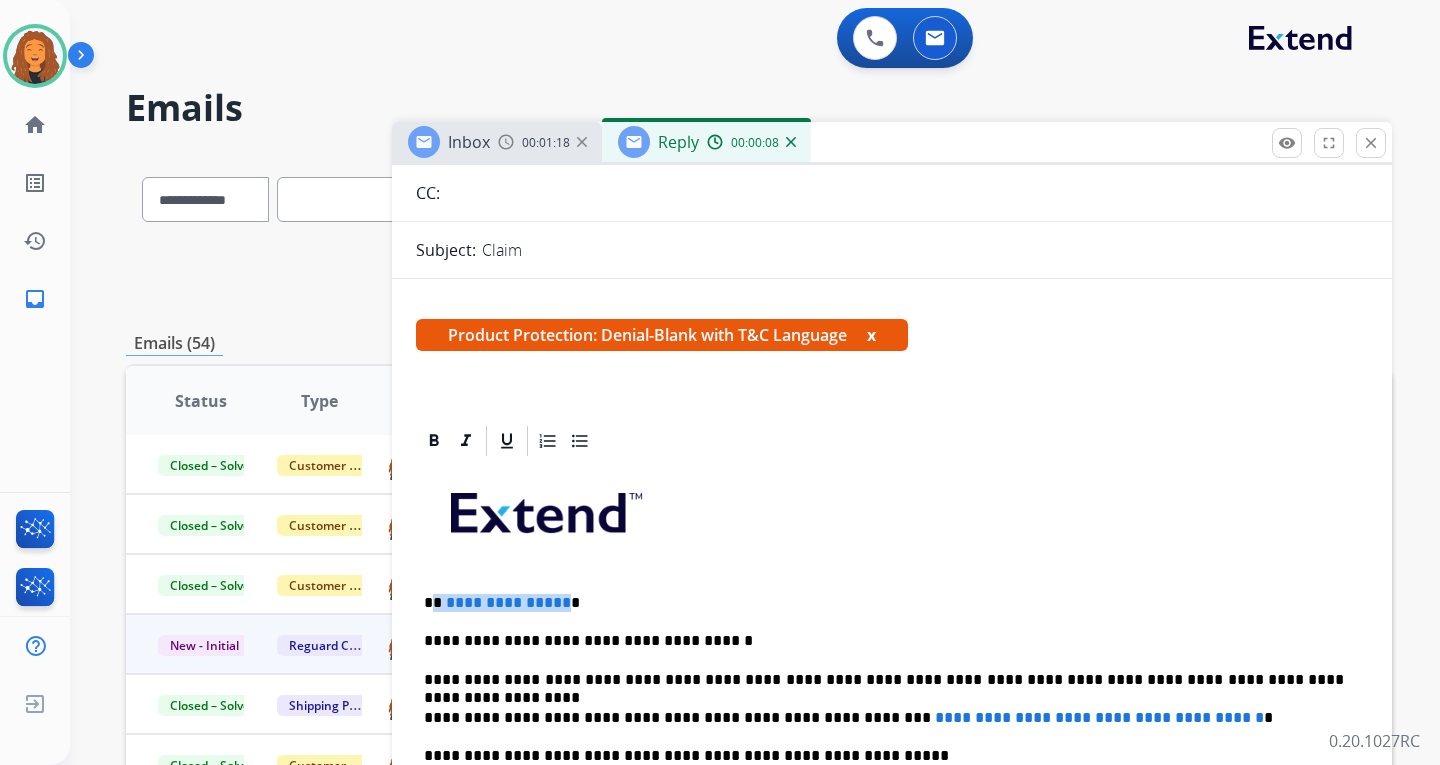 type 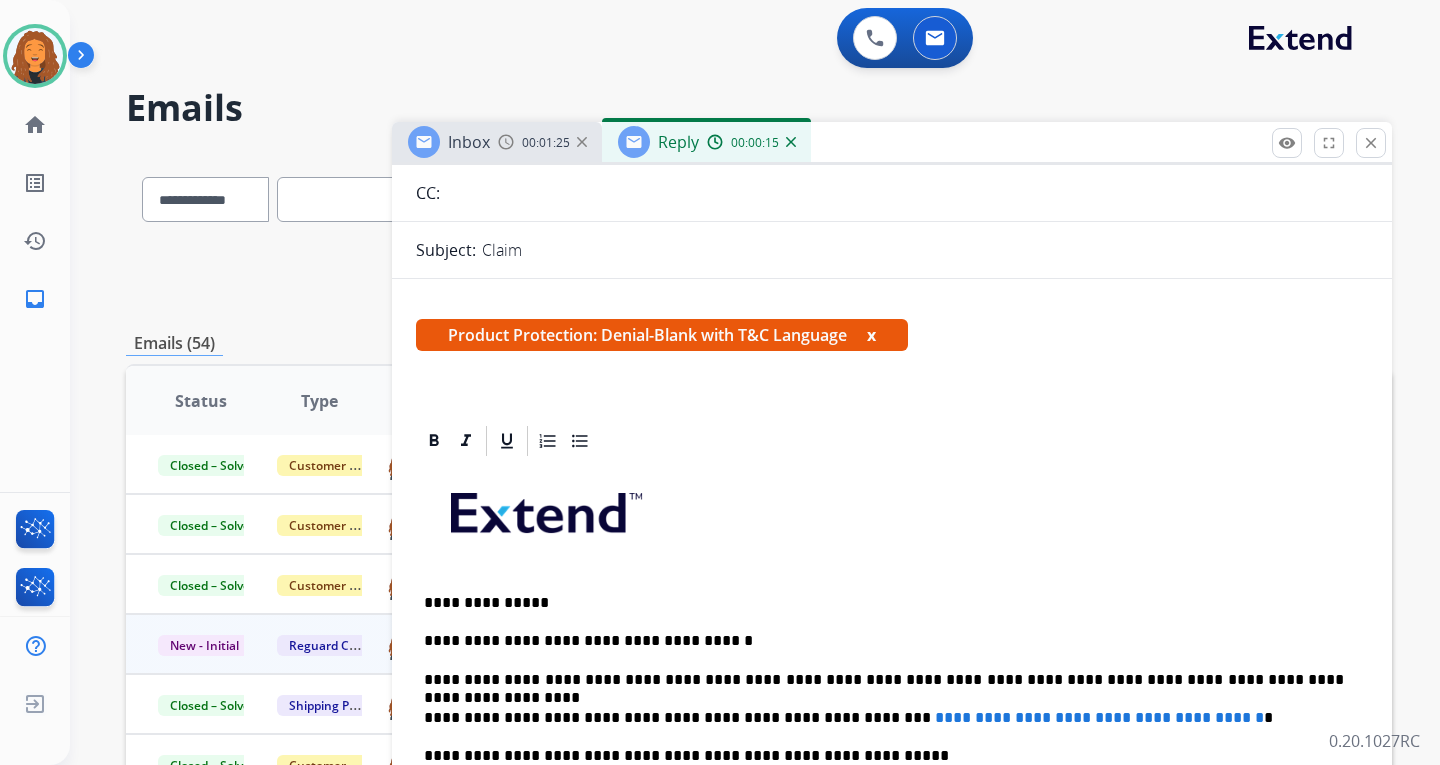 click on "**********" at bounding box center (884, 641) 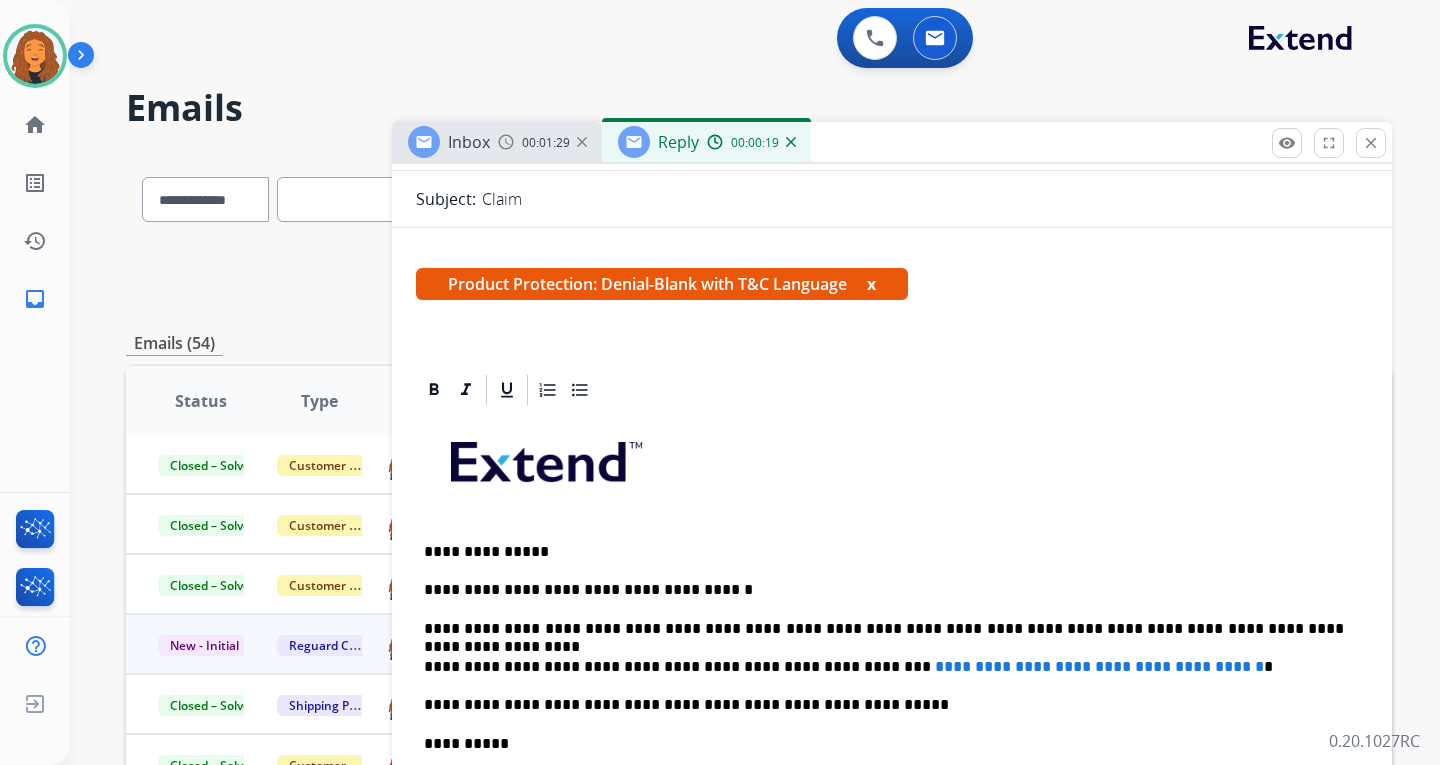 scroll, scrollTop: 300, scrollLeft: 0, axis: vertical 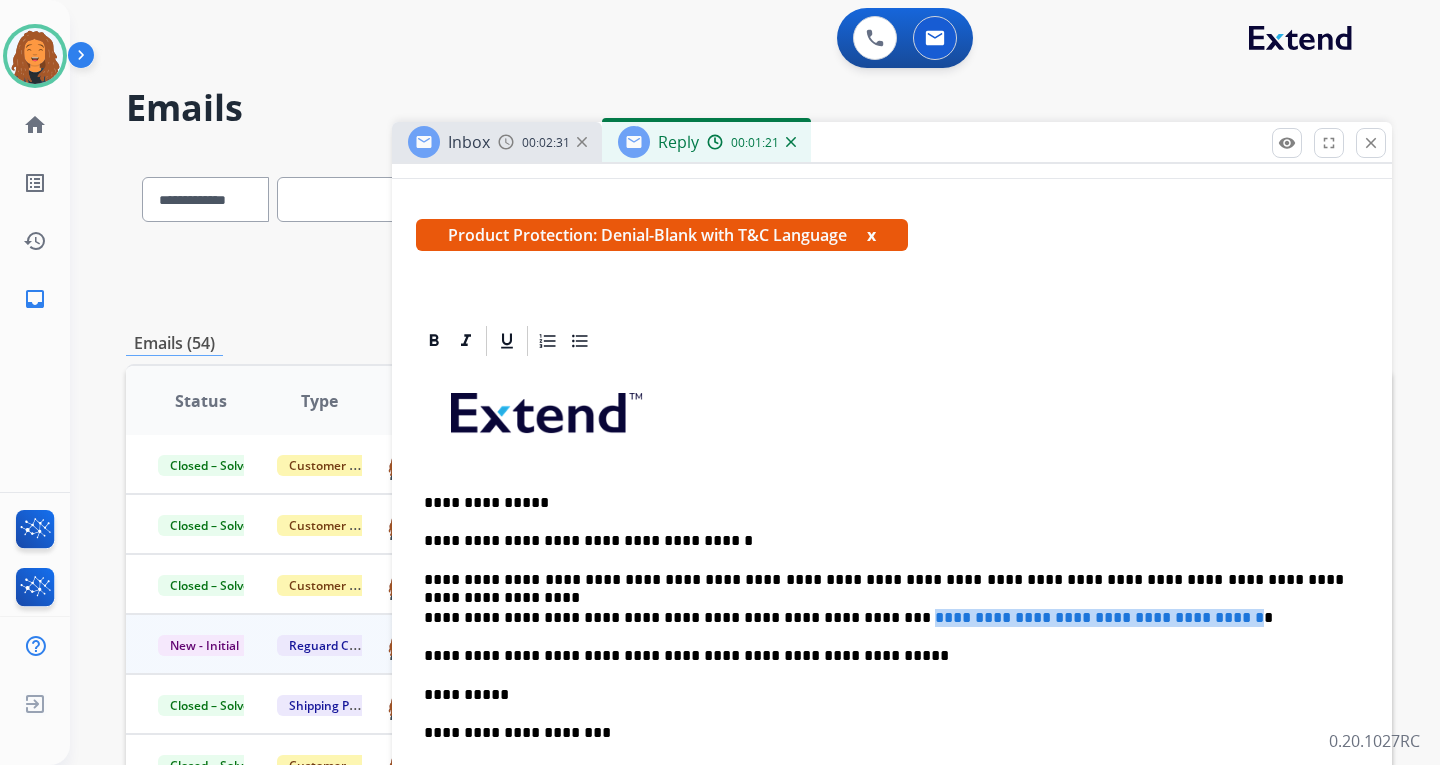 drag, startPoint x: 834, startPoint y: 611, endPoint x: 1225, endPoint y: 618, distance: 391.06265 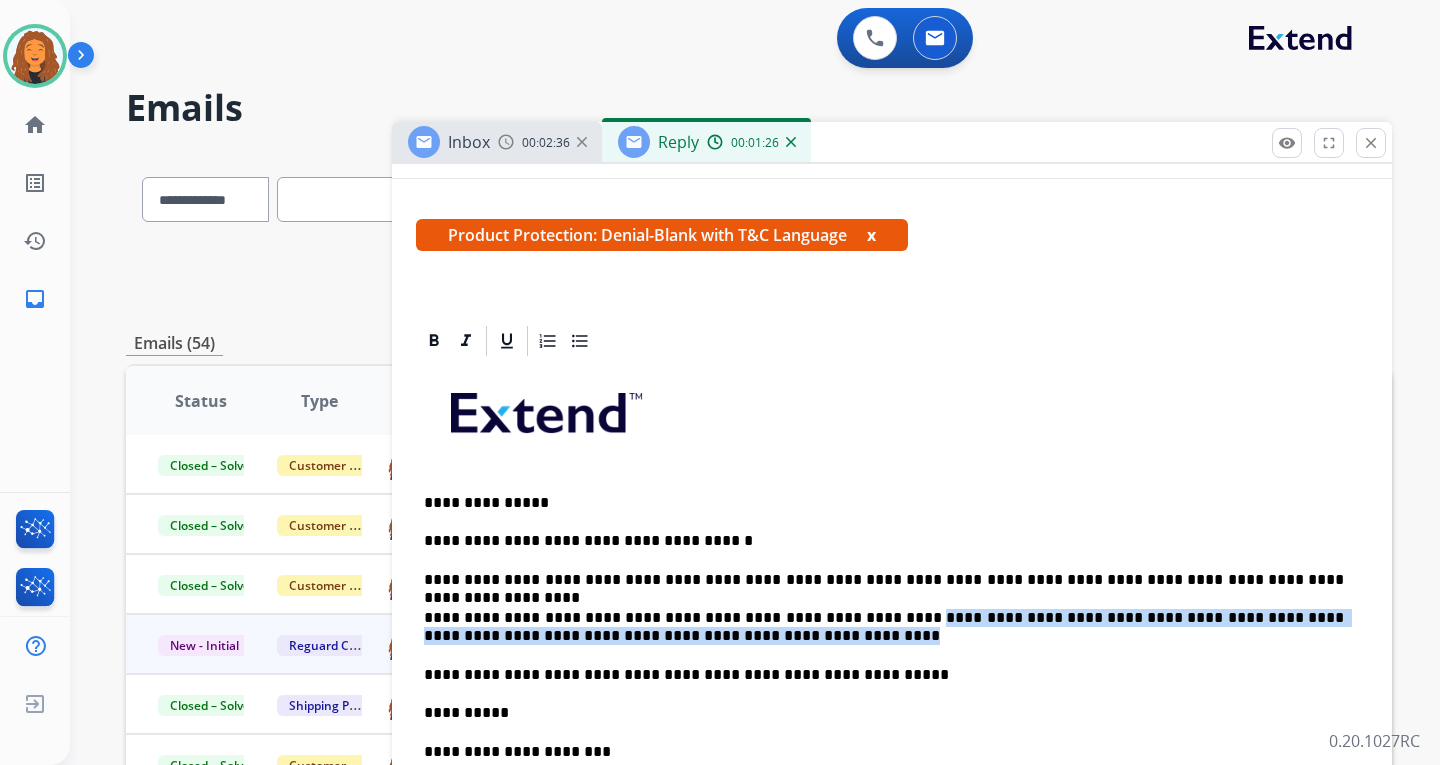 drag, startPoint x: 863, startPoint y: 613, endPoint x: 879, endPoint y: 633, distance: 25.612497 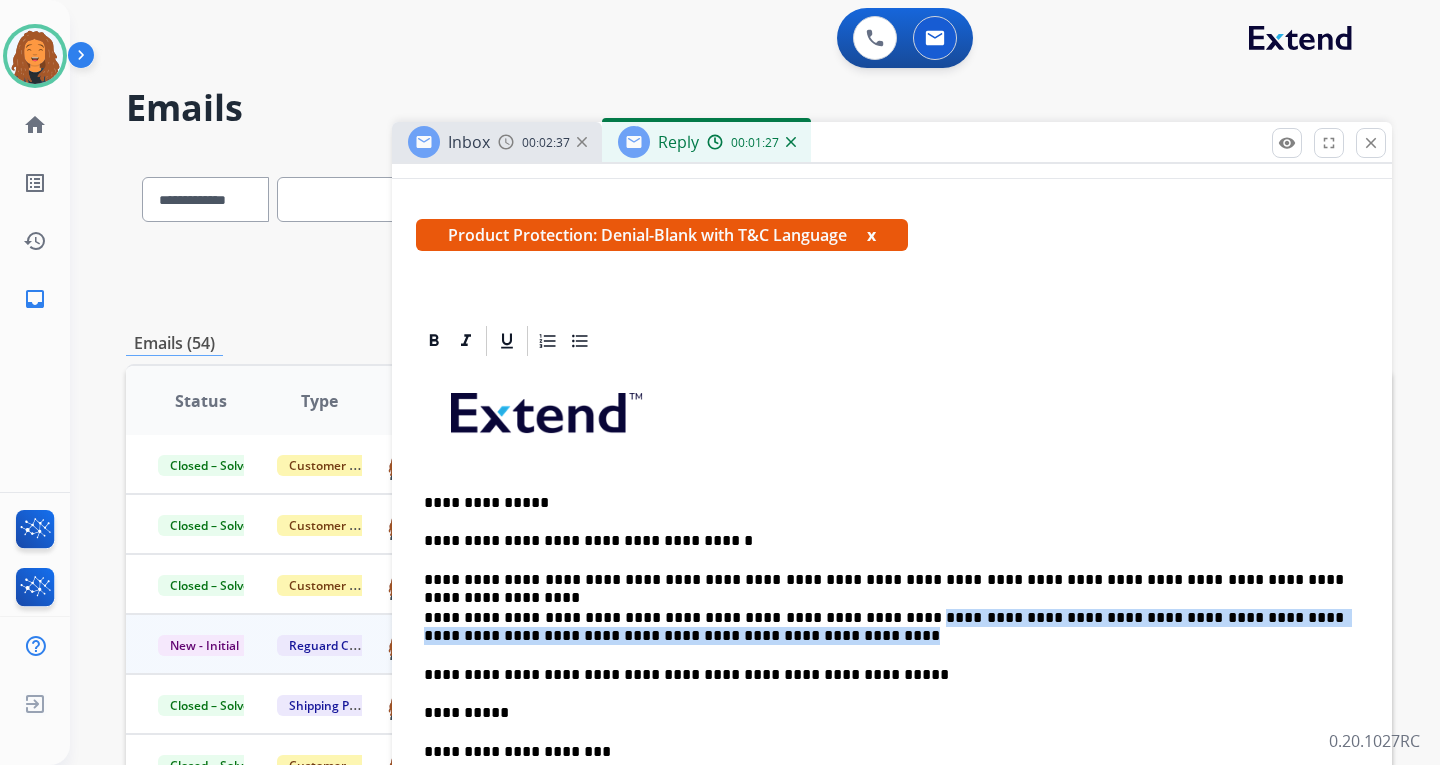 click on "**********" at bounding box center (884, 627) 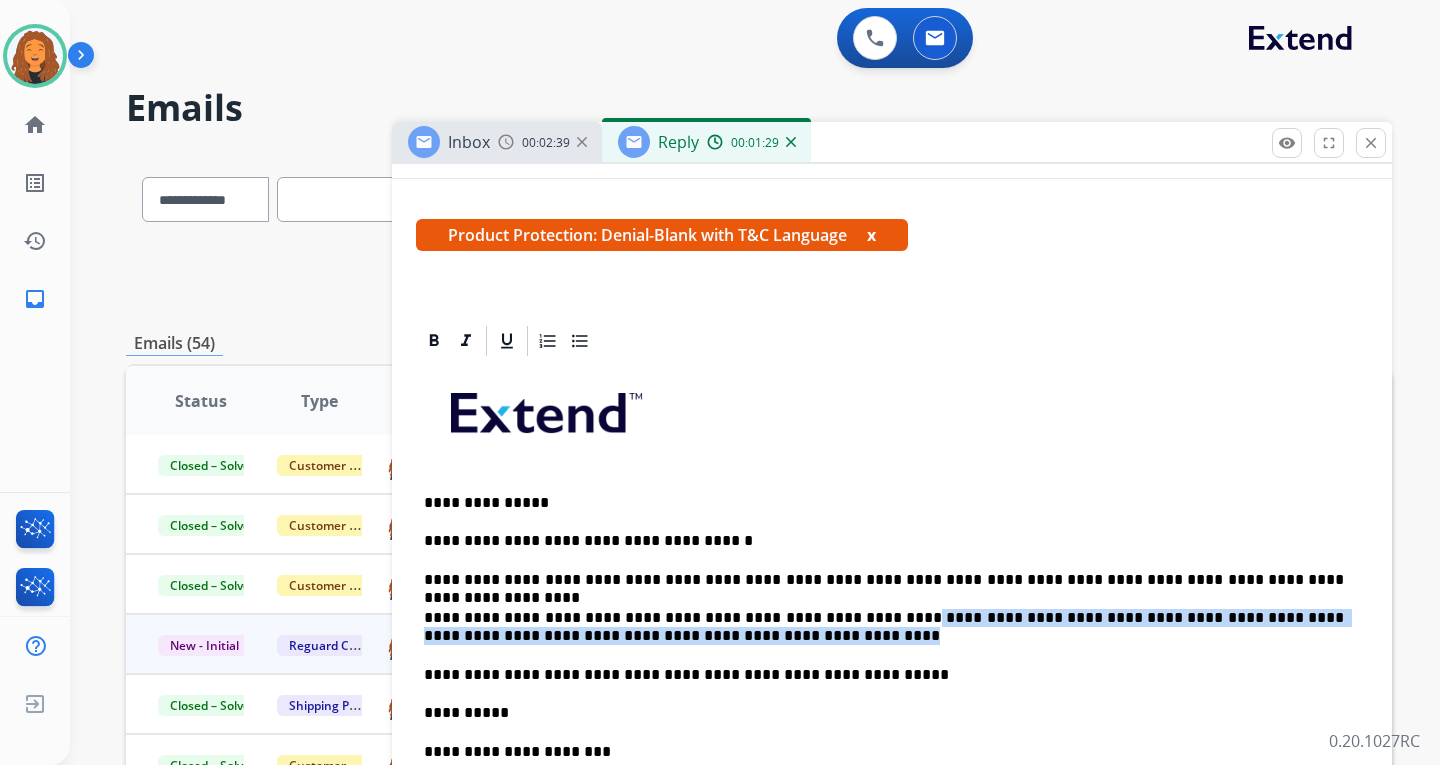 drag, startPoint x: 862, startPoint y: 619, endPoint x: 870, endPoint y: 631, distance: 14.422205 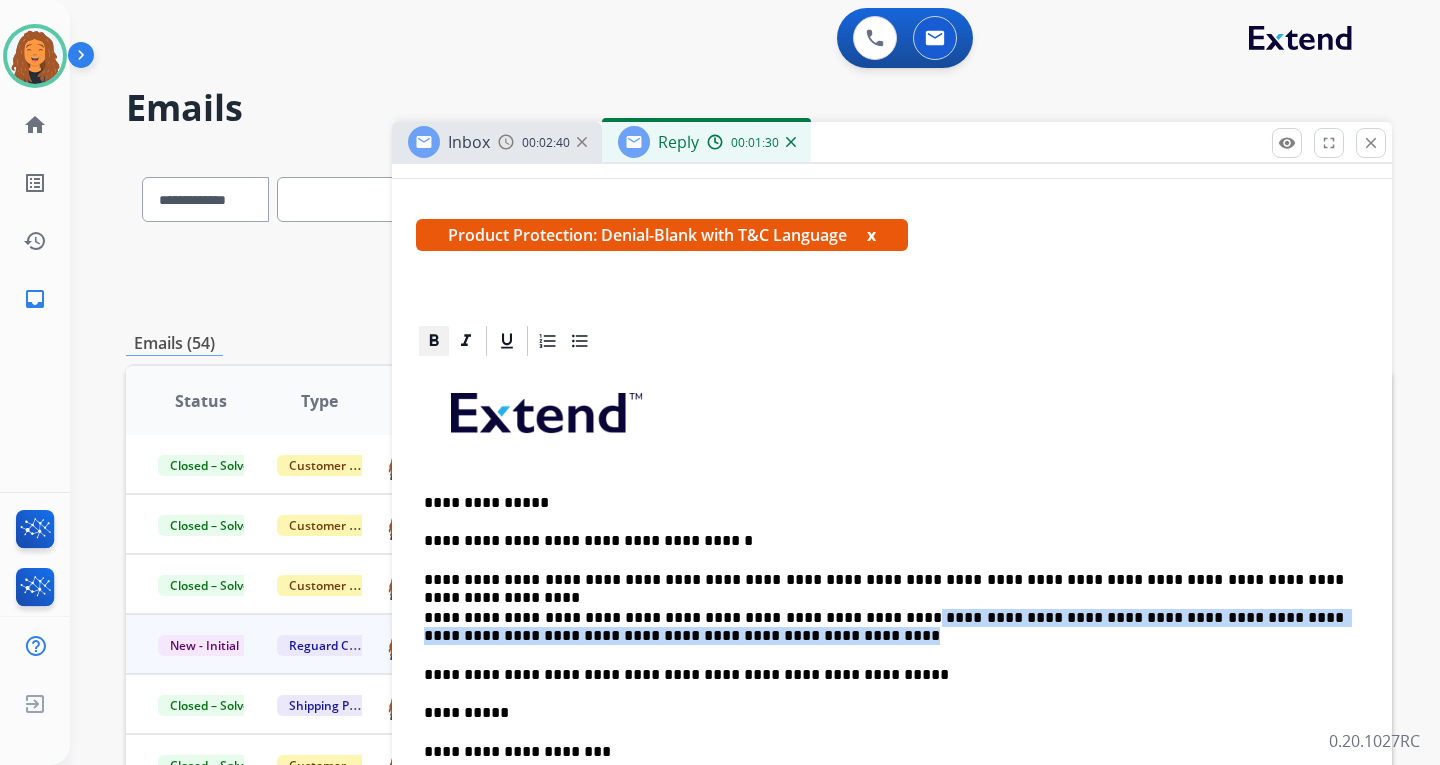 click 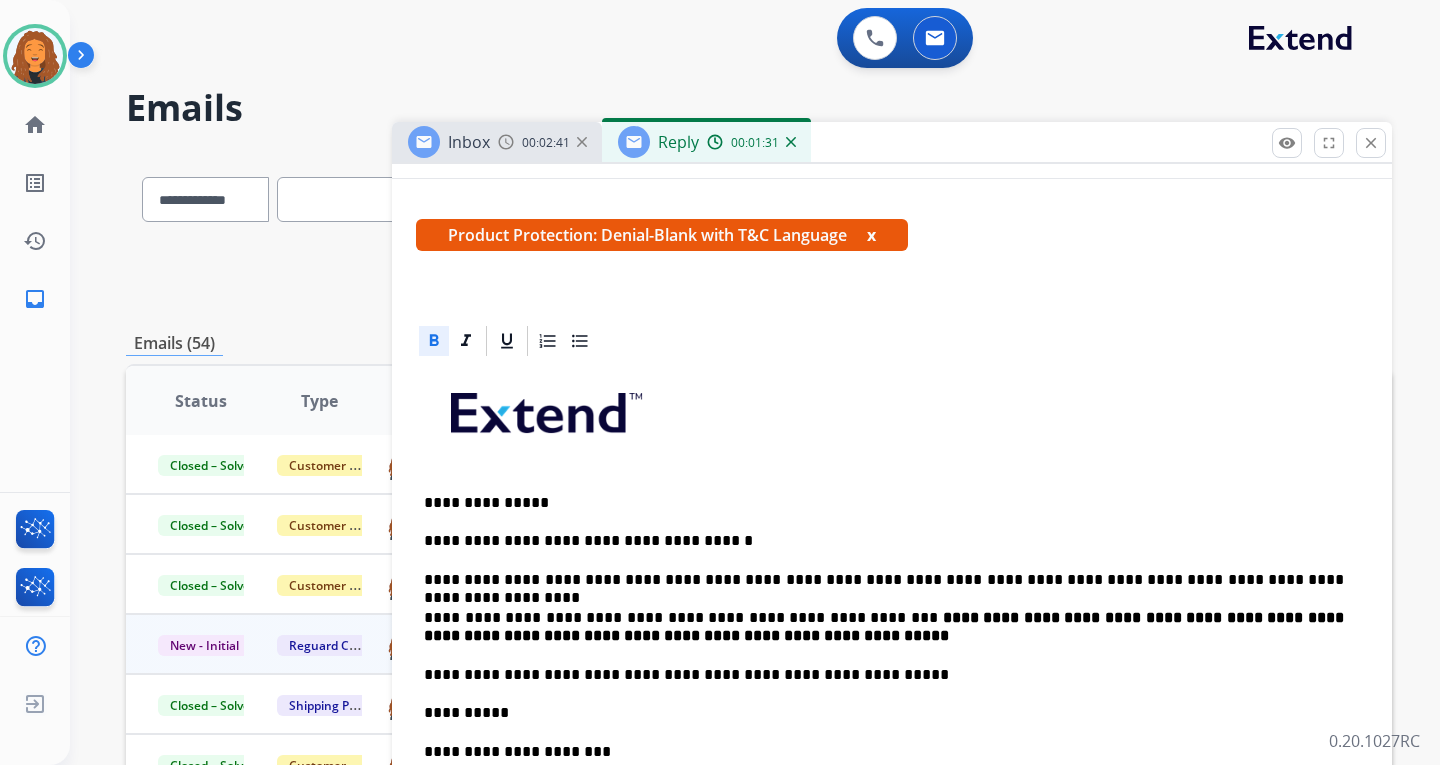 click on "**********" at bounding box center [884, 675] 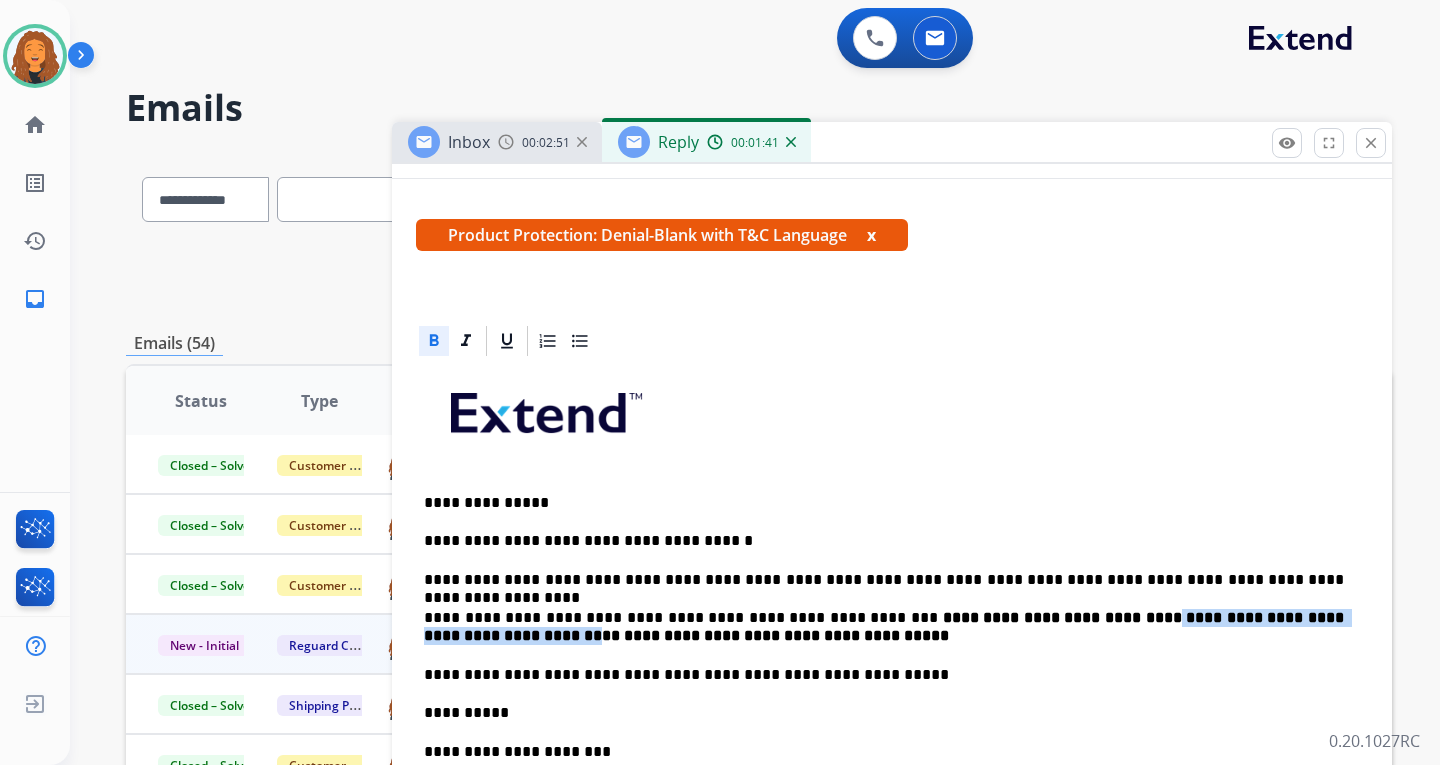 drag, startPoint x: 1045, startPoint y: 621, endPoint x: 1345, endPoint y: 619, distance: 300.00665 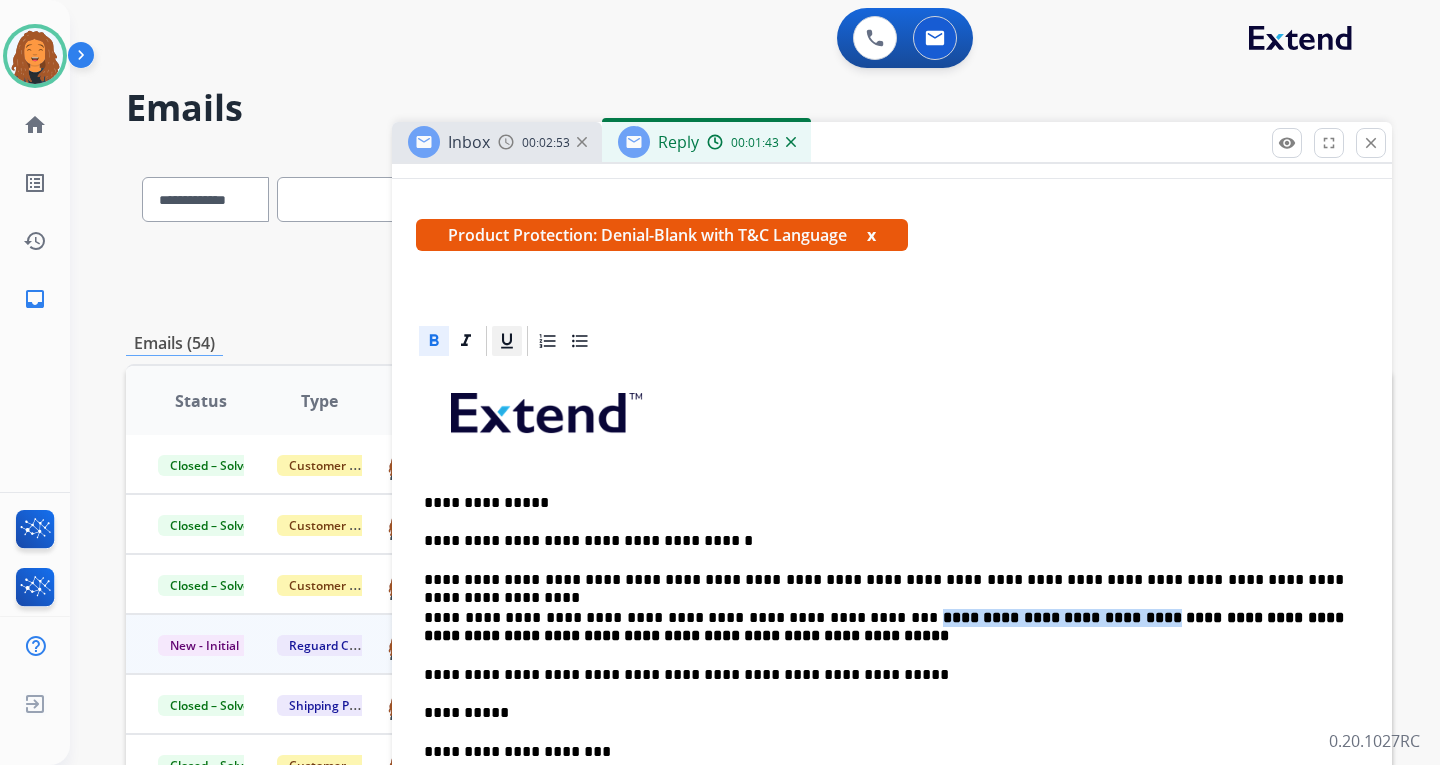 click 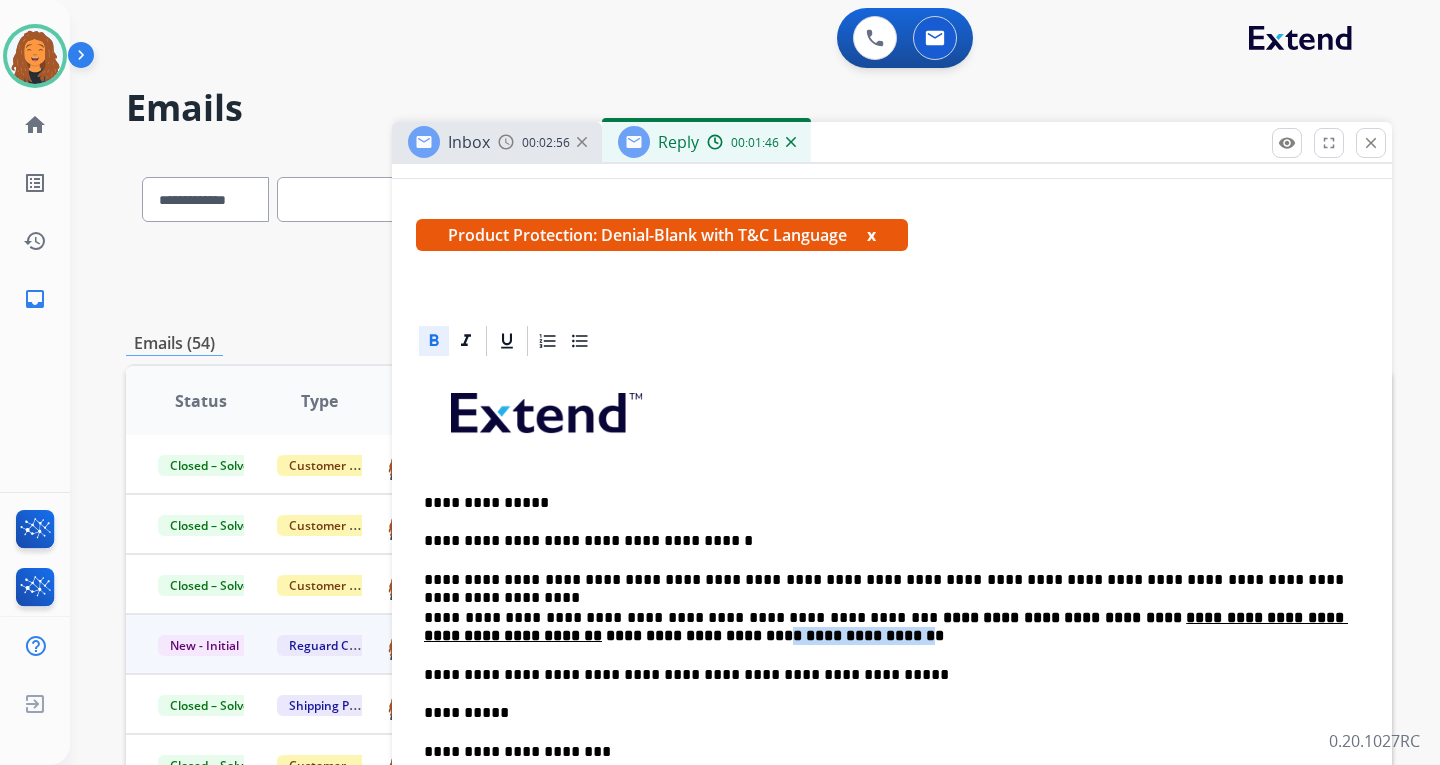 drag, startPoint x: 574, startPoint y: 631, endPoint x: 694, endPoint y: 634, distance: 120.03749 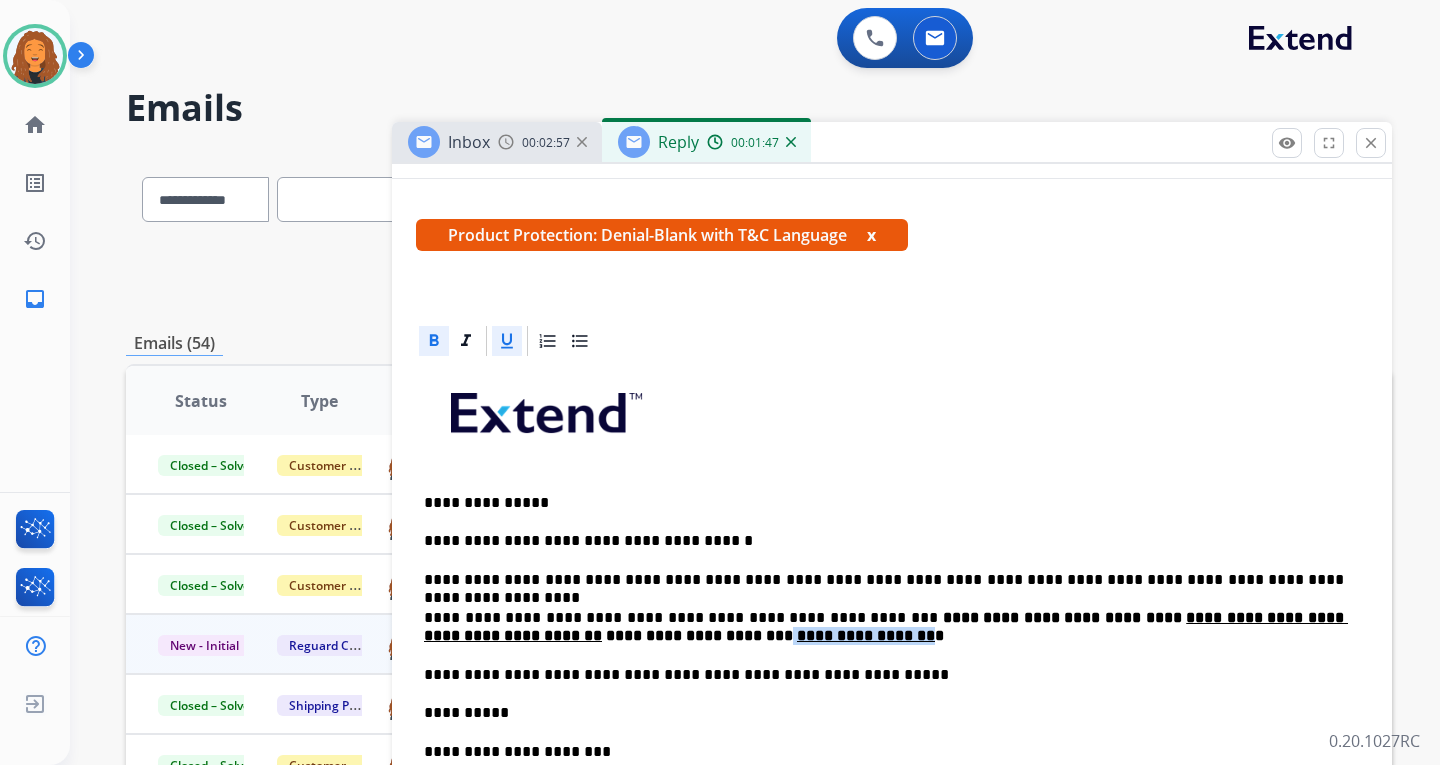 click at bounding box center [507, 341] 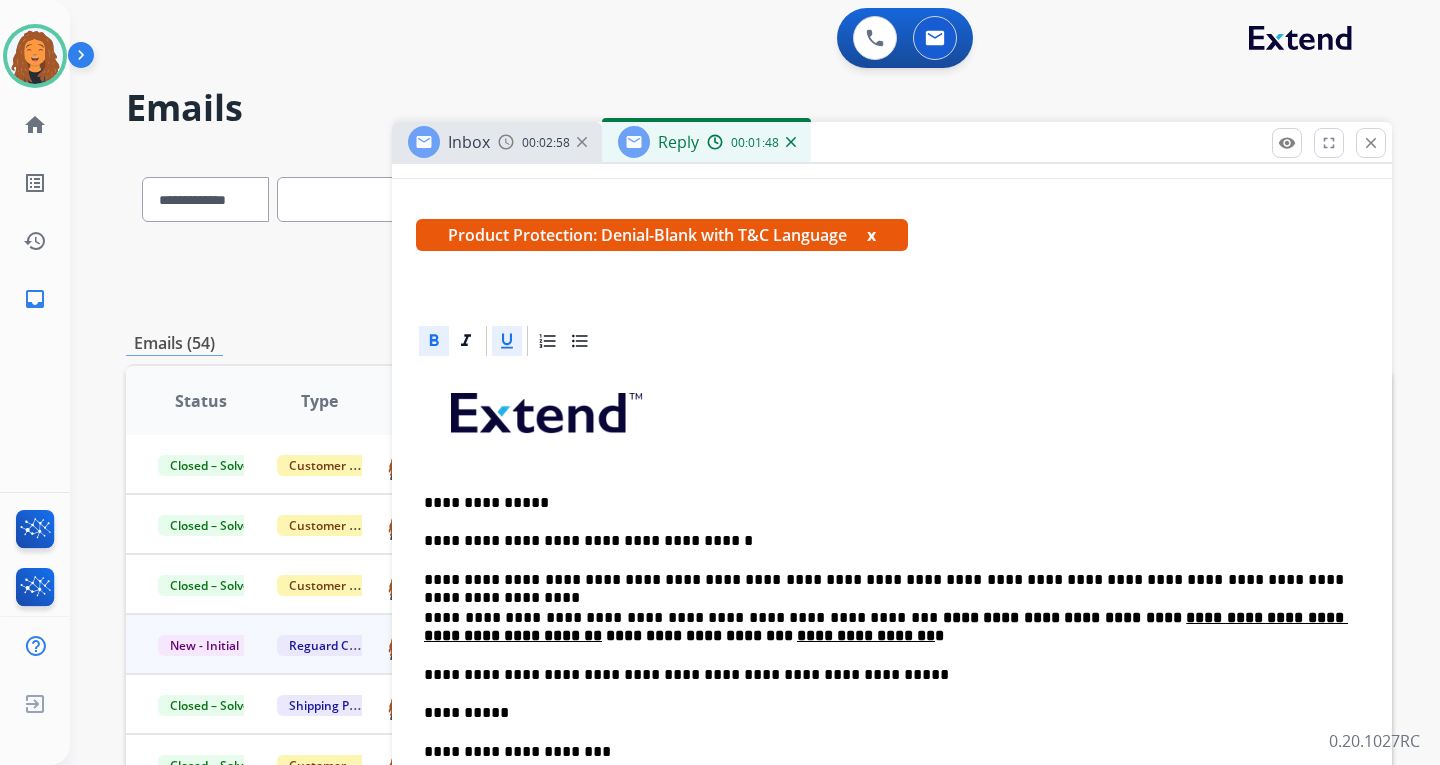 click on "**********" at bounding box center (892, 703) 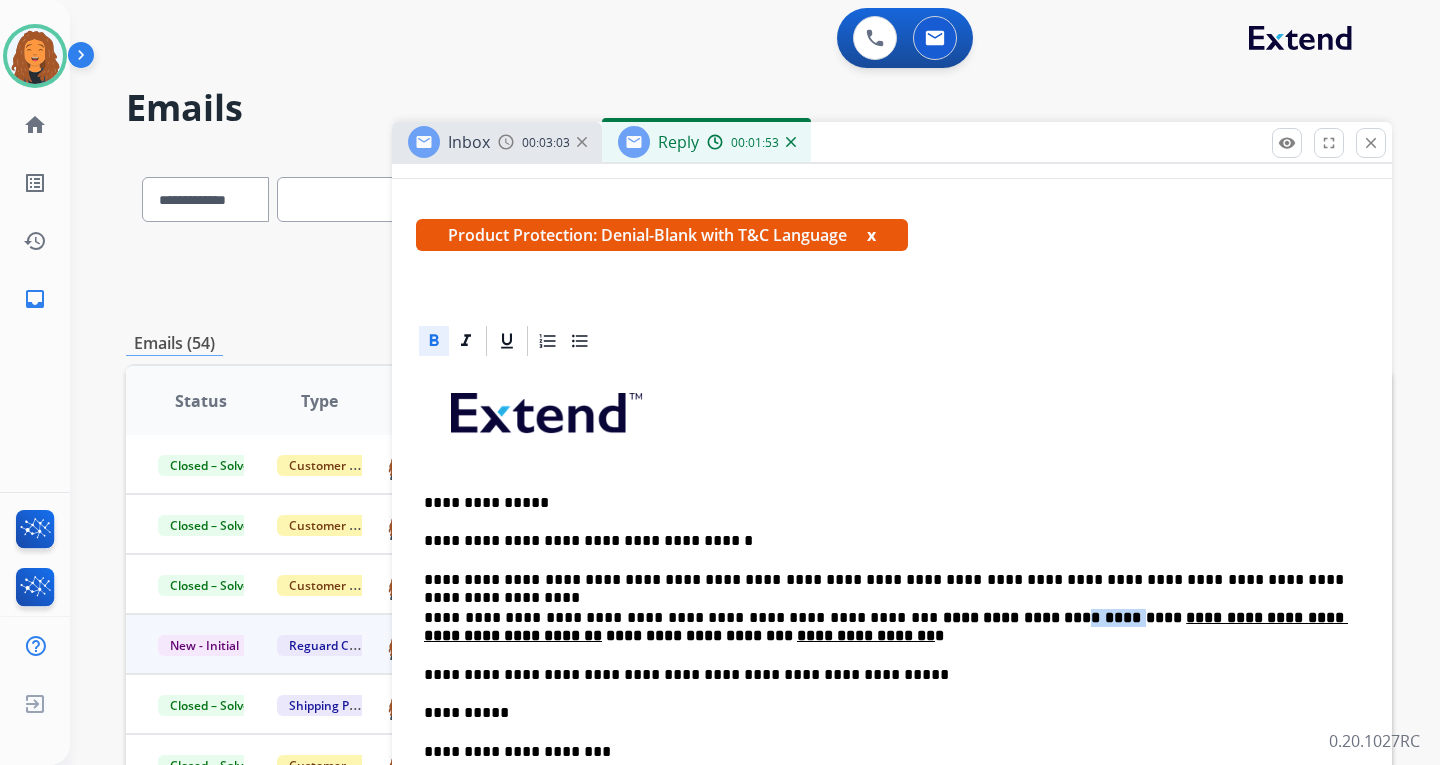 drag, startPoint x: 961, startPoint y: 615, endPoint x: 1017, endPoint y: 614, distance: 56.008926 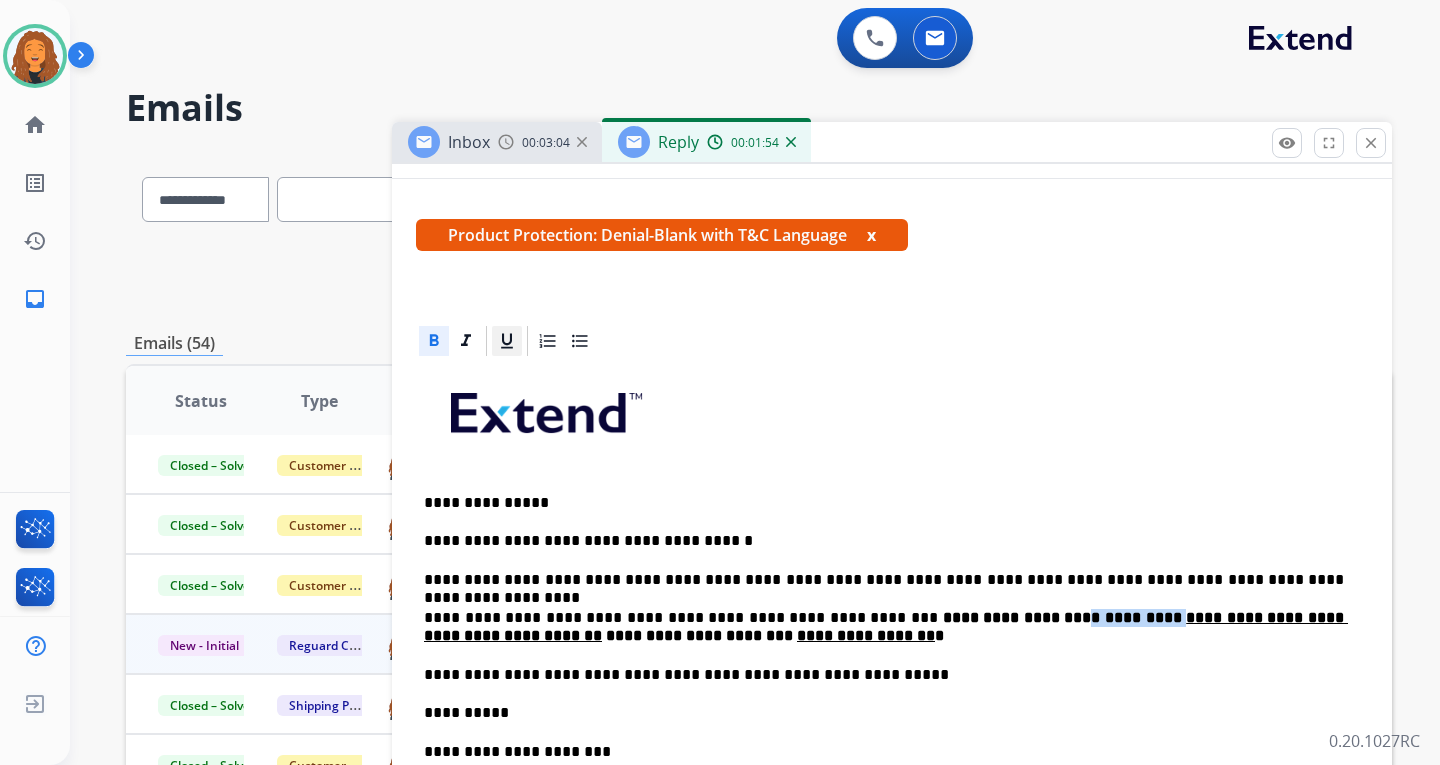 click 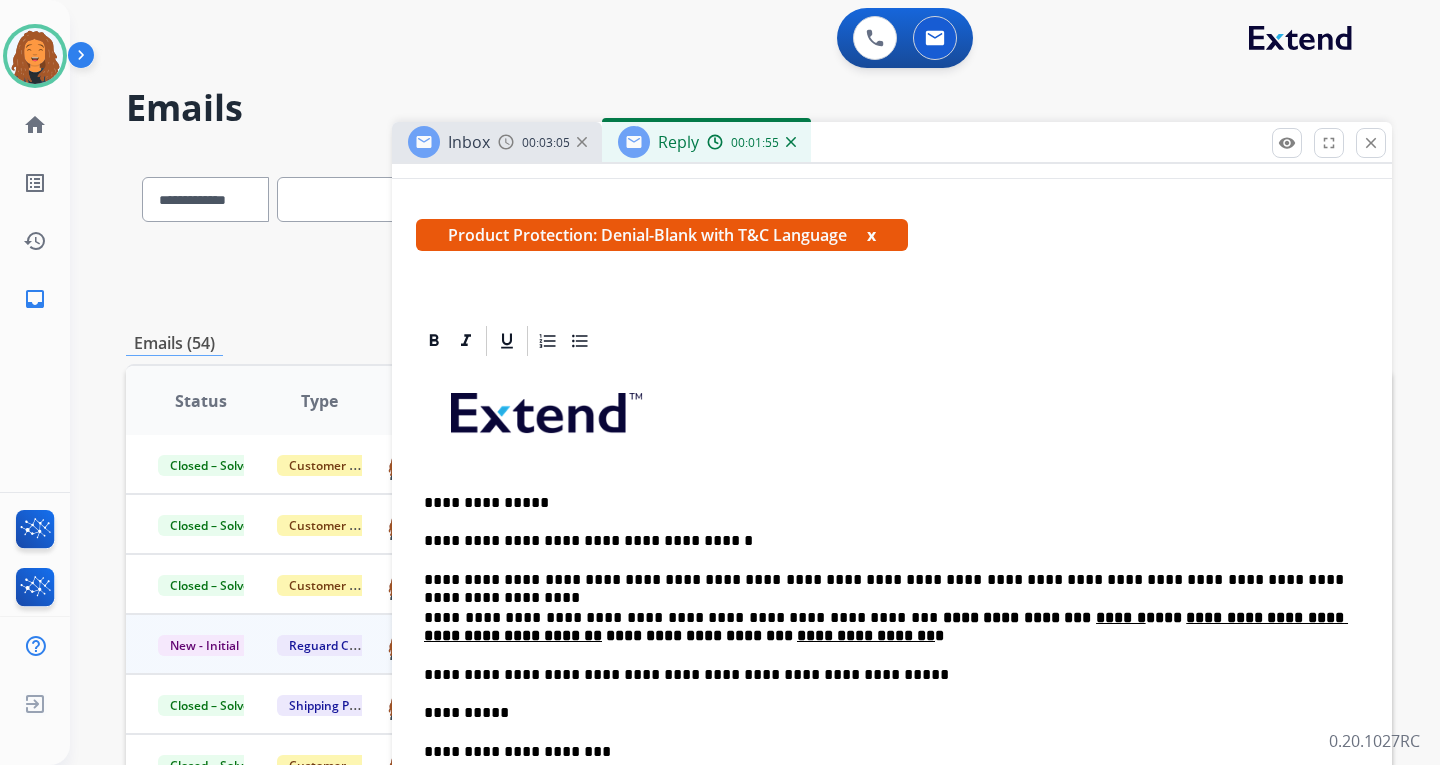 drag, startPoint x: 933, startPoint y: 680, endPoint x: 957, endPoint y: 677, distance: 24.186773 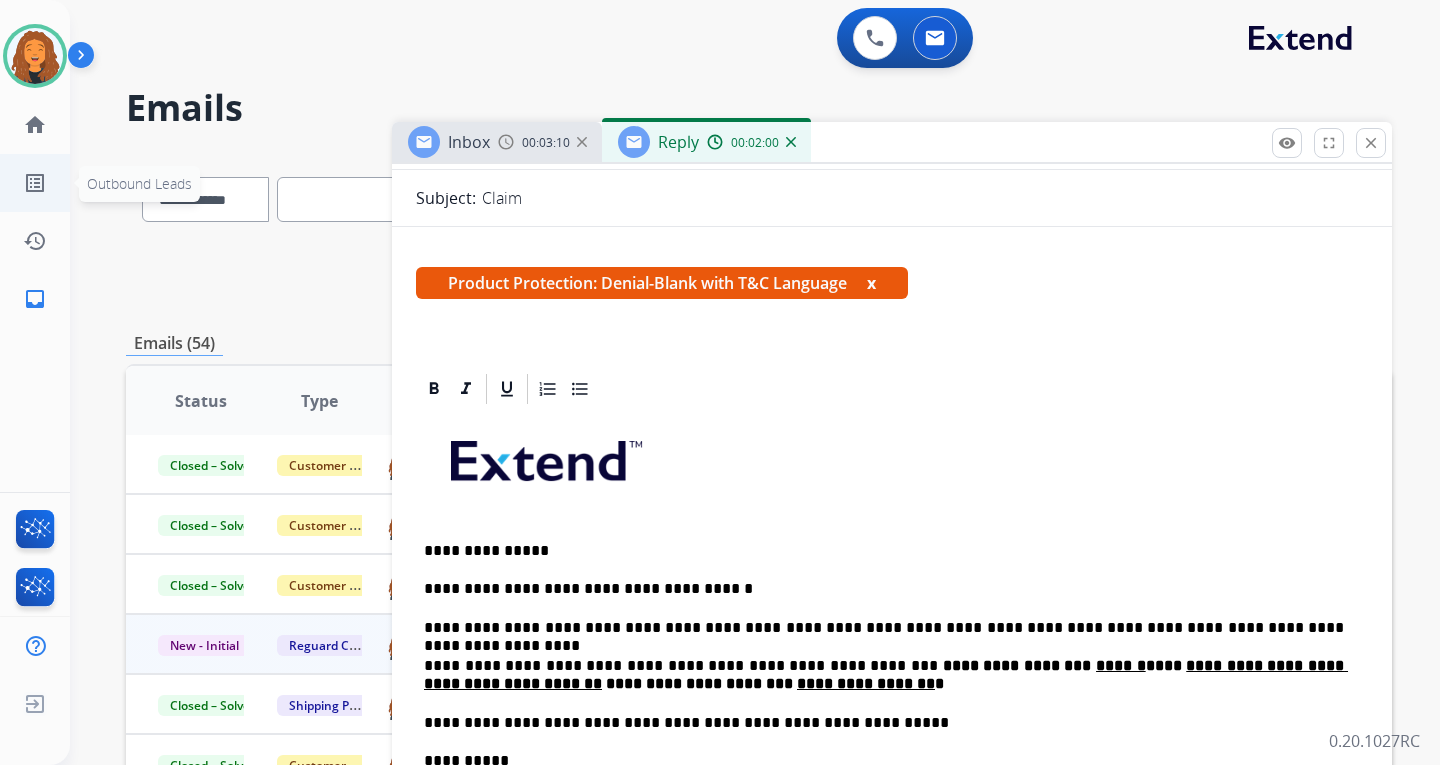 scroll, scrollTop: 0, scrollLeft: 0, axis: both 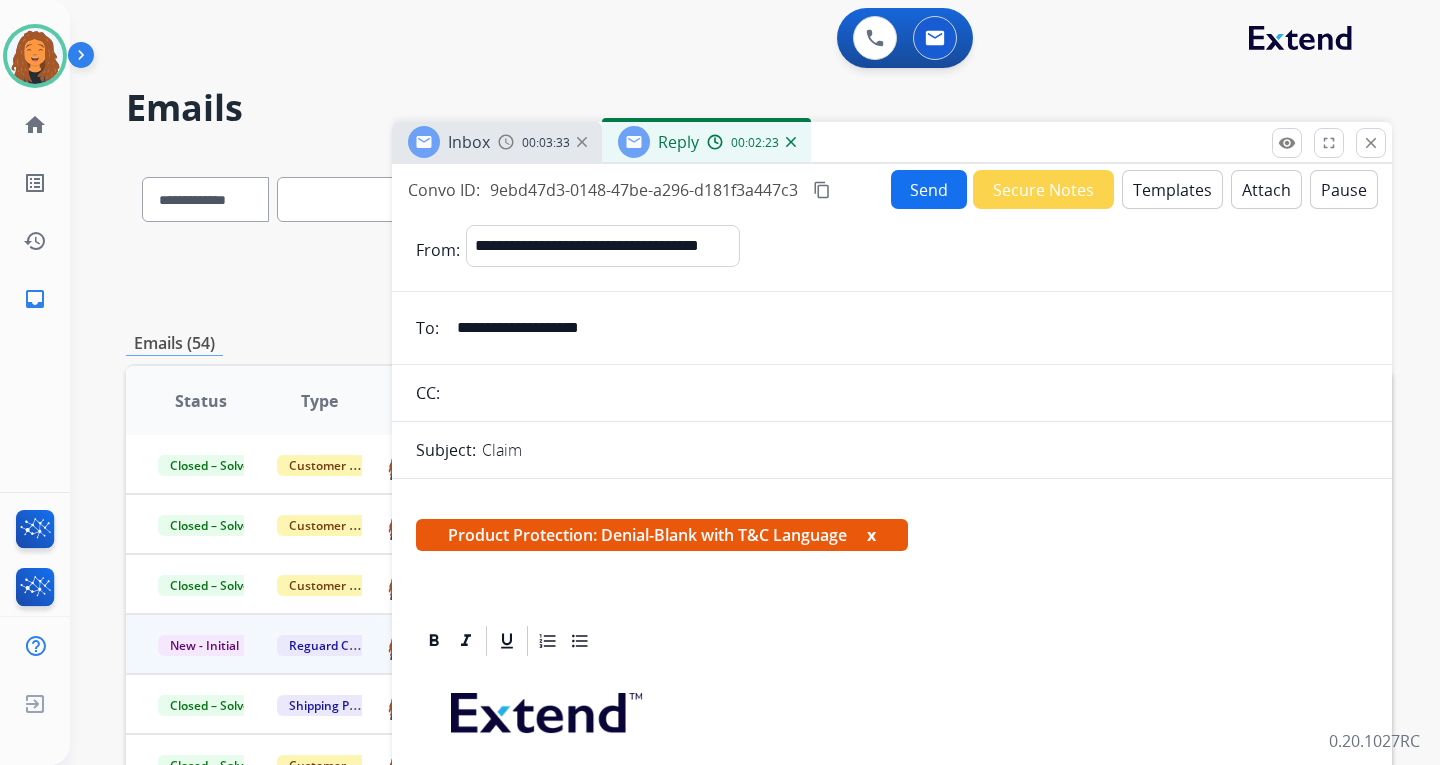 click on "Attach" at bounding box center (1266, 189) 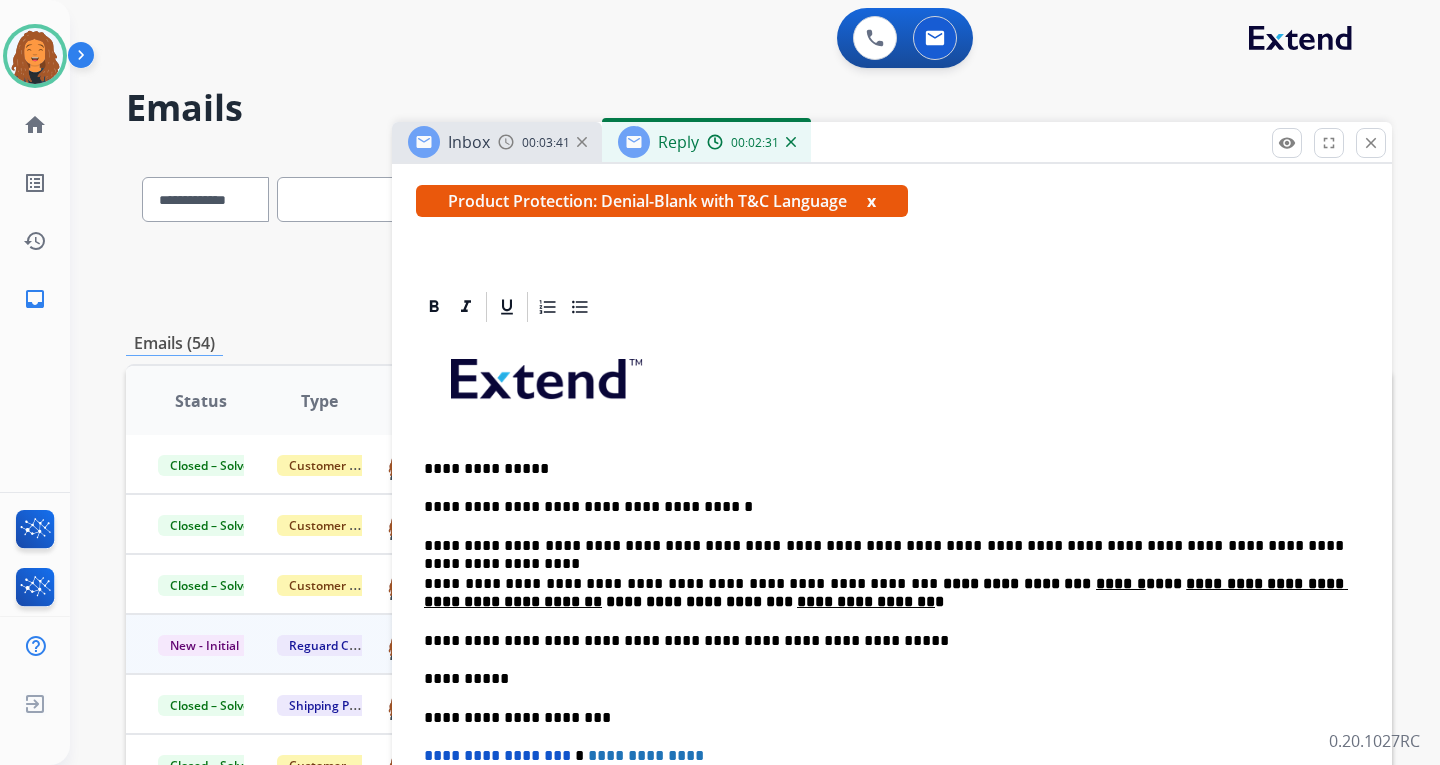 scroll, scrollTop: 400, scrollLeft: 0, axis: vertical 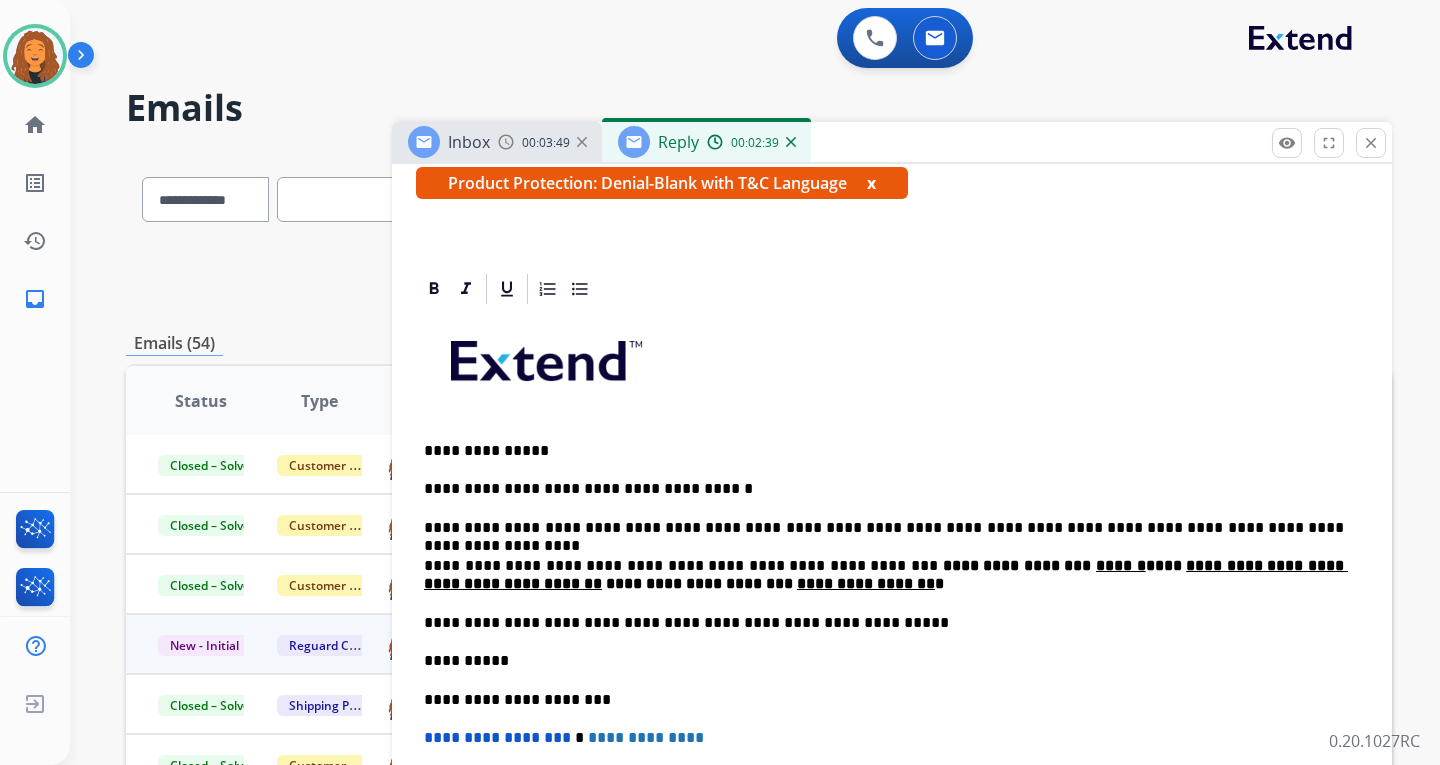 click on "**********" at bounding box center (884, 489) 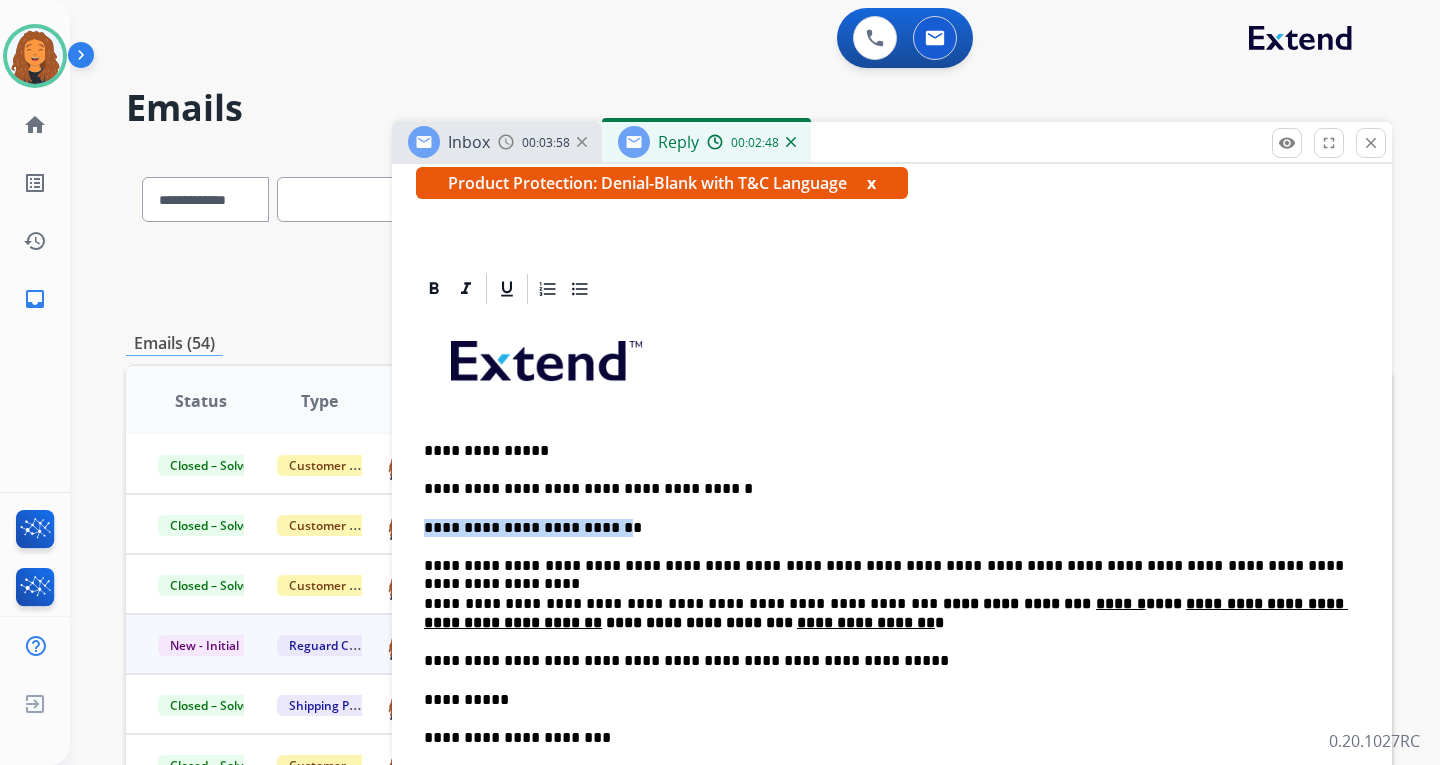 drag, startPoint x: 603, startPoint y: 523, endPoint x: 406, endPoint y: 510, distance: 197.42847 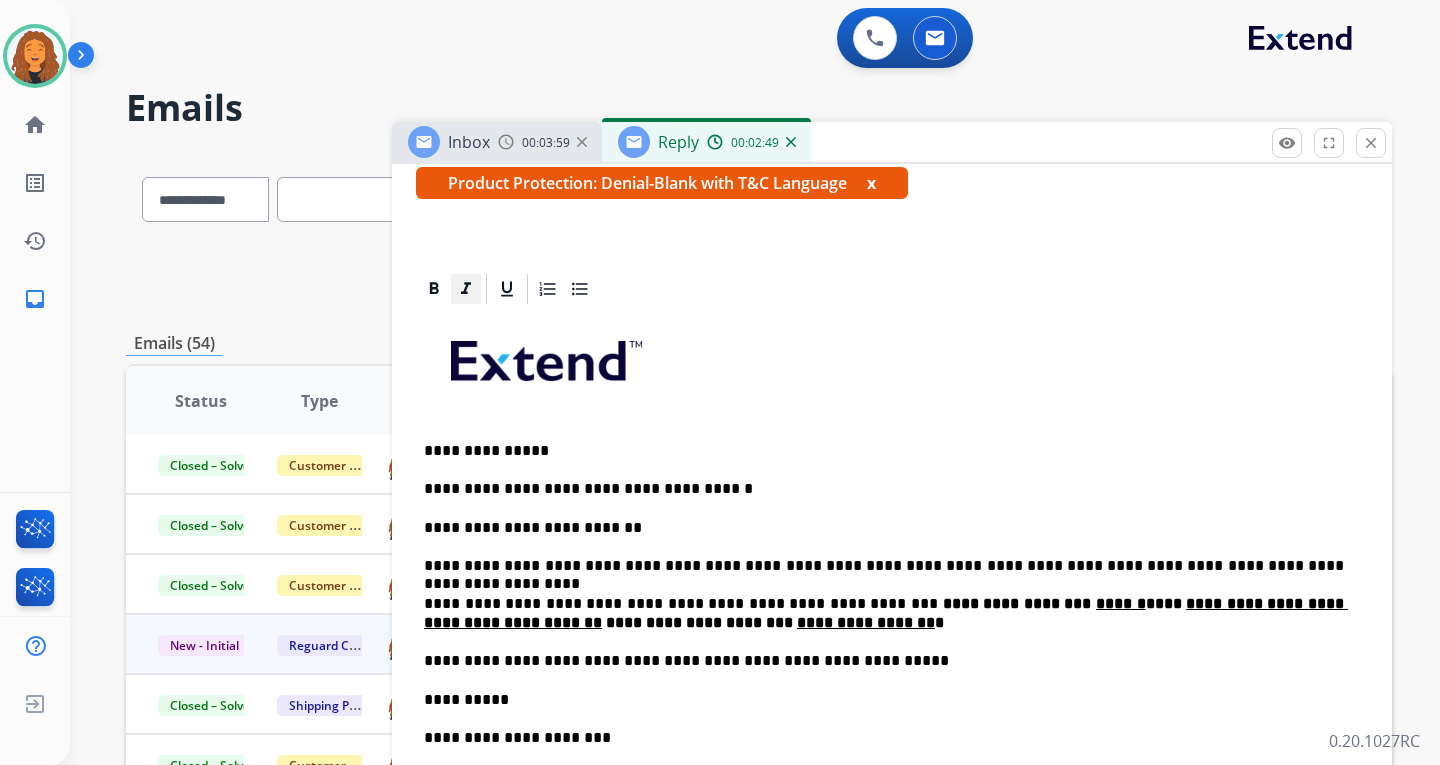 click 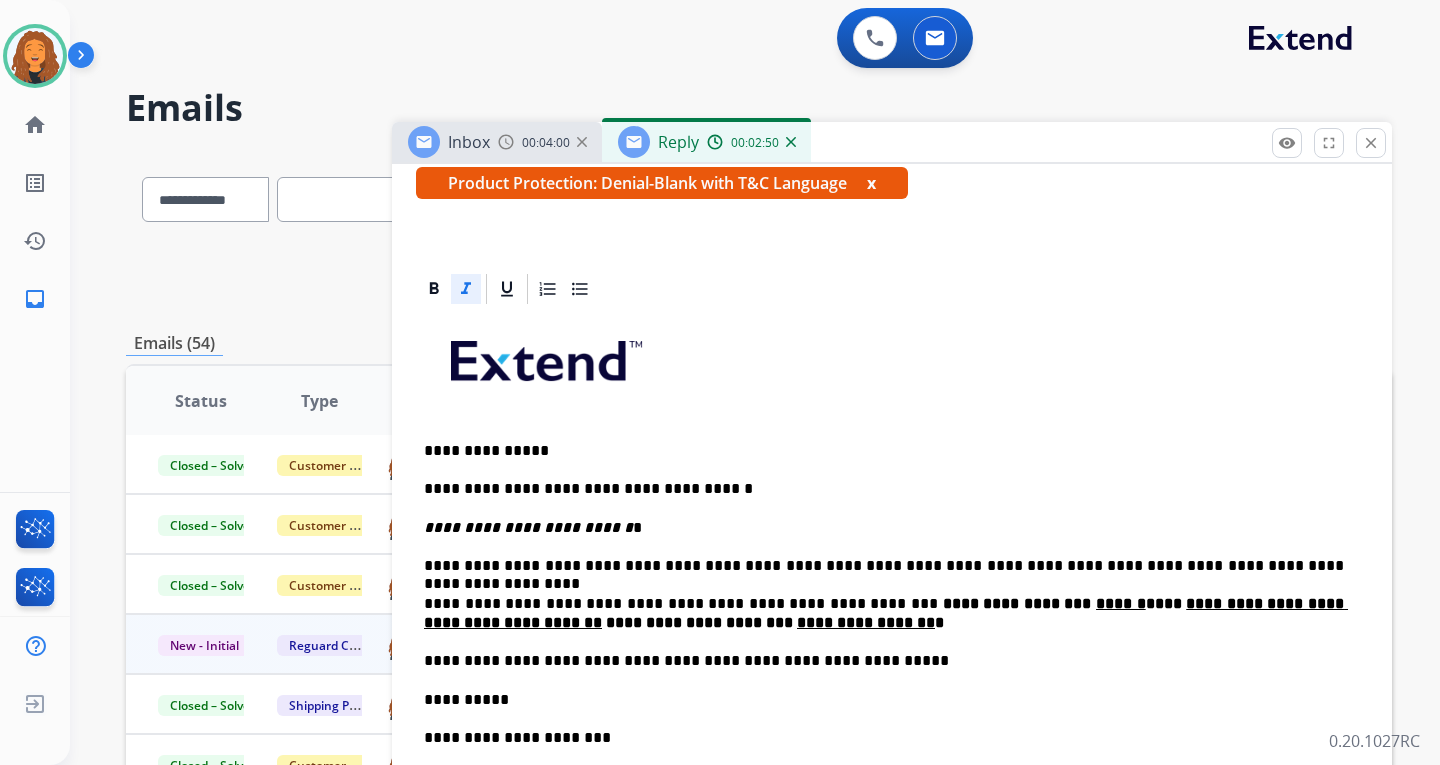 click on "**********" at bounding box center (884, 451) 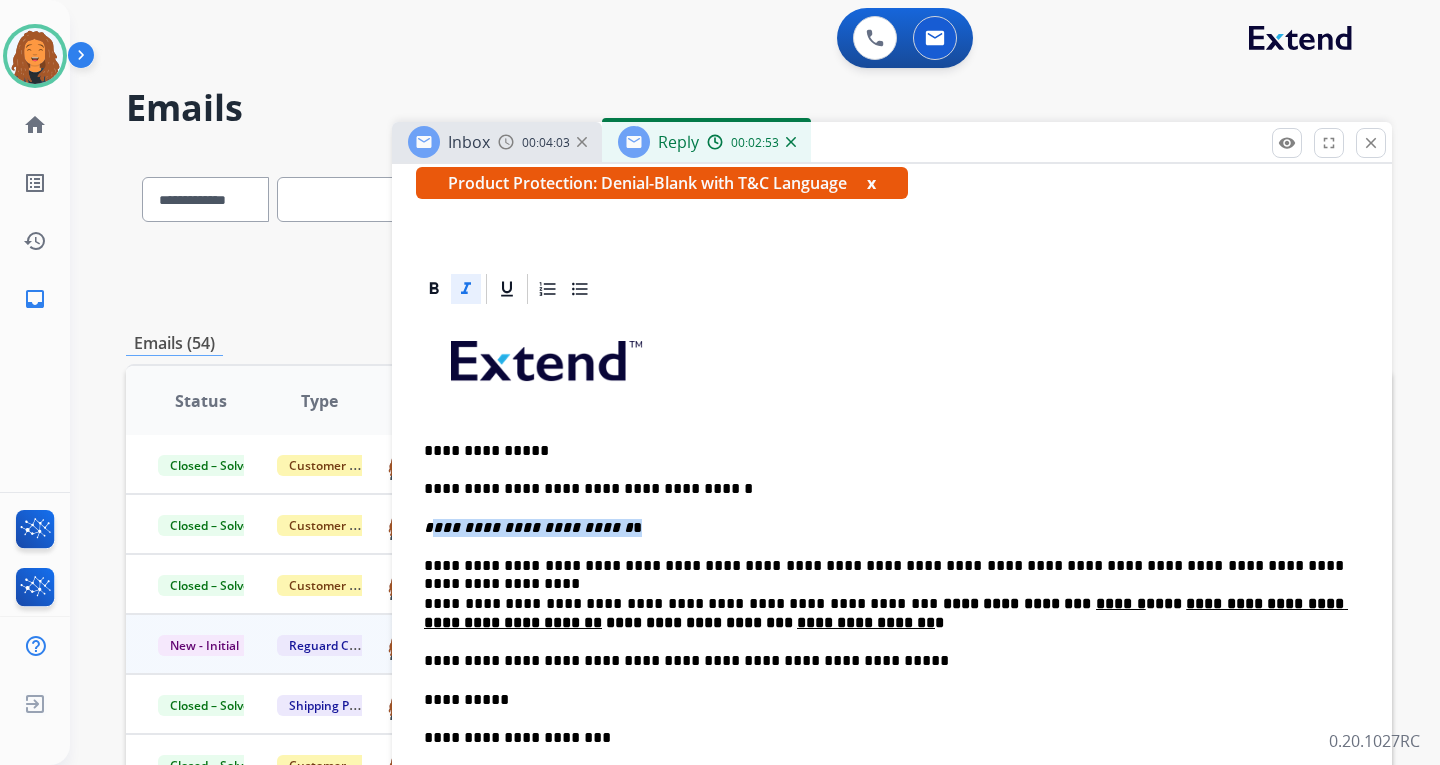 drag, startPoint x: 613, startPoint y: 524, endPoint x: 427, endPoint y: 524, distance: 186 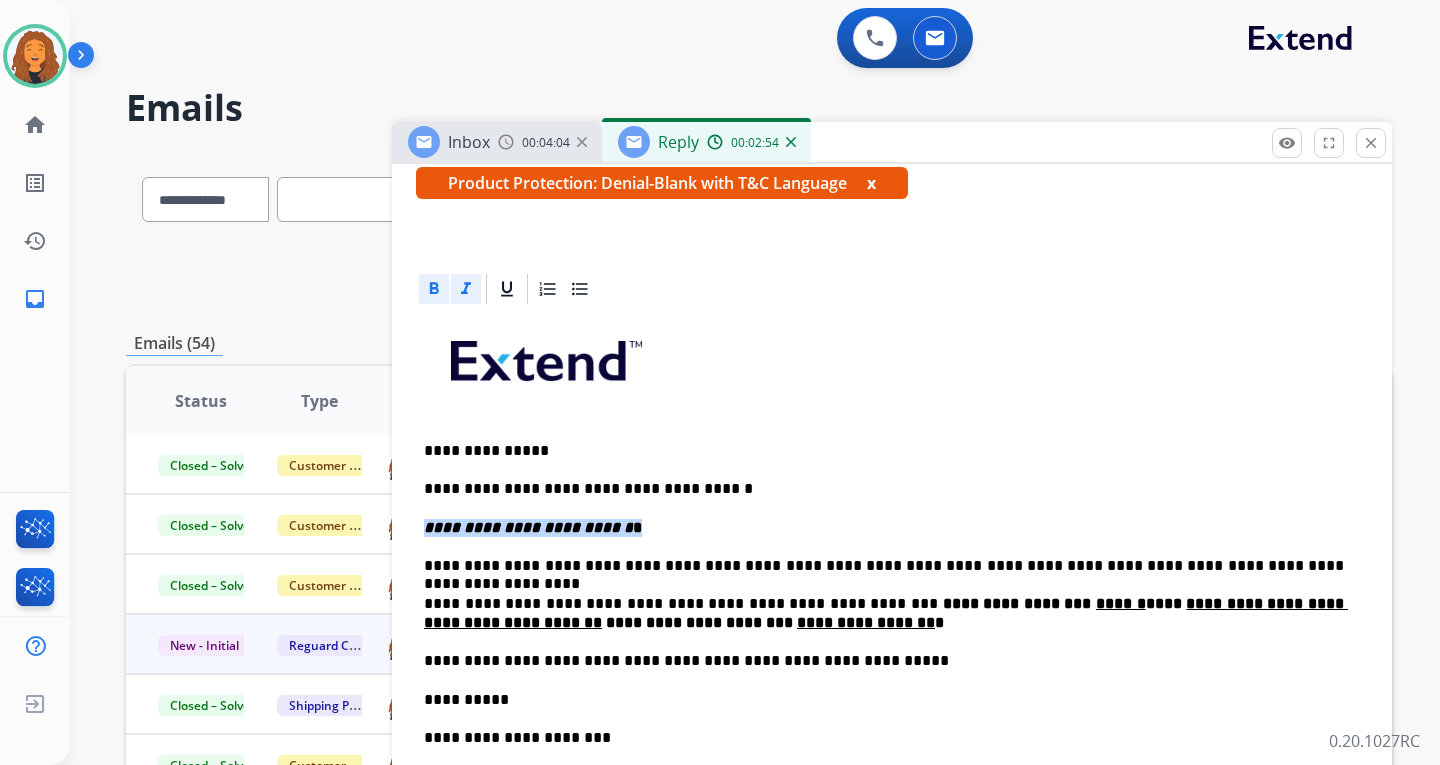 click 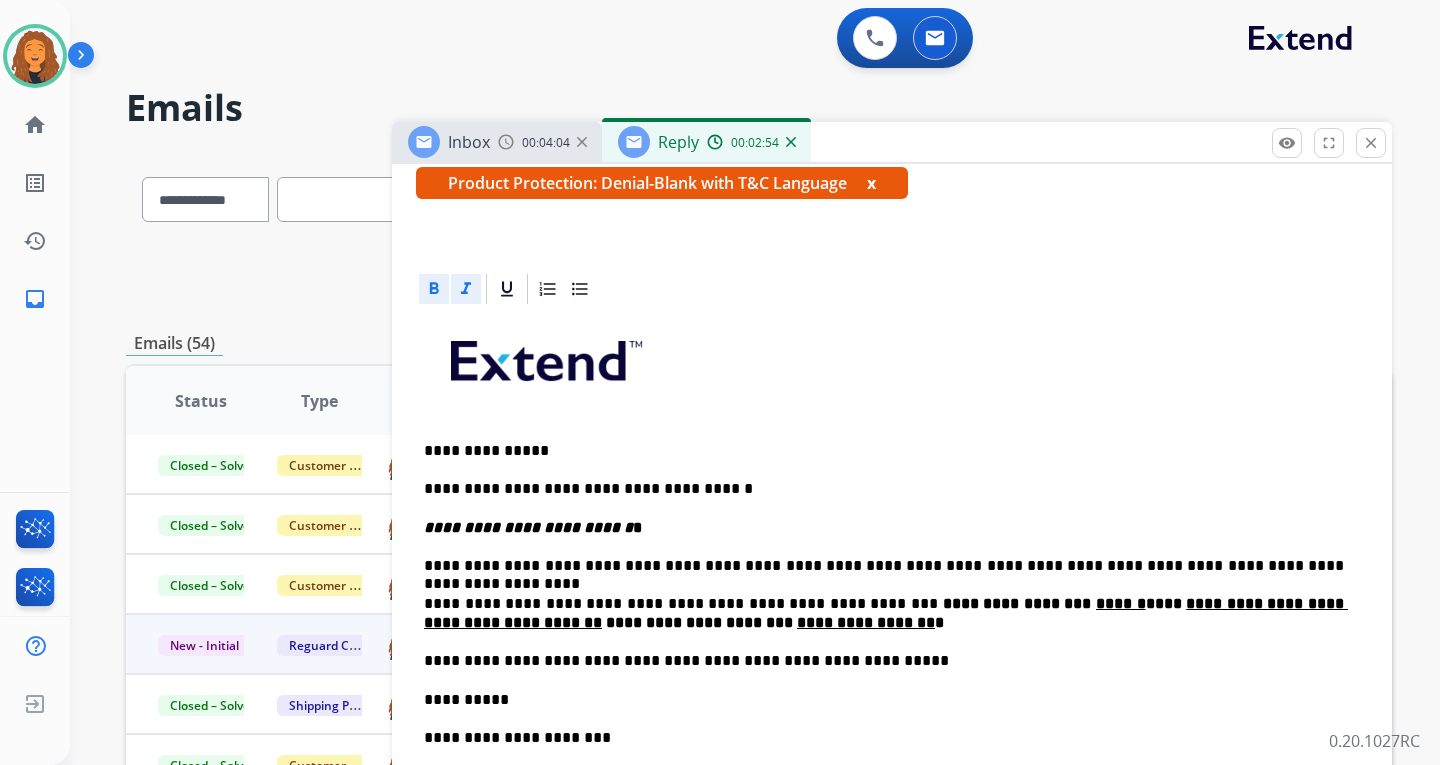 click on "**********" at bounding box center [884, 451] 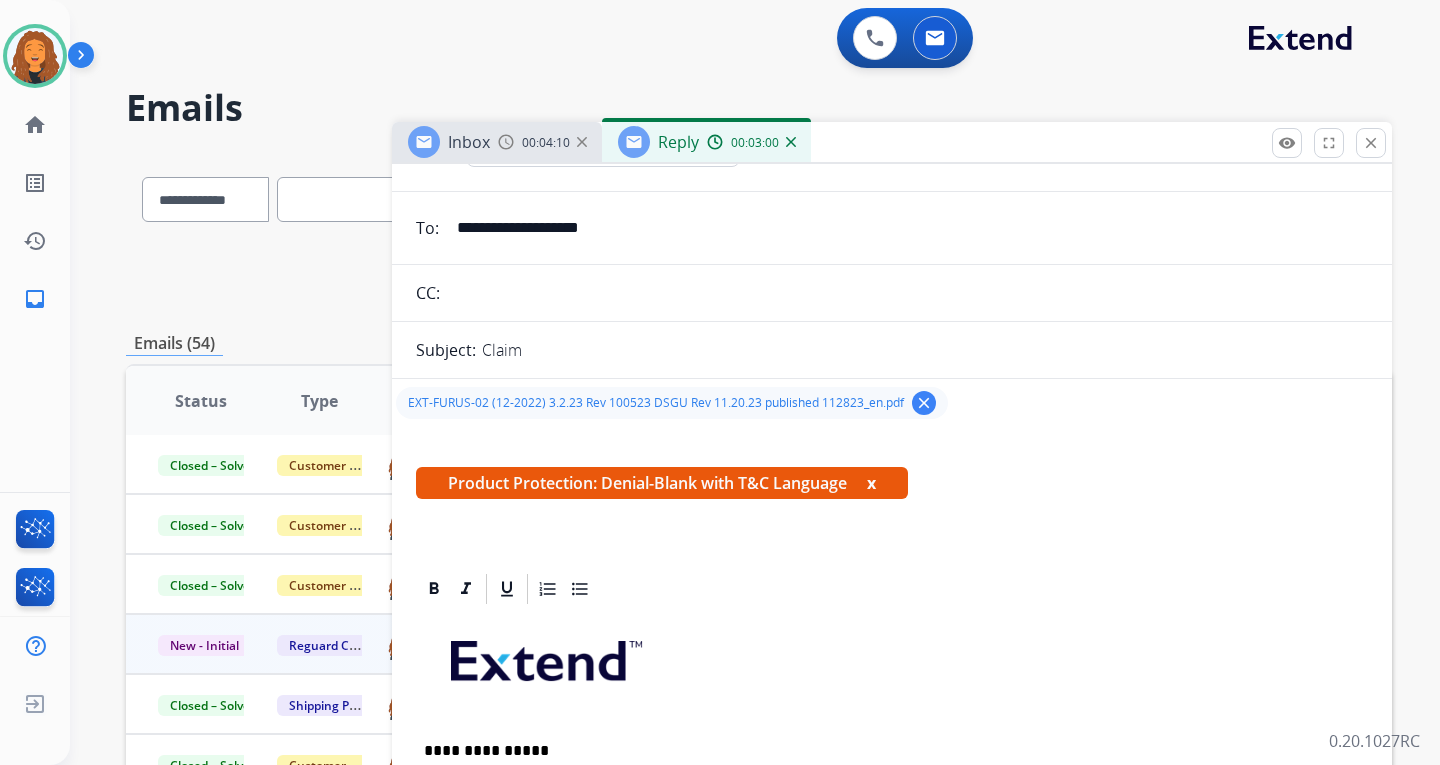 scroll, scrollTop: 0, scrollLeft: 0, axis: both 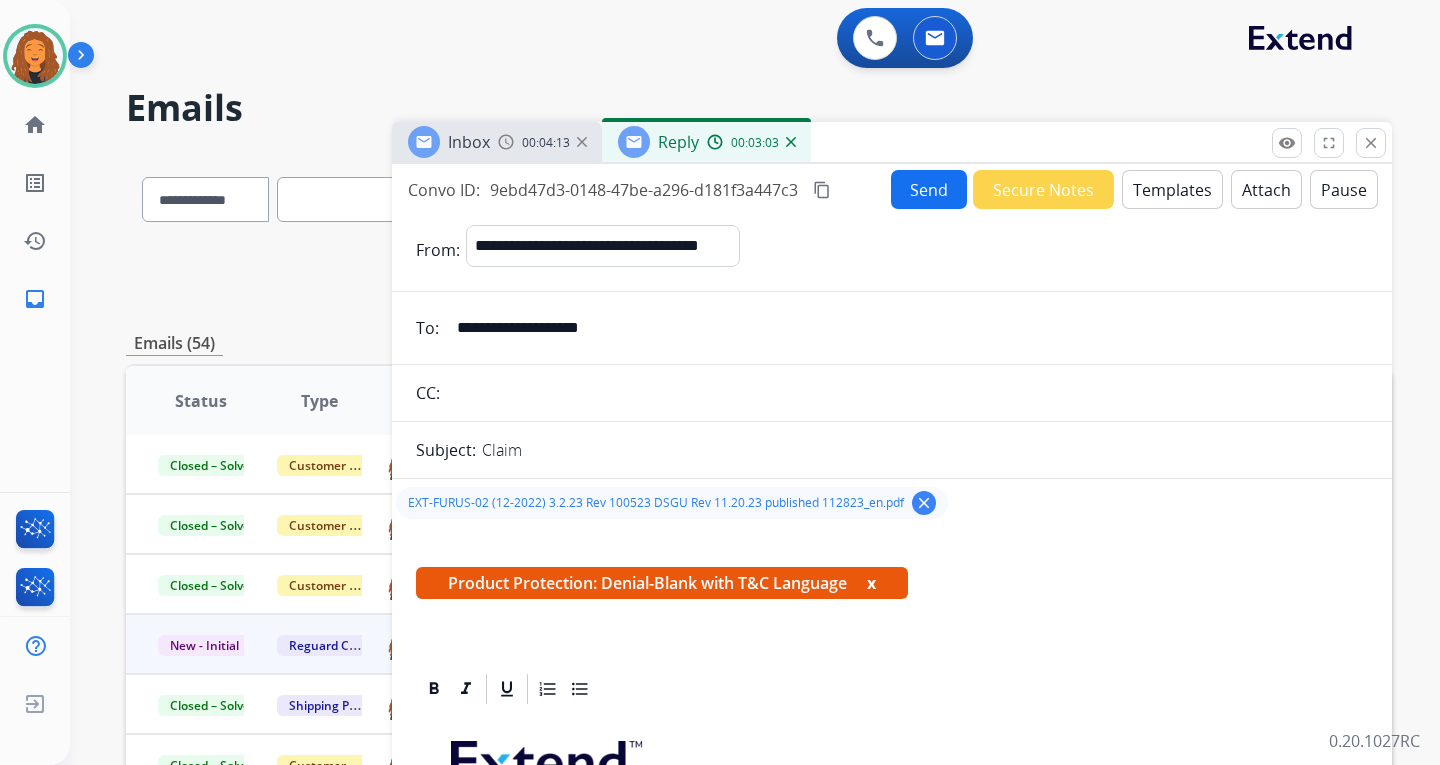 click on "Send" at bounding box center (929, 189) 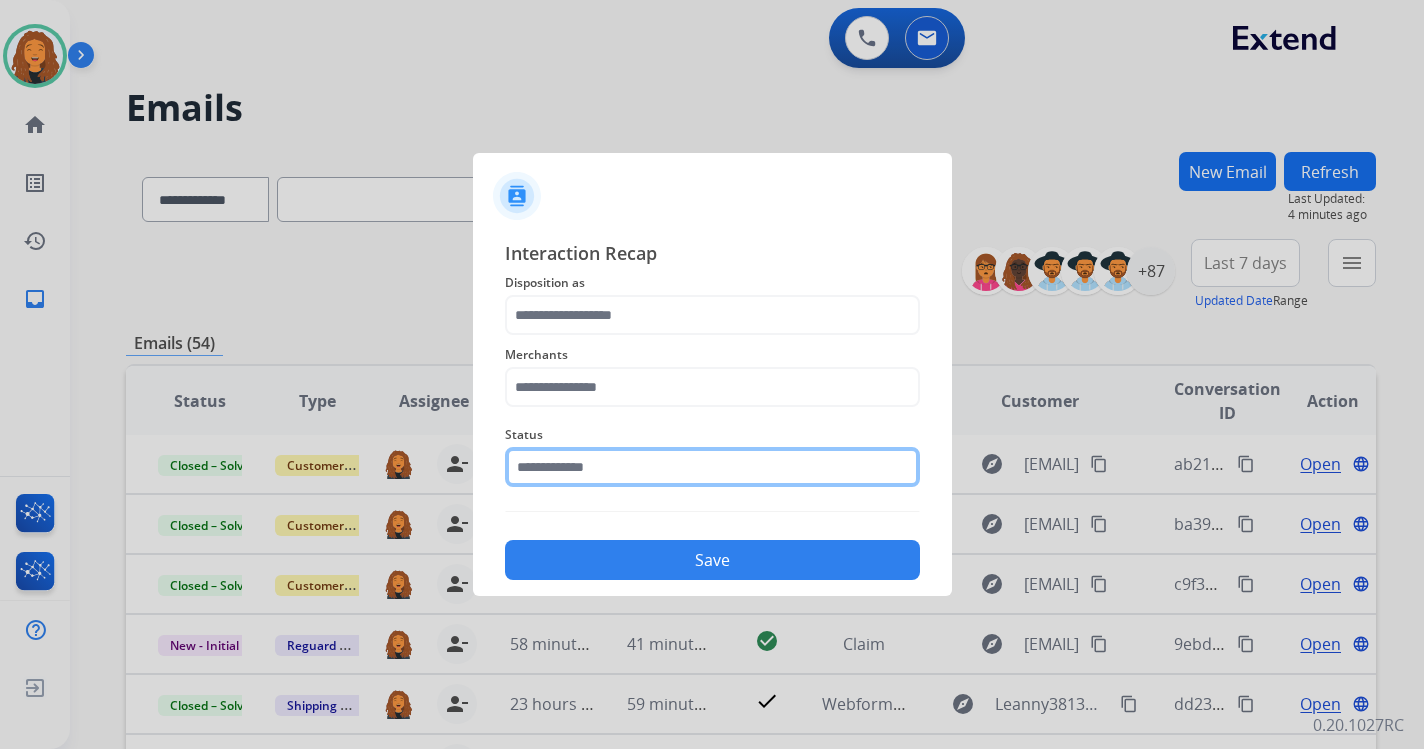 click 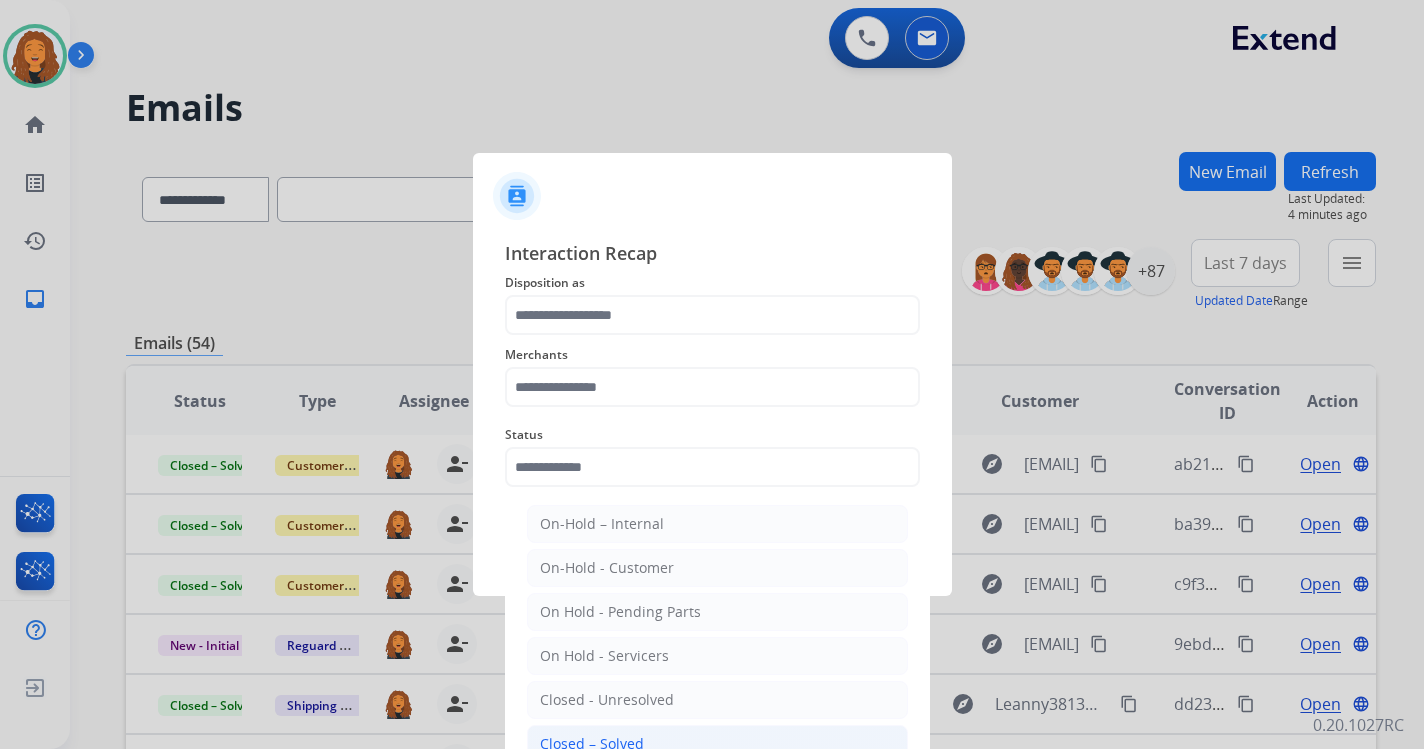 click on "Closed – Solved" 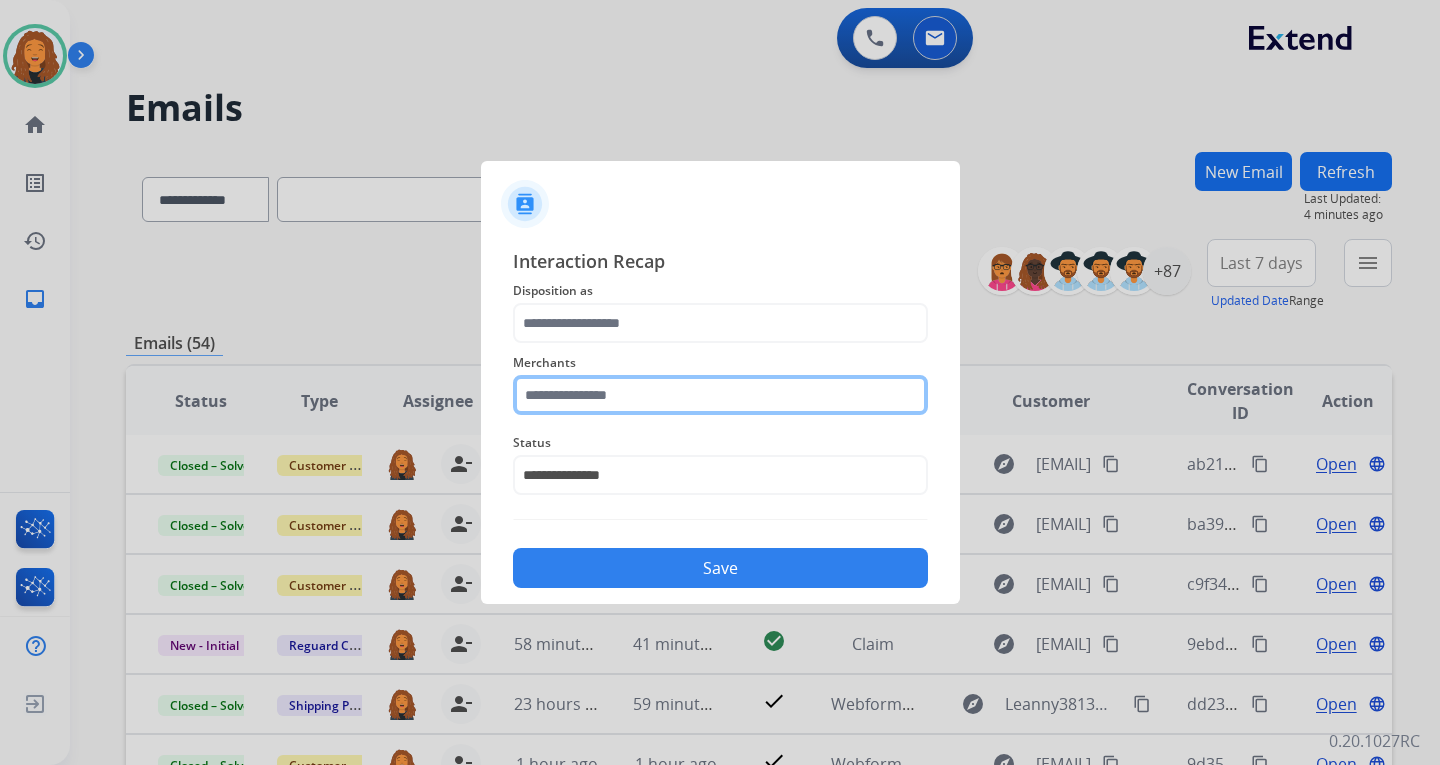 click 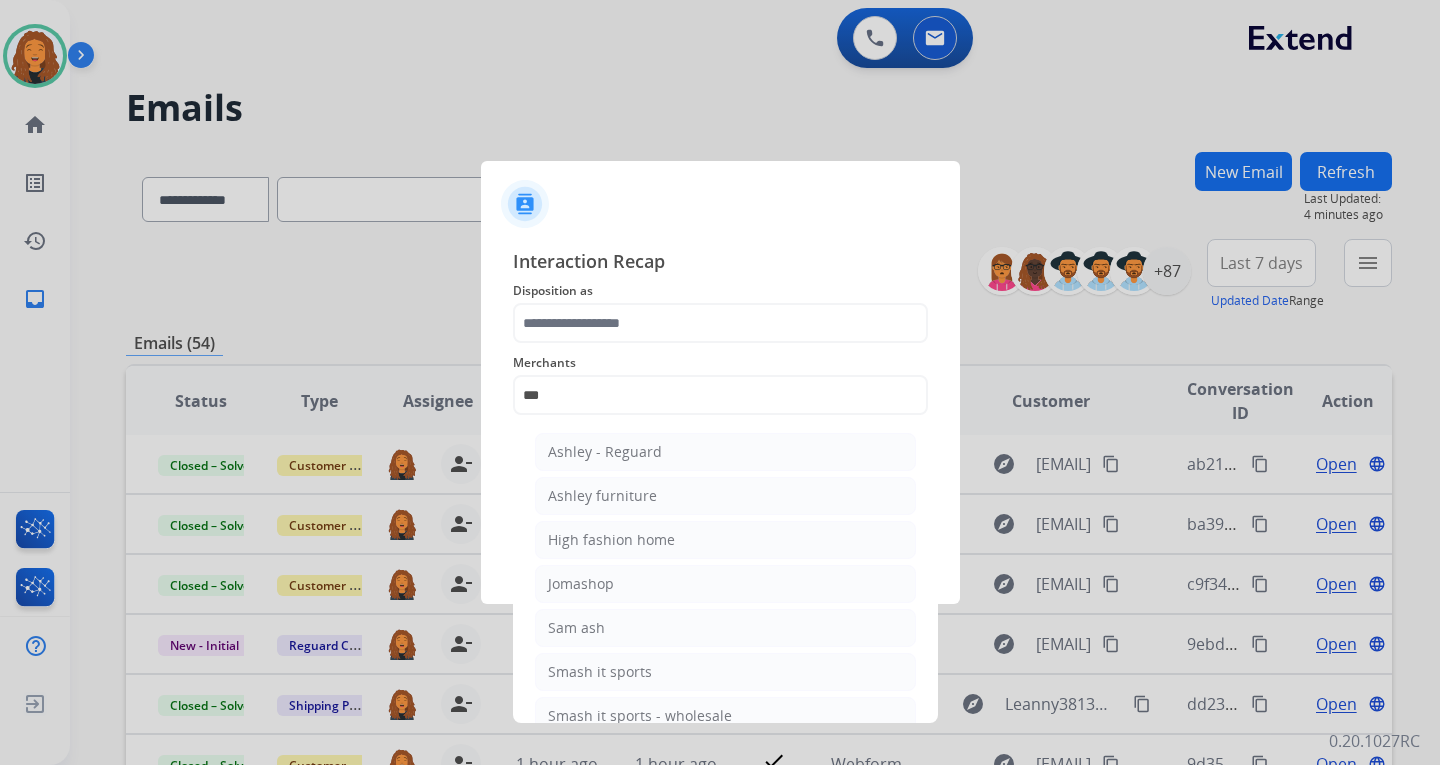 drag, startPoint x: 586, startPoint y: 492, endPoint x: 586, endPoint y: 442, distance: 50 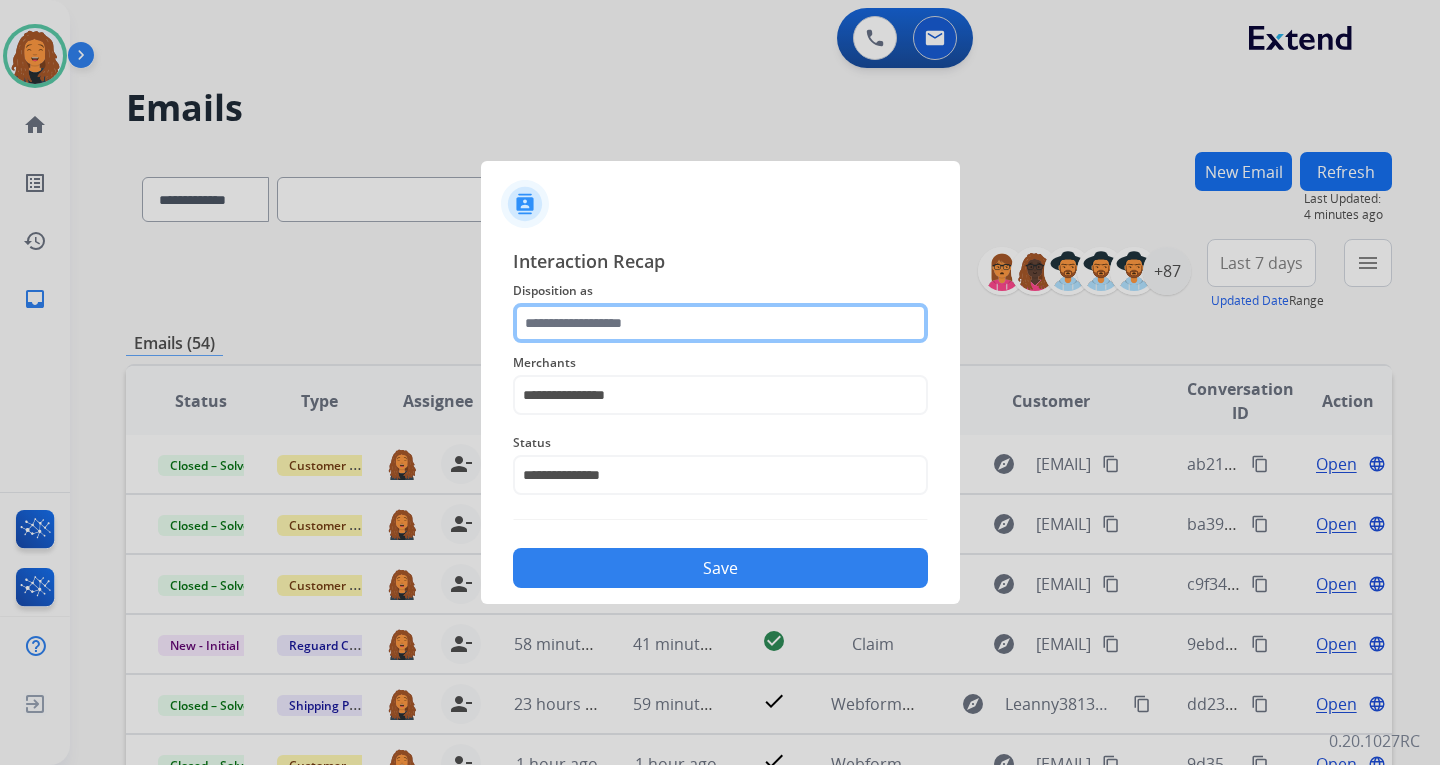 click 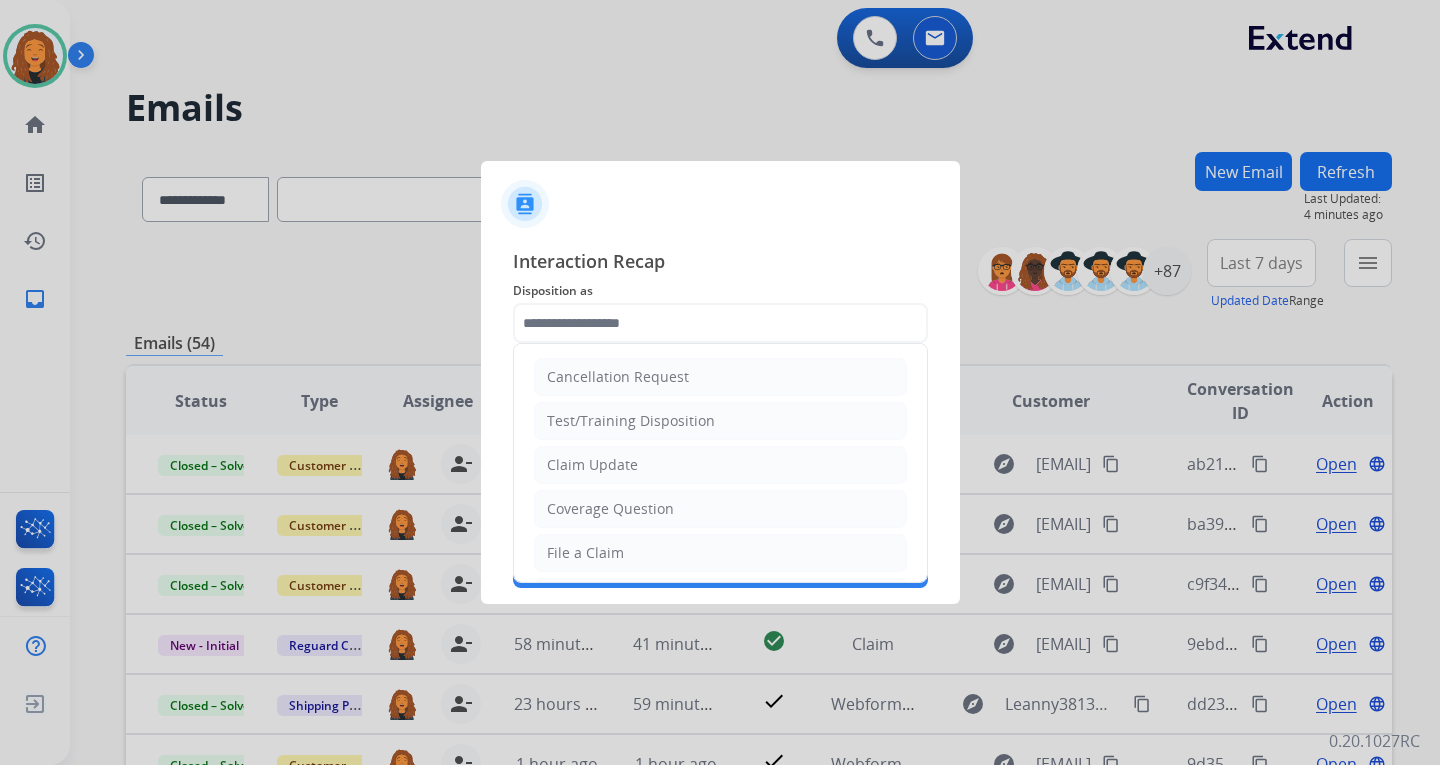 drag, startPoint x: 582, startPoint y: 469, endPoint x: 614, endPoint y: 518, distance: 58.5235 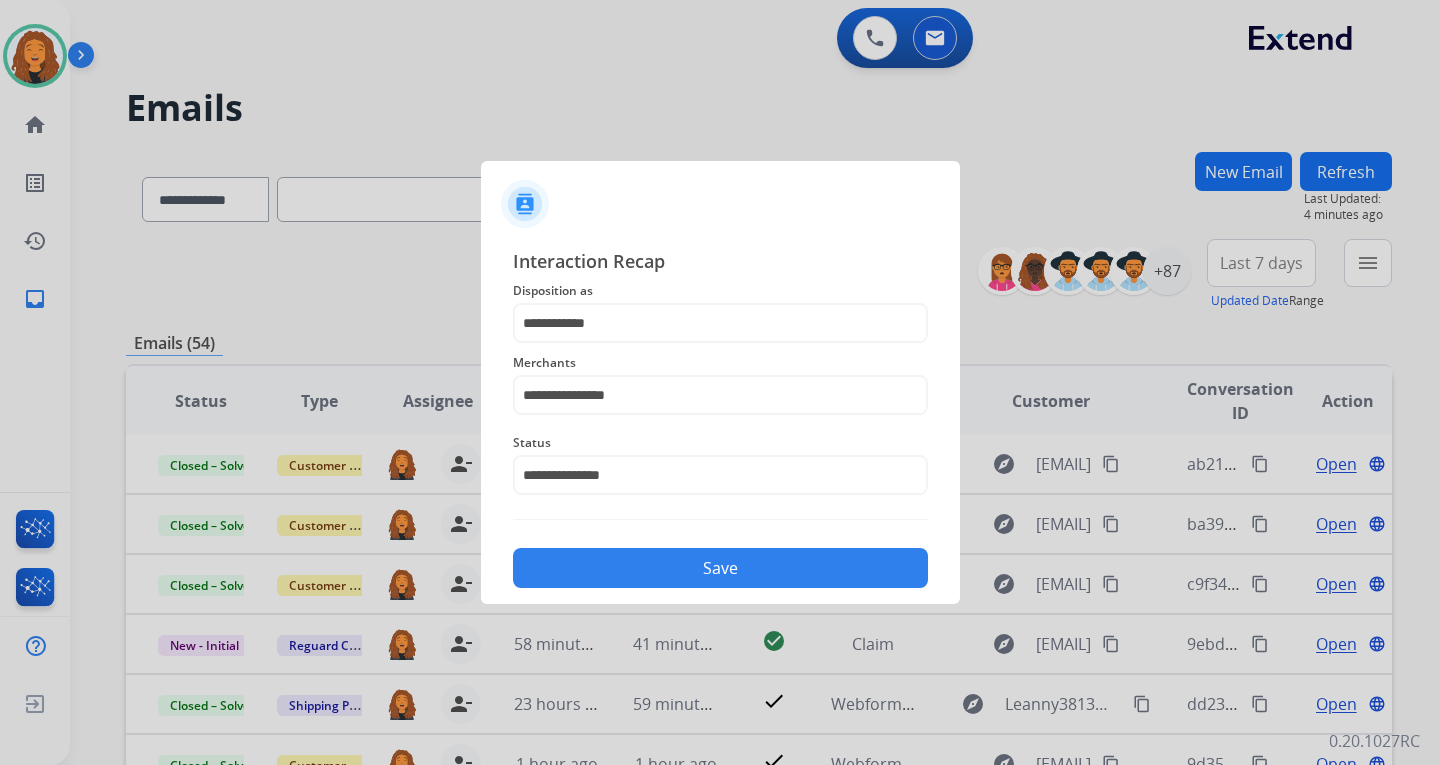 click on "Save" 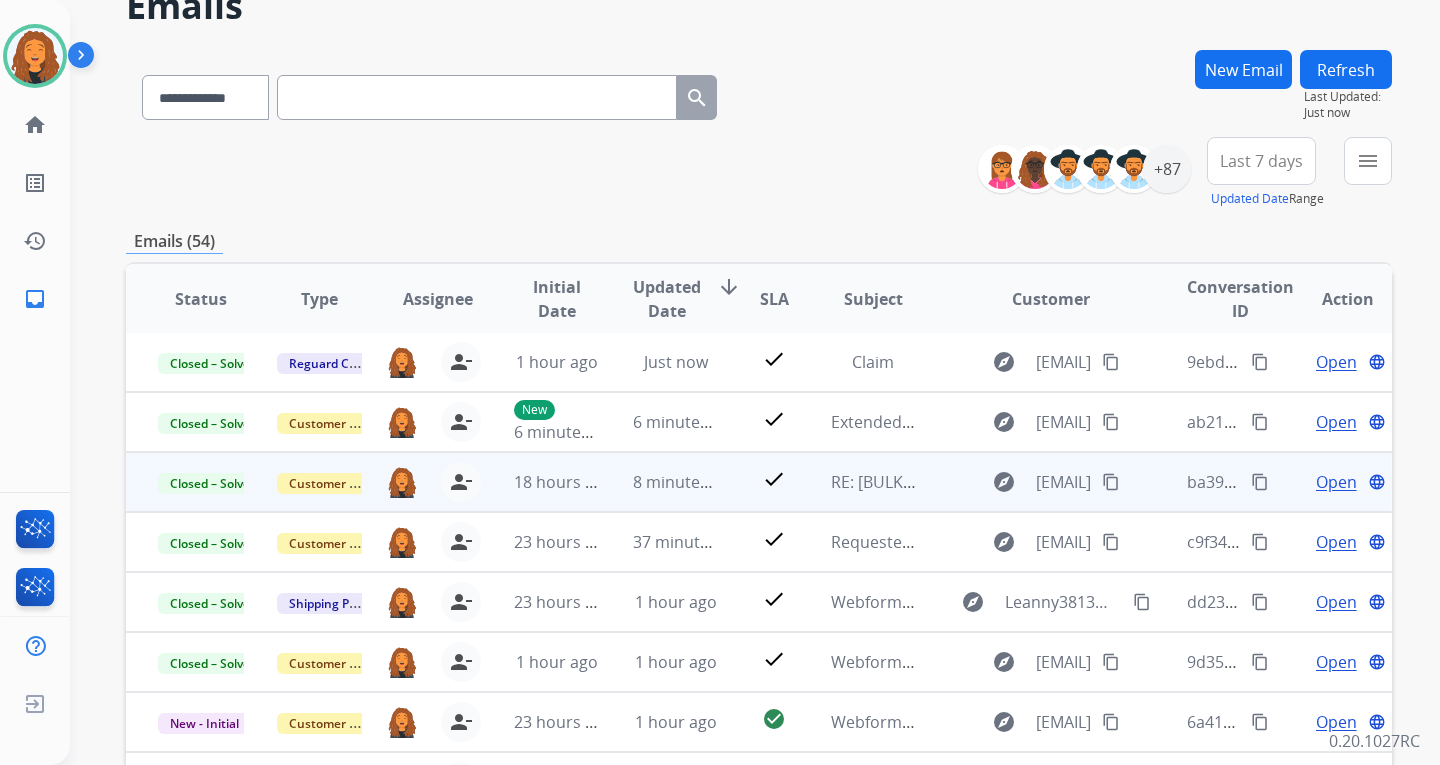 scroll, scrollTop: 200, scrollLeft: 0, axis: vertical 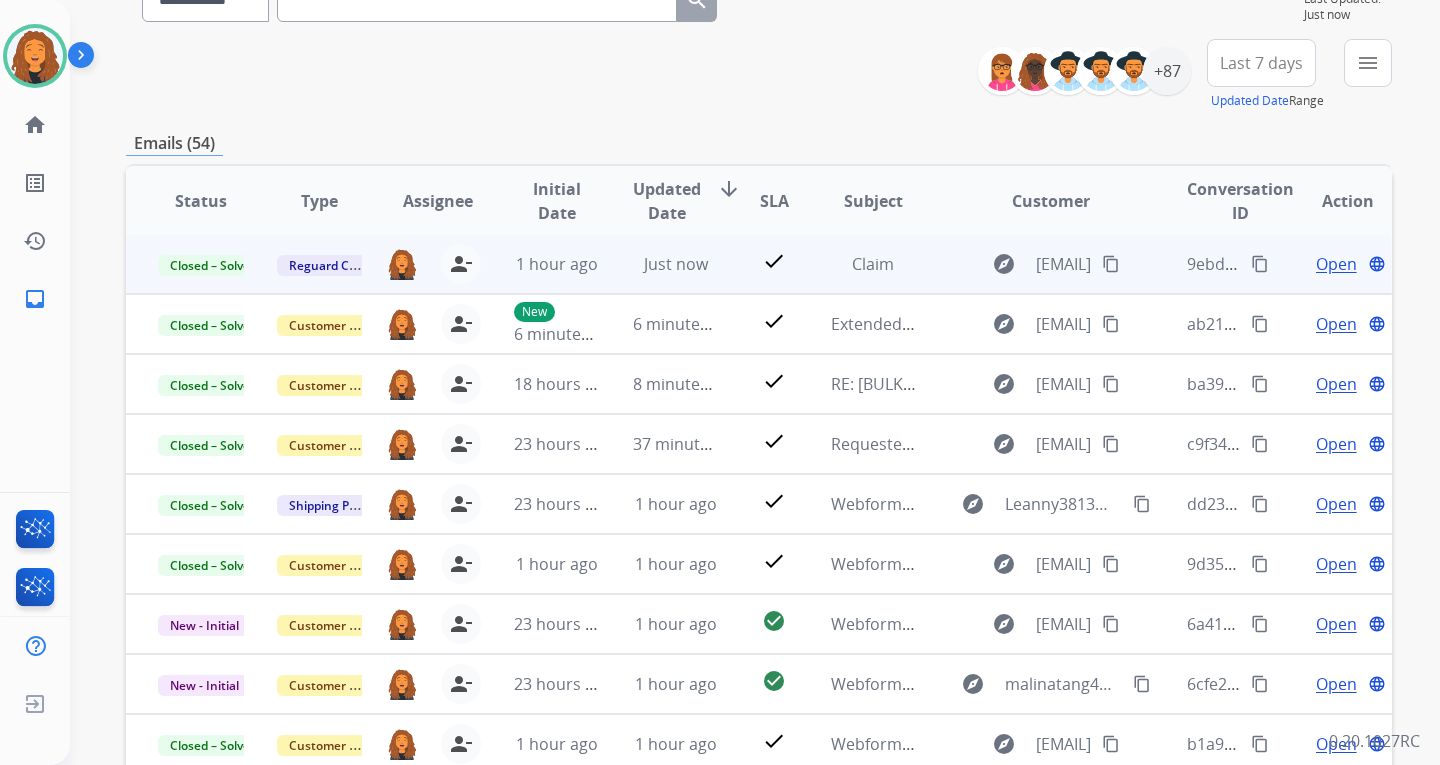 click on "content_copy" at bounding box center [1260, 264] 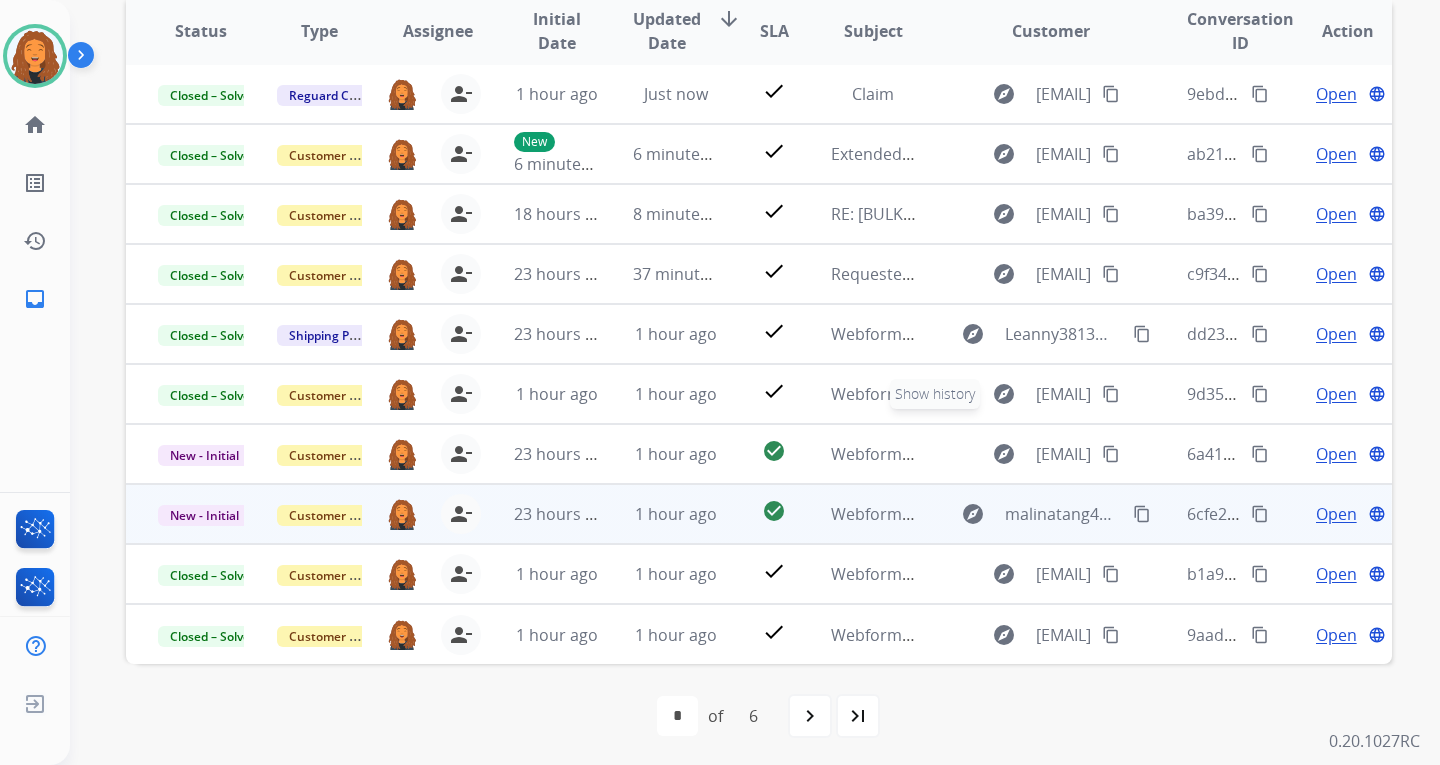 scroll, scrollTop: 373, scrollLeft: 0, axis: vertical 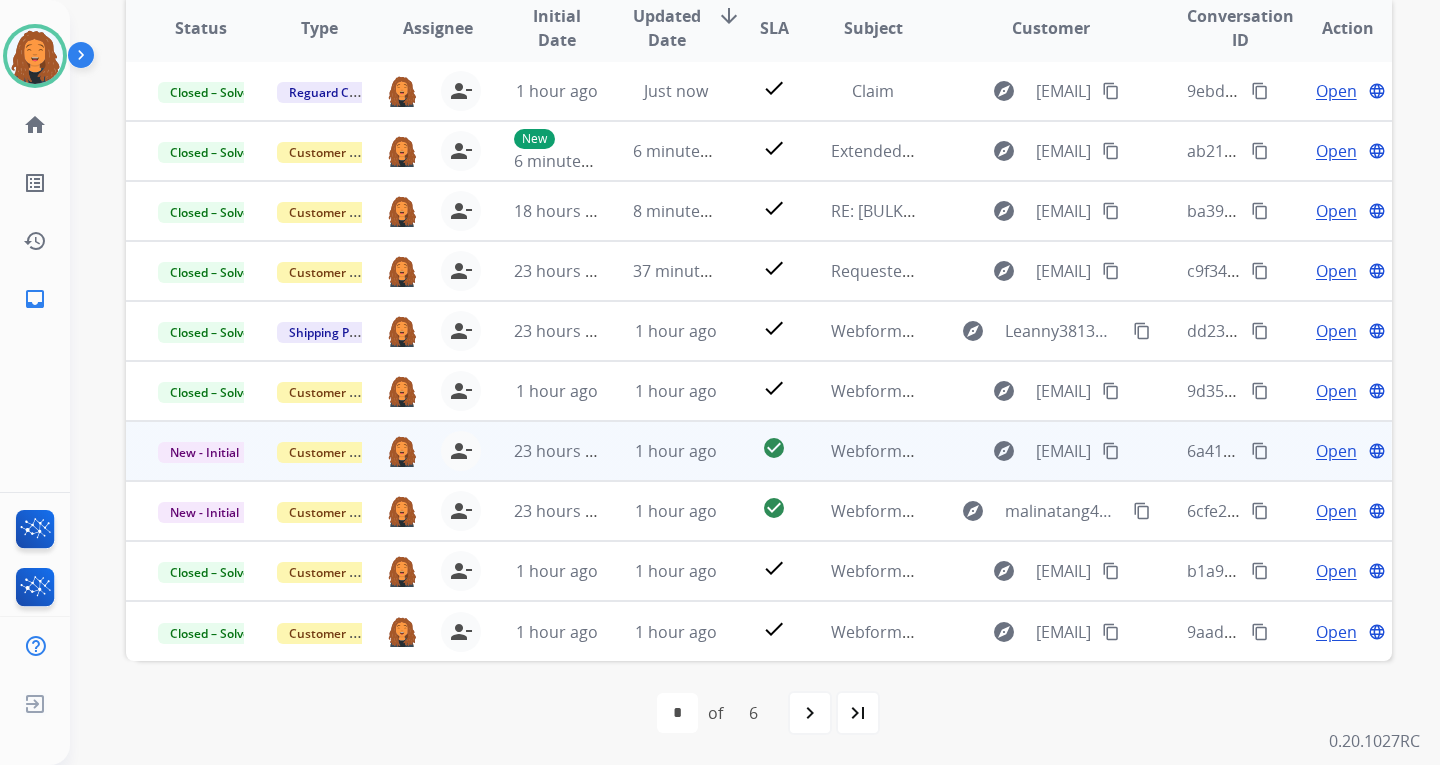 click on "content_copy" at bounding box center [1111, 451] 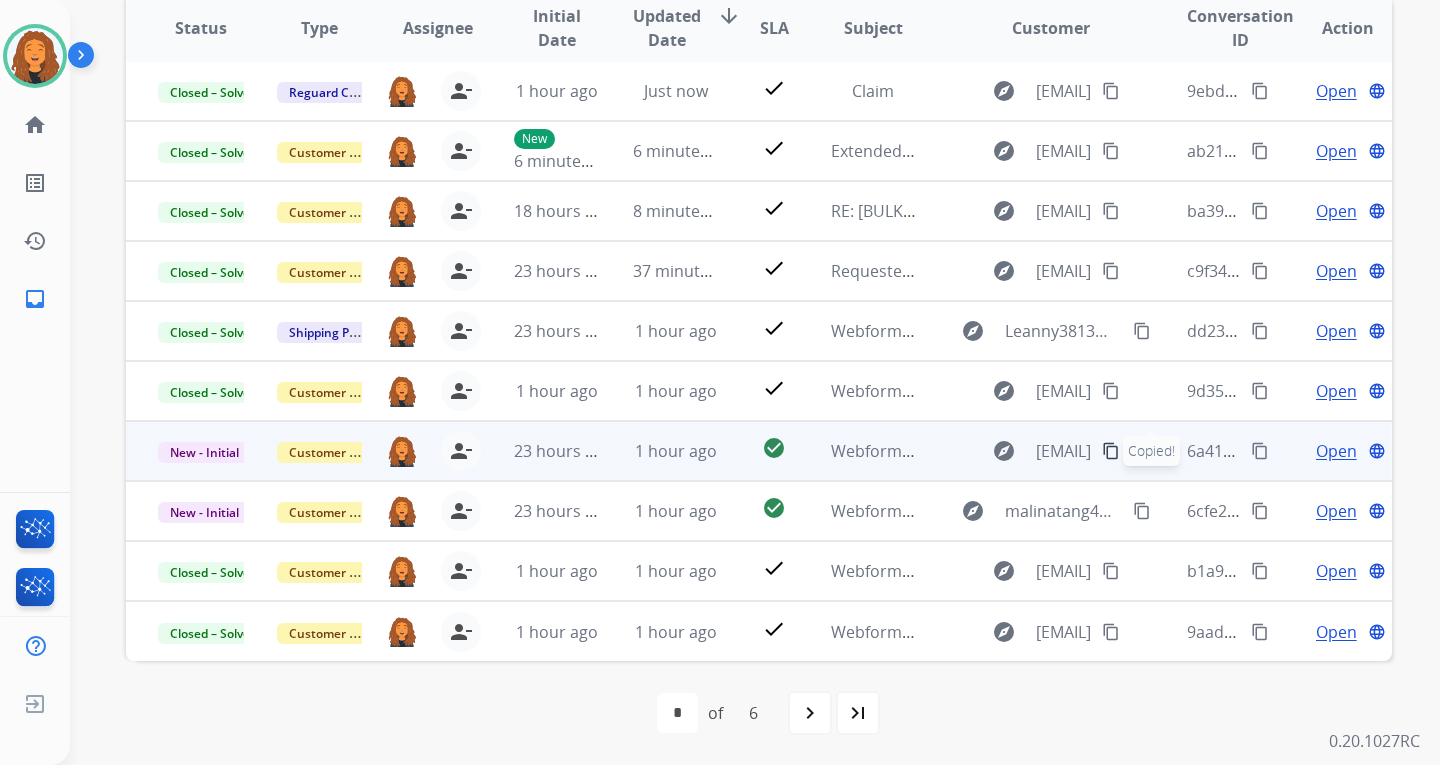 click on "Open" at bounding box center (1336, 451) 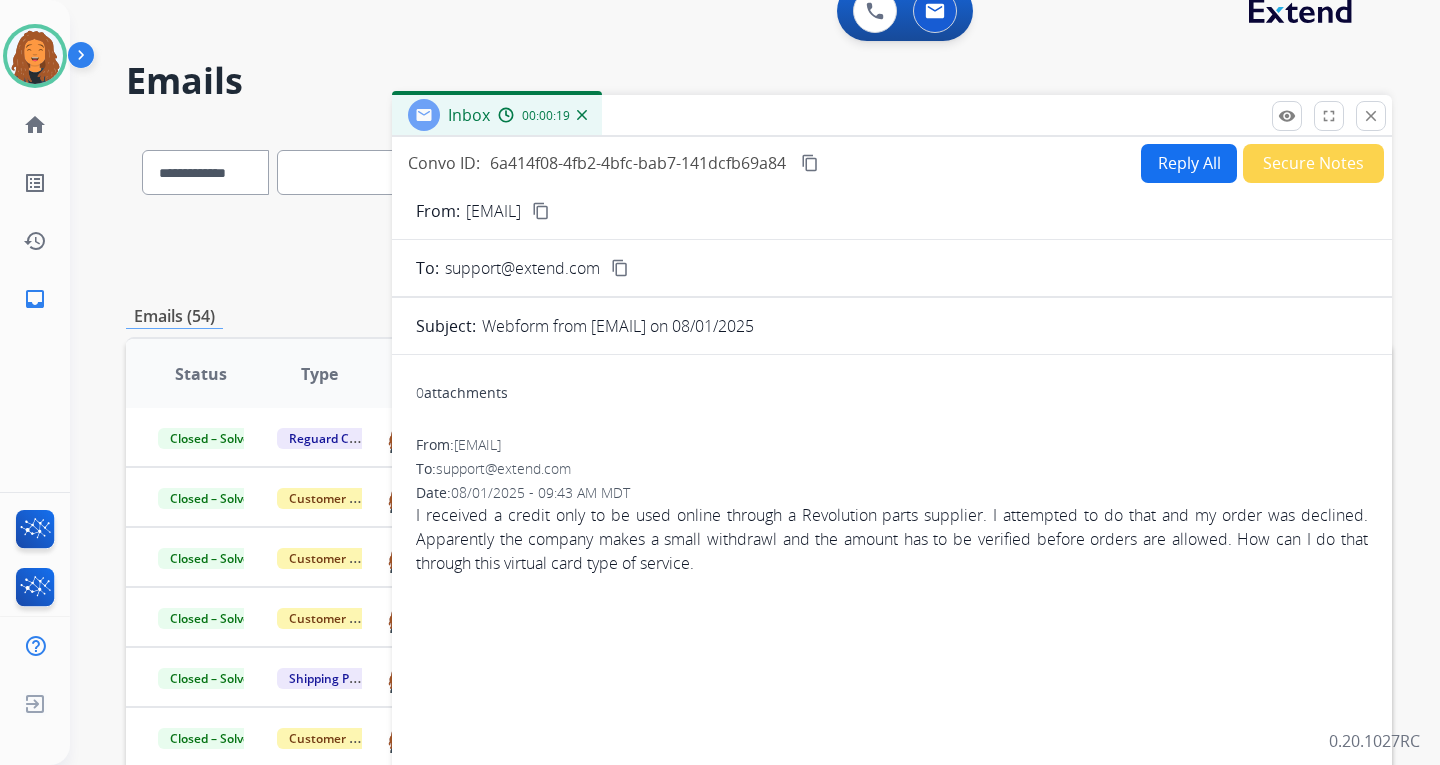 scroll, scrollTop: 0, scrollLeft: 0, axis: both 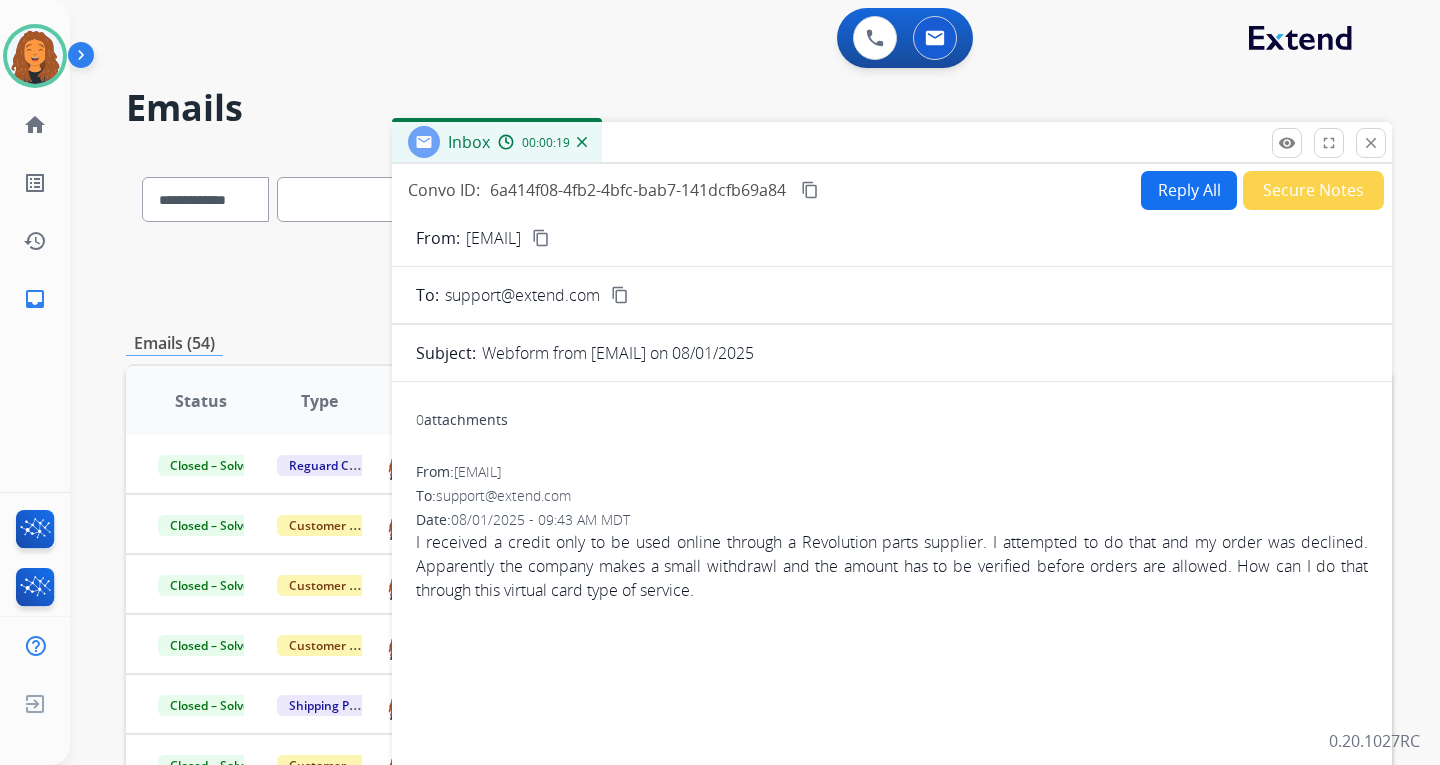 click on "Reply All" at bounding box center [1189, 190] 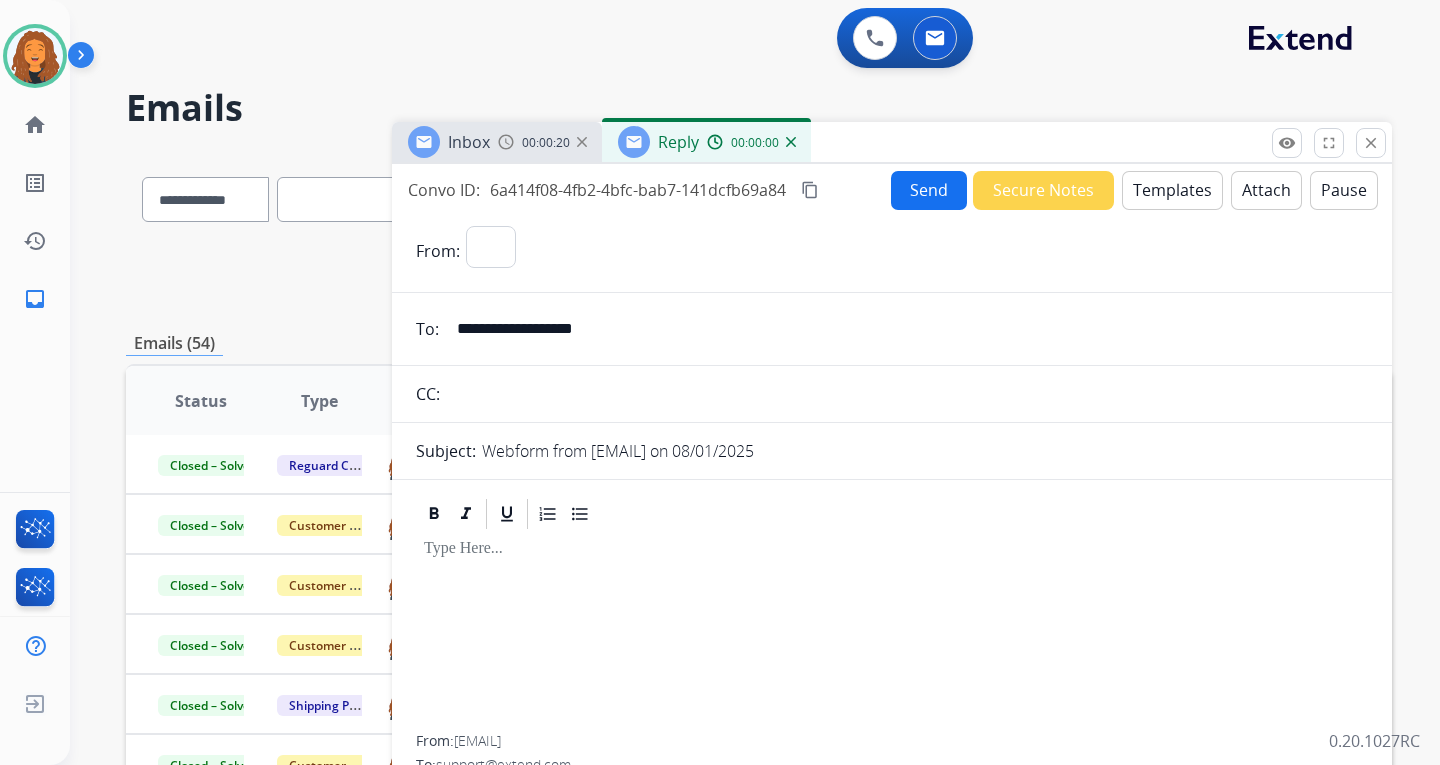 select on "**********" 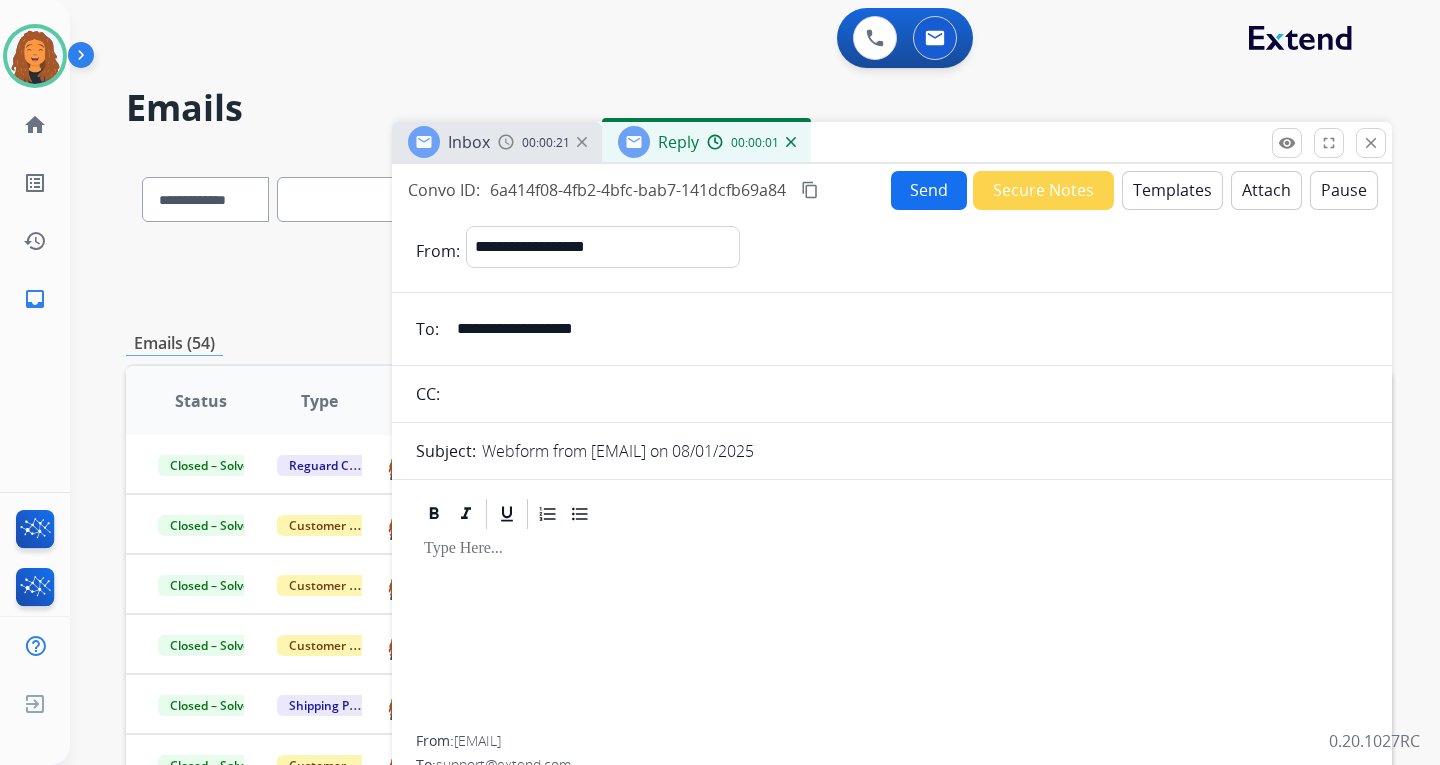click on "Templates" at bounding box center (1172, 190) 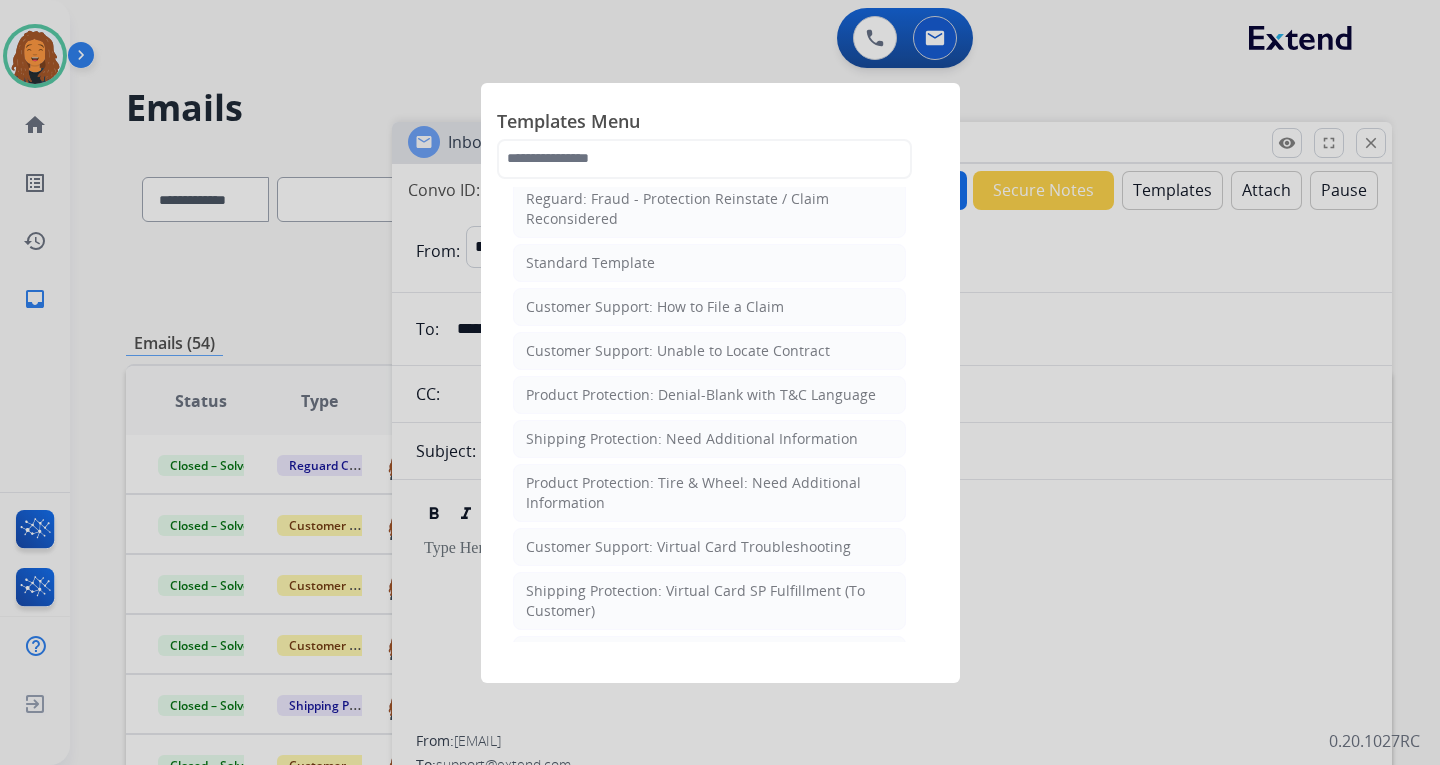scroll, scrollTop: 300, scrollLeft: 0, axis: vertical 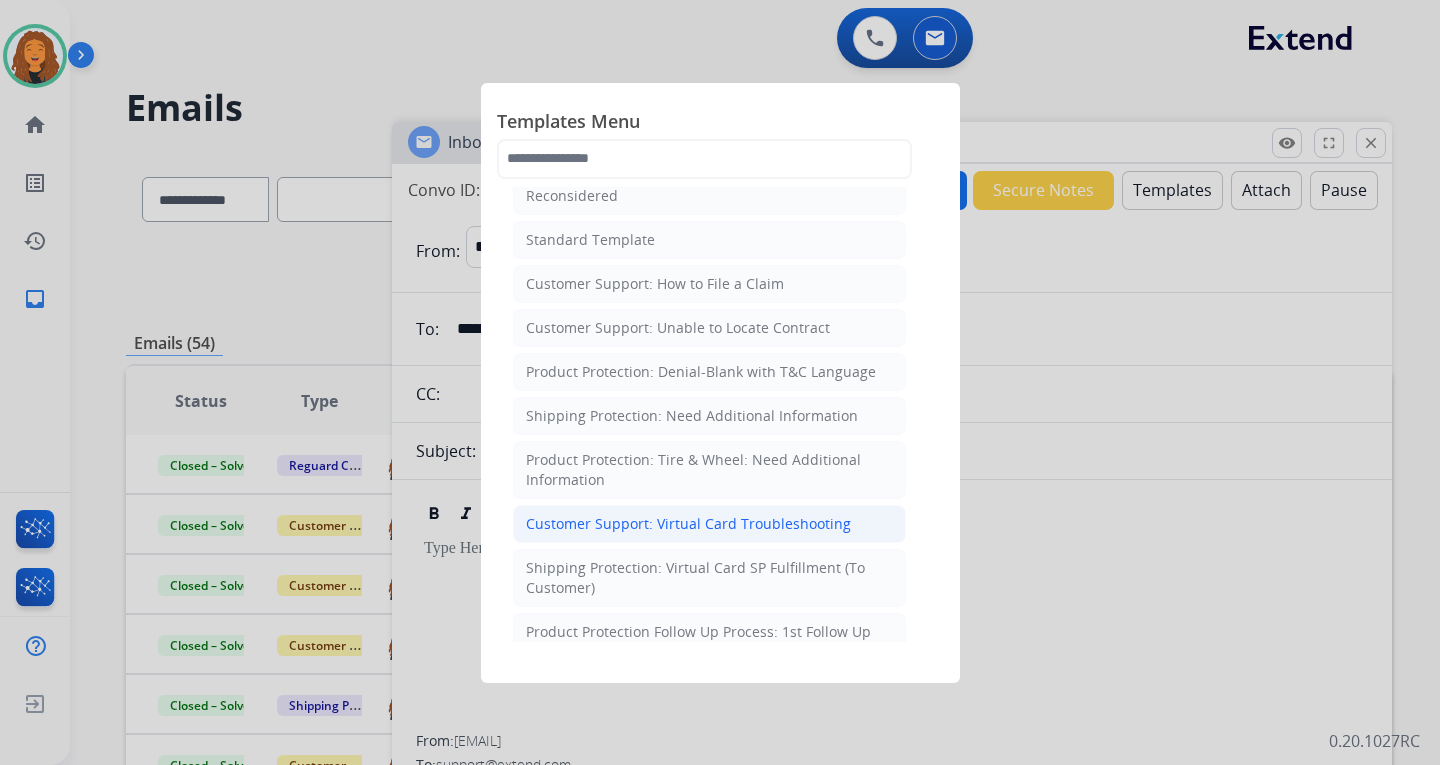 click on "Customer Support: Virtual Card Troubleshooting" 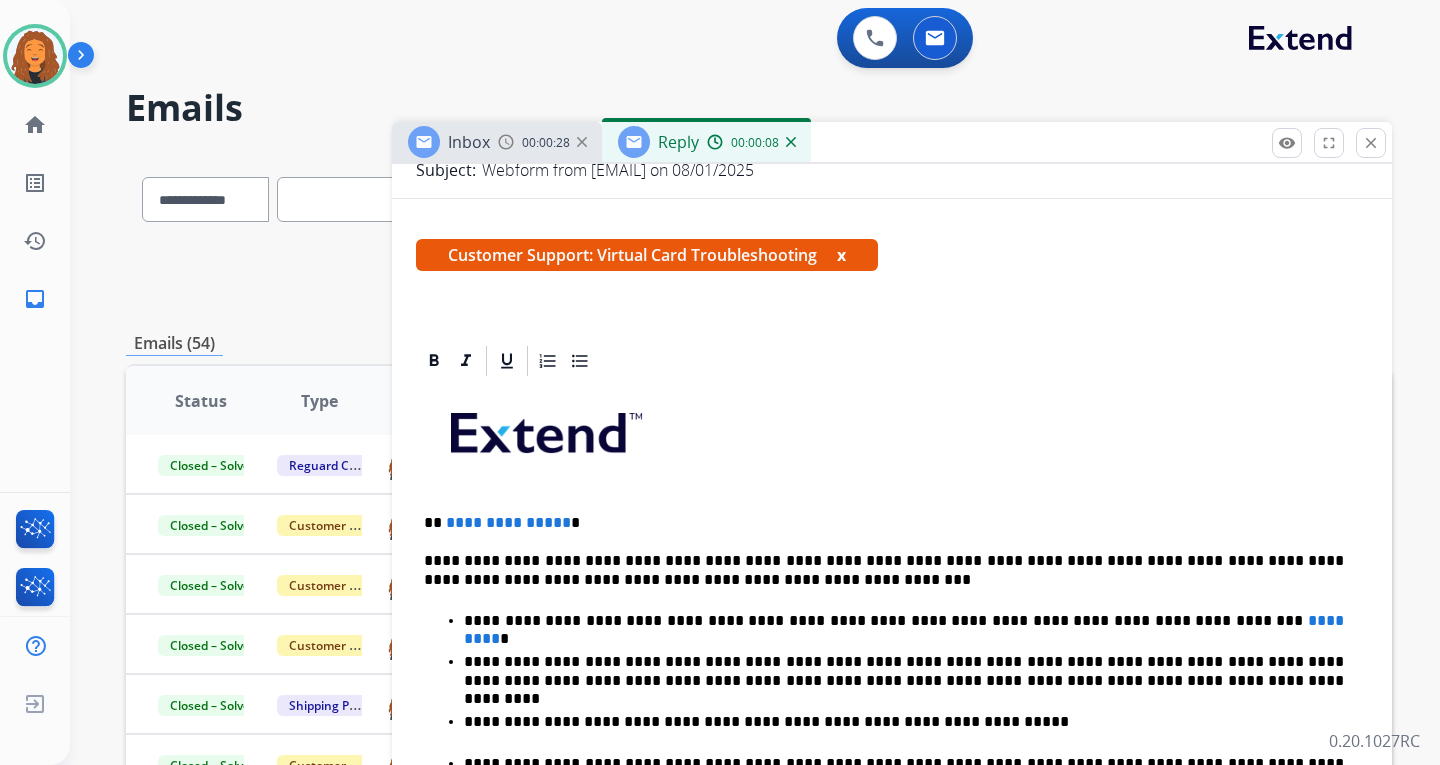 scroll, scrollTop: 300, scrollLeft: 0, axis: vertical 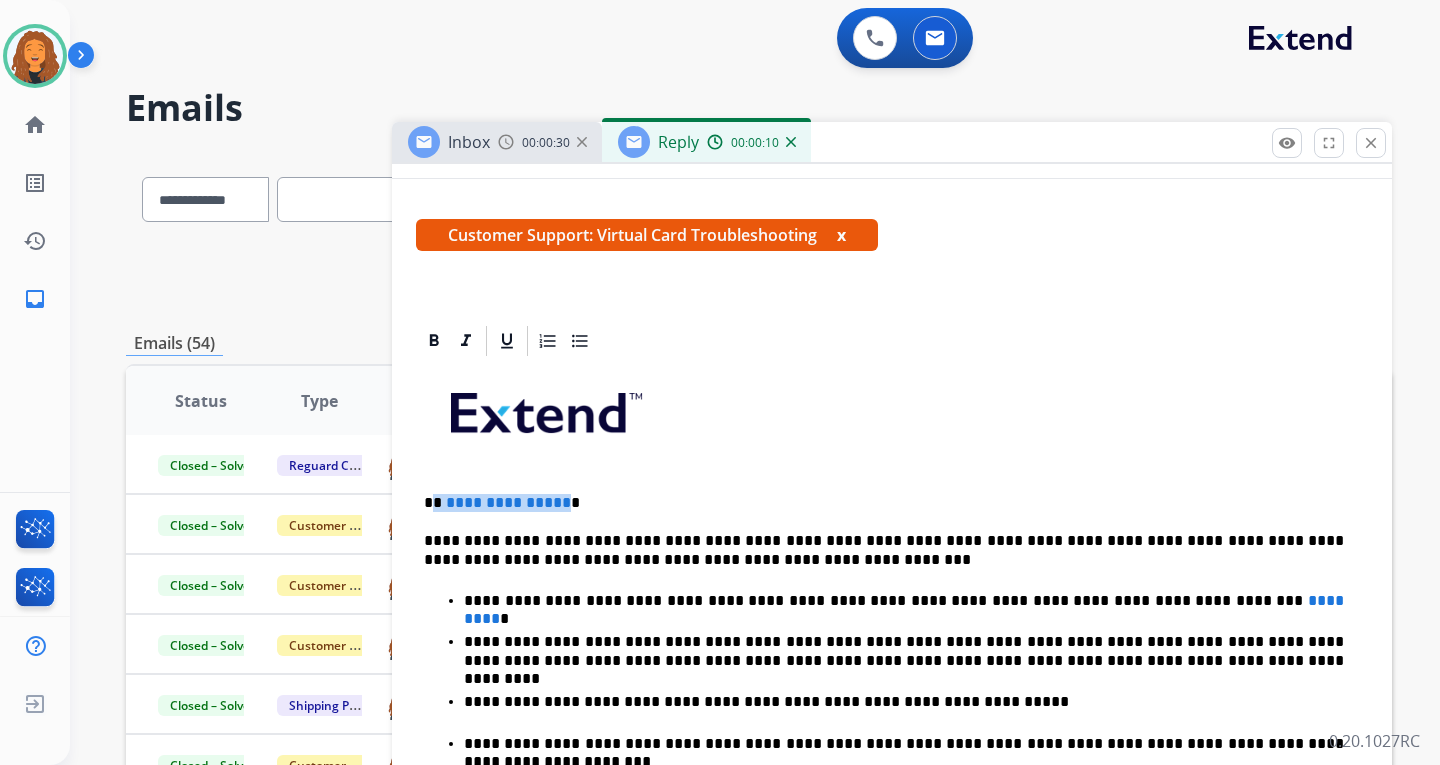 drag, startPoint x: 558, startPoint y: 506, endPoint x: 445, endPoint y: 492, distance: 113.86395 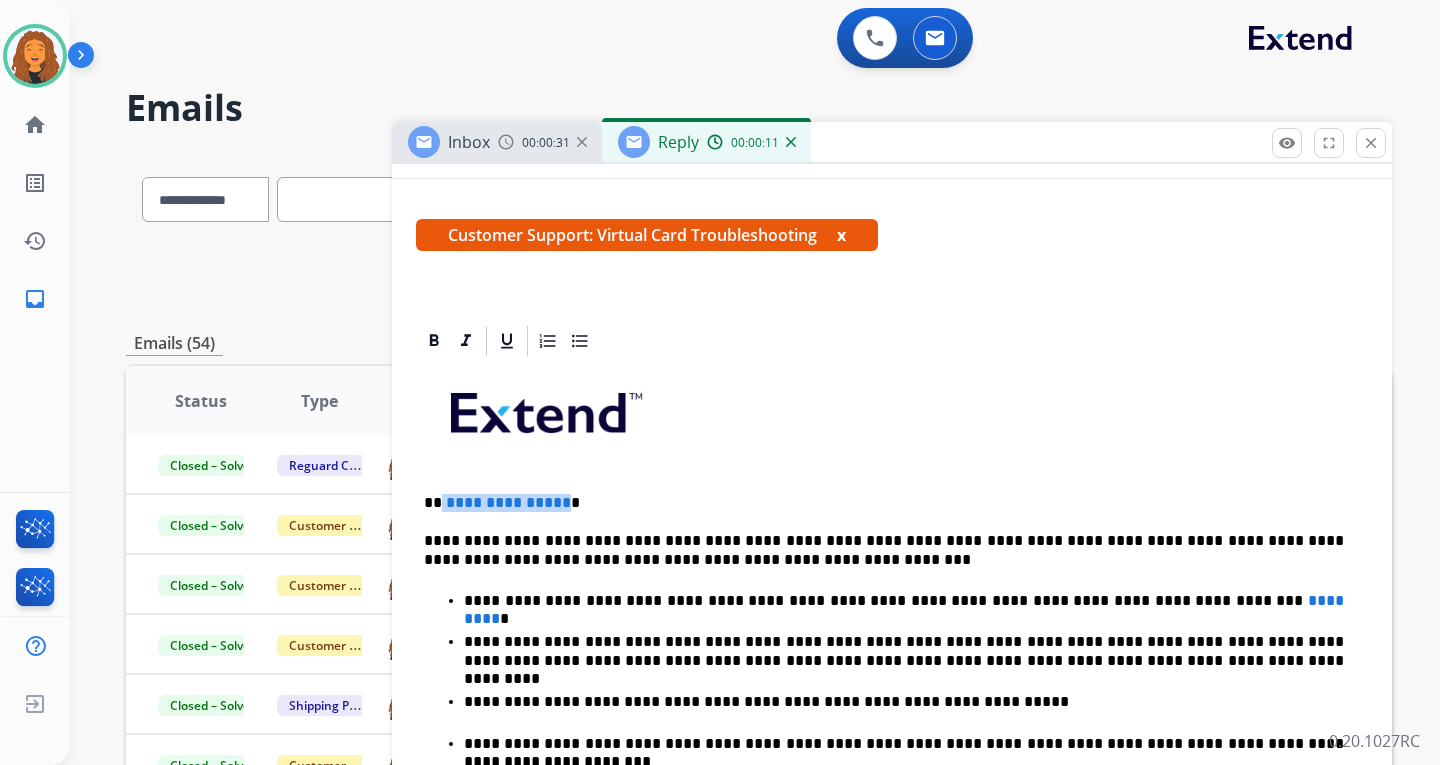 type 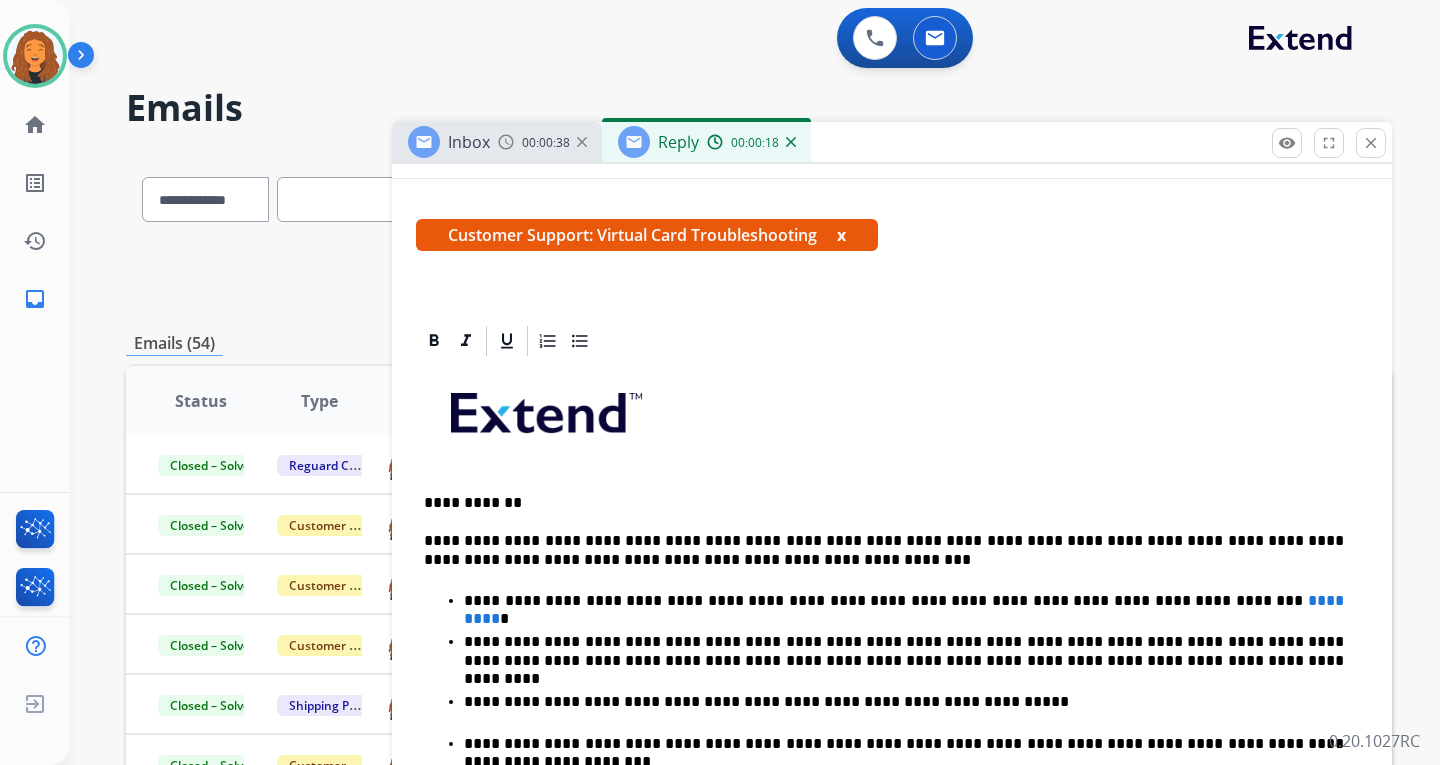 click on "**********" at bounding box center (884, 503) 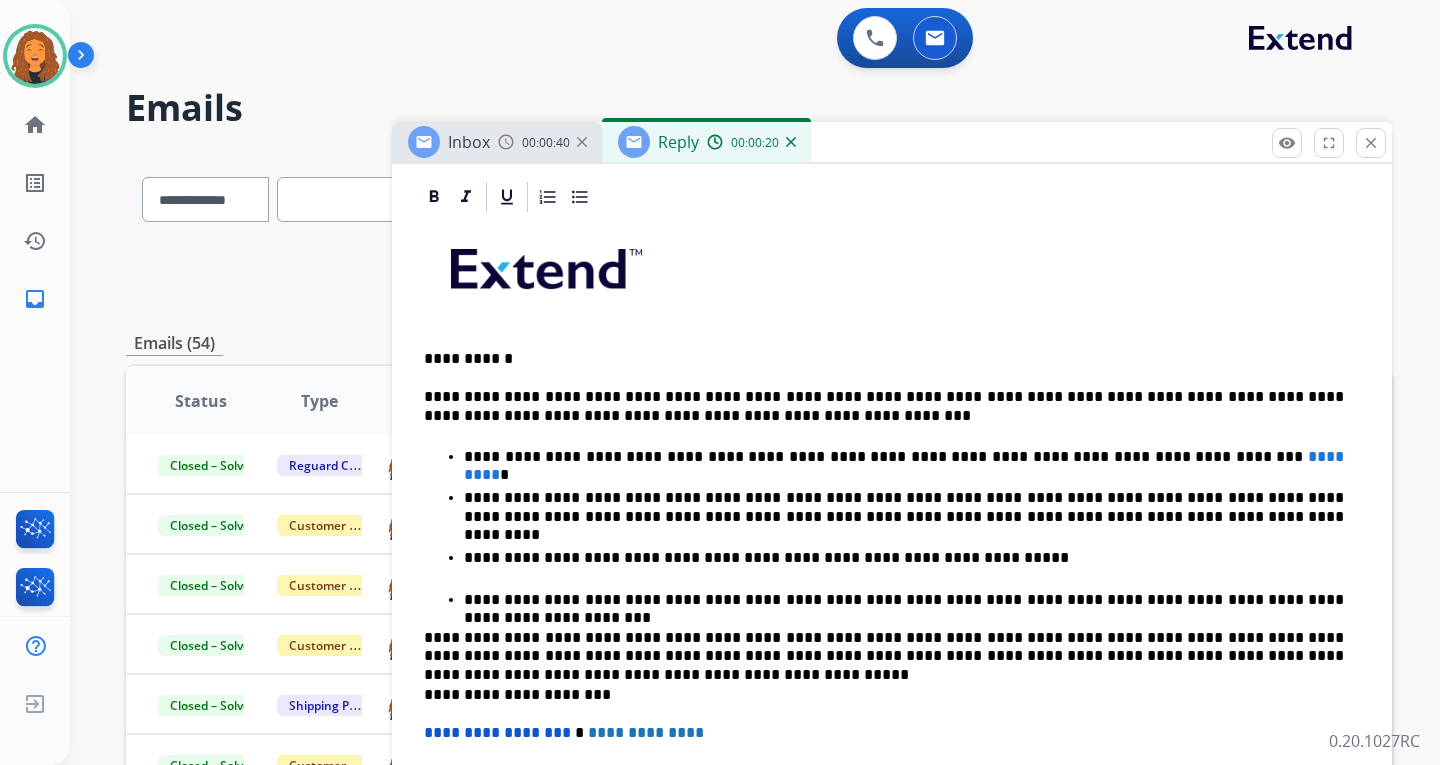 scroll, scrollTop: 500, scrollLeft: 0, axis: vertical 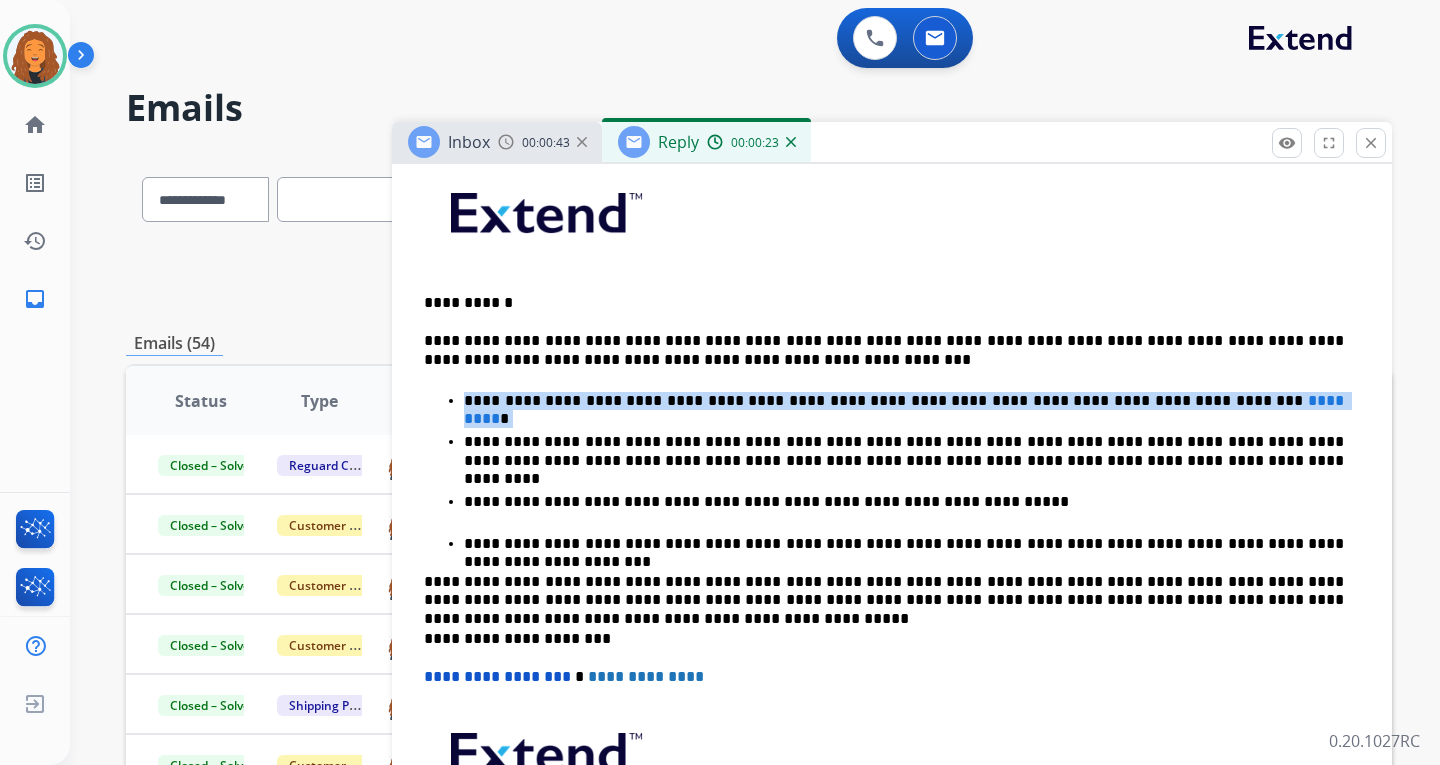 drag, startPoint x: 457, startPoint y: 398, endPoint x: 954, endPoint y: 378, distance: 497.40225 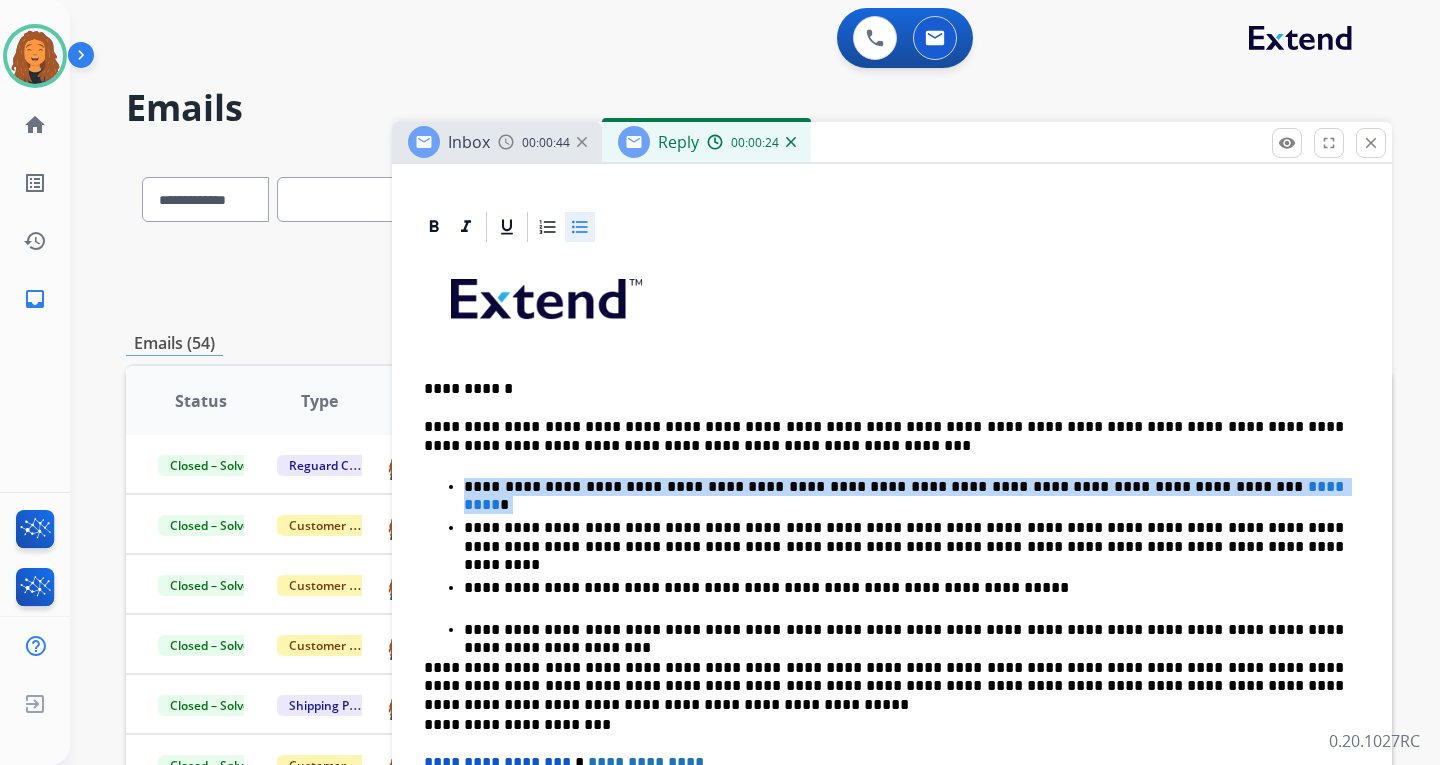 scroll, scrollTop: 300, scrollLeft: 0, axis: vertical 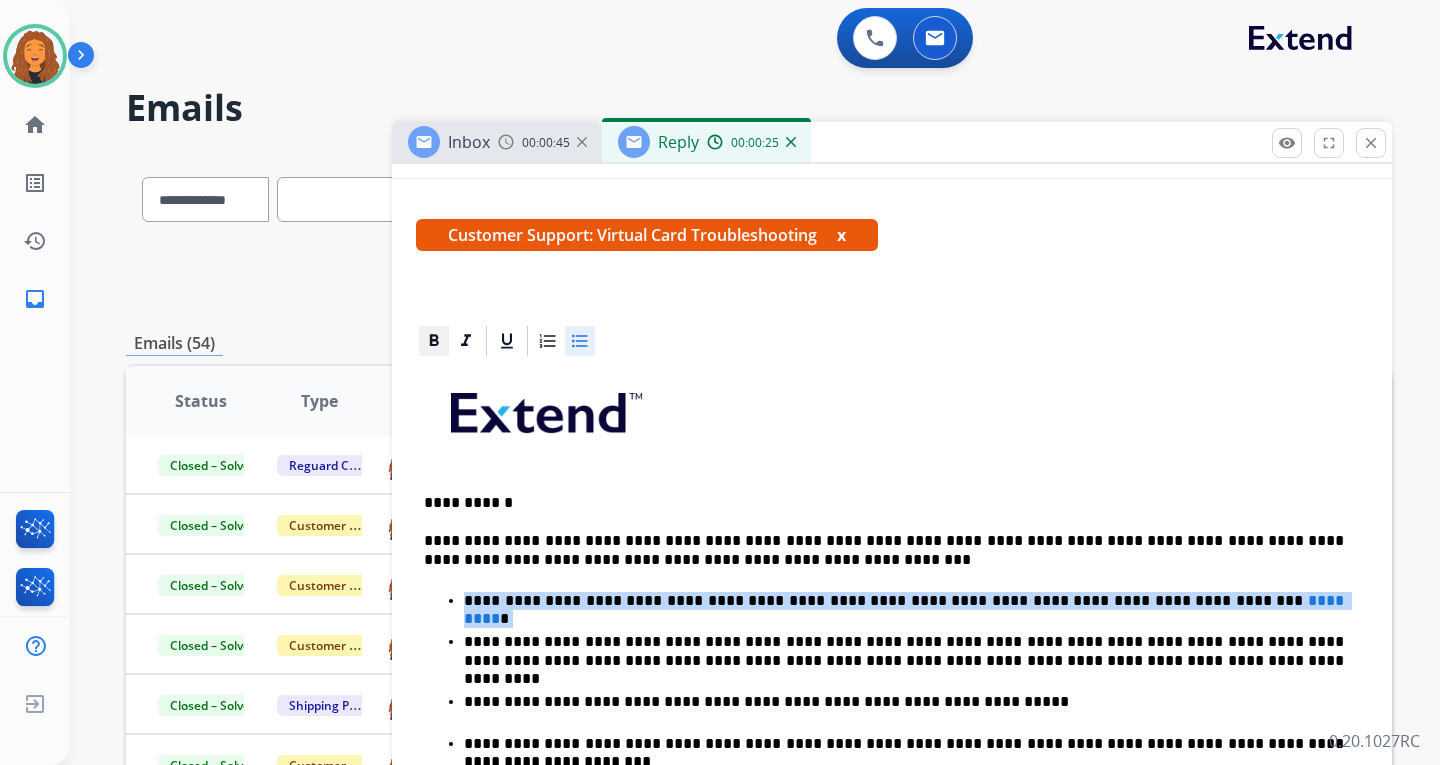 click 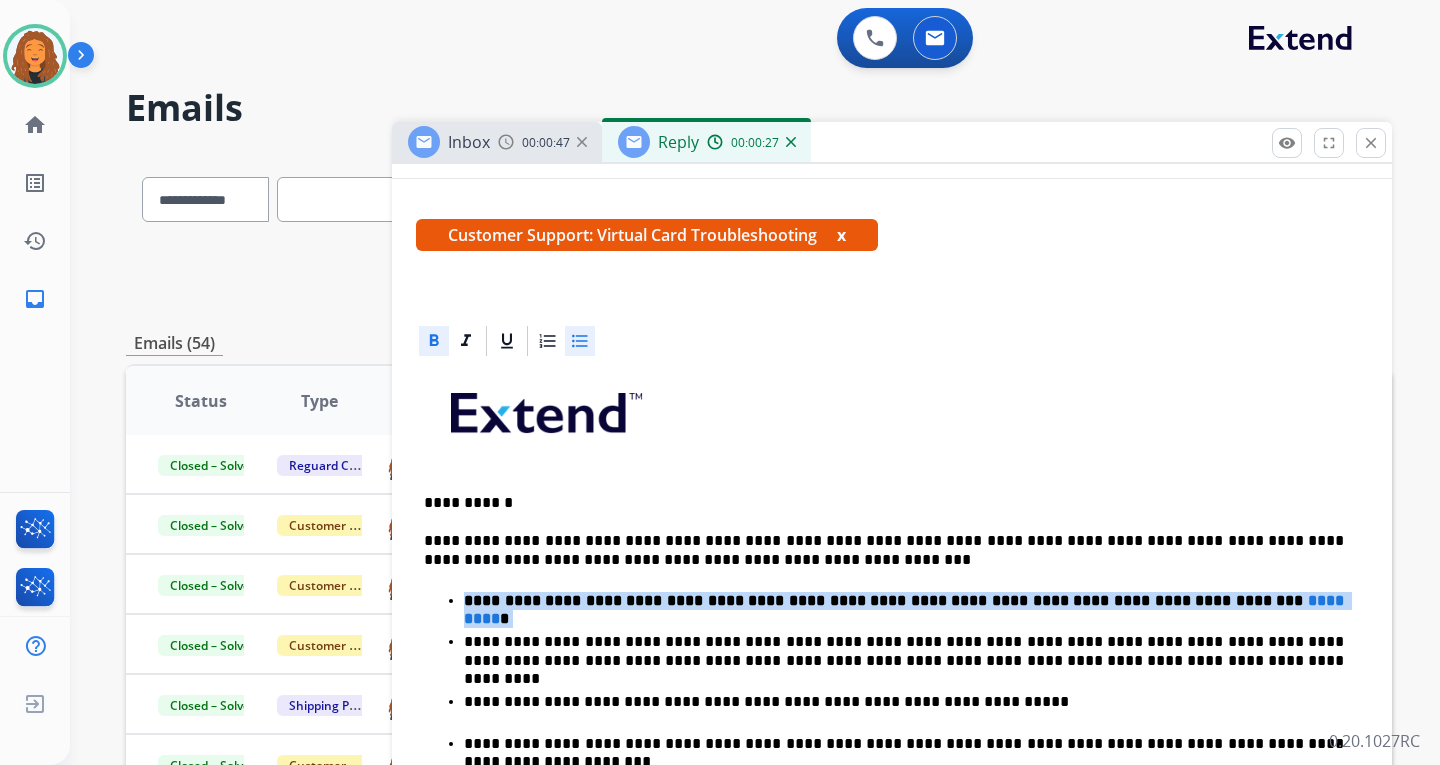 click on "**********" at bounding box center (904, 601) 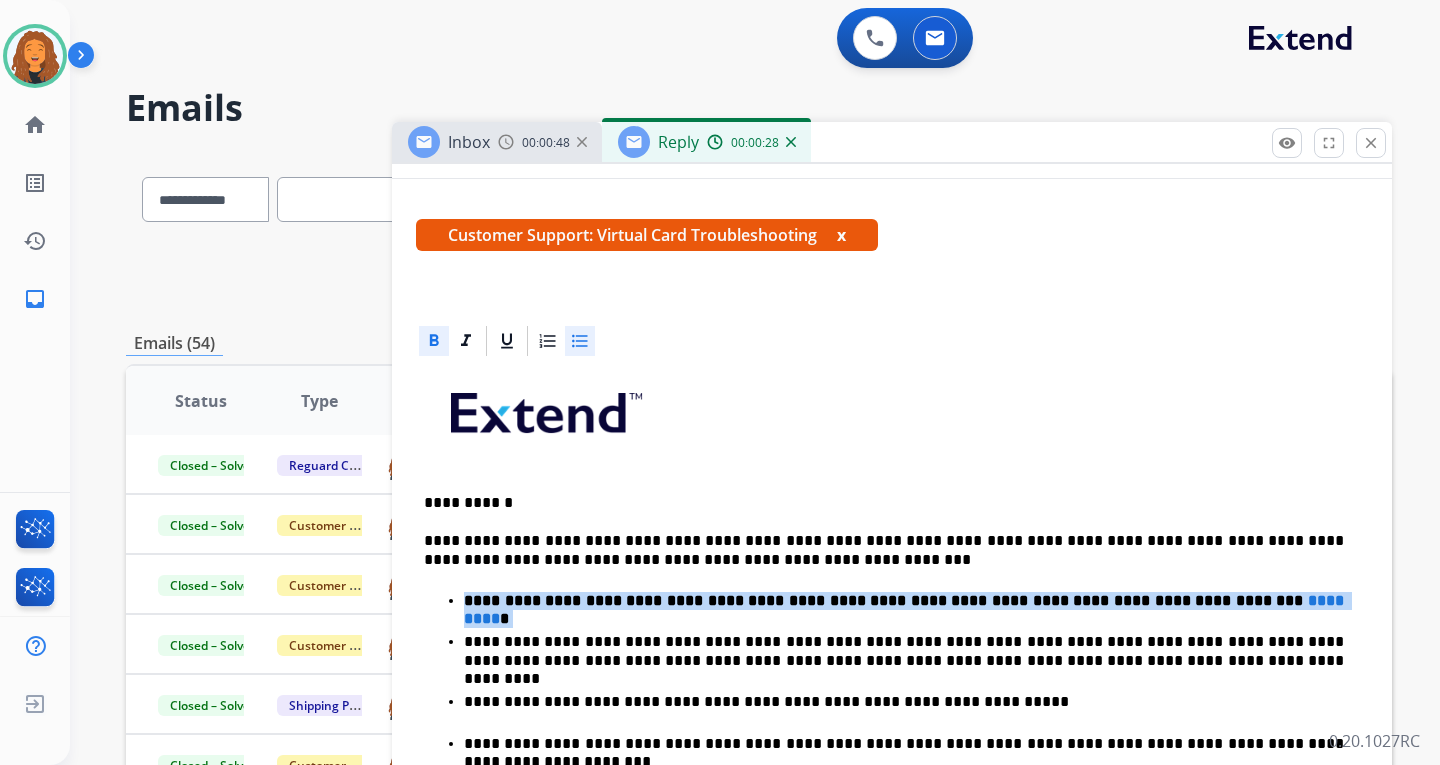 click on "*********" at bounding box center [906, 609] 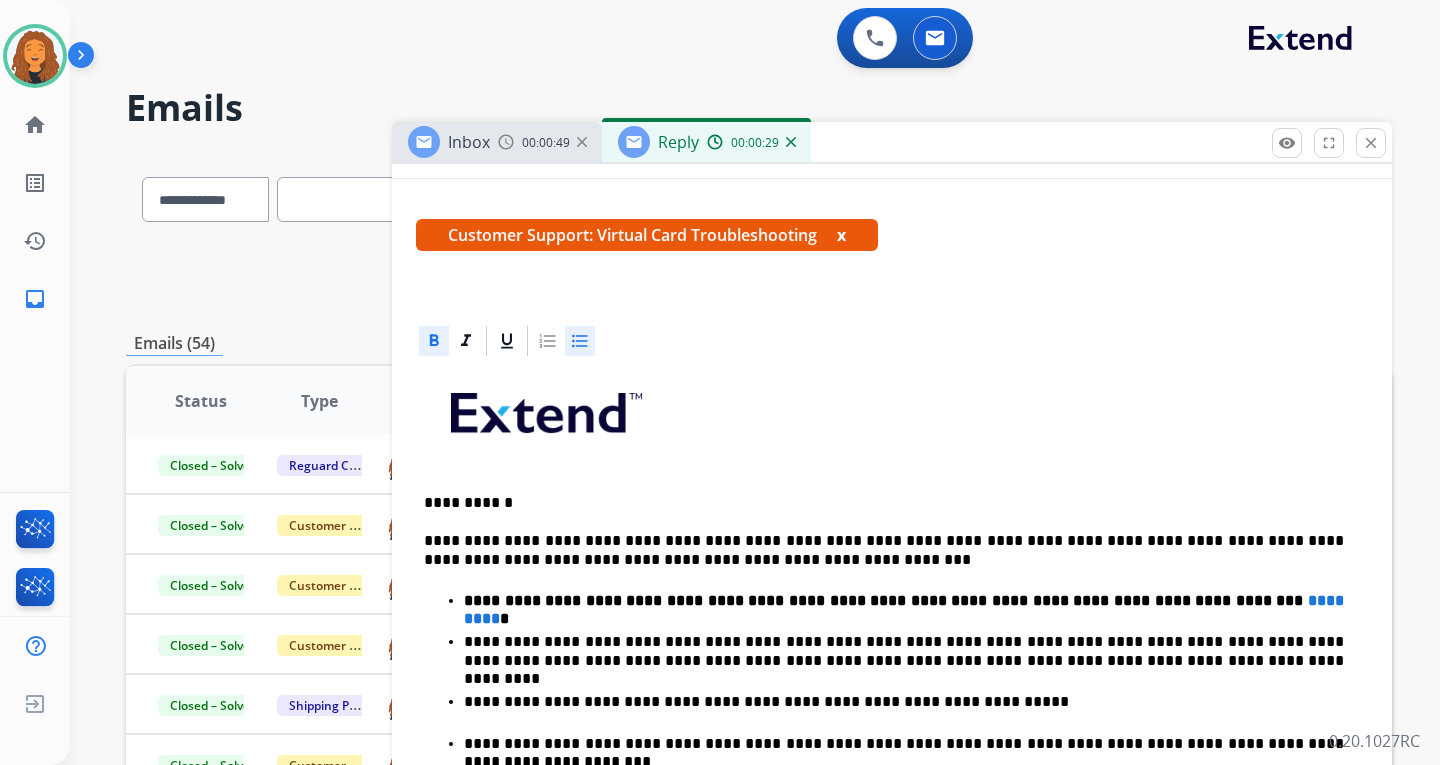 click on "**********" at bounding box center [906, 609] 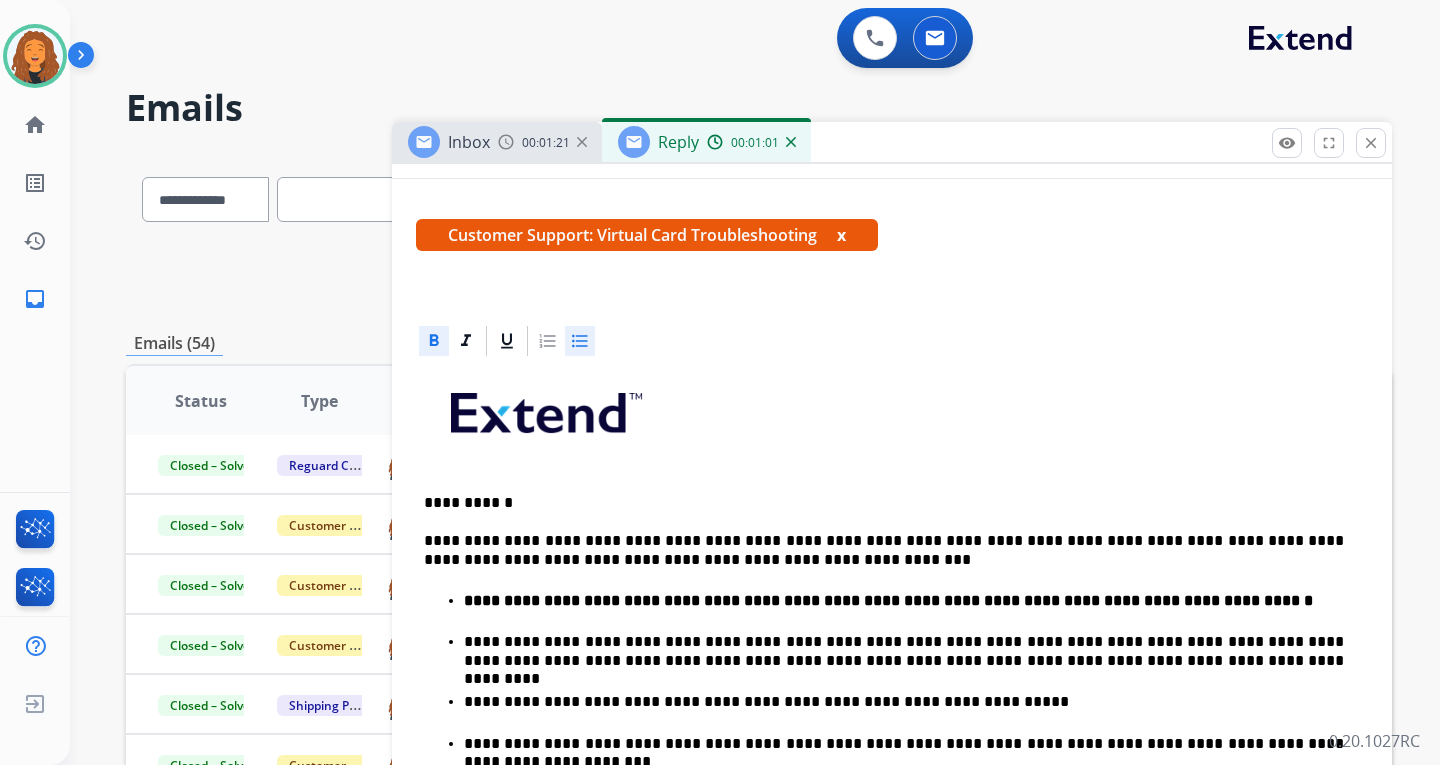 click on "**********" at bounding box center [888, 600] 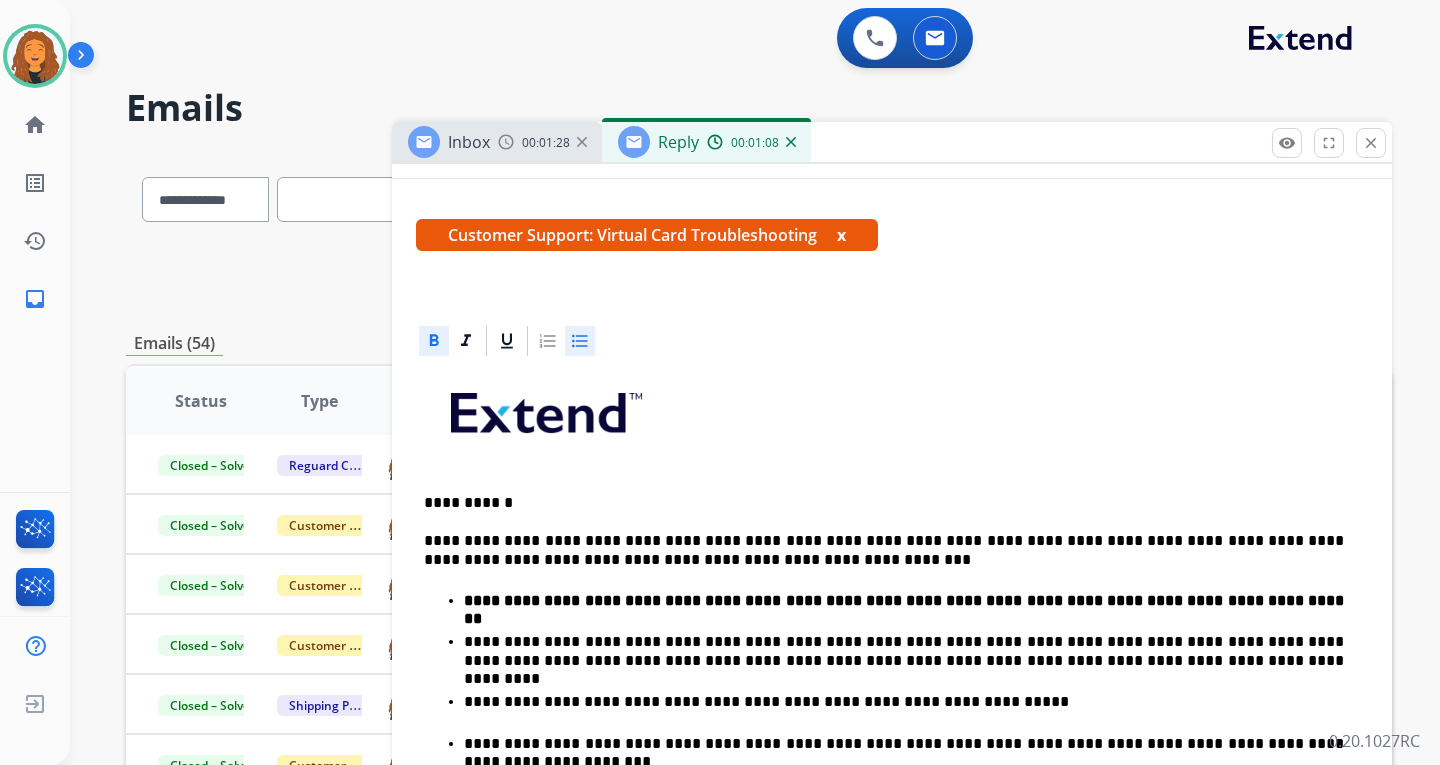 click on "**********" at bounding box center (892, 746) 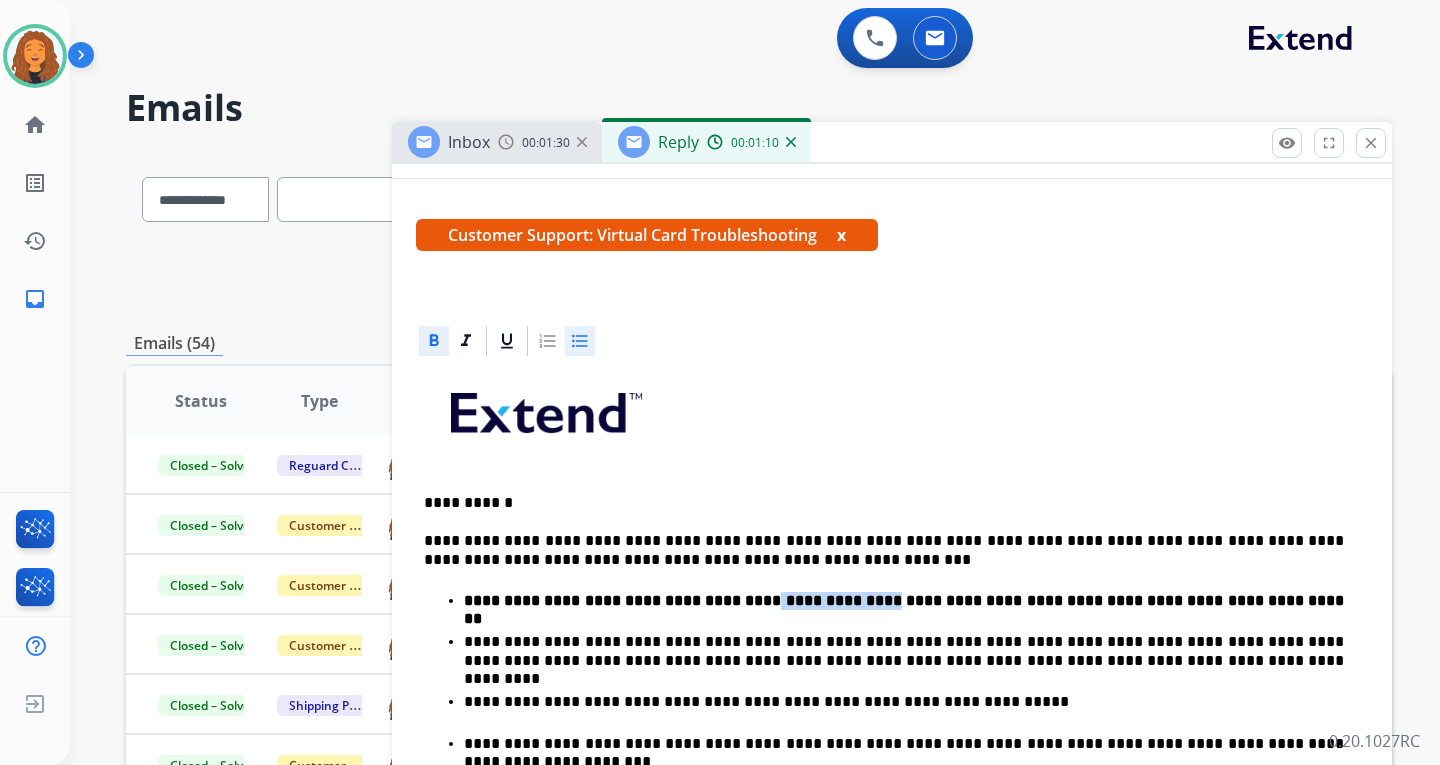 drag, startPoint x: 724, startPoint y: 598, endPoint x: 831, endPoint y: 604, distance: 107.16809 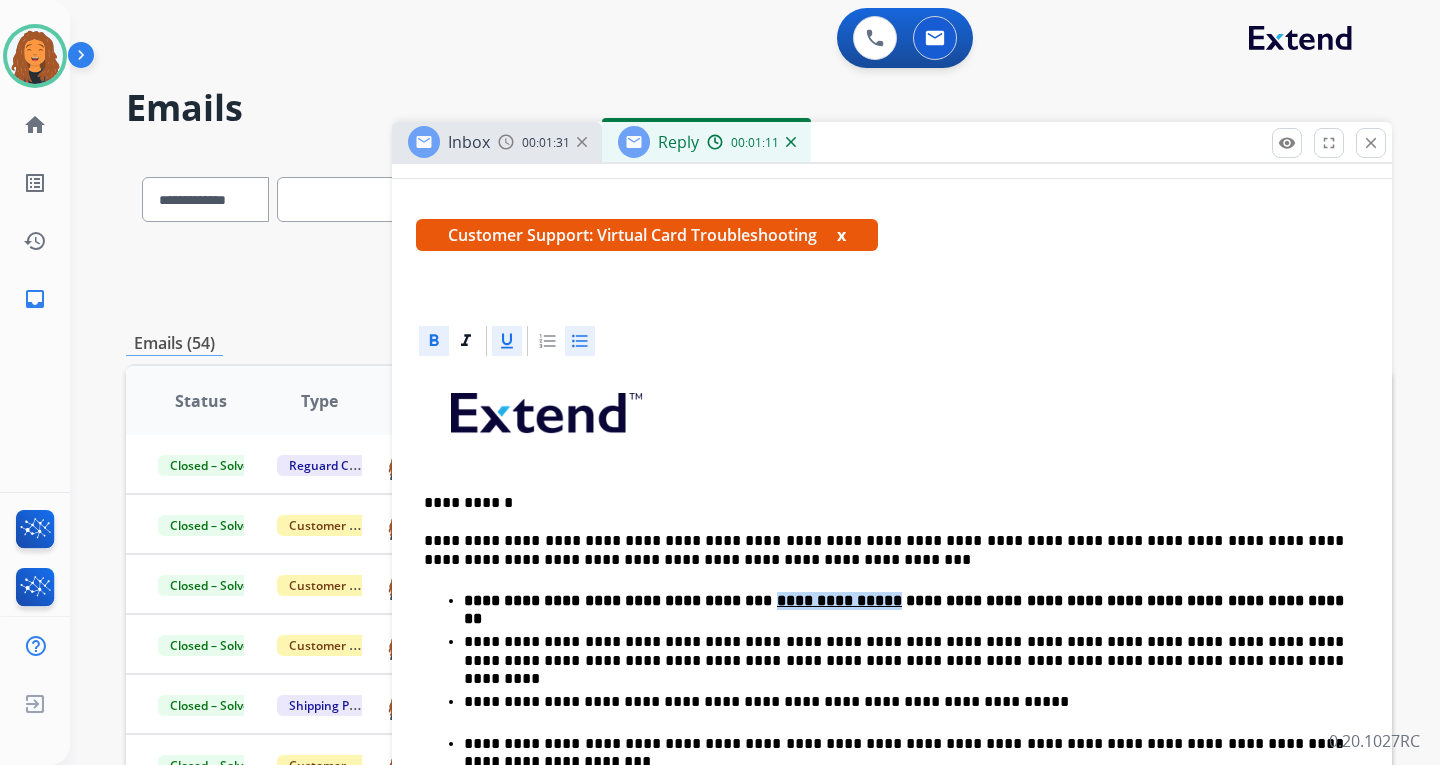 click 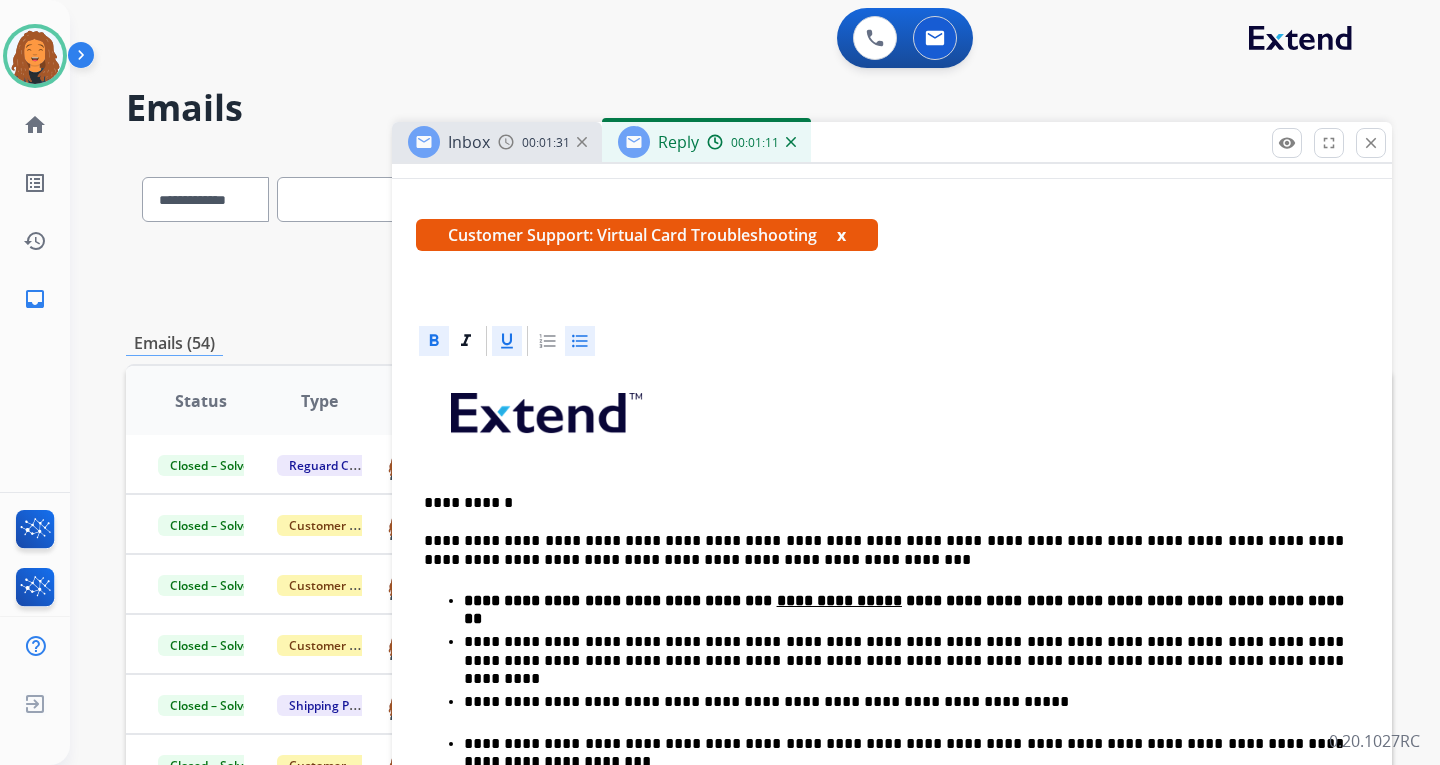 click at bounding box center (892, 420) 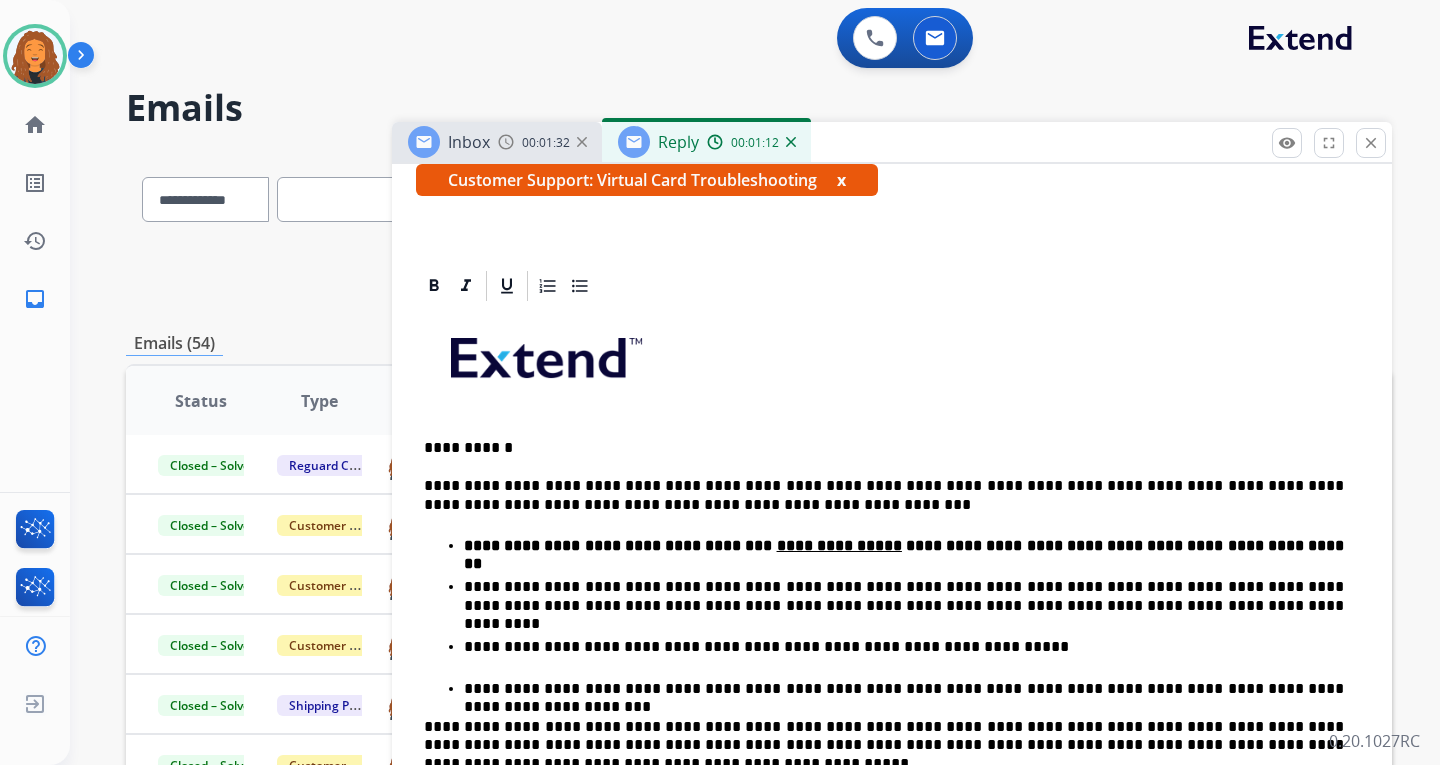 scroll, scrollTop: 400, scrollLeft: 0, axis: vertical 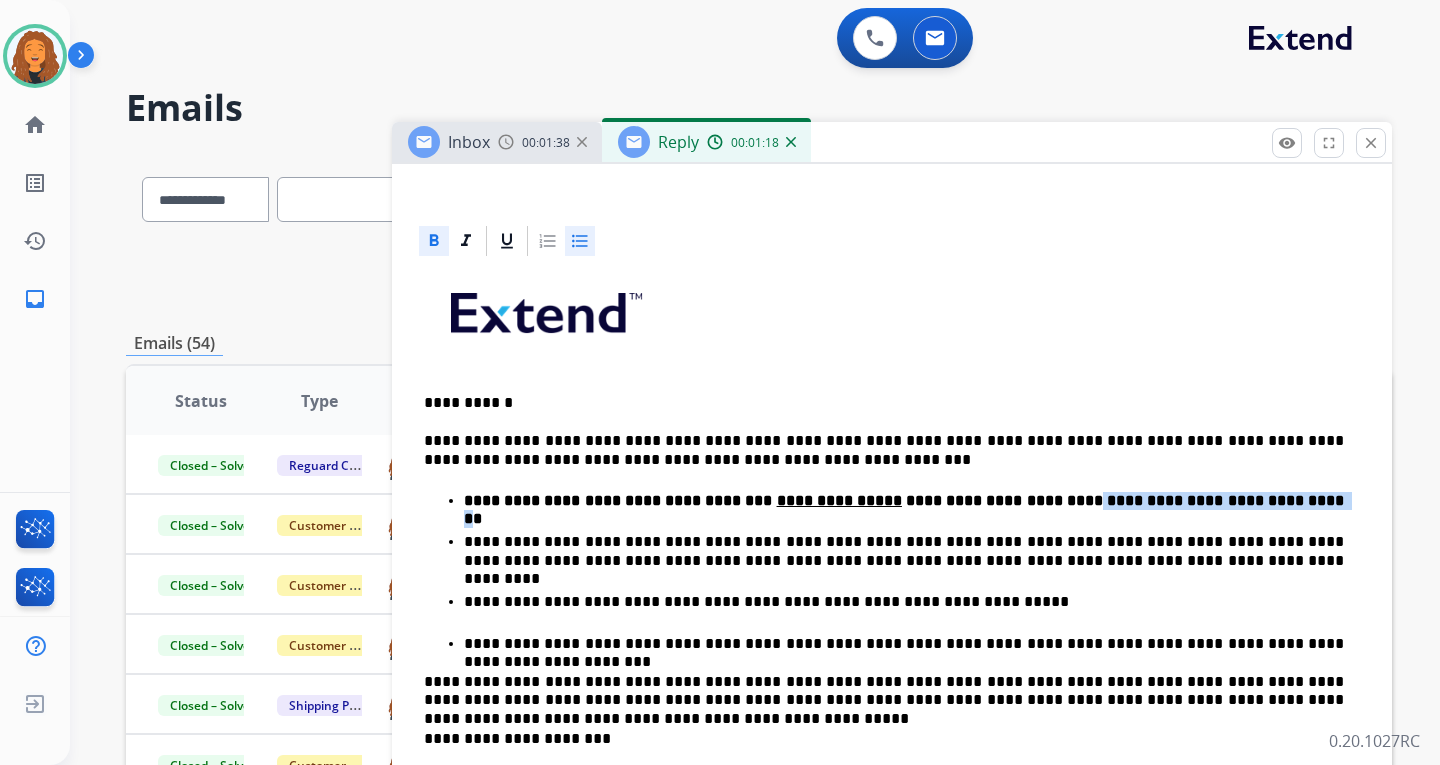 drag, startPoint x: 1006, startPoint y: 500, endPoint x: 1212, endPoint y: 503, distance: 206.02185 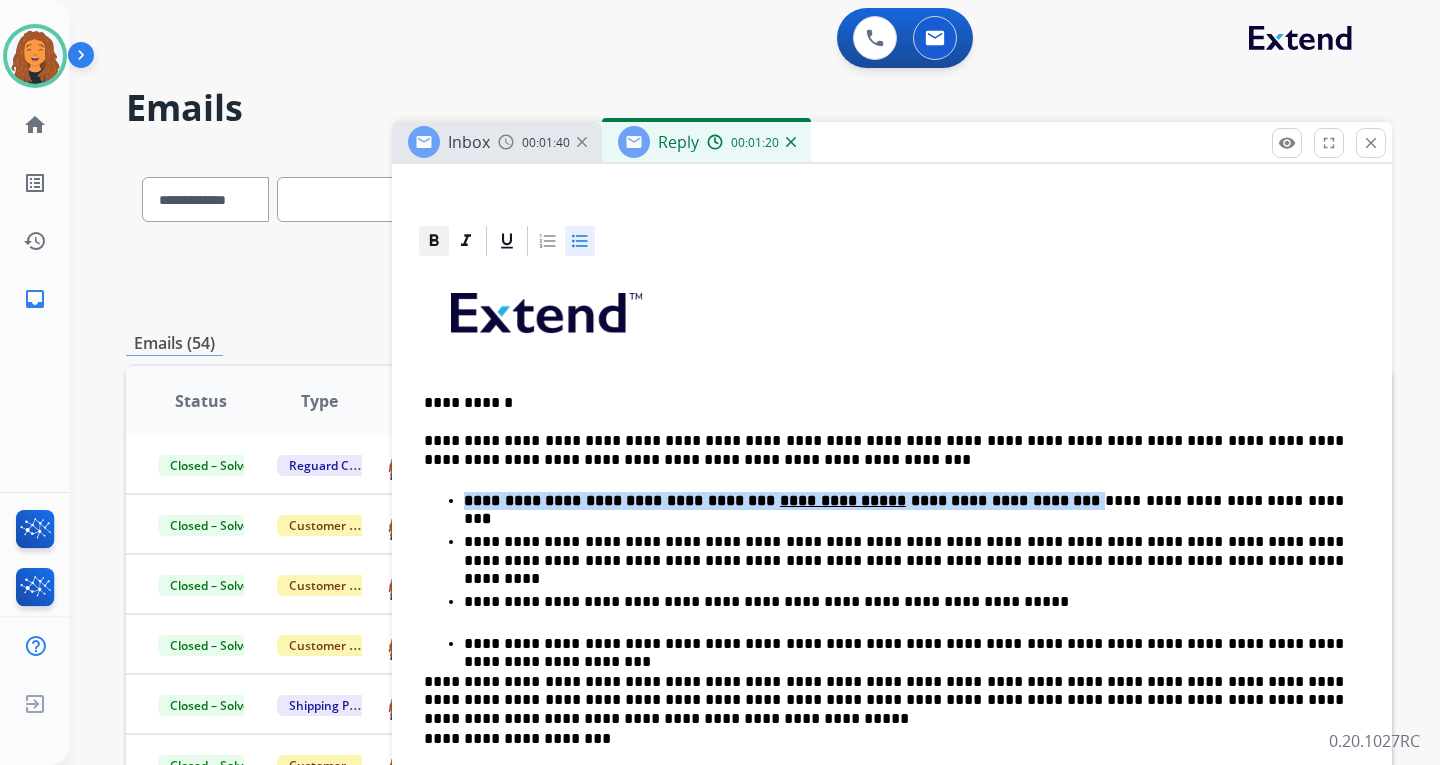 click 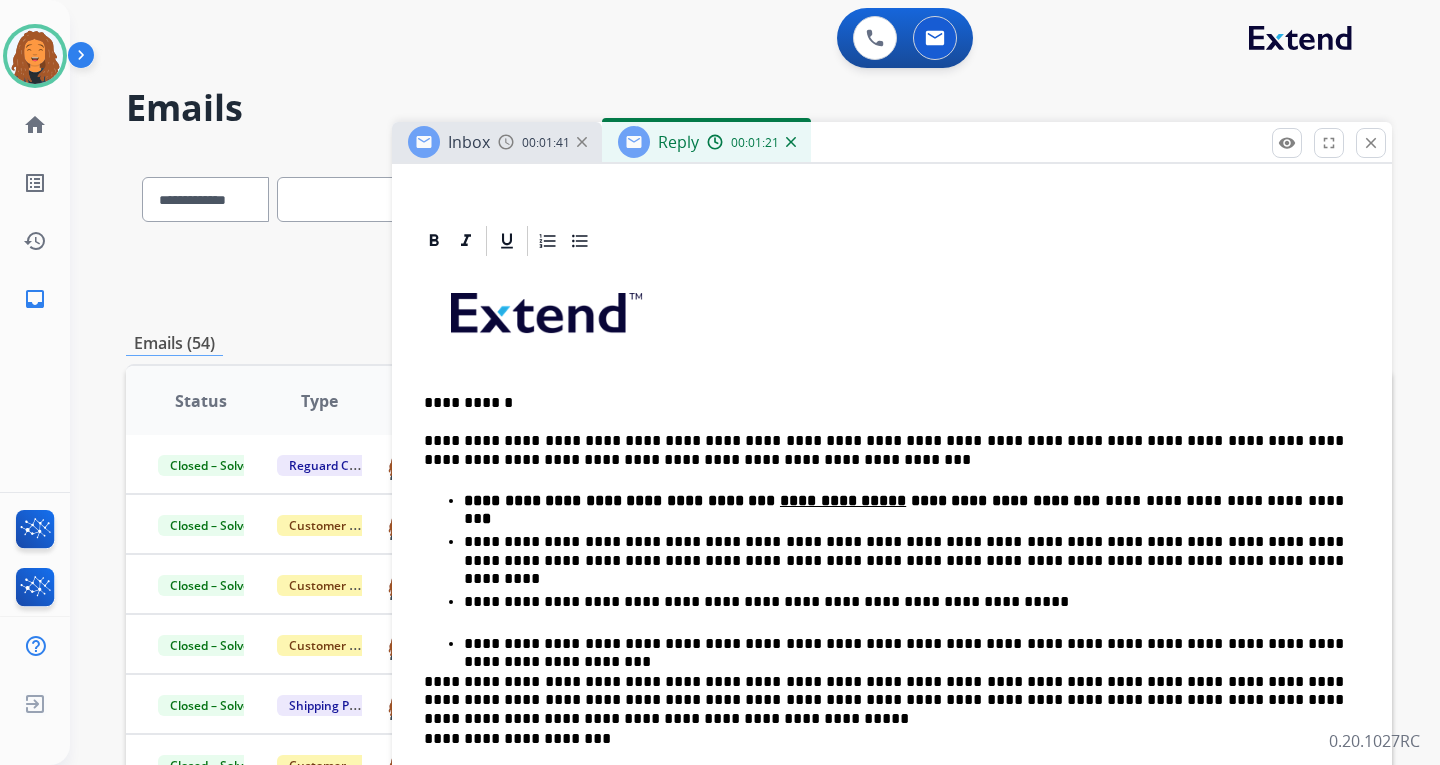 click at bounding box center (892, 320) 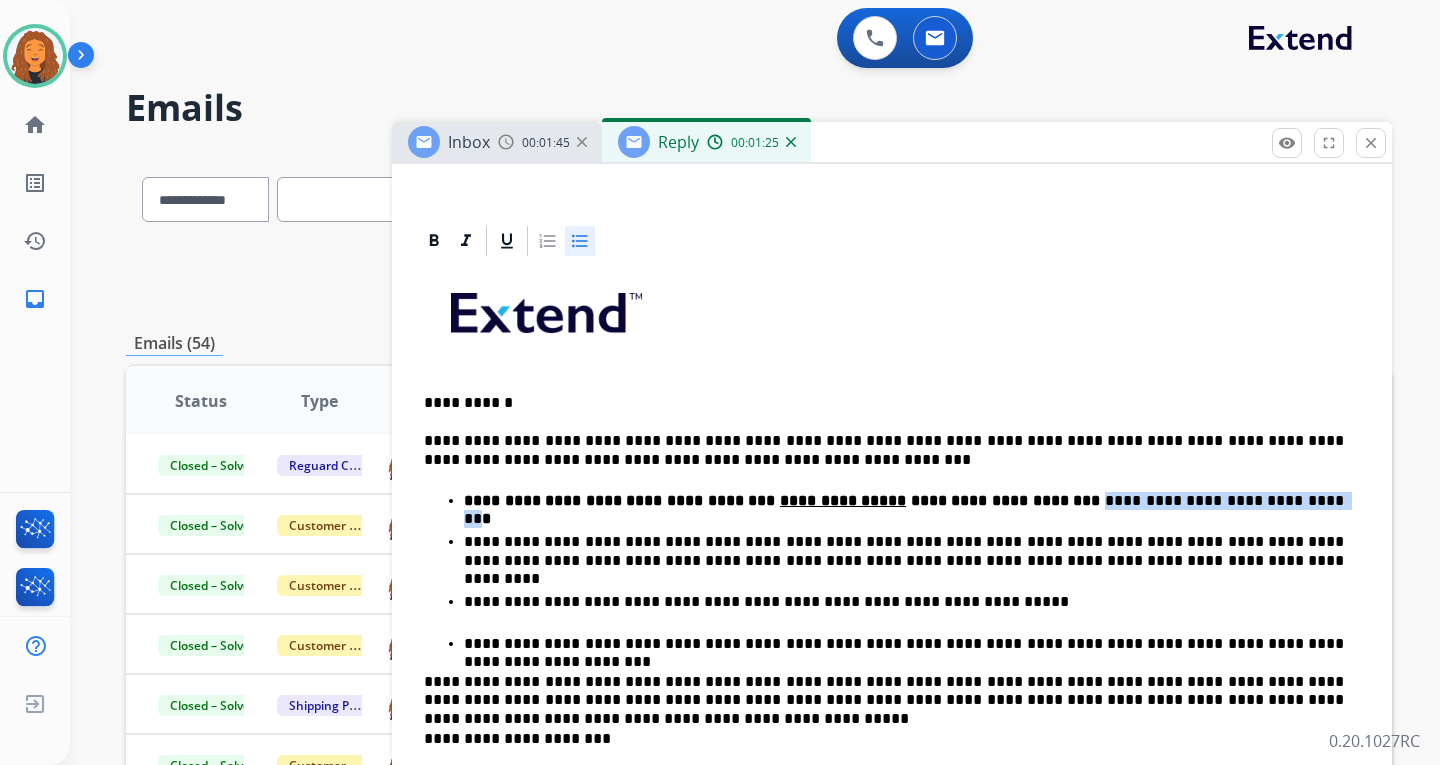 drag, startPoint x: 1004, startPoint y: 502, endPoint x: 1203, endPoint y: 500, distance: 199.01006 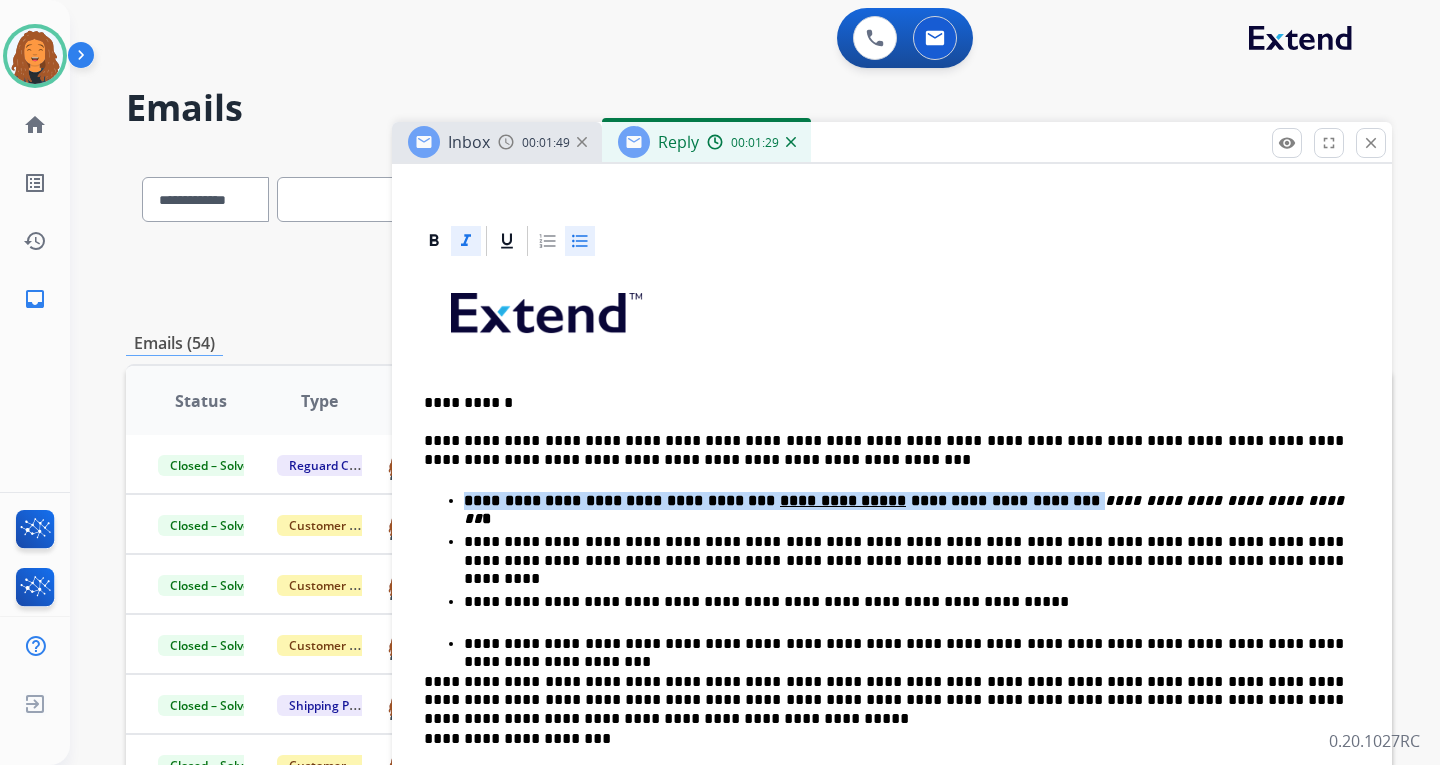 click 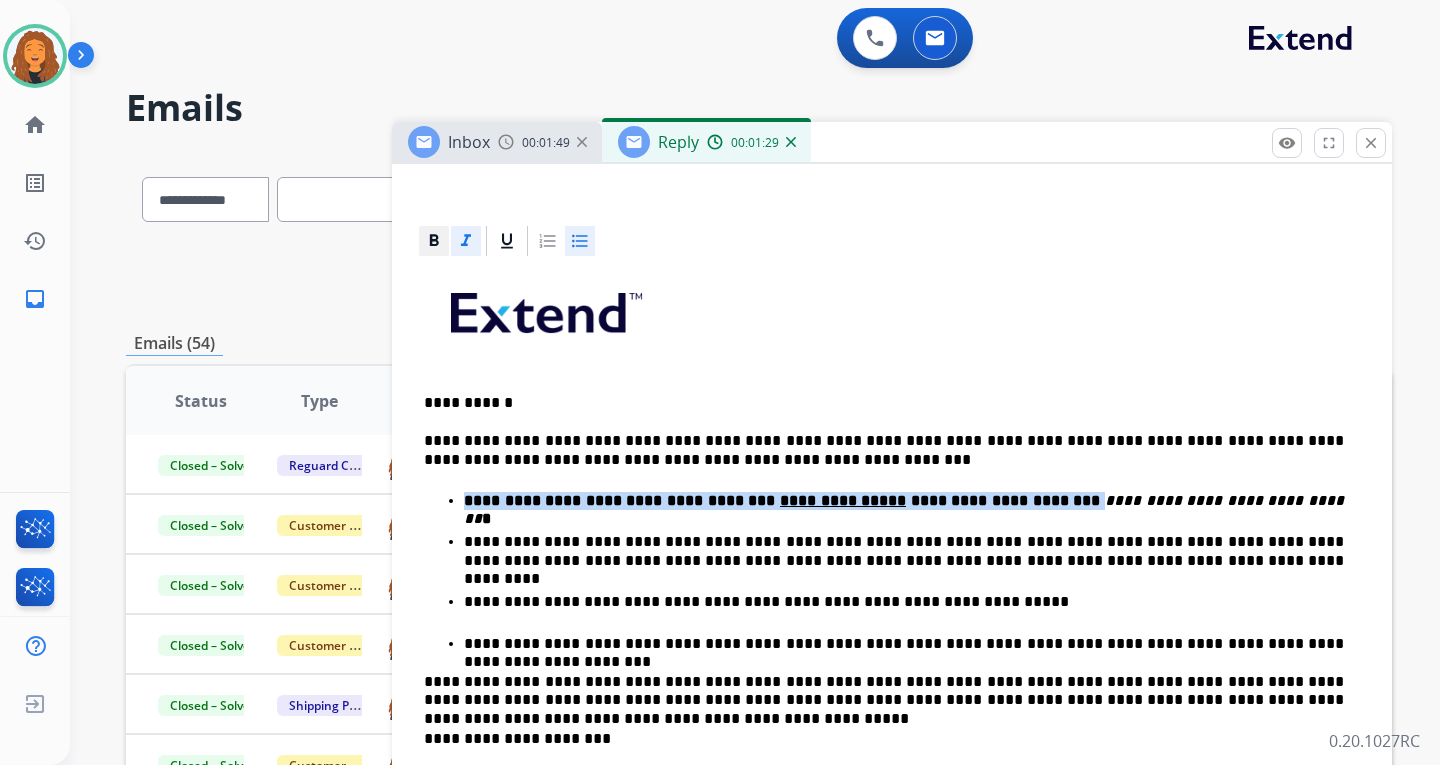 click 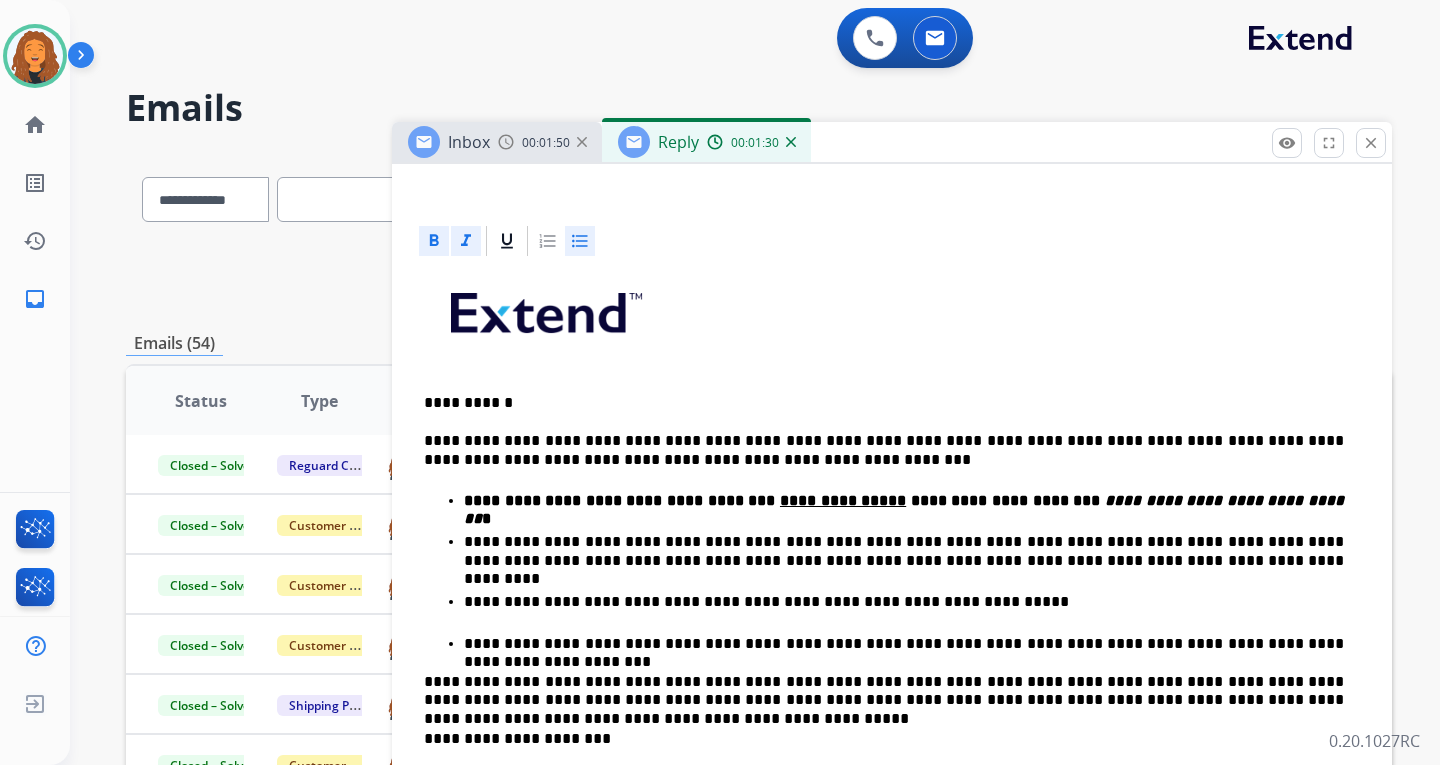 click at bounding box center (892, 320) 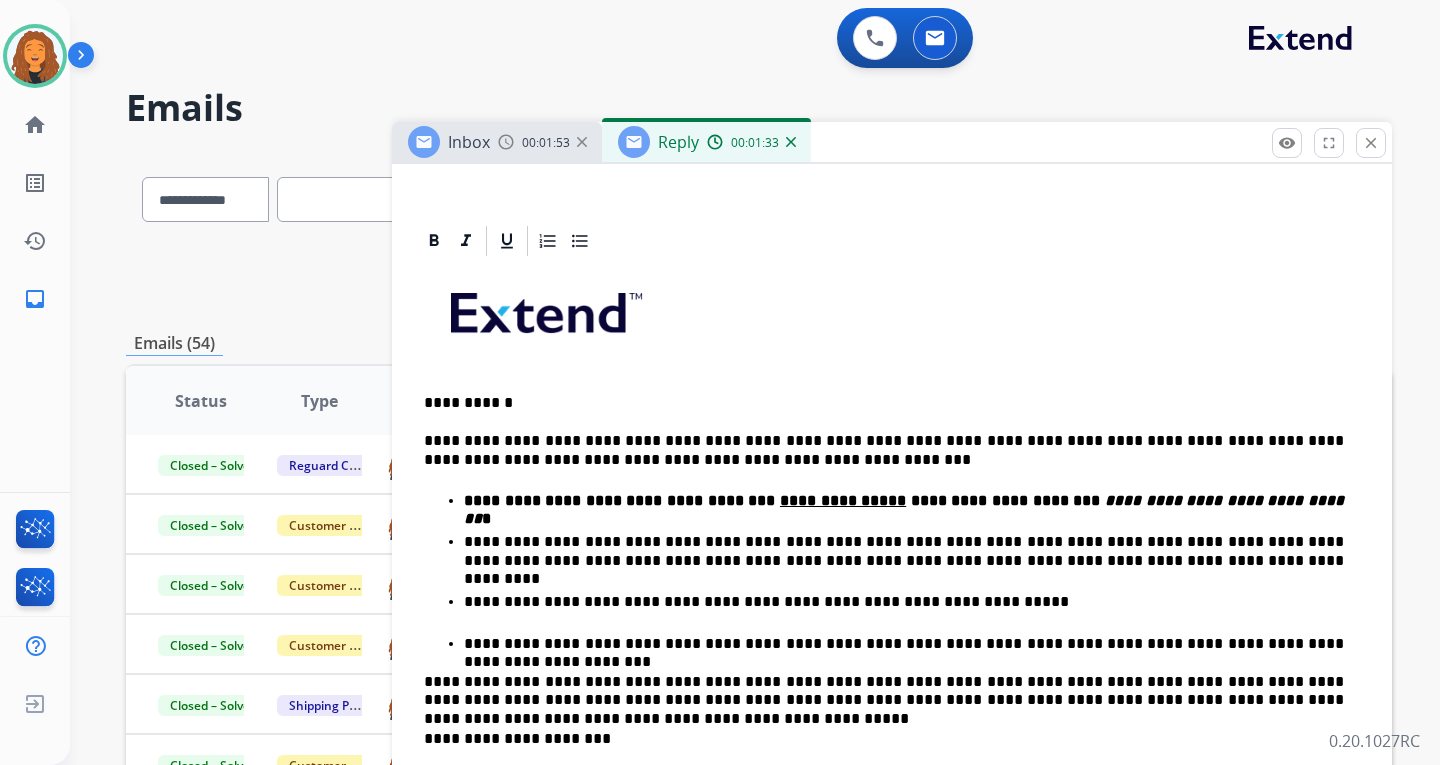 scroll, scrollTop: 500, scrollLeft: 0, axis: vertical 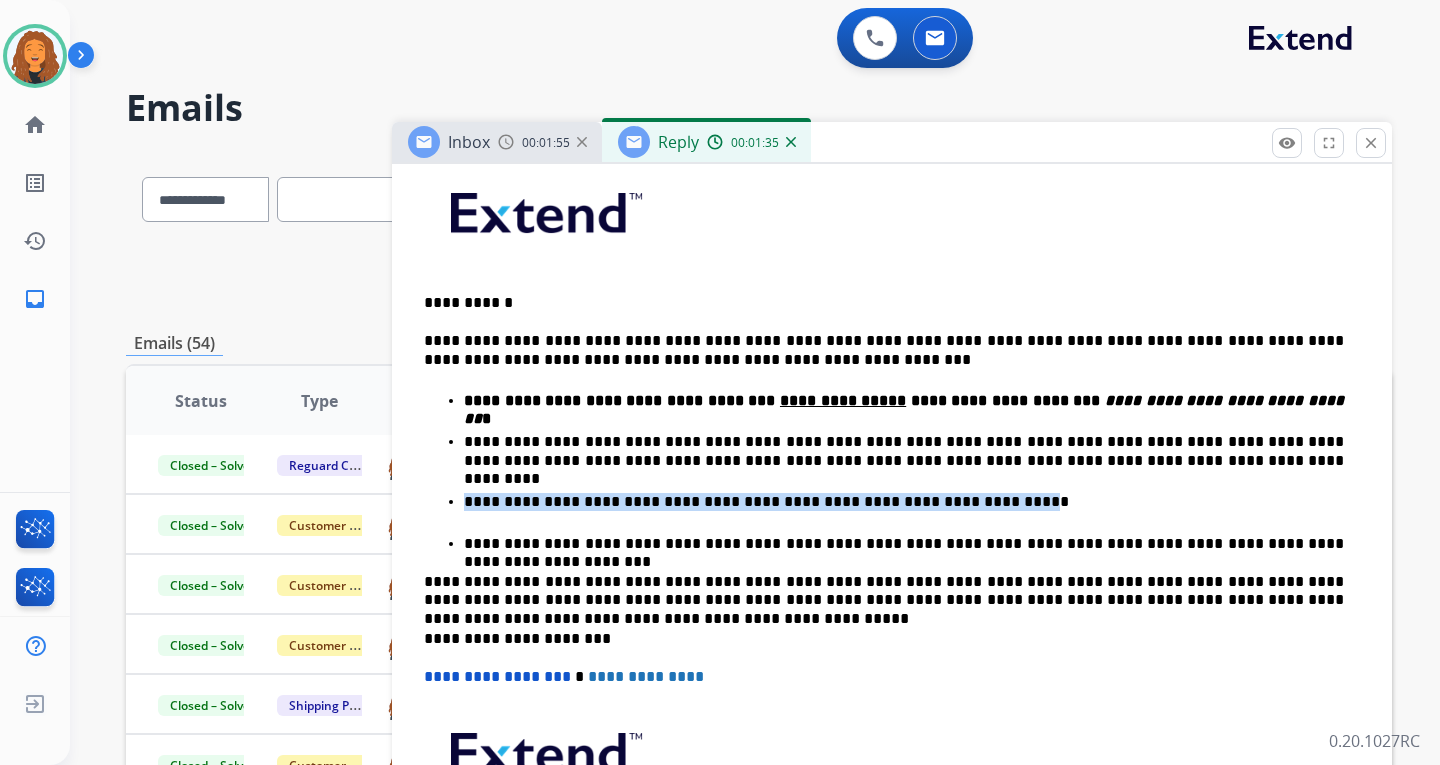 drag, startPoint x: 463, startPoint y: 502, endPoint x: 948, endPoint y: 499, distance: 485.00928 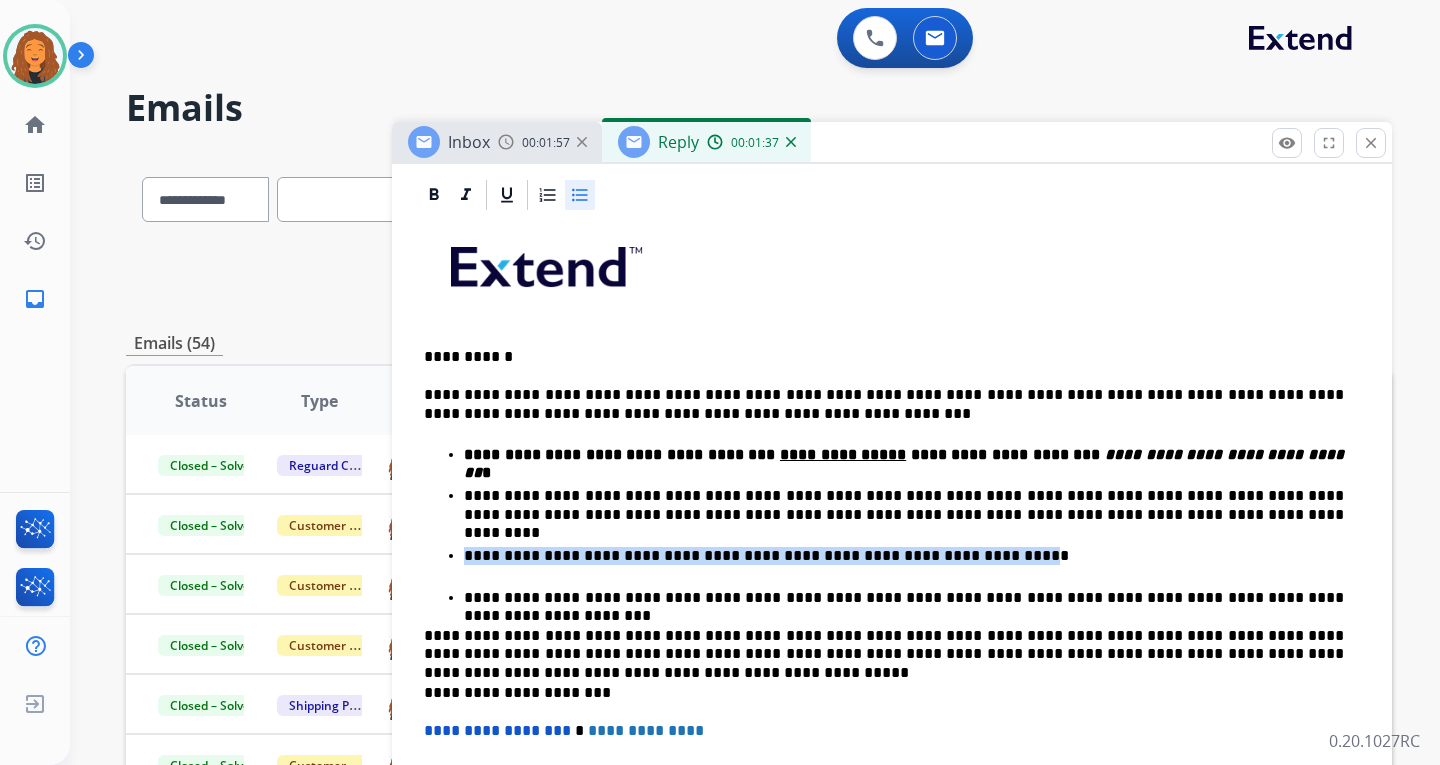 scroll, scrollTop: 400, scrollLeft: 0, axis: vertical 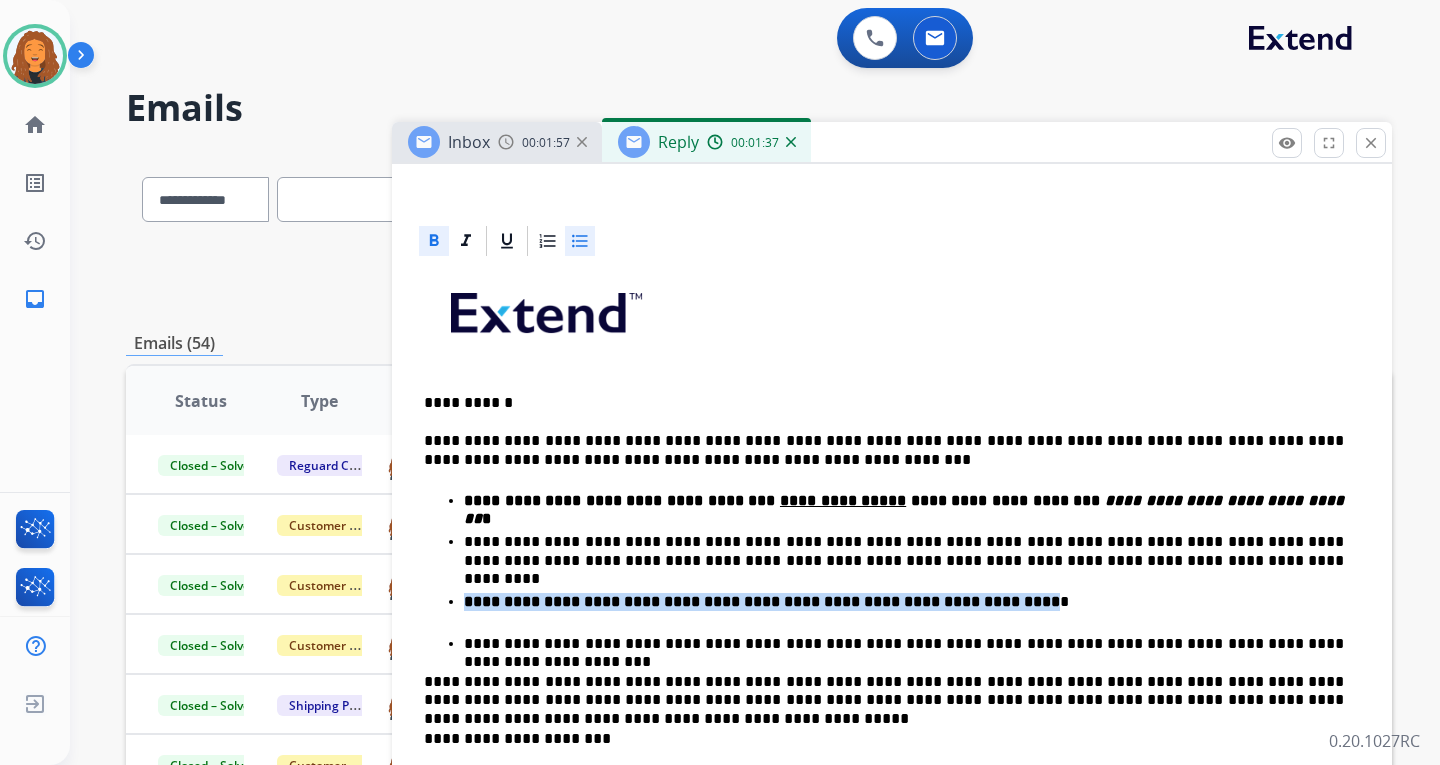 click 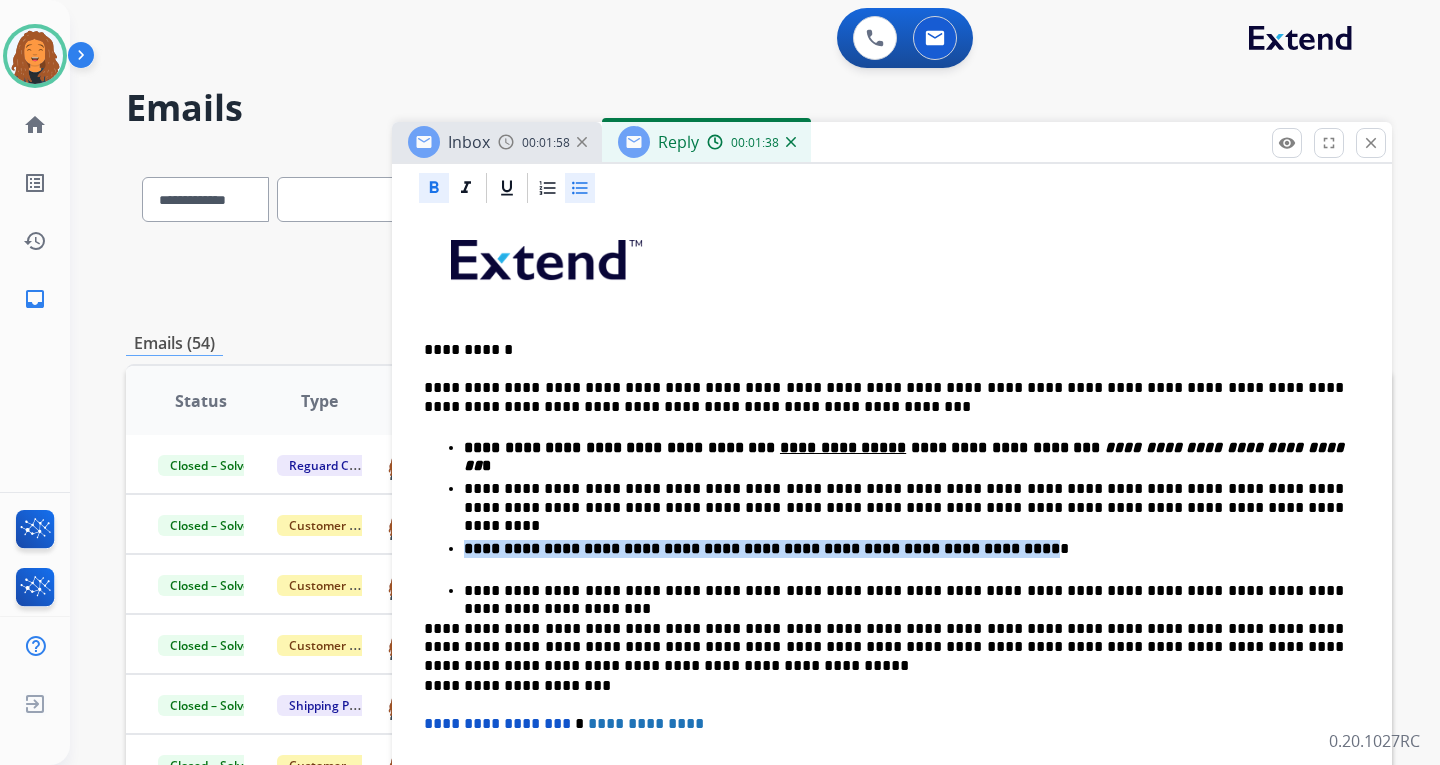 scroll, scrollTop: 500, scrollLeft: 0, axis: vertical 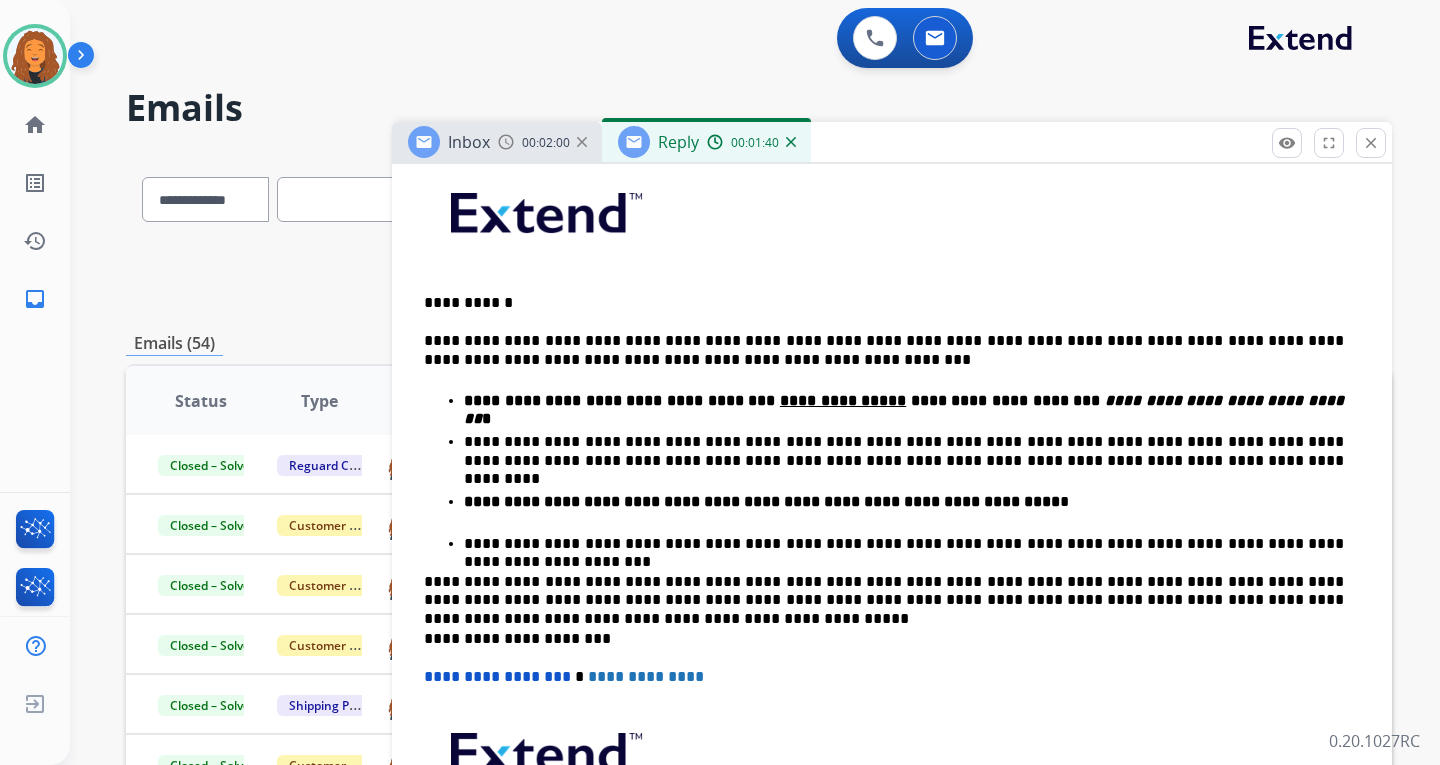 click on "**********" at bounding box center [912, 500] 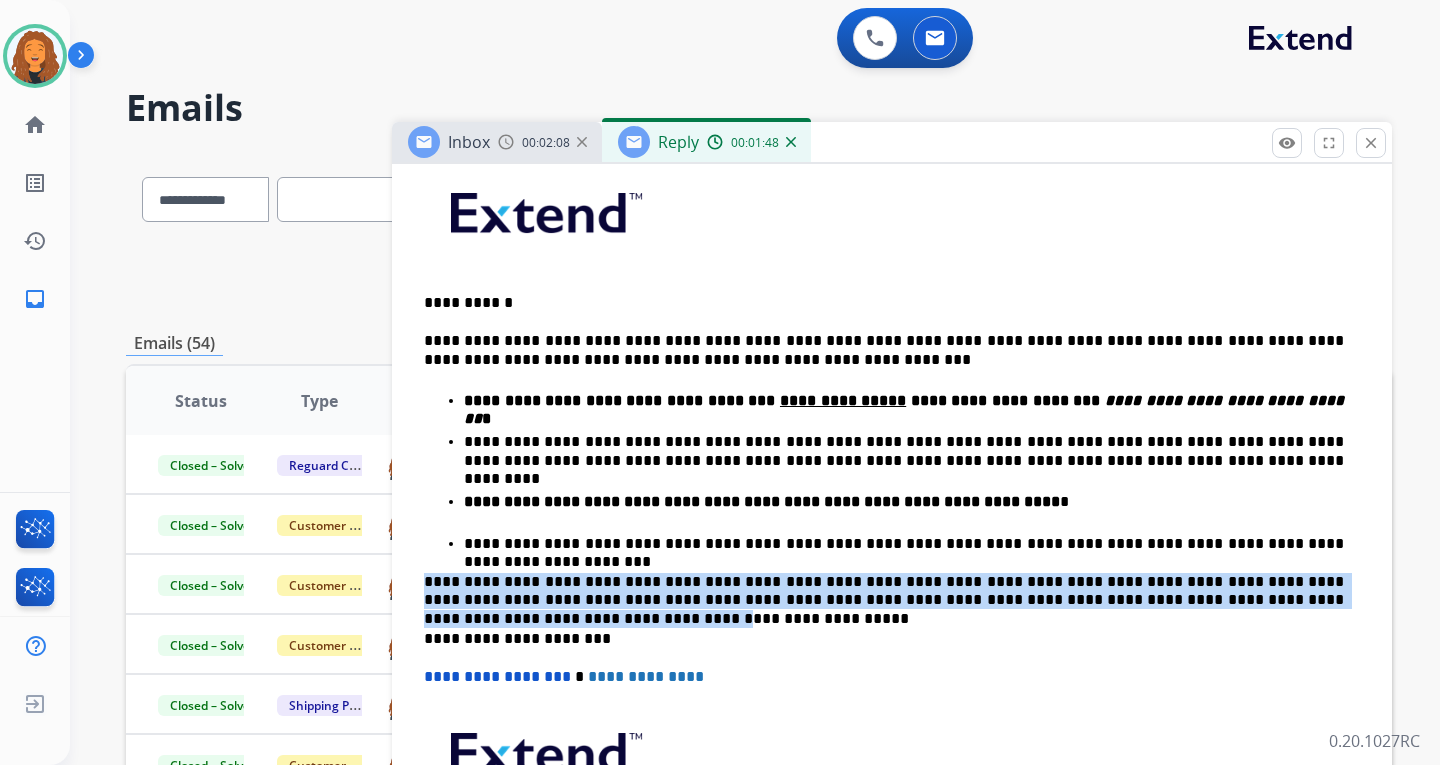 drag, startPoint x: 422, startPoint y: 577, endPoint x: 1214, endPoint y: 598, distance: 792.2784 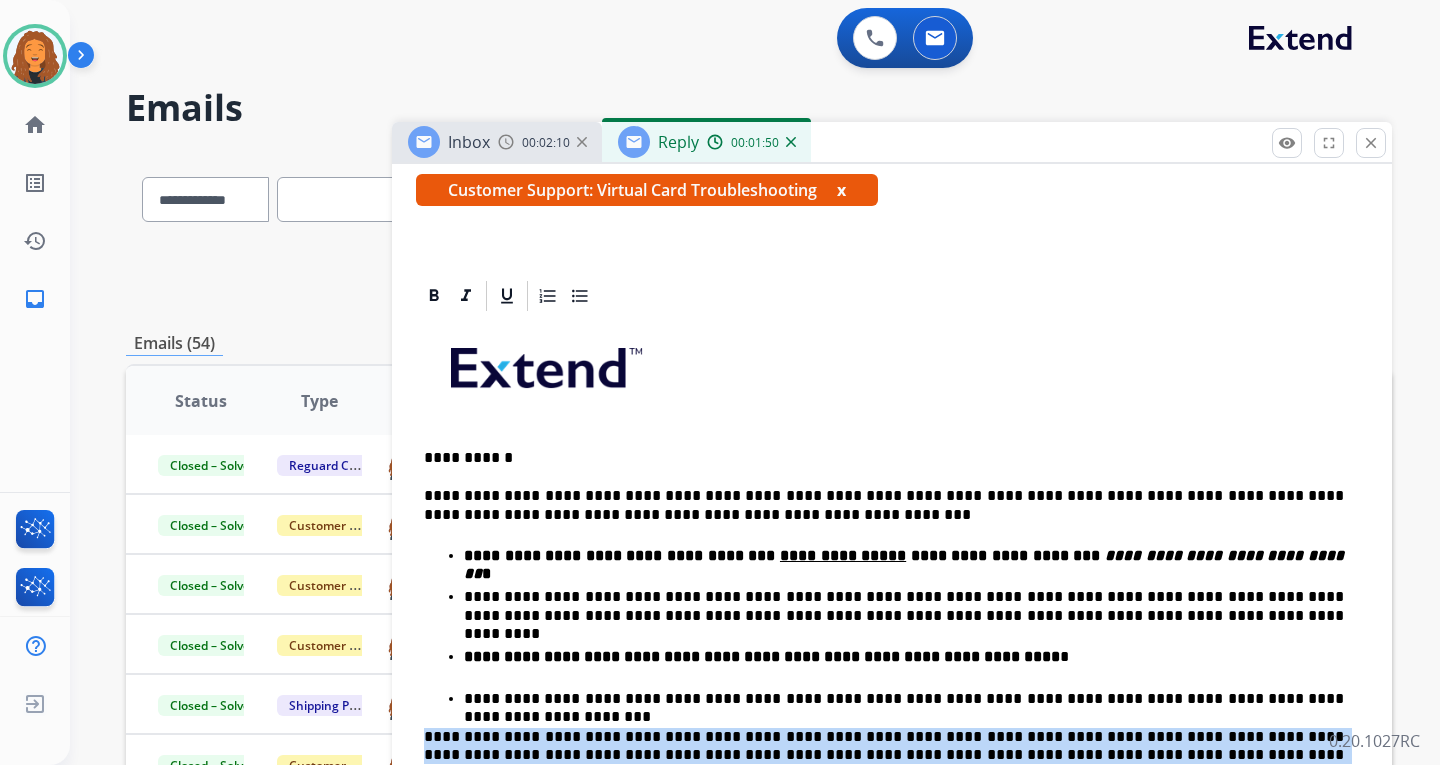 scroll, scrollTop: 300, scrollLeft: 0, axis: vertical 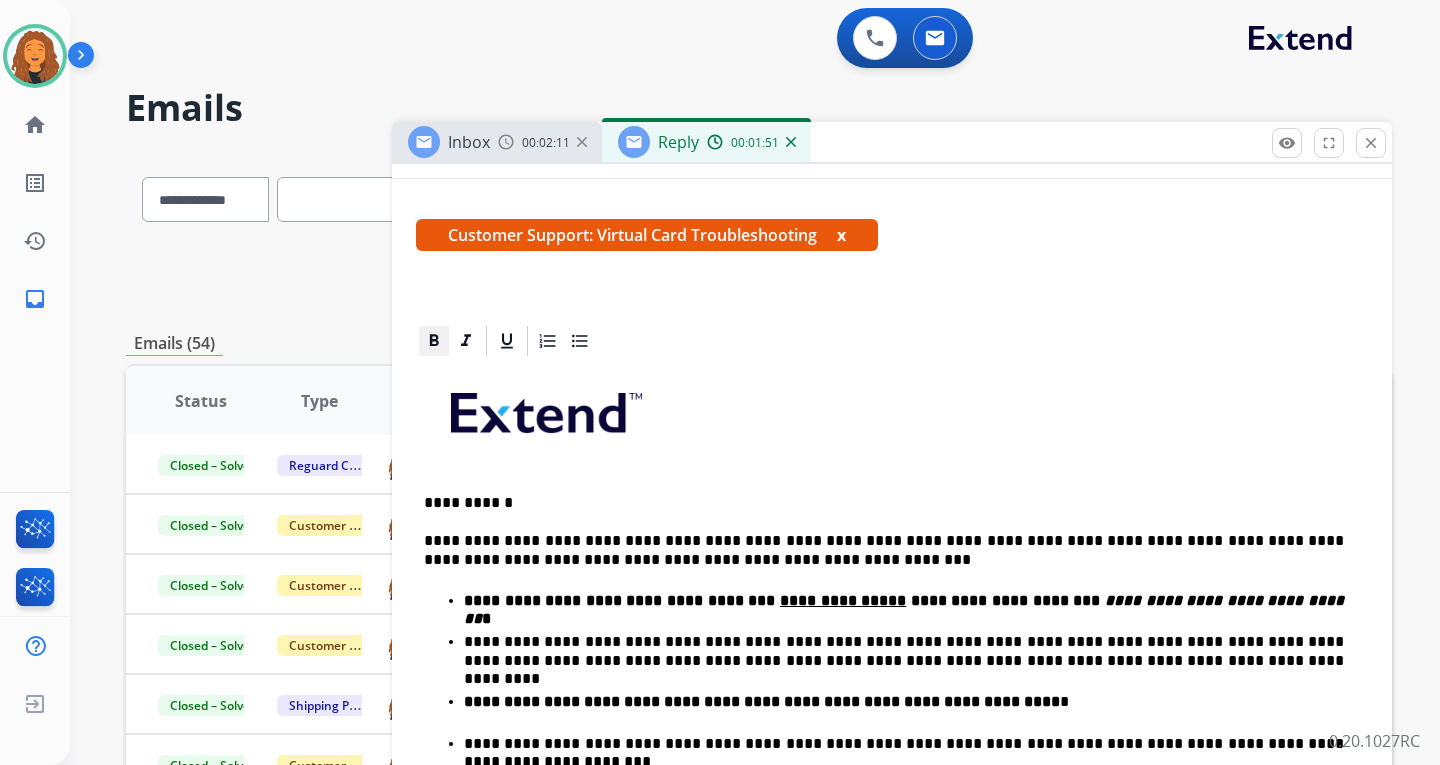 click on "**********" at bounding box center (892, 710) 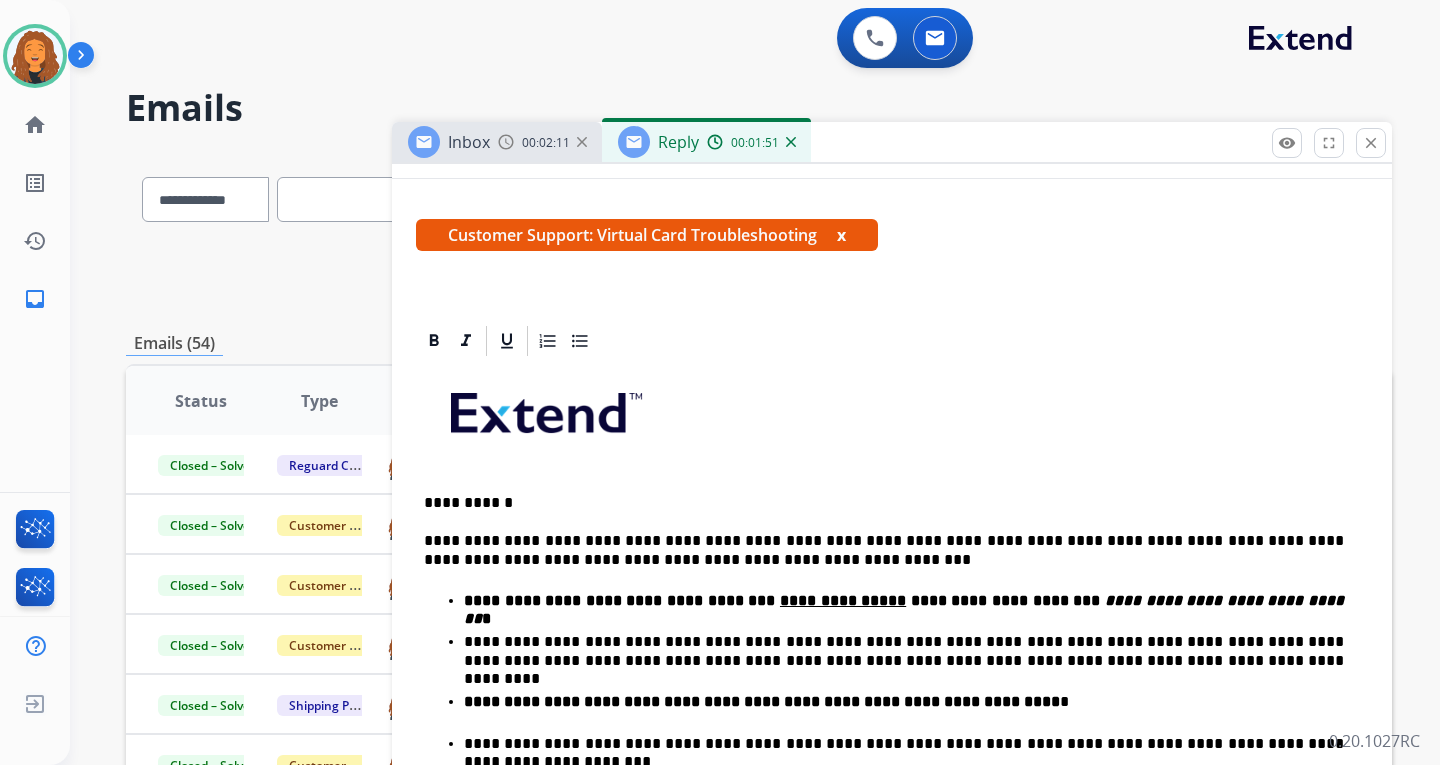 scroll, scrollTop: 47, scrollLeft: 0, axis: vertical 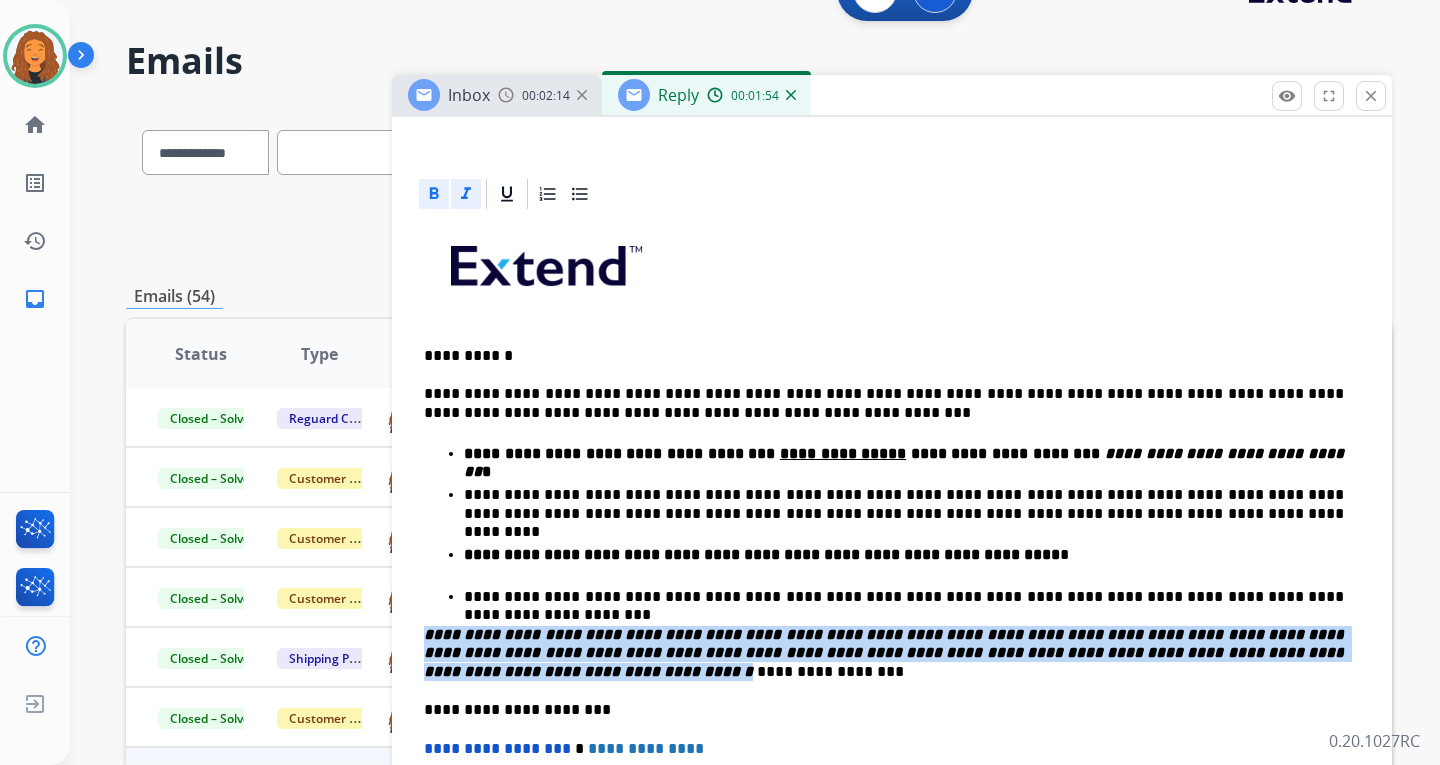 click 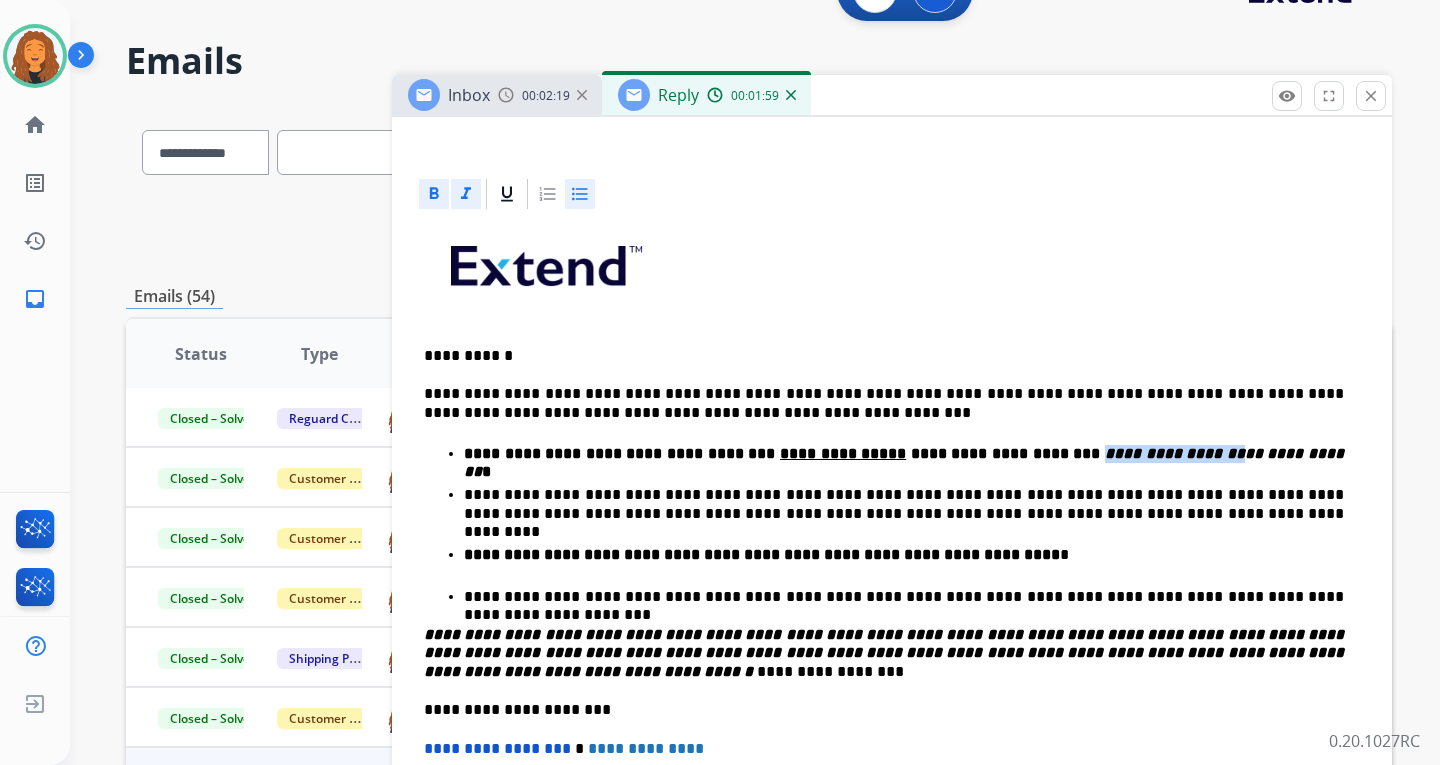drag, startPoint x: 1100, startPoint y: 452, endPoint x: 1003, endPoint y: 449, distance: 97.04638 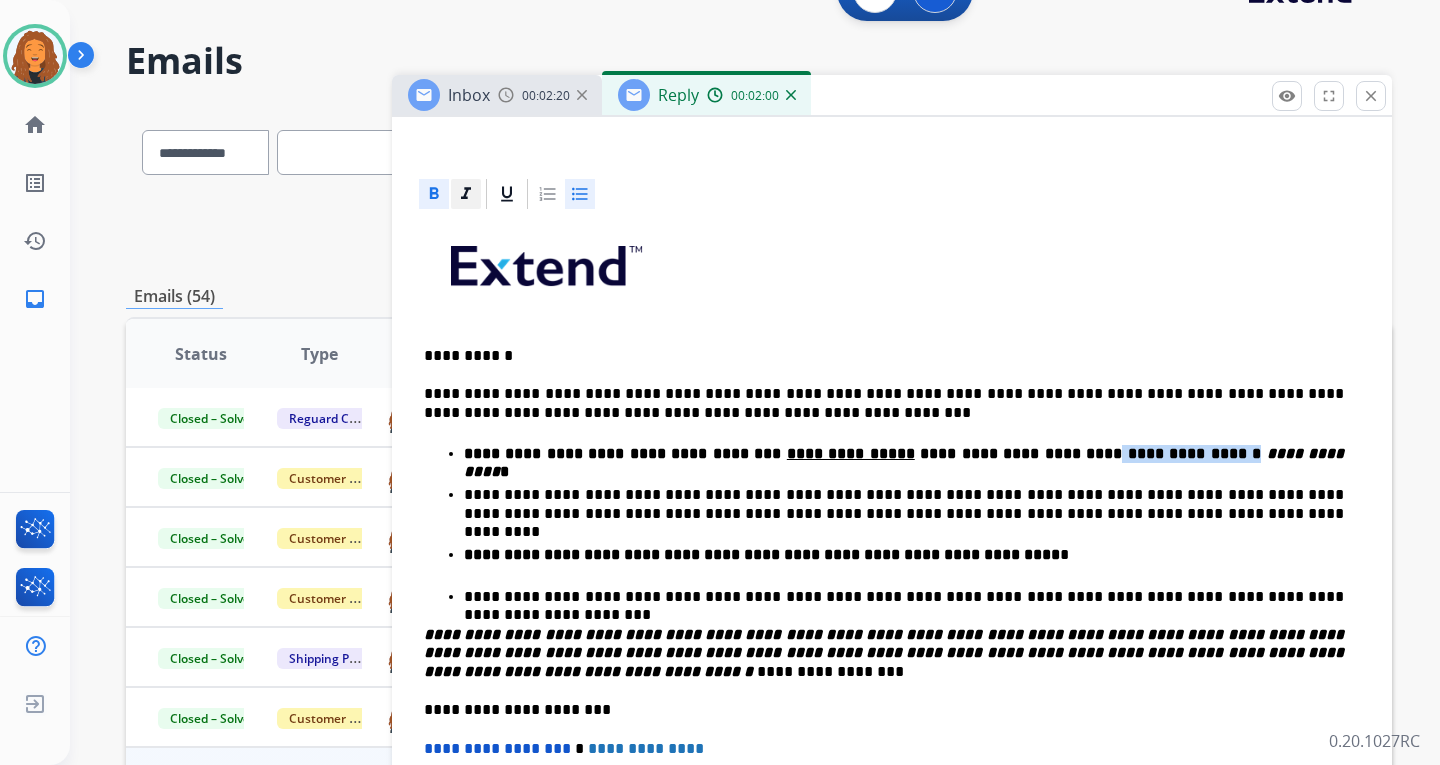 click 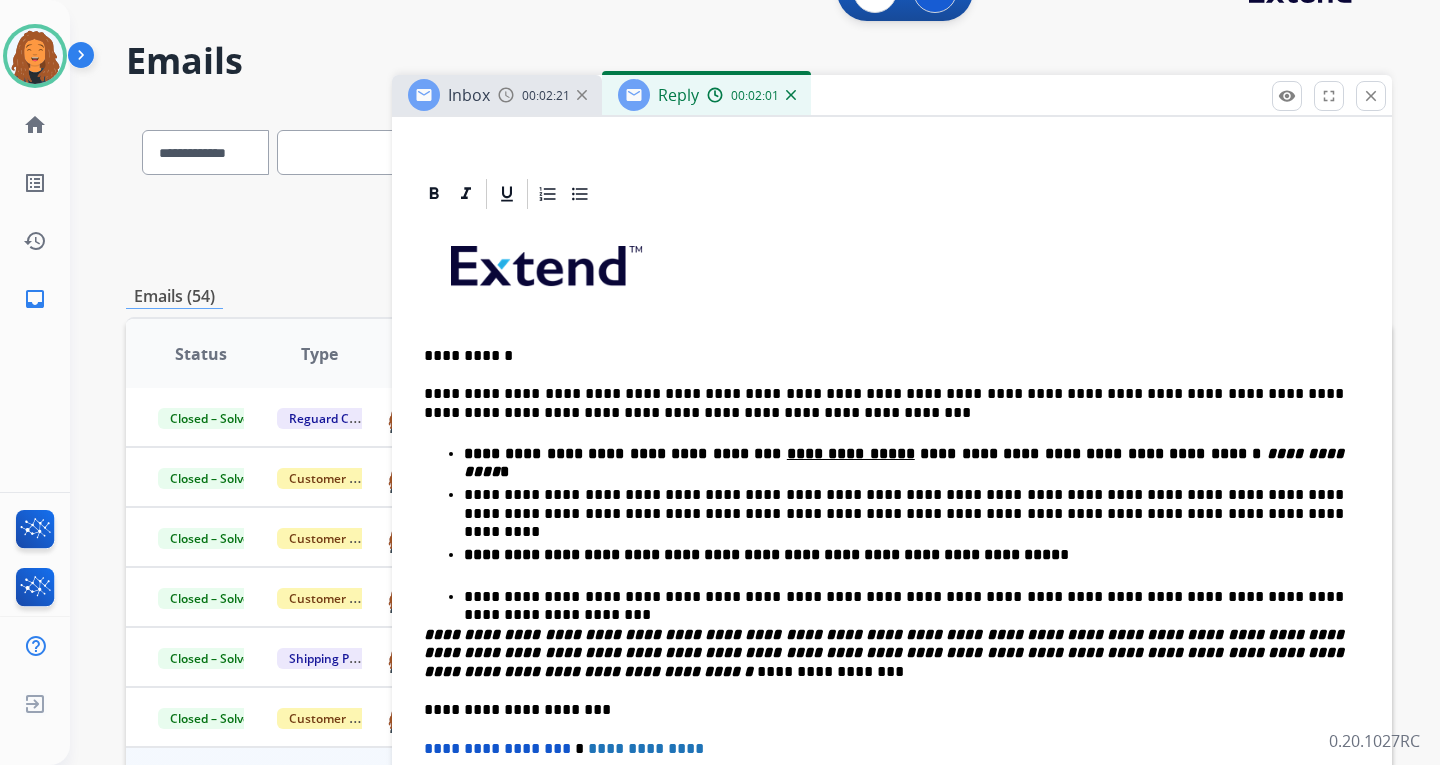 click at bounding box center (892, 273) 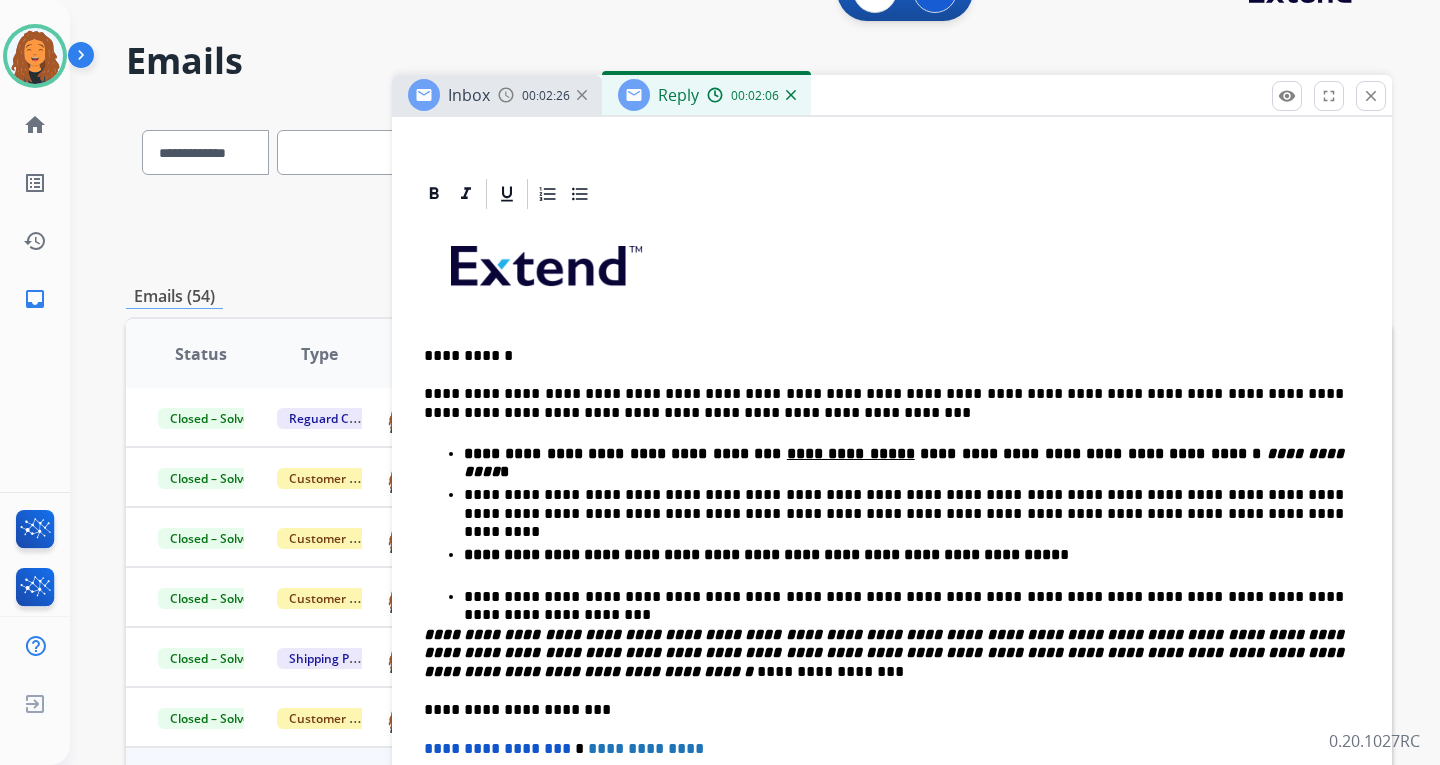 scroll, scrollTop: 0, scrollLeft: 0, axis: both 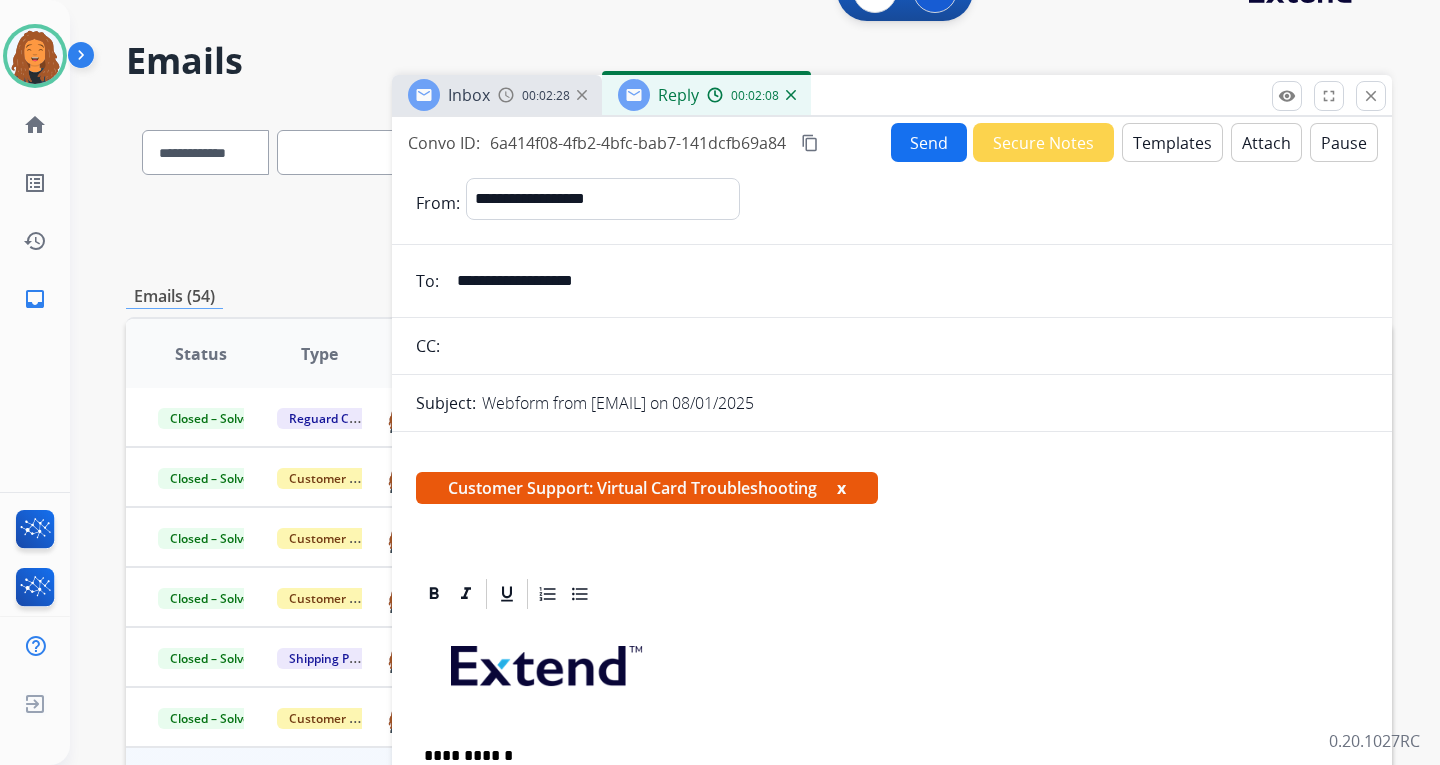 click on "Send" at bounding box center [929, 142] 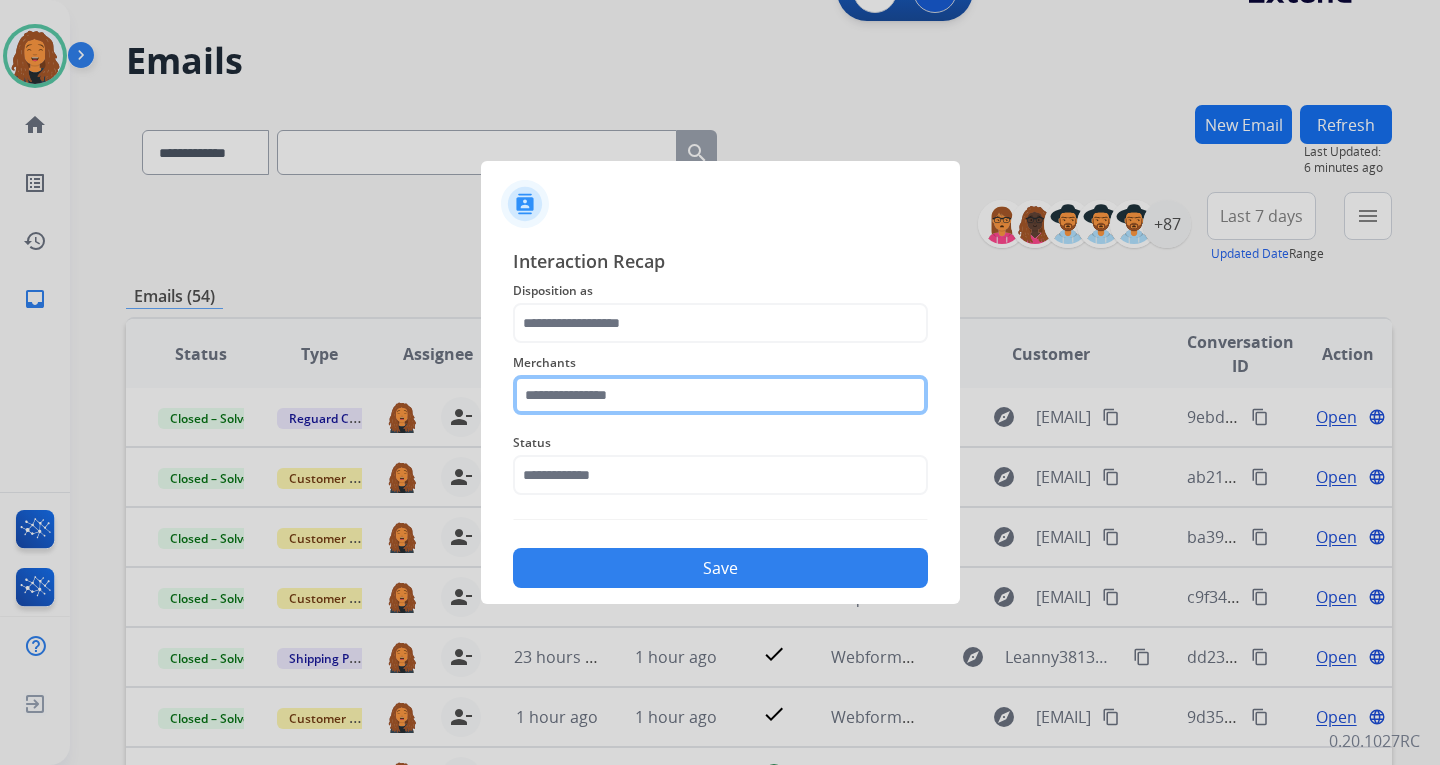 click 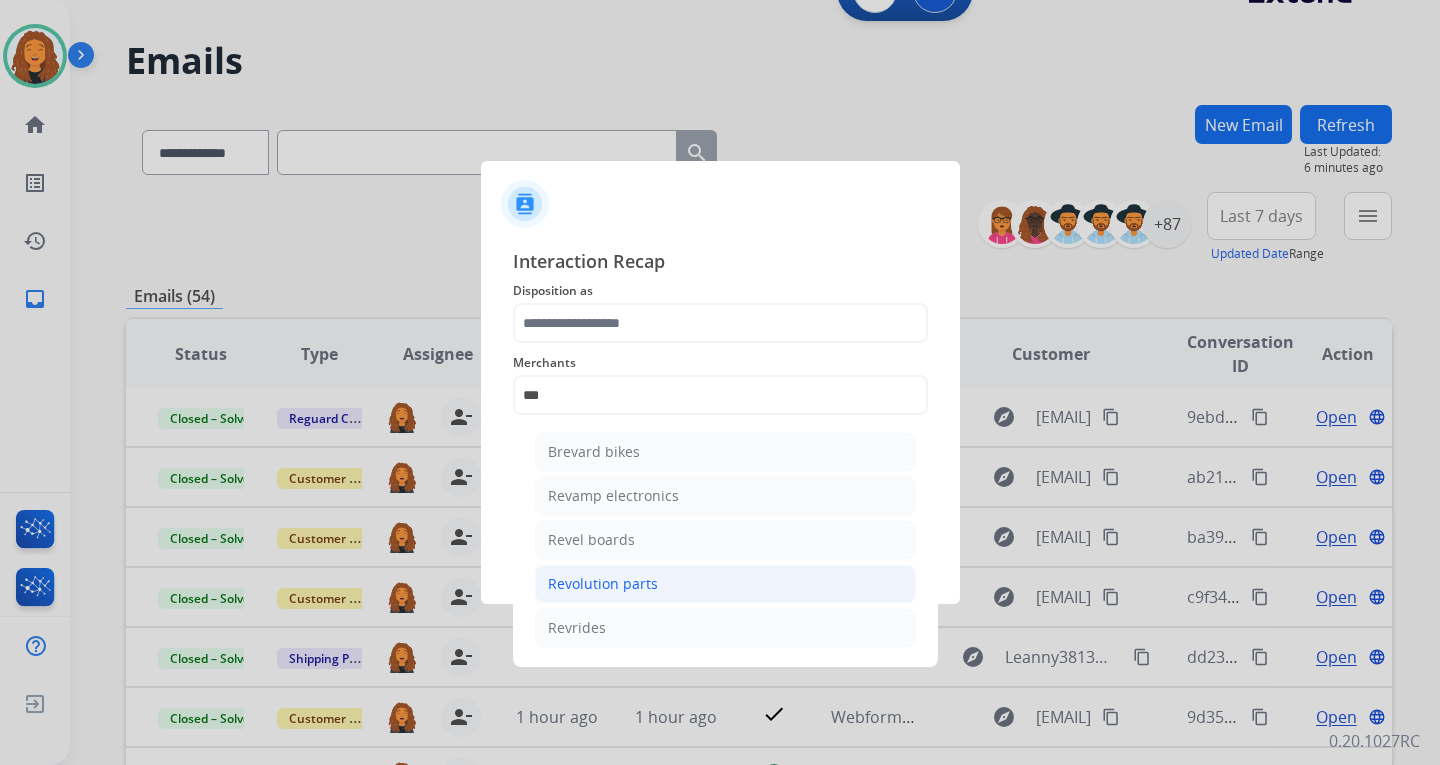 drag, startPoint x: 594, startPoint y: 589, endPoint x: 592, endPoint y: 571, distance: 18.110771 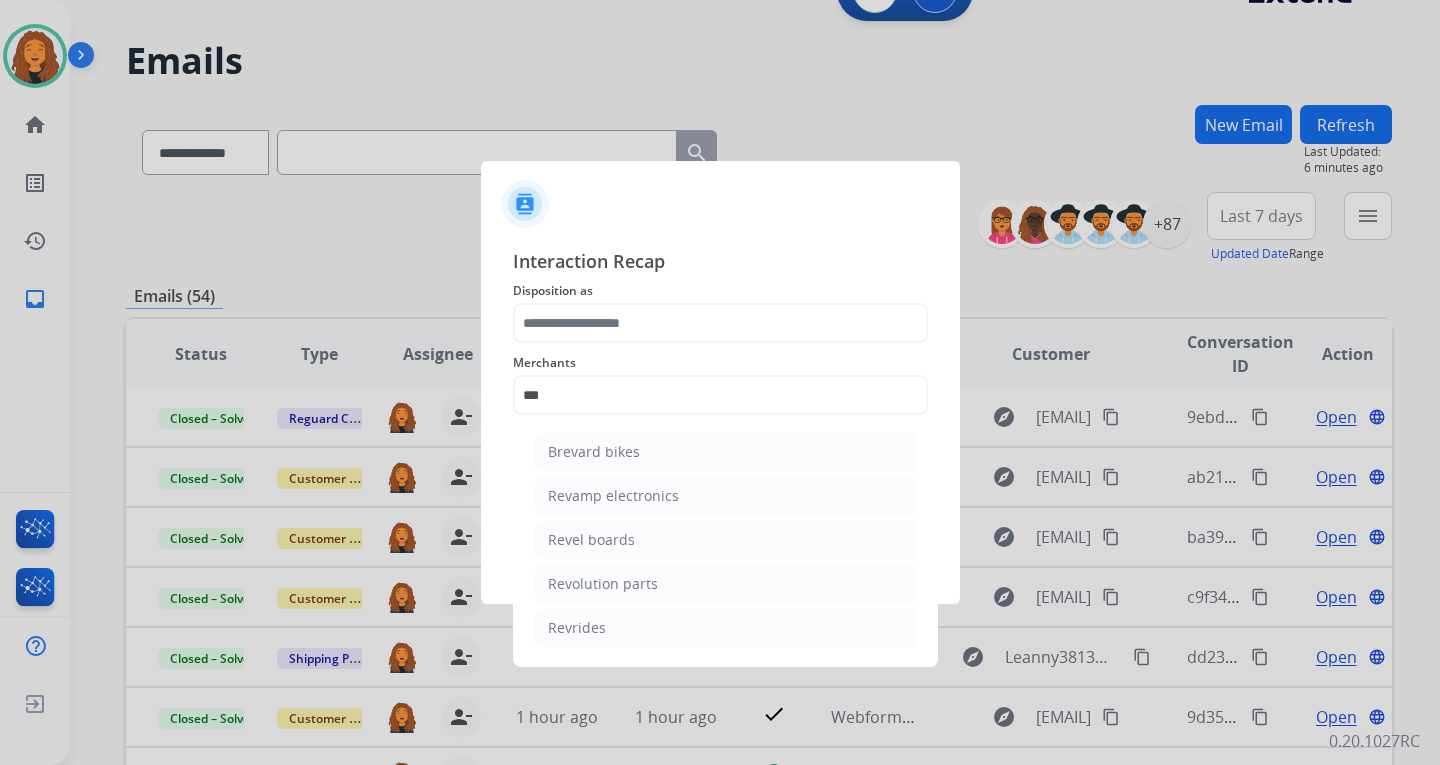 click on "Revolution parts" 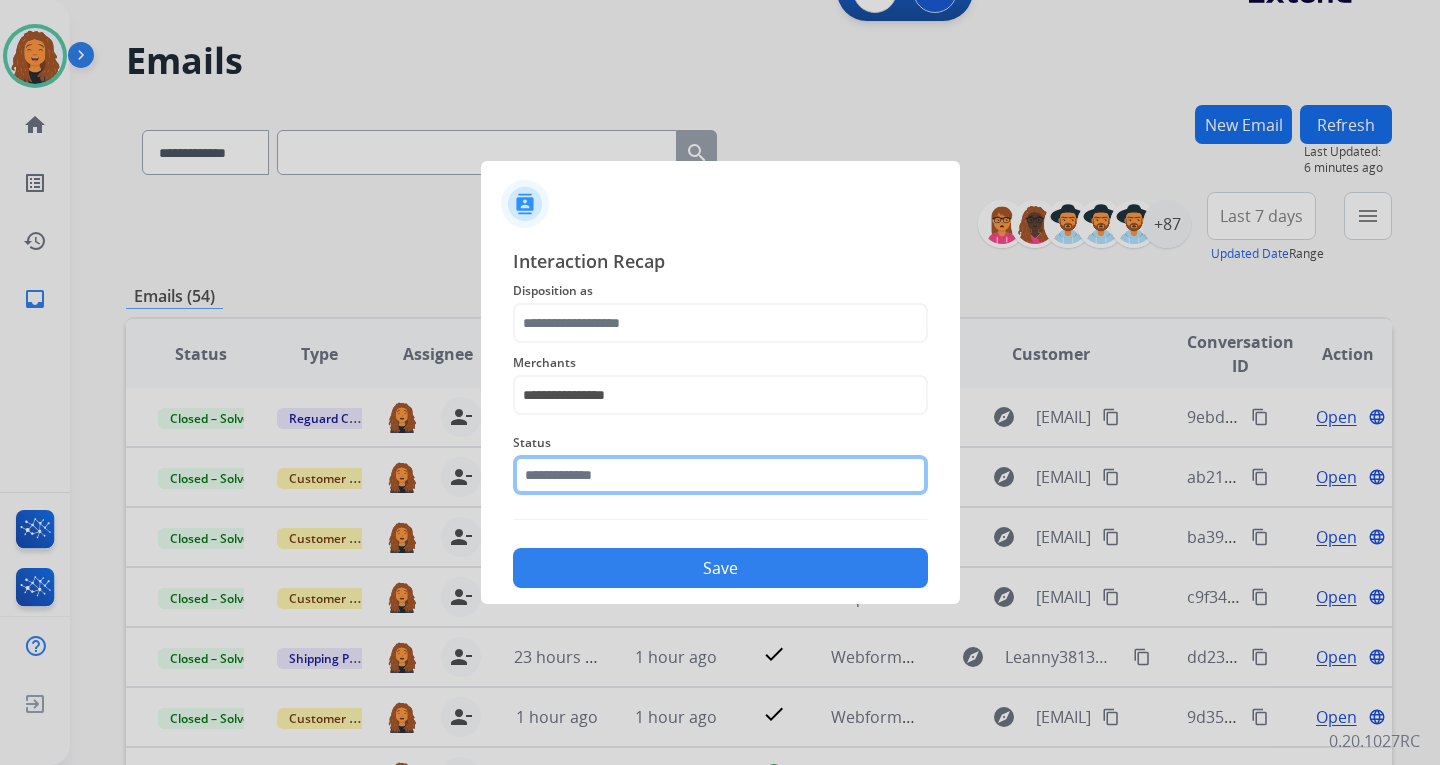 click on "Status" 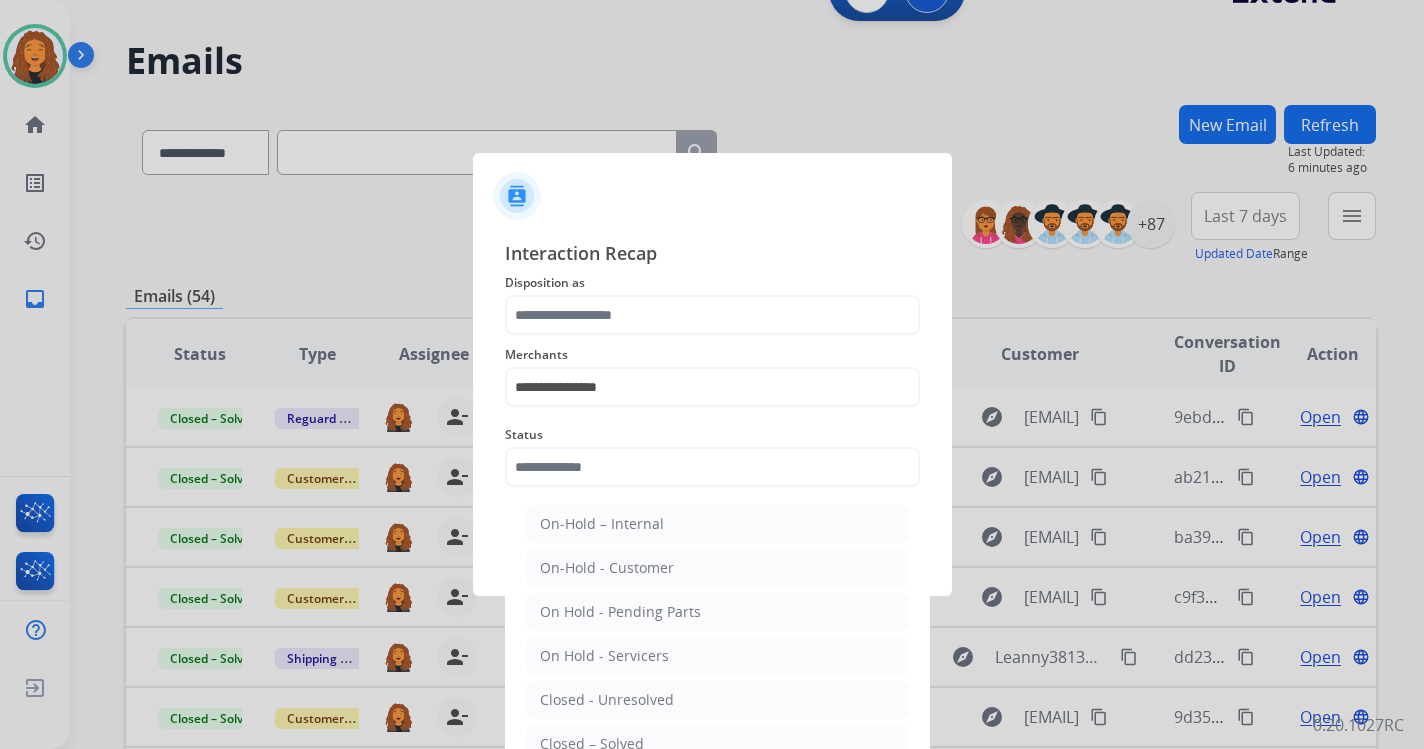 drag, startPoint x: 572, startPoint y: 736, endPoint x: 590, endPoint y: 580, distance: 157.03503 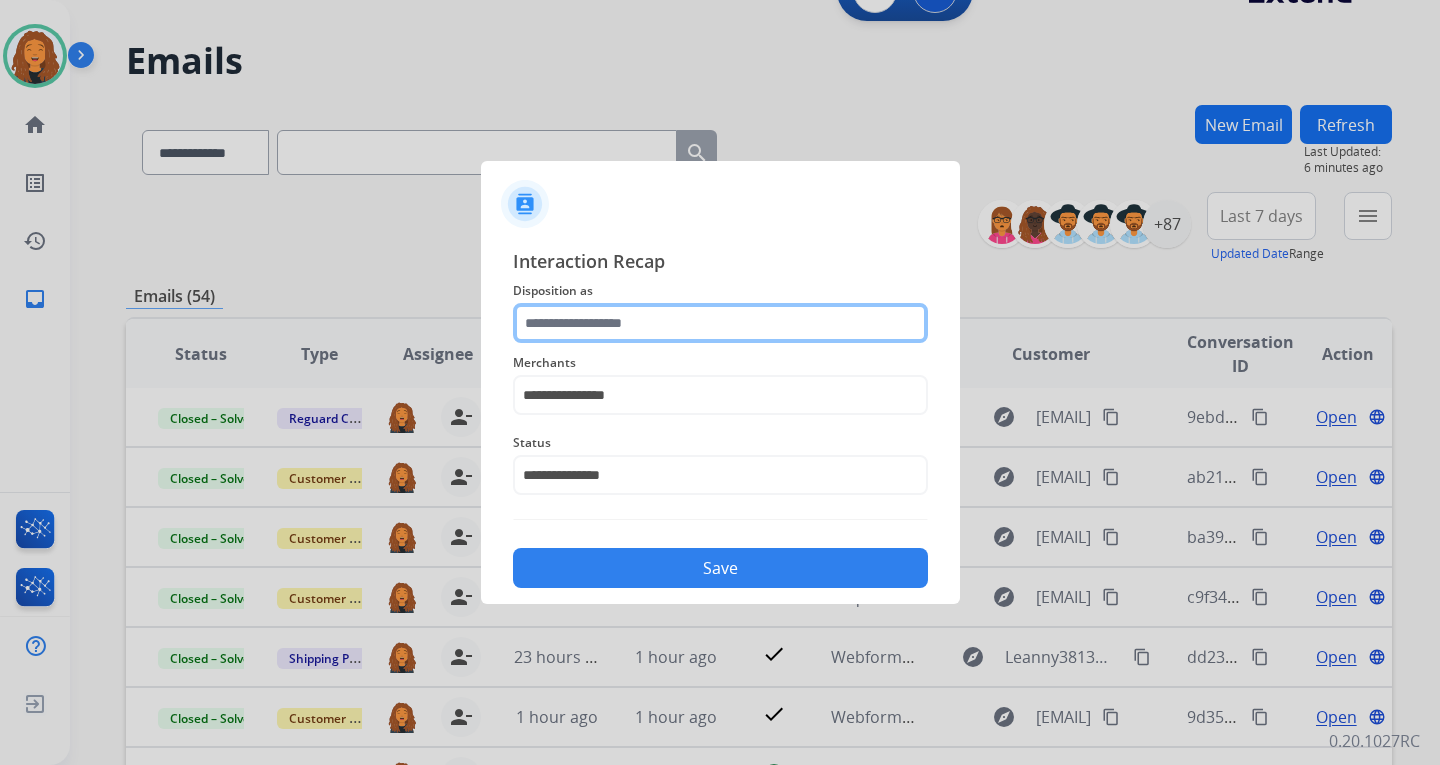 drag, startPoint x: 625, startPoint y: 310, endPoint x: 619, endPoint y: 341, distance: 31.575306 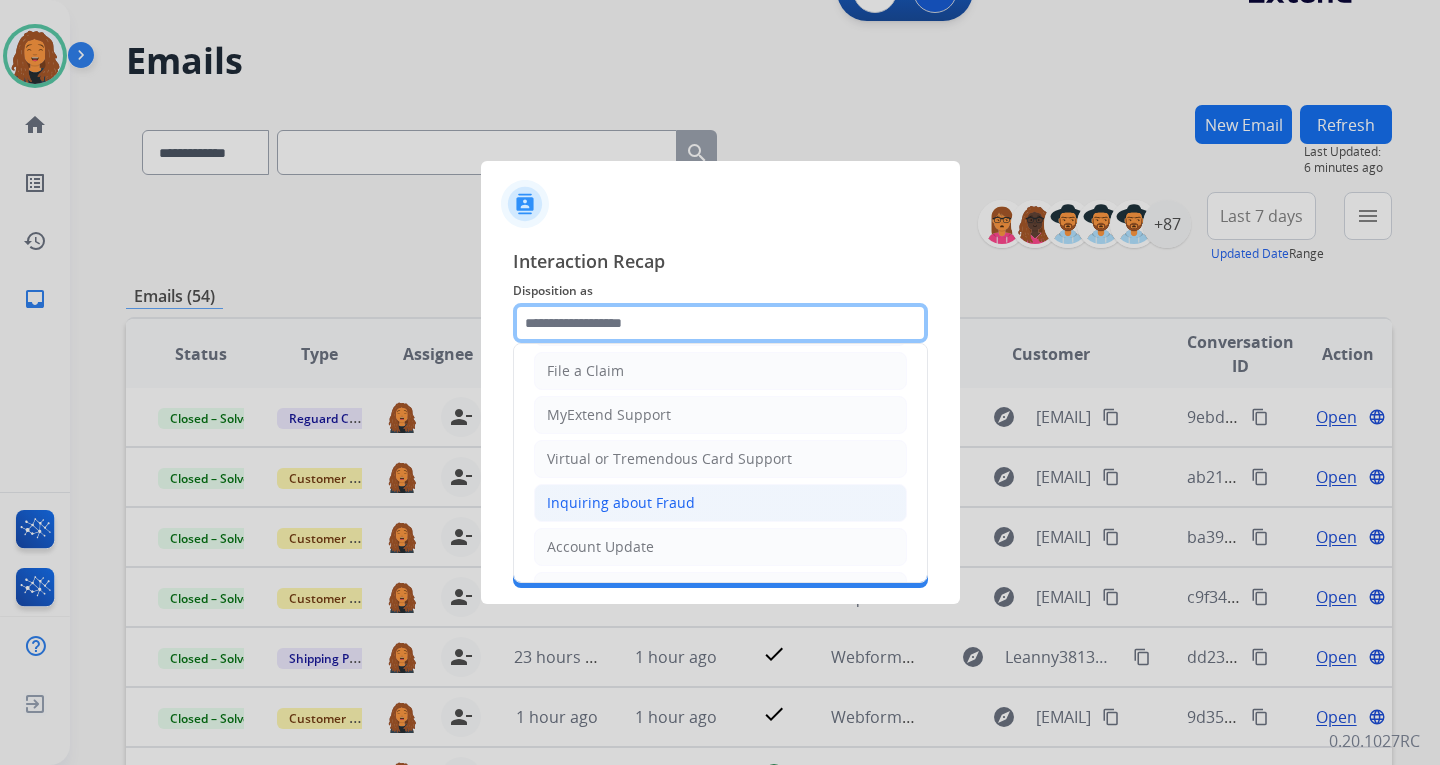 scroll, scrollTop: 200, scrollLeft: 0, axis: vertical 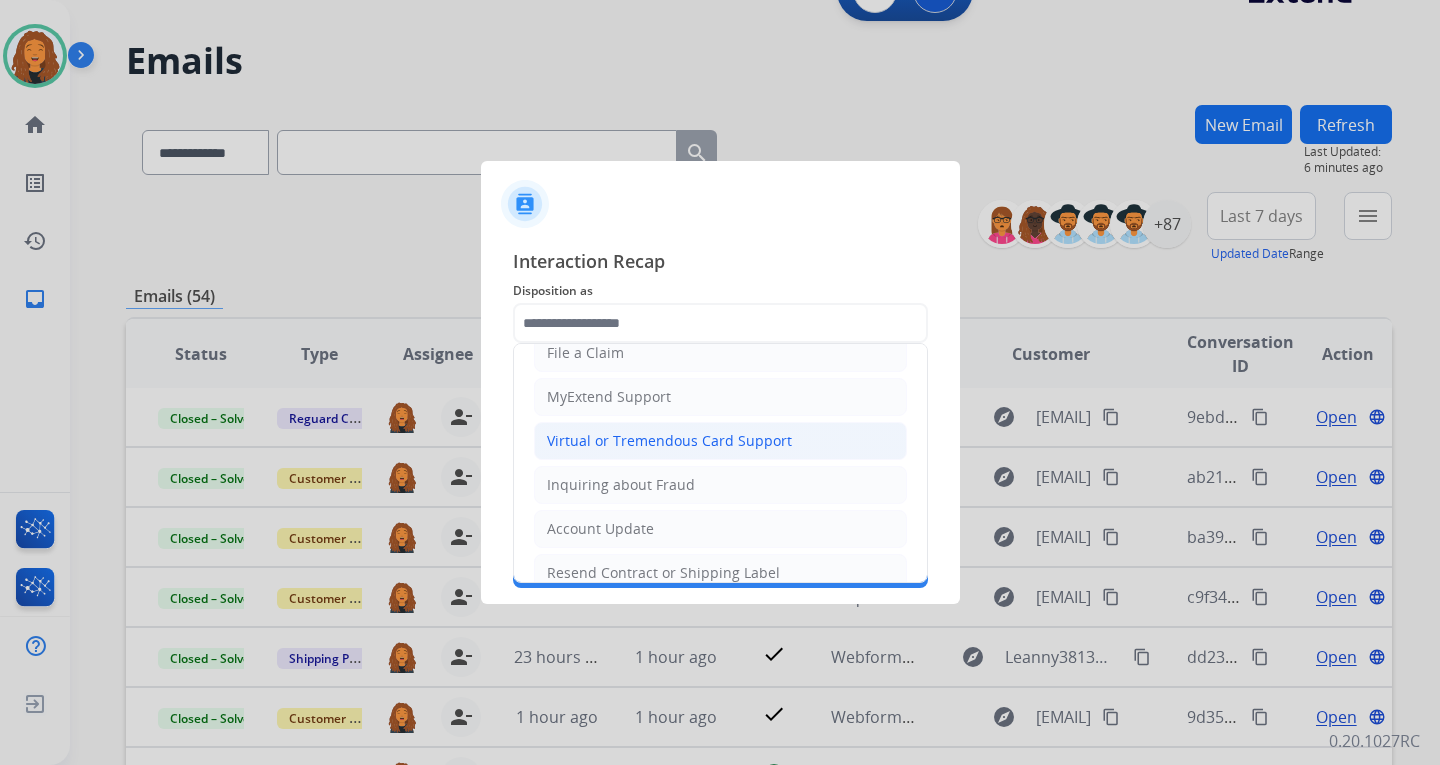 click on "Virtual or Tremendous Card Support" 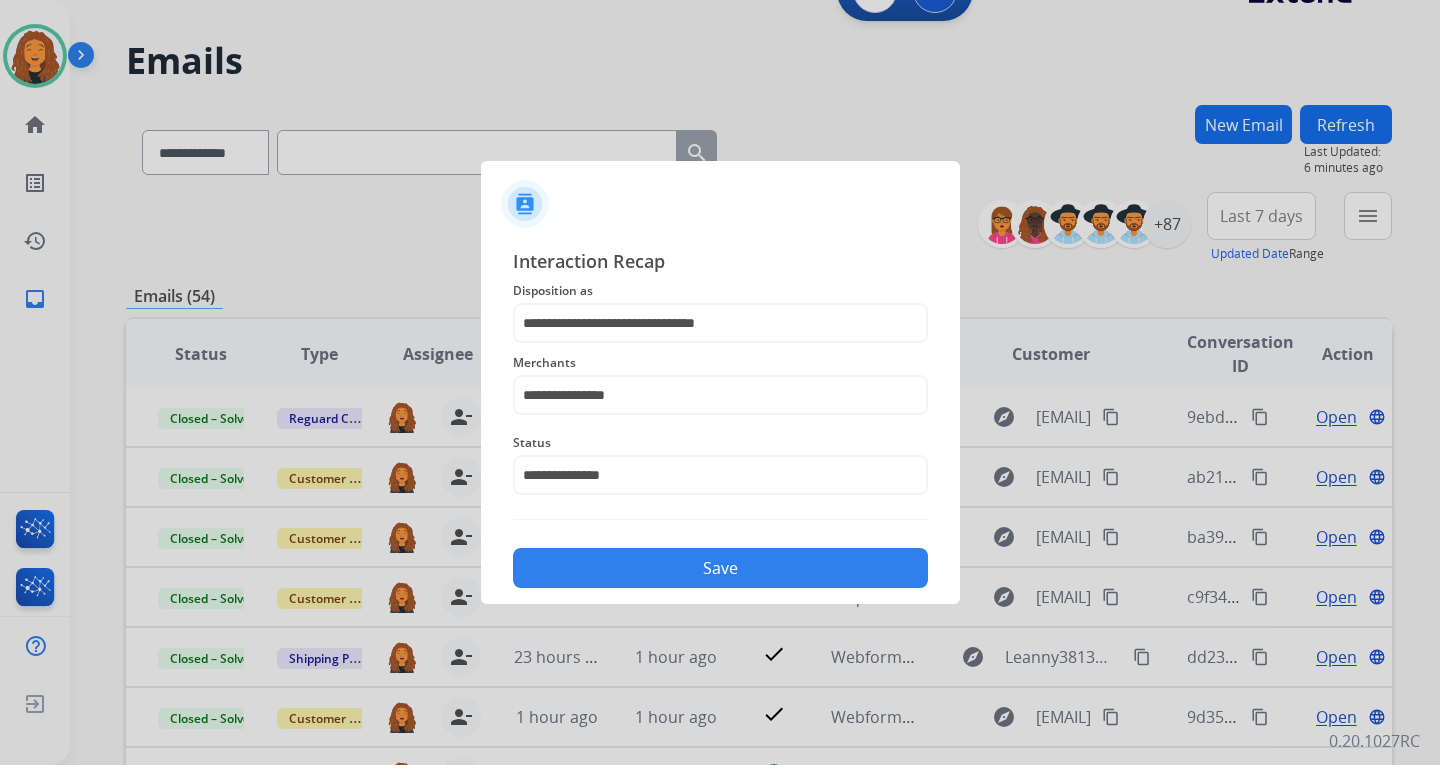 click on "Save" 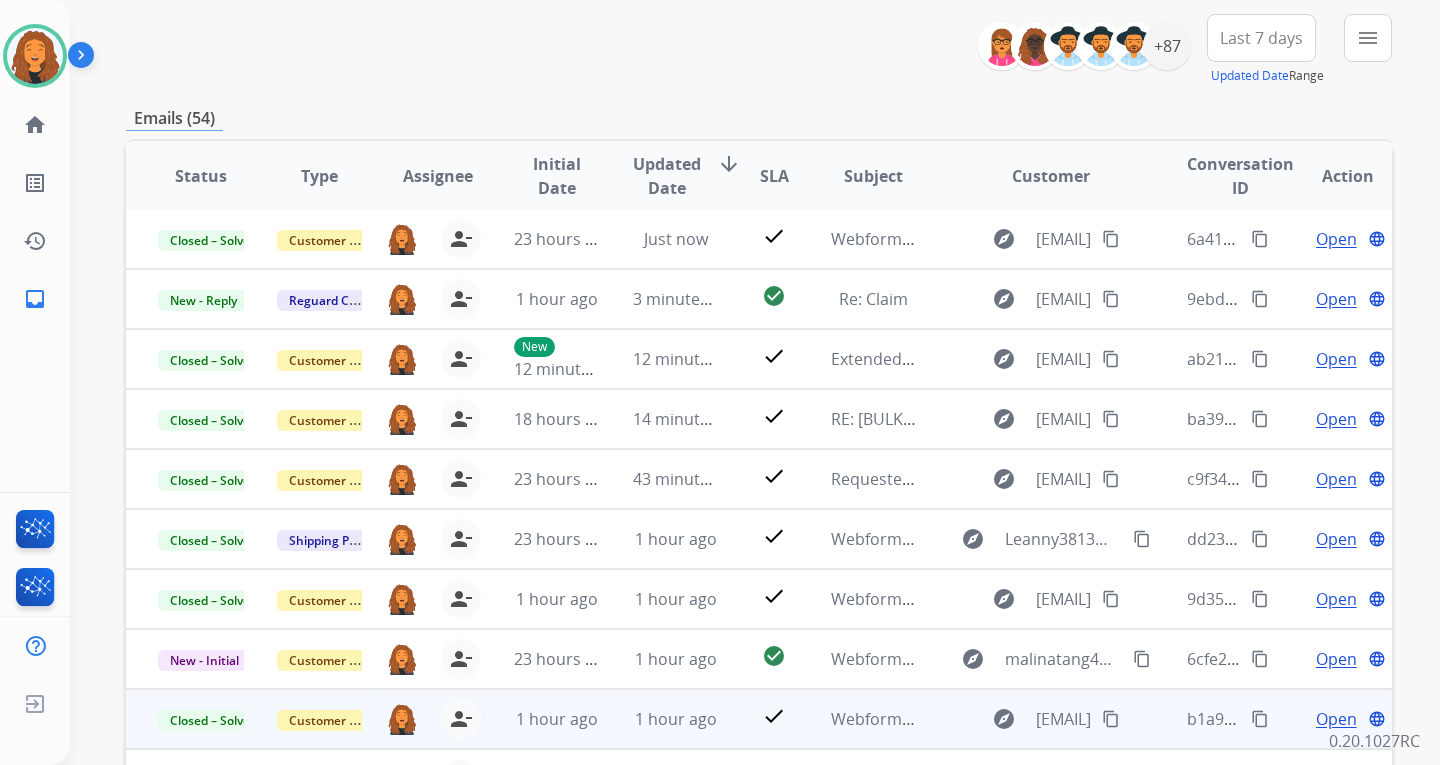 scroll, scrollTop: 373, scrollLeft: 0, axis: vertical 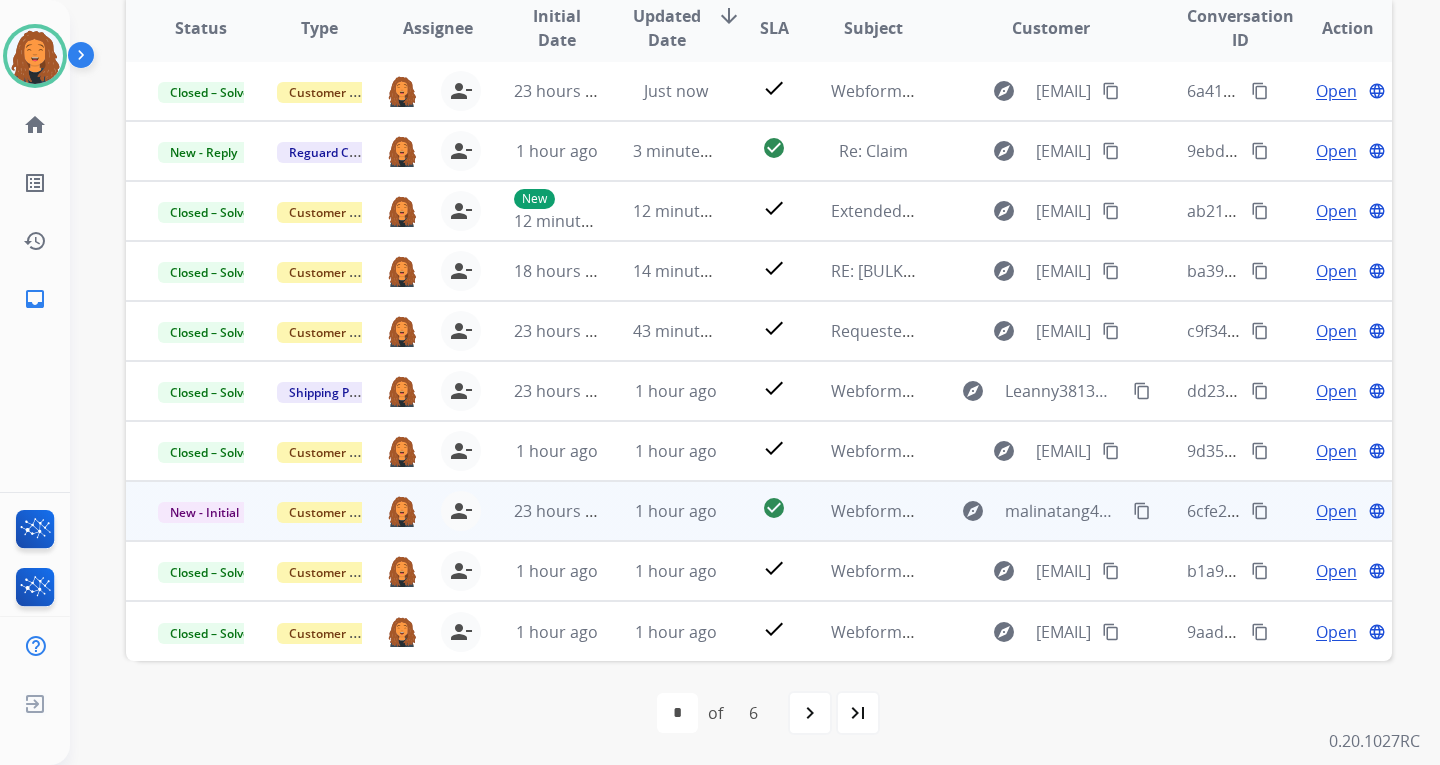 click on "content_copy" at bounding box center (1142, 511) 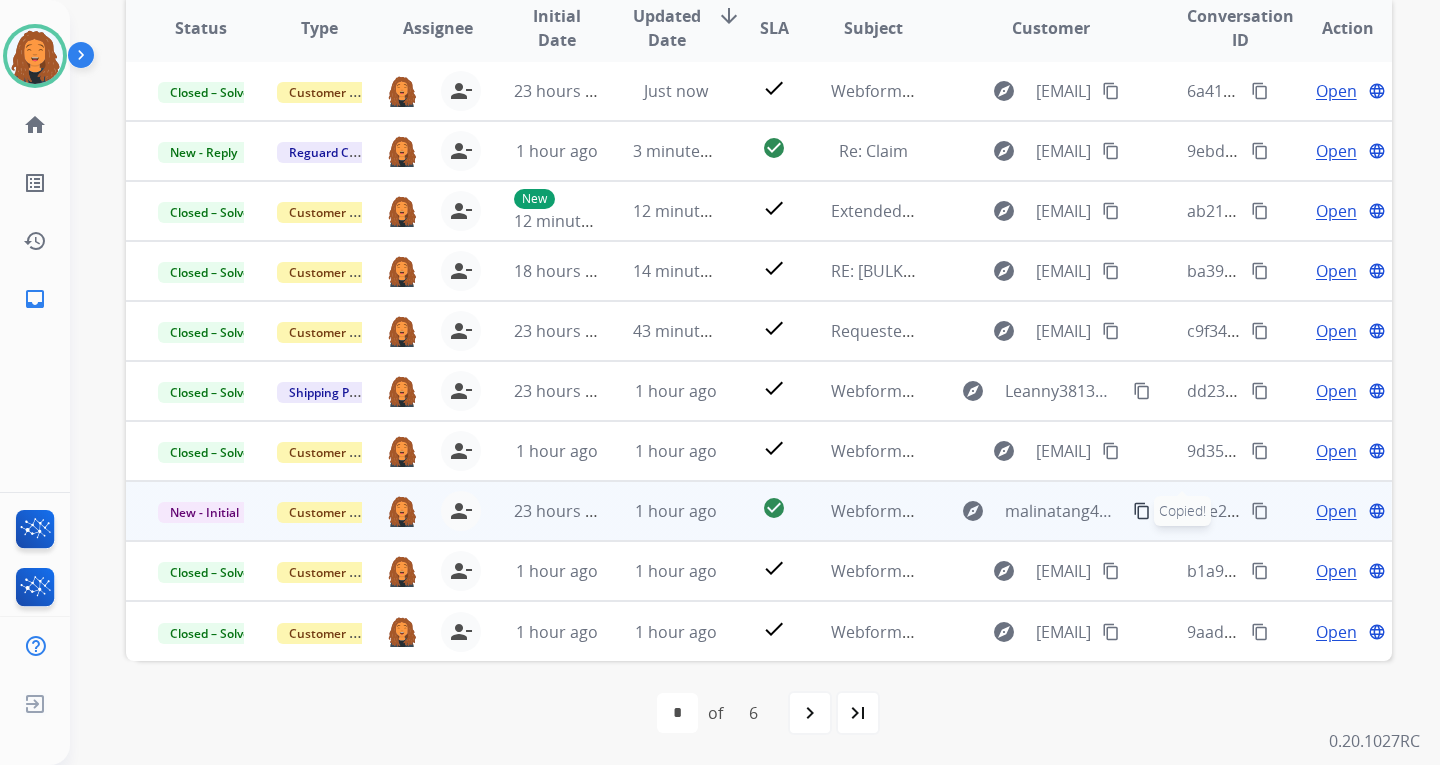 click on "Open" at bounding box center [1336, 511] 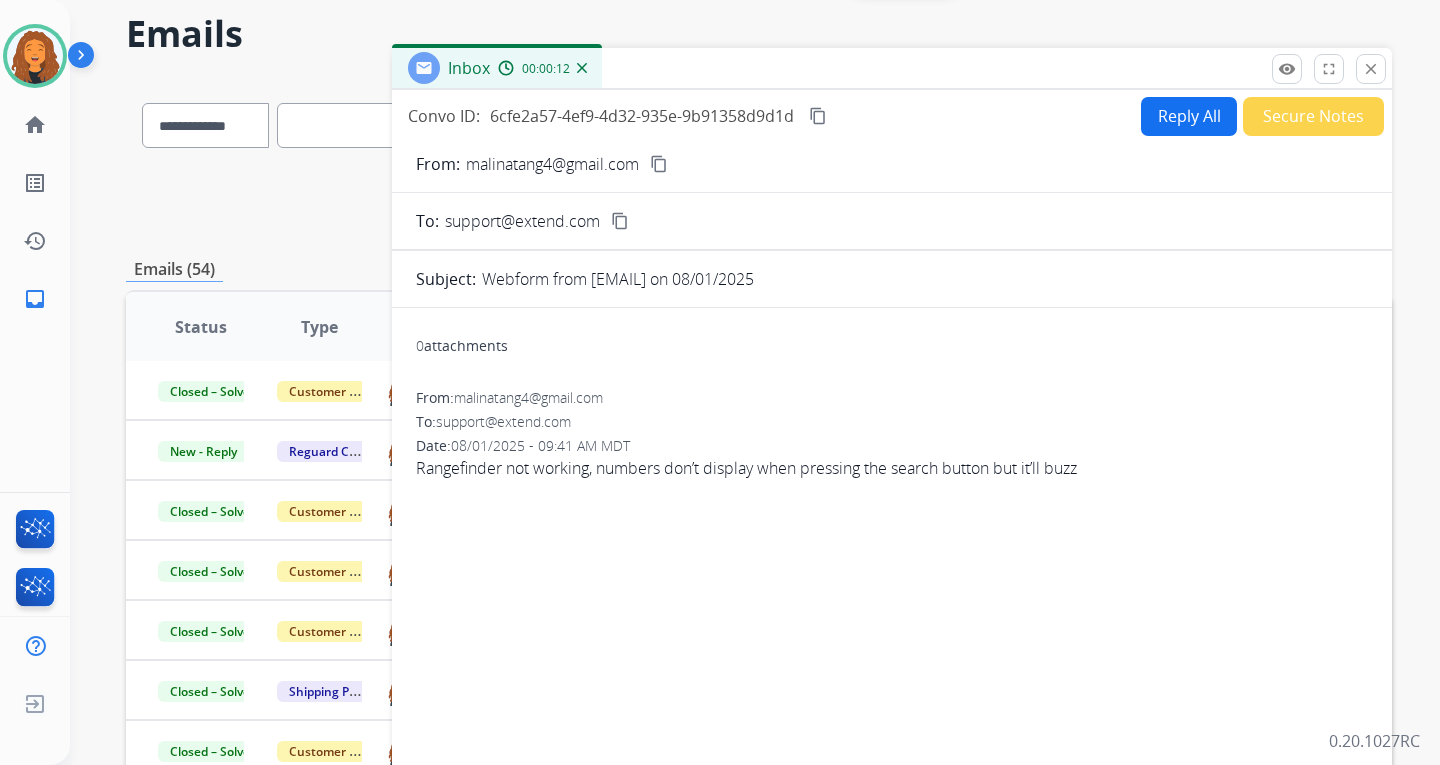 scroll, scrollTop: 73, scrollLeft: 0, axis: vertical 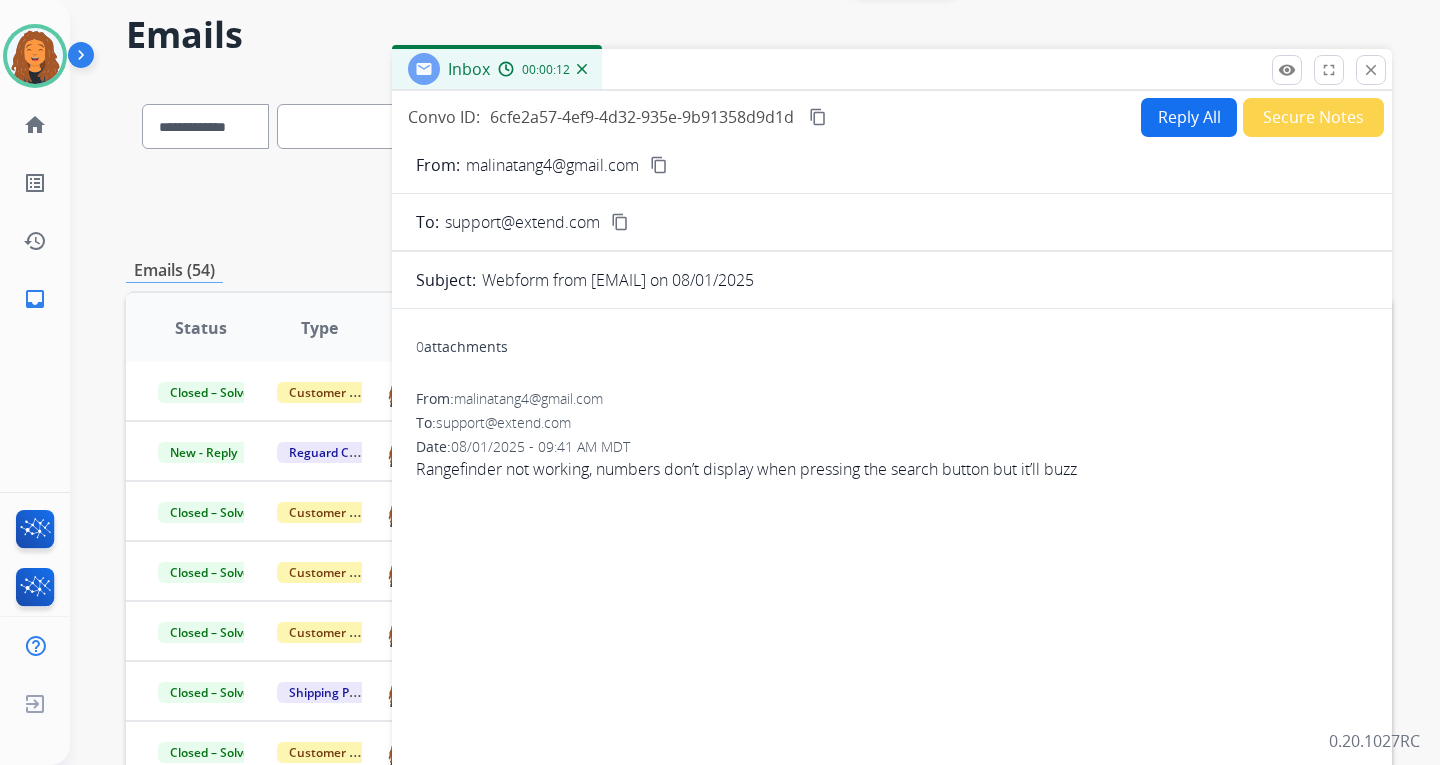 click on "Reply All" at bounding box center (1189, 117) 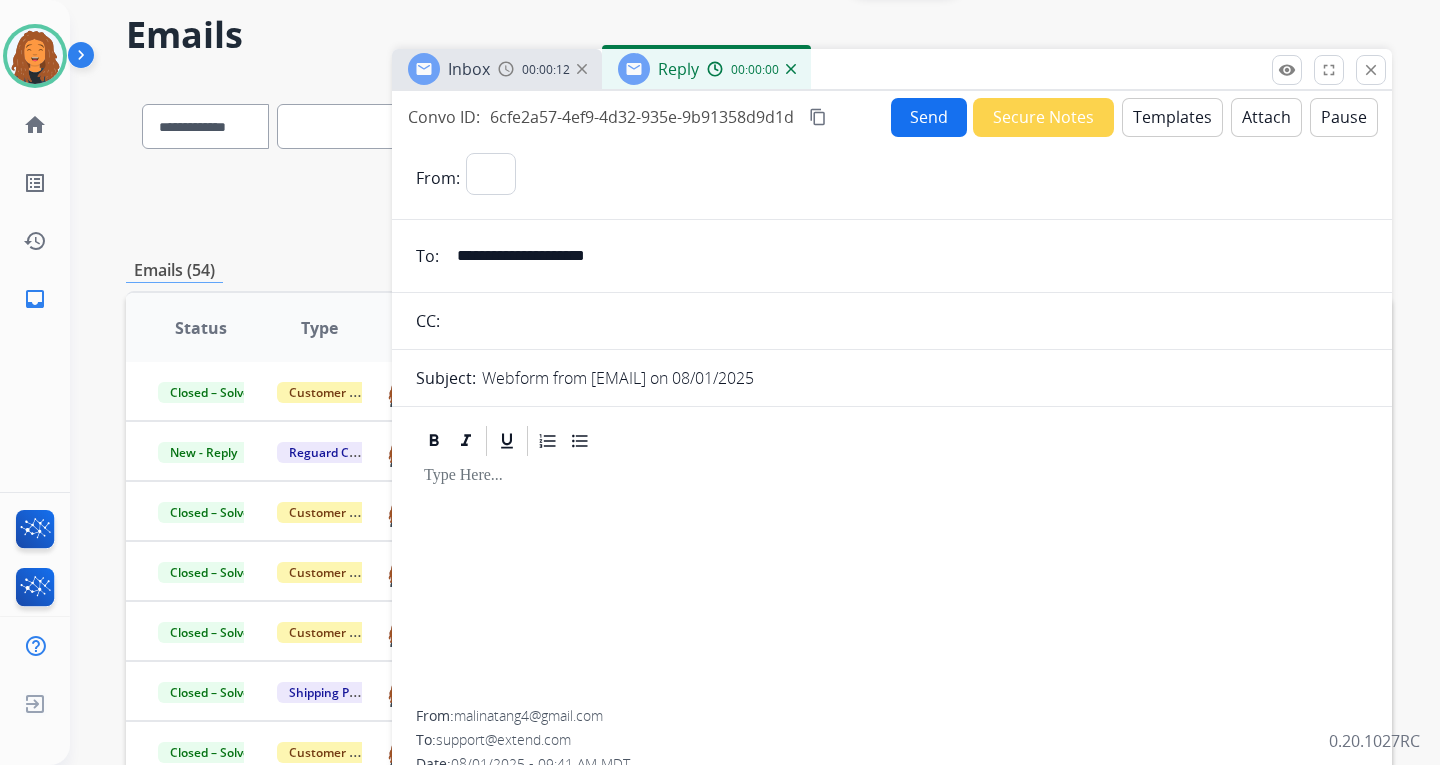 select on "**********" 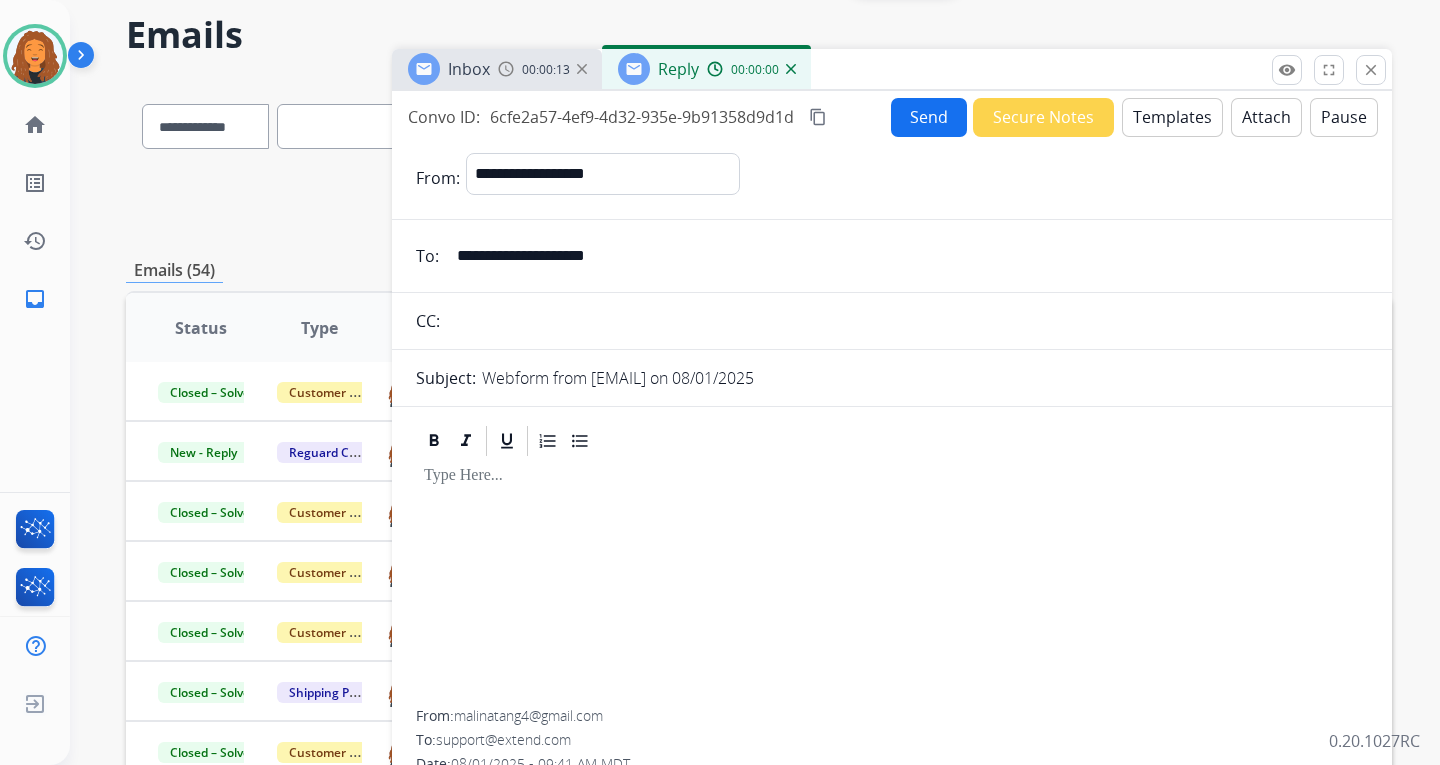 click on "Templates" at bounding box center [1172, 117] 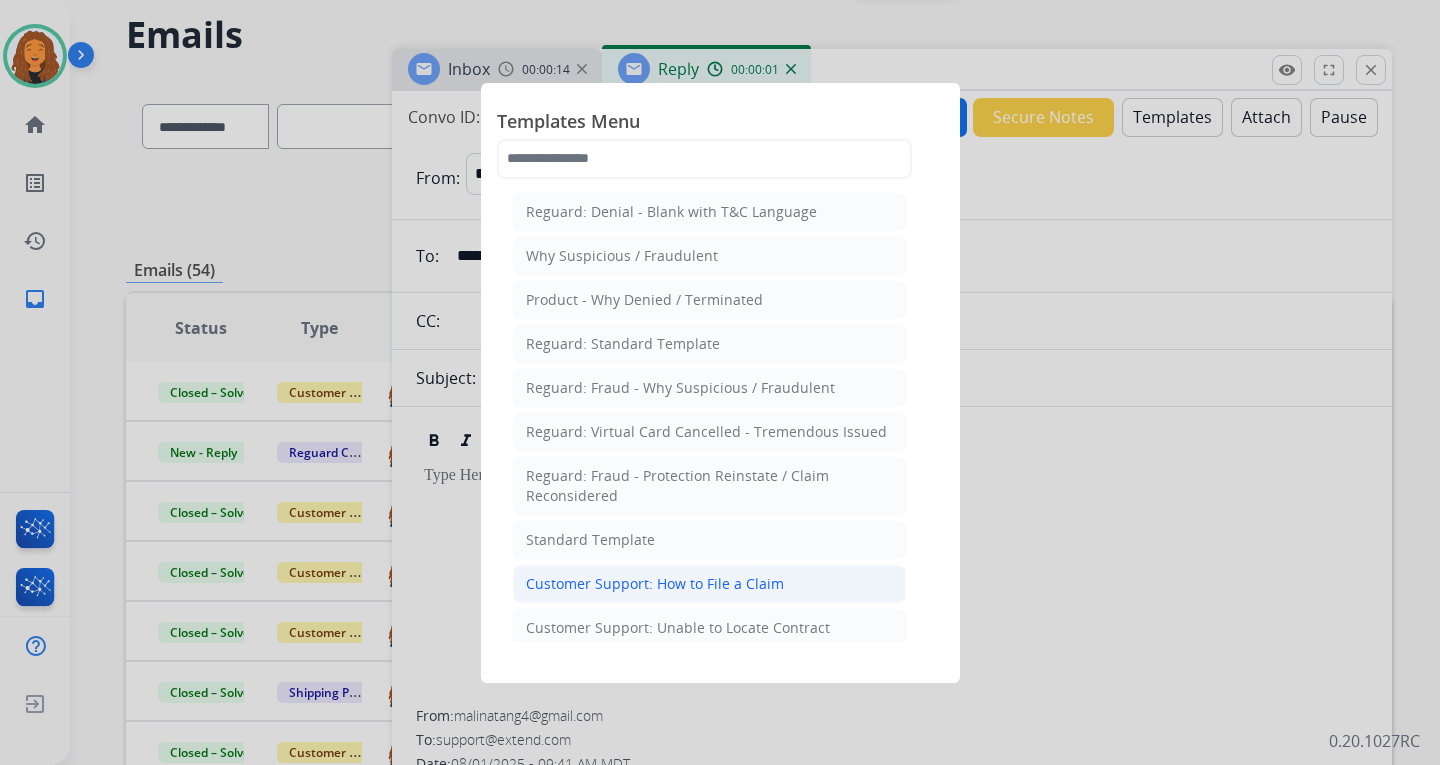 click on "Customer Support: How to File a Claim" 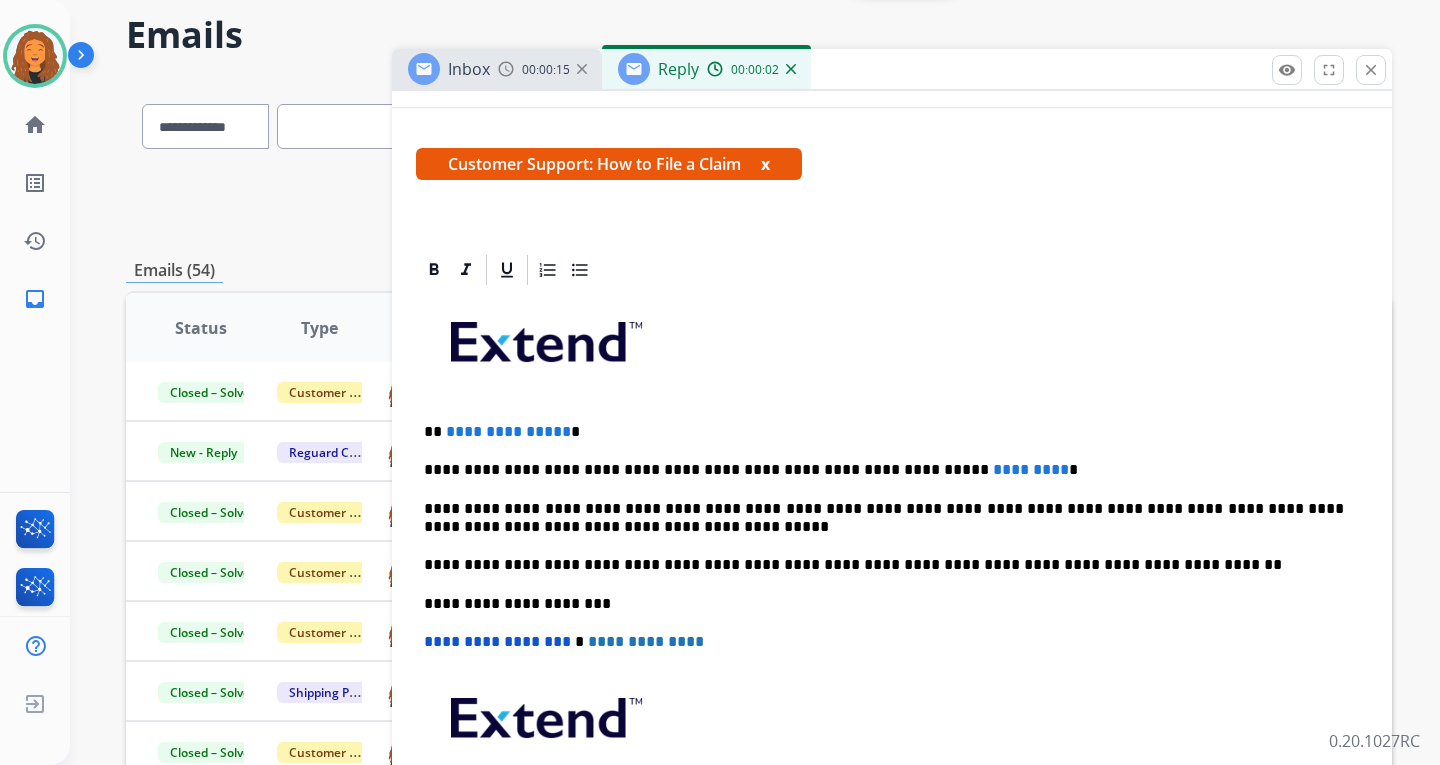 scroll, scrollTop: 300, scrollLeft: 0, axis: vertical 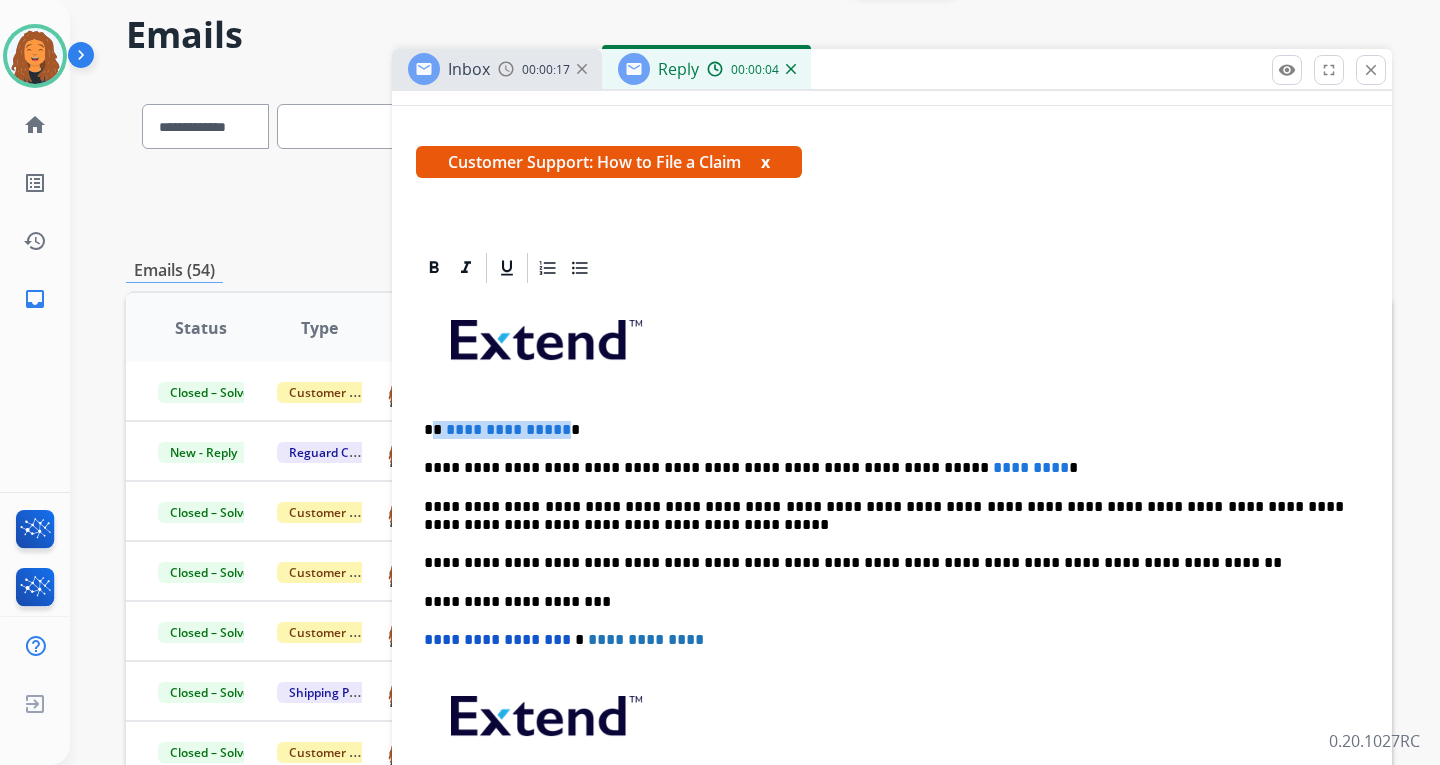 drag, startPoint x: 559, startPoint y: 433, endPoint x: 437, endPoint y: 425, distance: 122.26202 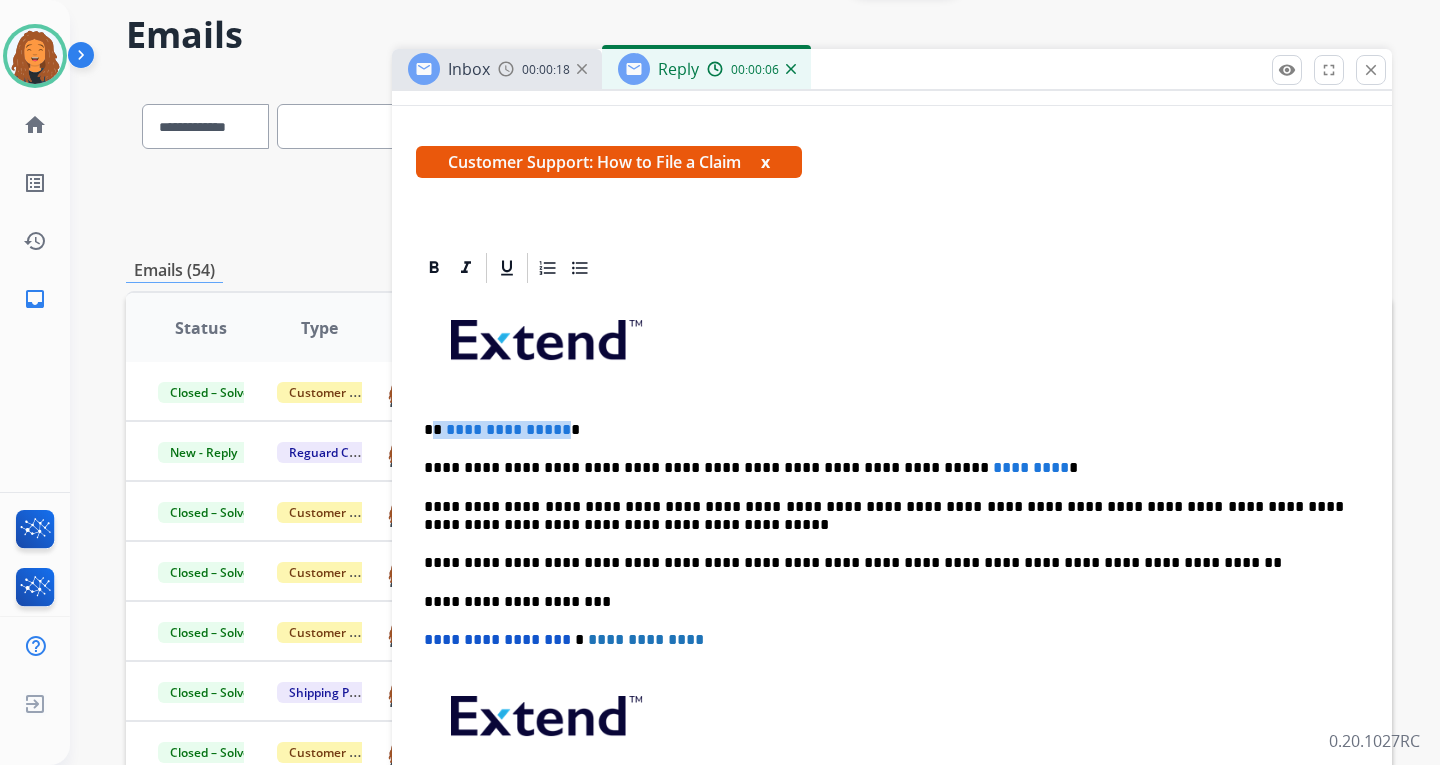 type 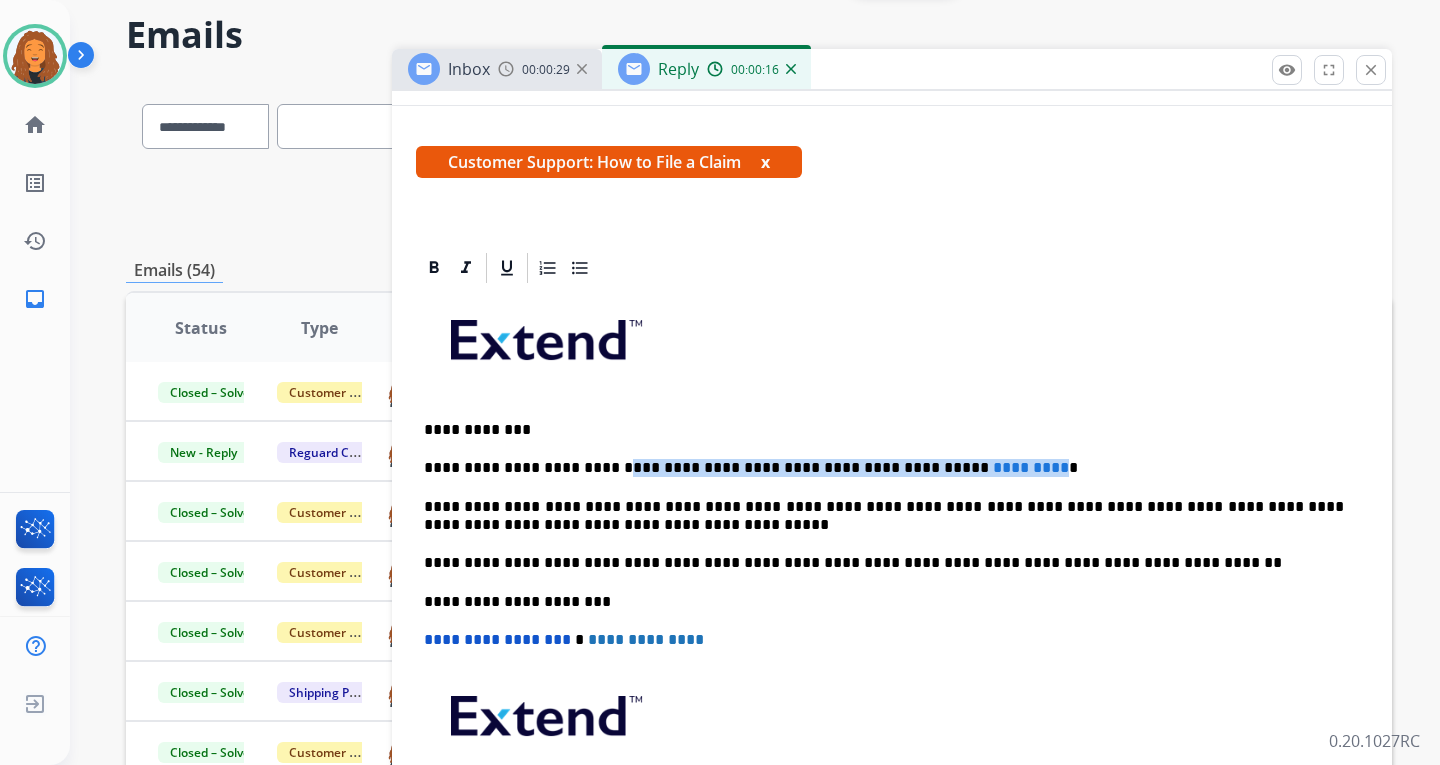 drag, startPoint x: 965, startPoint y: 465, endPoint x: 595, endPoint y: 465, distance: 370 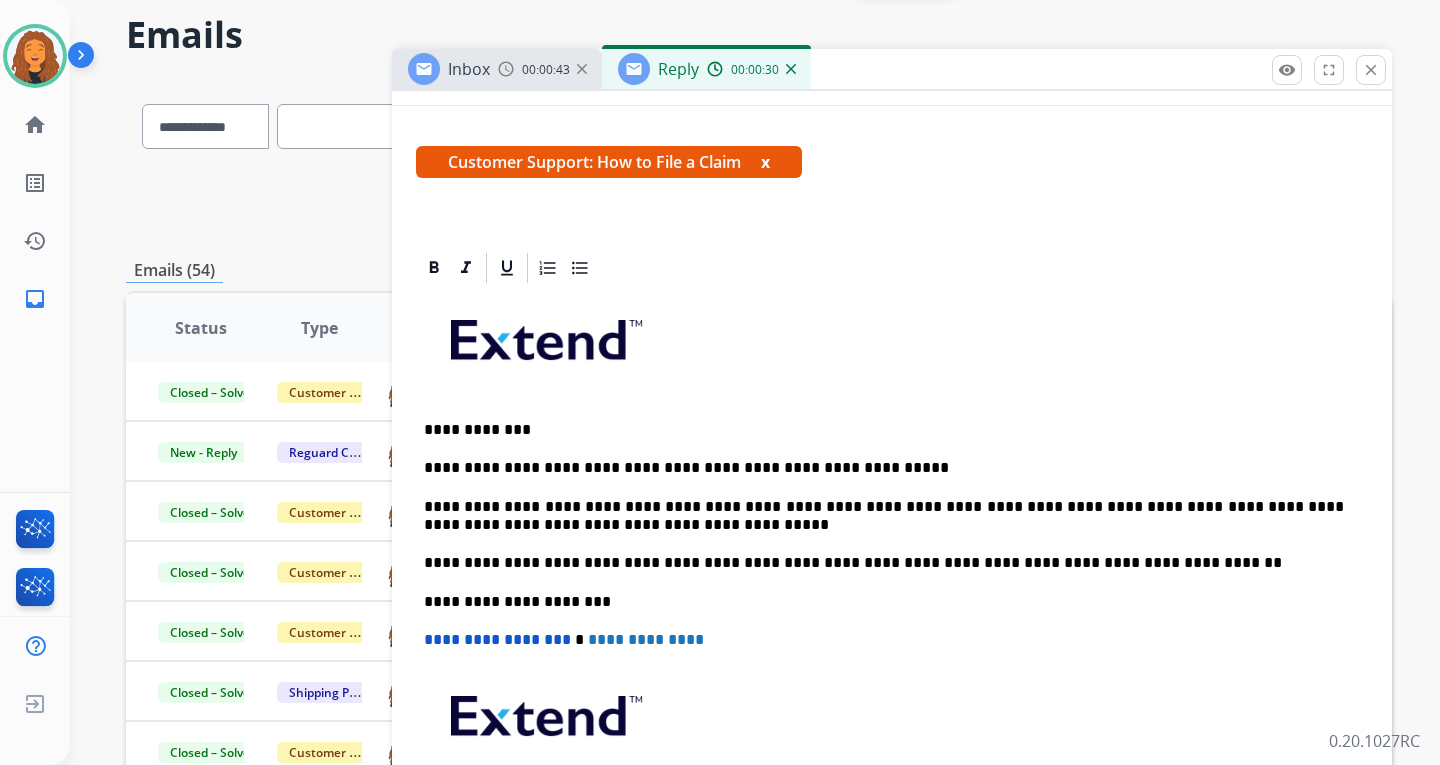 click on "**********" at bounding box center [884, 468] 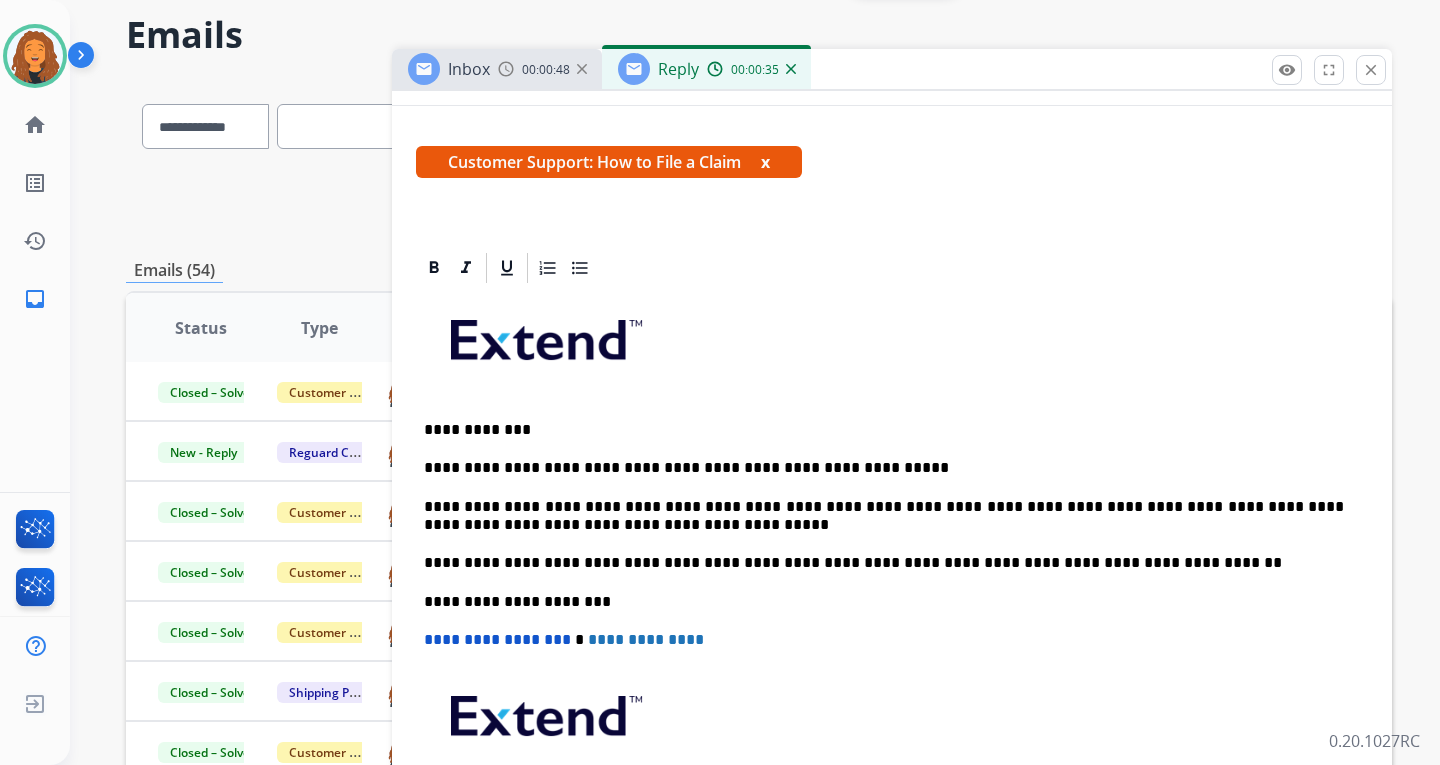 click on "**********" at bounding box center [884, 468] 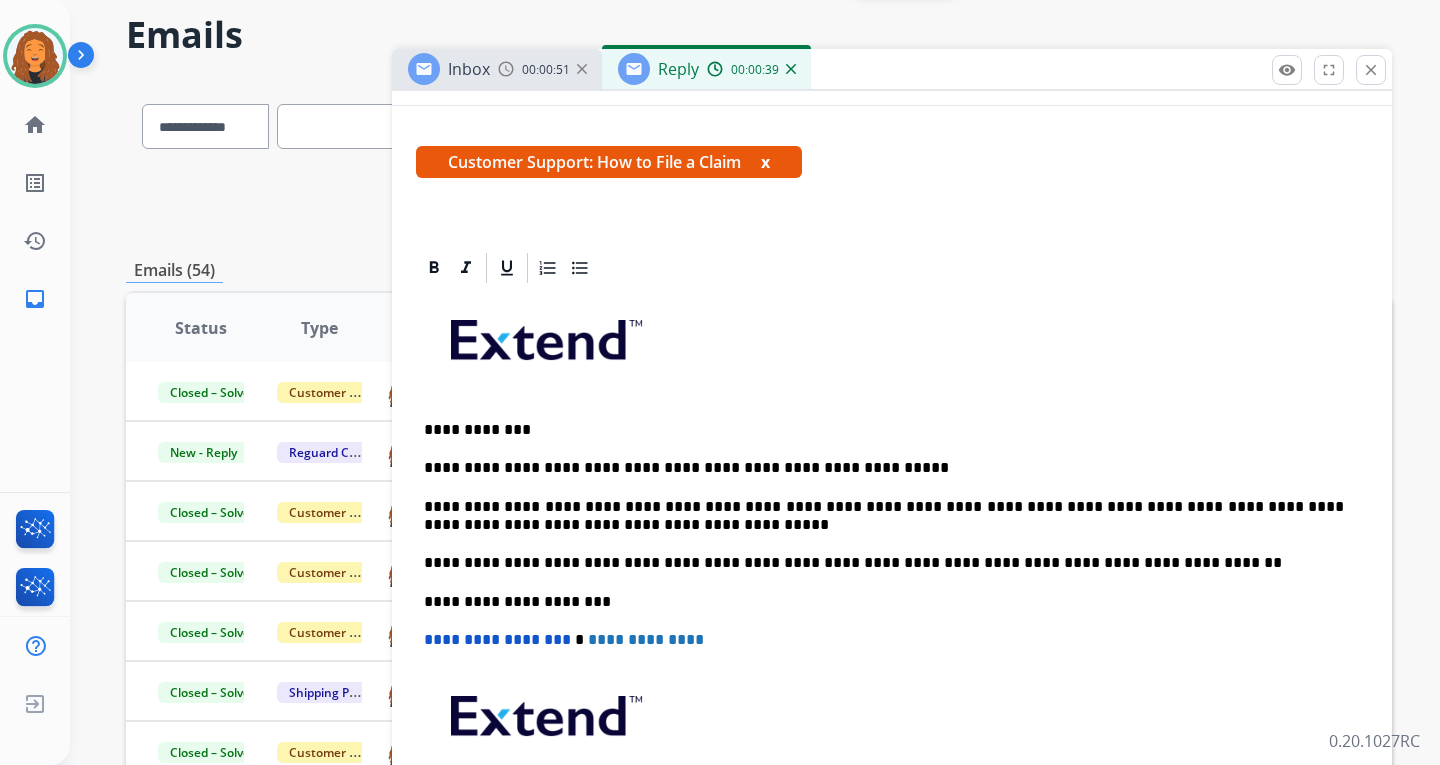 click on "**********" at bounding box center [884, 468] 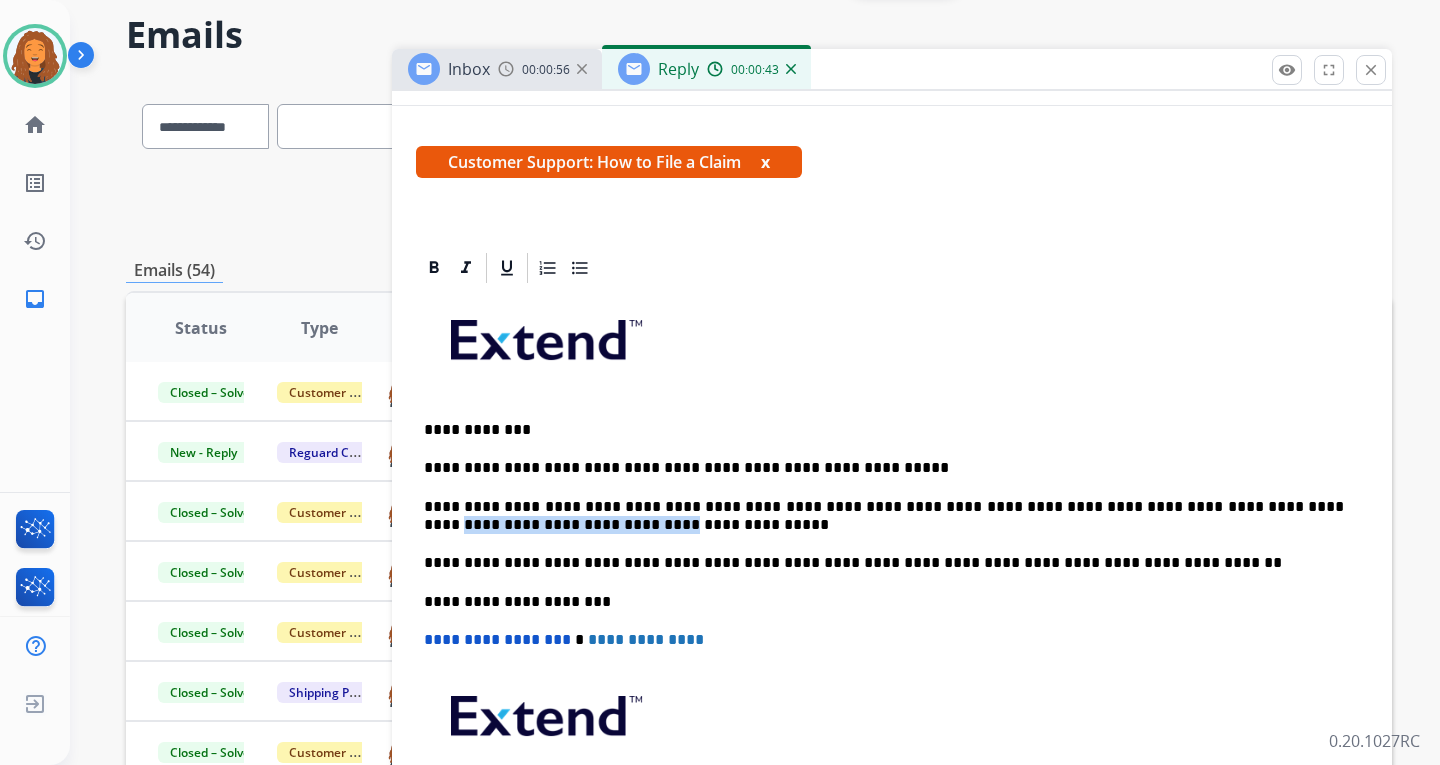 drag, startPoint x: 418, startPoint y: 525, endPoint x: 614, endPoint y: 521, distance: 196.04082 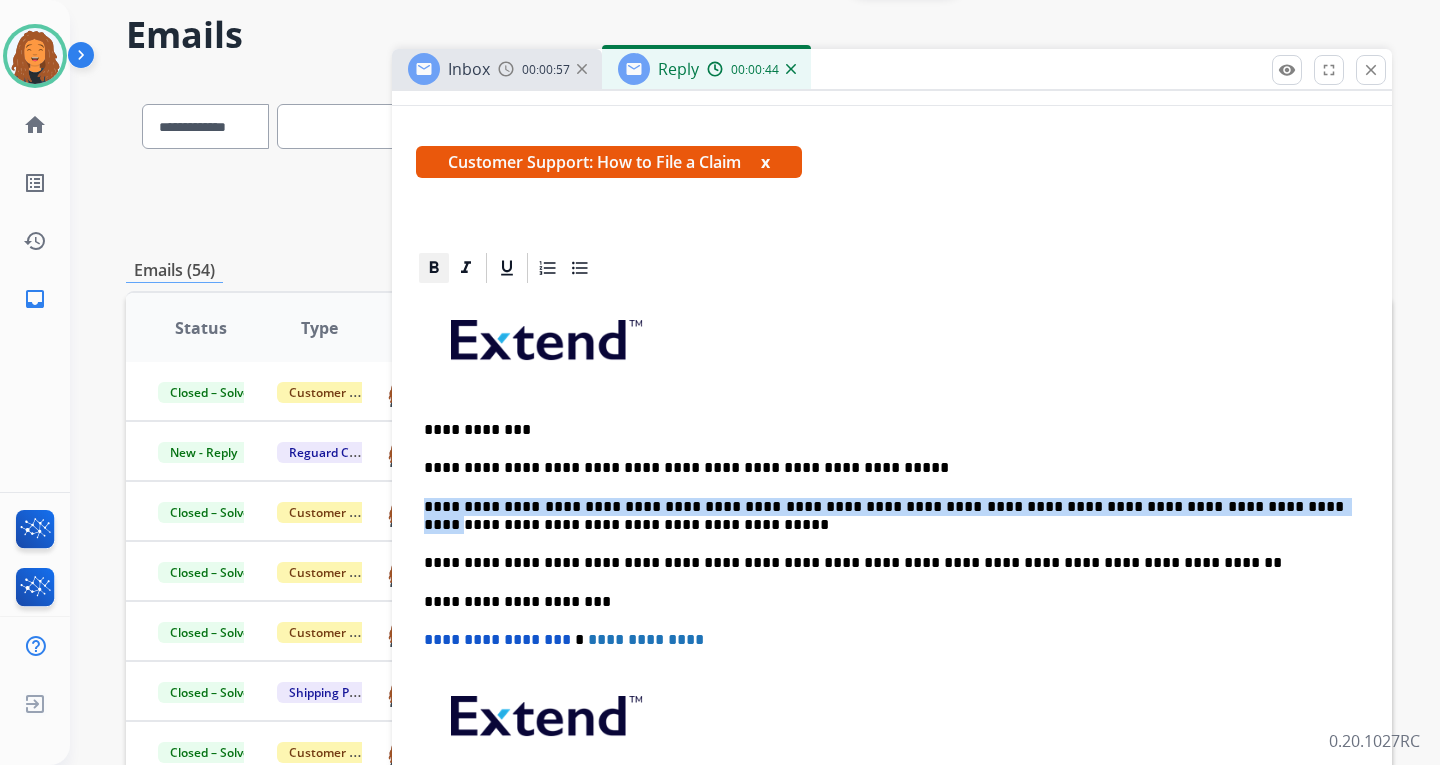 click 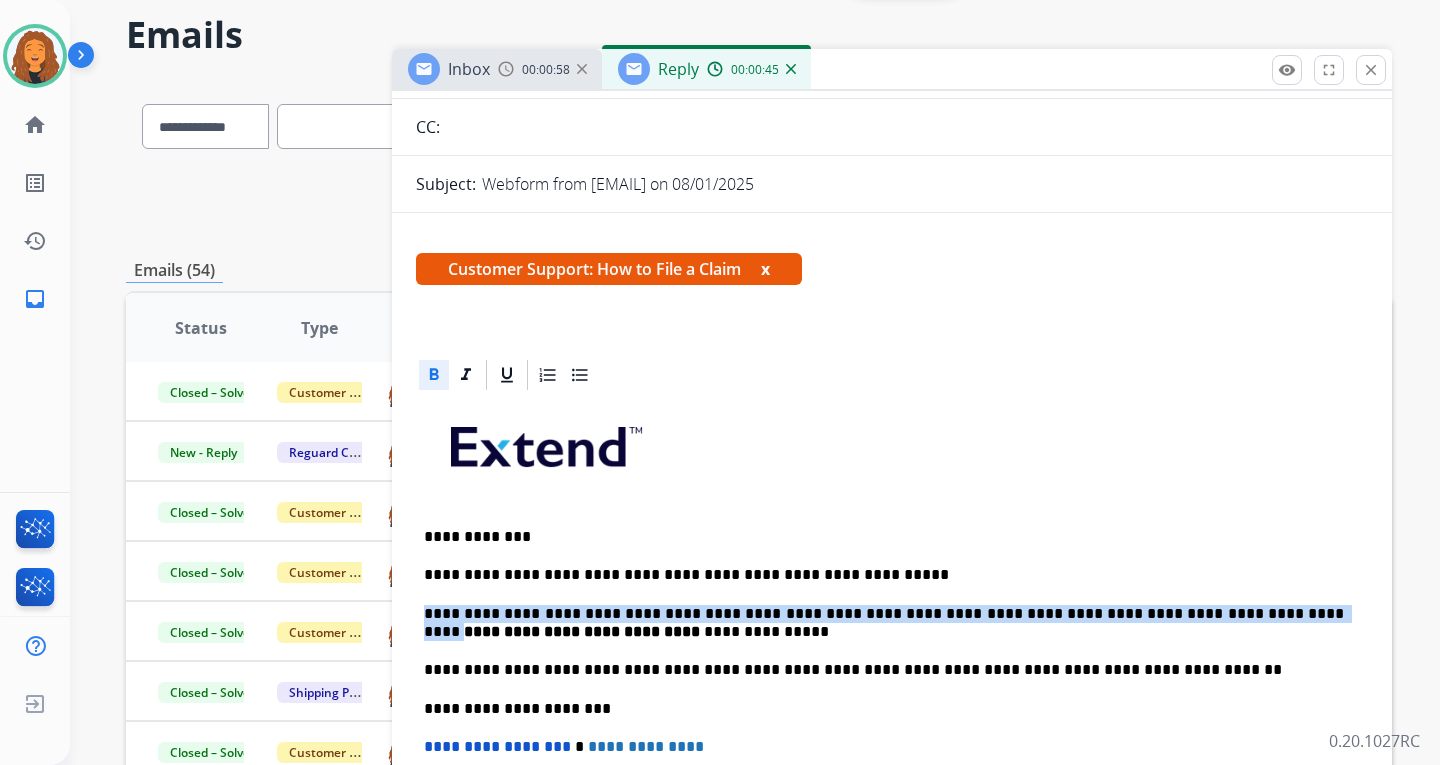scroll, scrollTop: 0, scrollLeft: 0, axis: both 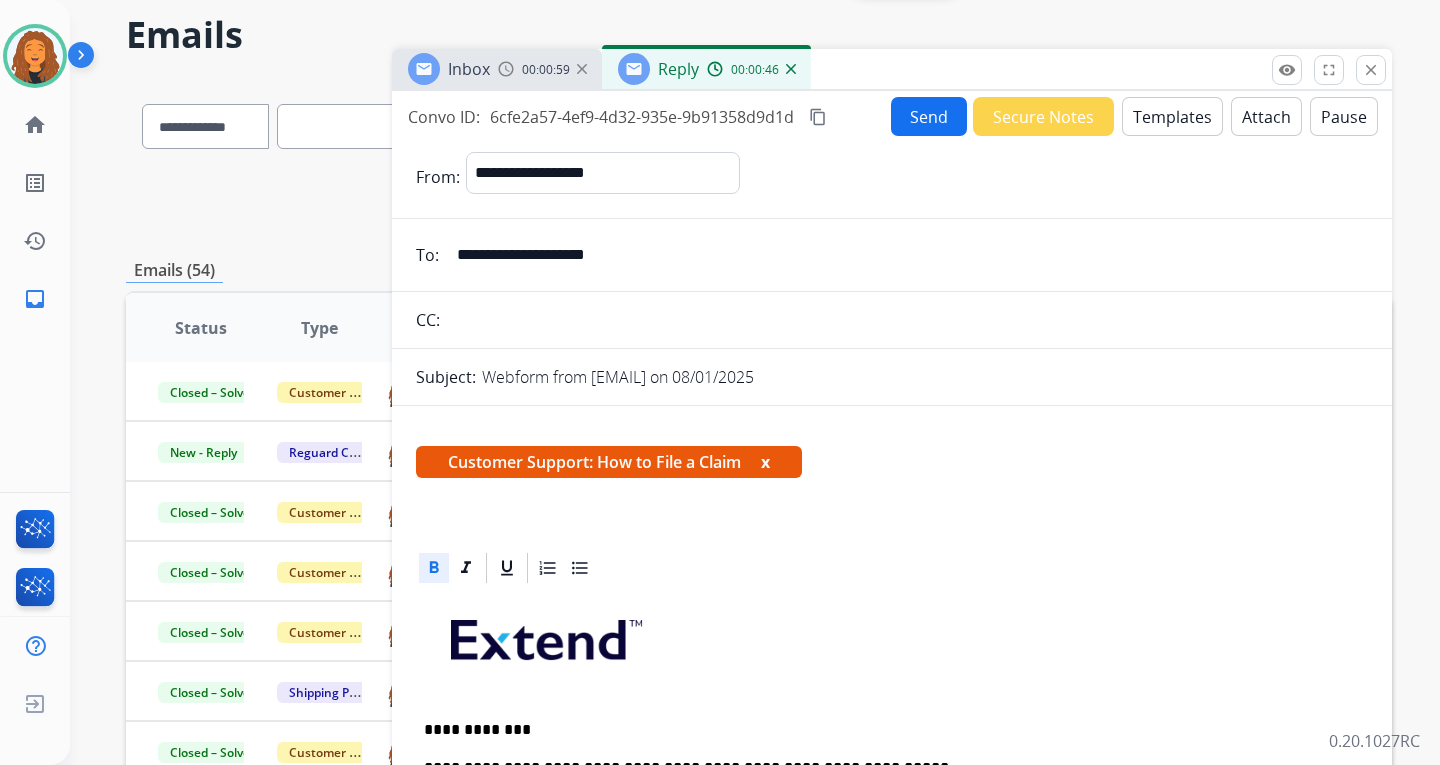 click on "Send" at bounding box center [929, 116] 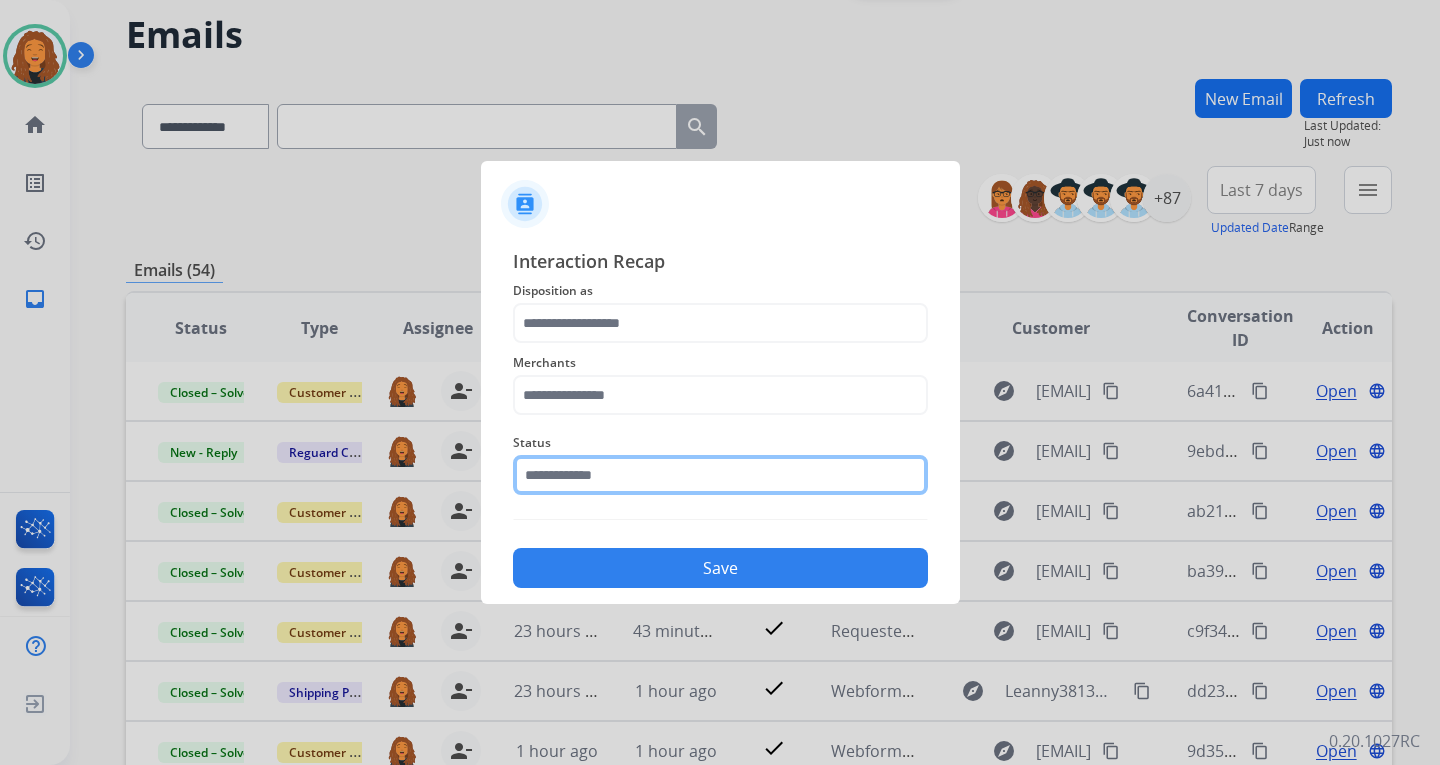 drag, startPoint x: 666, startPoint y: 479, endPoint x: 660, endPoint y: 494, distance: 16.155495 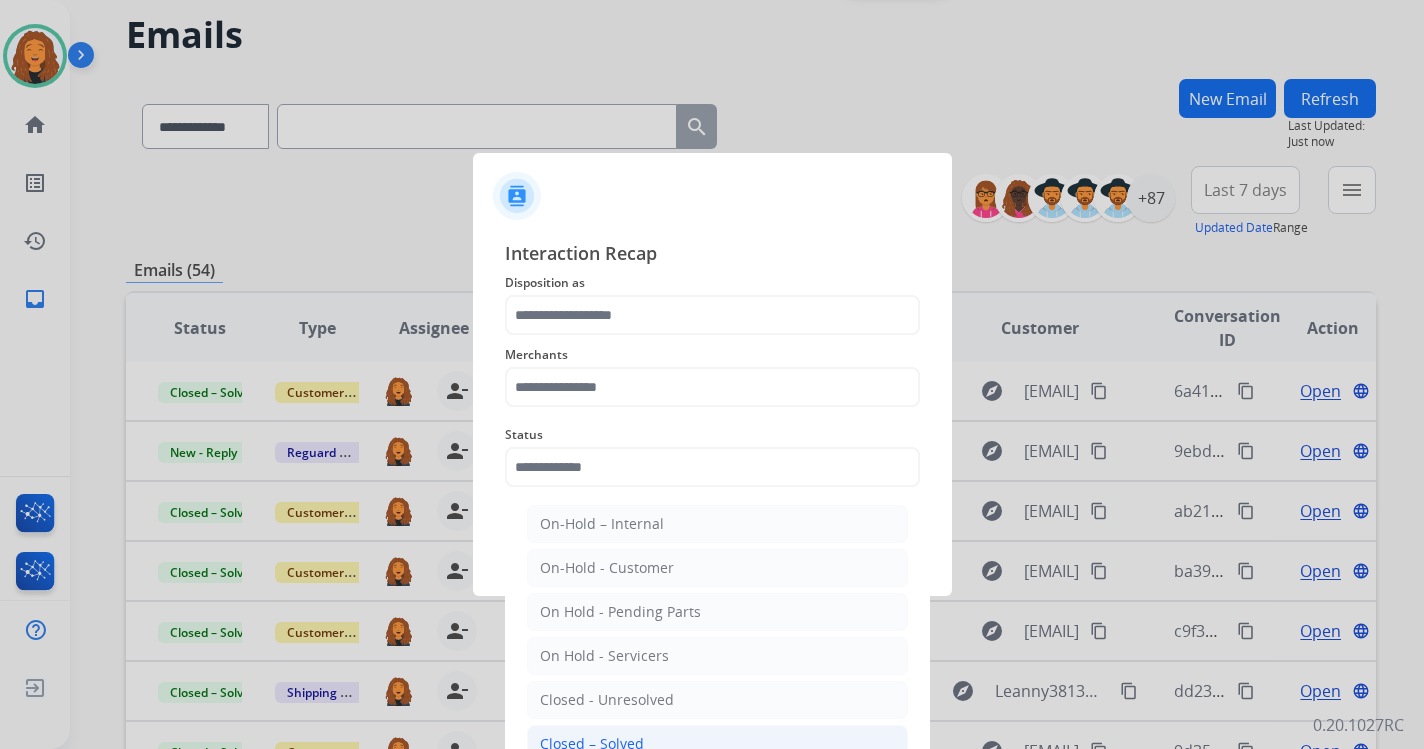 click on "Closed – Solved" 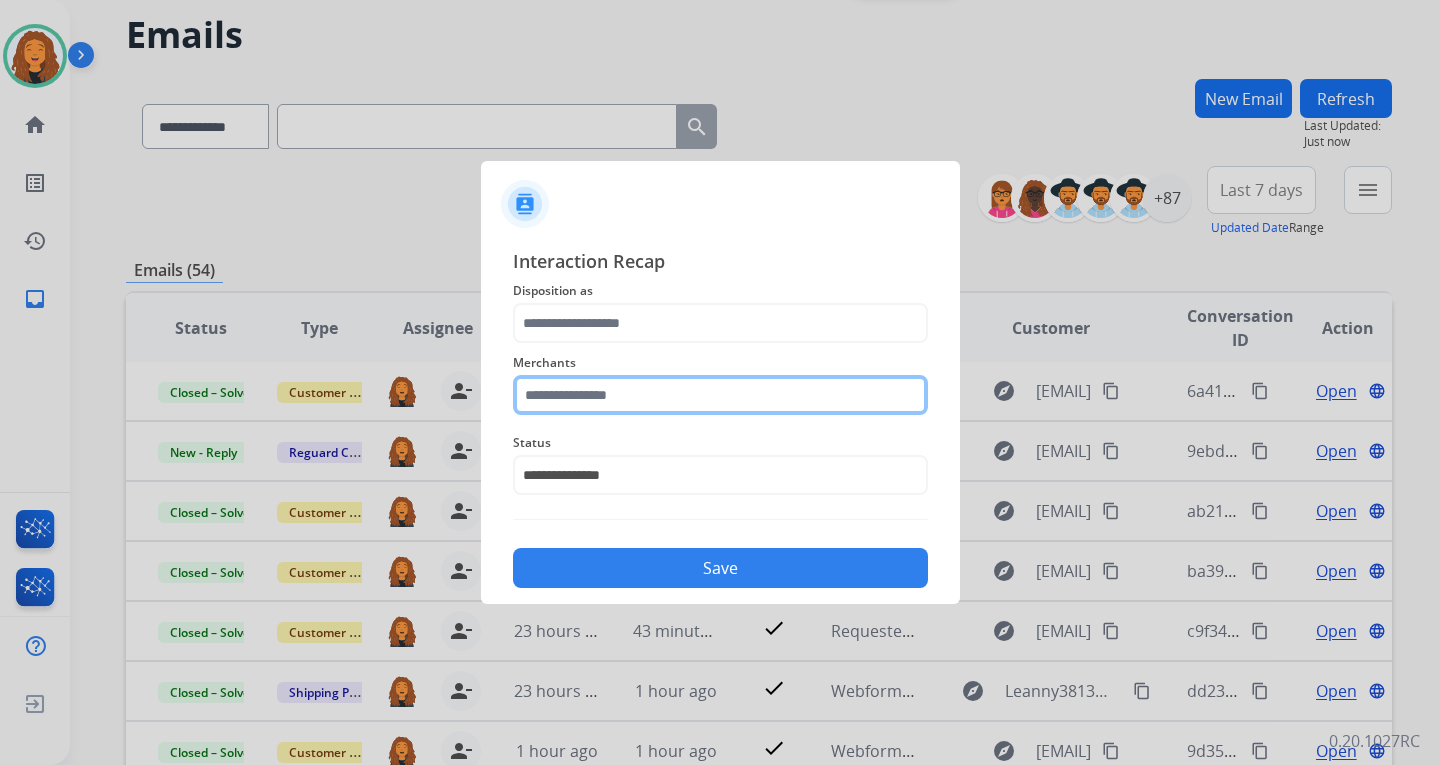 click 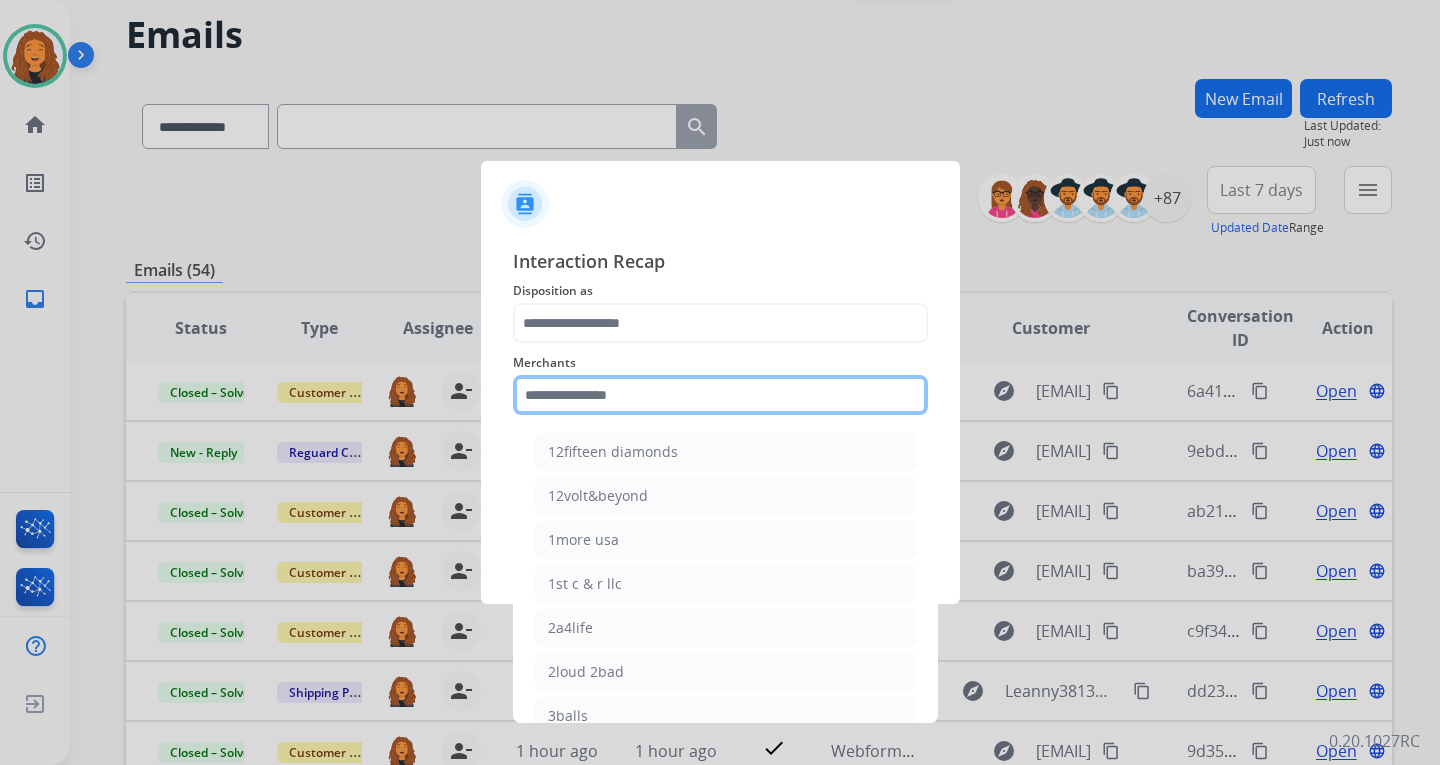 type on "*" 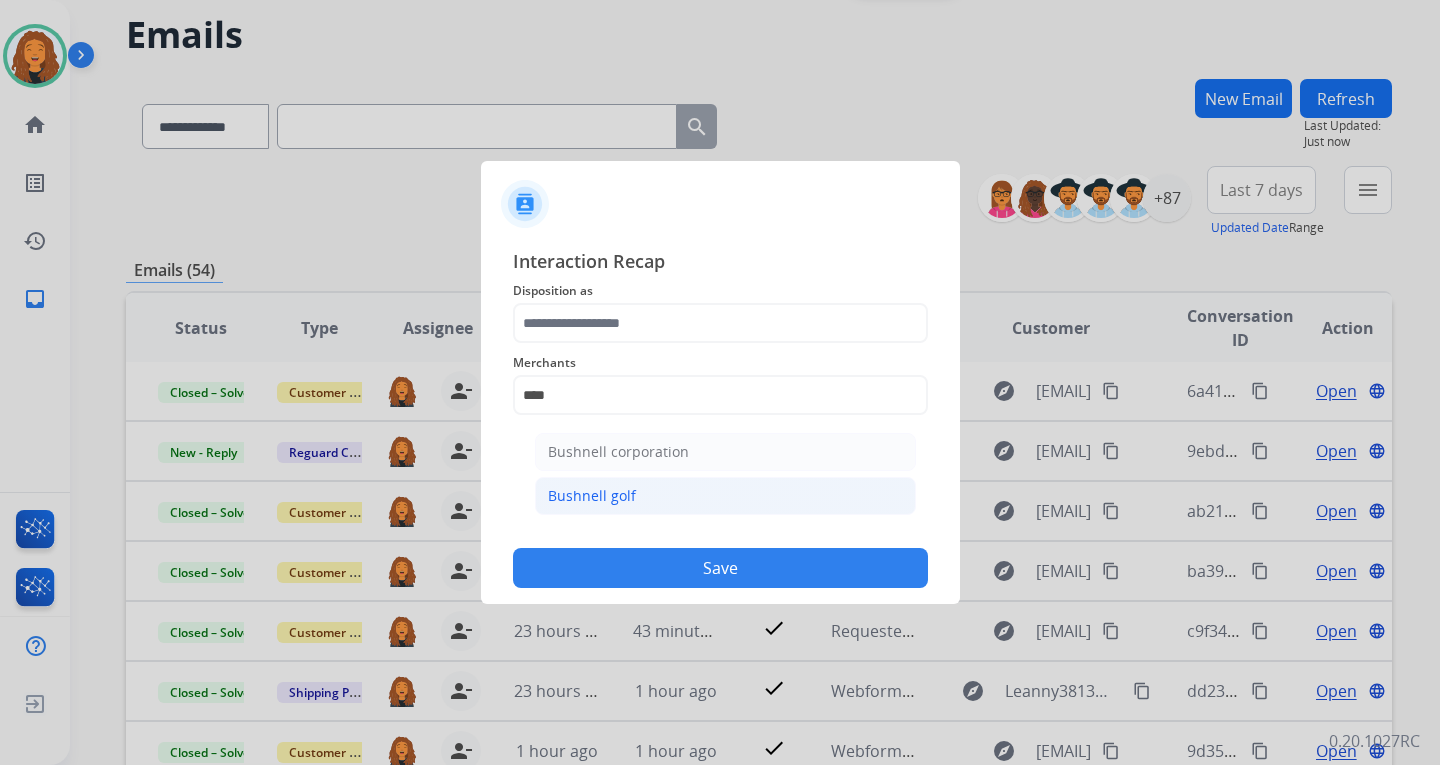 click on "Bushnell golf" 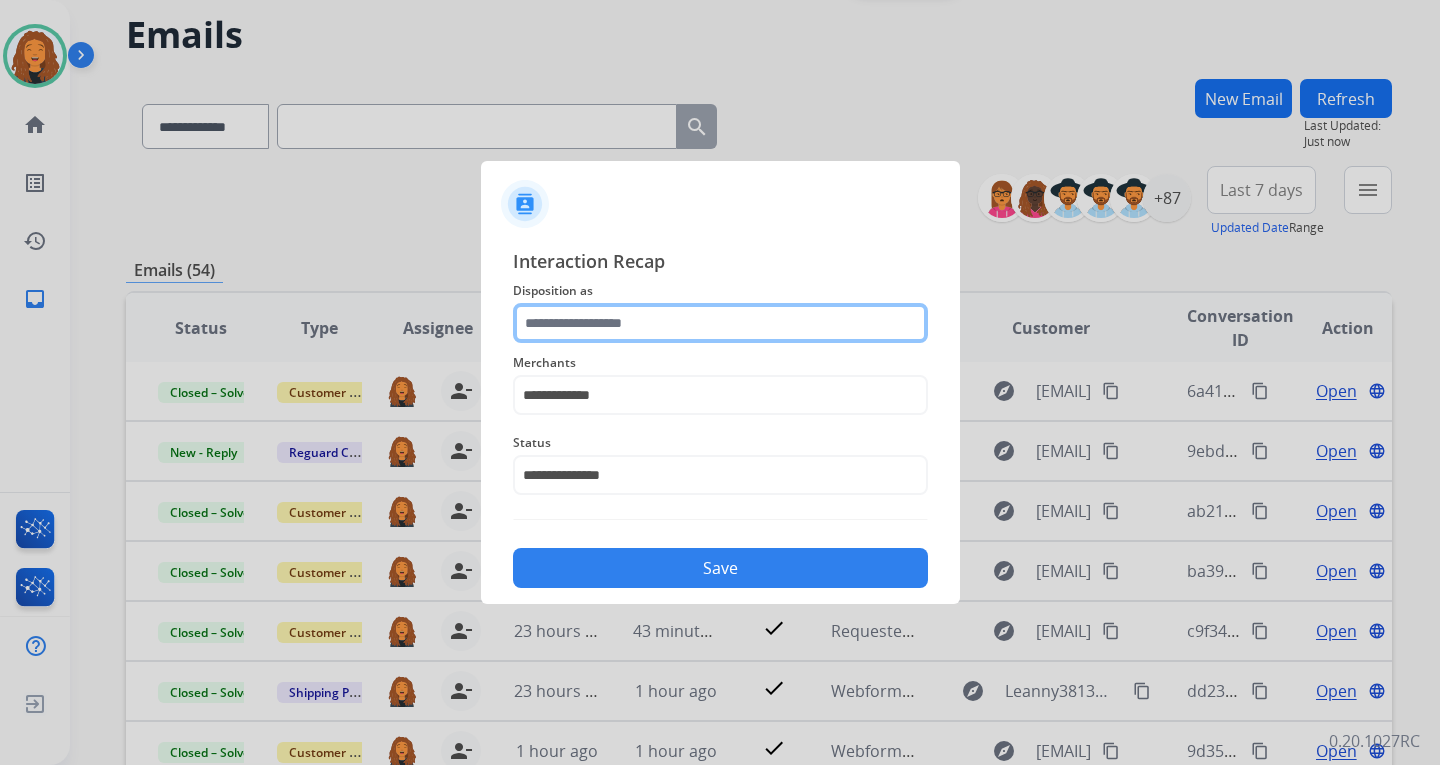 click 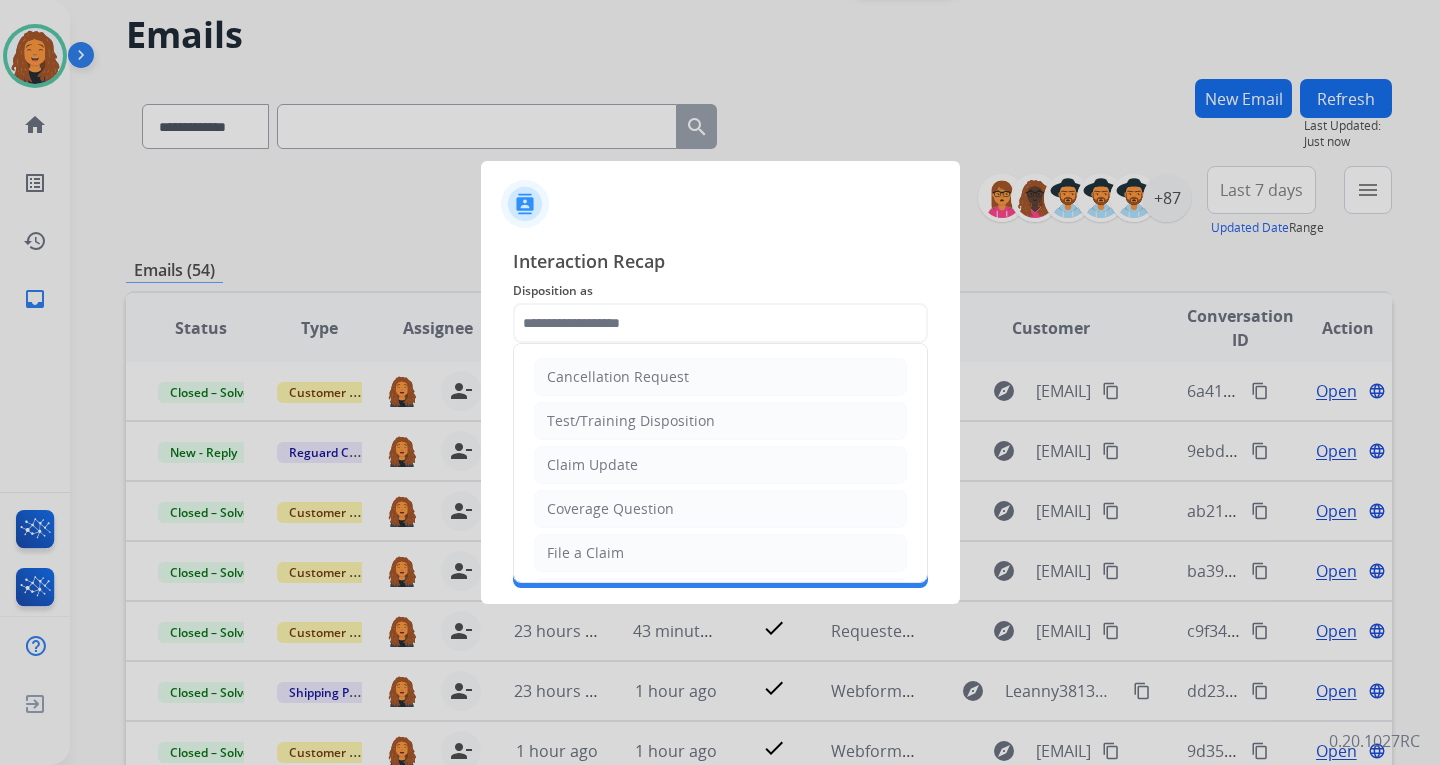 drag, startPoint x: 651, startPoint y: 563, endPoint x: 647, endPoint y: 585, distance: 22.36068 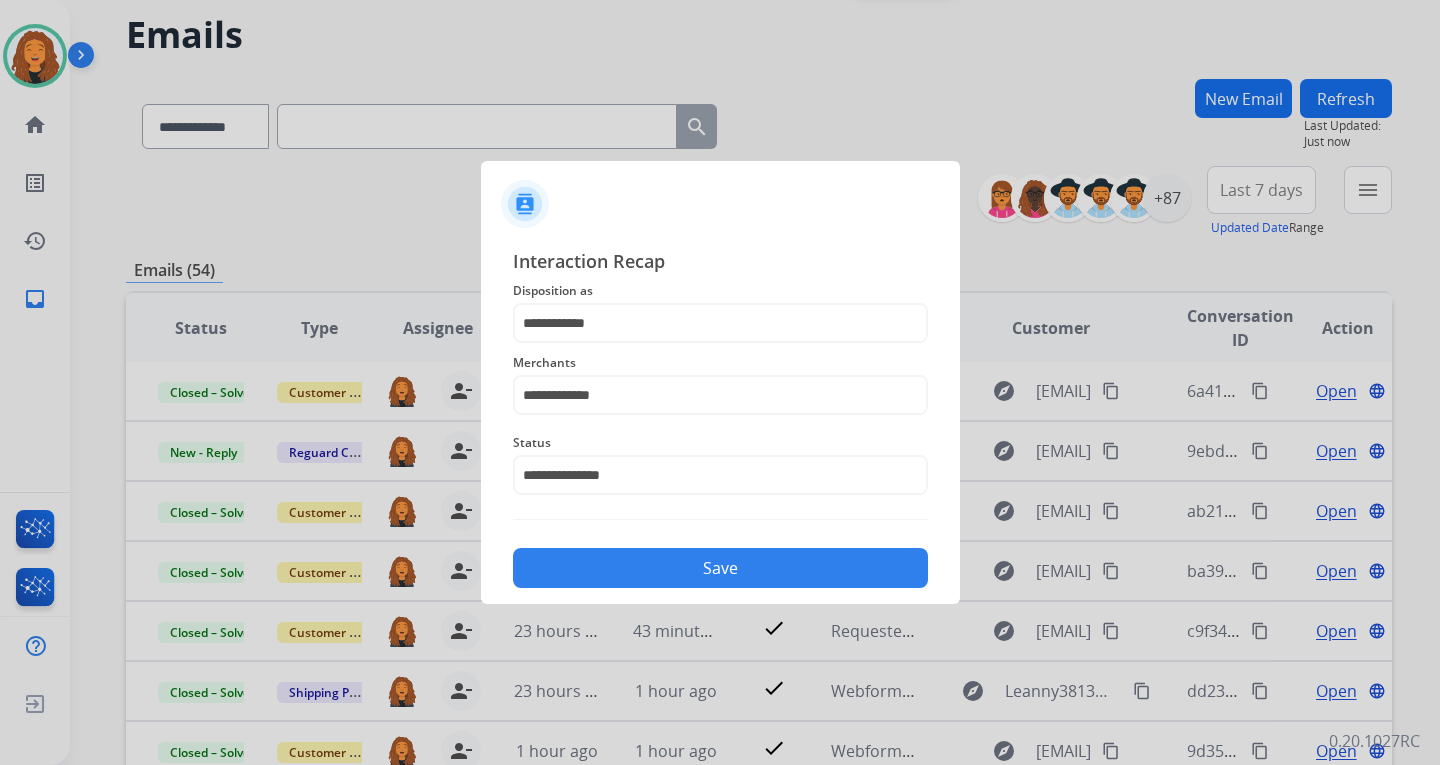 click on "Save" 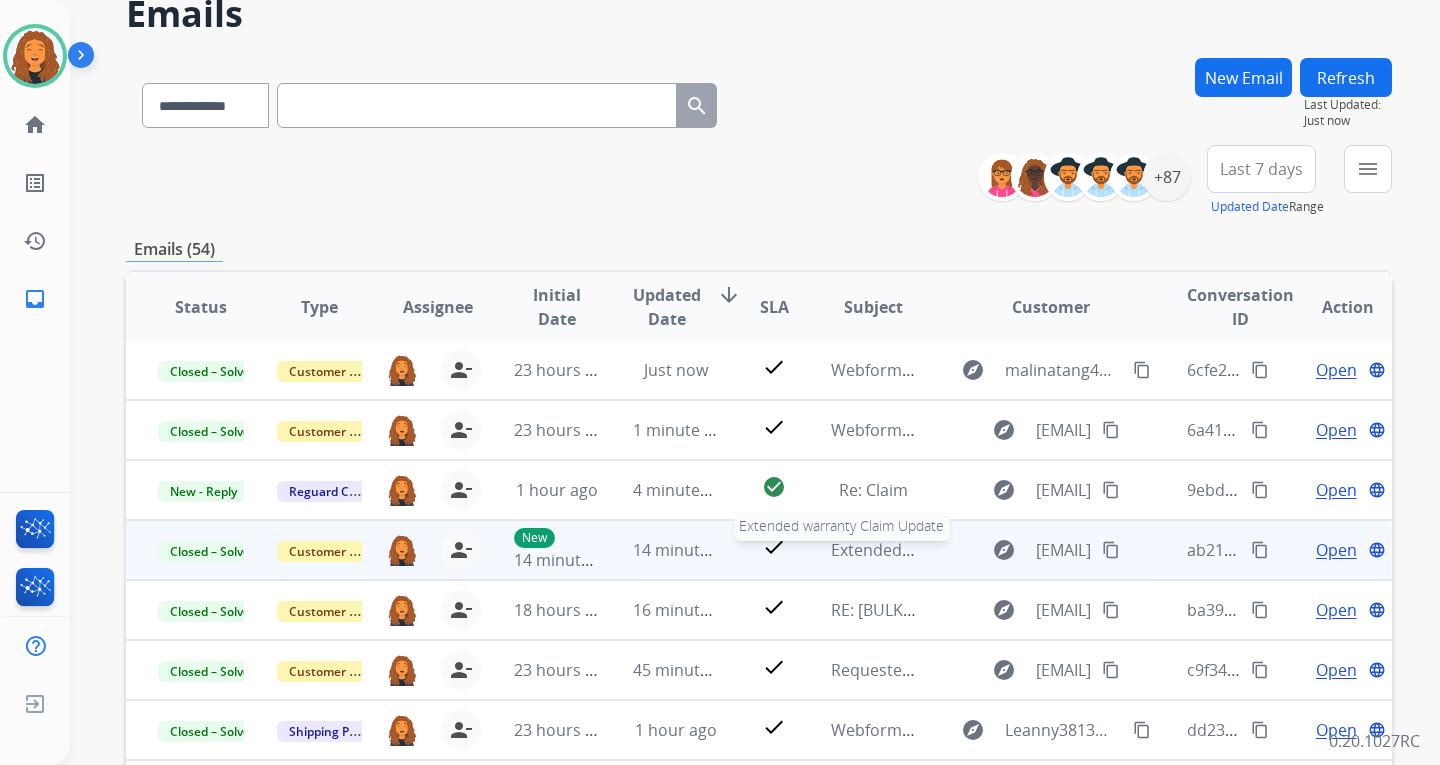 scroll, scrollTop: 200, scrollLeft: 0, axis: vertical 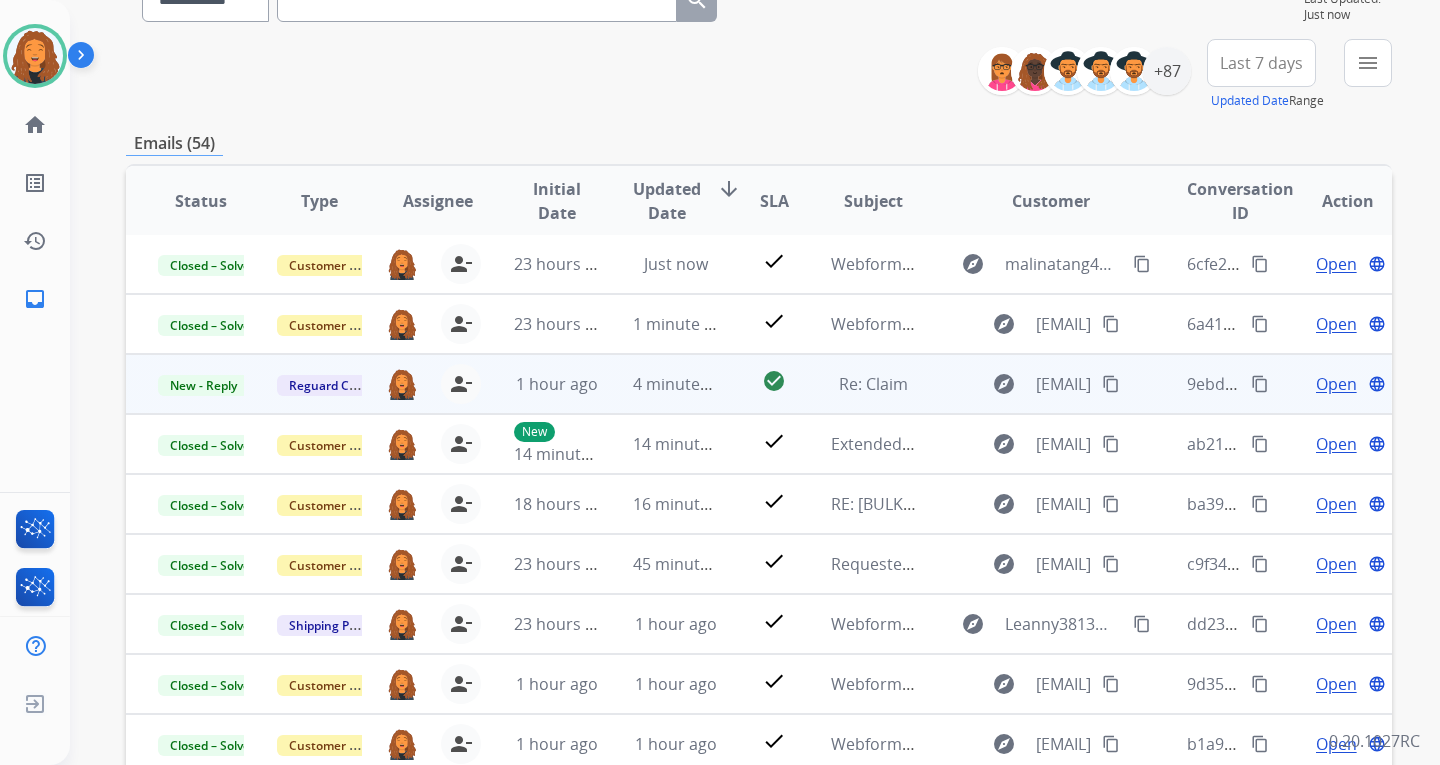 click on "content_copy" at bounding box center [1111, 384] 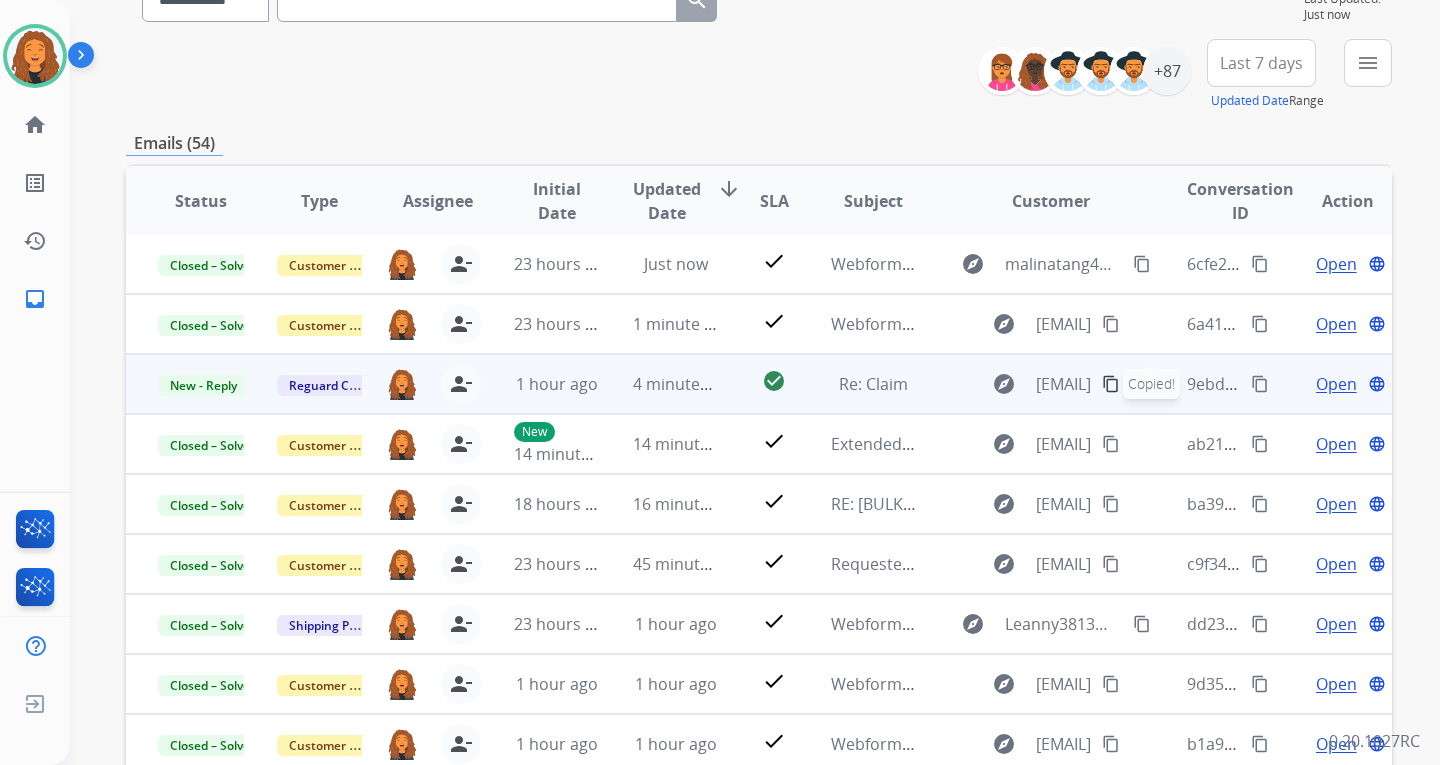 click on "Open" at bounding box center (1336, 384) 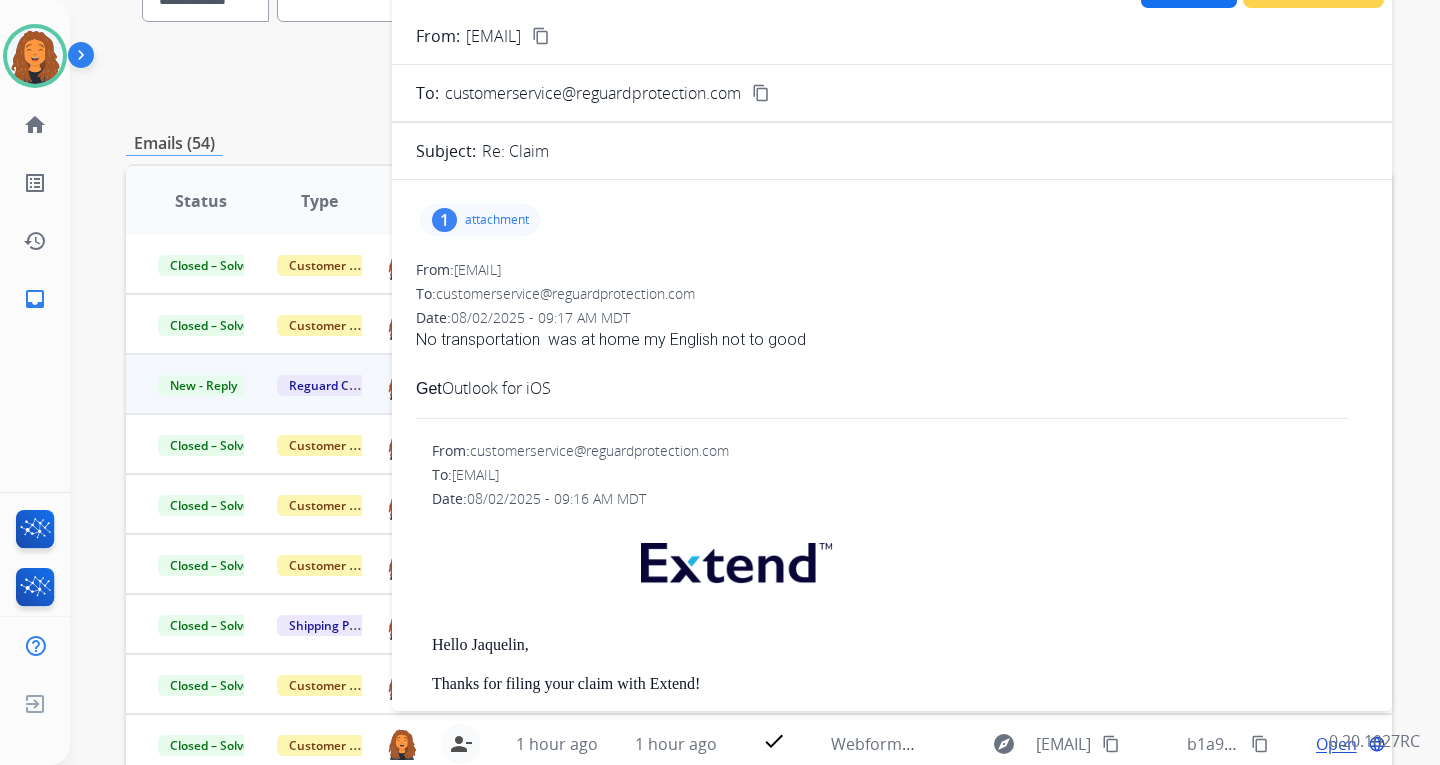 scroll, scrollTop: 0, scrollLeft: 0, axis: both 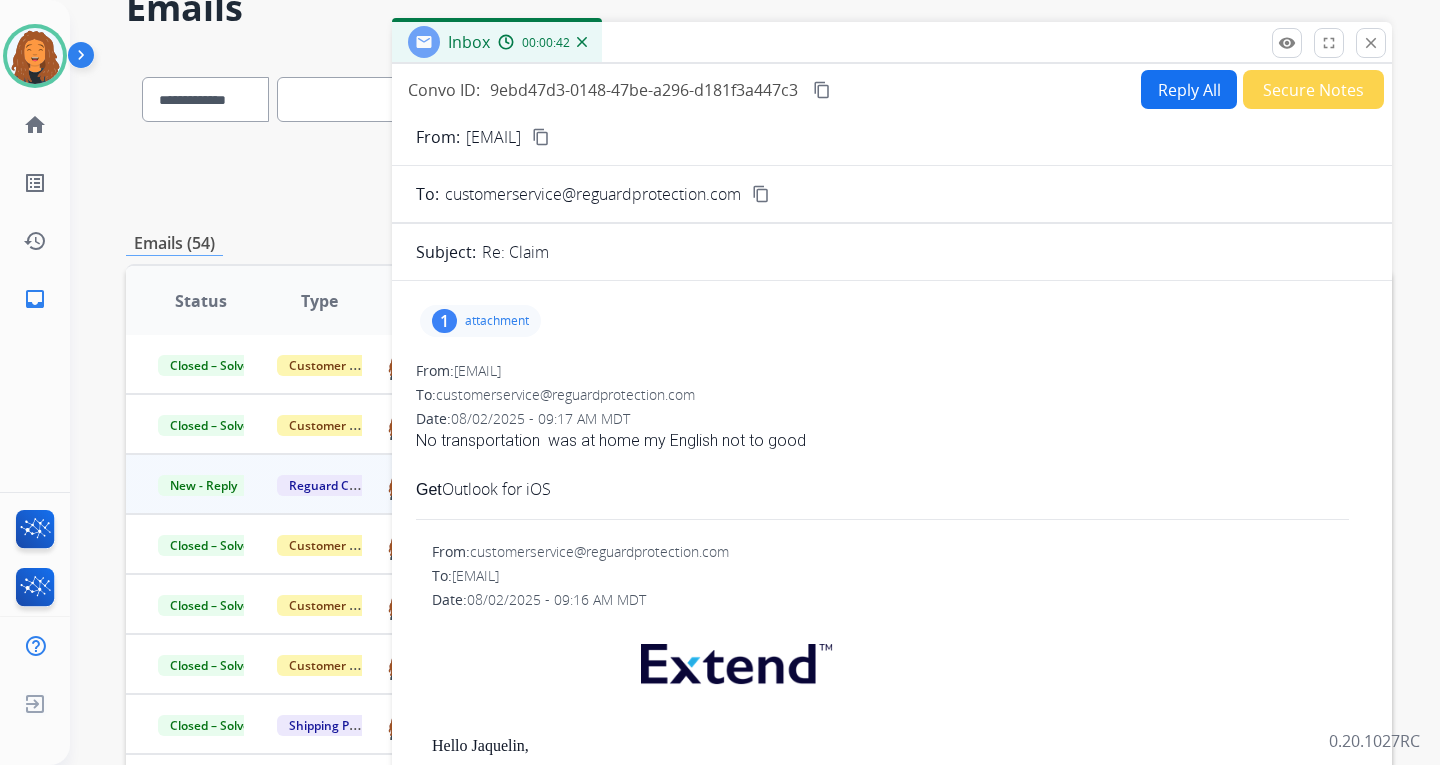 click on "attachment" at bounding box center (497, 321) 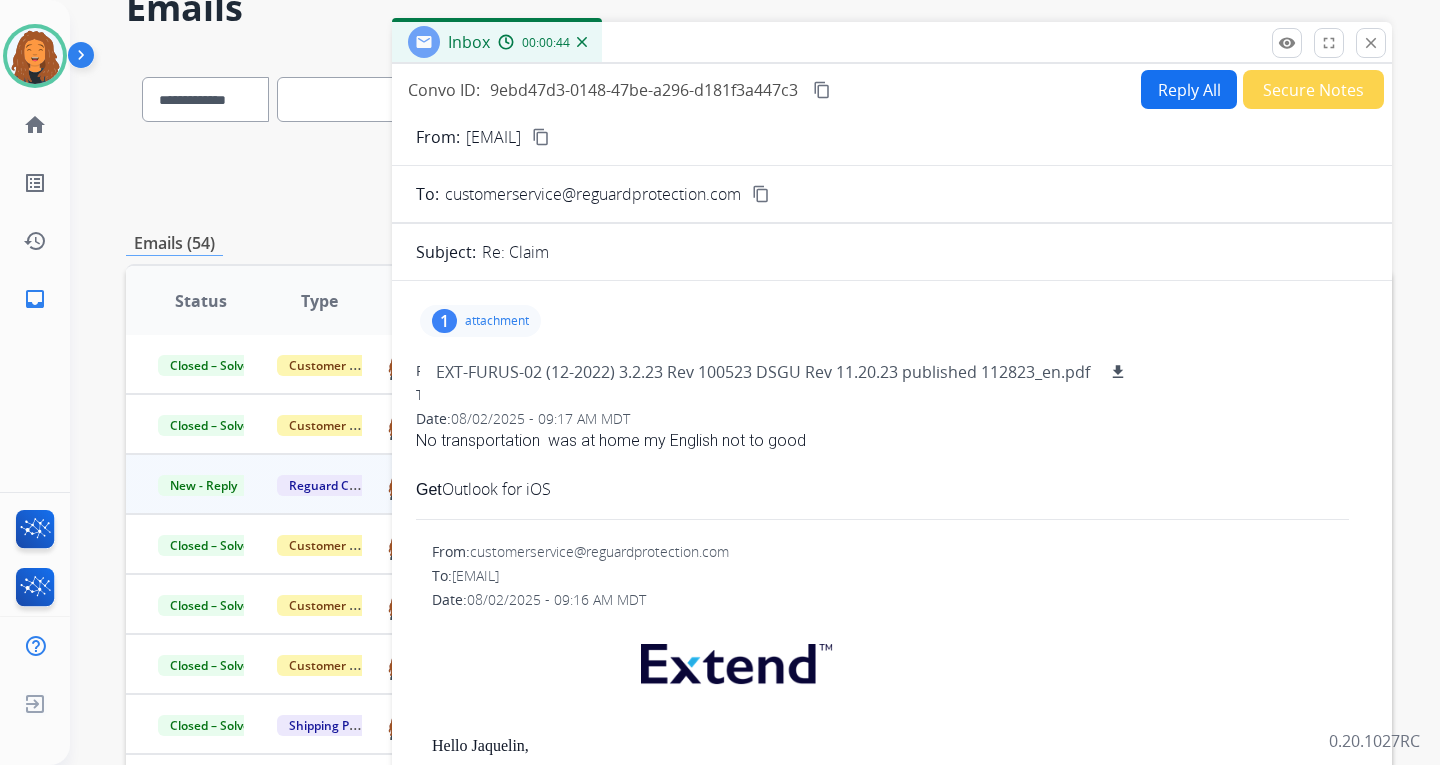 click on "From:  [EMAIL]" at bounding box center [900, 552] 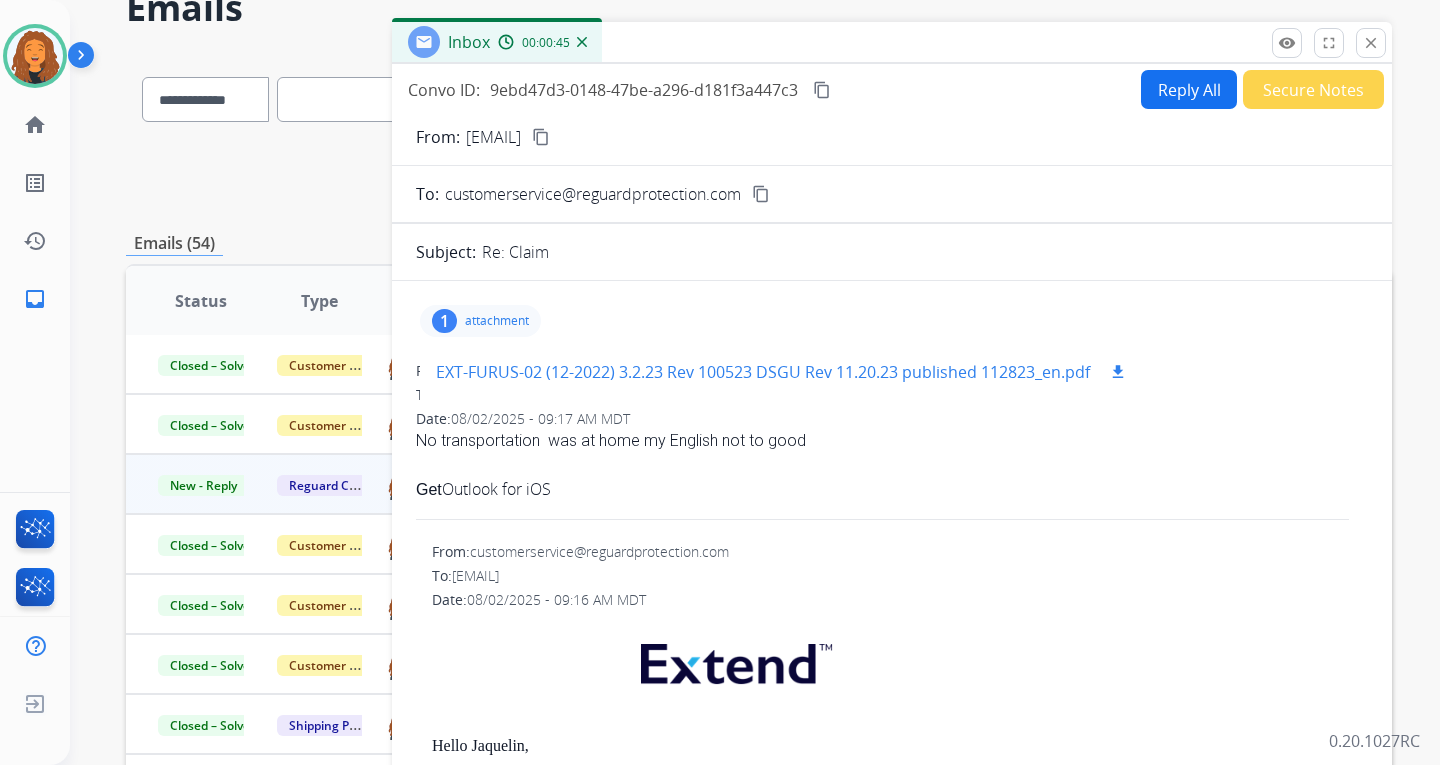 drag, startPoint x: 1187, startPoint y: 369, endPoint x: 1130, endPoint y: 394, distance: 62.241467 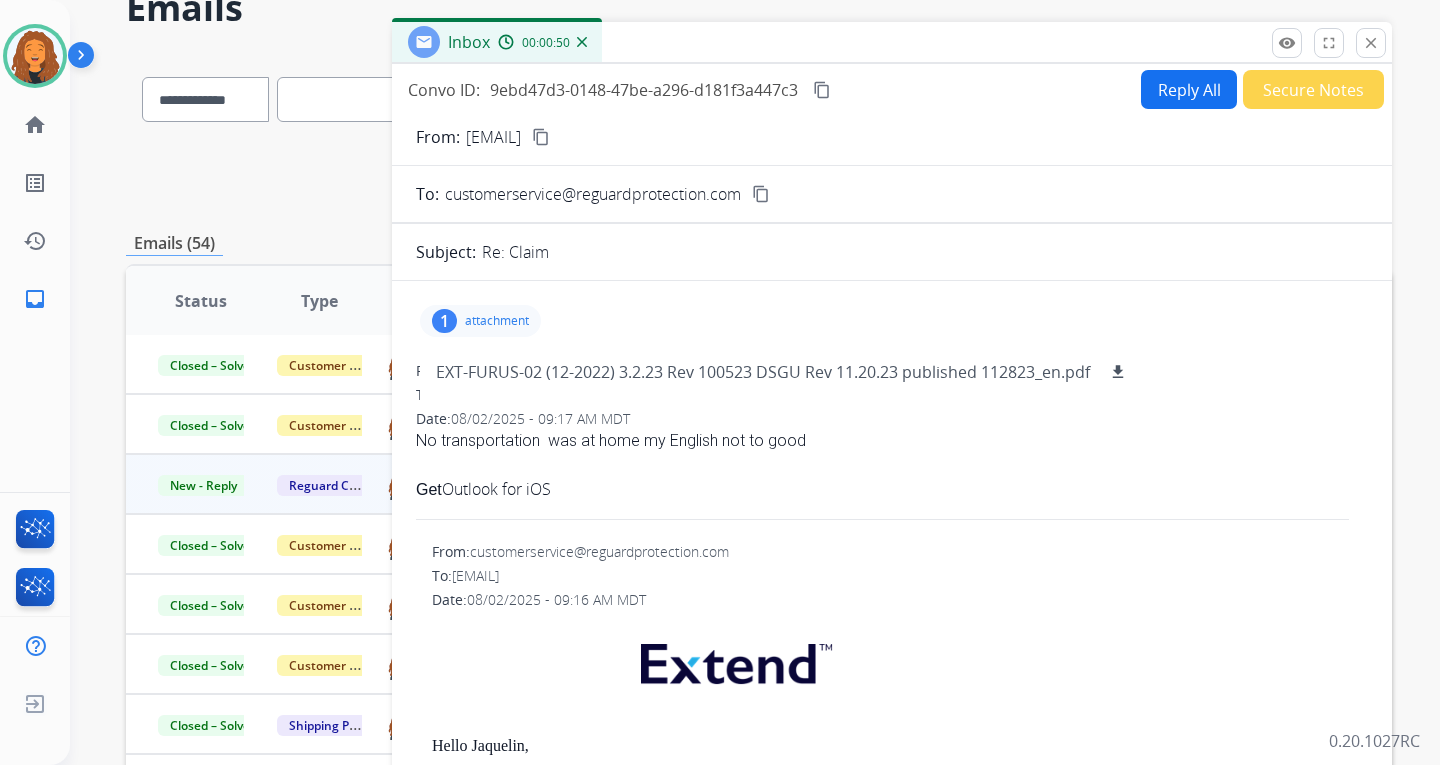 click on "content_copy" at bounding box center [541, 137] 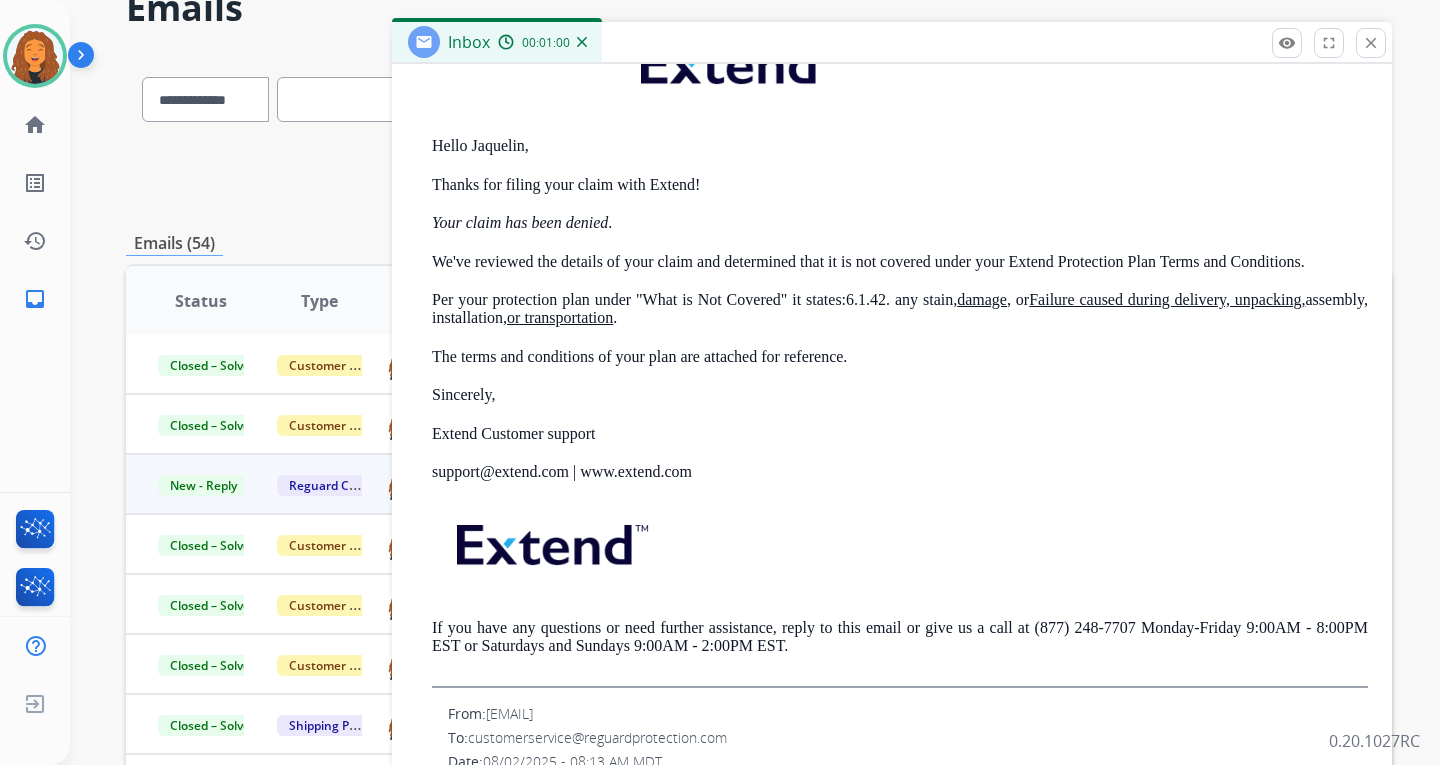scroll, scrollTop: 713, scrollLeft: 0, axis: vertical 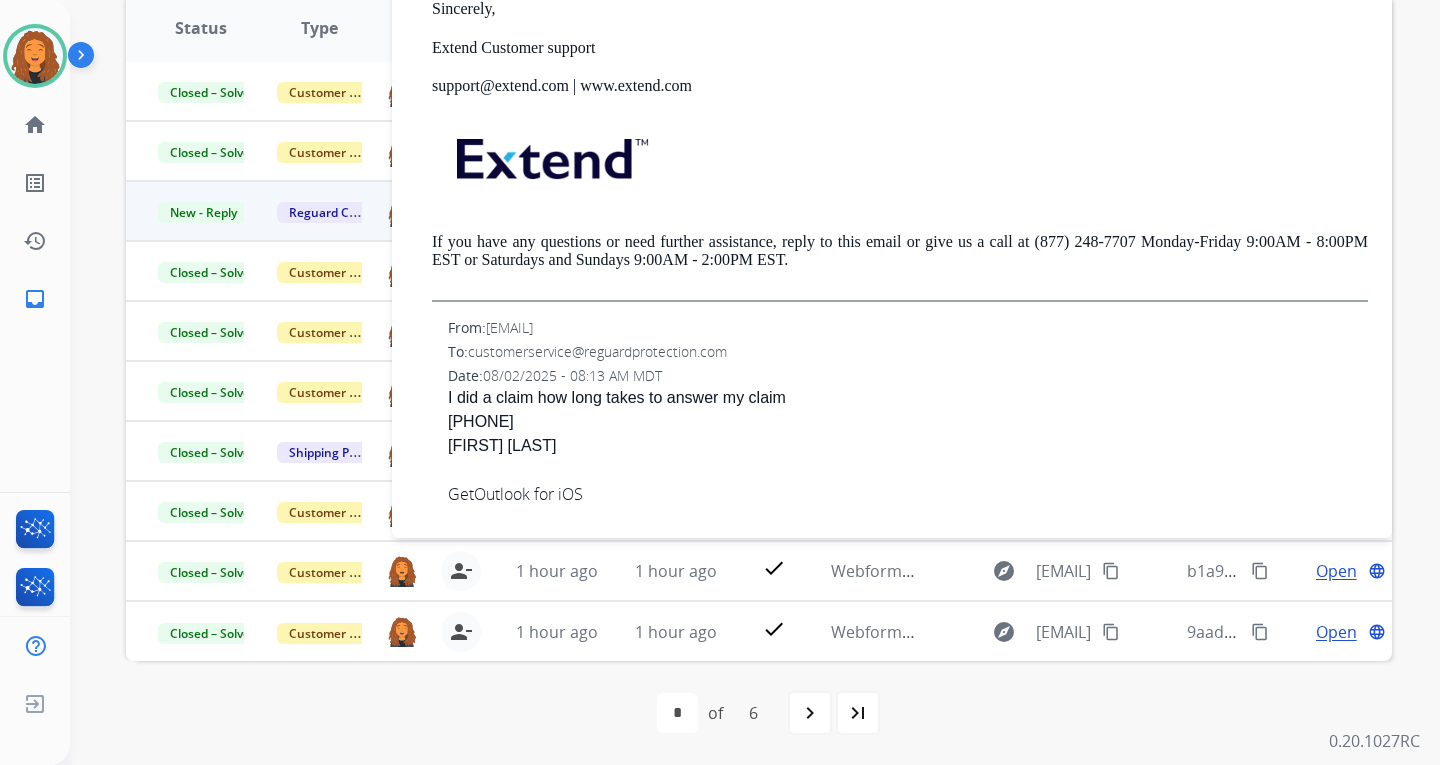 click on "[PHONE]" at bounding box center [908, 422] 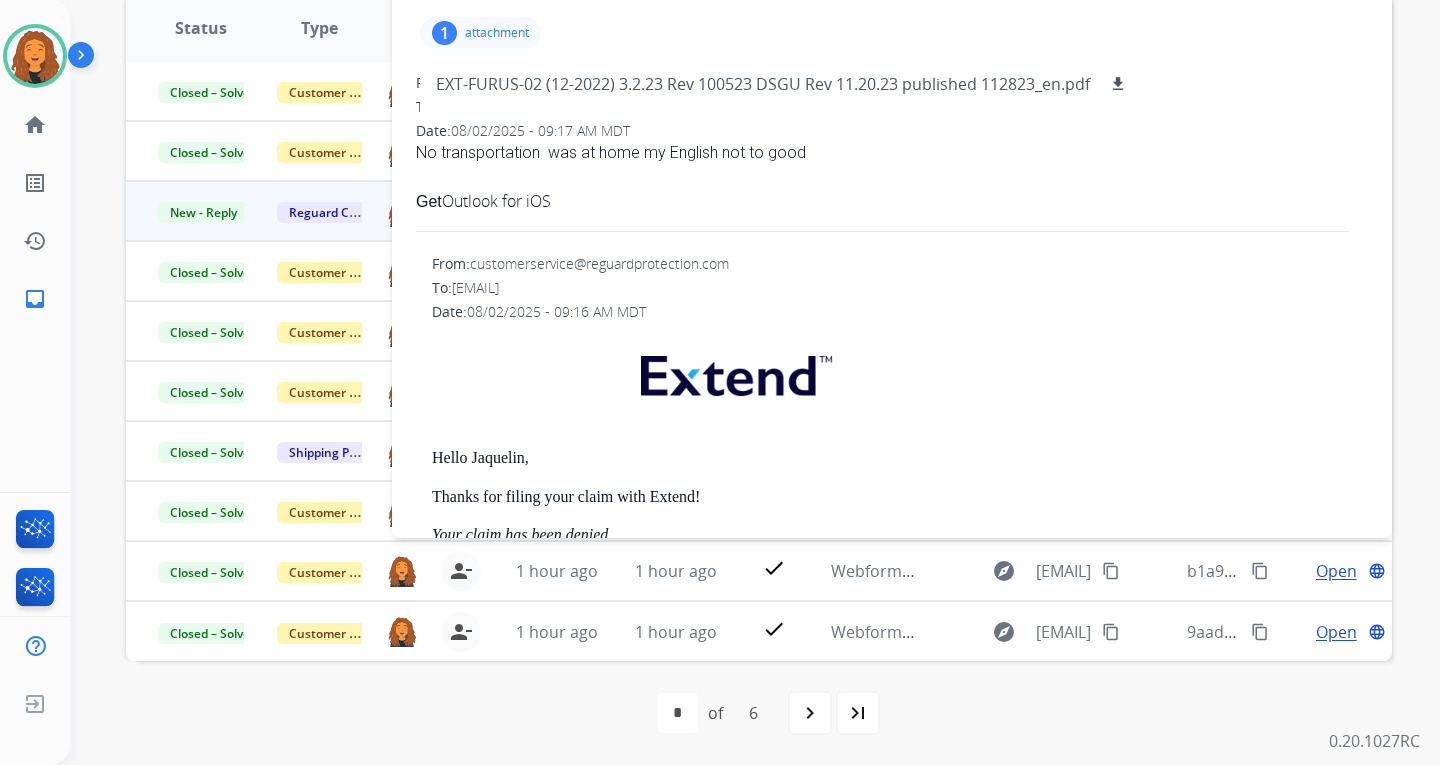 scroll, scrollTop: 0, scrollLeft: 0, axis: both 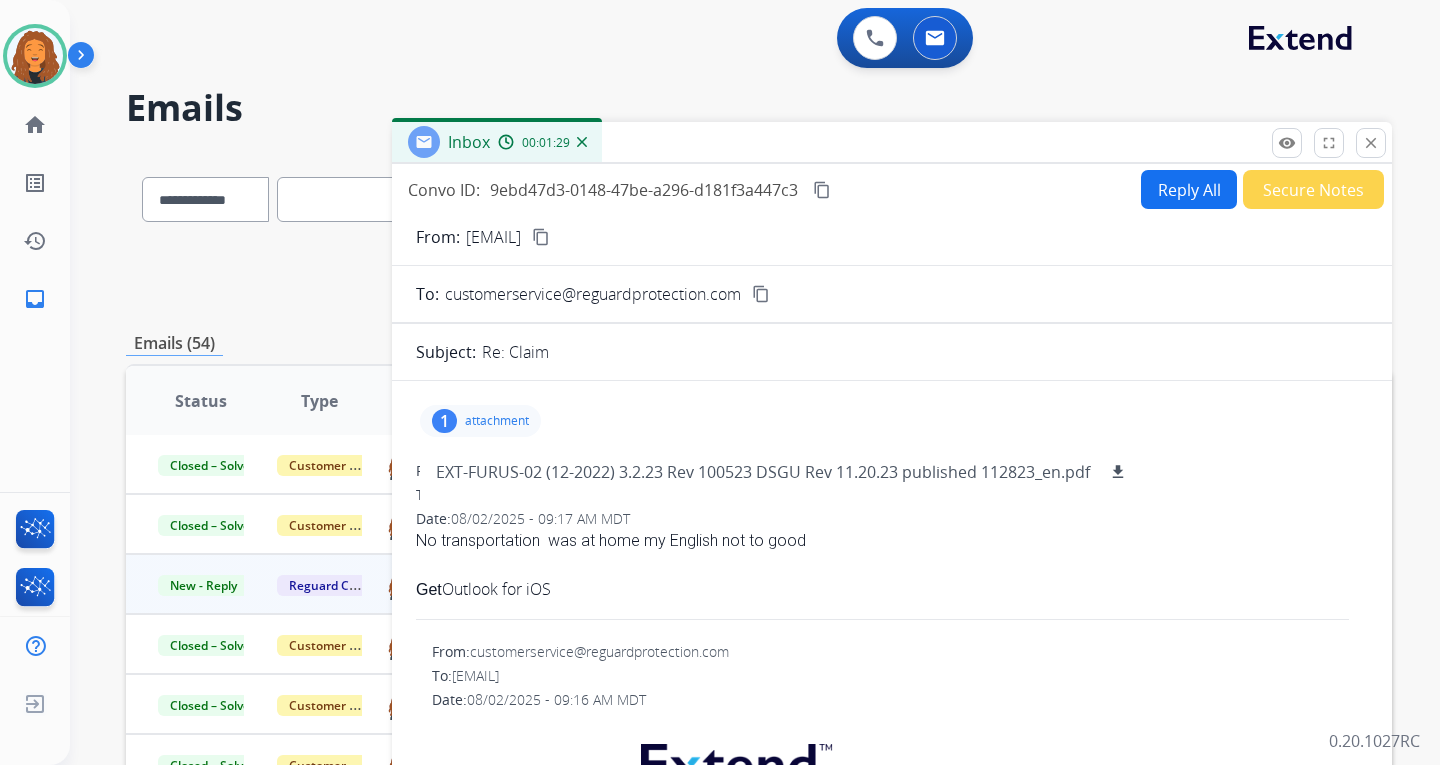 click on "Reply All" at bounding box center [1189, 189] 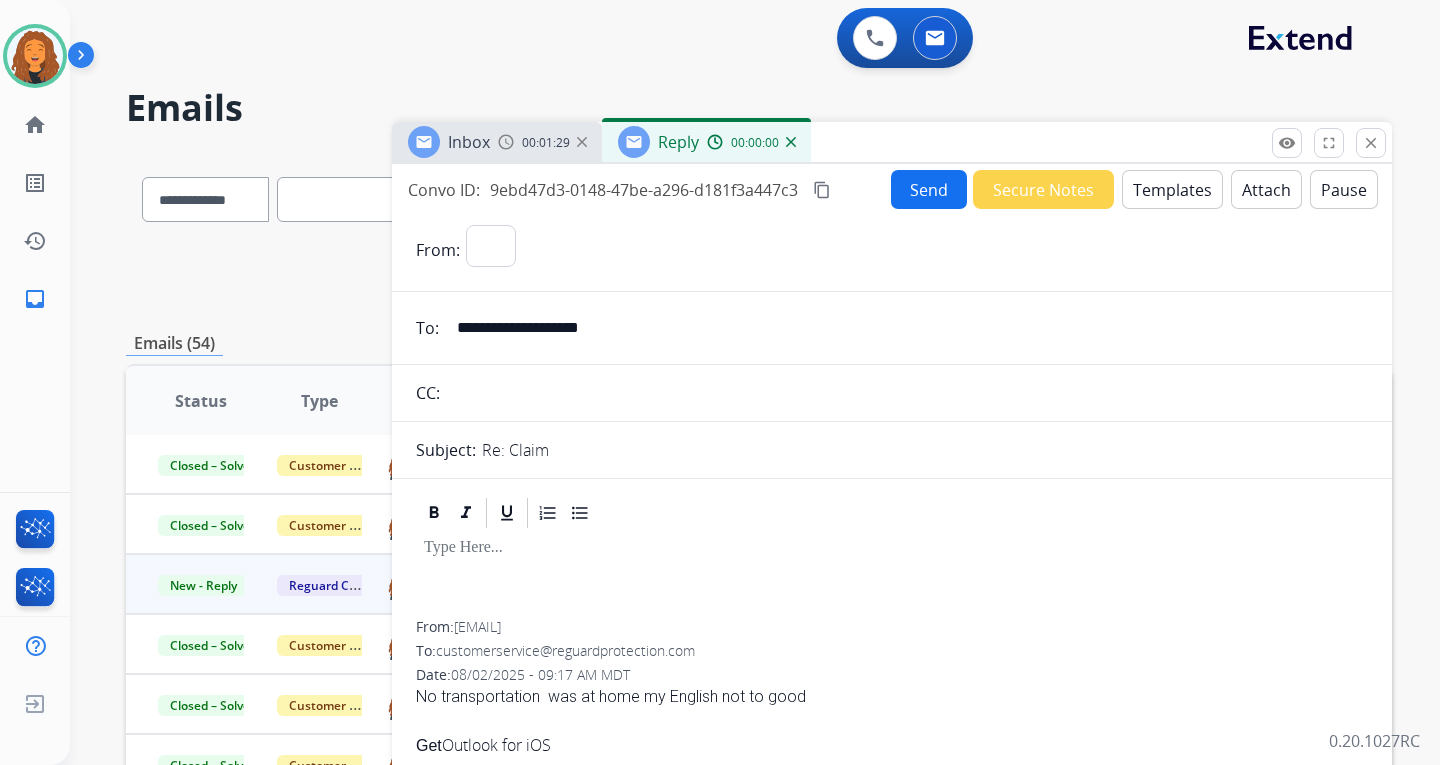 select on "**********" 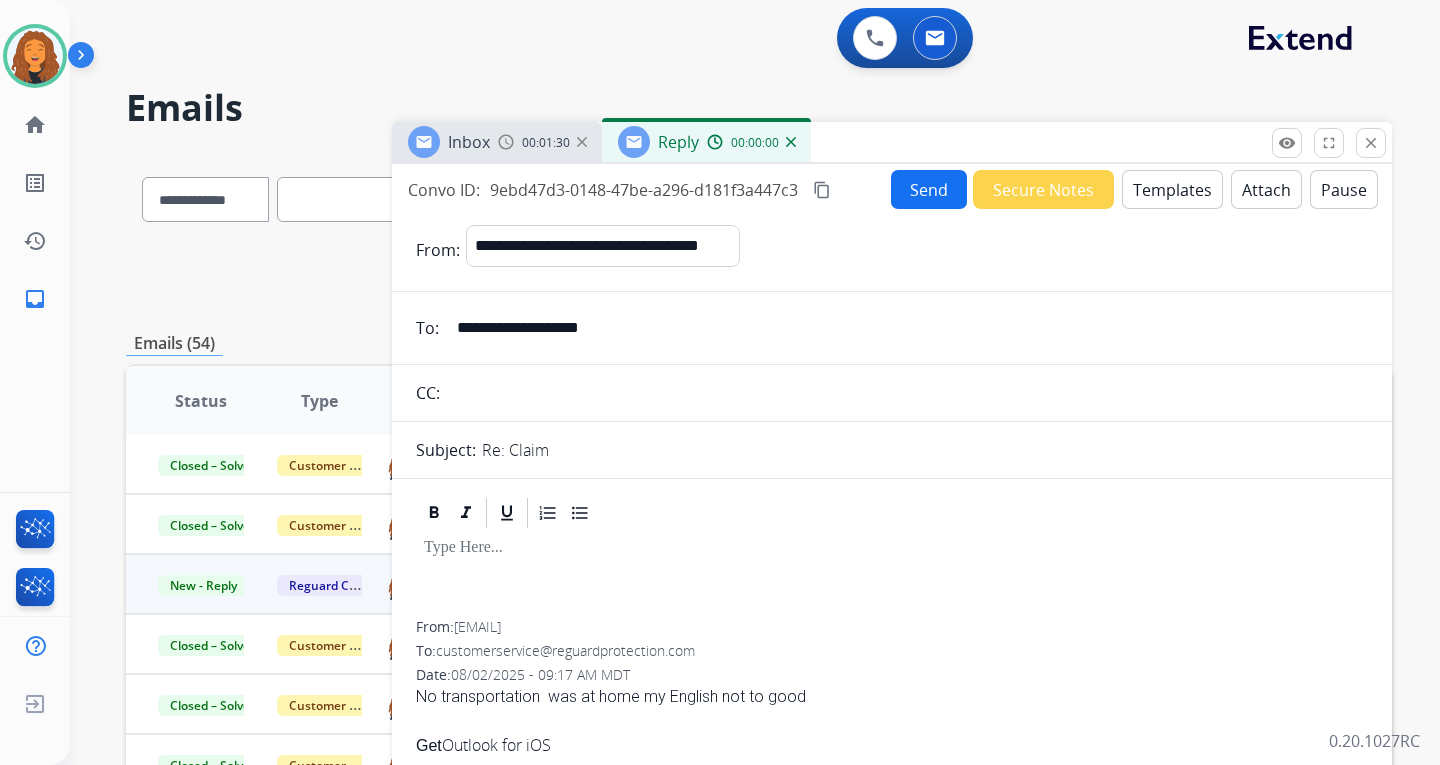 click on "Templates" at bounding box center [1172, 189] 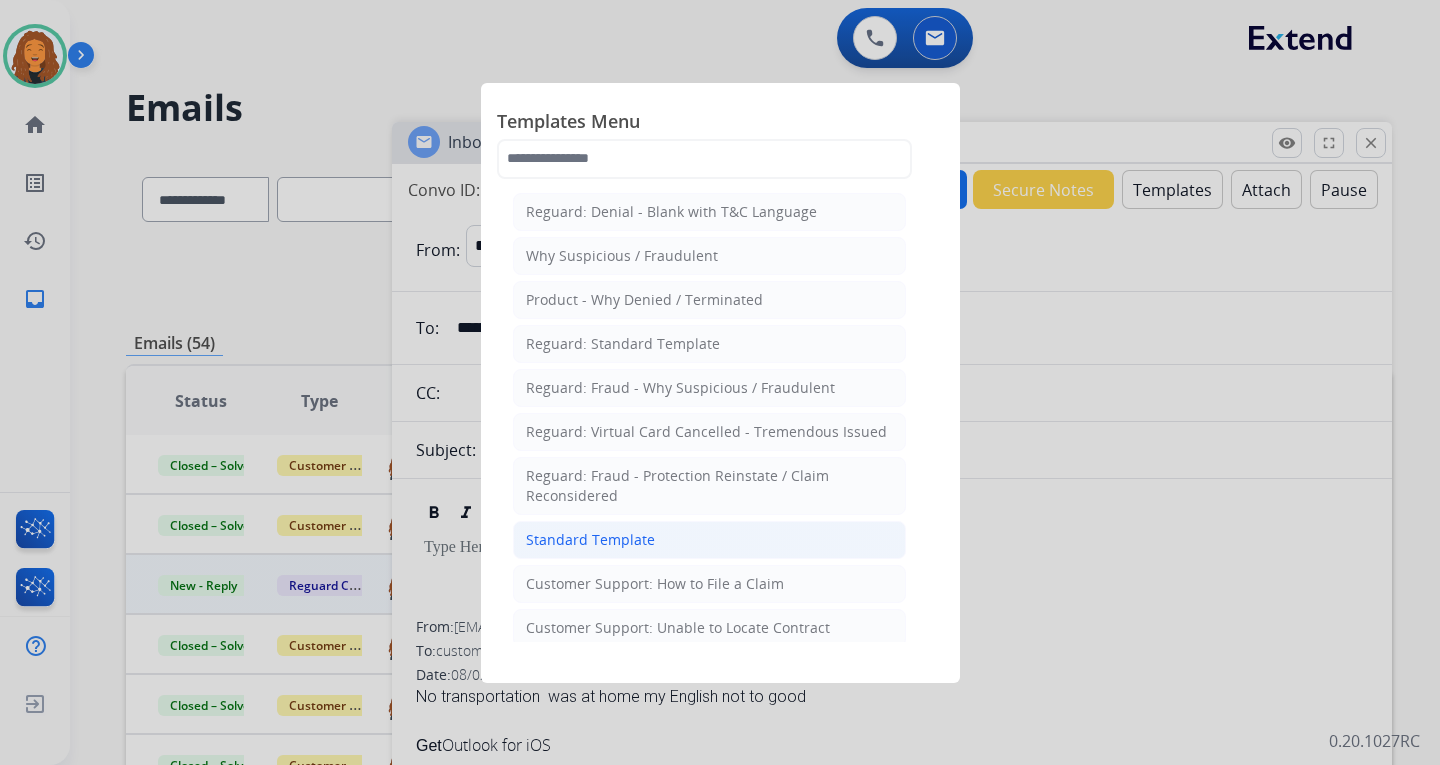 click on "Standard Template" 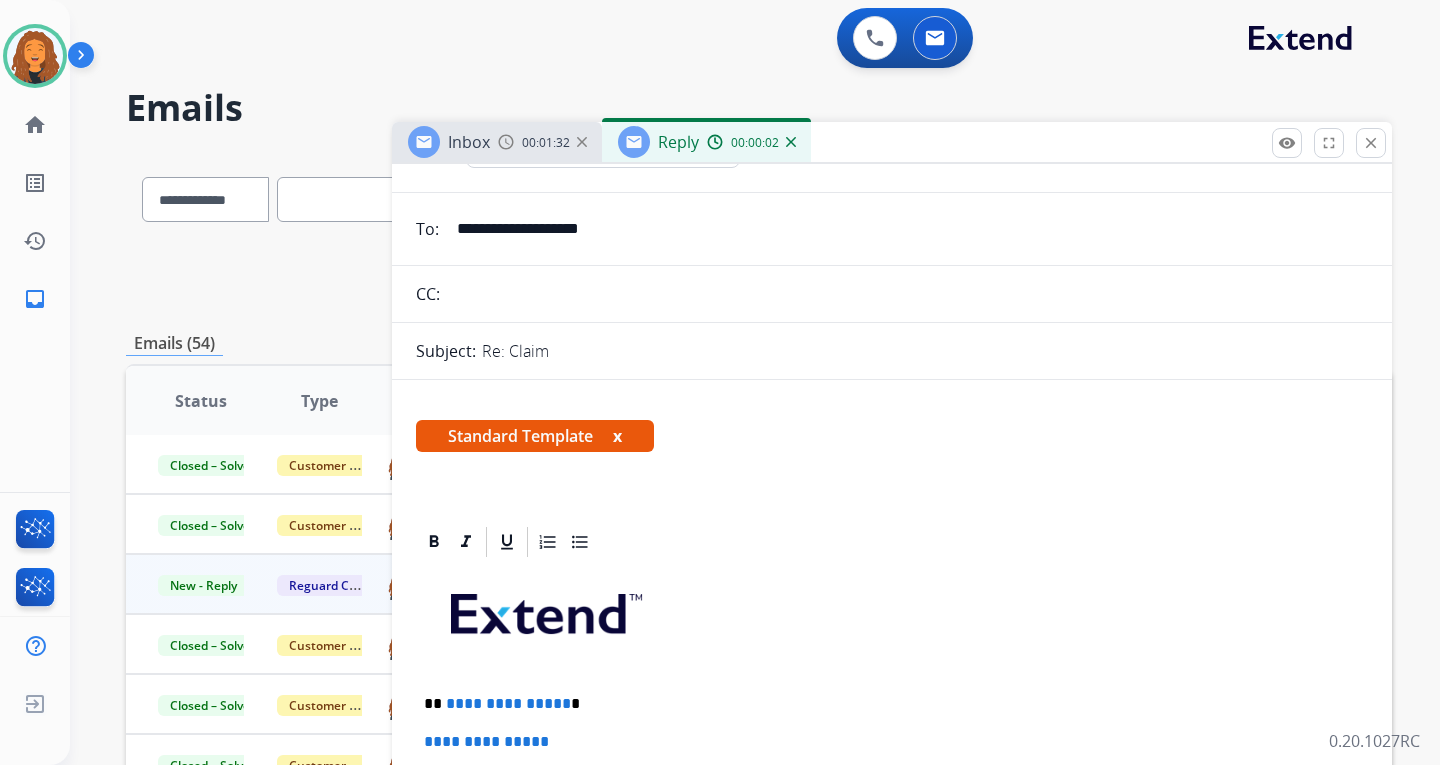 scroll, scrollTop: 300, scrollLeft: 0, axis: vertical 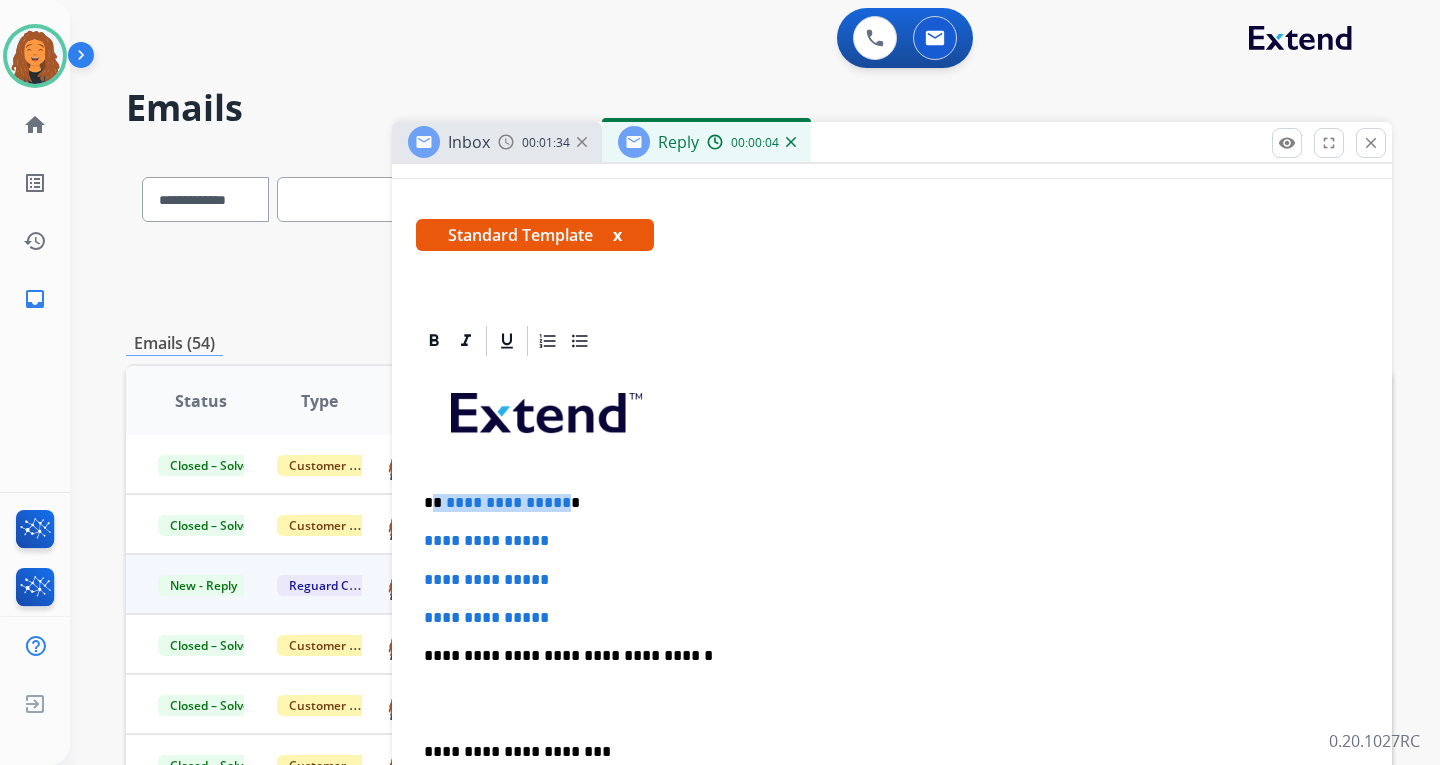 drag, startPoint x: 558, startPoint y: 505, endPoint x: 434, endPoint y: 503, distance: 124.01613 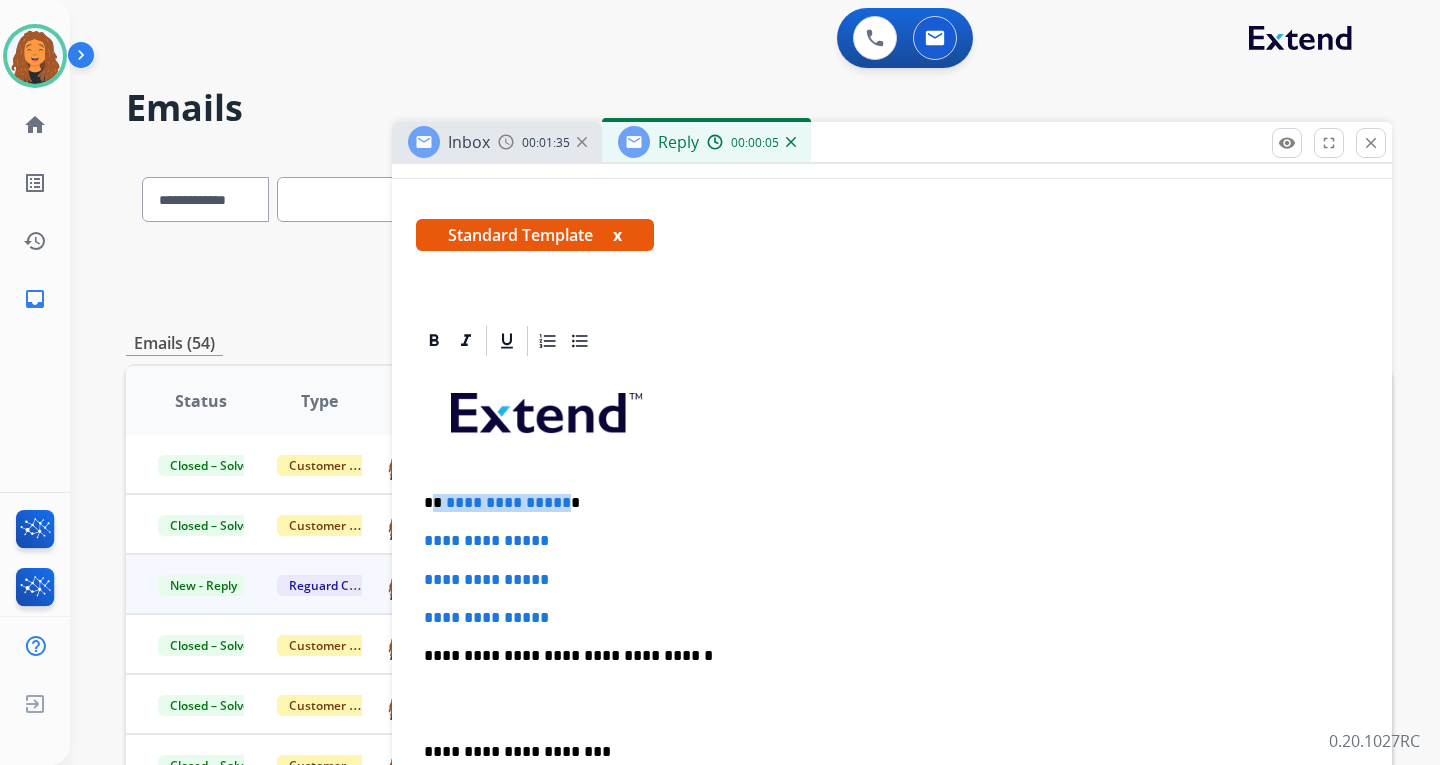 type 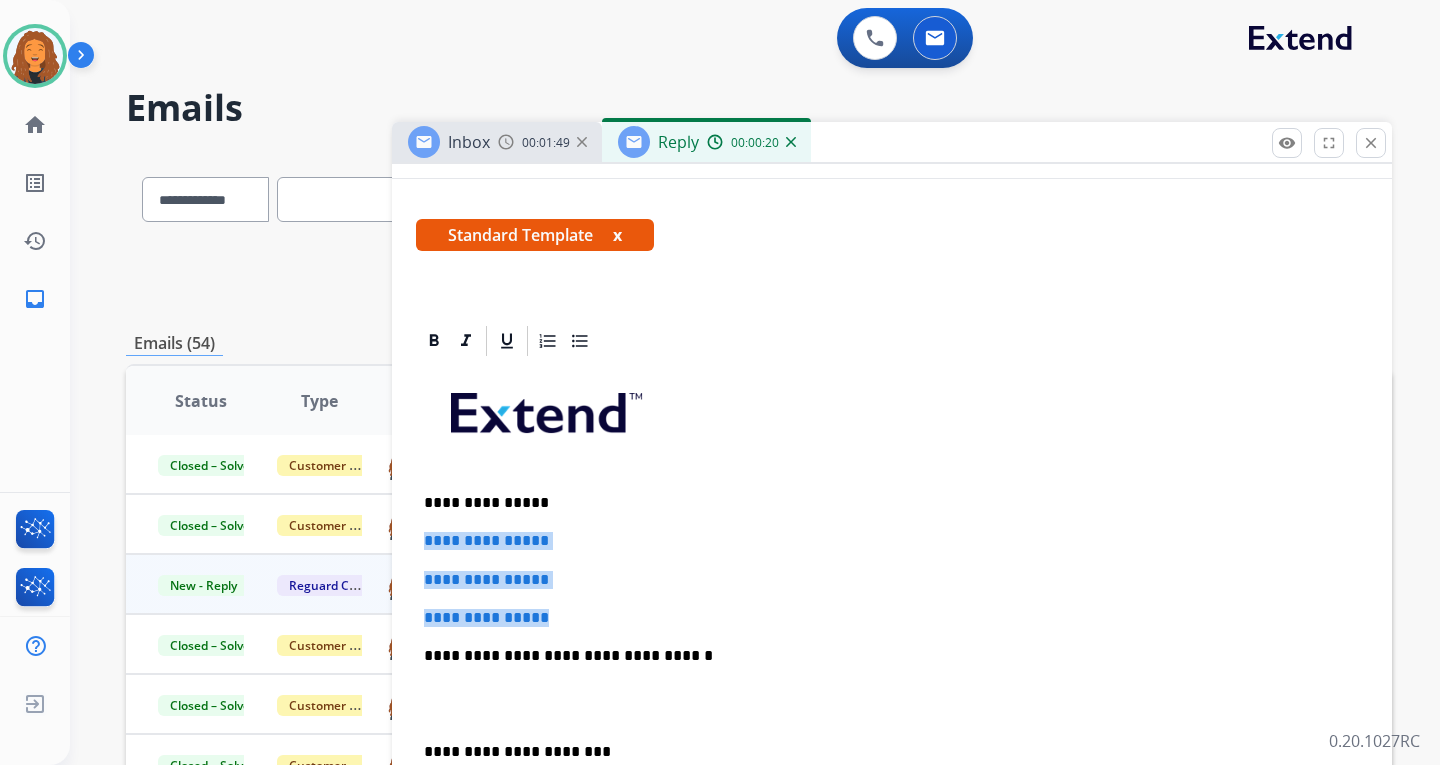 drag, startPoint x: 565, startPoint y: 618, endPoint x: 402, endPoint y: 524, distance: 188.16217 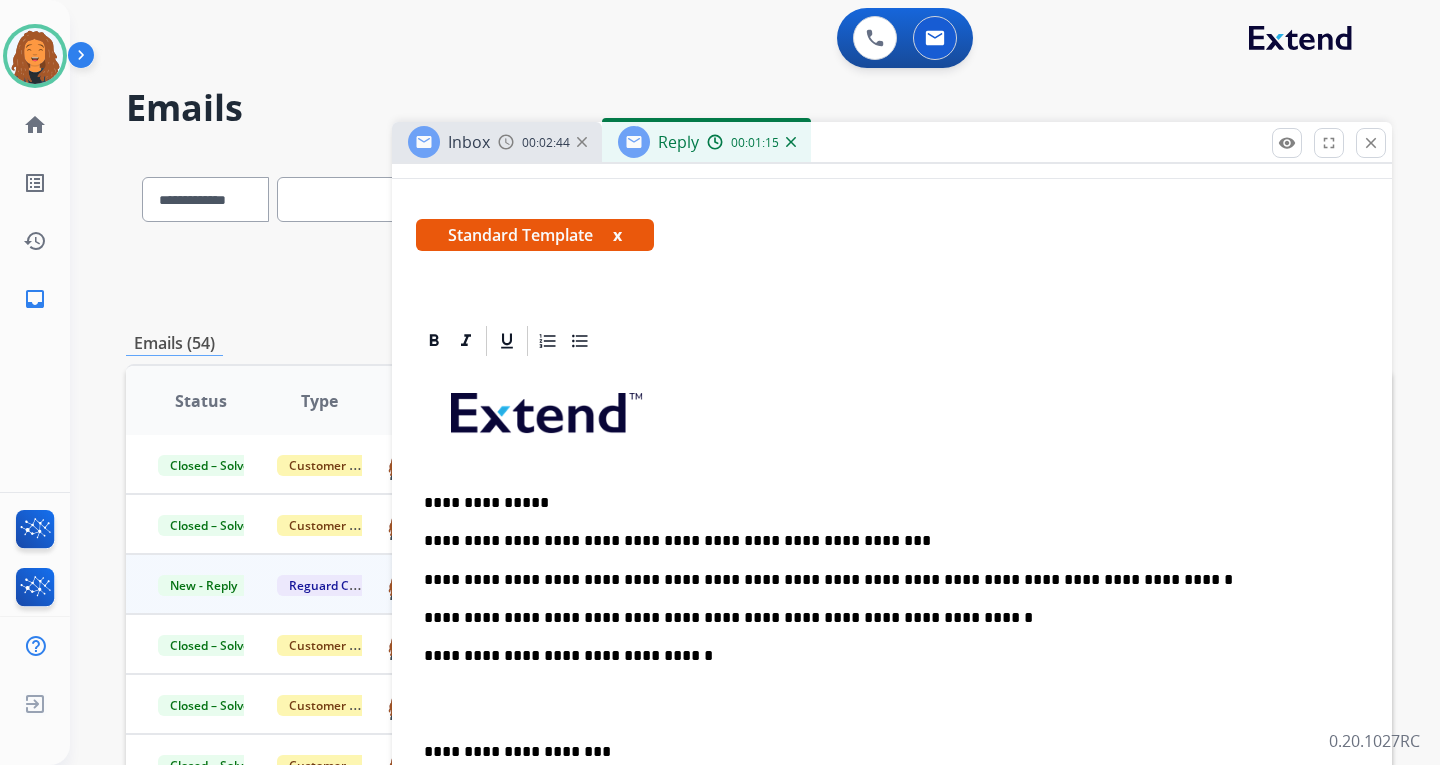 click on "**********" at bounding box center [884, 618] 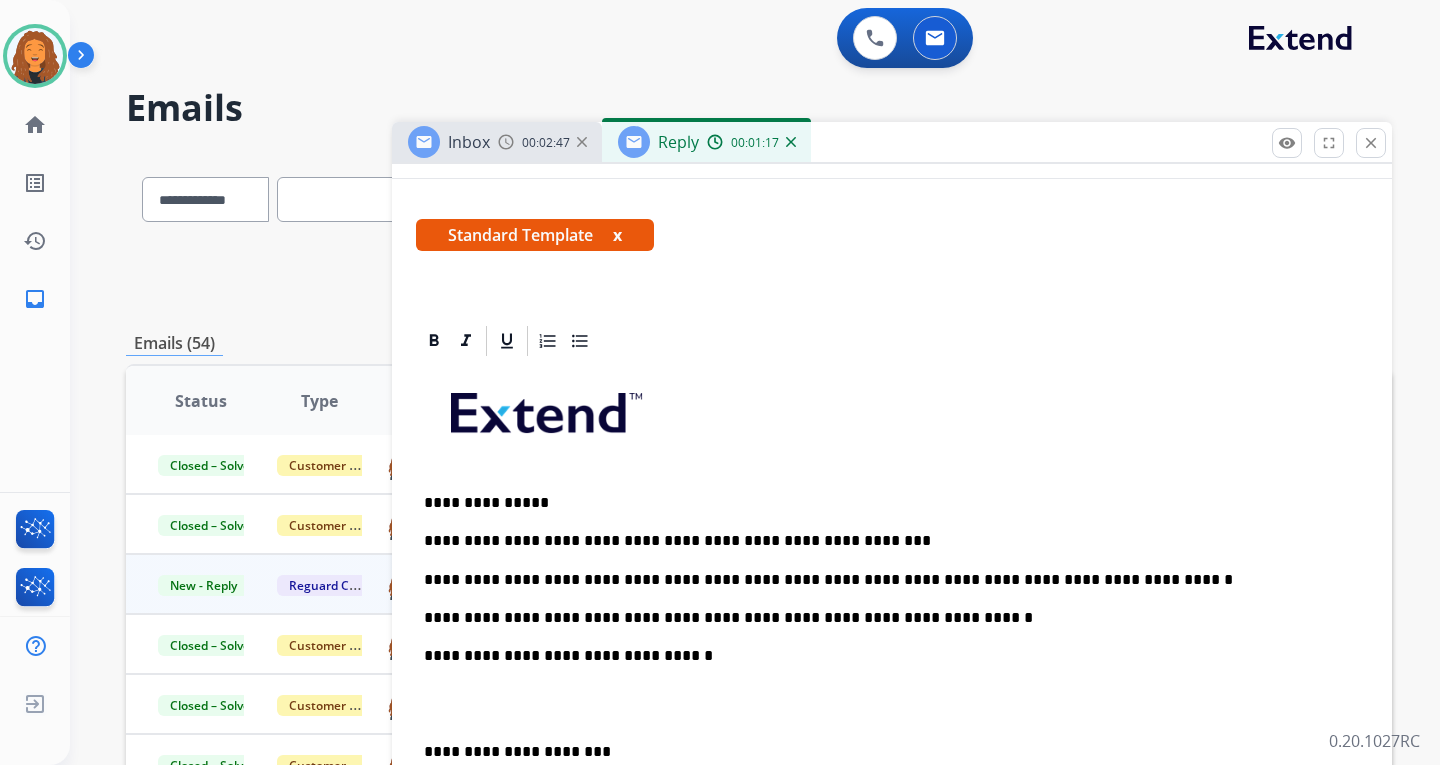 click on "**********" at bounding box center (884, 618) 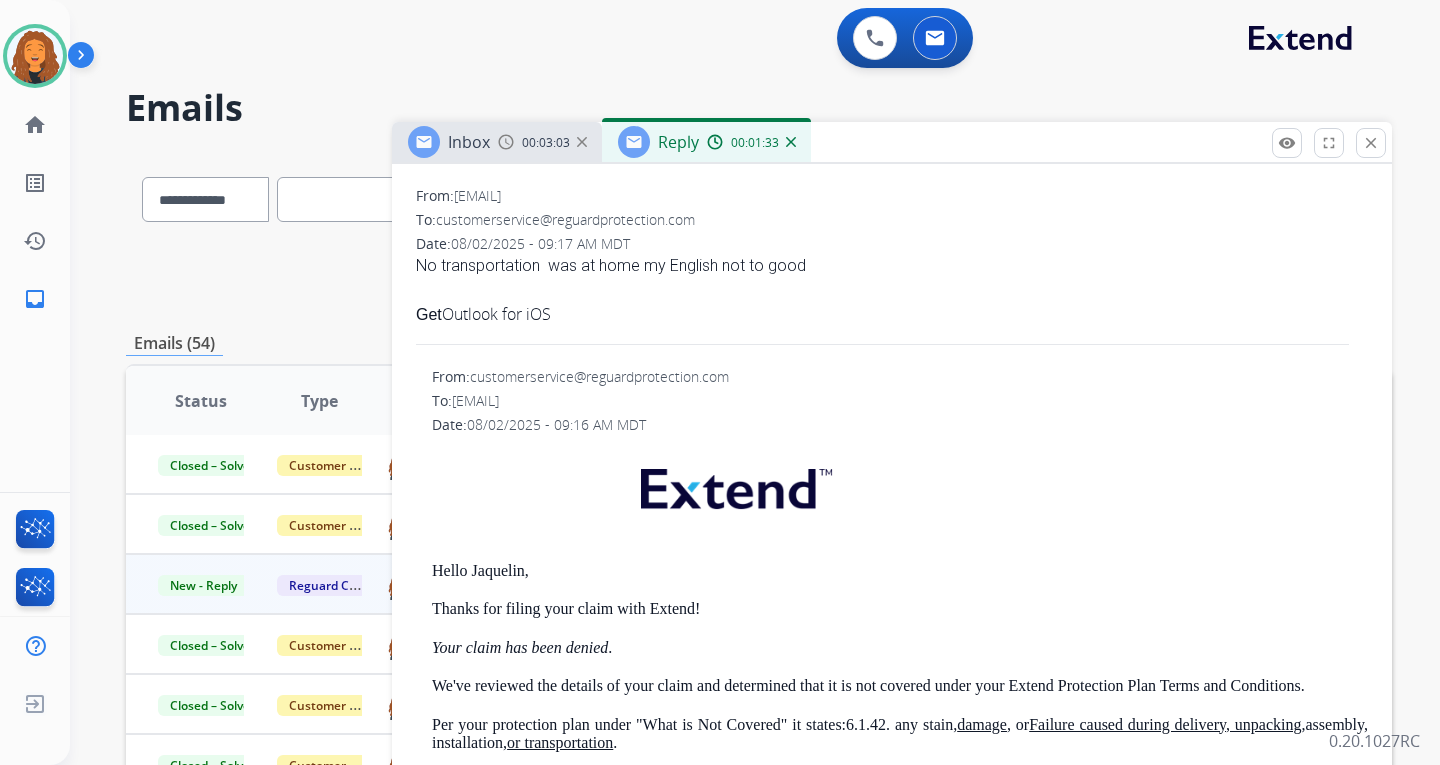 scroll, scrollTop: 1400, scrollLeft: 0, axis: vertical 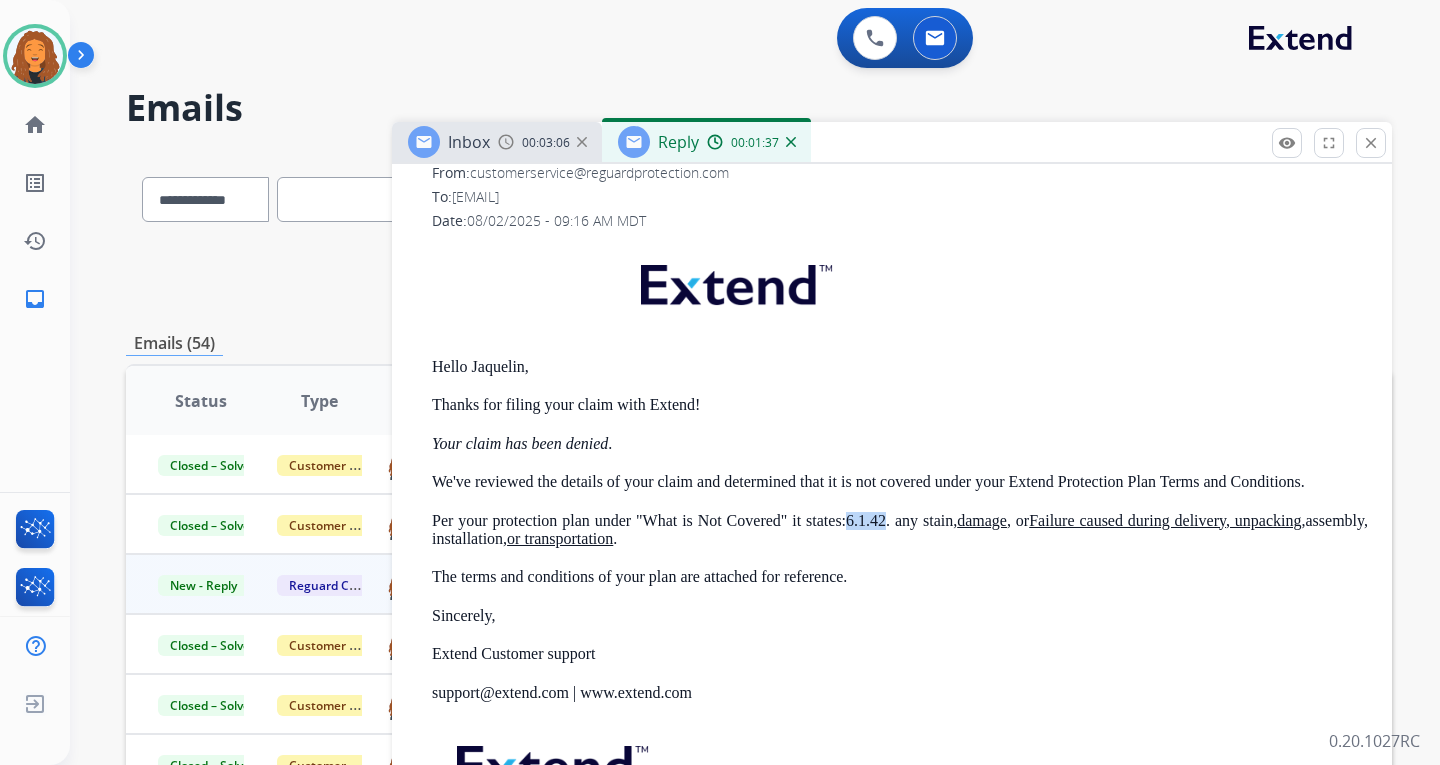 drag, startPoint x: 867, startPoint y: 523, endPoint x: 910, endPoint y: 521, distance: 43.046486 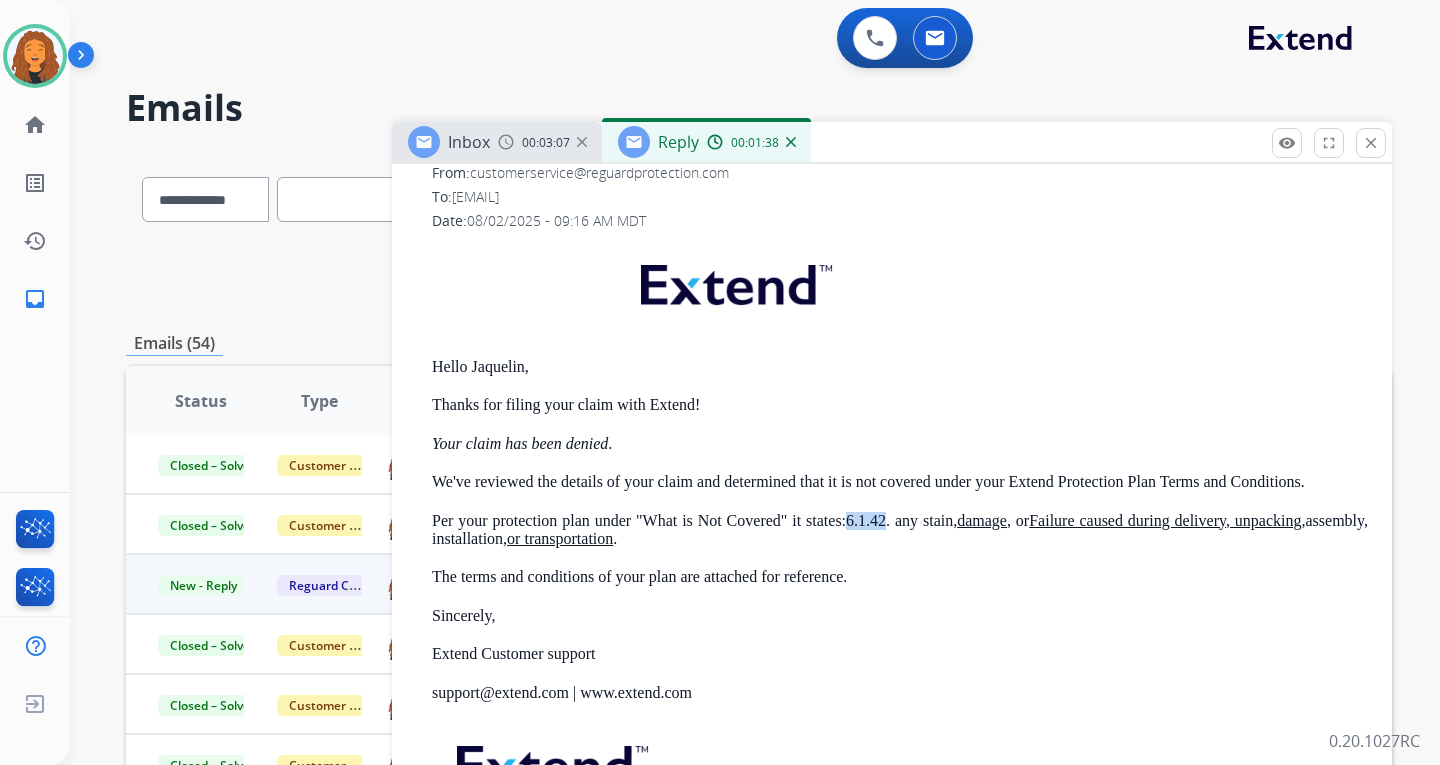 copy on "6.1.42" 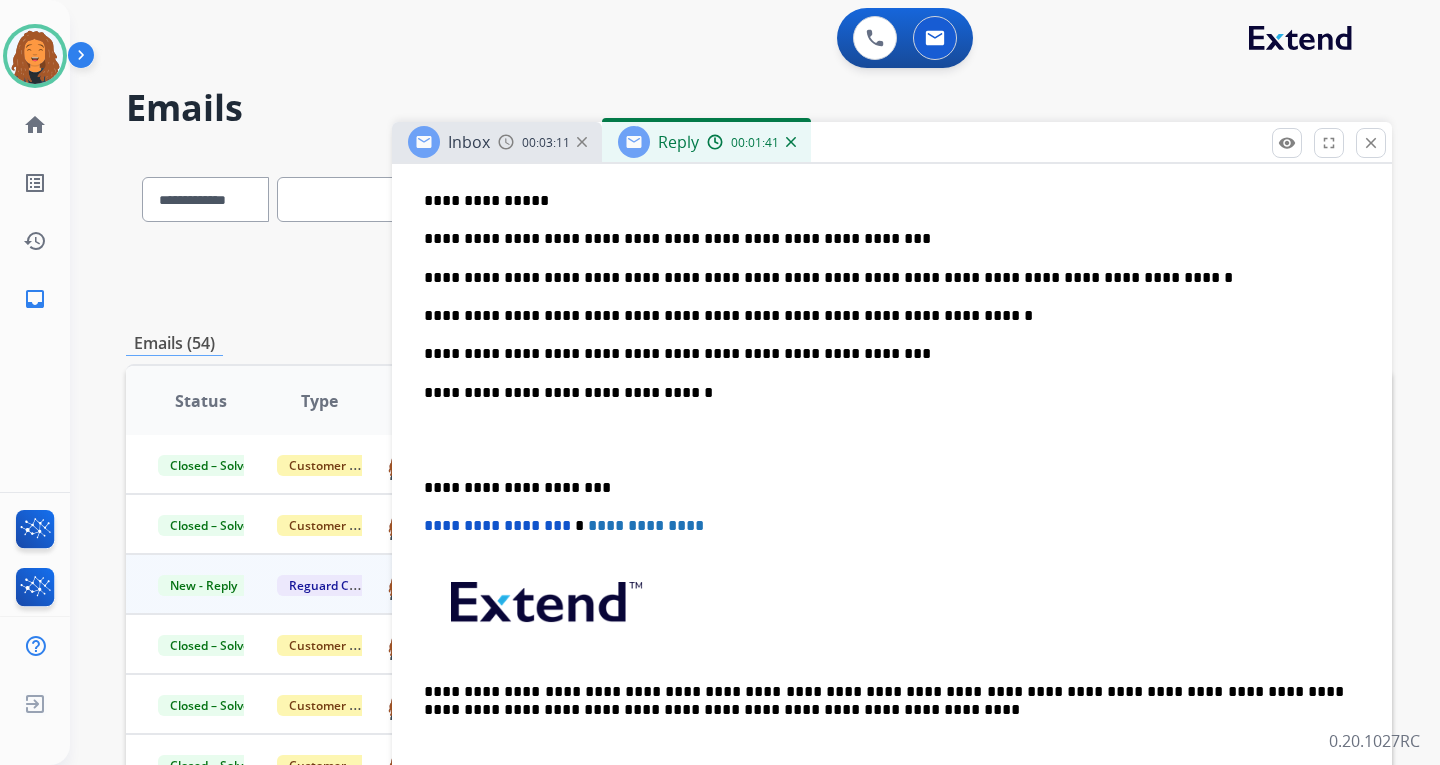 scroll, scrollTop: 600, scrollLeft: 0, axis: vertical 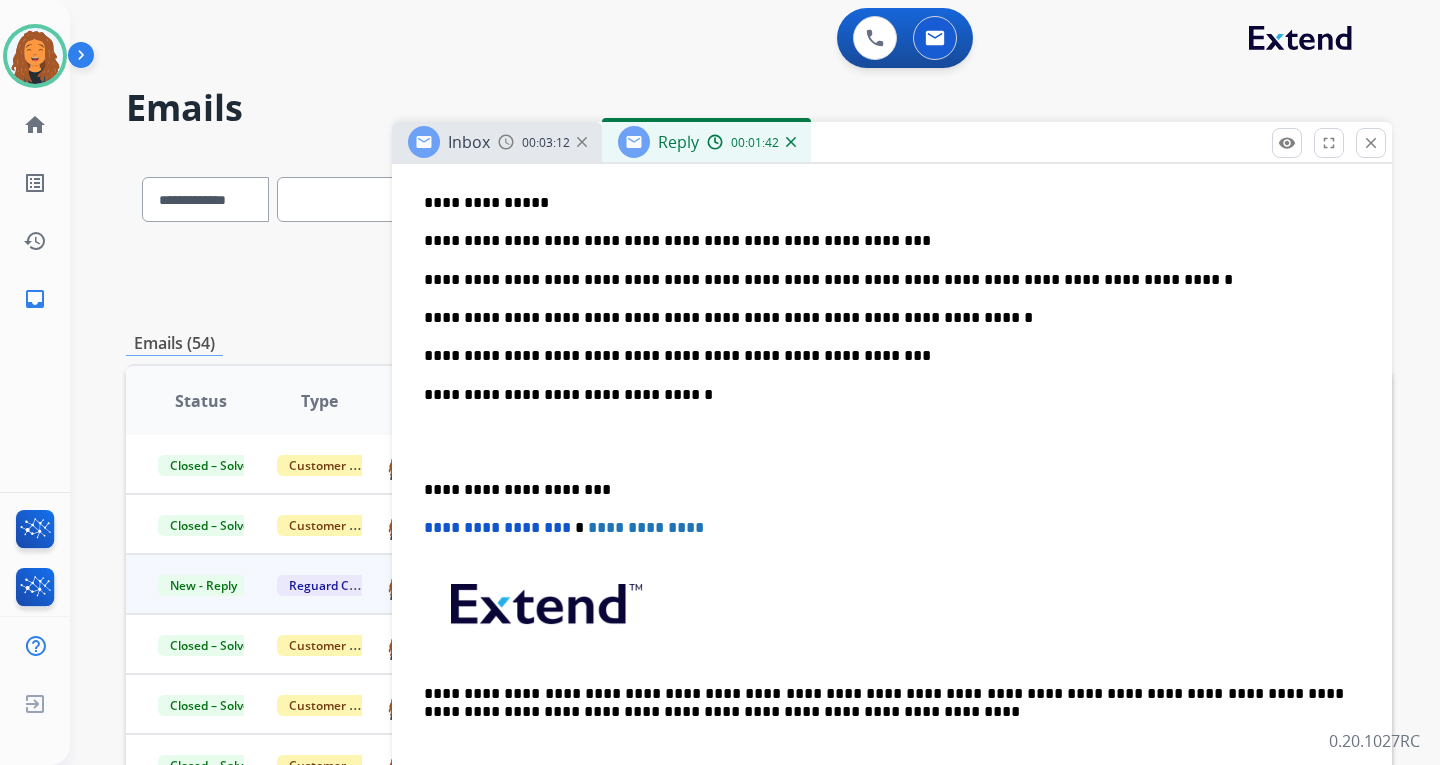 click on "**********" at bounding box center [884, 356] 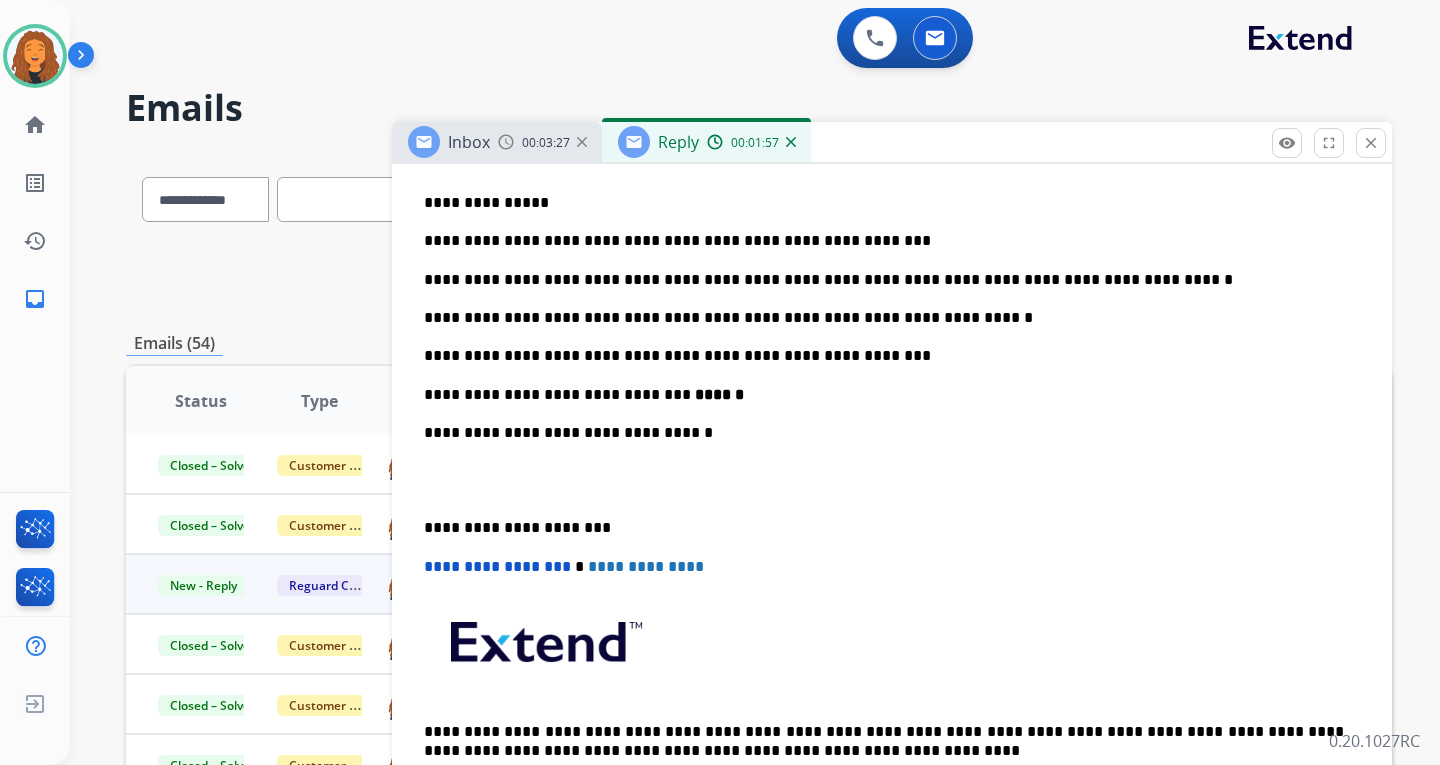 scroll, scrollTop: 400, scrollLeft: 0, axis: vertical 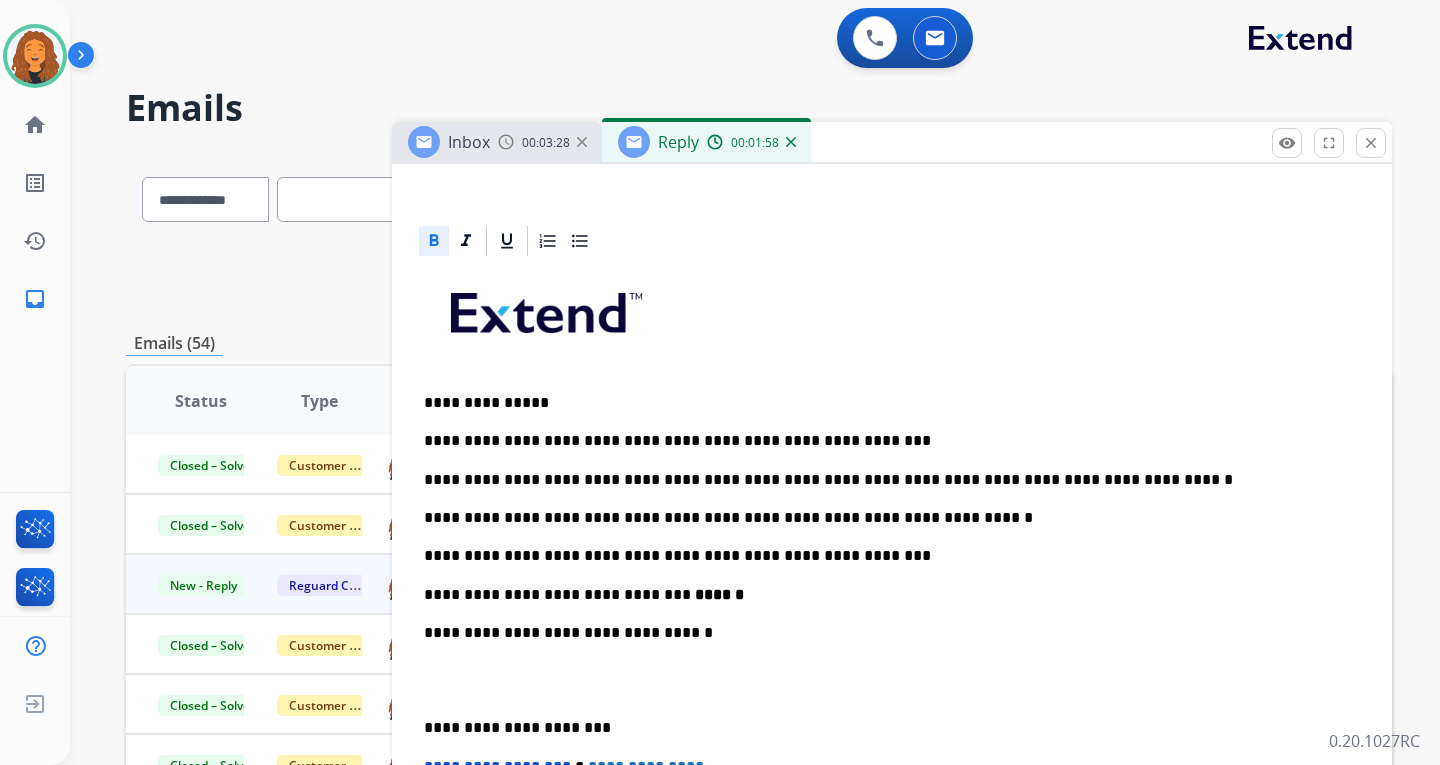 drag, startPoint x: 440, startPoint y: 243, endPoint x: 482, endPoint y: 275, distance: 52.801514 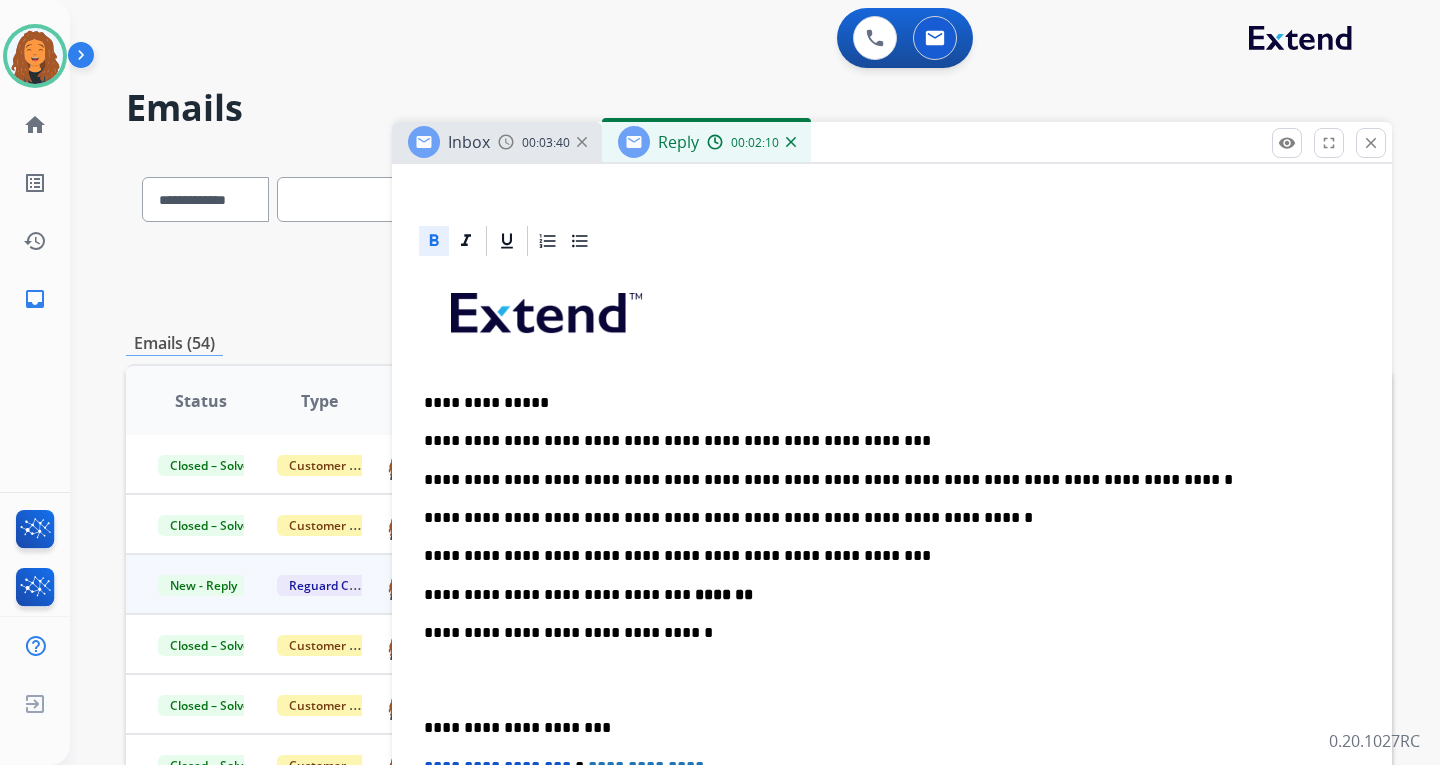 click on "**********" at bounding box center (884, 595) 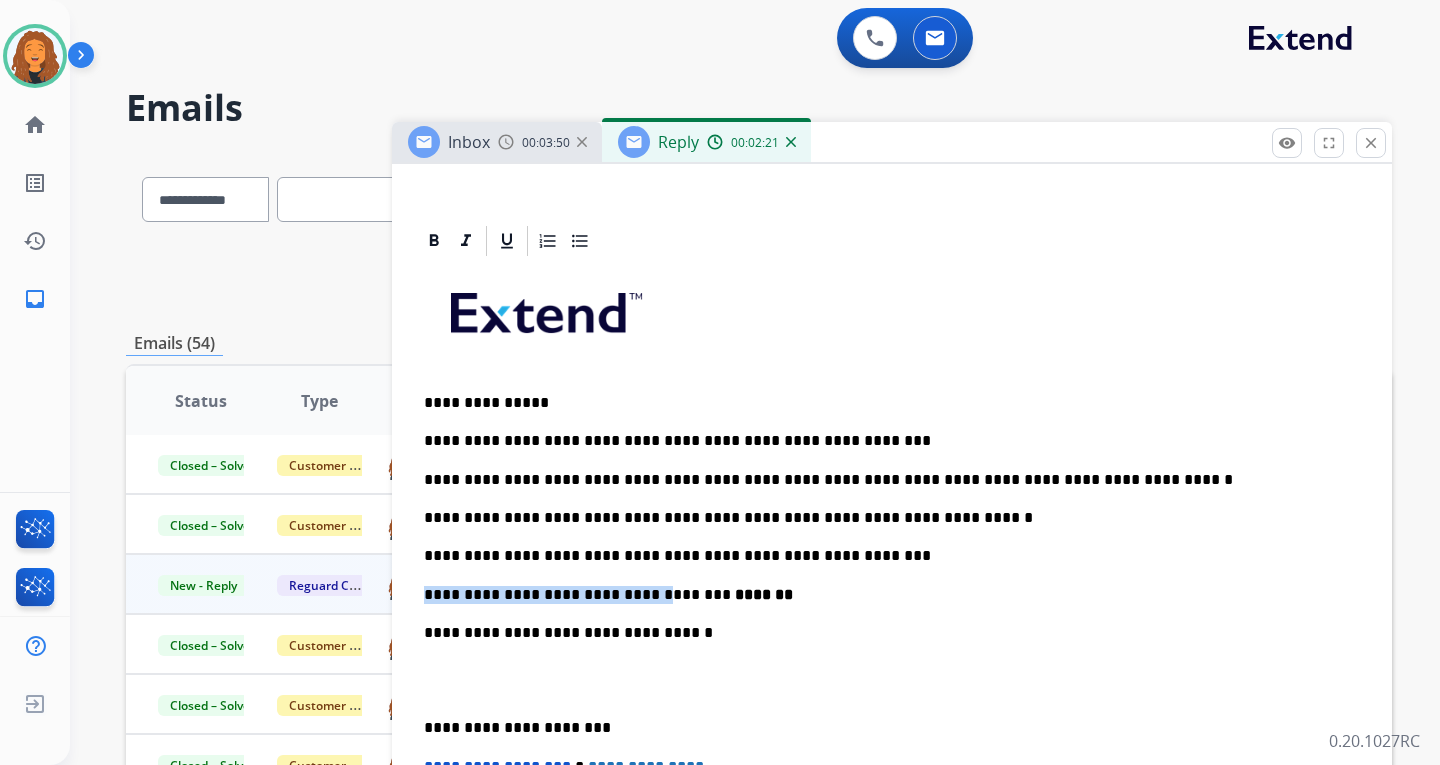 drag, startPoint x: 630, startPoint y: 593, endPoint x: 419, endPoint y: 593, distance: 211 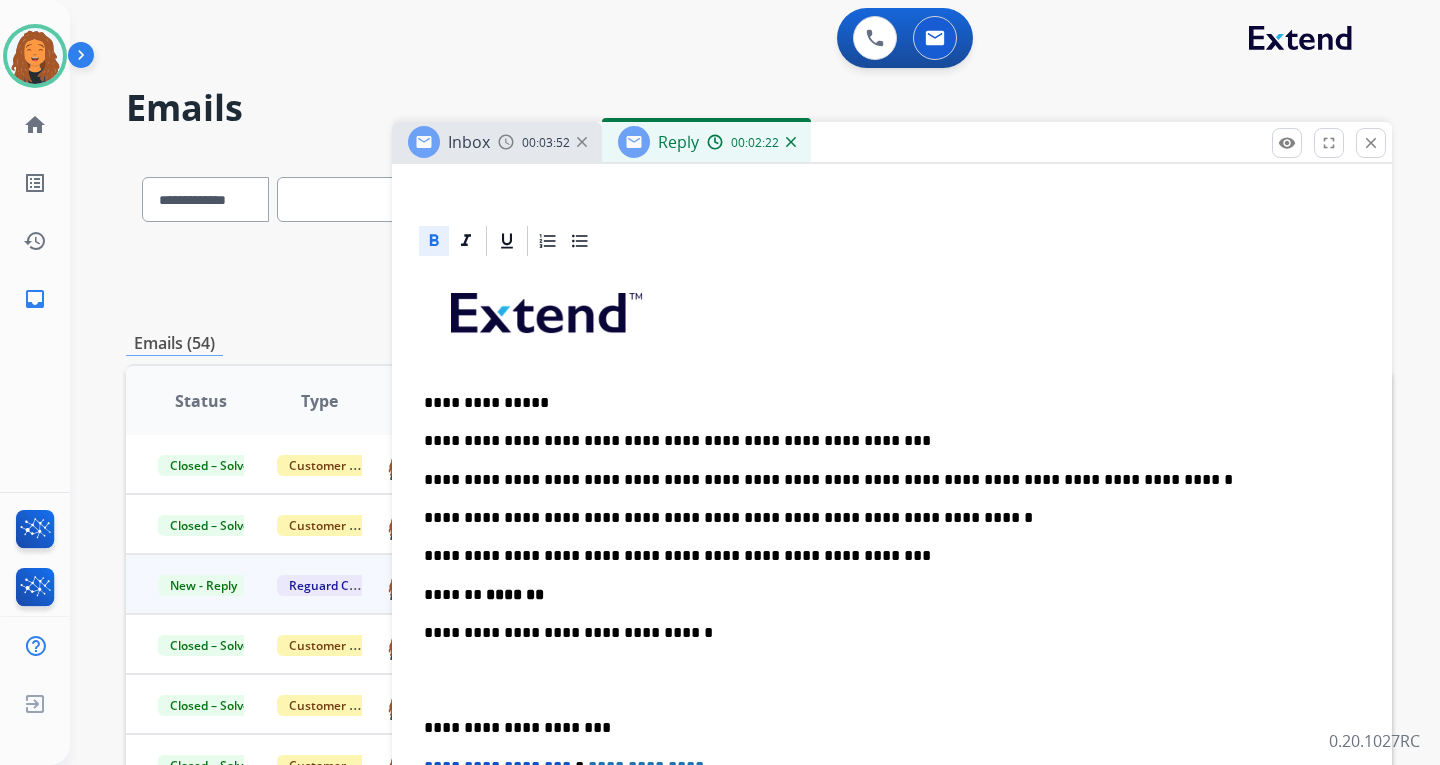 click on "******* *******" at bounding box center (884, 595) 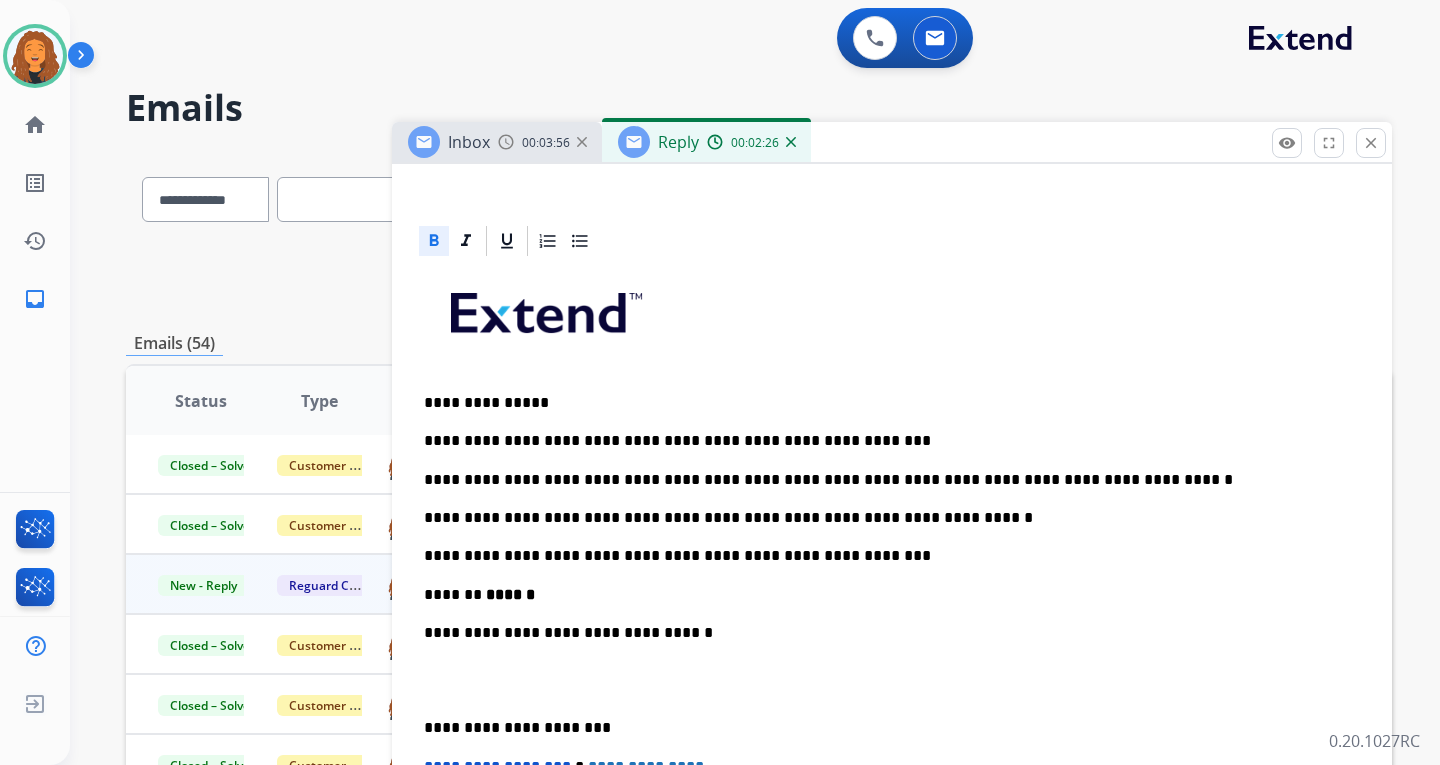 click at bounding box center (434, 241) 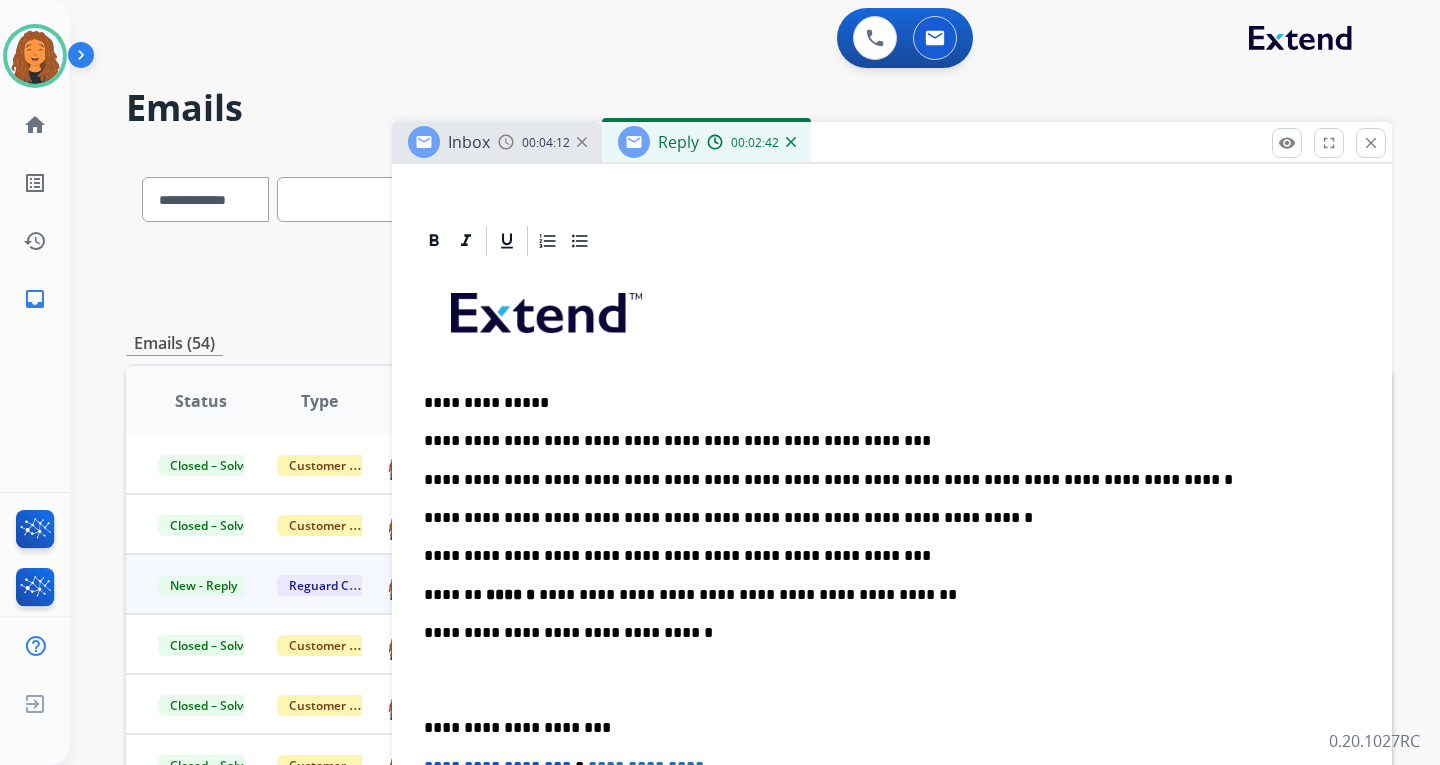 scroll, scrollTop: 0, scrollLeft: 0, axis: both 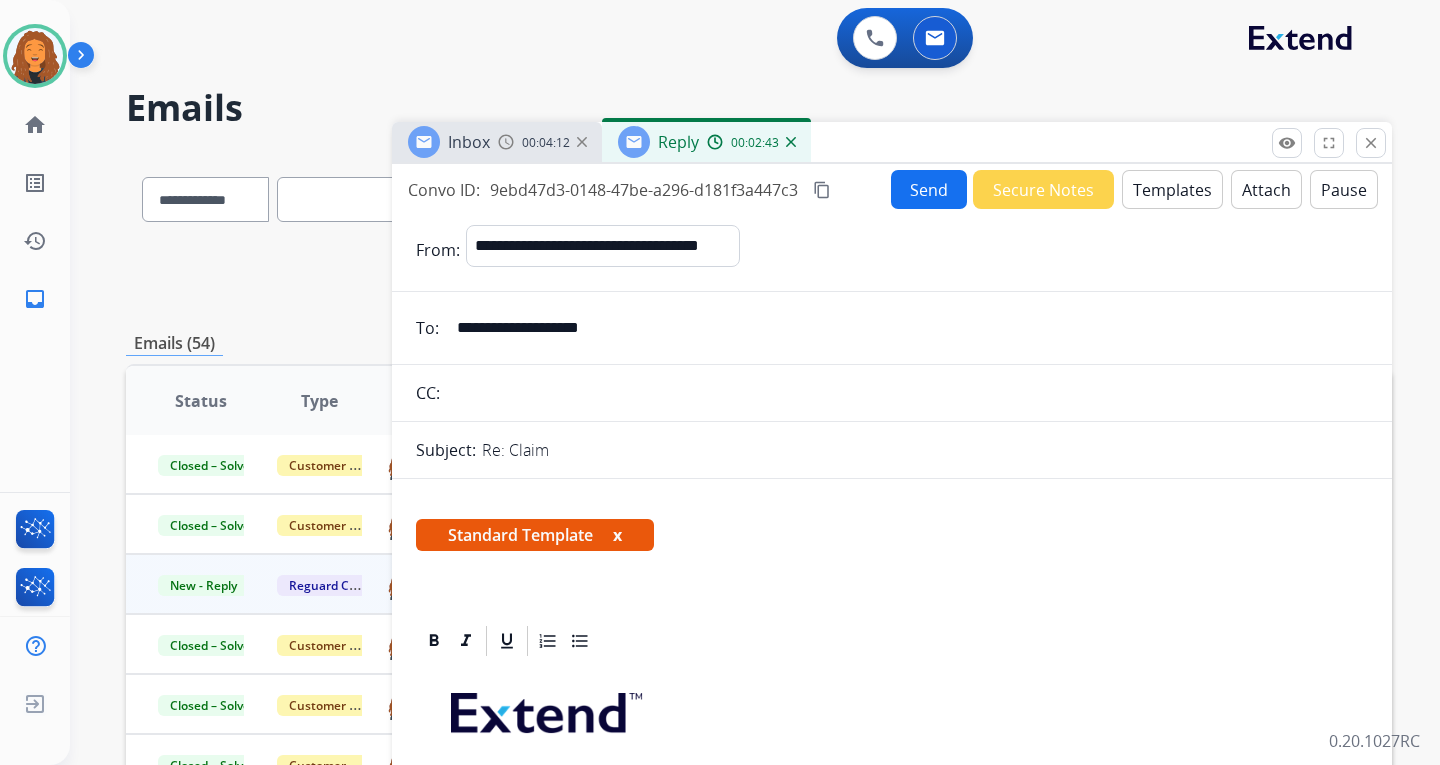 click on "Send" at bounding box center [929, 189] 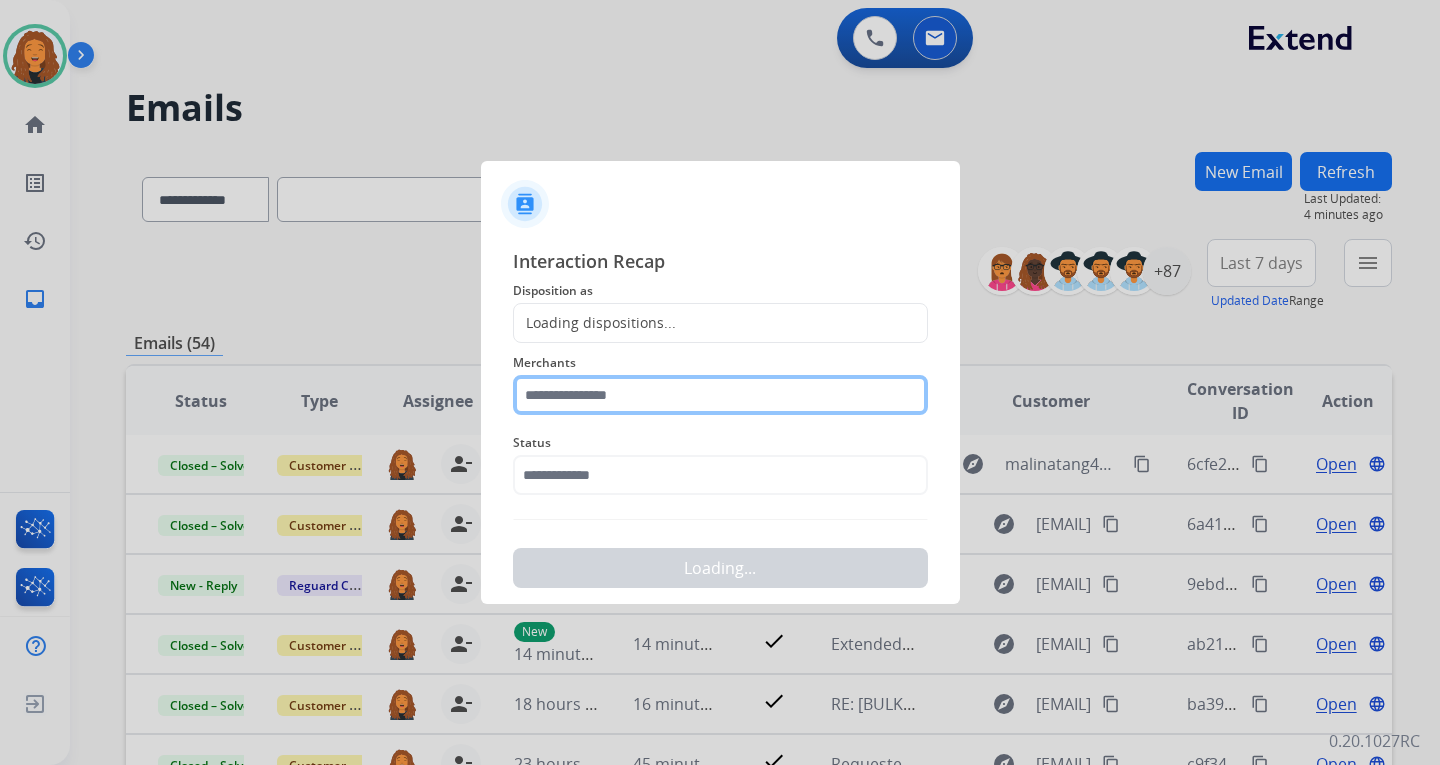 click 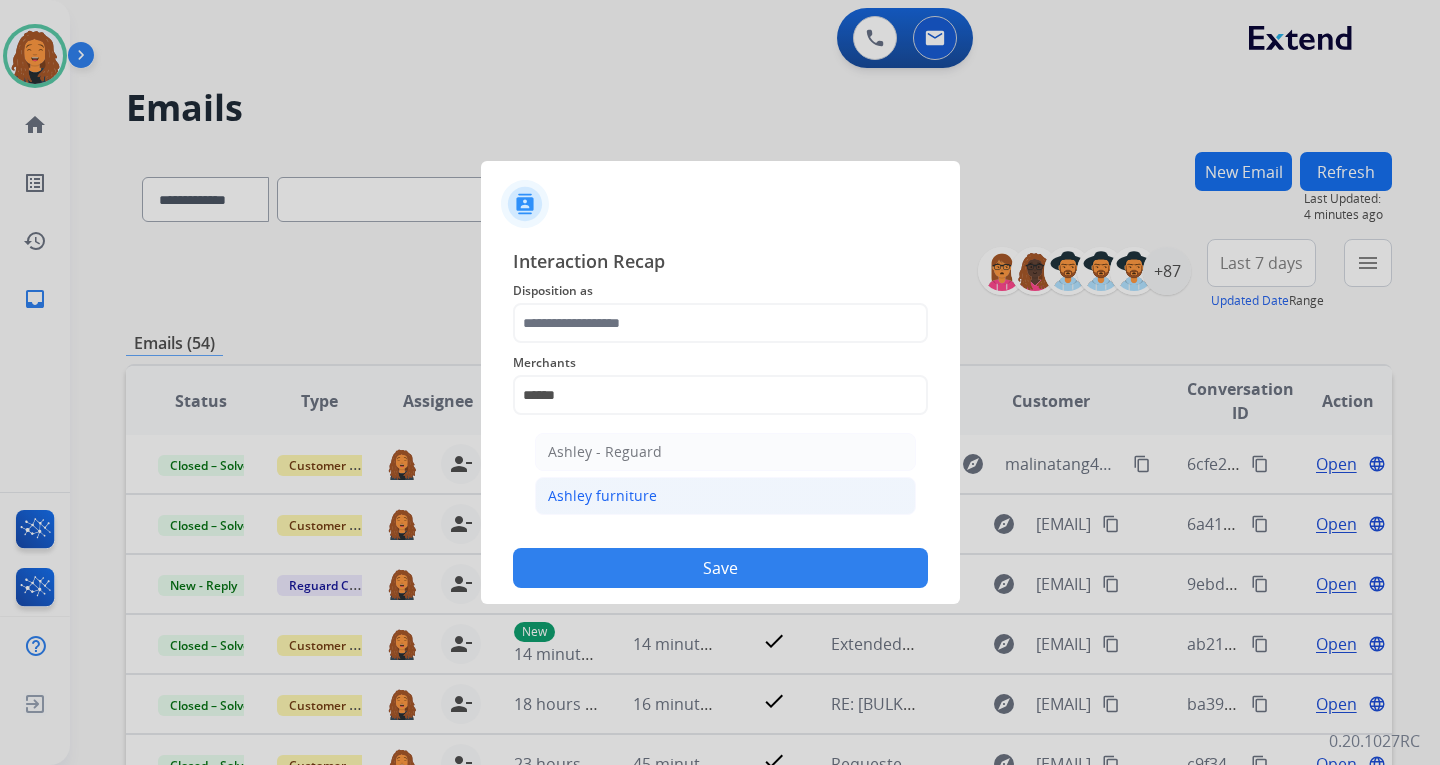 click on "Ashley furniture" 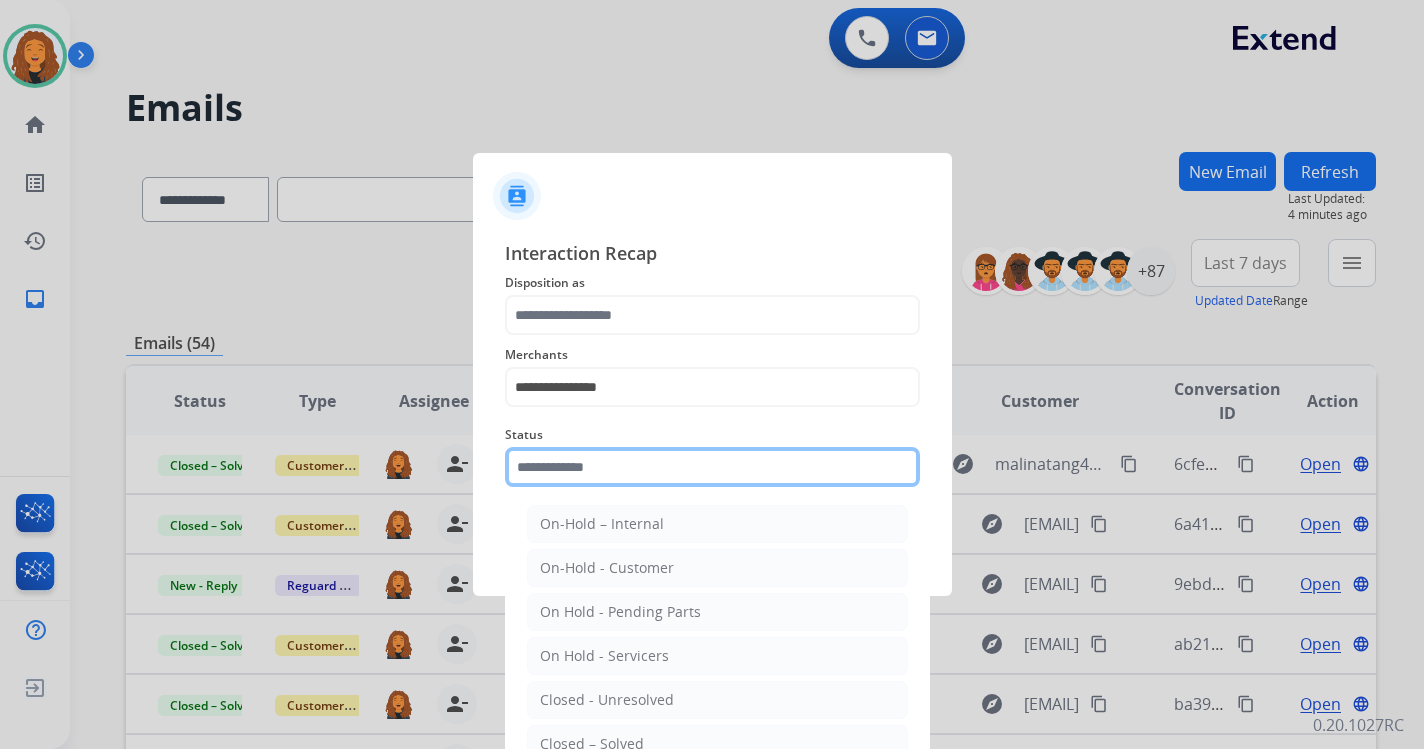 click 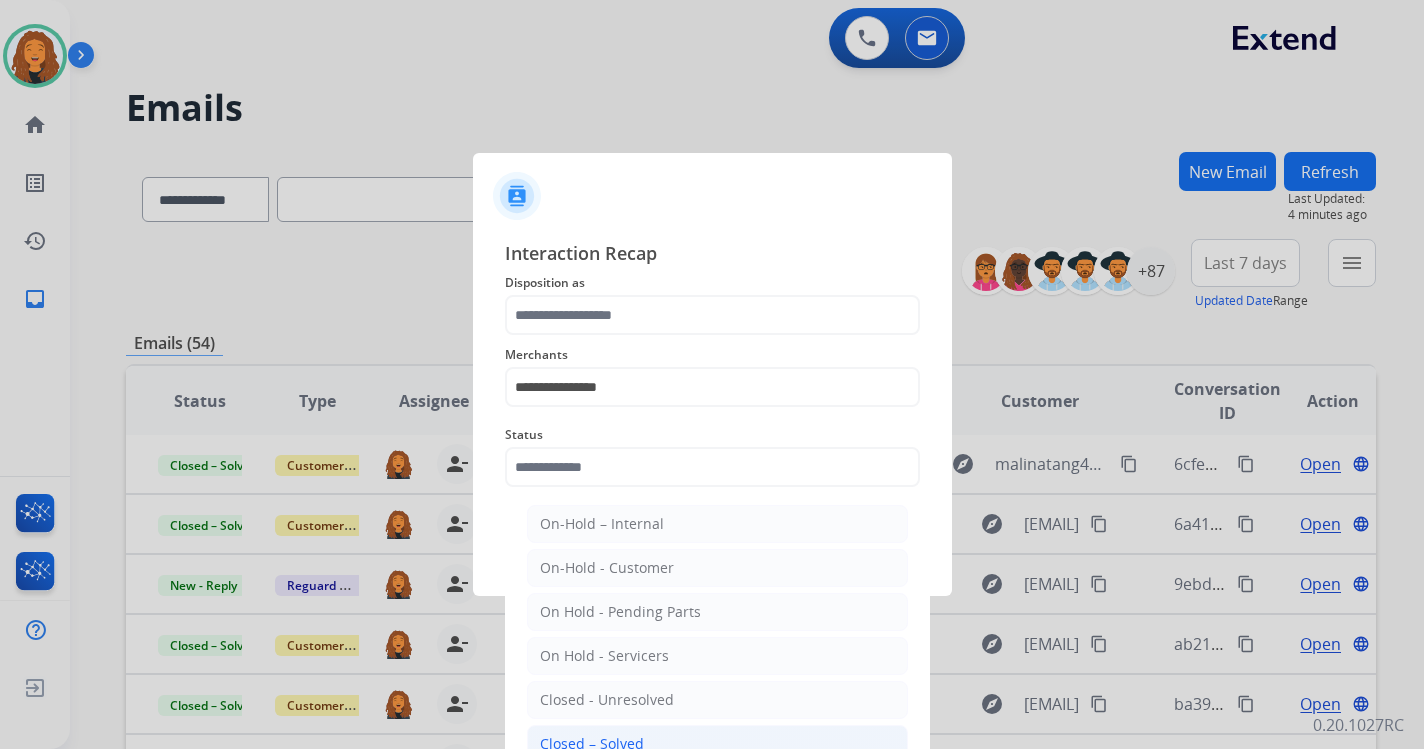 click on "Closed – Solved" 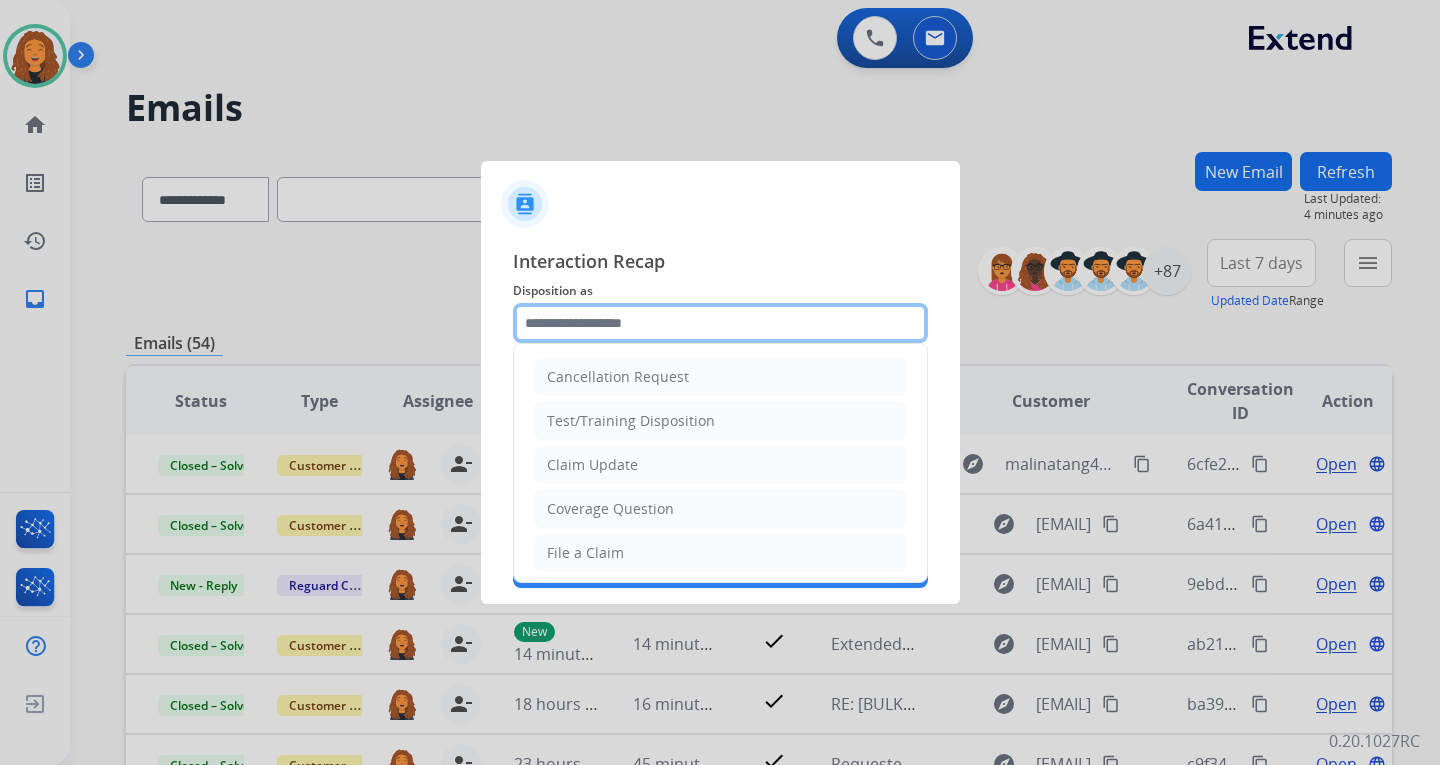 click 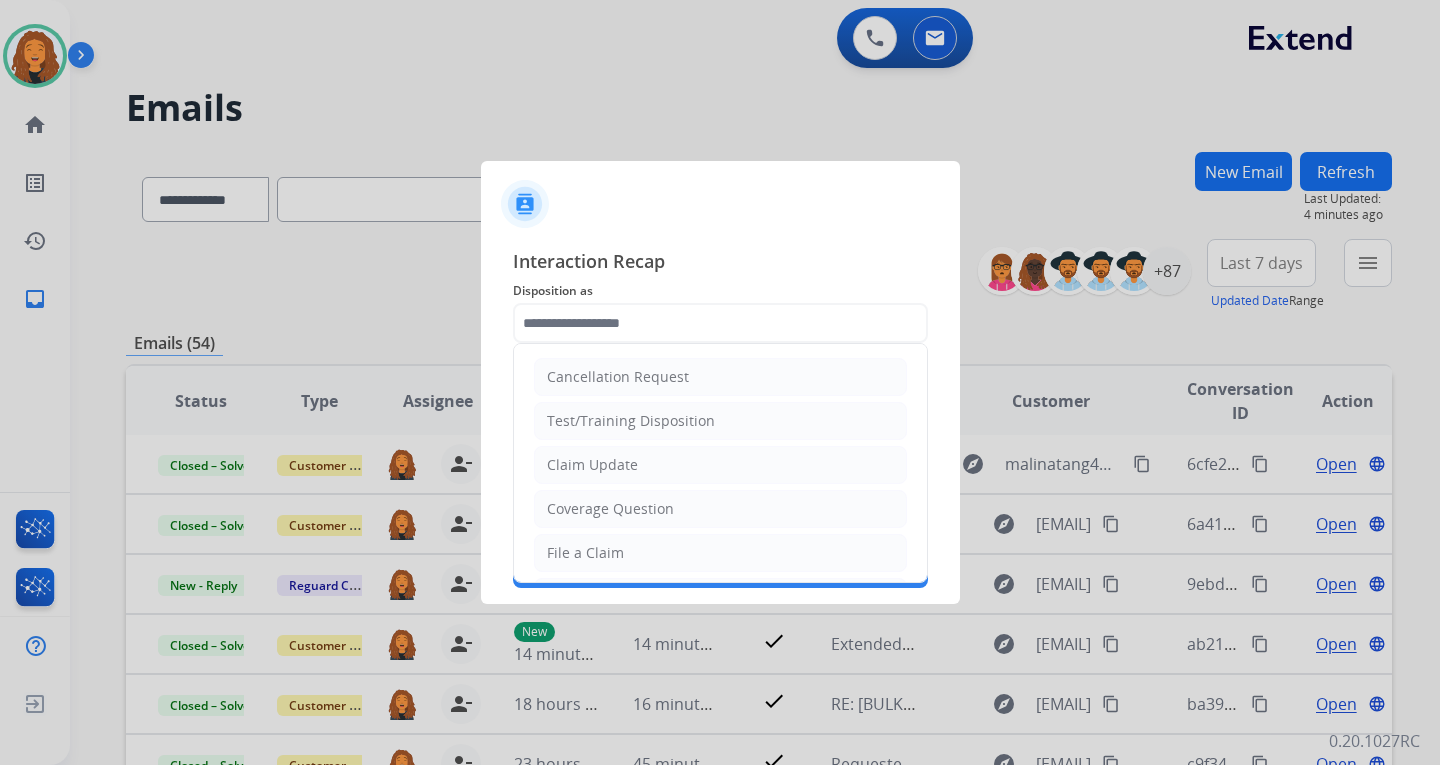 drag, startPoint x: 588, startPoint y: 461, endPoint x: 645, endPoint y: 513, distance: 77.155685 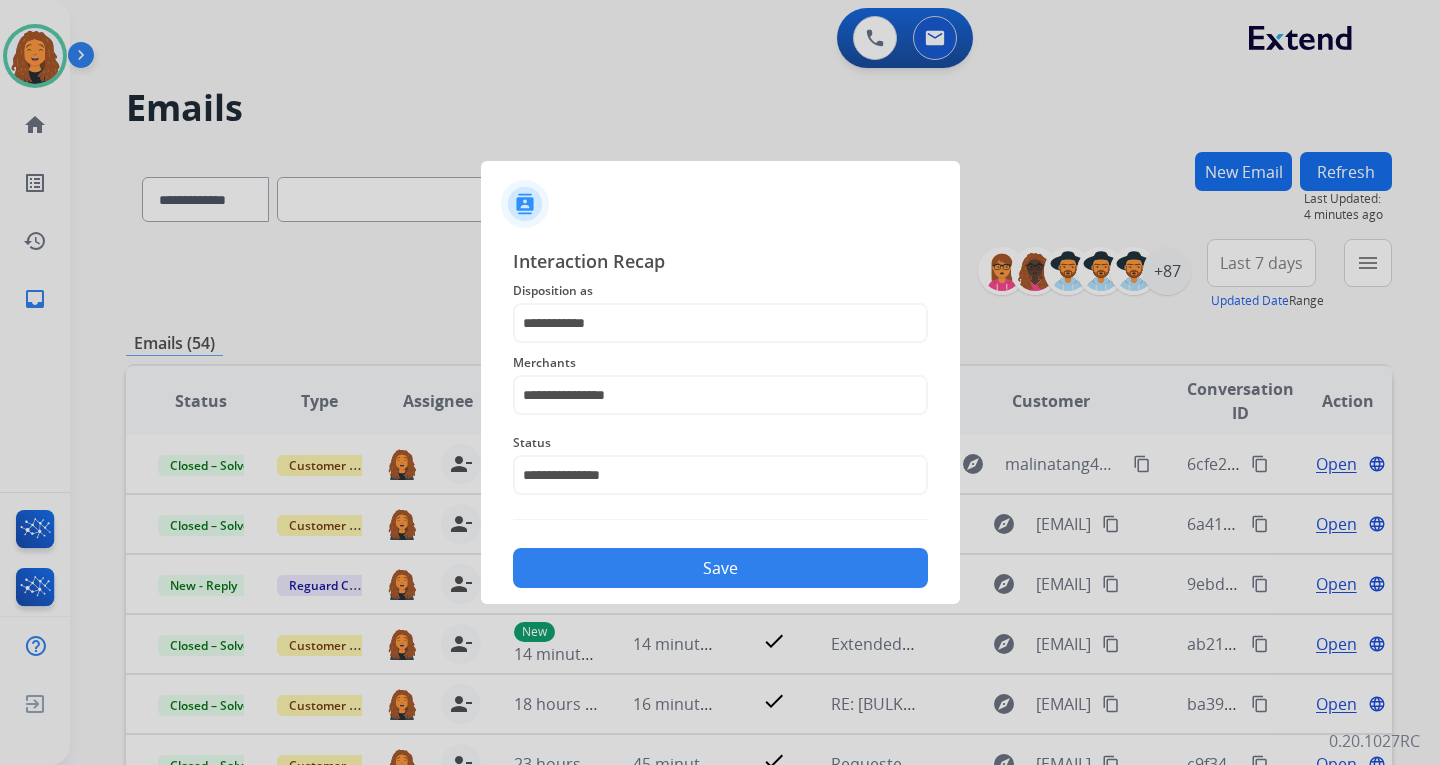 click on "Save" 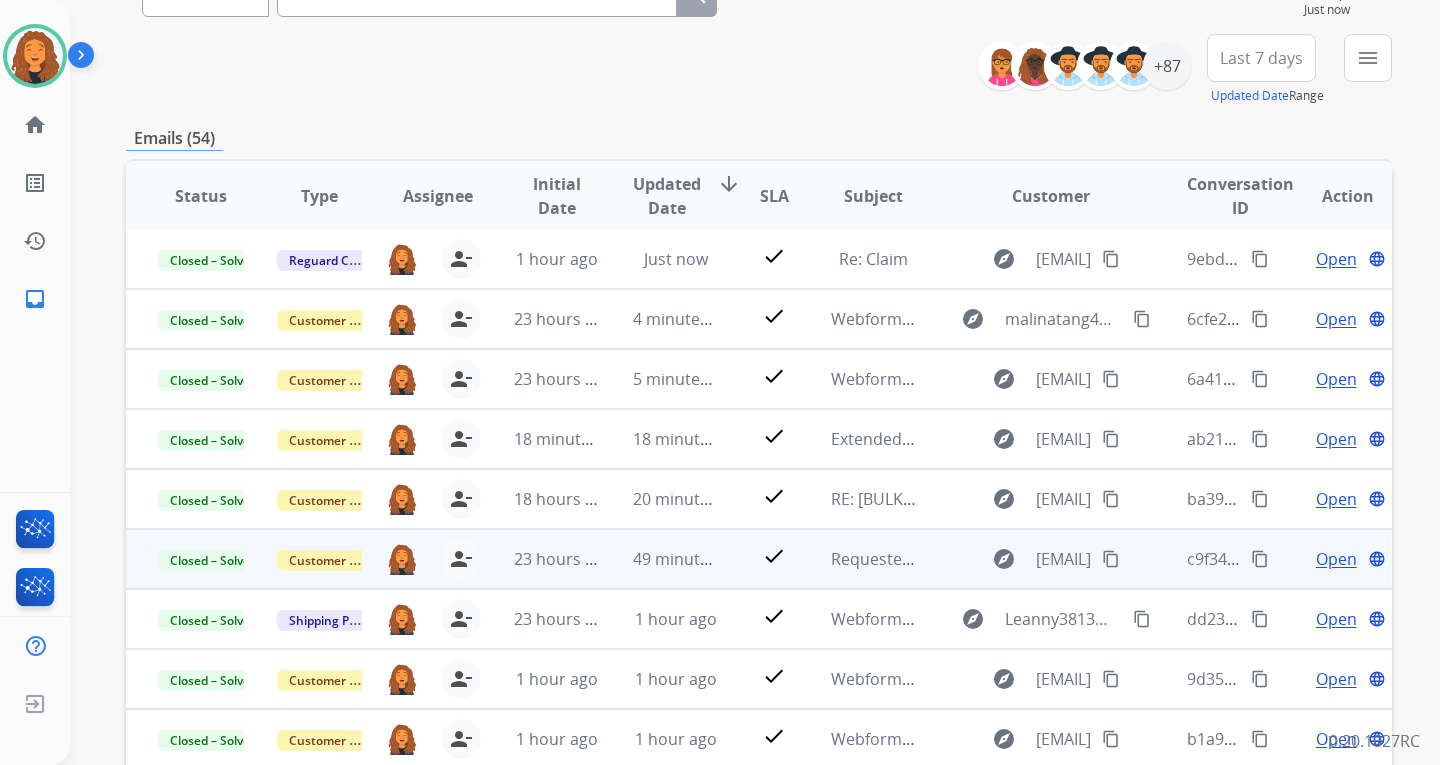 scroll, scrollTop: 373, scrollLeft: 0, axis: vertical 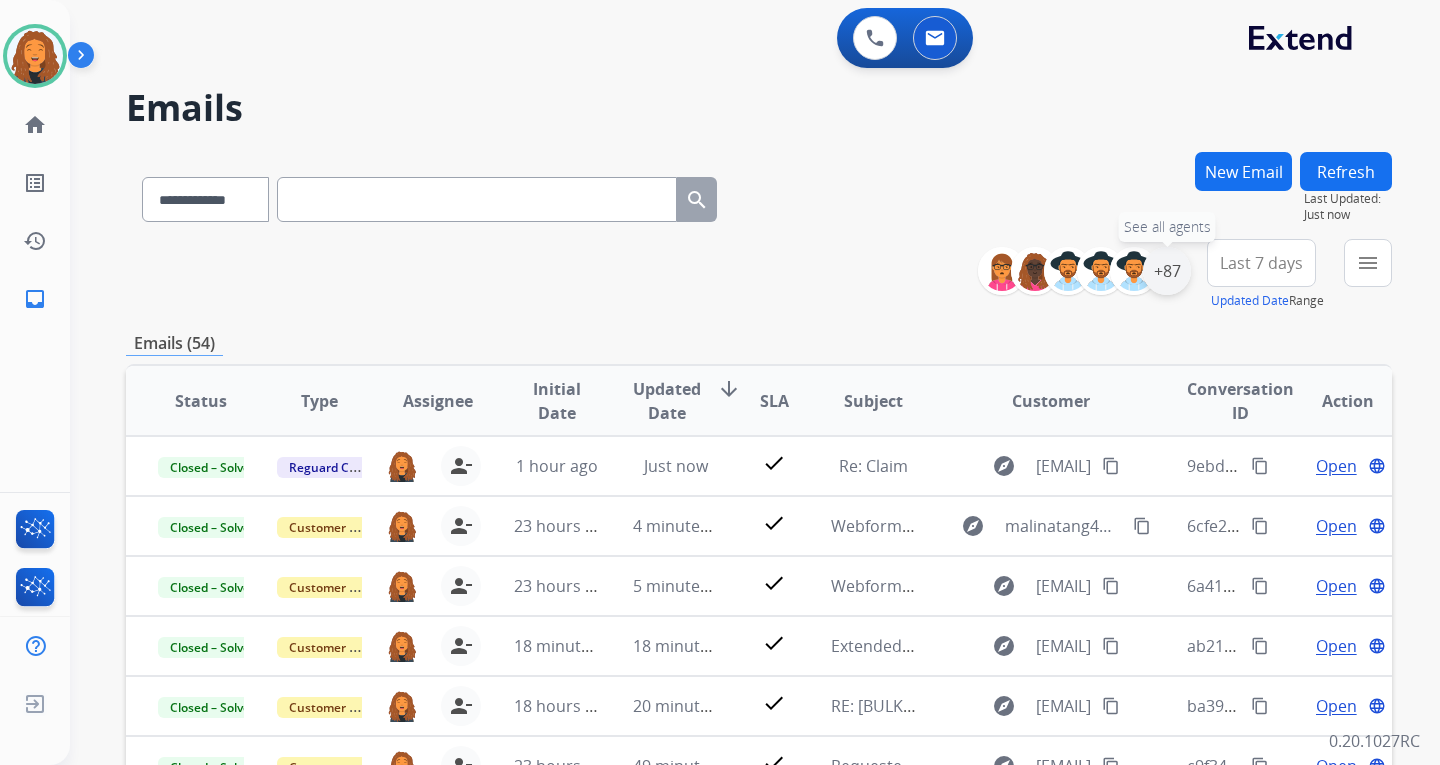 click on "+87" at bounding box center (1167, 271) 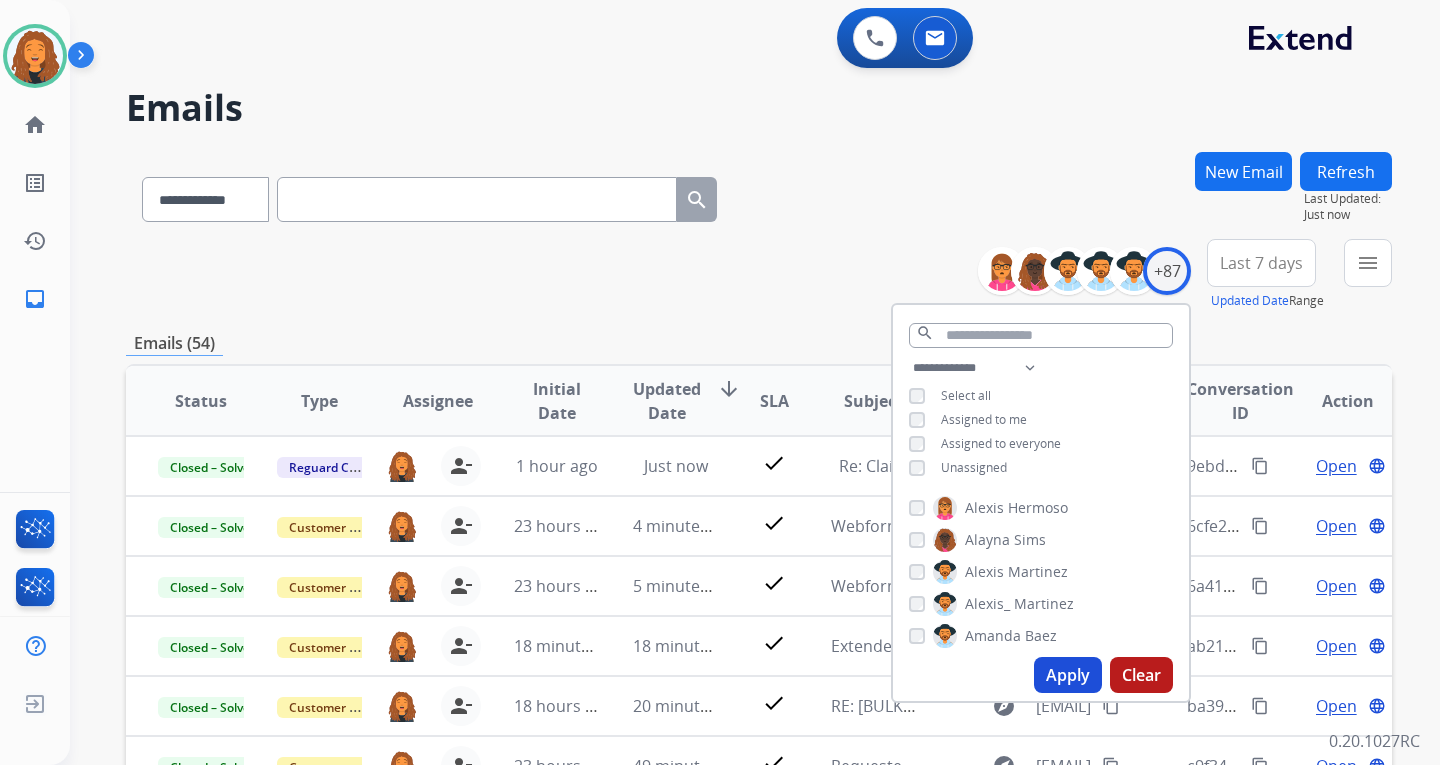 click on "Apply" at bounding box center (1068, 675) 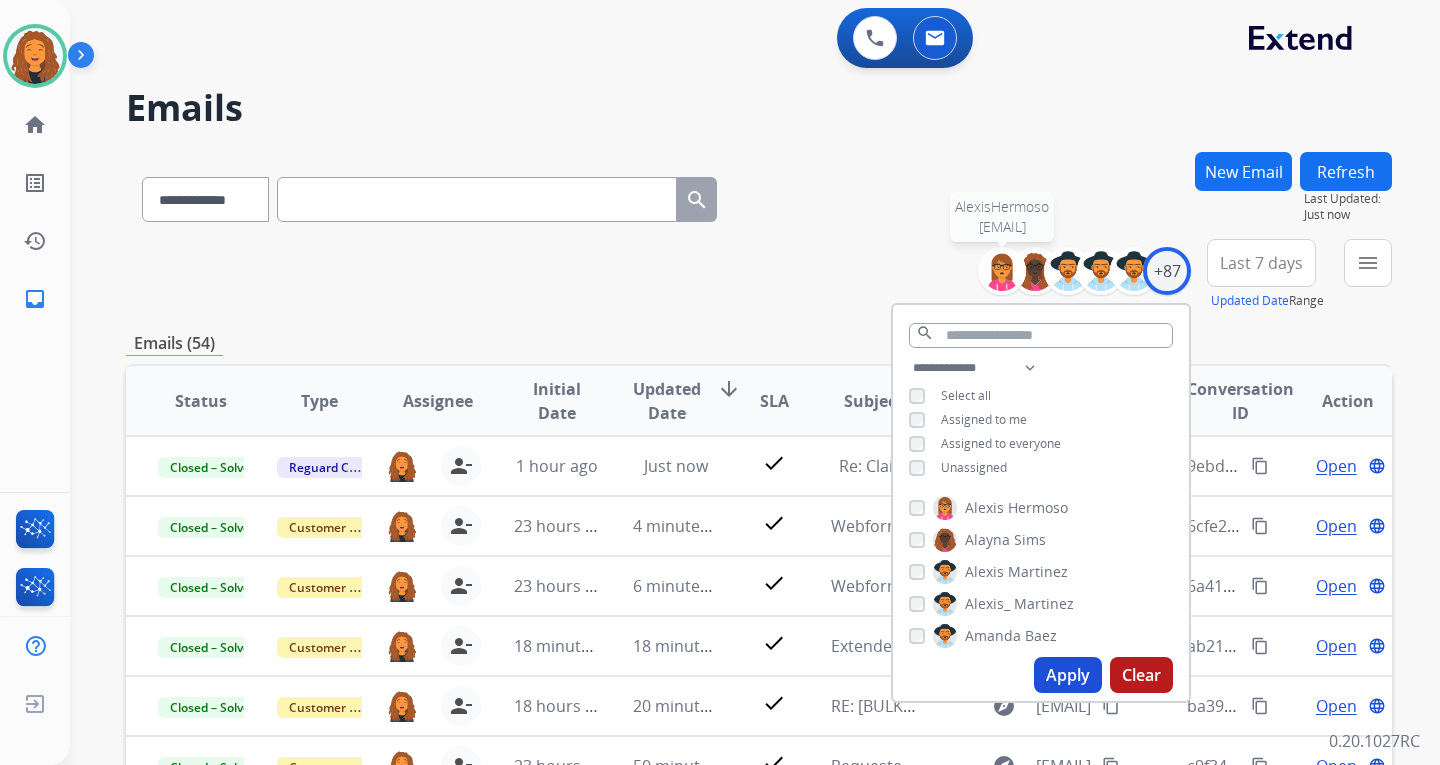 click on "**********" at bounding box center (759, 195) 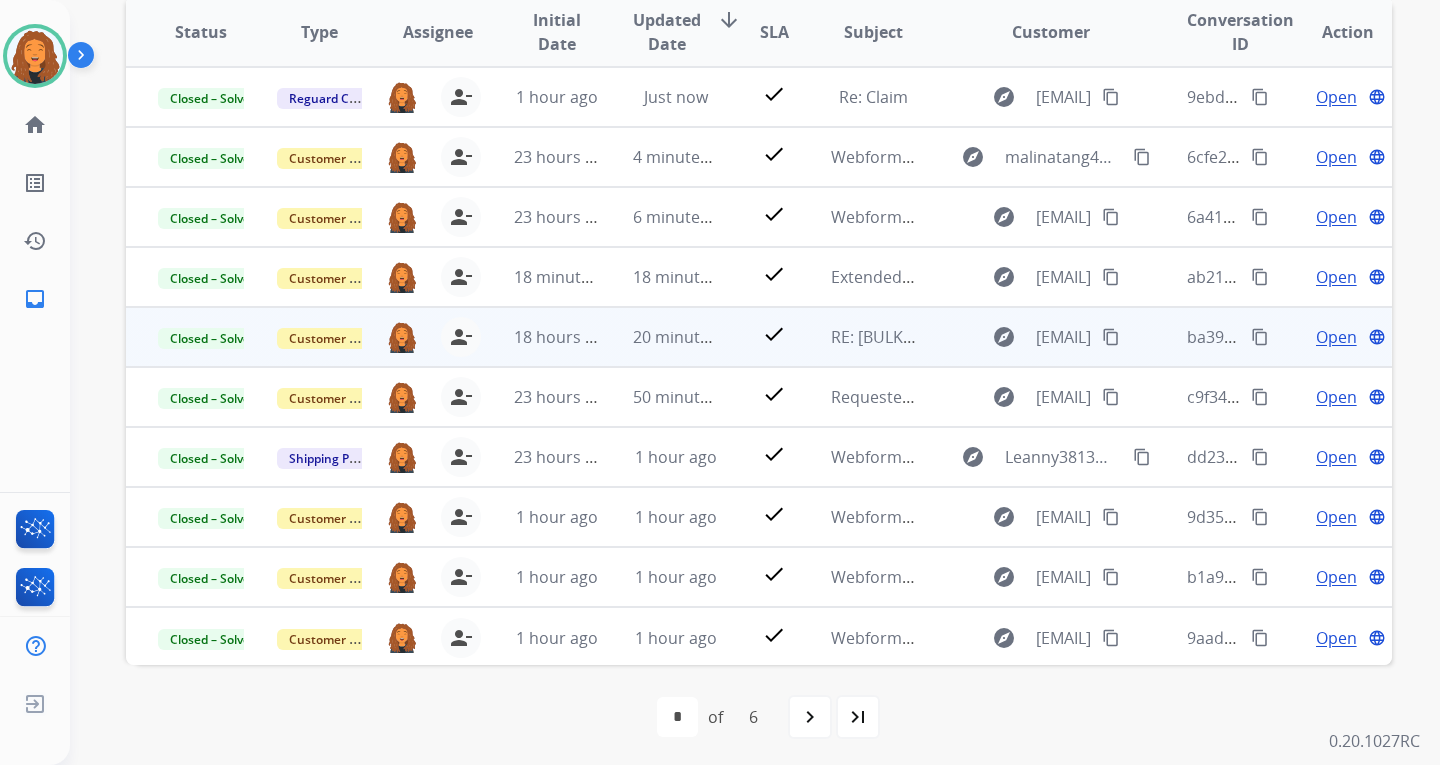 scroll, scrollTop: 373, scrollLeft: 0, axis: vertical 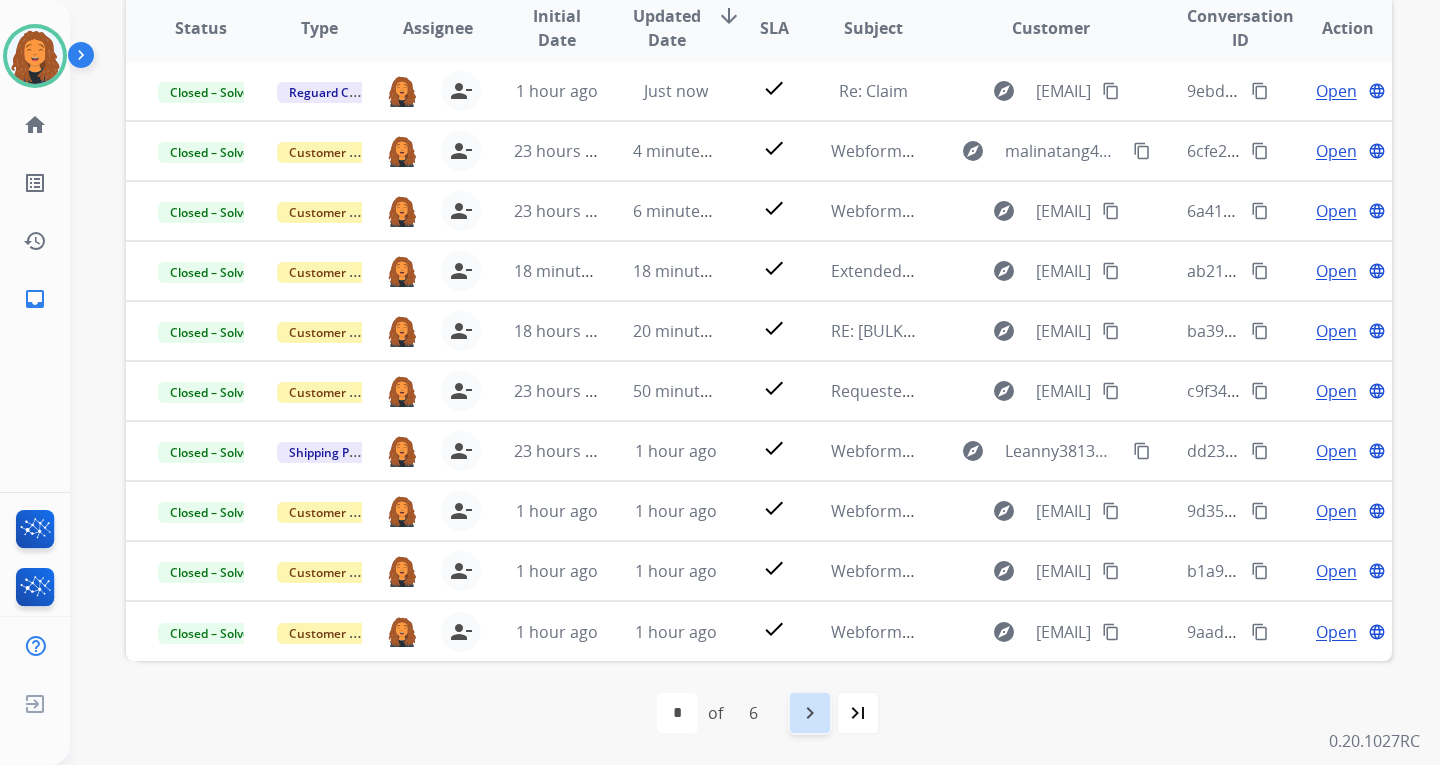 click on "navigate_next" at bounding box center (810, 713) 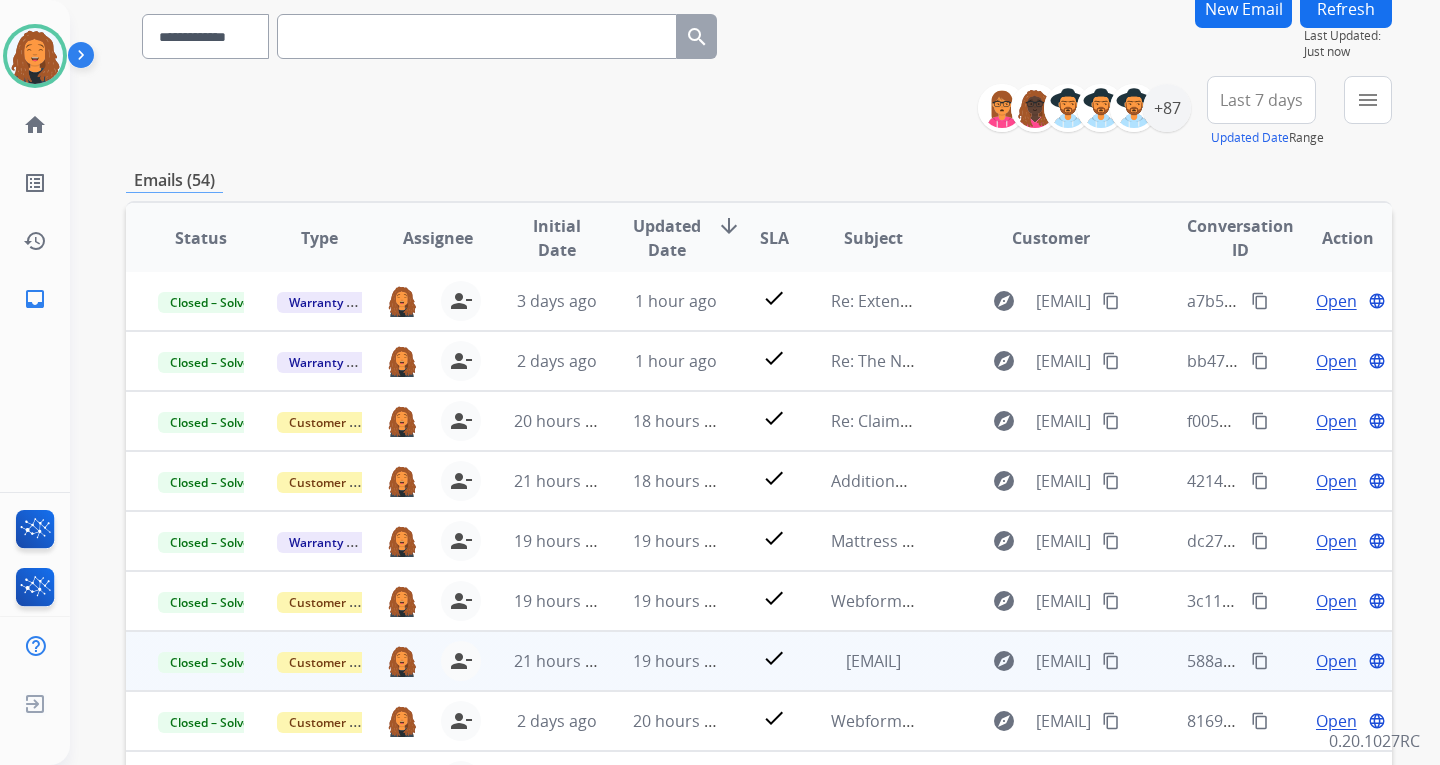scroll, scrollTop: 373, scrollLeft: 0, axis: vertical 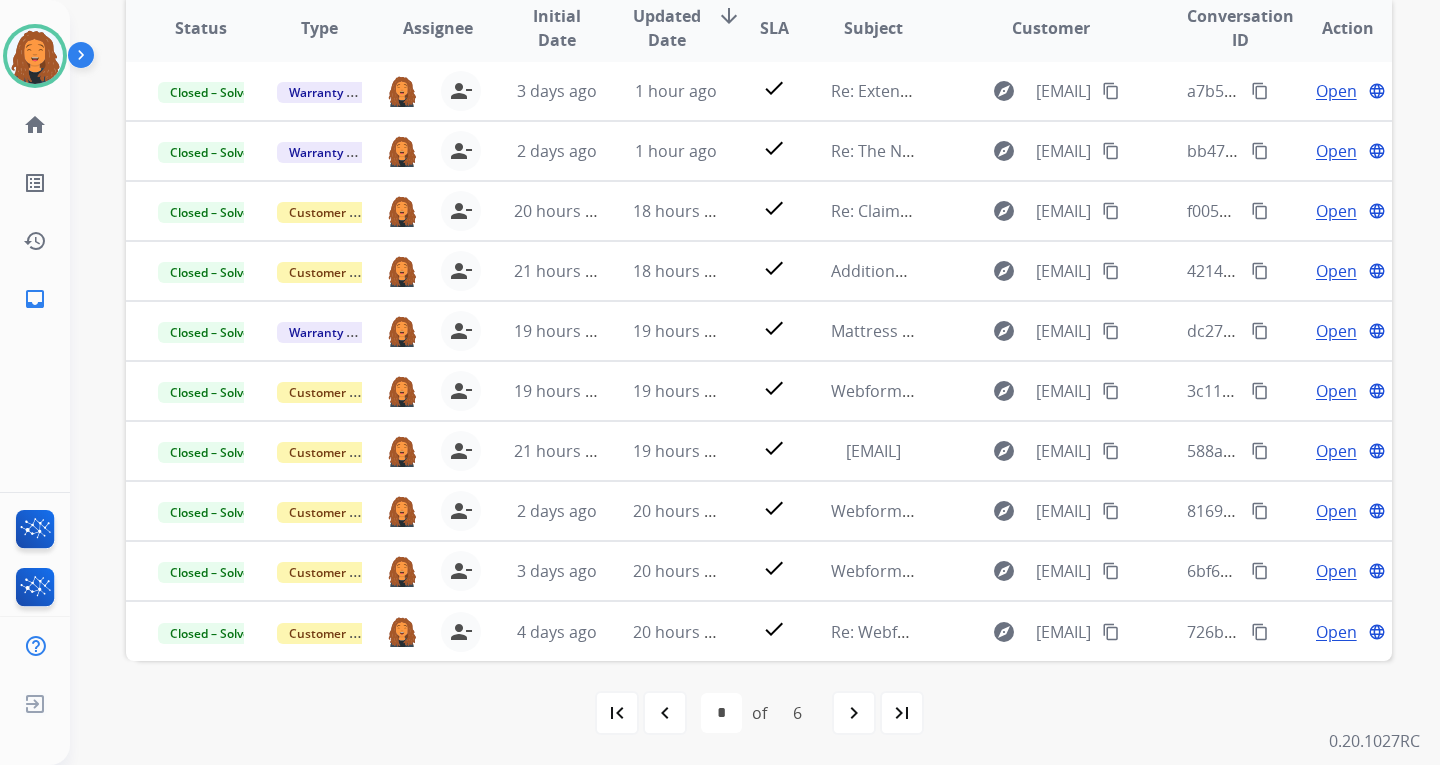 click on "navigate_next" at bounding box center [854, 713] 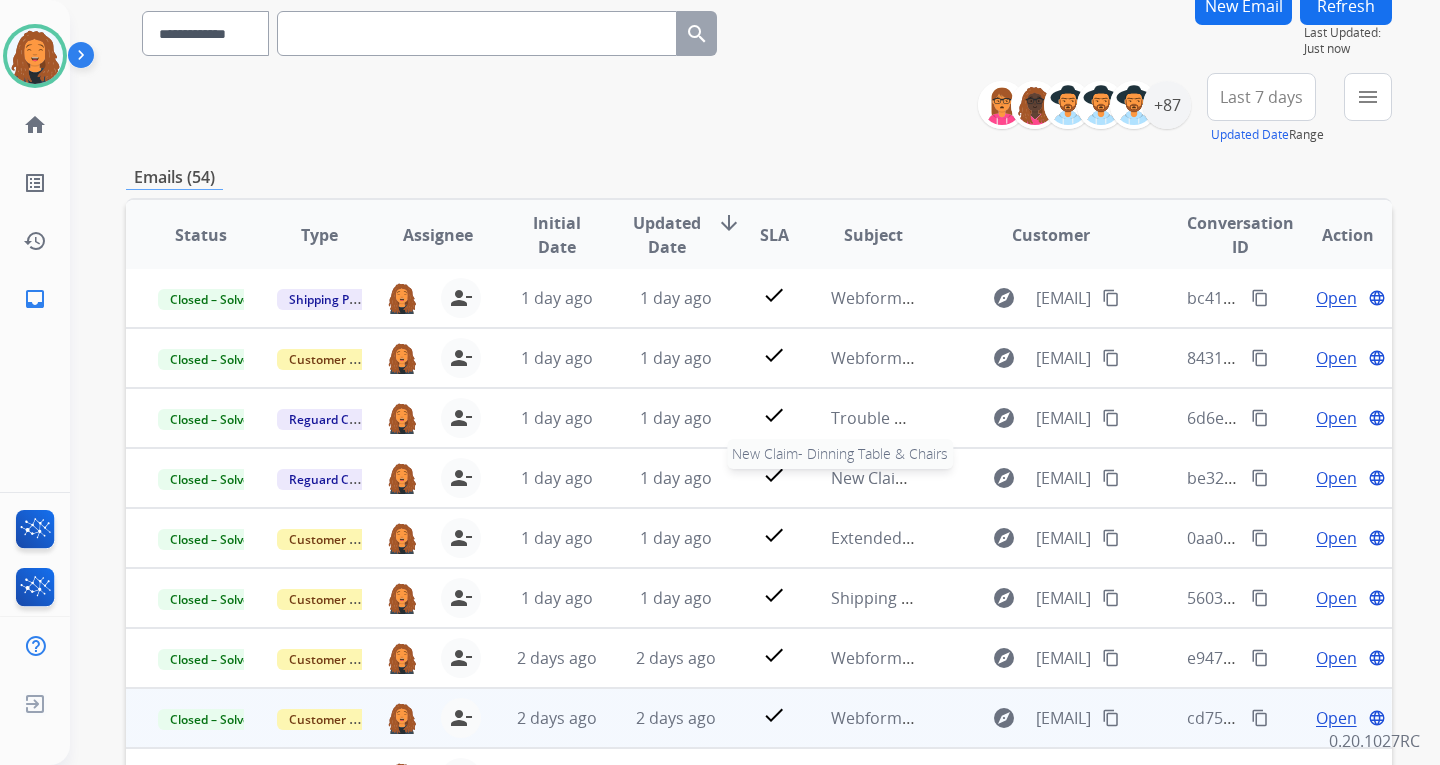 scroll, scrollTop: 373, scrollLeft: 0, axis: vertical 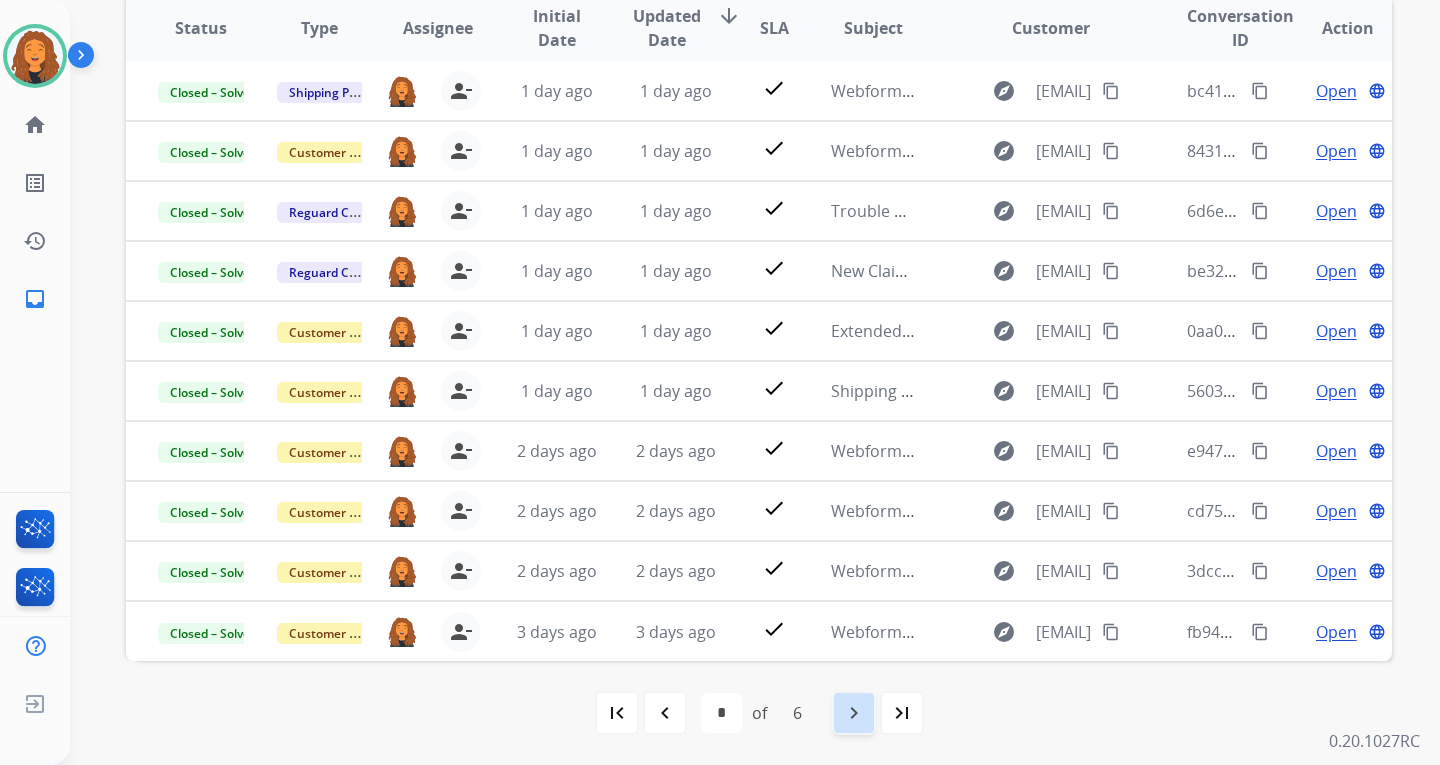 click on "navigate_next" at bounding box center [854, 713] 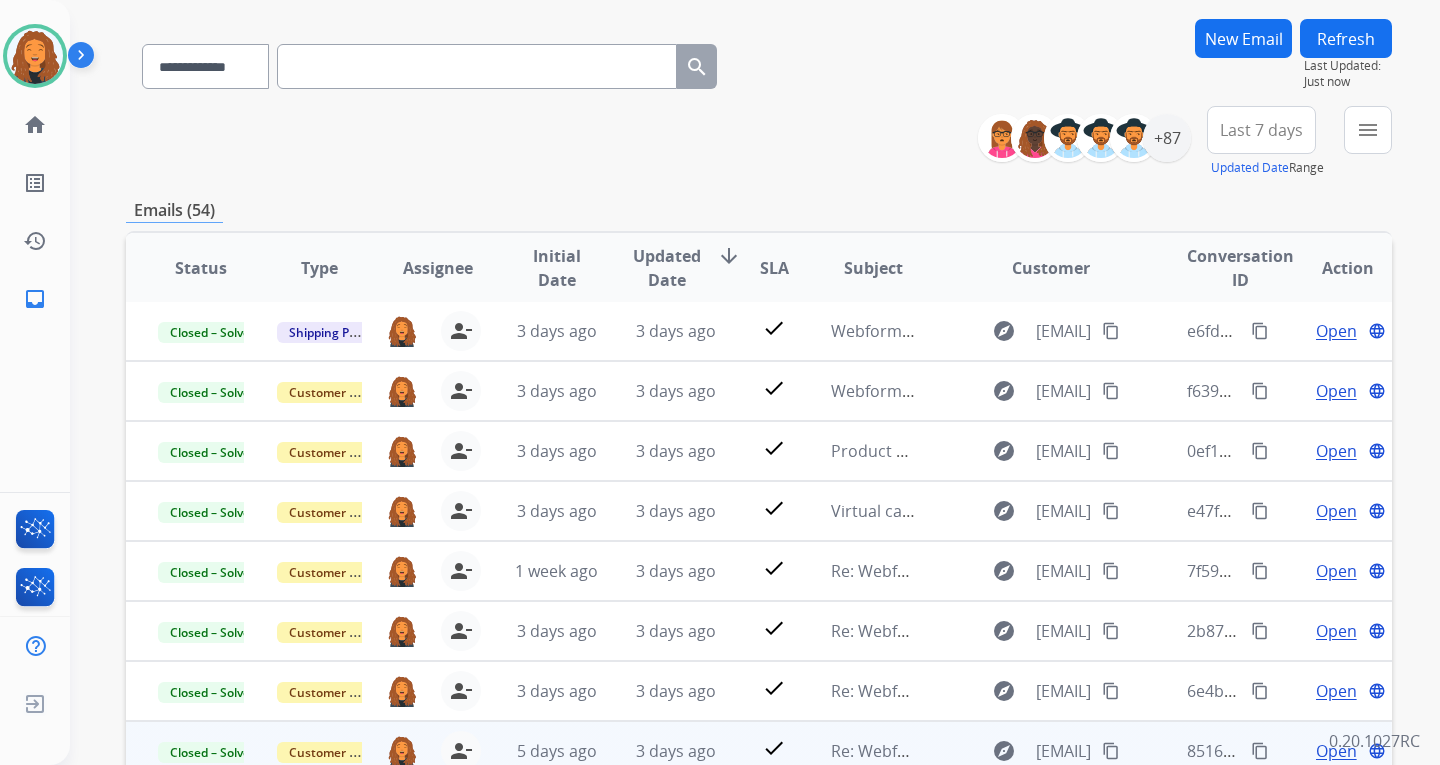 scroll, scrollTop: 373, scrollLeft: 0, axis: vertical 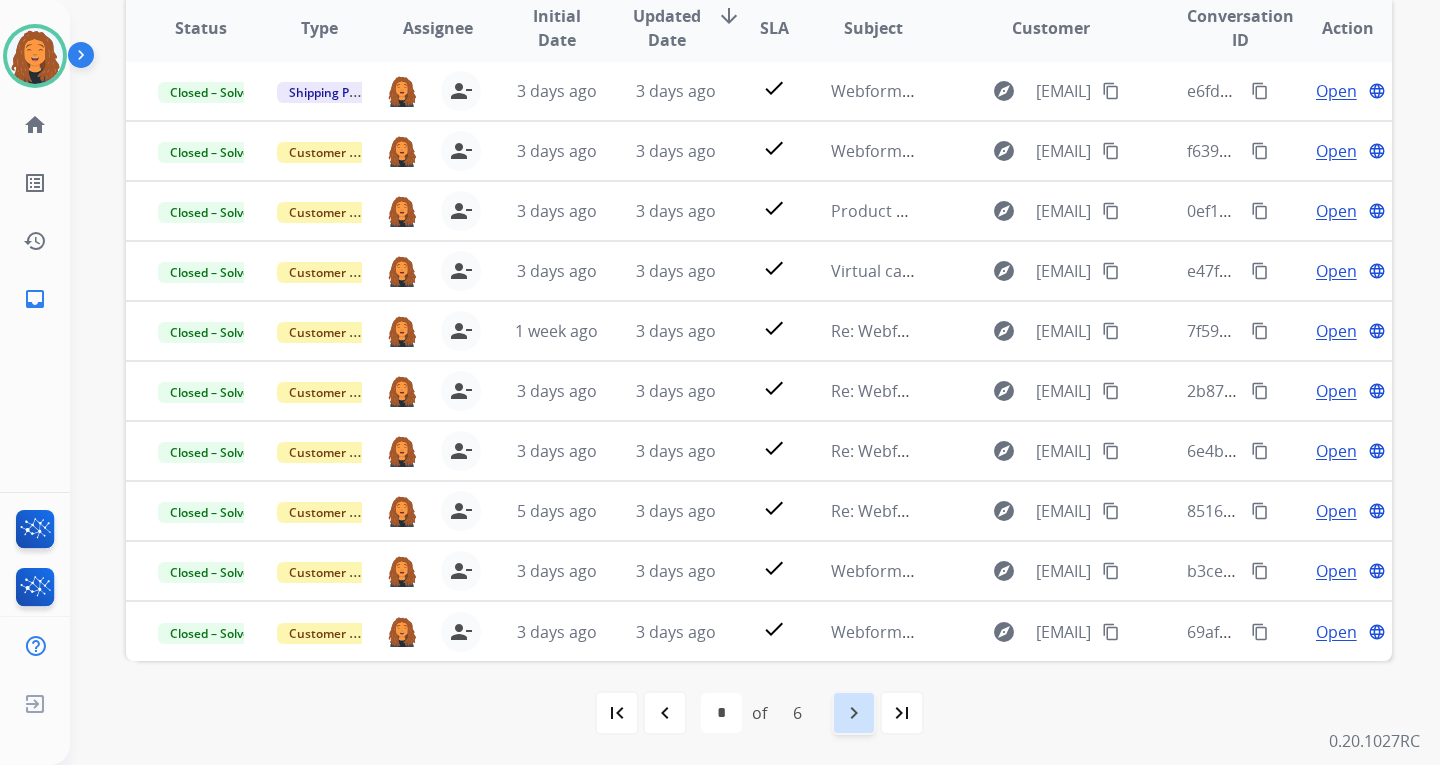 click on "first_page navigate_before * * * * * * of 6 navigate_next last_page" at bounding box center (759, 713) 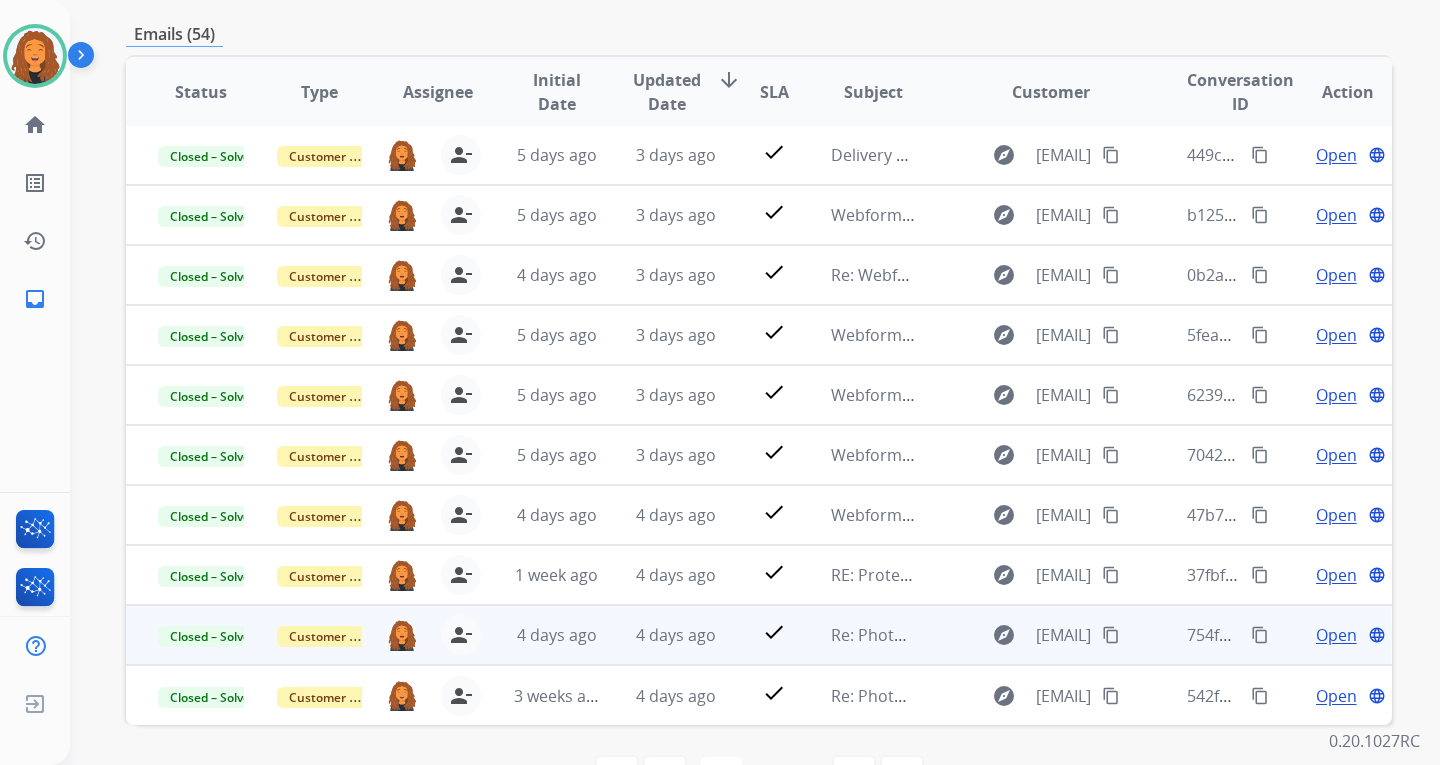 scroll, scrollTop: 373, scrollLeft: 0, axis: vertical 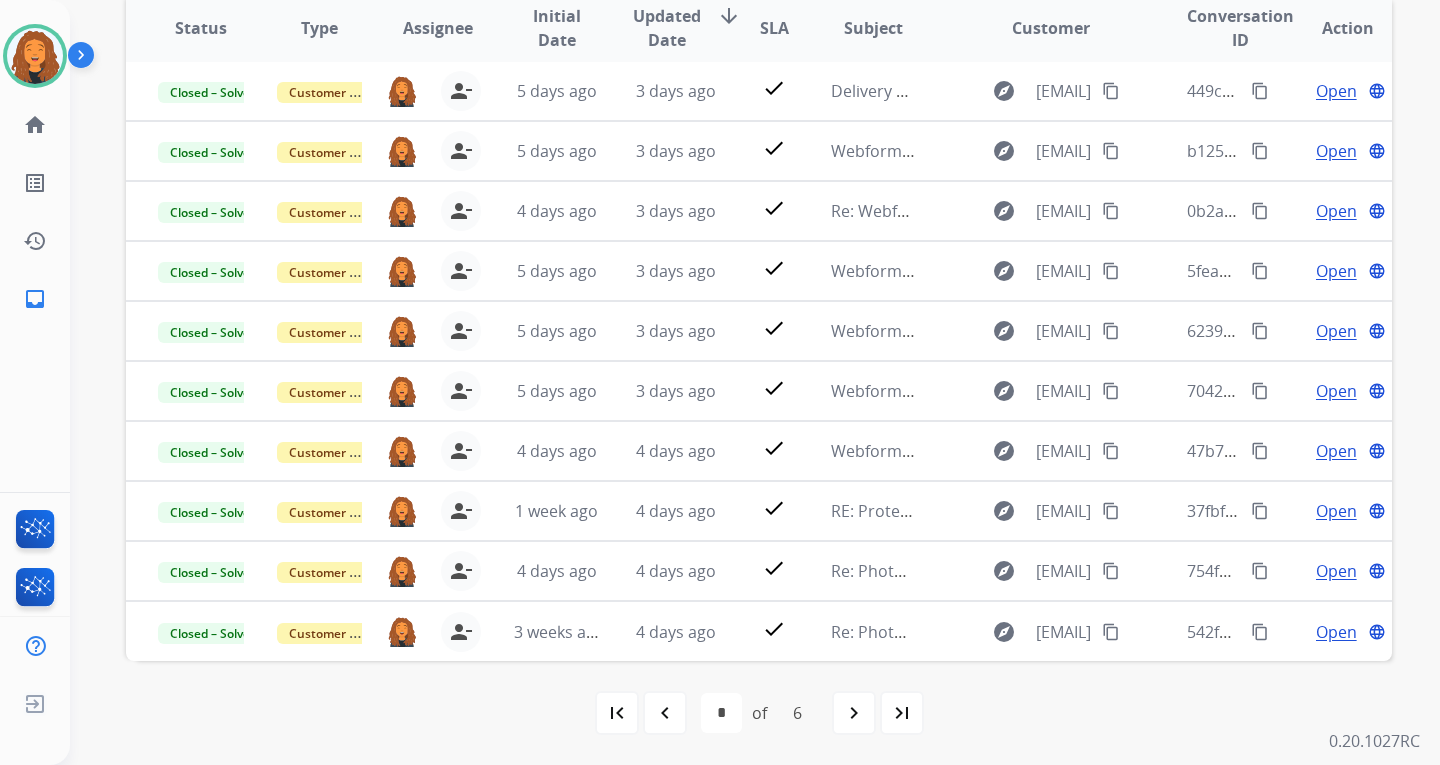 click on "navigate_next" at bounding box center (854, 713) 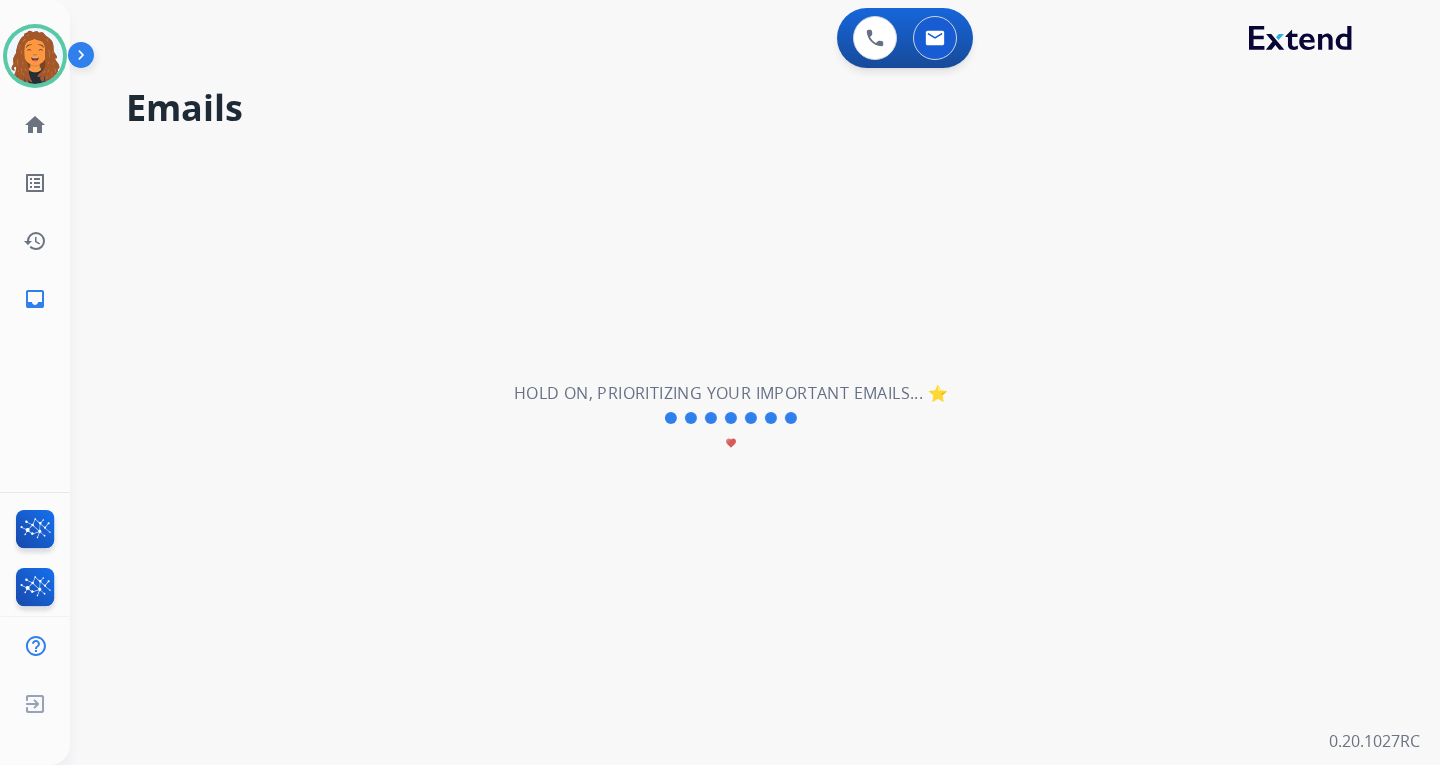 scroll, scrollTop: 0, scrollLeft: 0, axis: both 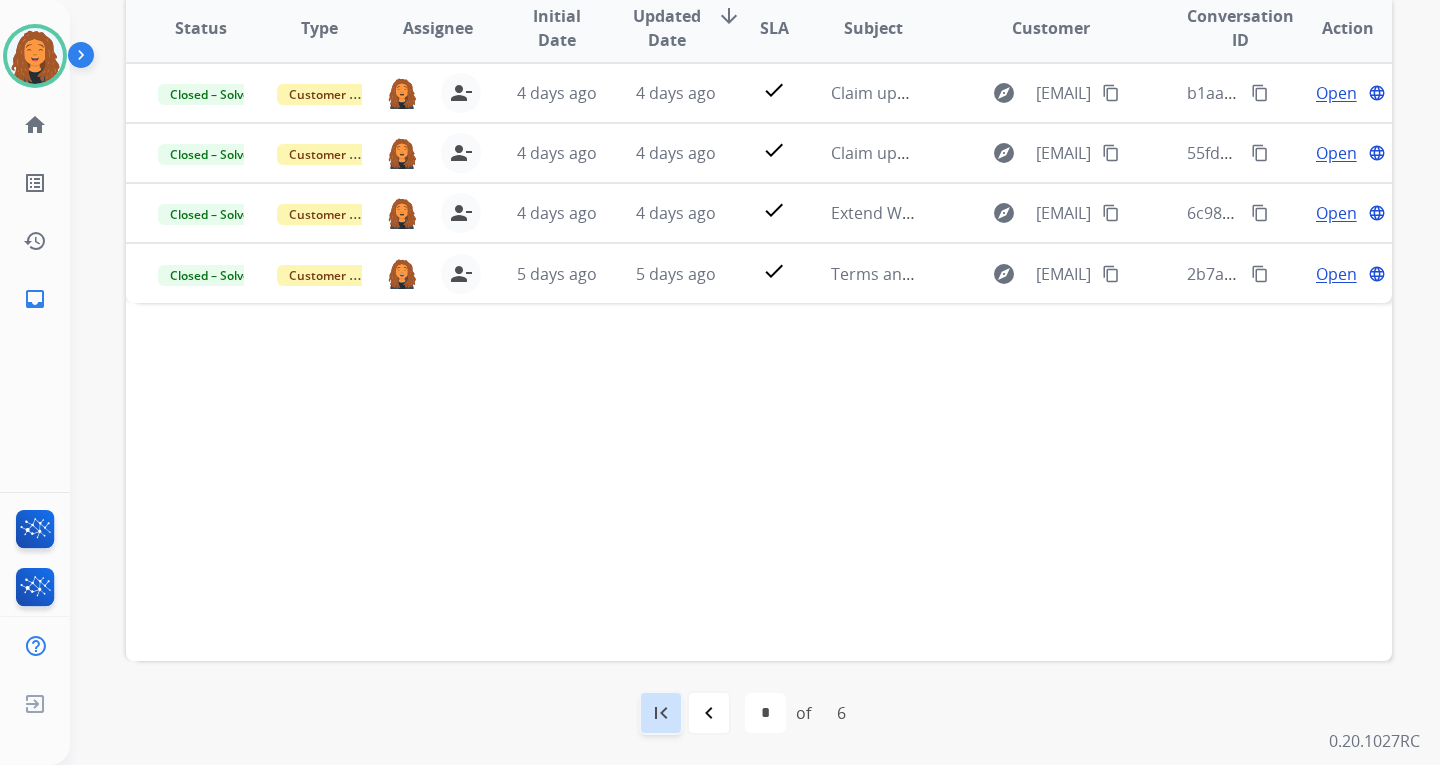 click on "first_page" at bounding box center [661, 713] 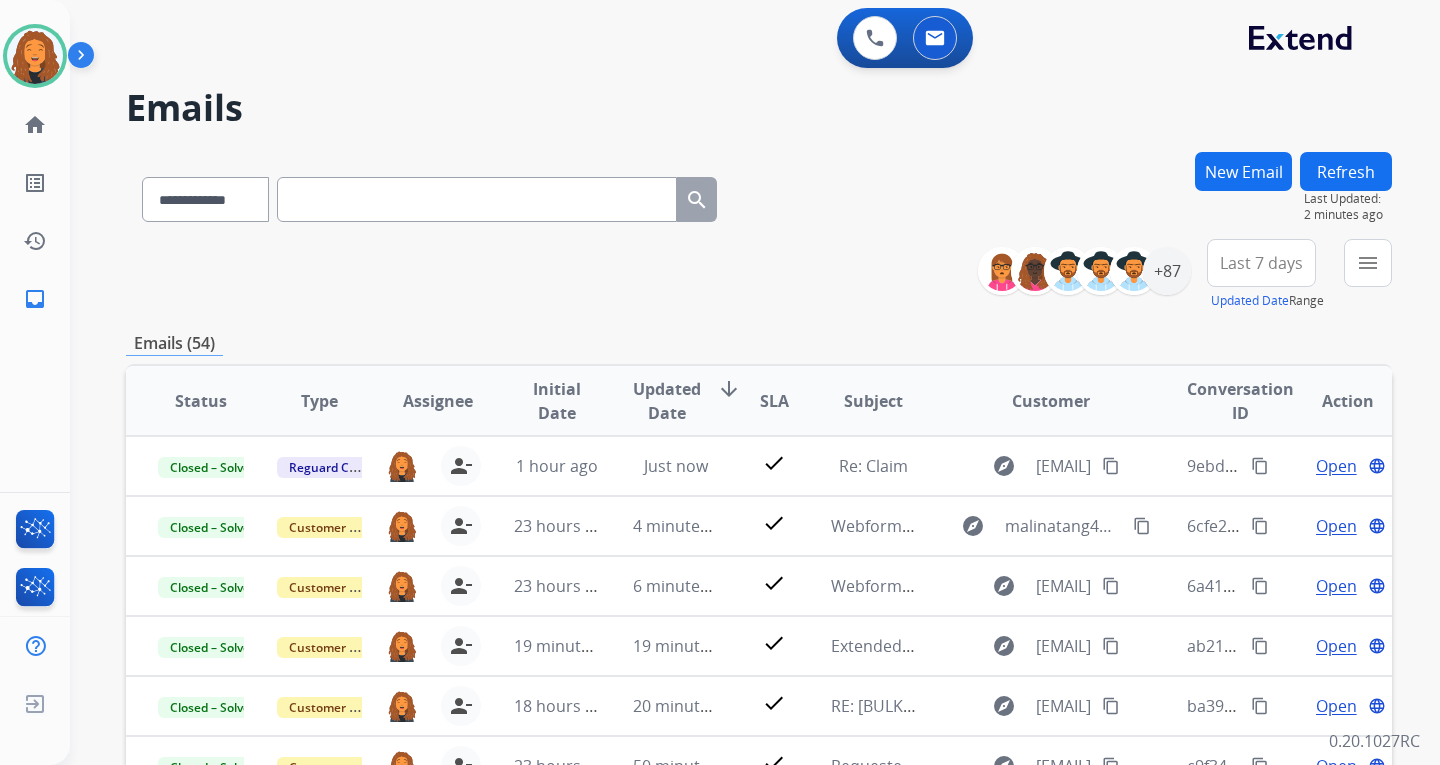click on "**********" at bounding box center [759, 275] 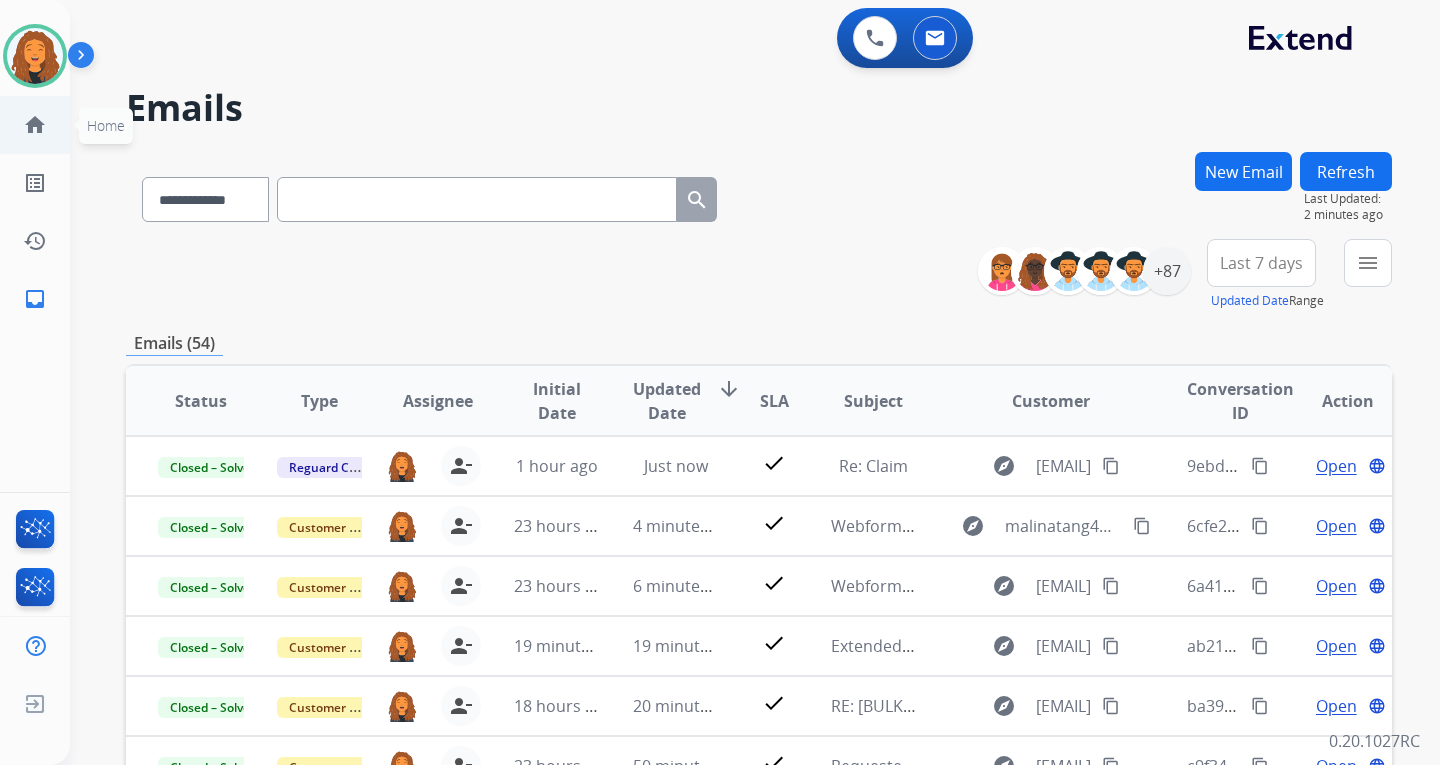 drag, startPoint x: 37, startPoint y: 47, endPoint x: 63, endPoint y: 102, distance: 60.835846 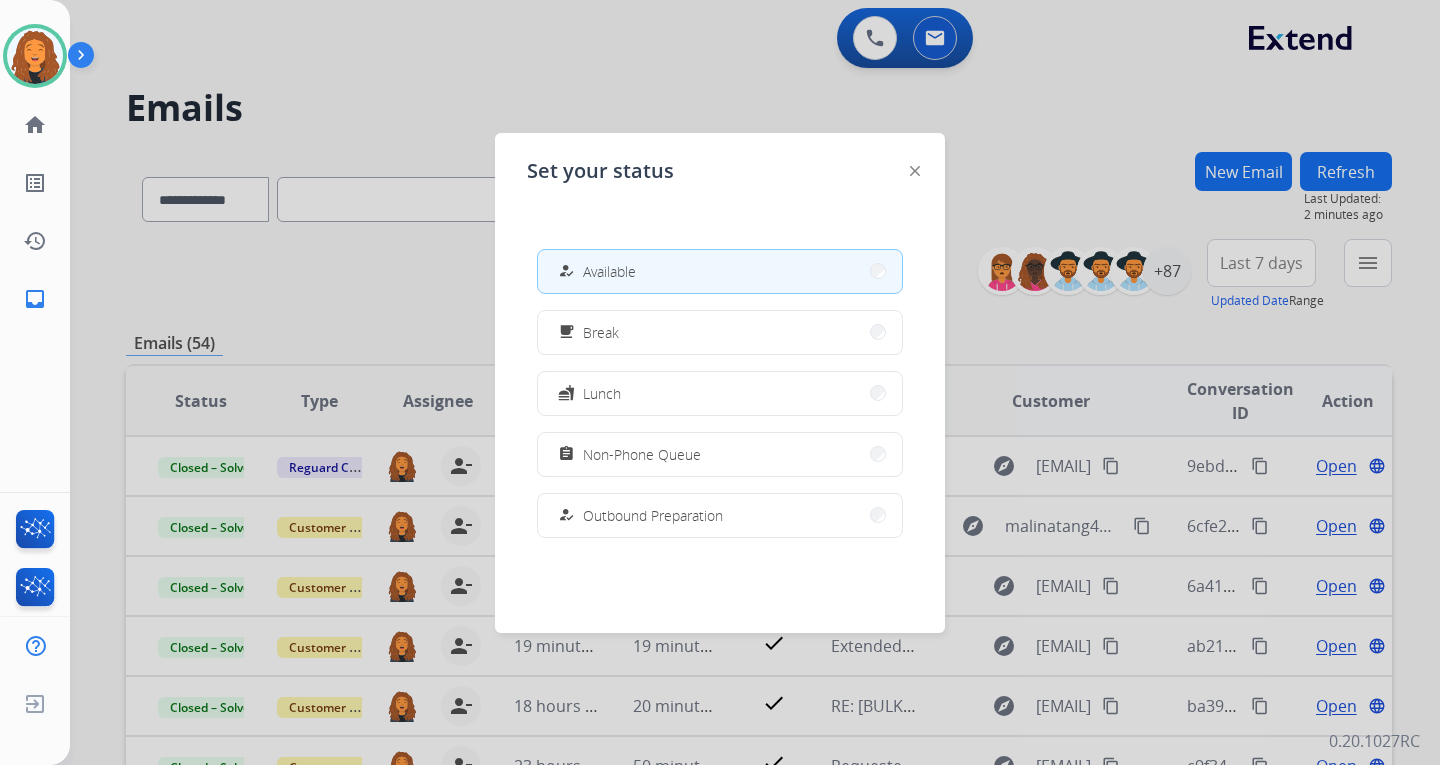 drag, startPoint x: 625, startPoint y: 459, endPoint x: 271, endPoint y: 265, distance: 403.67313 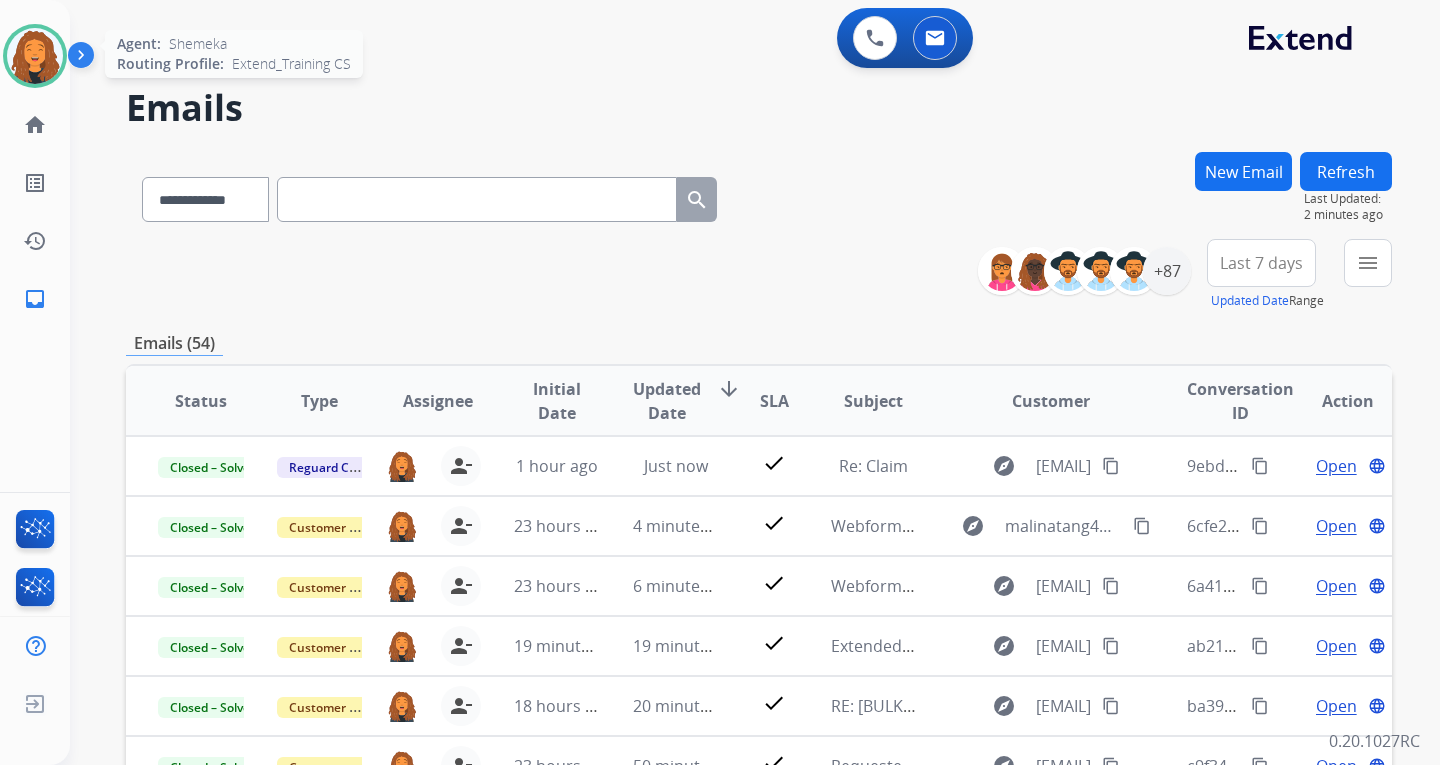 click at bounding box center [35, 56] 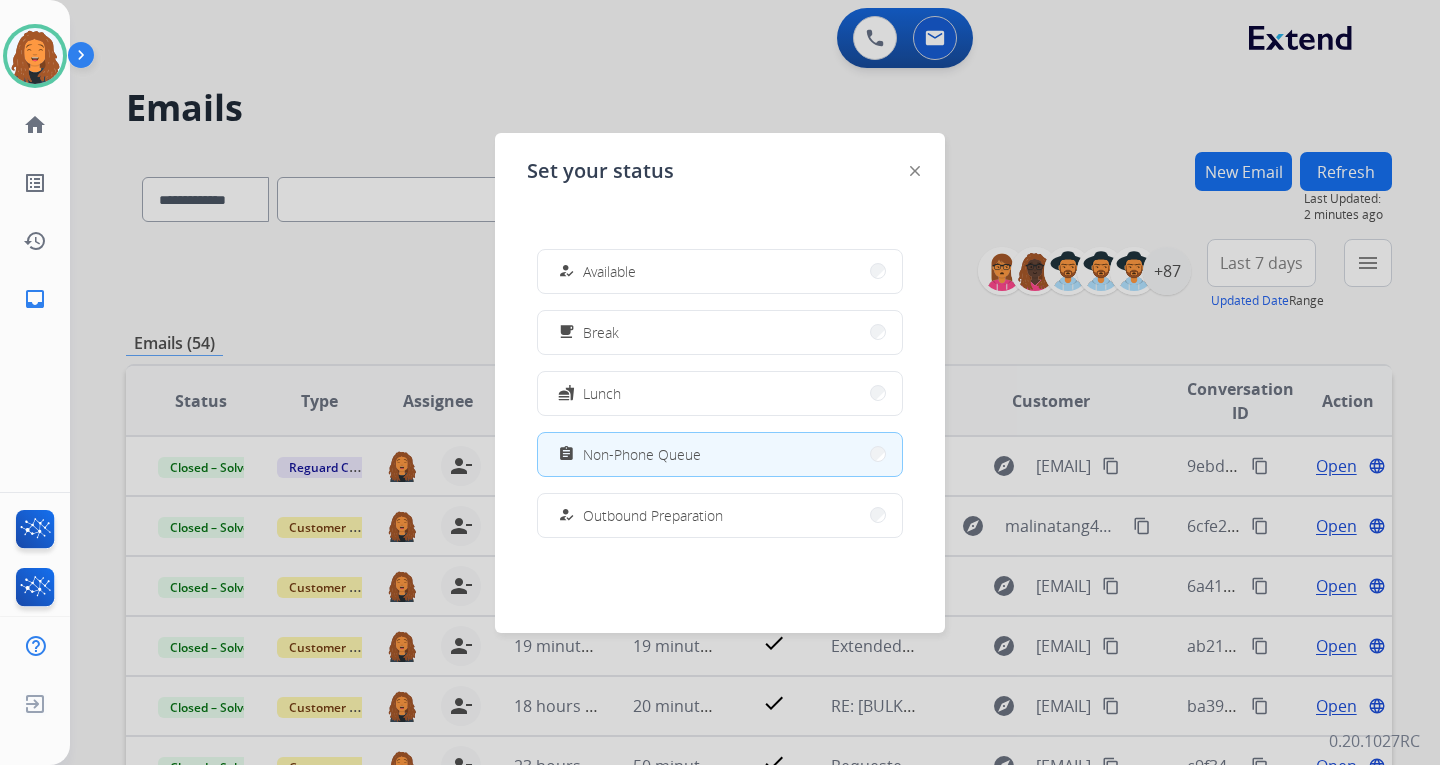 click on "Available" at bounding box center (609, 271) 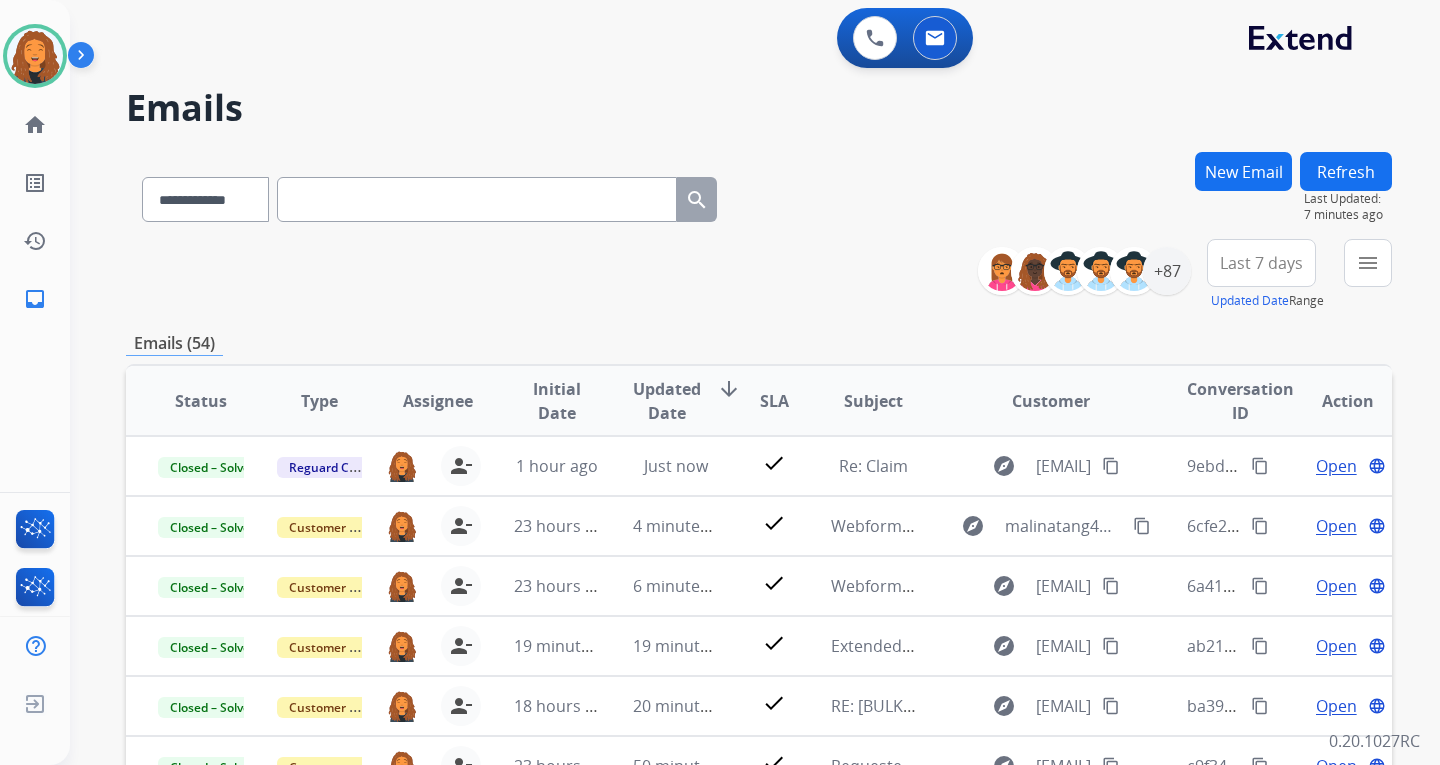 drag, startPoint x: 1245, startPoint y: 178, endPoint x: 984, endPoint y: 66, distance: 284.01584 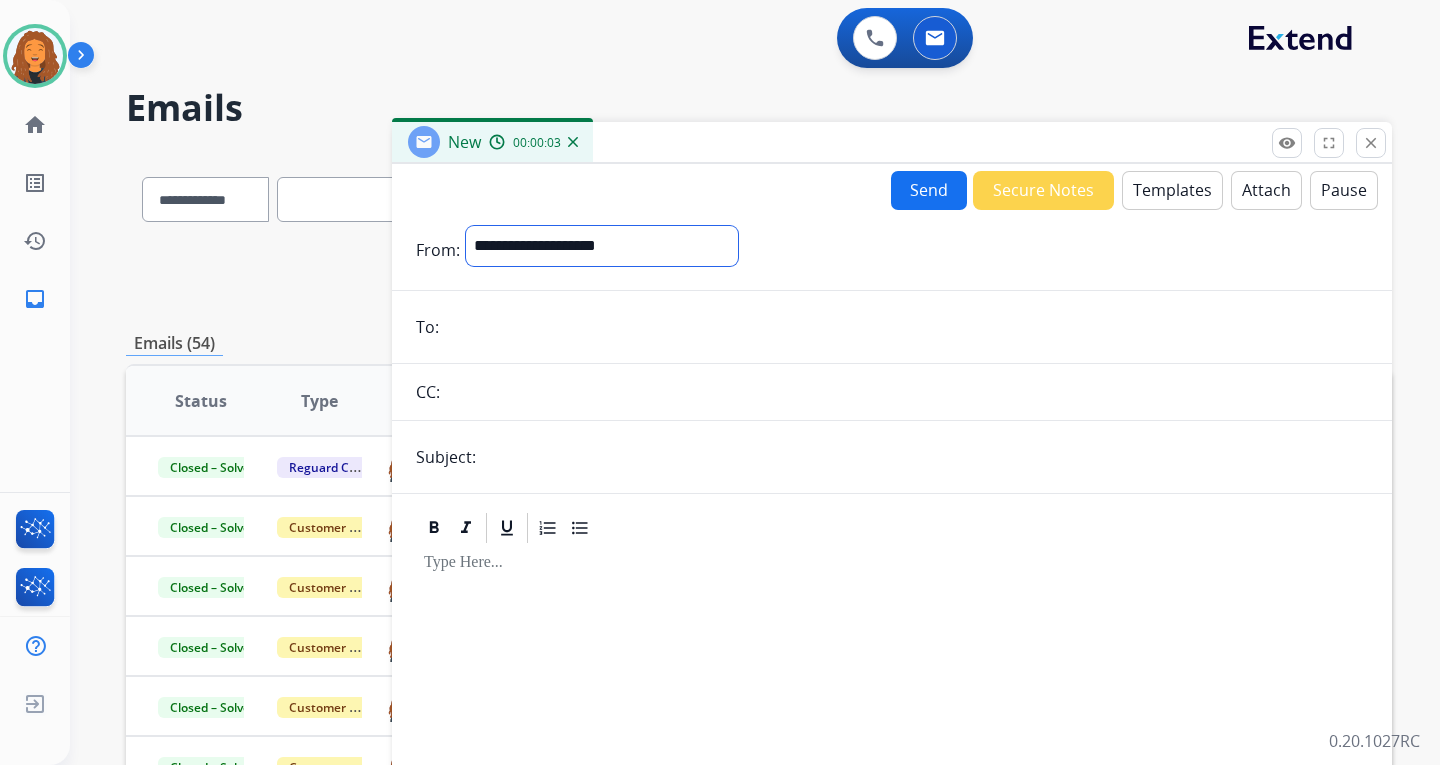 click on "**********" at bounding box center (602, 246) 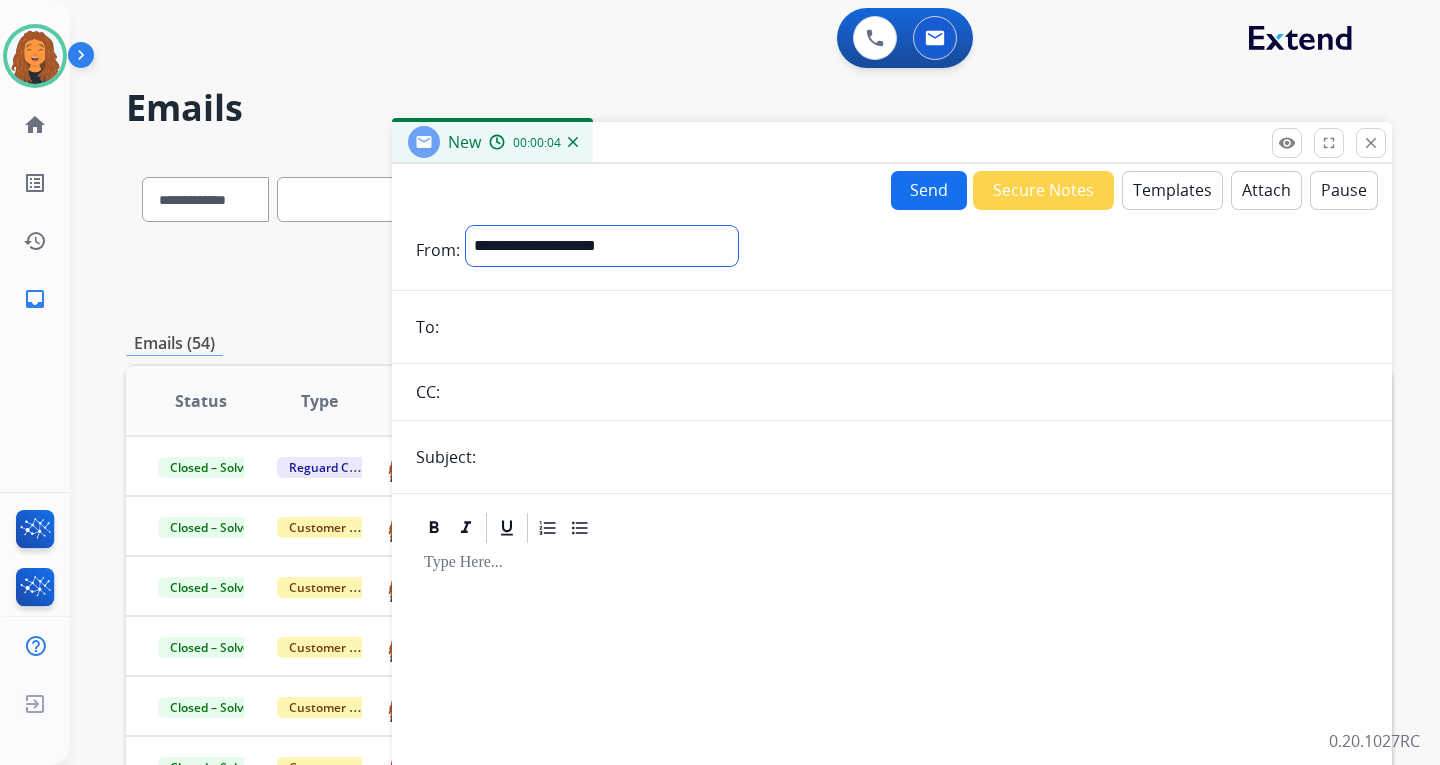 select on "**********" 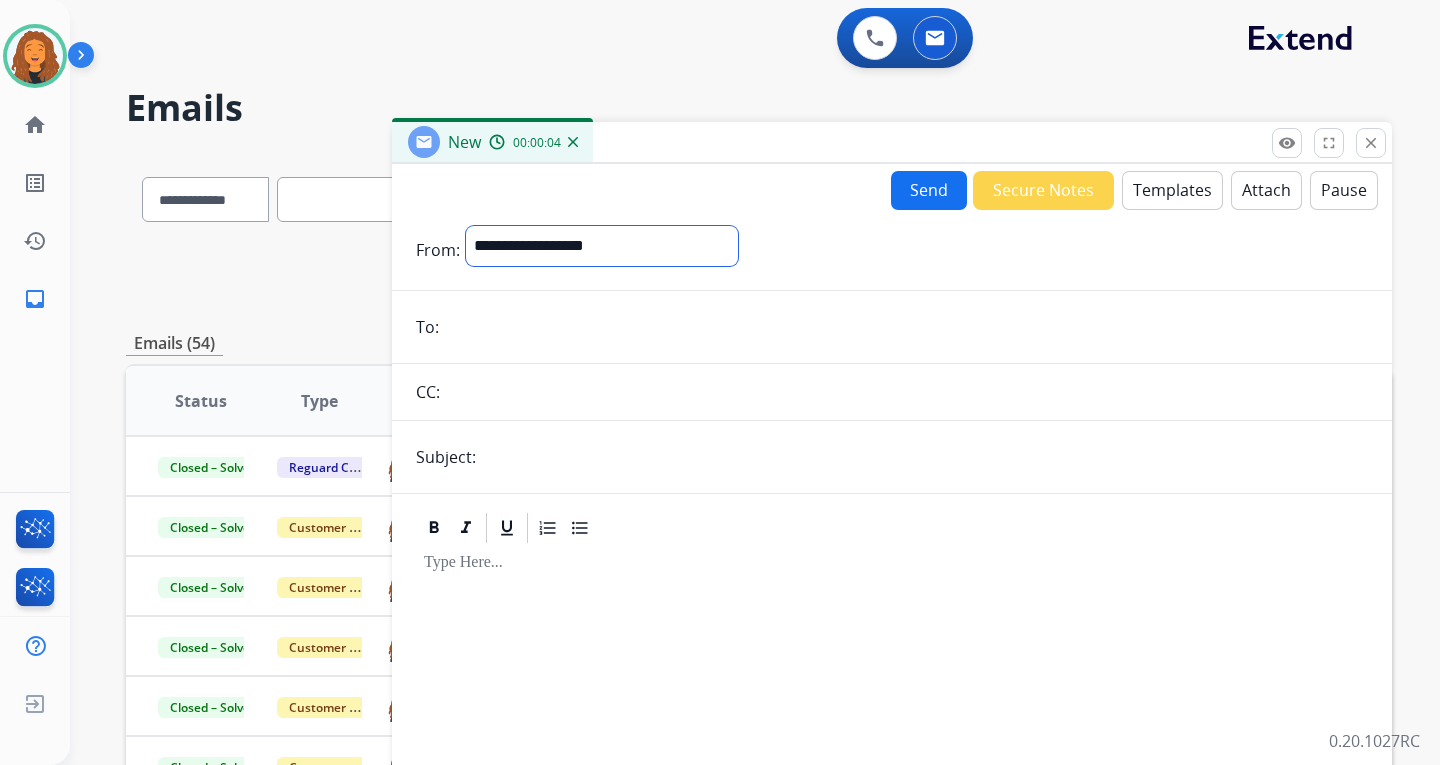 click on "**********" at bounding box center [602, 246] 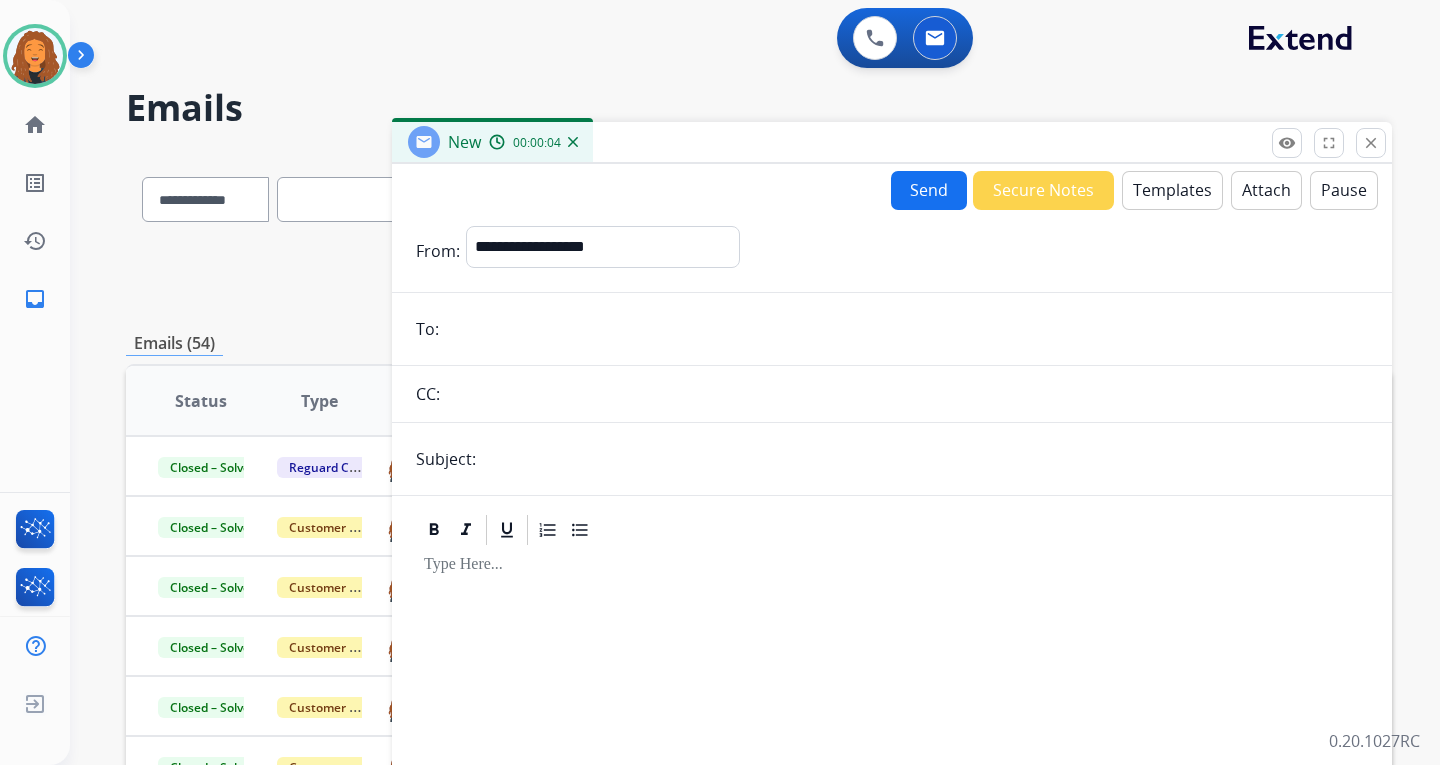 click at bounding box center [906, 329] 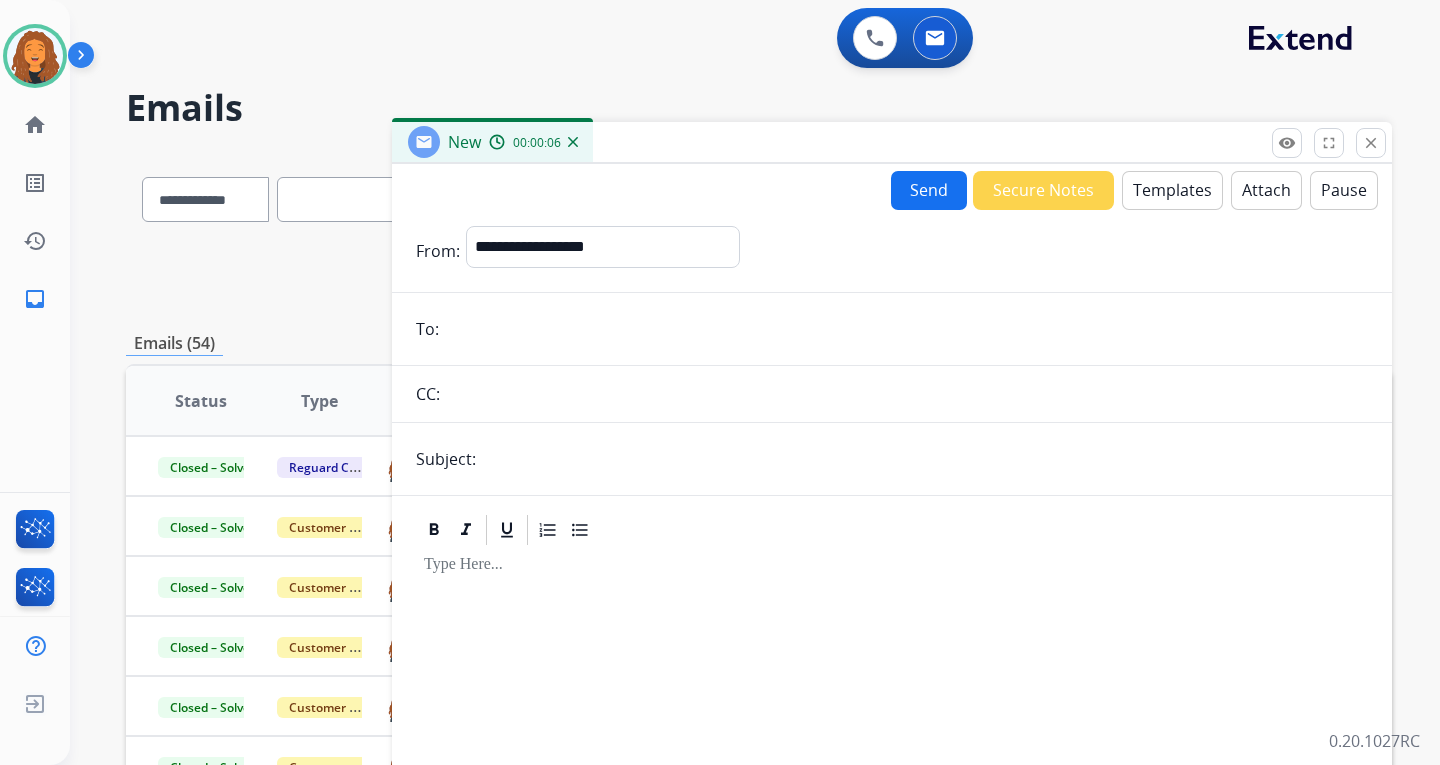 paste on "**********" 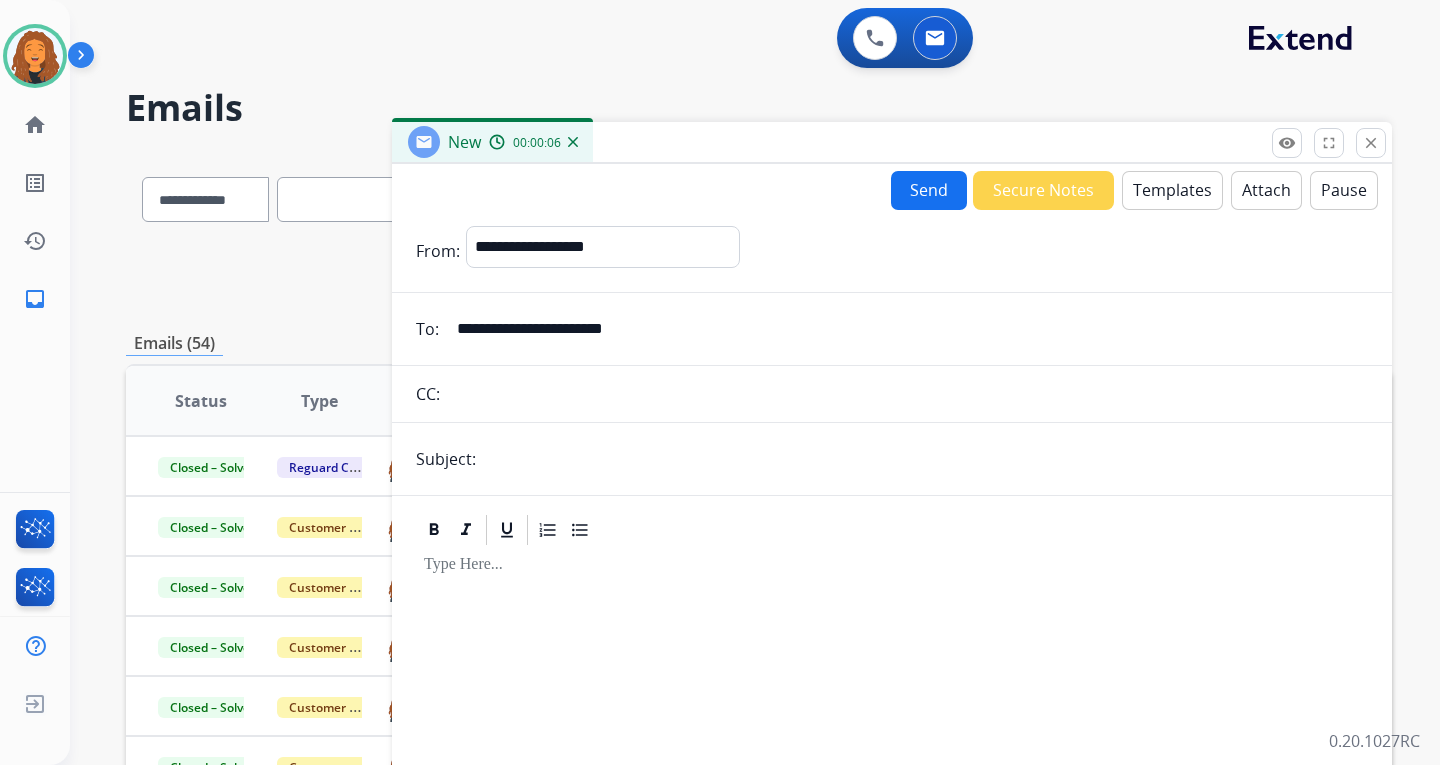 type on "**********" 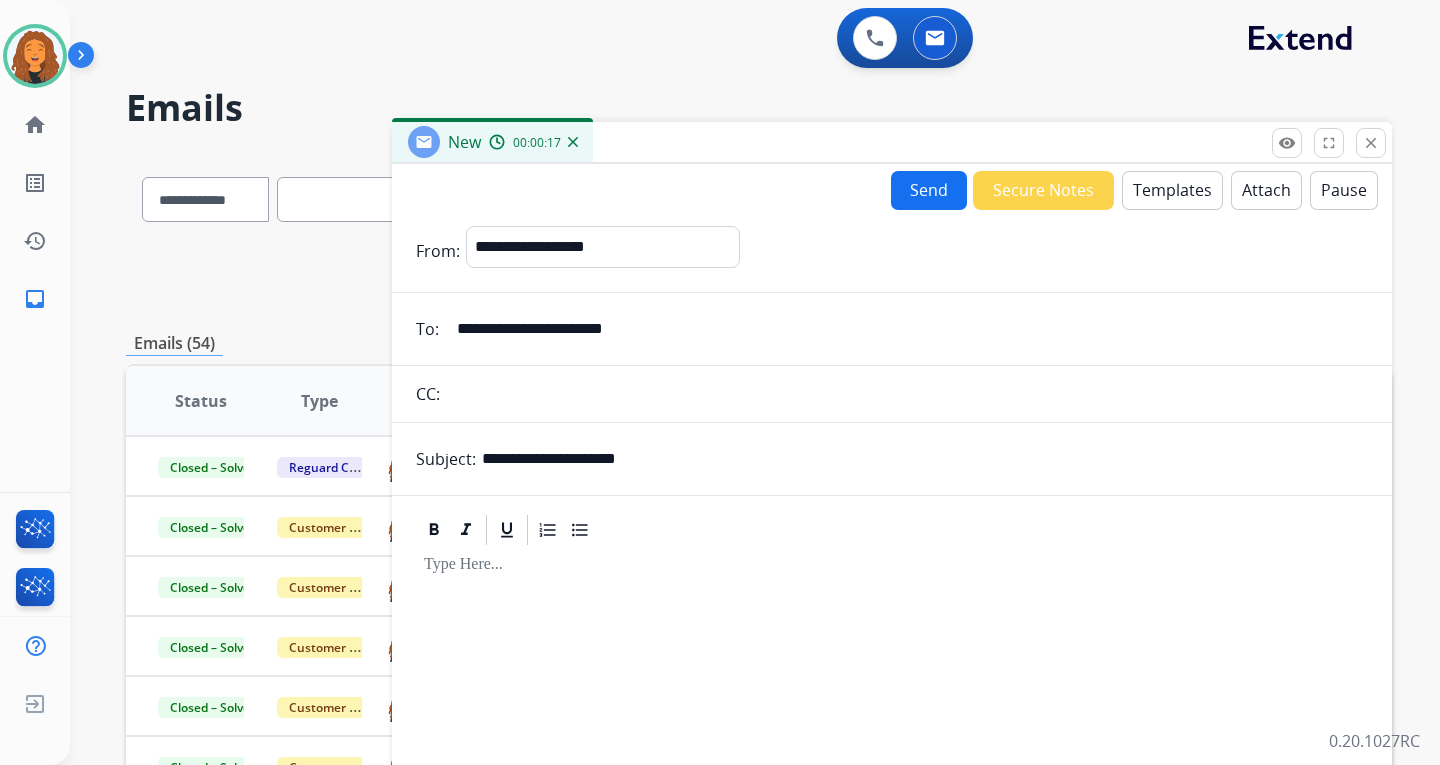 click on "**********" at bounding box center (925, 459) 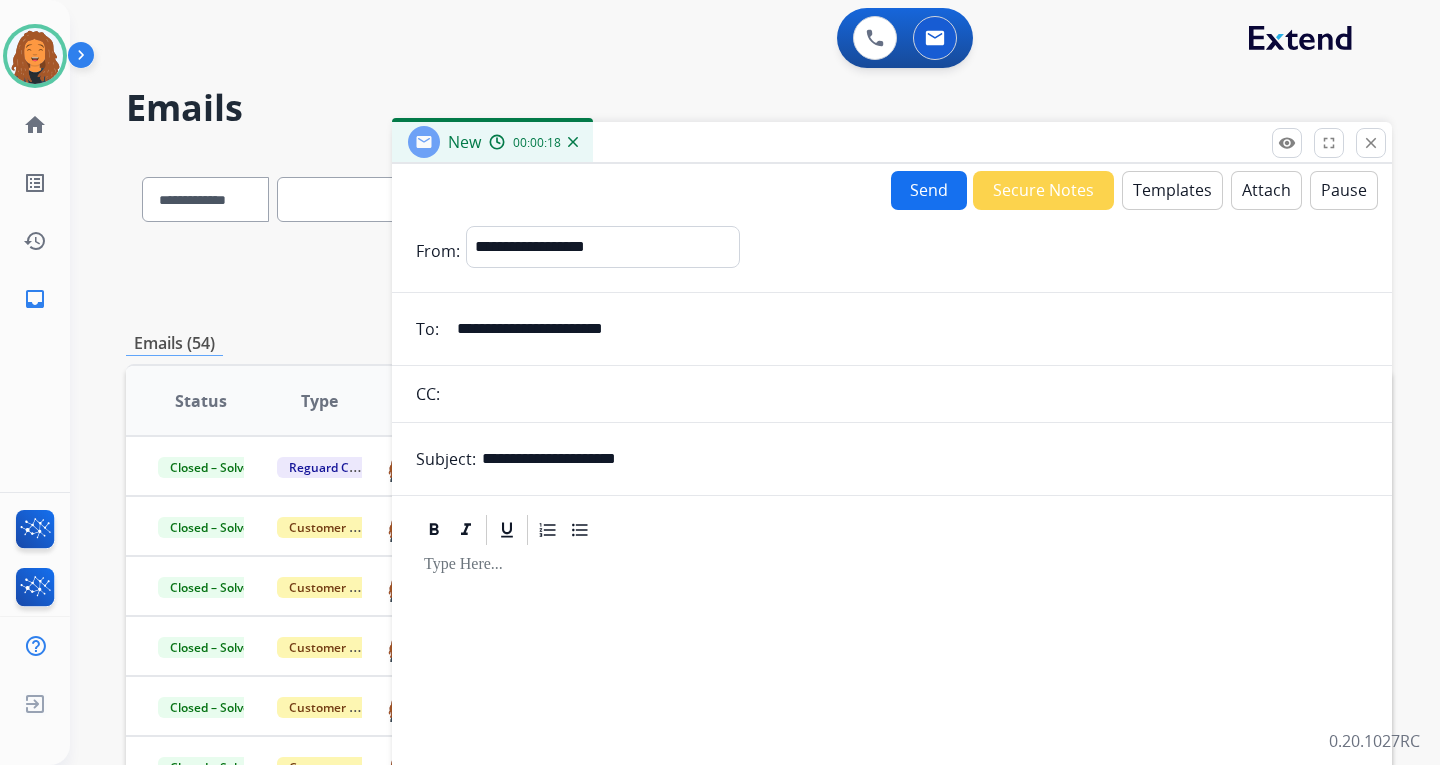 paste on "**********" 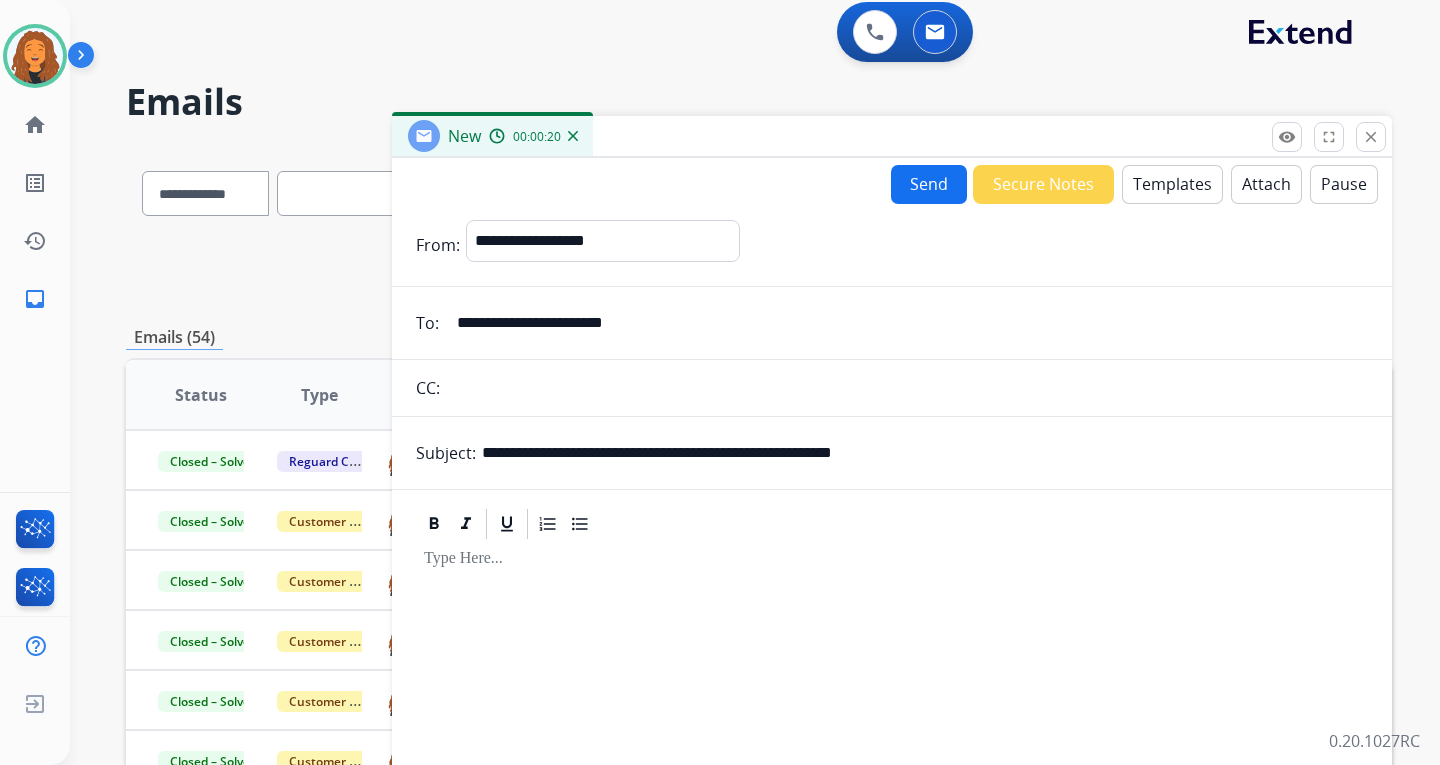 scroll, scrollTop: 0, scrollLeft: 0, axis: both 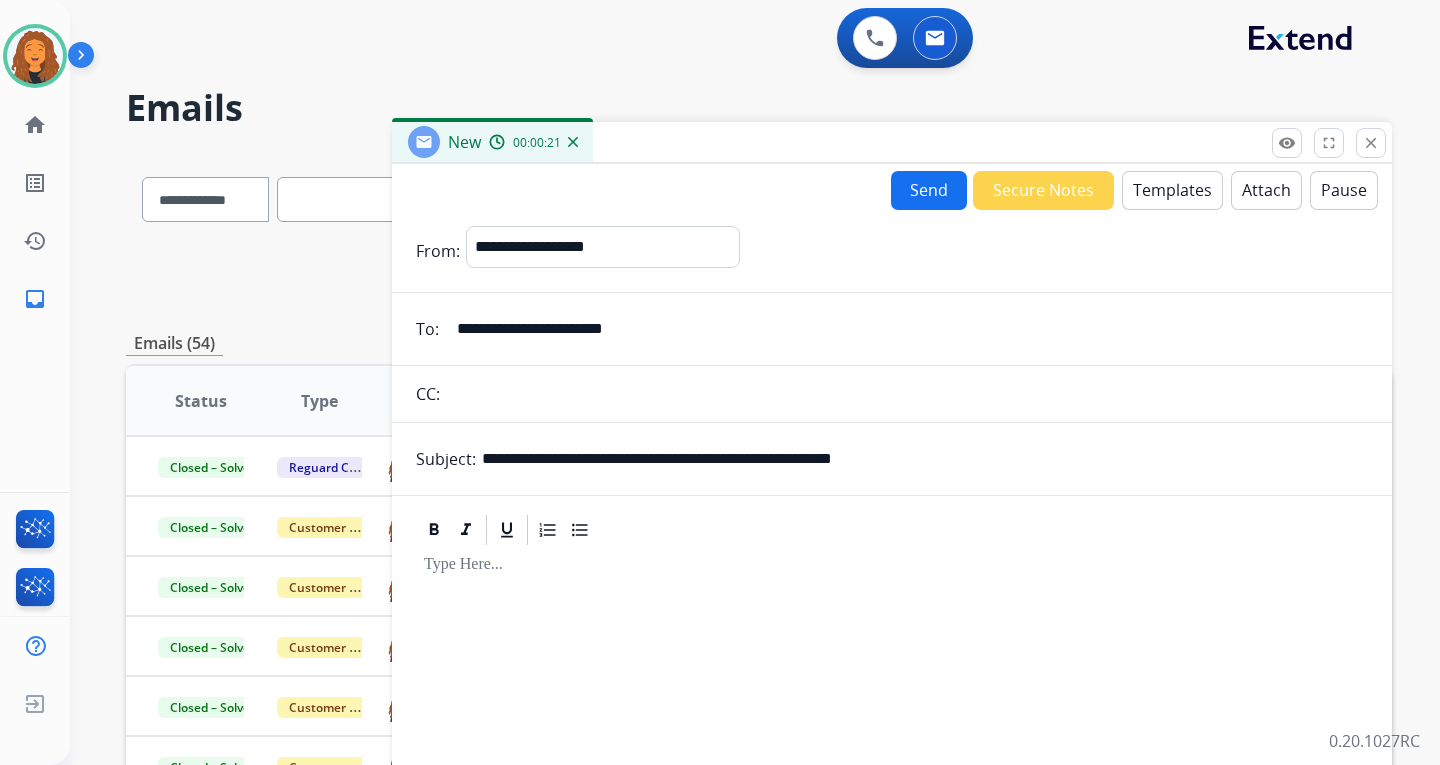 type on "**********" 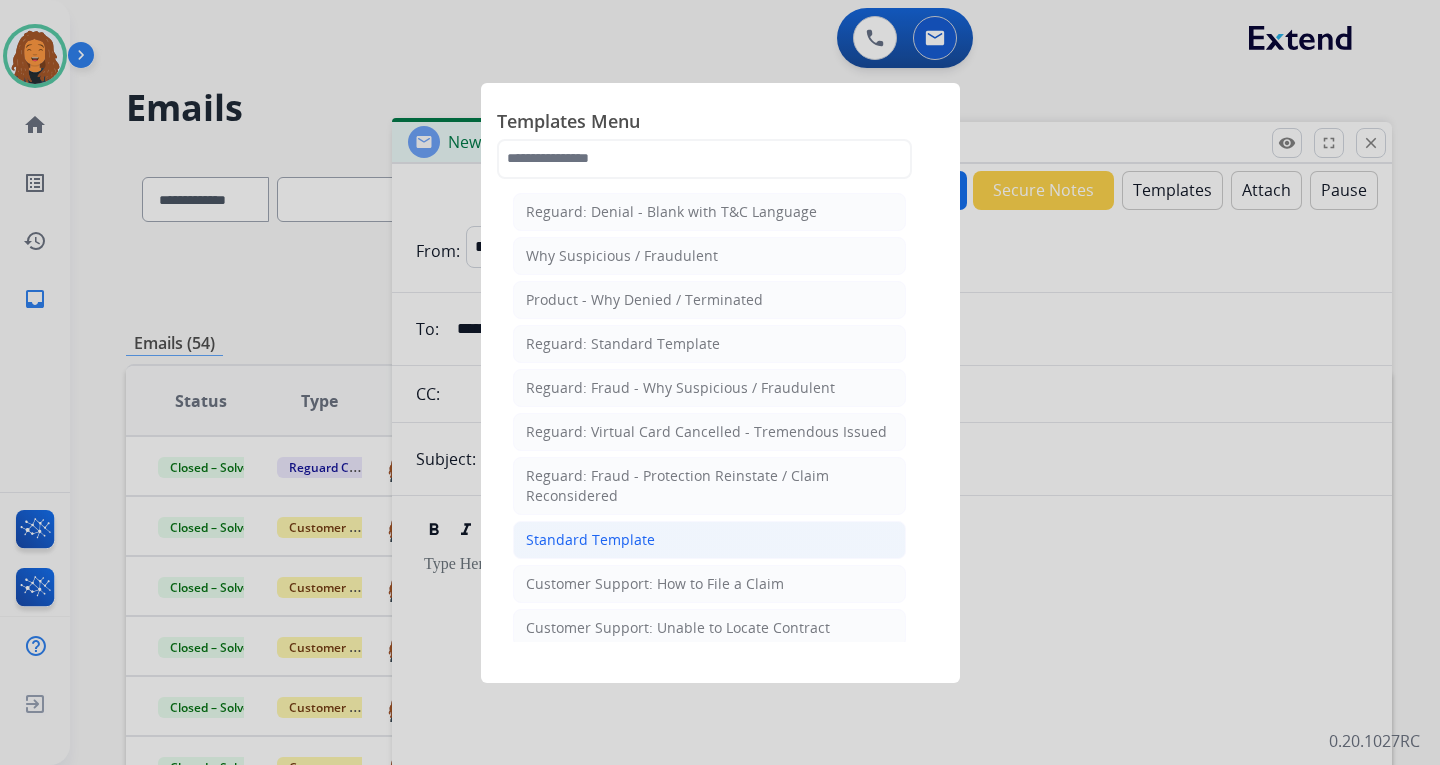 click on "Standard Template" 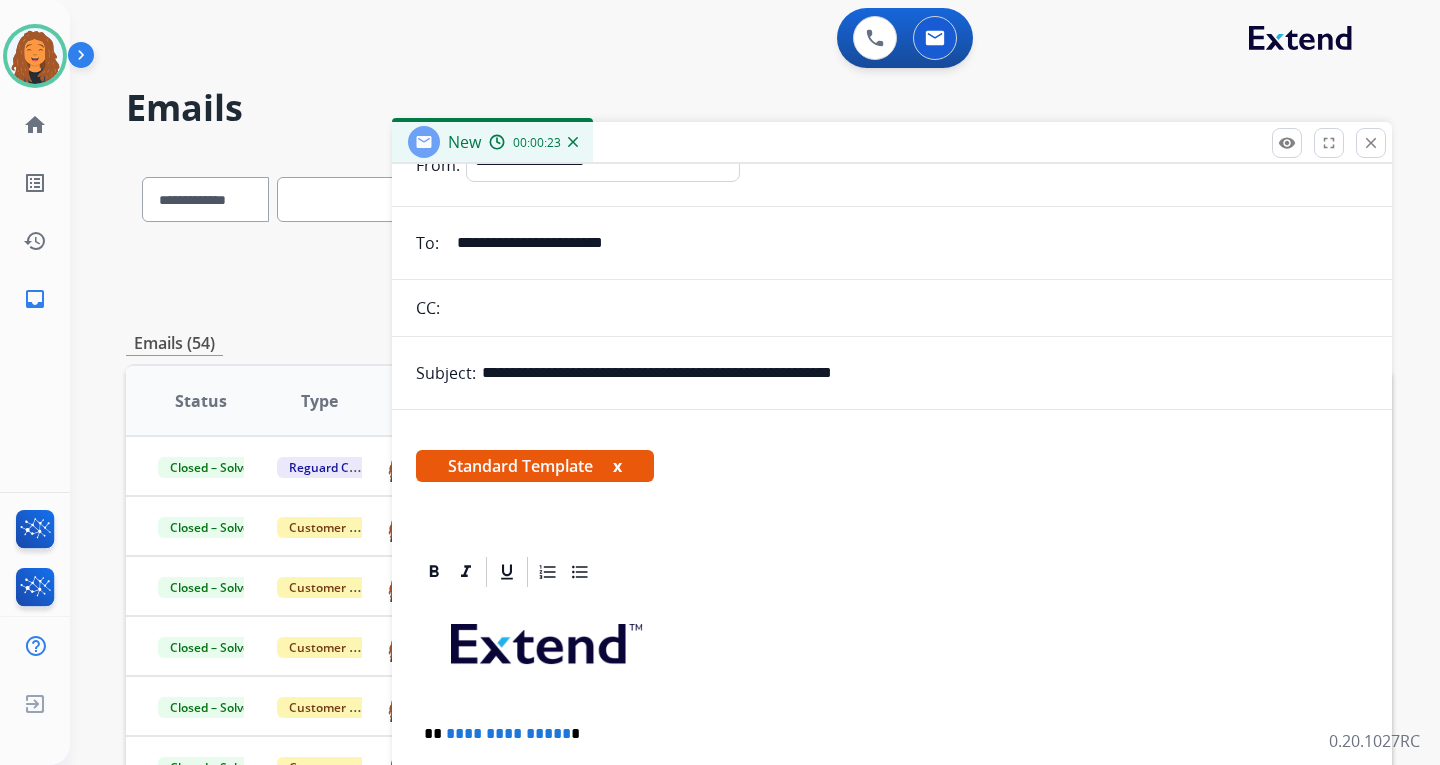 scroll, scrollTop: 200, scrollLeft: 0, axis: vertical 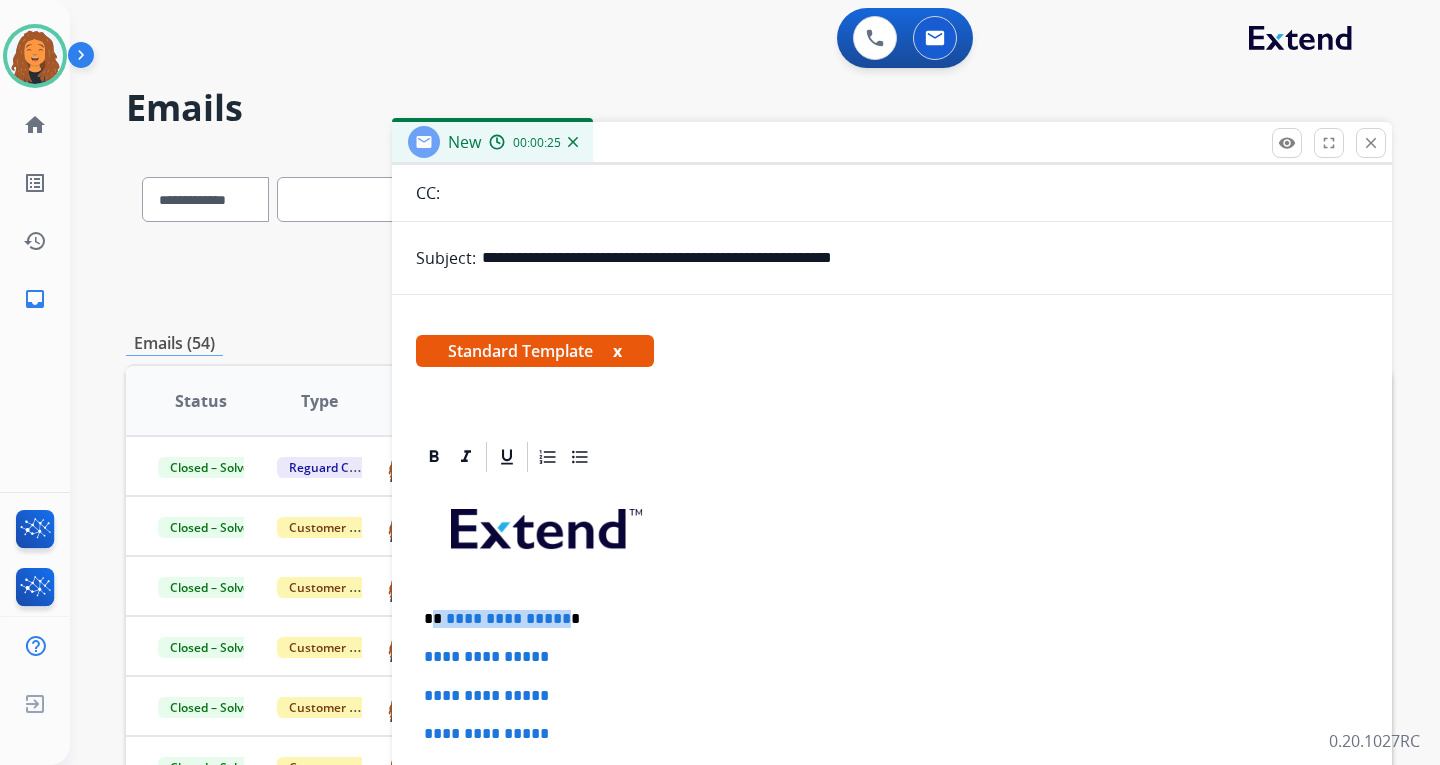 drag, startPoint x: 560, startPoint y: 625, endPoint x: 435, endPoint y: 616, distance: 125.32358 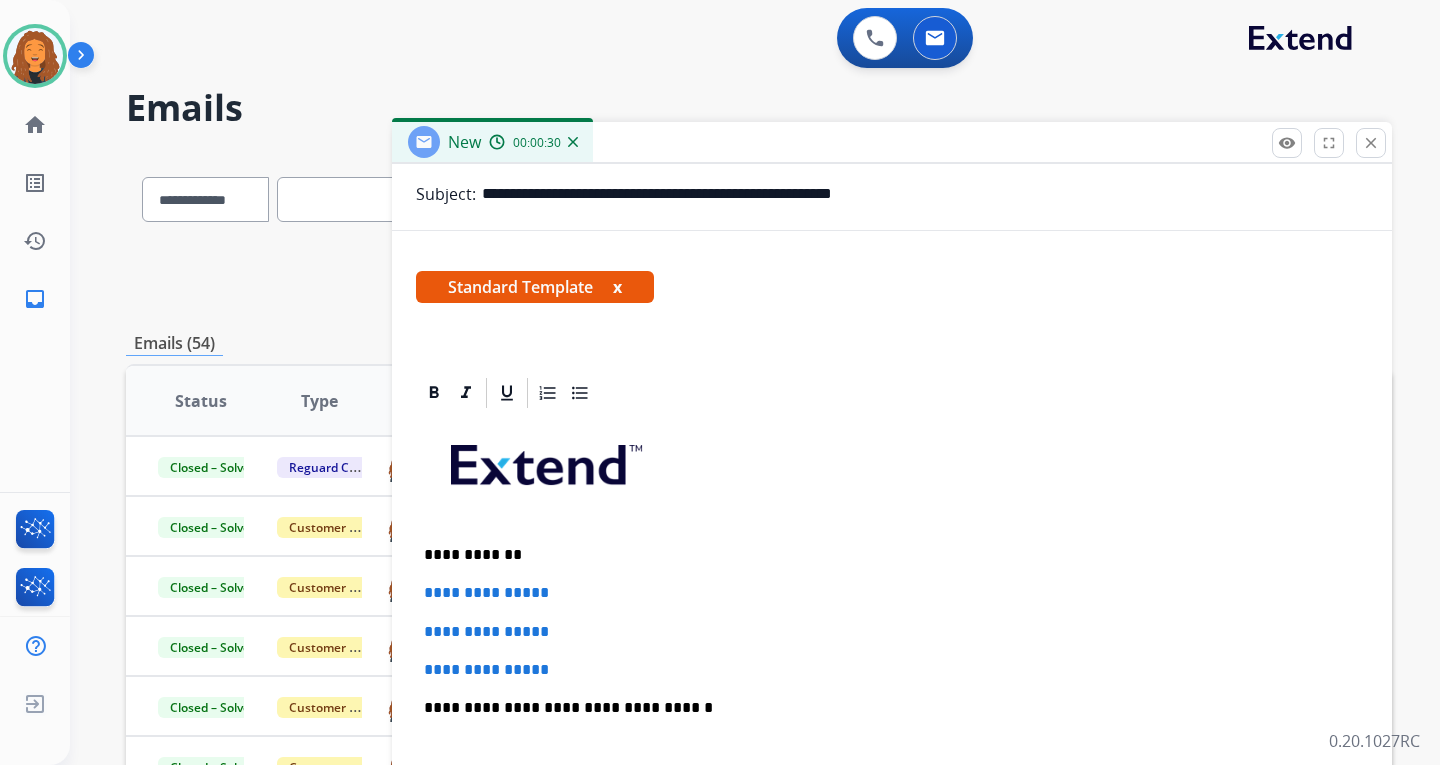 scroll, scrollTop: 300, scrollLeft: 0, axis: vertical 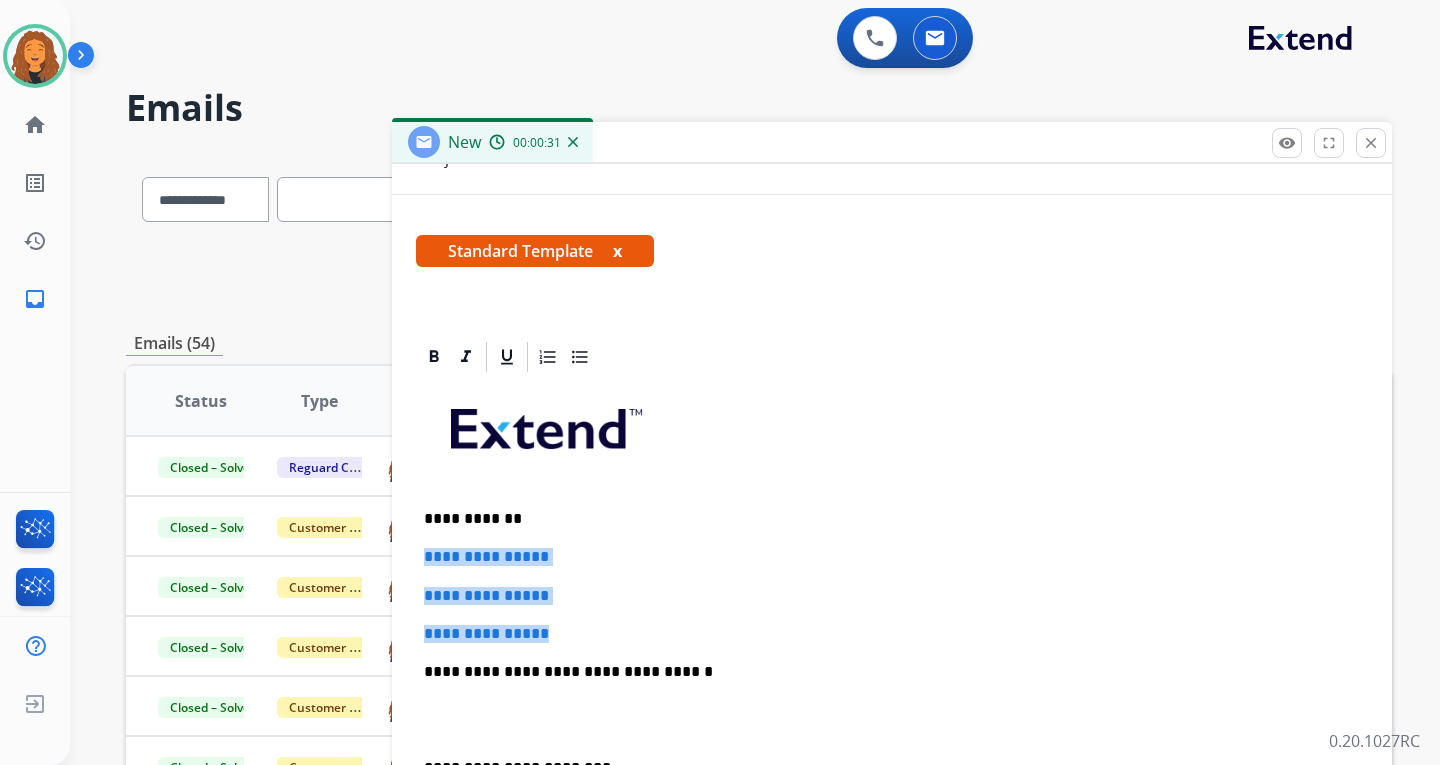 drag, startPoint x: 579, startPoint y: 626, endPoint x: 412, endPoint y: 537, distance: 189.2353 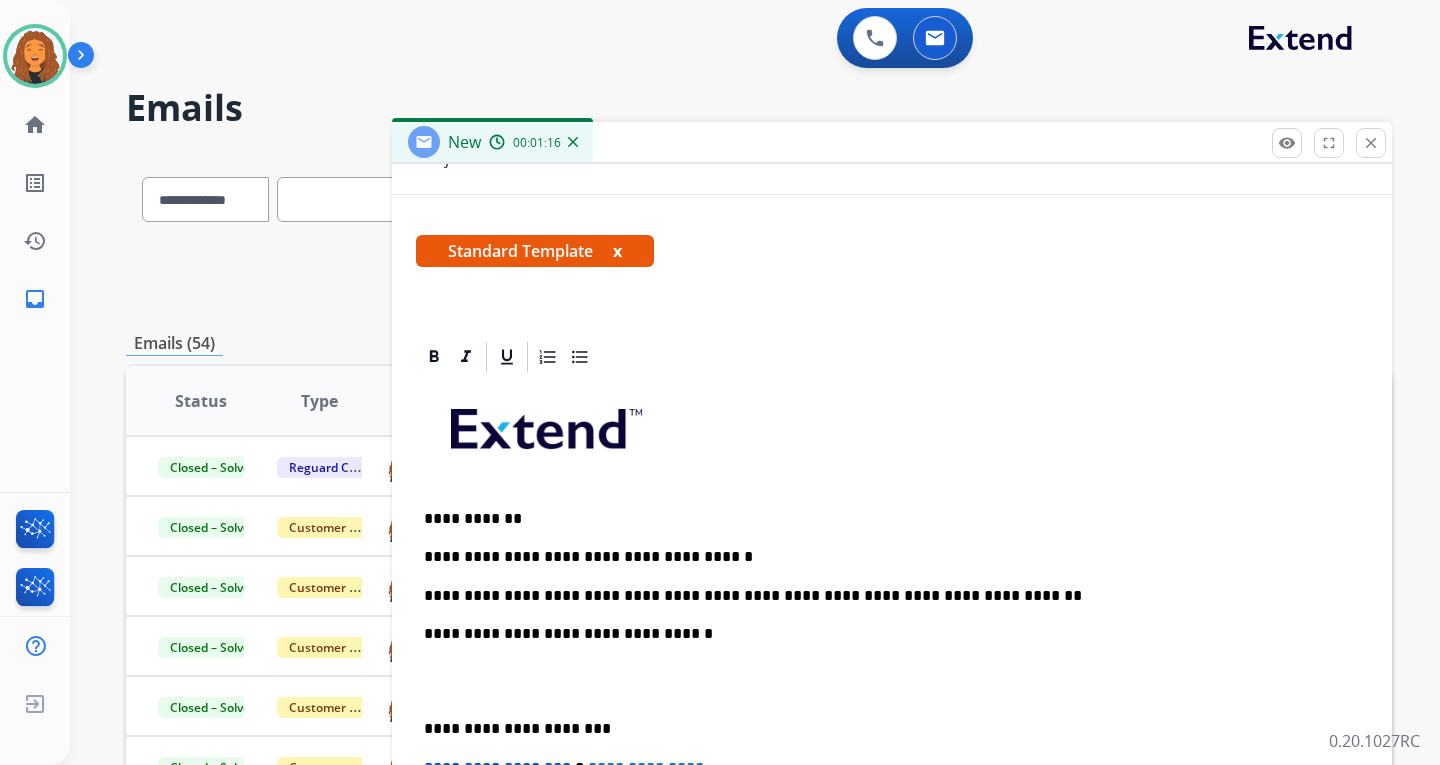 click on "**********" at bounding box center (884, 596) 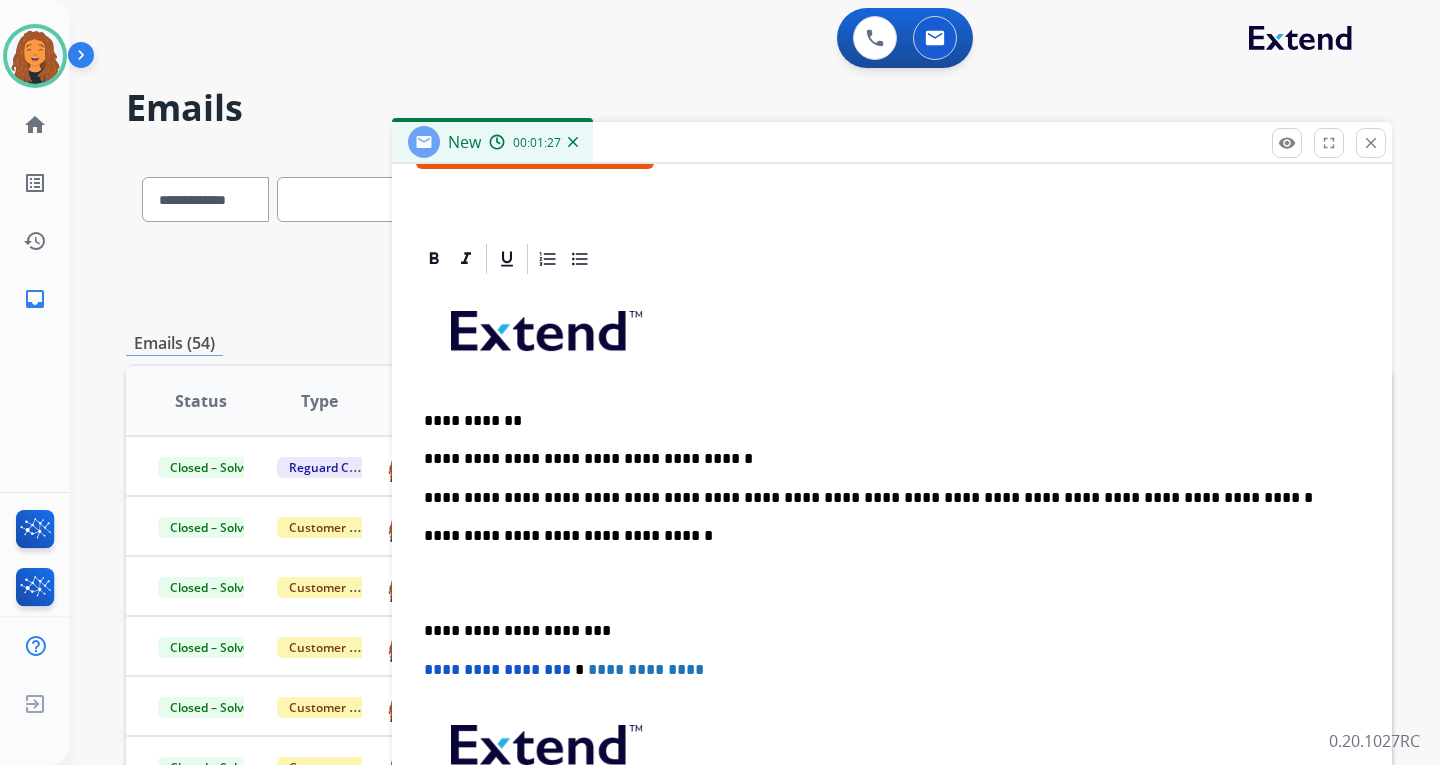 scroll, scrollTop: 400, scrollLeft: 0, axis: vertical 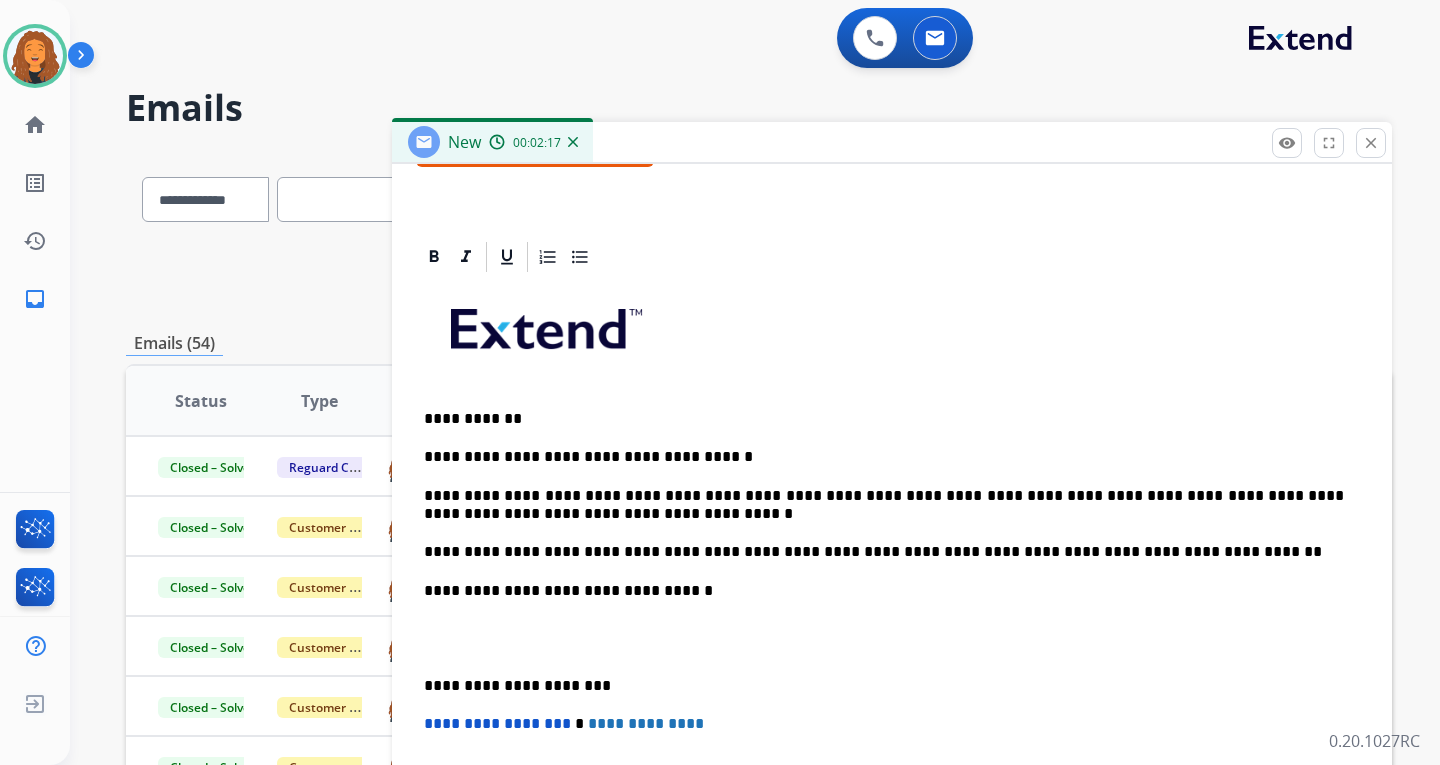 click on "**********" at bounding box center [884, 552] 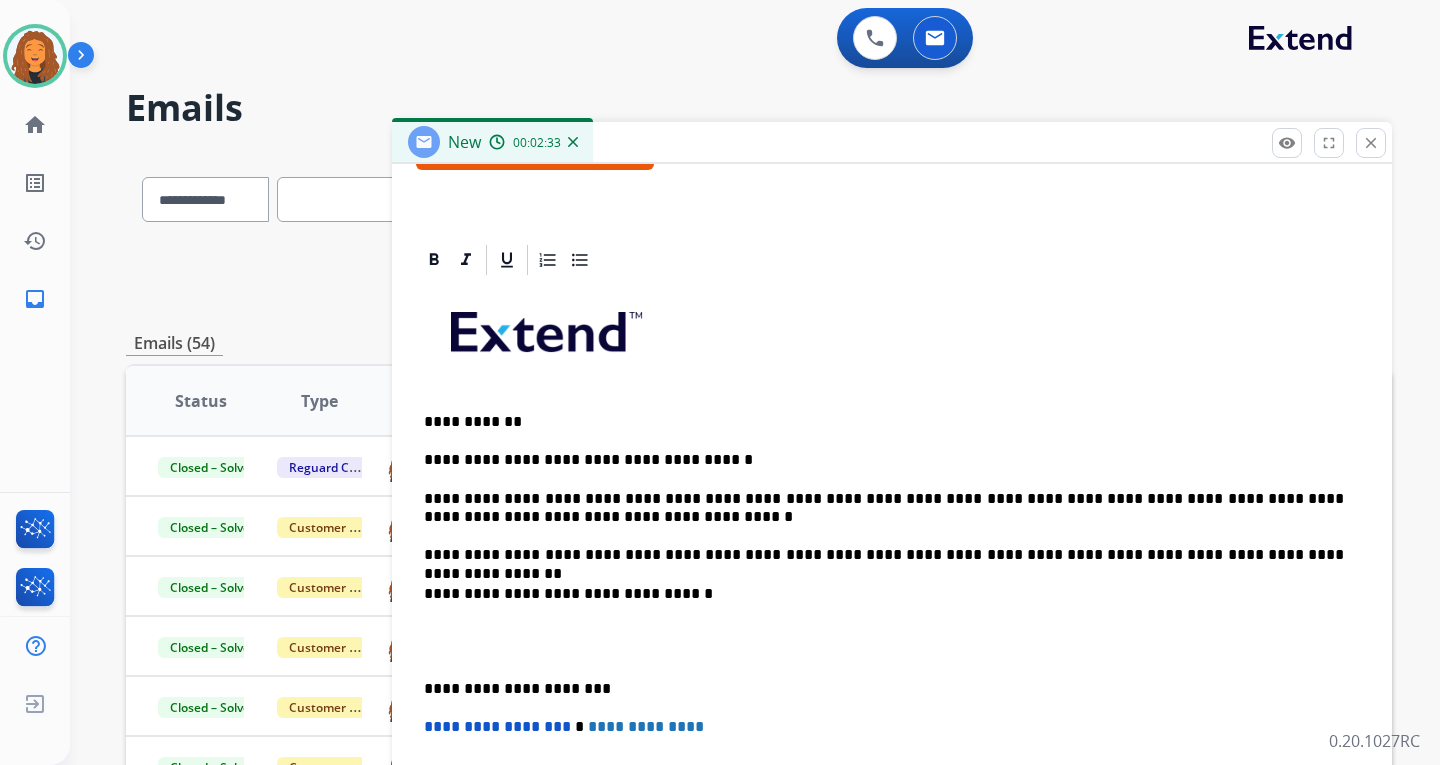 scroll, scrollTop: 400, scrollLeft: 0, axis: vertical 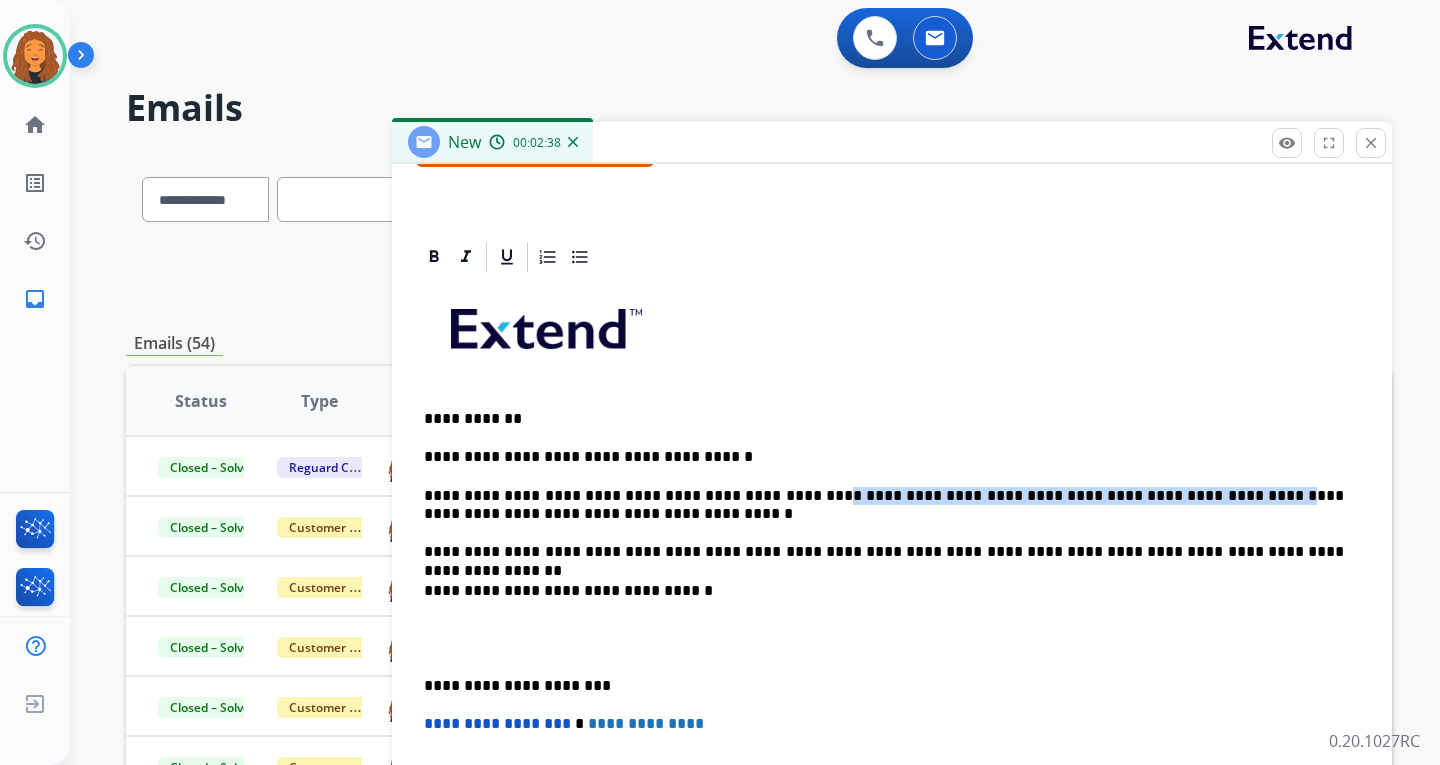 drag, startPoint x: 756, startPoint y: 500, endPoint x: 1113, endPoint y: 476, distance: 357.80582 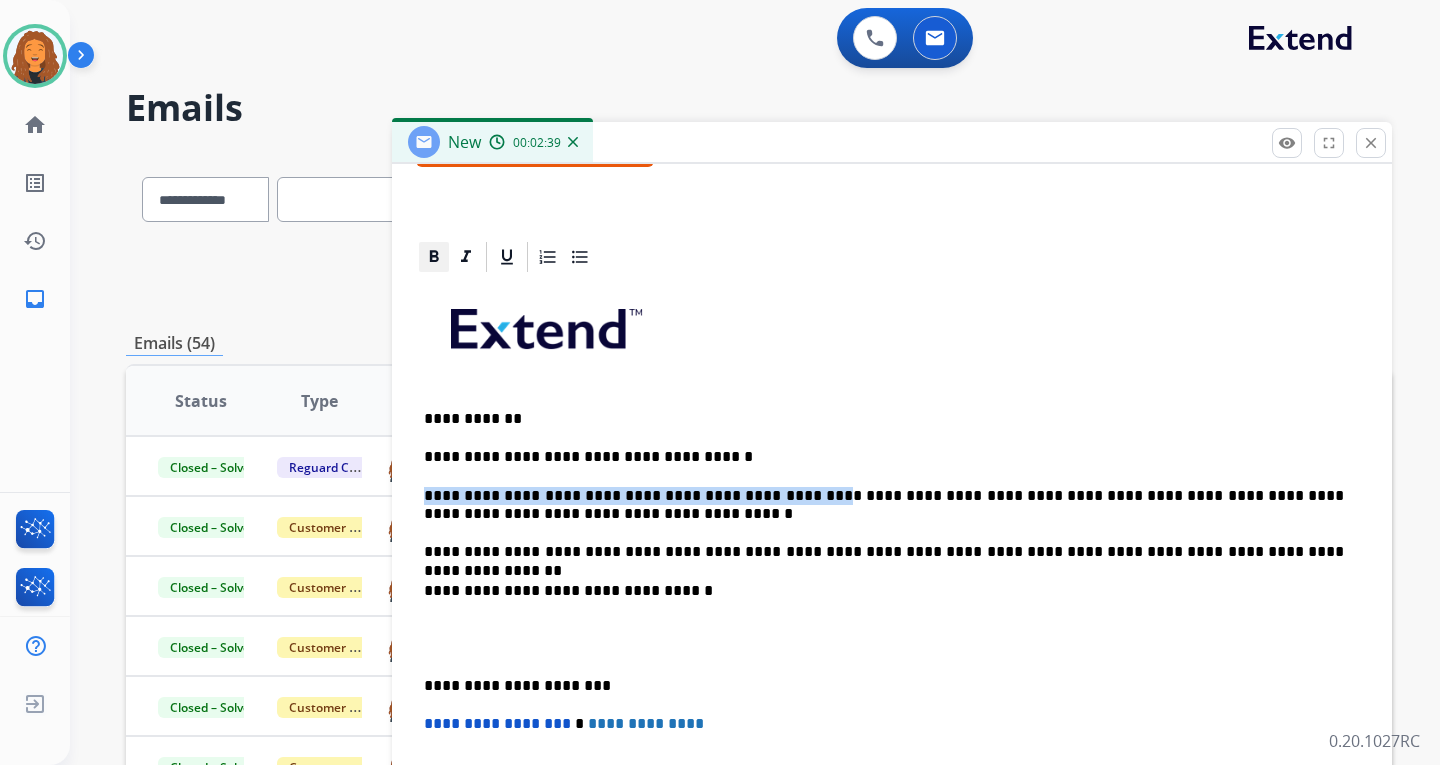 click 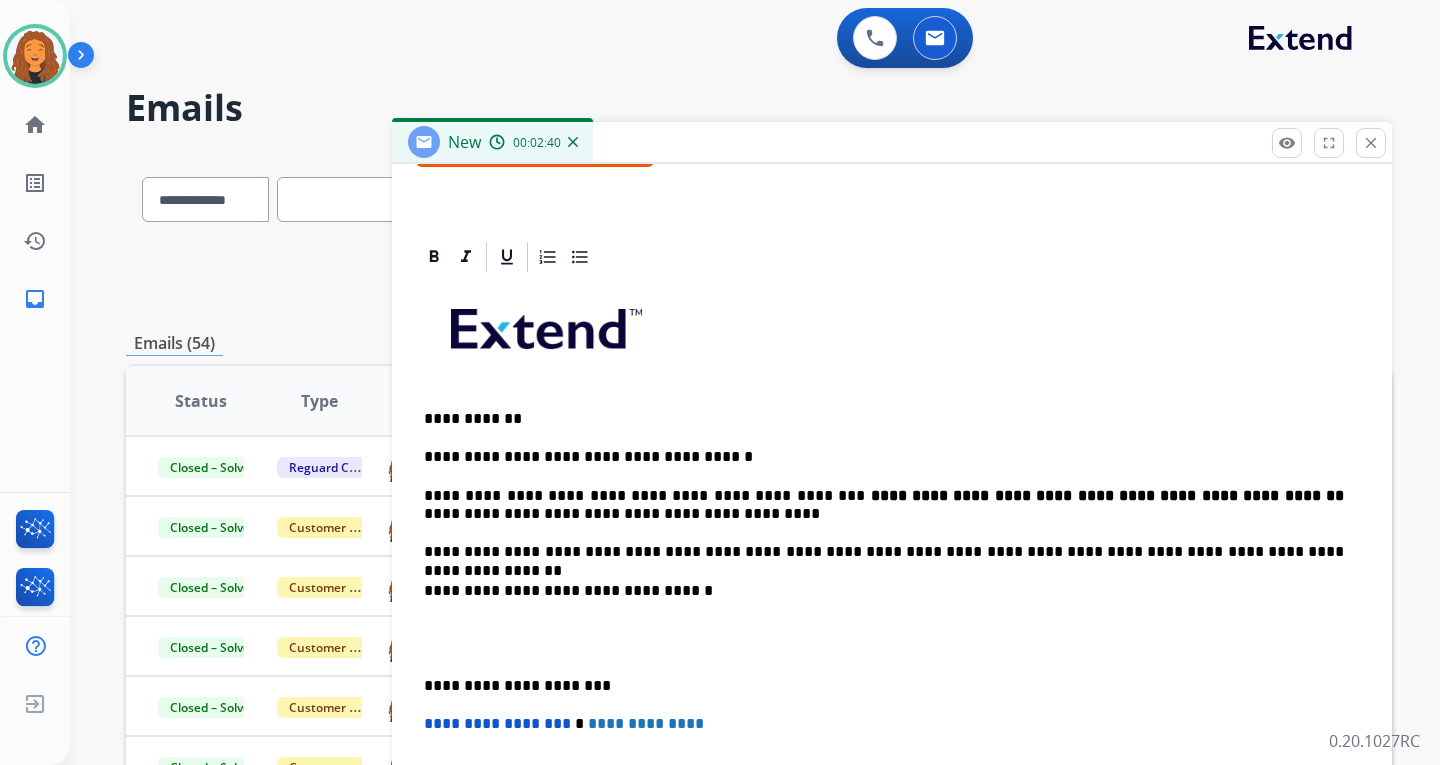 drag, startPoint x: 822, startPoint y: 340, endPoint x: 851, endPoint y: 352, distance: 31.38471 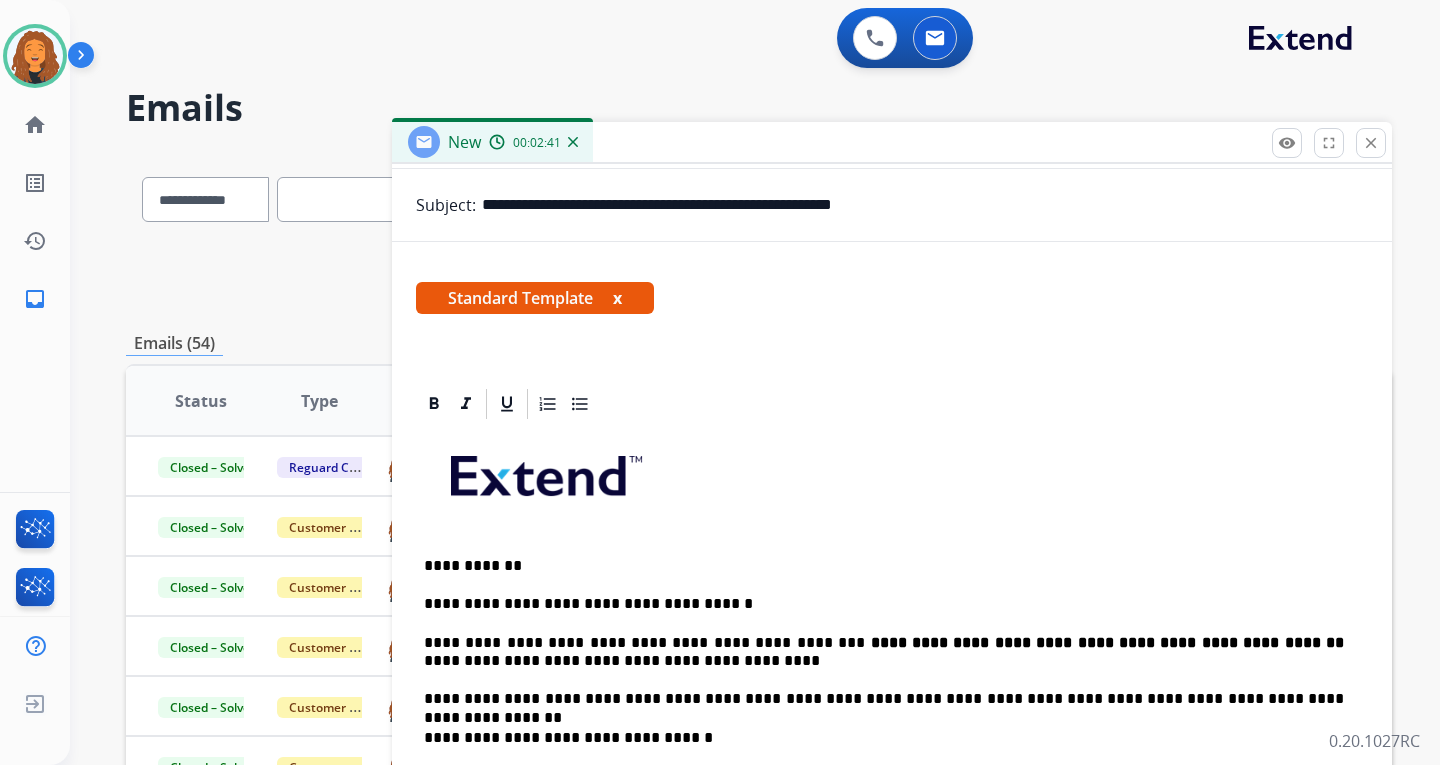 scroll, scrollTop: 0, scrollLeft: 0, axis: both 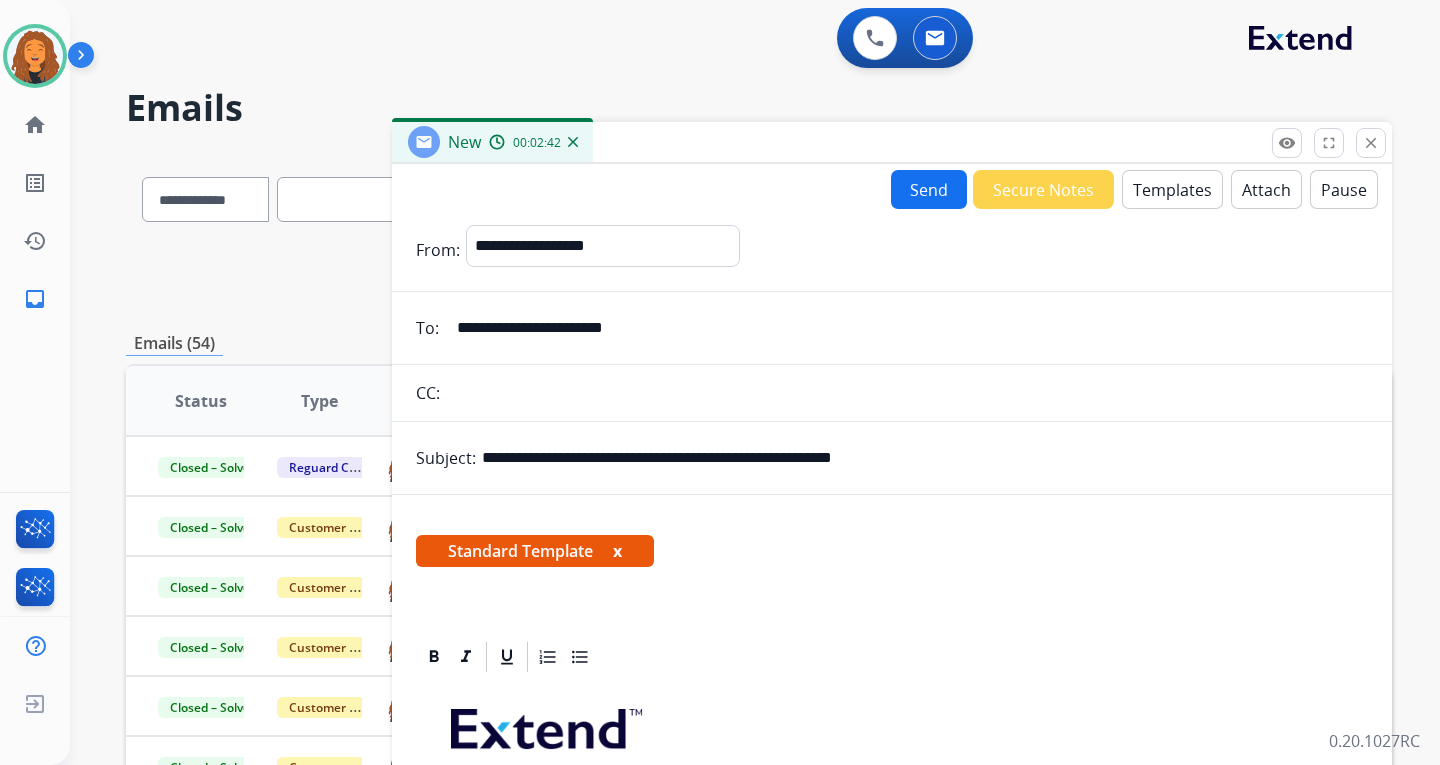 drag, startPoint x: 920, startPoint y: 209, endPoint x: 888, endPoint y: 193, distance: 35.77709 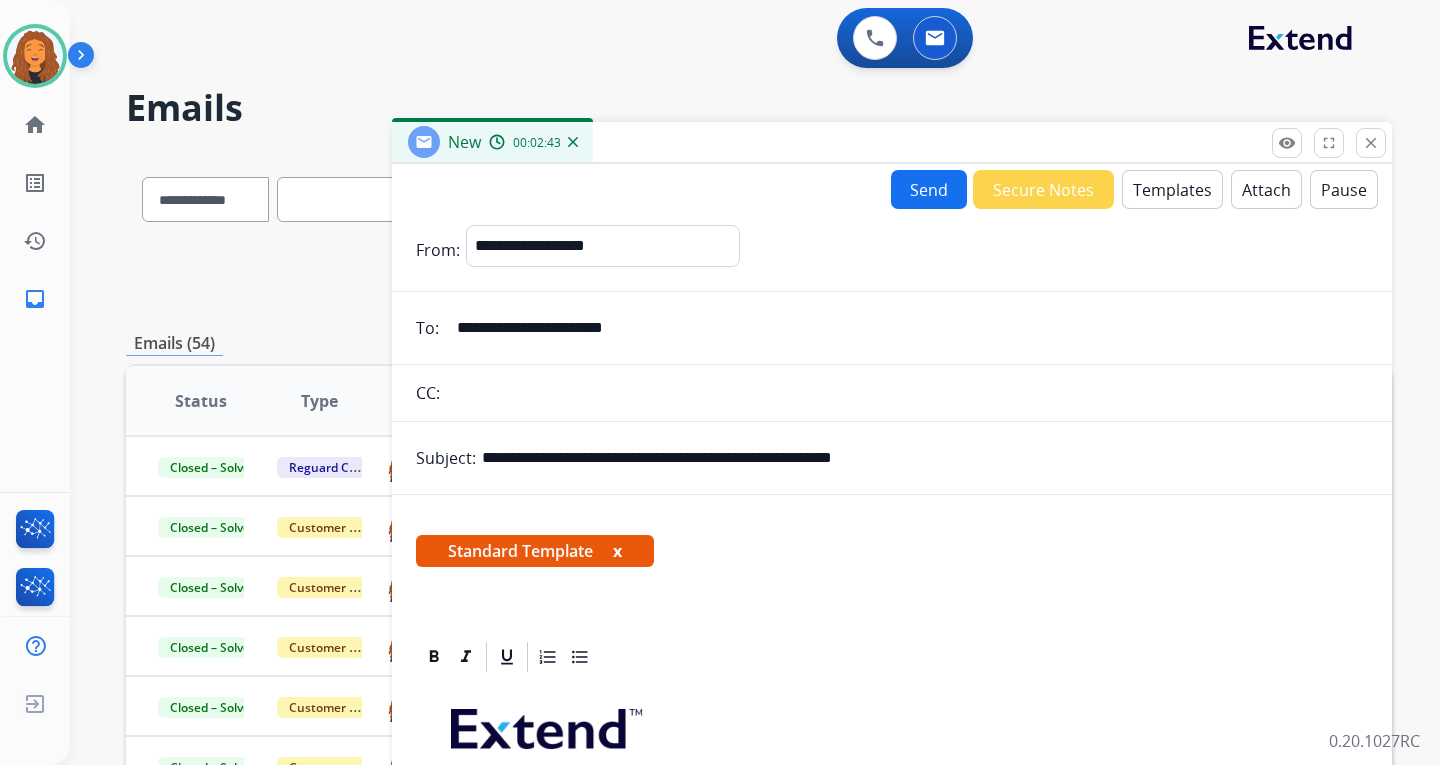 click on "Send" at bounding box center [929, 189] 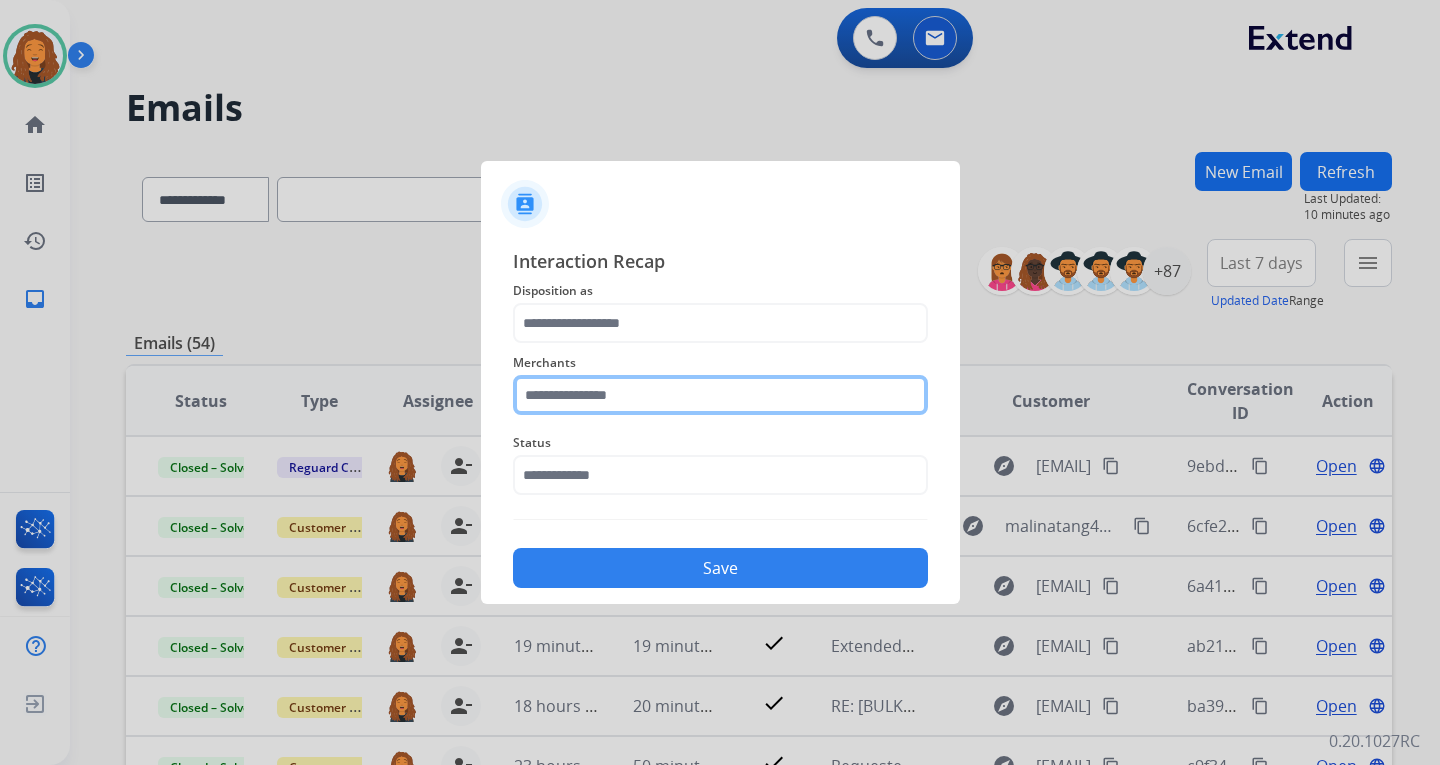 click 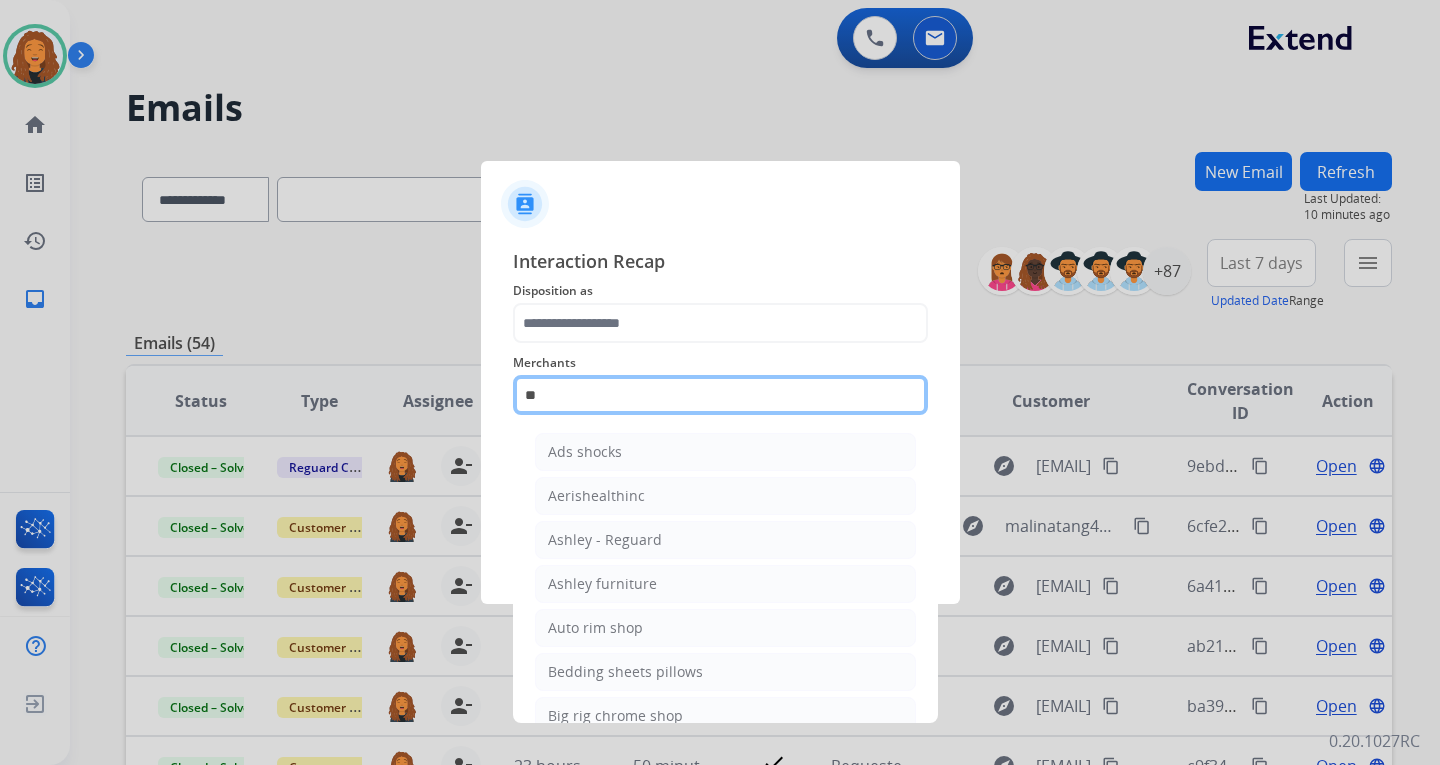 type on "*" 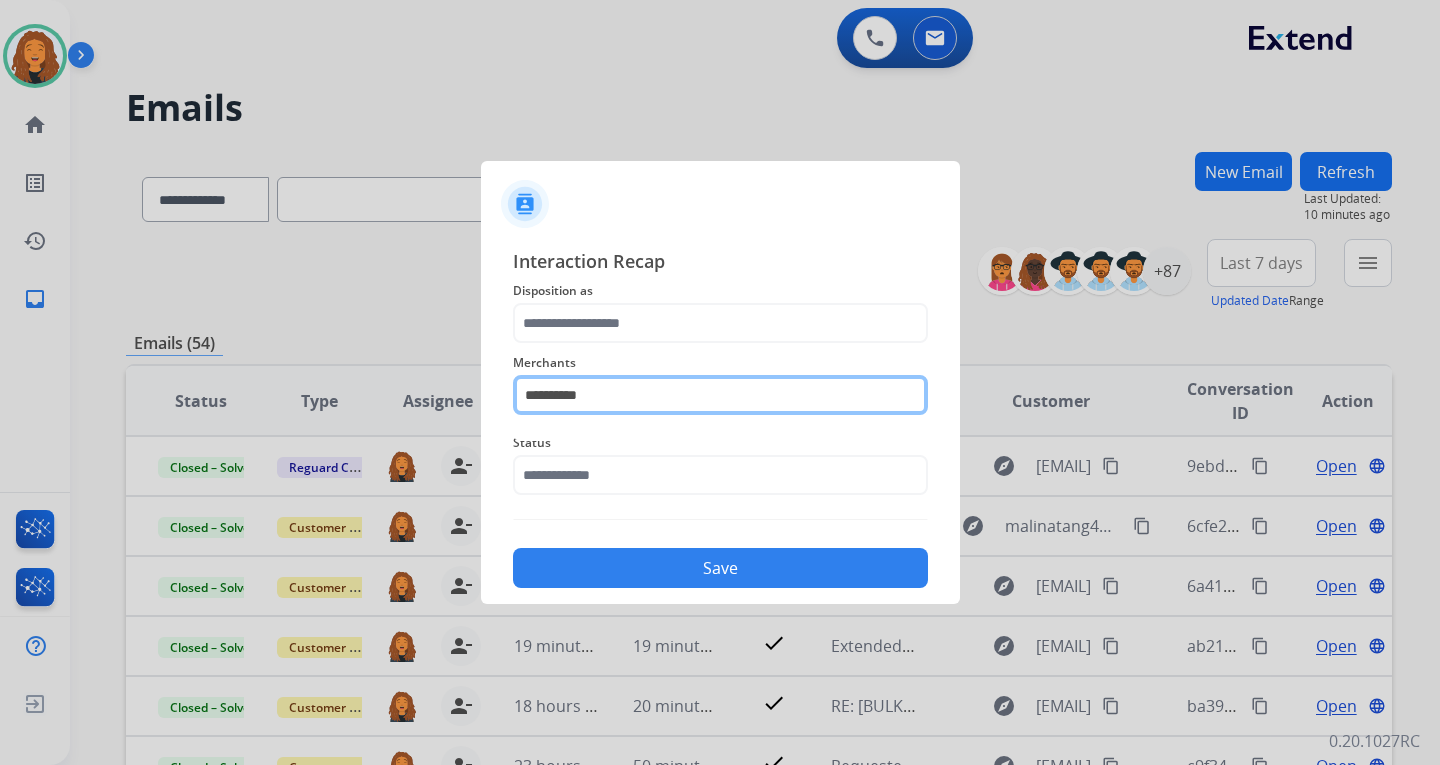 type on "**********" 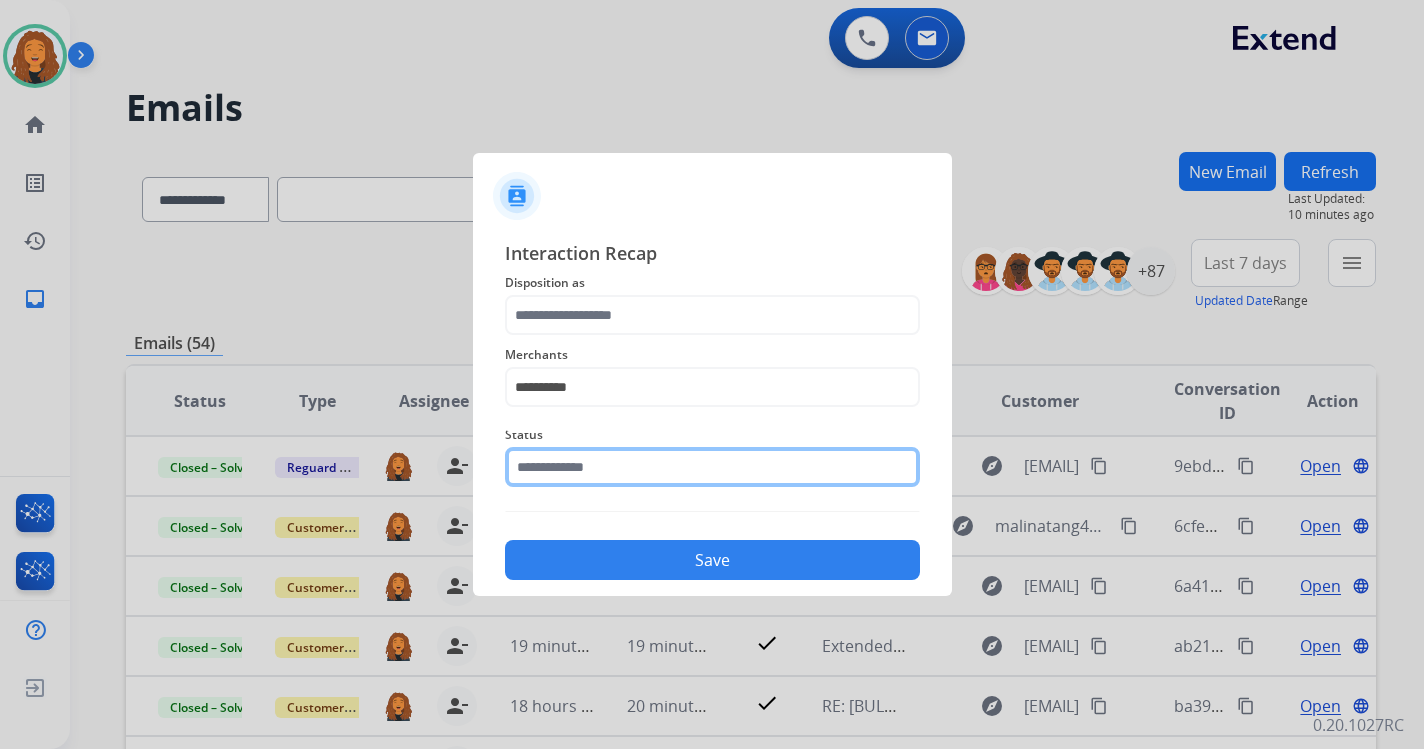 click 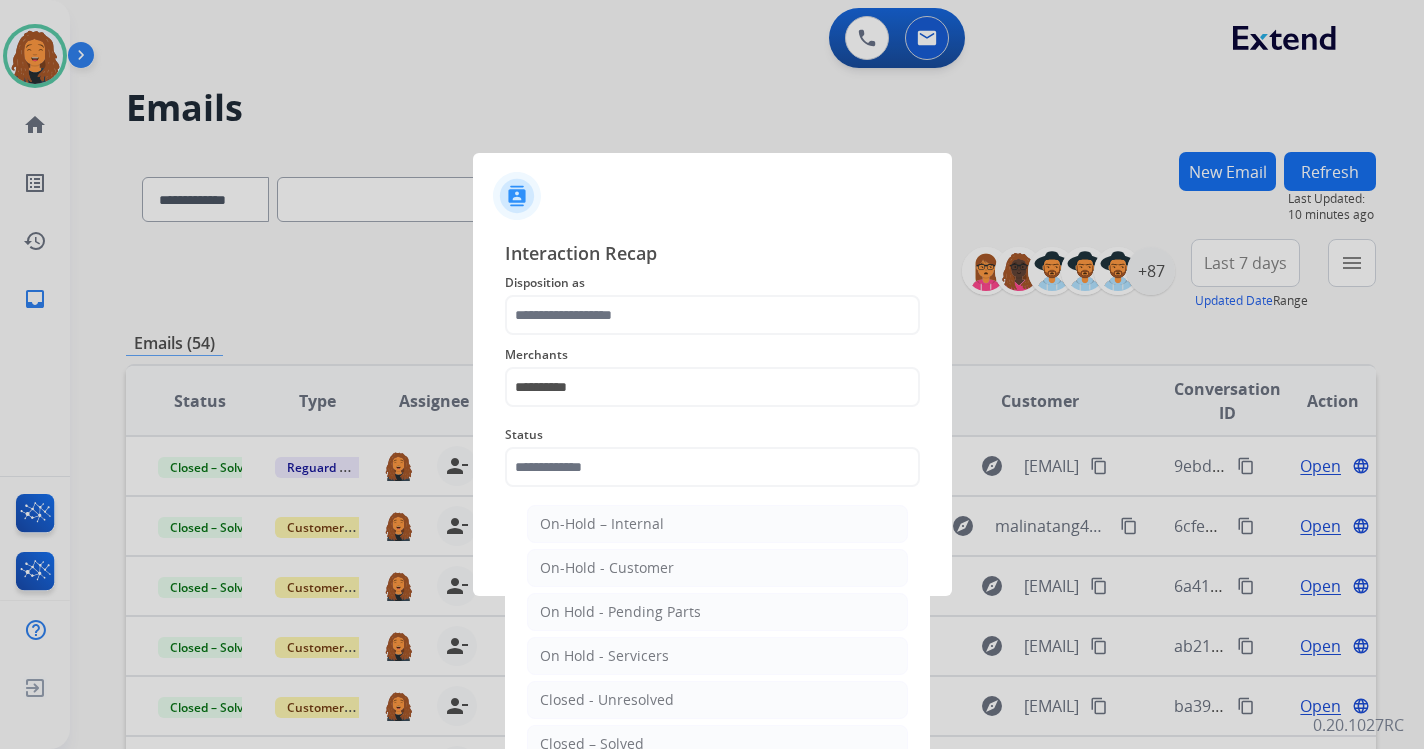 drag, startPoint x: 618, startPoint y: 741, endPoint x: 622, endPoint y: 513, distance: 228.03508 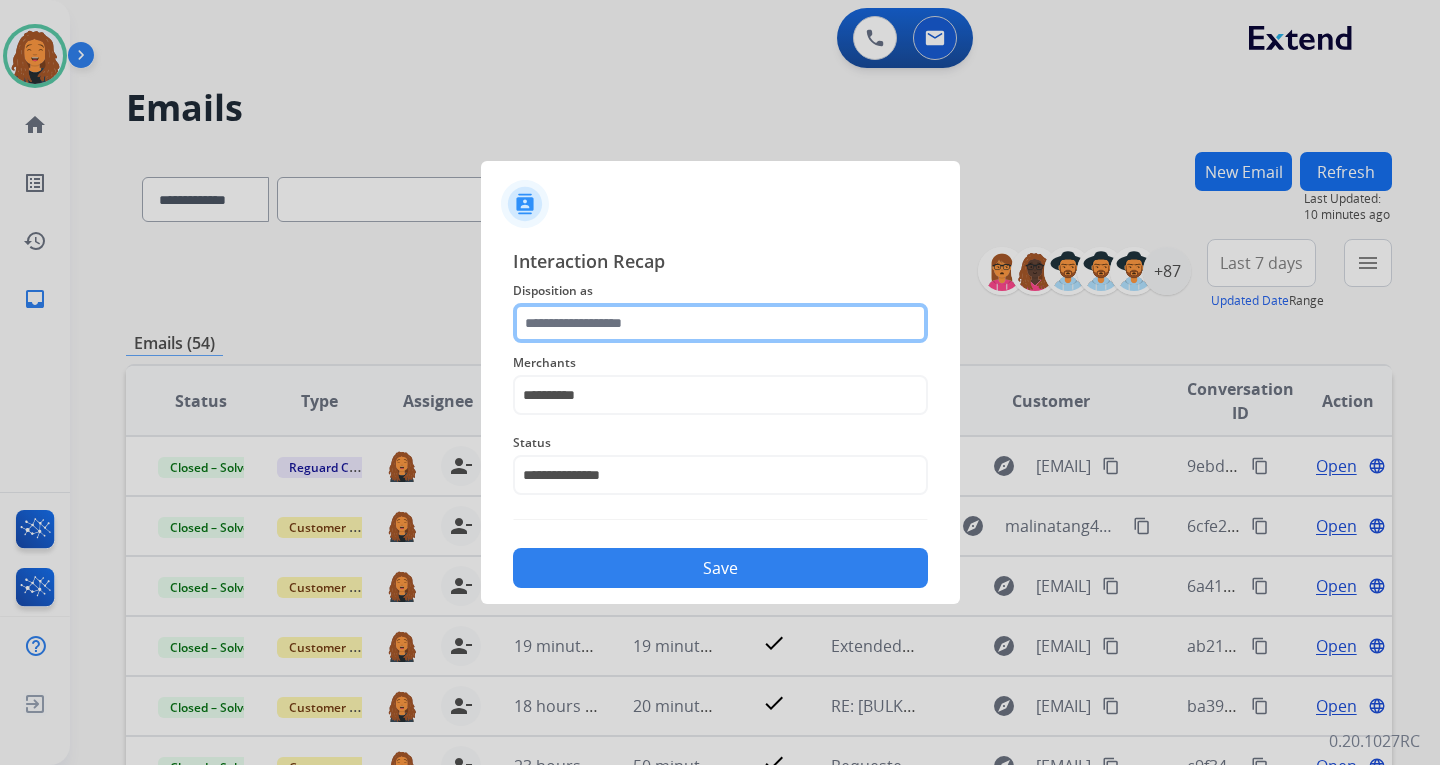 click 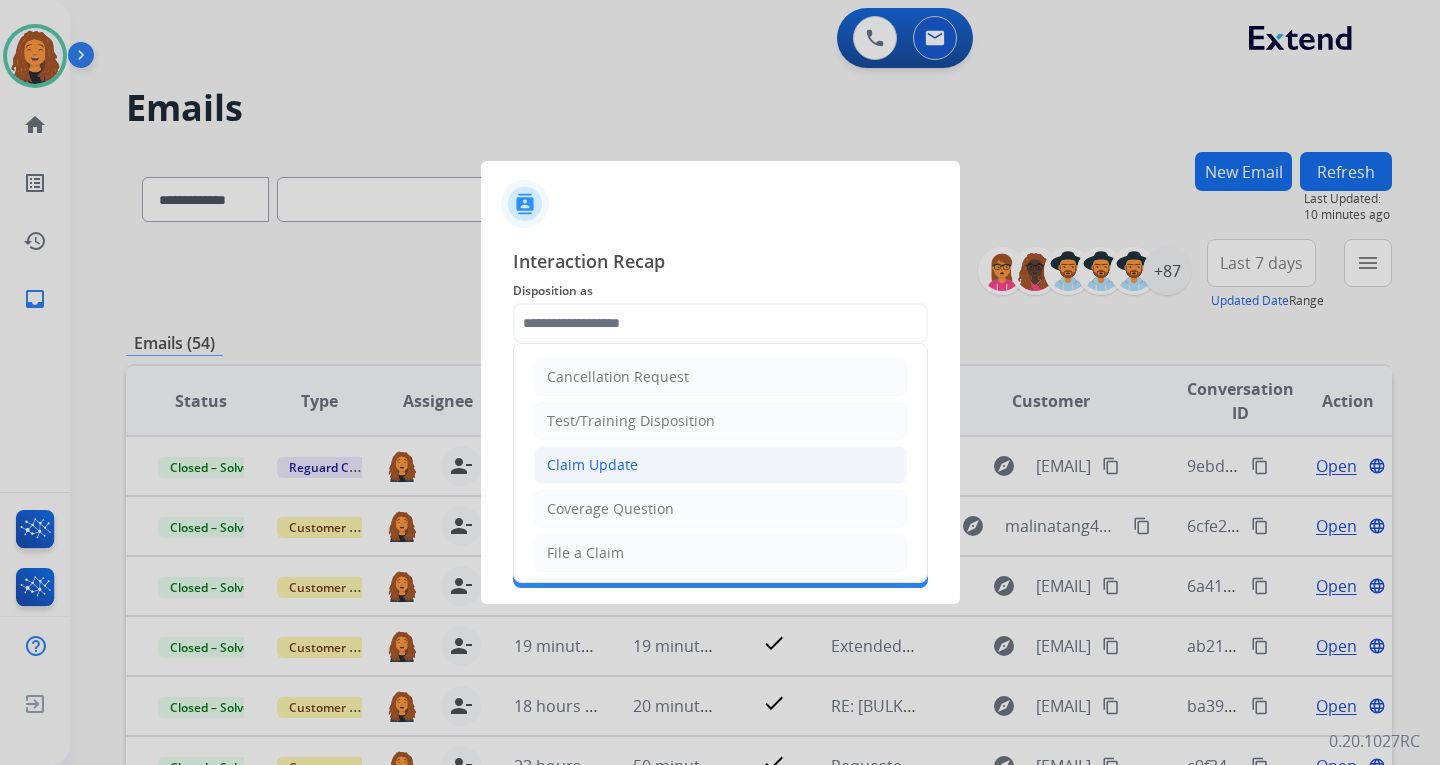 click on "Claim Update" 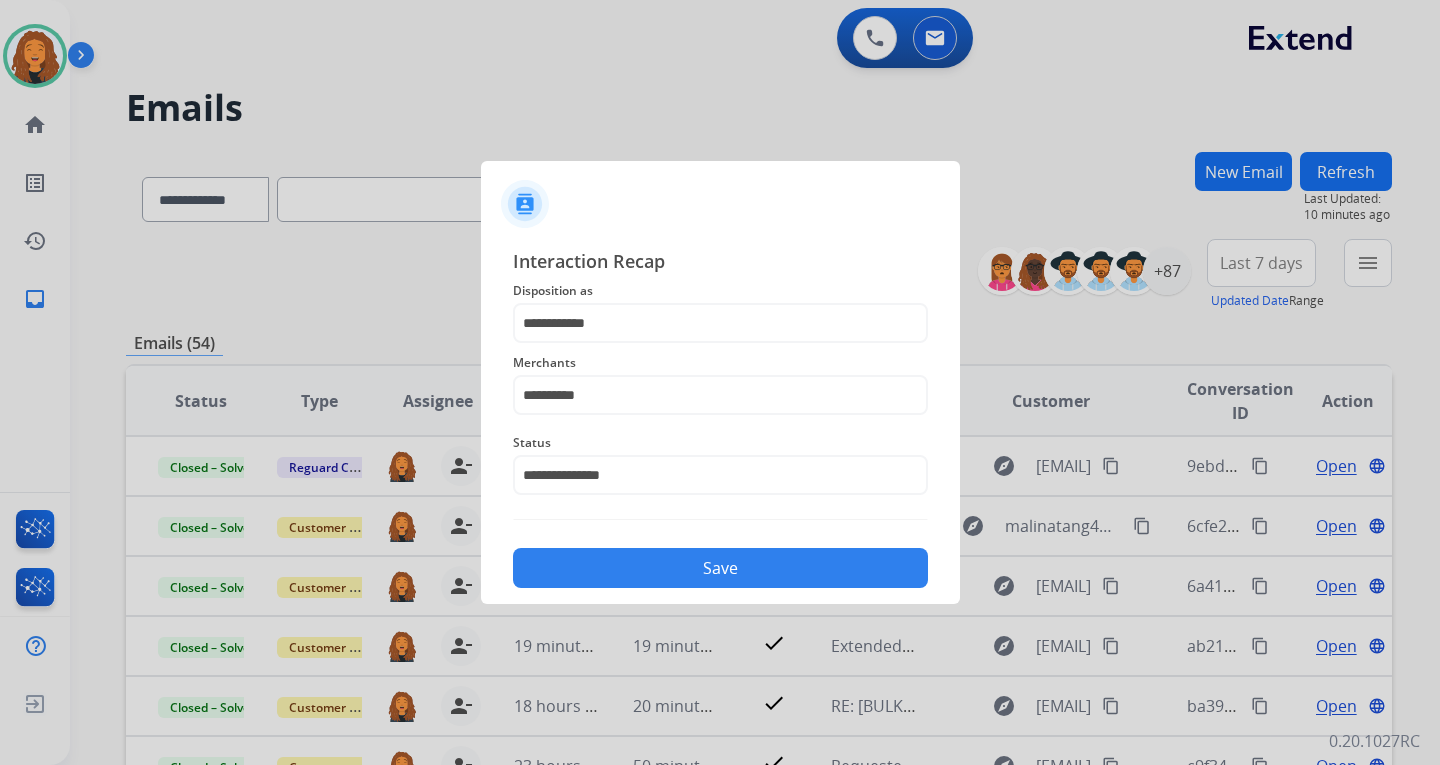 click at bounding box center (720, 382) 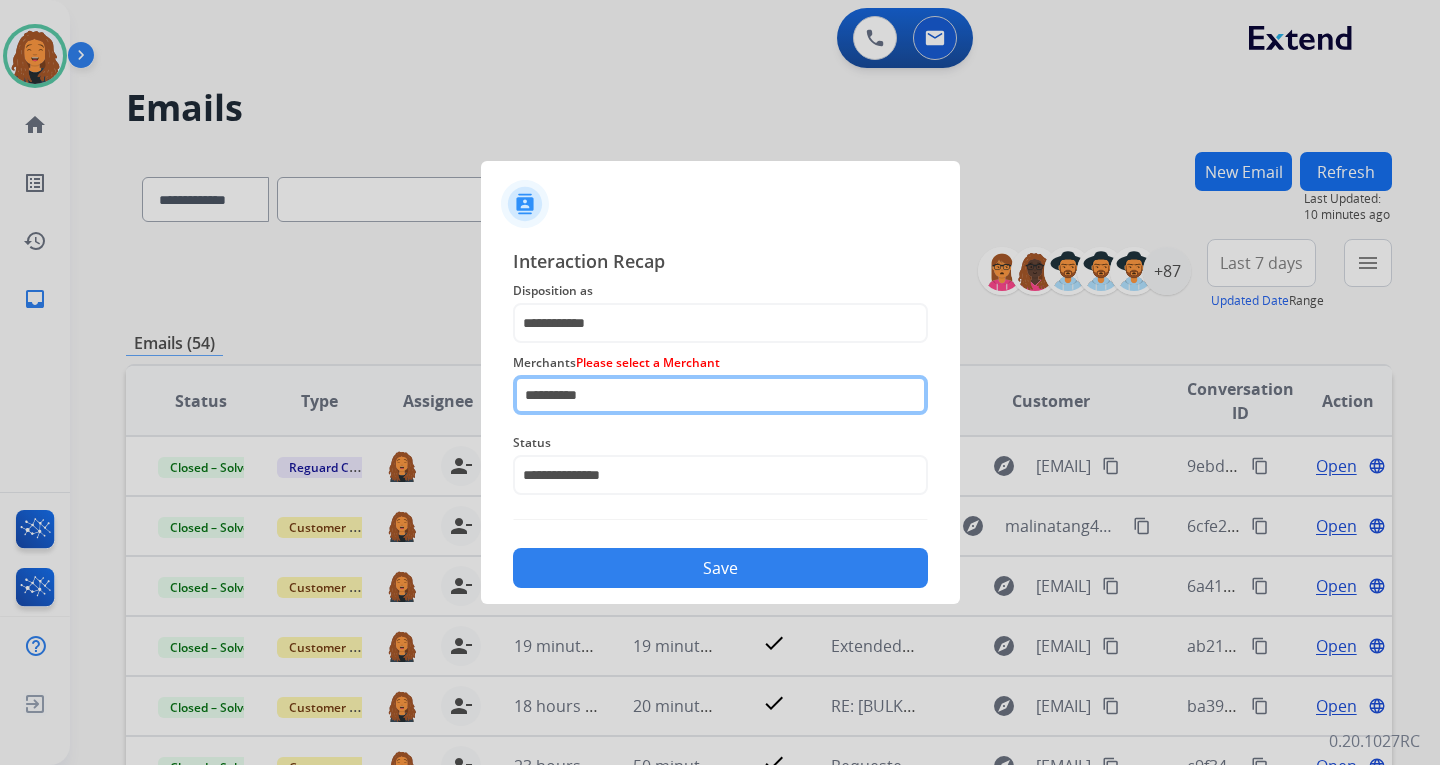 click on "**********" 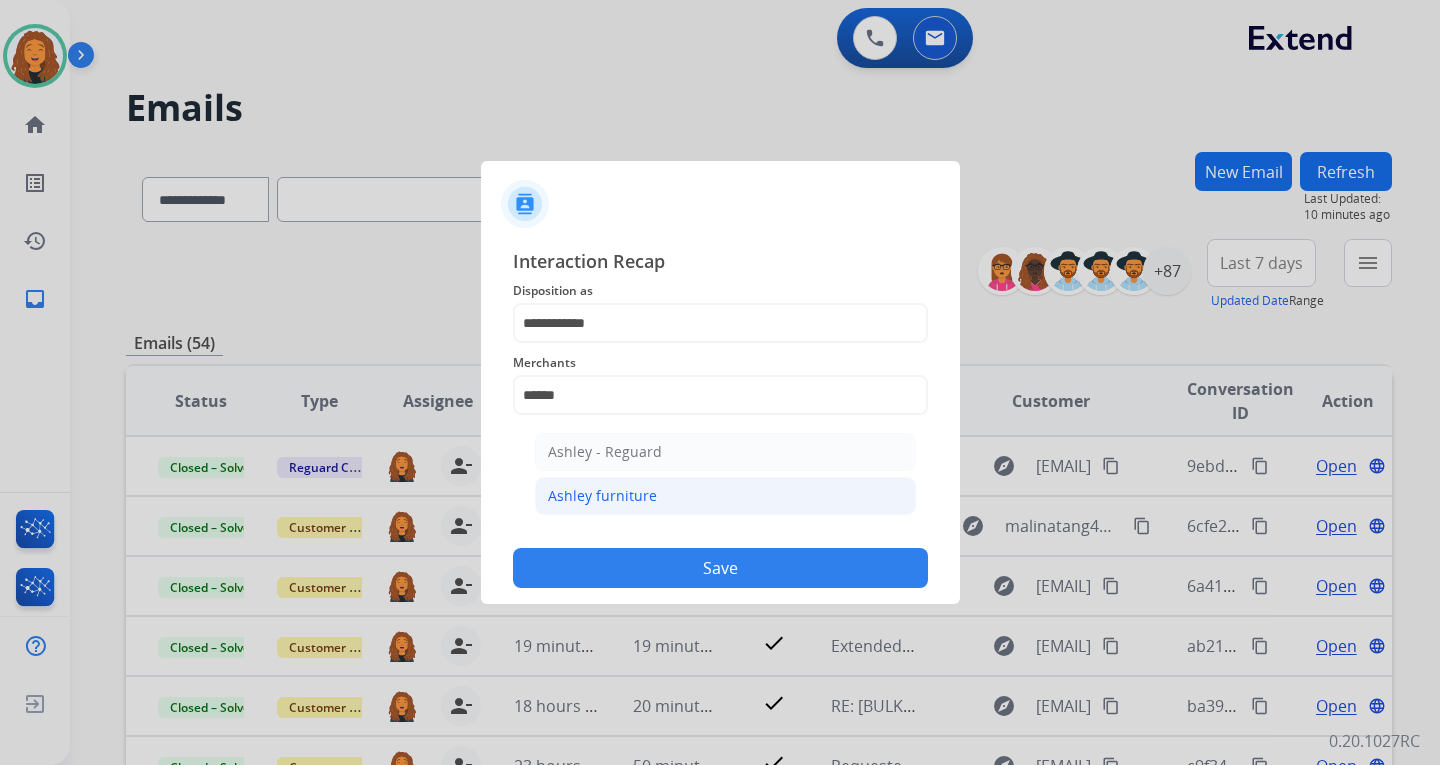 click on "Ashley furniture" 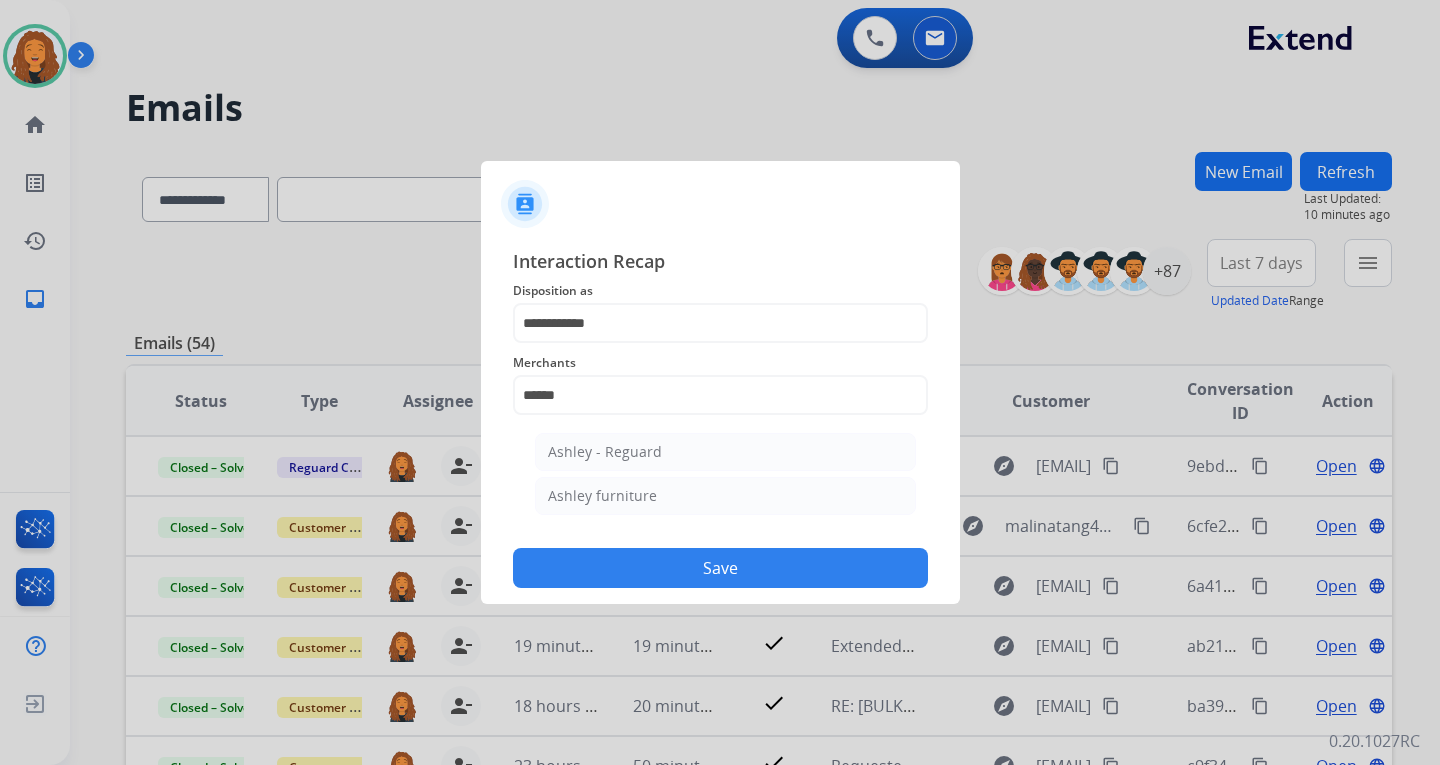 type on "**********" 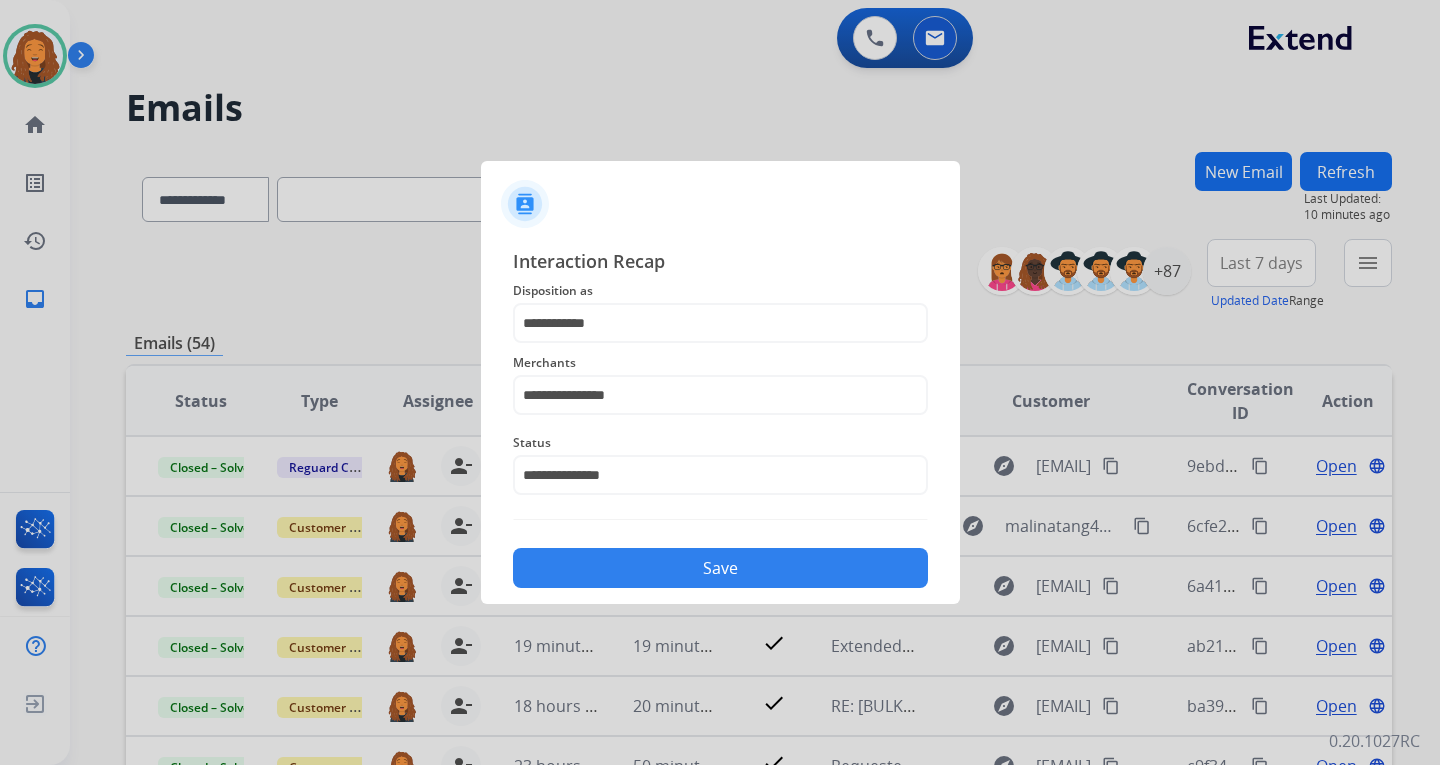 drag, startPoint x: 657, startPoint y: 551, endPoint x: 661, endPoint y: 568, distance: 17.464249 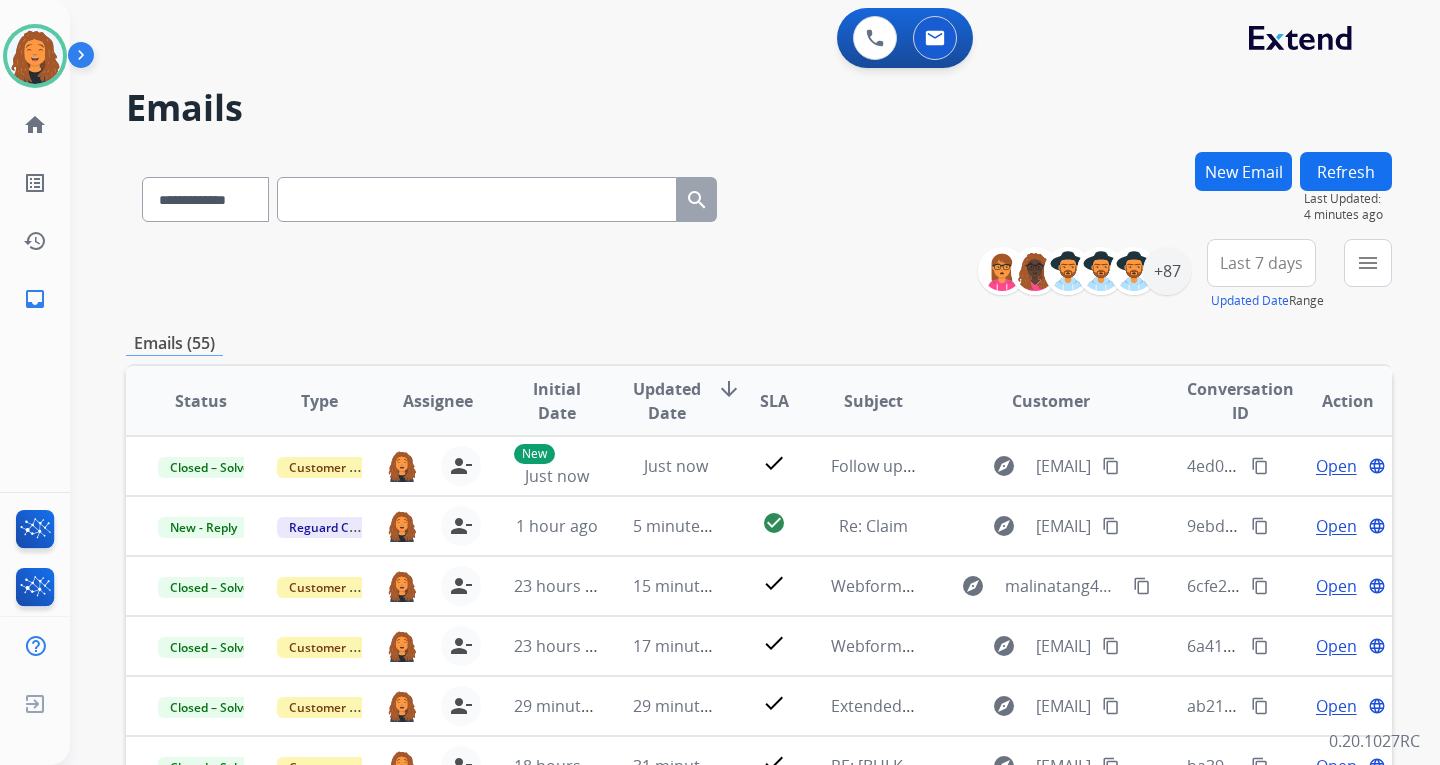click on "New Email" at bounding box center [1243, 171] 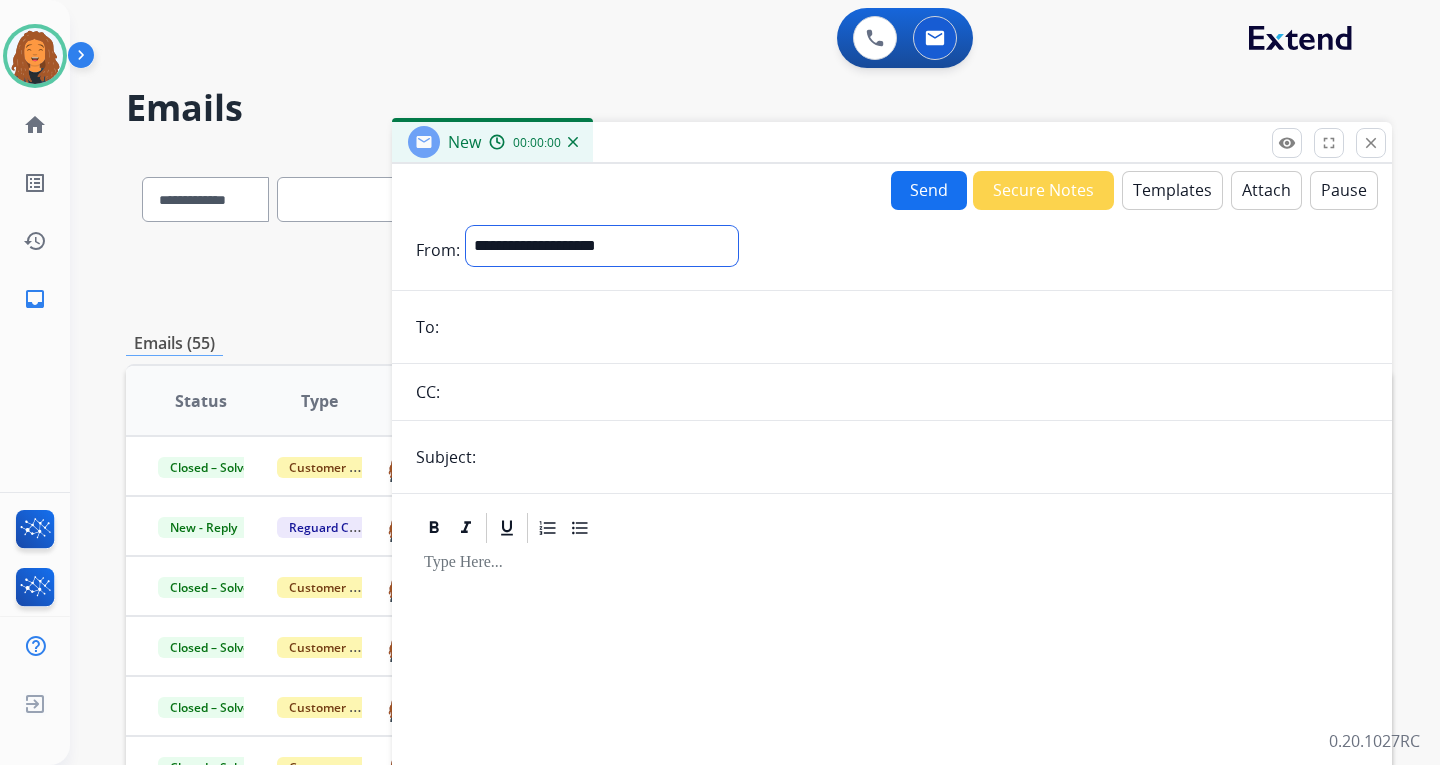 click on "**********" at bounding box center [602, 246] 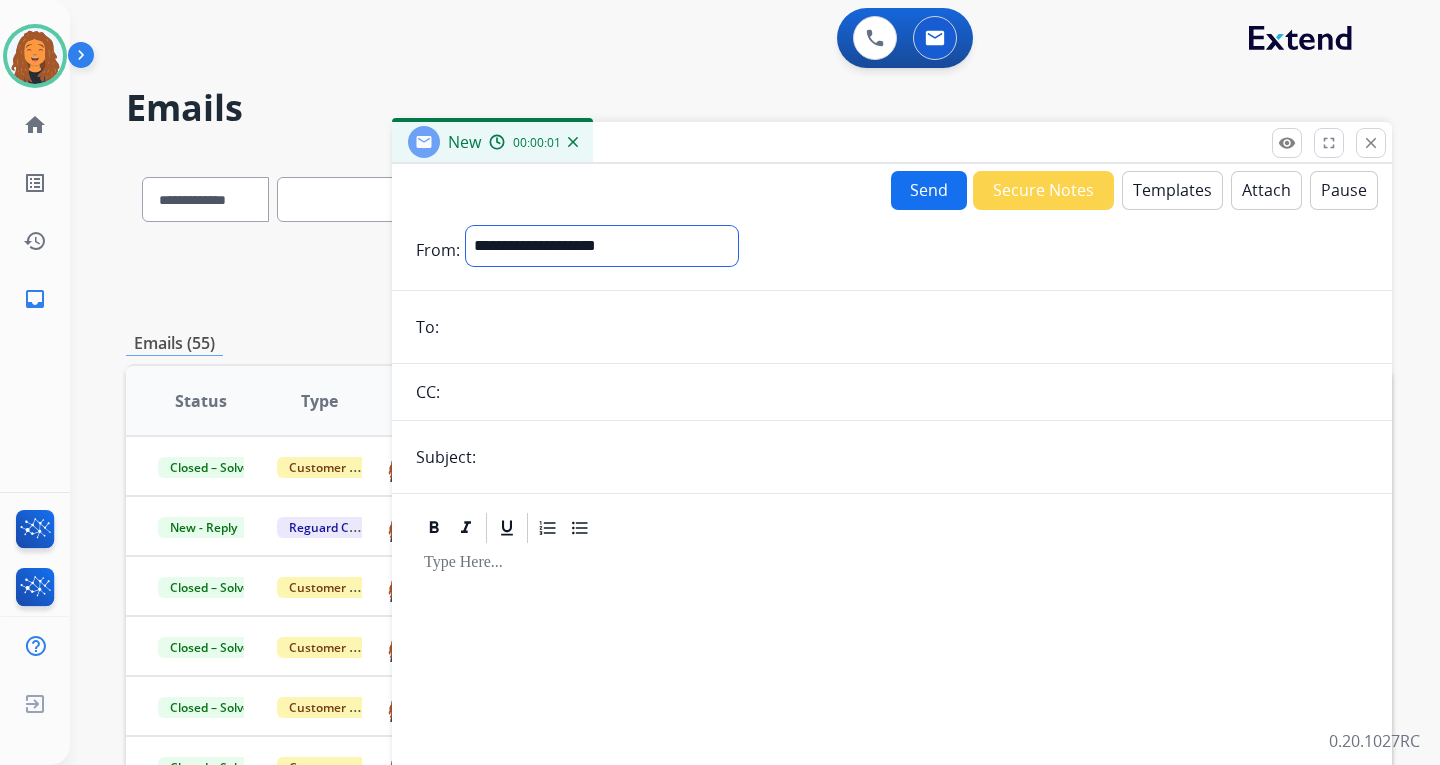 select on "**********" 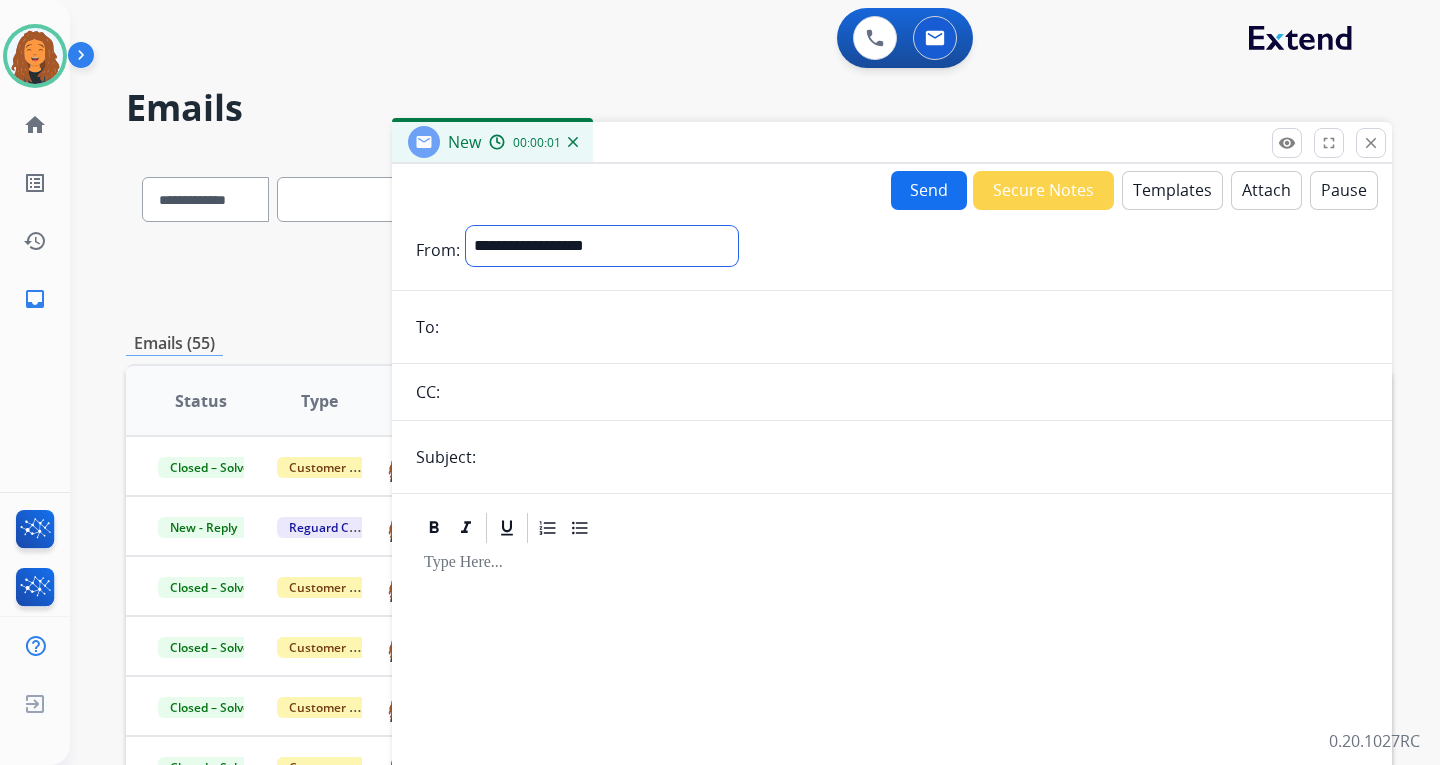 click on "**********" at bounding box center [602, 246] 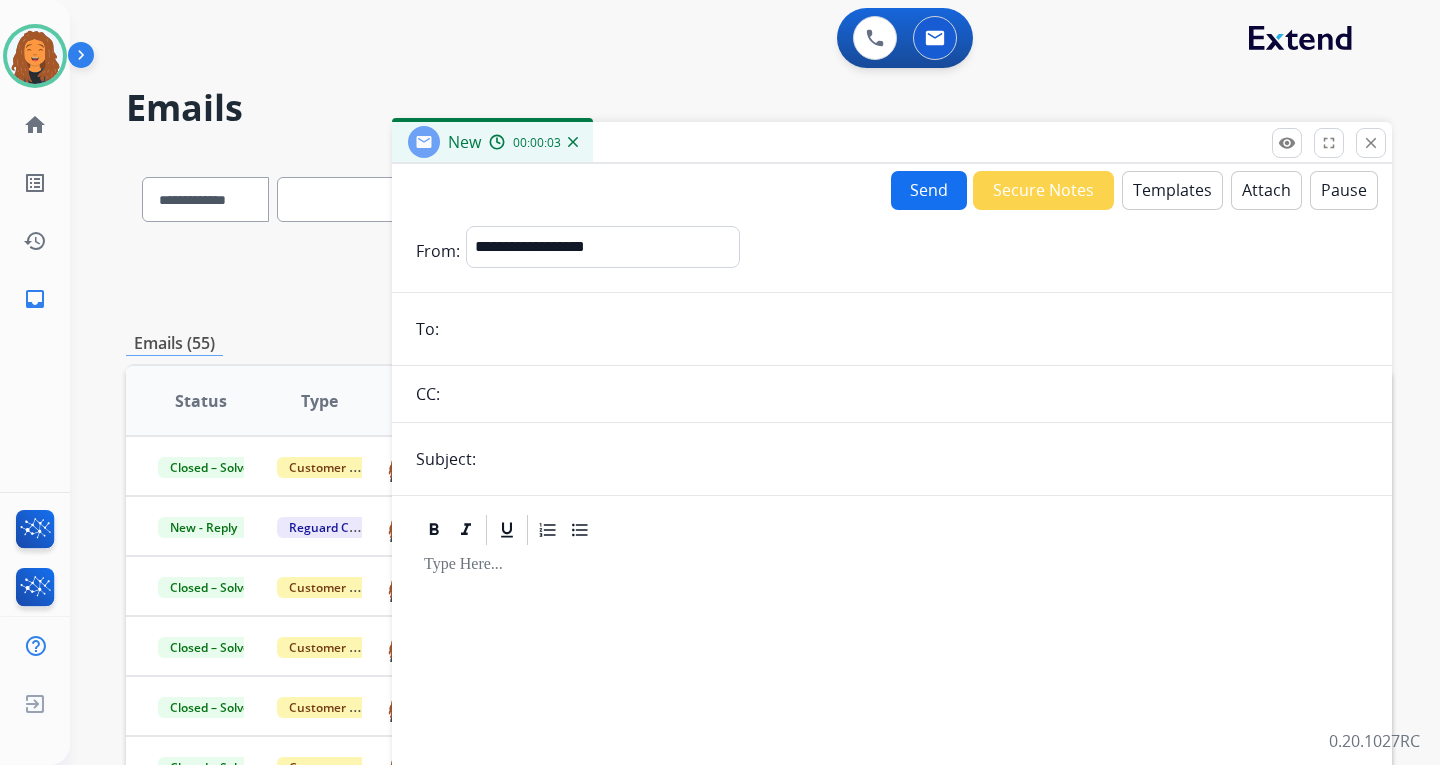 paste on "**********" 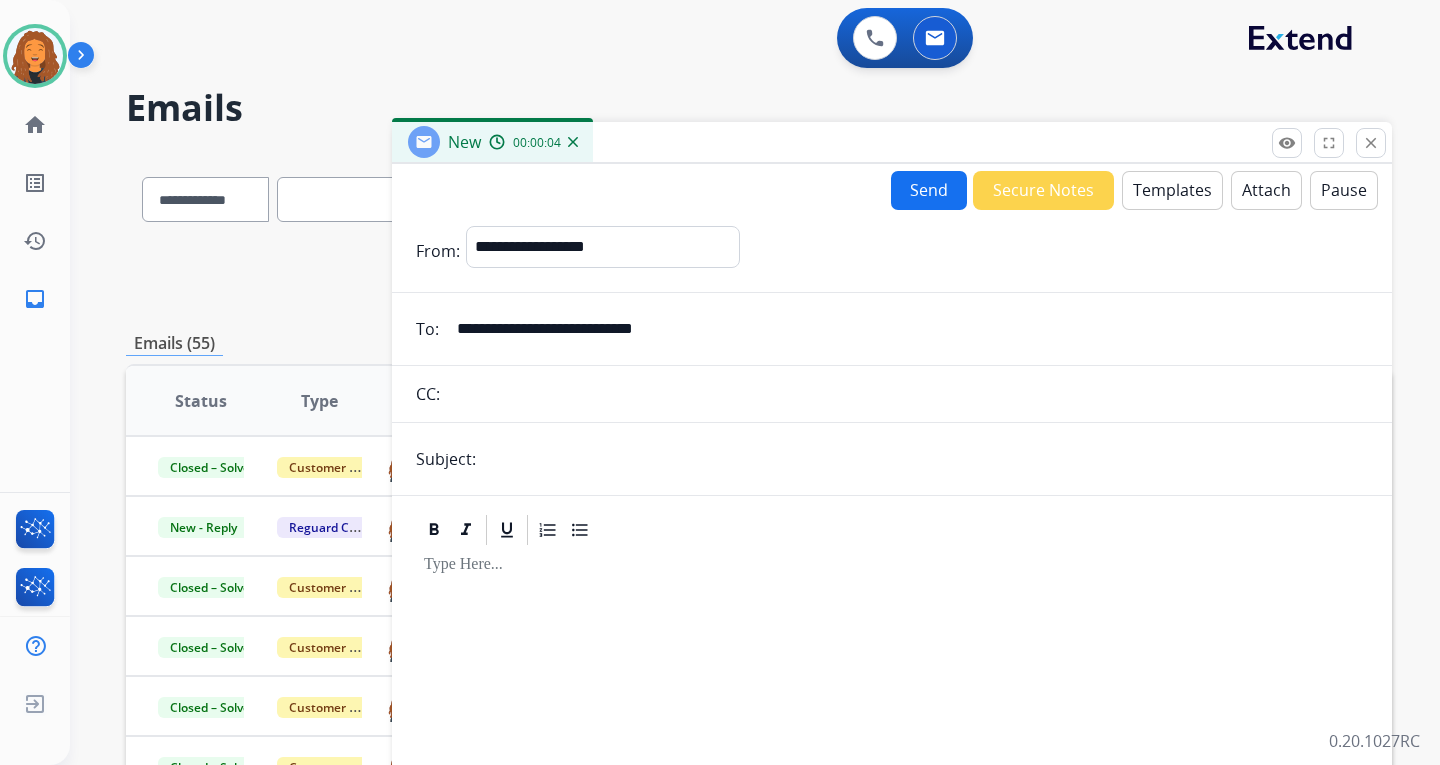 type on "**********" 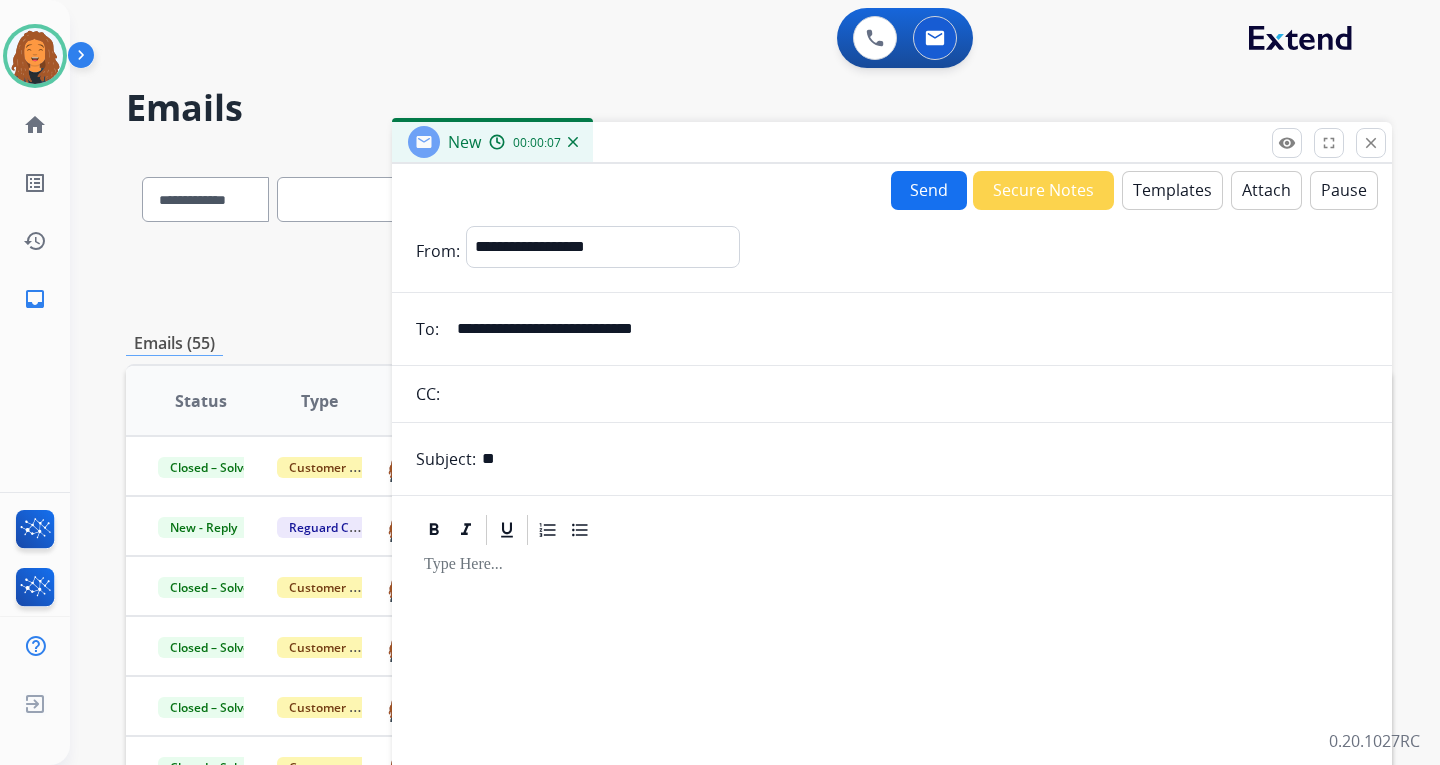 type on "*" 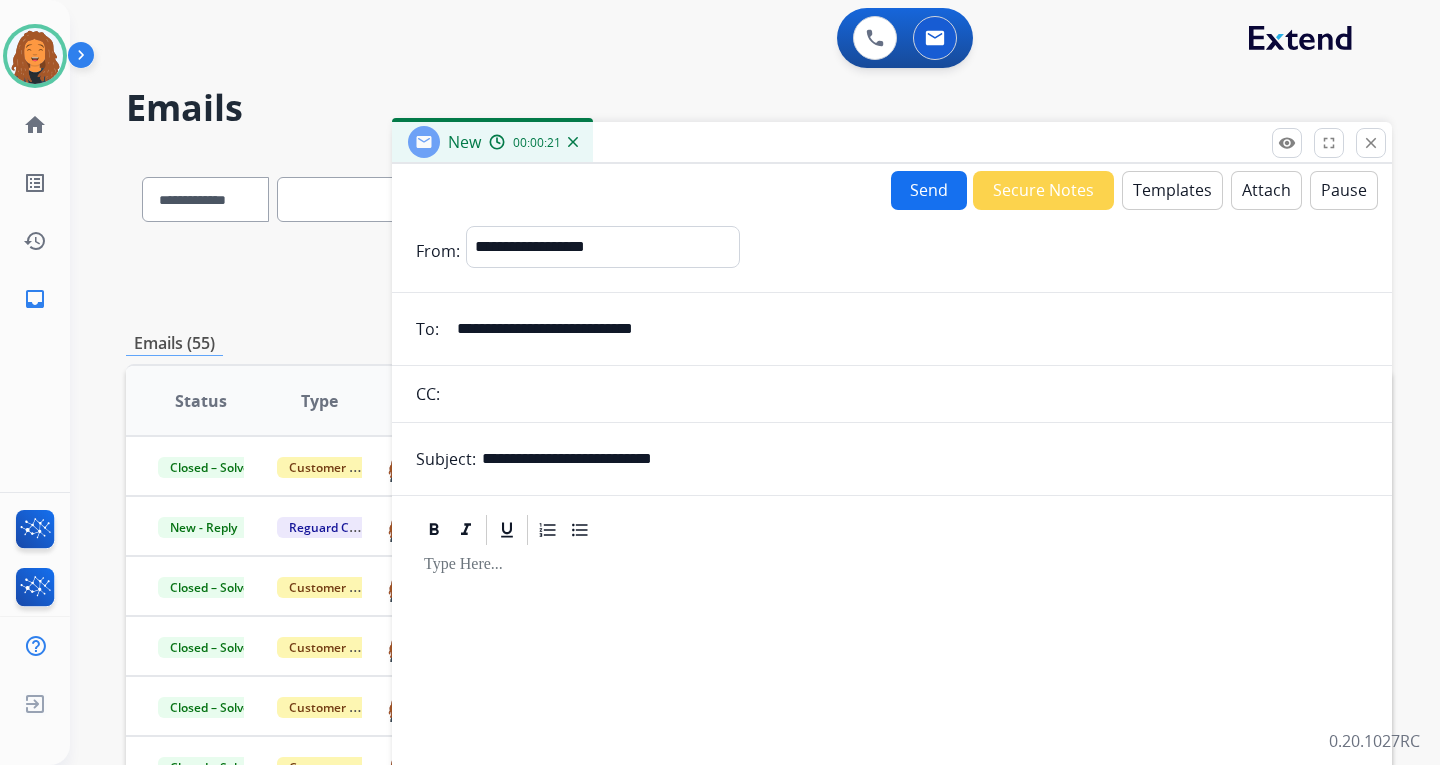 type on "**********" 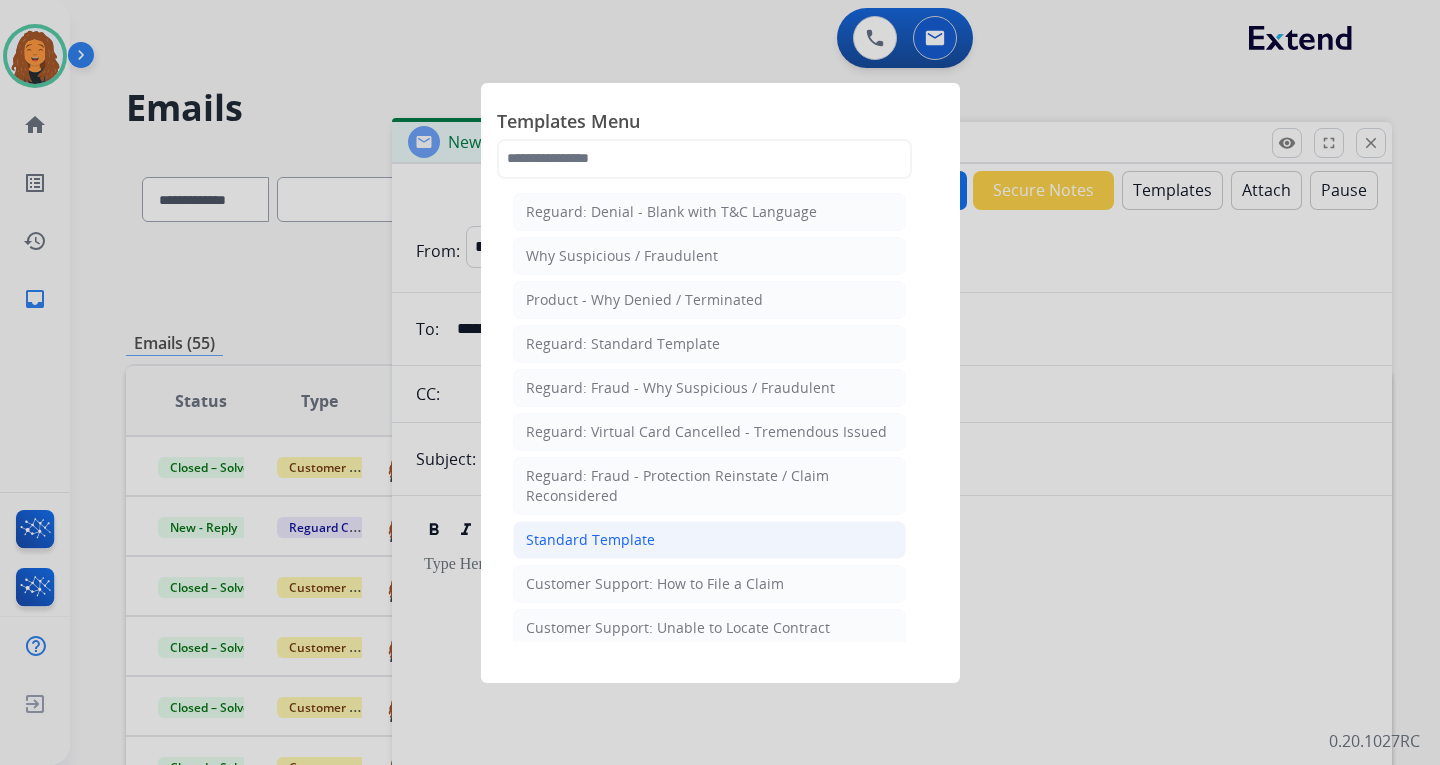 click on "Standard Template" 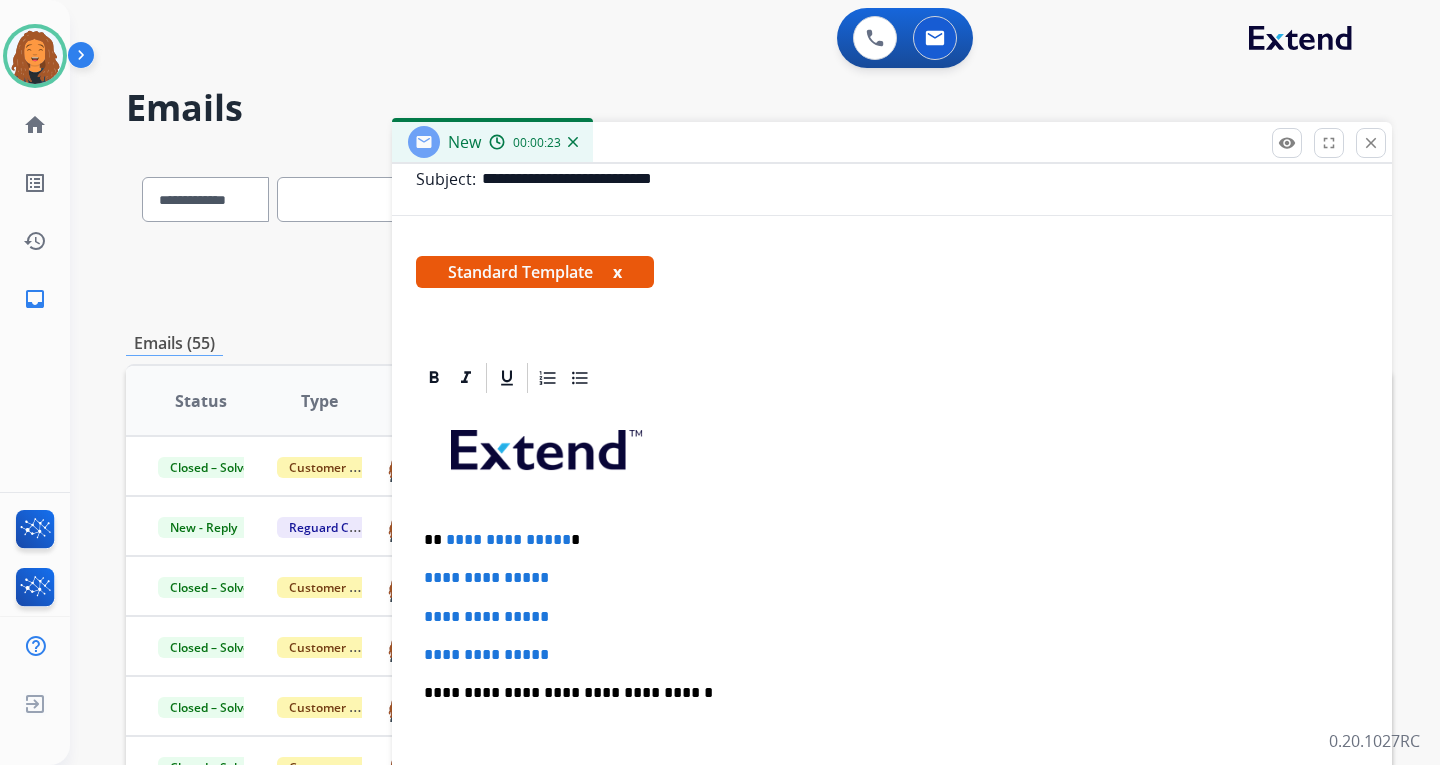 scroll, scrollTop: 400, scrollLeft: 0, axis: vertical 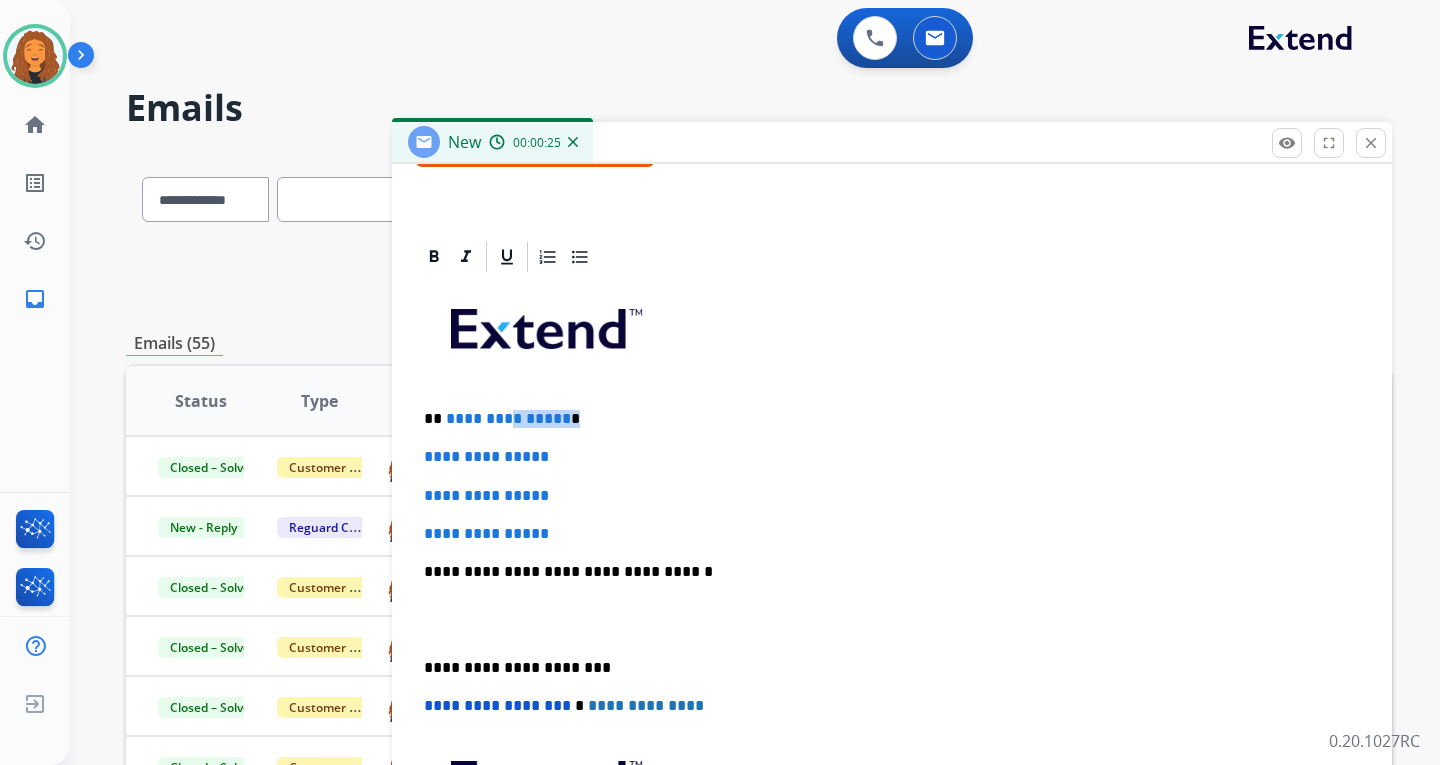 drag, startPoint x: 562, startPoint y: 419, endPoint x: 506, endPoint y: 419, distance: 56 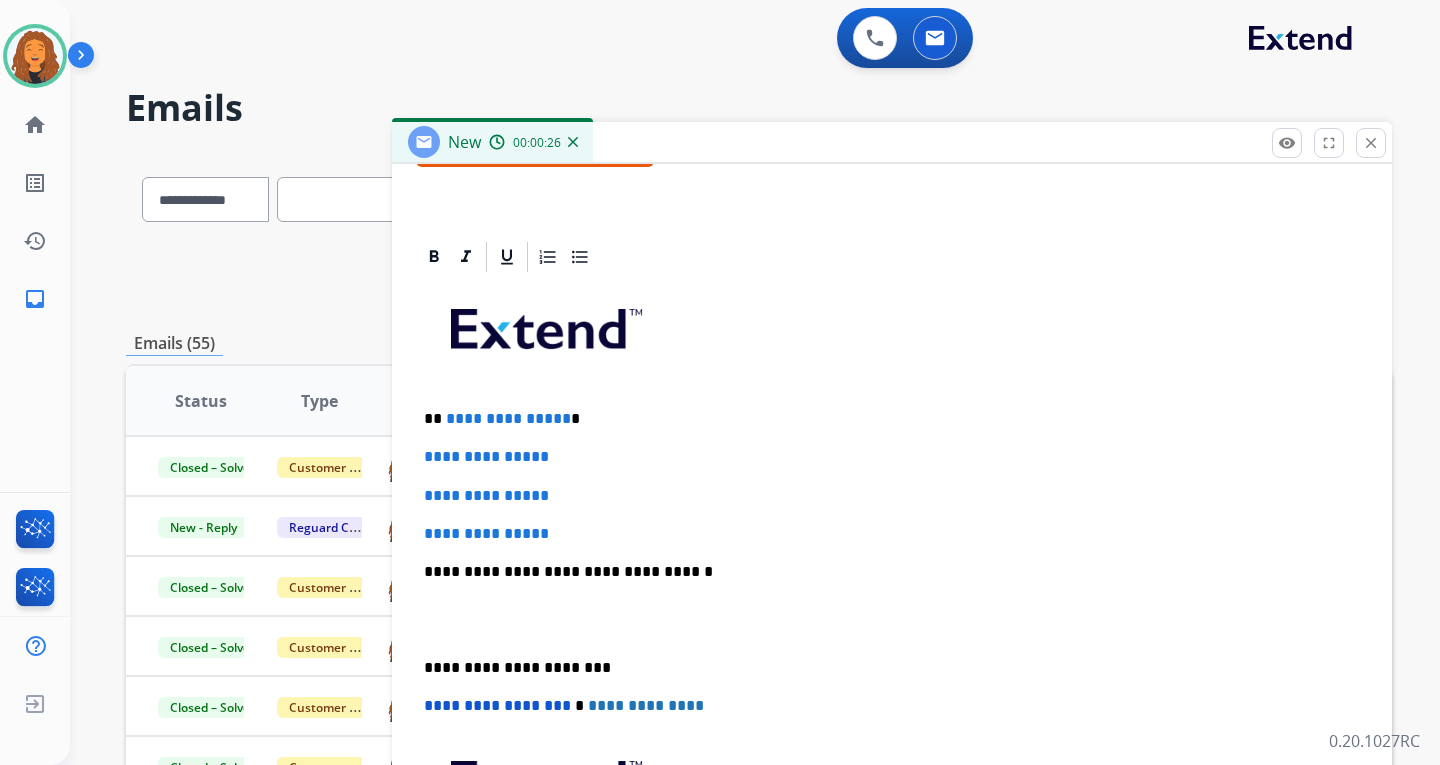 click on "**********" at bounding box center [486, 456] 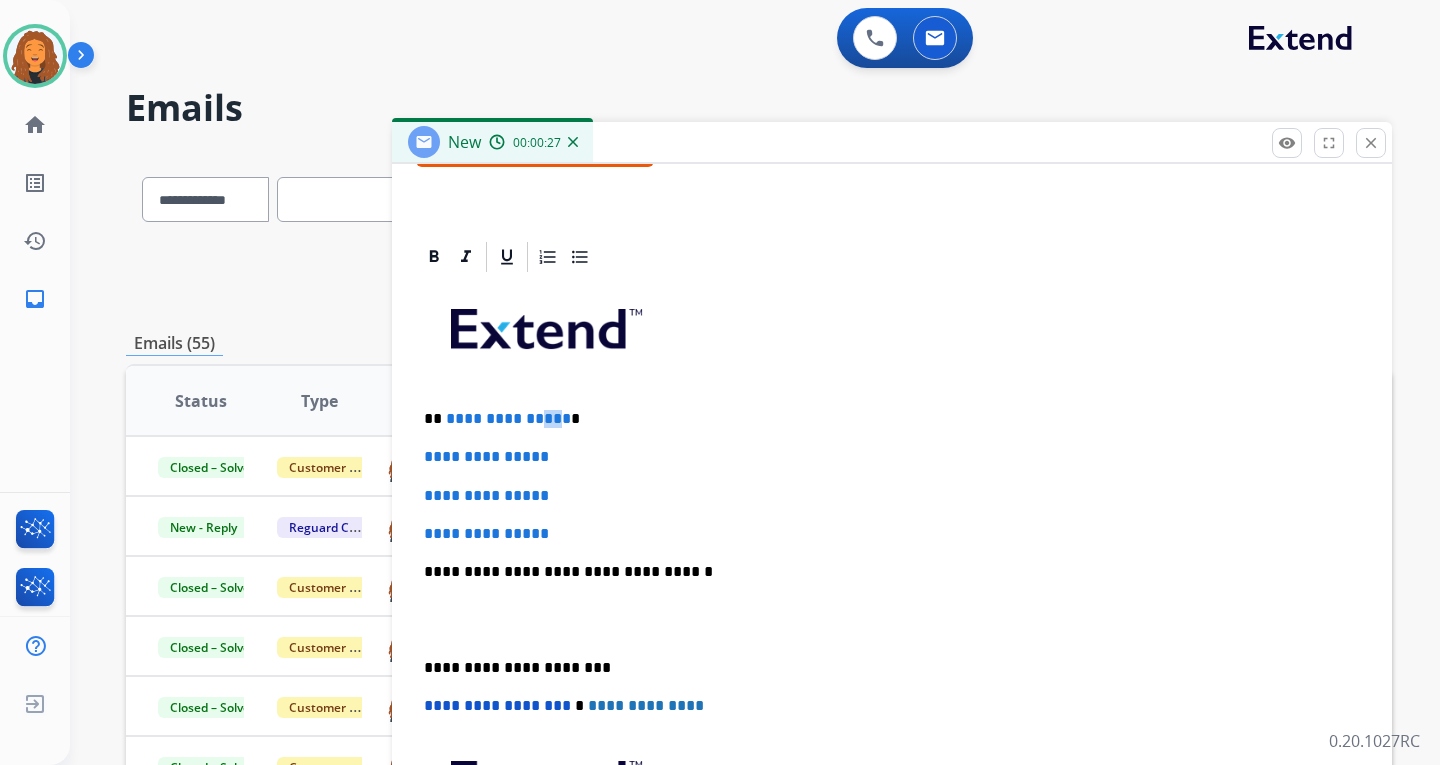drag, startPoint x: 556, startPoint y: 421, endPoint x: 533, endPoint y: 421, distance: 23 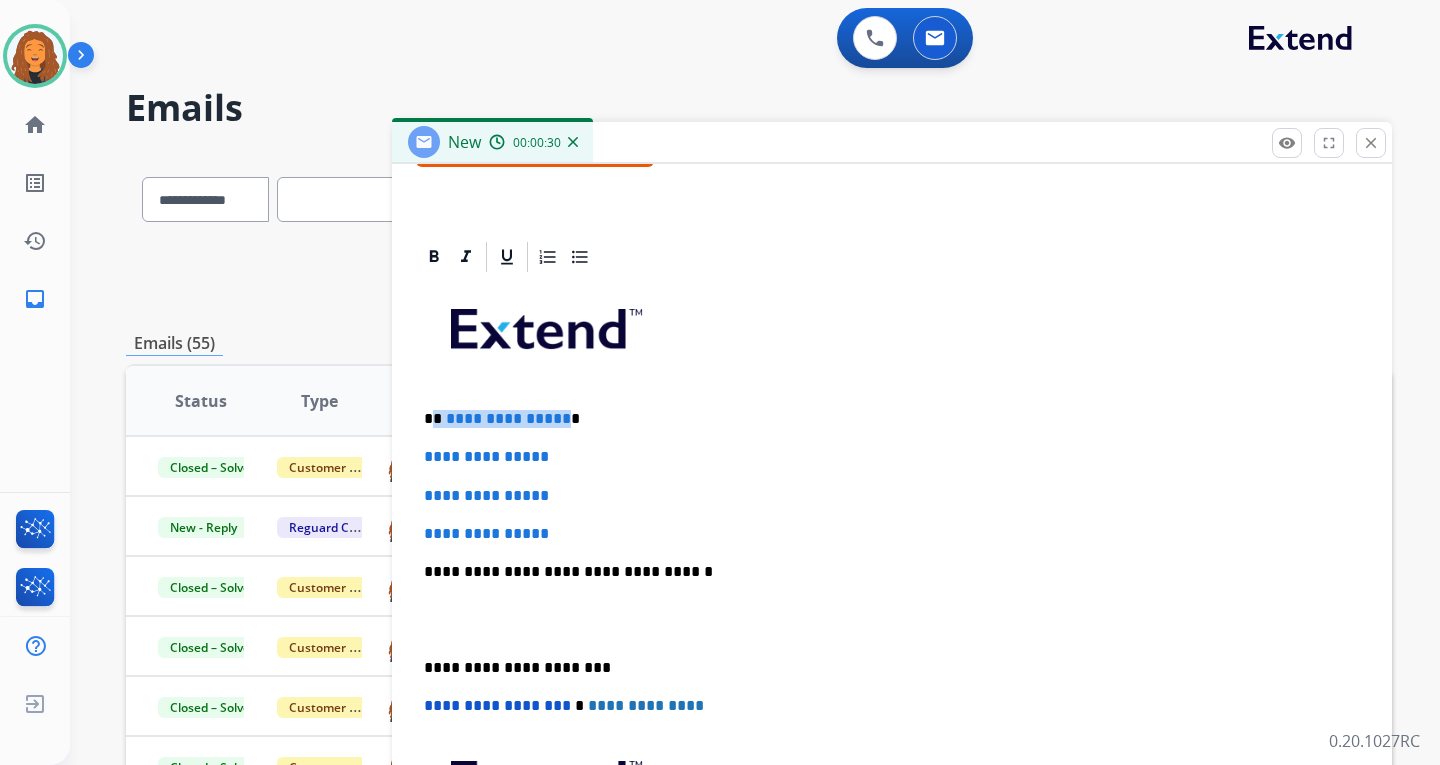 drag, startPoint x: 560, startPoint y: 414, endPoint x: 437, endPoint y: 415, distance: 123.00407 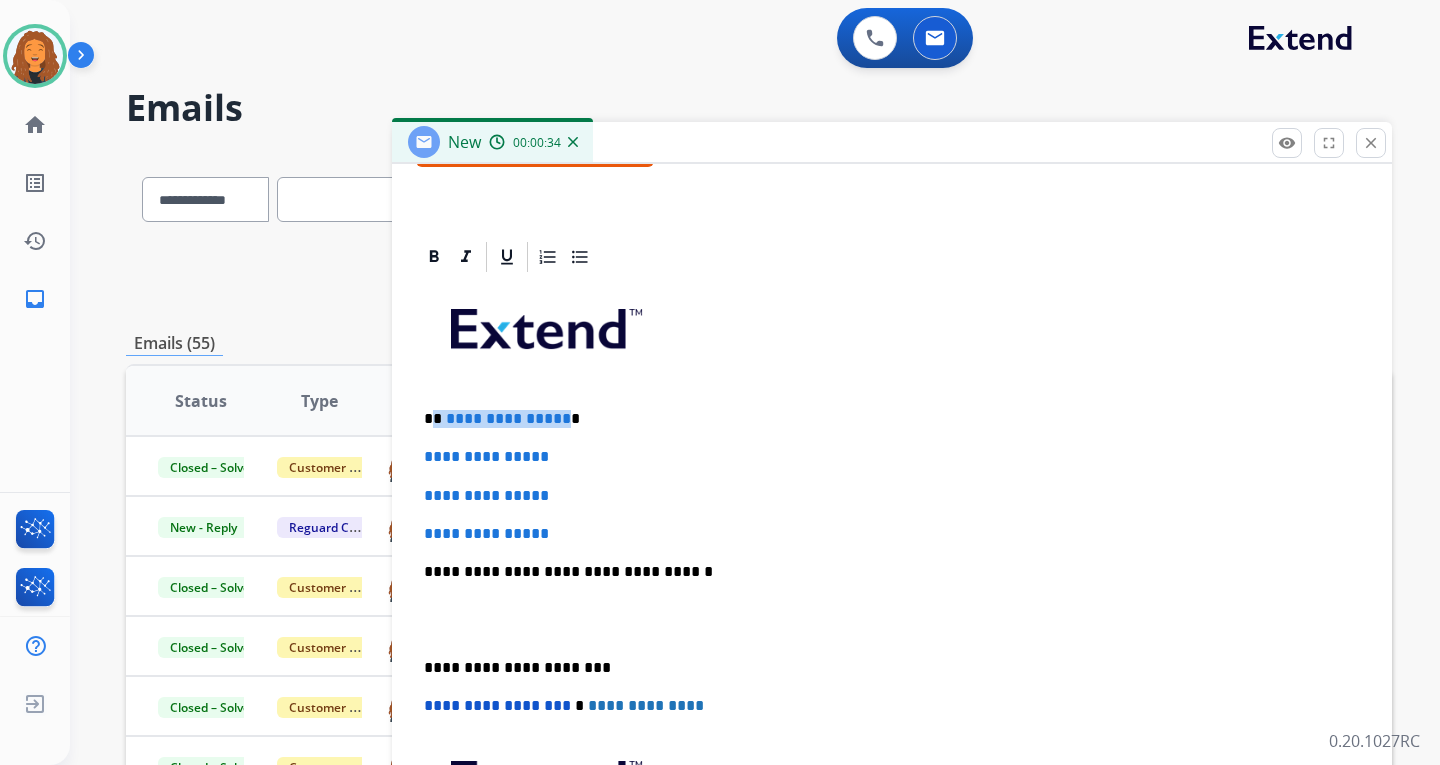 type 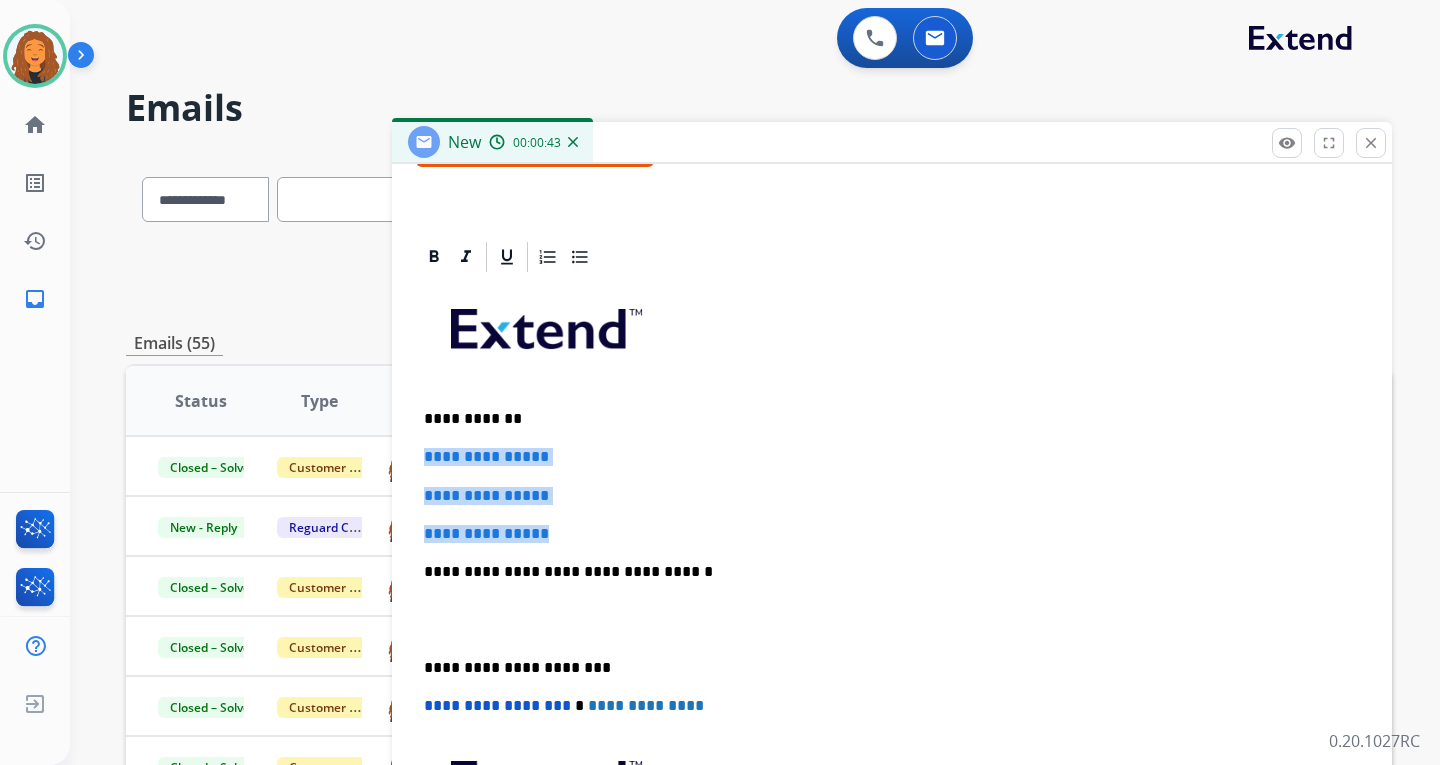 drag, startPoint x: 578, startPoint y: 534, endPoint x: 409, endPoint y: 438, distance: 194.36307 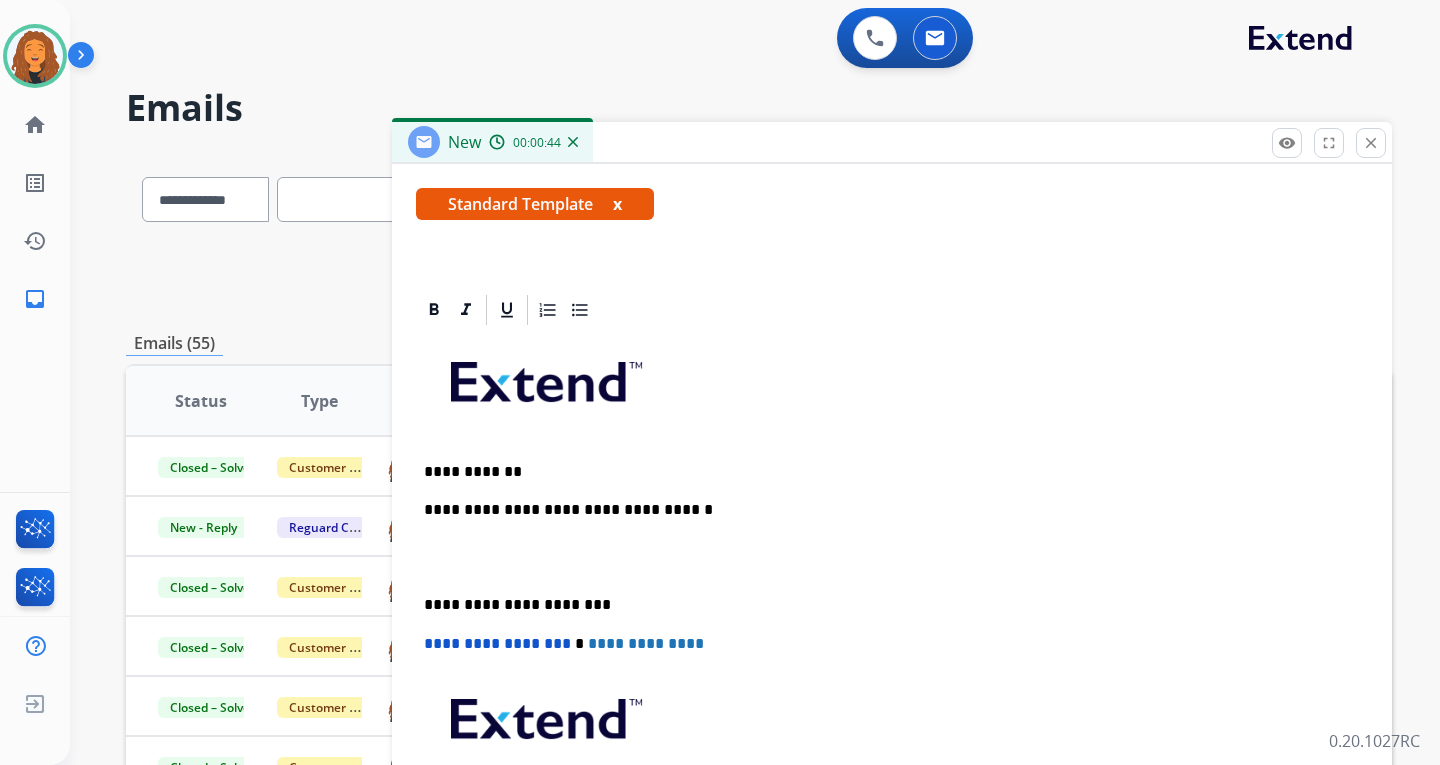 scroll, scrollTop: 385, scrollLeft: 0, axis: vertical 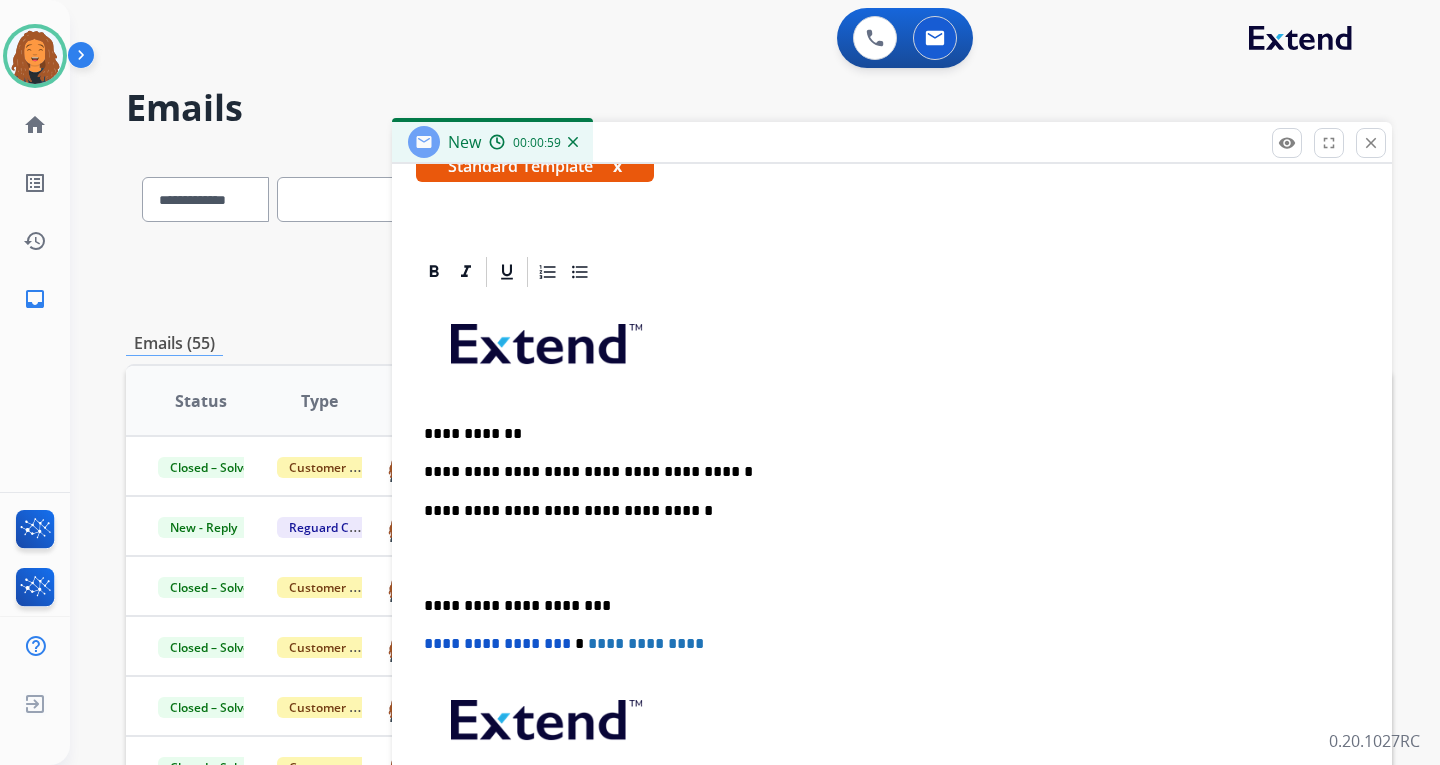 click on "**********" at bounding box center [892, 595] 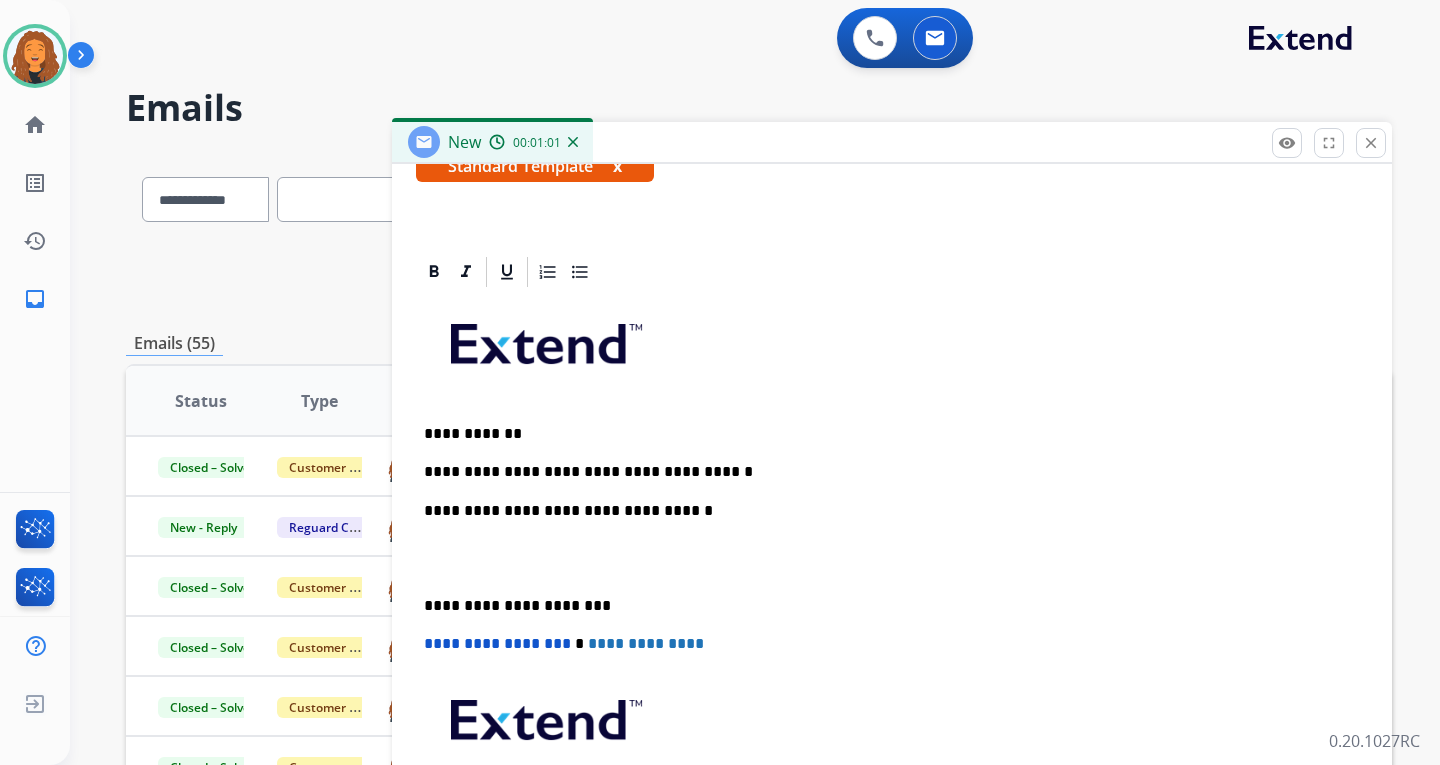 click on "**********" at bounding box center (884, 472) 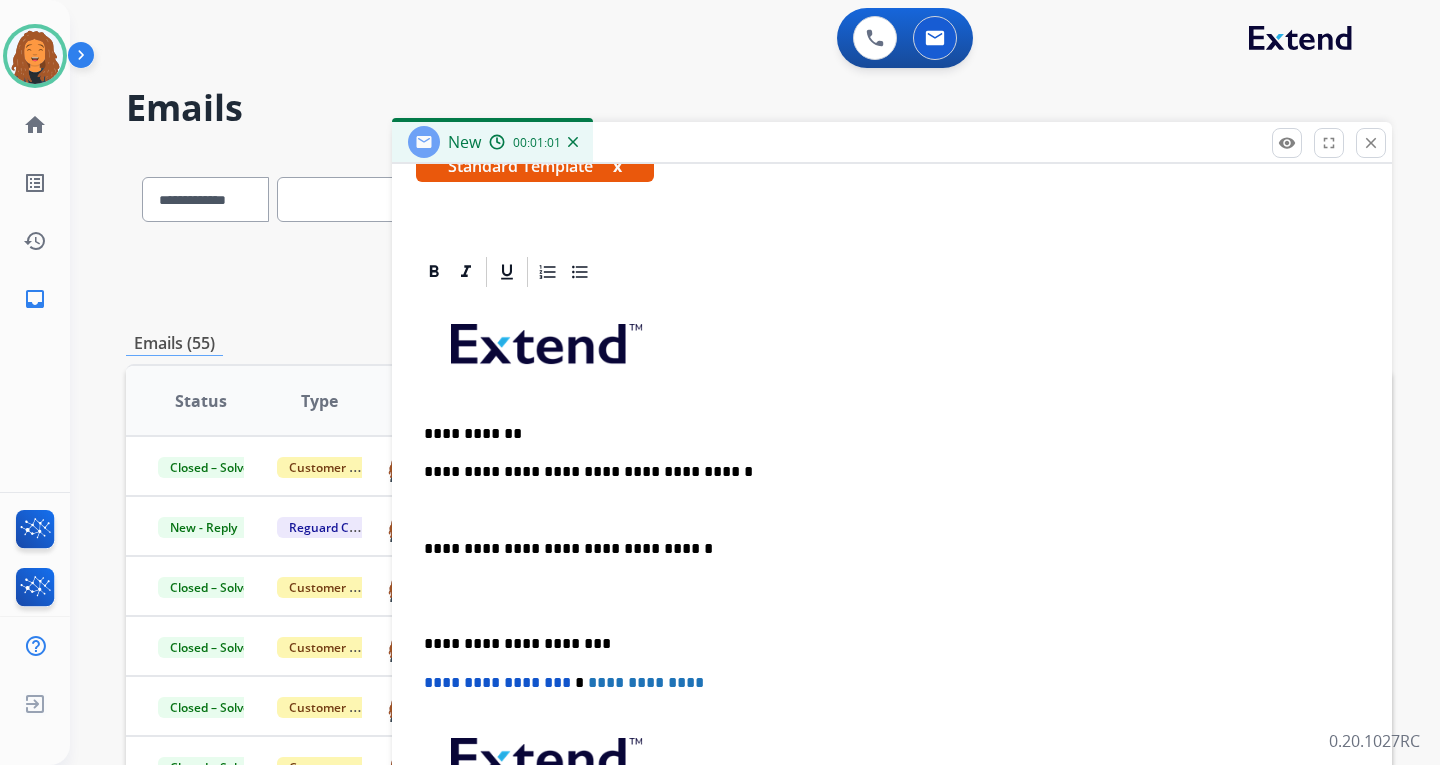 scroll, scrollTop: 400, scrollLeft: 0, axis: vertical 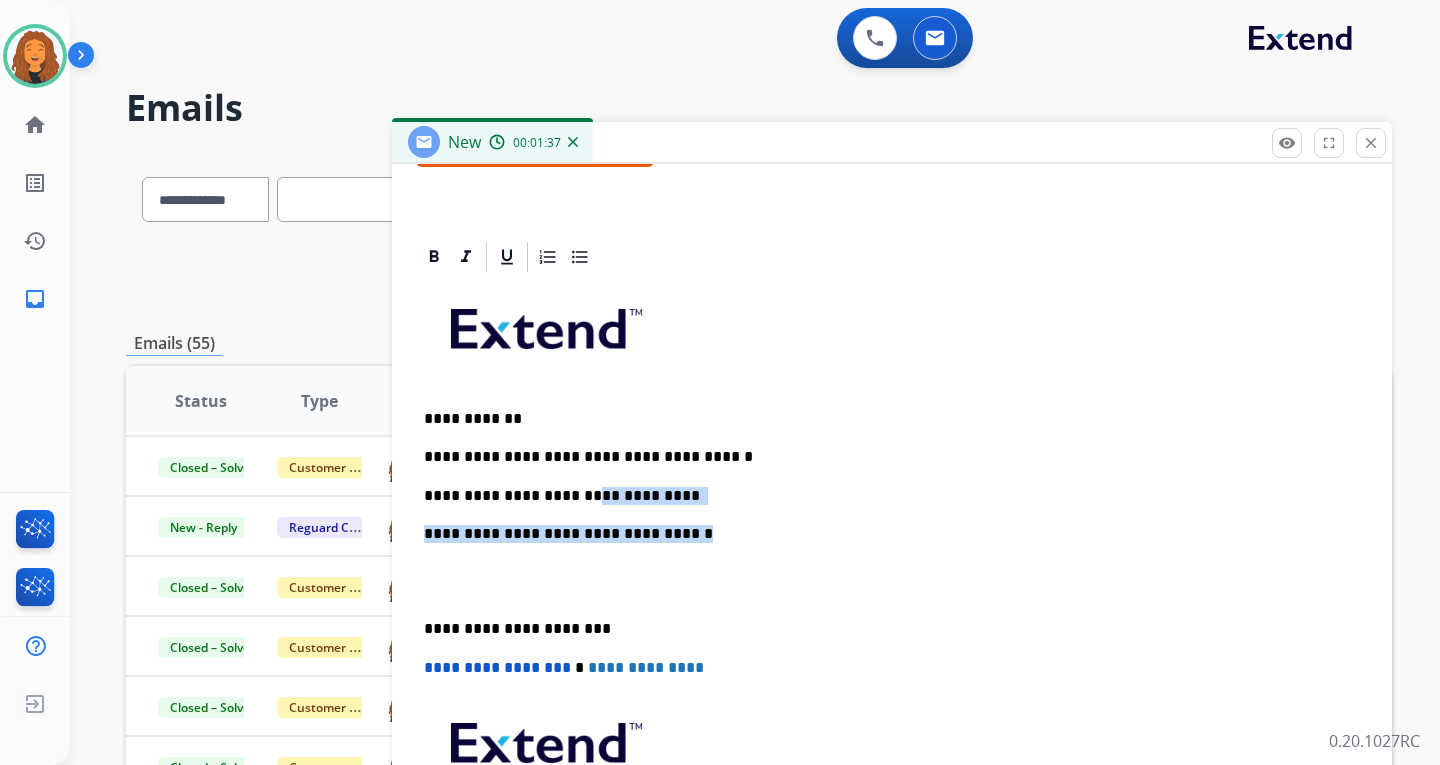 drag, startPoint x: 657, startPoint y: 499, endPoint x: 569, endPoint y: 489, distance: 88.56636 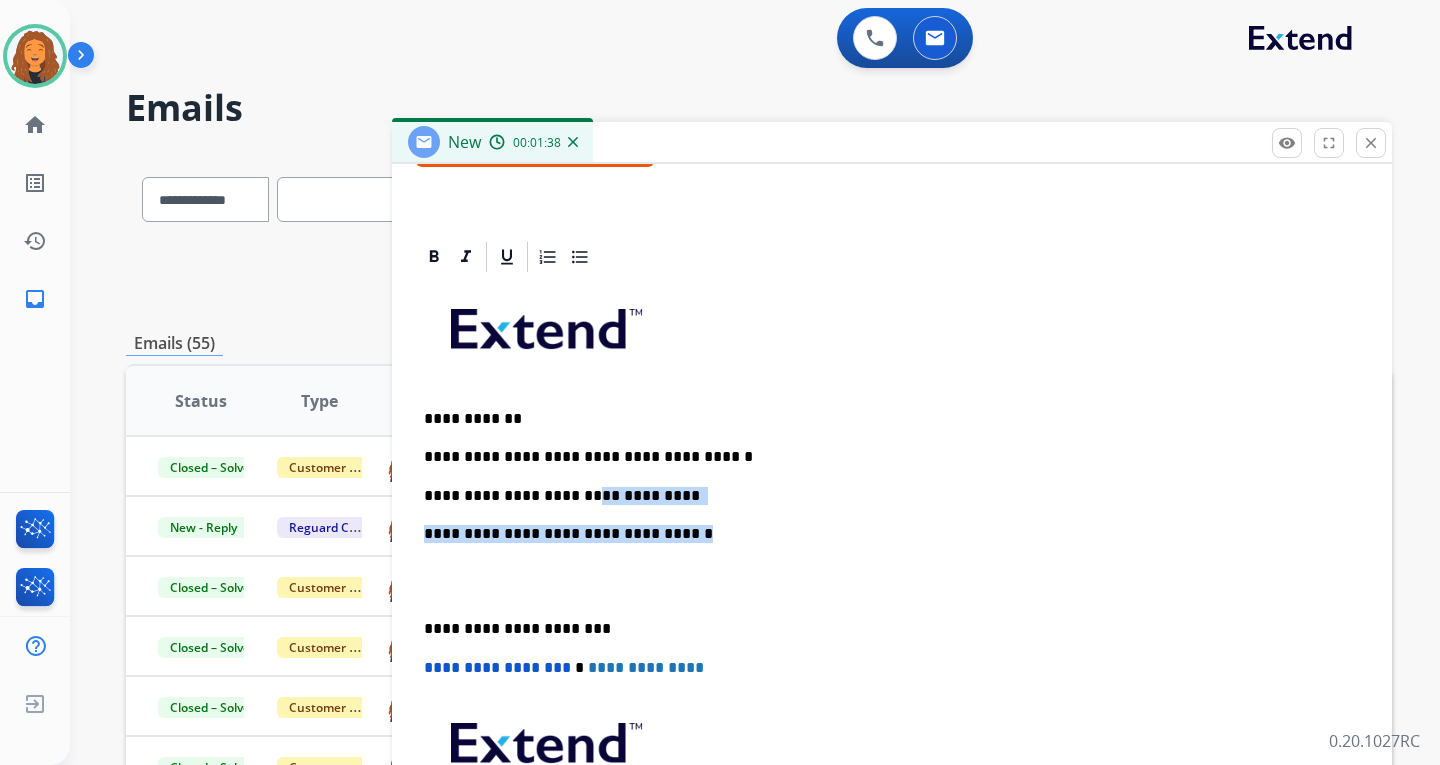 drag, startPoint x: 683, startPoint y: 493, endPoint x: 656, endPoint y: 493, distance: 27 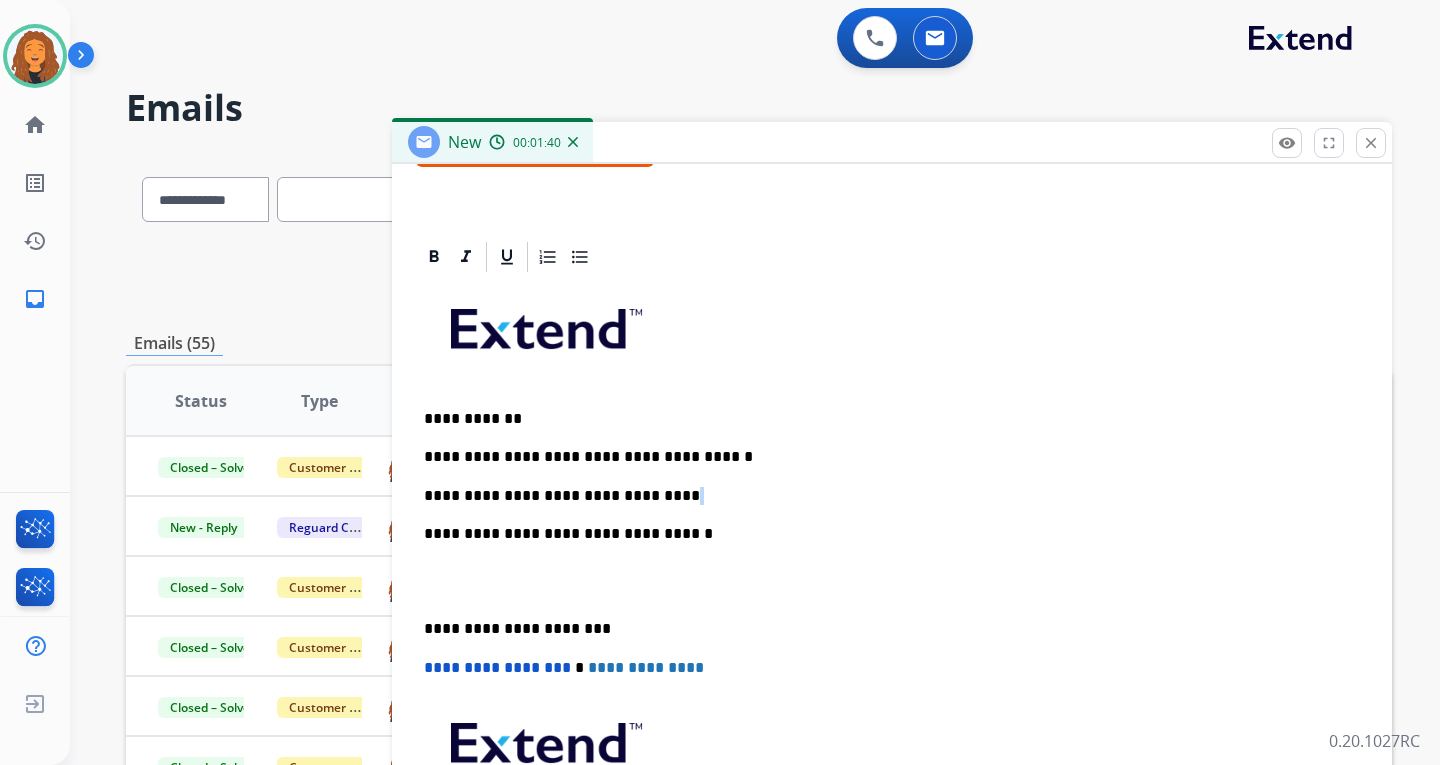 click on "**********" at bounding box center [884, 496] 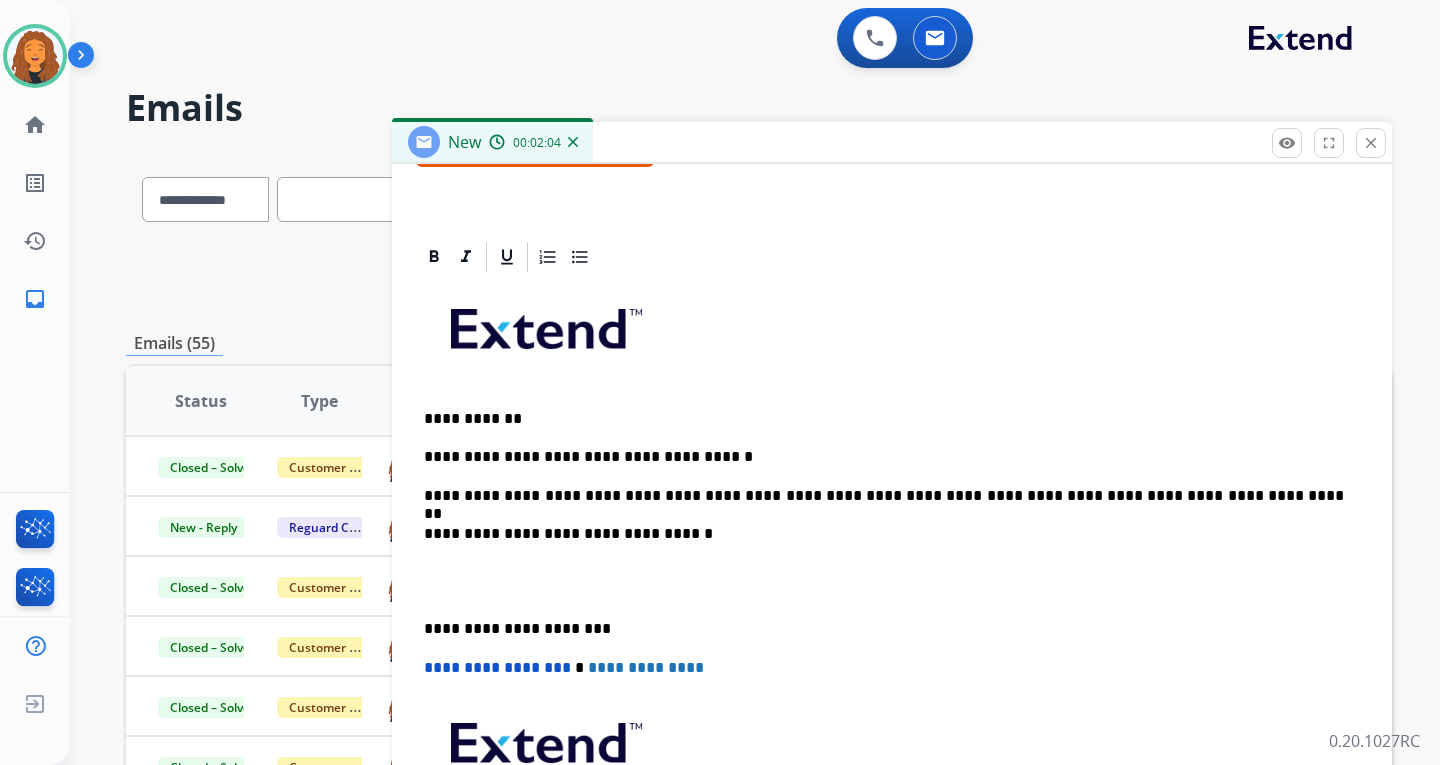 click on "**********" at bounding box center [884, 496] 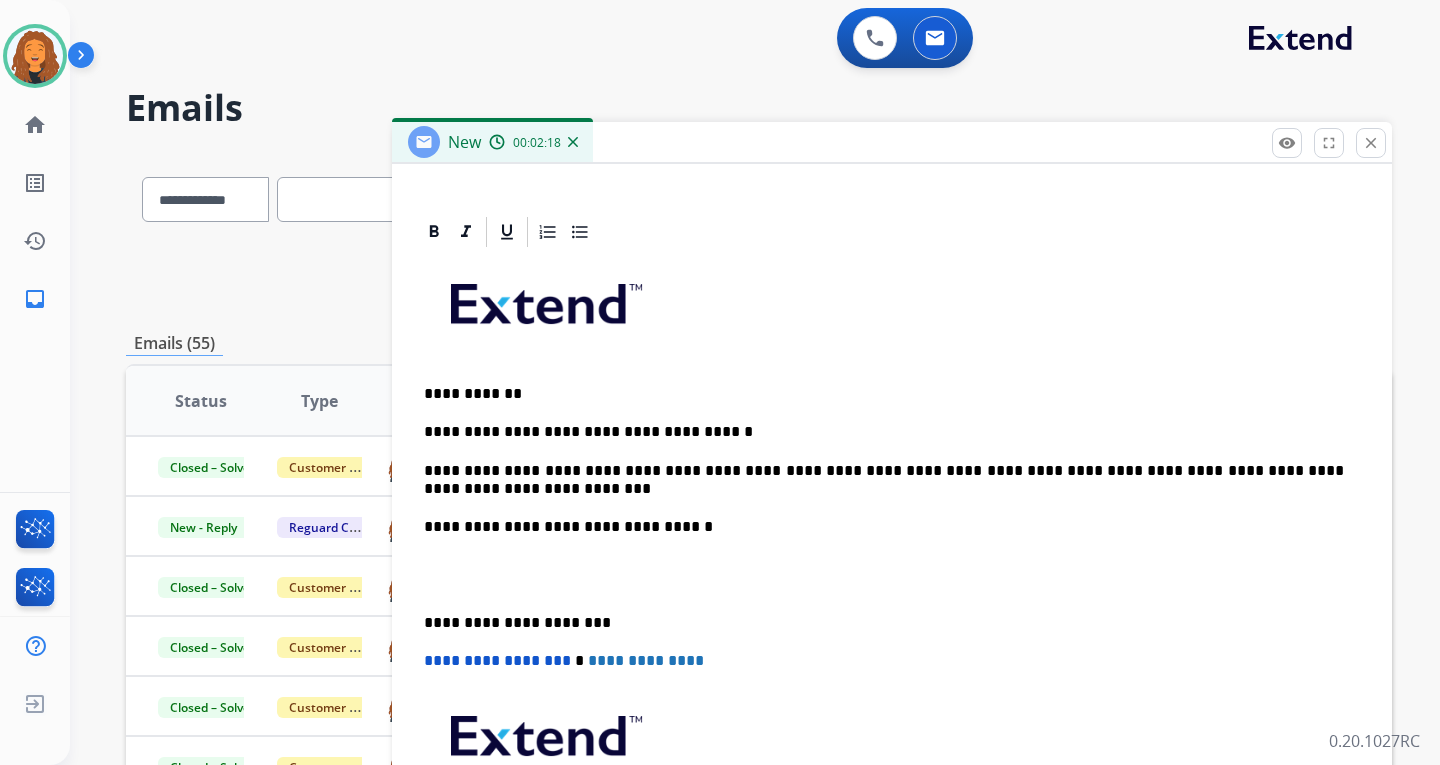 scroll, scrollTop: 442, scrollLeft: 0, axis: vertical 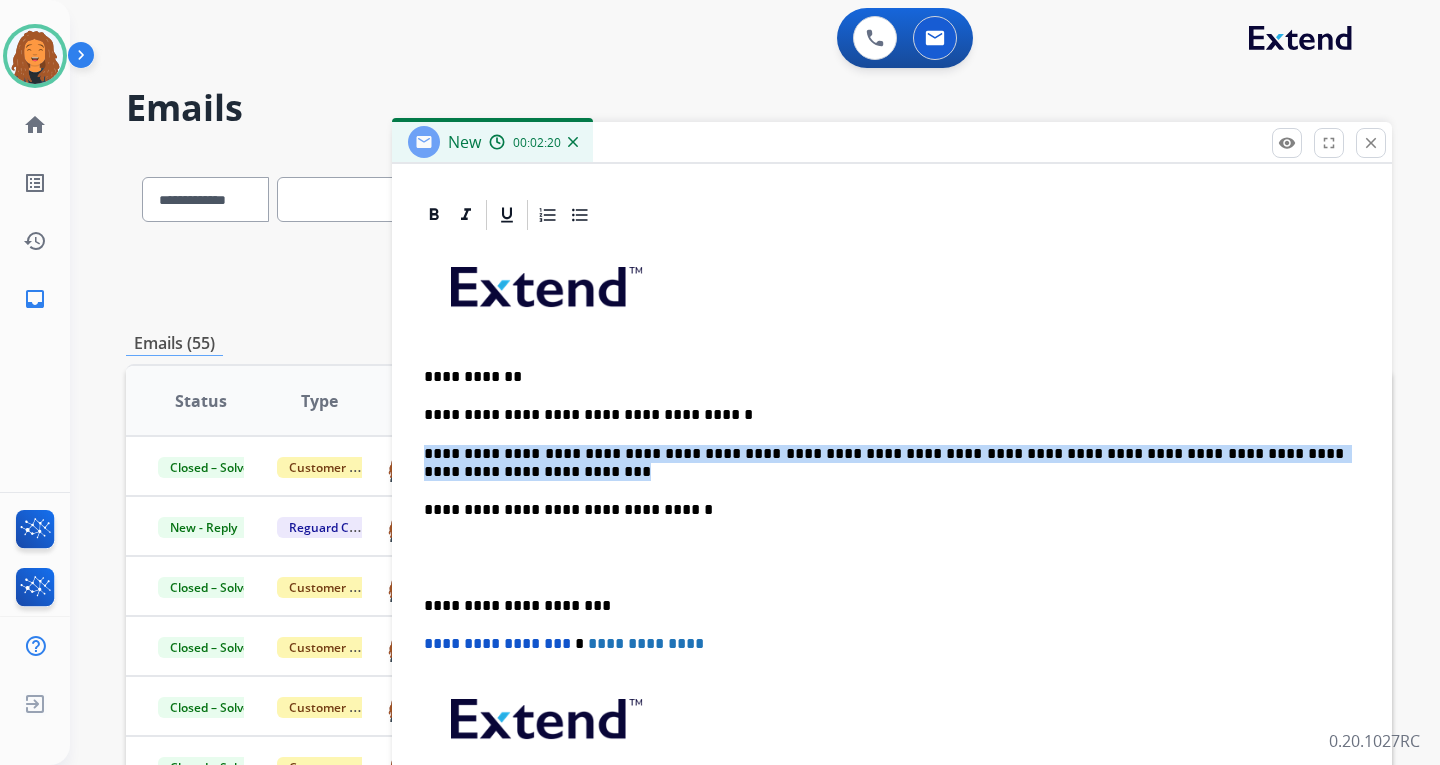 drag, startPoint x: 423, startPoint y: 446, endPoint x: 517, endPoint y: 469, distance: 96.77293 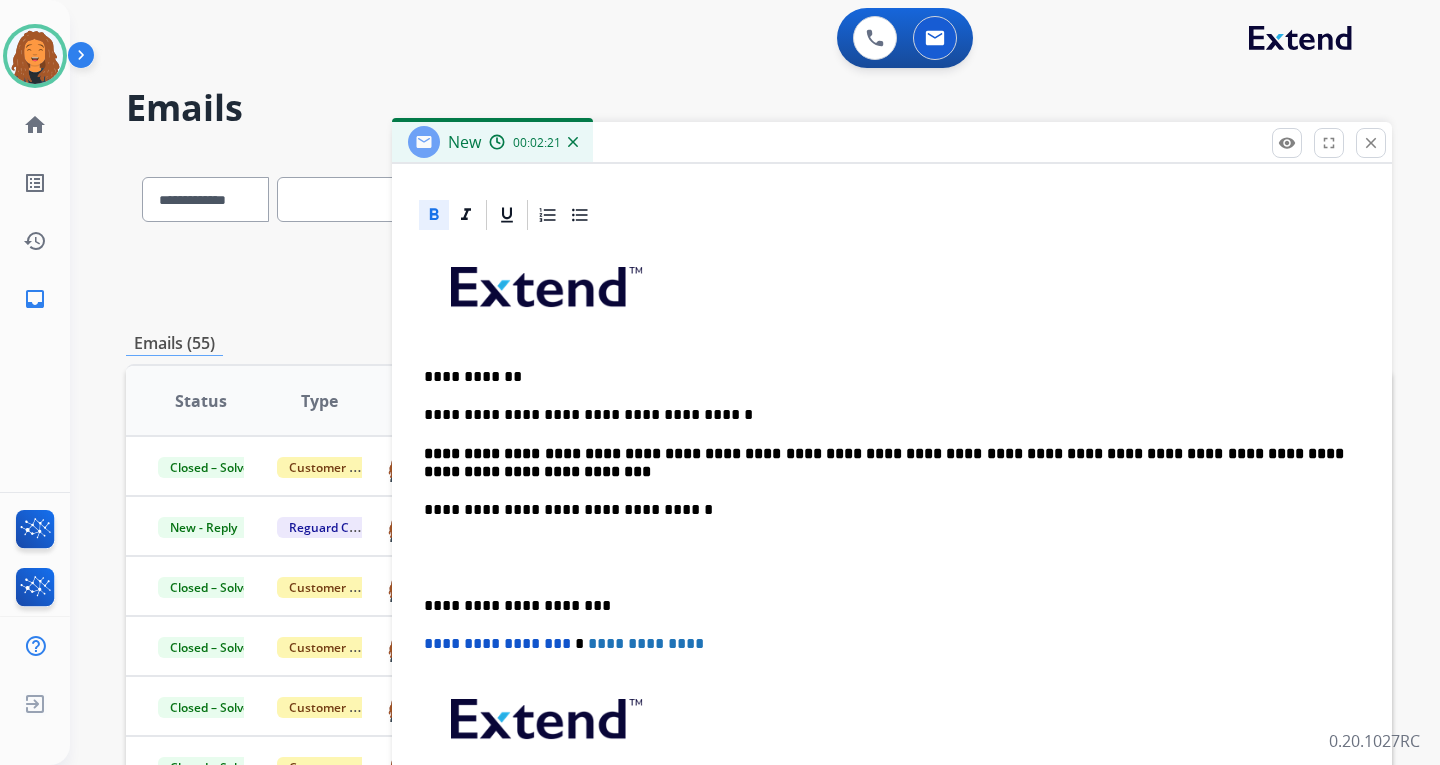 drag, startPoint x: 434, startPoint y: 214, endPoint x: 522, endPoint y: 293, distance: 118.258194 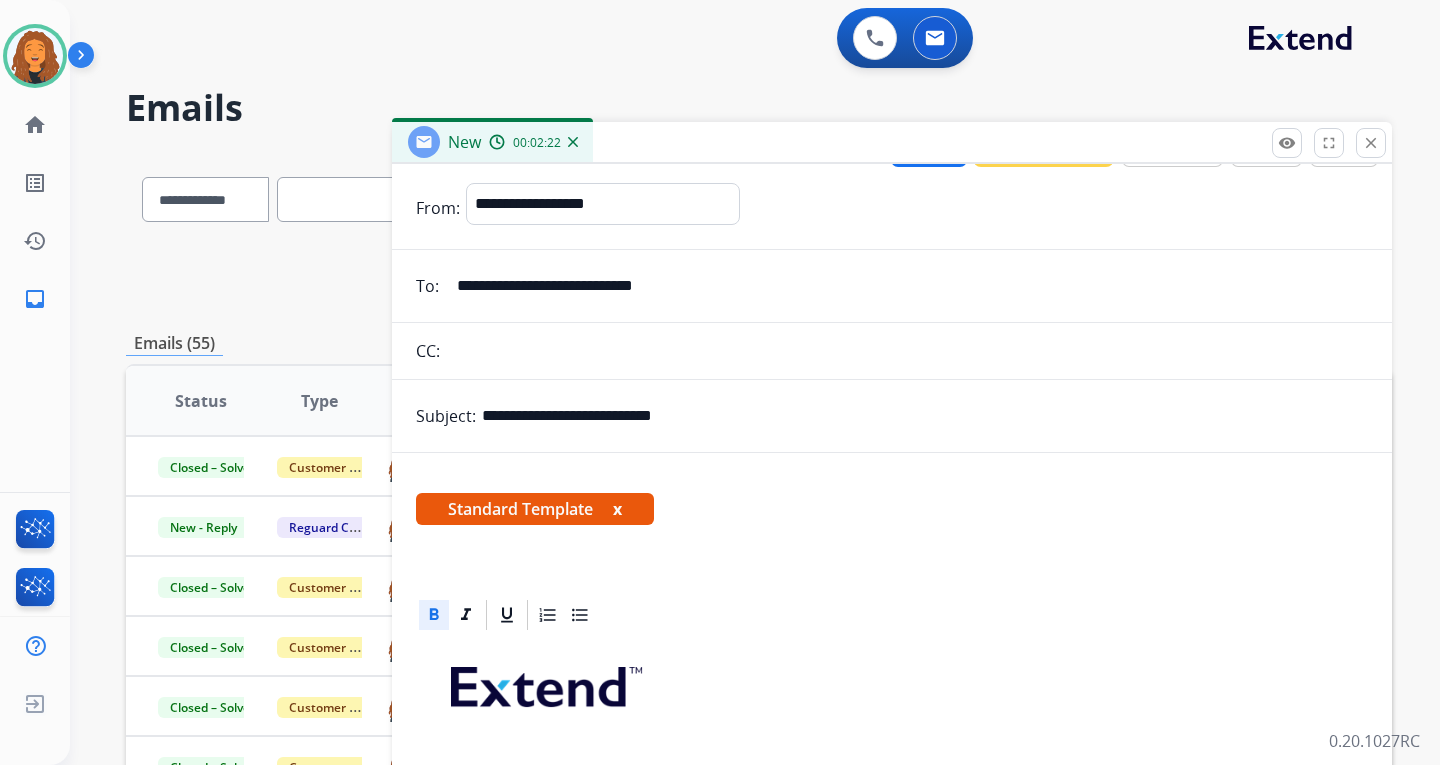 scroll, scrollTop: 0, scrollLeft: 0, axis: both 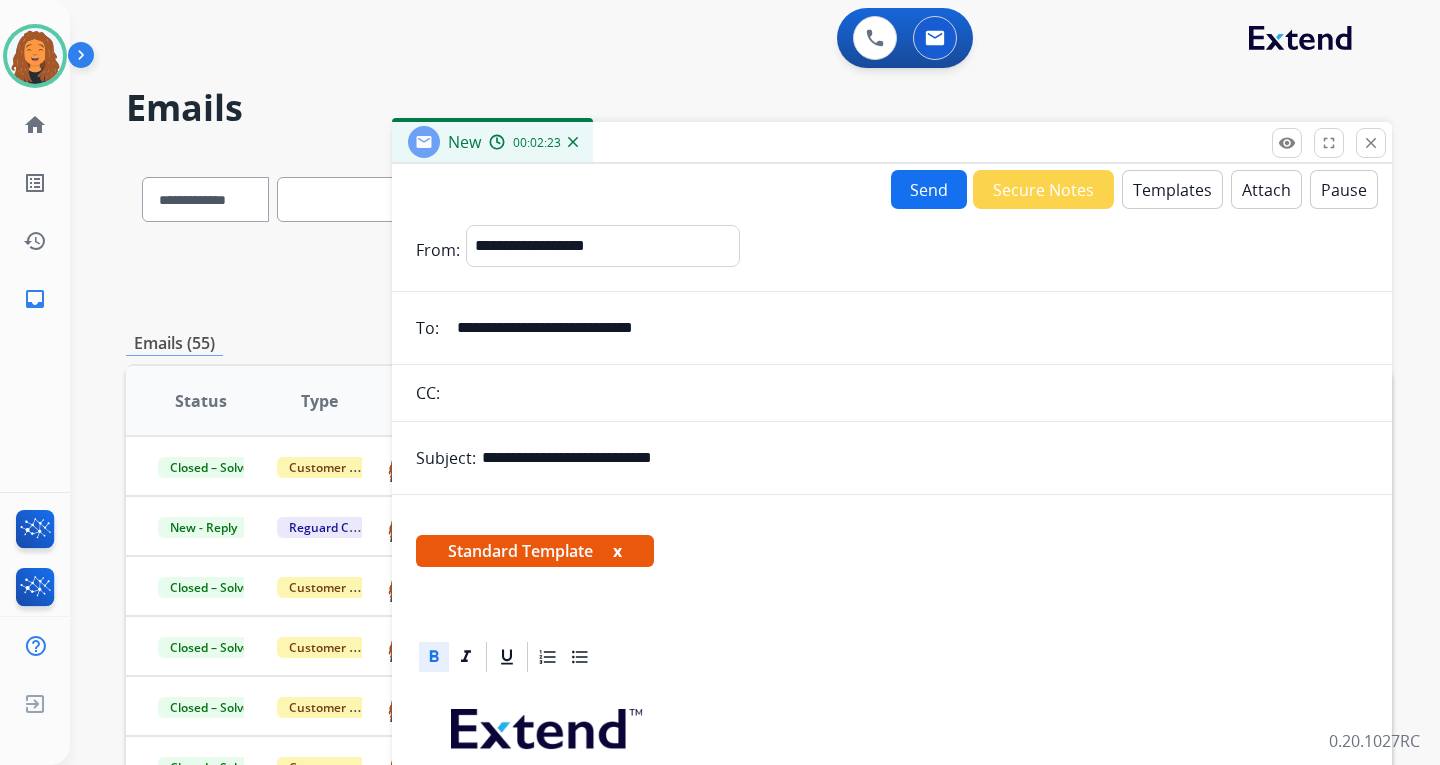 click on "Send" at bounding box center [929, 189] 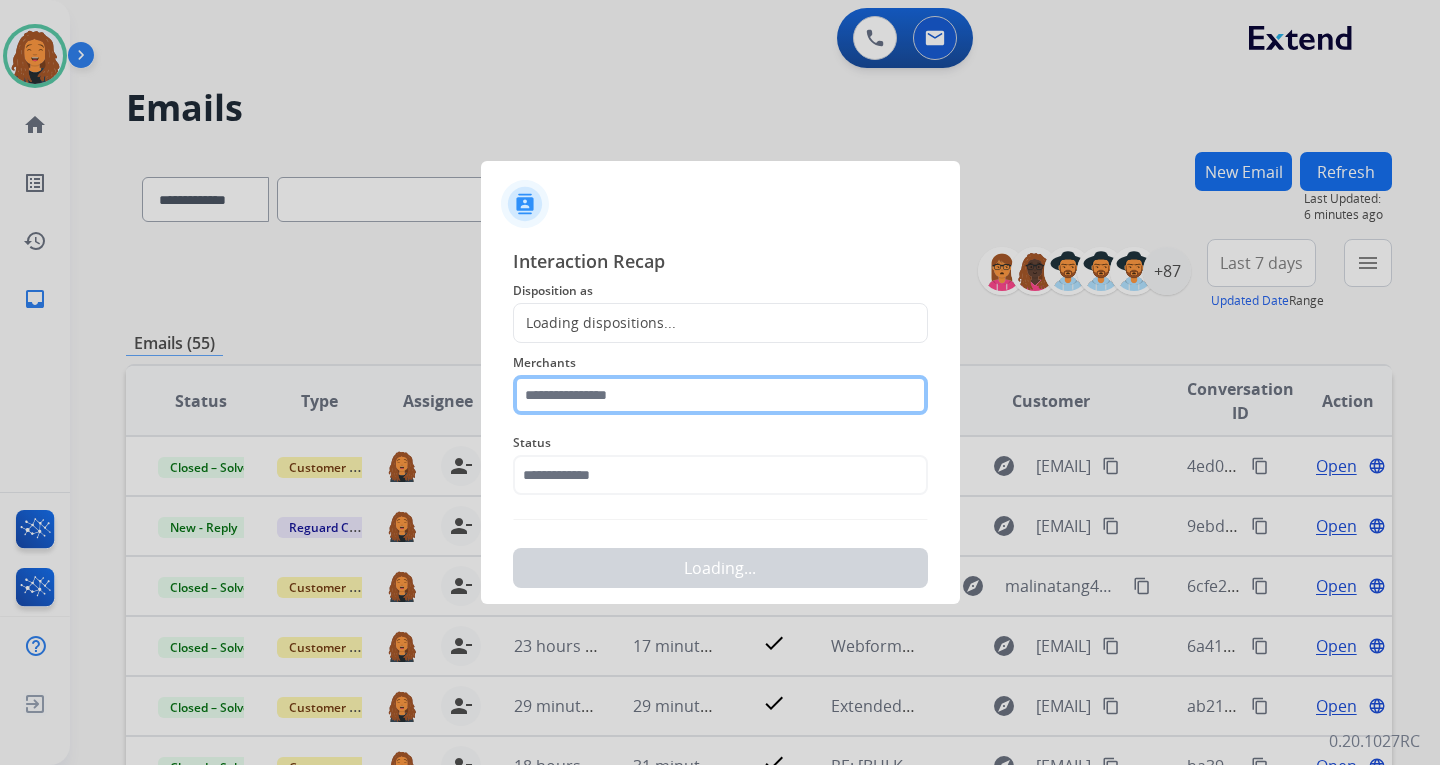 click 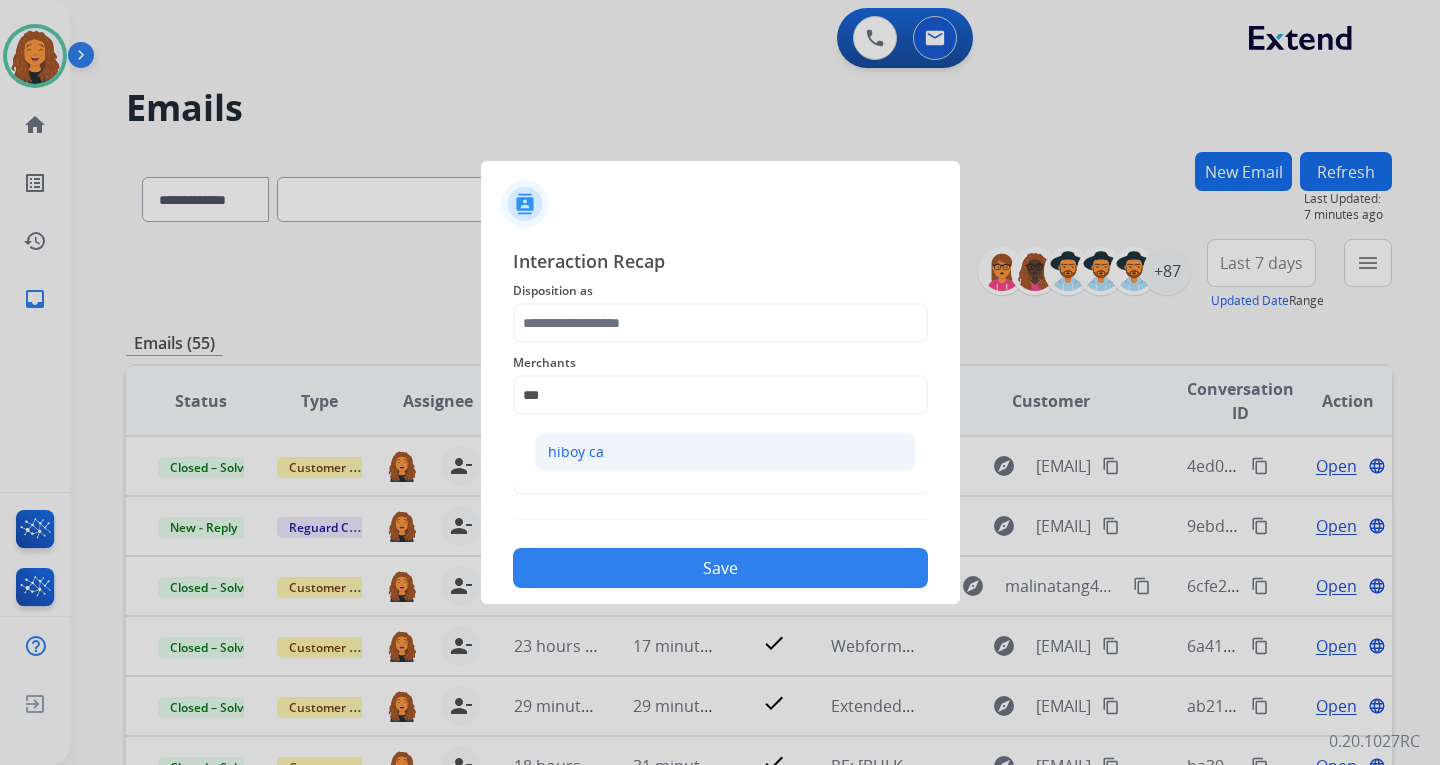 click on "hiboy ca" 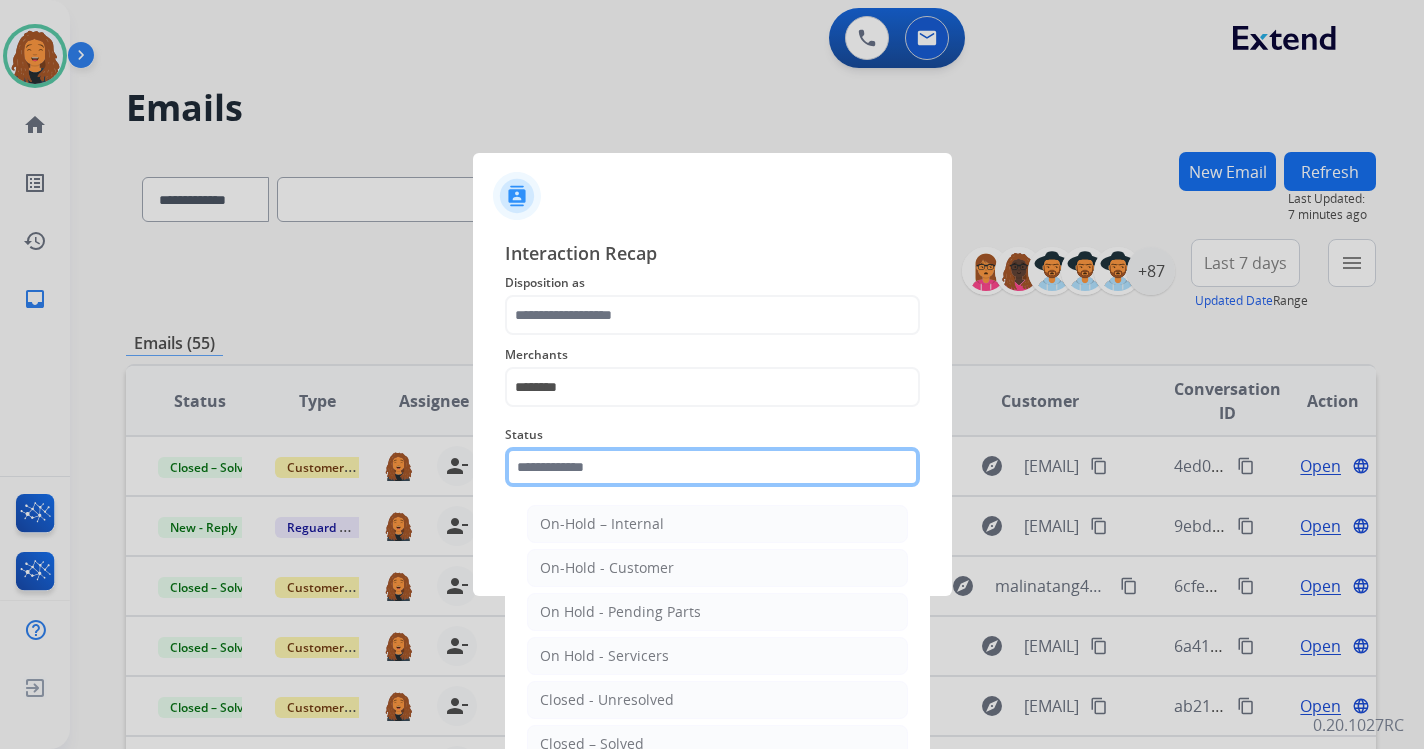 click 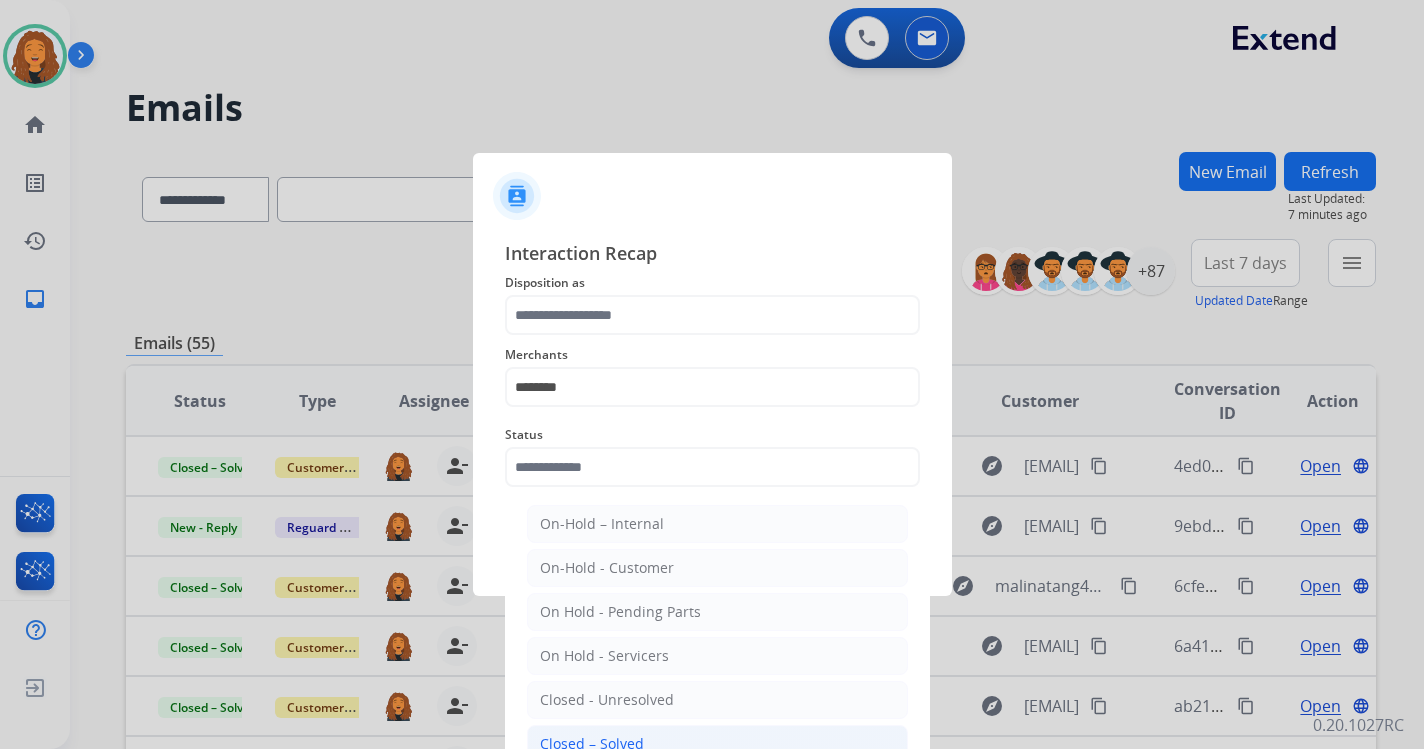 click on "Closed – Solved" 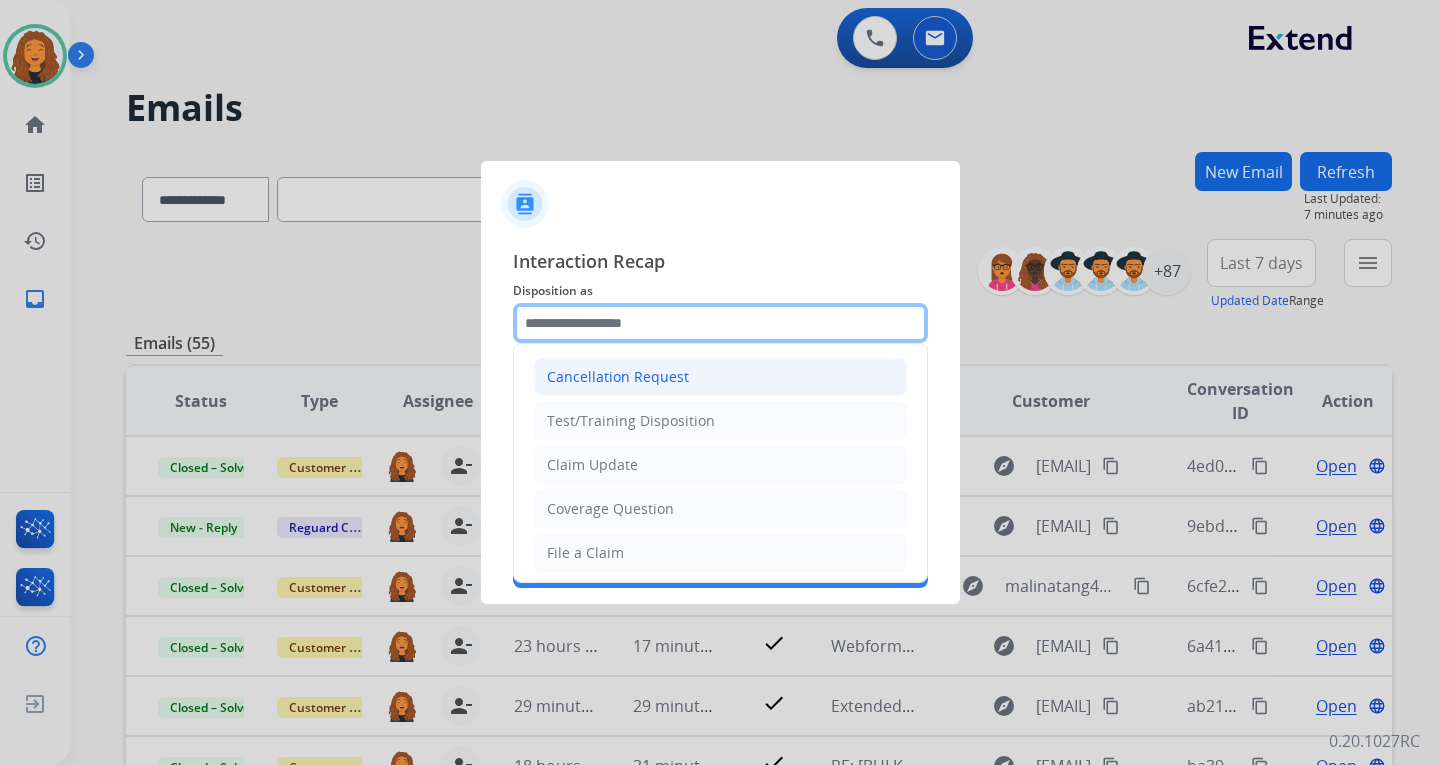 drag, startPoint x: 582, startPoint y: 321, endPoint x: 594, endPoint y: 395, distance: 74.96666 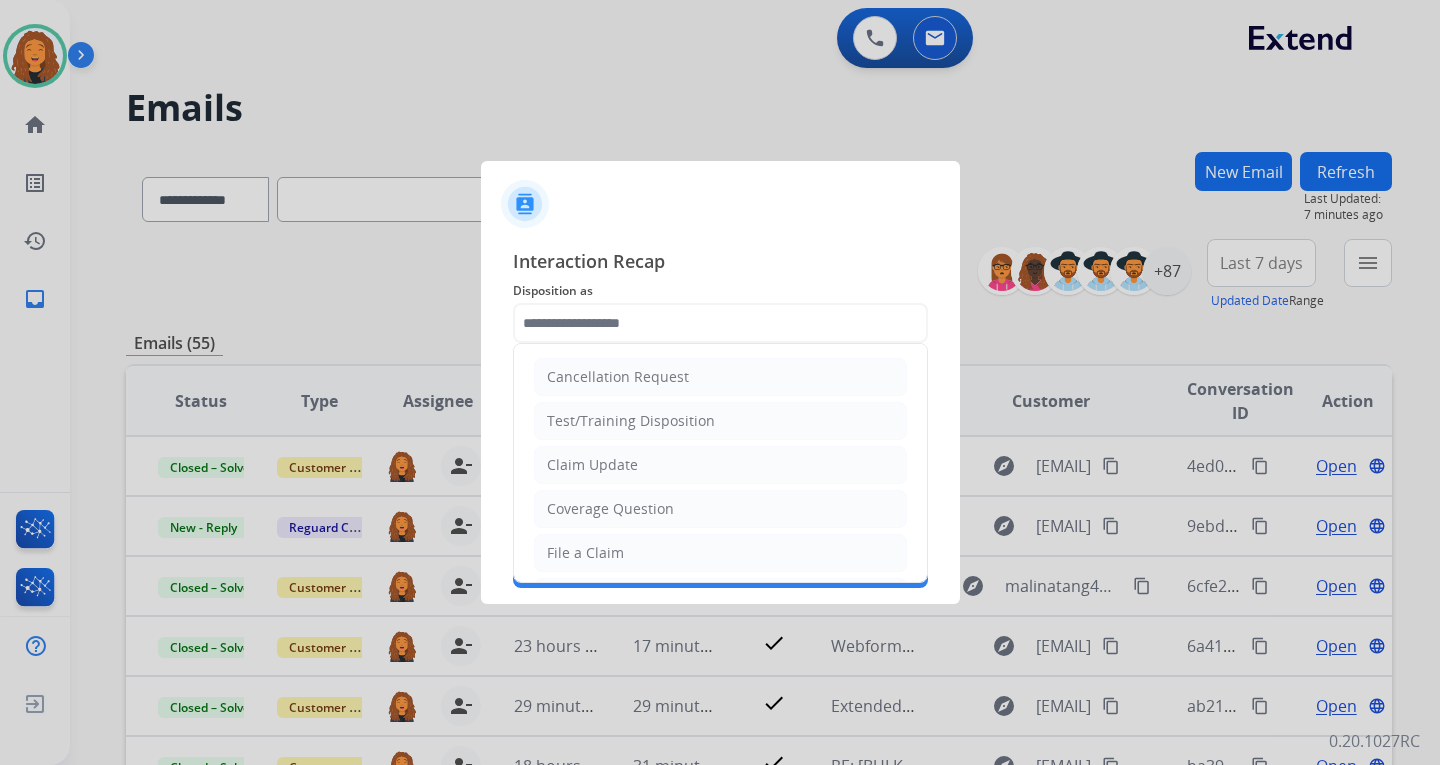drag, startPoint x: 592, startPoint y: 452, endPoint x: 593, endPoint y: 468, distance: 16.03122 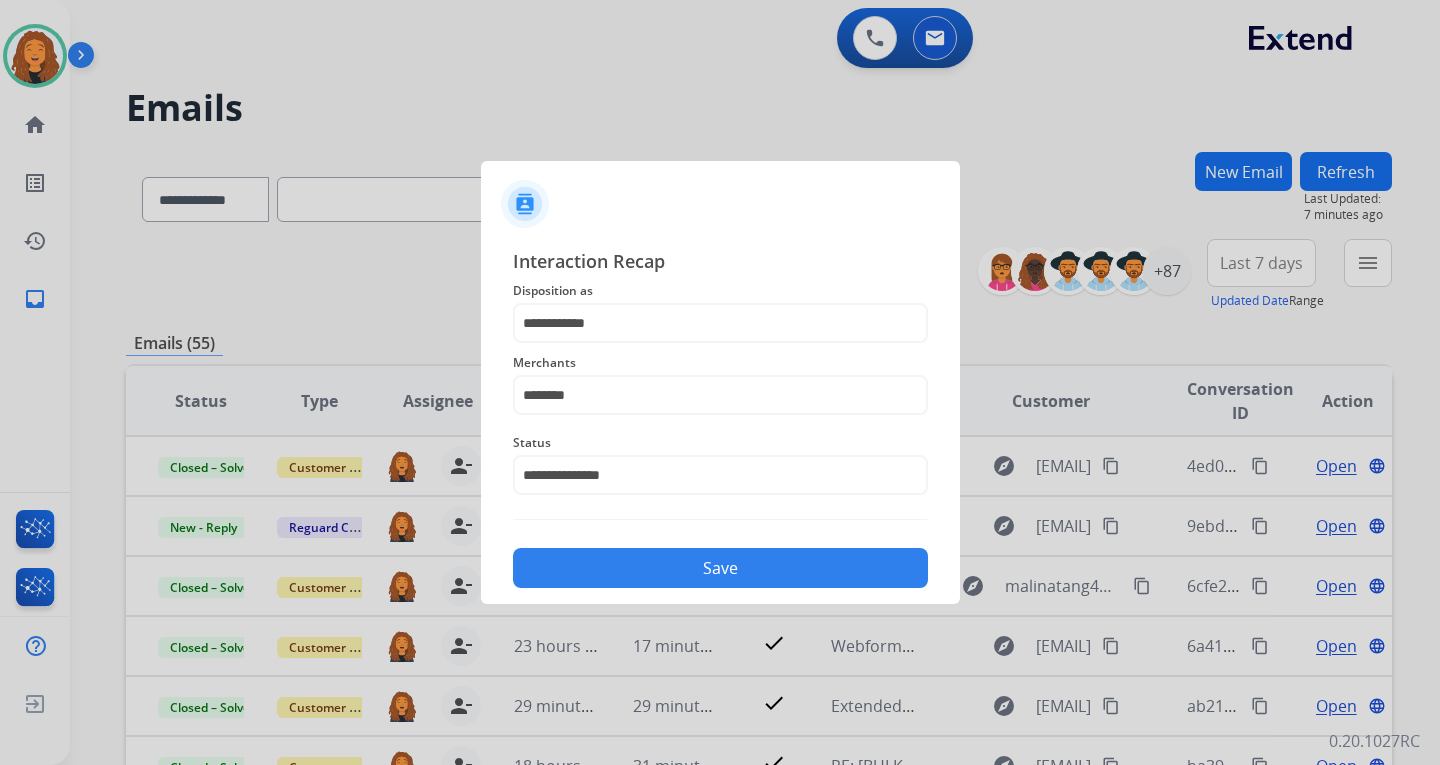 click on "Save" 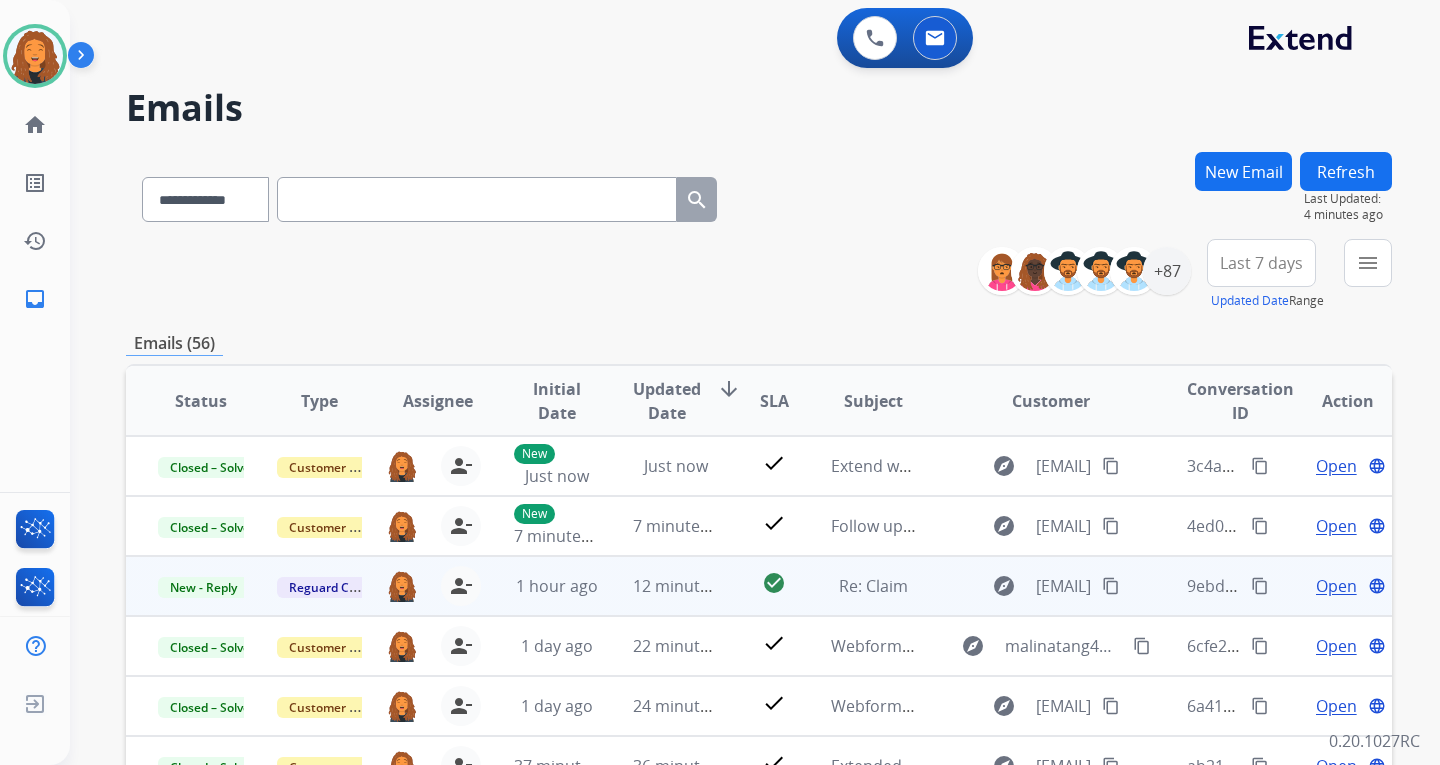 click on "content_copy" at bounding box center [1111, 586] 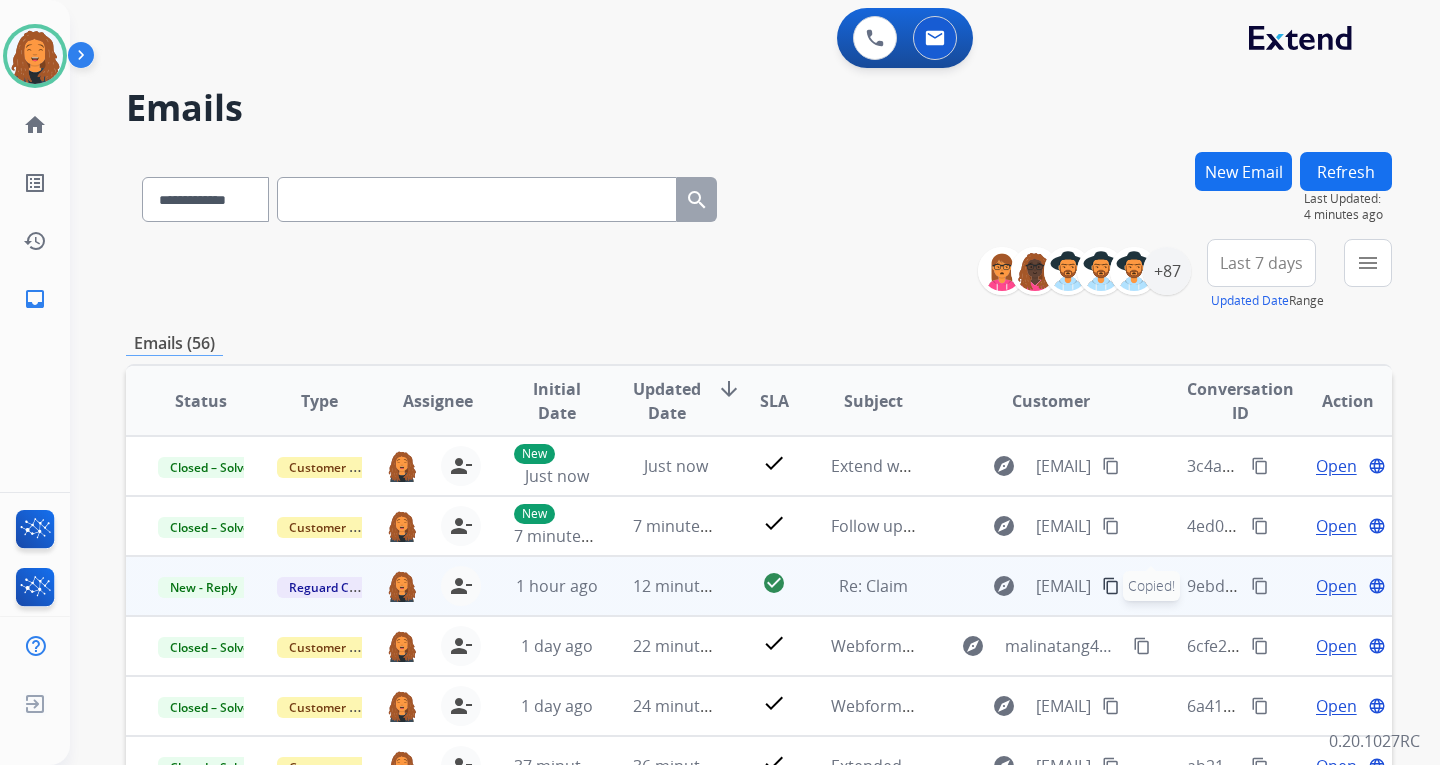 click on "Open" at bounding box center (1336, 586) 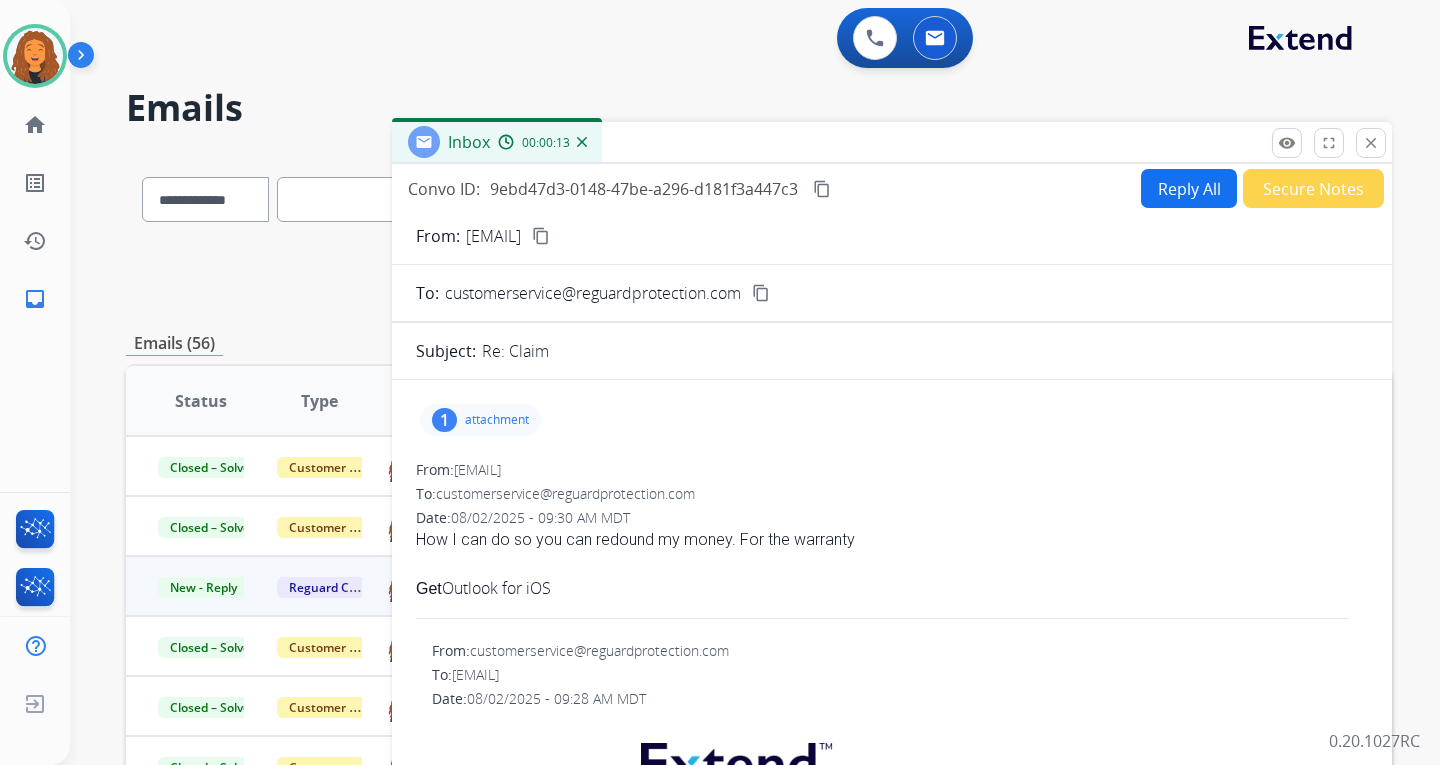 scroll, scrollTop: 0, scrollLeft: 0, axis: both 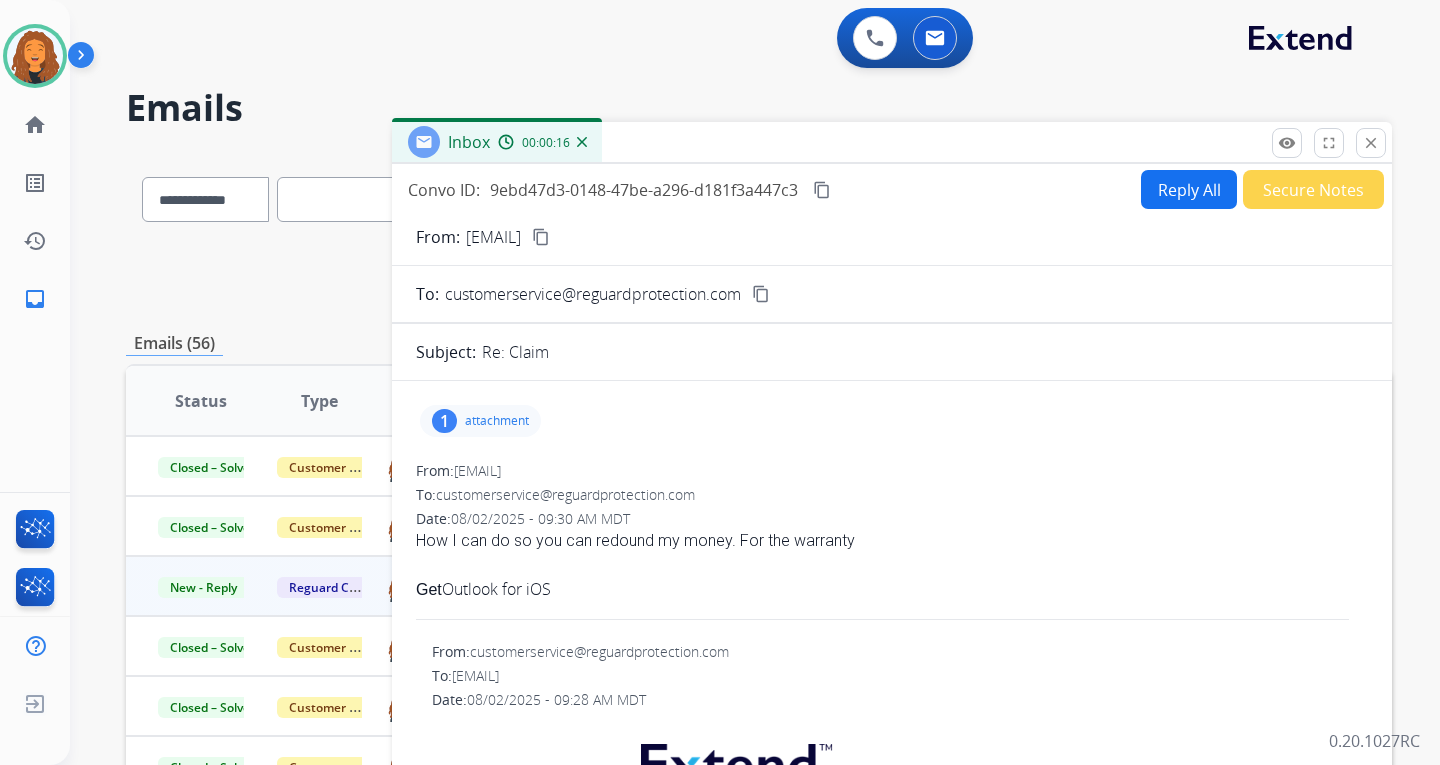 click on "Reply All" at bounding box center [1189, 189] 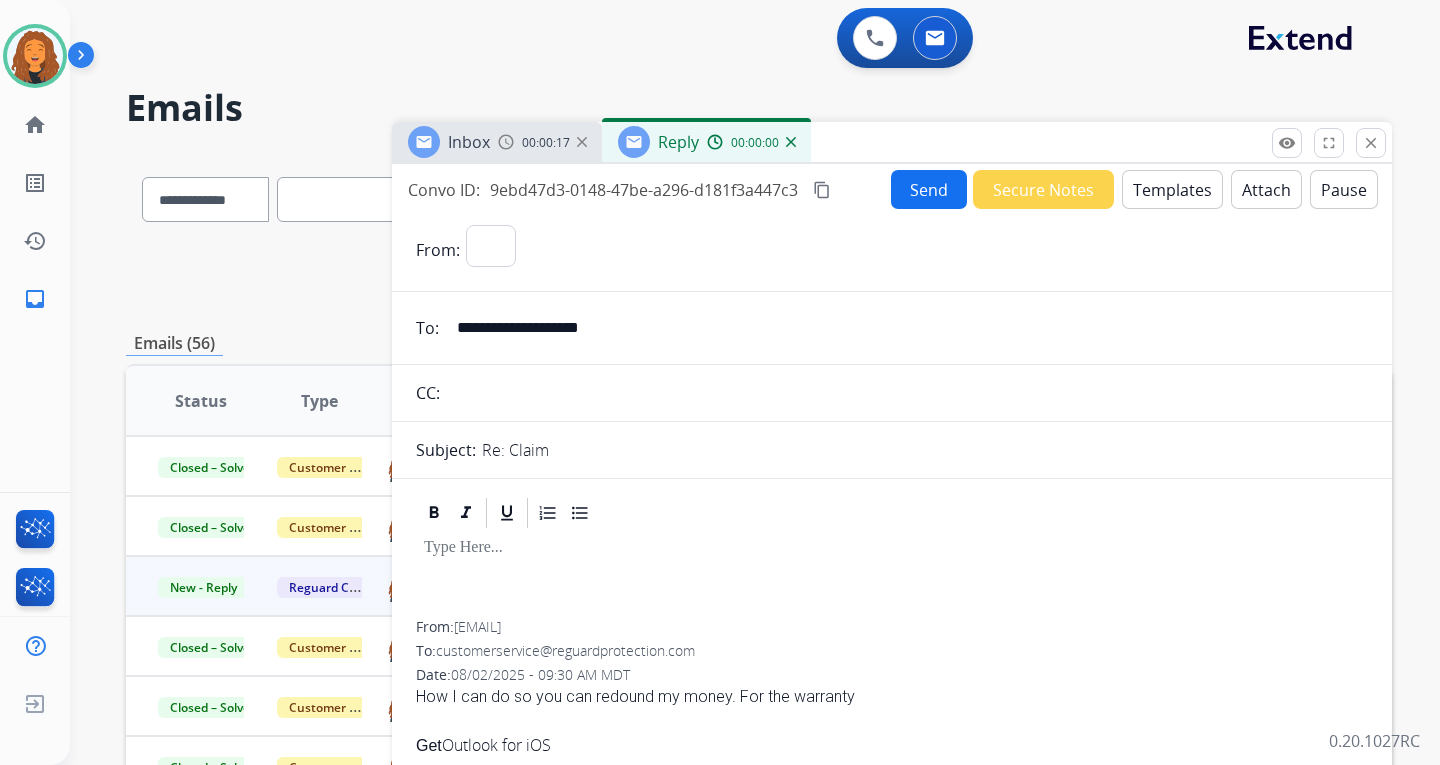 select on "**********" 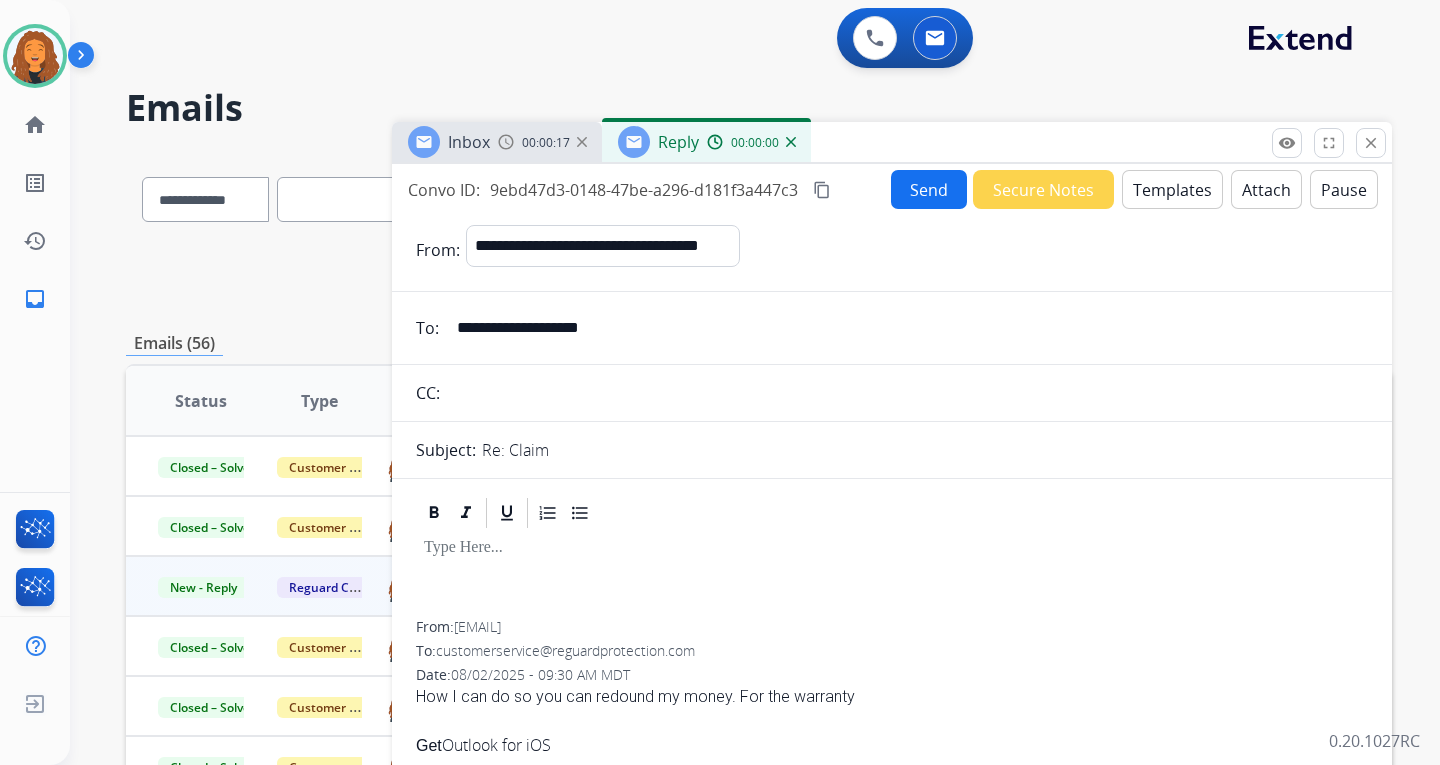 click on "Templates" at bounding box center [1172, 189] 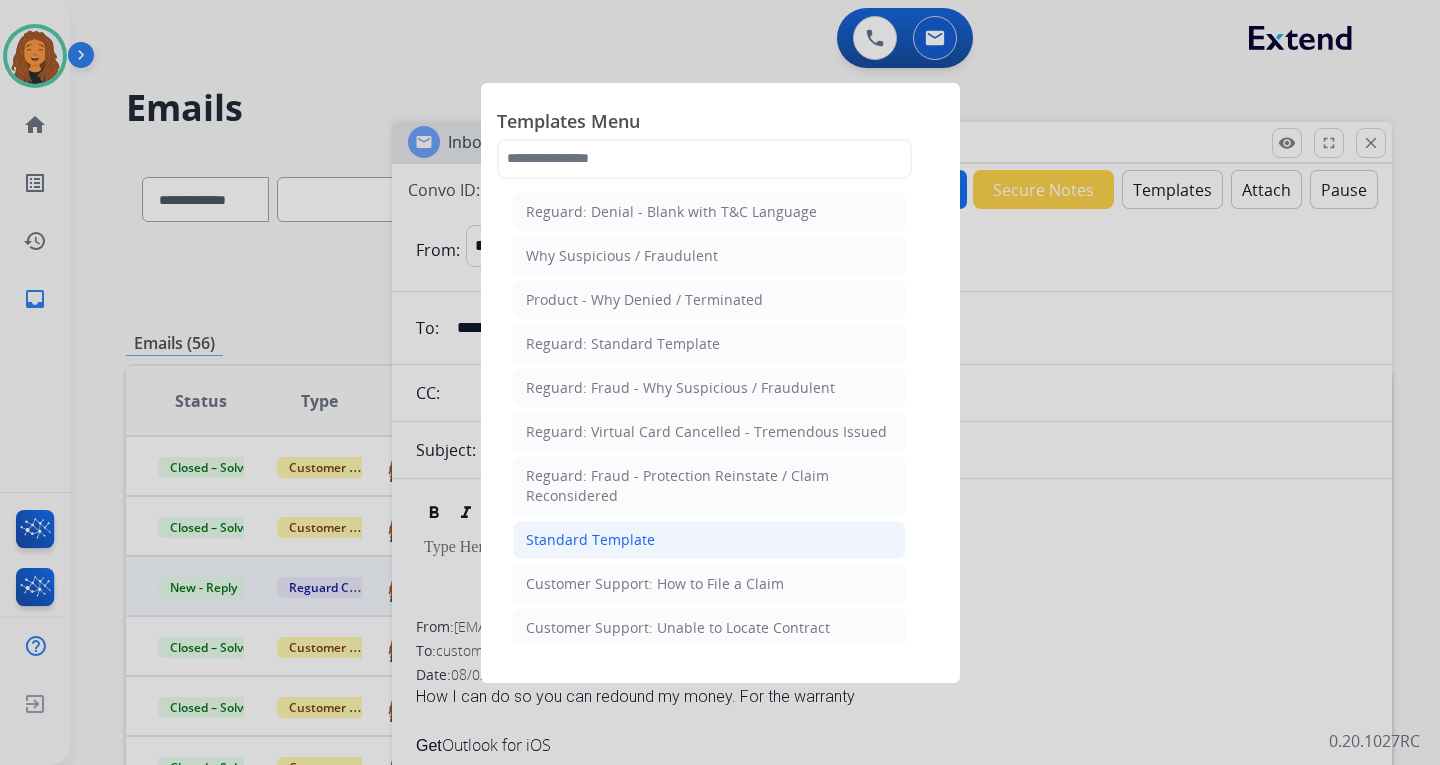 click on "Standard Template" 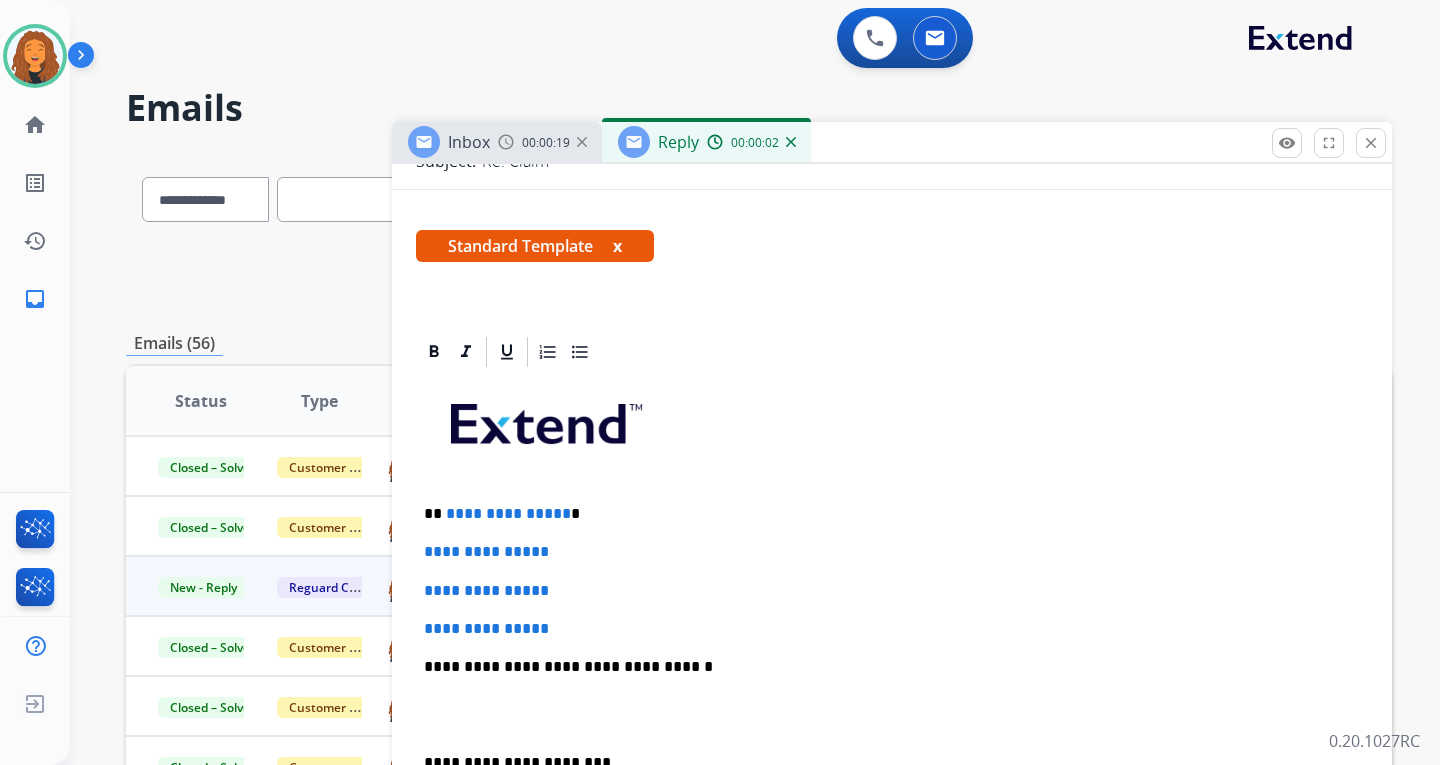 scroll, scrollTop: 300, scrollLeft: 0, axis: vertical 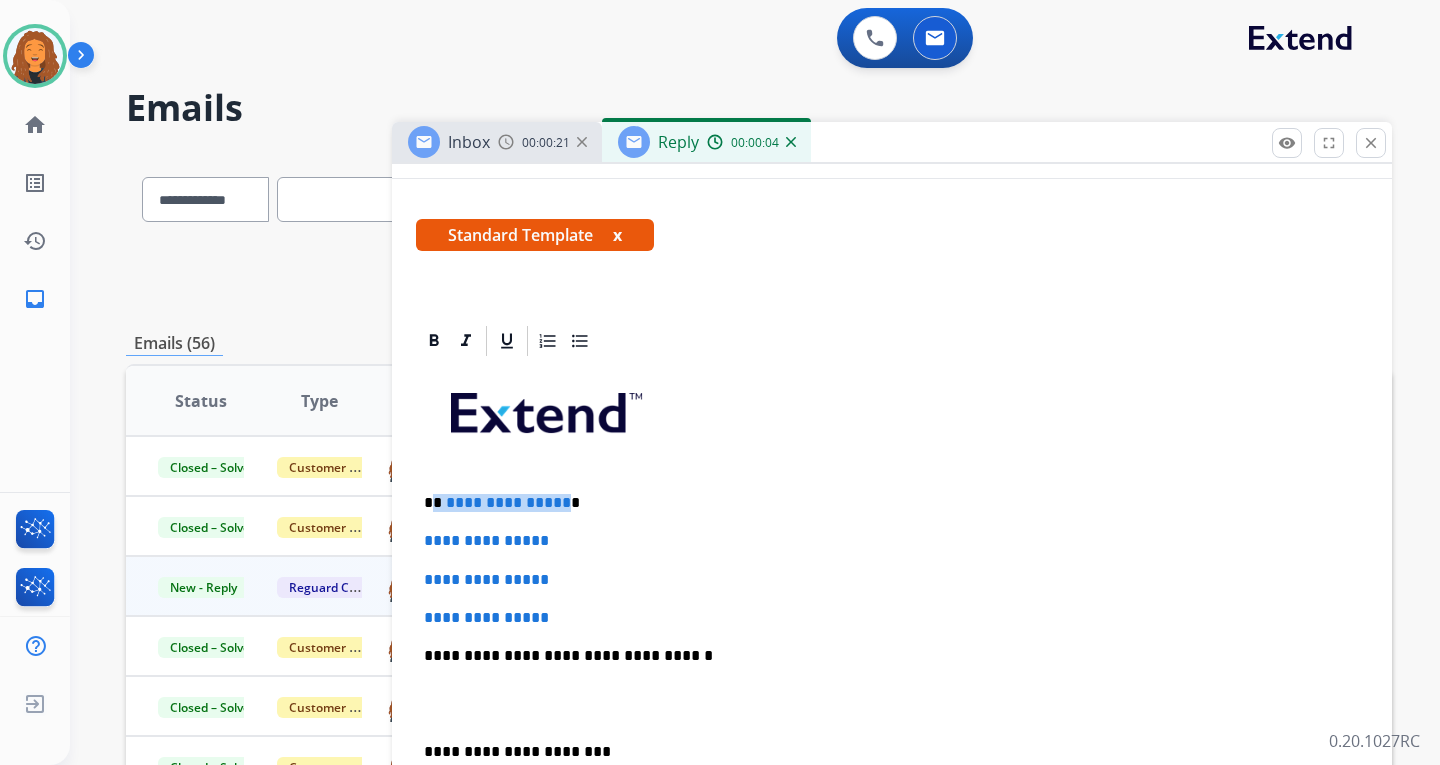 drag, startPoint x: 551, startPoint y: 501, endPoint x: 433, endPoint y: 499, distance: 118.016945 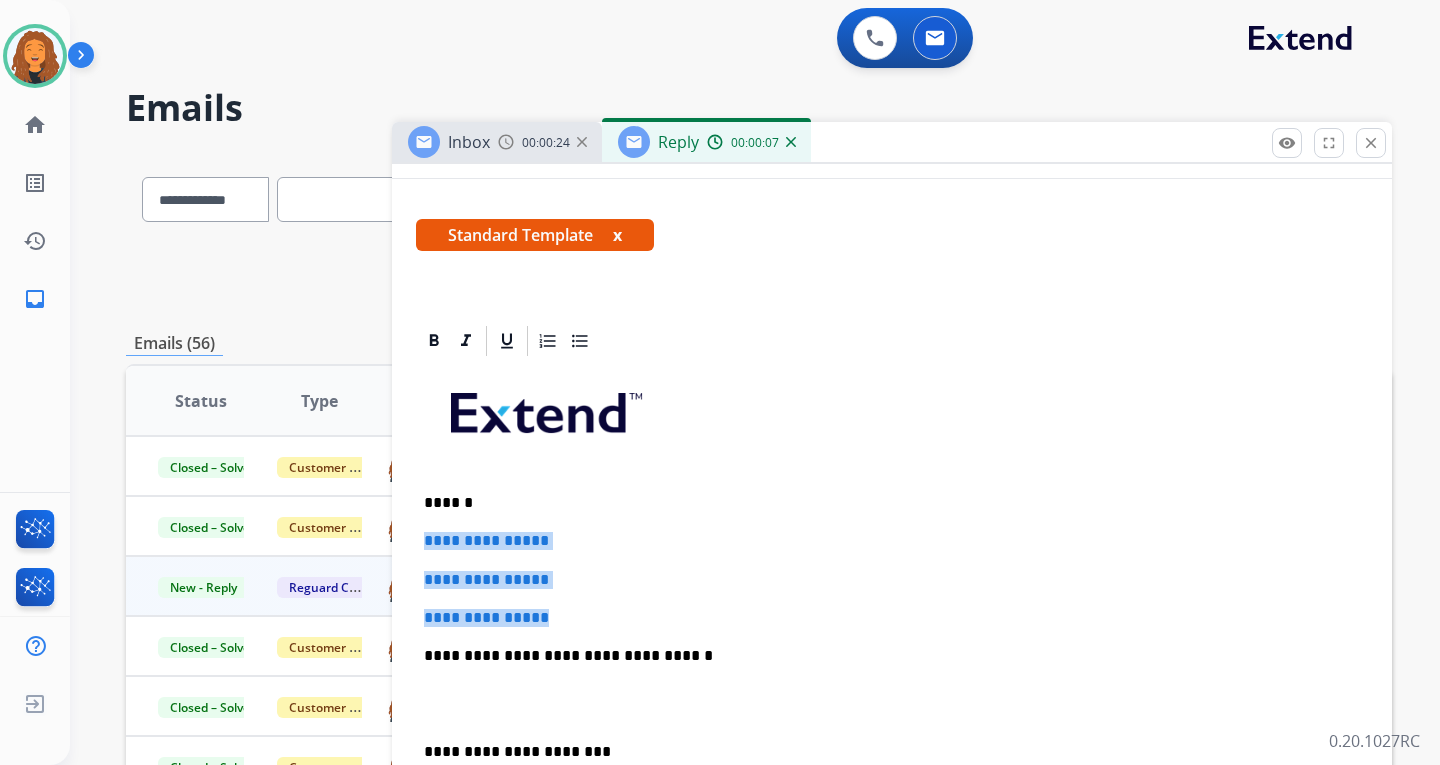 drag, startPoint x: 569, startPoint y: 616, endPoint x: 393, endPoint y: 515, distance: 202.92117 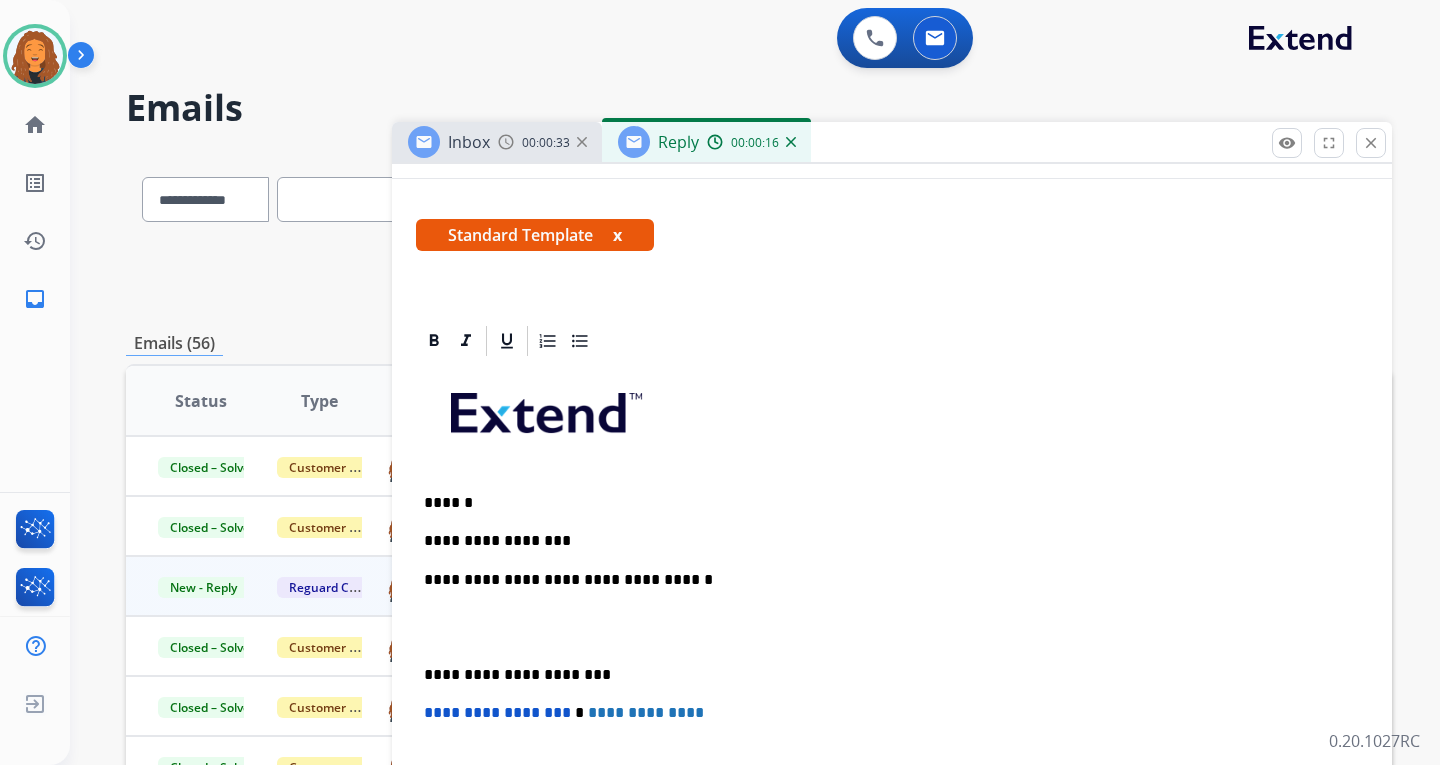 drag, startPoint x: 393, startPoint y: 515, endPoint x: 414, endPoint y: 514, distance: 21.023796 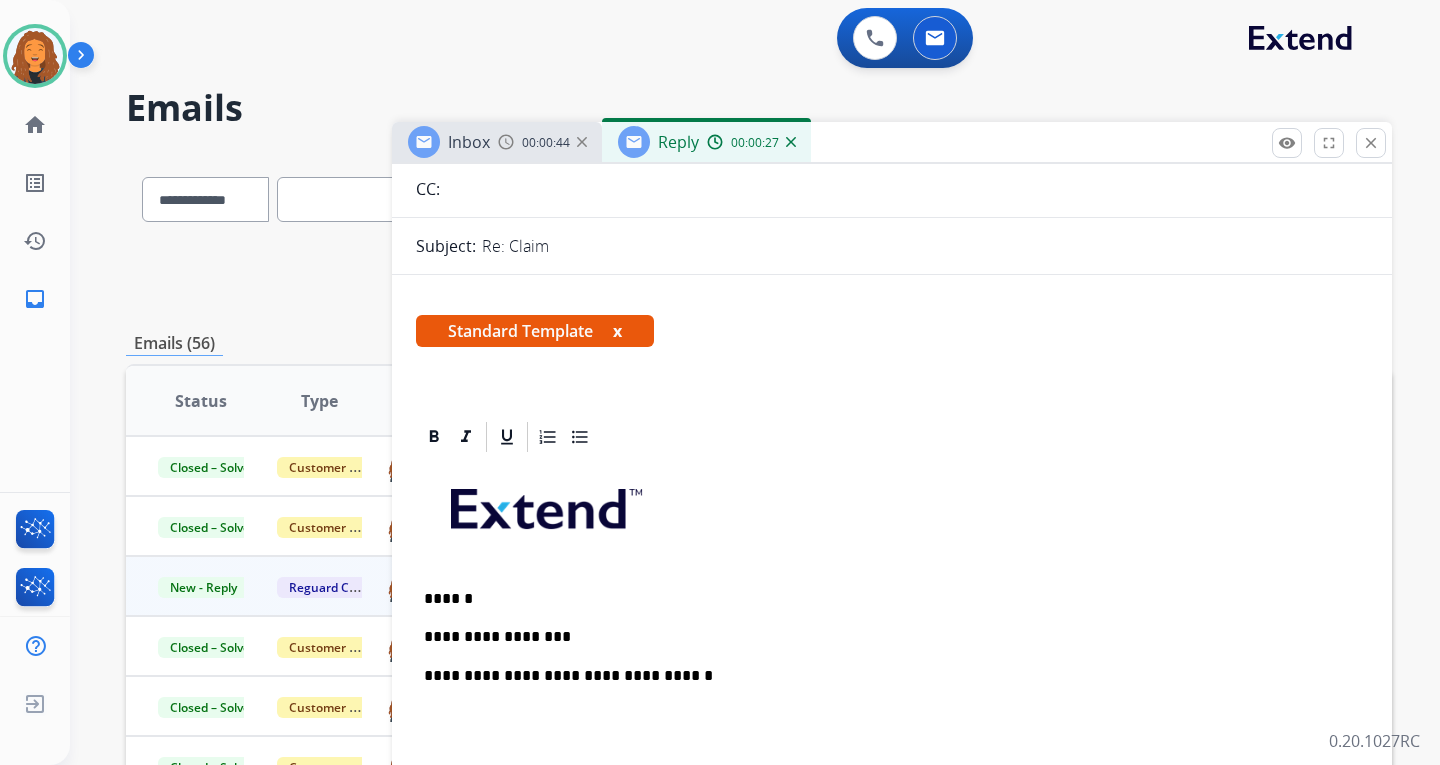 scroll, scrollTop: 434, scrollLeft: 0, axis: vertical 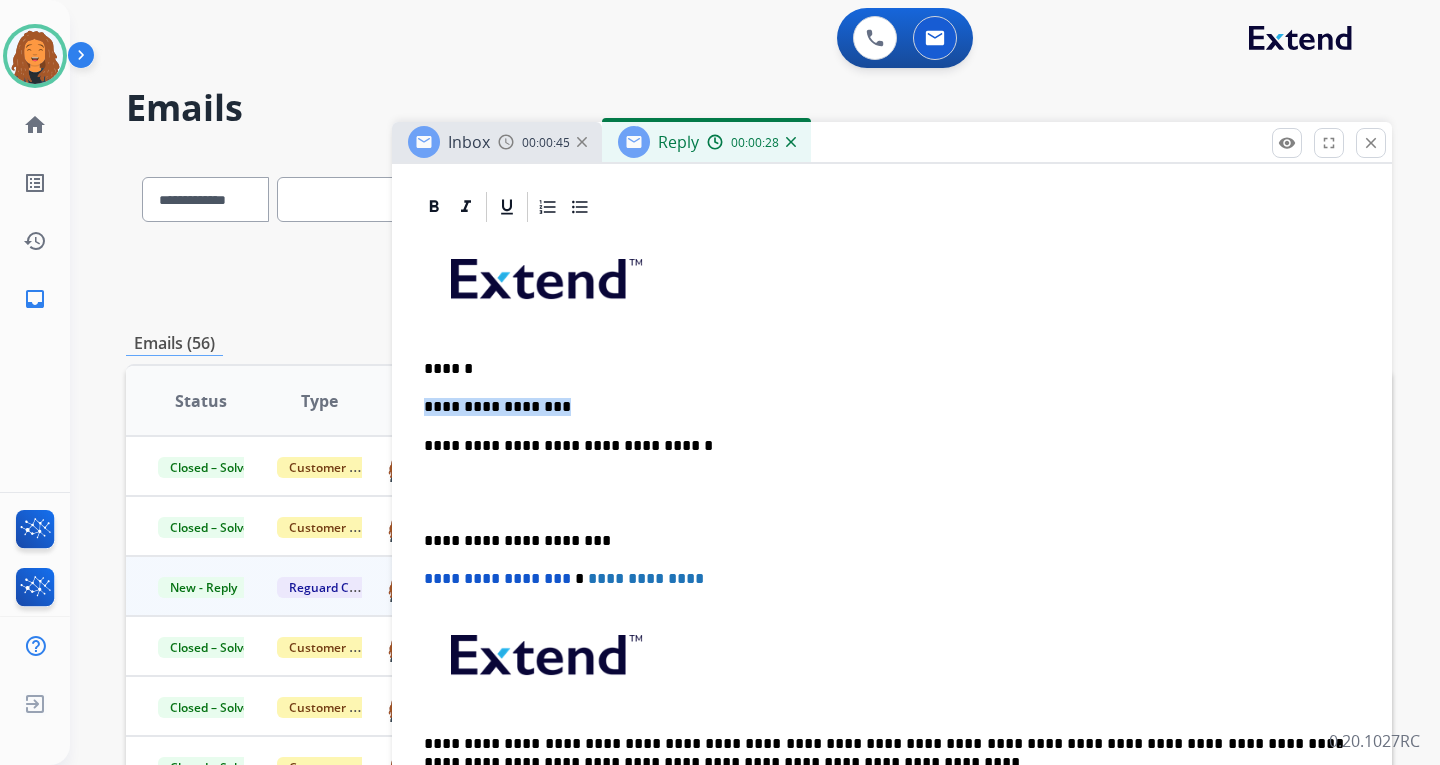 drag, startPoint x: 546, startPoint y: 406, endPoint x: 419, endPoint y: 403, distance: 127.03543 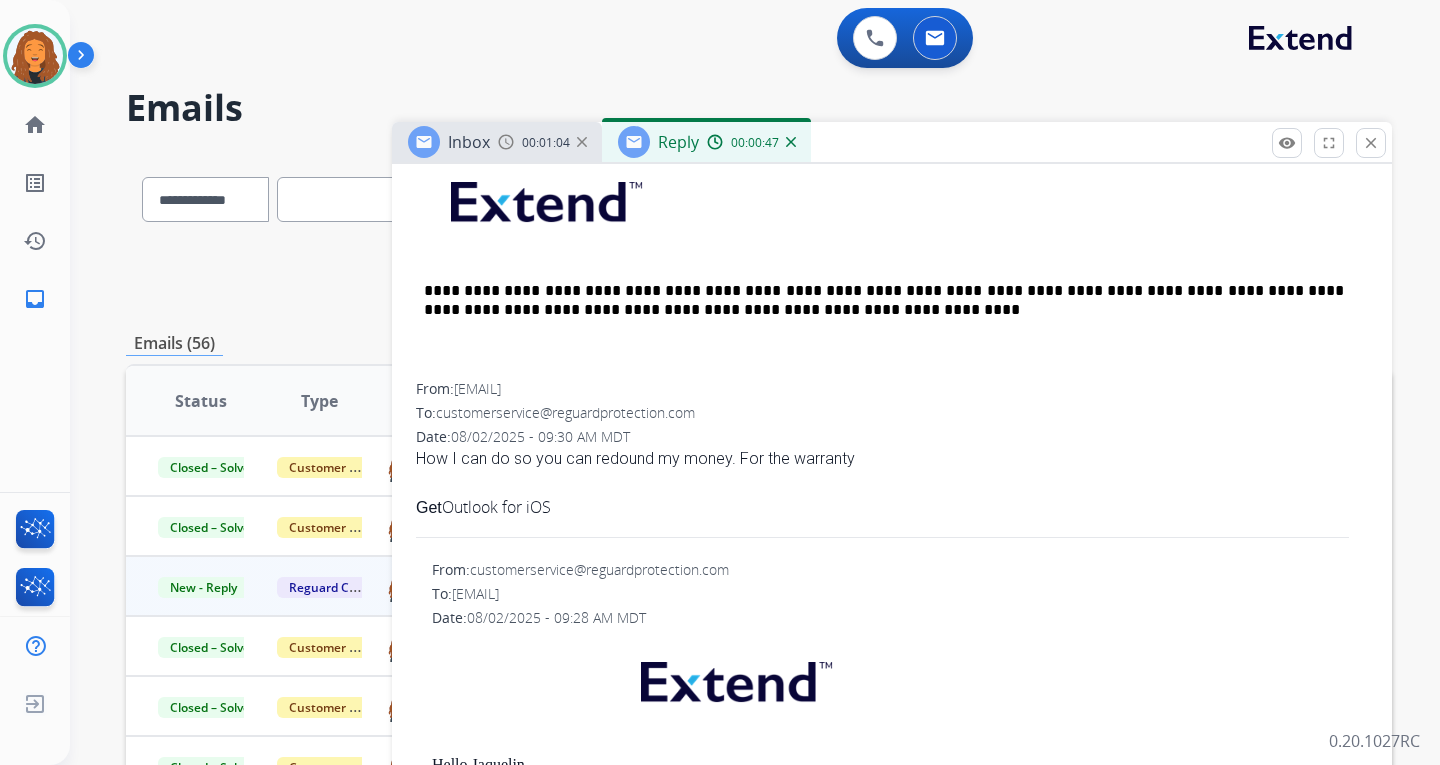 scroll, scrollTop: 934, scrollLeft: 0, axis: vertical 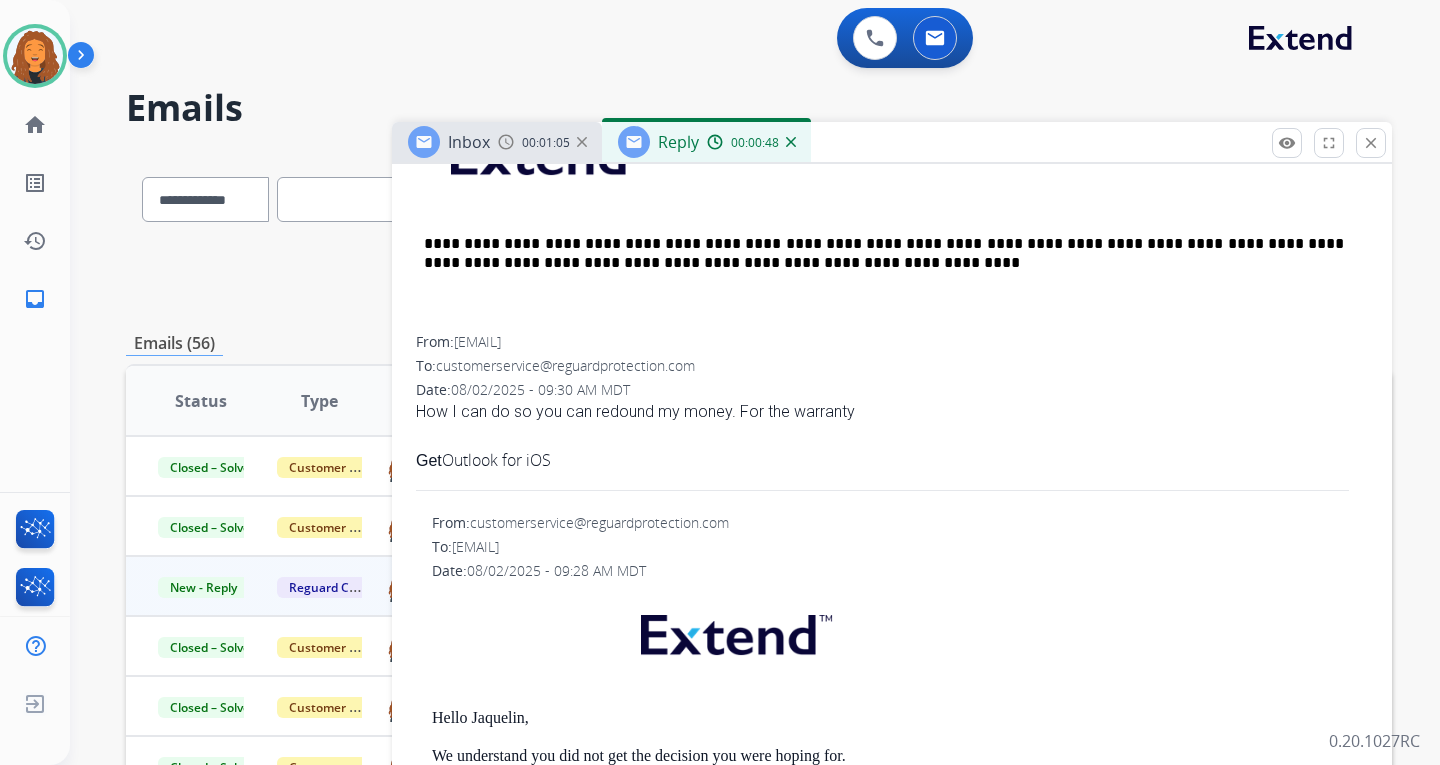 click on "Hello Jaquelin," at bounding box center (900, 718) 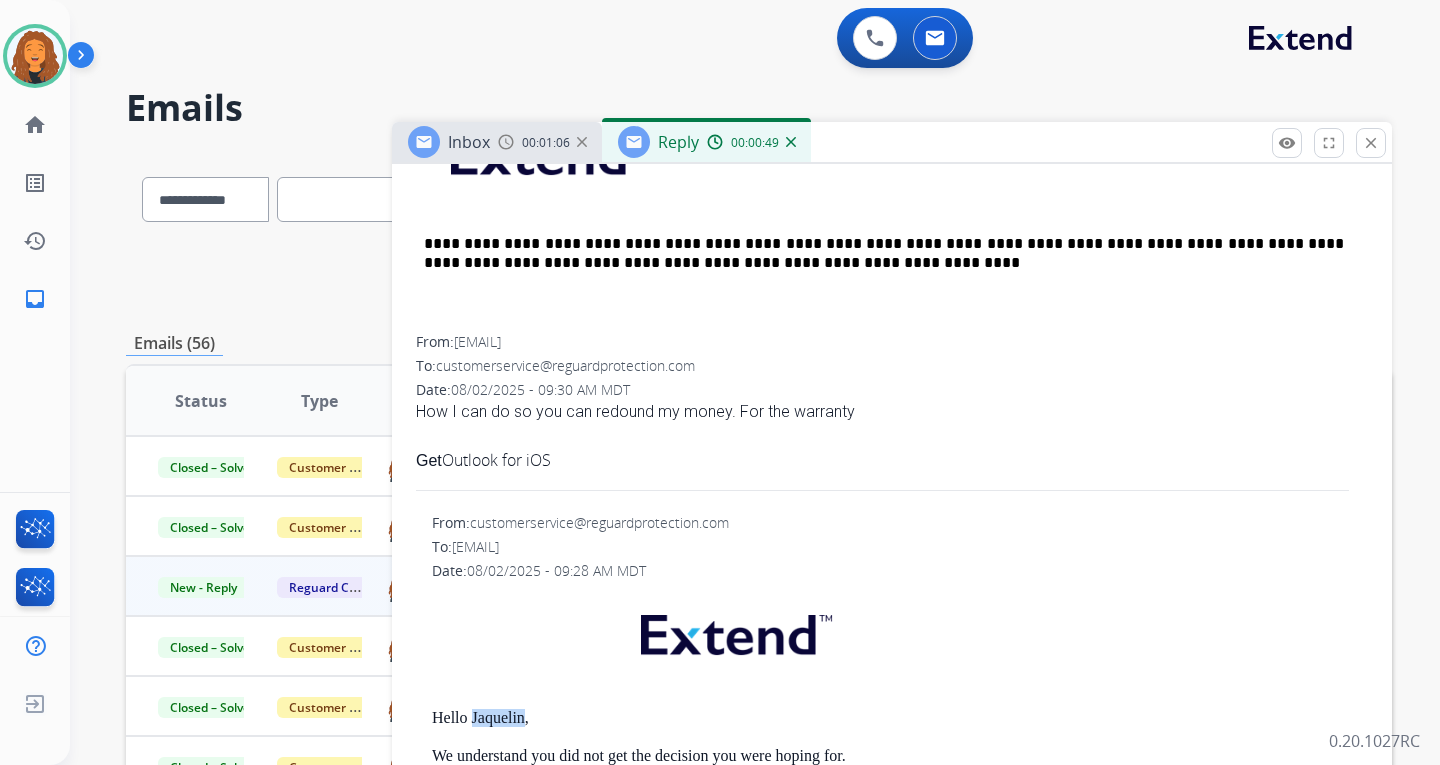 click on "Hello Jaquelin," at bounding box center (900, 718) 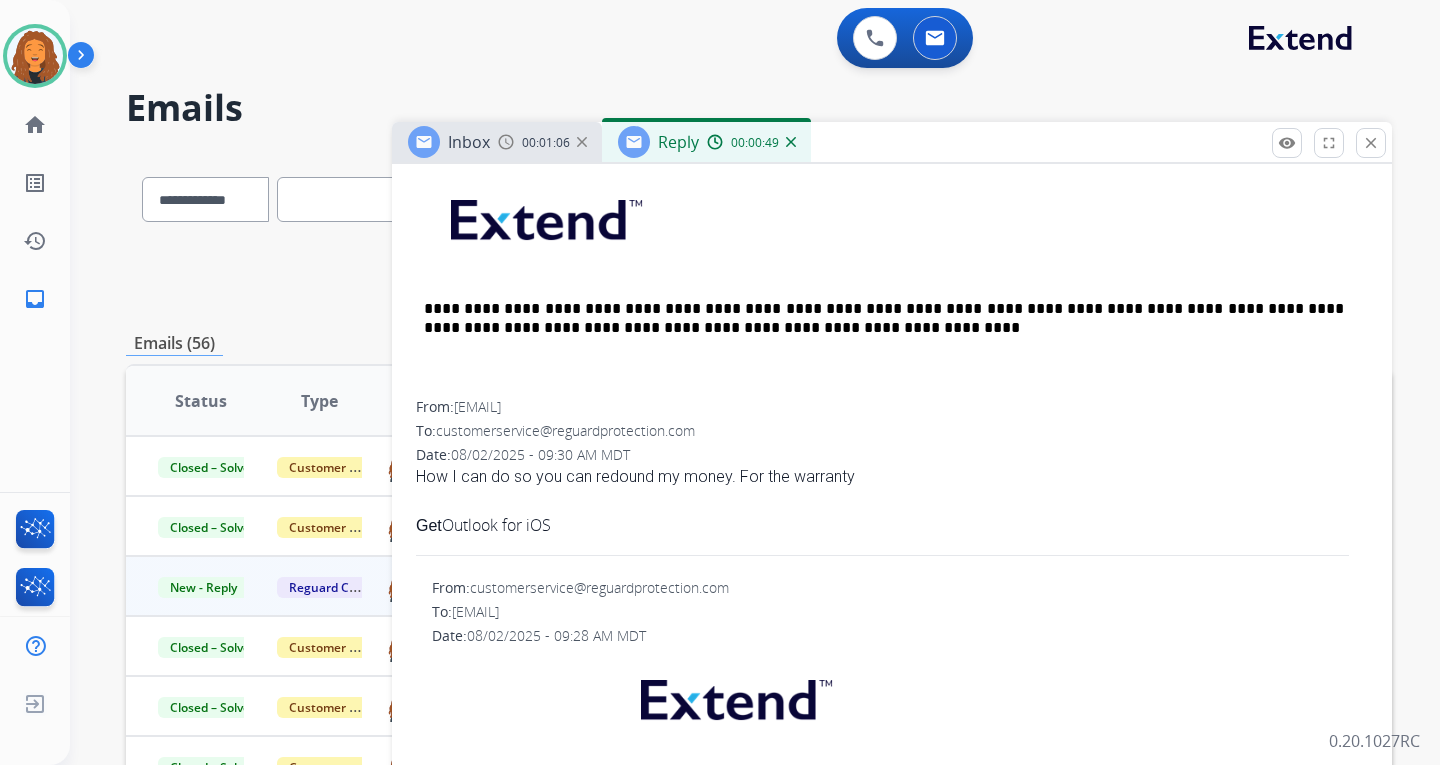 scroll, scrollTop: 834, scrollLeft: 0, axis: vertical 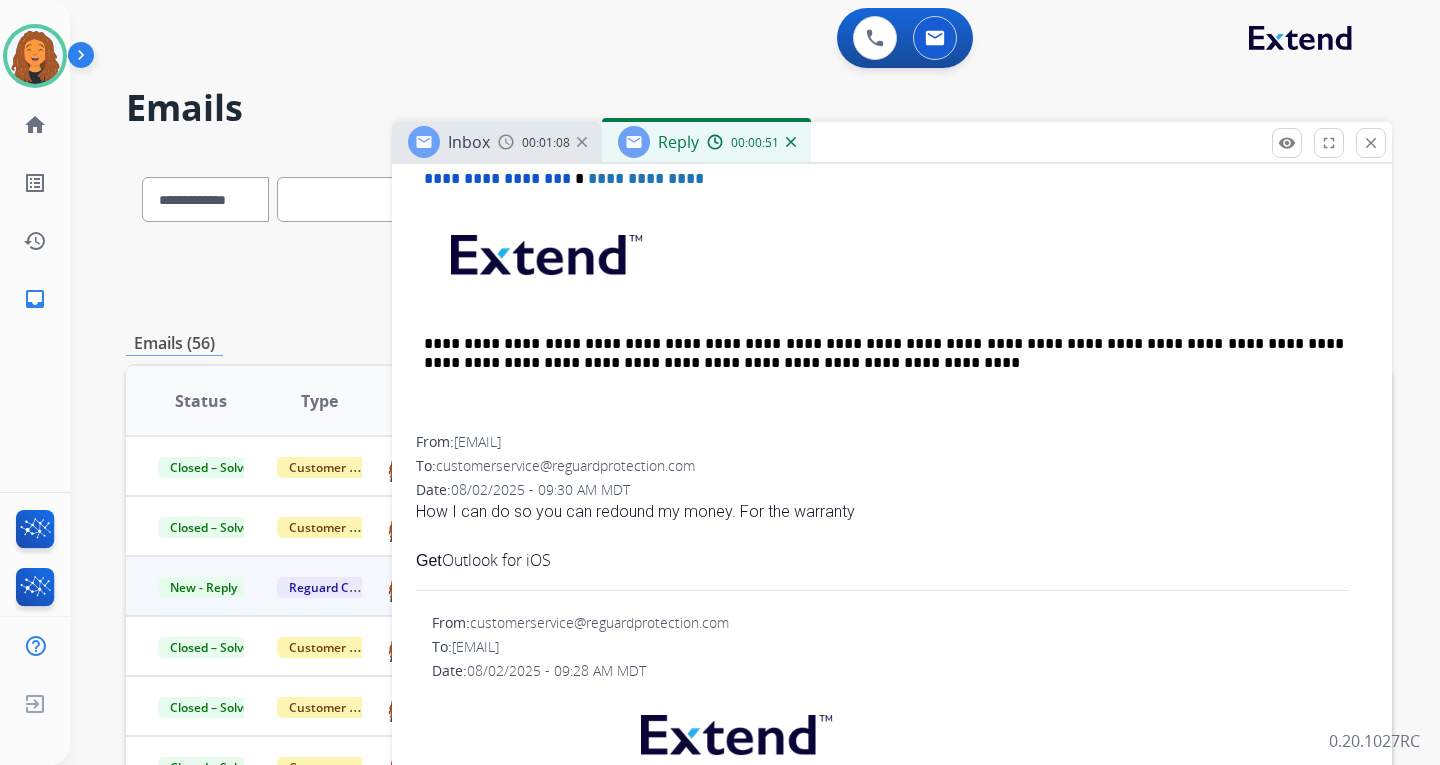drag, startPoint x: 509, startPoint y: 714, endPoint x: 467, endPoint y: 708, distance: 42.426407 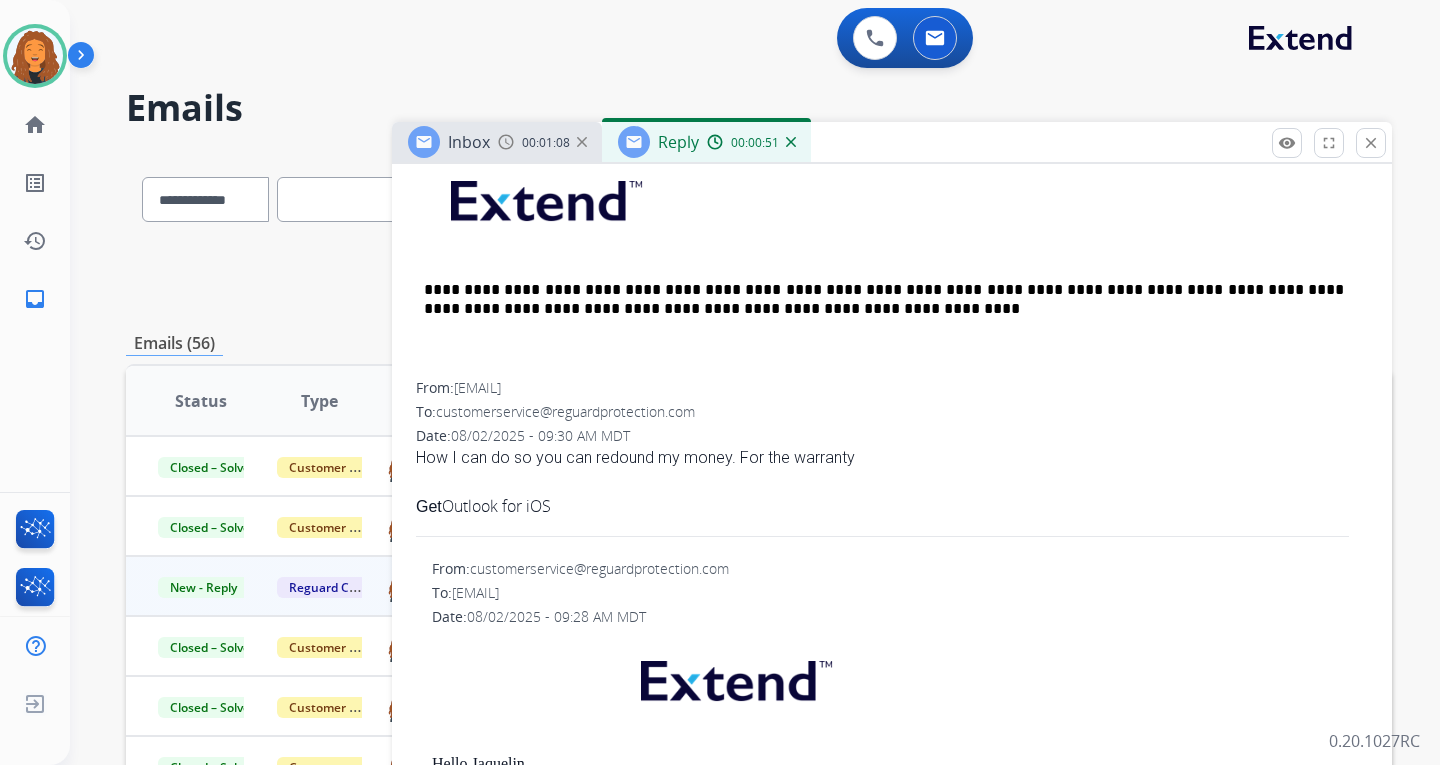 scroll, scrollTop: 934, scrollLeft: 0, axis: vertical 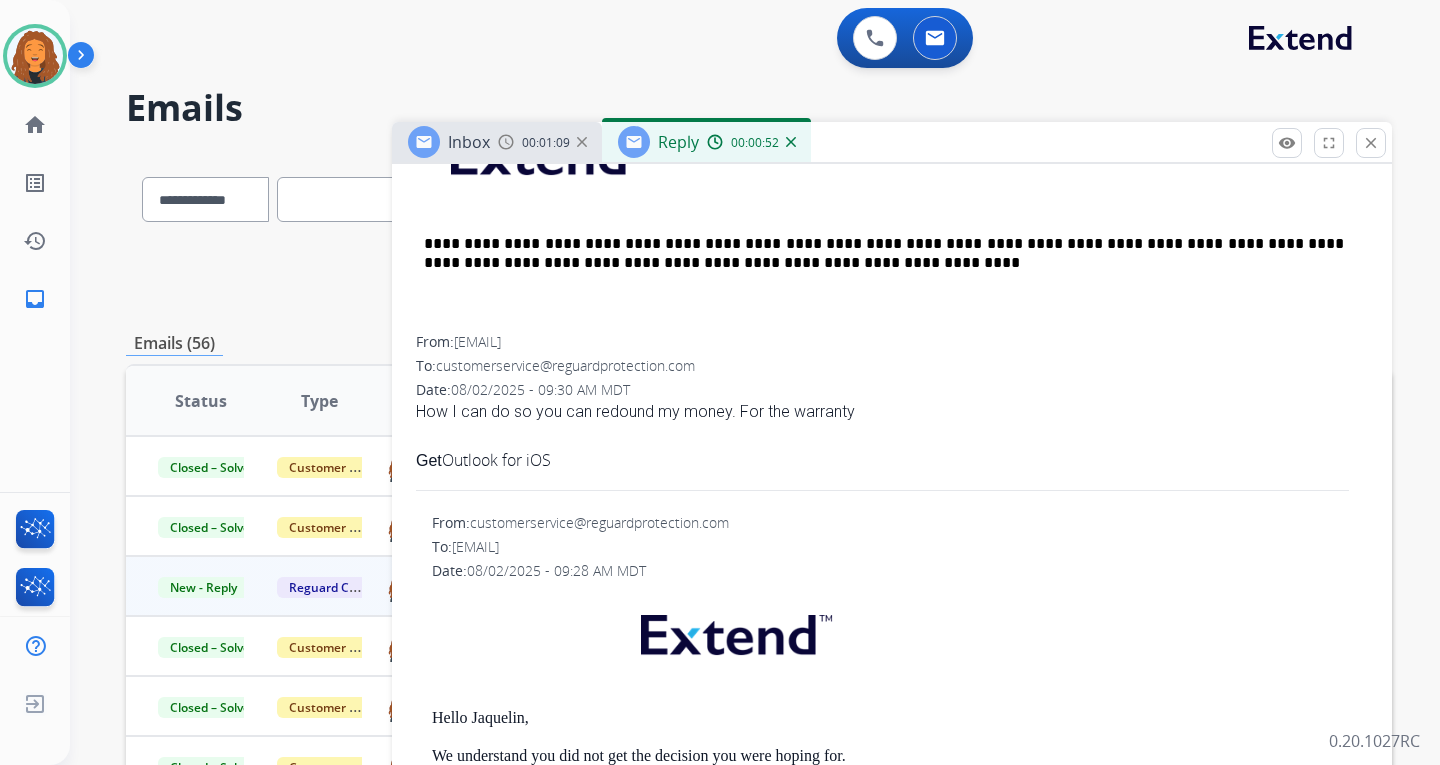 click on "Hello Jaquelin," at bounding box center (900, 718) 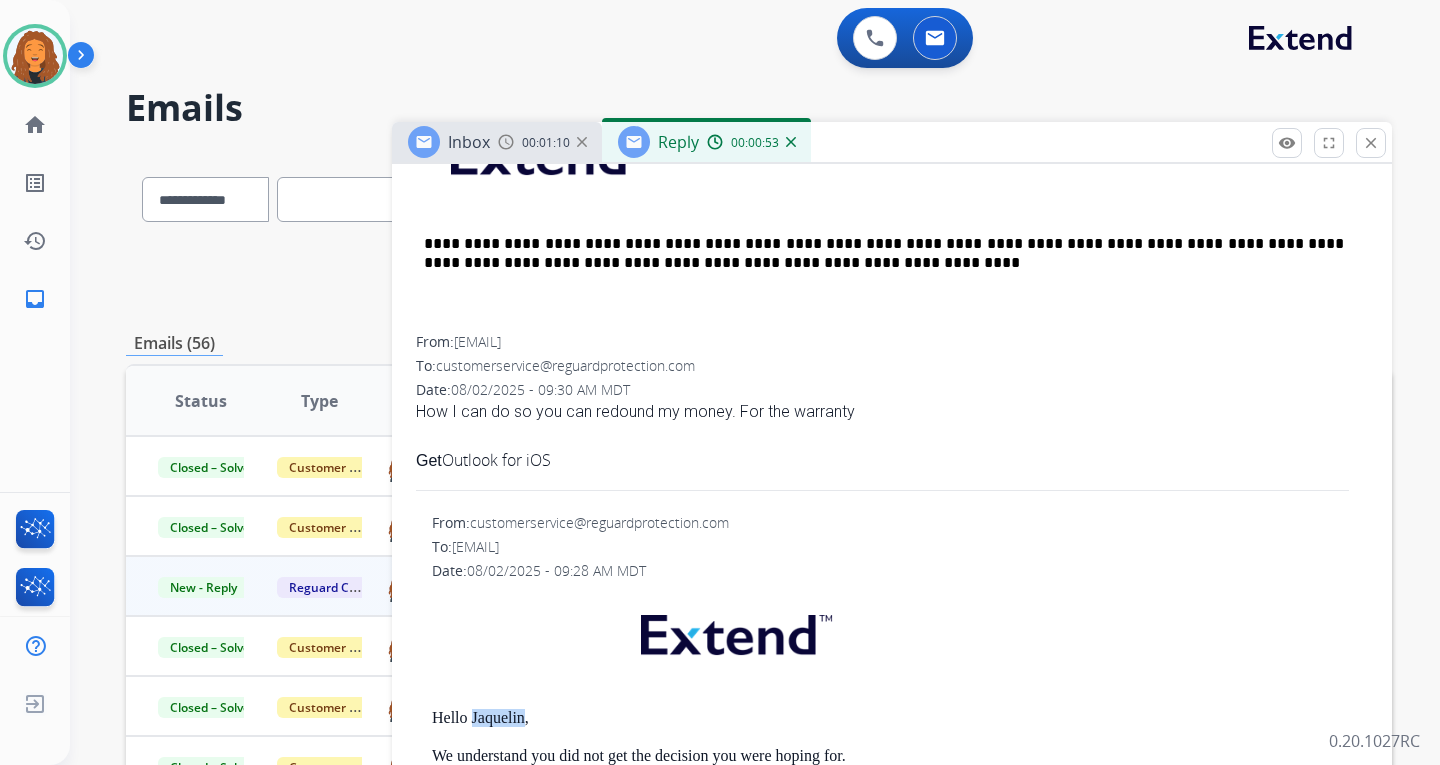 click on "Hello Jaquelin," at bounding box center (900, 718) 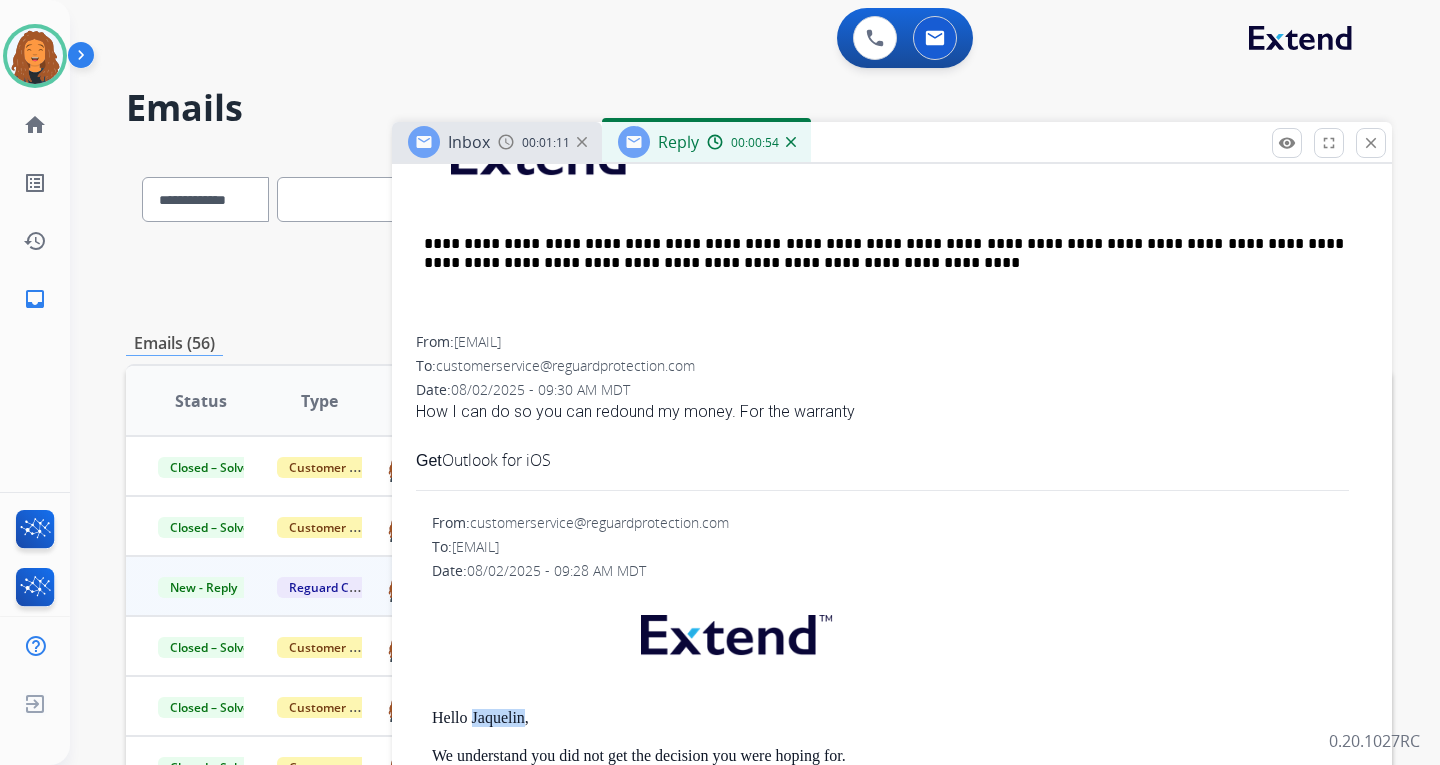 copy on "[NAME]" 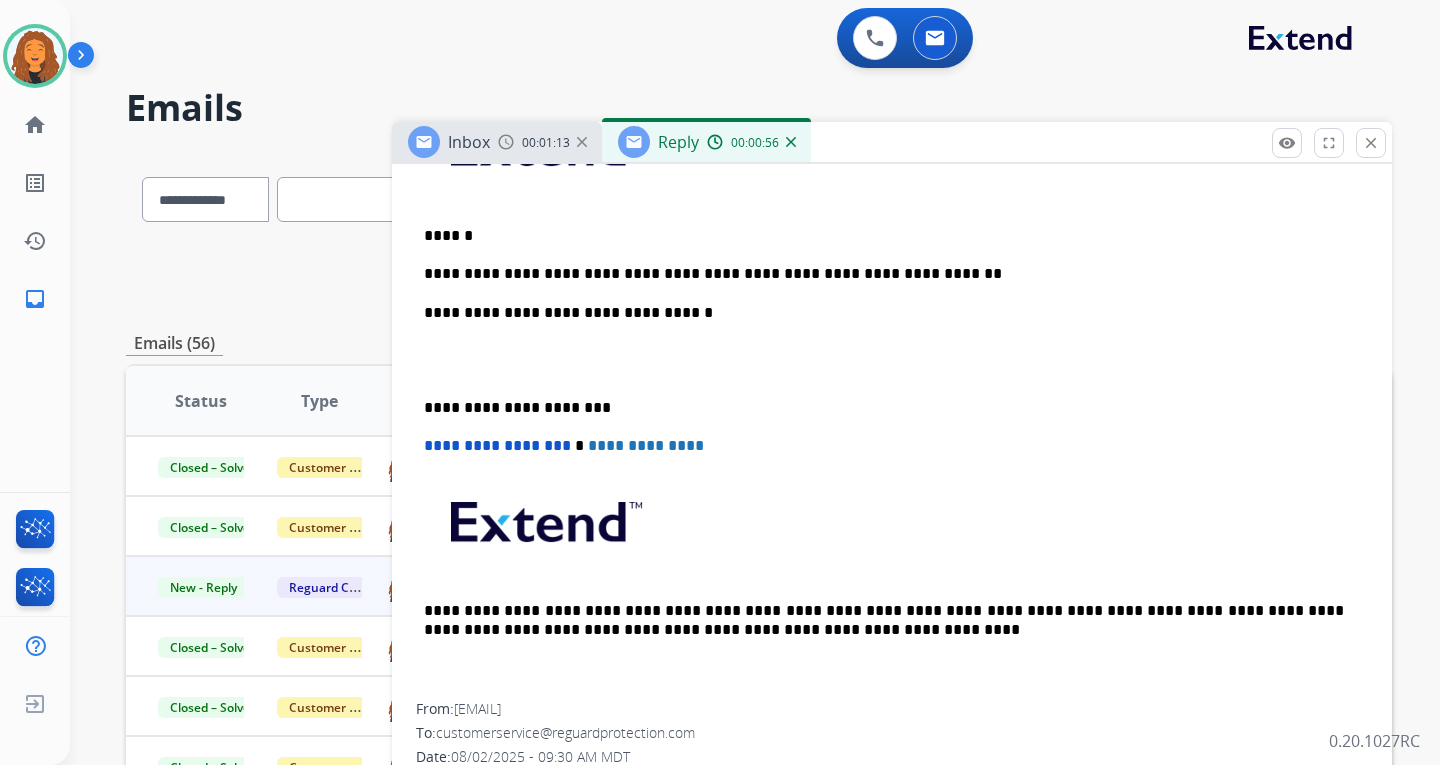 scroll, scrollTop: 534, scrollLeft: 0, axis: vertical 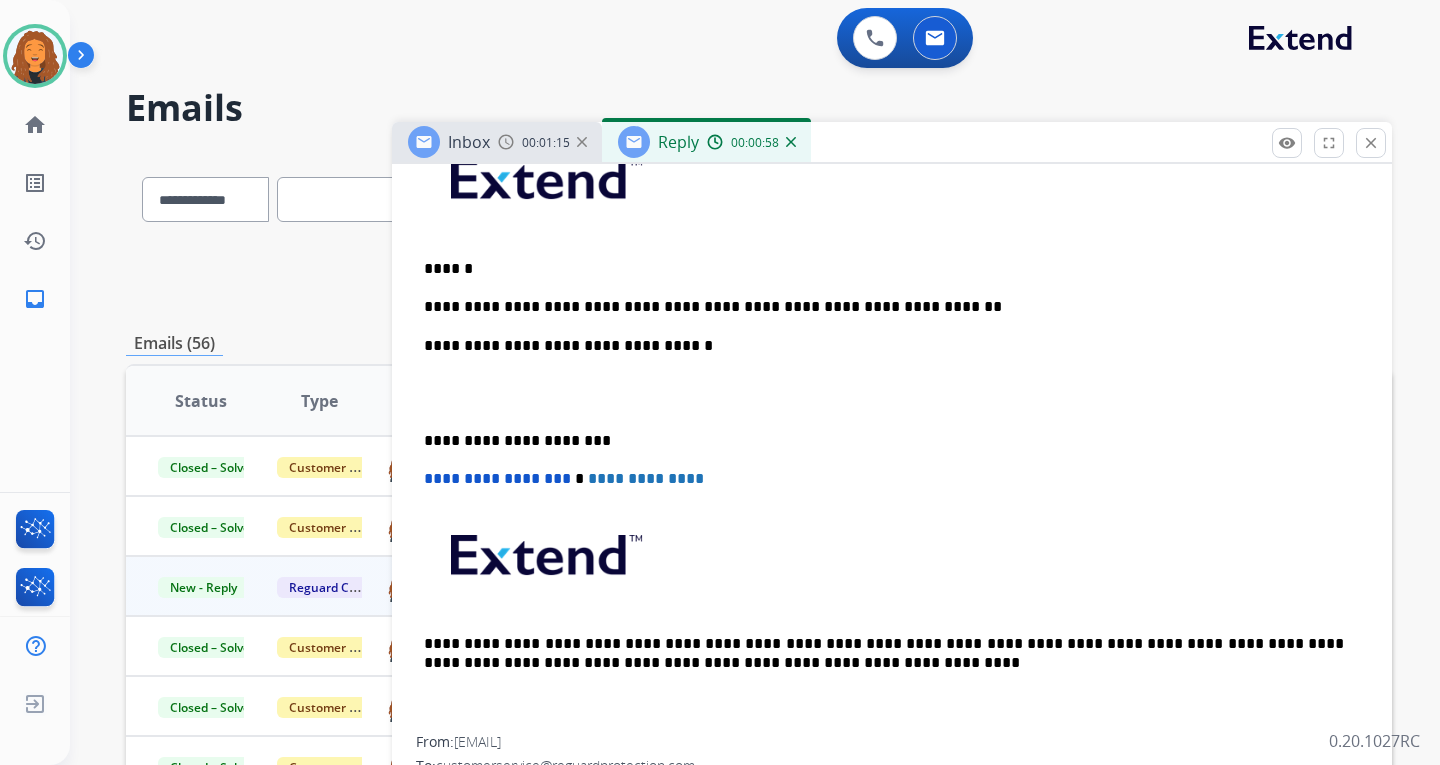 click on "******" at bounding box center [884, 269] 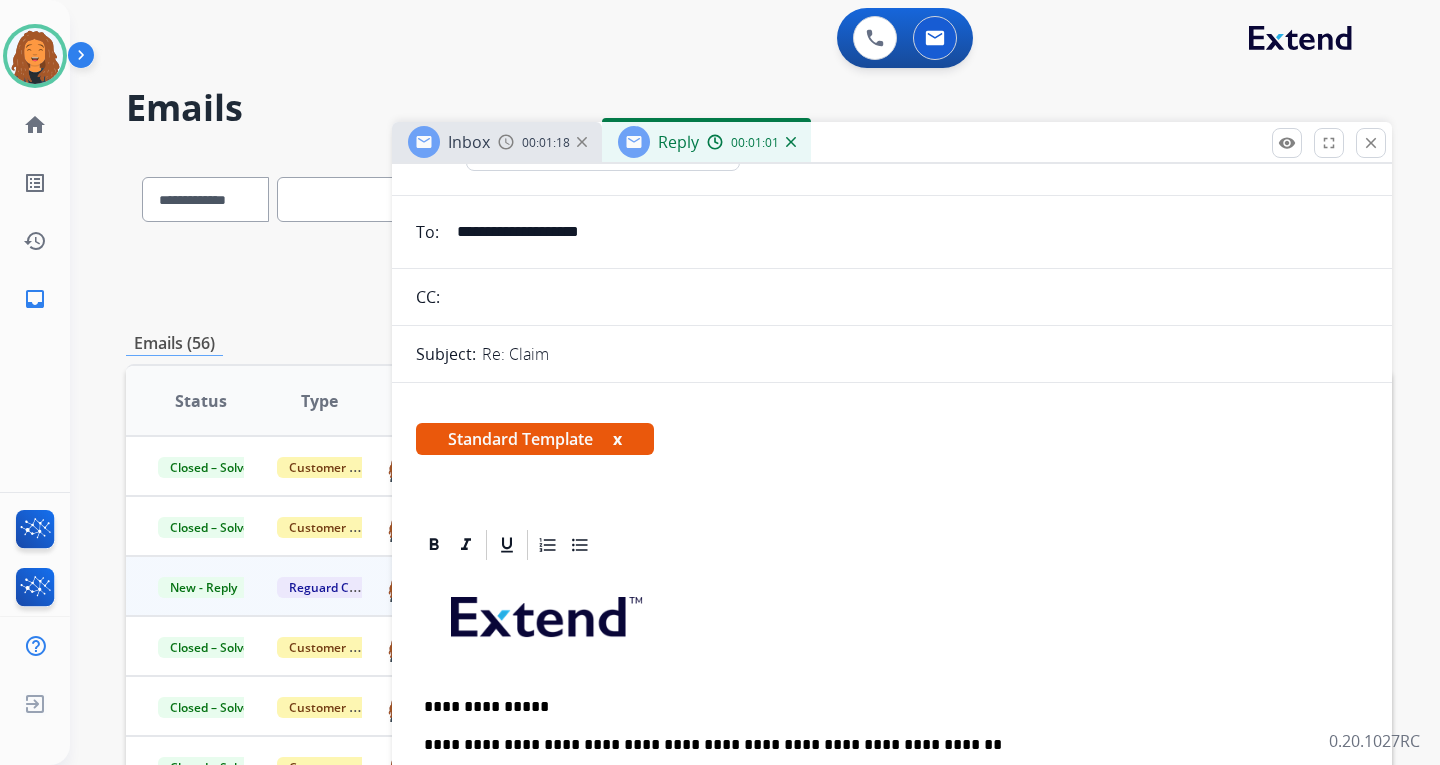 scroll, scrollTop: 0, scrollLeft: 0, axis: both 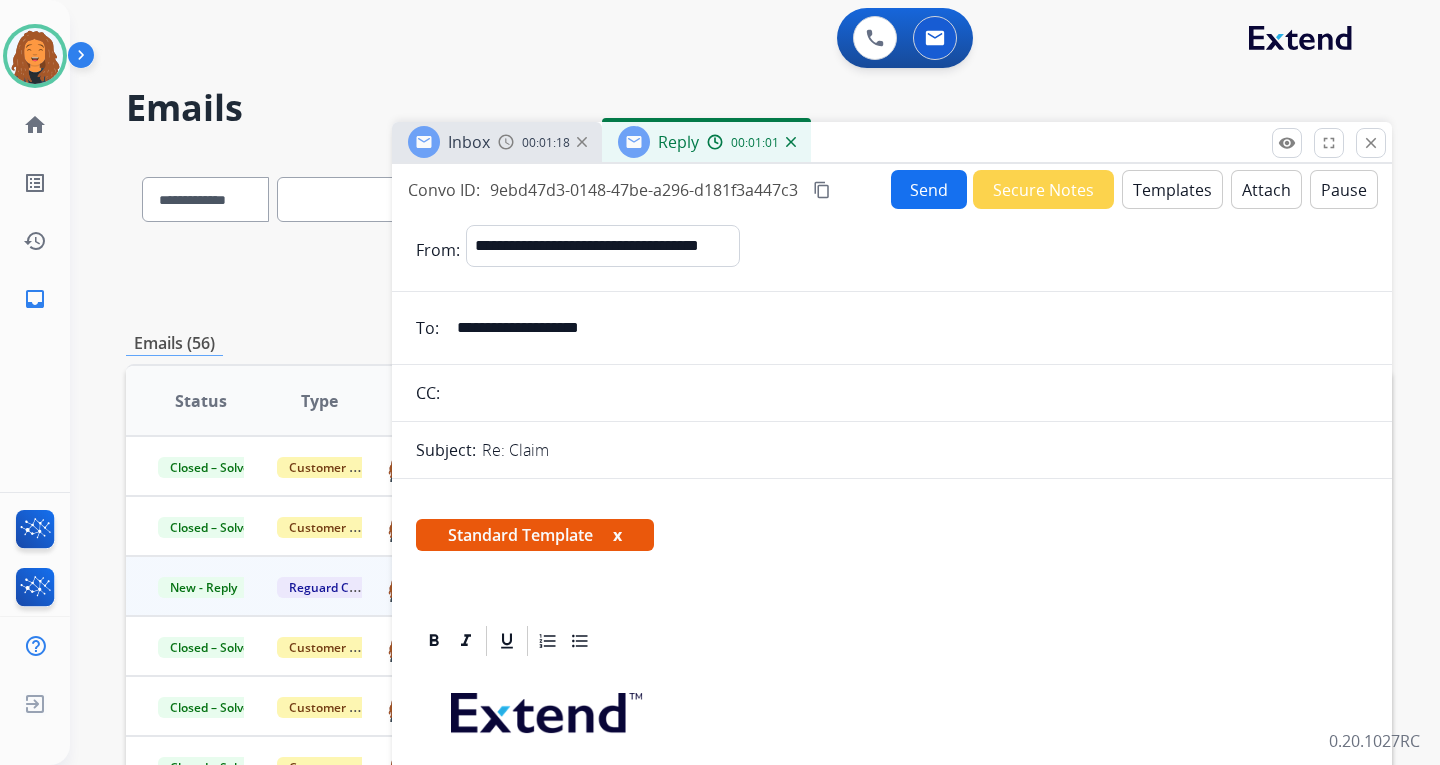 click on "Send" at bounding box center (929, 189) 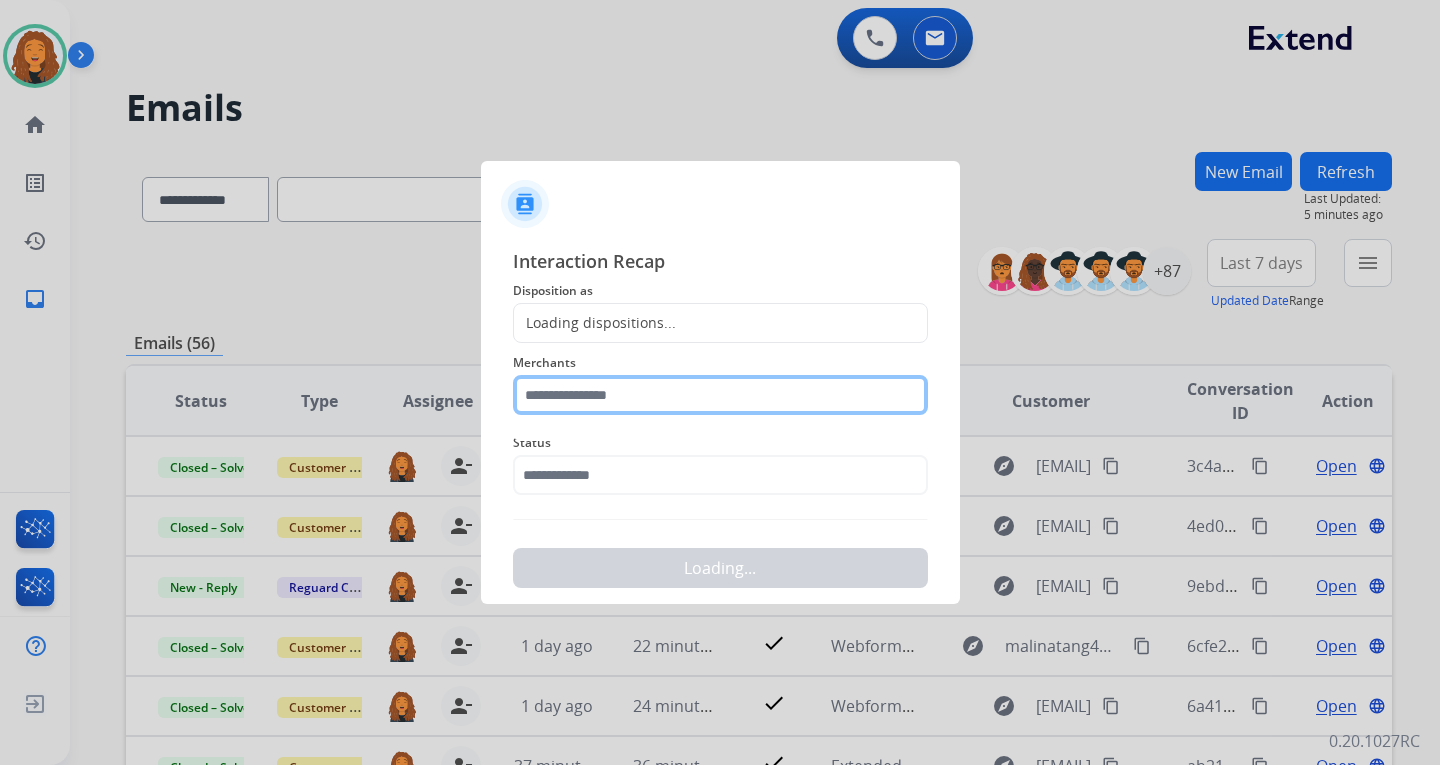 click 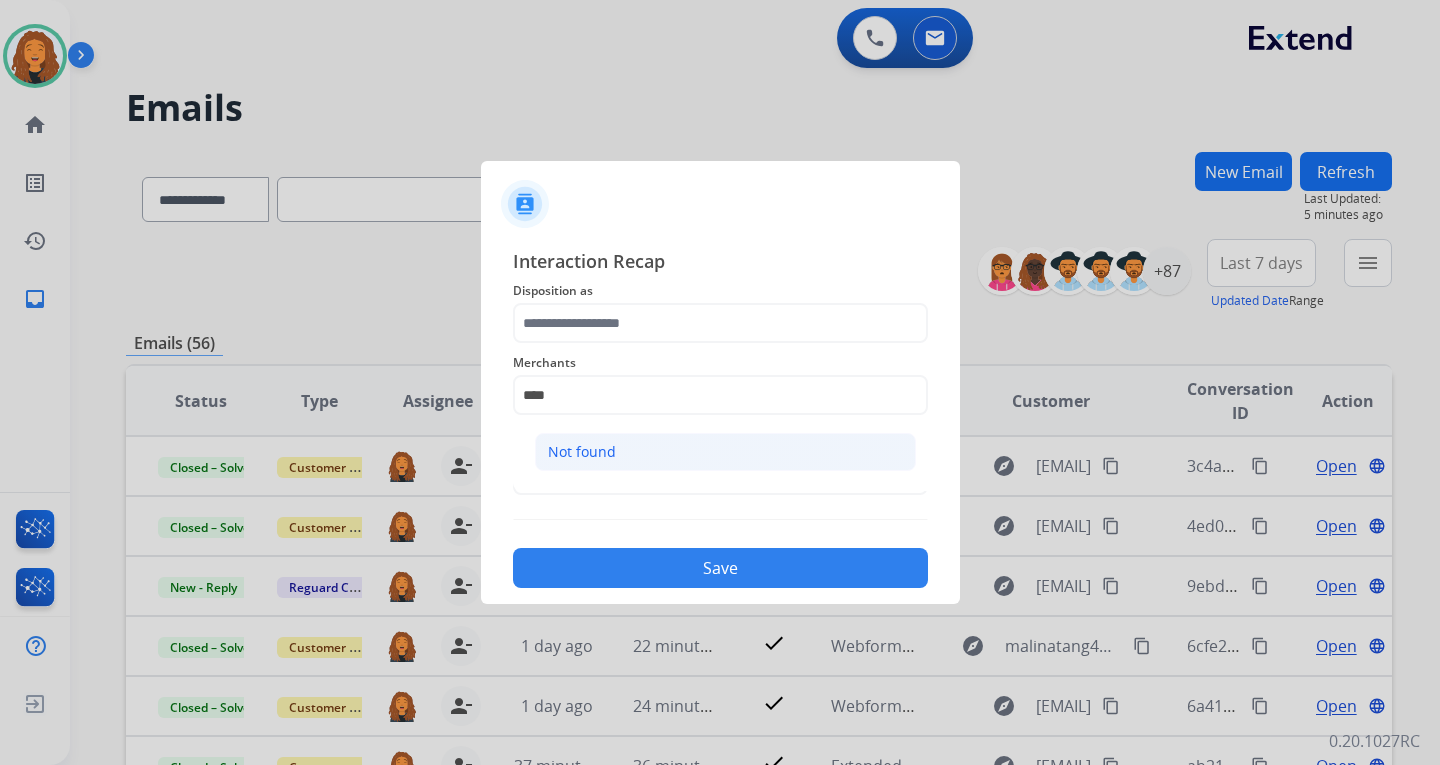 click on "Not found" 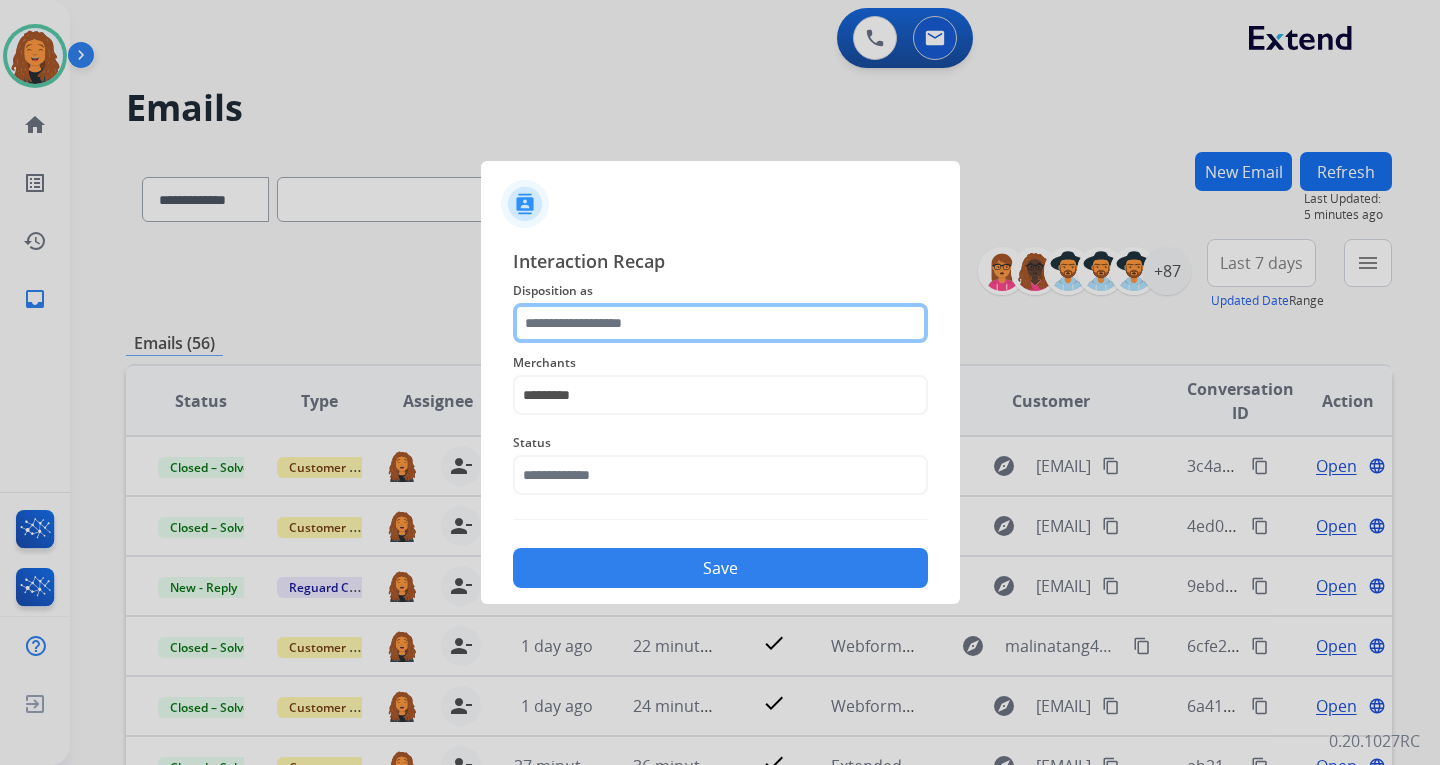 click 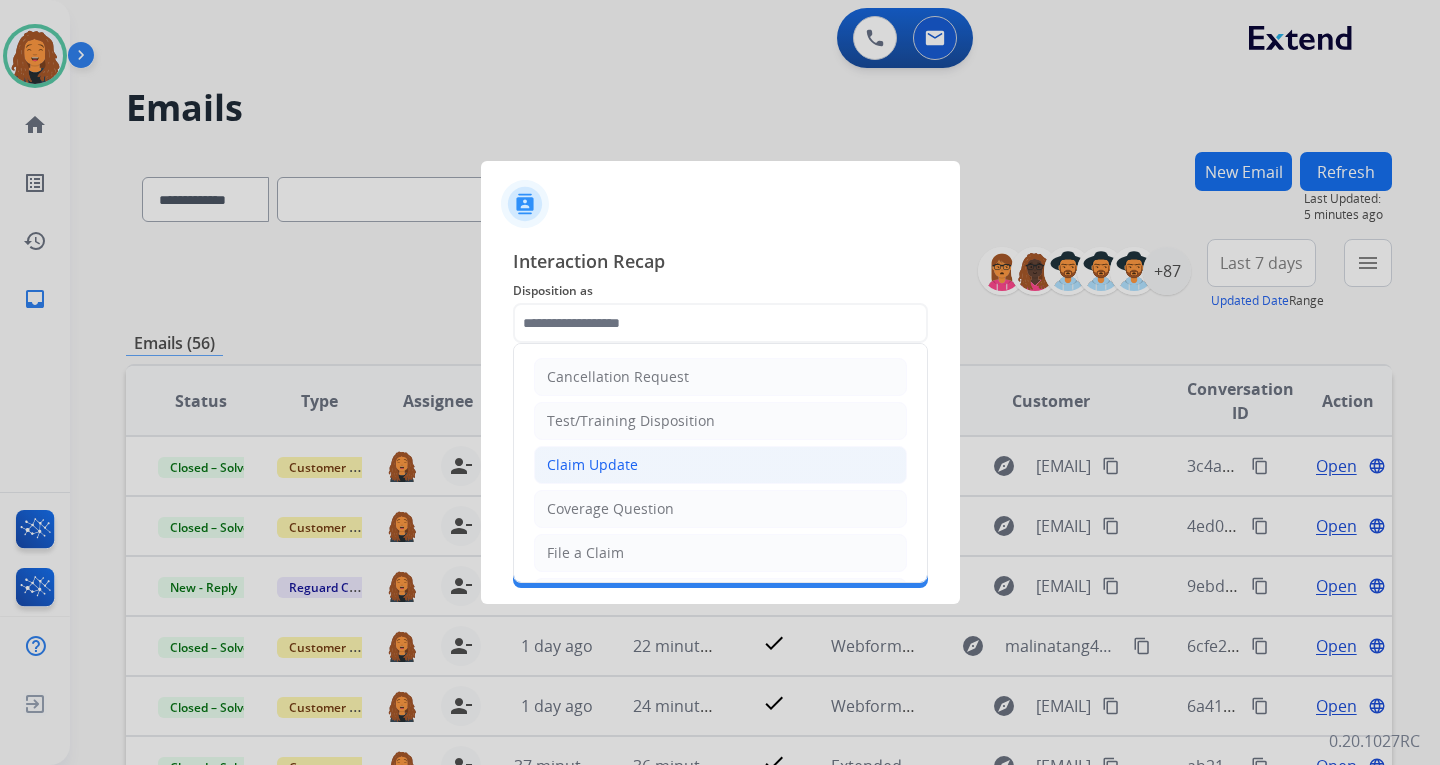click on "Claim Update" 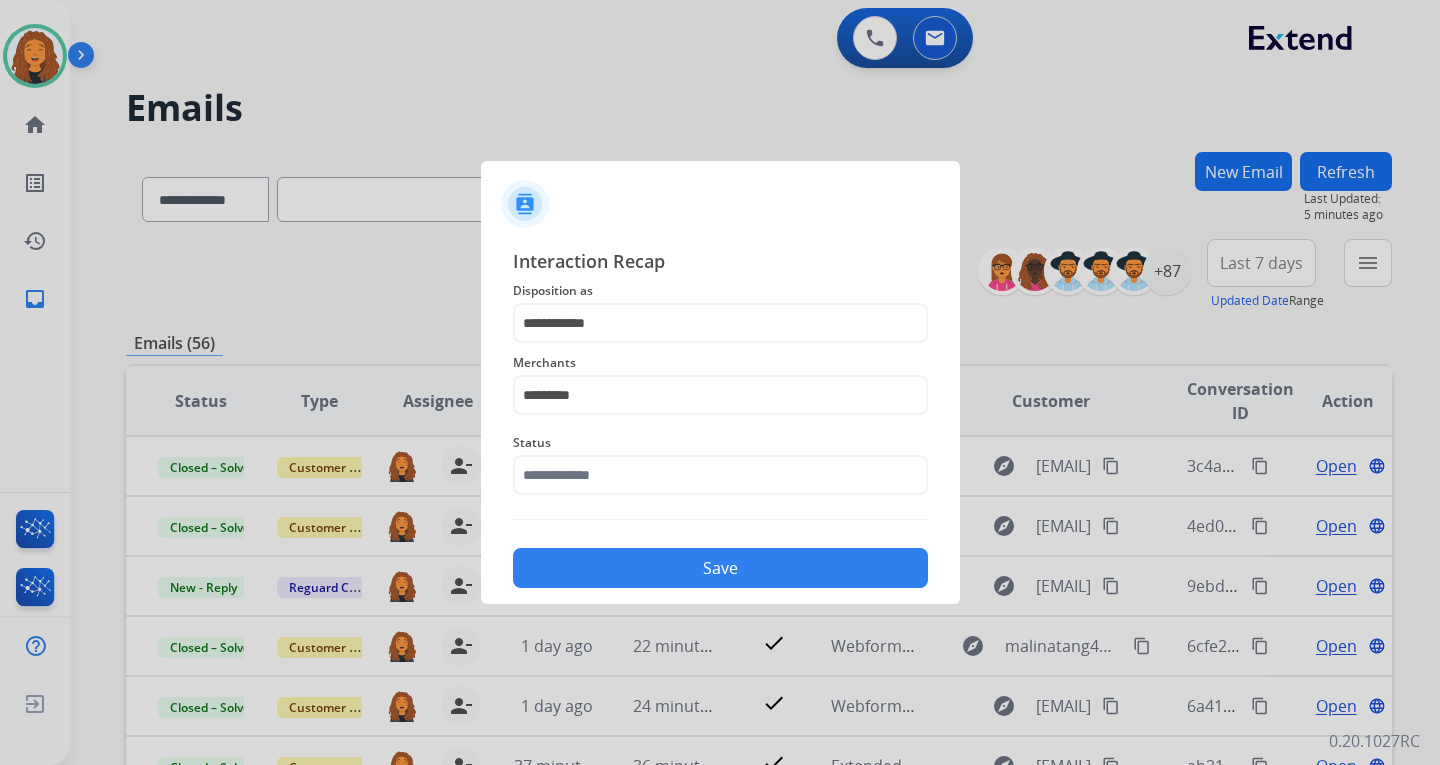 click on "Status" 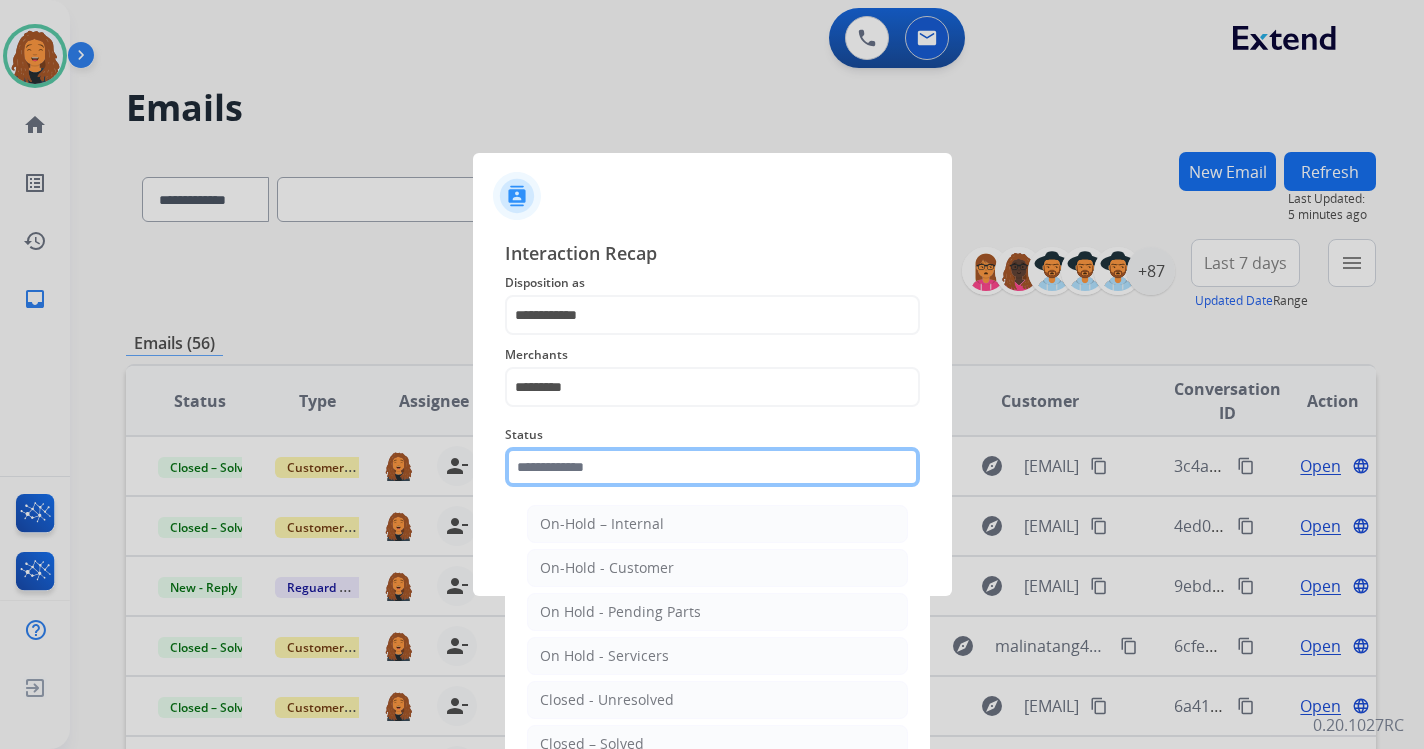 click 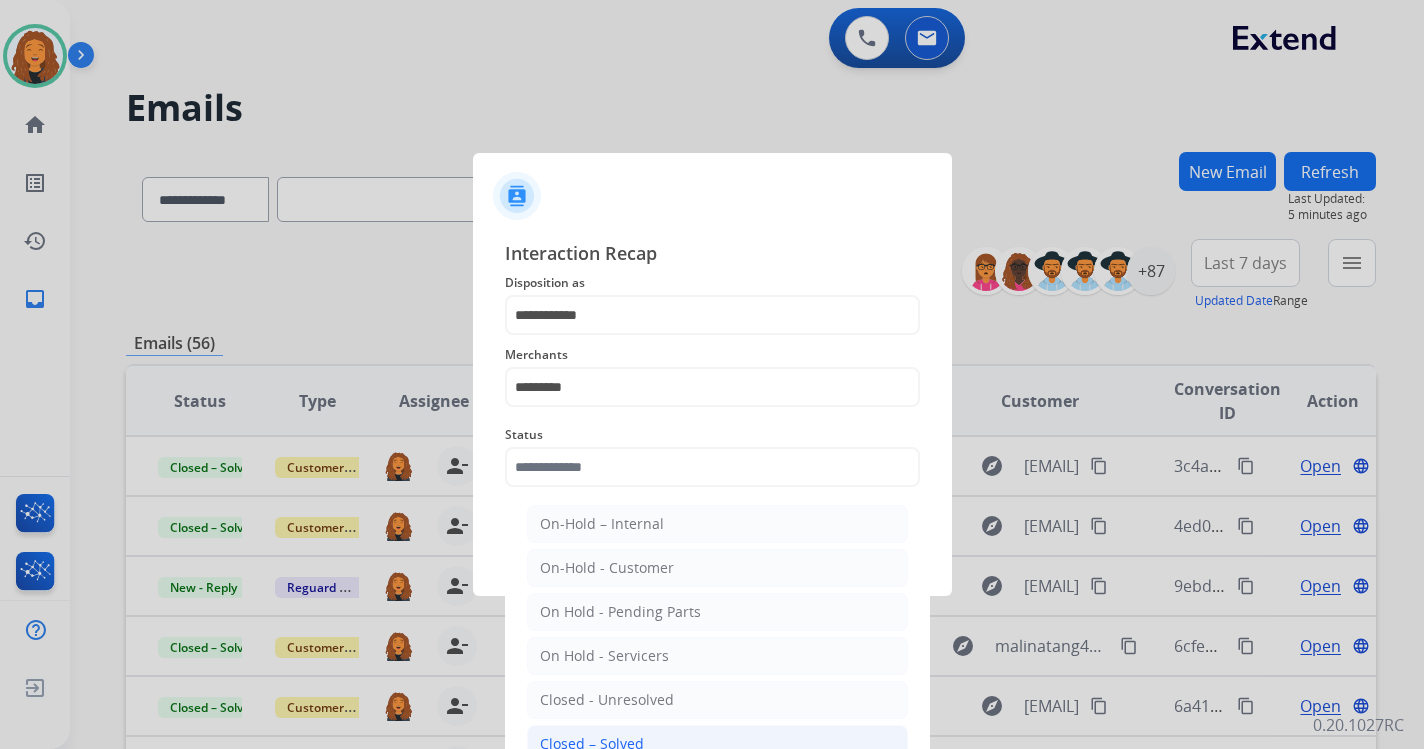 click on "Closed – Solved" 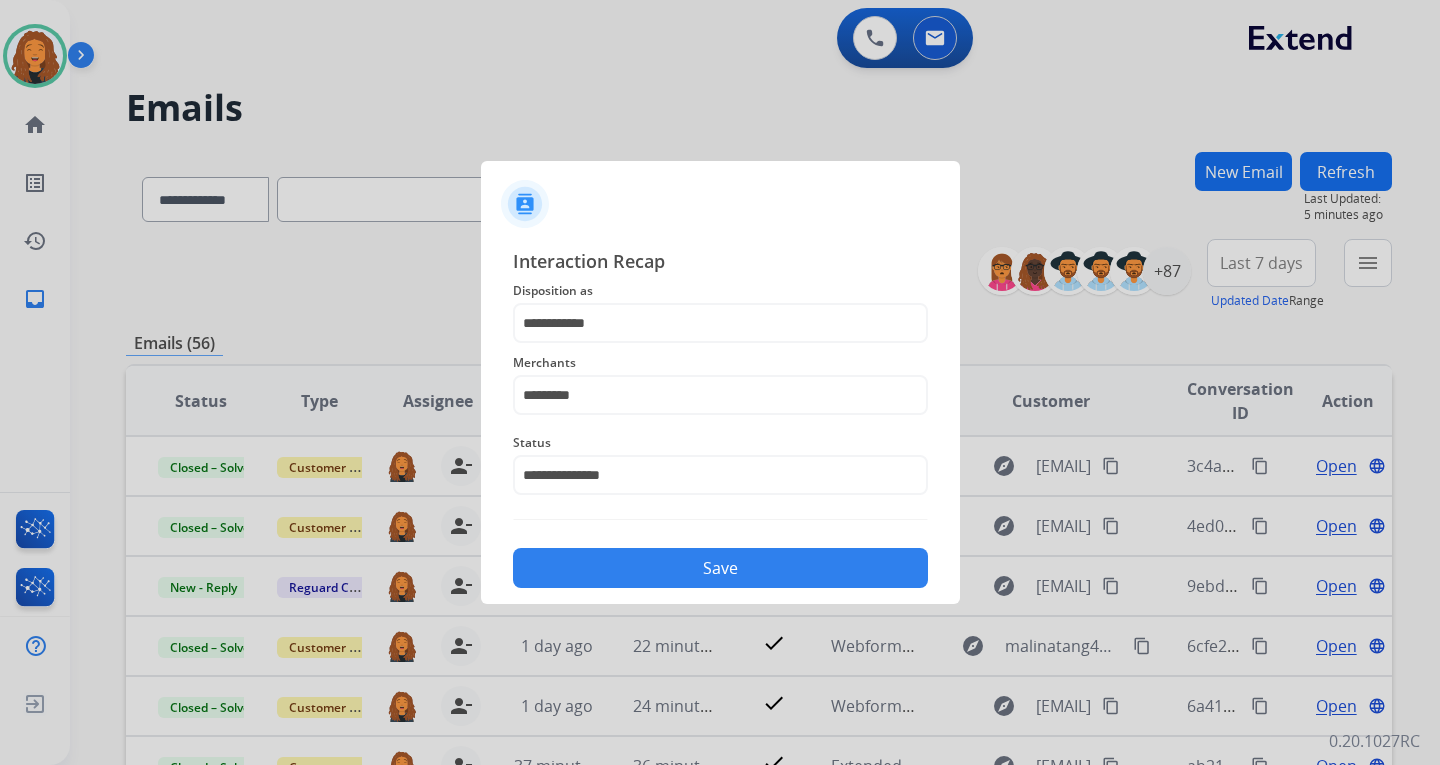 click on "Save" 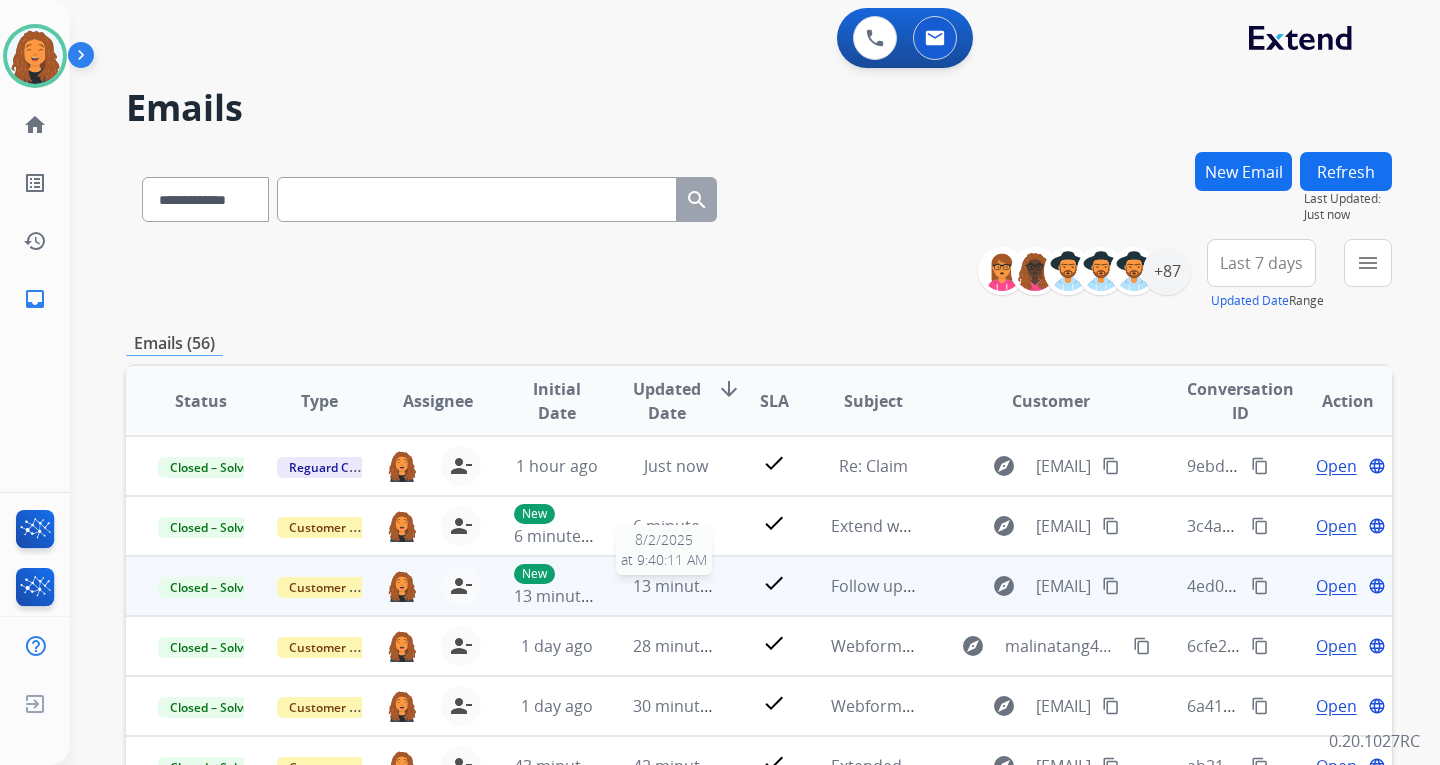 scroll, scrollTop: 2, scrollLeft: 0, axis: vertical 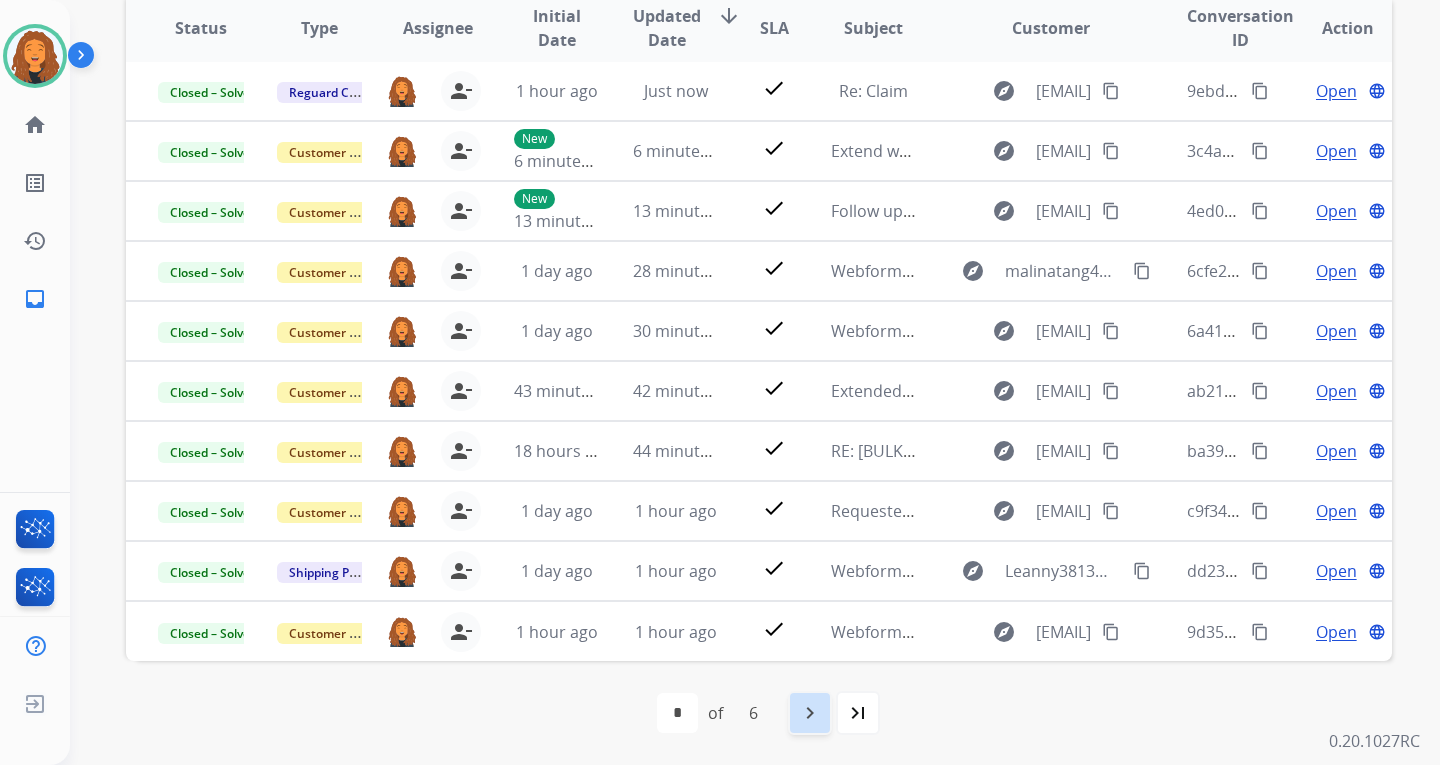 click on "navigate_next" at bounding box center (810, 713) 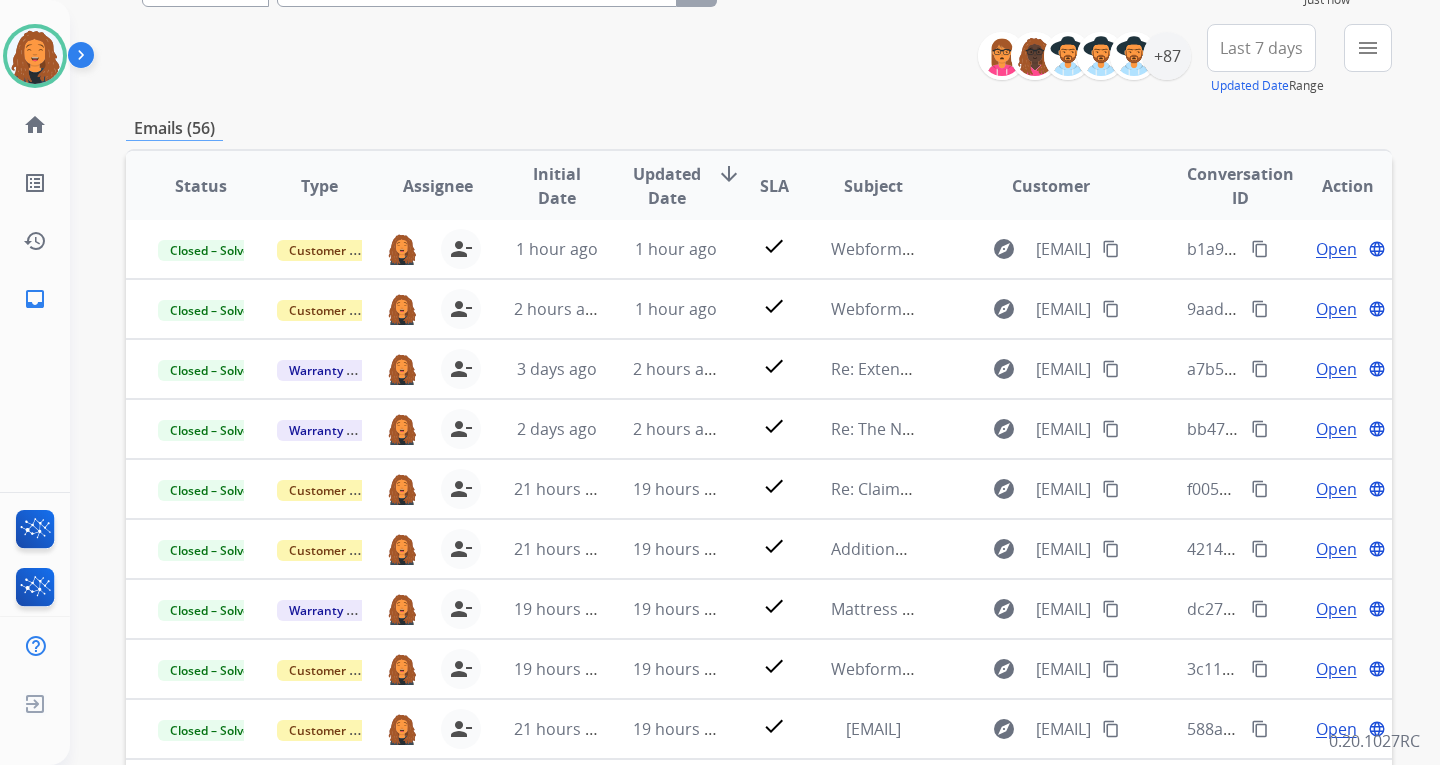 scroll, scrollTop: 373, scrollLeft: 0, axis: vertical 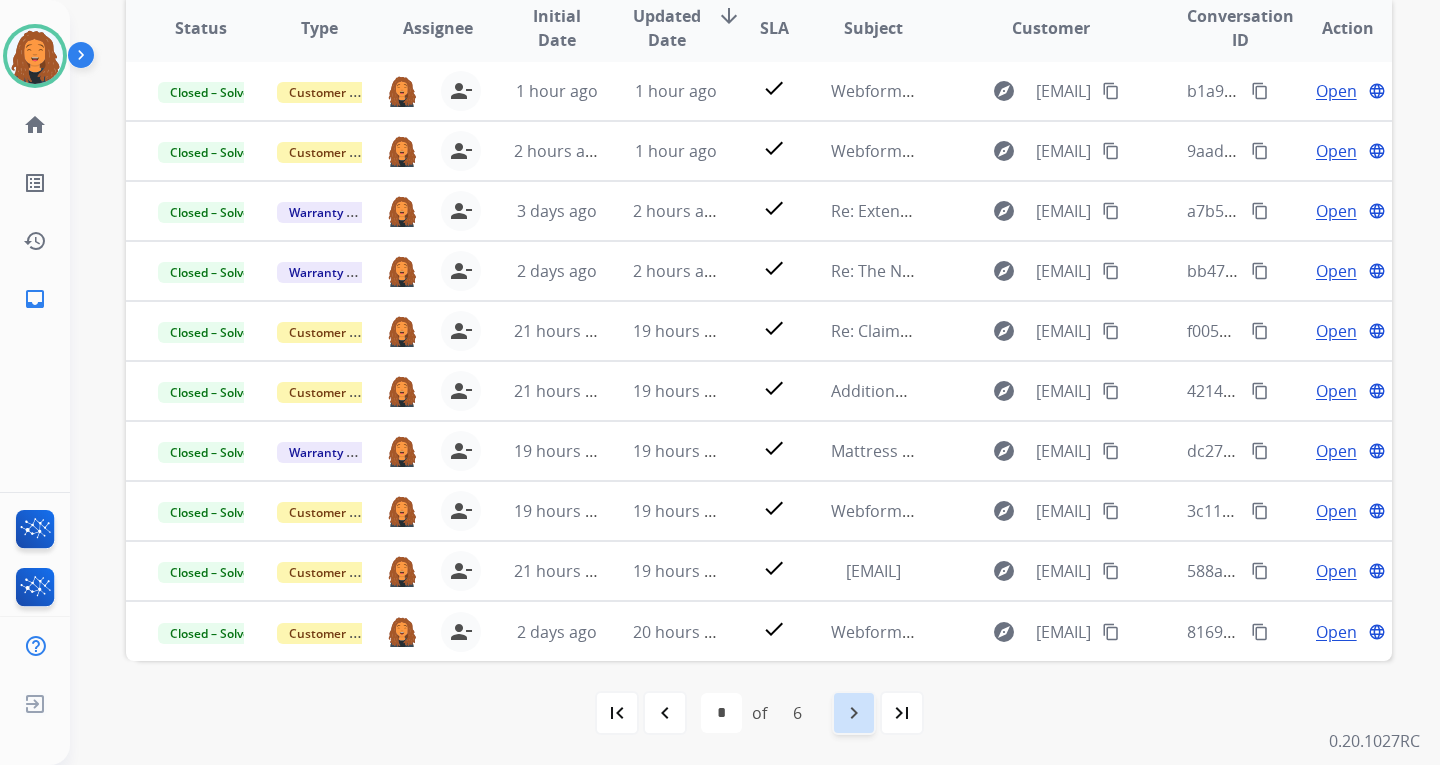click on "navigate_next" at bounding box center (854, 713) 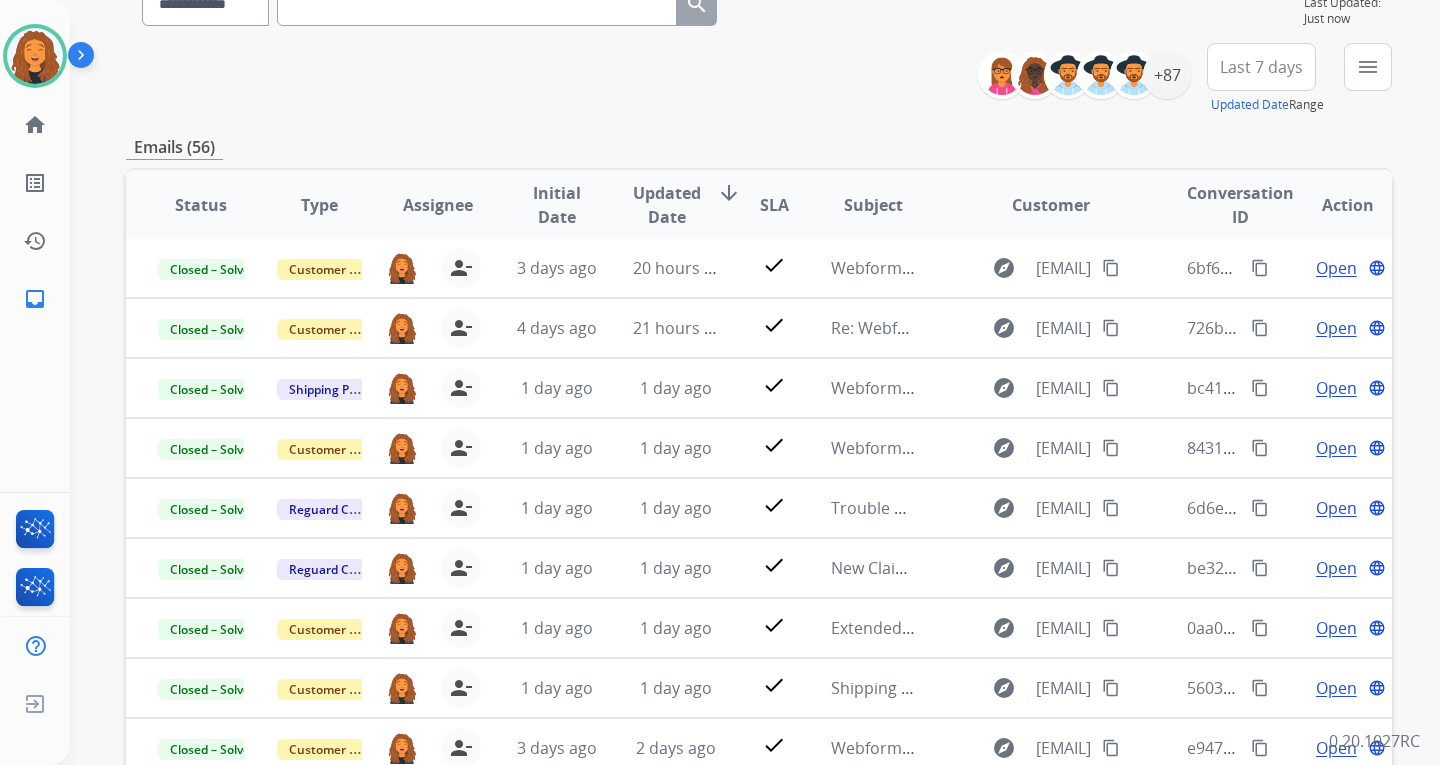 scroll, scrollTop: 373, scrollLeft: 0, axis: vertical 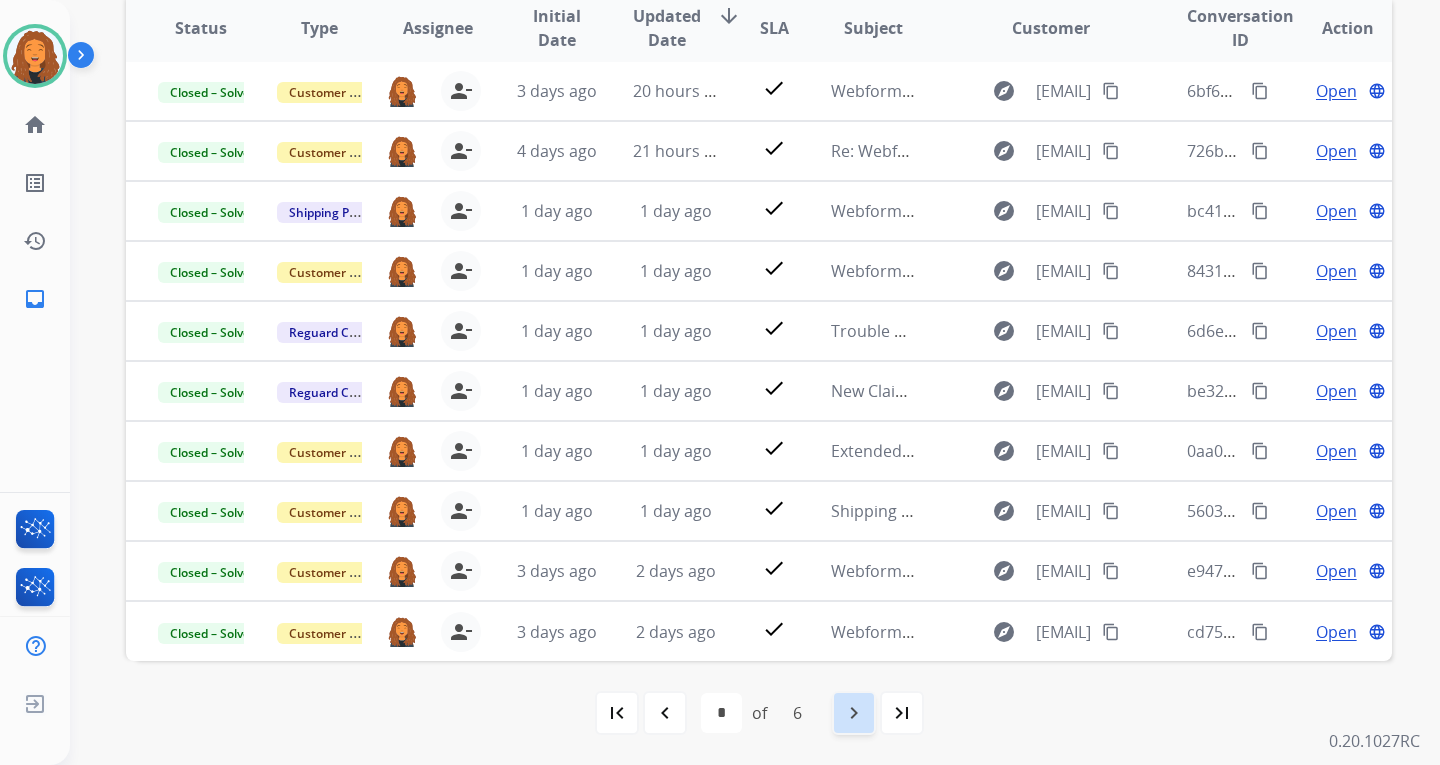 click on "navigate_next" at bounding box center [854, 713] 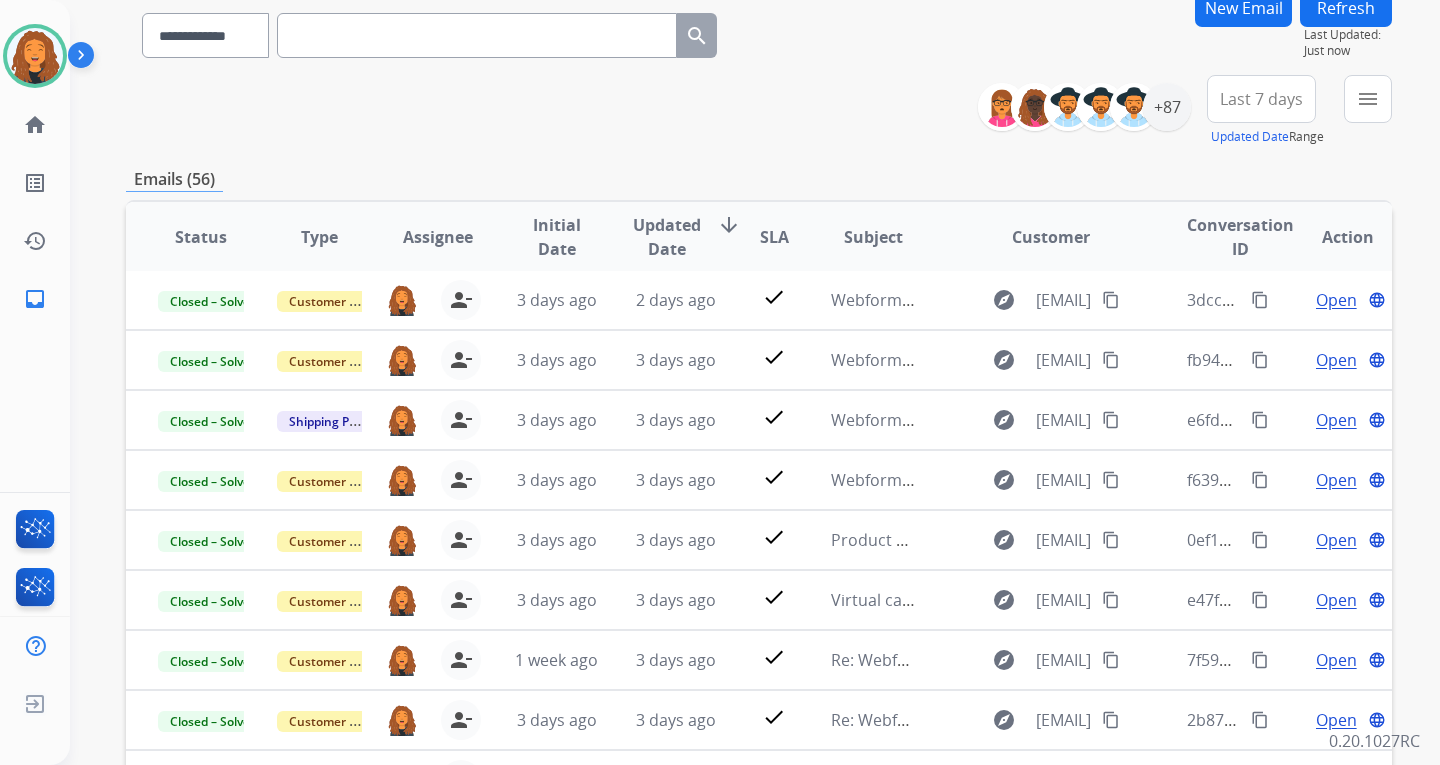 scroll, scrollTop: 373, scrollLeft: 0, axis: vertical 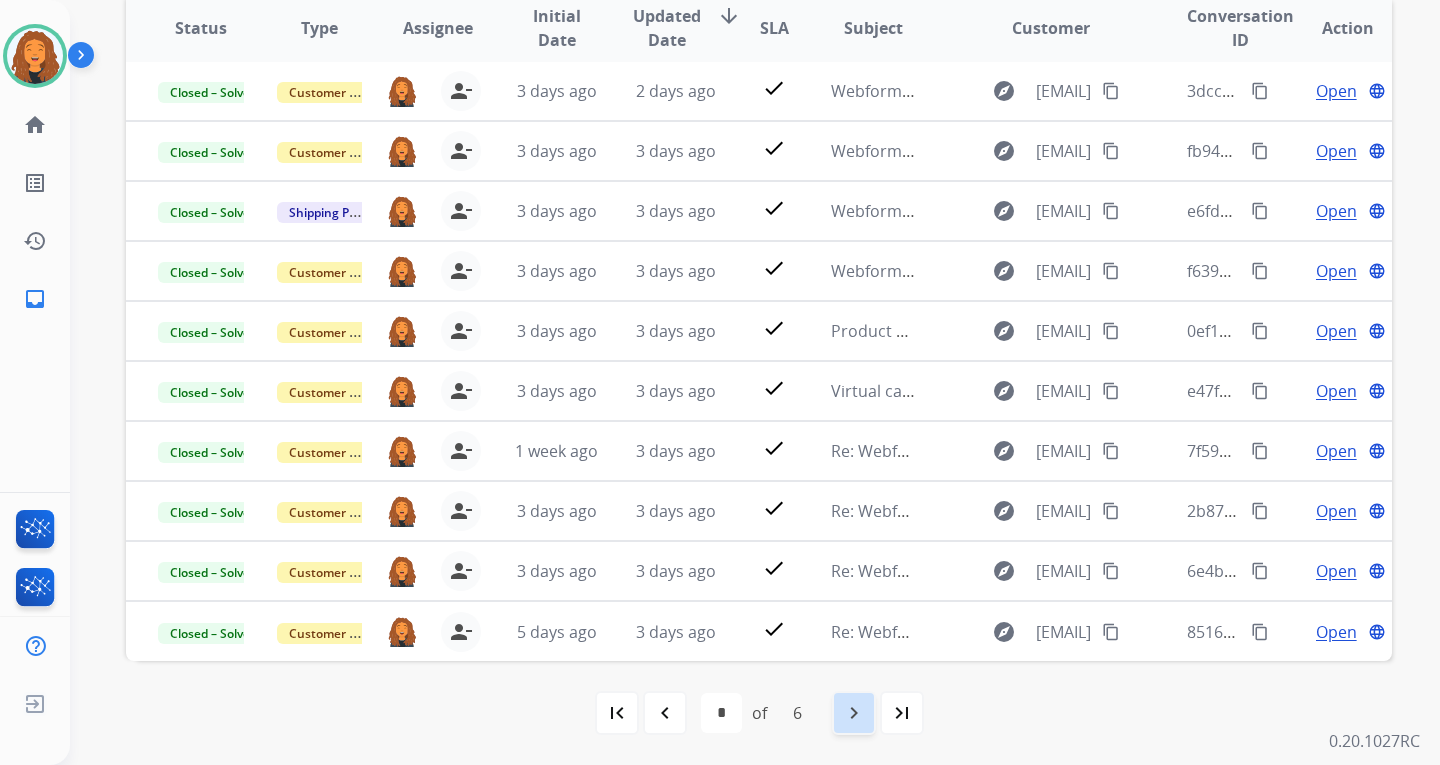 click on "navigate_next" at bounding box center [854, 713] 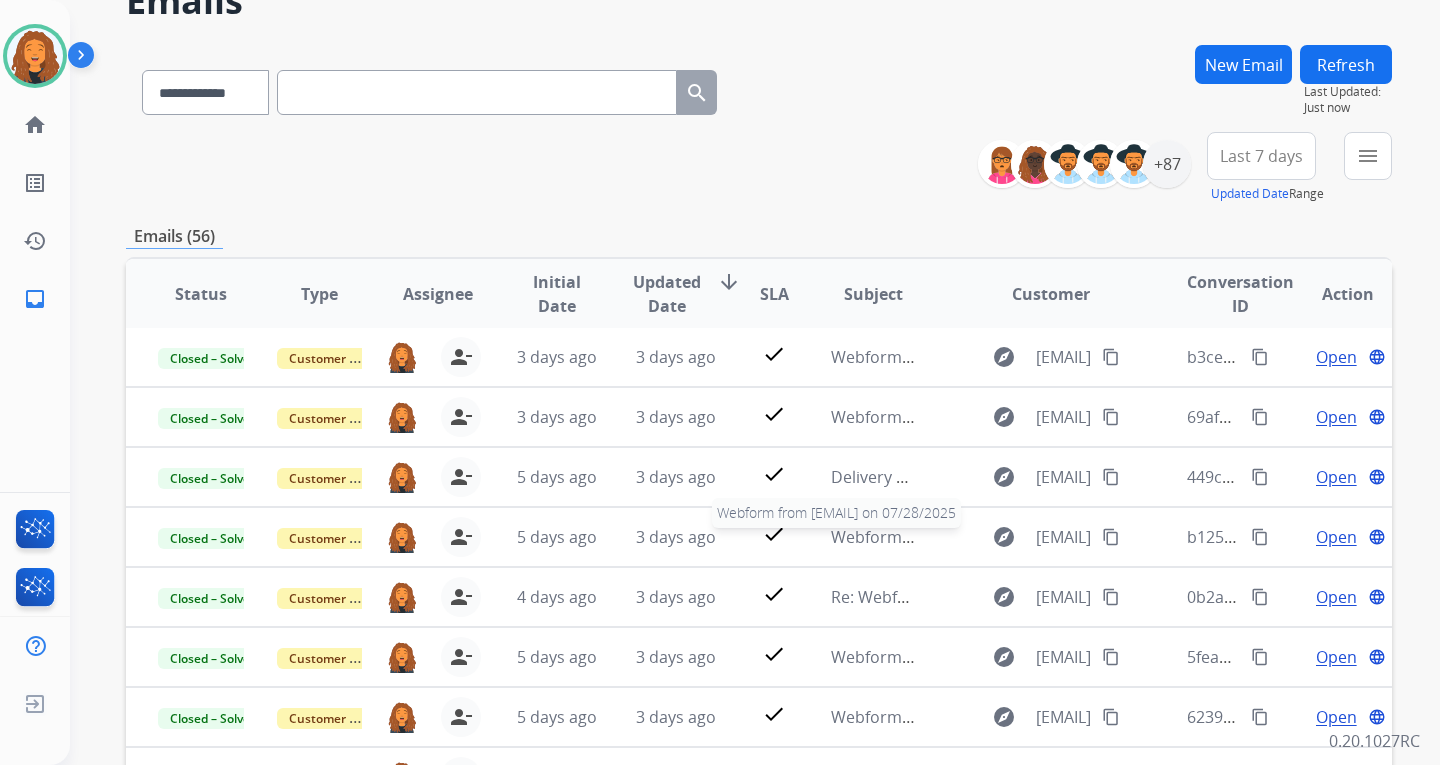scroll, scrollTop: 373, scrollLeft: 0, axis: vertical 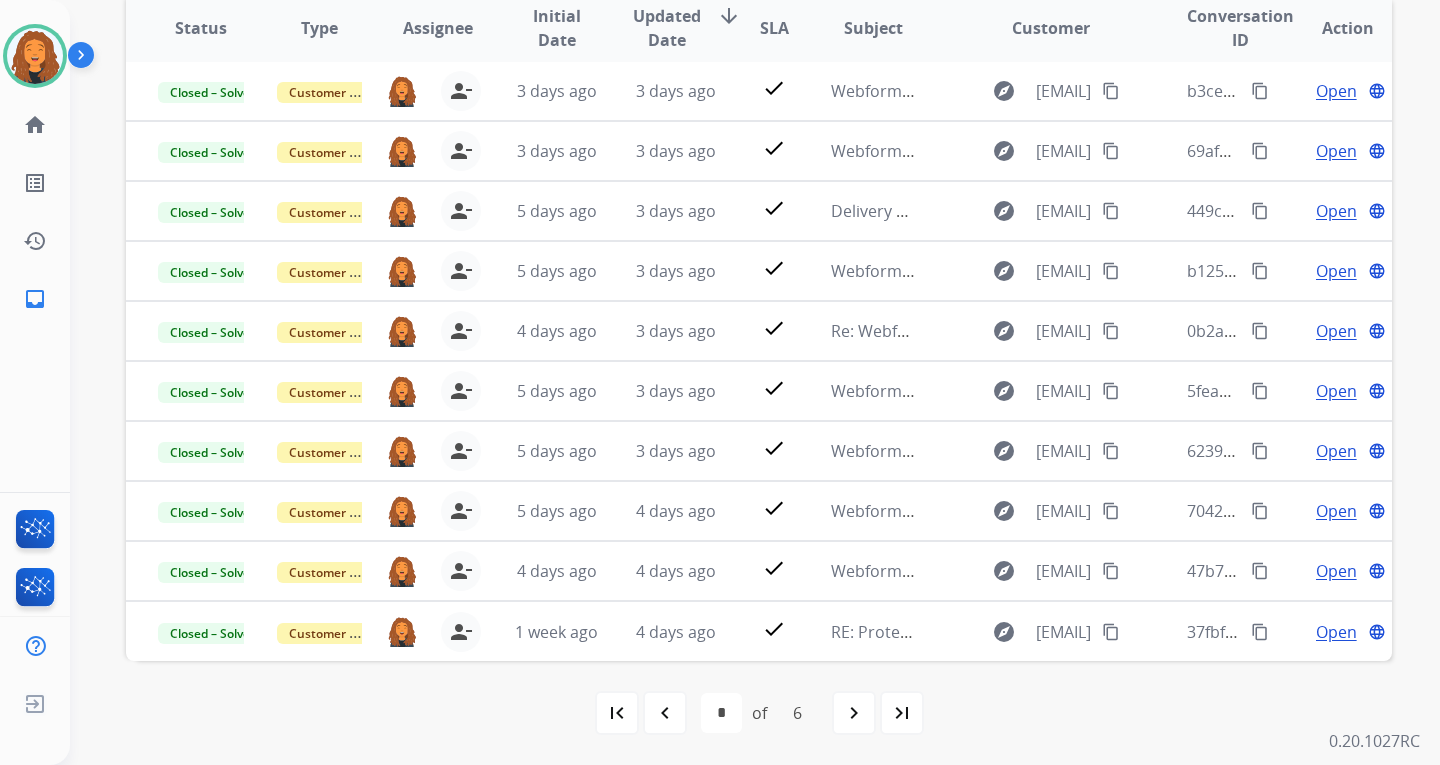 click on "navigate_next" at bounding box center [854, 713] 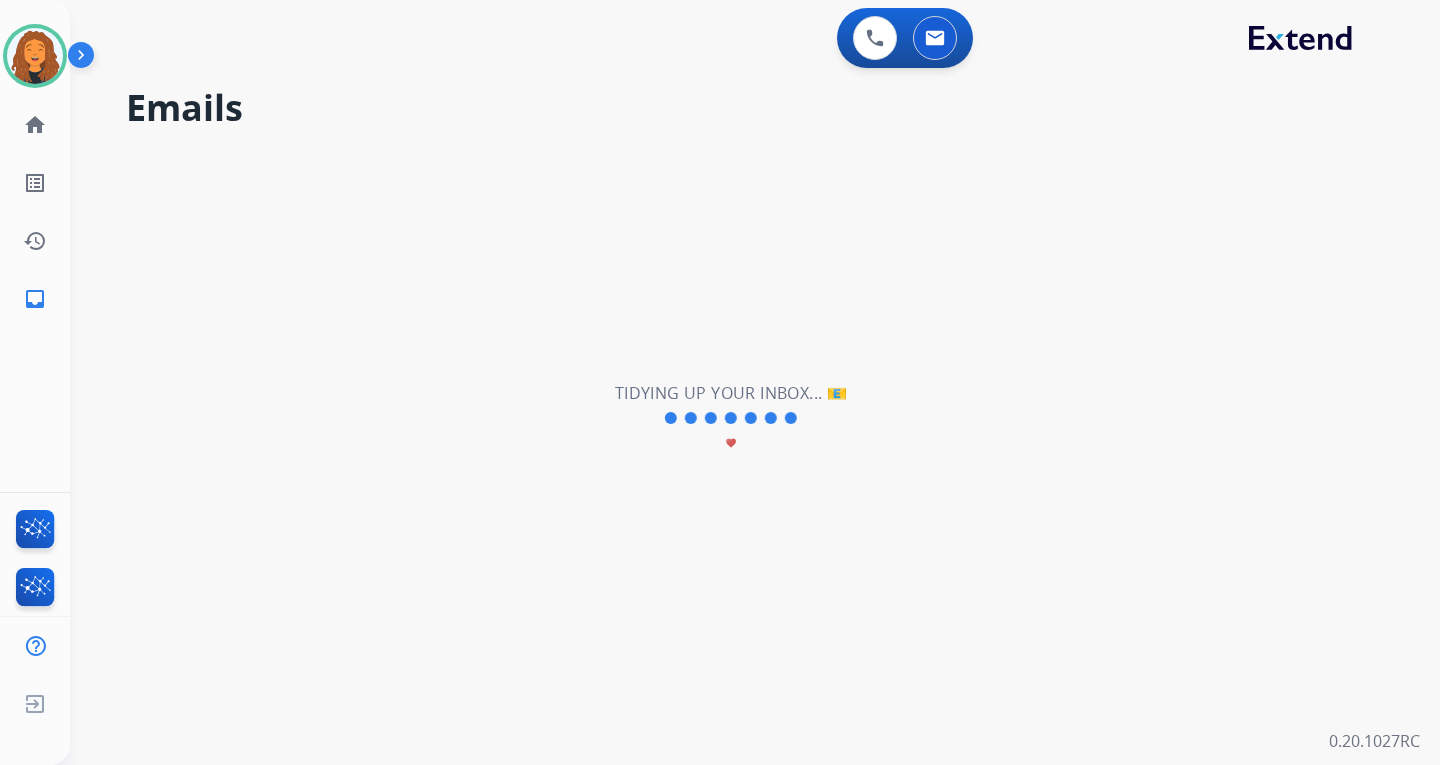 scroll, scrollTop: 0, scrollLeft: 0, axis: both 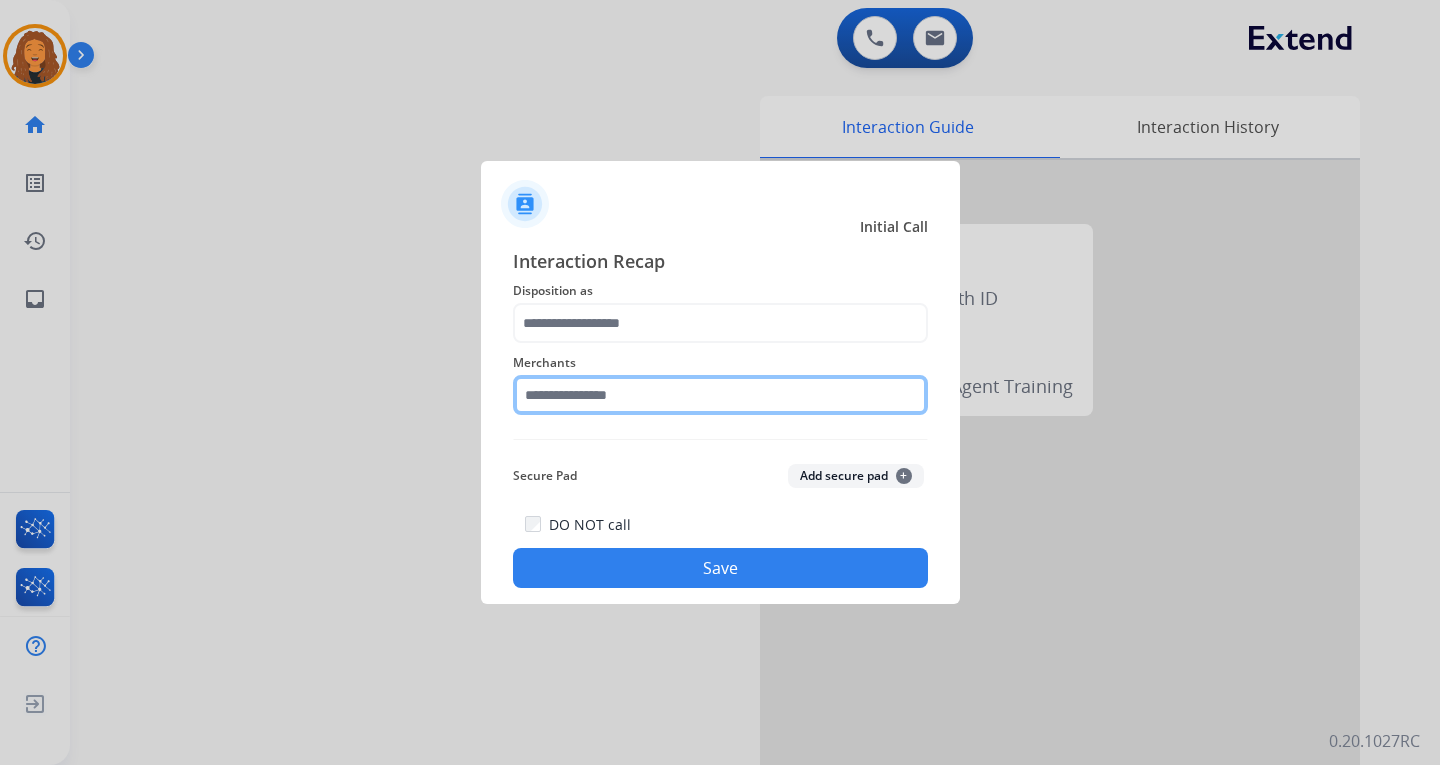 click 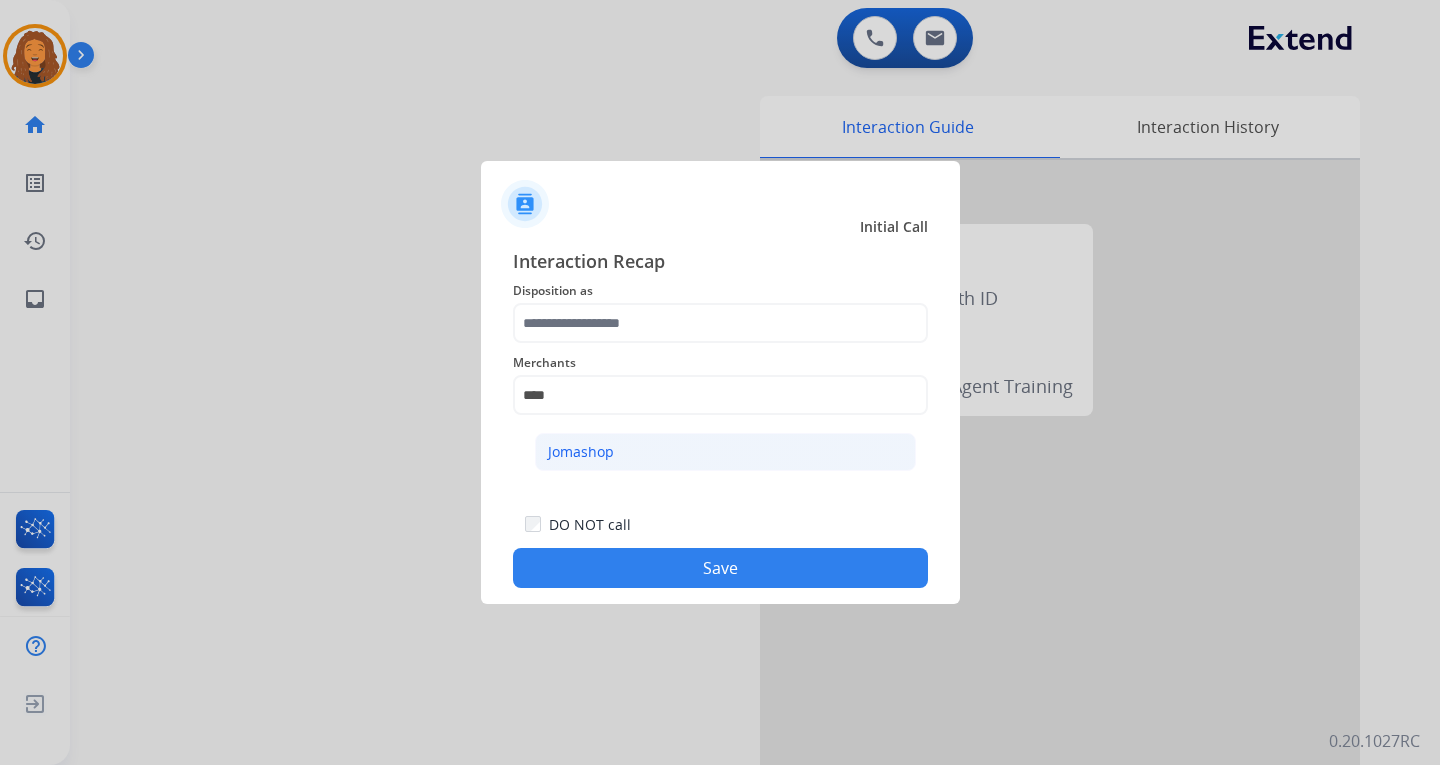 drag, startPoint x: 577, startPoint y: 453, endPoint x: 584, endPoint y: 434, distance: 20.248457 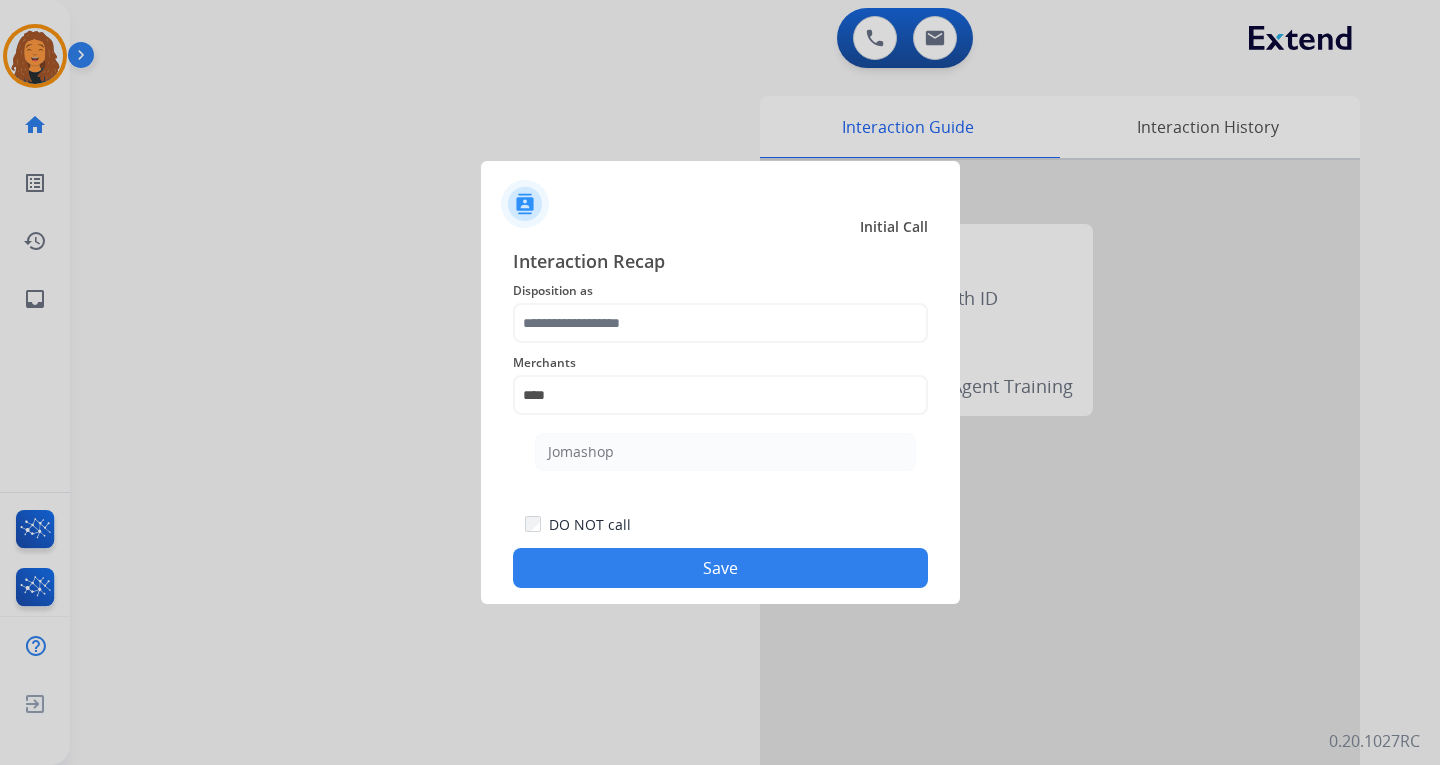 click on "Jomashop" 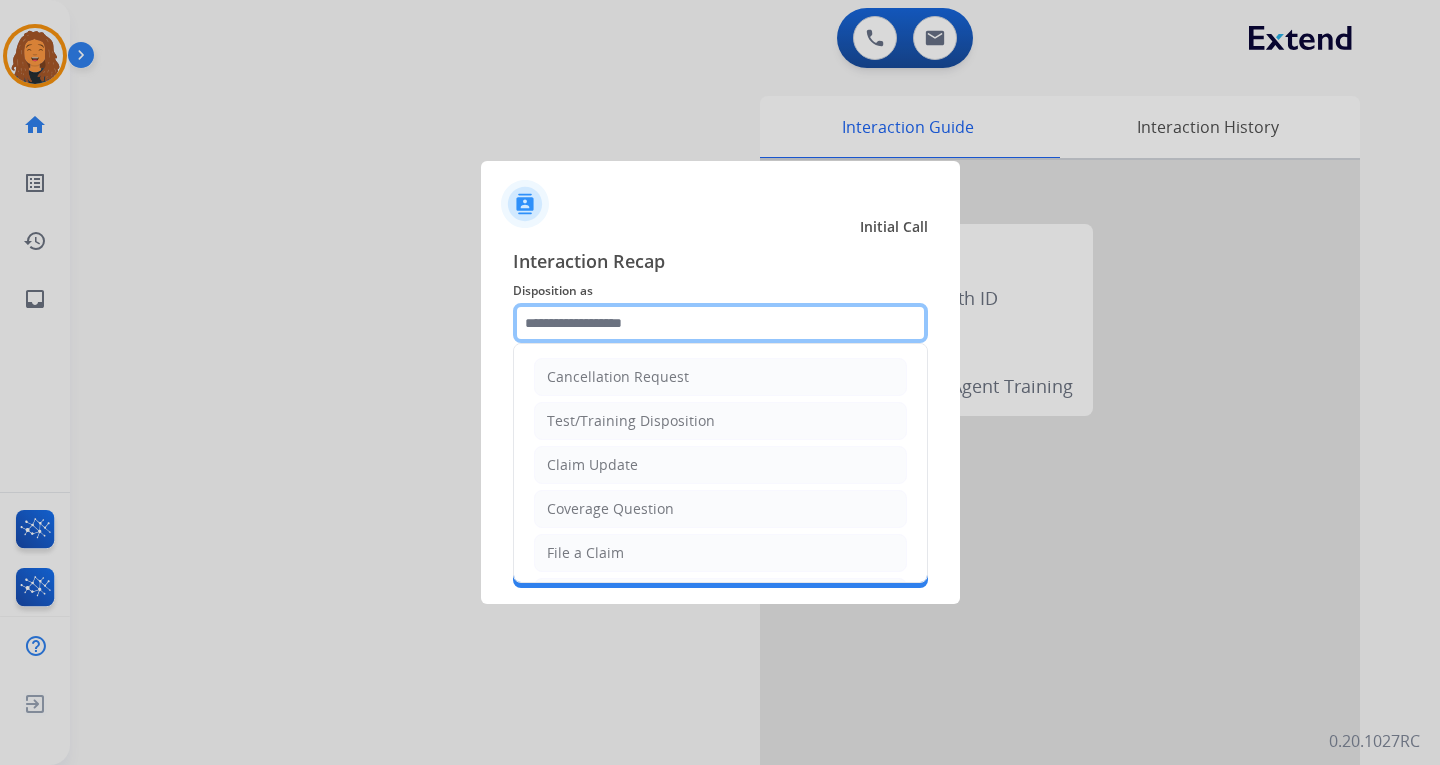 click 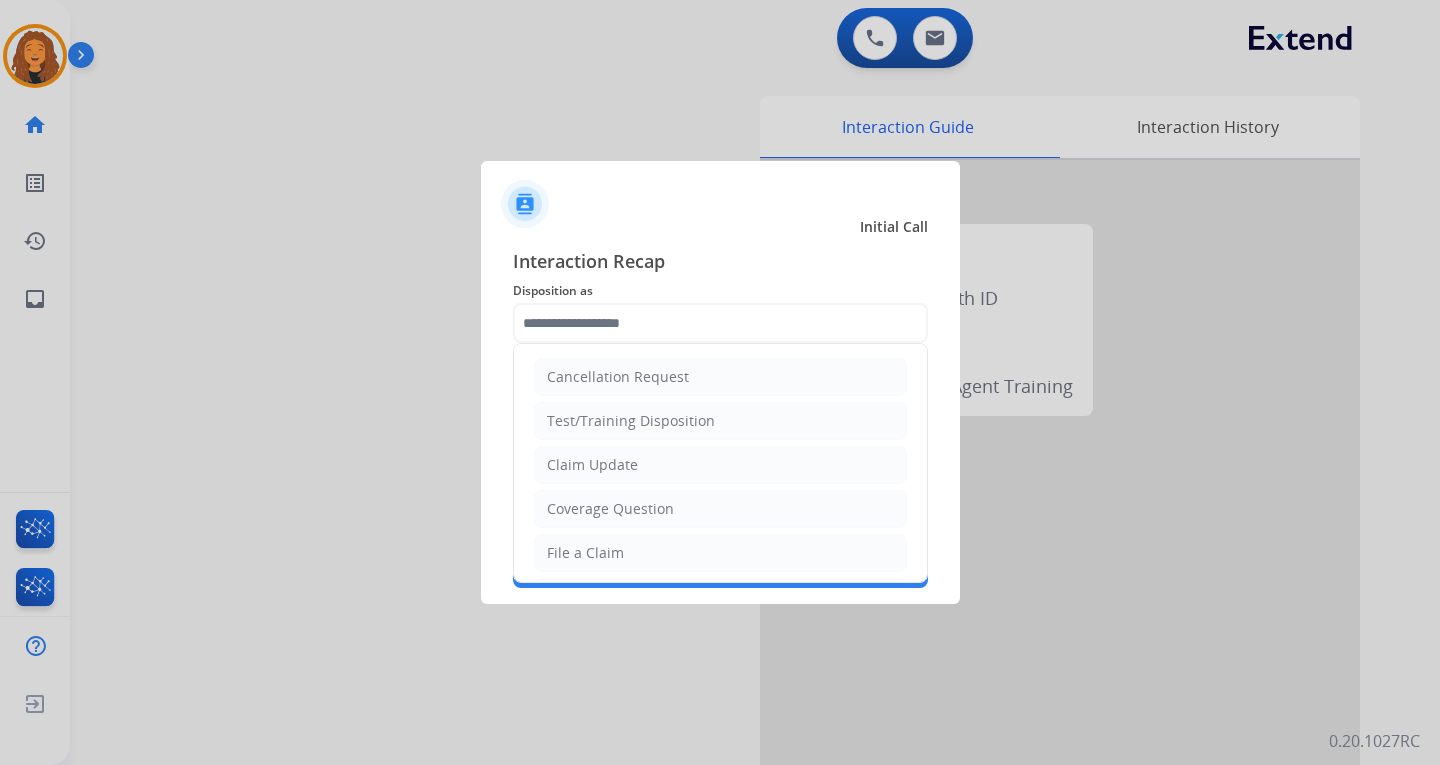 click on "File a Claim" 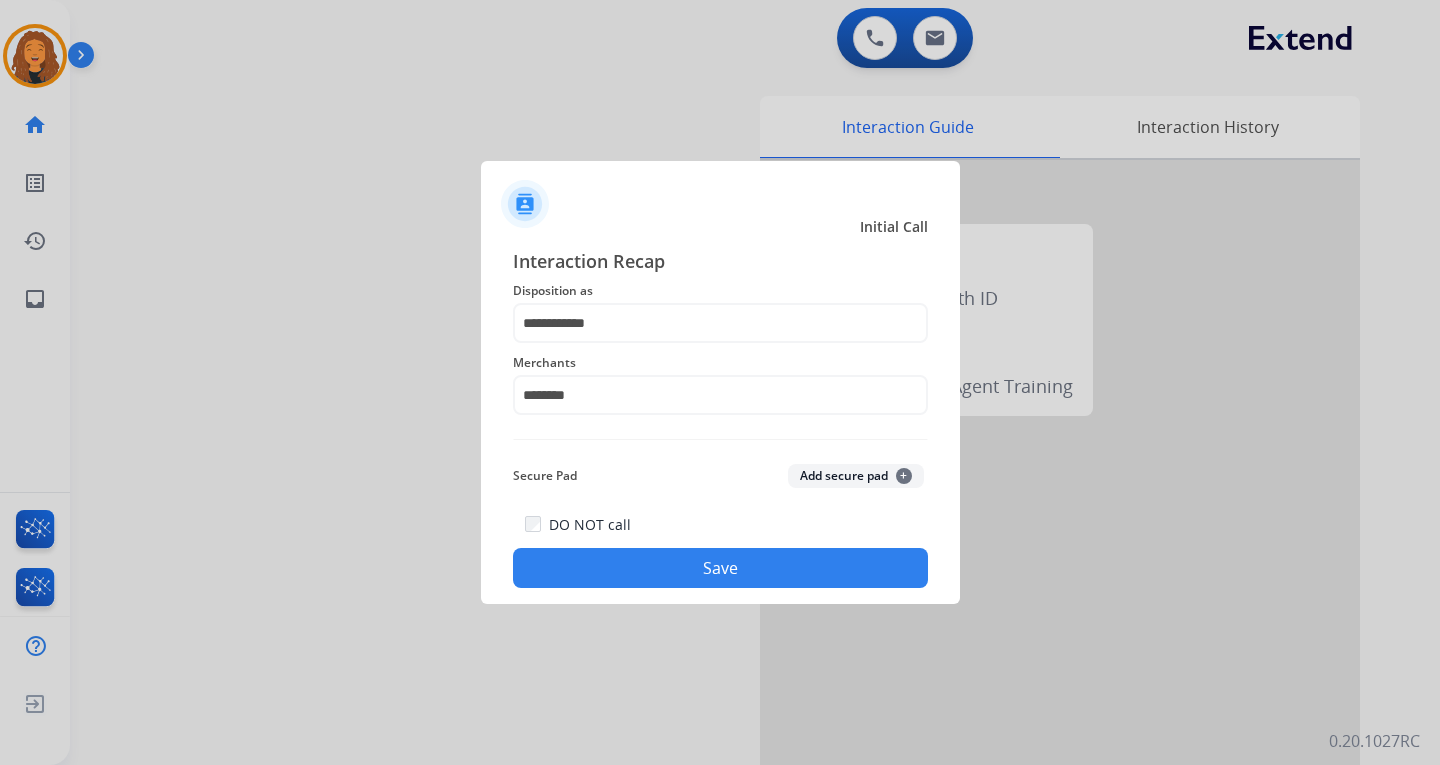 click on "Save" 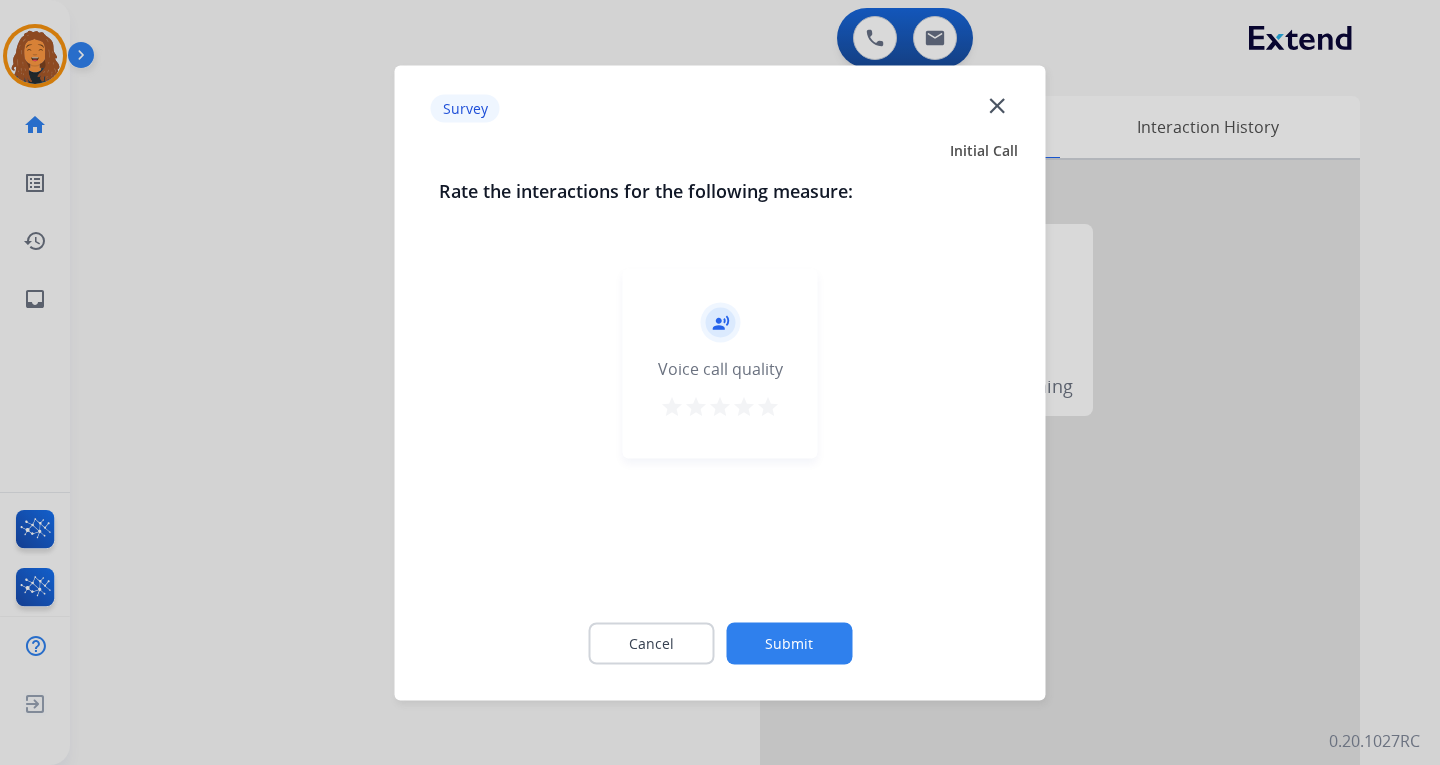 click on "Submit" 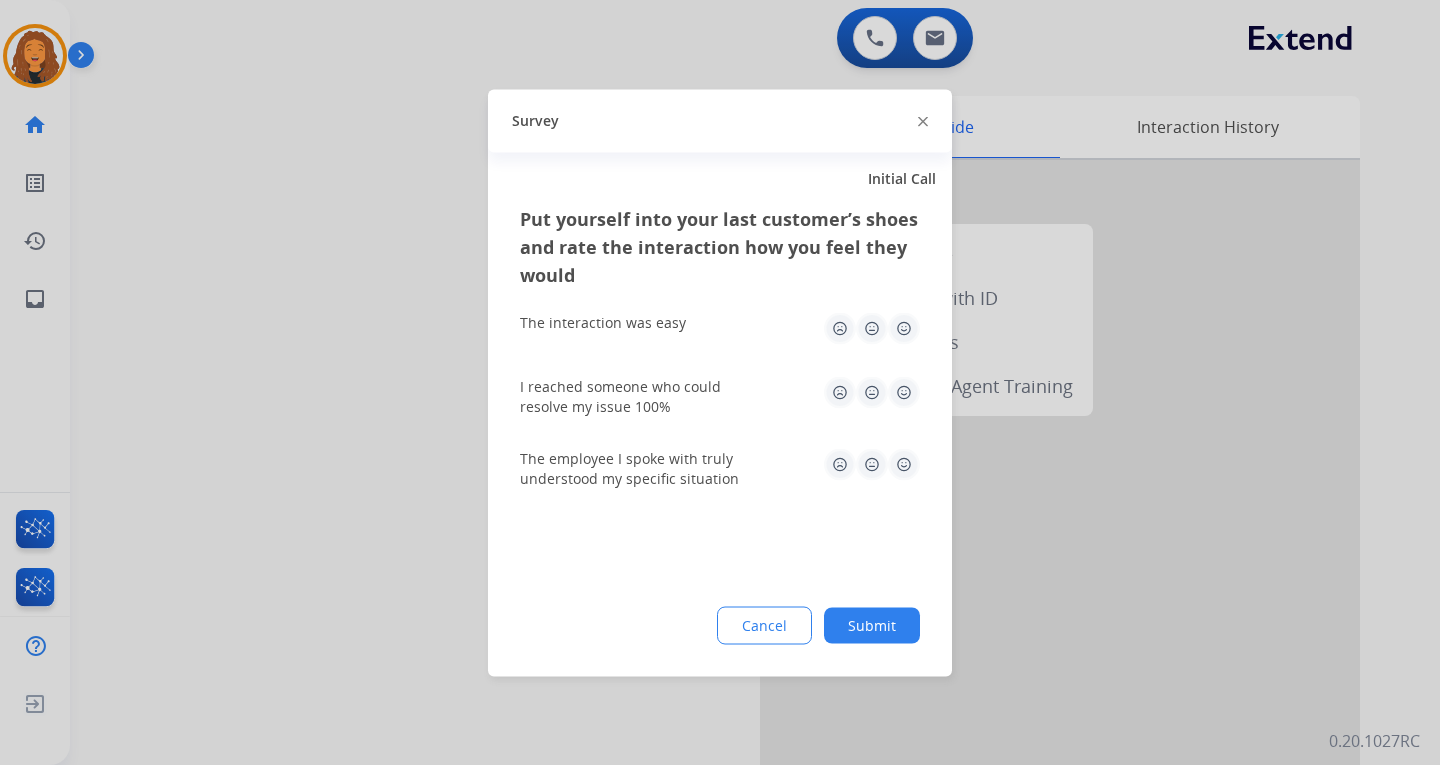 click on "Cancel Submit" 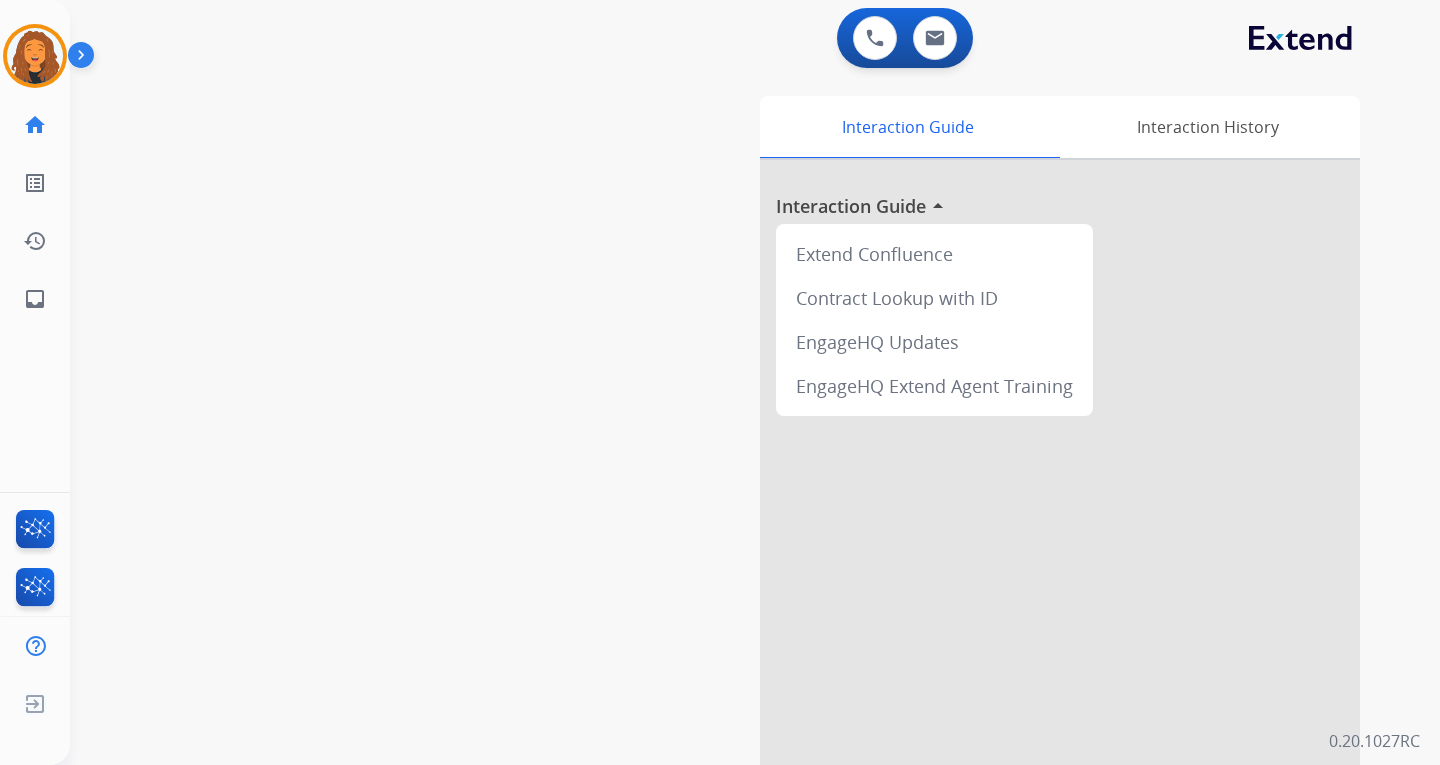 click at bounding box center [1060, 533] 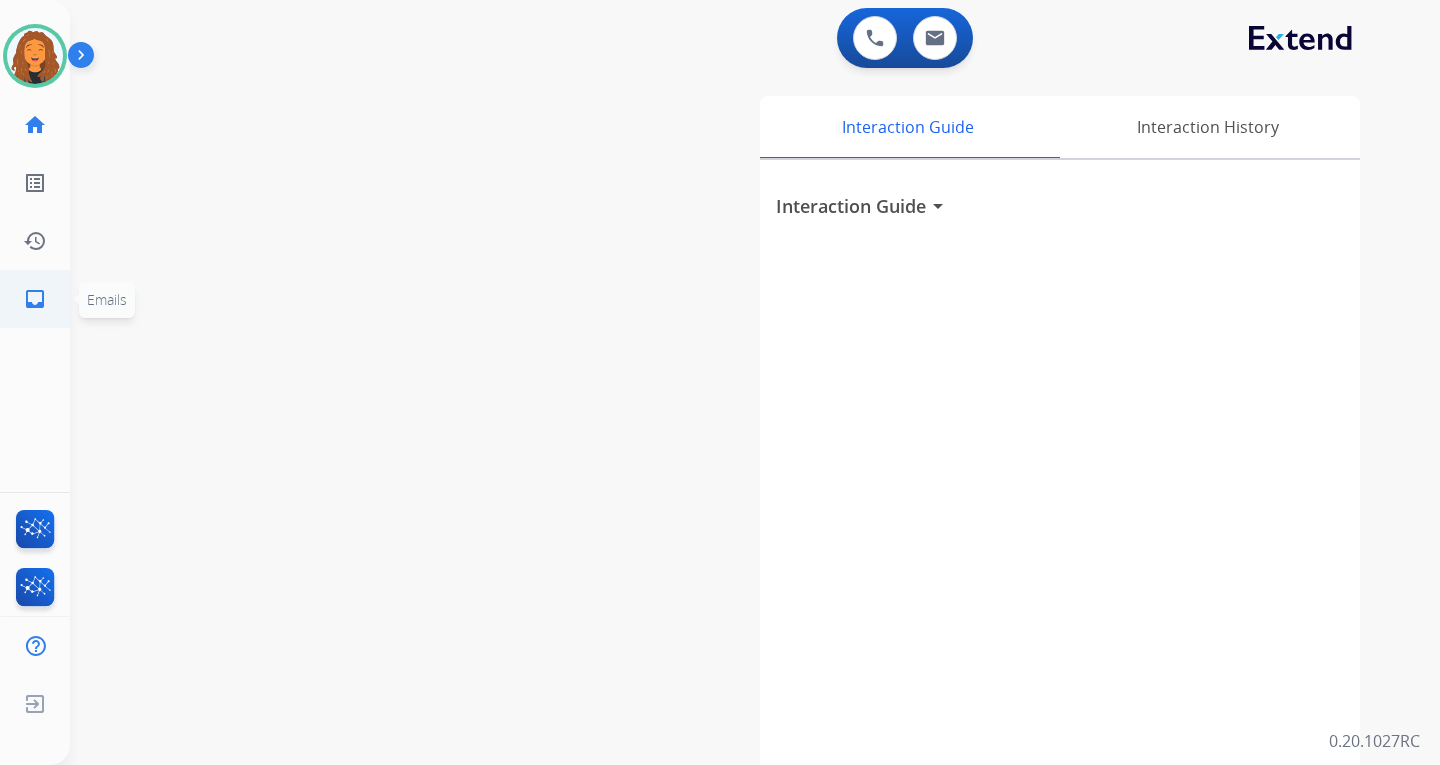 click on "inbox" 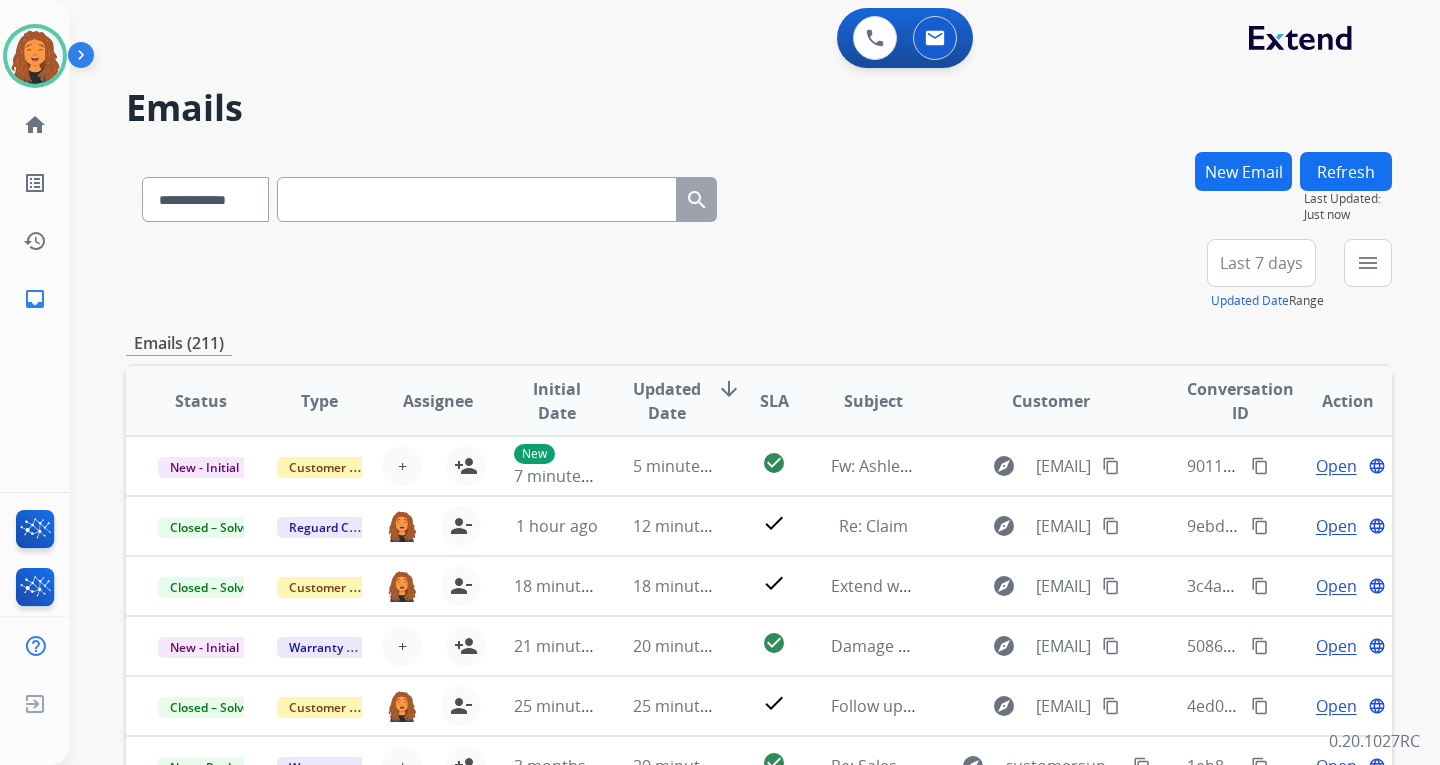 click on "Last 7 days" at bounding box center [1261, 263] 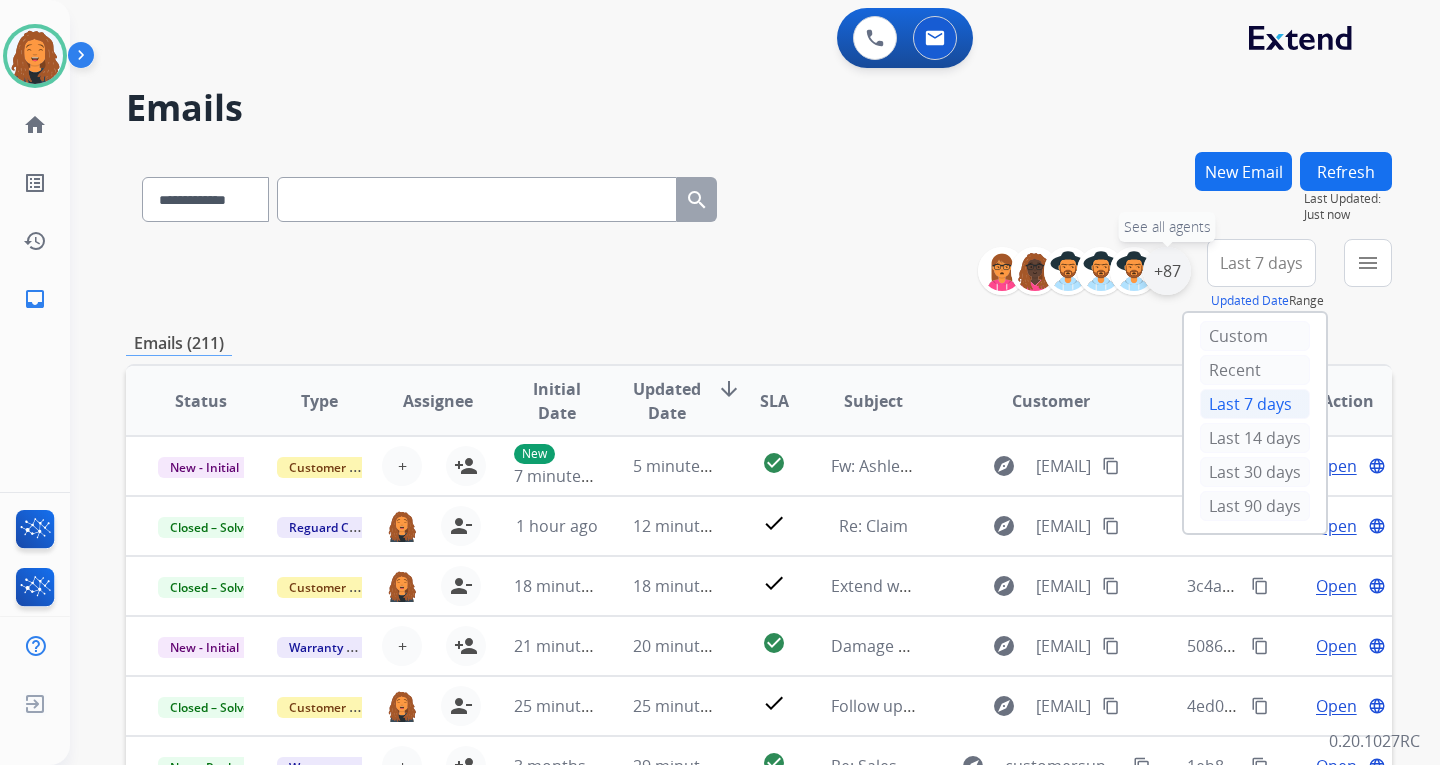 click on "+87" at bounding box center [1167, 271] 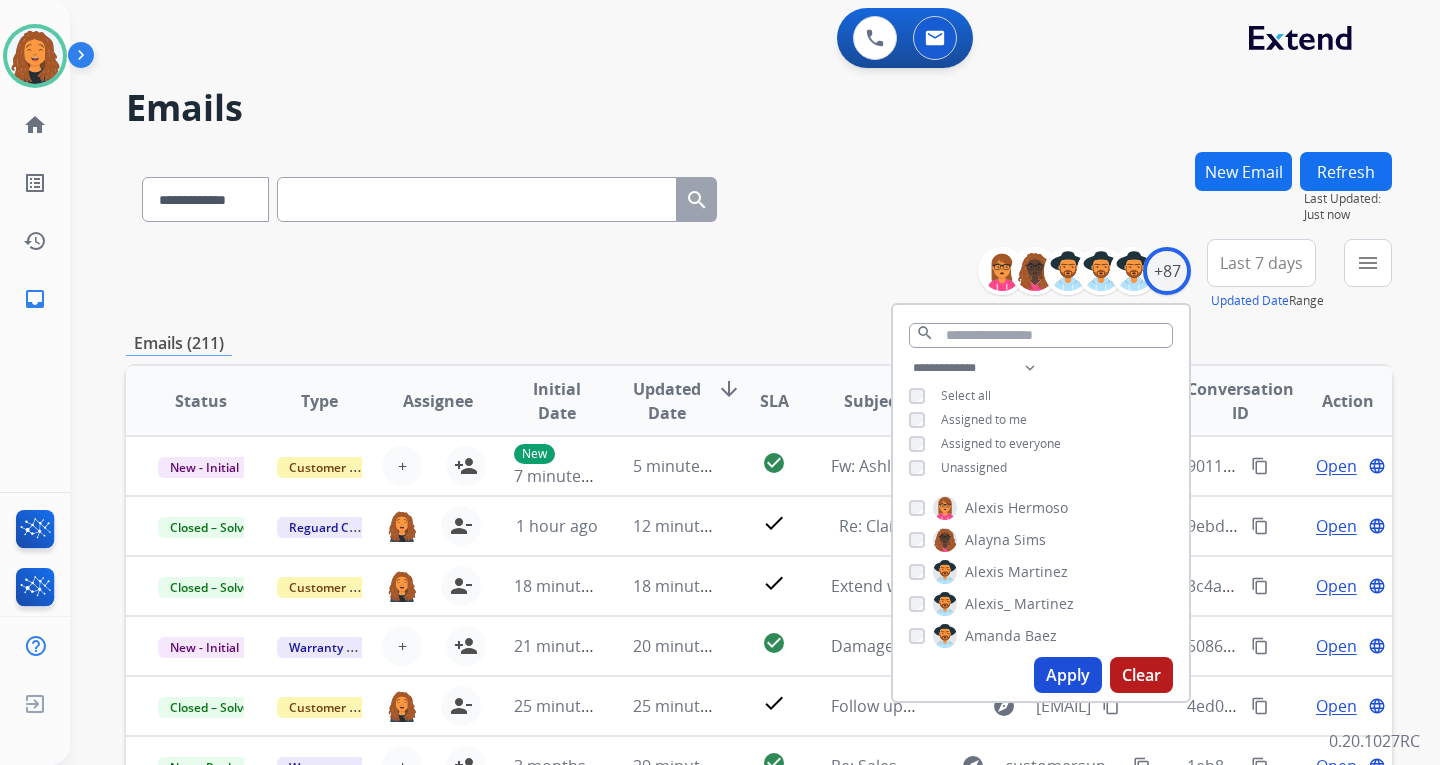 click on "**********" at bounding box center (1041, 420) 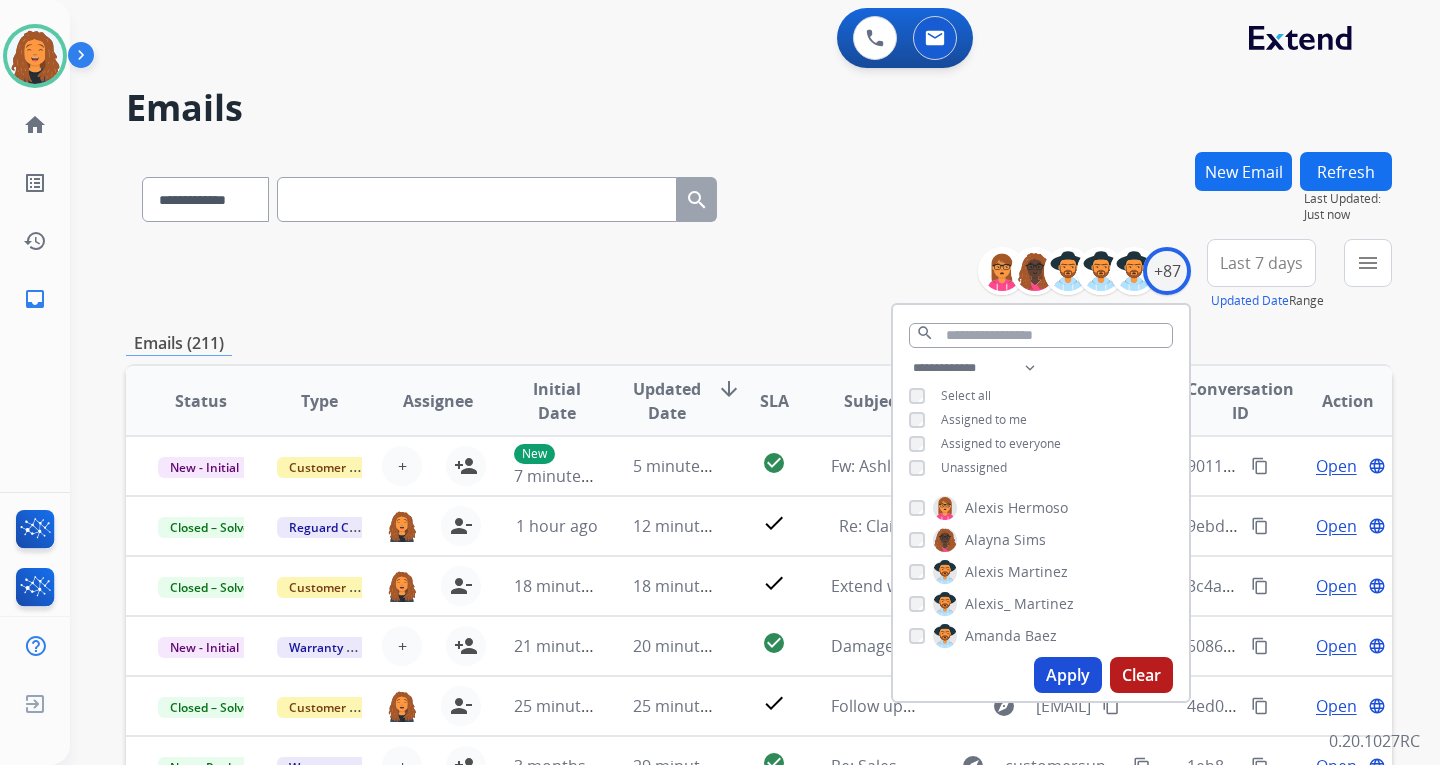 click on "Apply" at bounding box center [1068, 675] 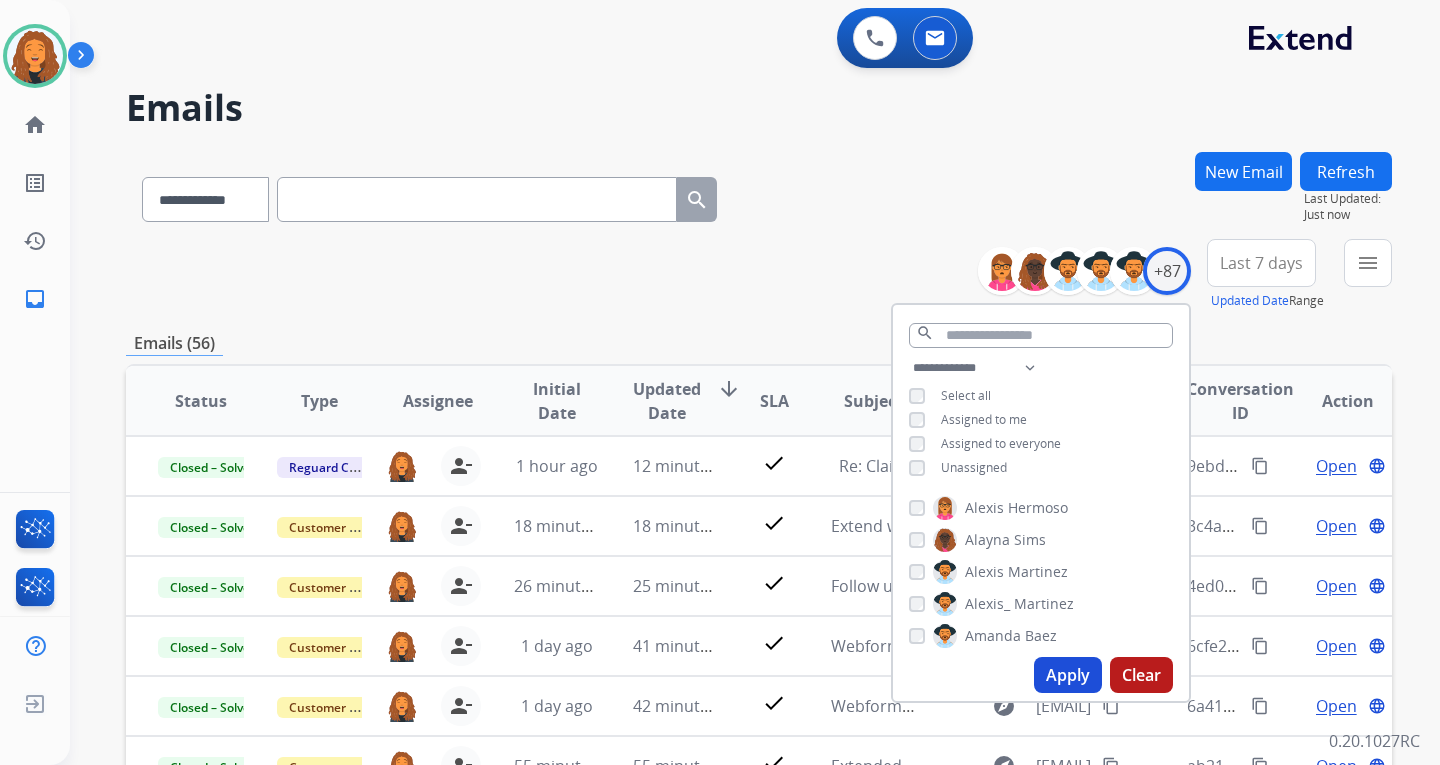 click on "**********" at bounding box center [759, 195] 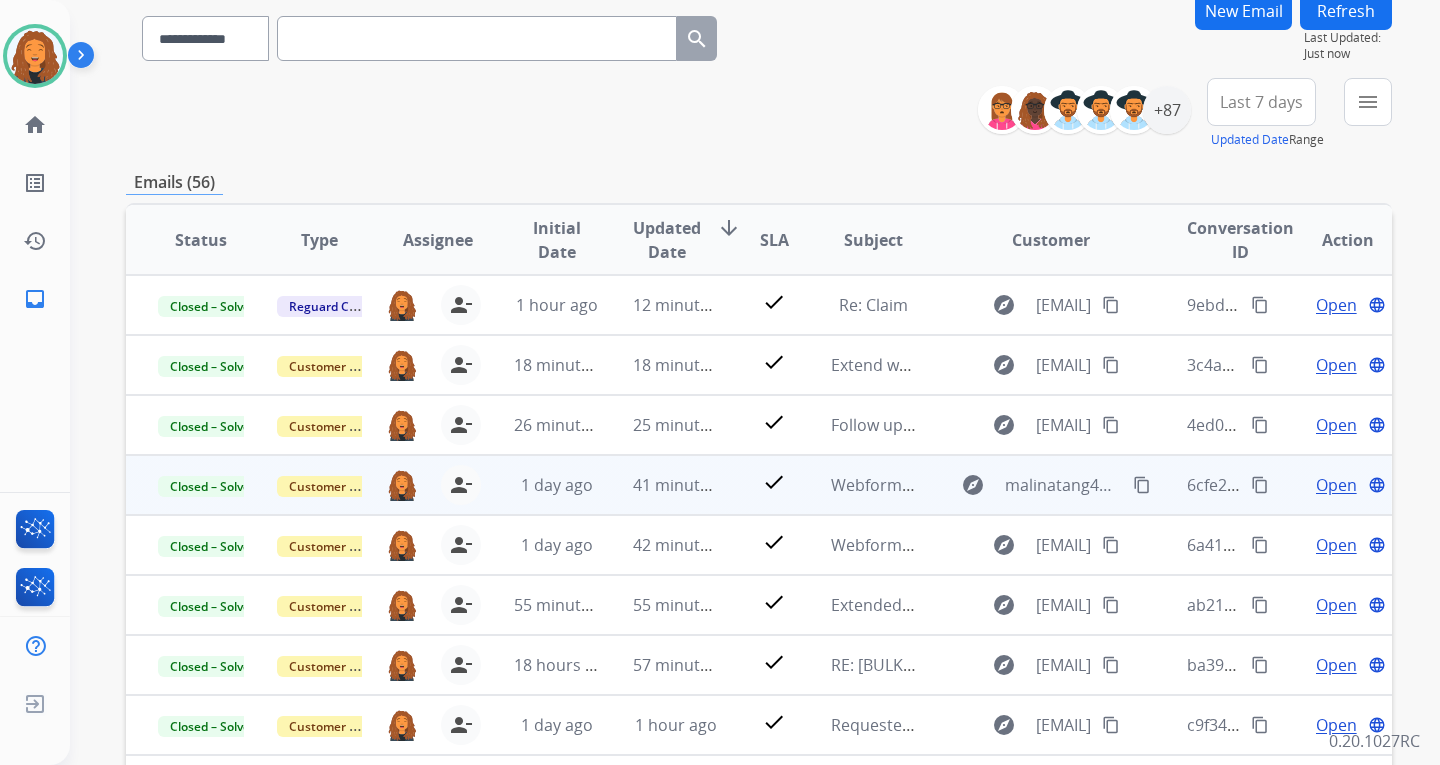 scroll, scrollTop: 300, scrollLeft: 0, axis: vertical 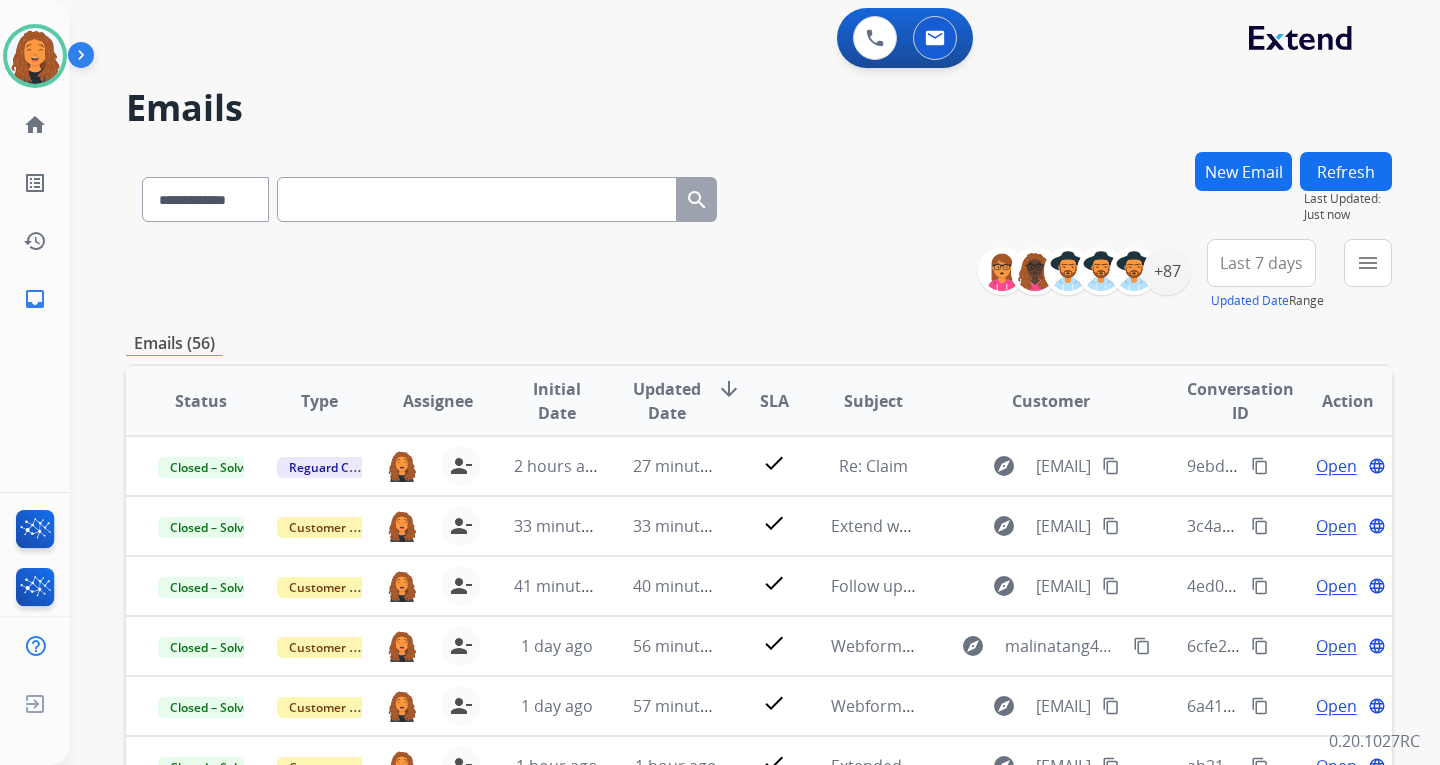 click on "**********" at bounding box center (759, 645) 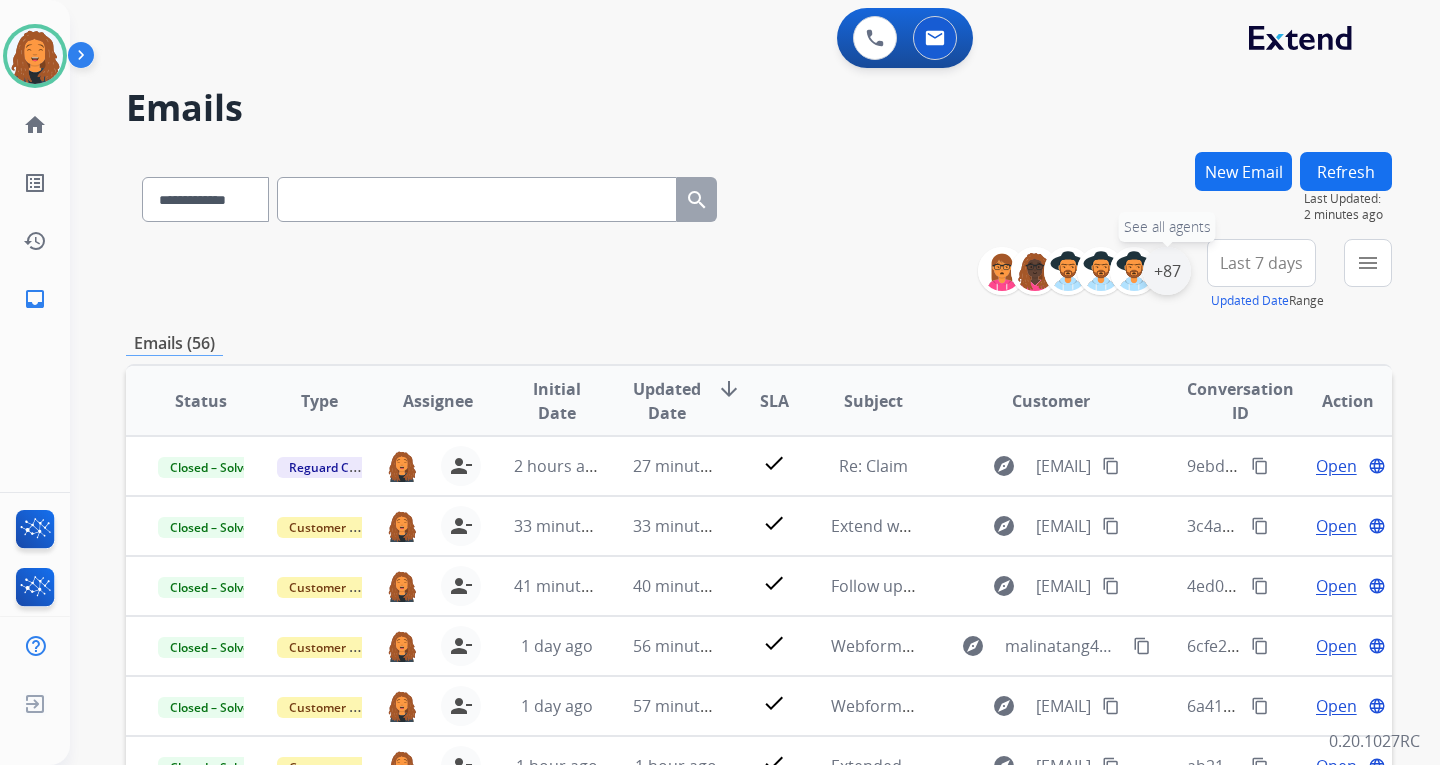 click on "+87" at bounding box center (1167, 271) 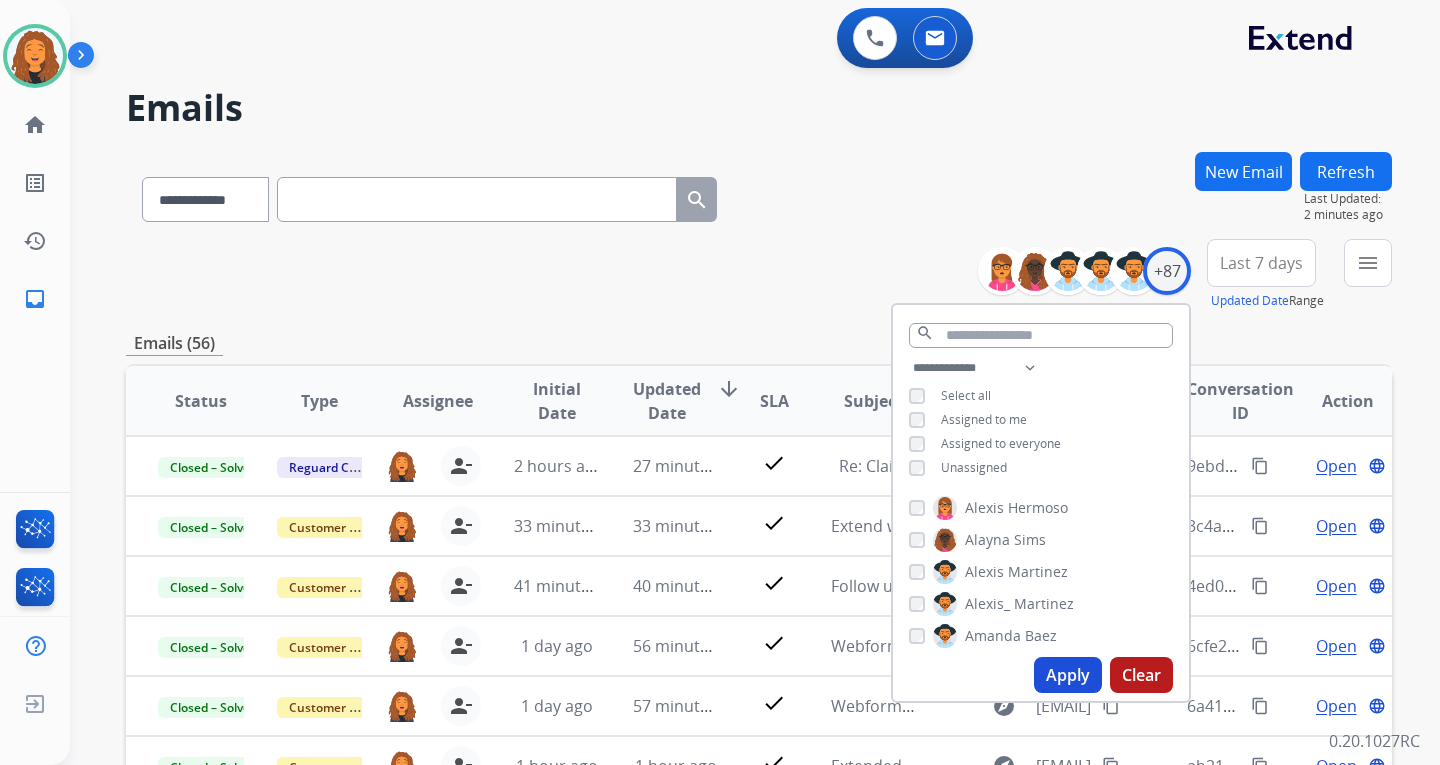 click on "Apply" at bounding box center [1068, 675] 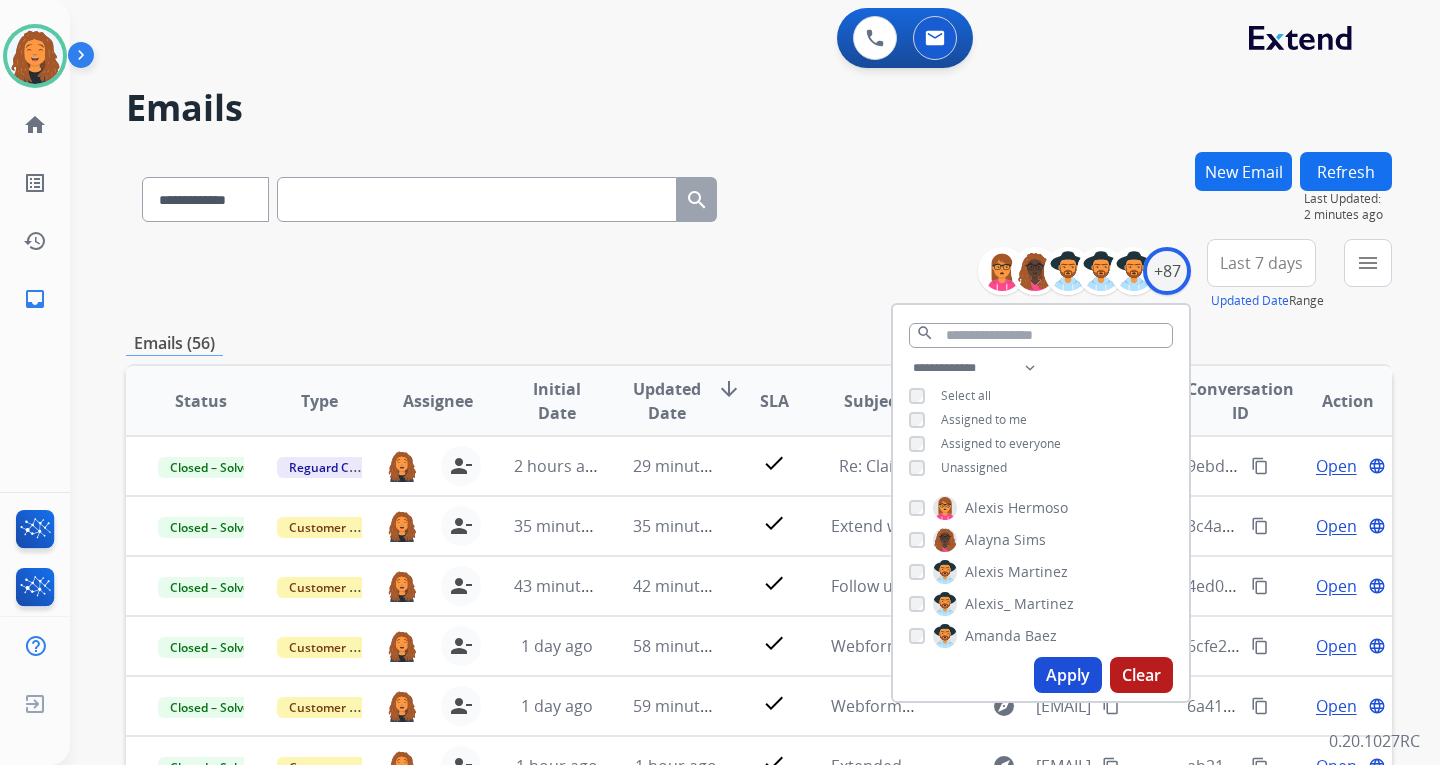 click on "**********" at bounding box center (759, 645) 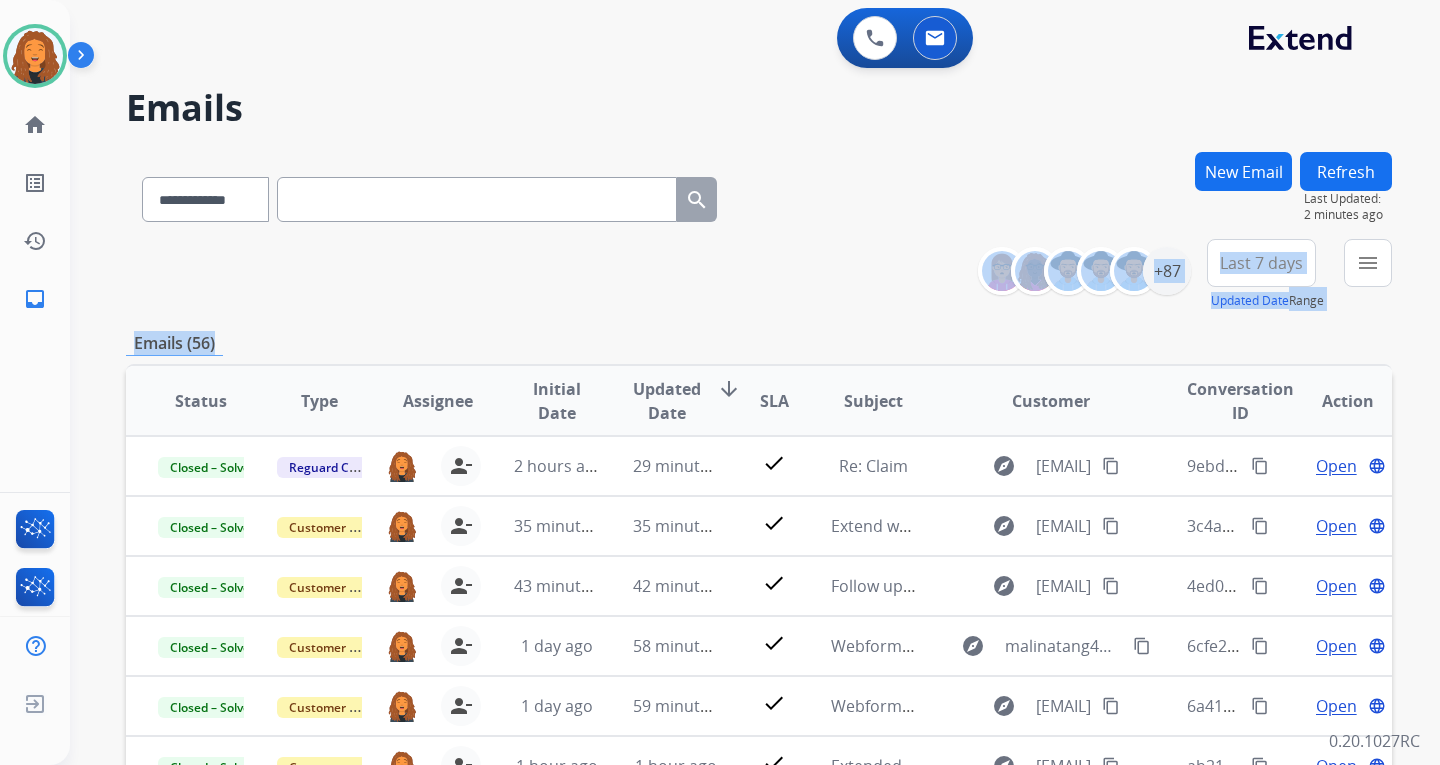 scroll, scrollTop: 2, scrollLeft: 0, axis: vertical 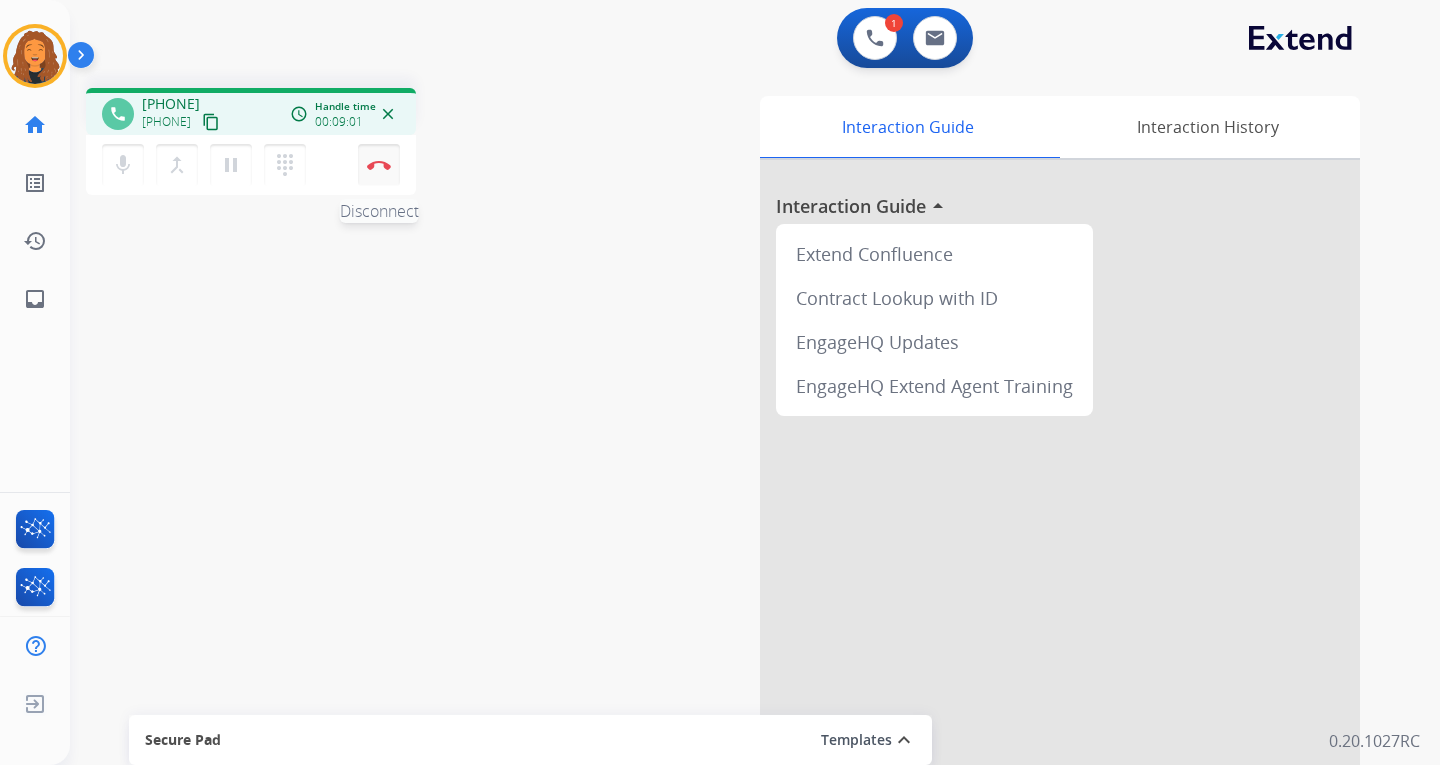 click at bounding box center [379, 165] 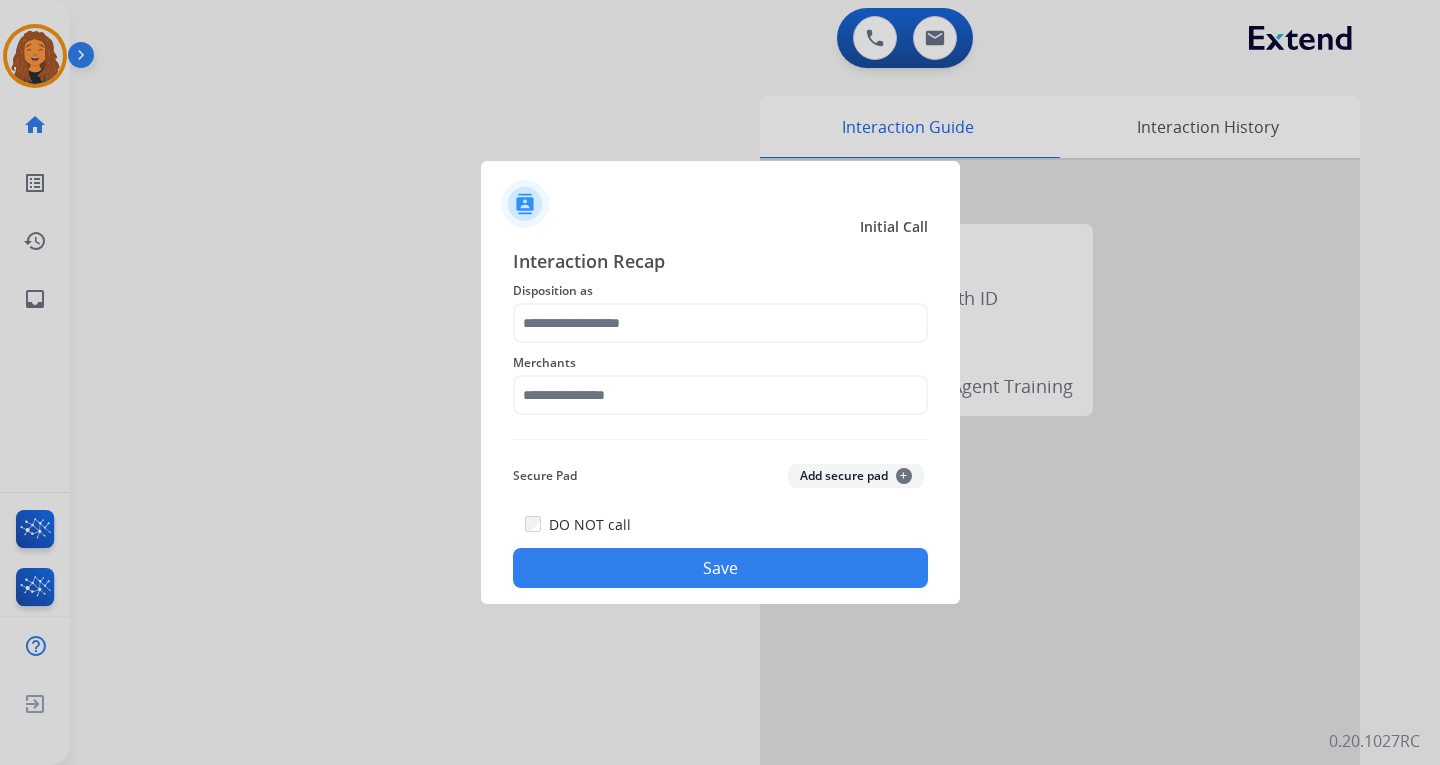 click on "Merchants" 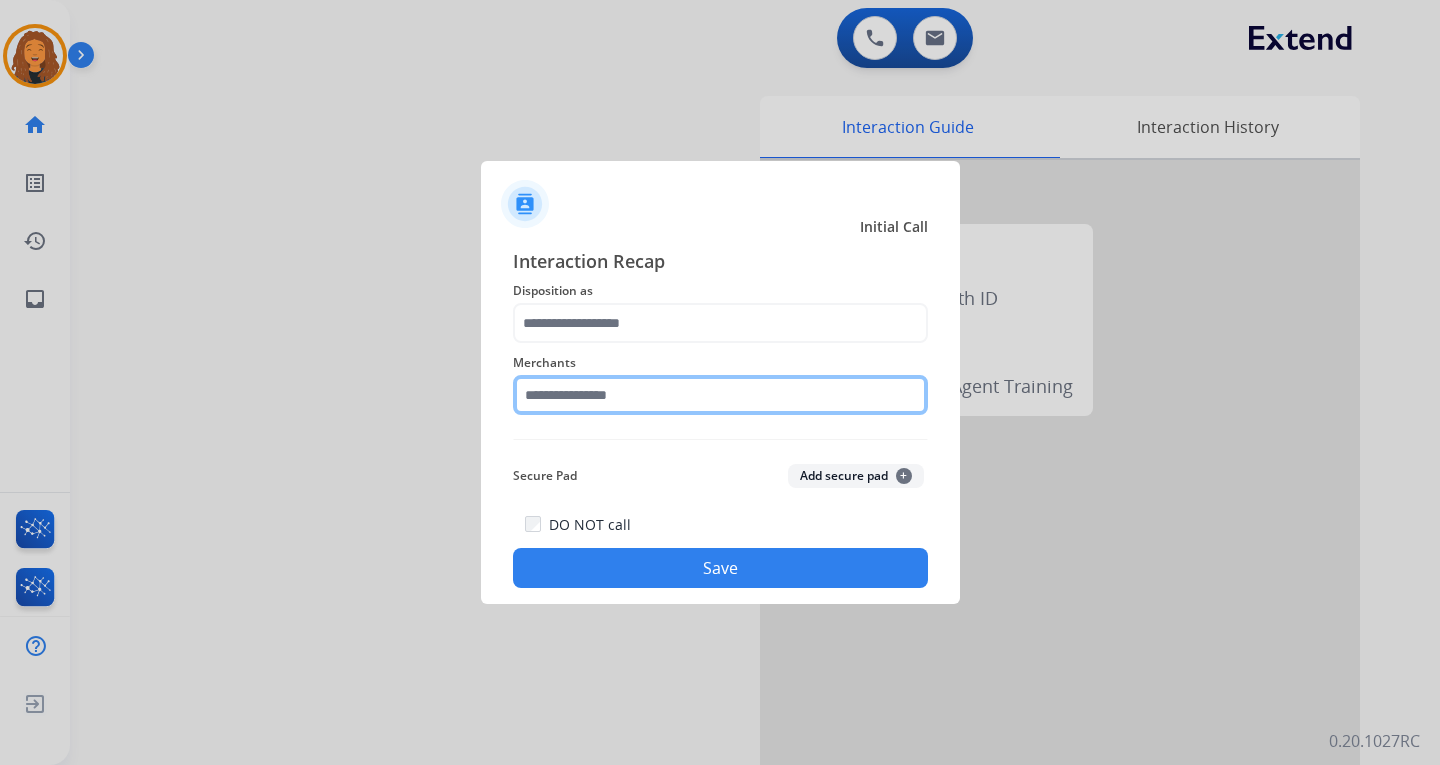 click 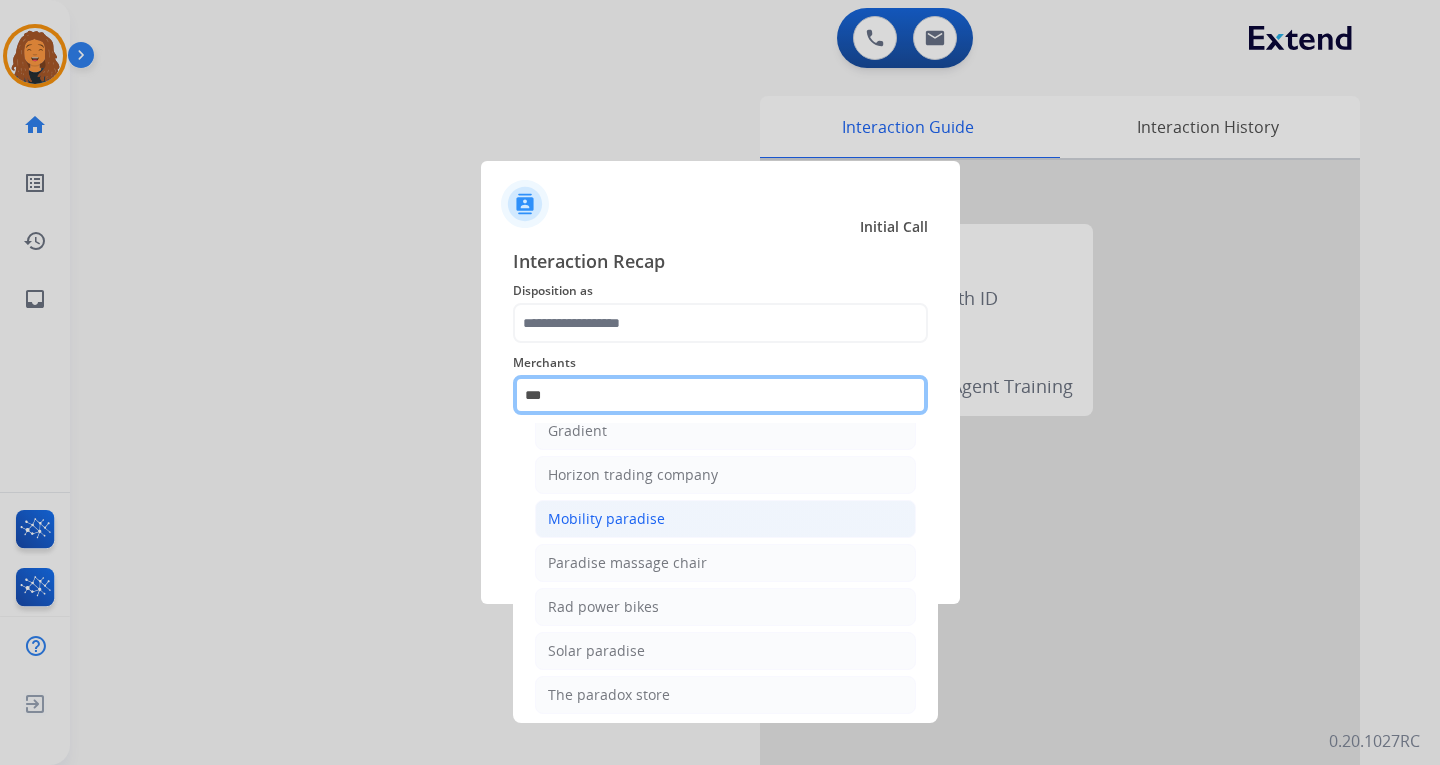 scroll, scrollTop: 164, scrollLeft: 0, axis: vertical 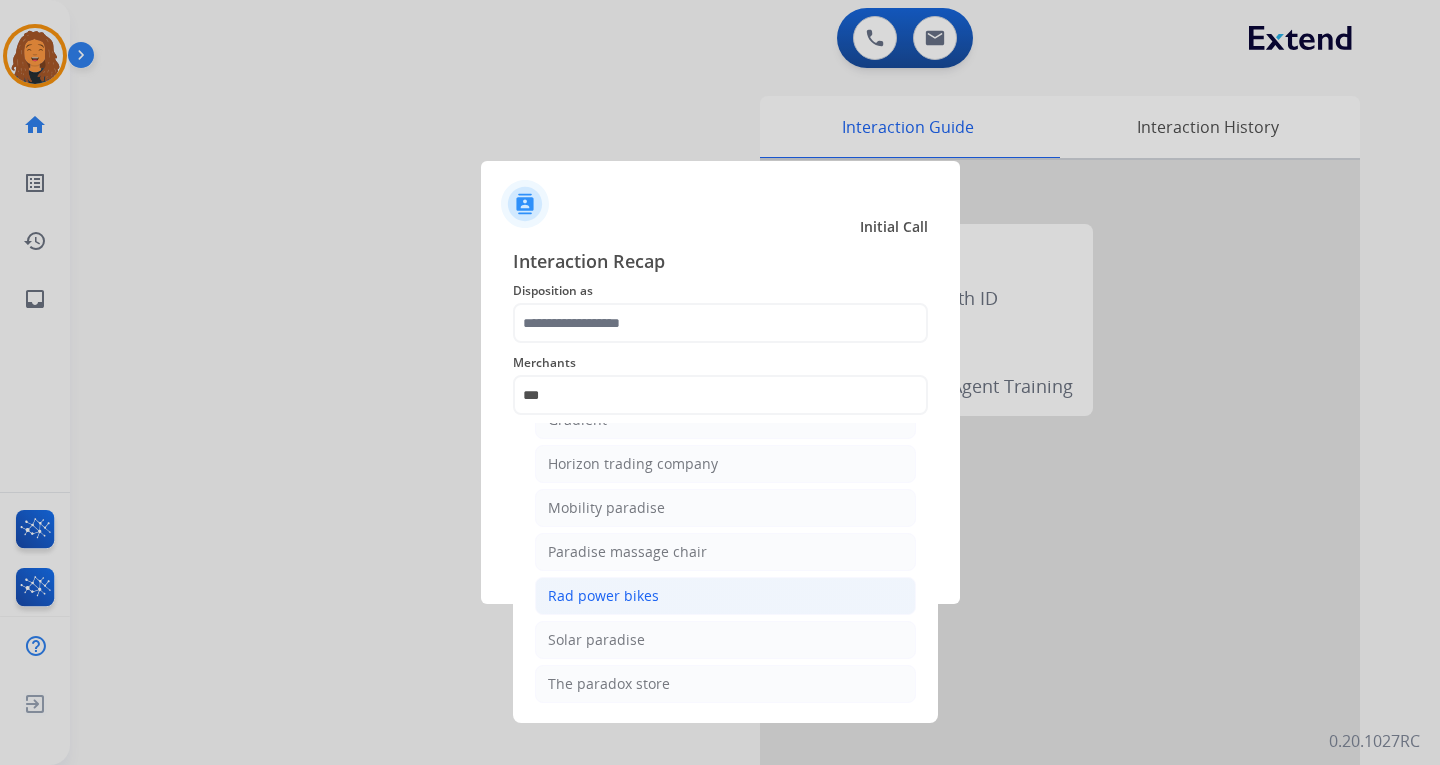 click on "Rad power bikes" 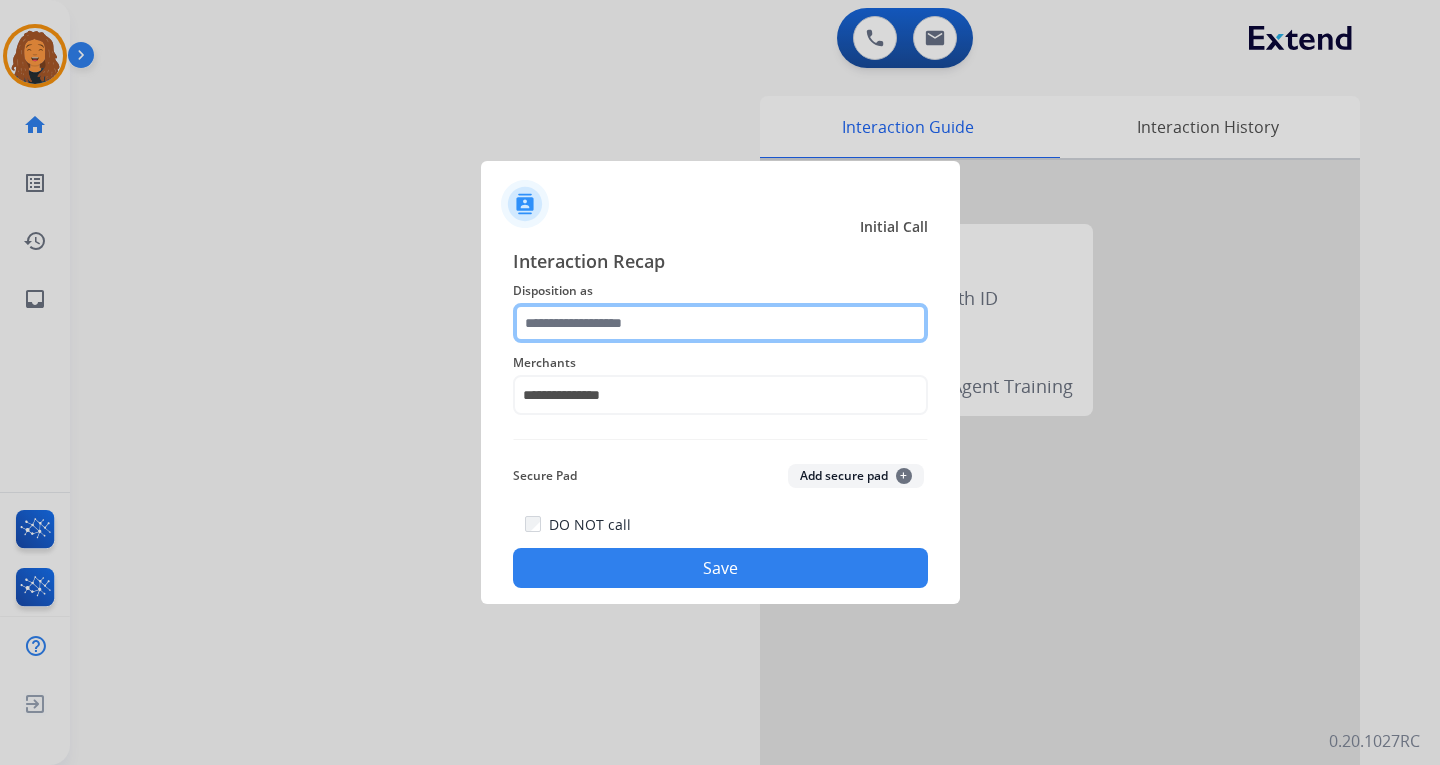 click 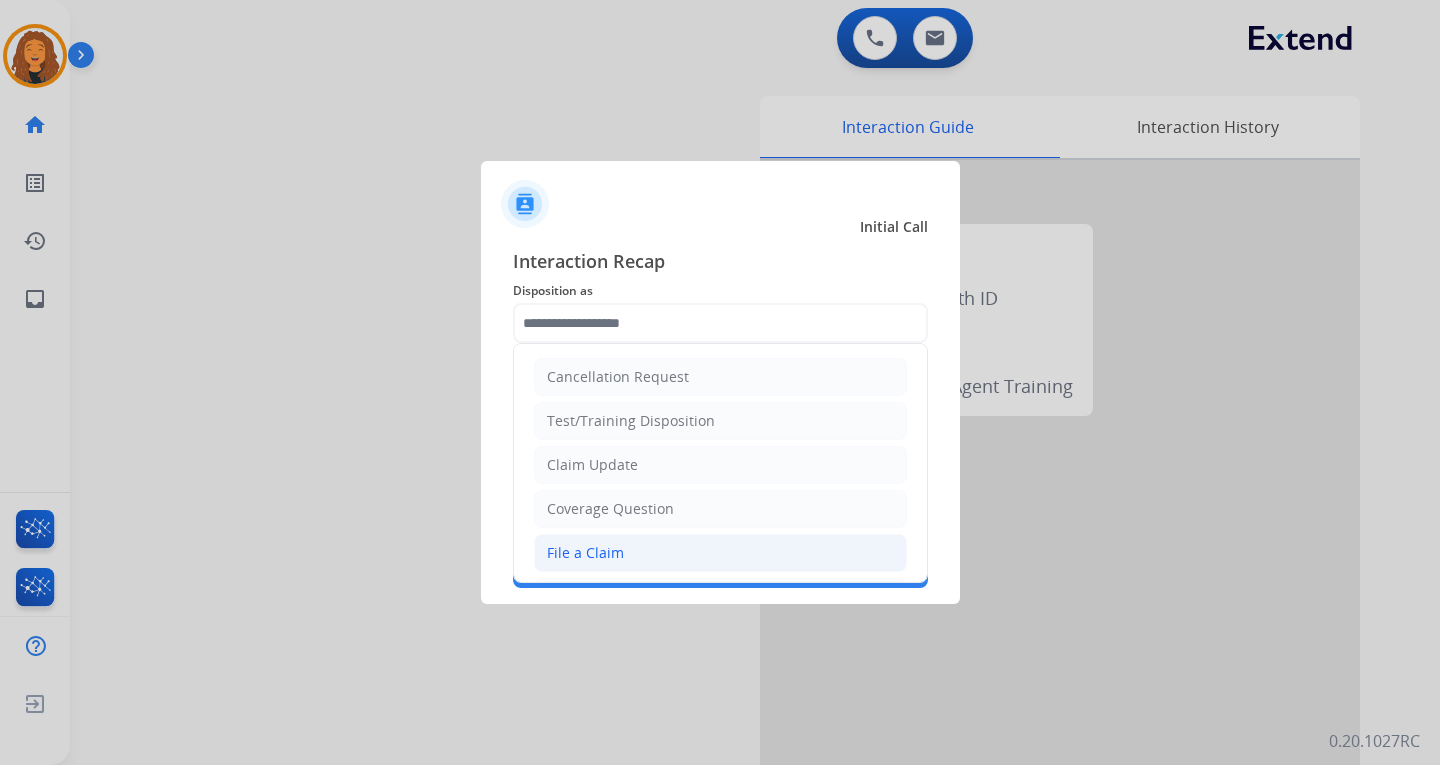 click on "File a Claim" 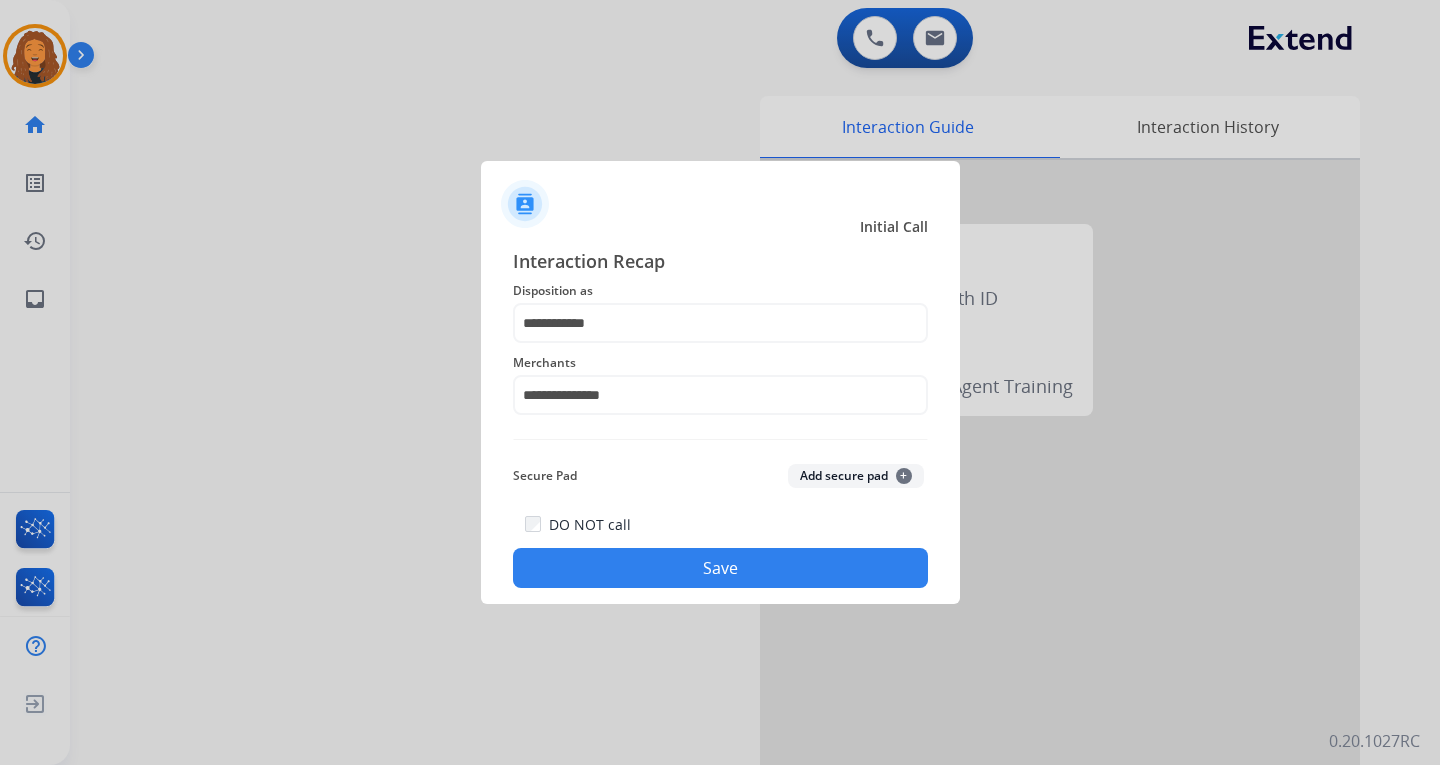 click on "Save" 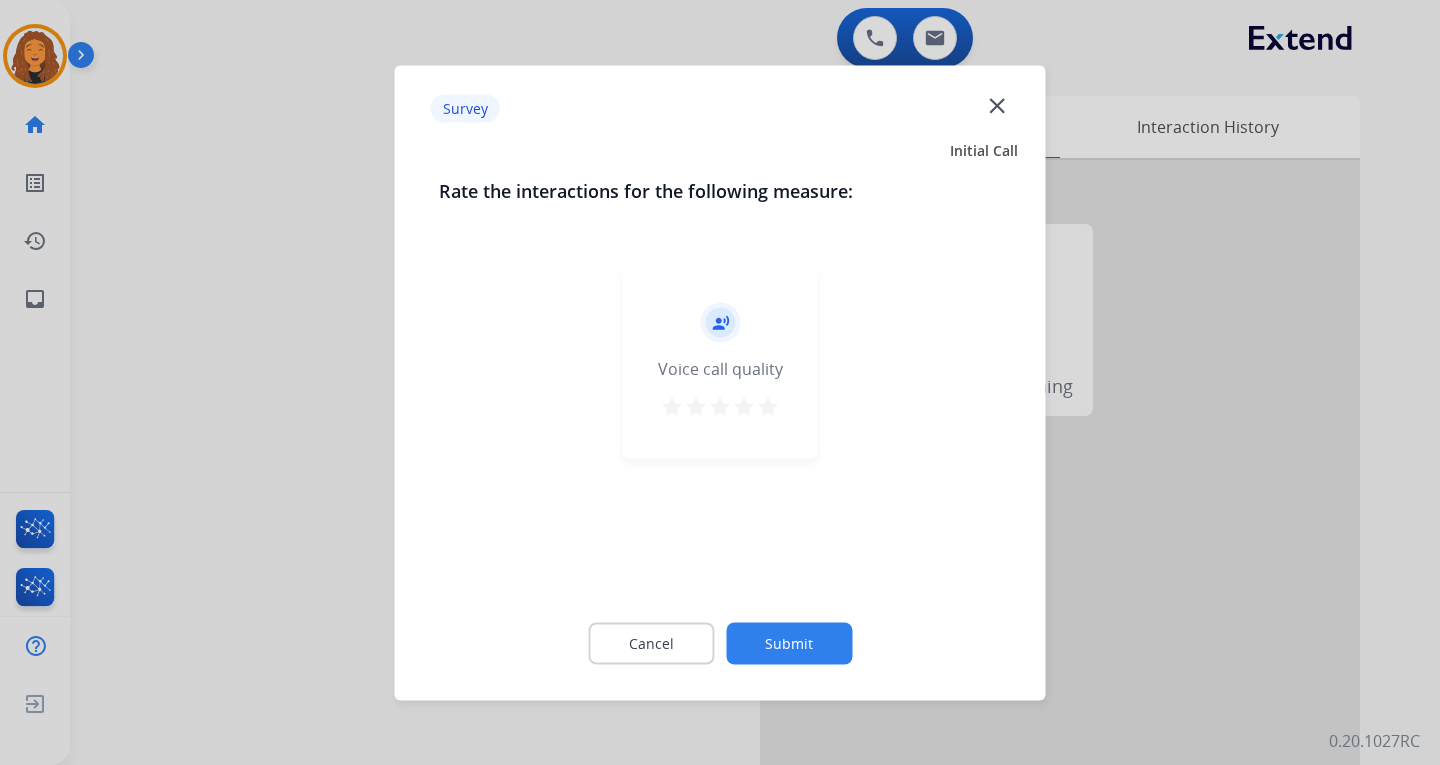 click on "Cancel Submit" 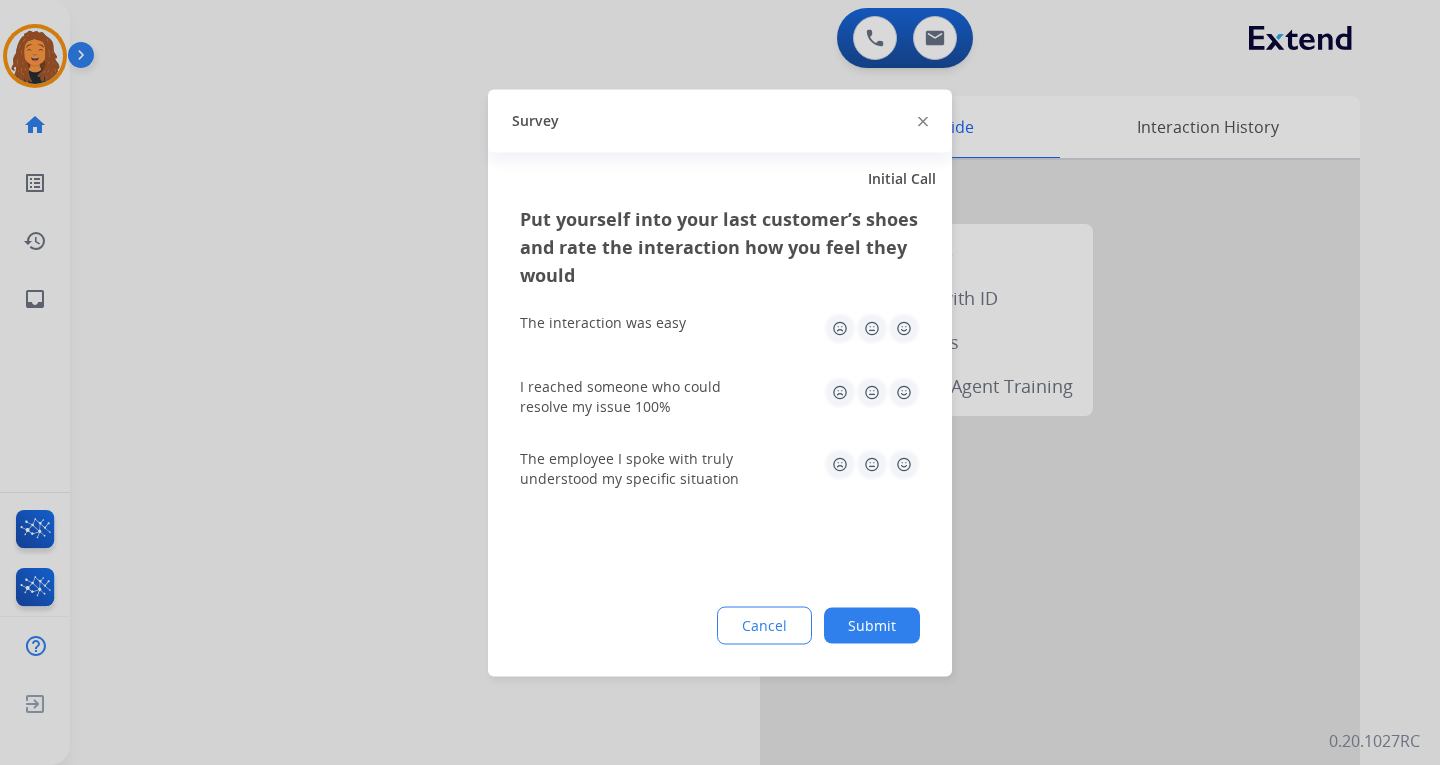 drag, startPoint x: 906, startPoint y: 464, endPoint x: 901, endPoint y: 445, distance: 19.646883 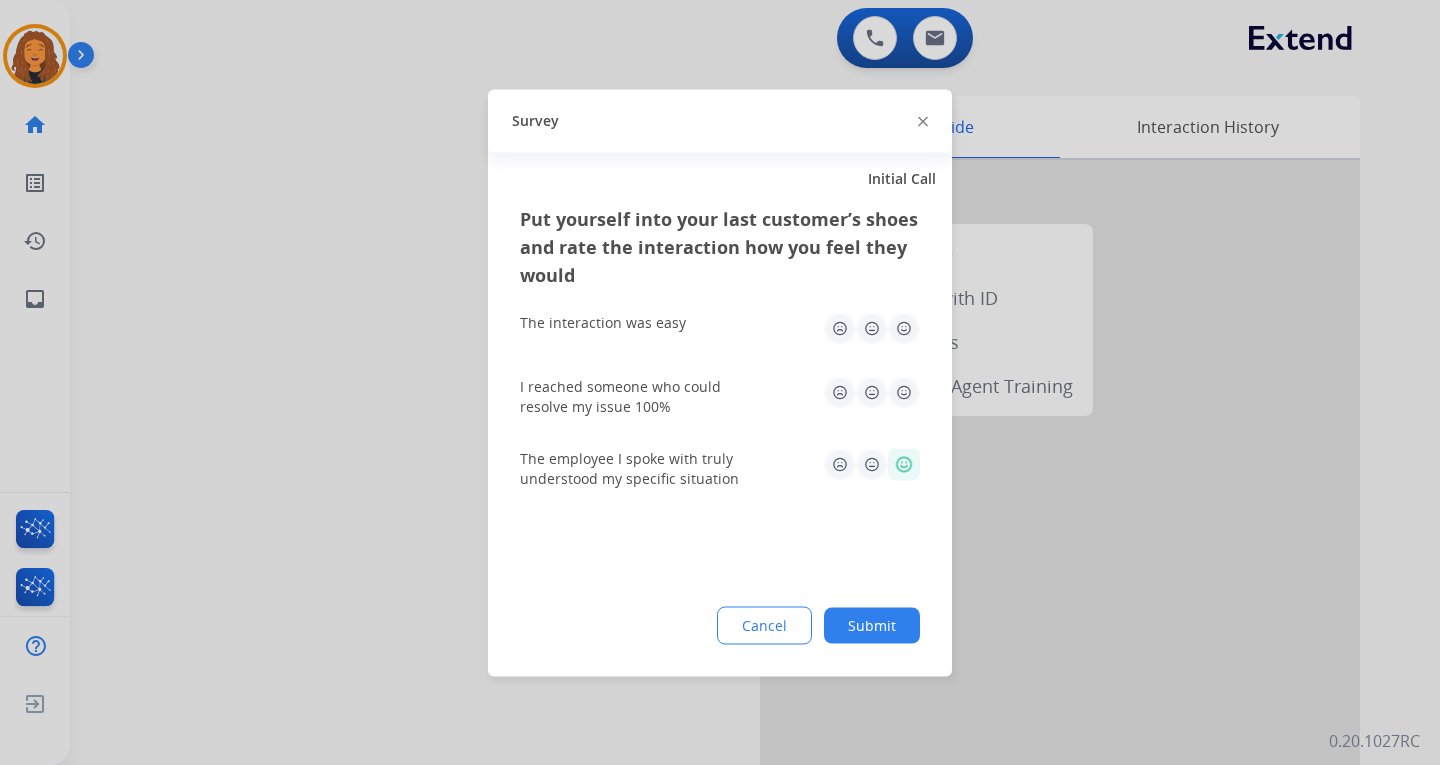 click 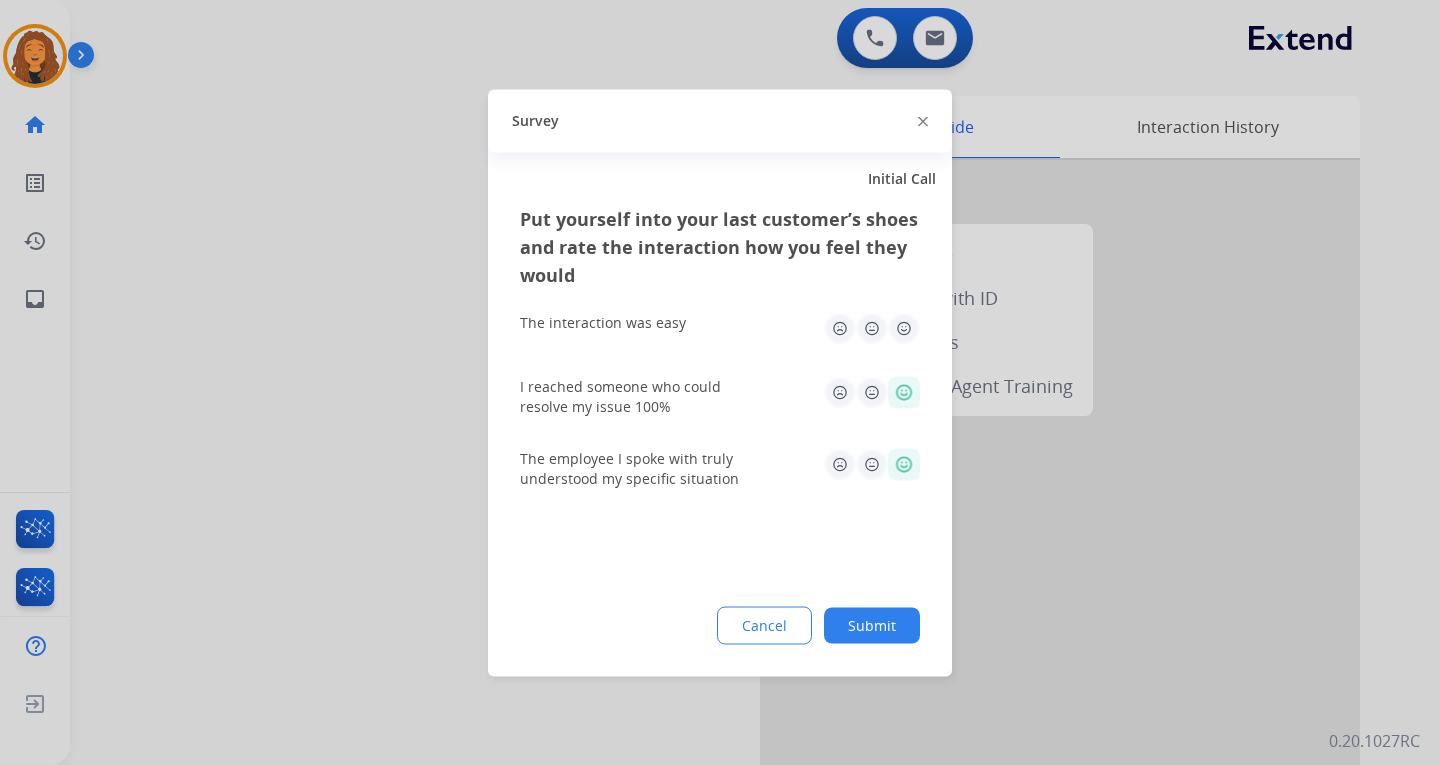 click 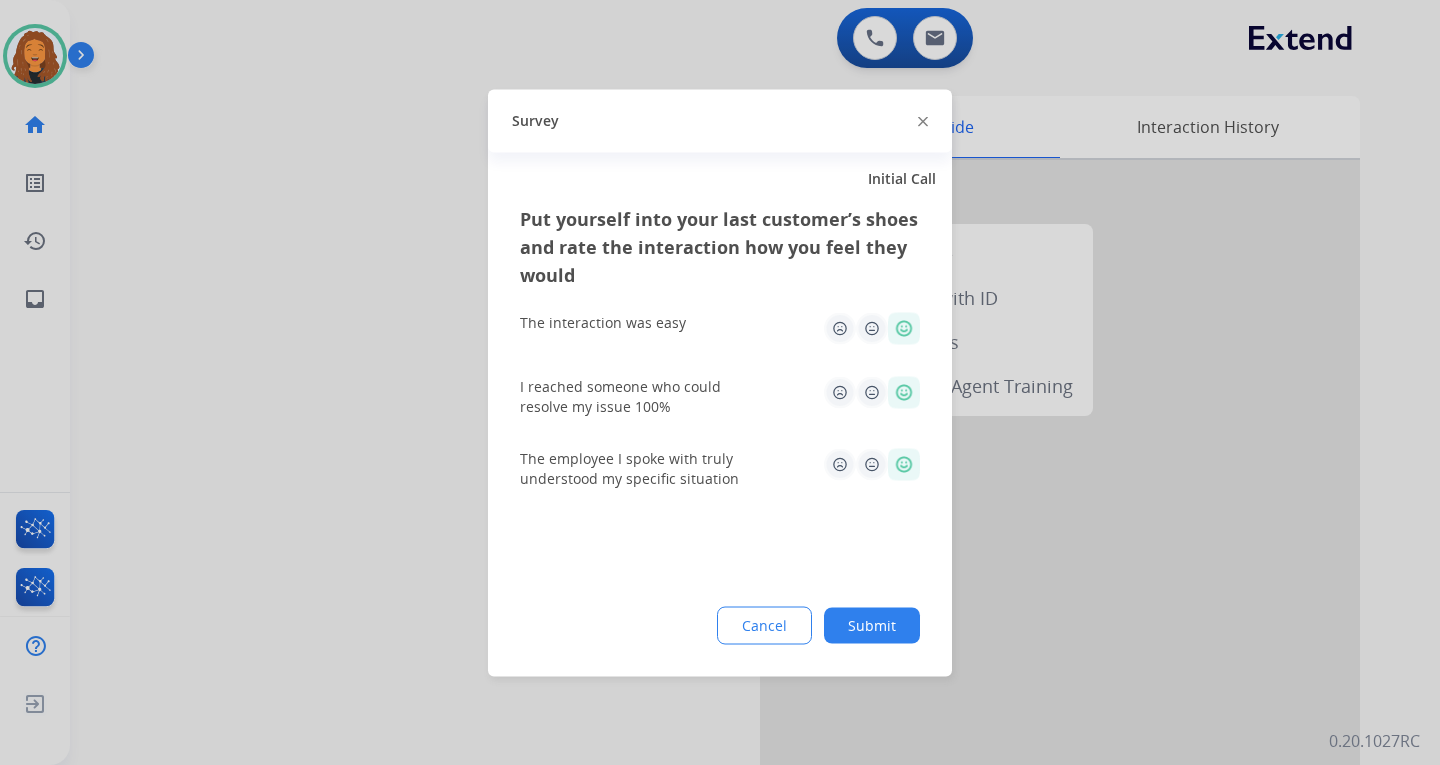 click on "Submit" 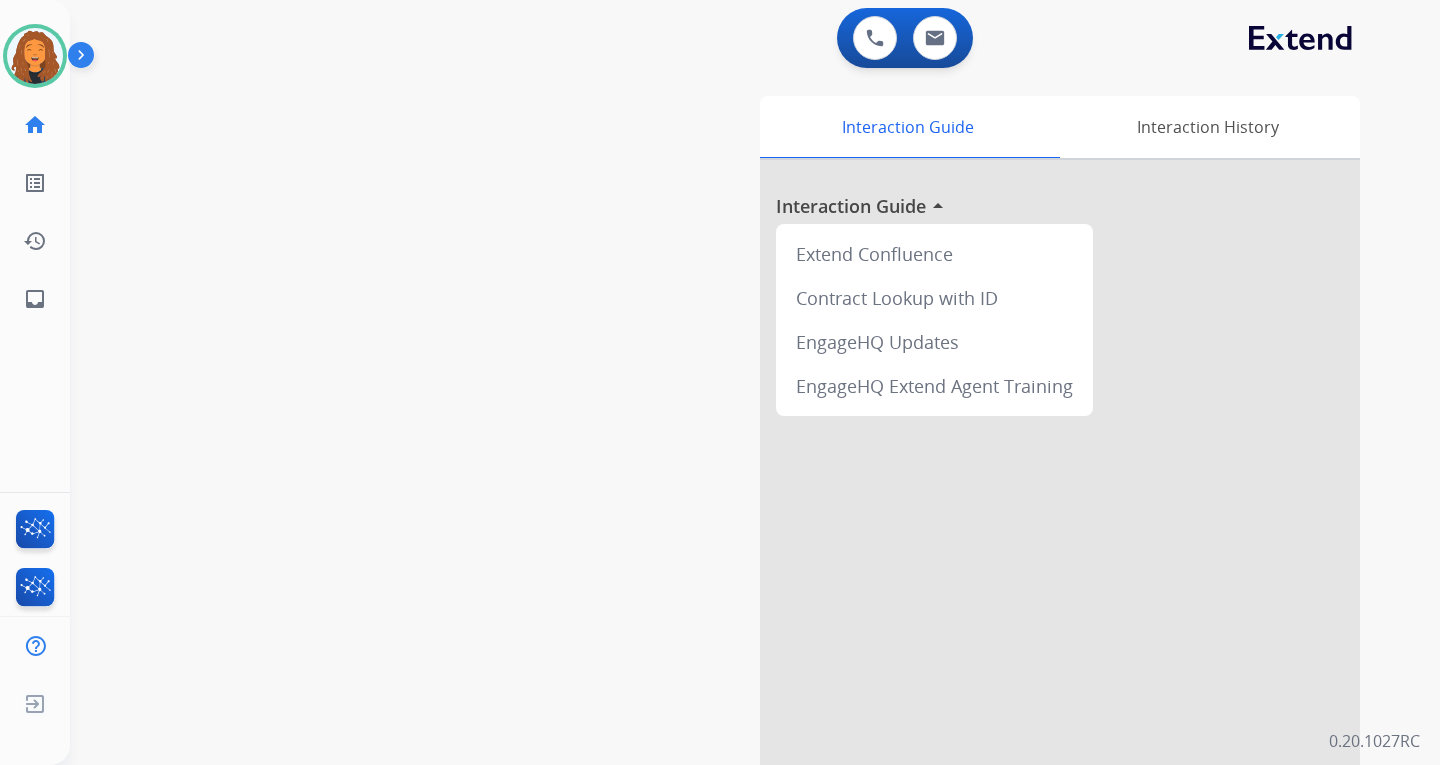 click on "swap_horiz Break voice bridge close_fullscreen Connect 3-Way Call merge_type Separate 3-Way Call  Interaction Guide   Interaction History  Interaction Guide arrow_drop_up  Extend Confluence   Contract Lookup with ID   EngageHQ Updates   EngageHQ Extend Agent Training" at bounding box center (731, 489) 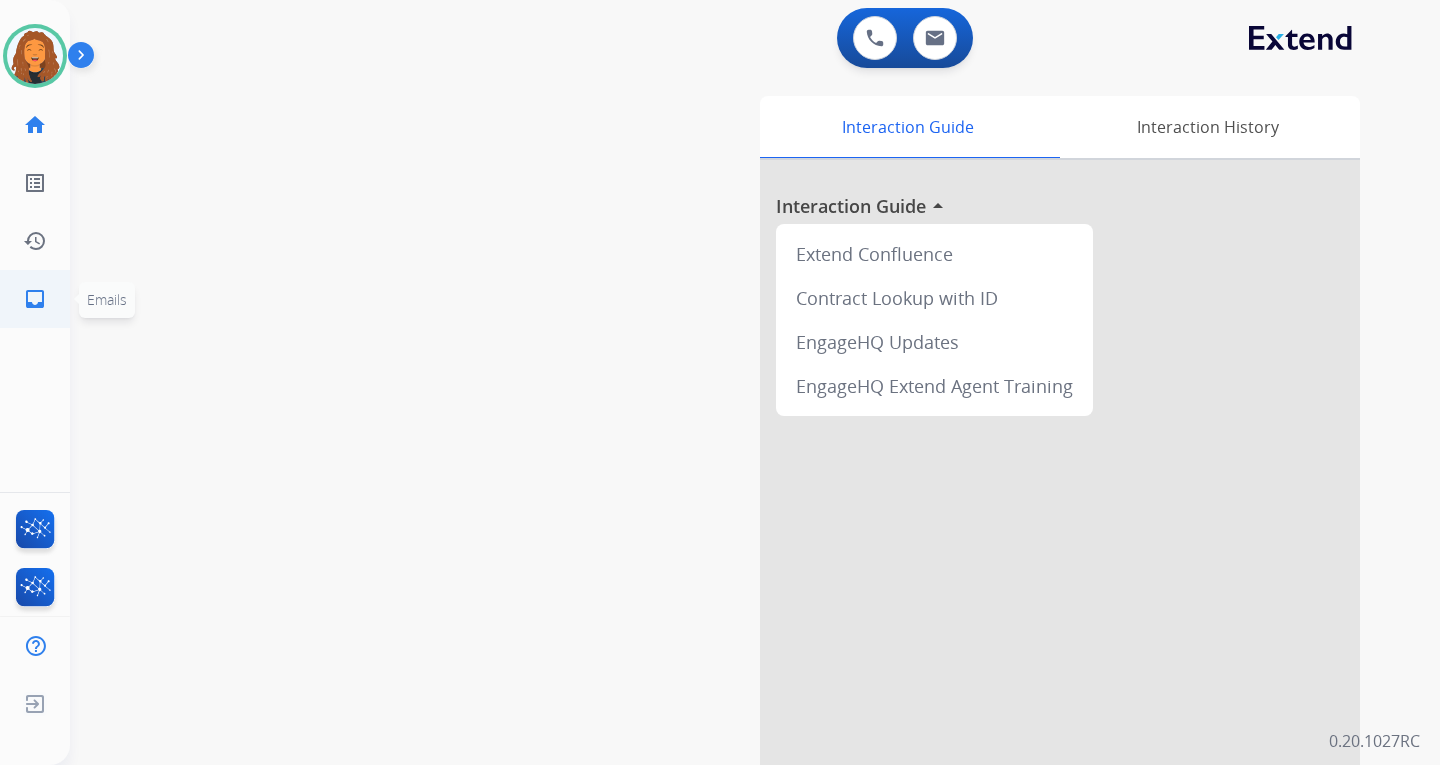 click on "inbox" 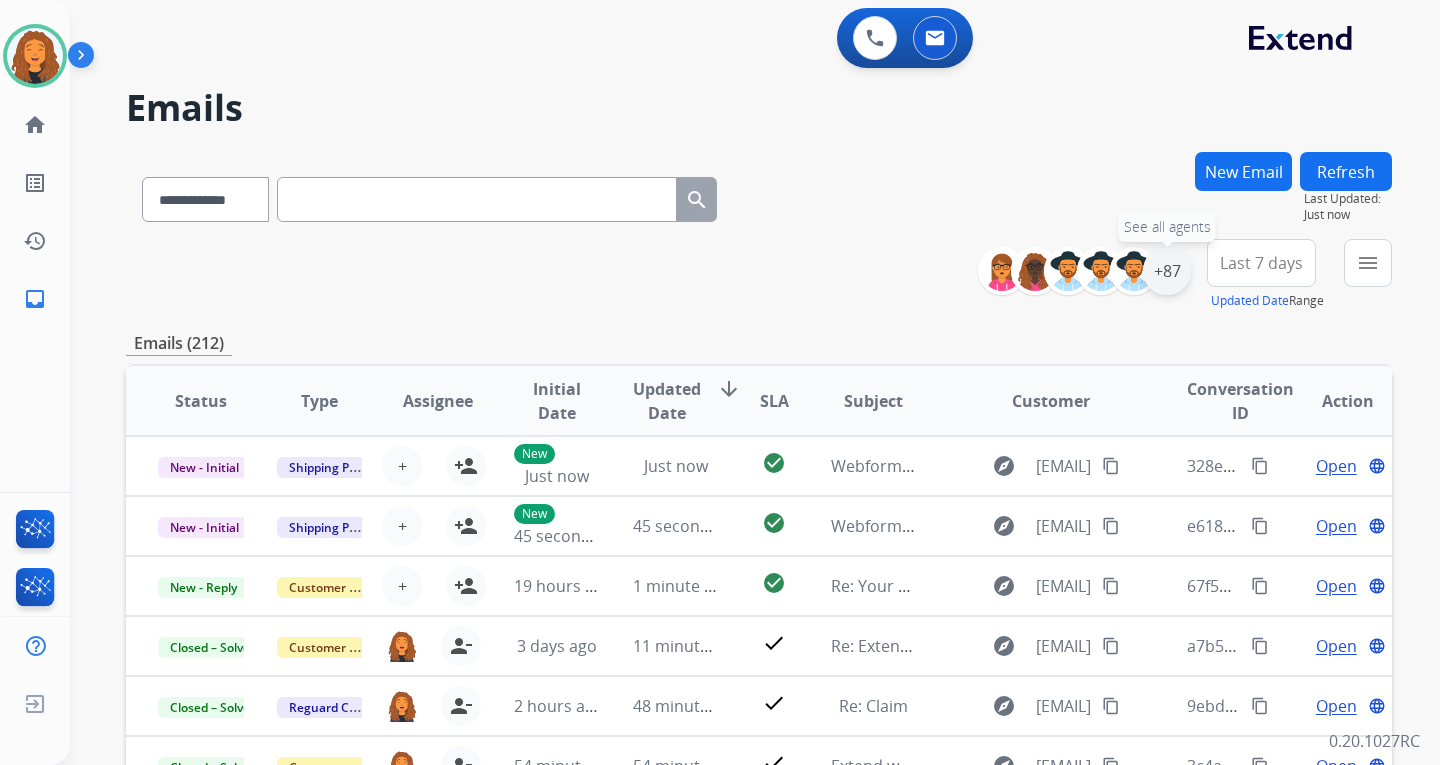 click on "+87" at bounding box center (1167, 271) 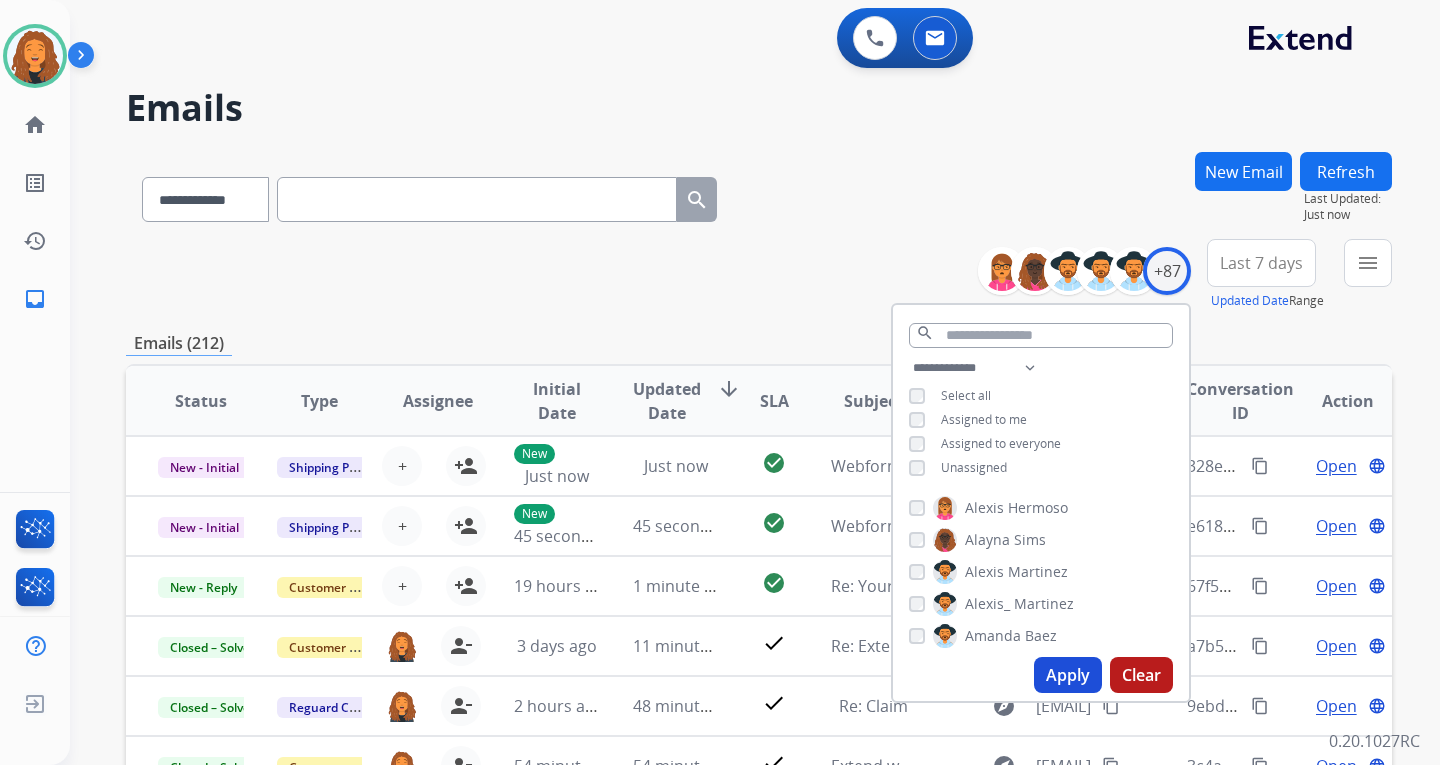 click on "**********" at bounding box center [1041, 420] 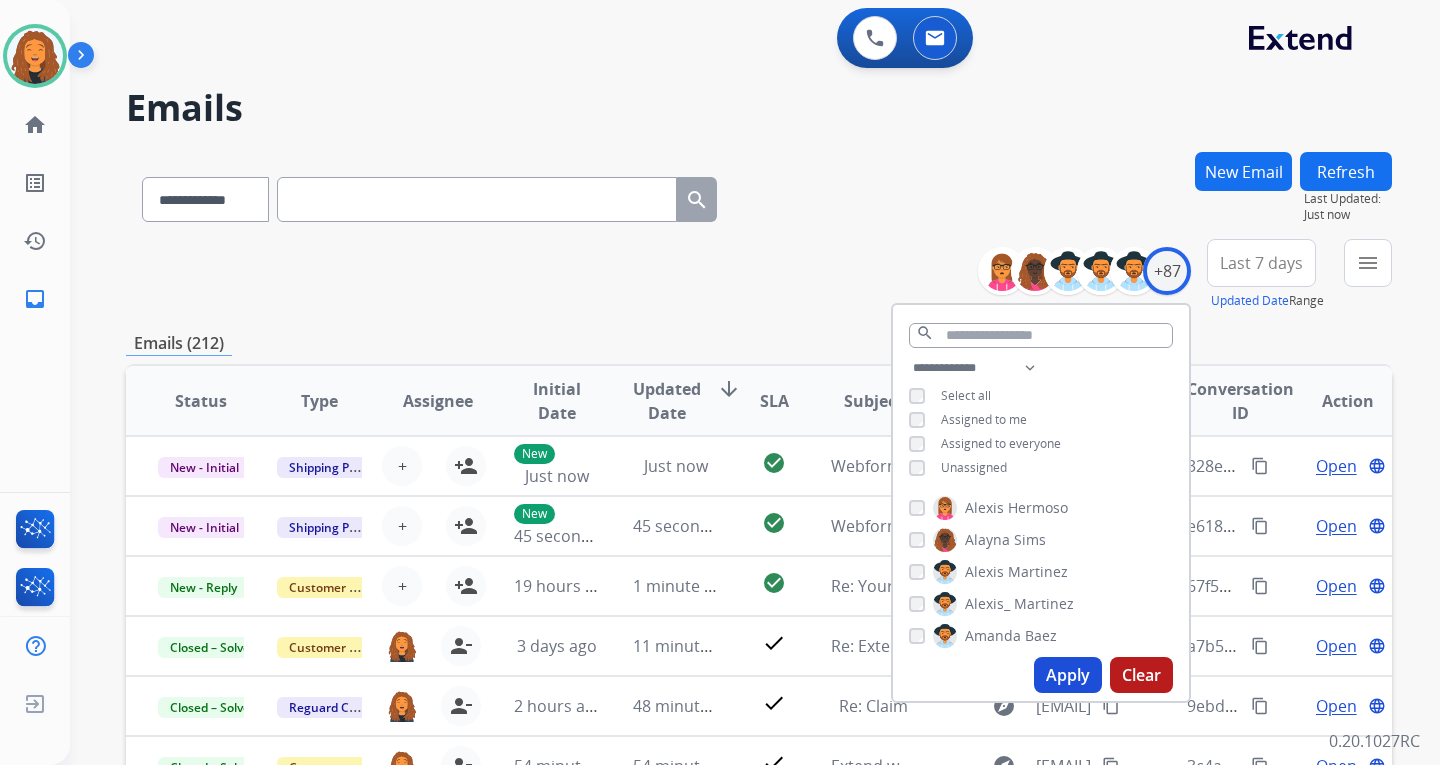 click on "Apply" at bounding box center (1068, 675) 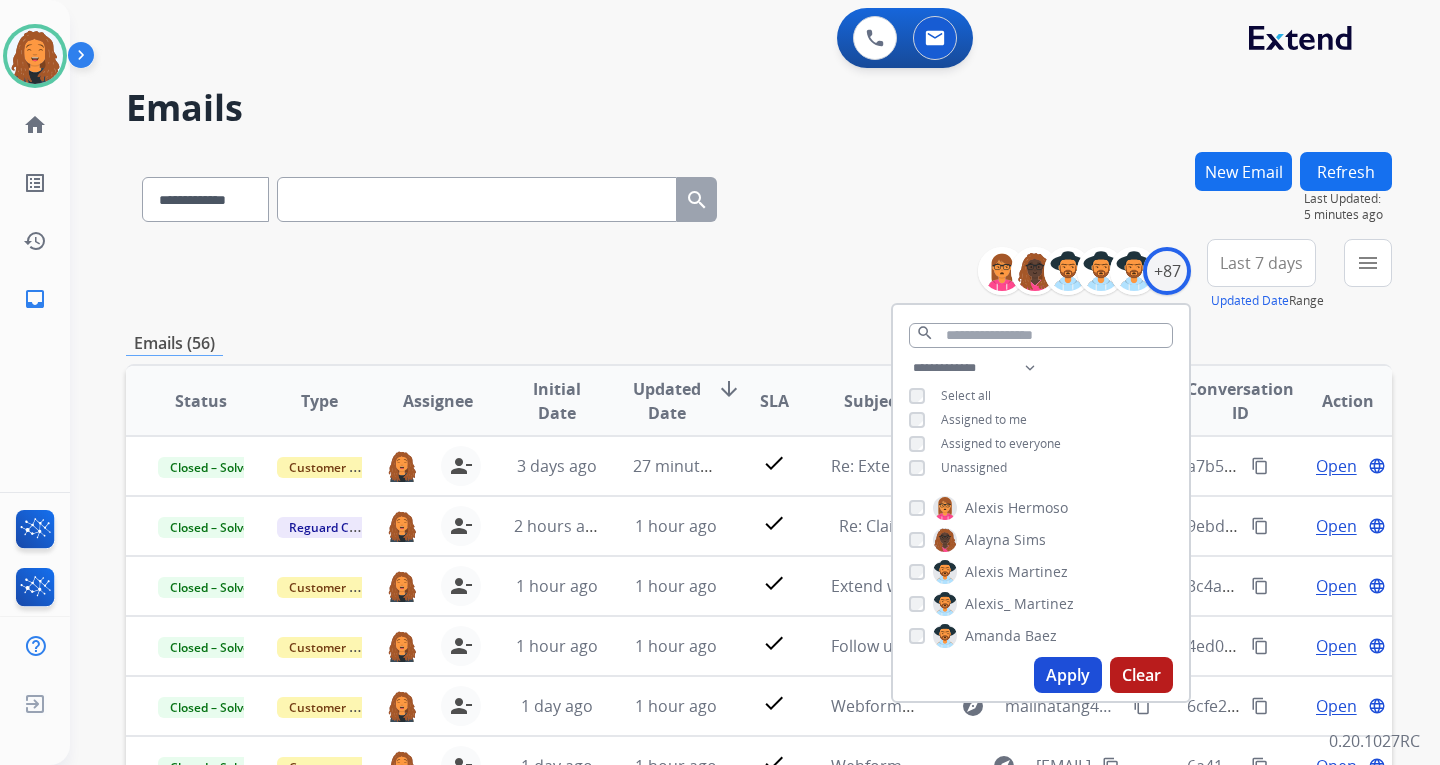 click on "**********" at bounding box center [759, 195] 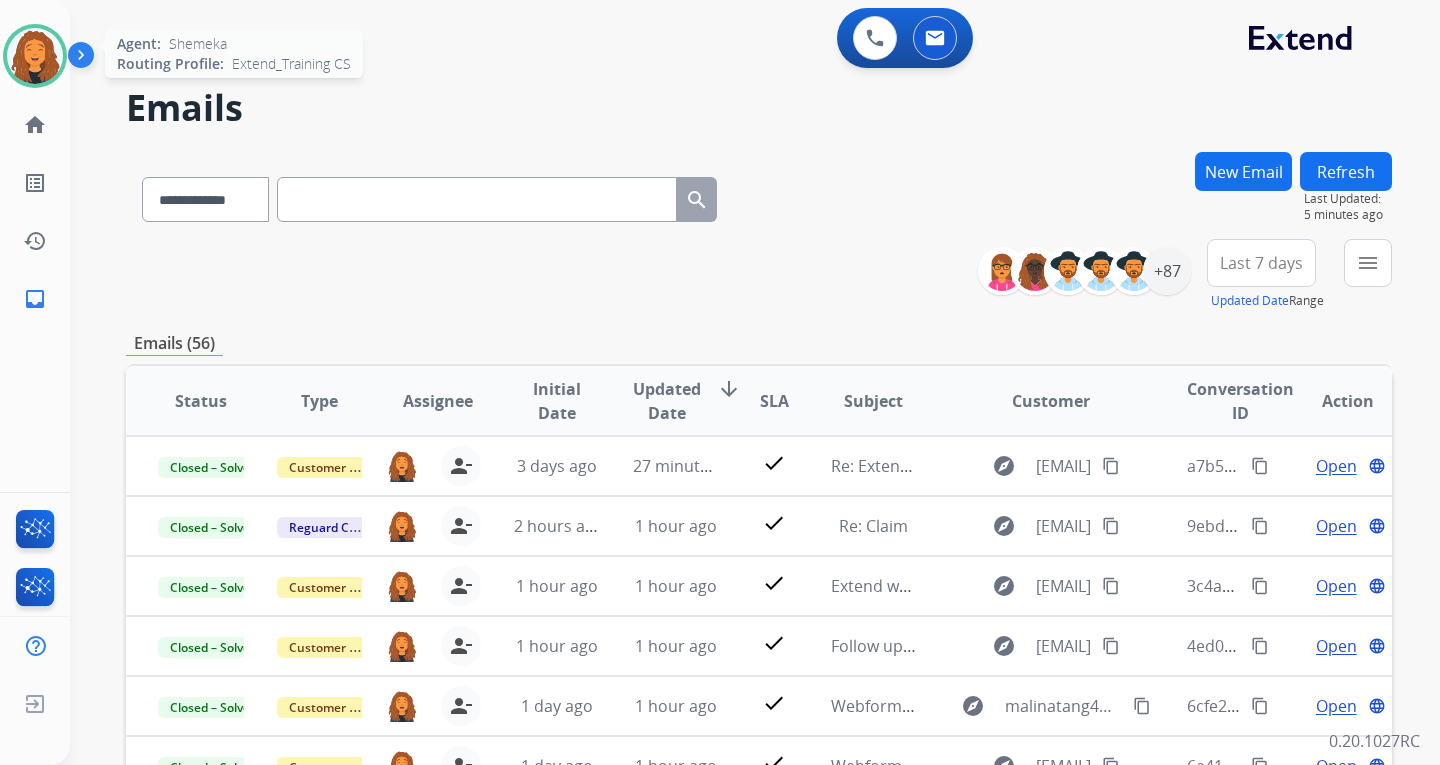 click at bounding box center (35, 56) 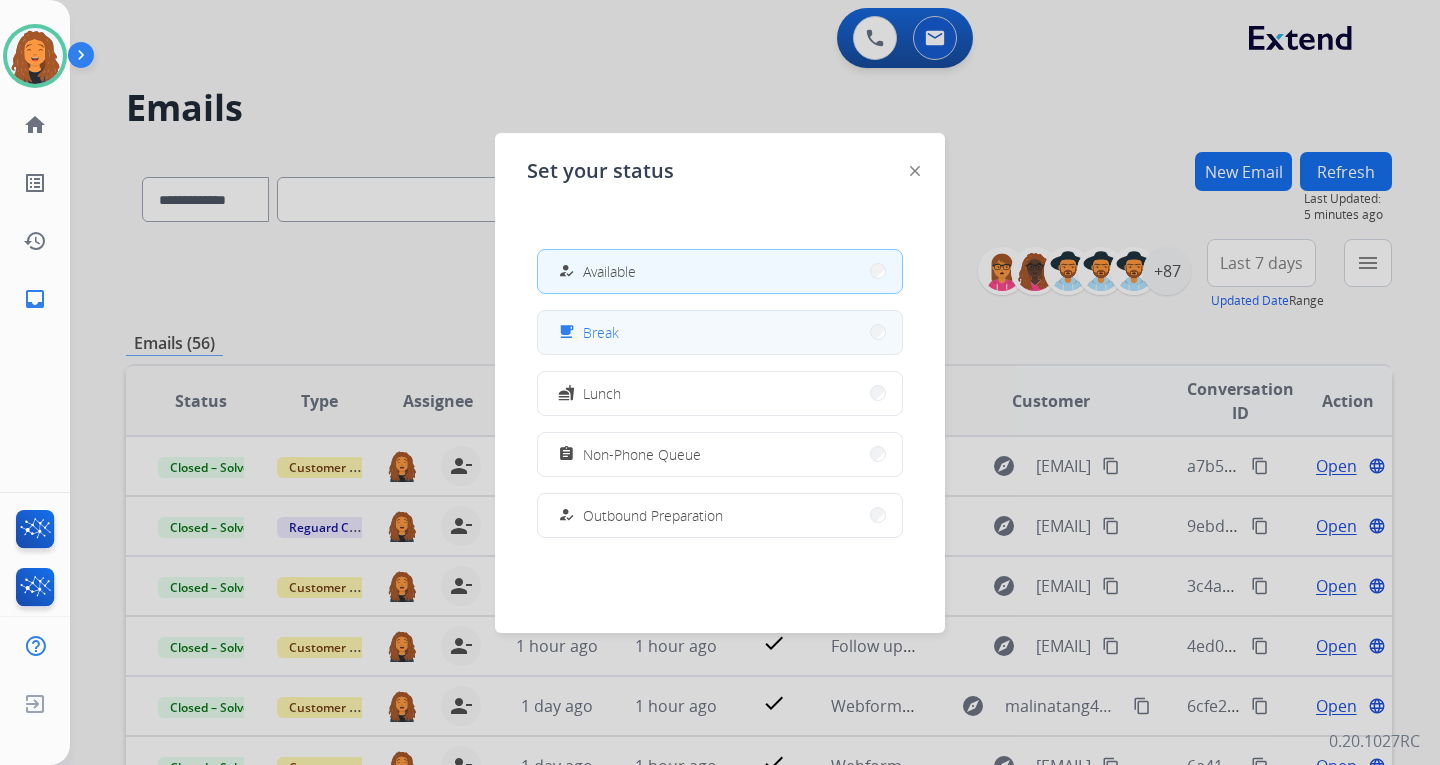 click on "Break" at bounding box center [601, 332] 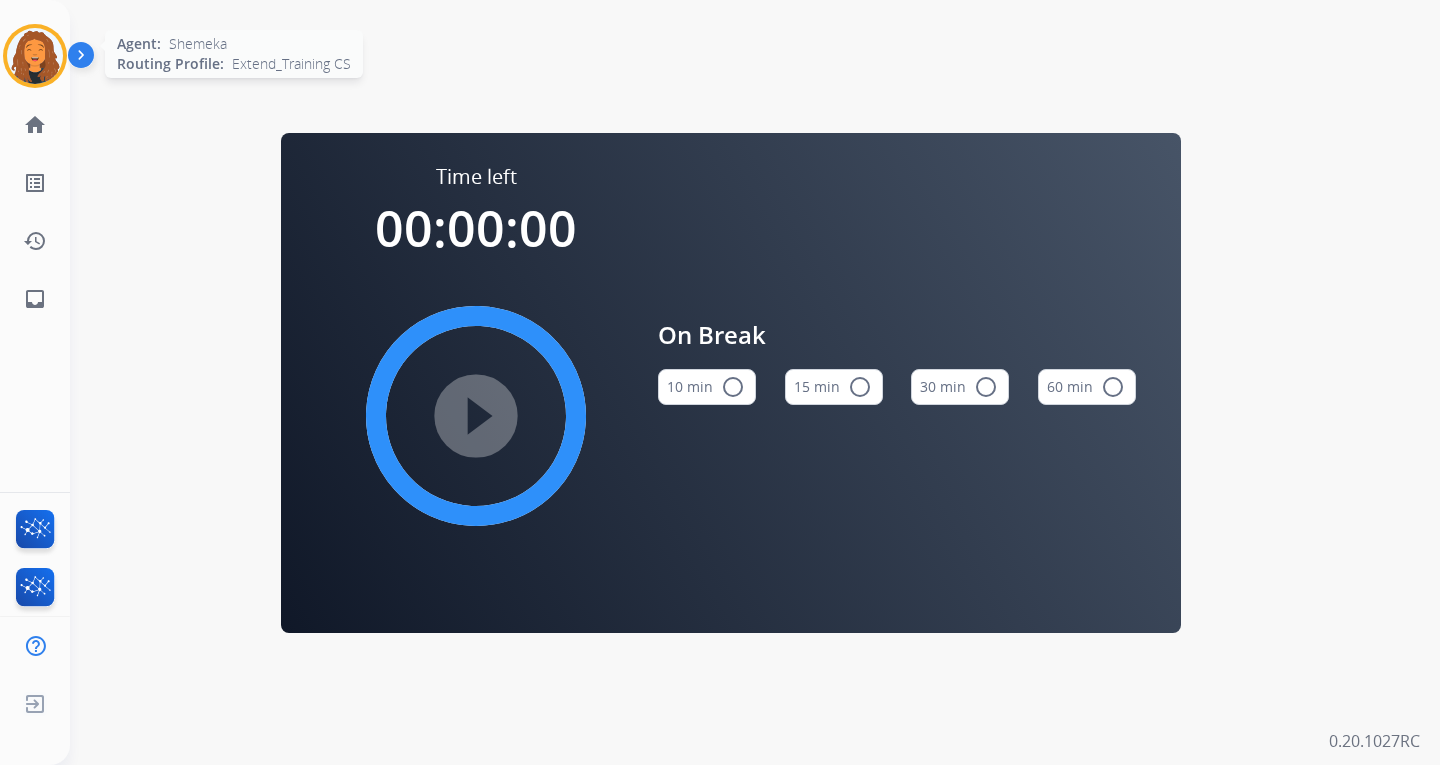 click at bounding box center (35, 56) 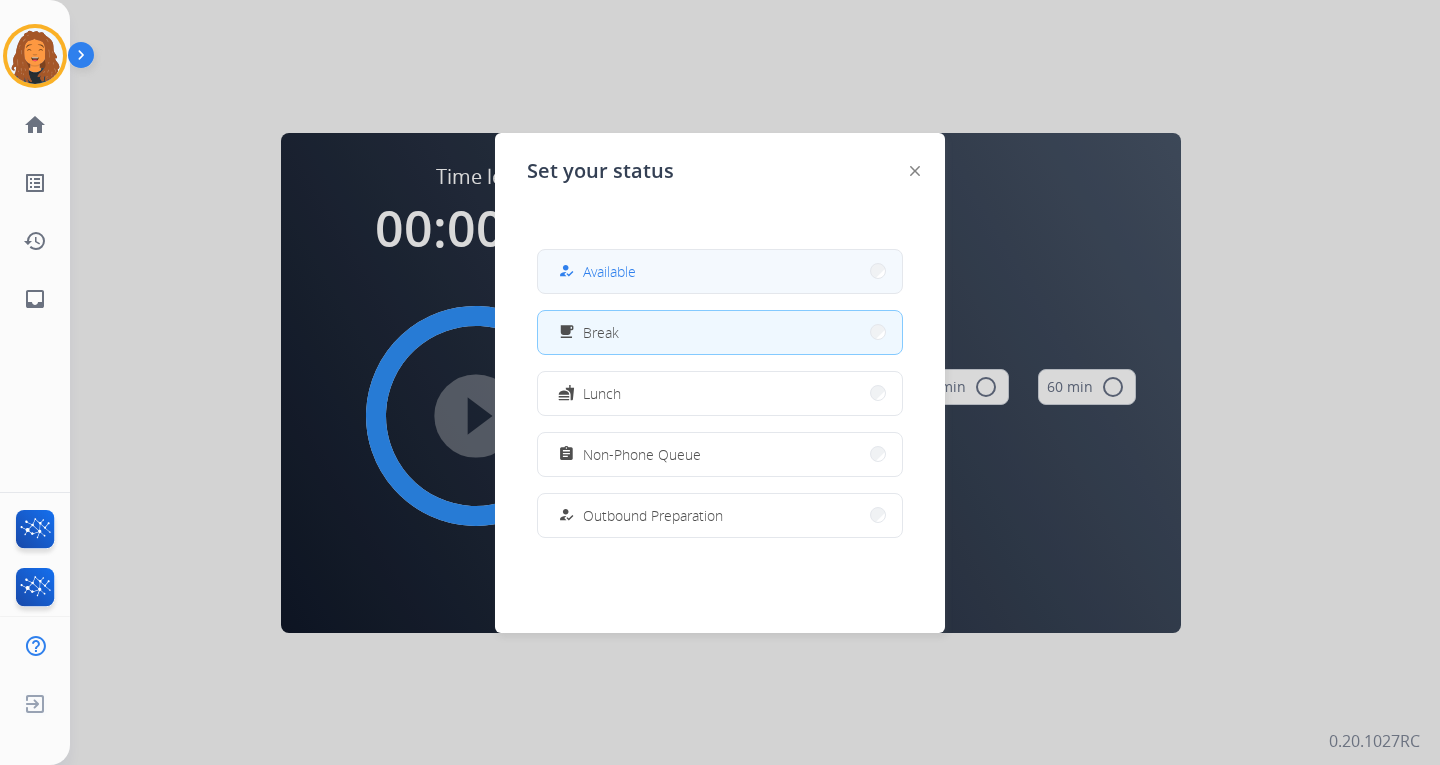 click on "how_to_reg" at bounding box center [568, 271] 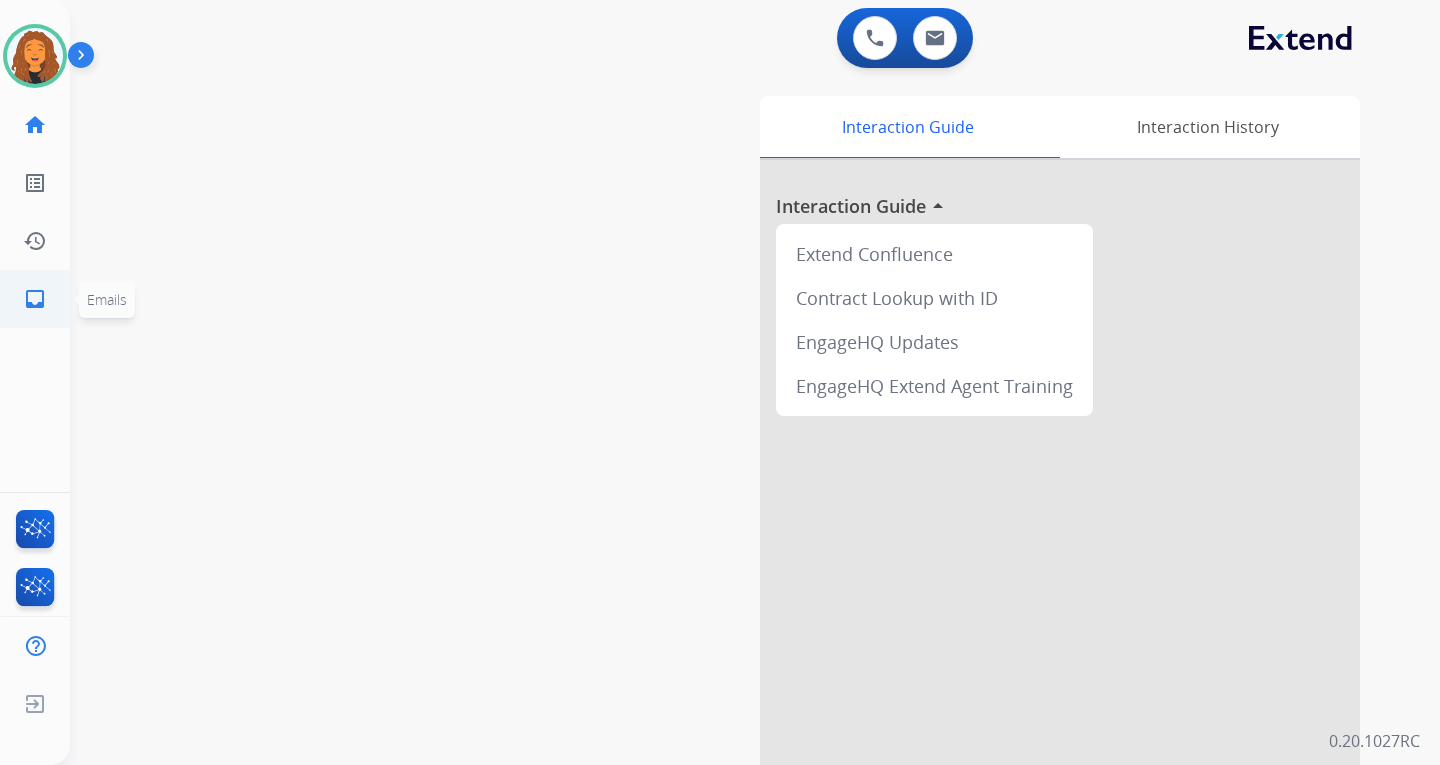 click on "inbox" 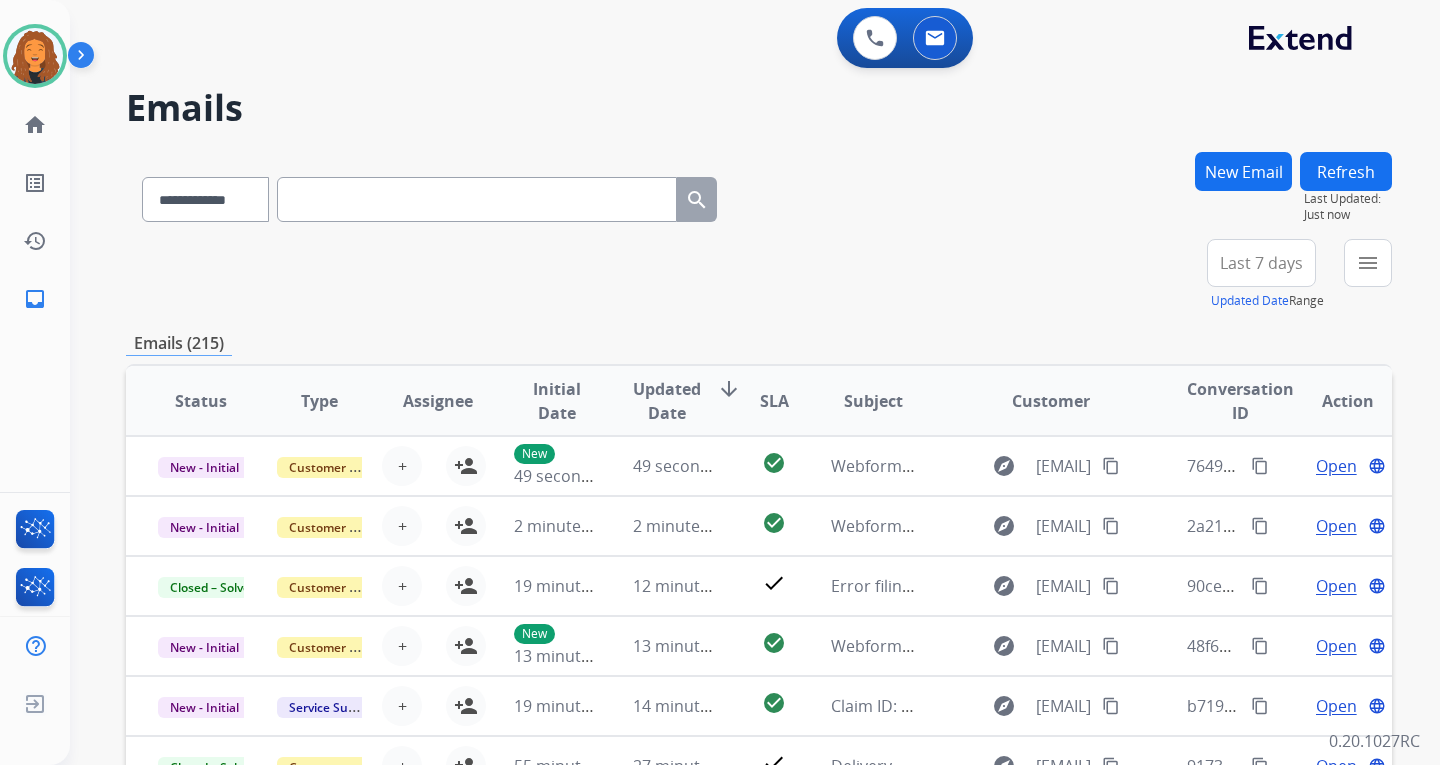 click on "Last 7 days" at bounding box center [1261, 263] 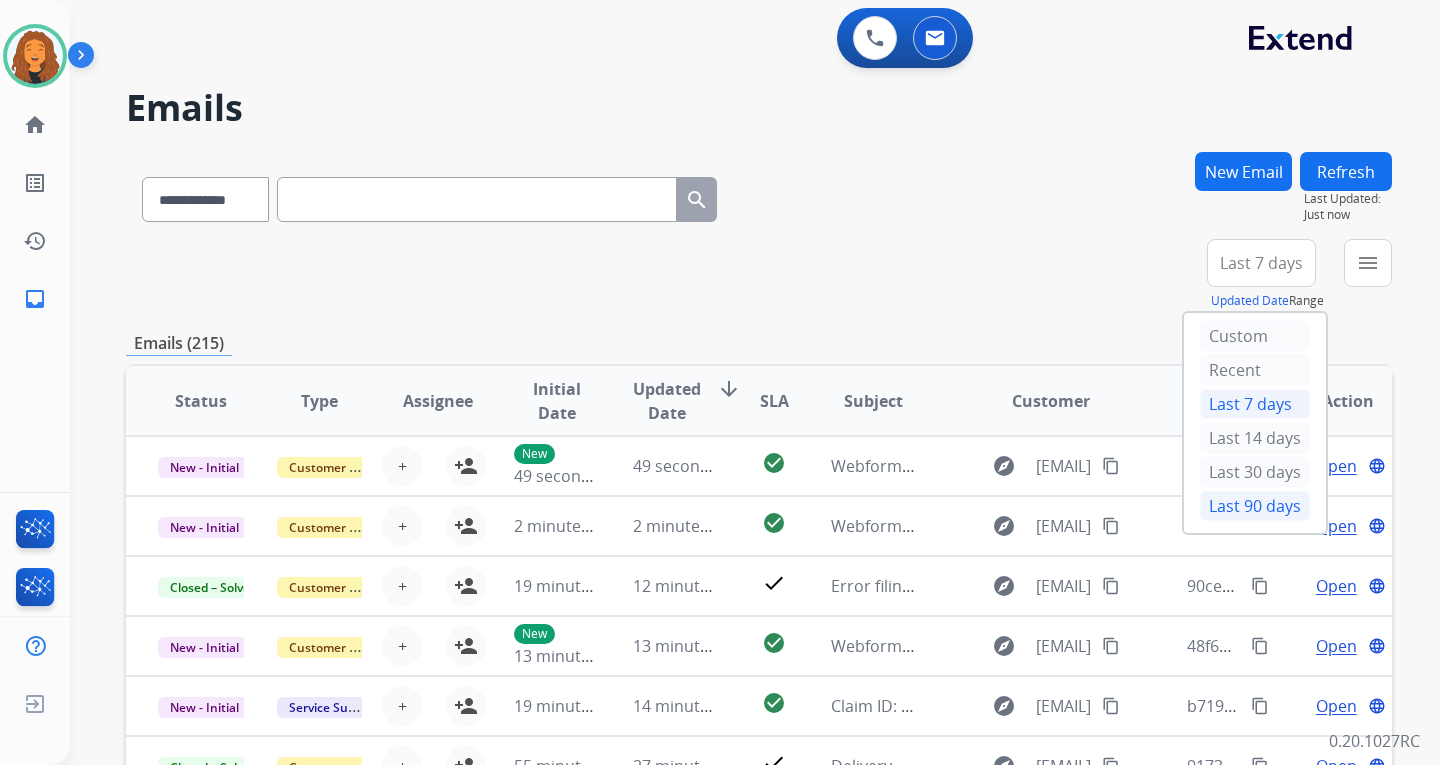 click on "Last 90 days" at bounding box center [1255, 506] 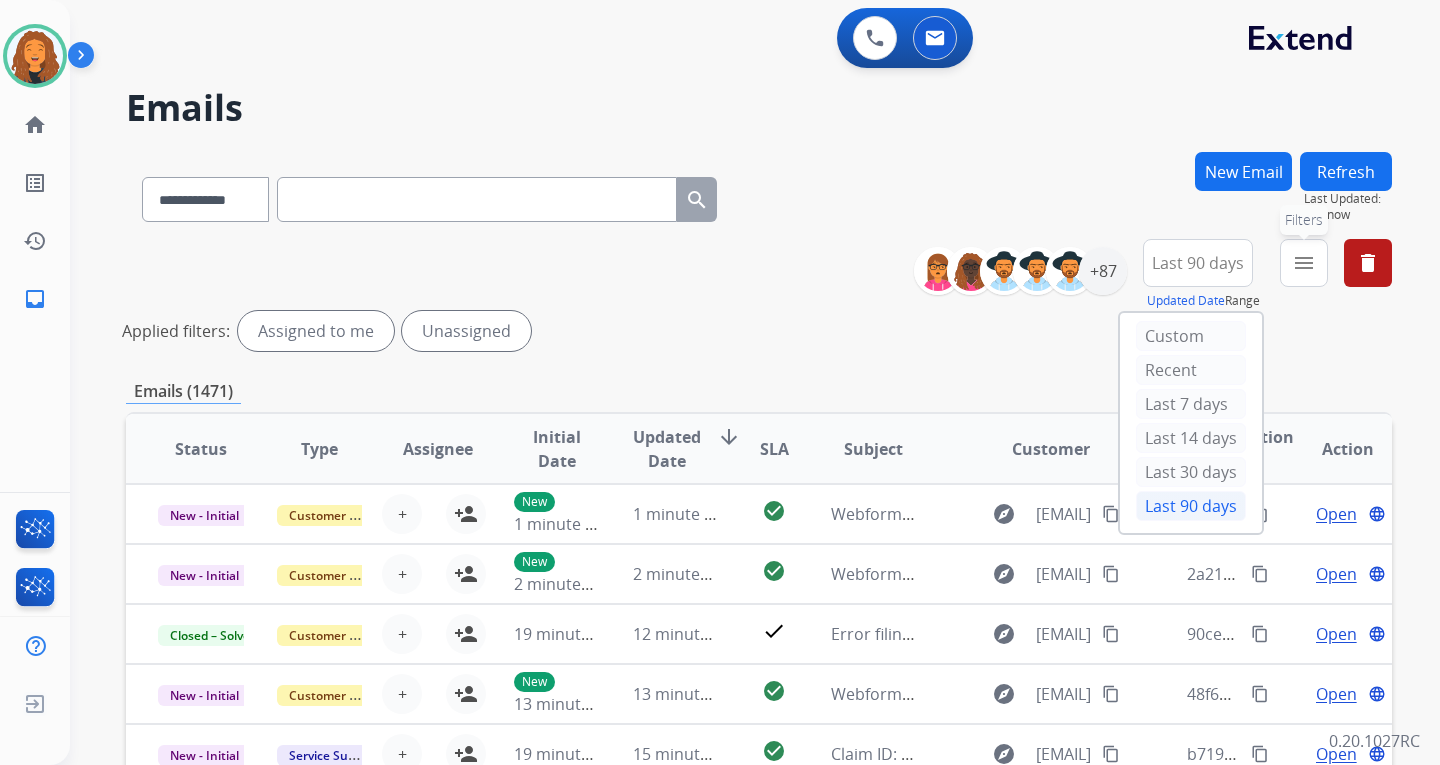 click on "menu  Filters" at bounding box center (1304, 263) 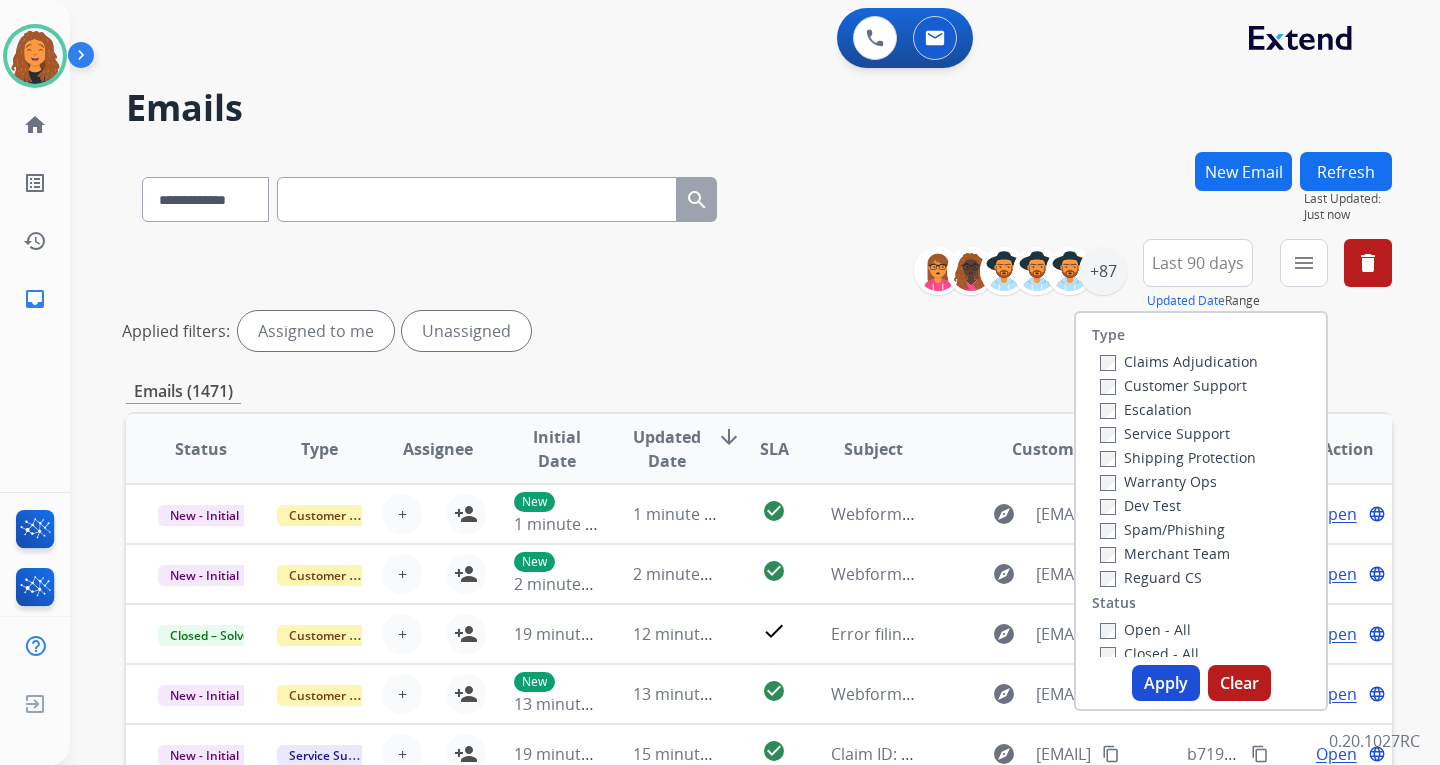 click on "Customer Support" at bounding box center [1173, 385] 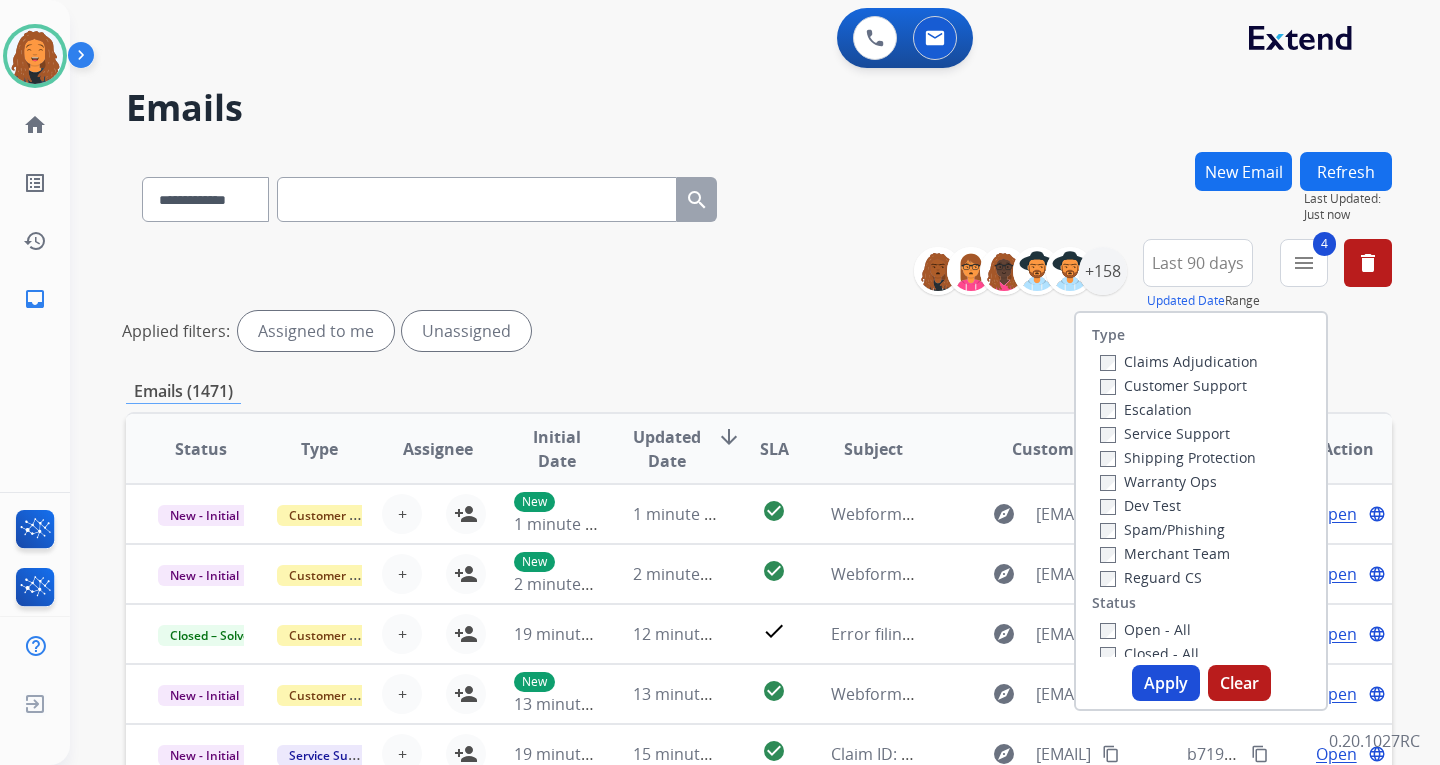 click on "Apply" at bounding box center [1166, 683] 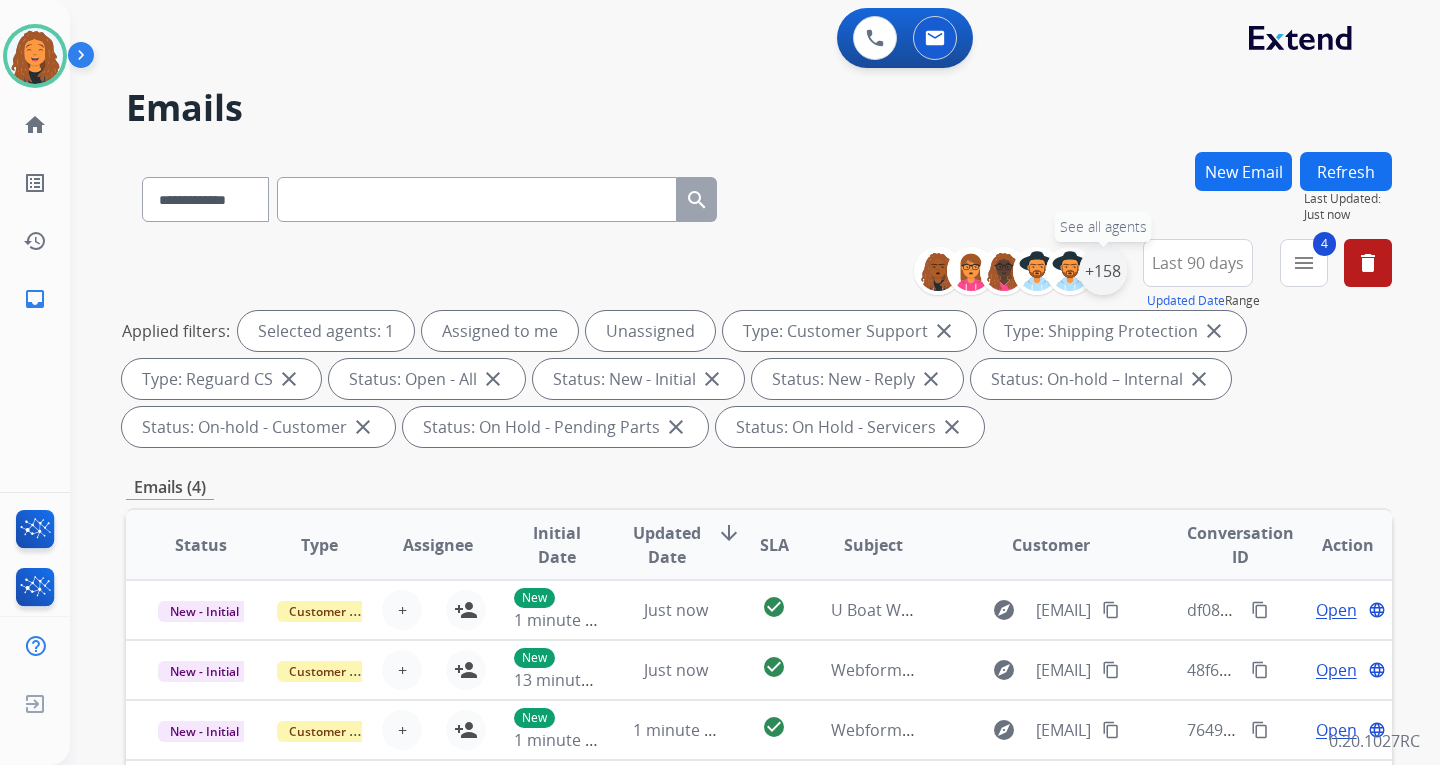 click on "+158" at bounding box center (1103, 271) 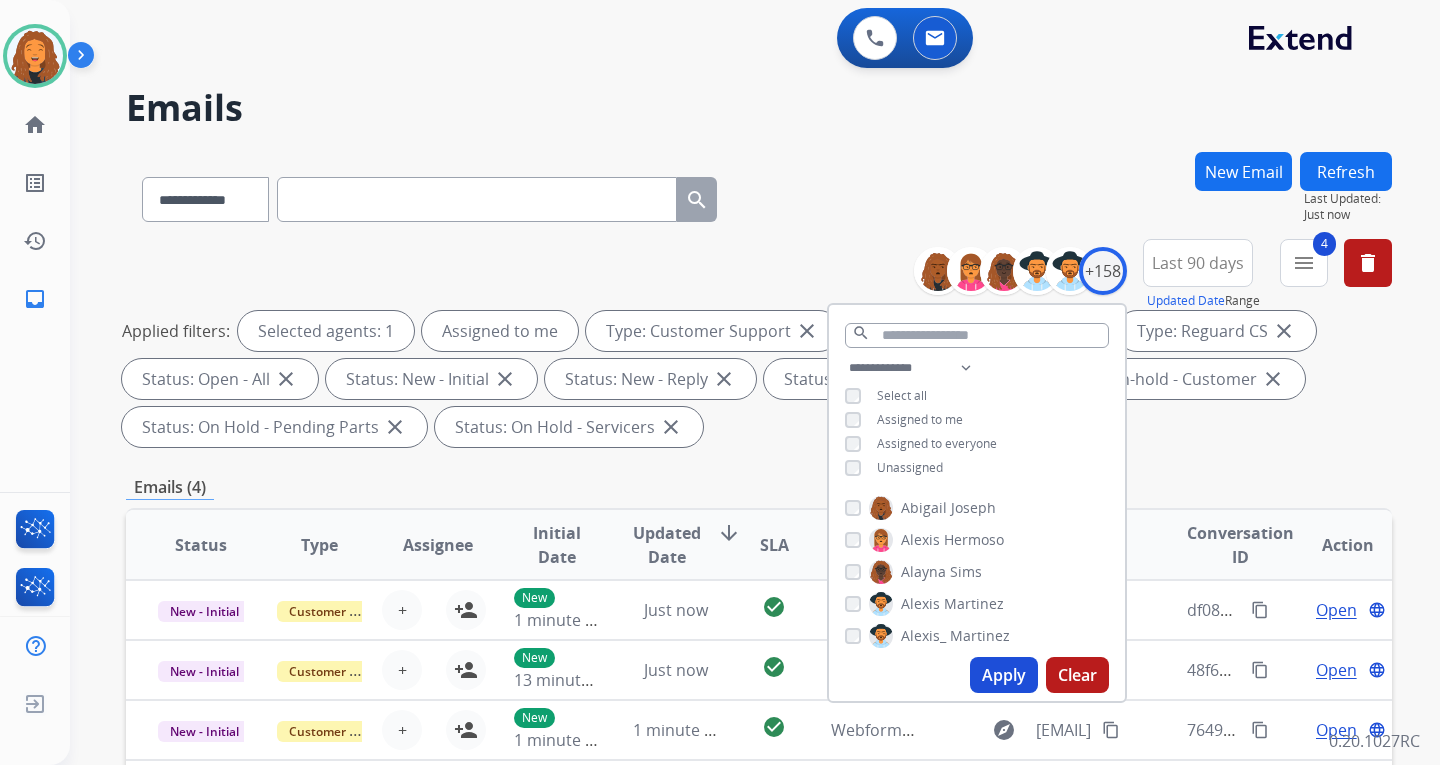 click on "Apply" at bounding box center [1004, 675] 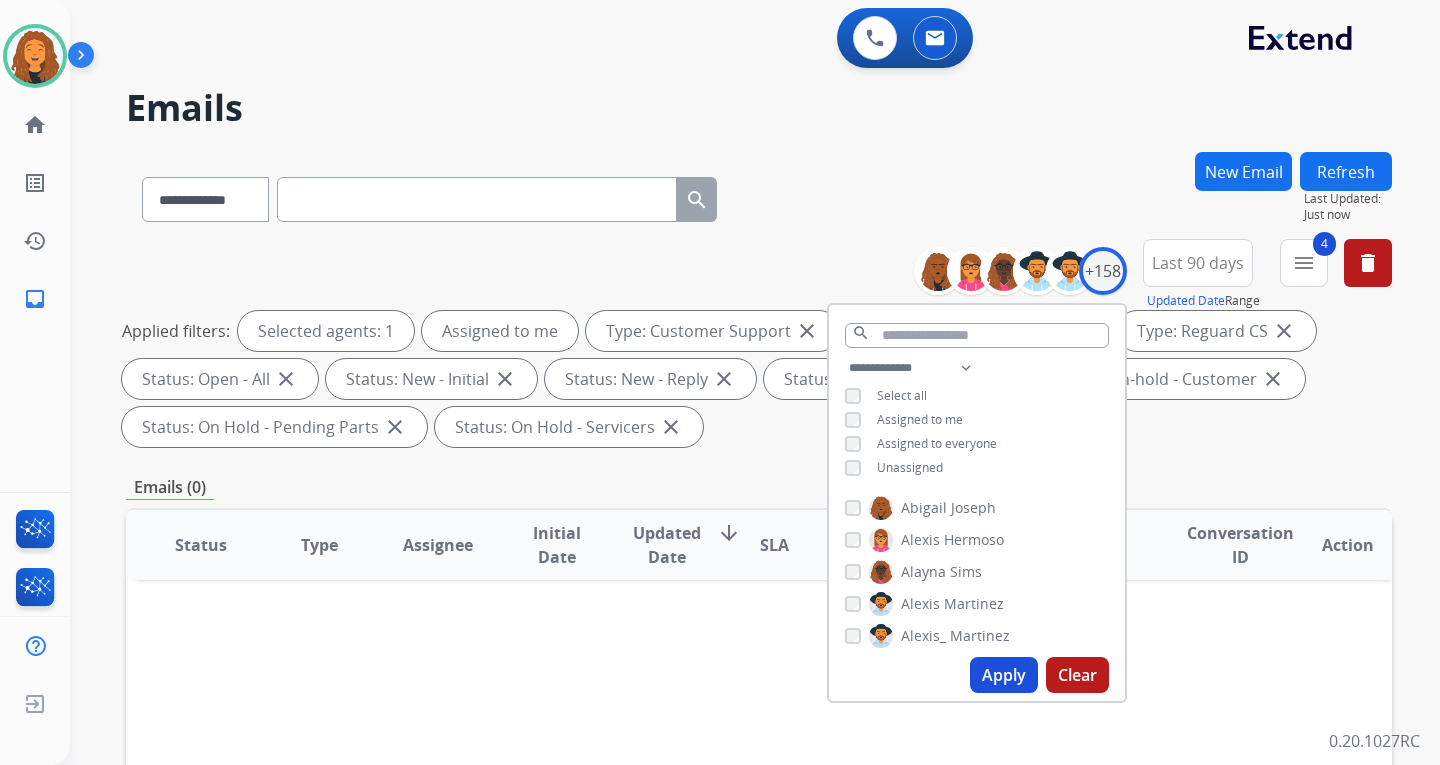 click on "**********" at bounding box center [759, 195] 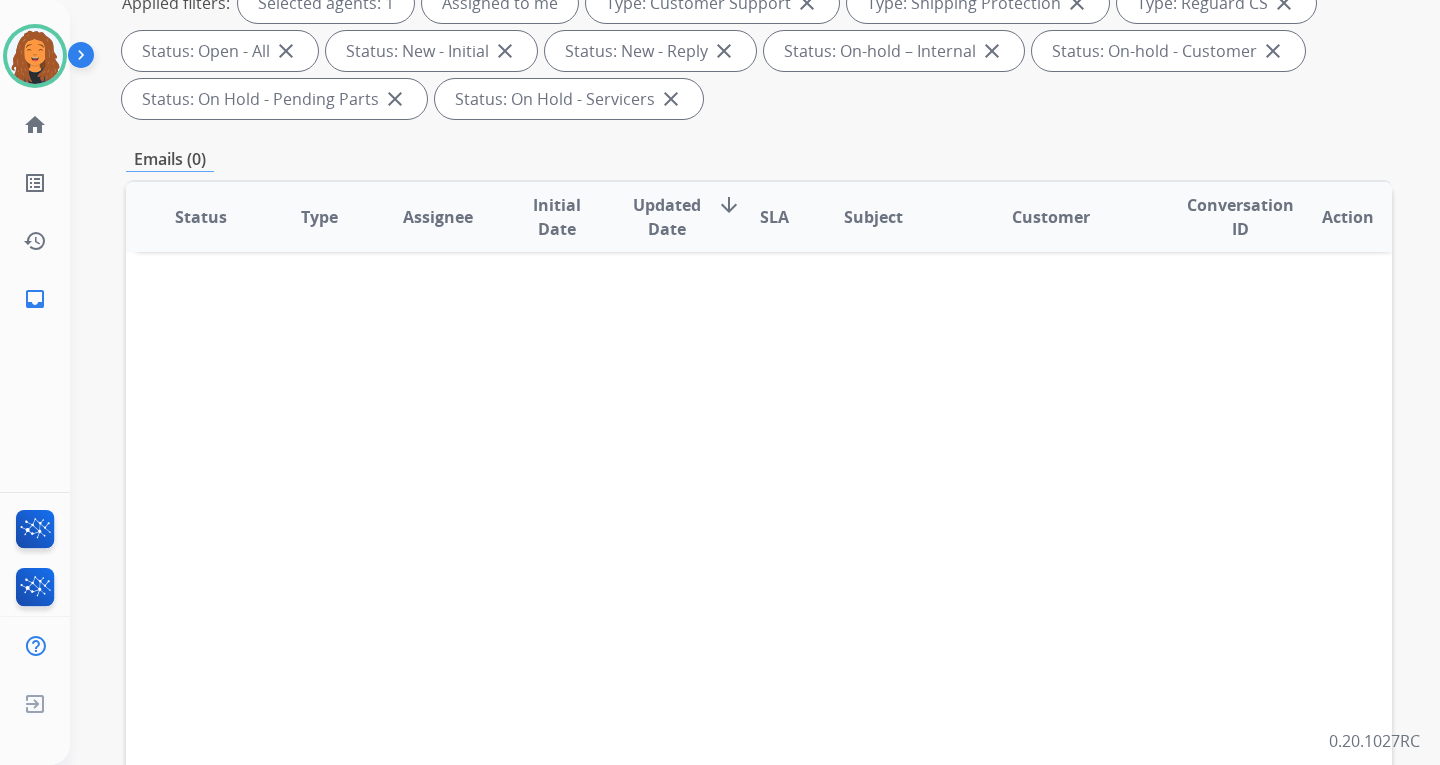 scroll, scrollTop: 0, scrollLeft: 0, axis: both 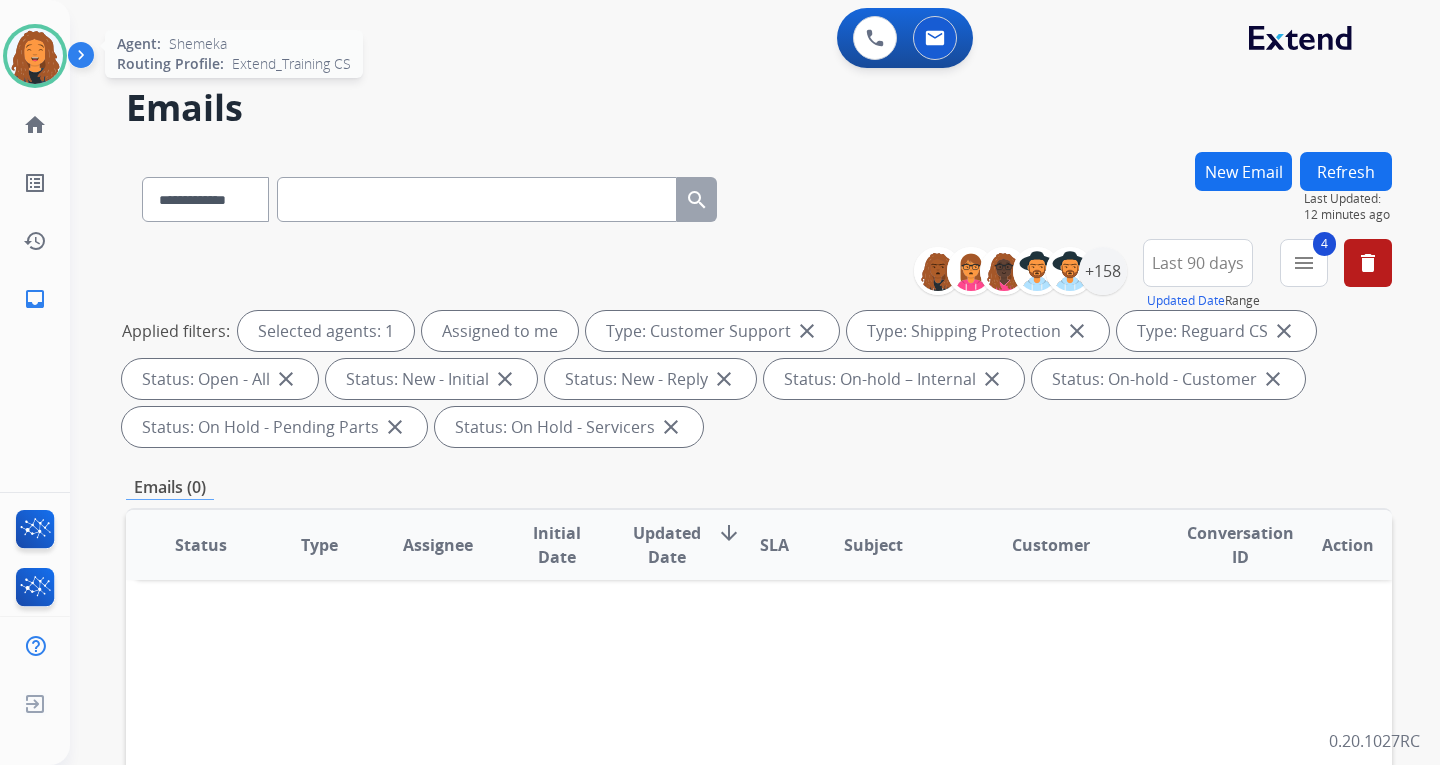 click at bounding box center (35, 56) 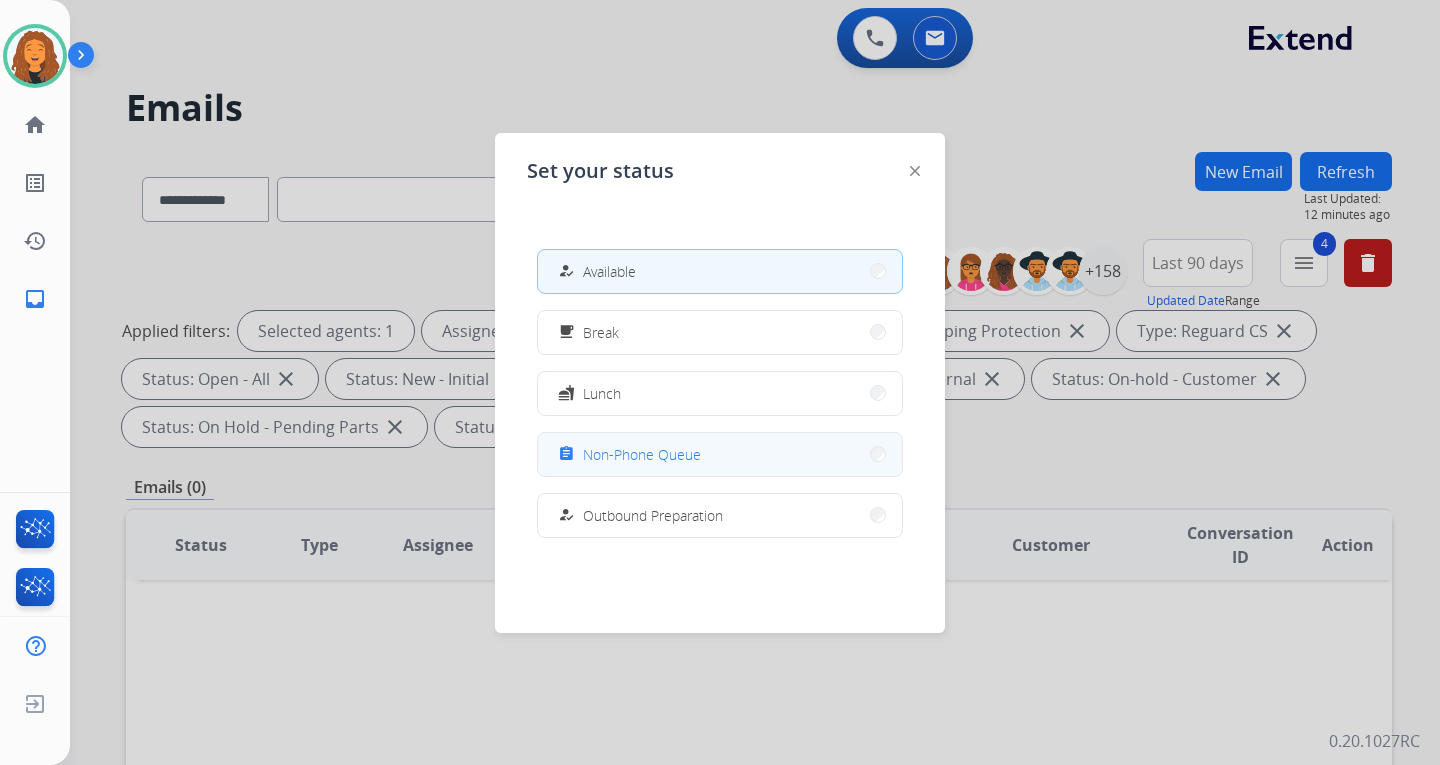 click on "Non-Phone Queue" at bounding box center (642, 454) 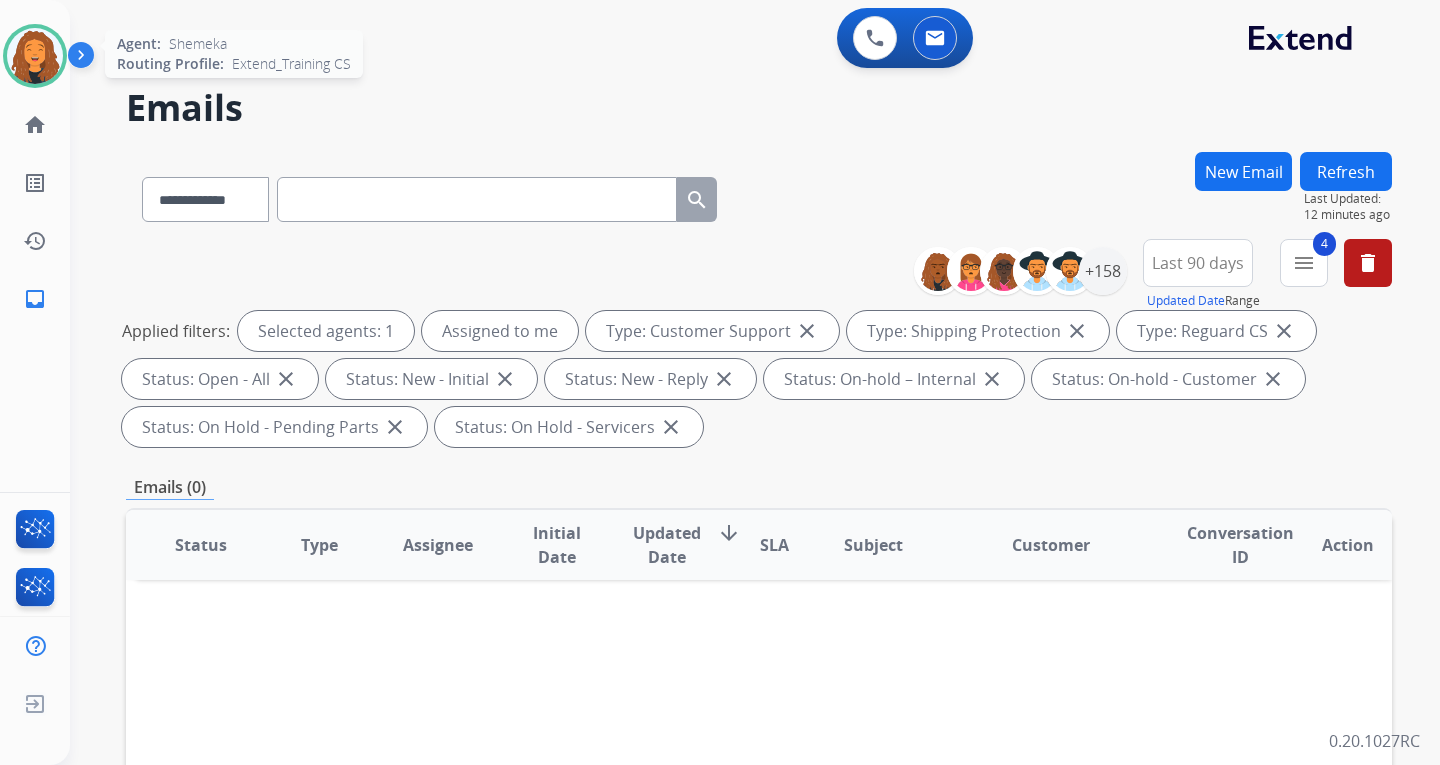 click at bounding box center (35, 56) 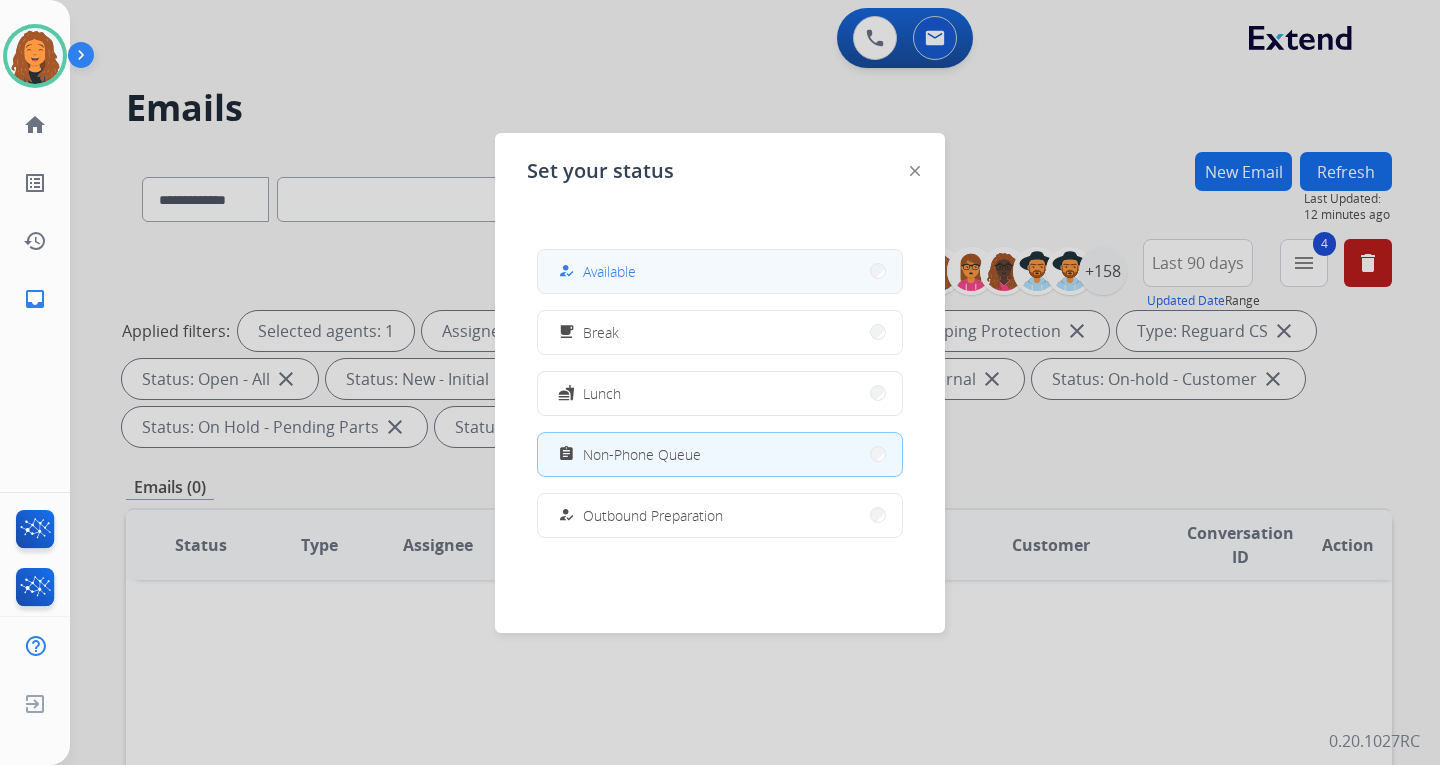 click on "how_to_reg Available" at bounding box center [720, 271] 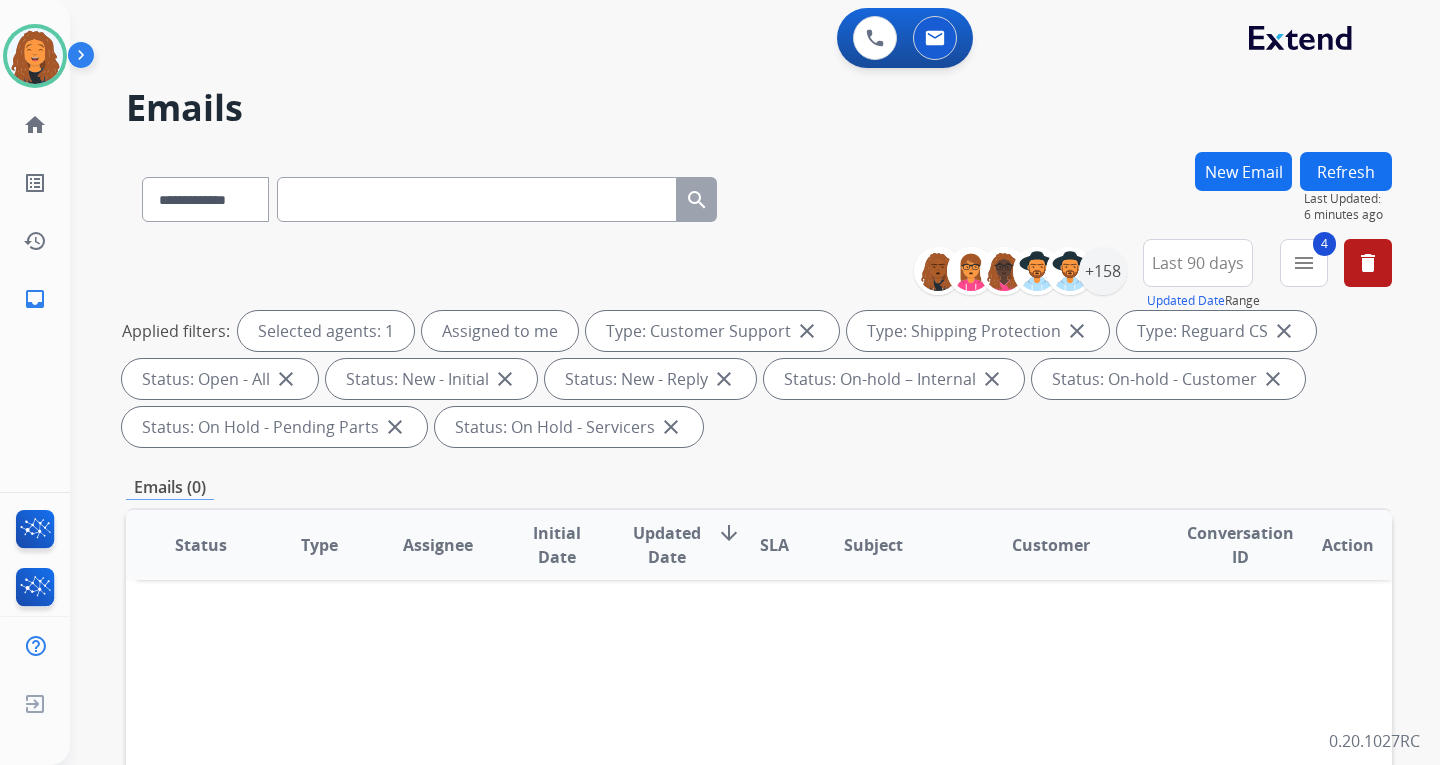 click on "**********" at bounding box center (759, 347) 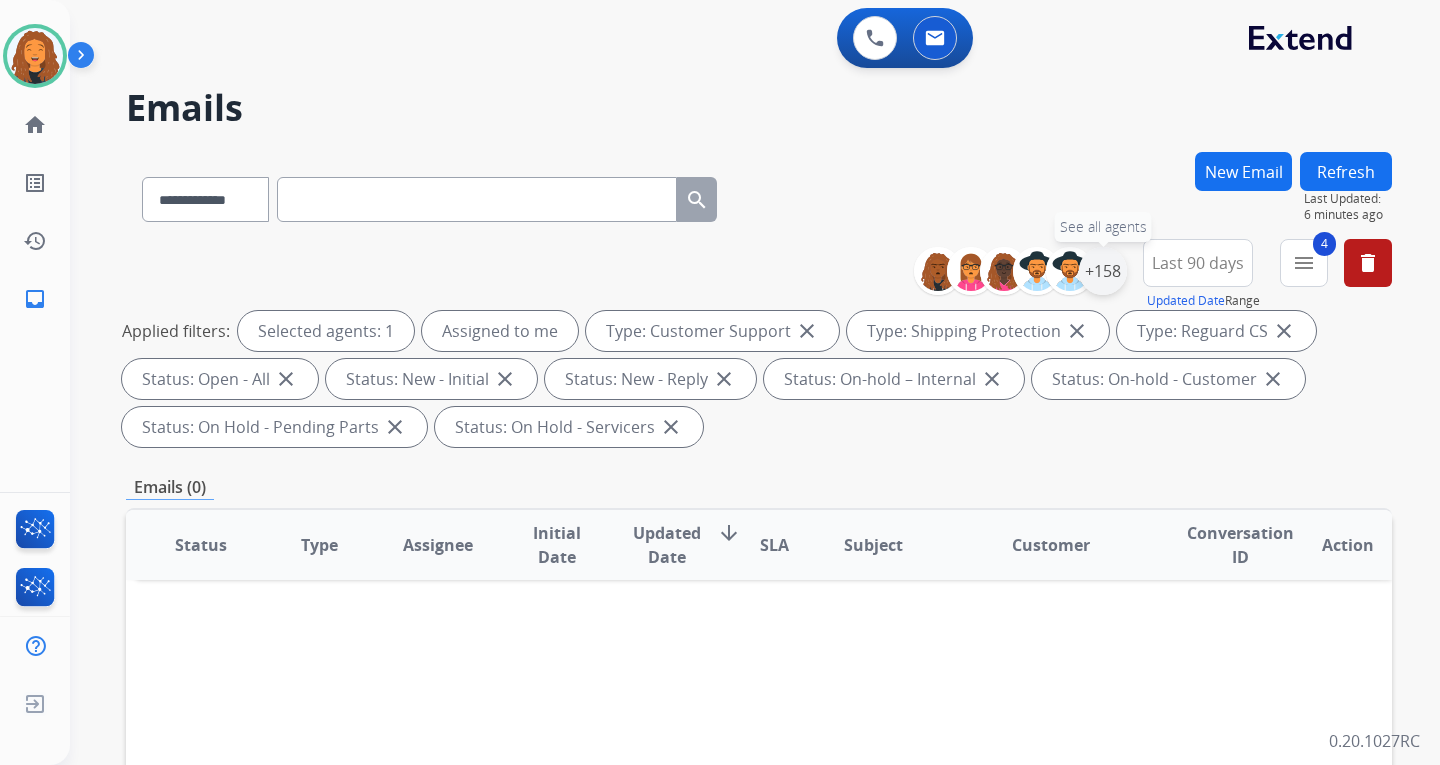 click on "+158" at bounding box center [1103, 271] 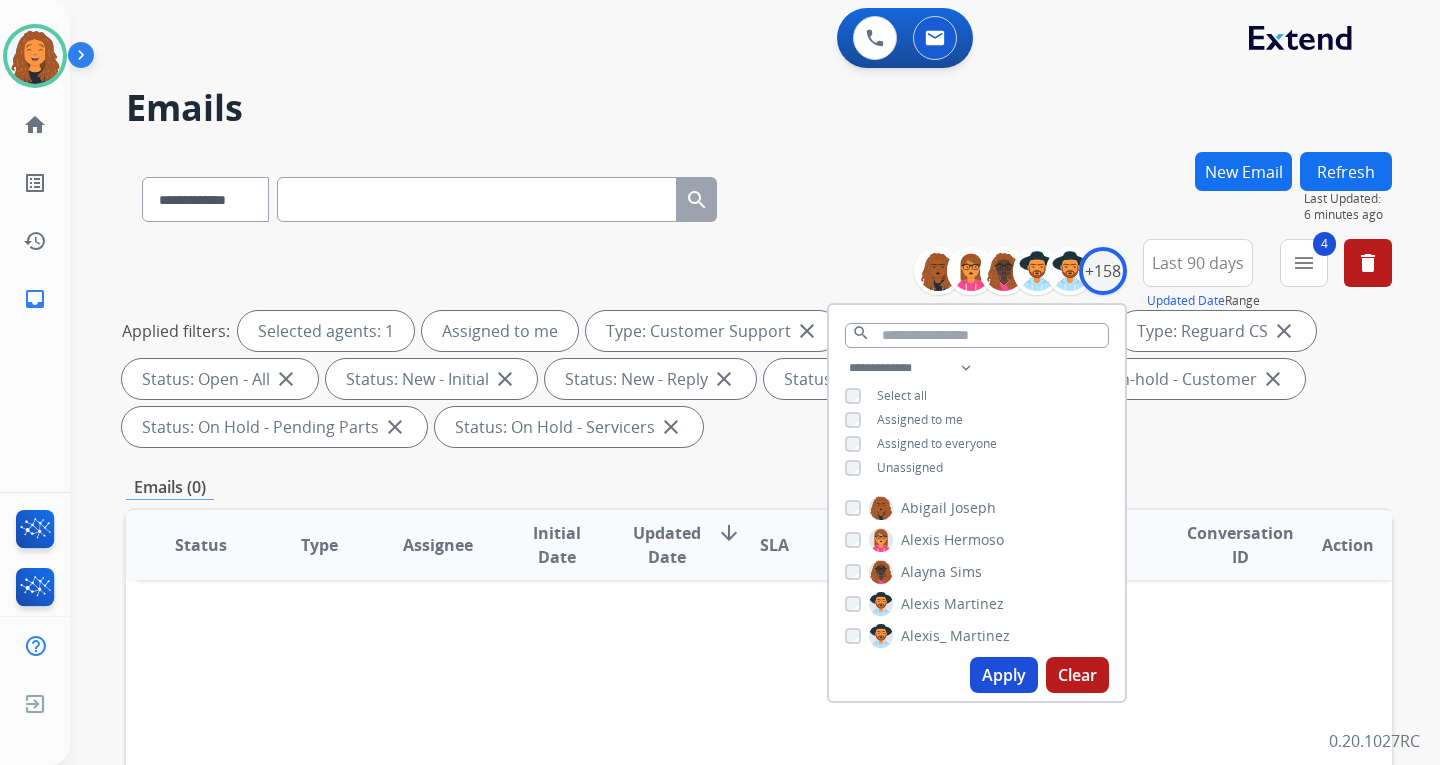 click on "Apply" at bounding box center (1004, 675) 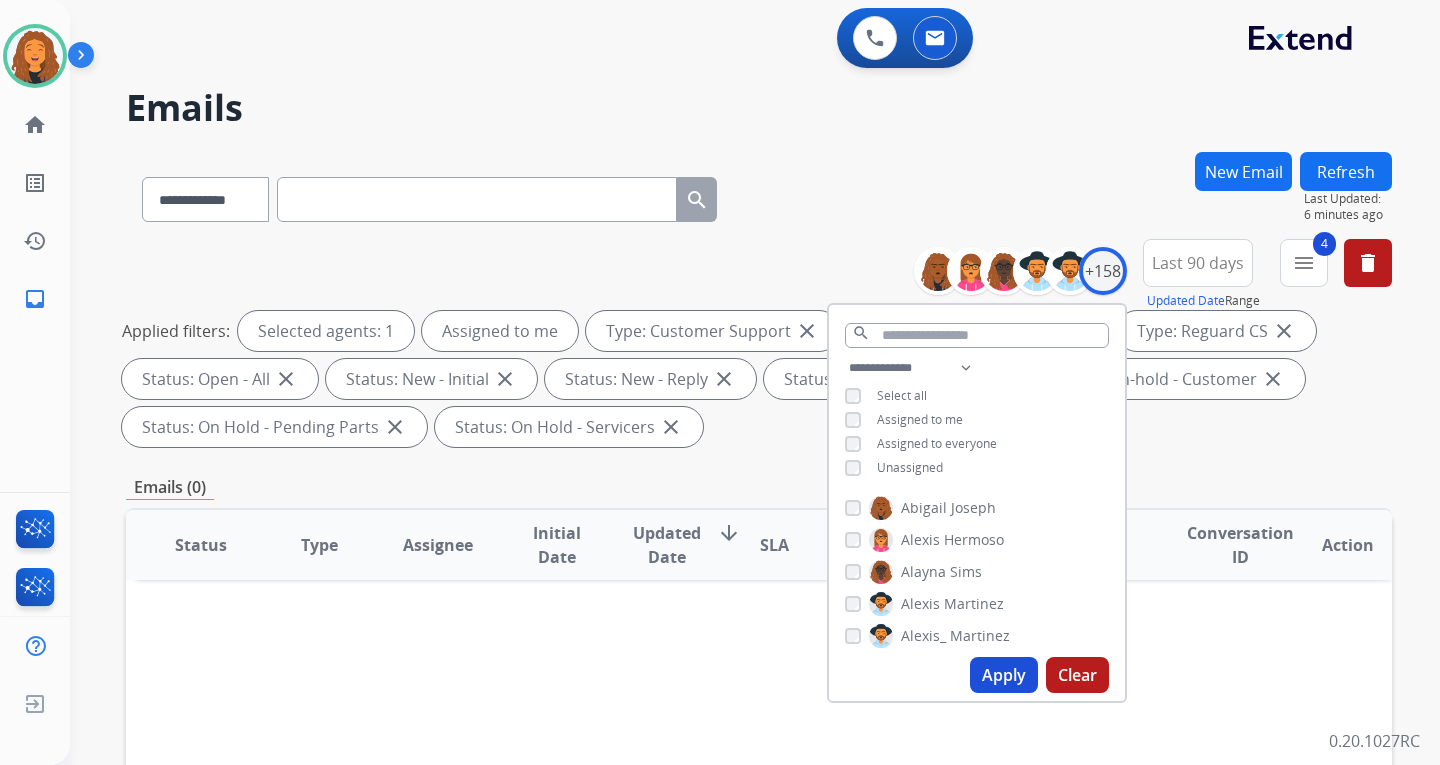 drag, startPoint x: 840, startPoint y: 124, endPoint x: 702, endPoint y: 10, distance: 178.99721 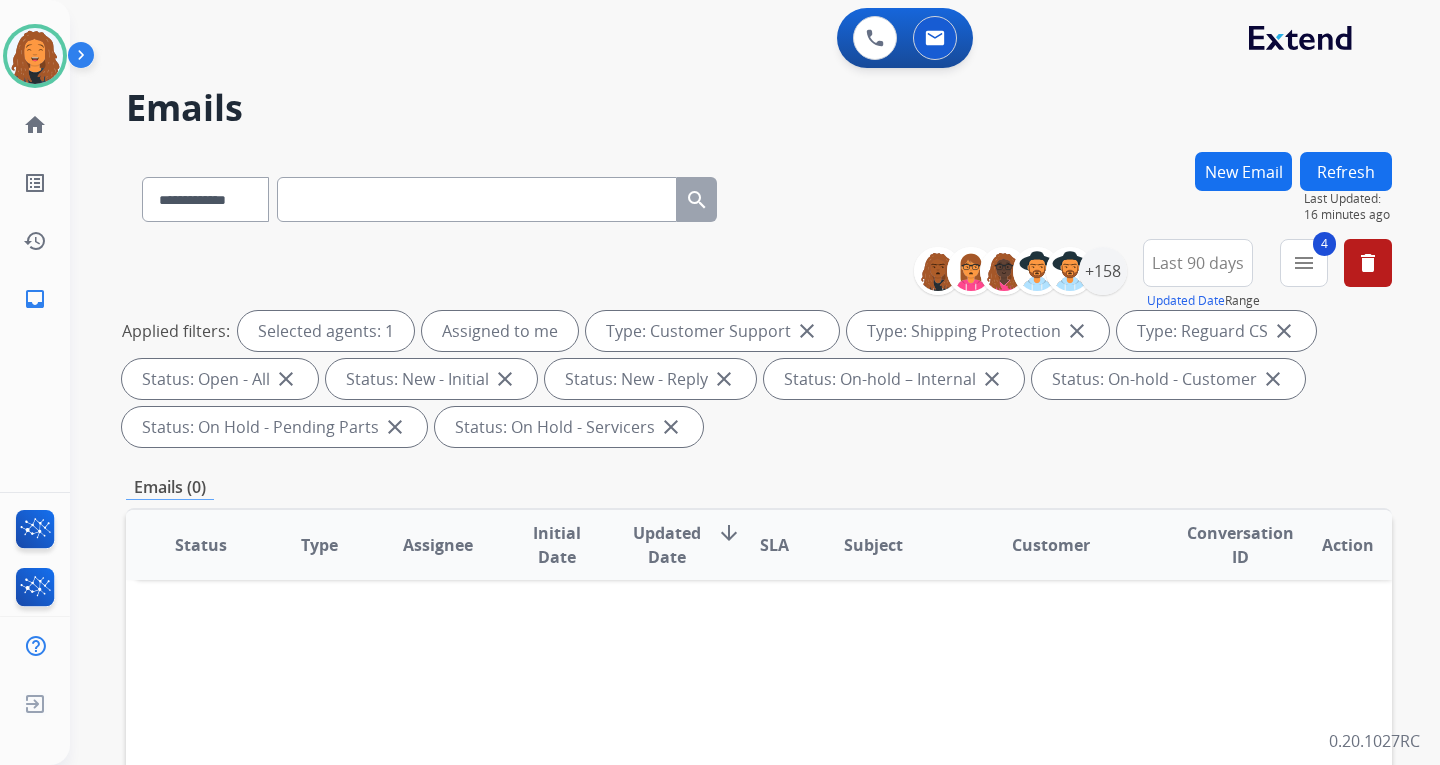 click on "**********" at bounding box center (759, 347) 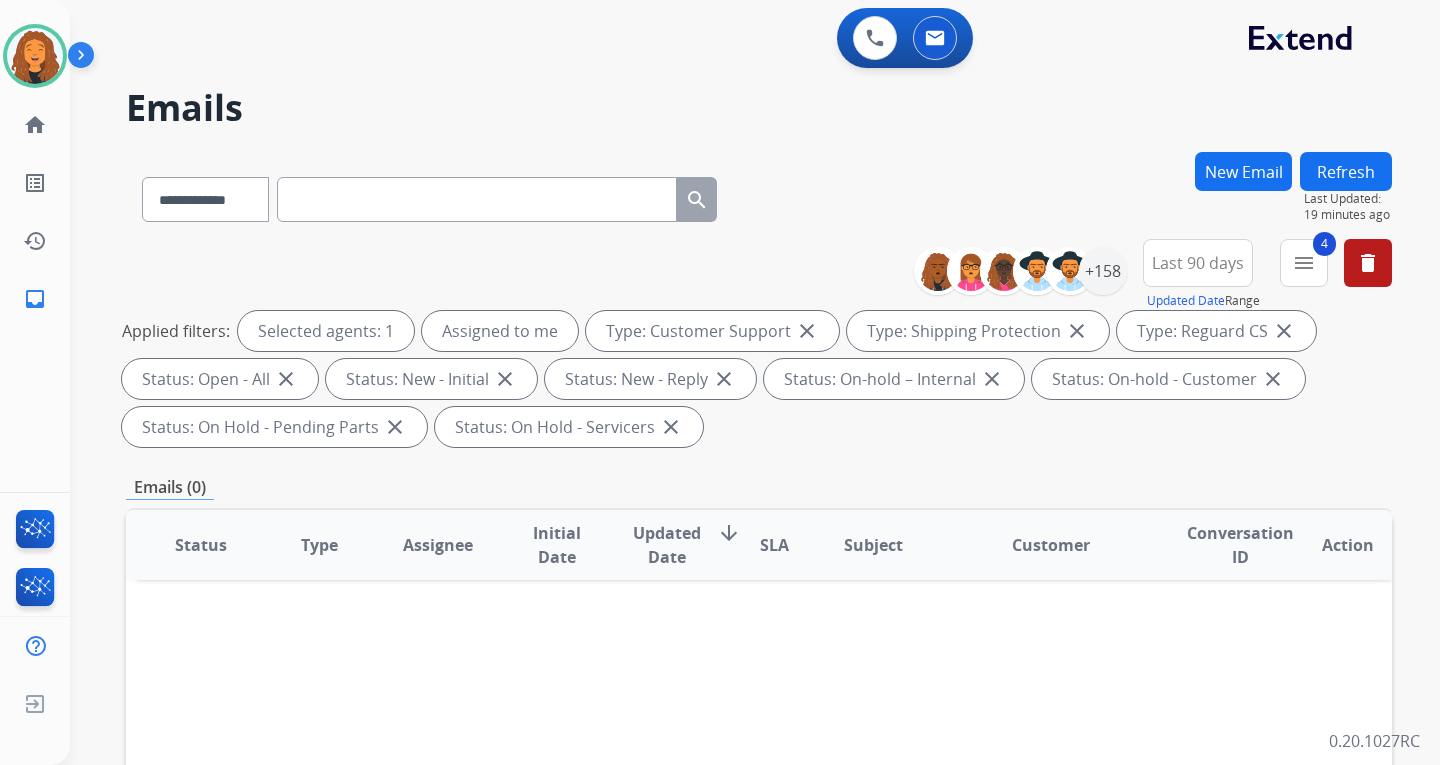 scroll, scrollTop: 0, scrollLeft: 0, axis: both 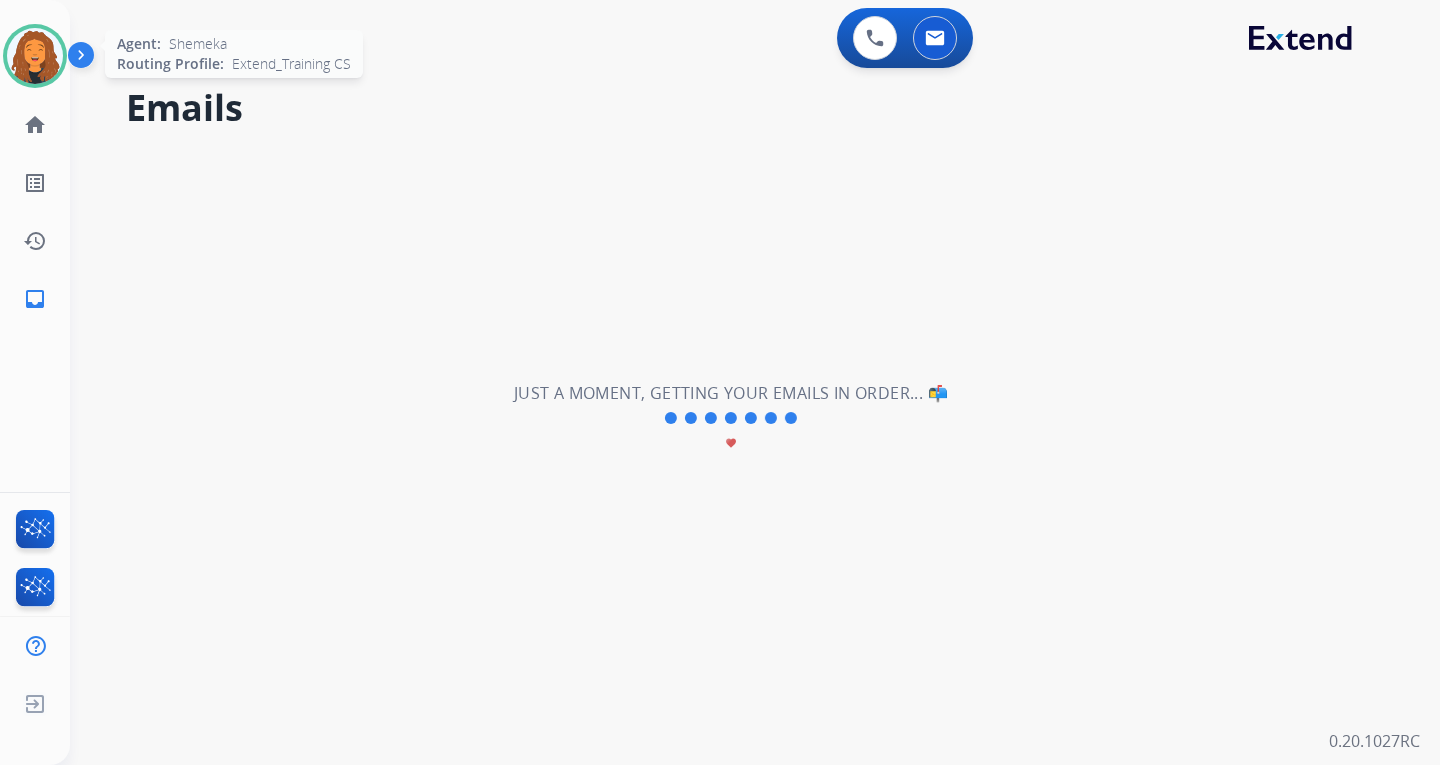 click at bounding box center (35, 56) 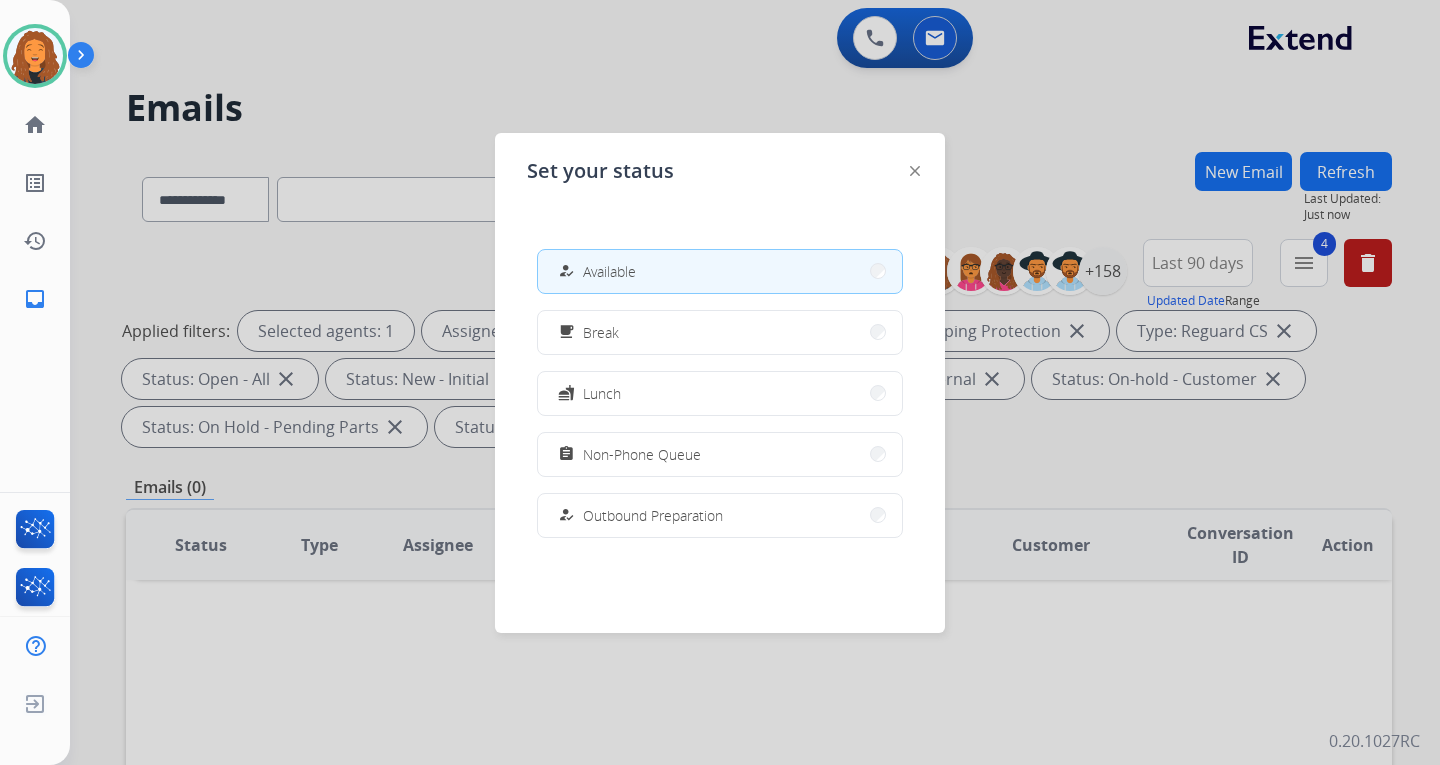 drag, startPoint x: 647, startPoint y: 462, endPoint x: 579, endPoint y: 358, distance: 124.2578 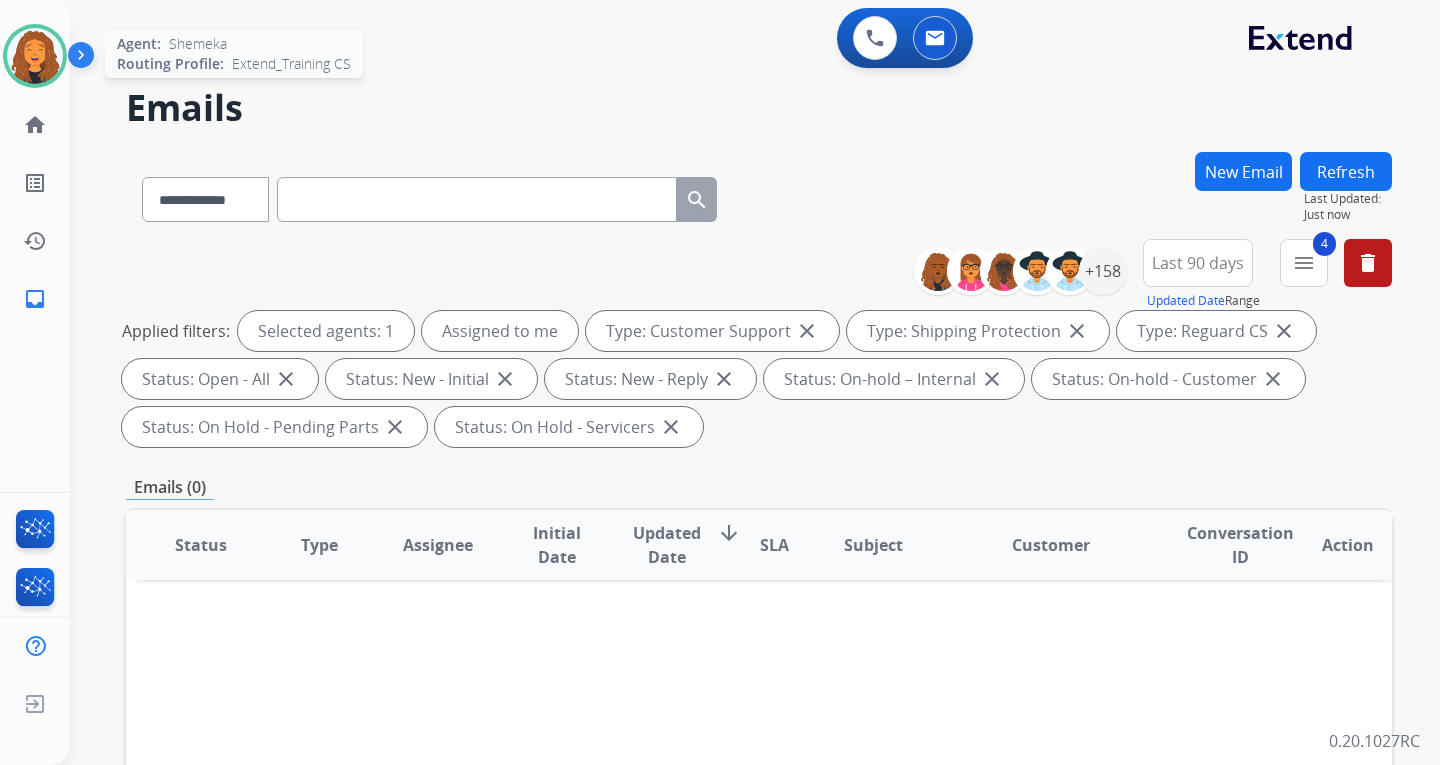 click at bounding box center [35, 56] 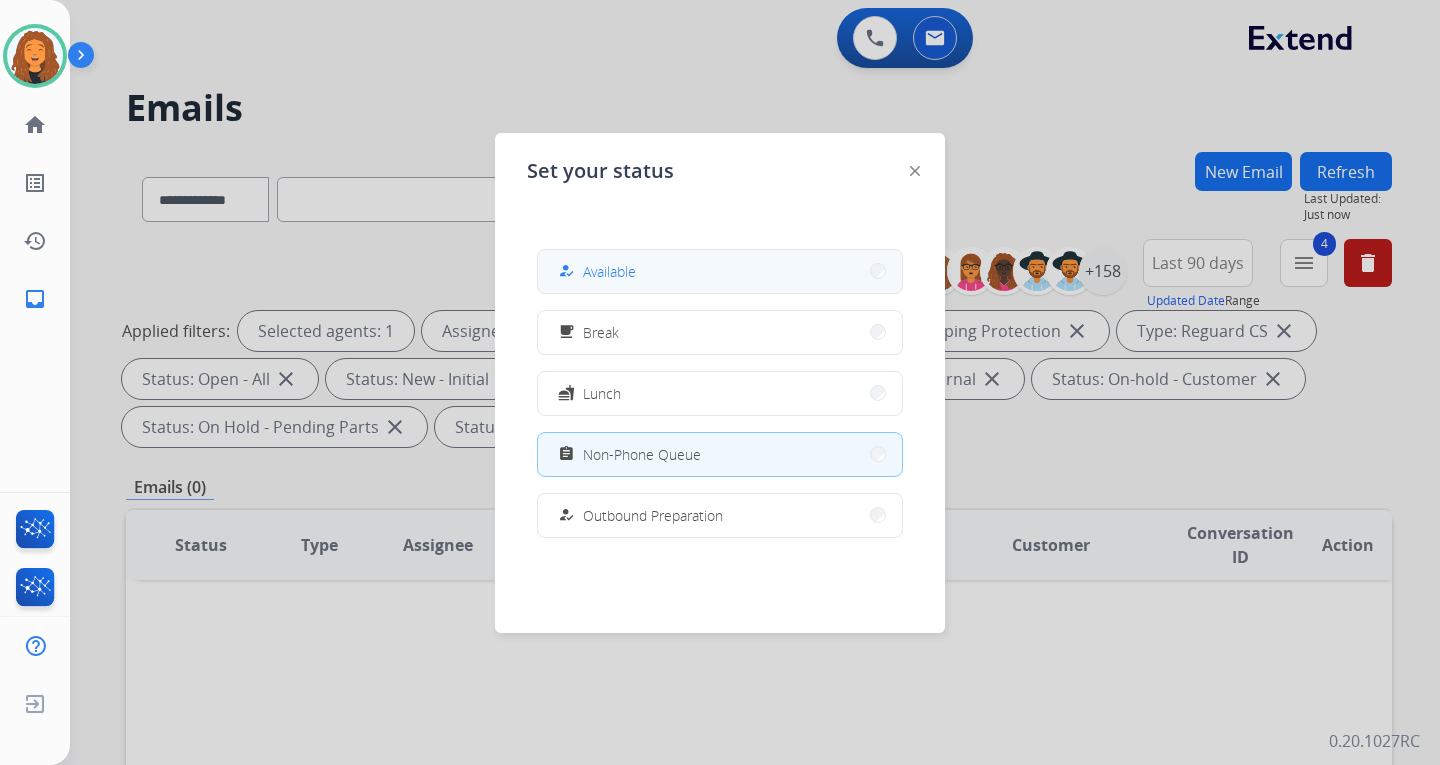 click on "how_to_reg Available" at bounding box center (720, 271) 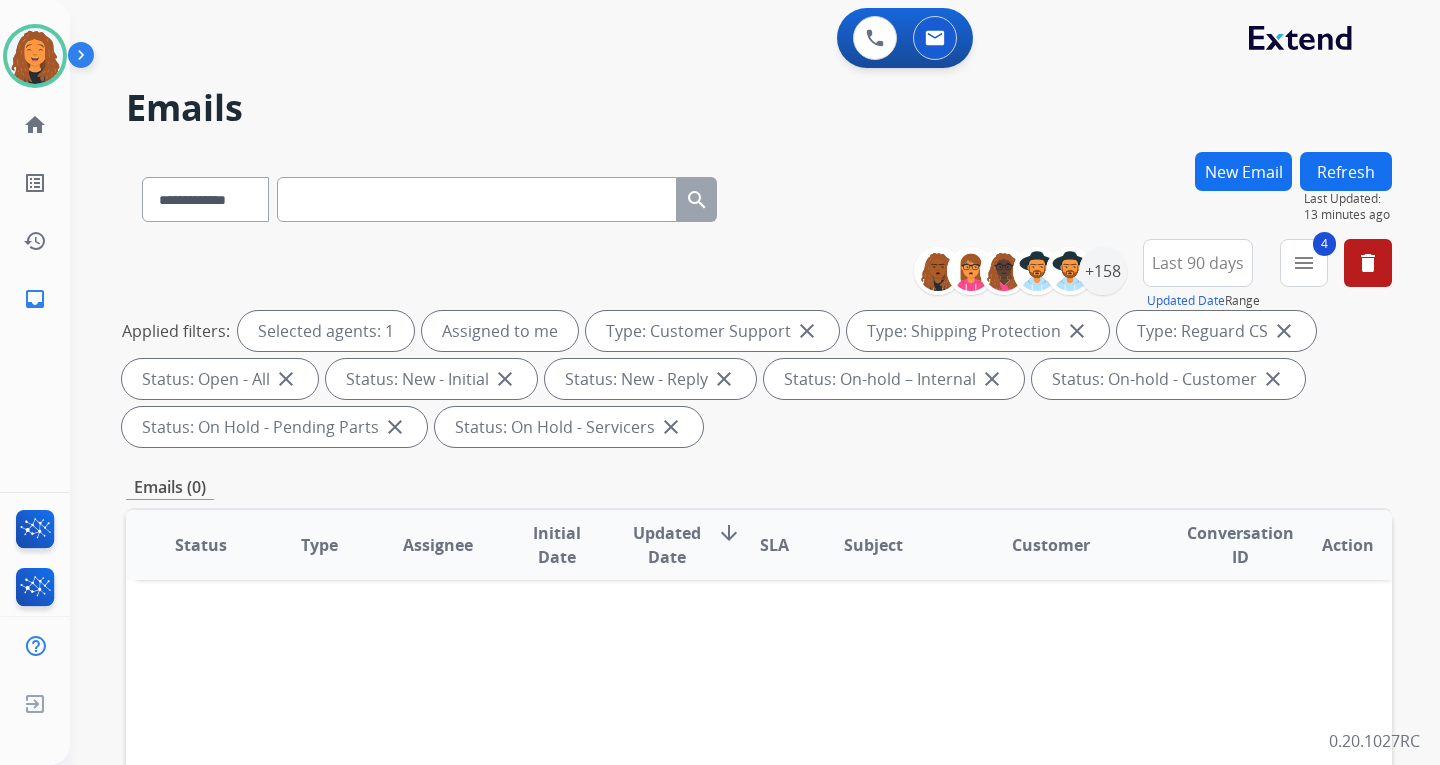 click on "Status Type Assignee Initial Date Updated Date arrow_downward SLA Subject Customer Conversation ID Action" at bounding box center [759, 843] 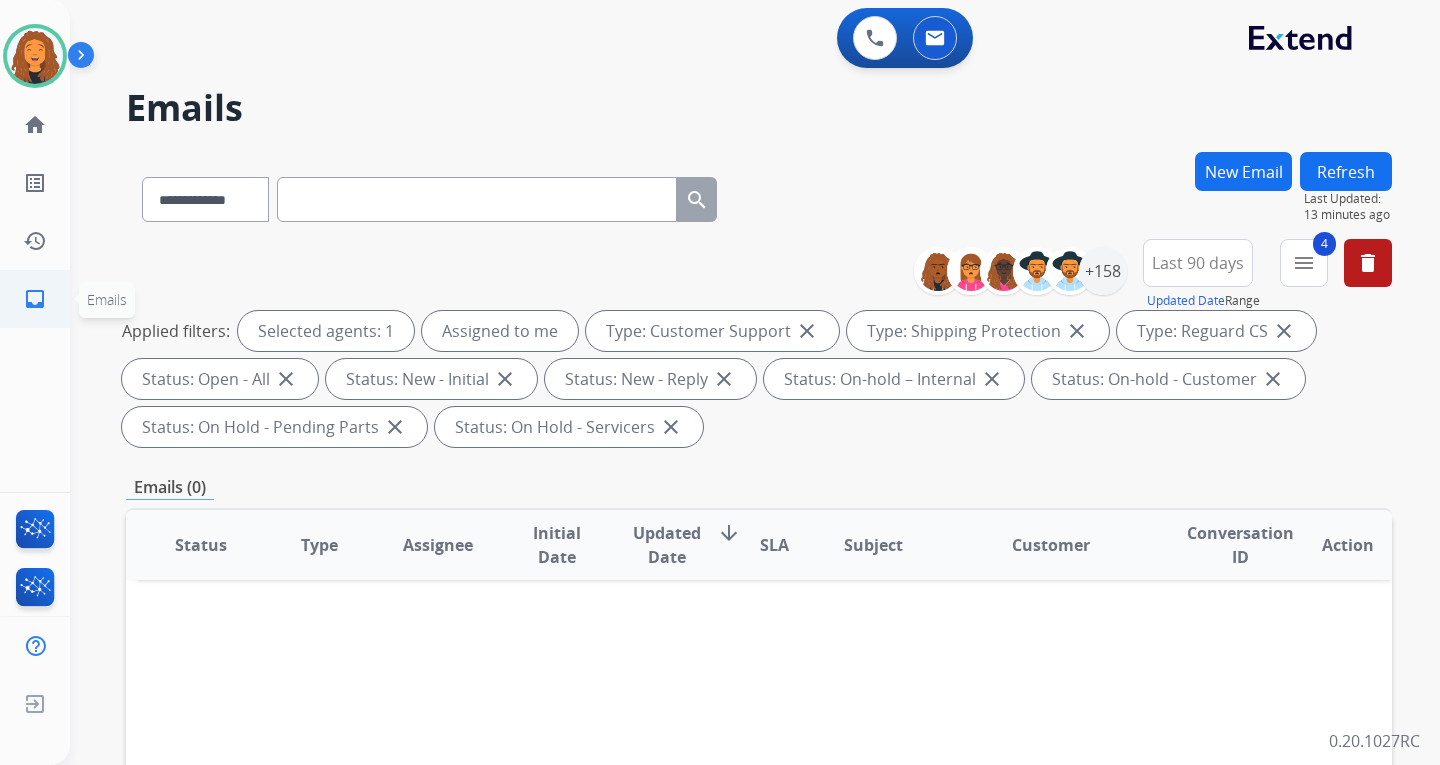 click on "inbox  Emails" 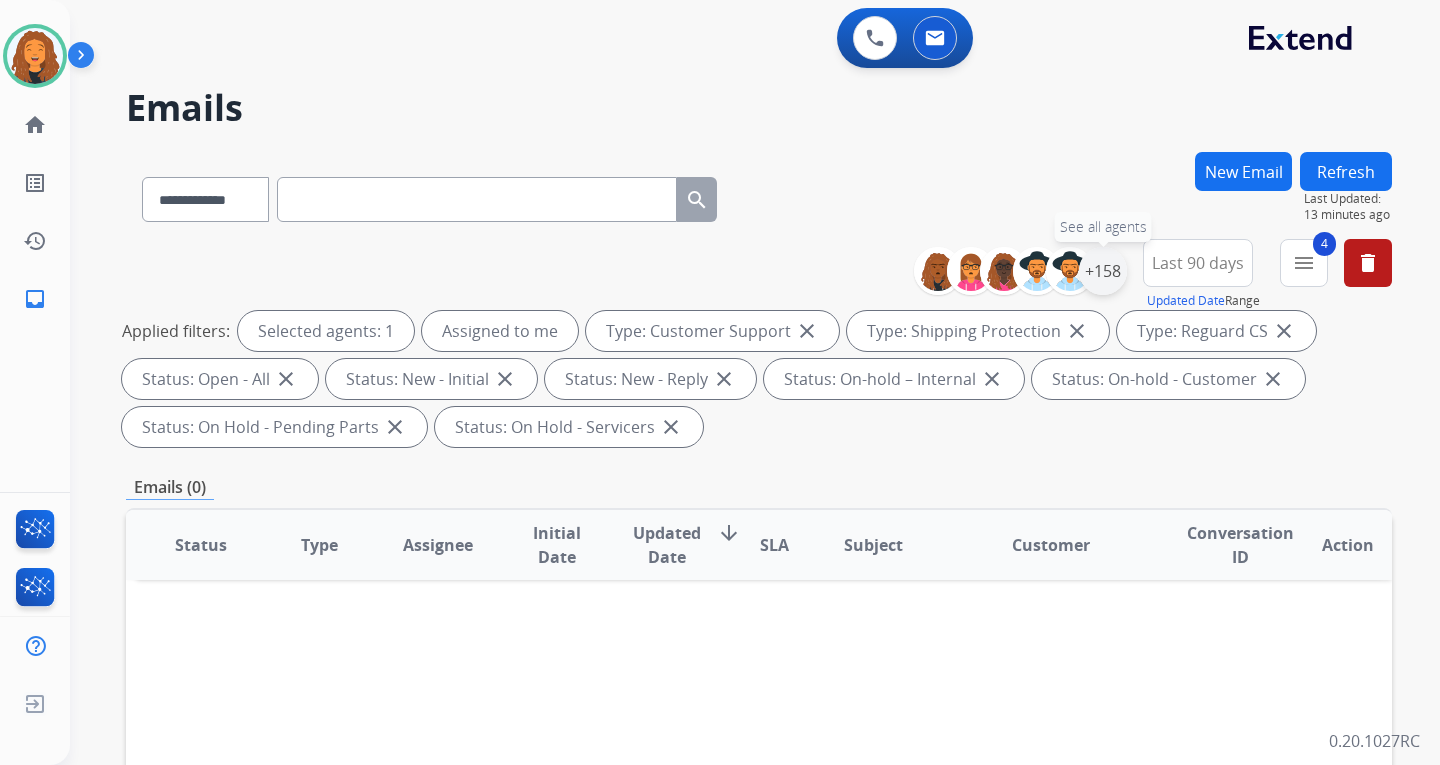 click on "+158" at bounding box center [1103, 271] 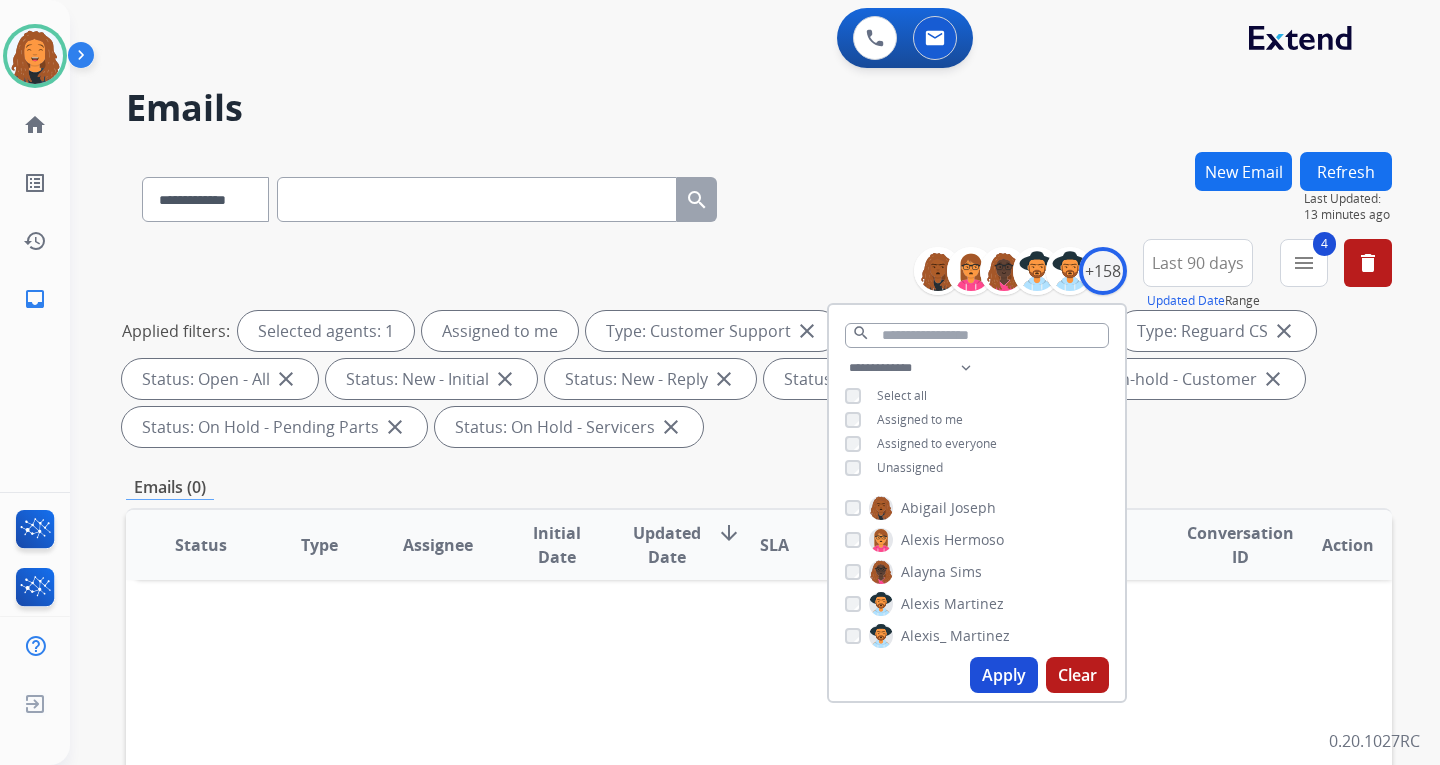 click on "Apply" at bounding box center (1004, 675) 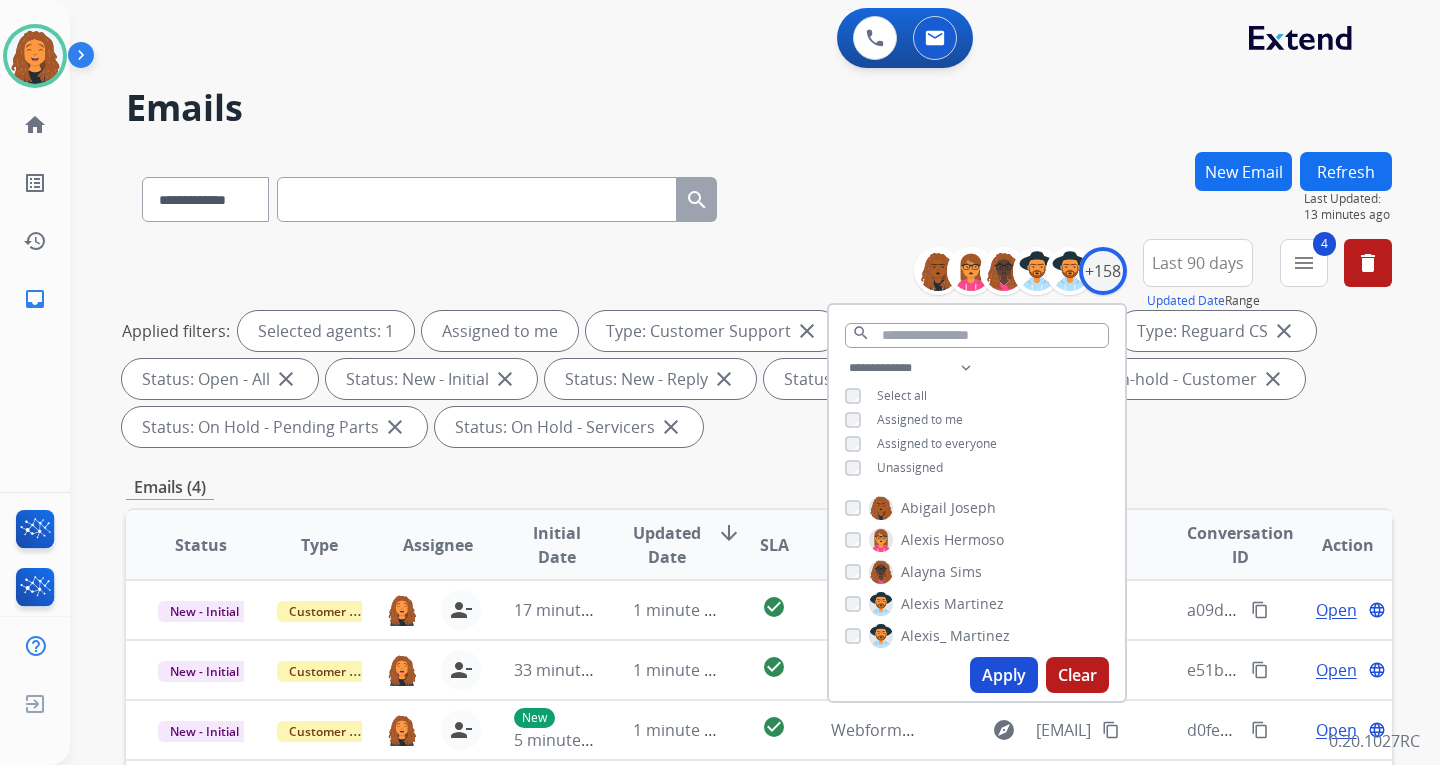 click on "**********" at bounding box center (759, 195) 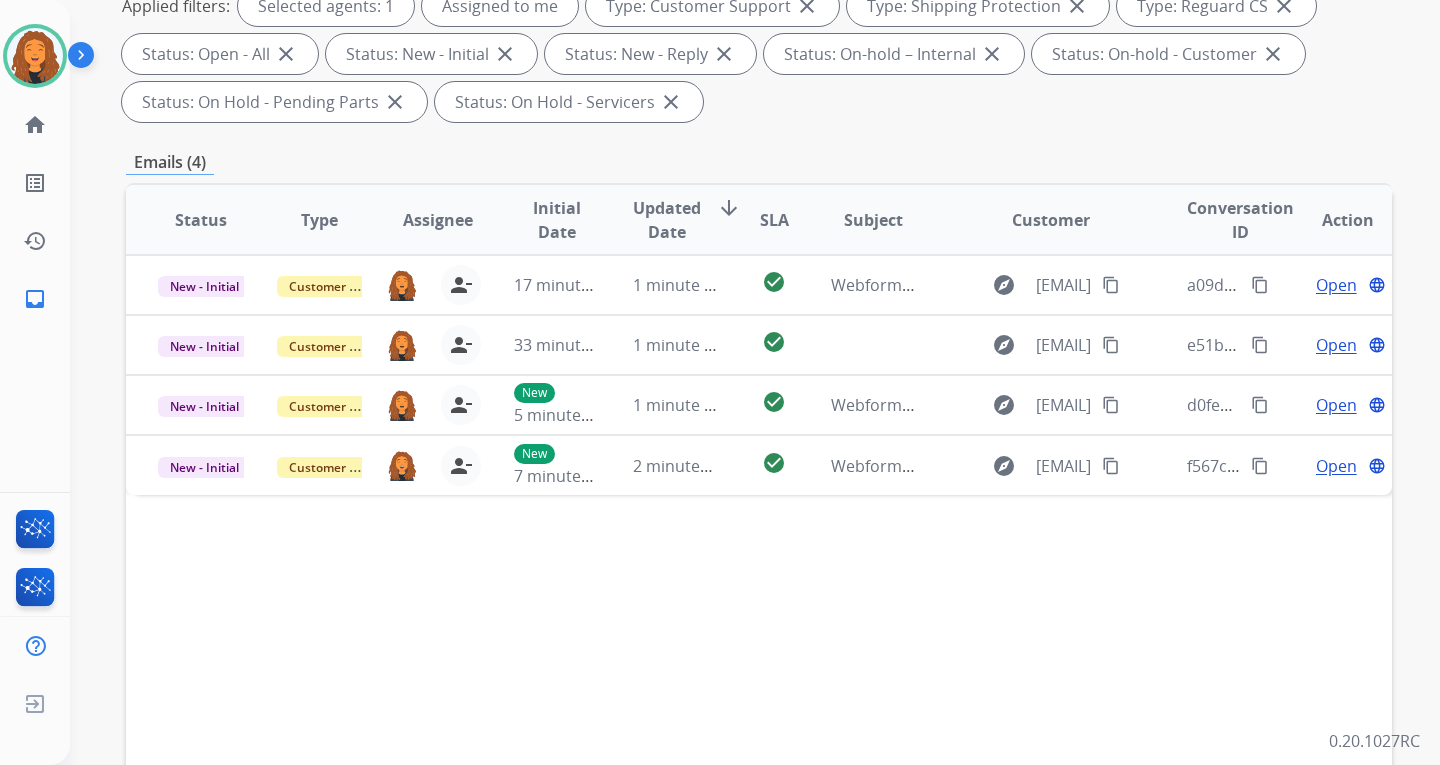 scroll, scrollTop: 300, scrollLeft: 0, axis: vertical 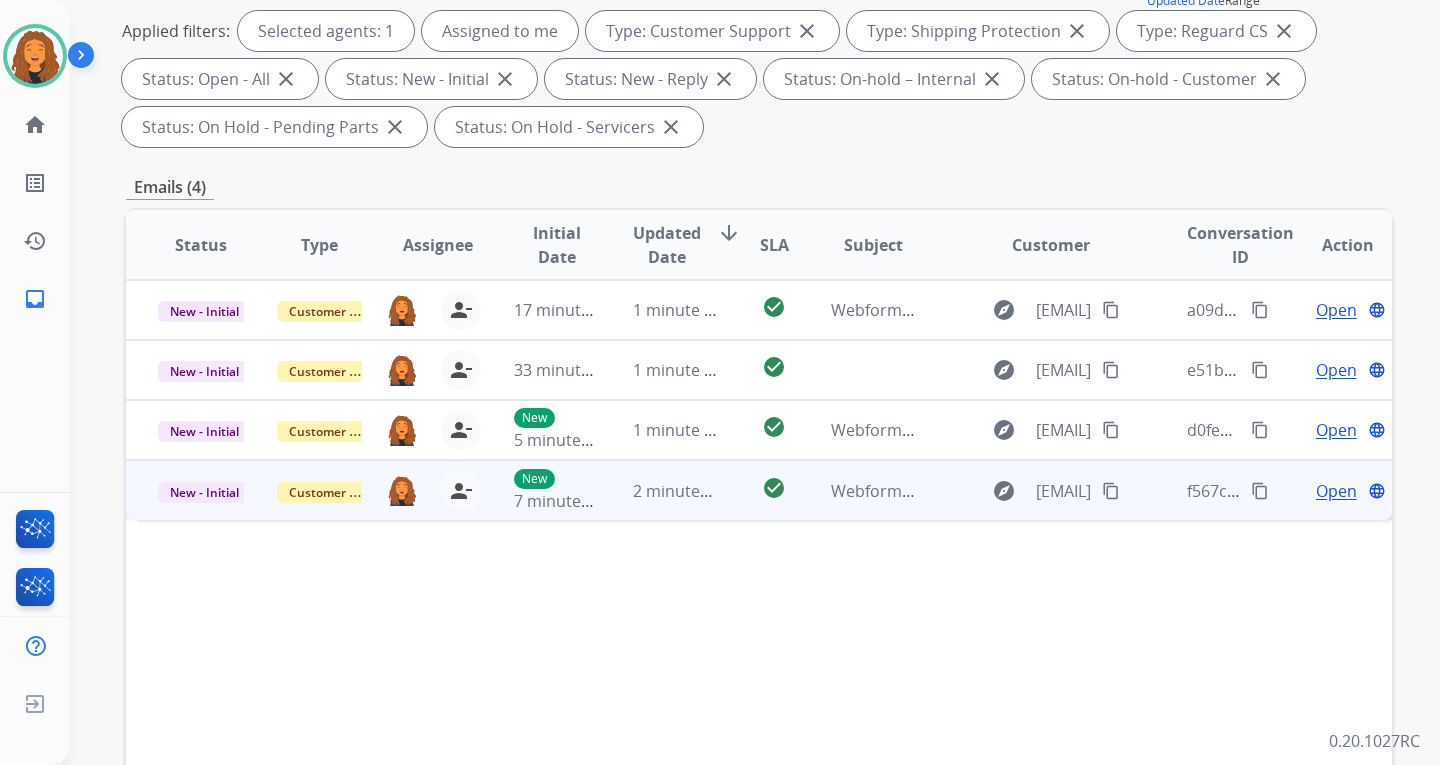 click on "content_copy" at bounding box center (1111, 491) 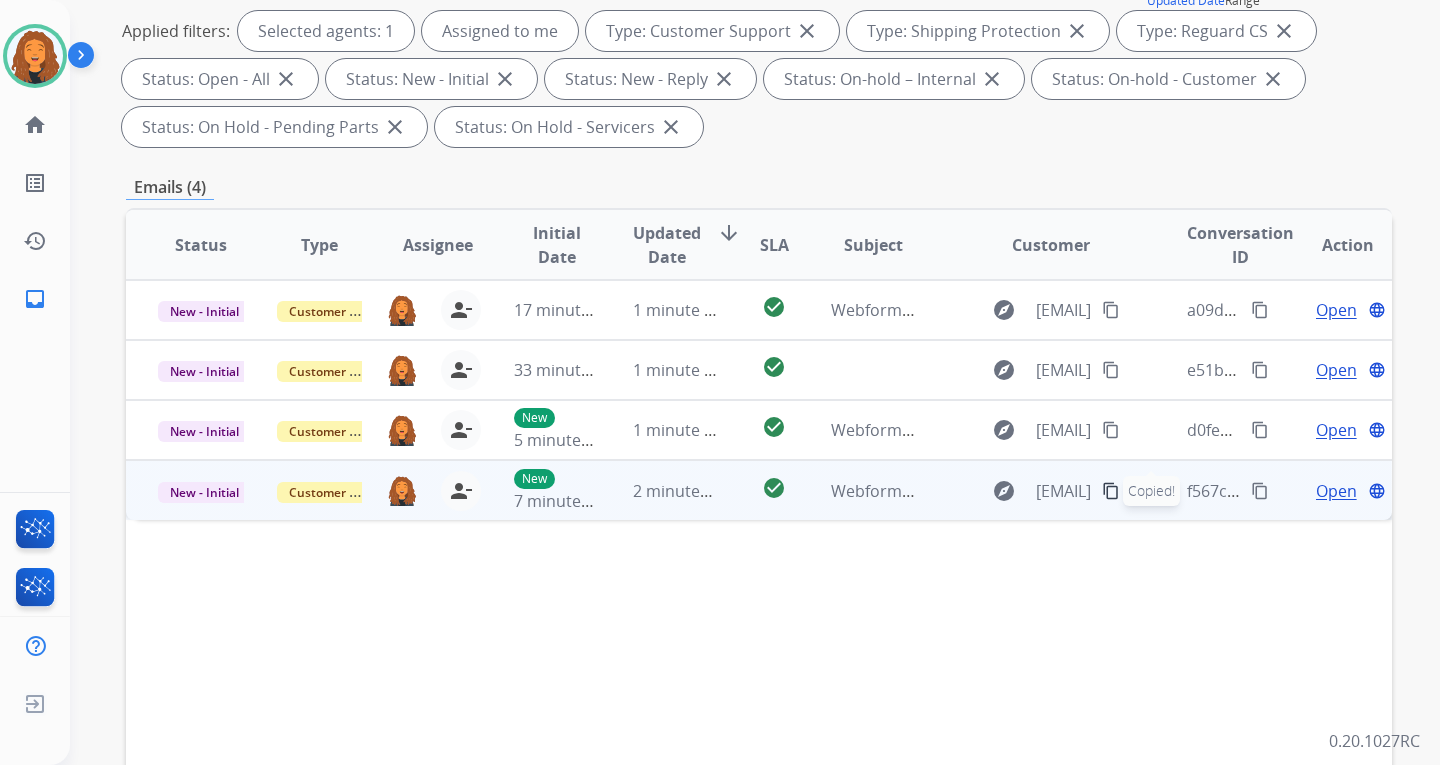click on "Open" at bounding box center [1336, 491] 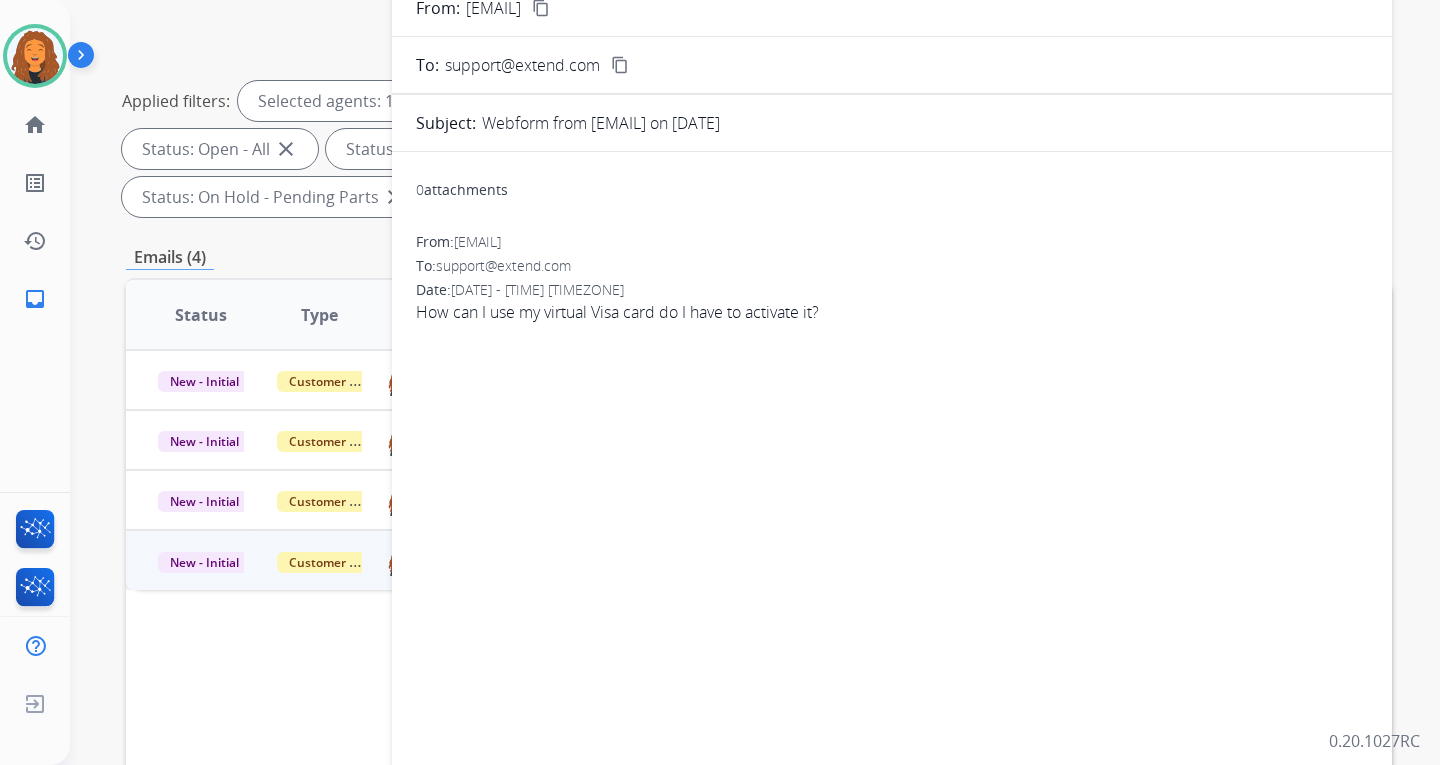 scroll, scrollTop: 0, scrollLeft: 0, axis: both 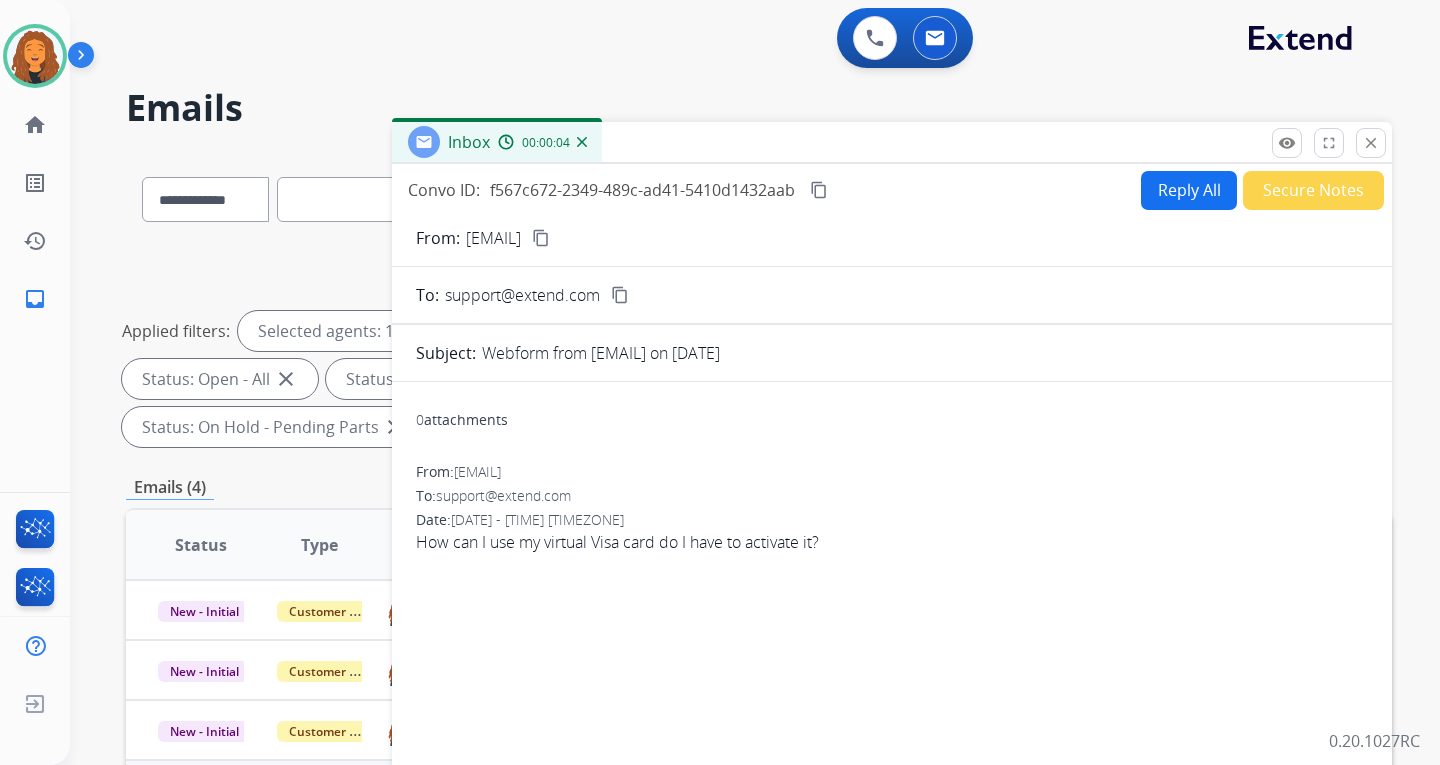 click on "Reply All" at bounding box center [1189, 190] 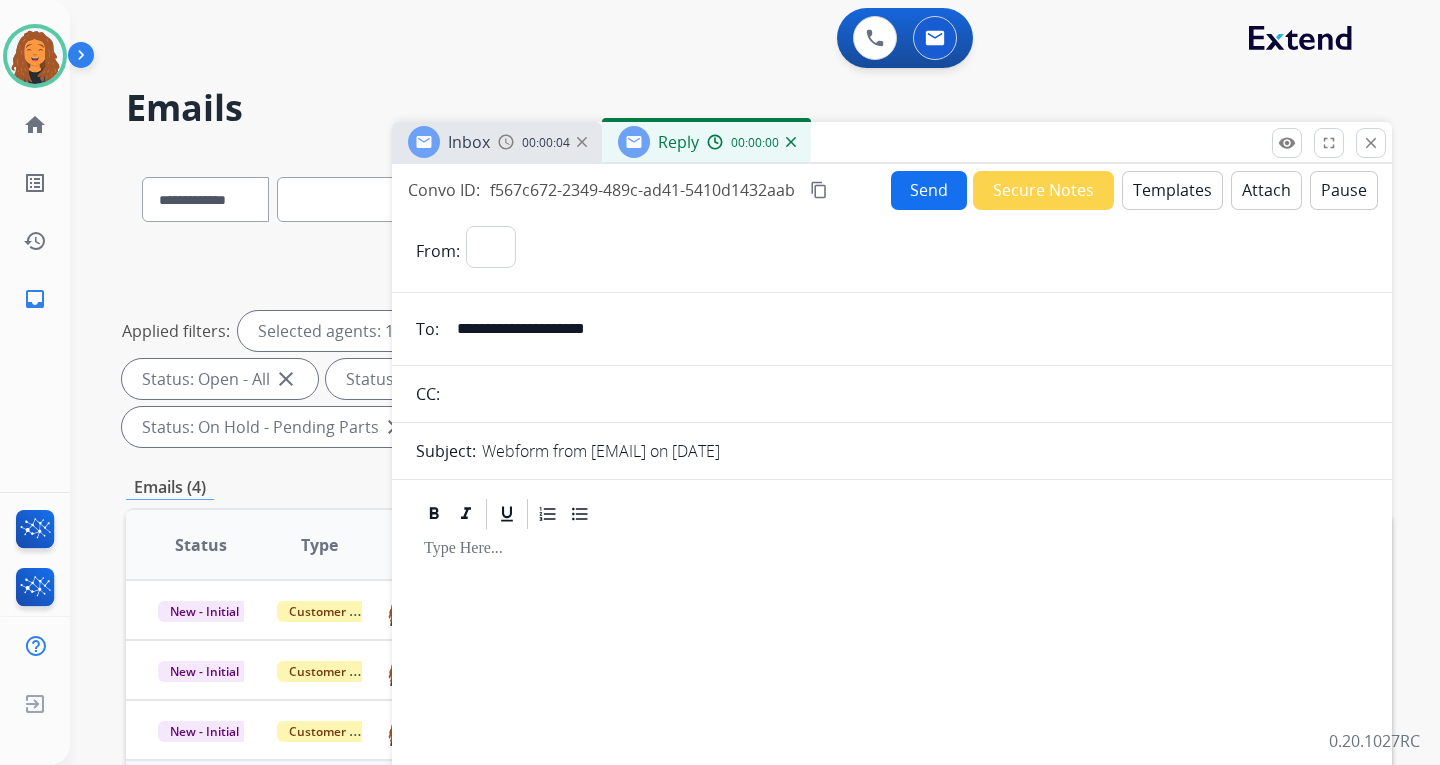 select on "**********" 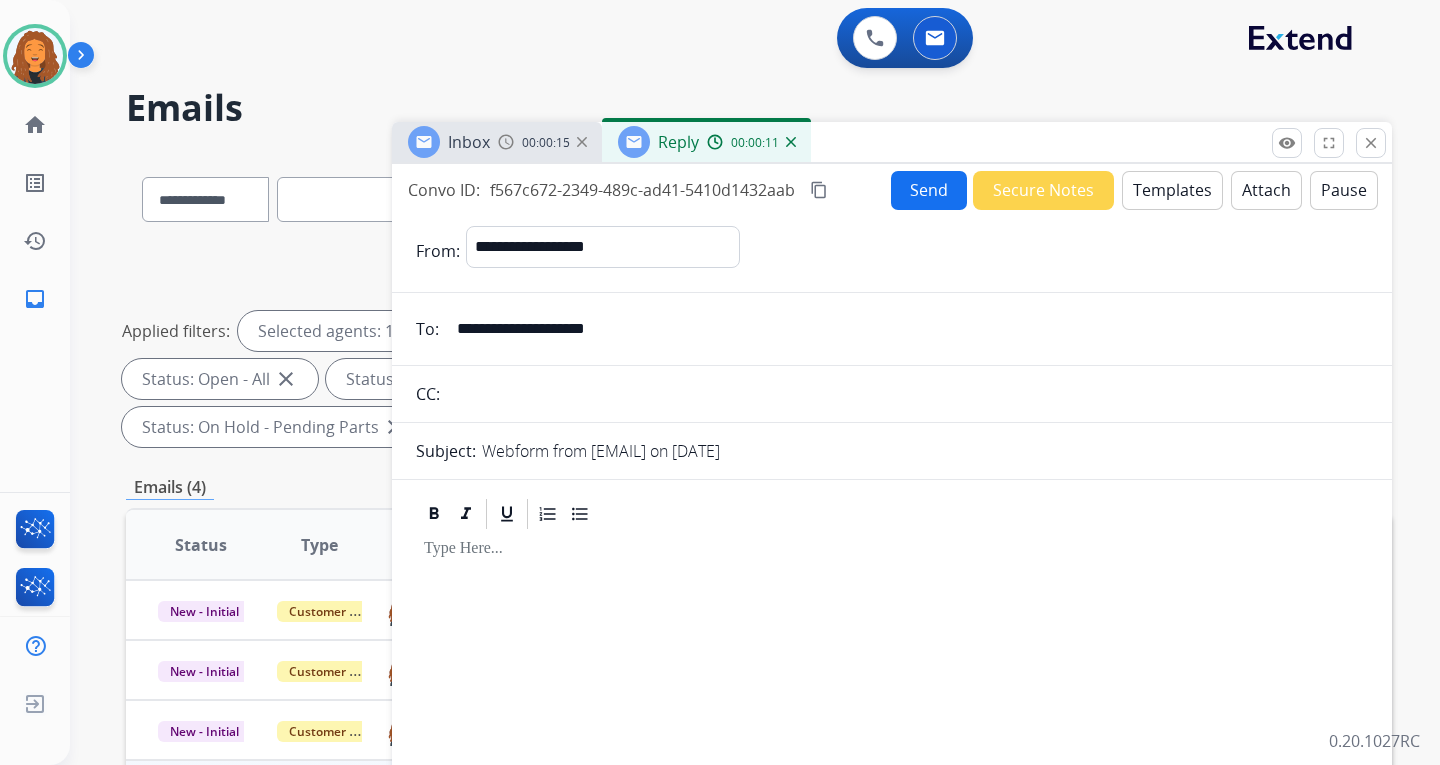 click on "Templates" at bounding box center (1172, 190) 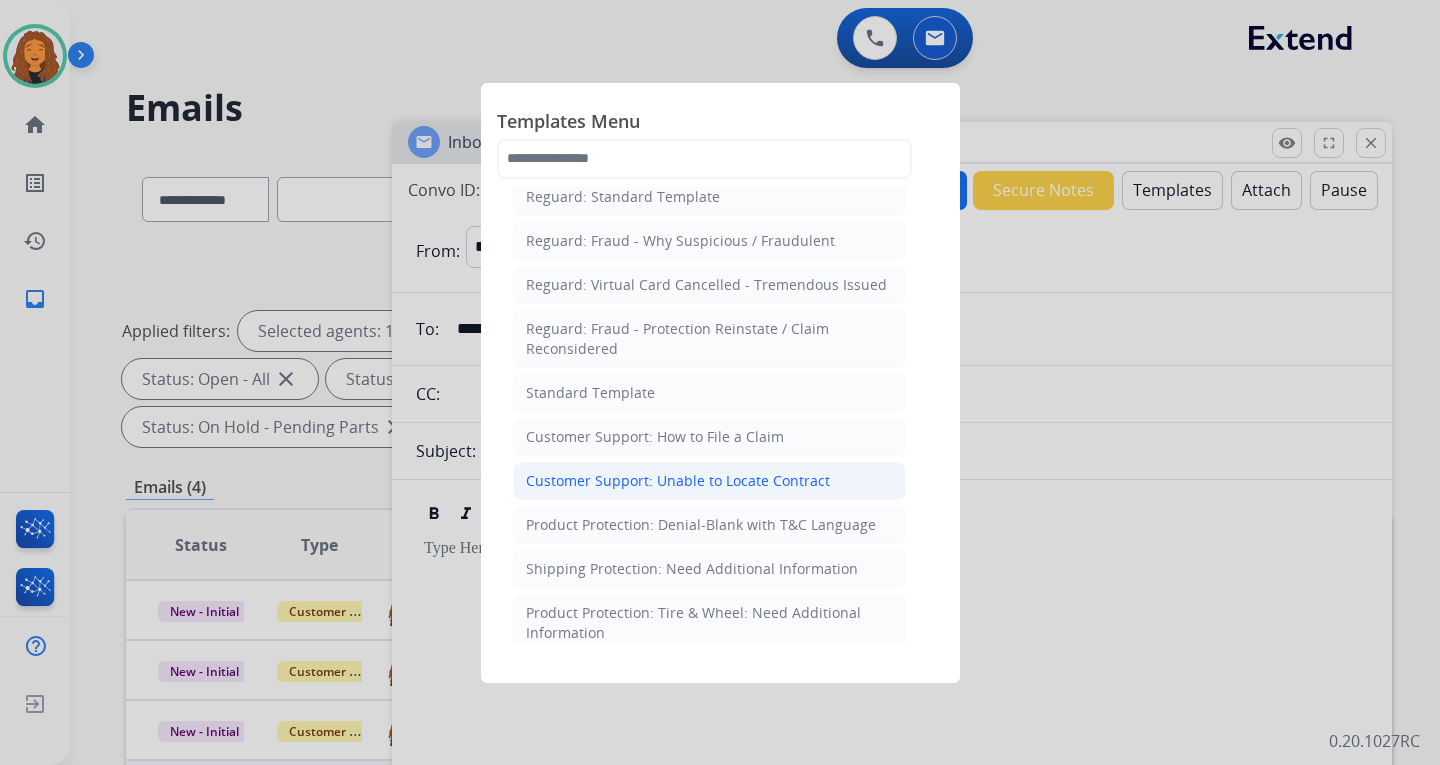scroll, scrollTop: 200, scrollLeft: 0, axis: vertical 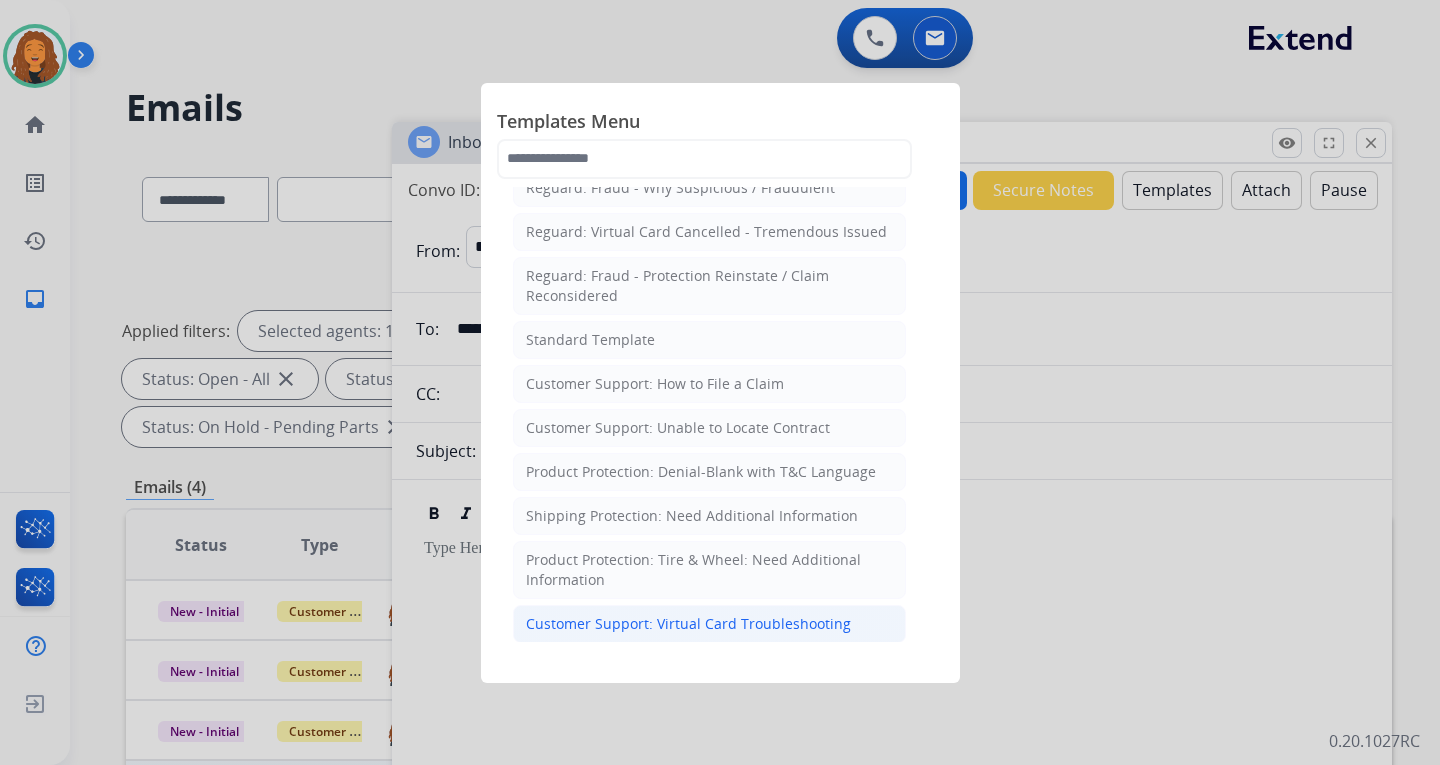 click on "Customer Support: Virtual Card Troubleshooting" 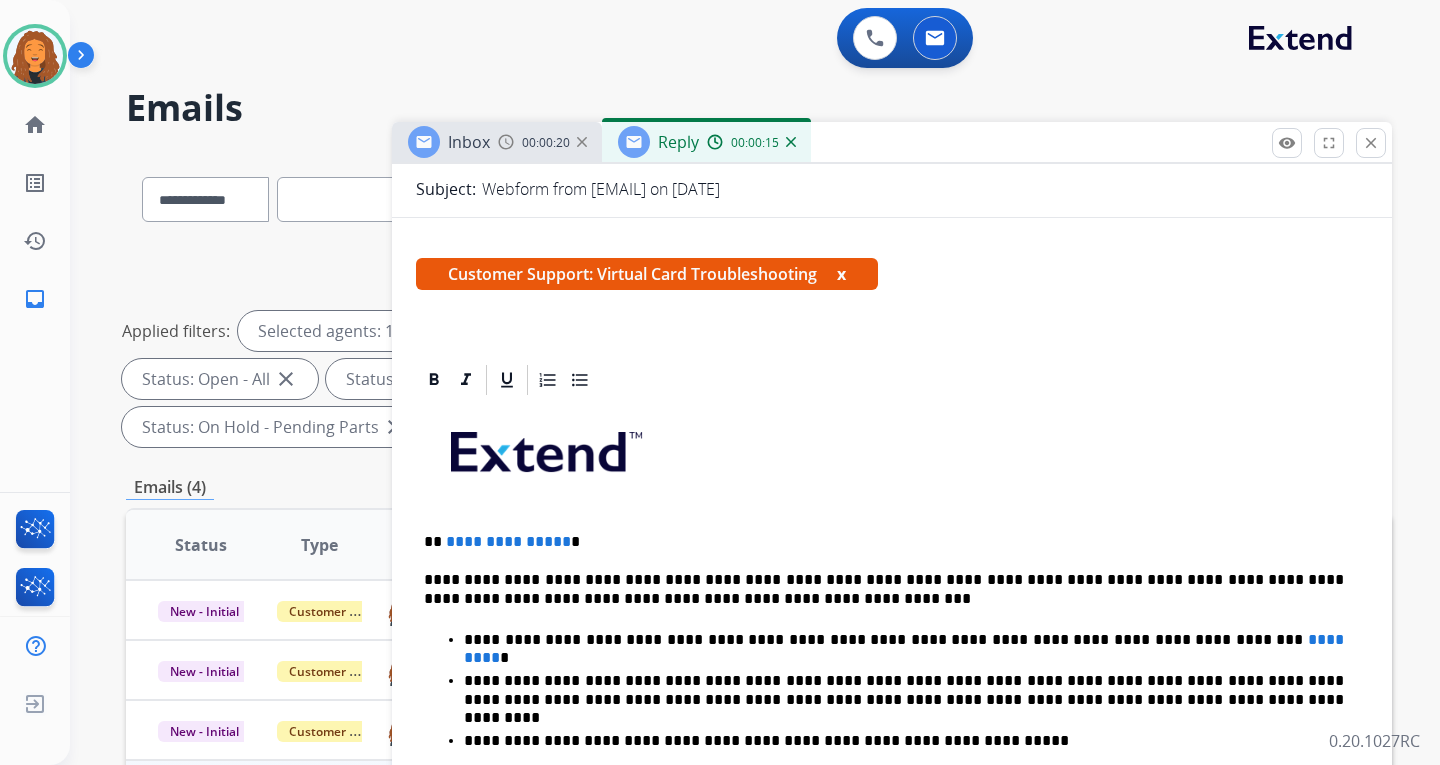 scroll, scrollTop: 300, scrollLeft: 0, axis: vertical 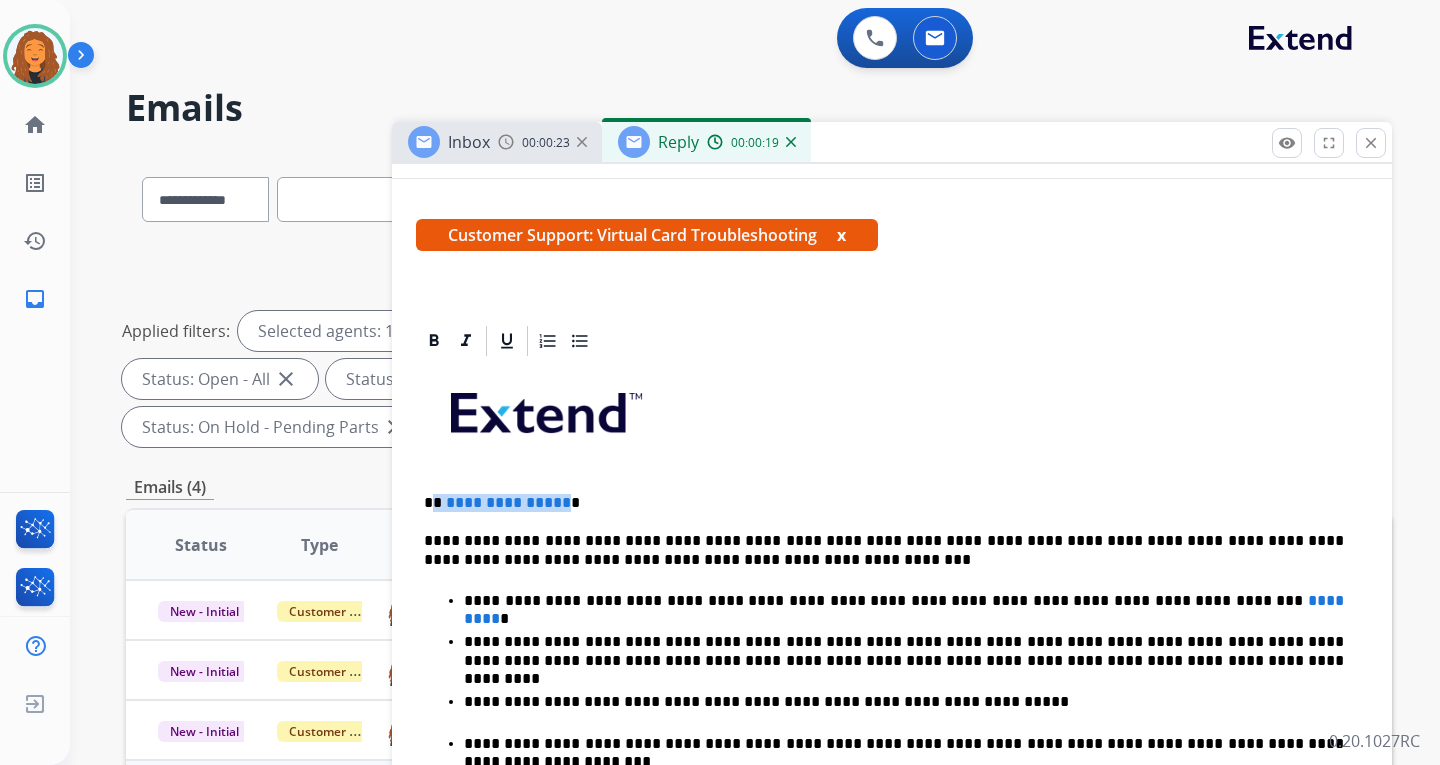 drag, startPoint x: 561, startPoint y: 501, endPoint x: 436, endPoint y: 499, distance: 125.016 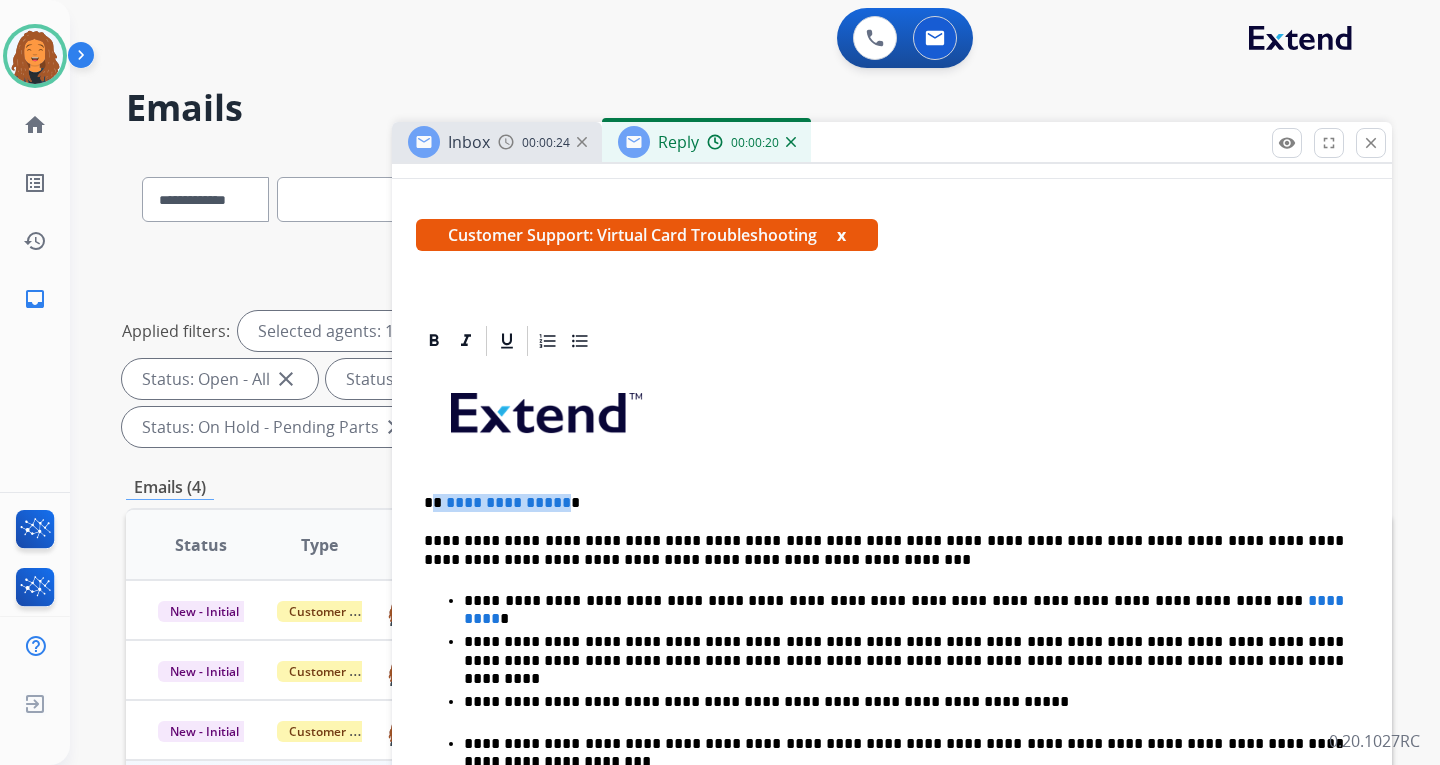 type 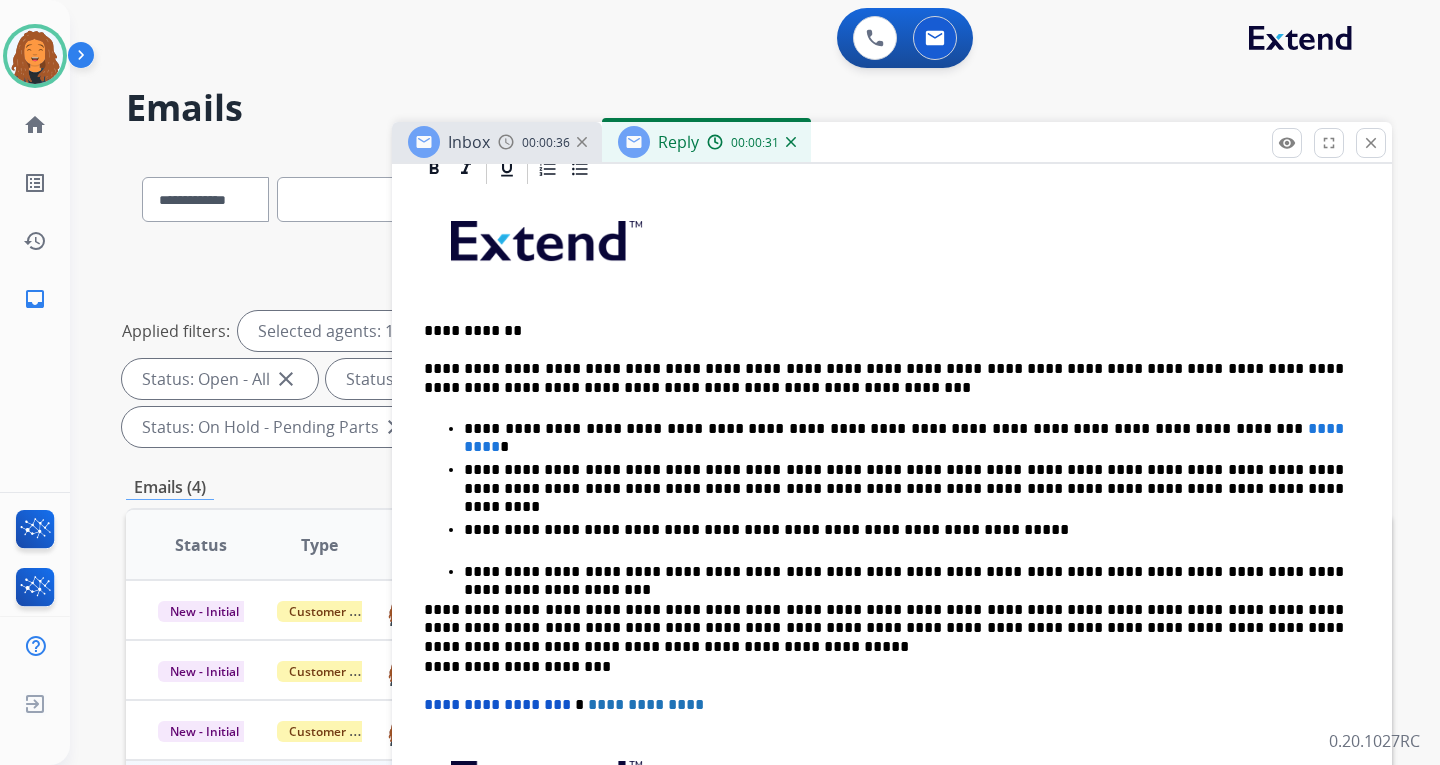 scroll, scrollTop: 500, scrollLeft: 0, axis: vertical 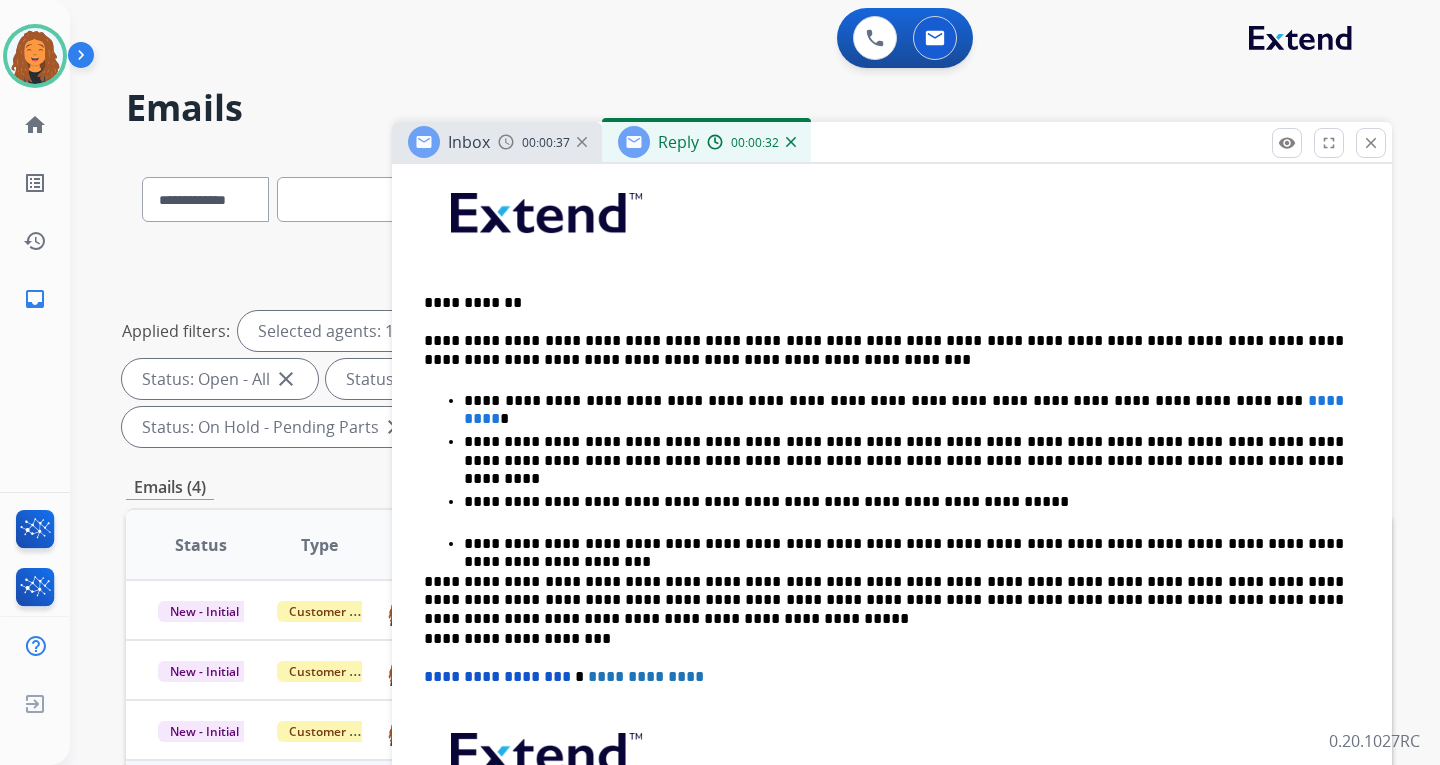 click on "**********" at bounding box center (904, 401) 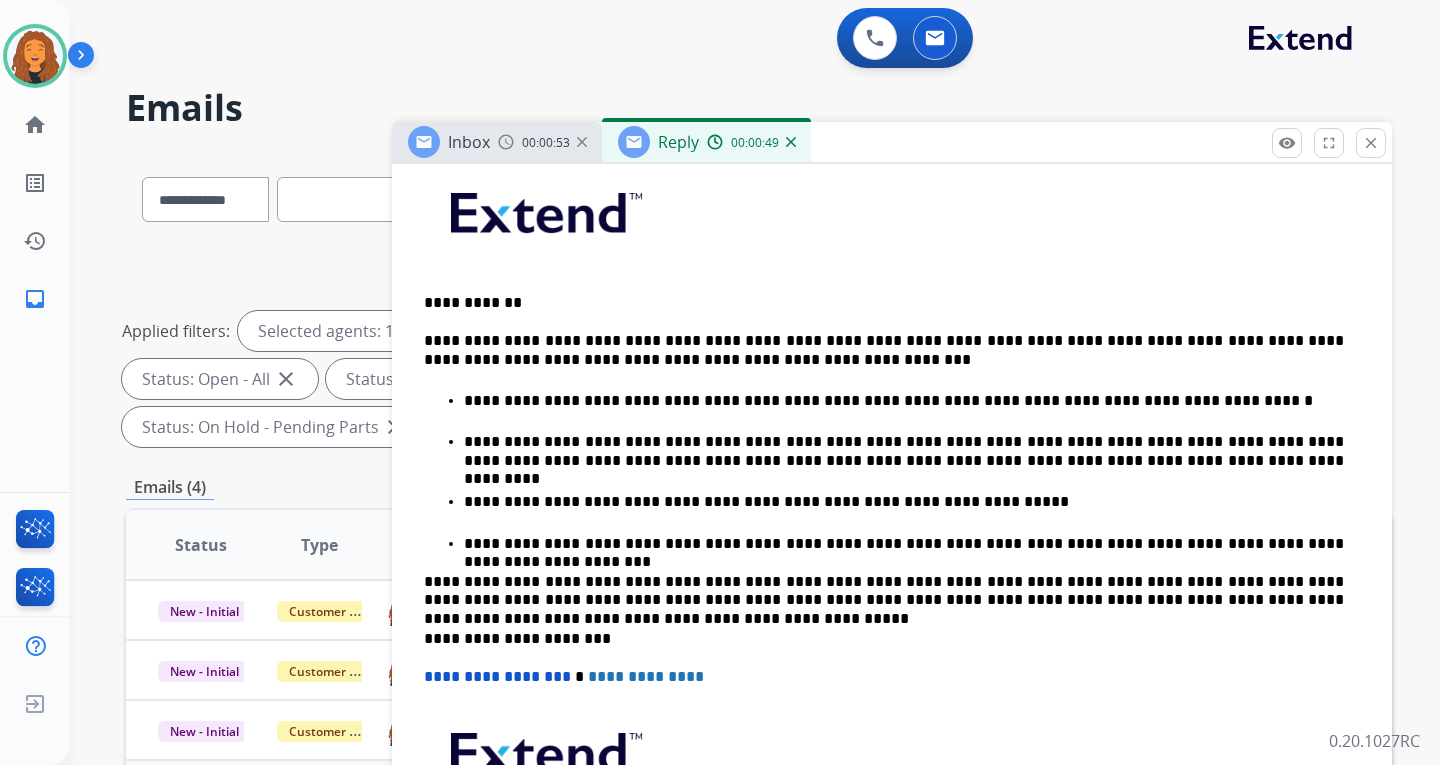 click on "**********" at bounding box center [904, 401] 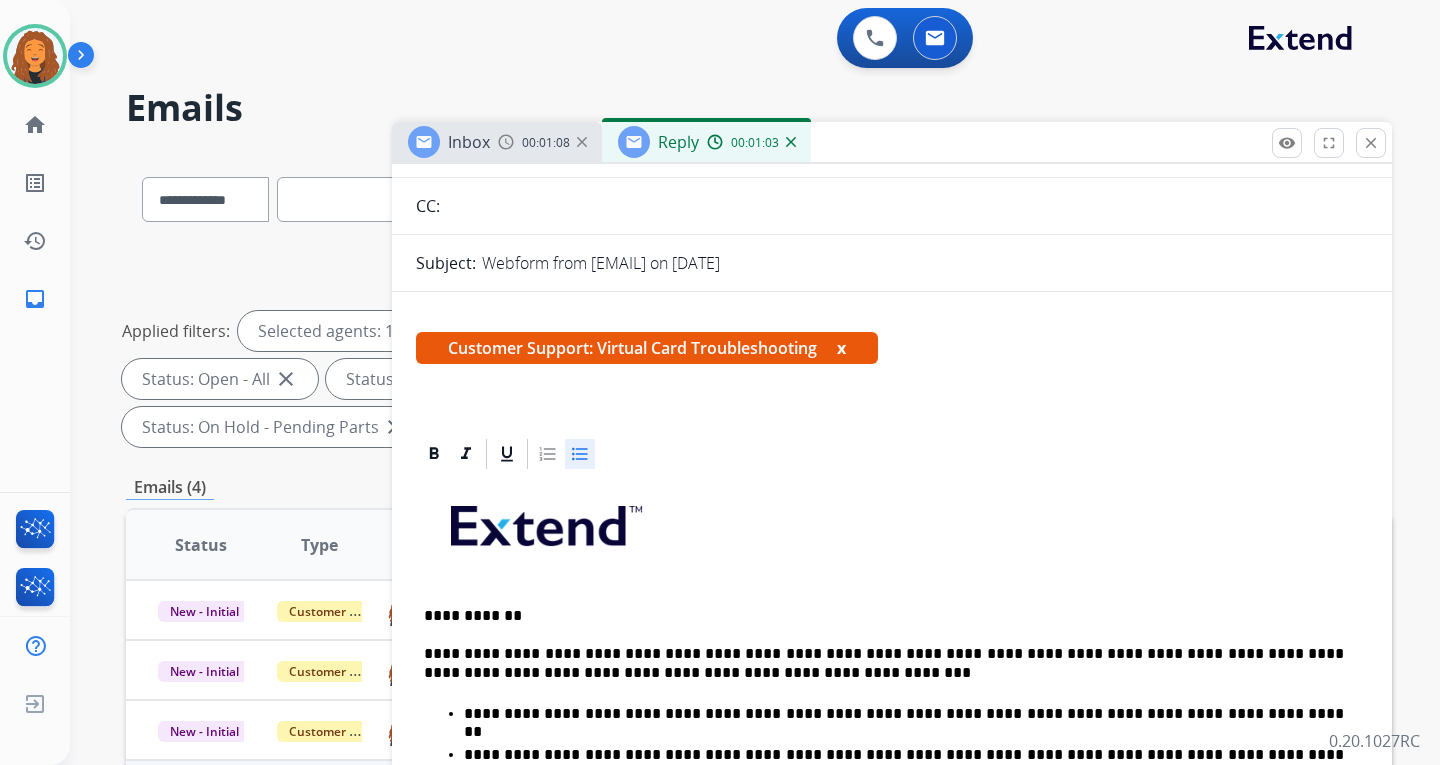 scroll, scrollTop: 0, scrollLeft: 0, axis: both 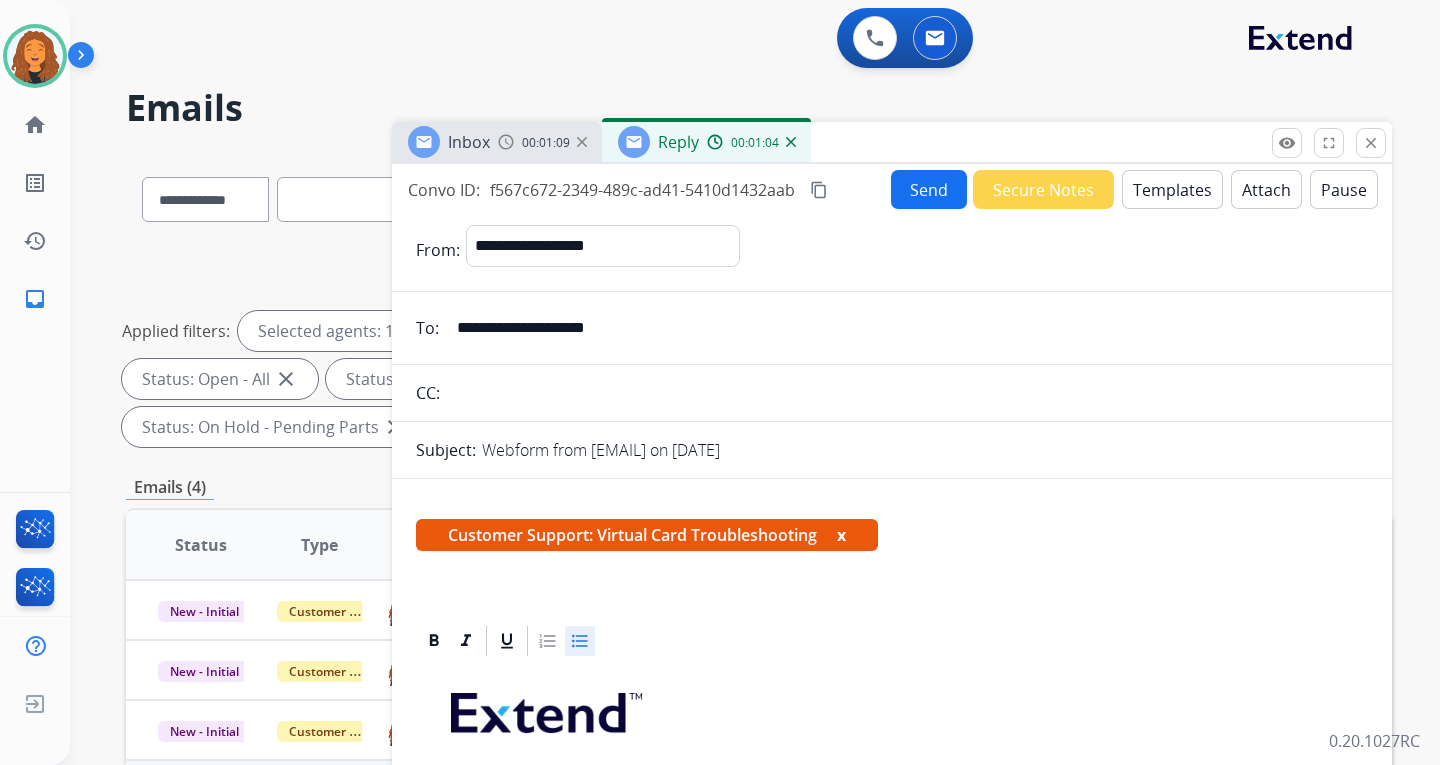 click on "Send" at bounding box center [929, 189] 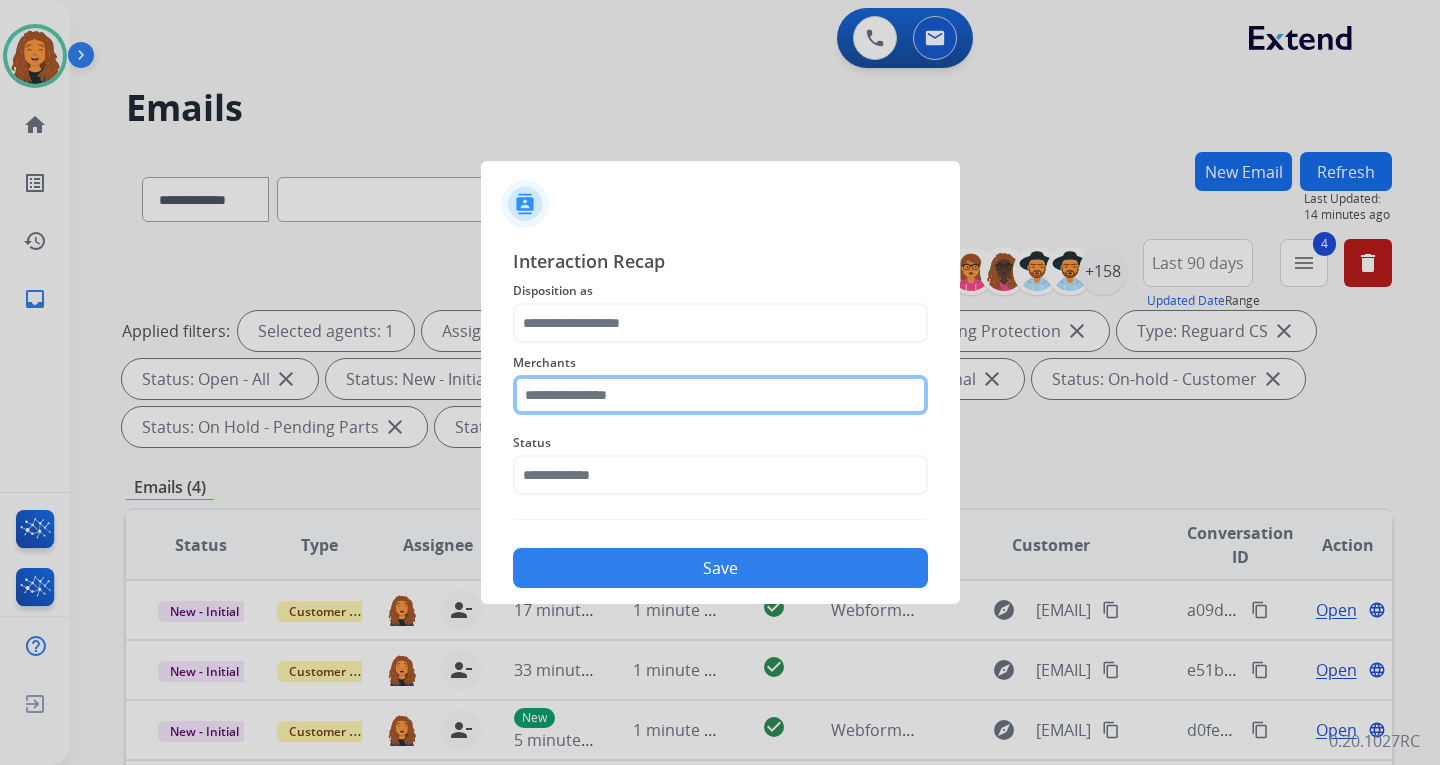 click 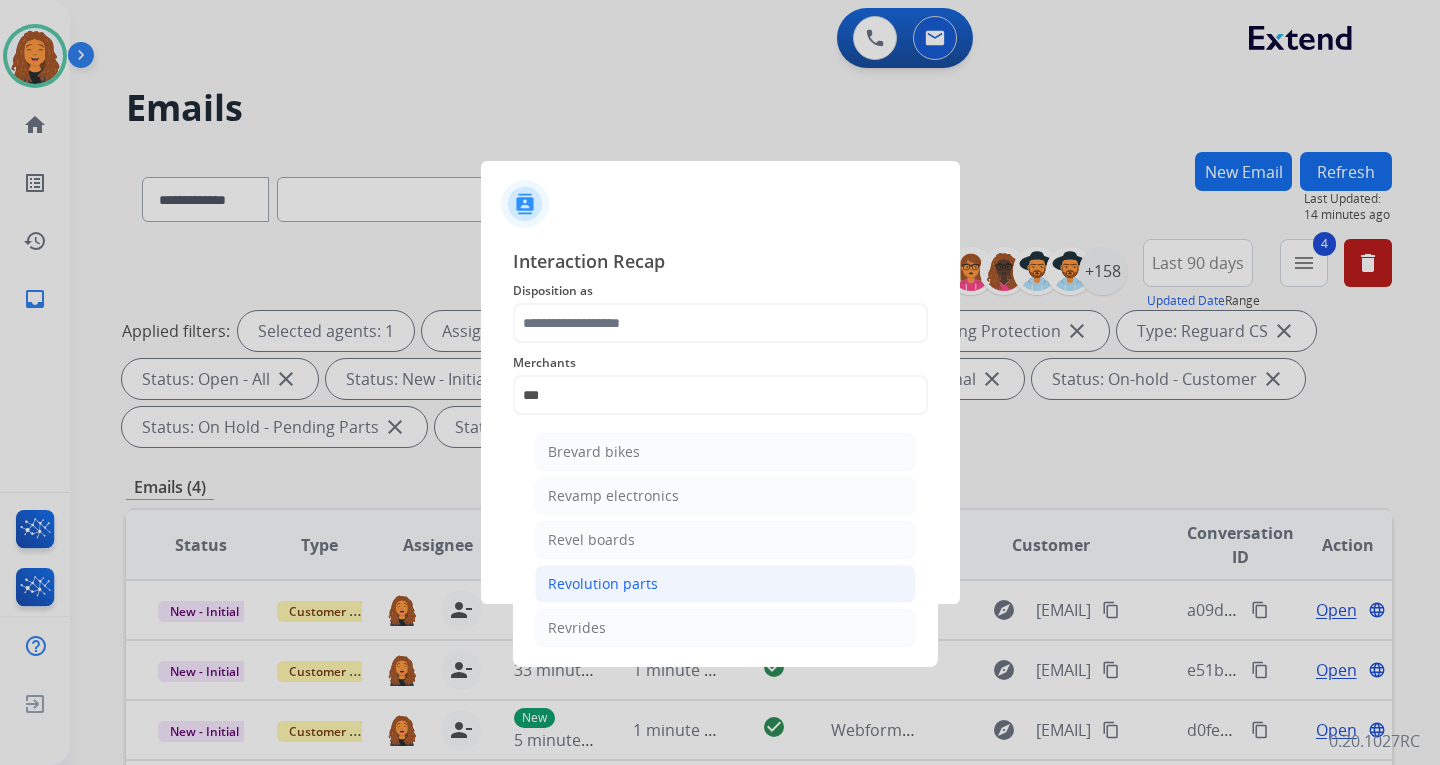 click on "Revolution parts" 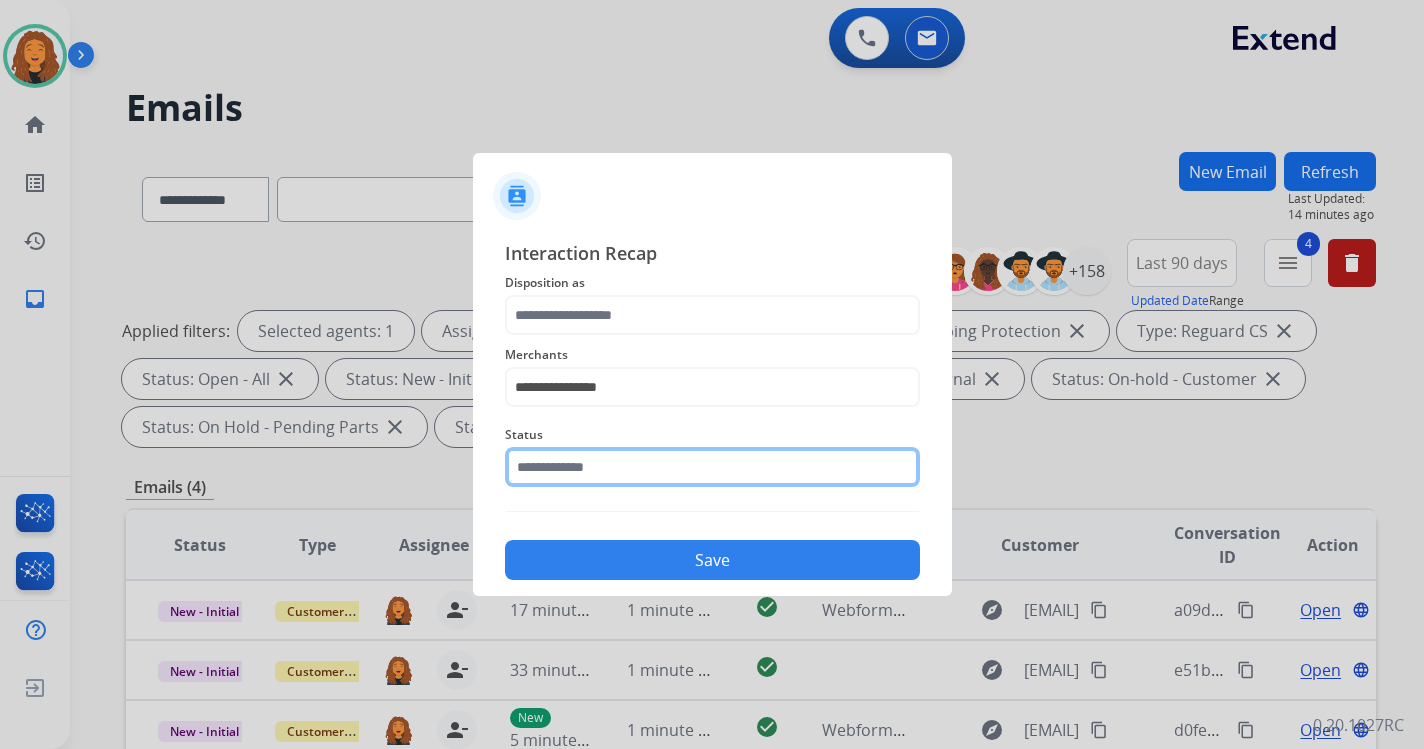 click 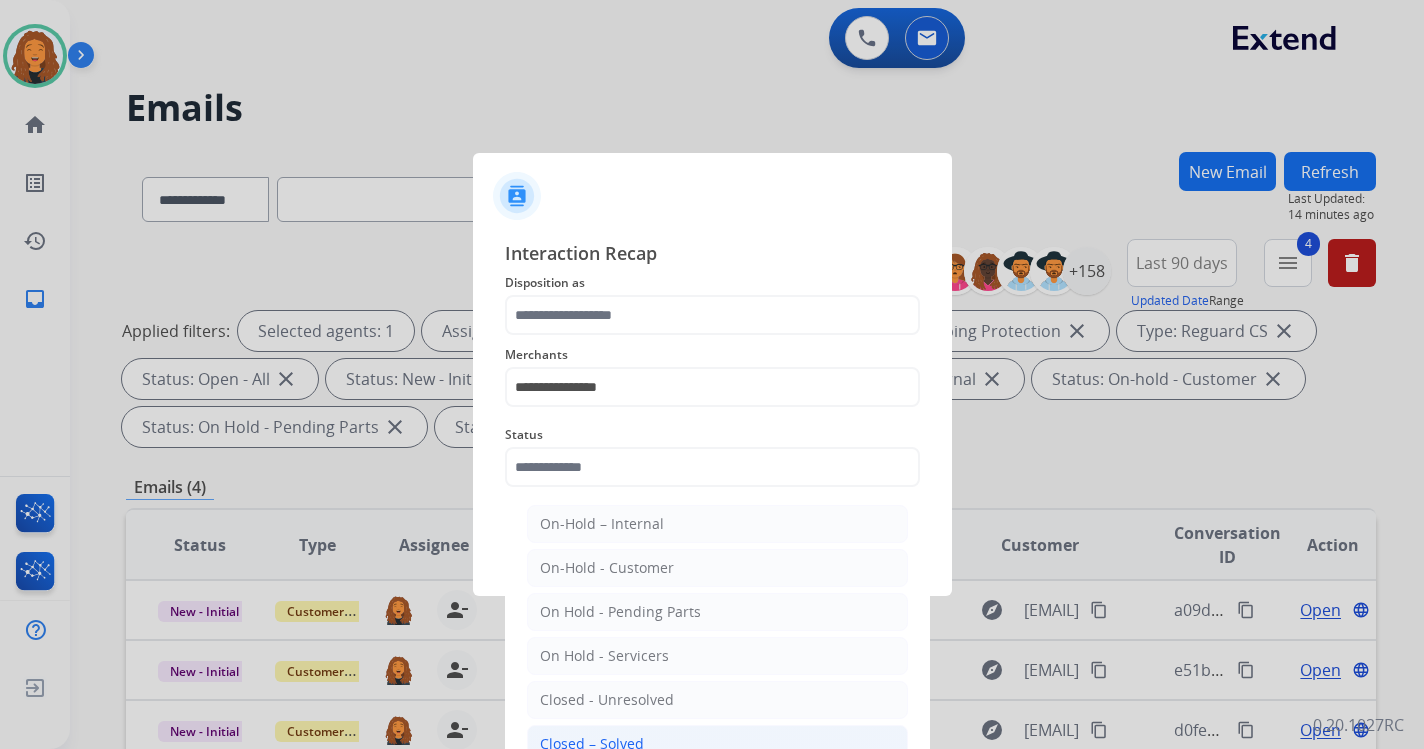 click on "Closed – Solved" 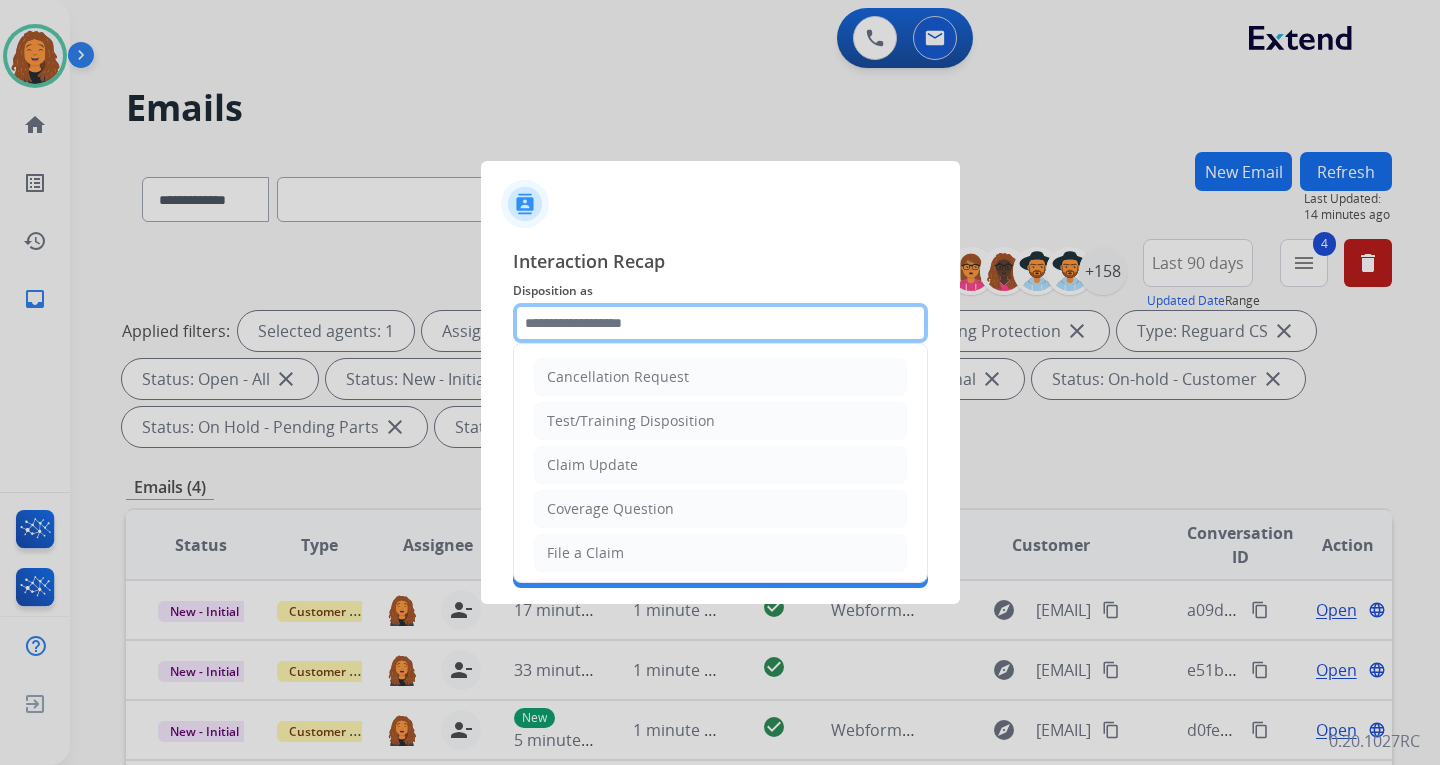 click 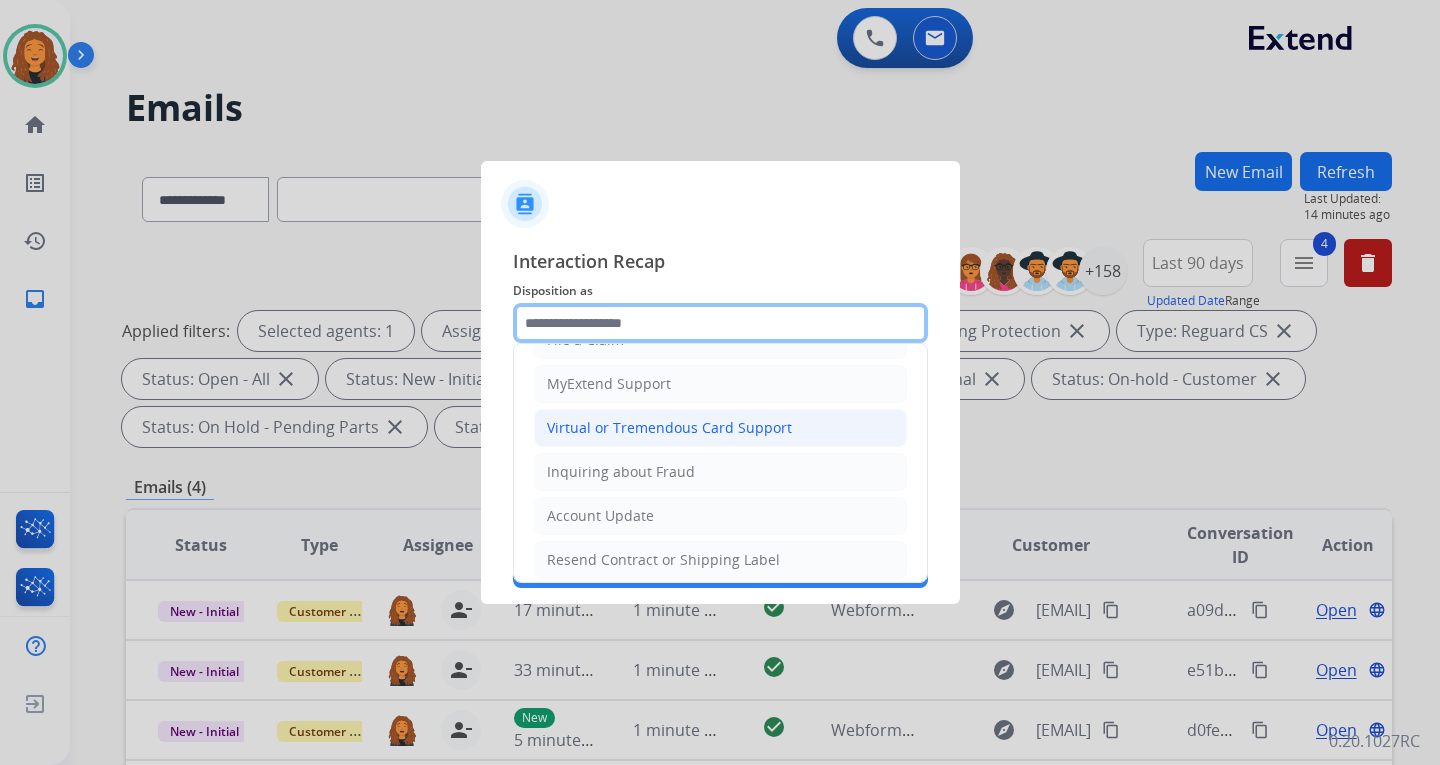 scroll, scrollTop: 212, scrollLeft: 0, axis: vertical 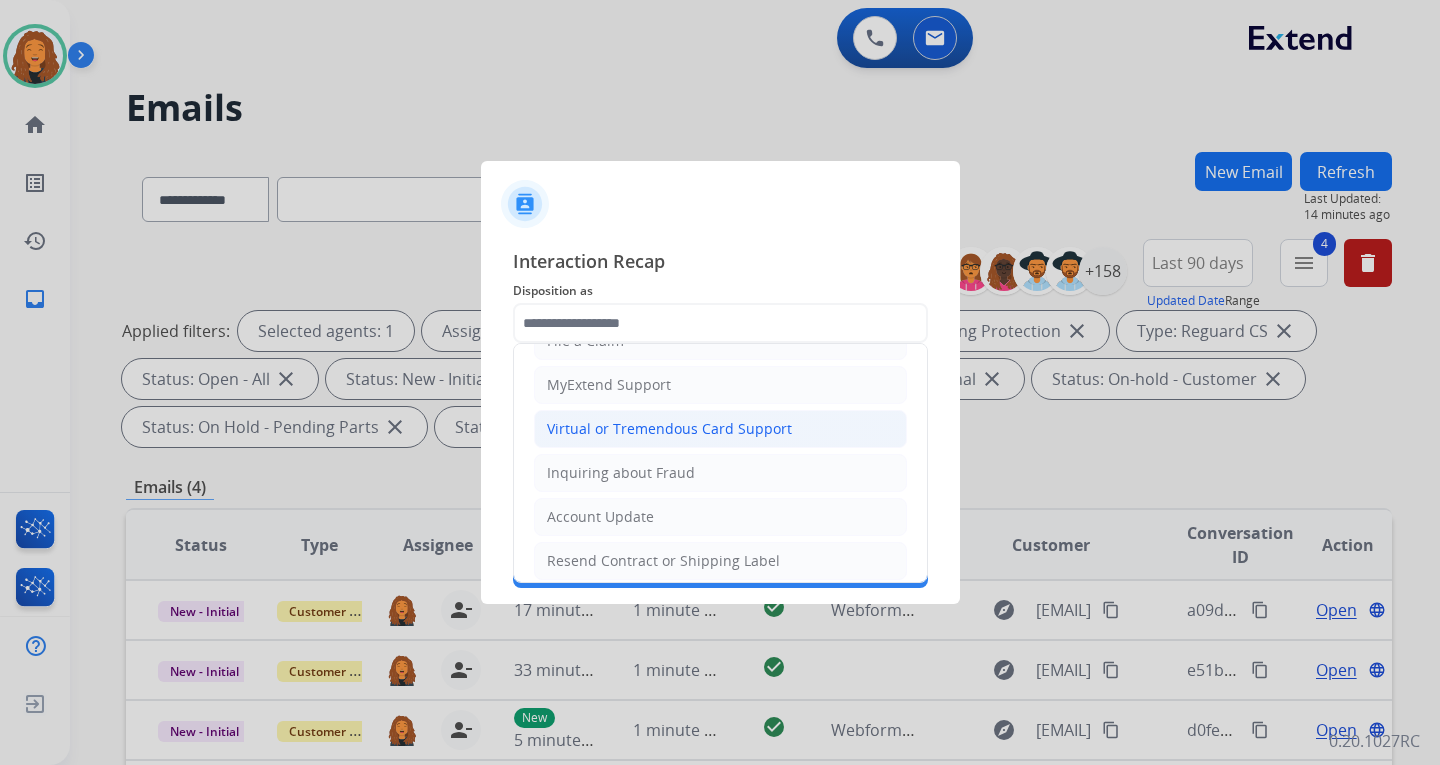 click on "Virtual or Tremendous Card Support" 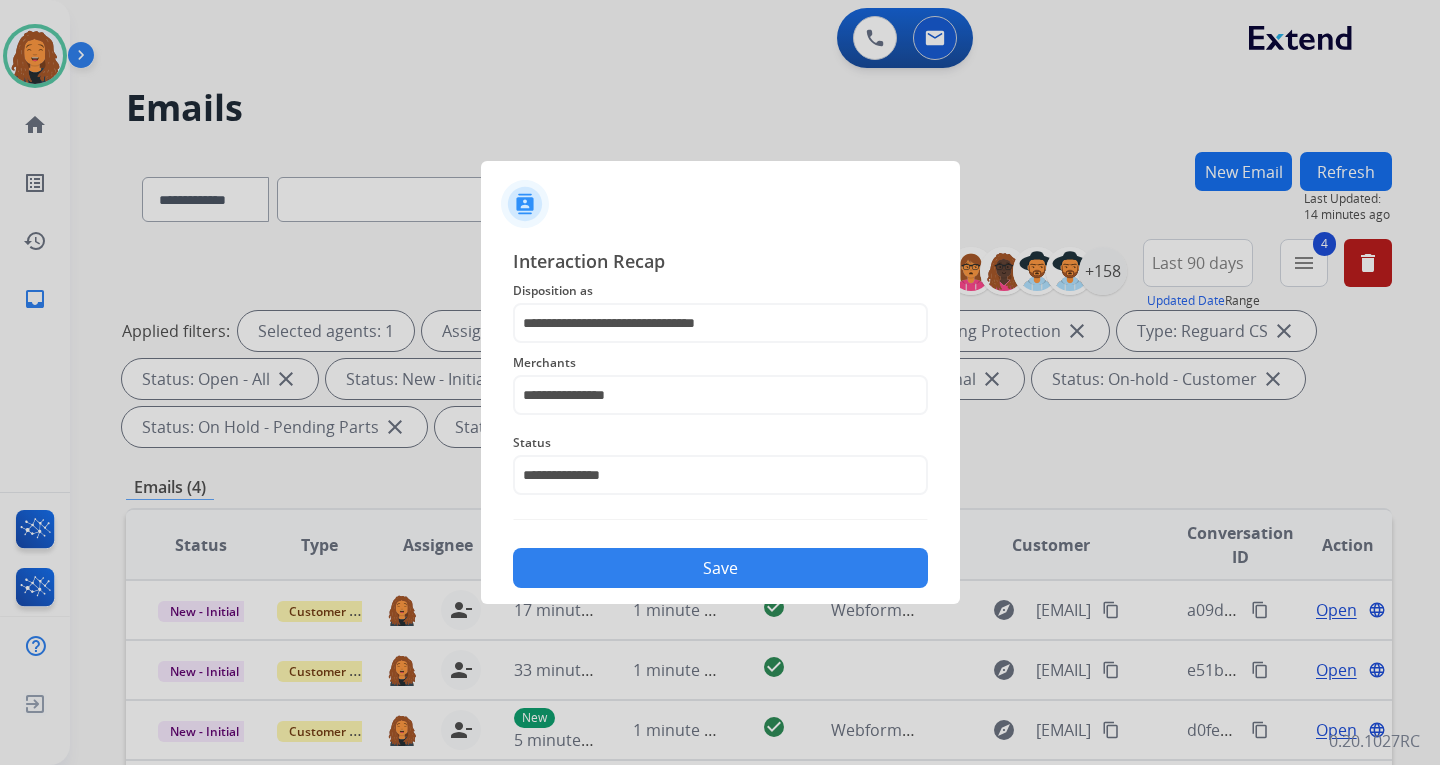 click on "Save" 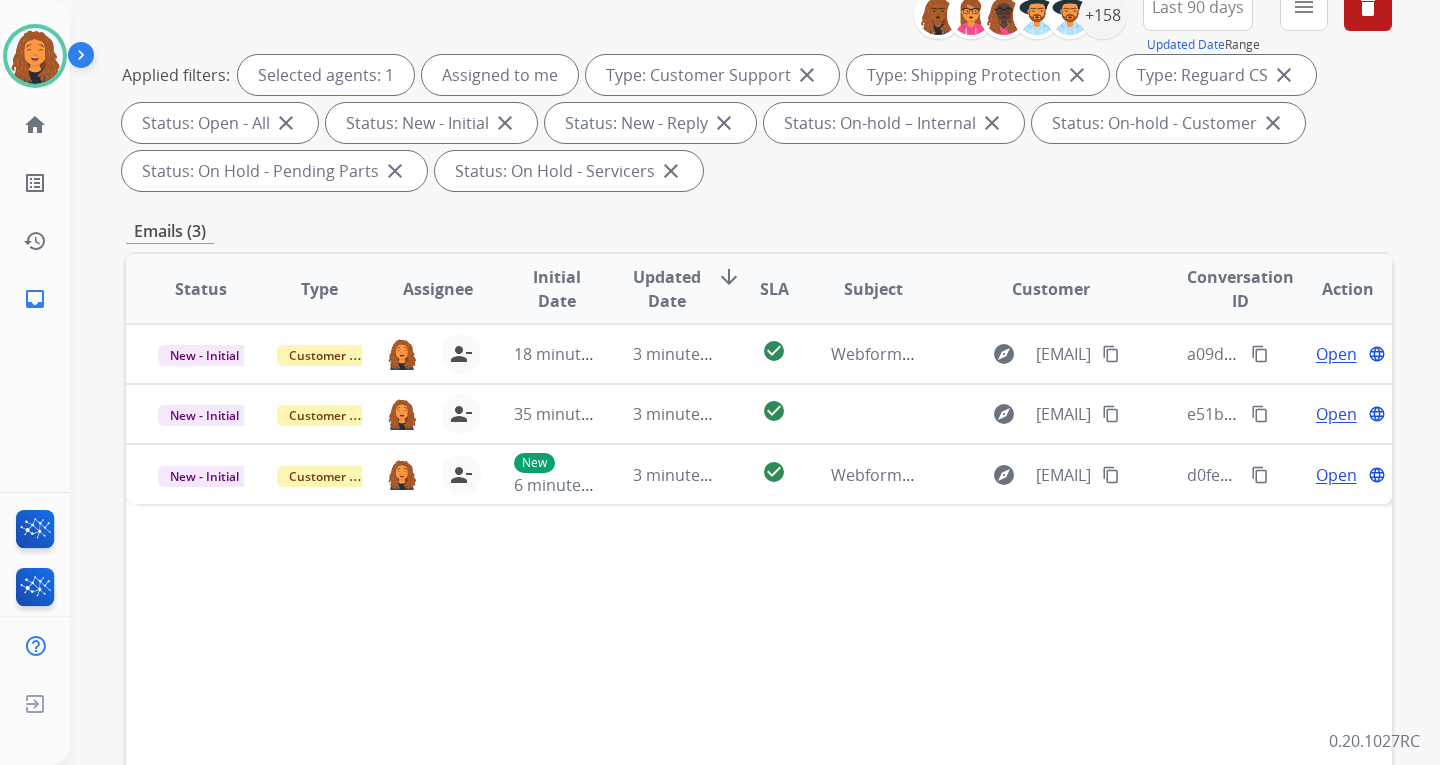 scroll, scrollTop: 300, scrollLeft: 0, axis: vertical 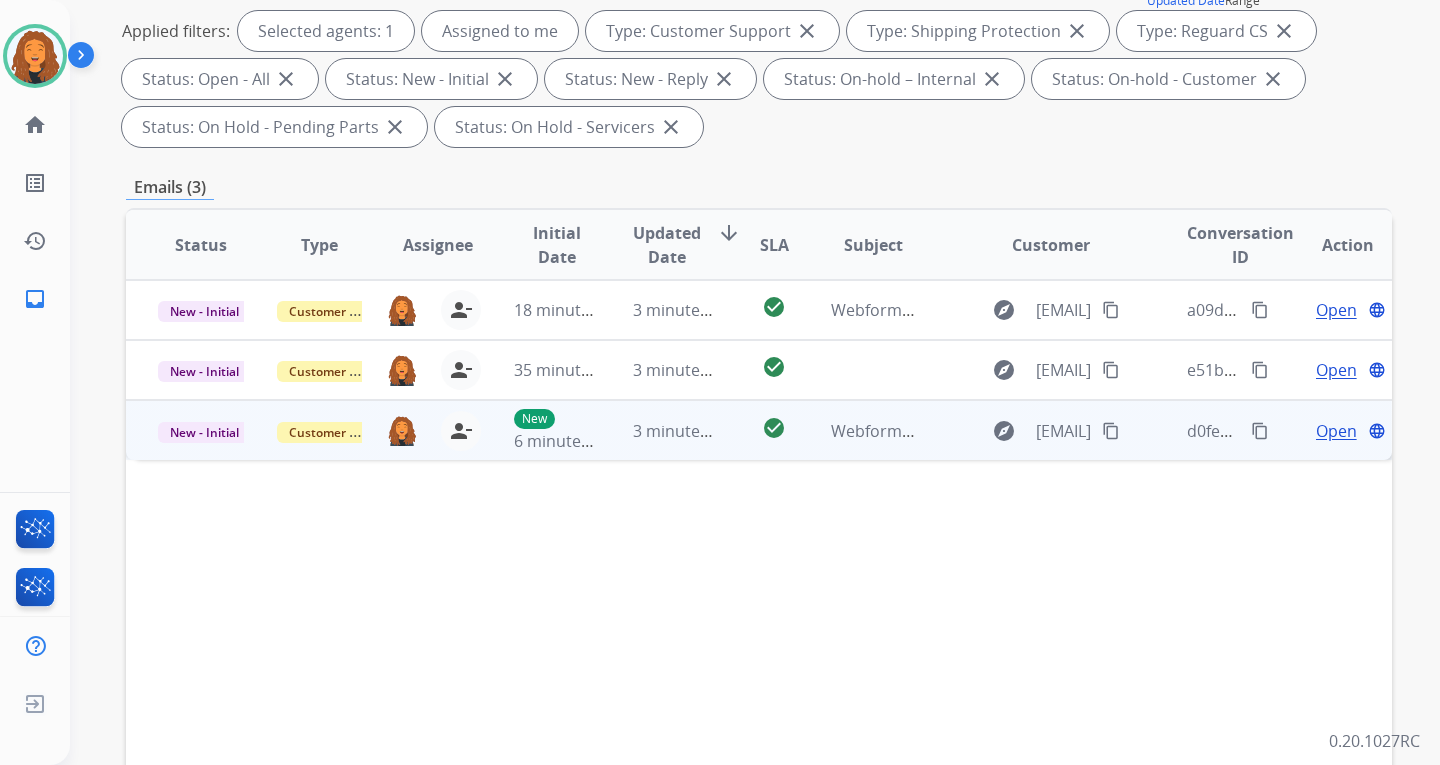 click on "content_copy" at bounding box center (1111, 431) 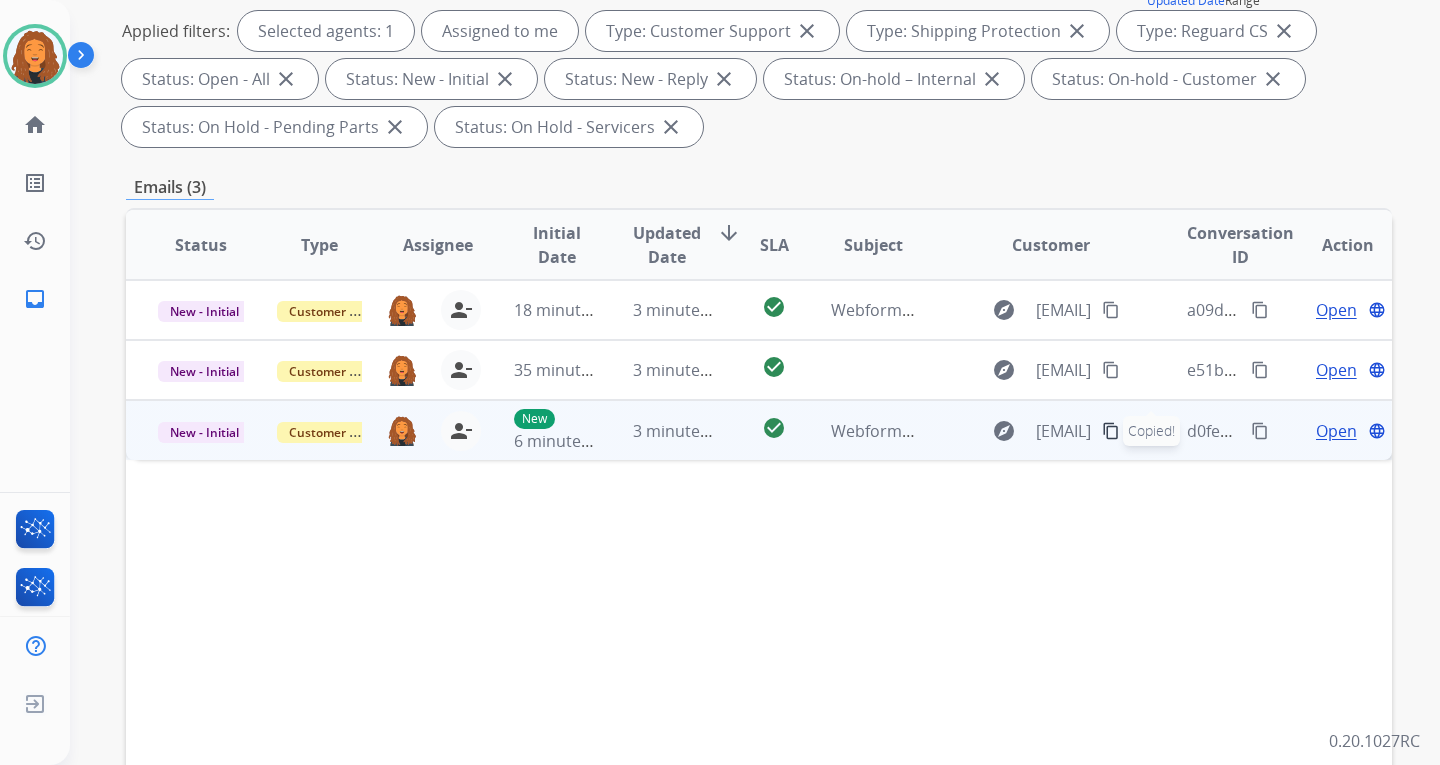 click on "Open" at bounding box center [1336, 431] 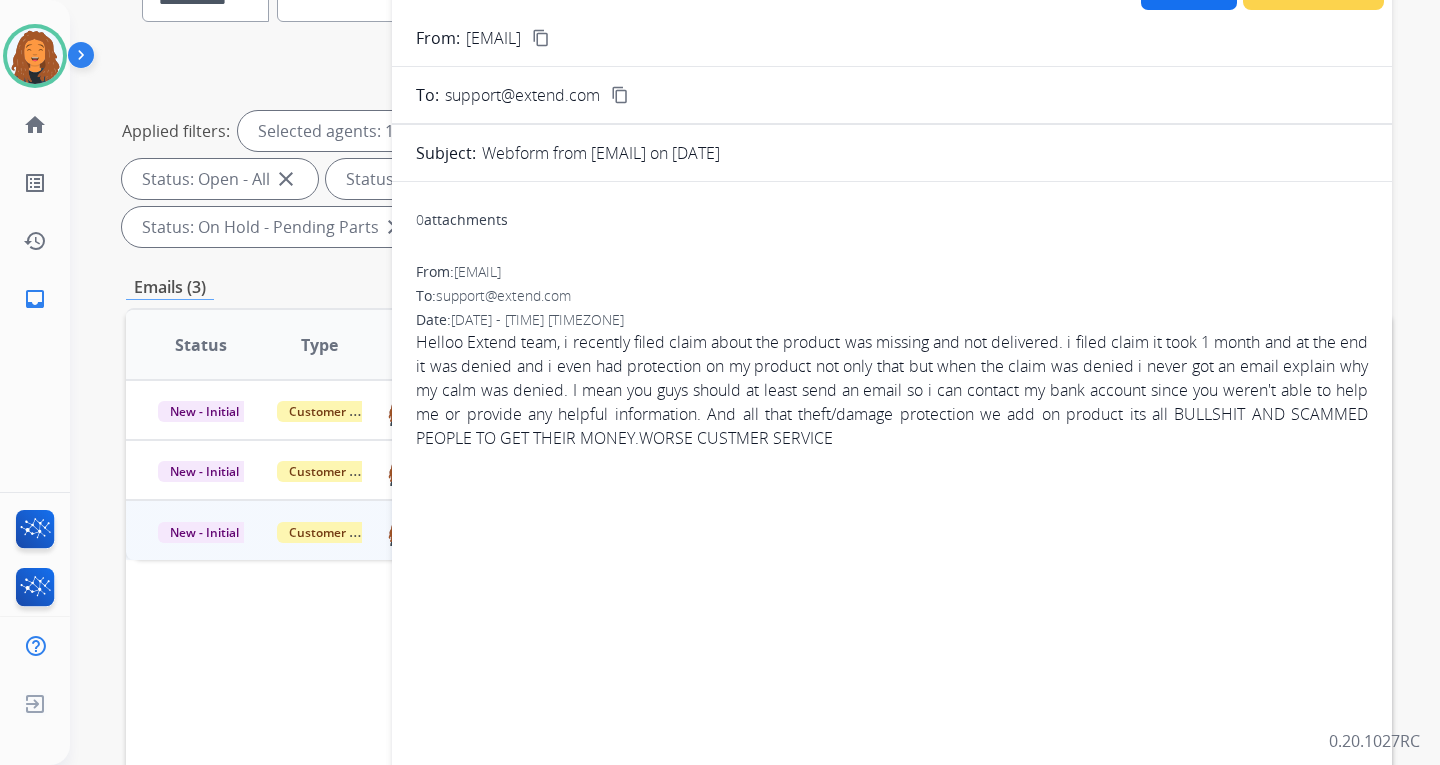 scroll, scrollTop: 0, scrollLeft: 0, axis: both 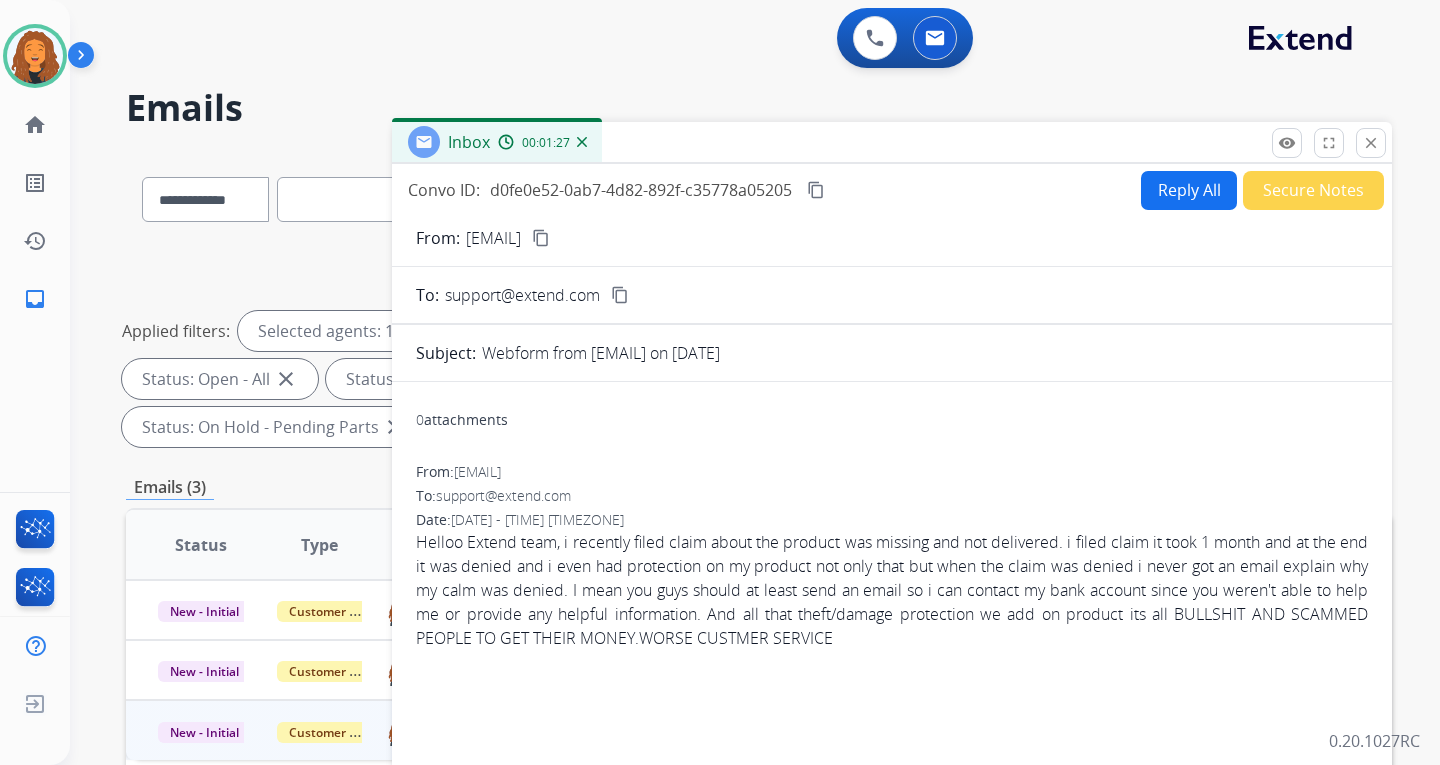 click on "Reply All" at bounding box center [1189, 190] 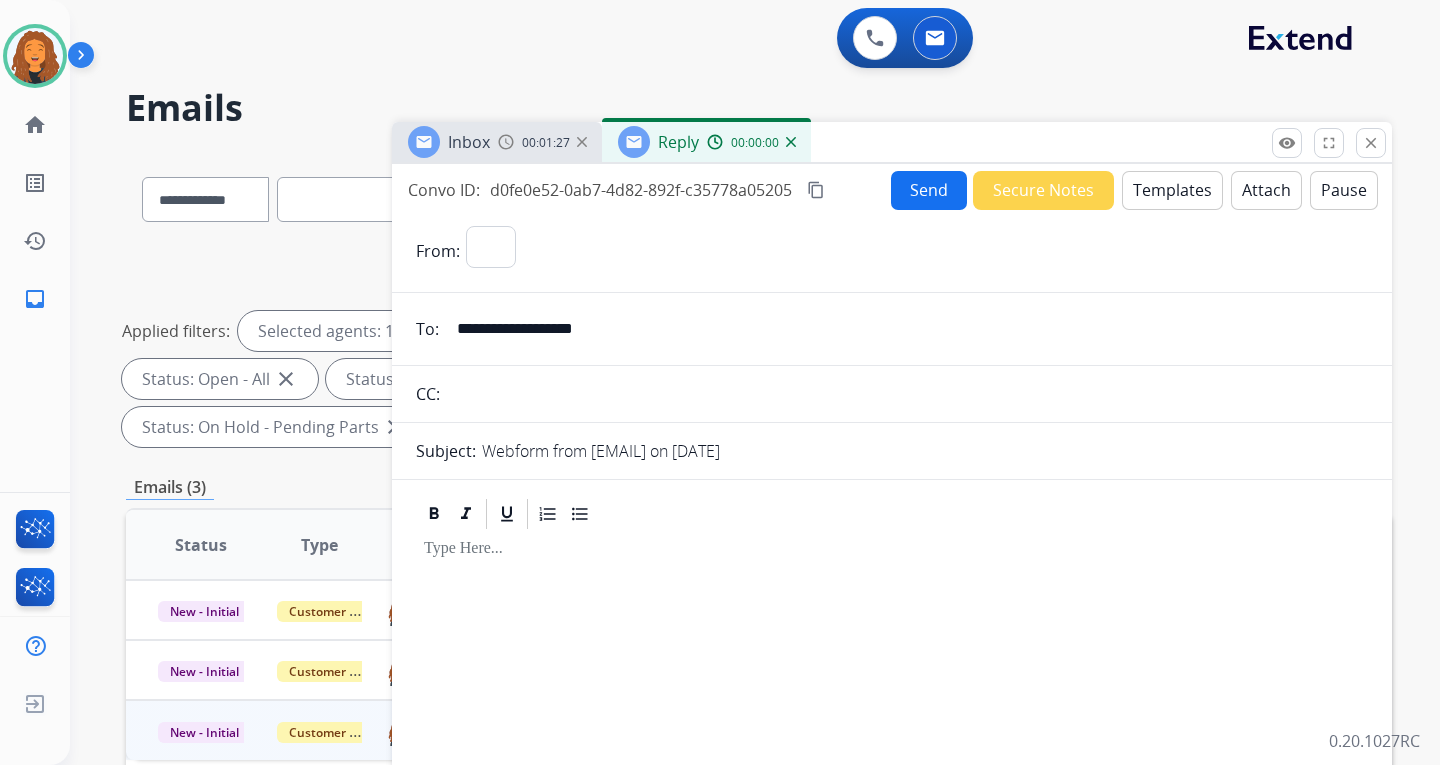 select on "**********" 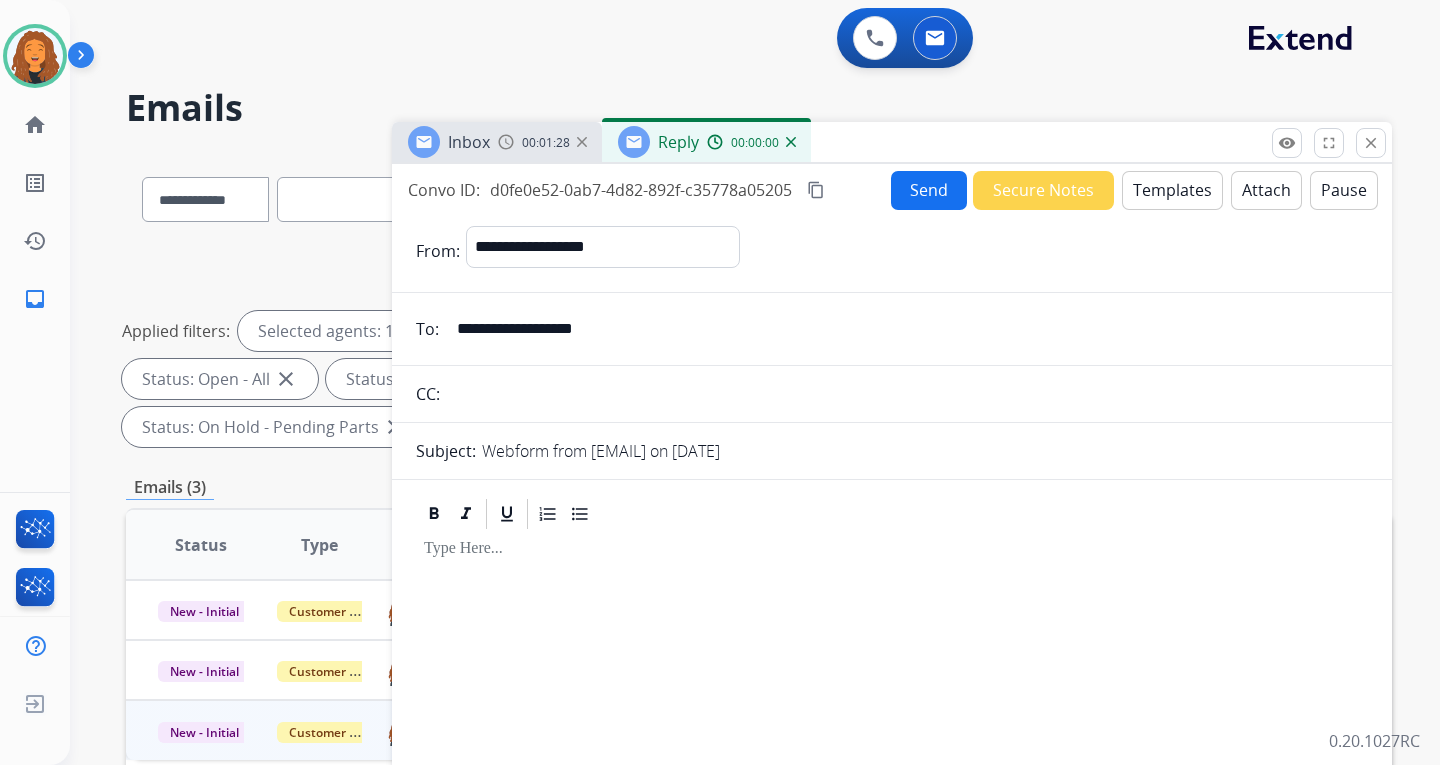 click on "Templates" at bounding box center (1172, 190) 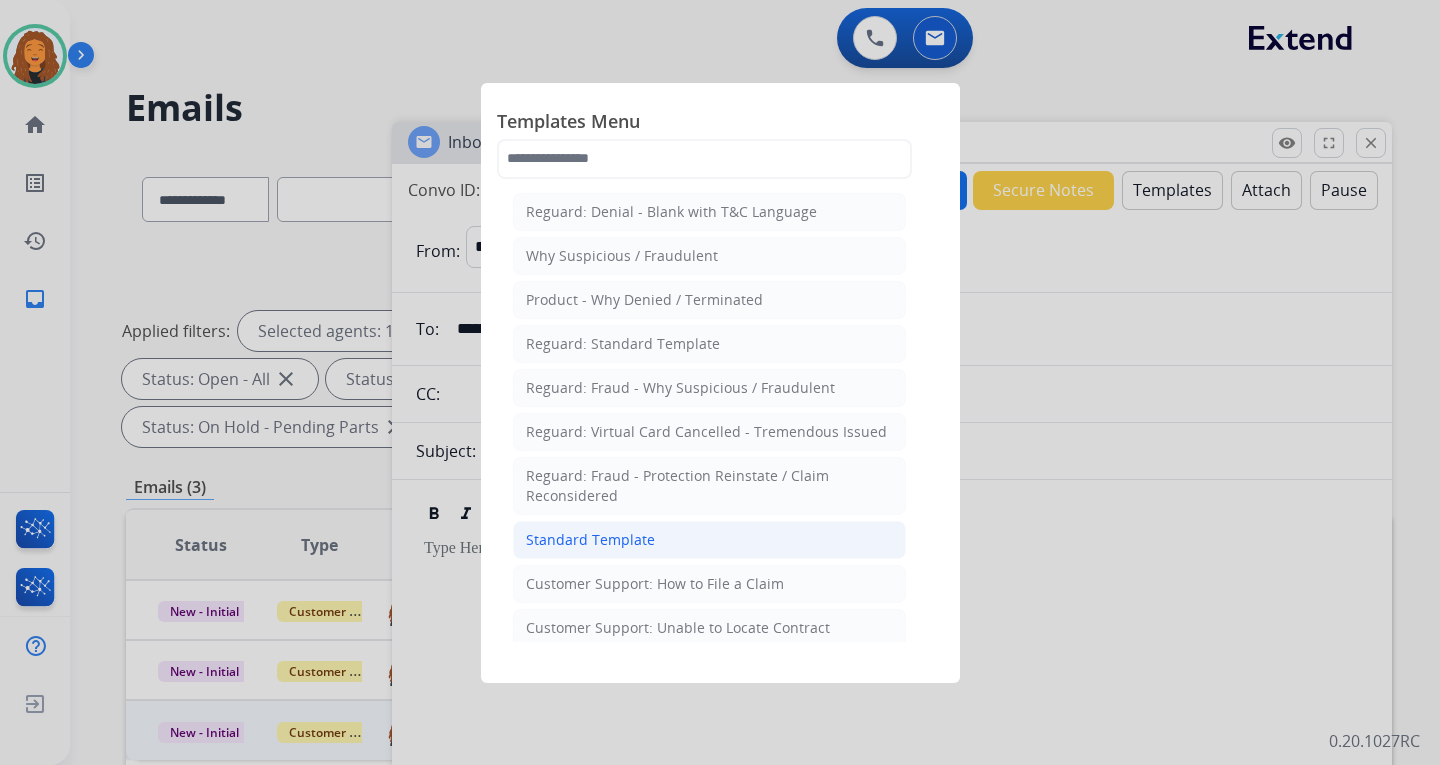 click on "Standard Template" 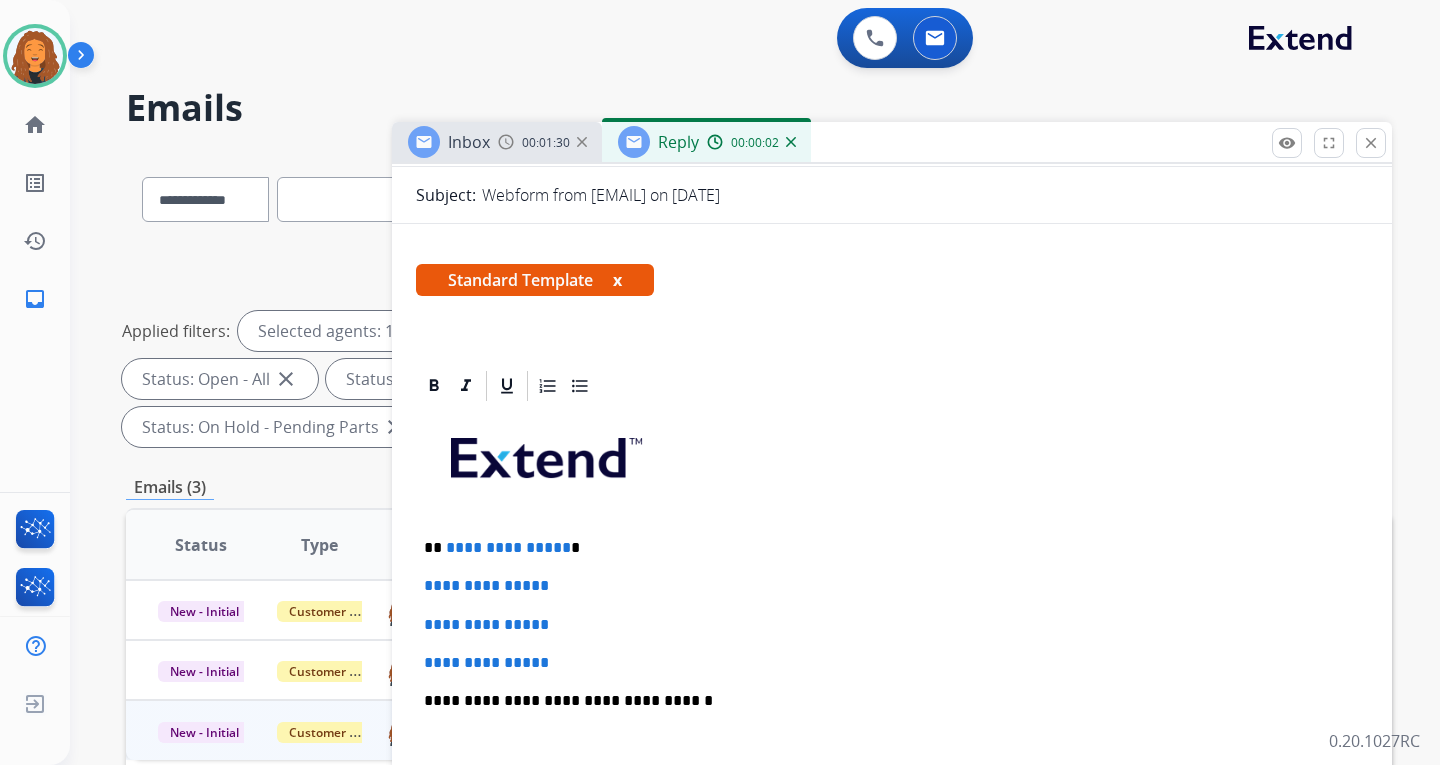 scroll, scrollTop: 300, scrollLeft: 0, axis: vertical 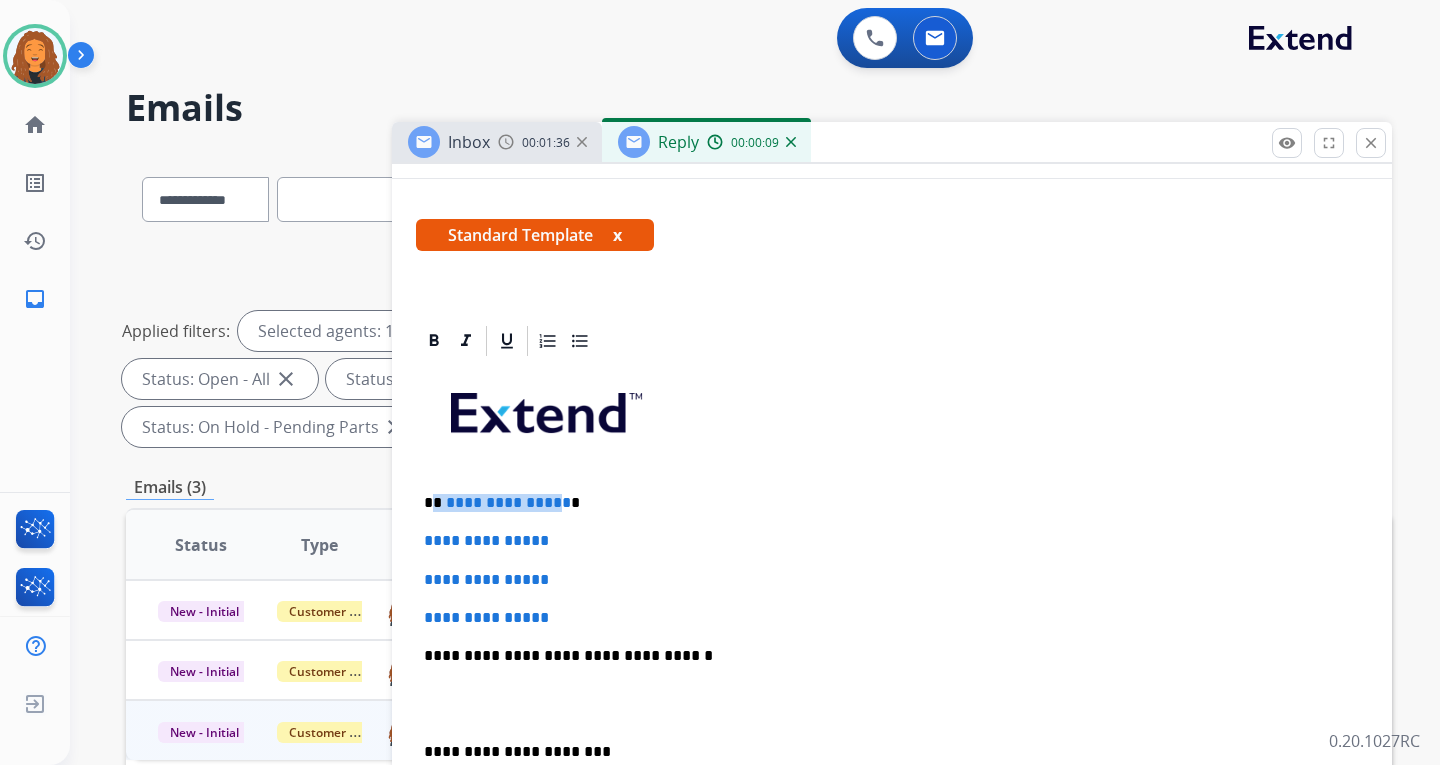 drag, startPoint x: 556, startPoint y: 506, endPoint x: 433, endPoint y: 496, distance: 123.40584 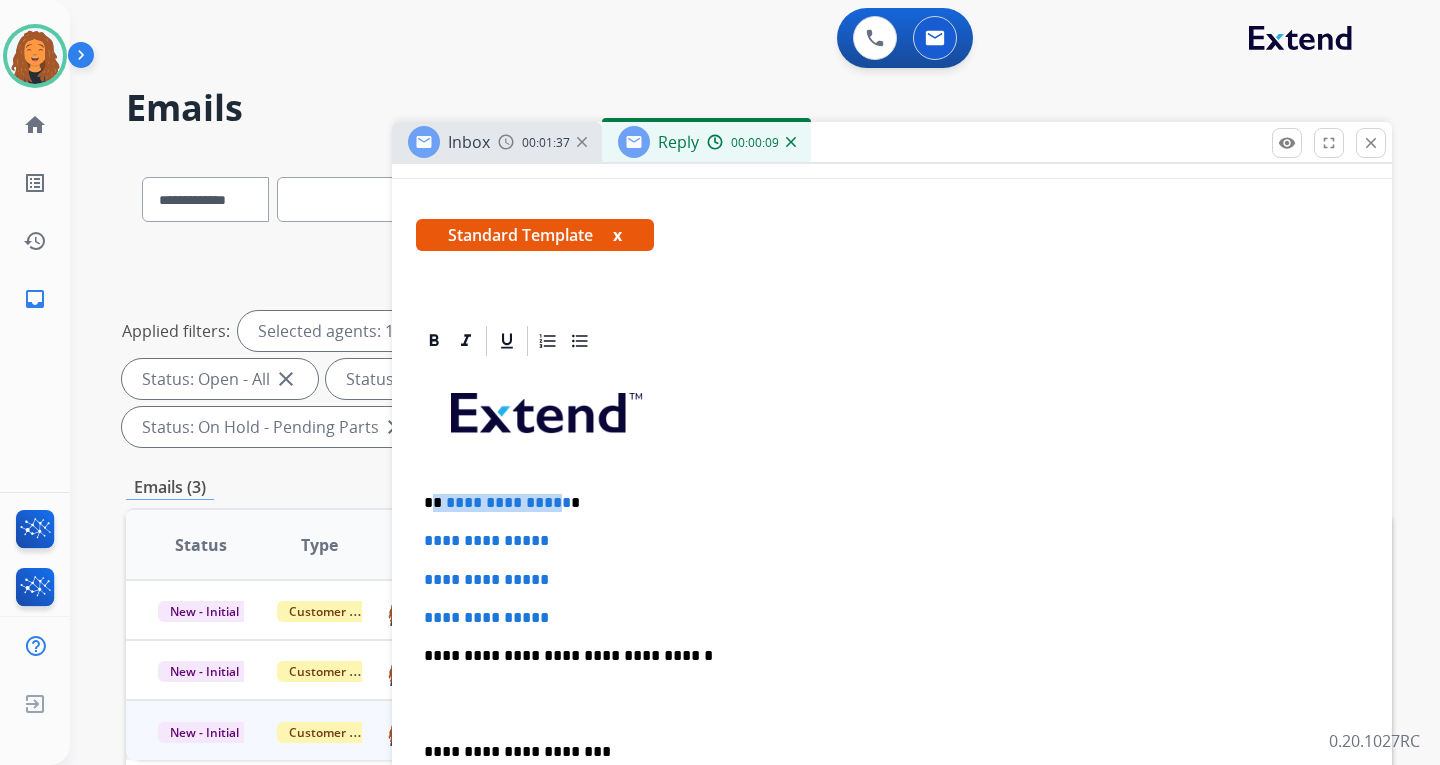 type 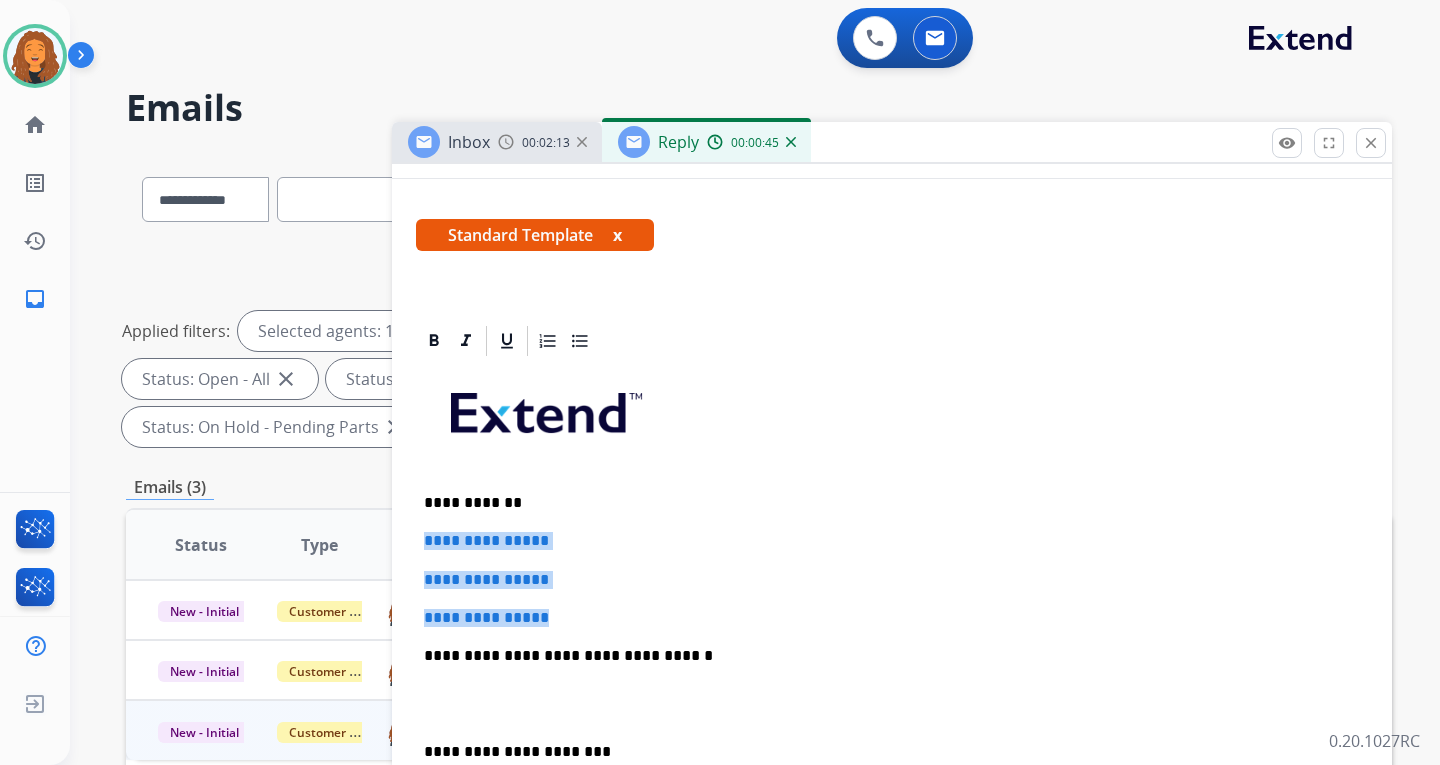 drag, startPoint x: 449, startPoint y: 572, endPoint x: 379, endPoint y: 518, distance: 88.40814 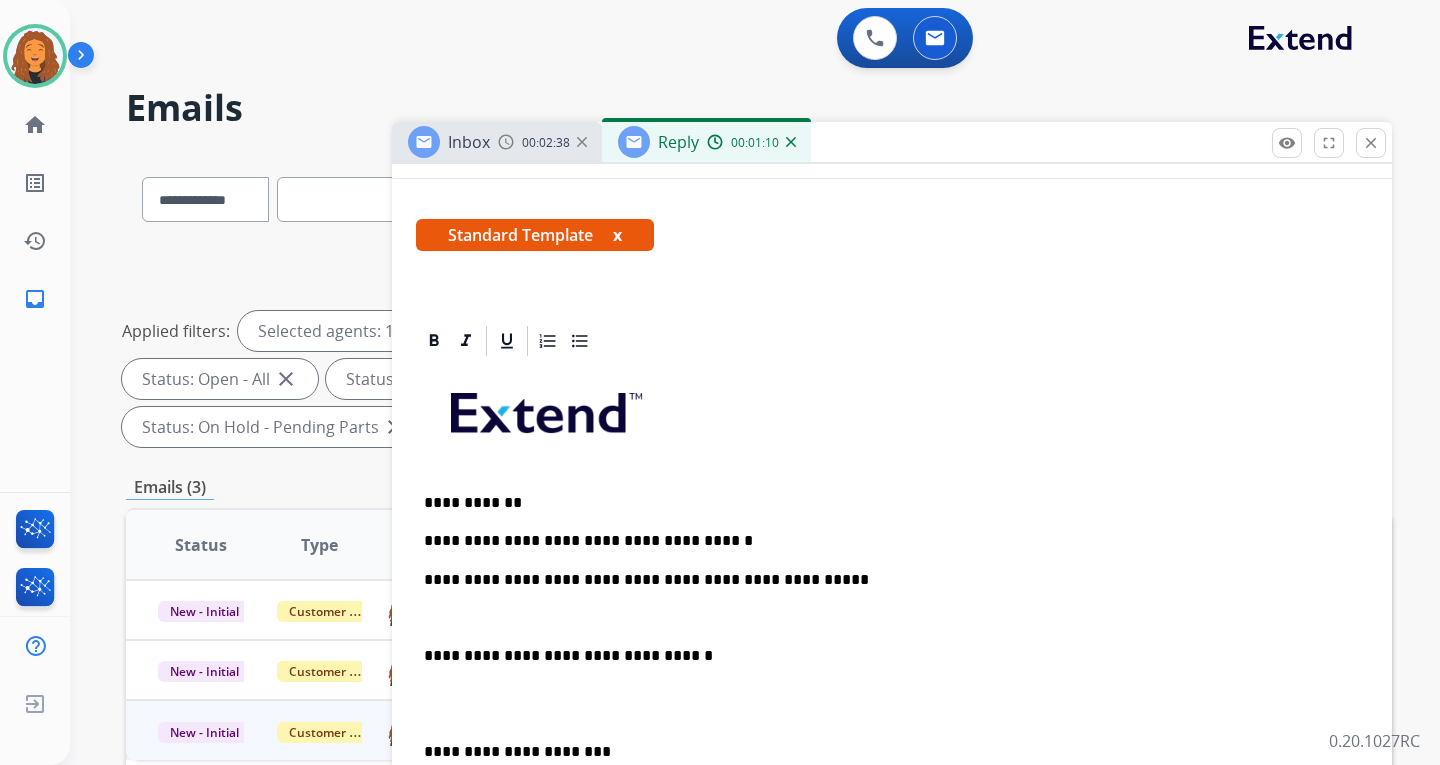 click on "**********" at bounding box center [884, 541] 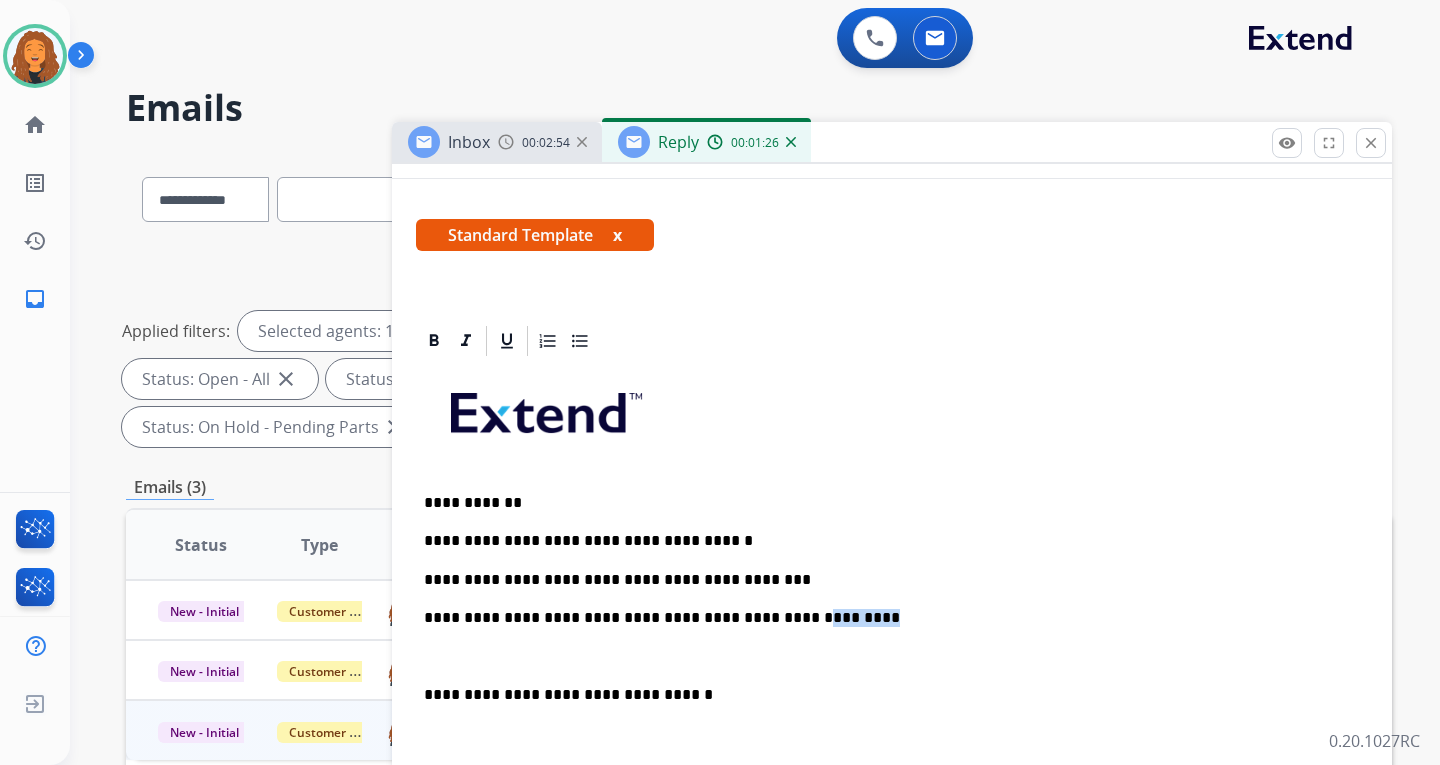 drag, startPoint x: 791, startPoint y: 607, endPoint x: 762, endPoint y: 611, distance: 29.274563 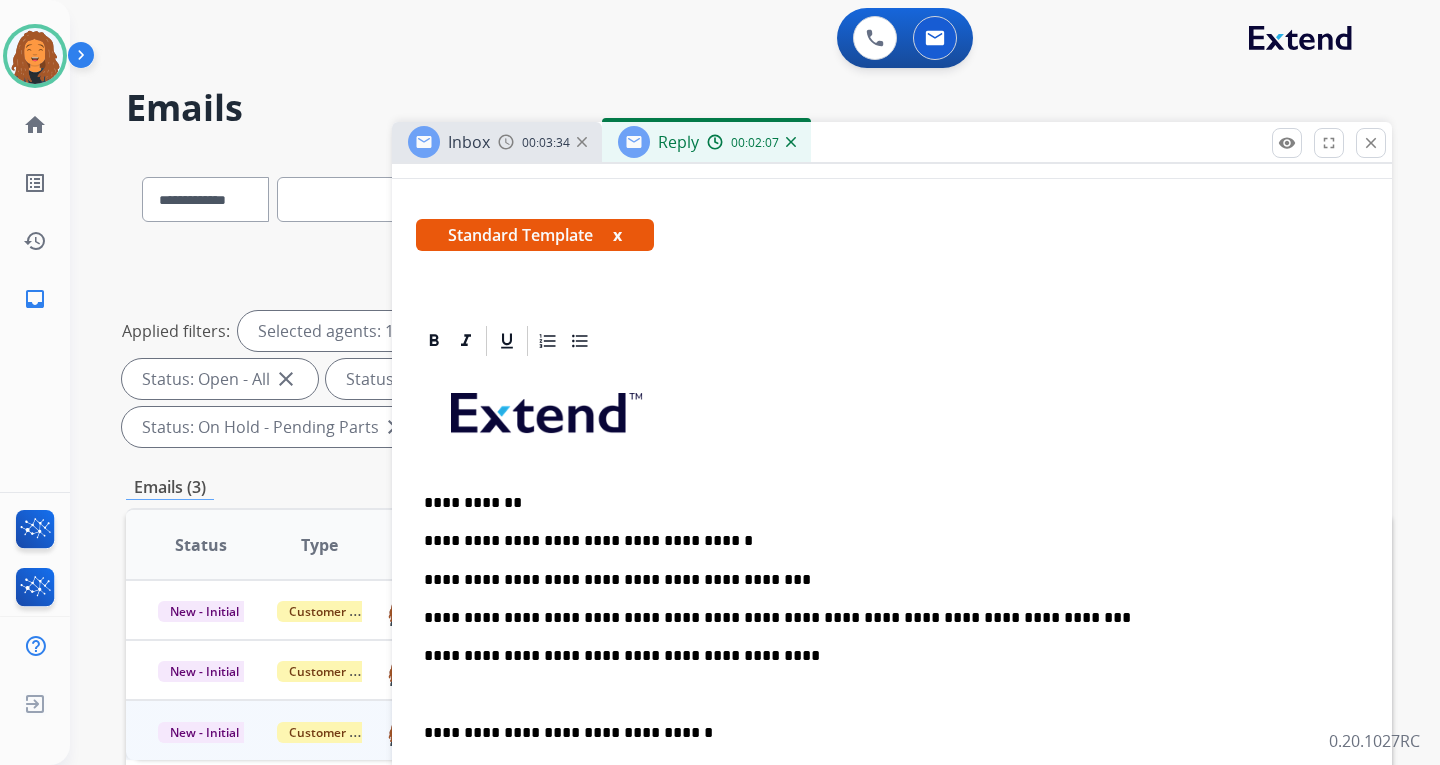 click on "**********" at bounding box center [884, 656] 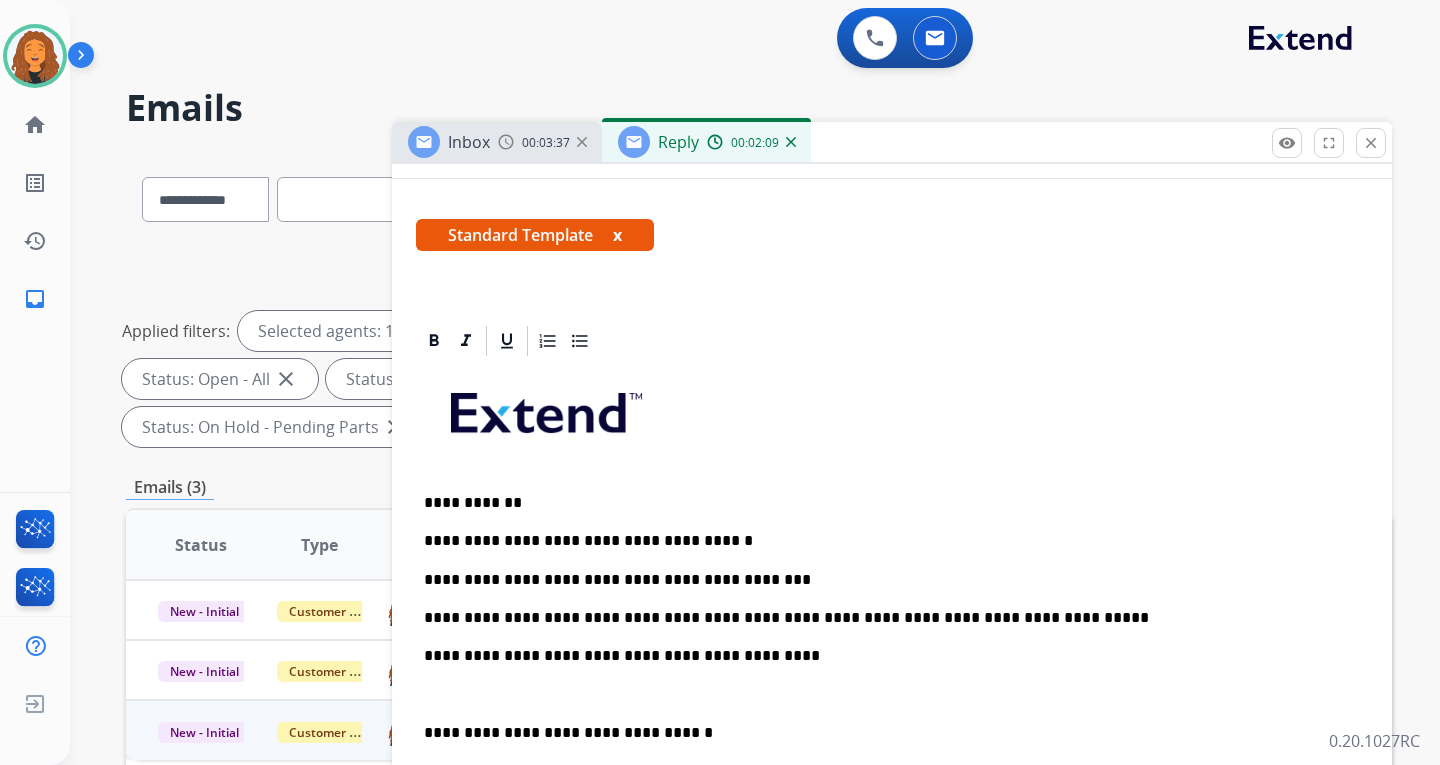 click on "**********" at bounding box center (884, 656) 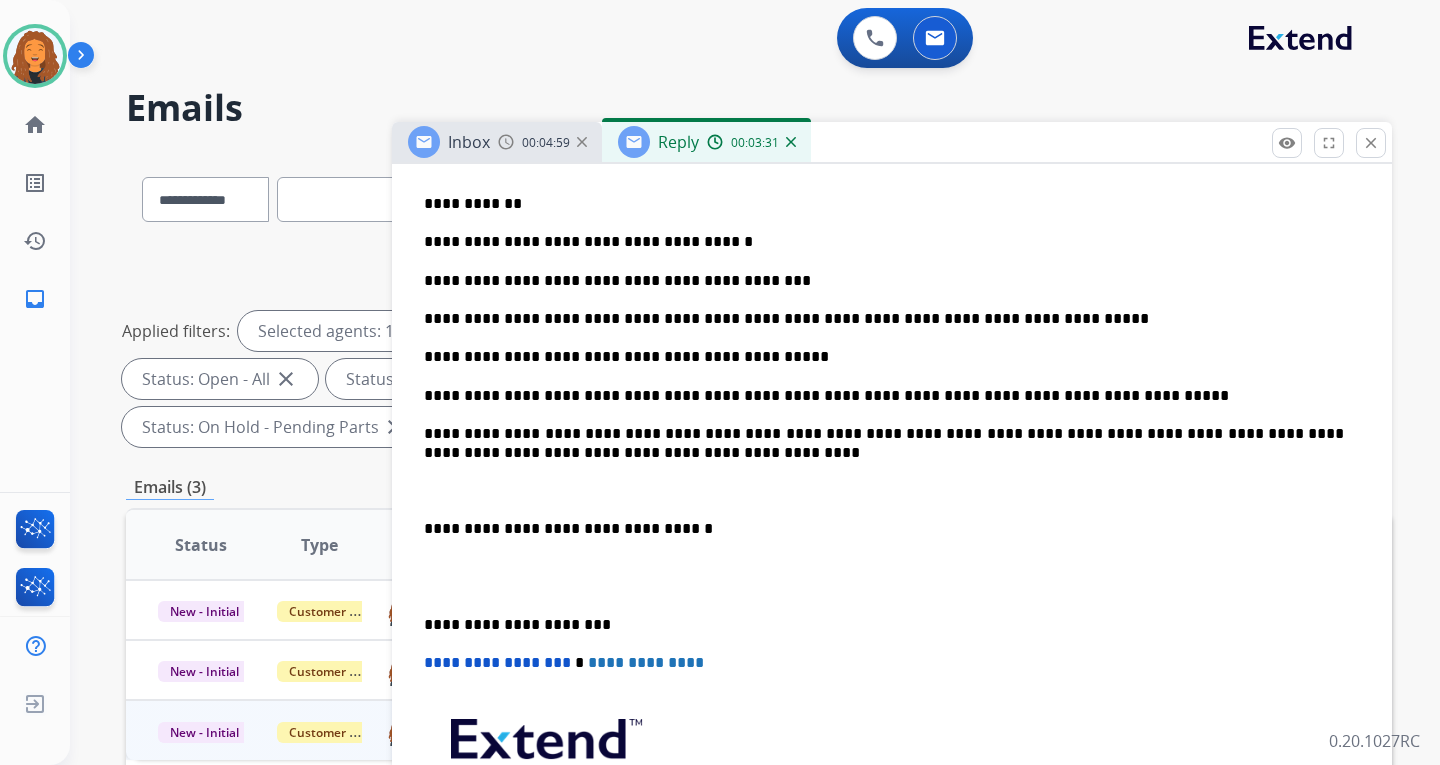 scroll, scrollTop: 600, scrollLeft: 0, axis: vertical 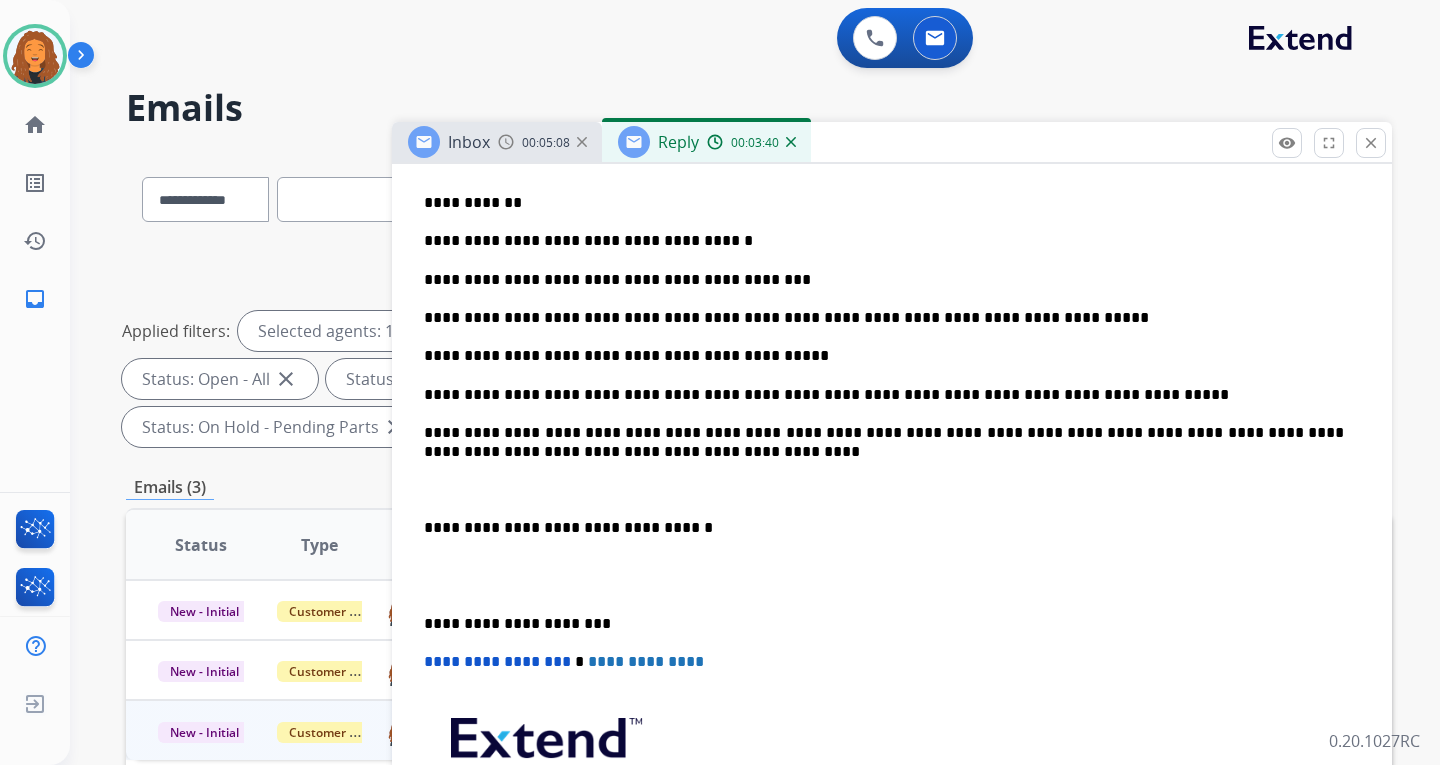 click on "**********" at bounding box center [884, 395] 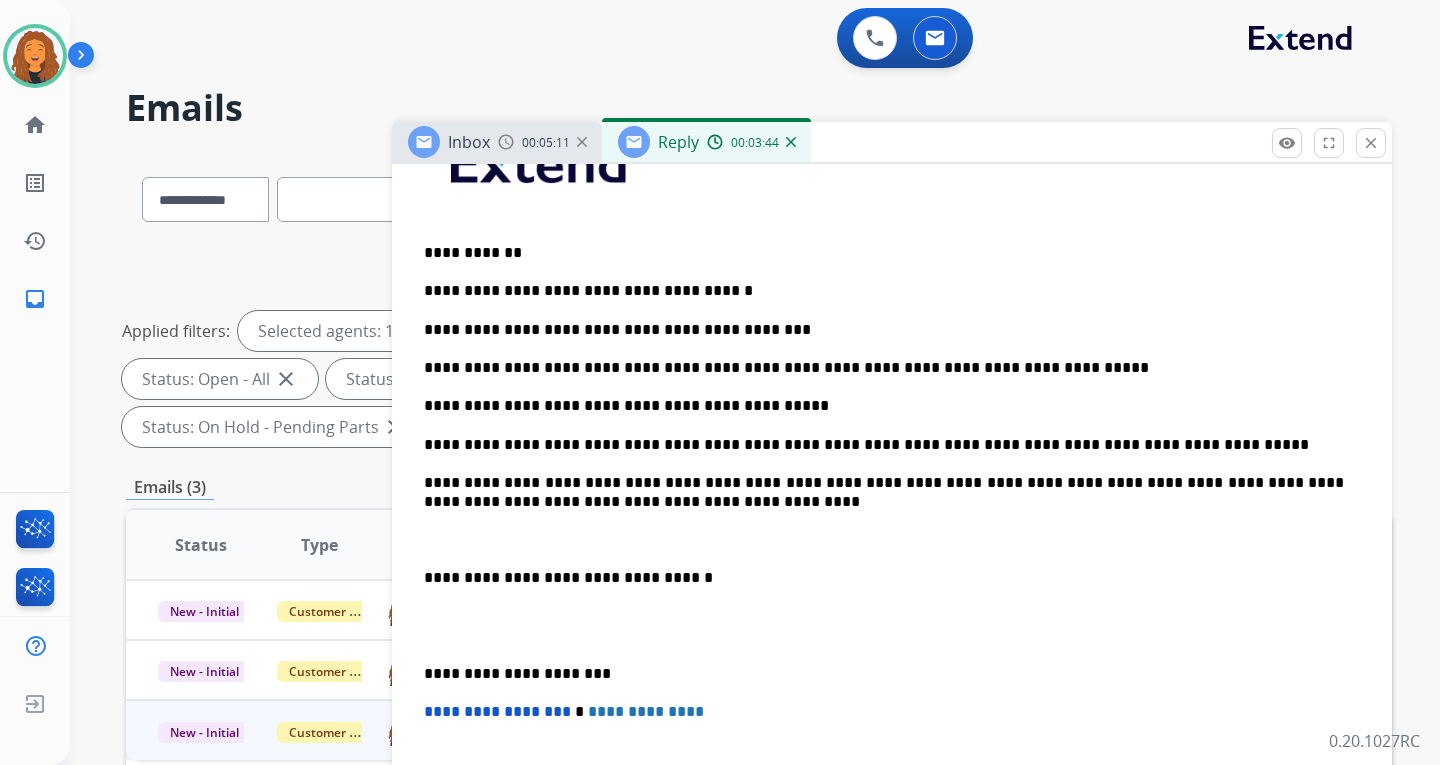 scroll, scrollTop: 500, scrollLeft: 0, axis: vertical 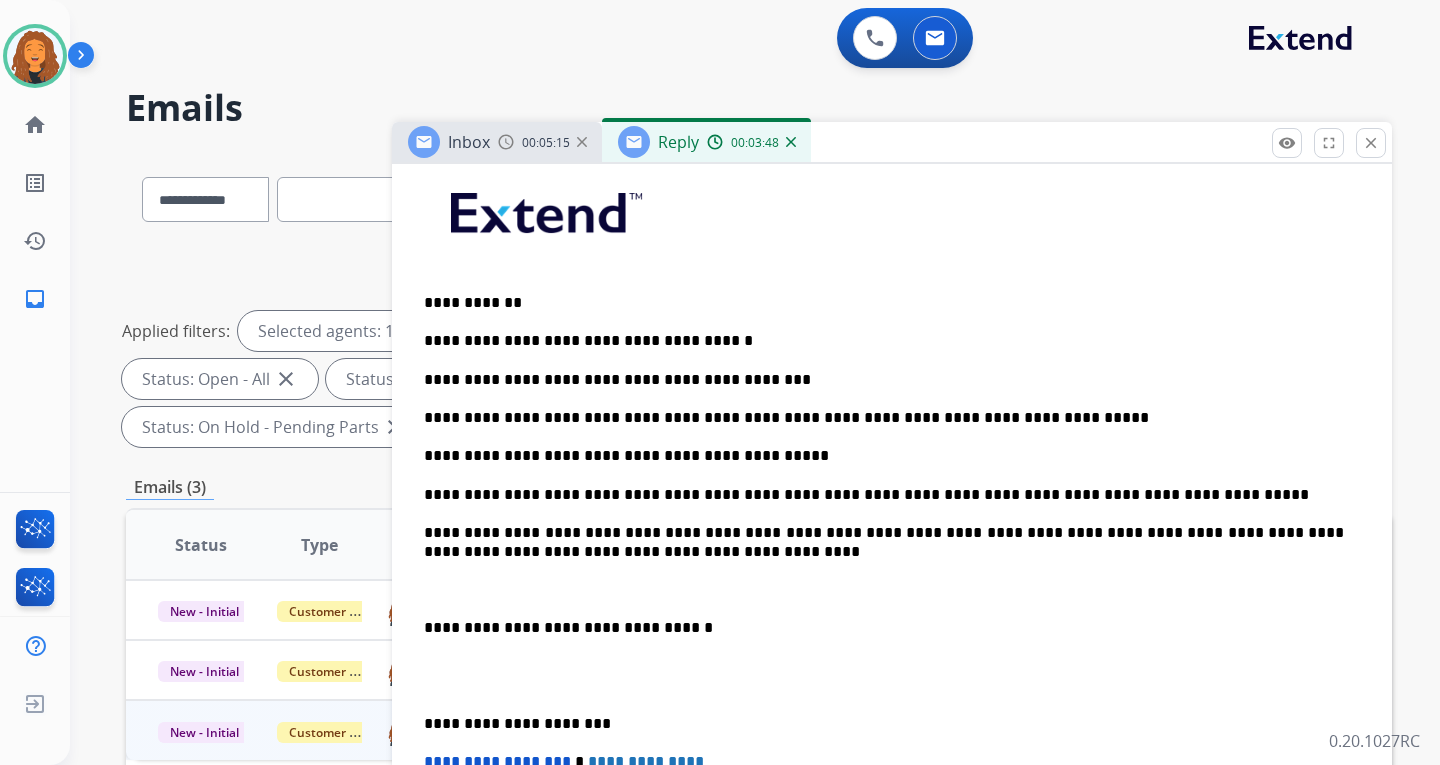 click on "**********" at bounding box center (884, 495) 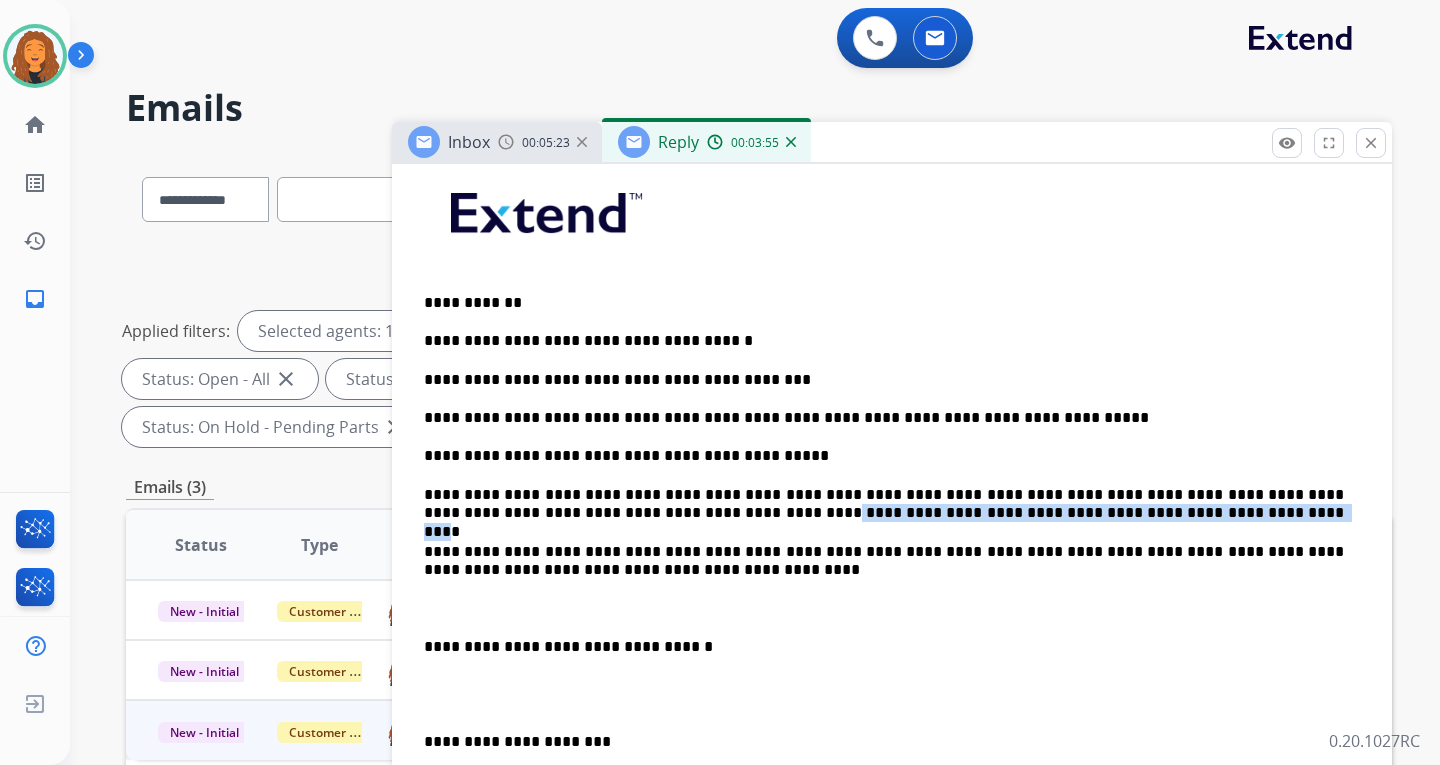 drag, startPoint x: 668, startPoint y: 513, endPoint x: 1096, endPoint y: 514, distance: 428.00116 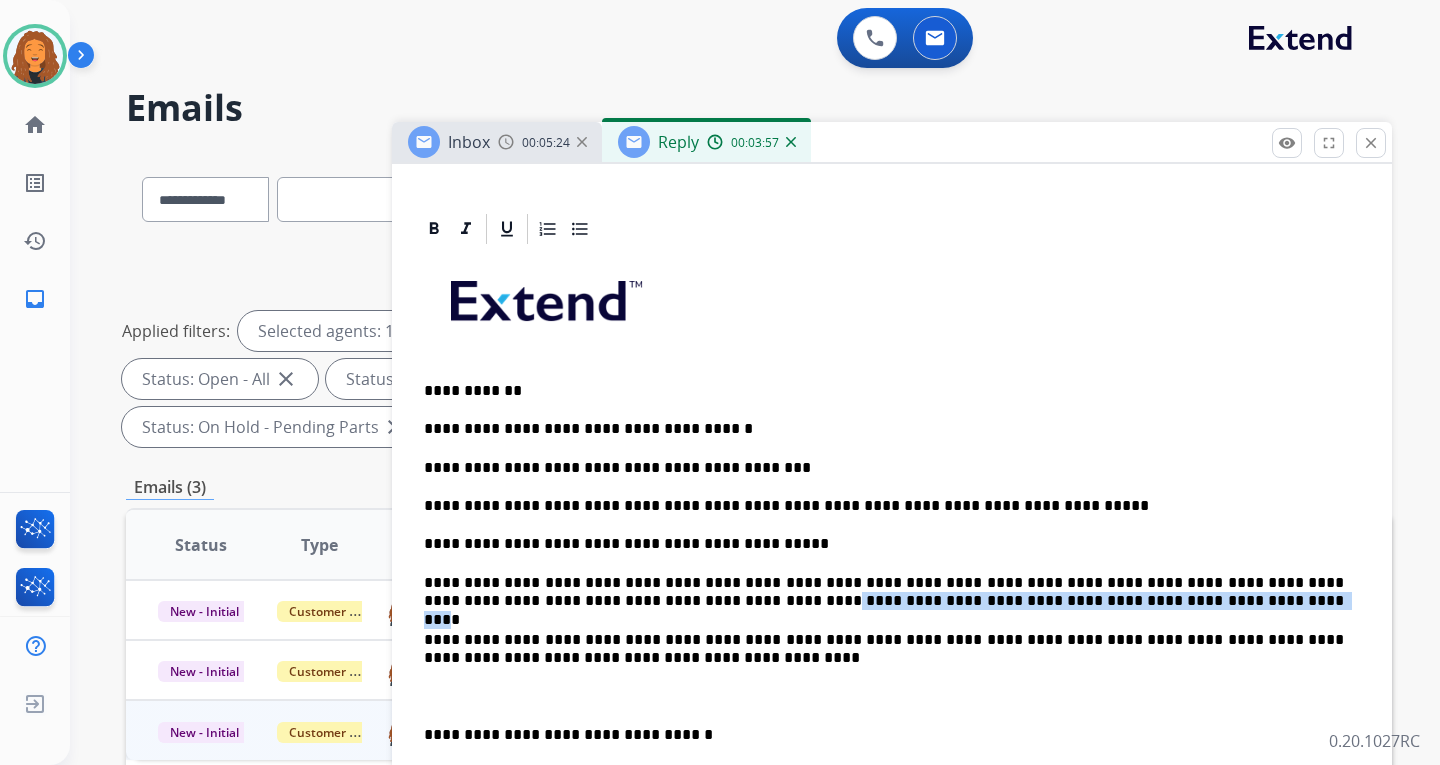 scroll, scrollTop: 400, scrollLeft: 0, axis: vertical 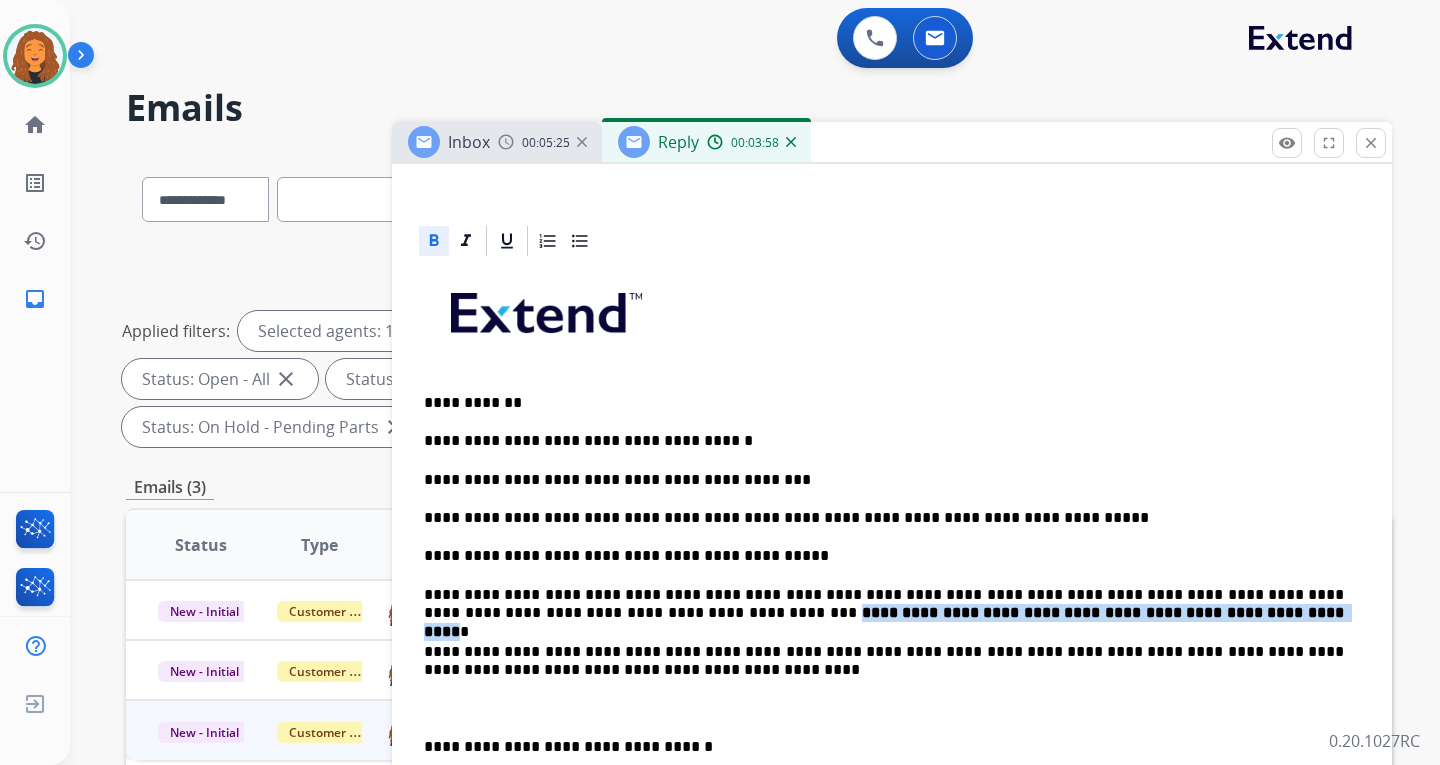 click 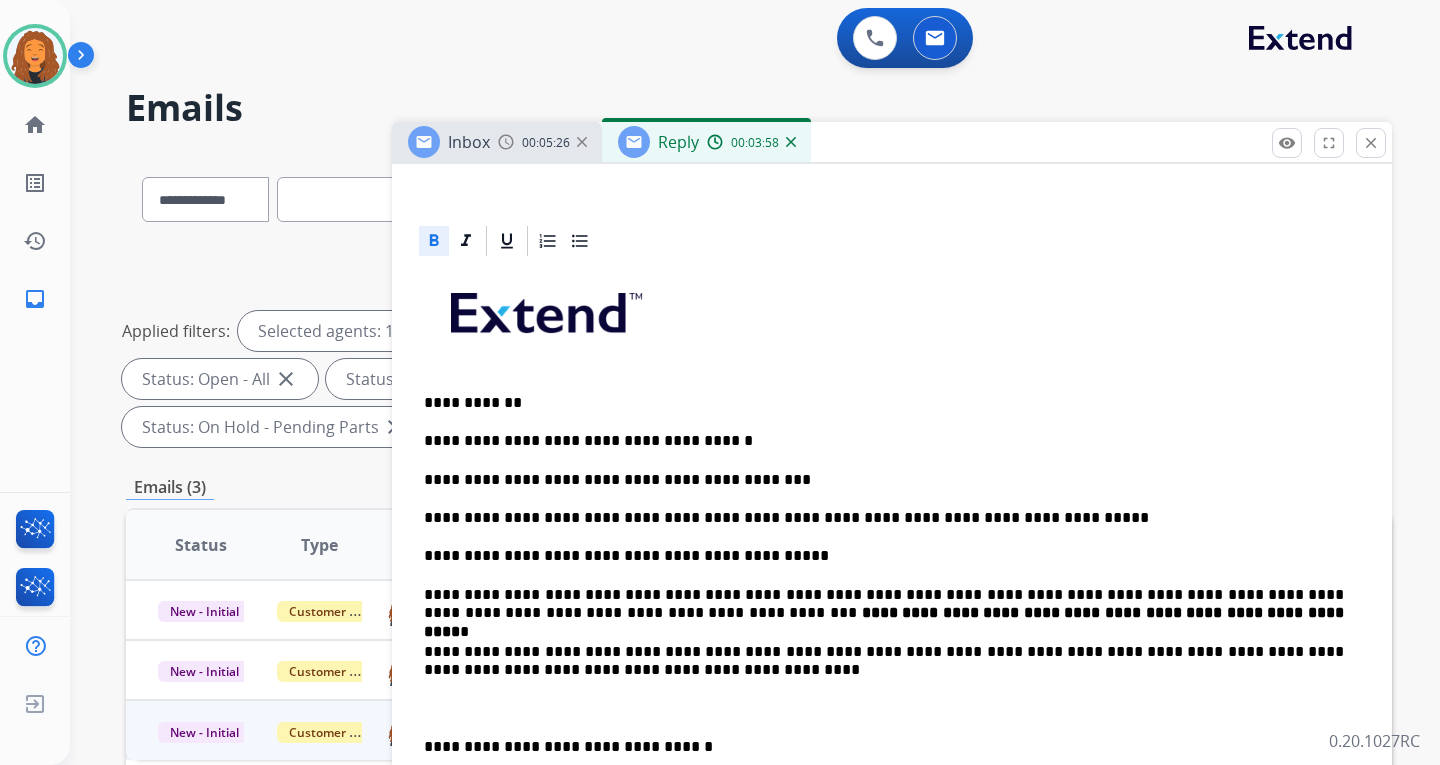 click on "**********" at bounding box center (892, 698) 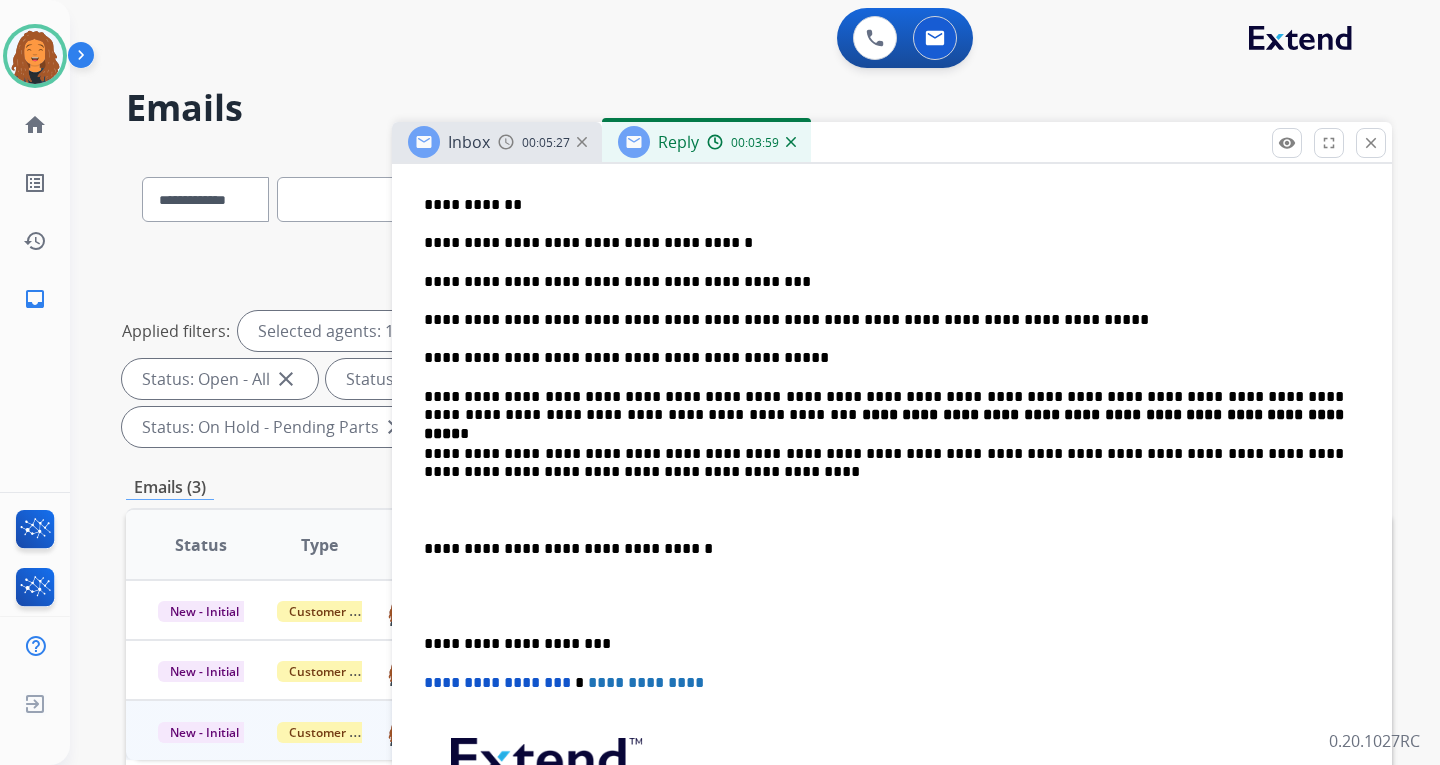 scroll, scrollTop: 600, scrollLeft: 0, axis: vertical 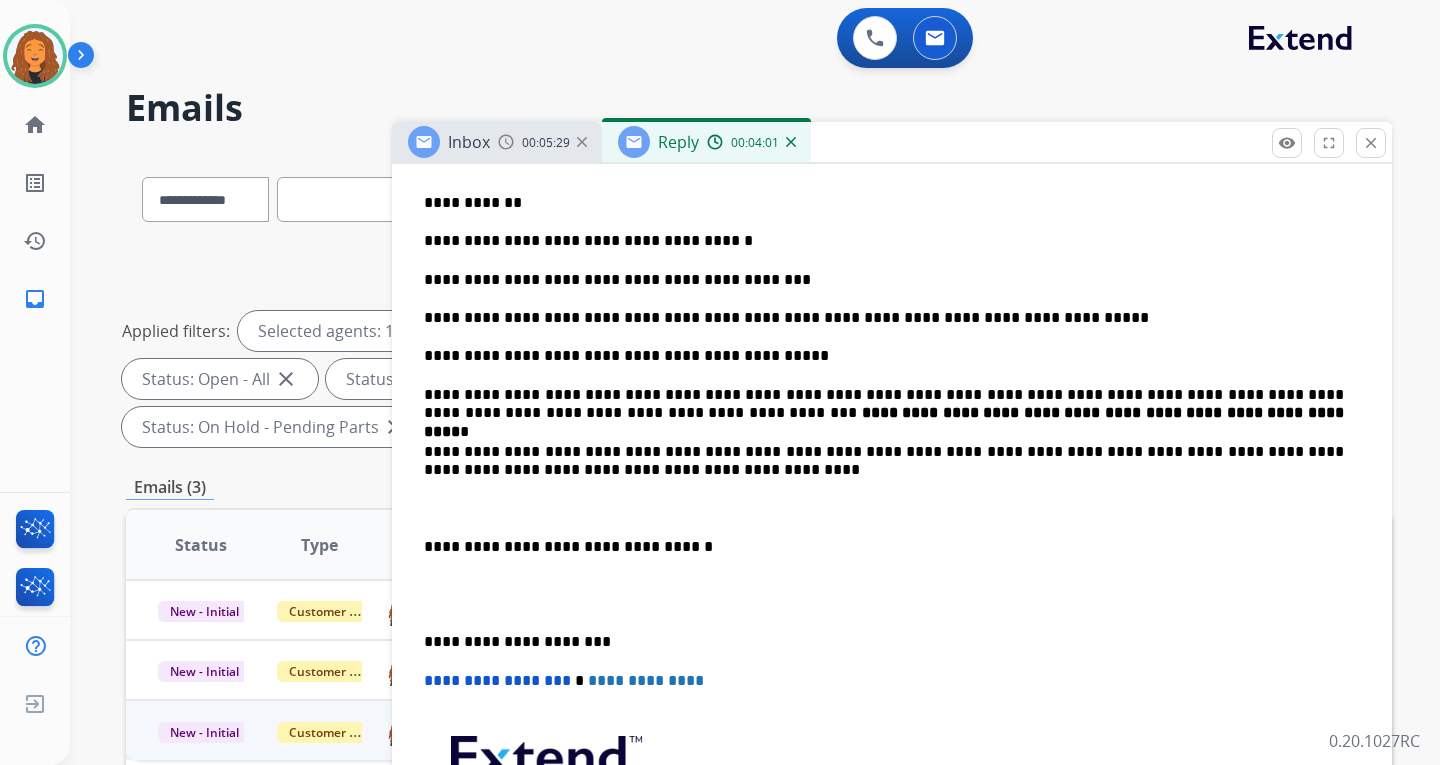 click on "**********" at bounding box center [884, 404] 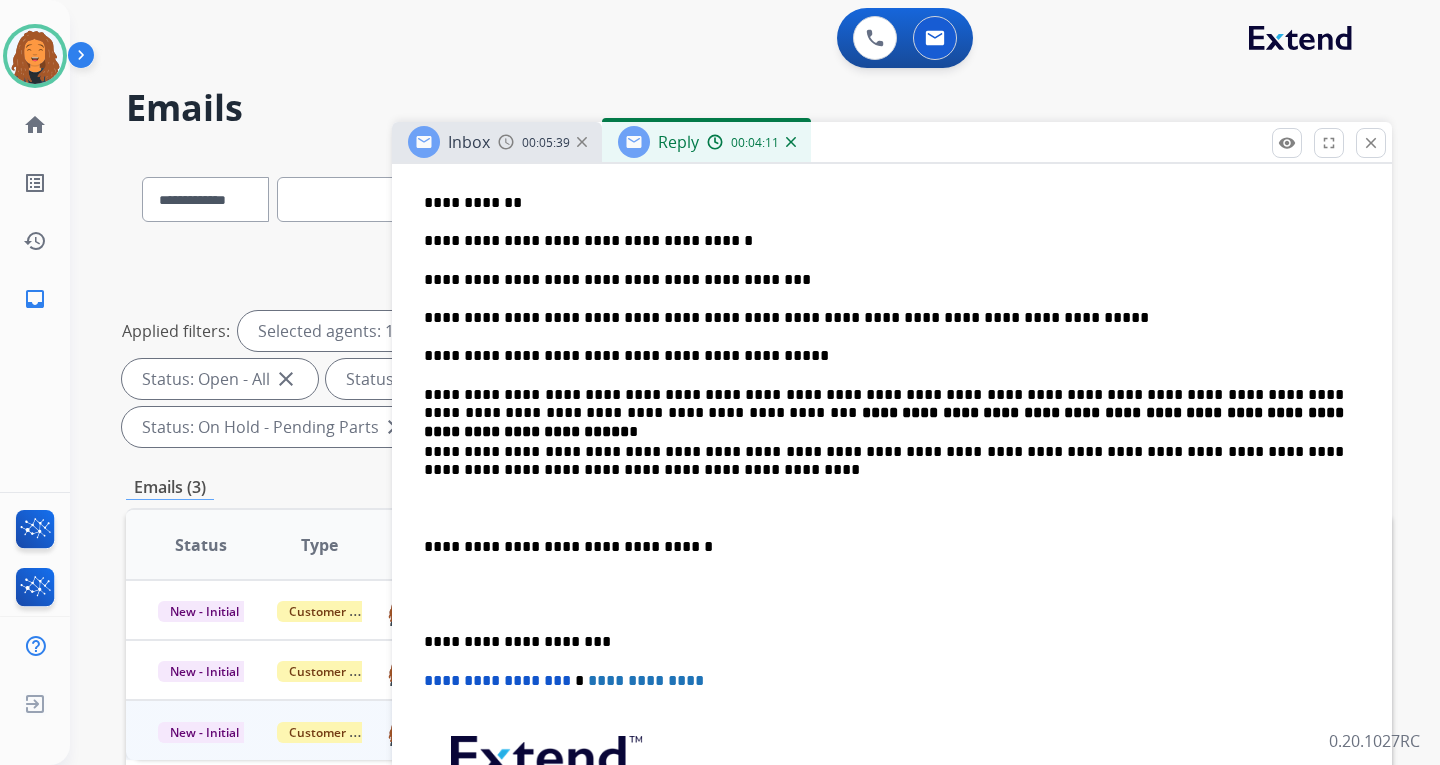 click on "**********" at bounding box center [886, 421] 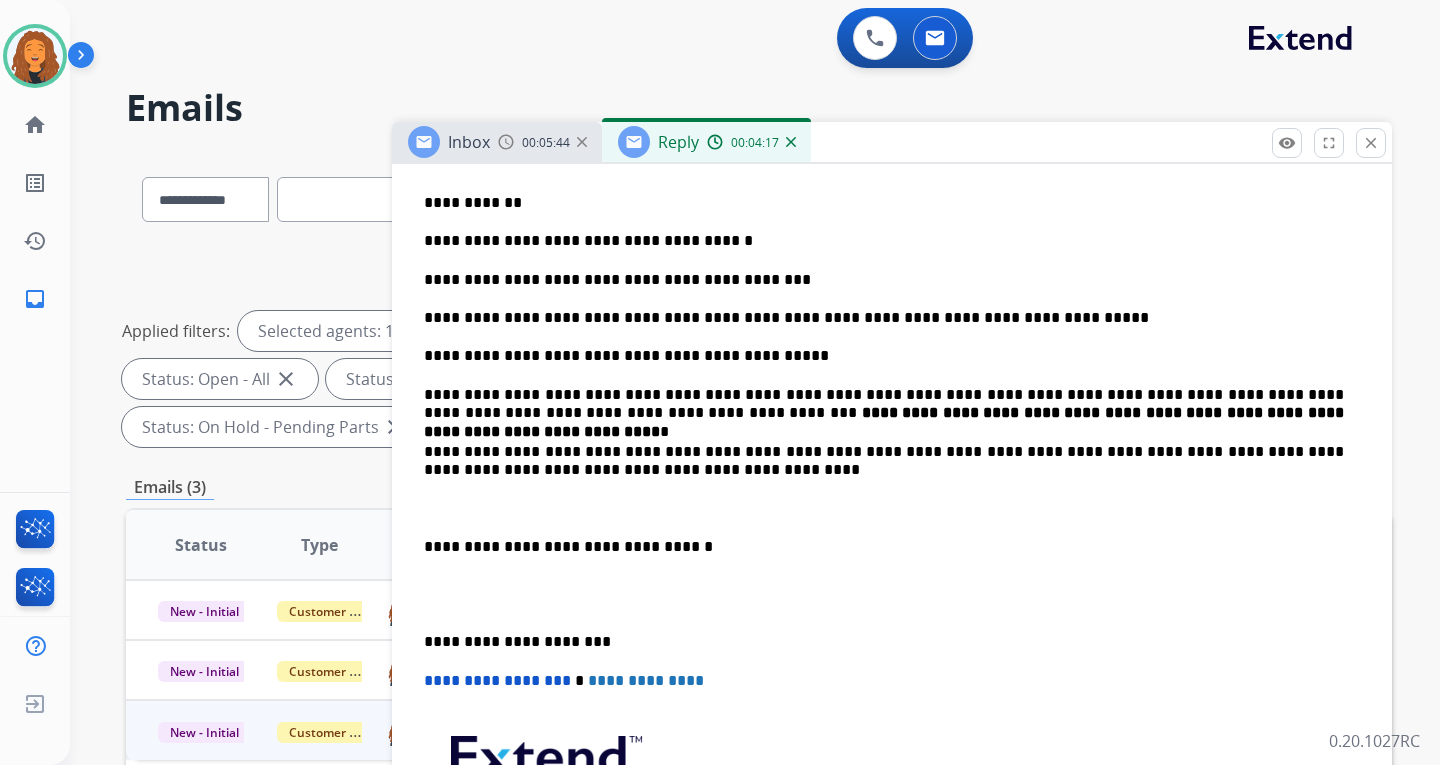 click on "**********" at bounding box center (886, 421) 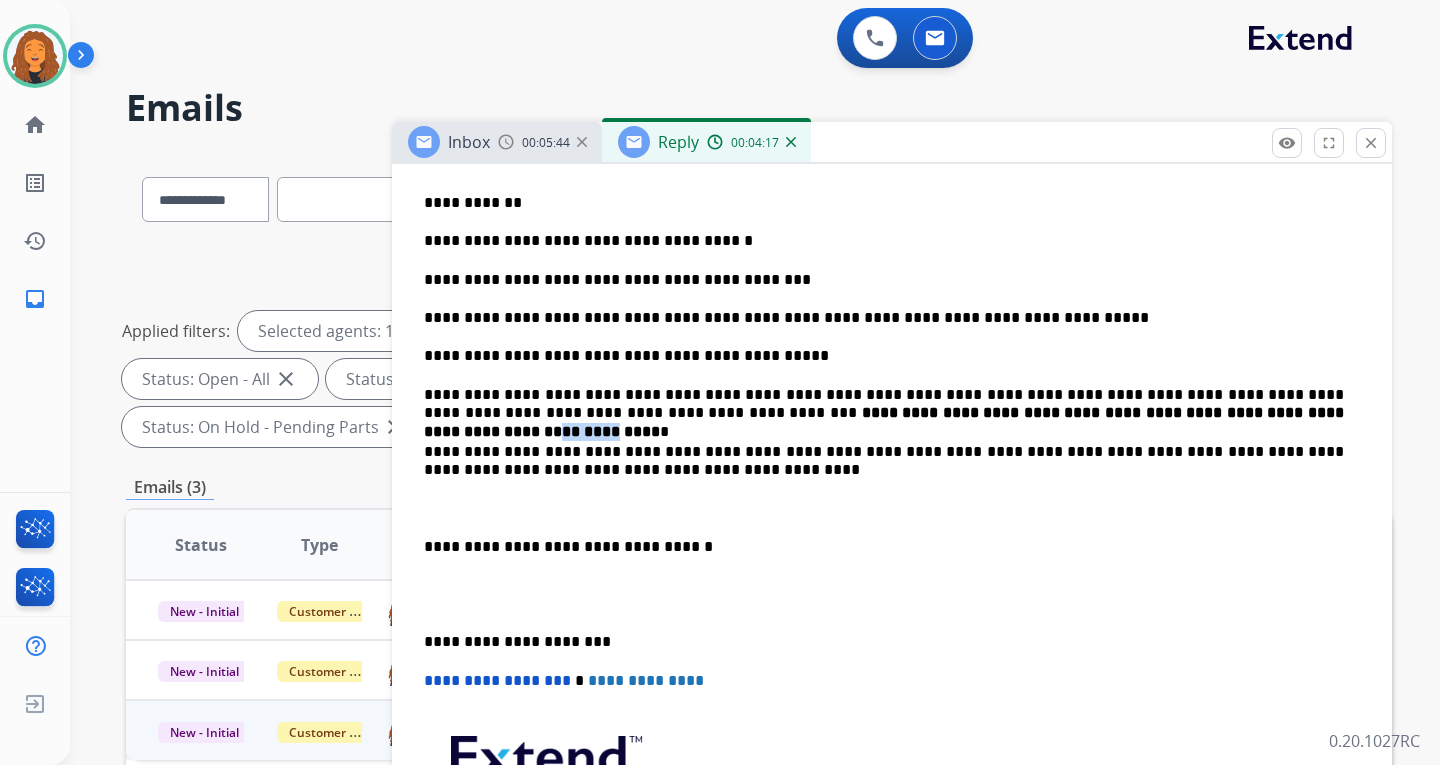 click on "**********" at bounding box center [886, 421] 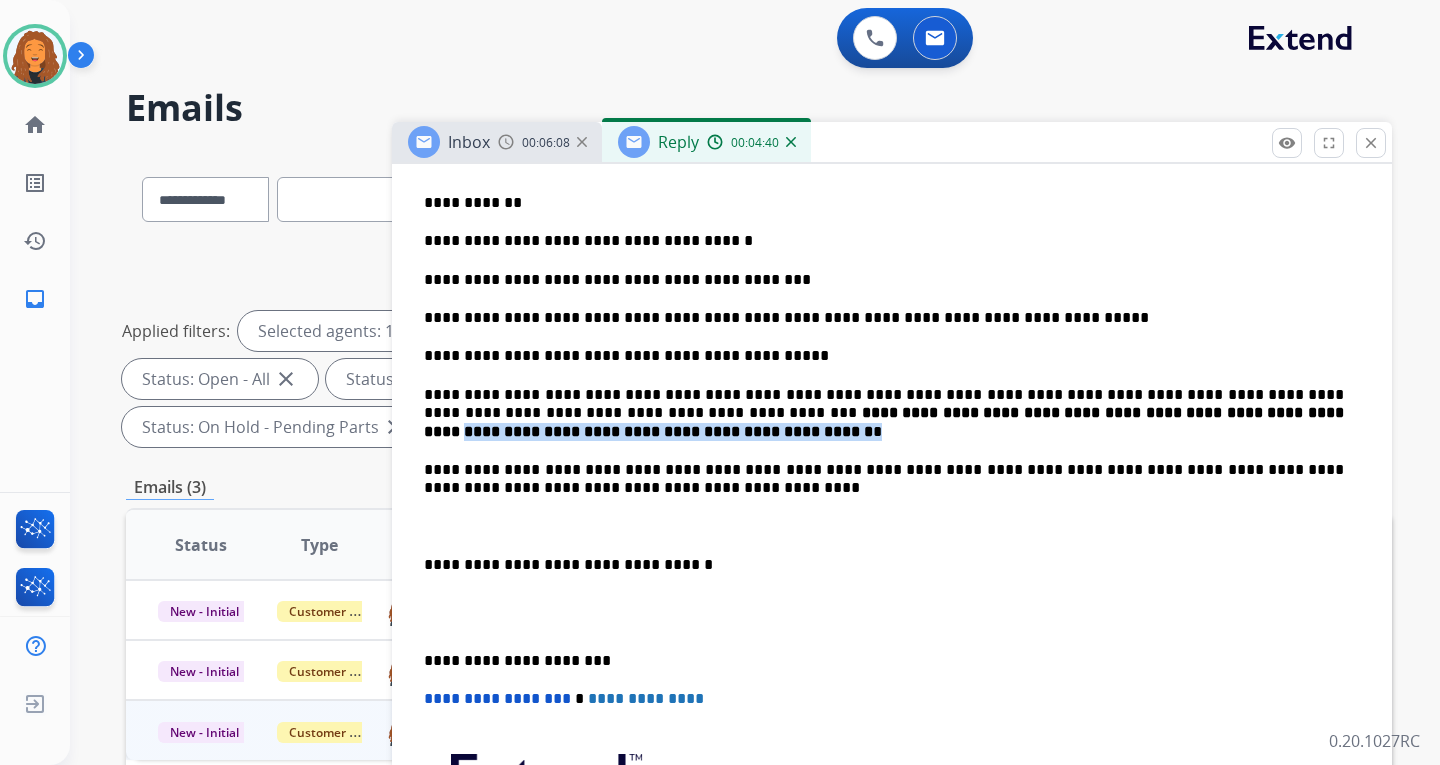 drag, startPoint x: 1170, startPoint y: 412, endPoint x: 1181, endPoint y: 426, distance: 17.804493 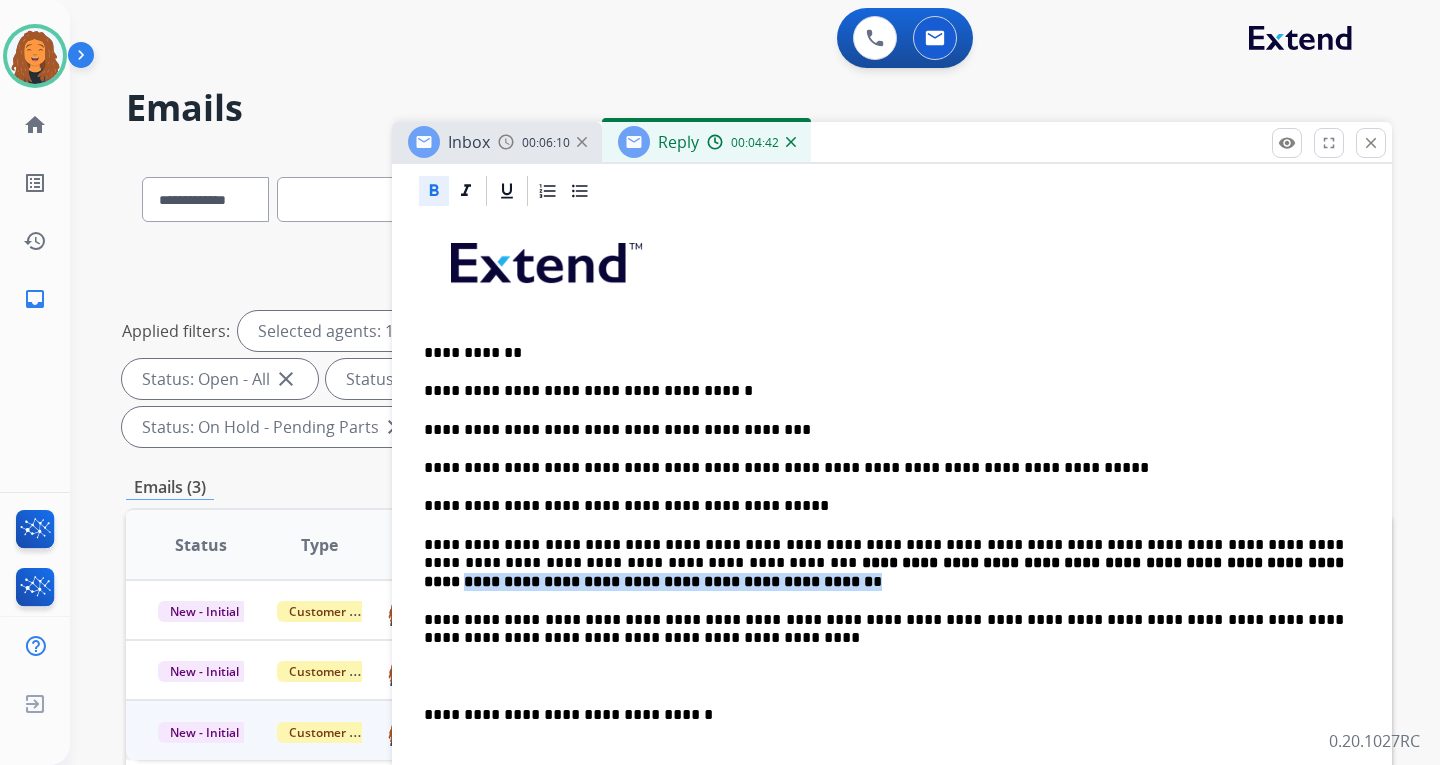 scroll, scrollTop: 400, scrollLeft: 0, axis: vertical 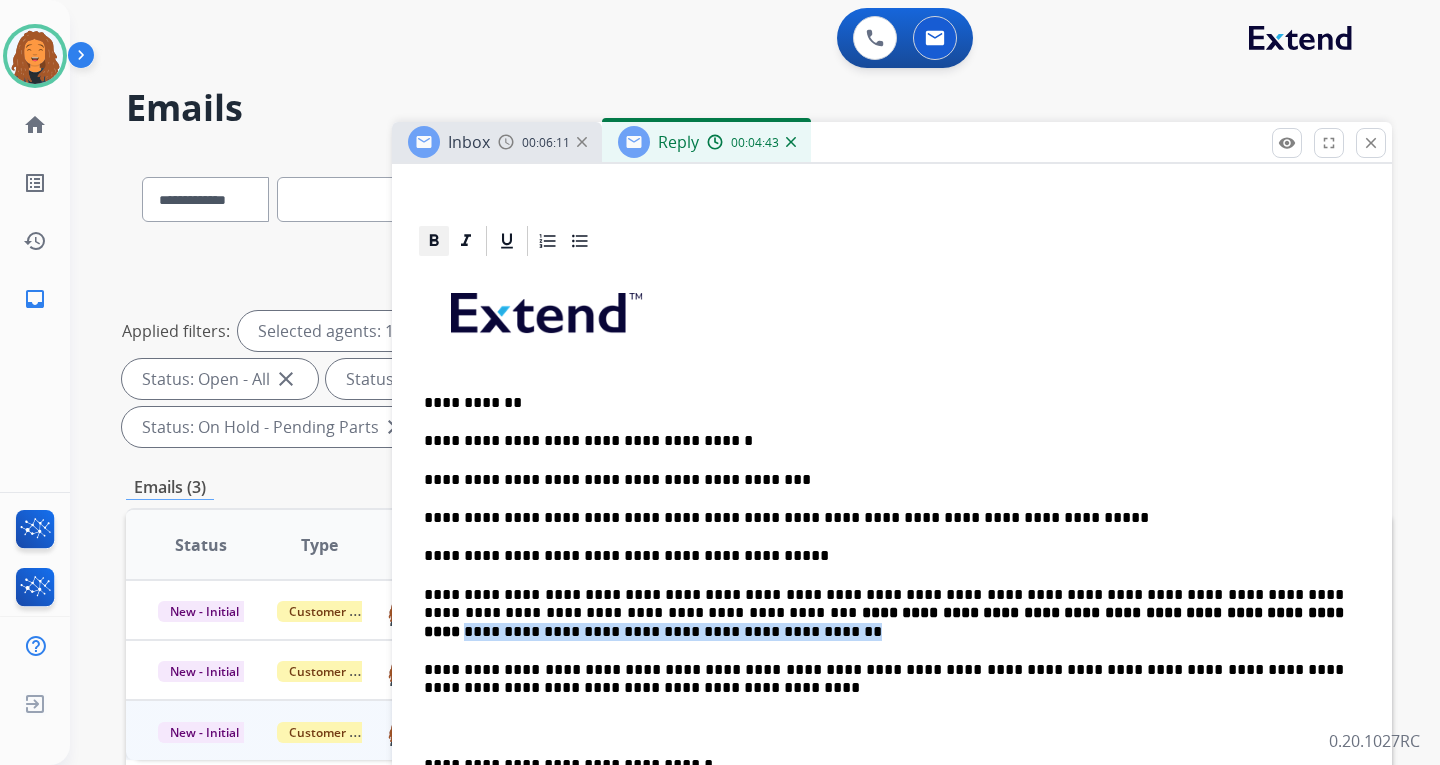 click at bounding box center (434, 241) 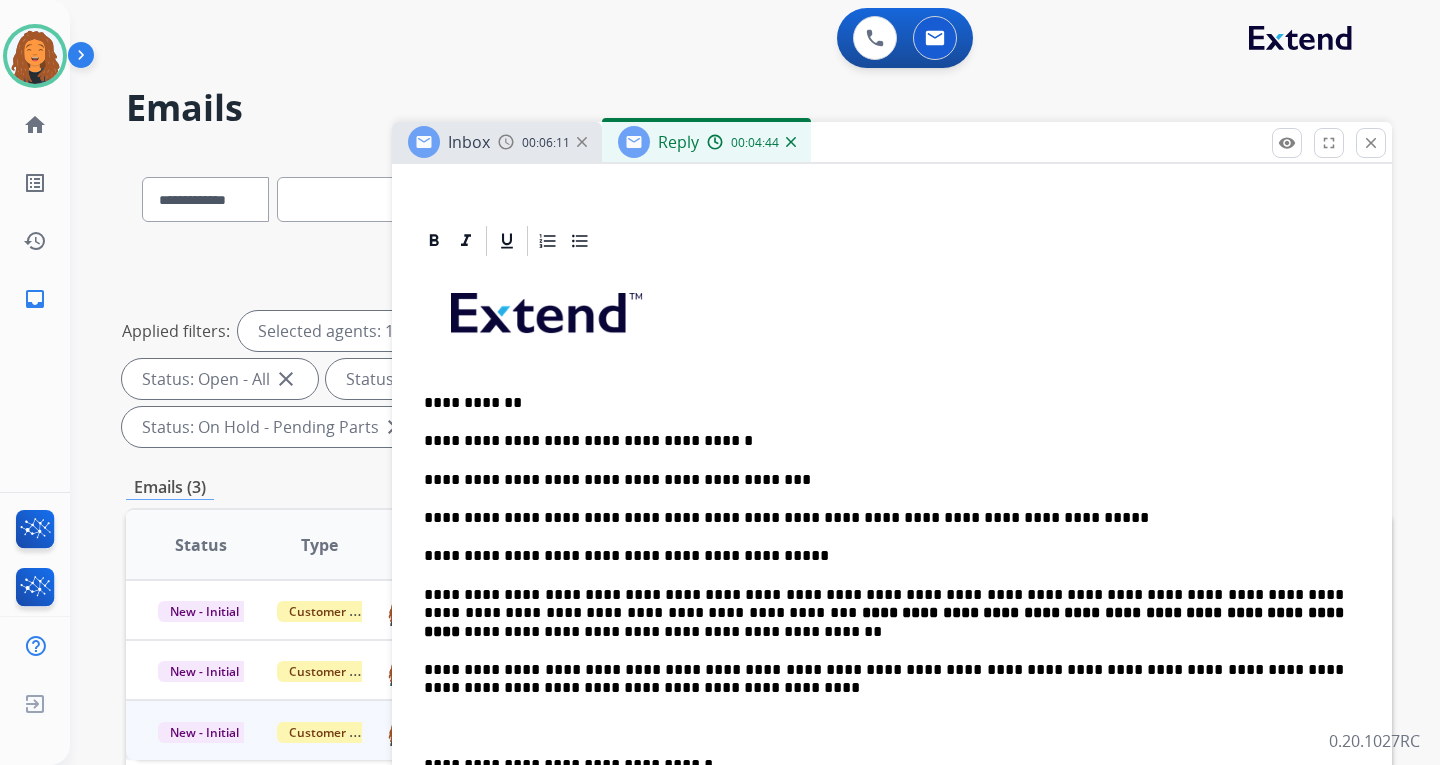 click on "**********" at bounding box center (884, 556) 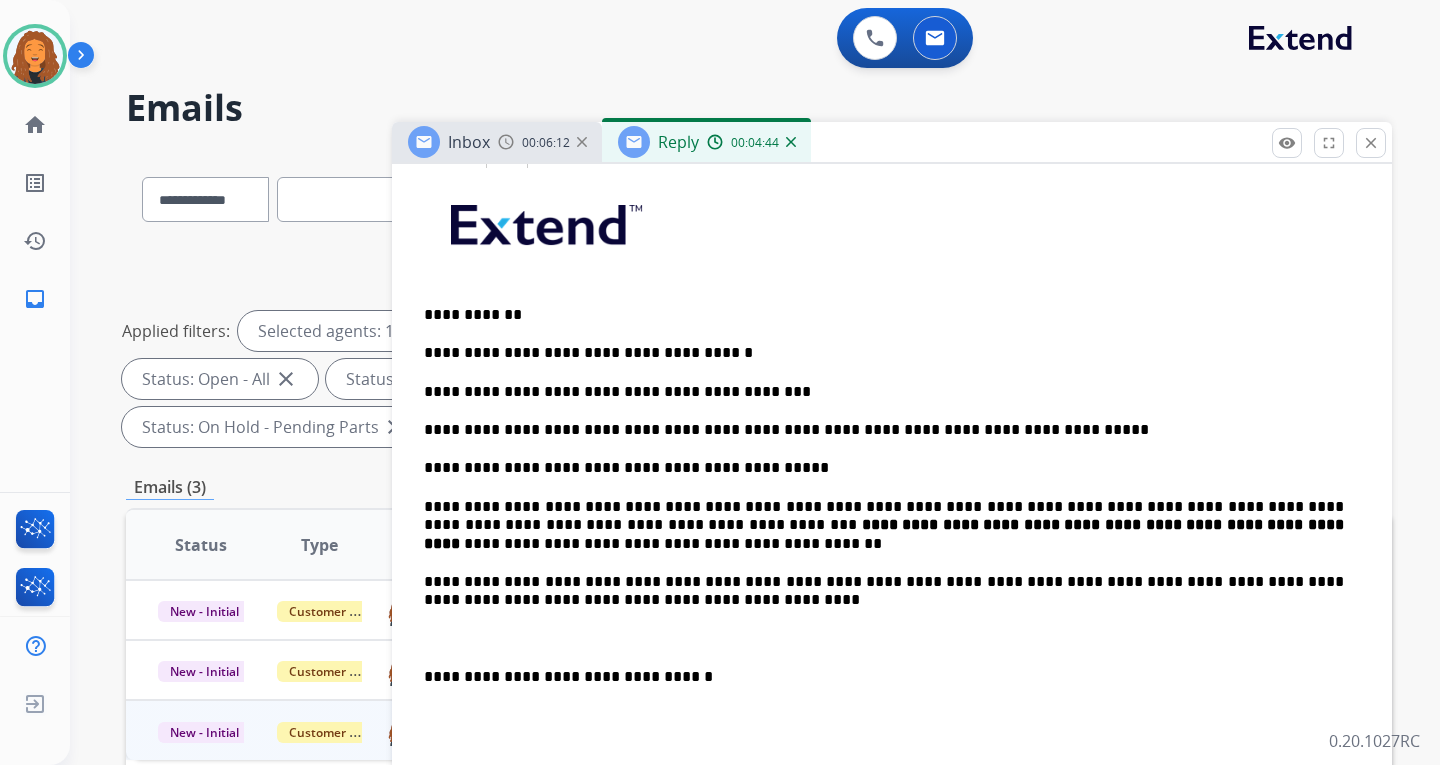 scroll, scrollTop: 500, scrollLeft: 0, axis: vertical 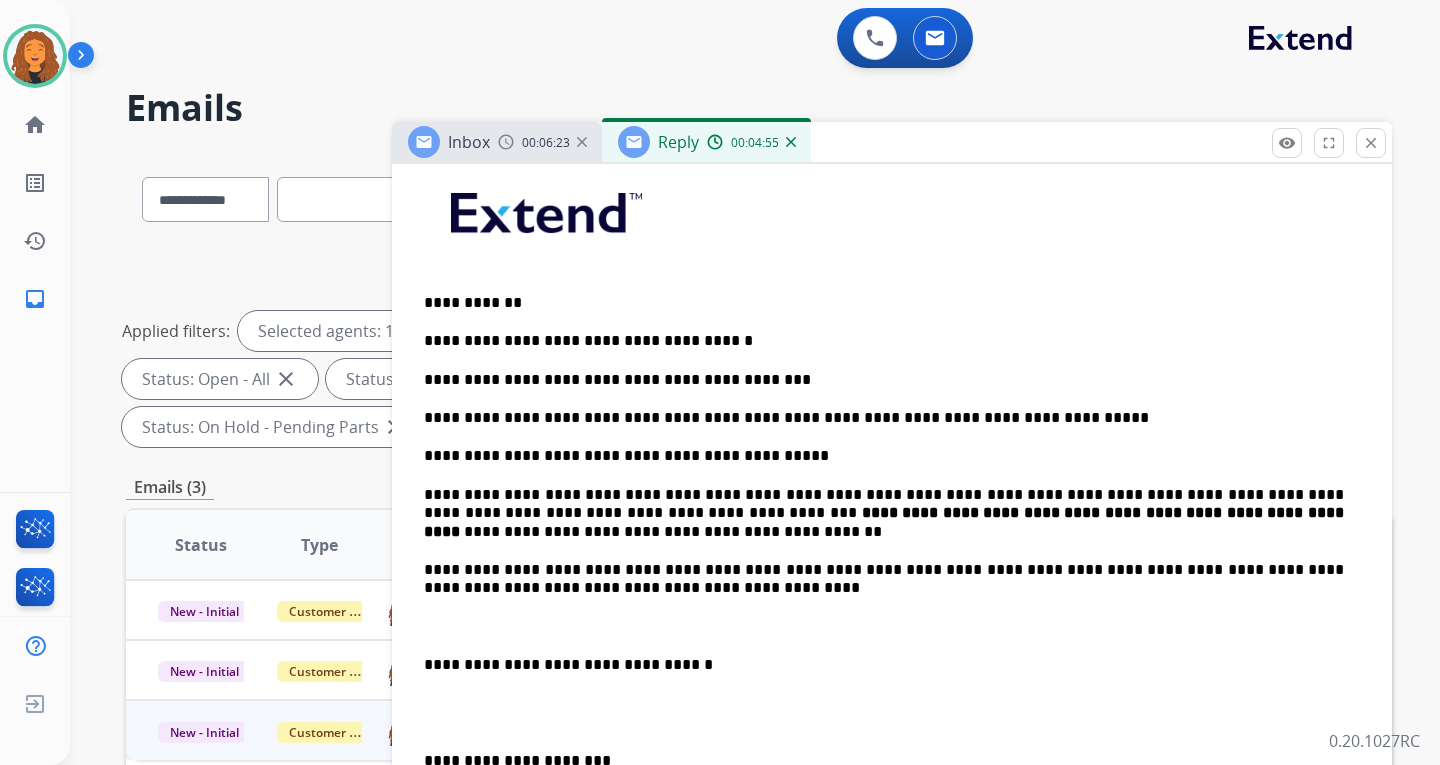 click on "**********" at bounding box center (884, 665) 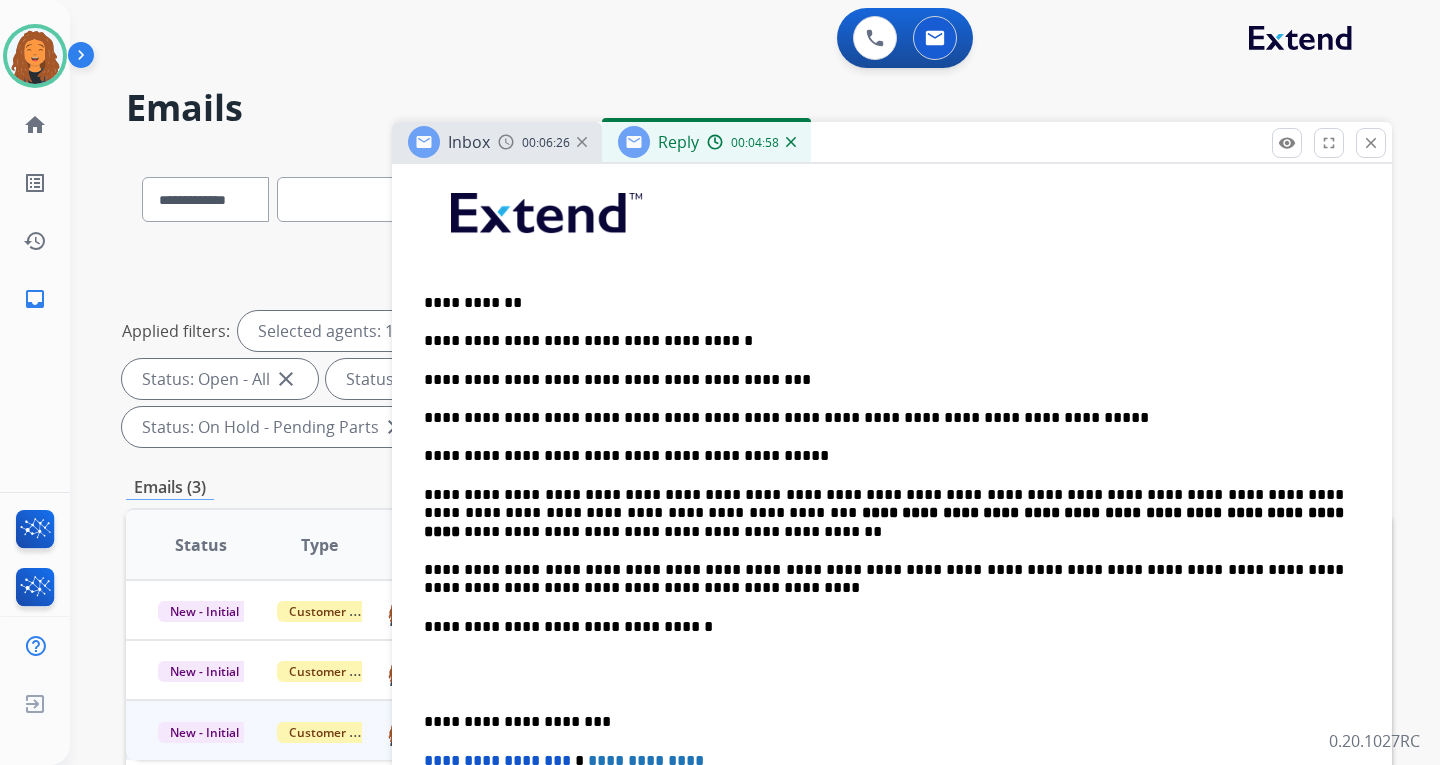 click on "**********" at bounding box center (892, 588) 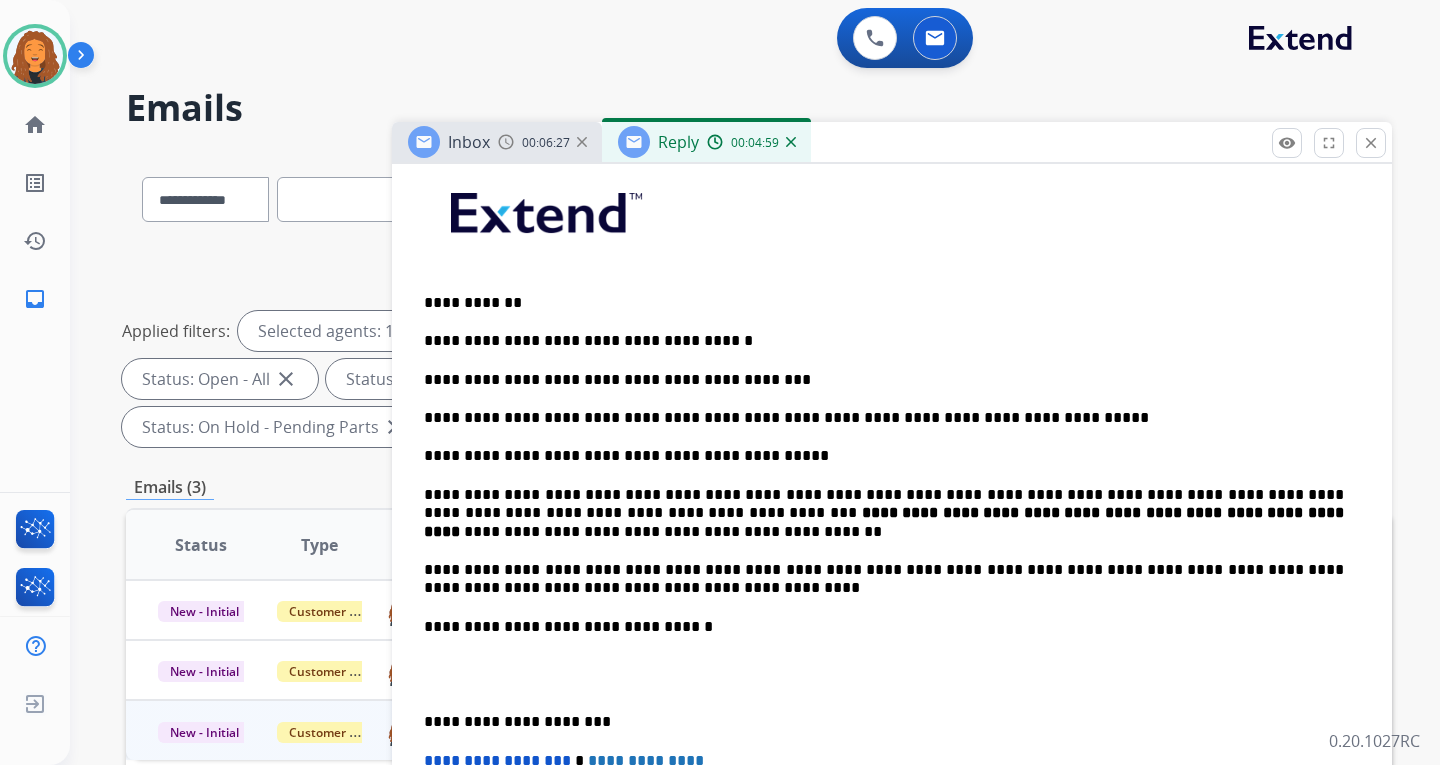 click on "**********" at bounding box center [884, 579] 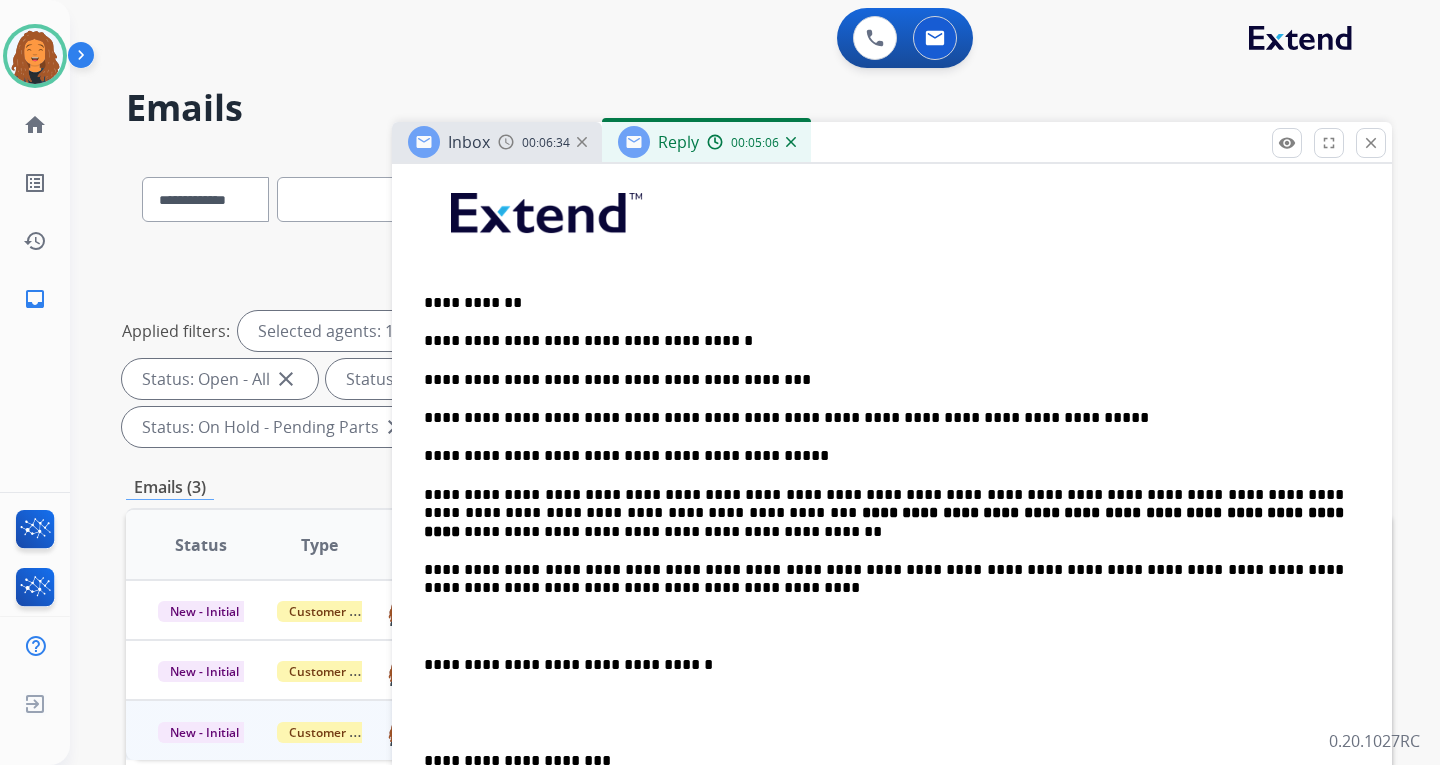 click on "**********" at bounding box center (886, 521) 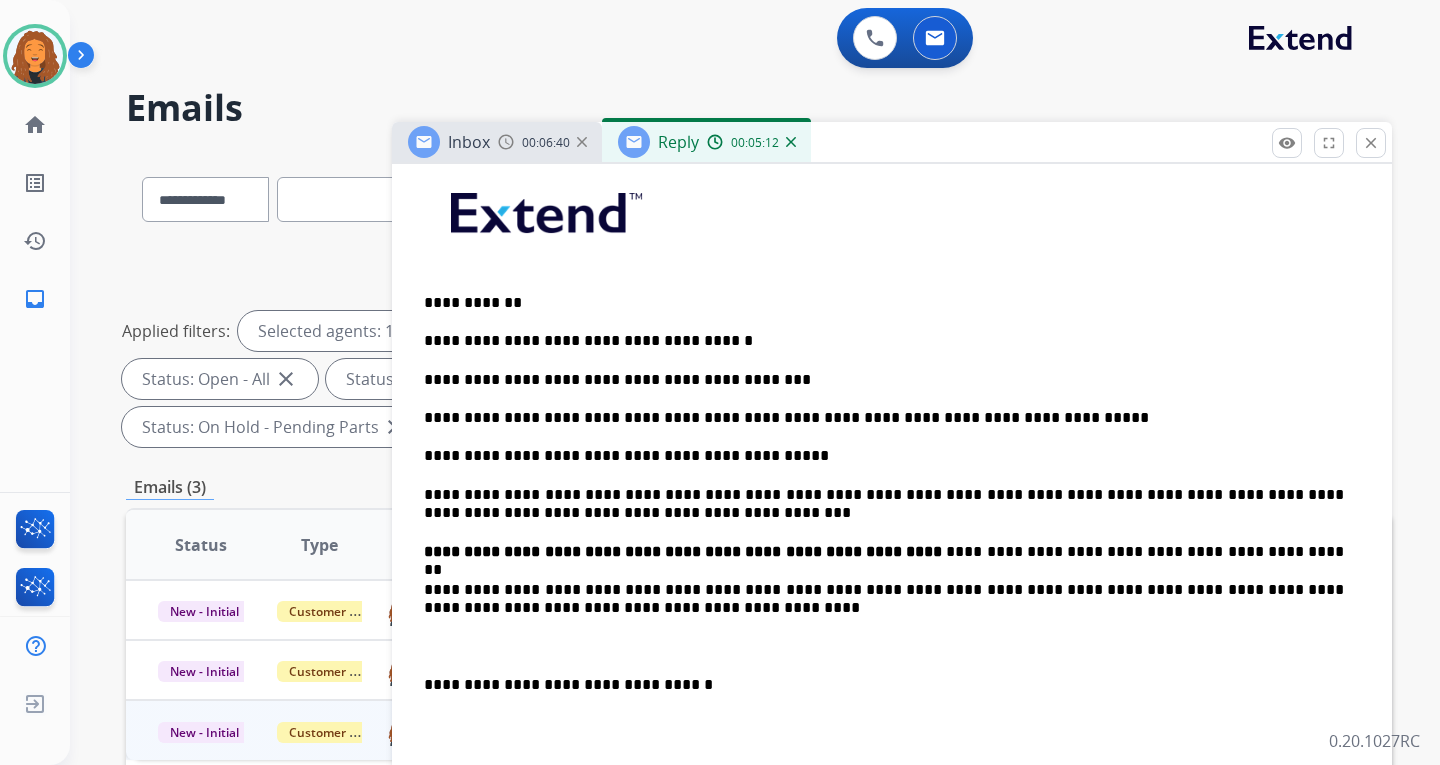 scroll, scrollTop: 0, scrollLeft: 0, axis: both 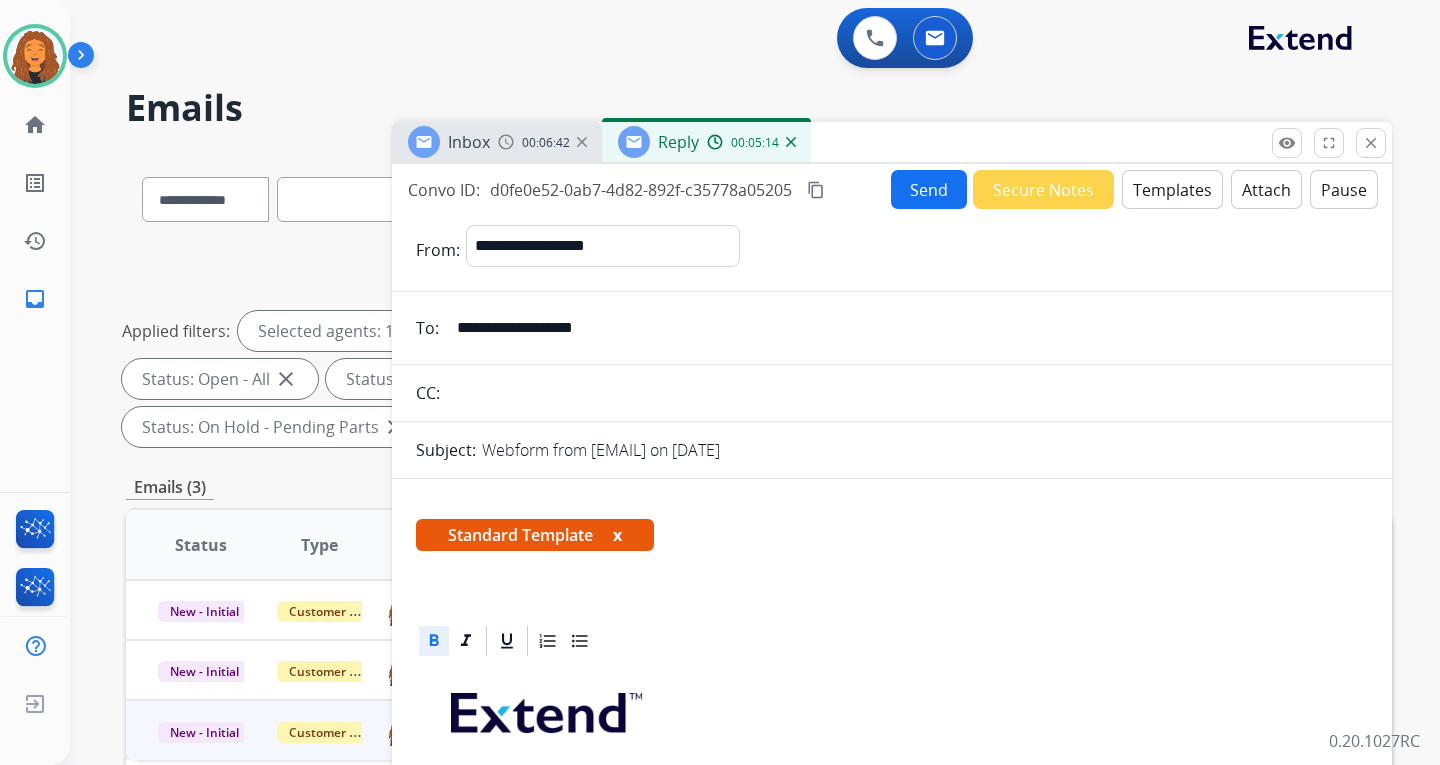 click on "Send" at bounding box center [929, 189] 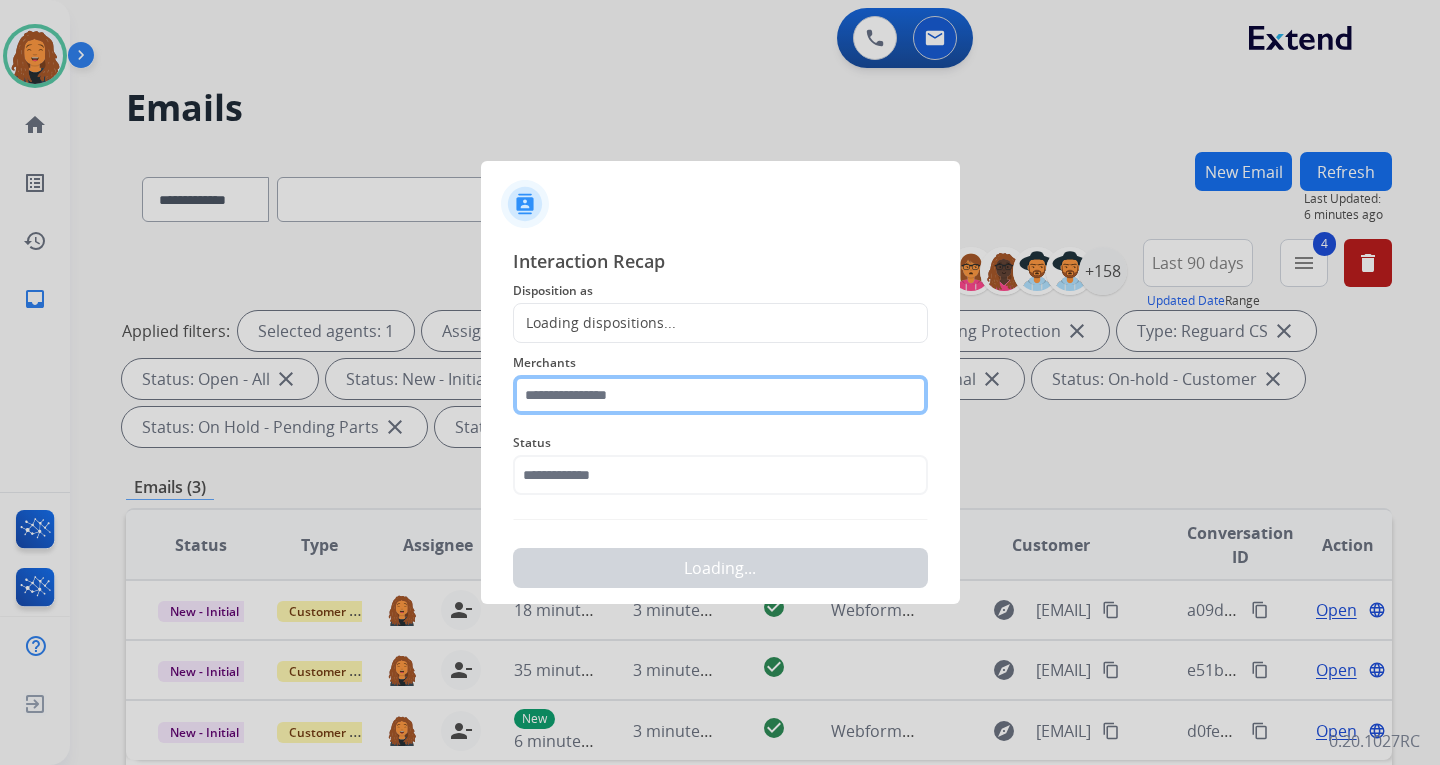 click 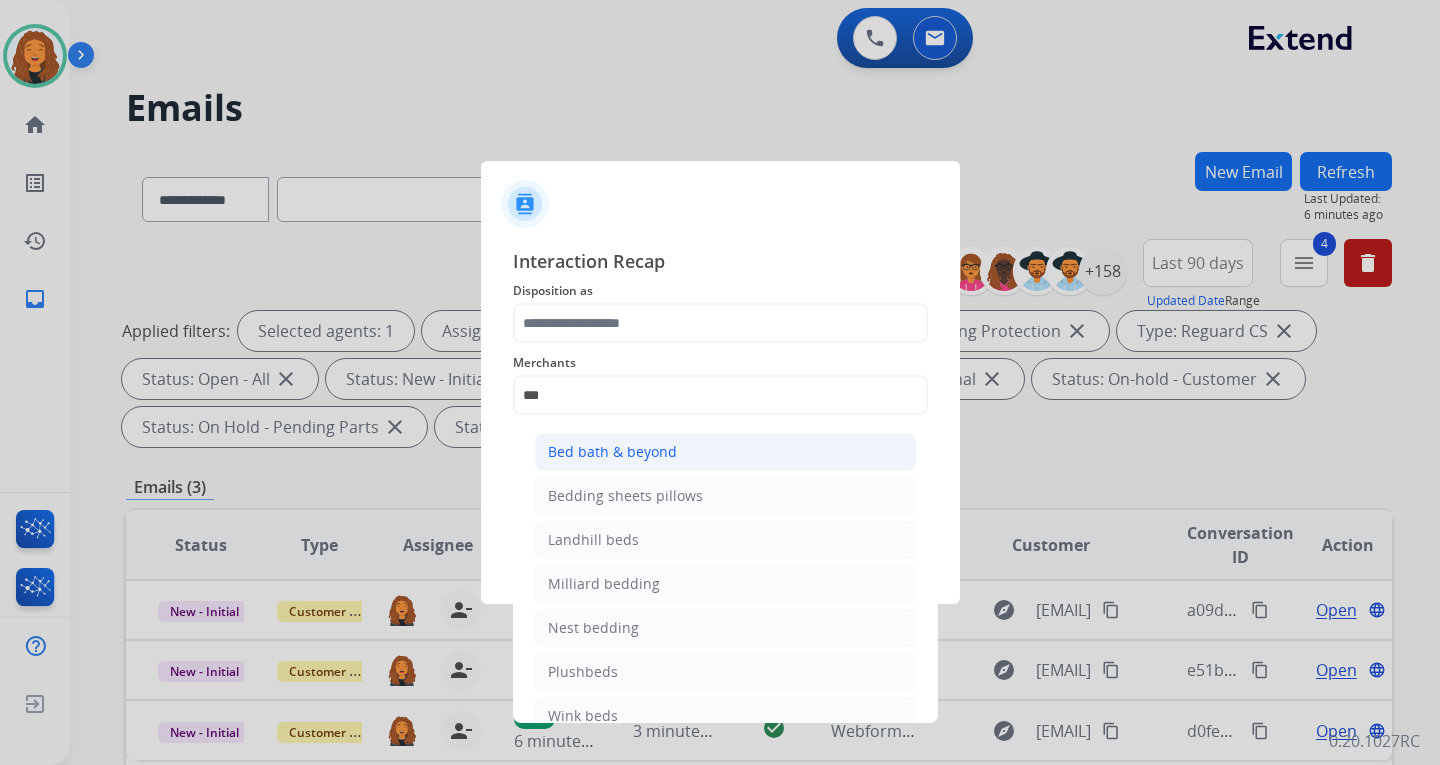 click on "Bed bath & beyond" 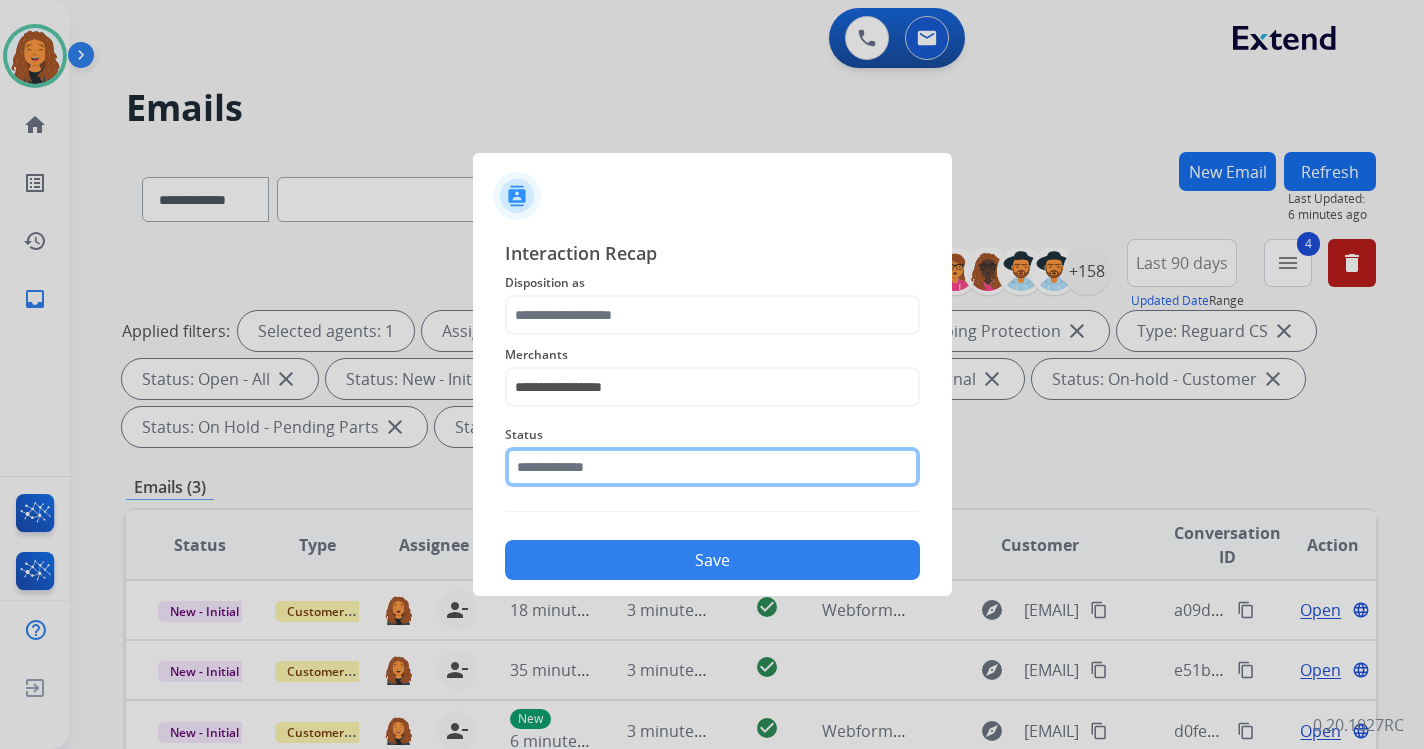 drag, startPoint x: 576, startPoint y: 463, endPoint x: 576, endPoint y: 482, distance: 19 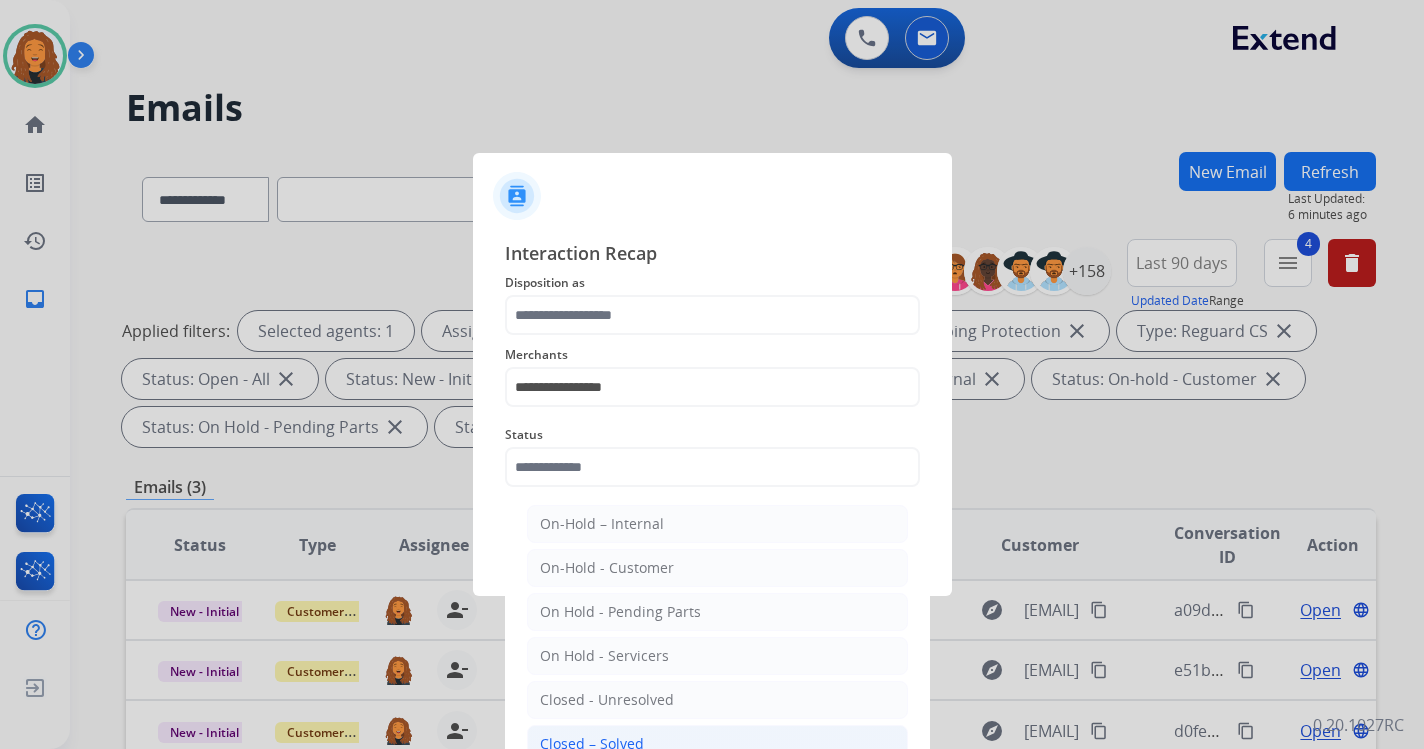 drag, startPoint x: 627, startPoint y: 746, endPoint x: 611, endPoint y: 690, distance: 58.24088 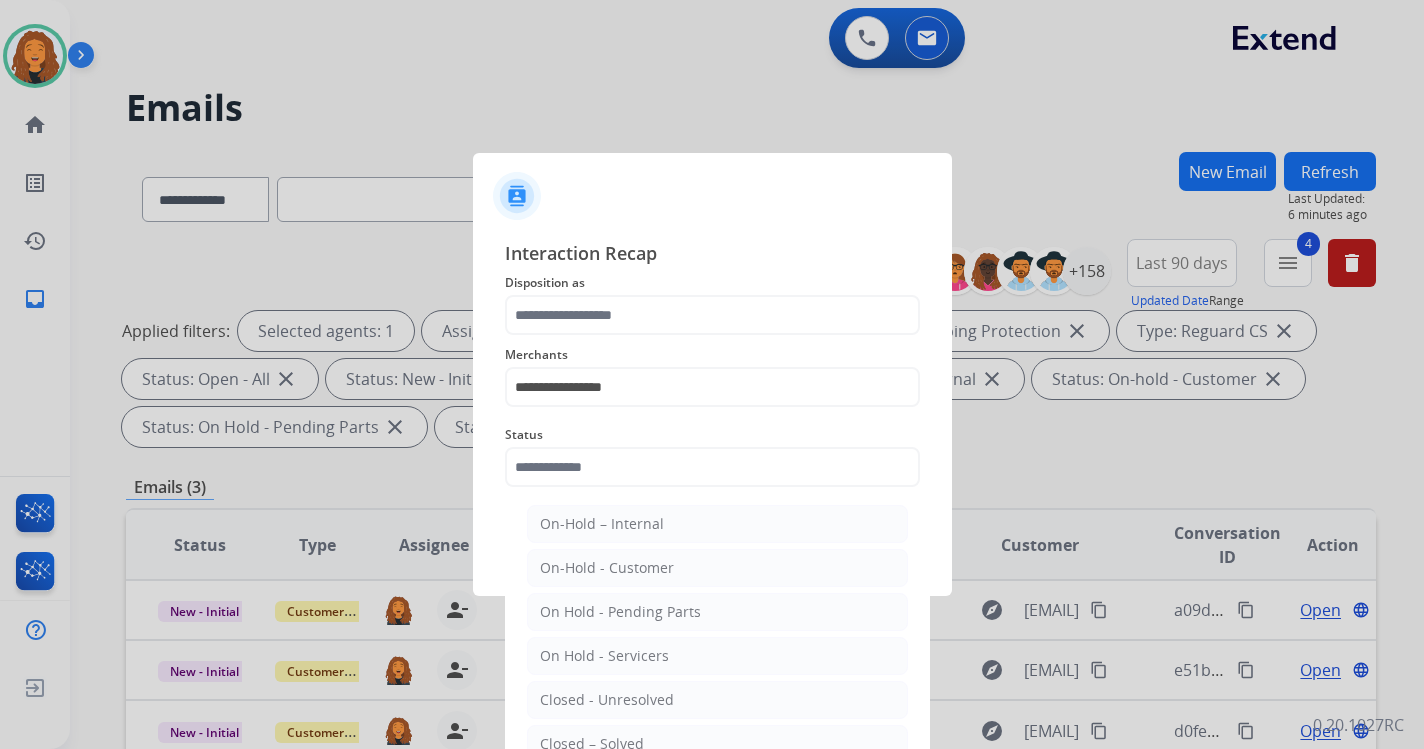 click on "Closed – Solved" 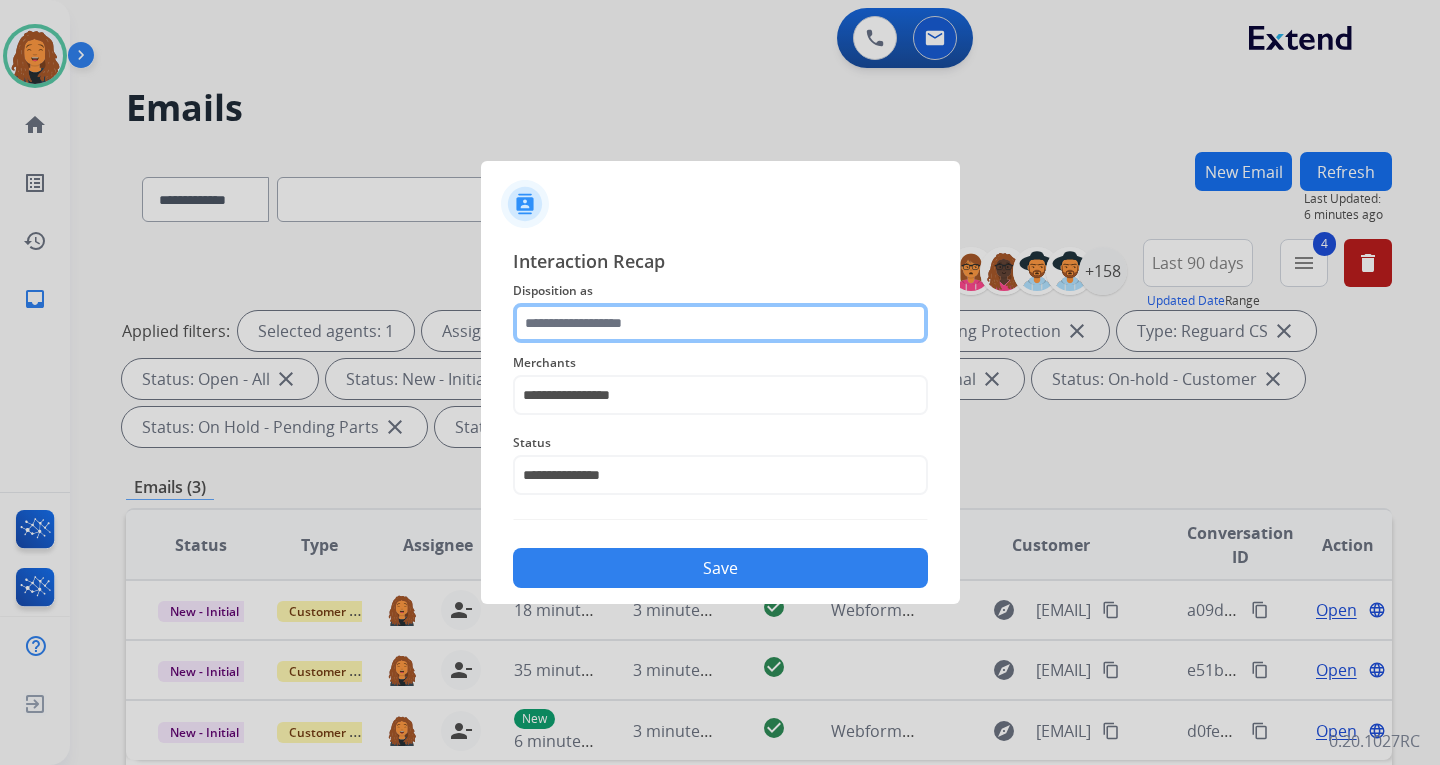 click 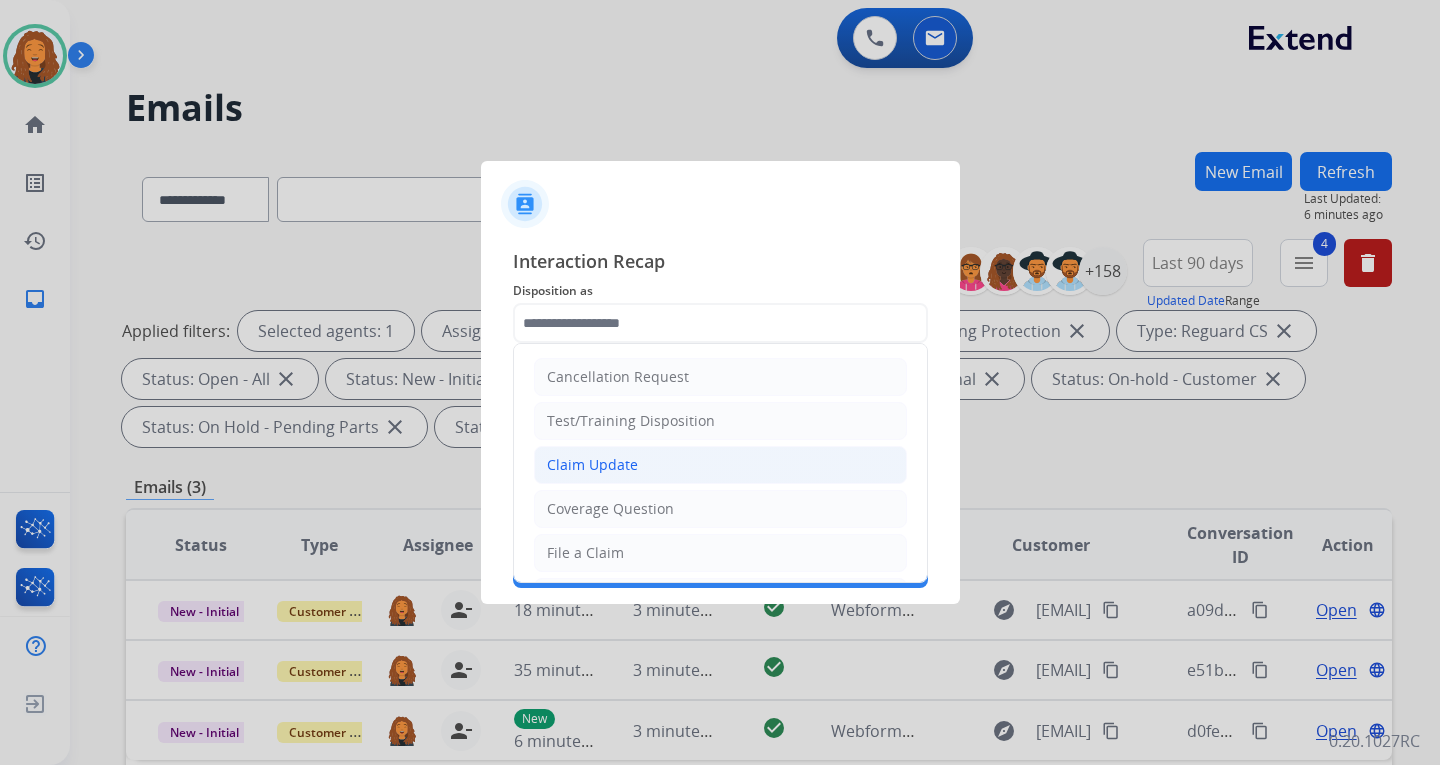 click on "Claim Update" 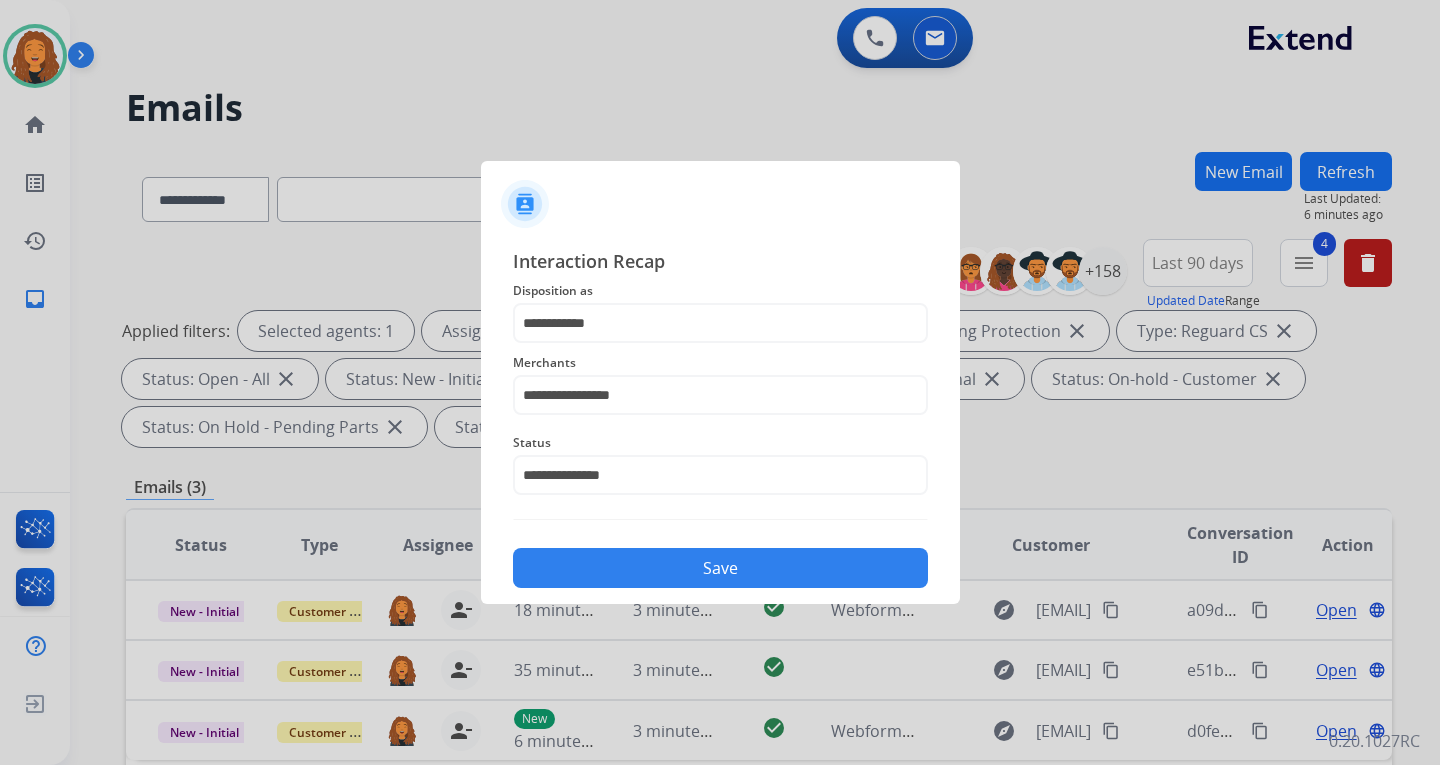 drag, startPoint x: 654, startPoint y: 569, endPoint x: 673, endPoint y: 574, distance: 19.646883 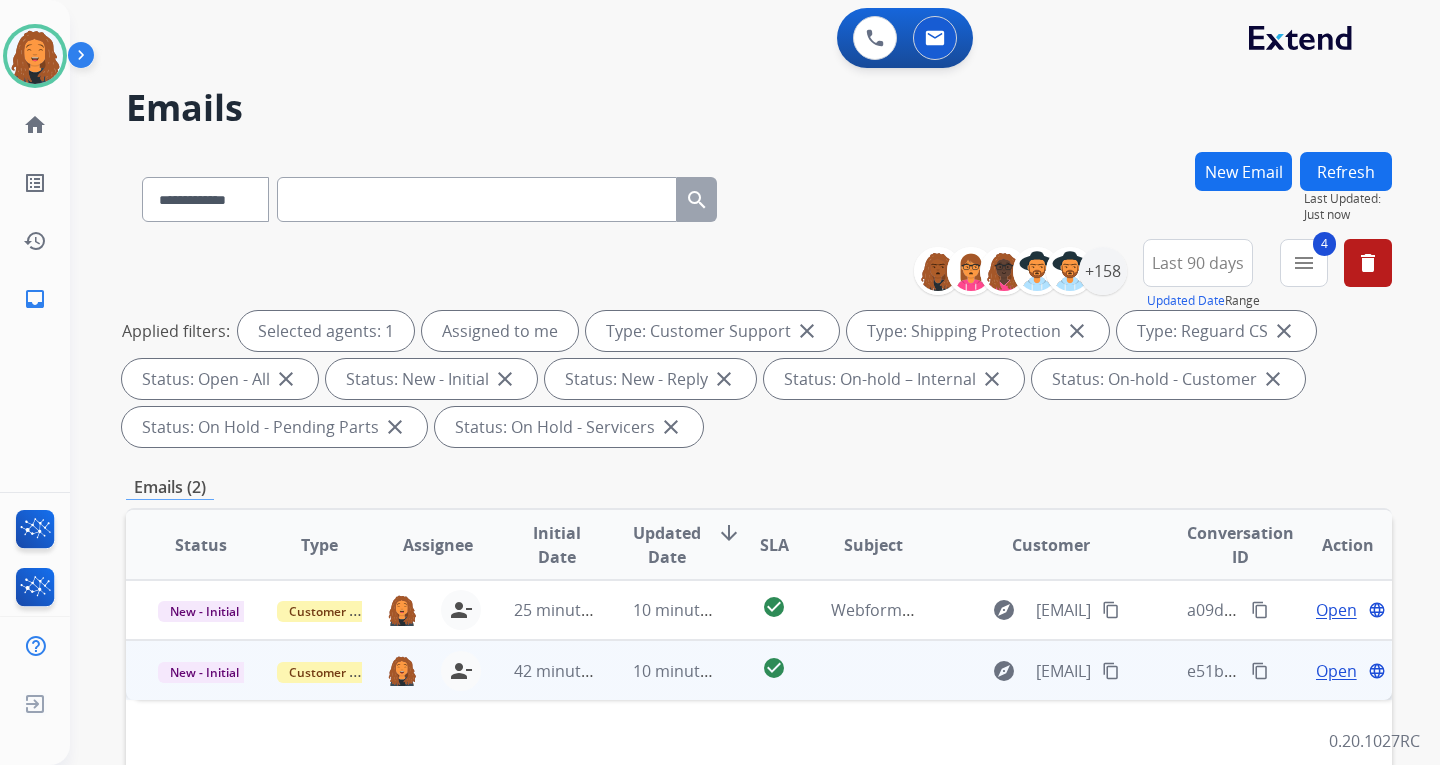 drag, startPoint x: 1128, startPoint y: 676, endPoint x: 1255, endPoint y: 694, distance: 128.26924 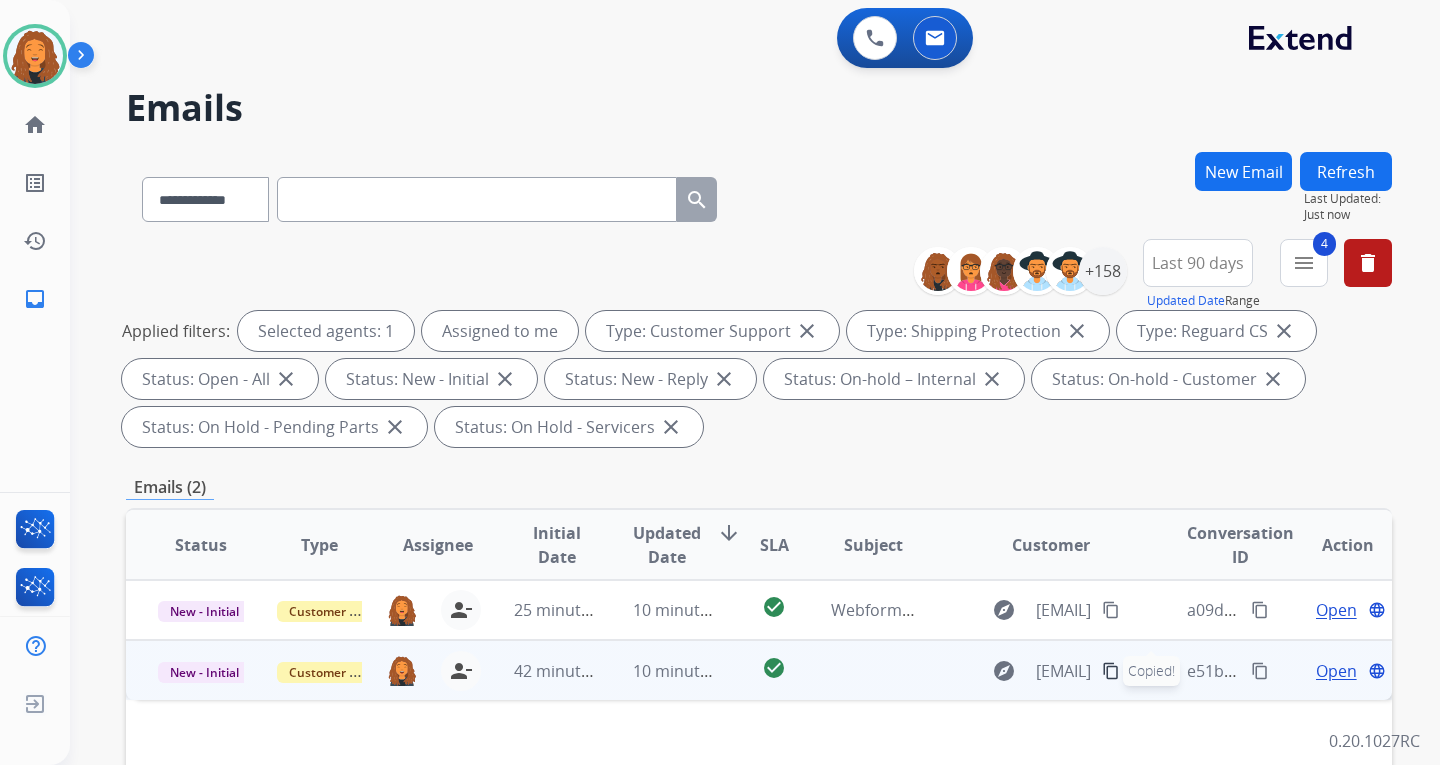 click on "Open" at bounding box center [1336, 671] 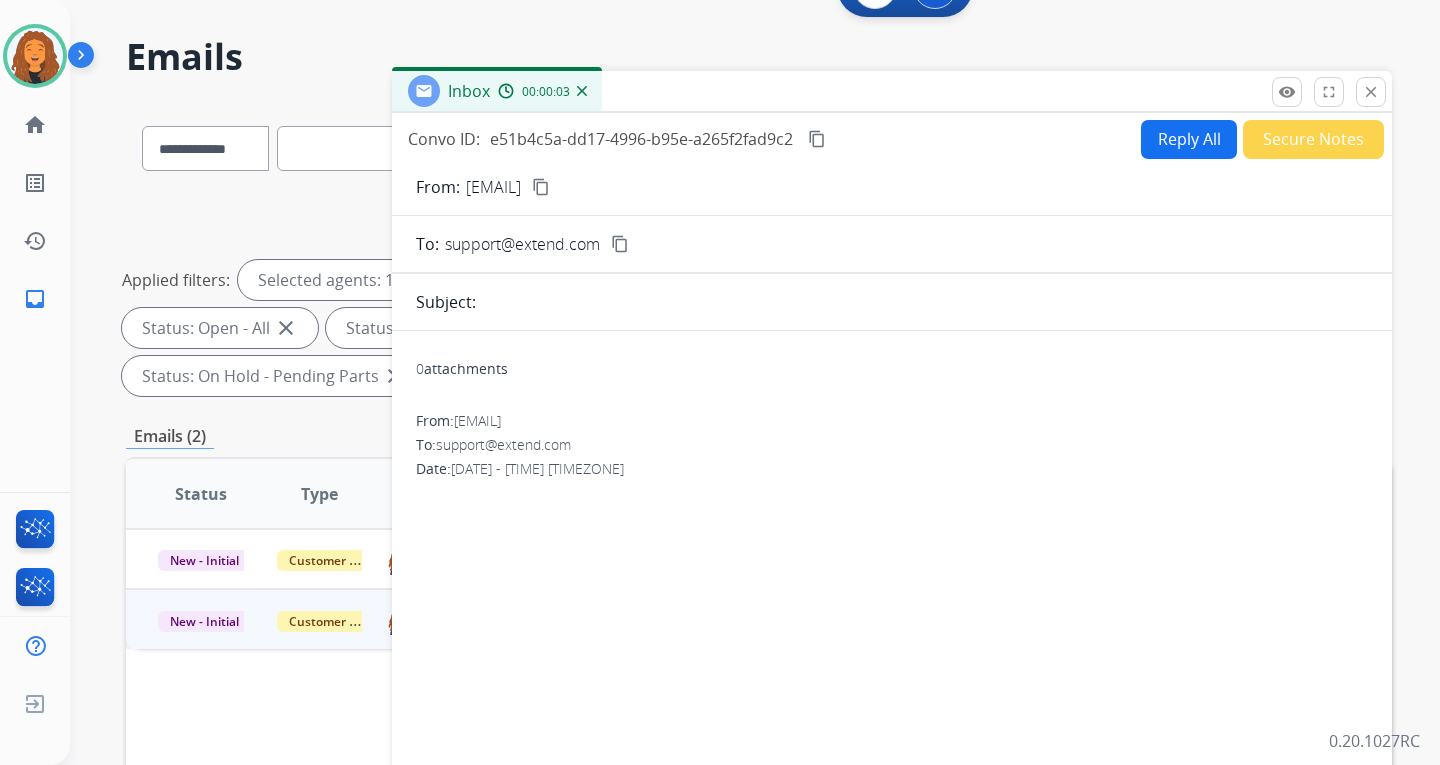 scroll, scrollTop: 0, scrollLeft: 0, axis: both 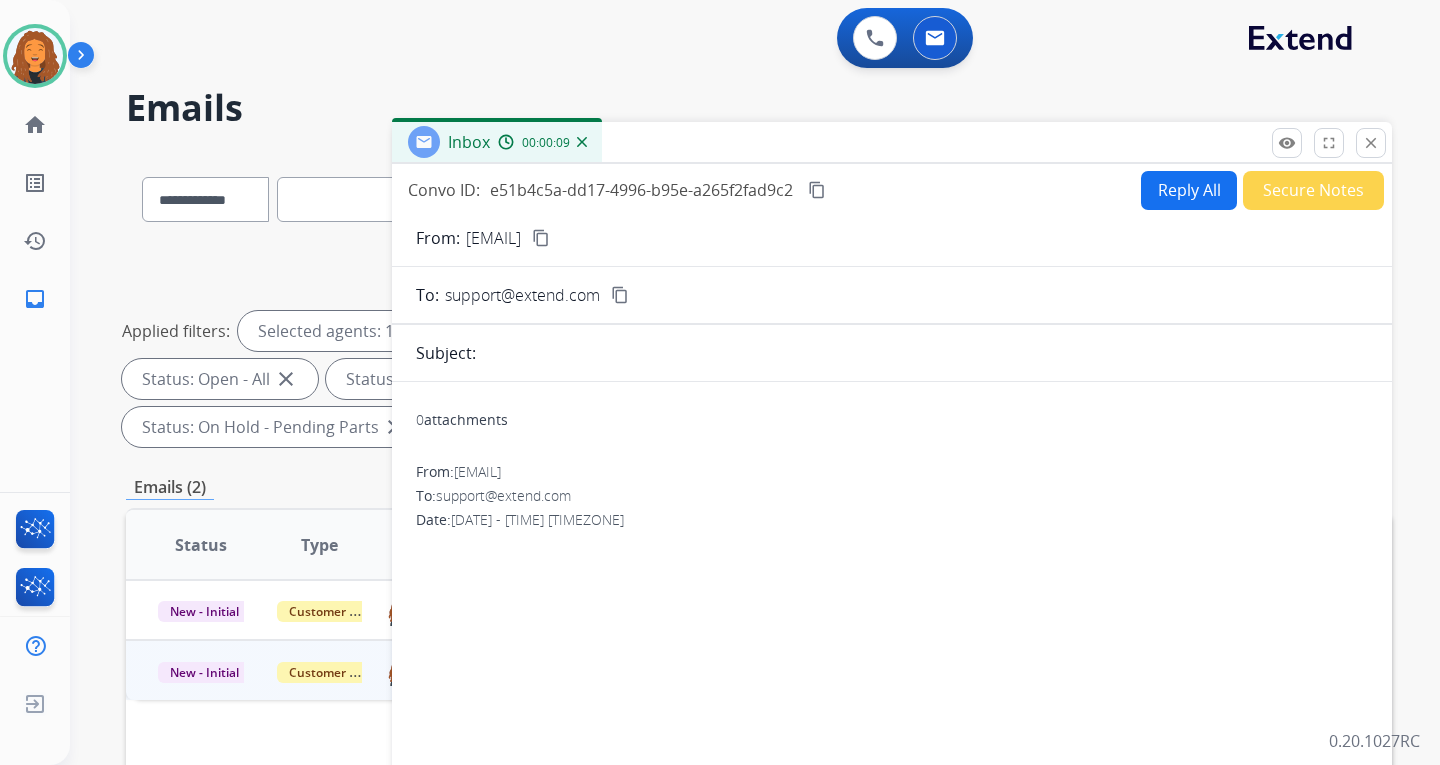 click on "Reply All" at bounding box center [1189, 190] 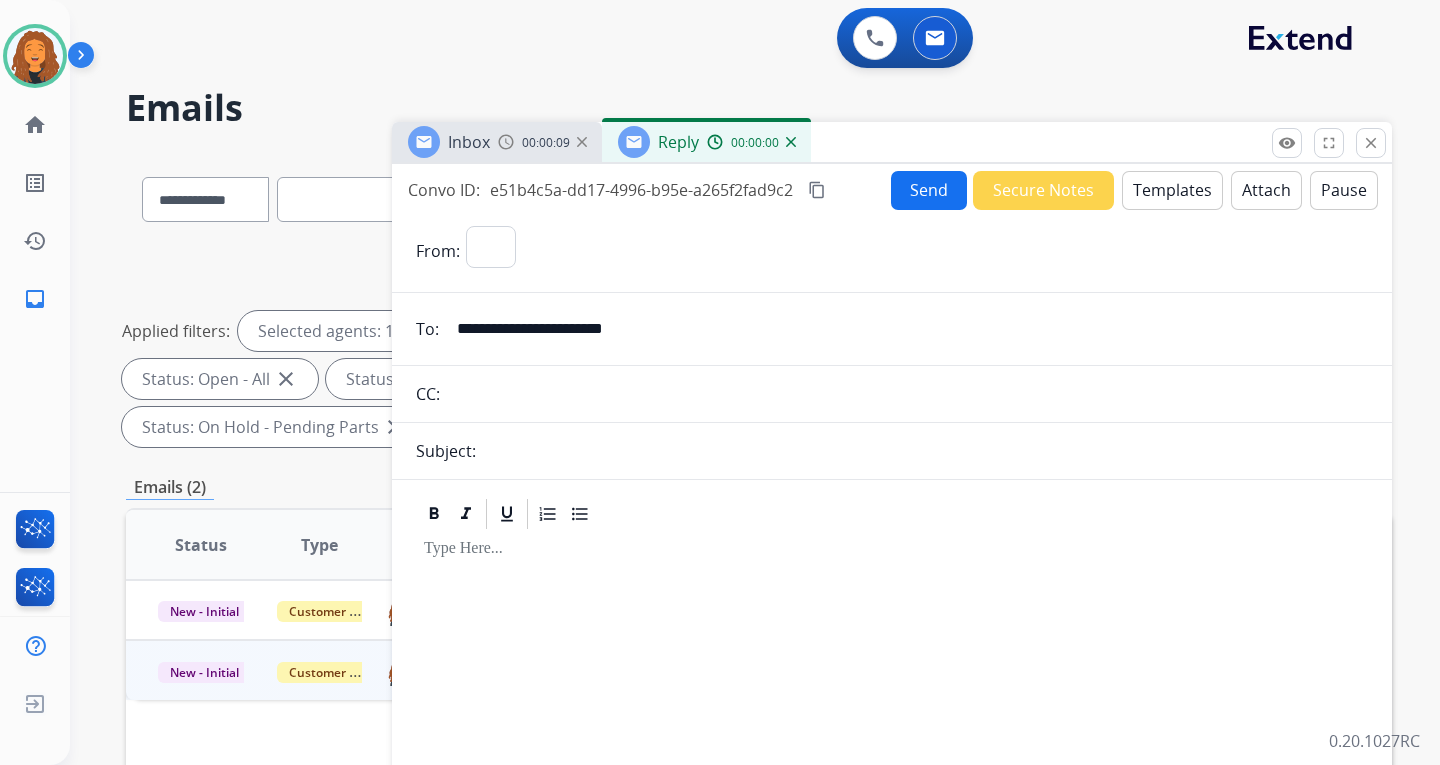 select on "**********" 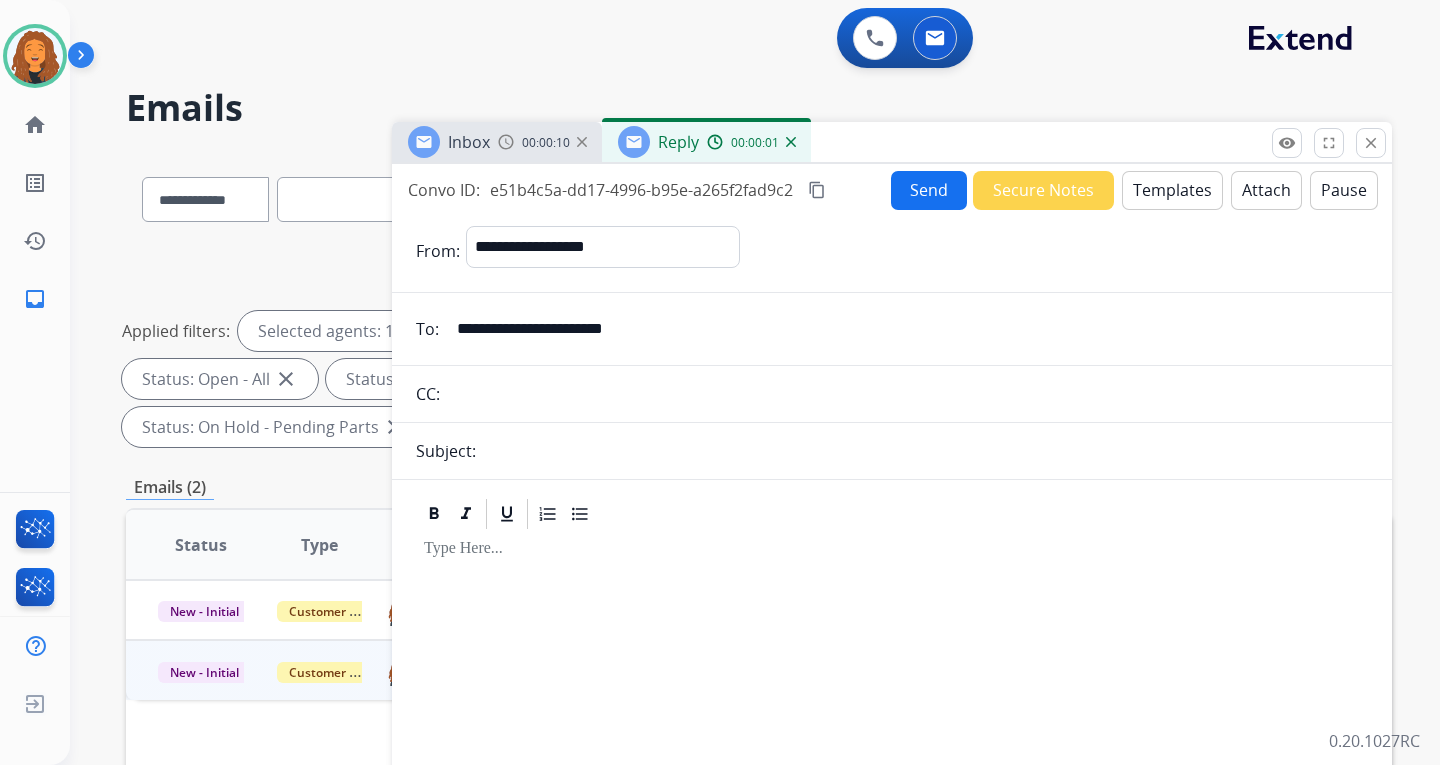 click on "Send" at bounding box center (929, 190) 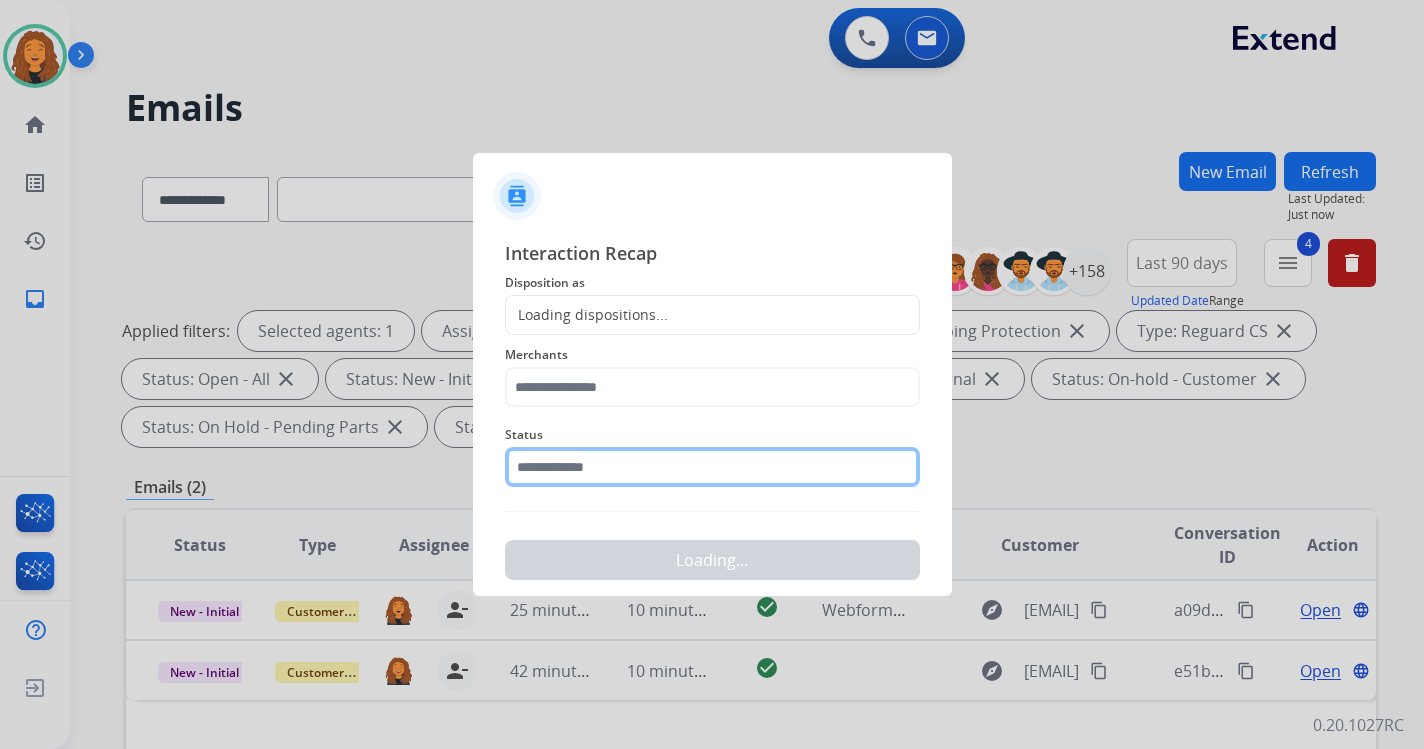 click 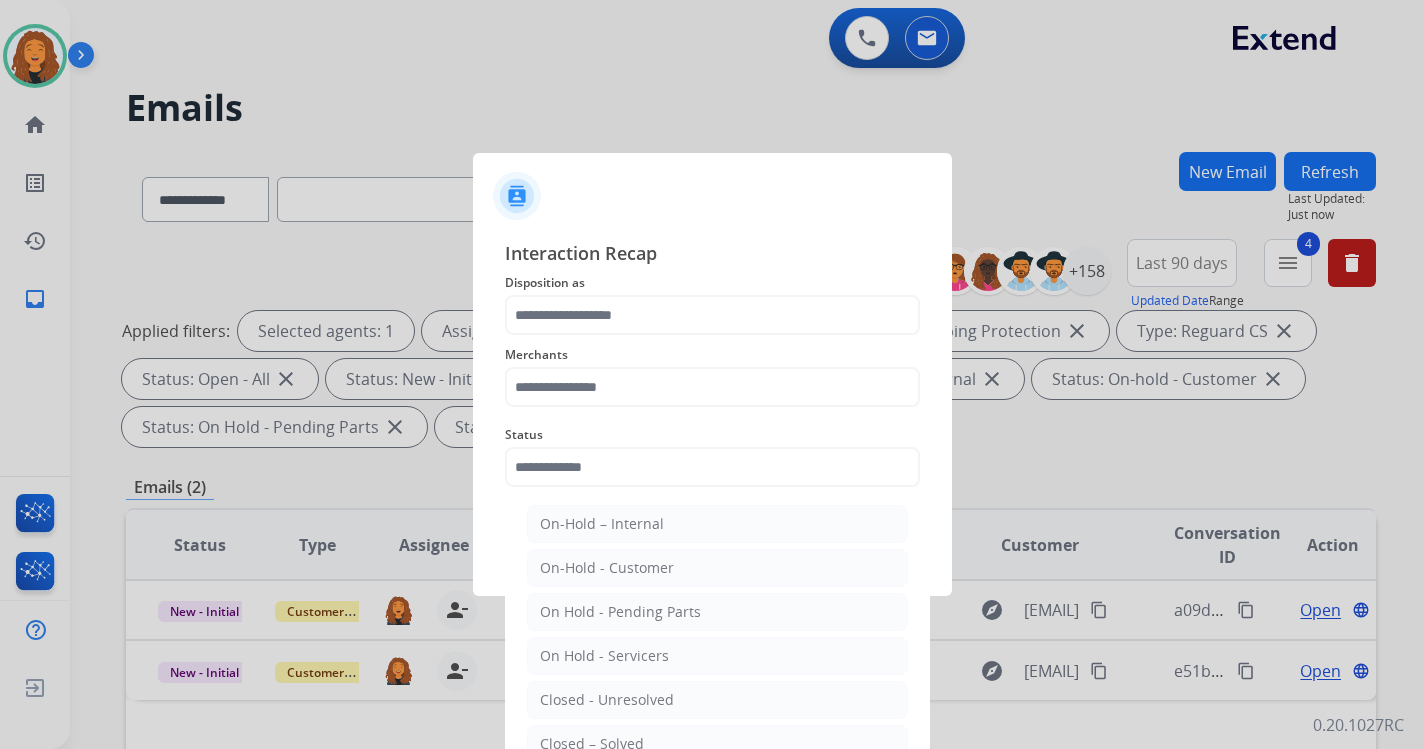drag, startPoint x: 588, startPoint y: 737, endPoint x: 638, endPoint y: 632, distance: 116.297035 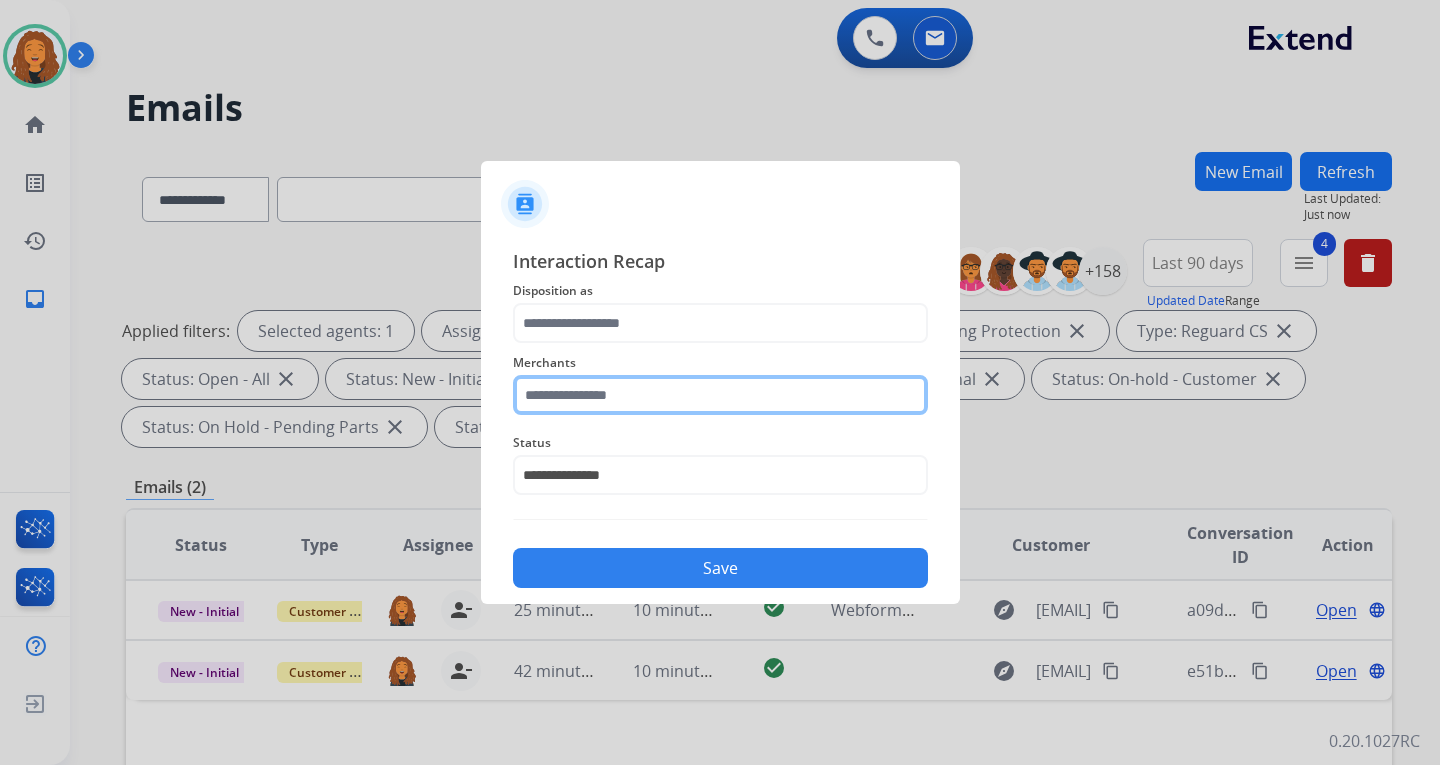click 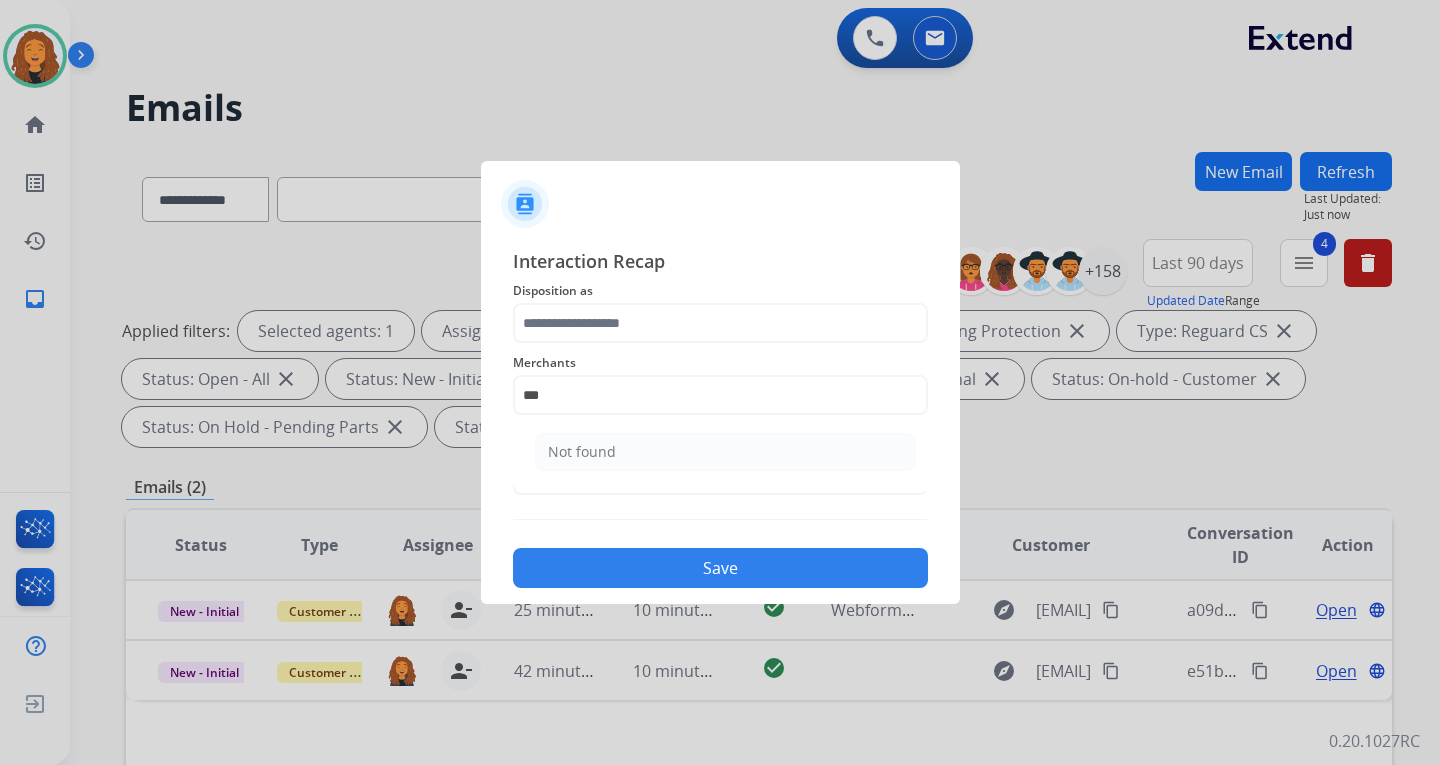 drag, startPoint x: 616, startPoint y: 445, endPoint x: 616, endPoint y: 351, distance: 94 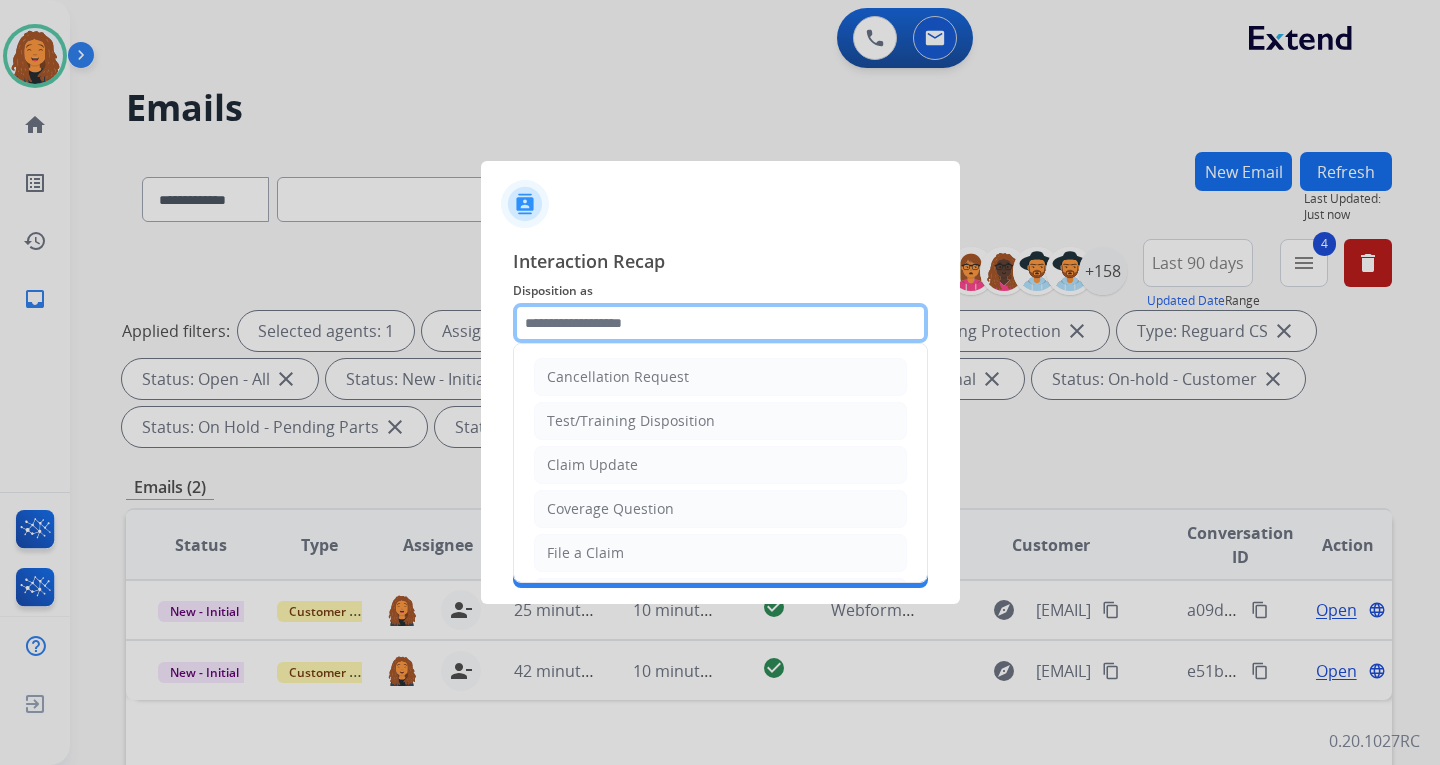 click 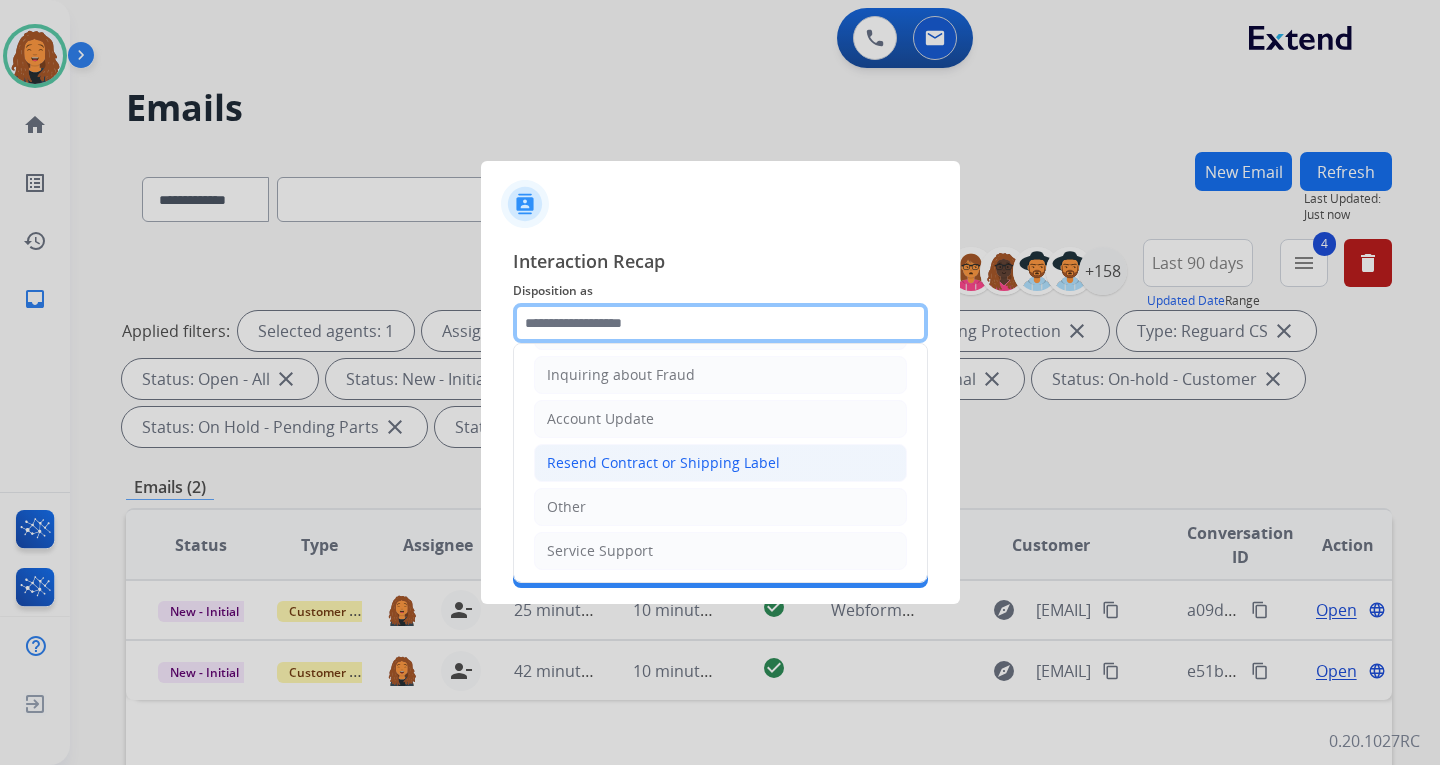 scroll, scrollTop: 312, scrollLeft: 0, axis: vertical 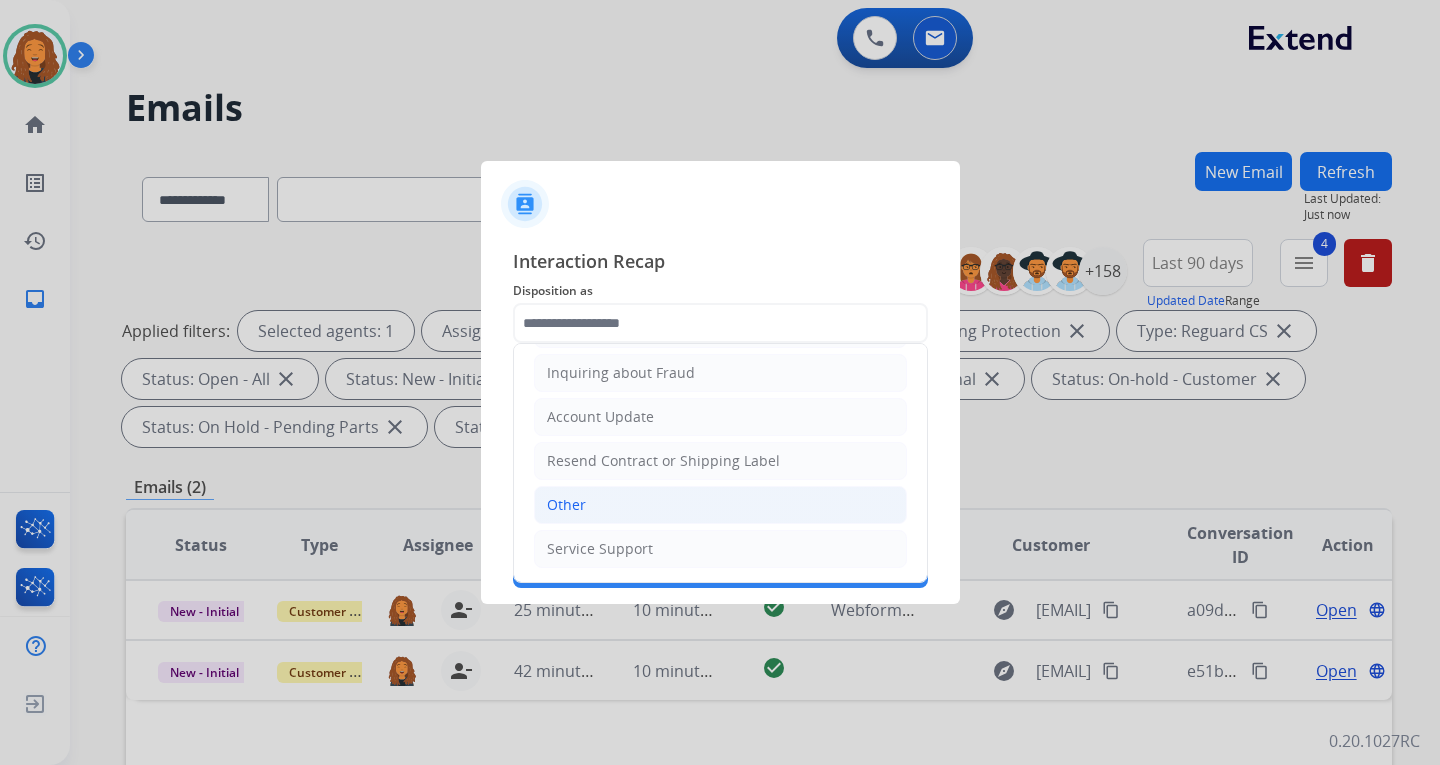 click on "Other" 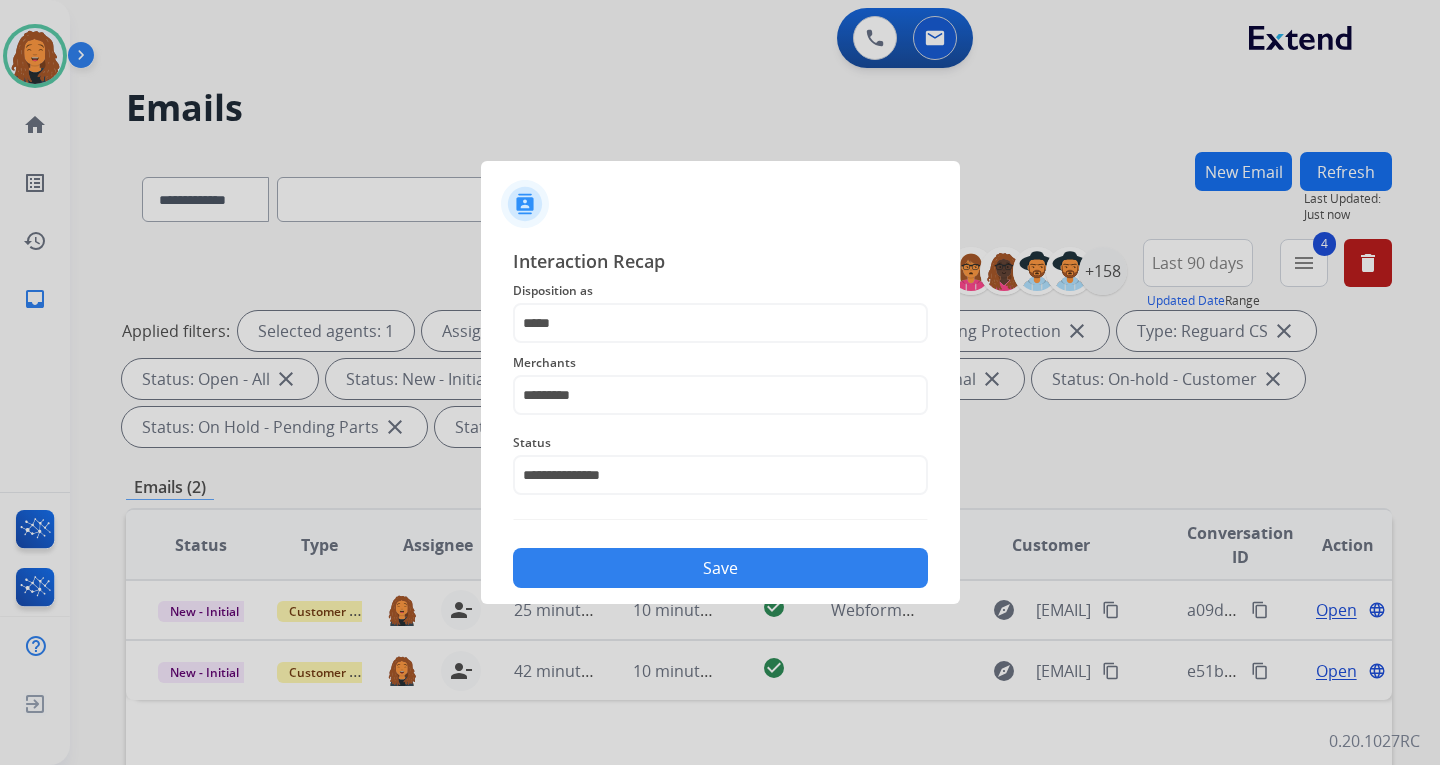 drag, startPoint x: 597, startPoint y: 546, endPoint x: 602, endPoint y: 570, distance: 24.5153 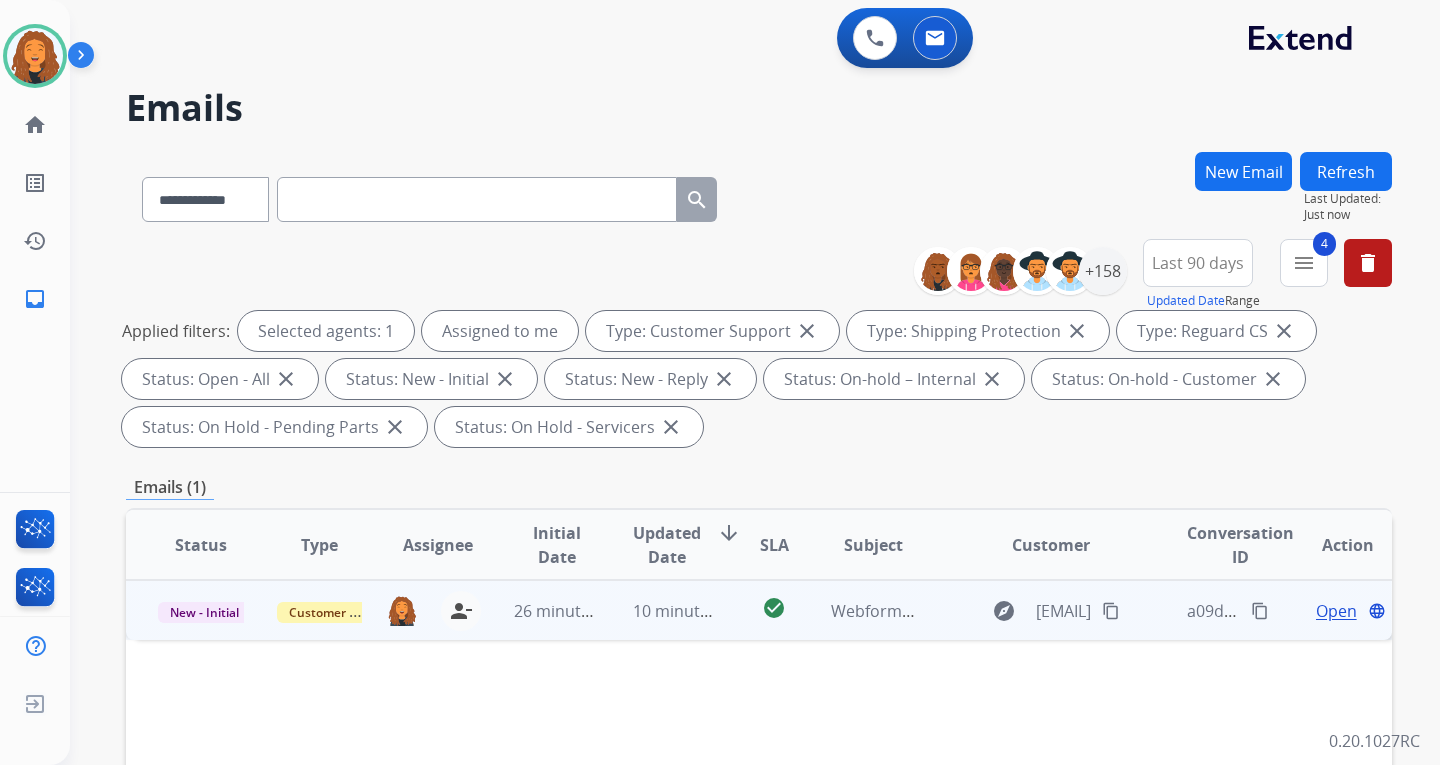 click on "content_copy" at bounding box center [1111, 611] 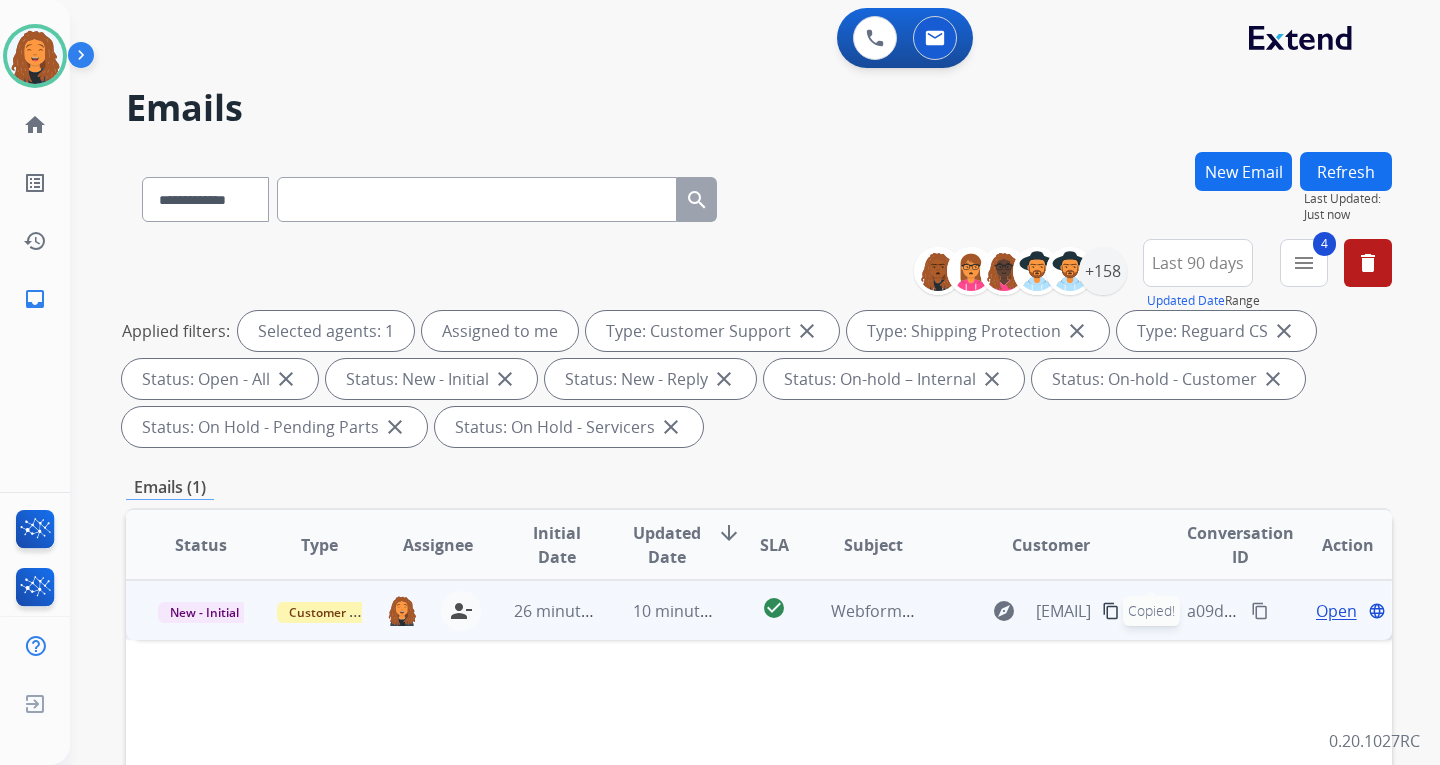 click on "Open" at bounding box center [1336, 611] 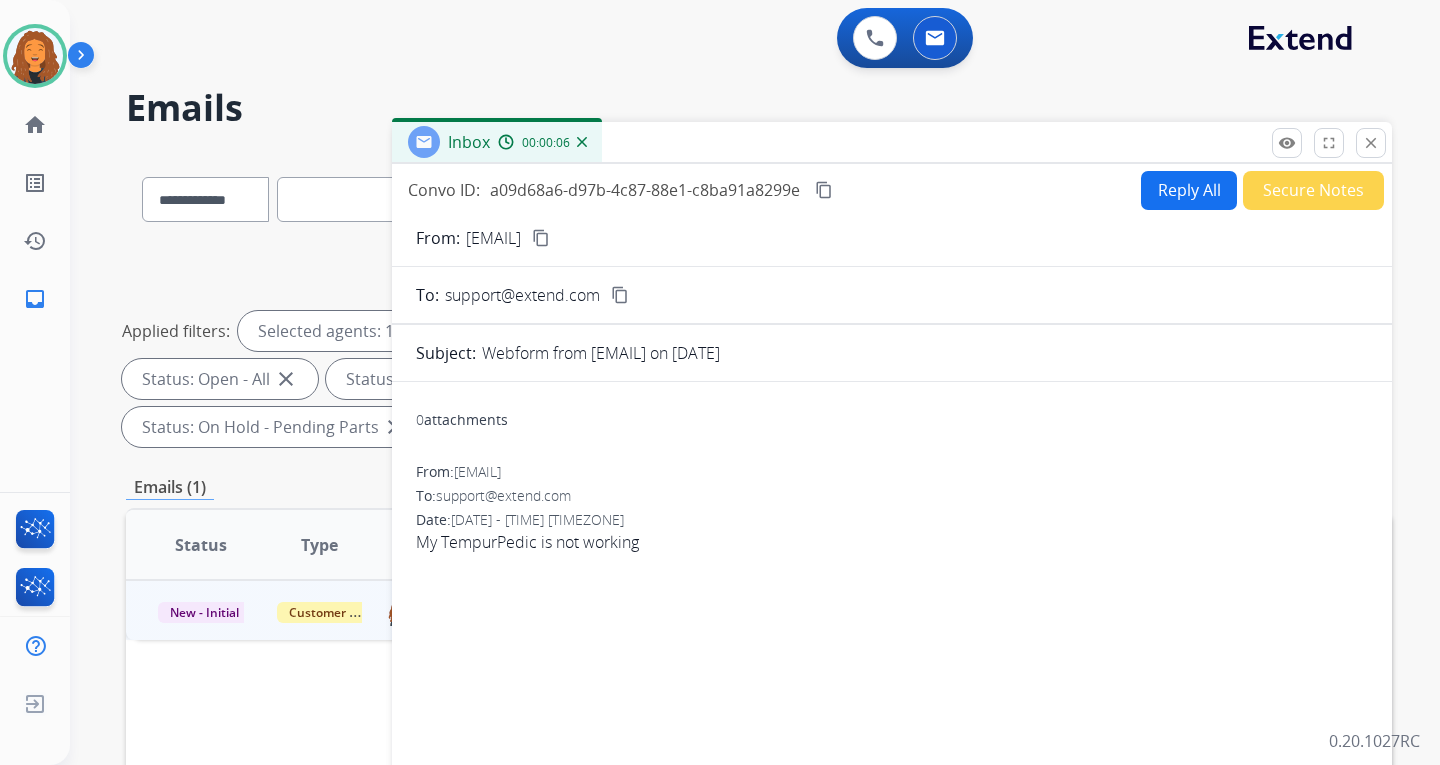 click on "Reply All" at bounding box center [1189, 190] 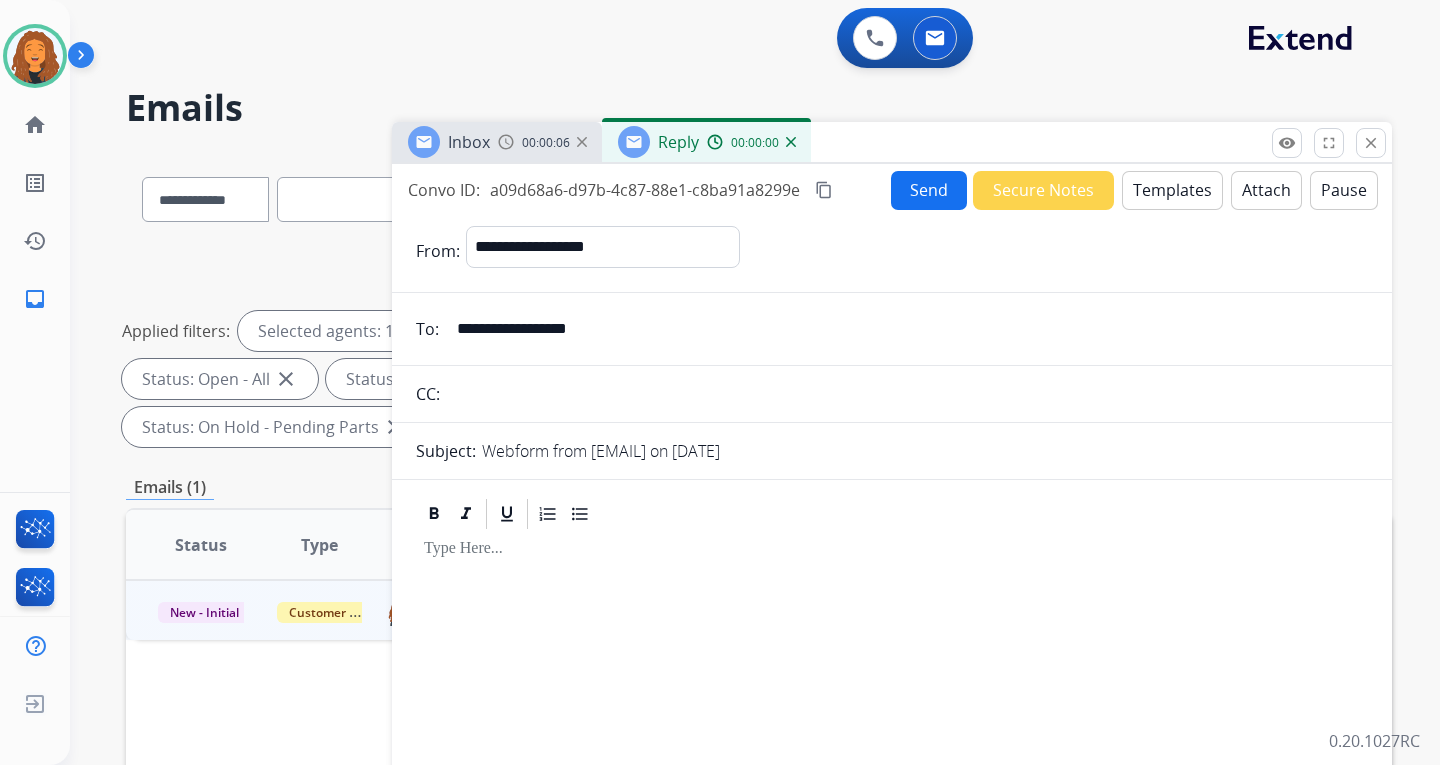 click on "Templates" at bounding box center (1172, 190) 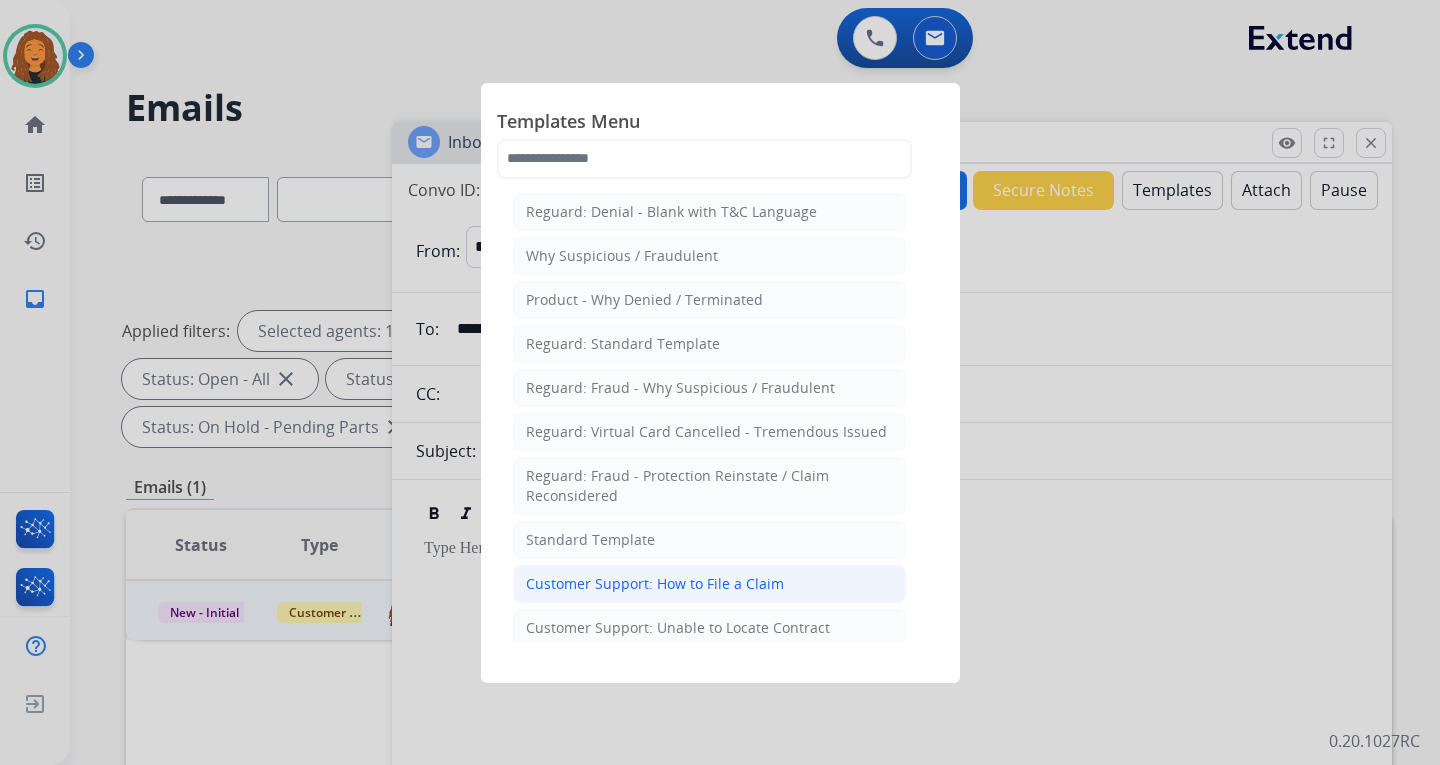 click on "Customer Support: How to File a Claim" 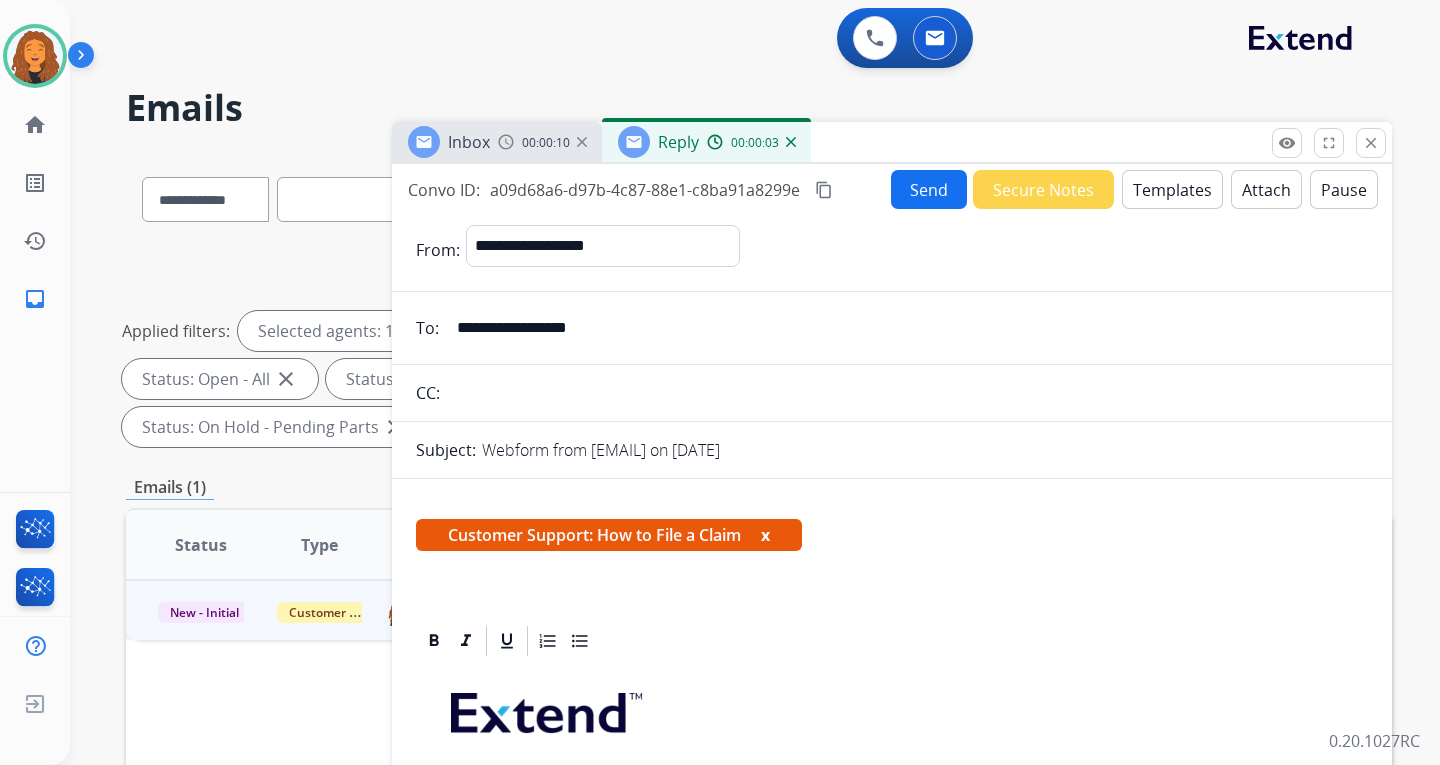 click on "Inbox" at bounding box center [449, 142] 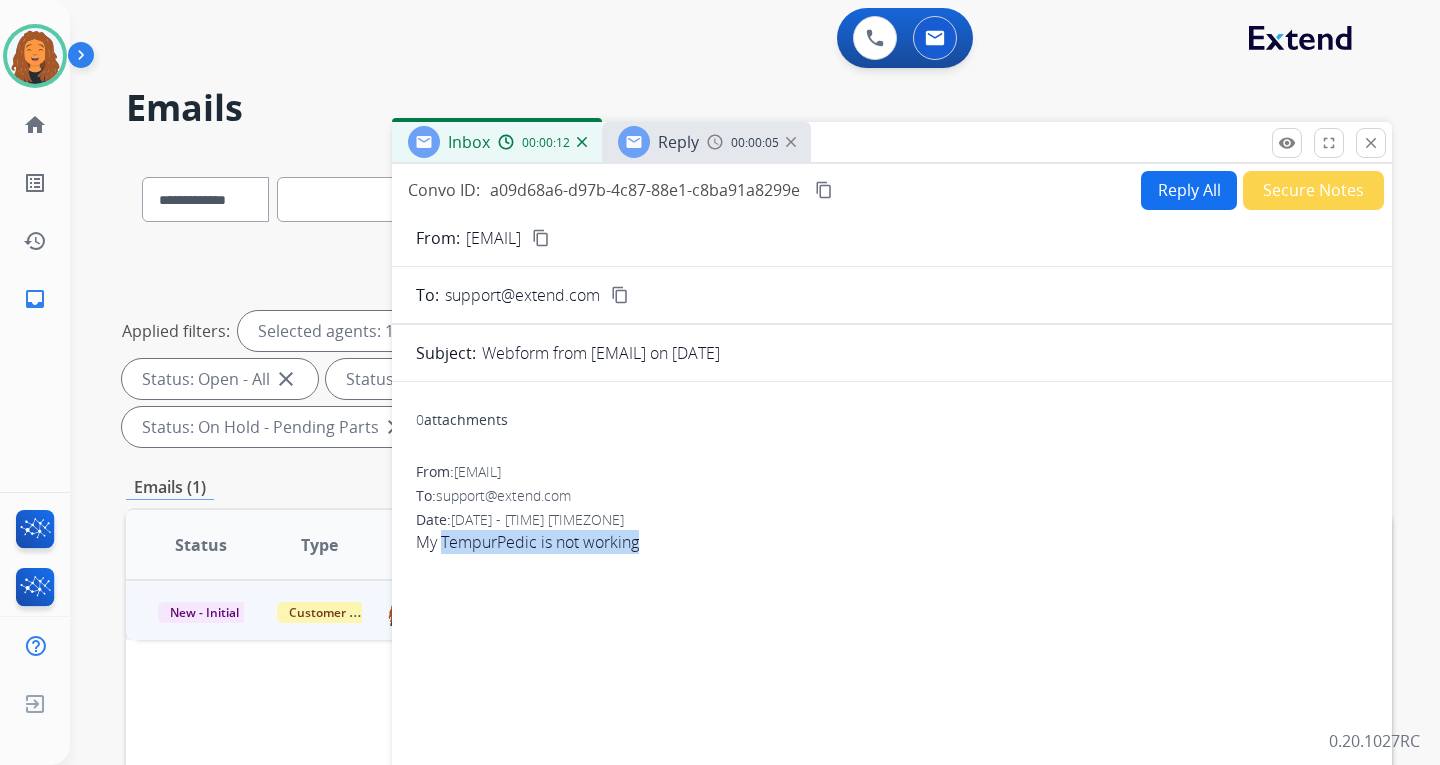 drag, startPoint x: 663, startPoint y: 547, endPoint x: 443, endPoint y: 546, distance: 220.00227 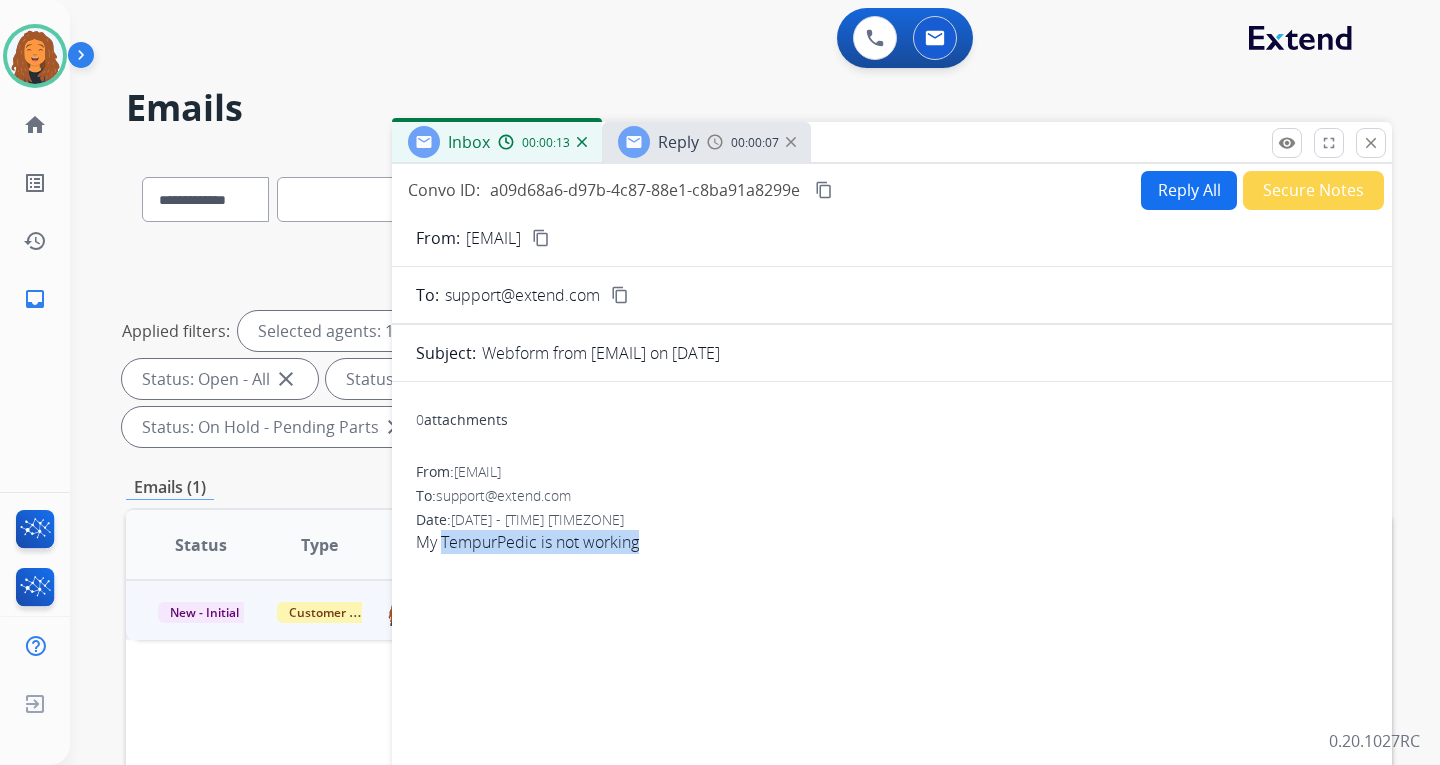 copy on "TempurPedic is not working" 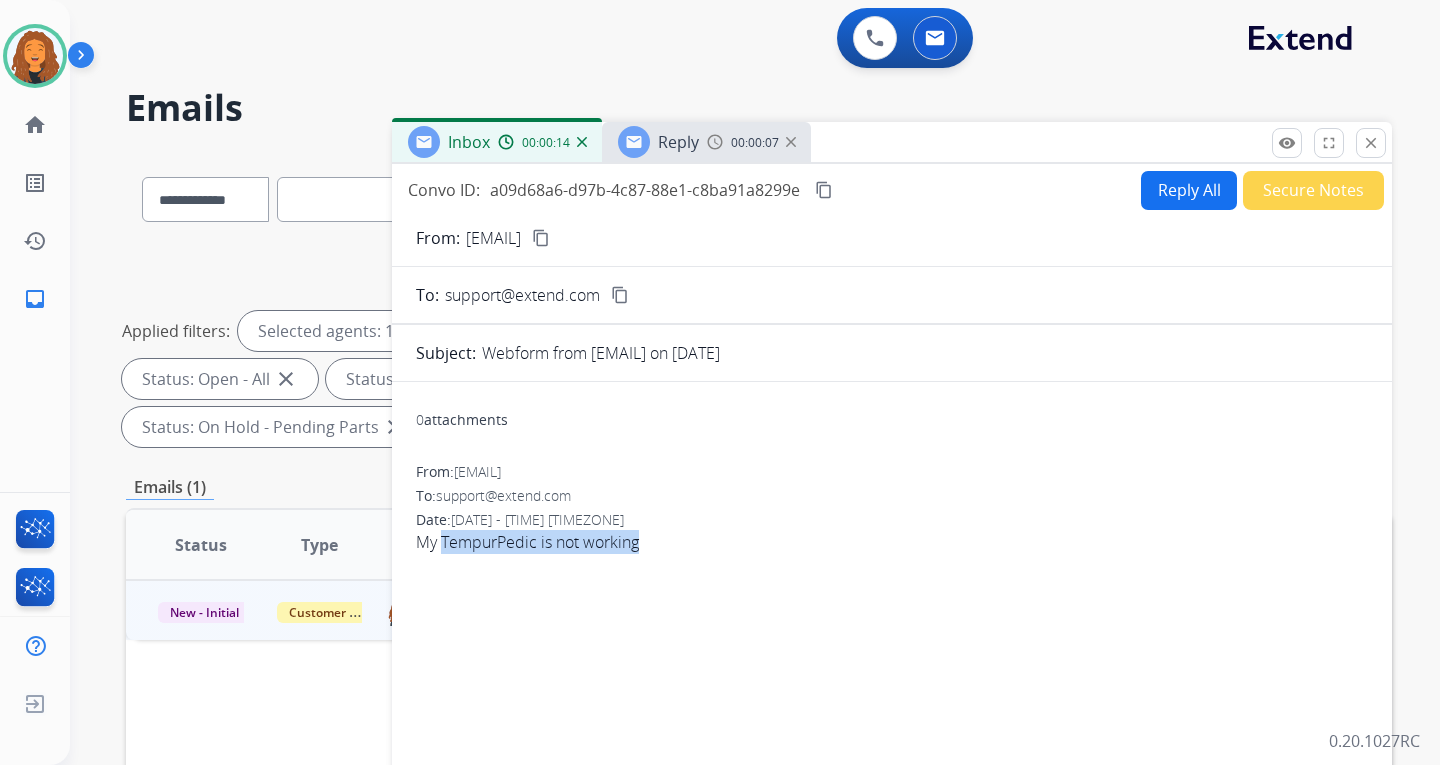 click on "Reply  00:00:07" at bounding box center (706, 142) 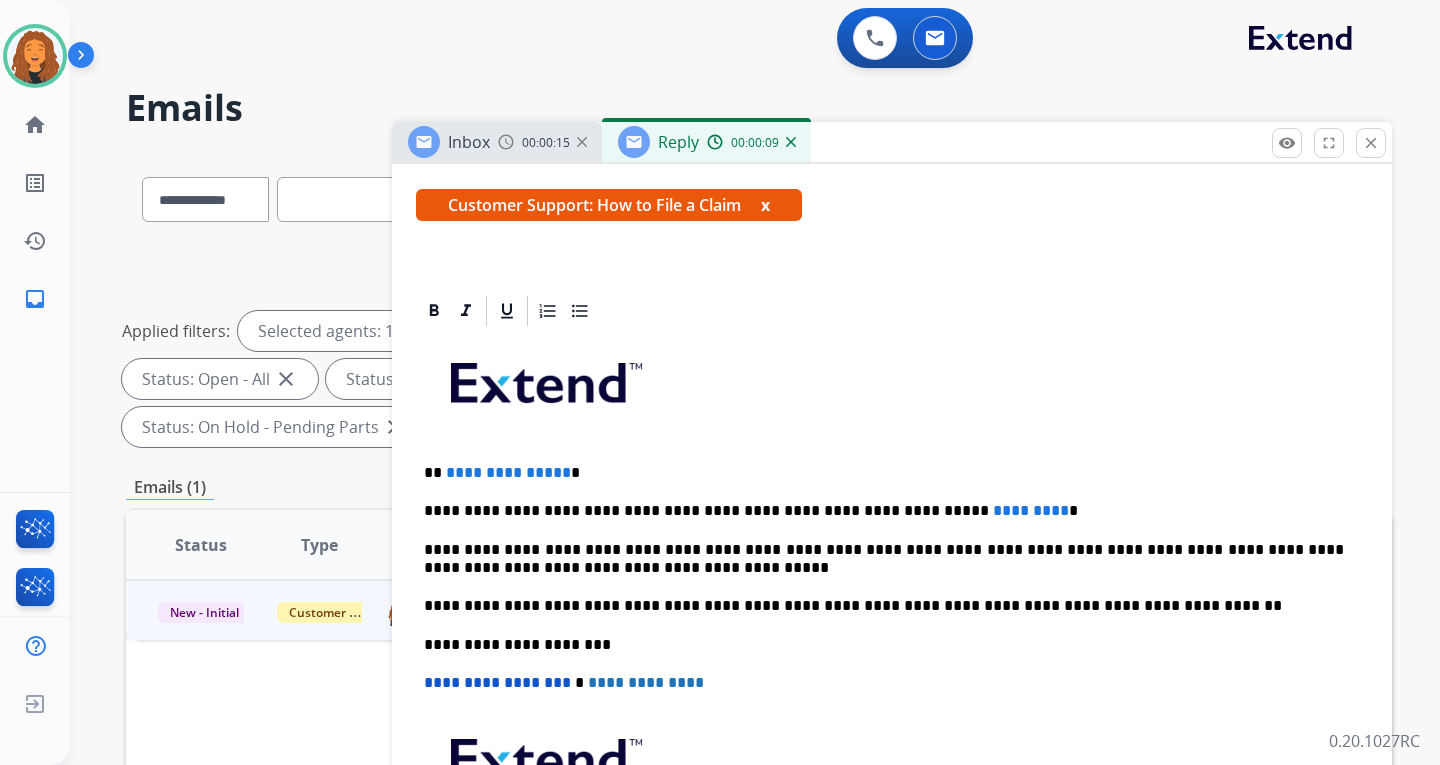 scroll, scrollTop: 362, scrollLeft: 0, axis: vertical 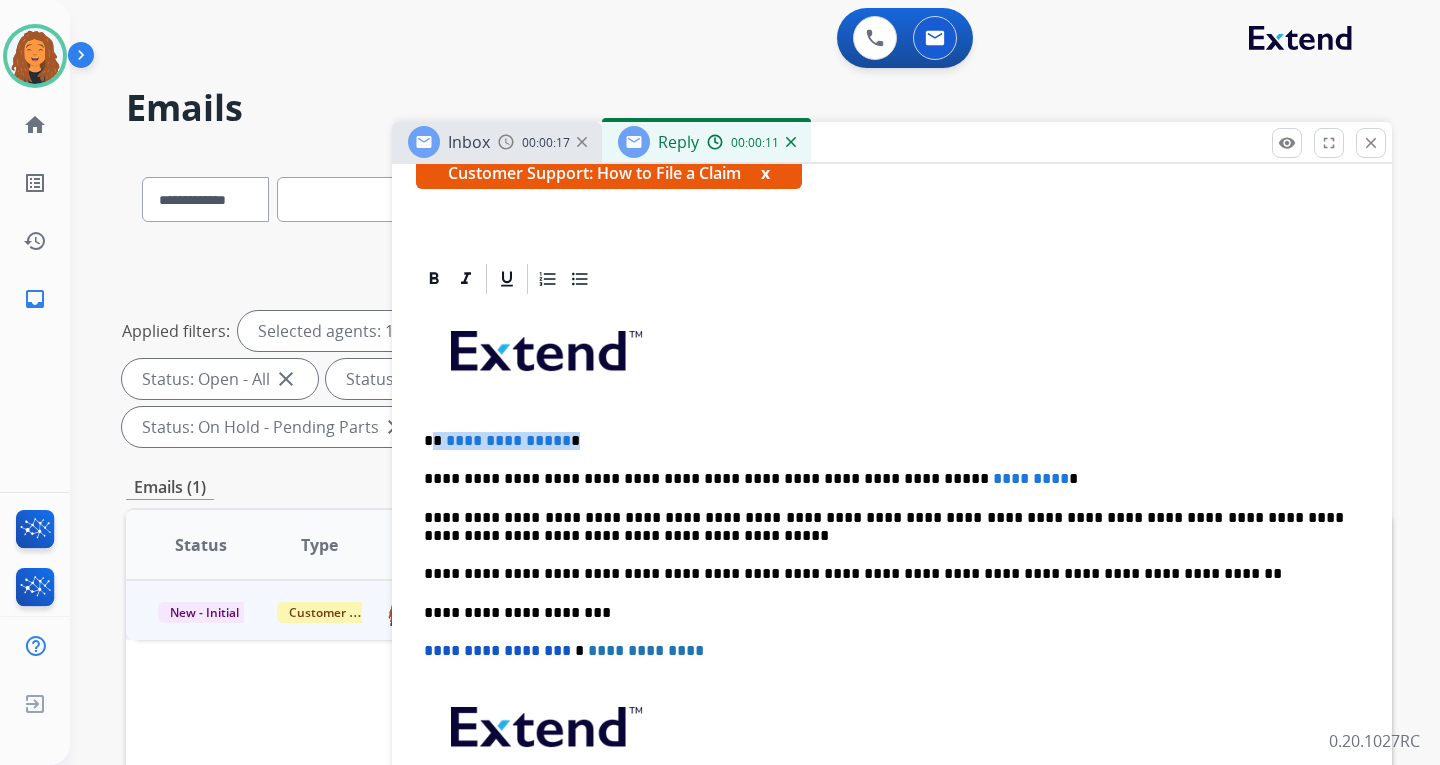 drag, startPoint x: 562, startPoint y: 431, endPoint x: 436, endPoint y: 441, distance: 126.3962 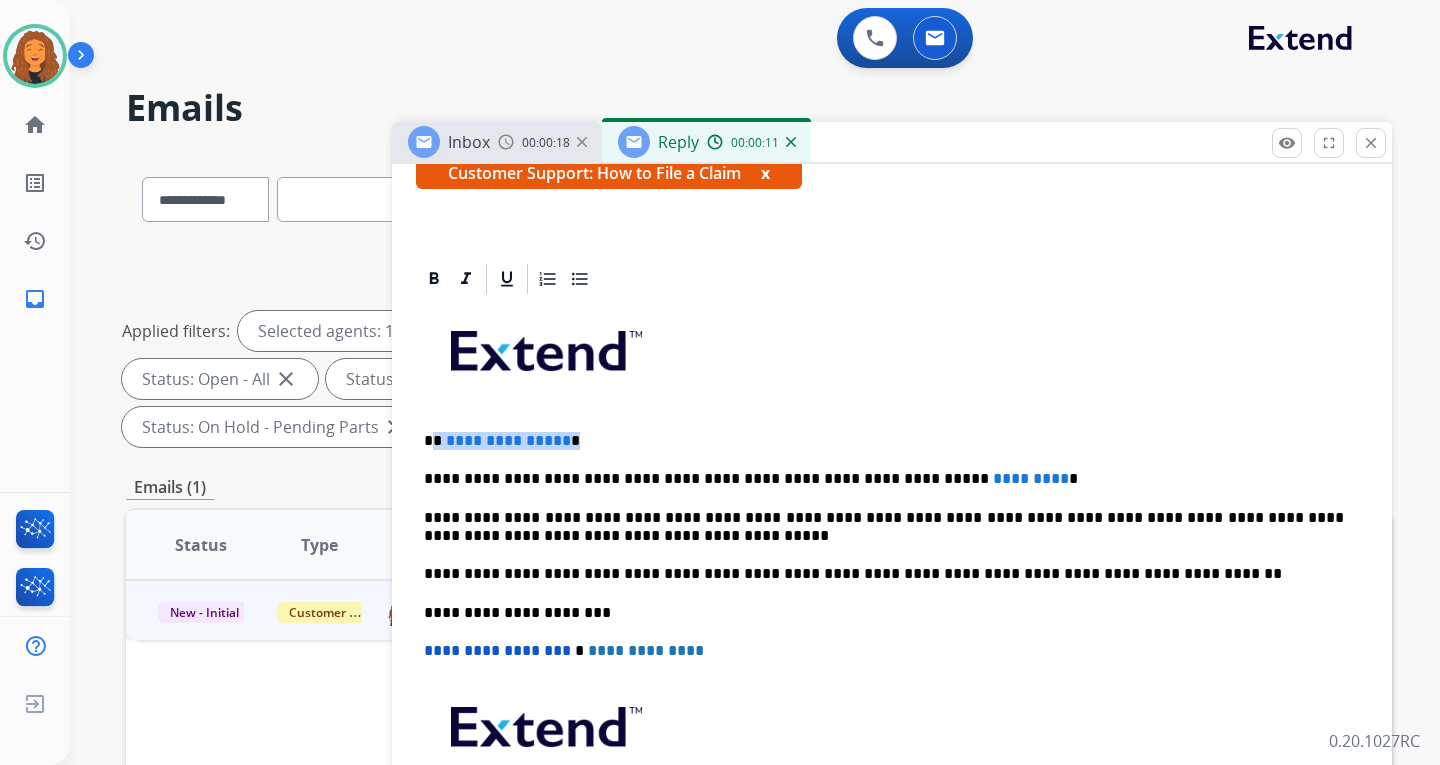type 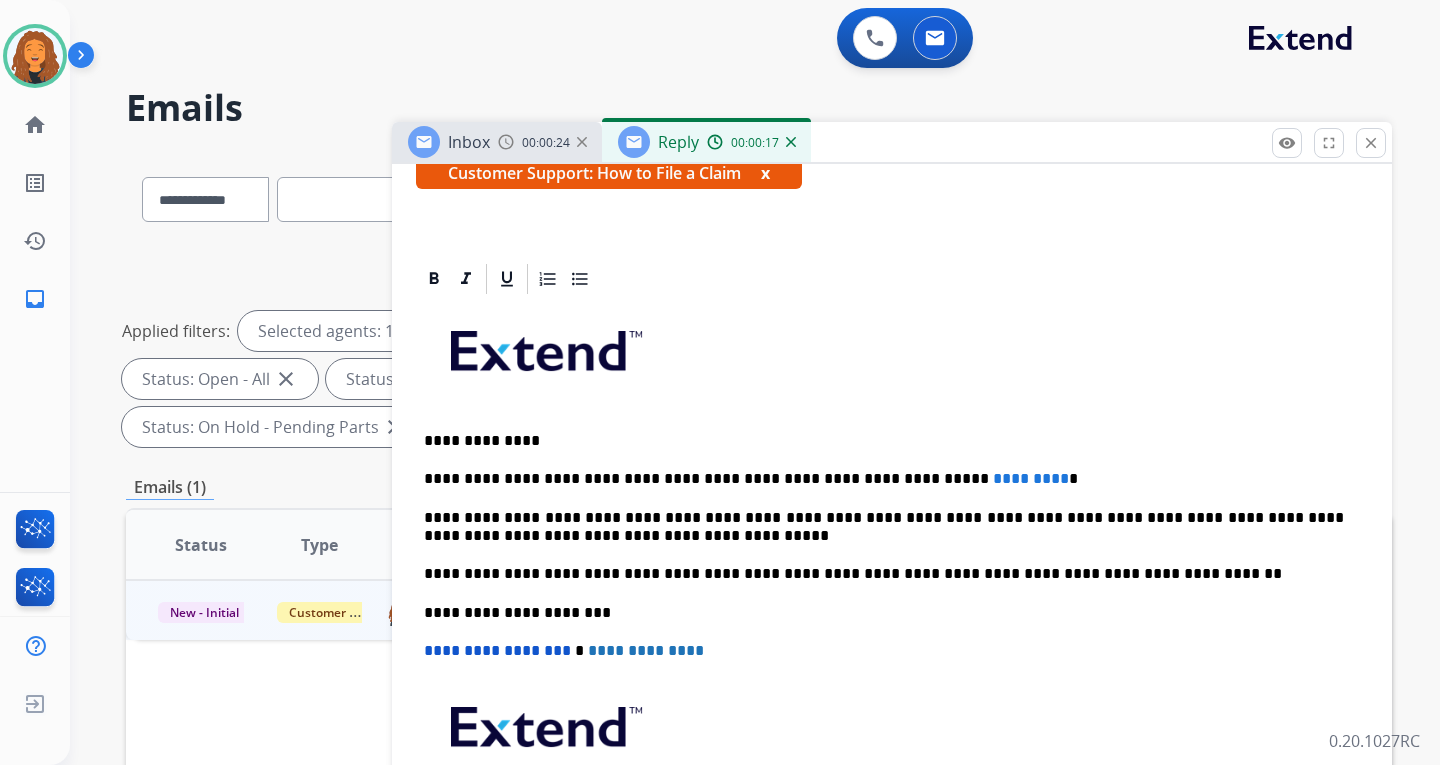 click on "**********" at bounding box center (884, 441) 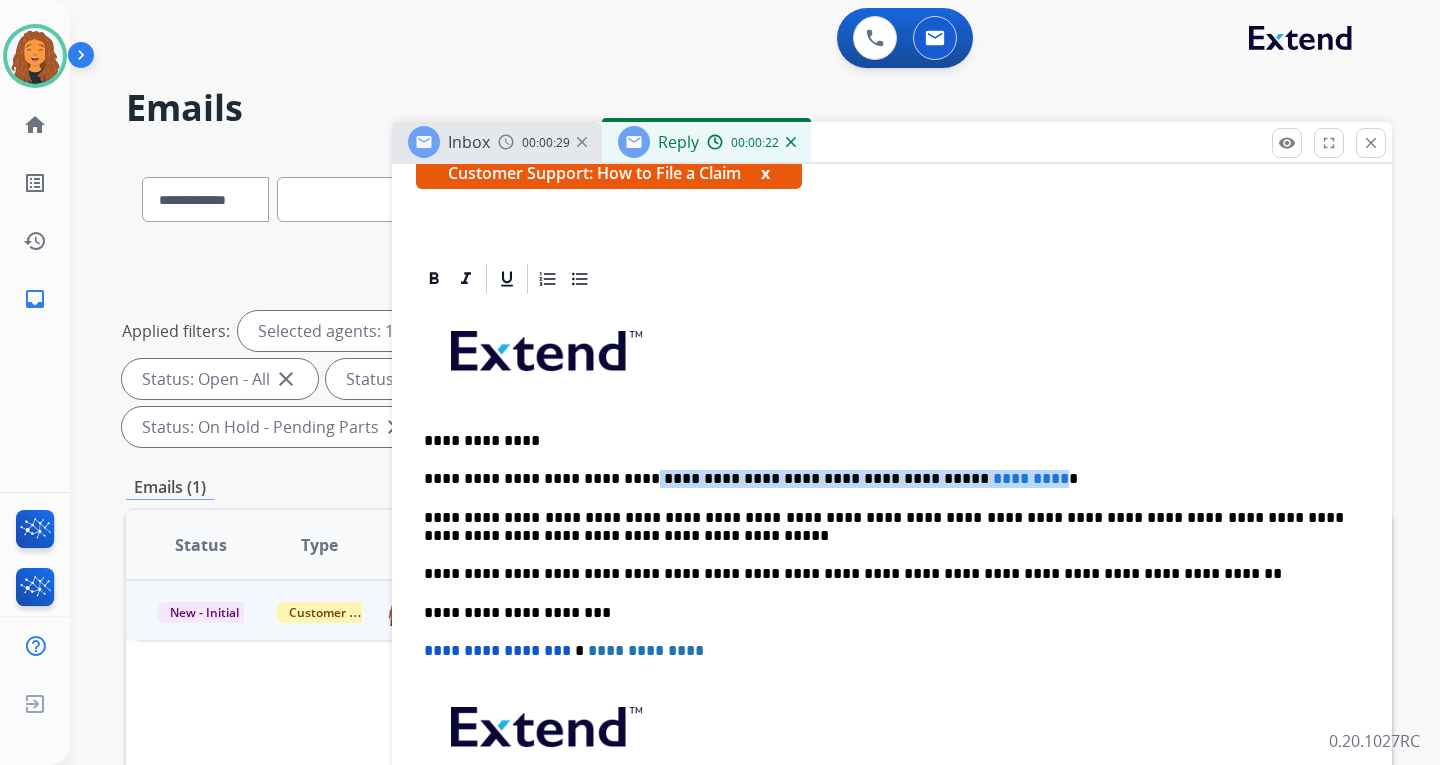 drag, startPoint x: 970, startPoint y: 477, endPoint x: 611, endPoint y: 471, distance: 359.05014 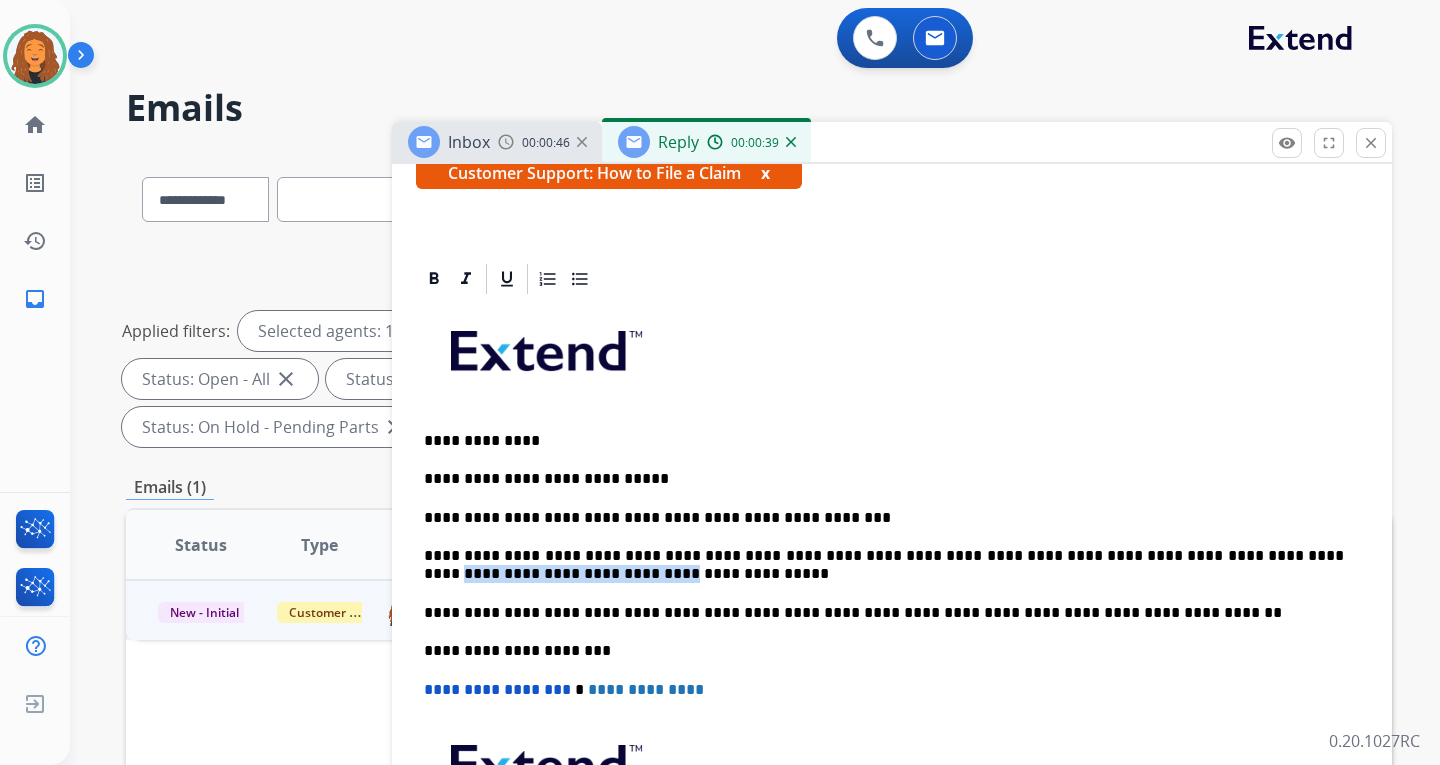 drag, startPoint x: 419, startPoint y: 572, endPoint x: 614, endPoint y: 570, distance: 195.01025 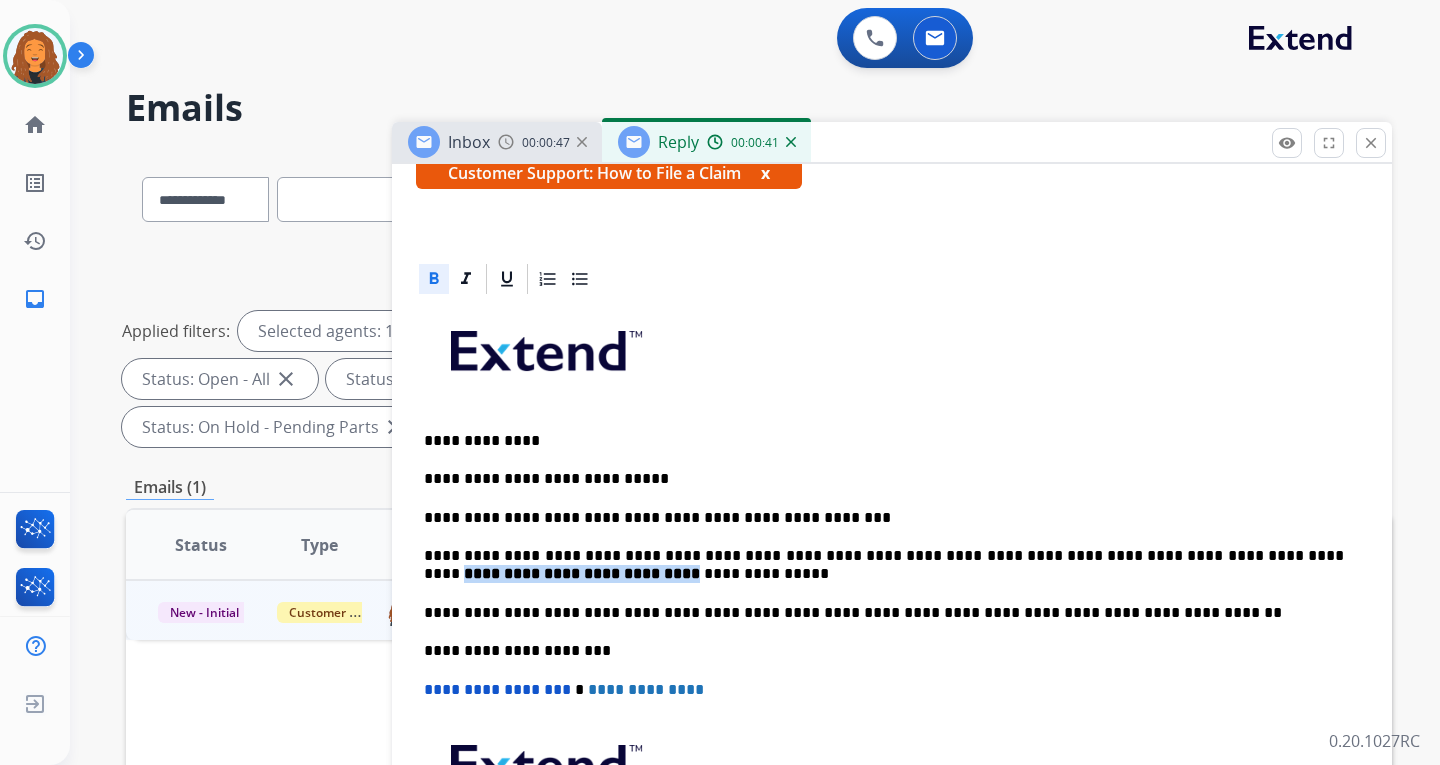 click 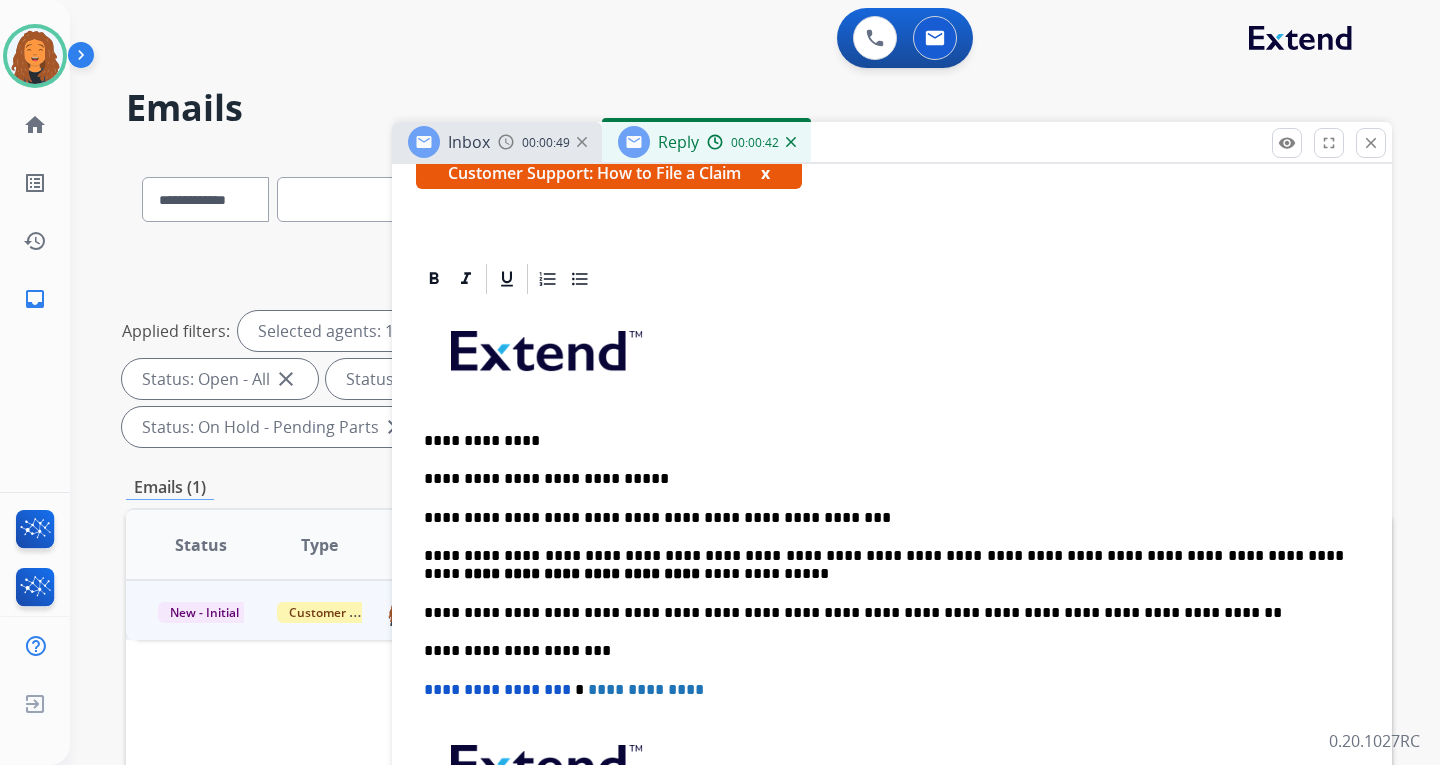 click on "**********" at bounding box center (884, 518) 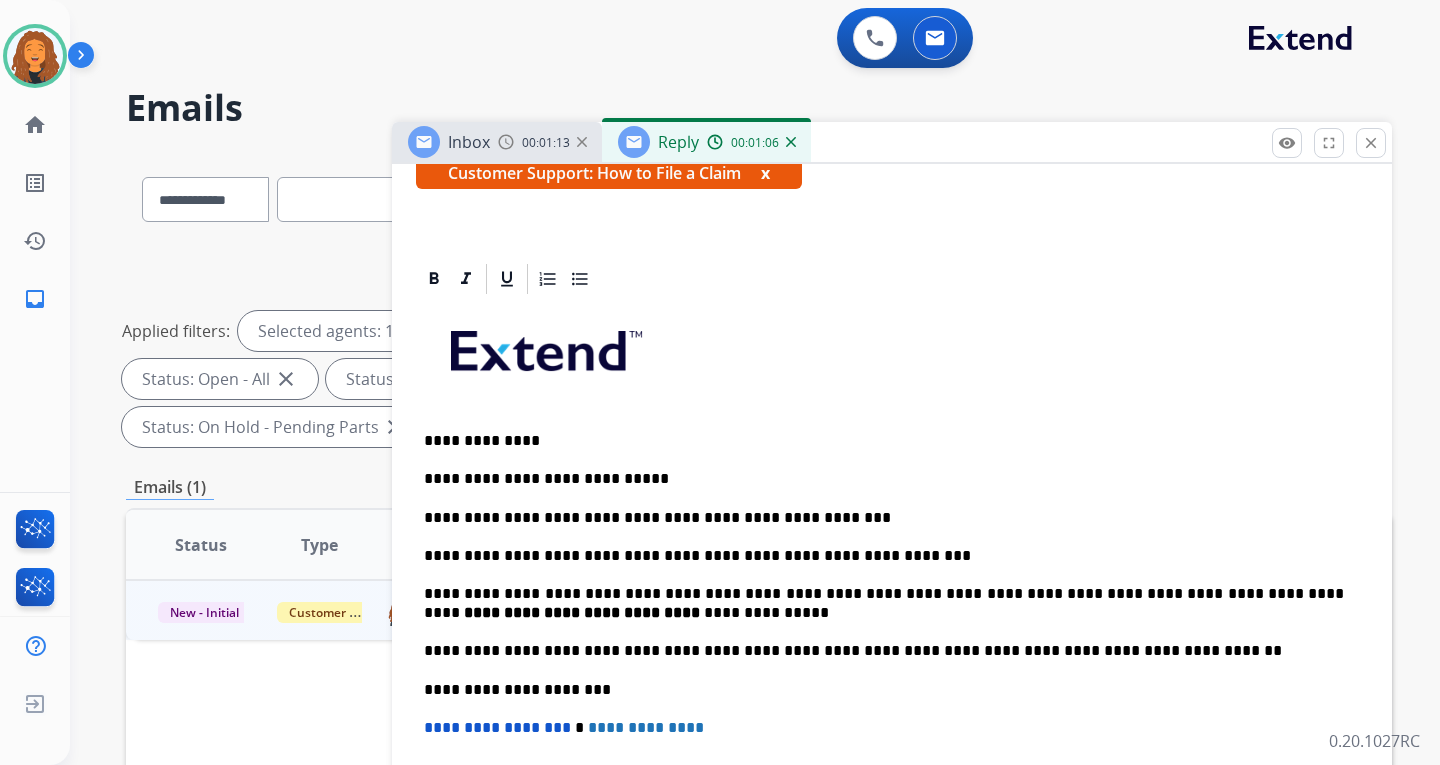 click on "**********" at bounding box center [884, 556] 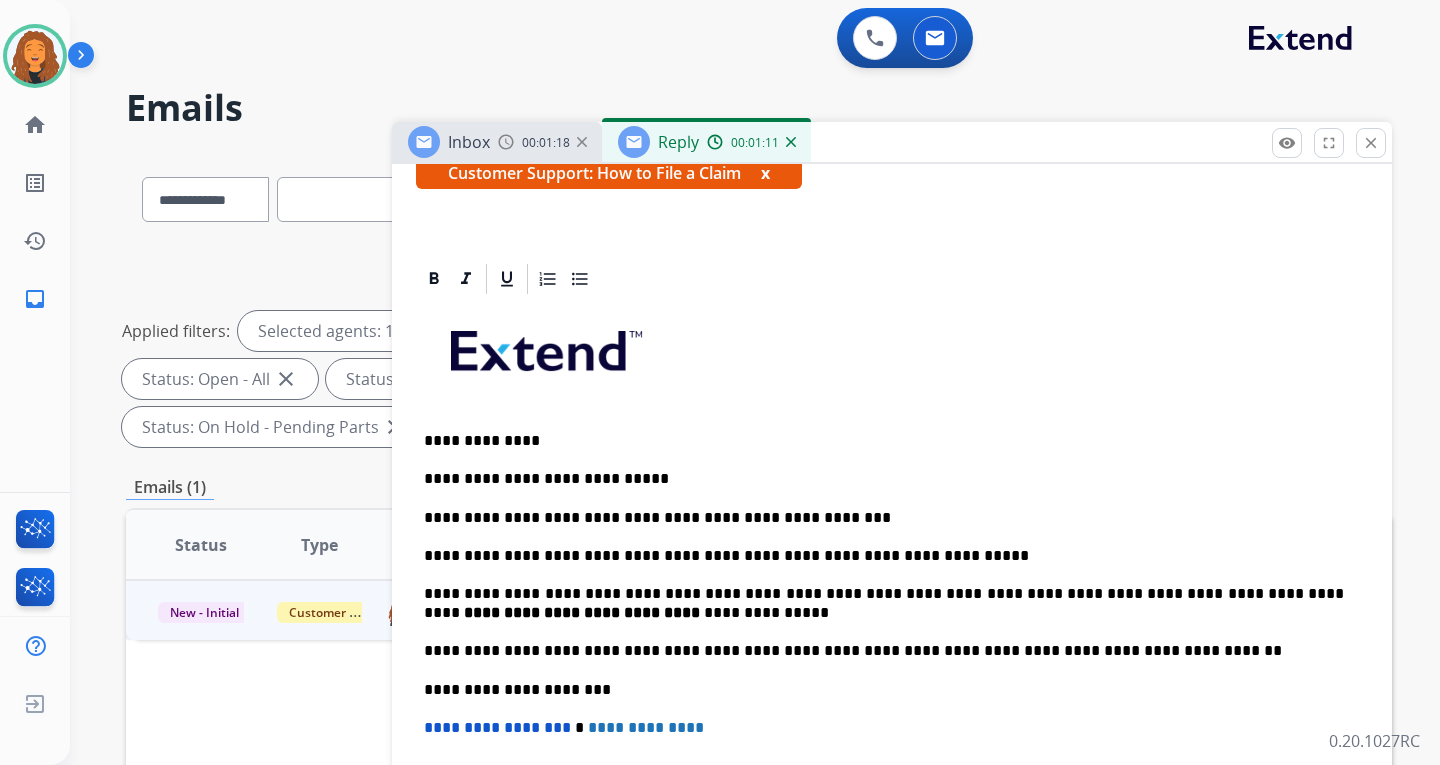 click on "**********" at bounding box center (884, 556) 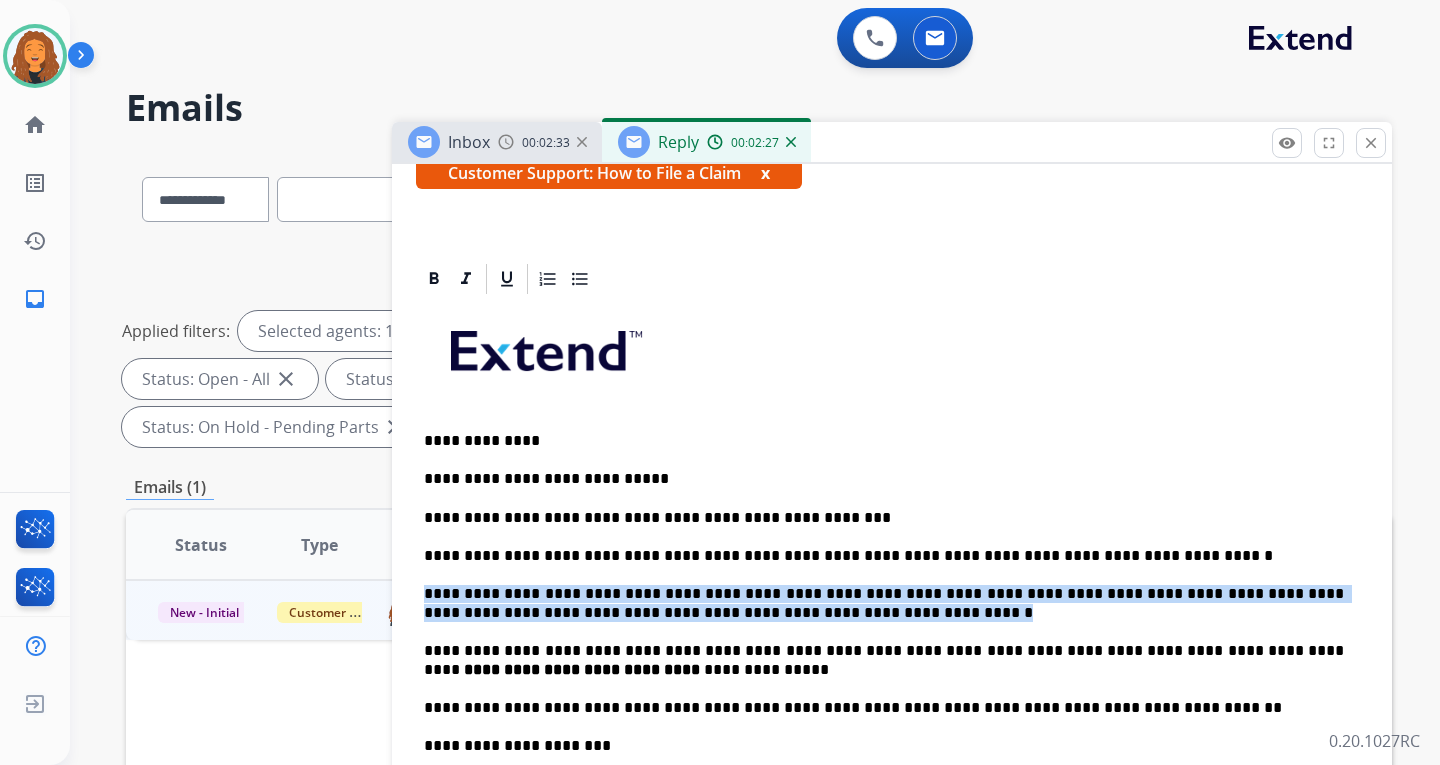 drag, startPoint x: 420, startPoint y: 590, endPoint x: 818, endPoint y: 610, distance: 398.5022 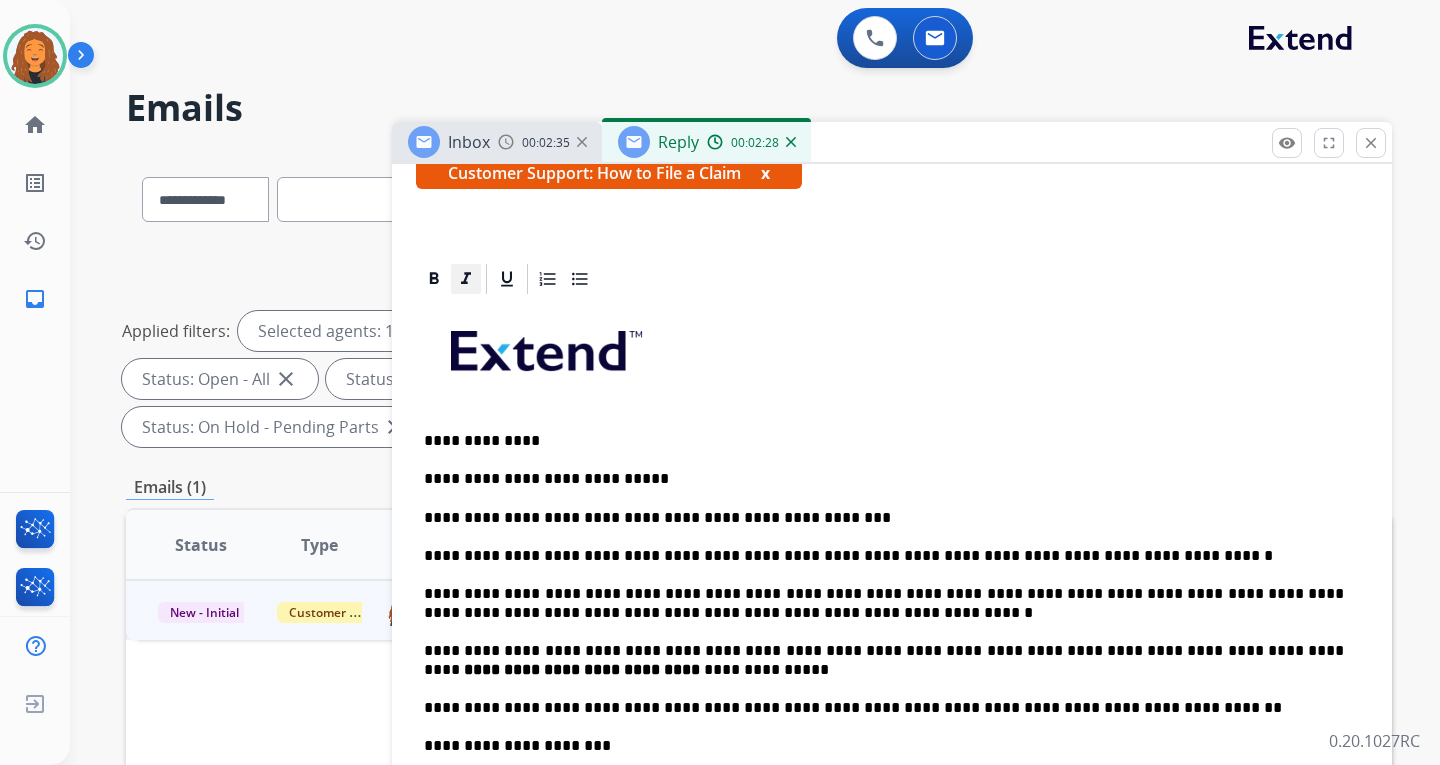 click 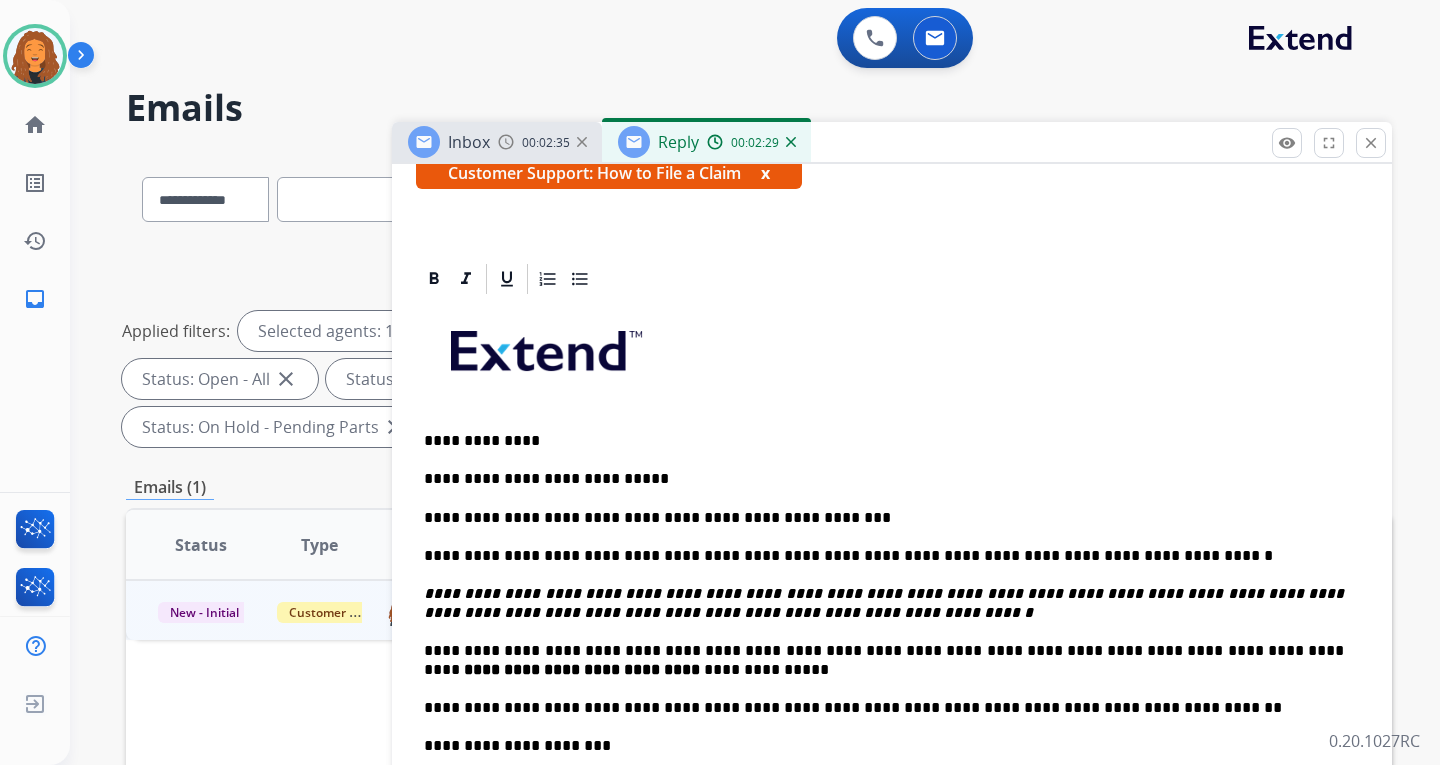 drag, startPoint x: 818, startPoint y: 326, endPoint x: 830, endPoint y: 327, distance: 12.0415945 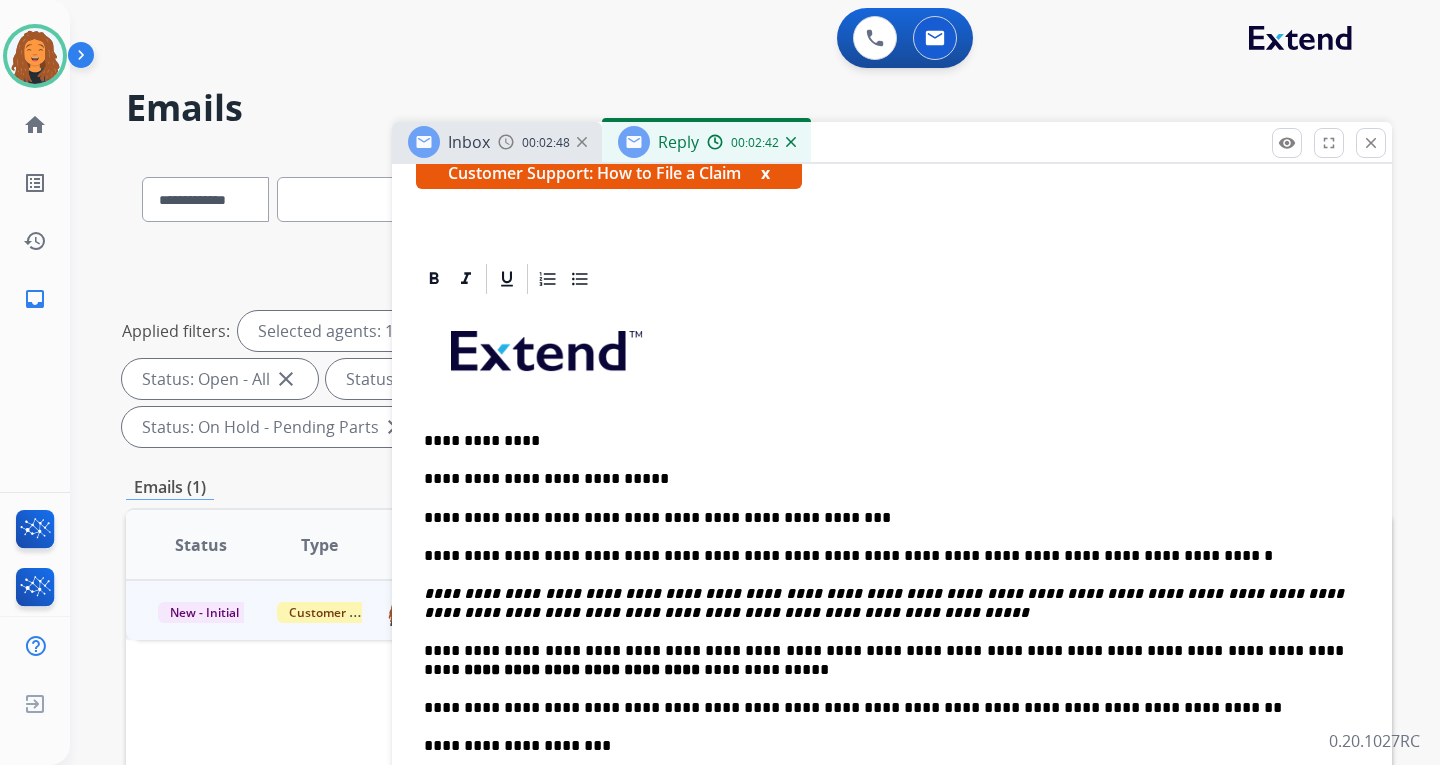drag, startPoint x: 680, startPoint y: 524, endPoint x: 1118, endPoint y: 370, distance: 464.2844 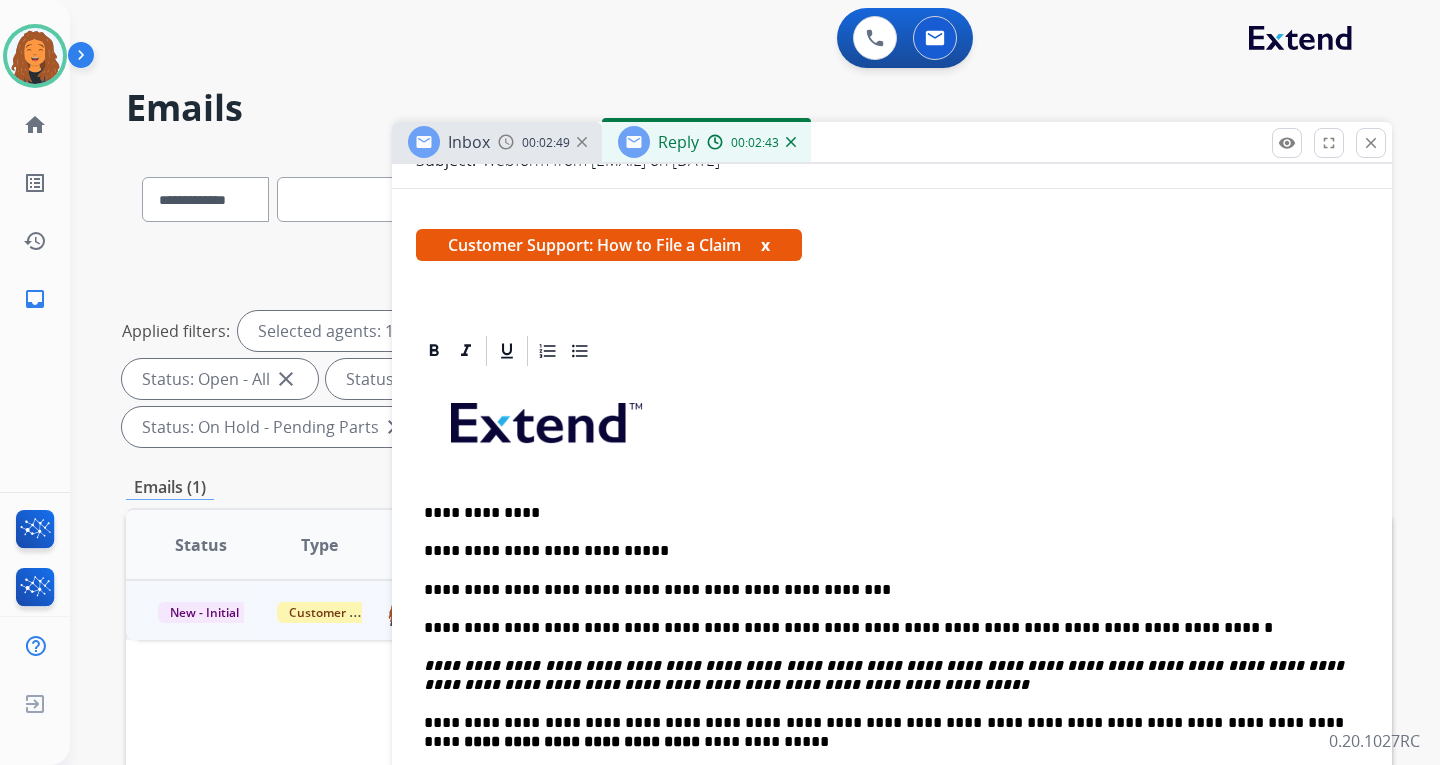 scroll, scrollTop: 0, scrollLeft: 0, axis: both 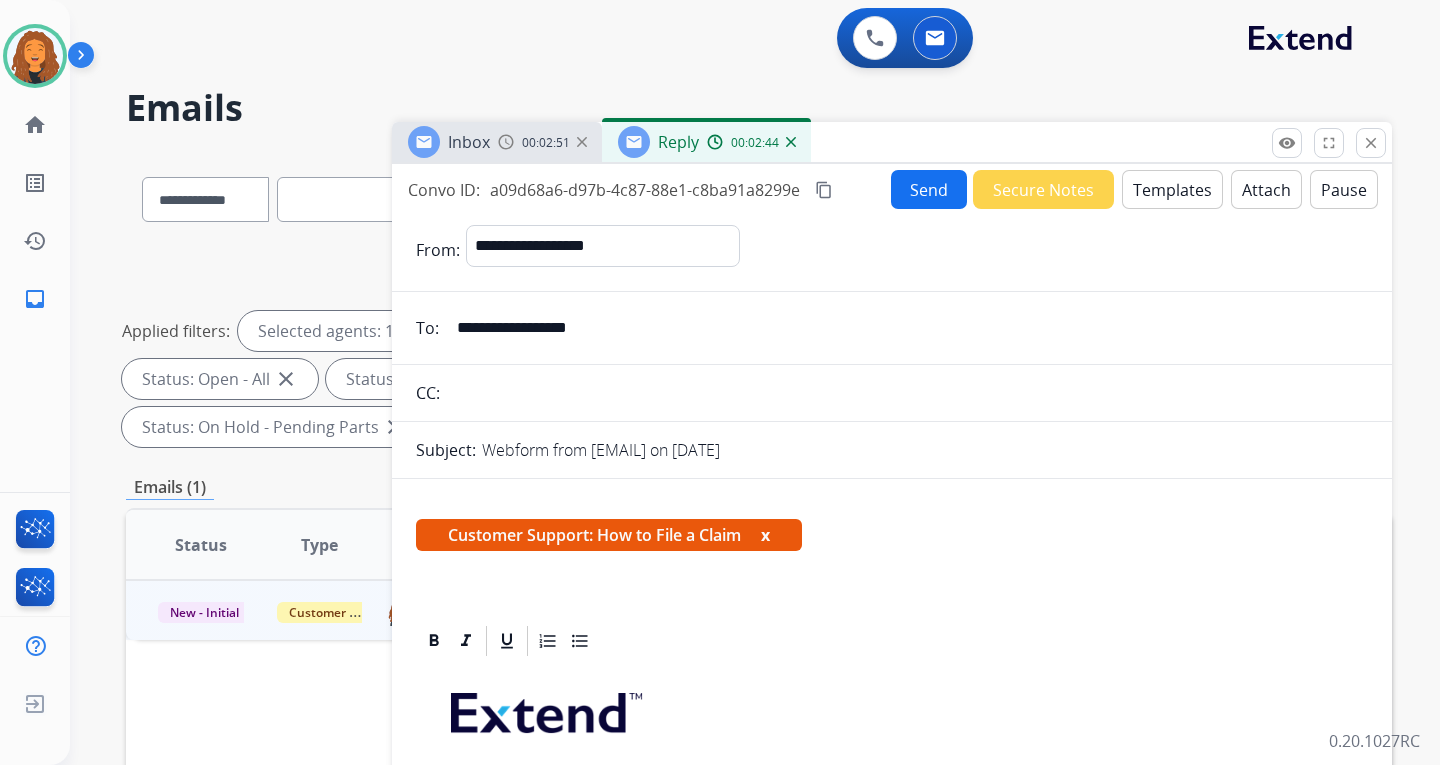 click on "Send" at bounding box center [929, 189] 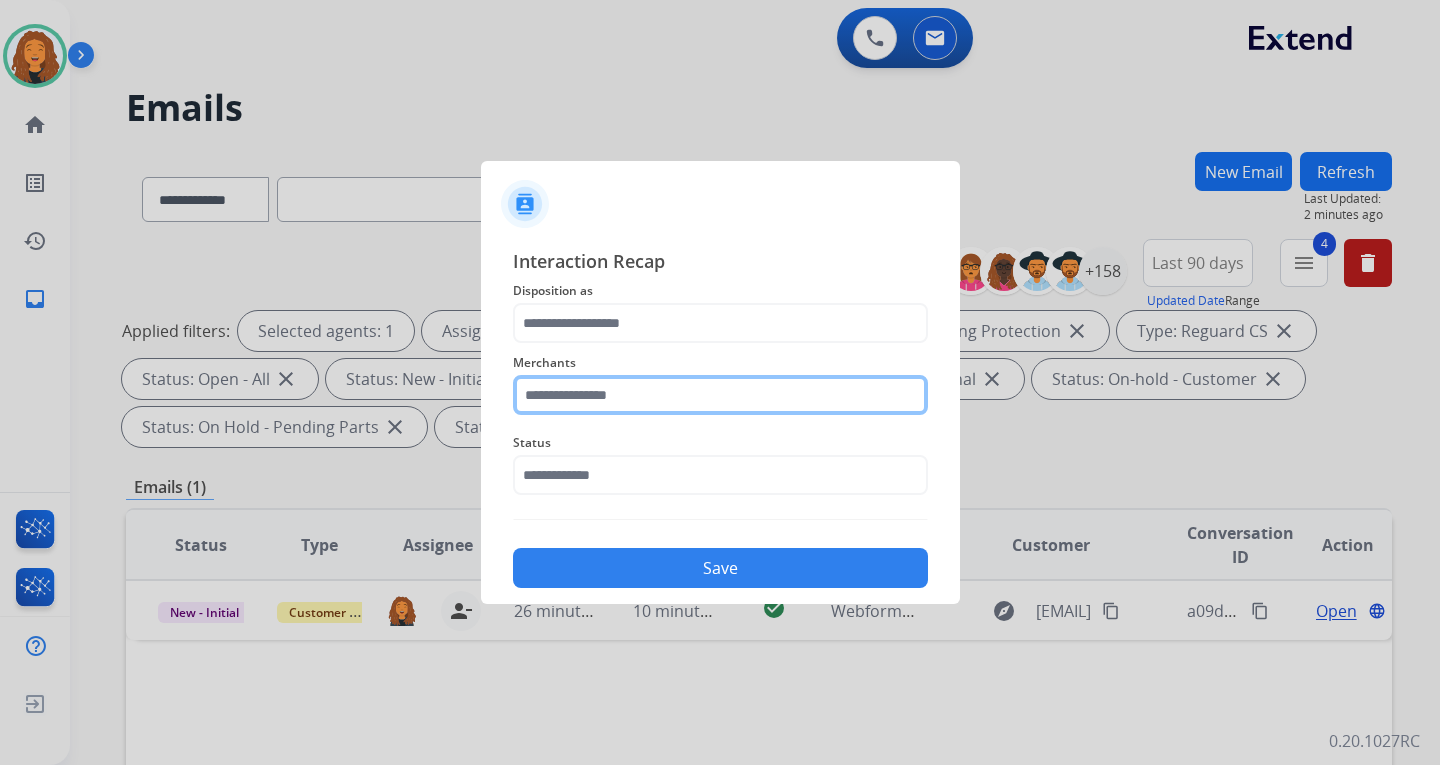click 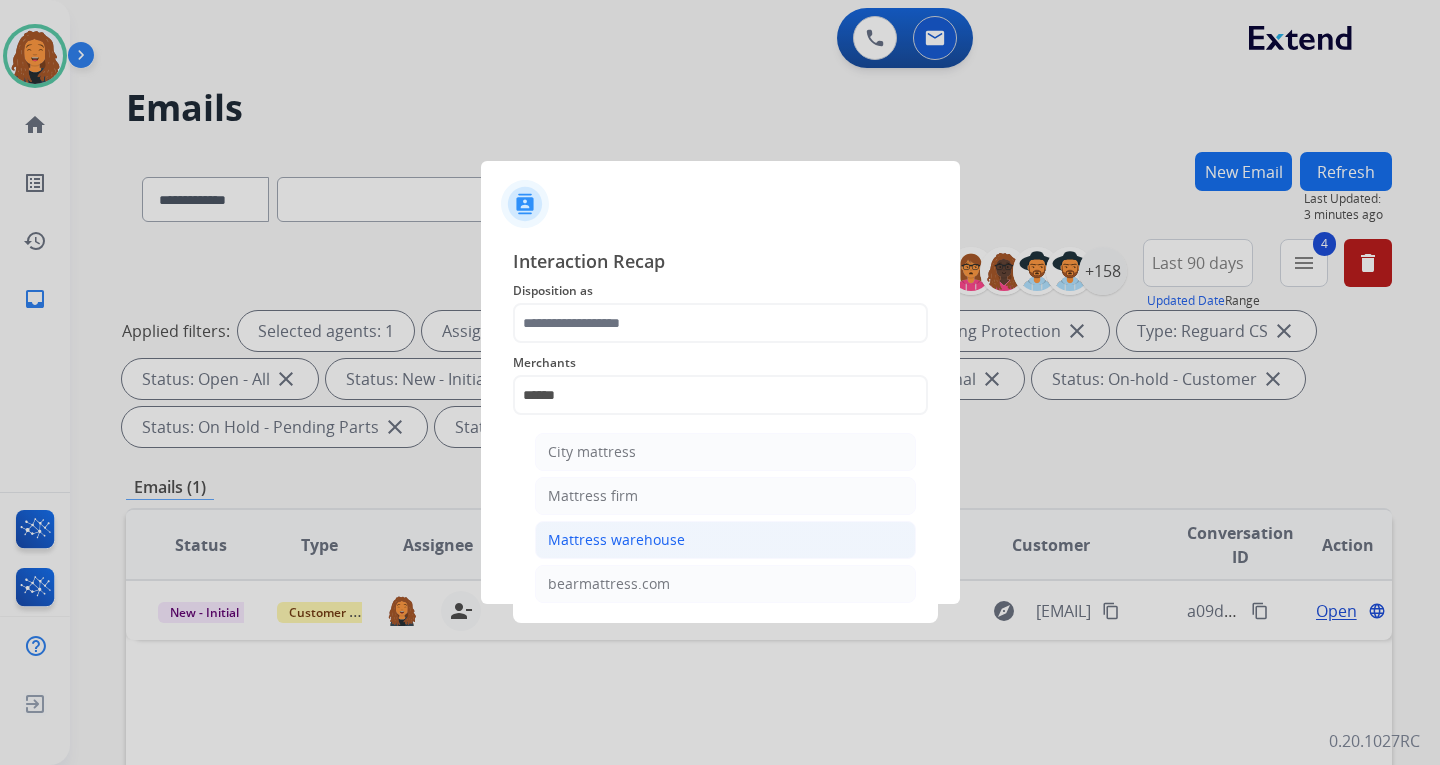 click on "Mattress warehouse" 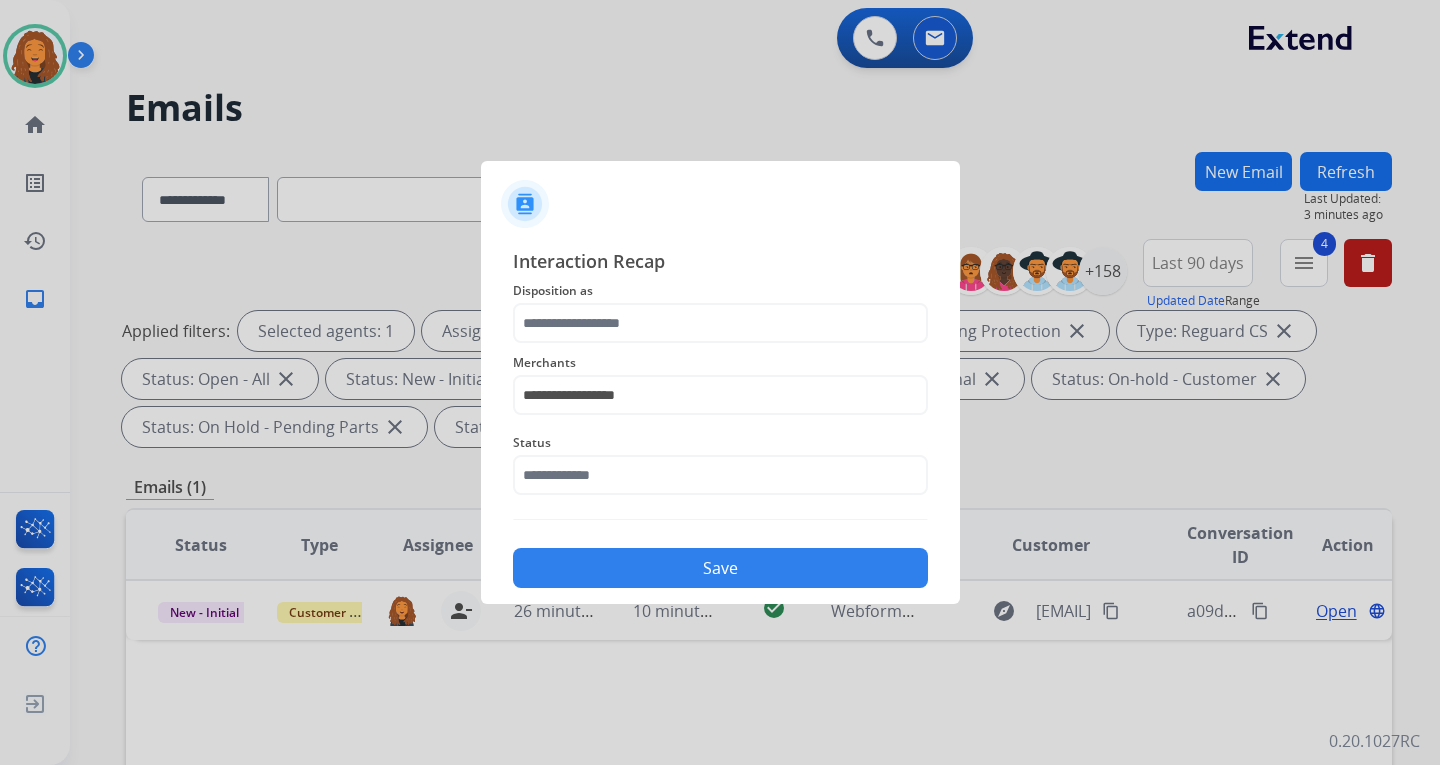 click on "Save" 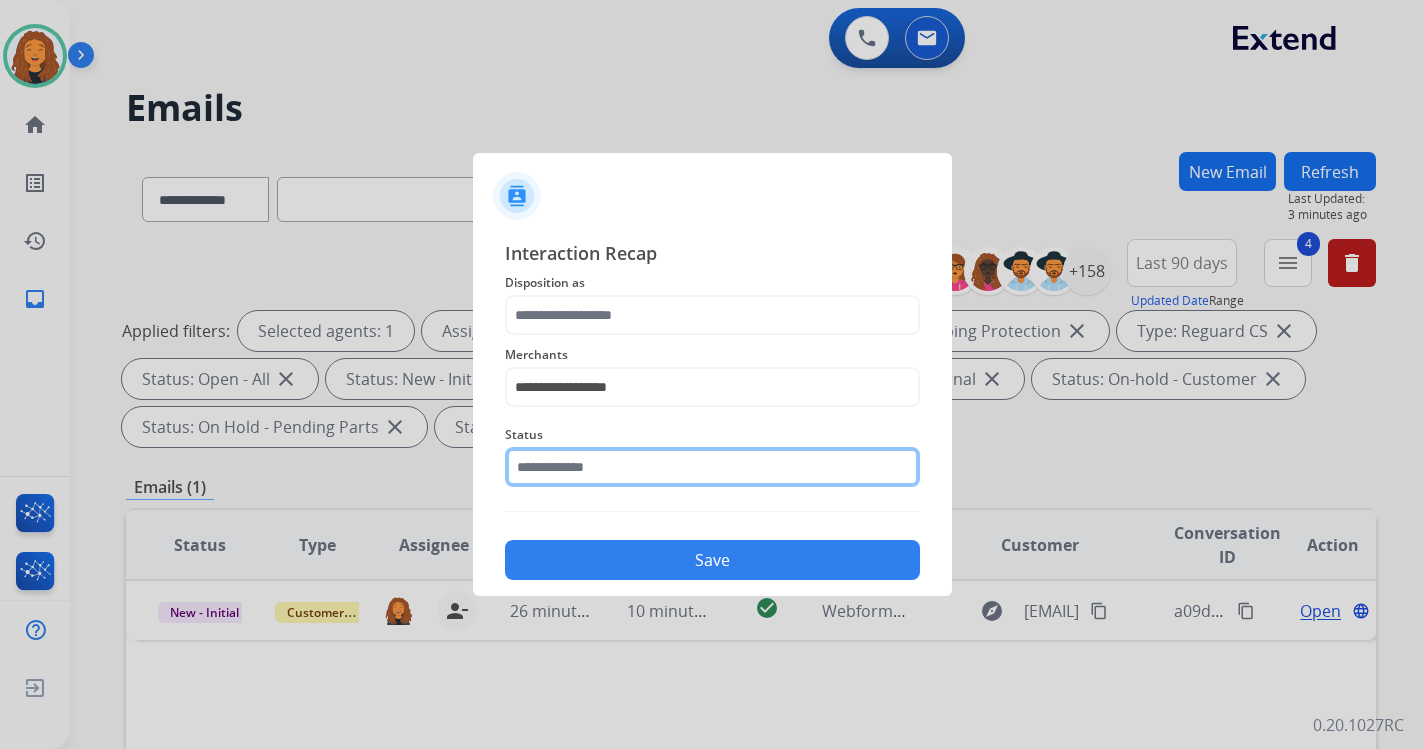 click on "Status" 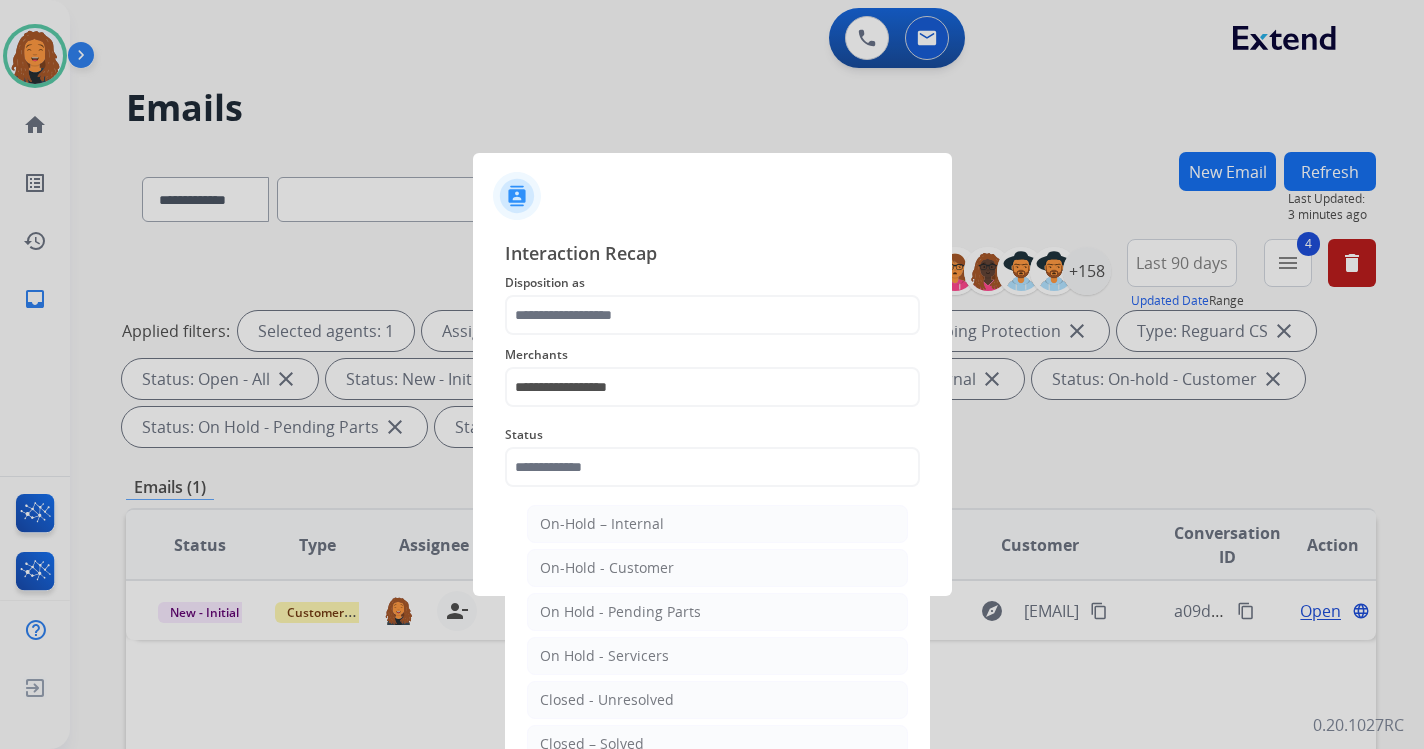 drag, startPoint x: 606, startPoint y: 736, endPoint x: 609, endPoint y: 709, distance: 27.166155 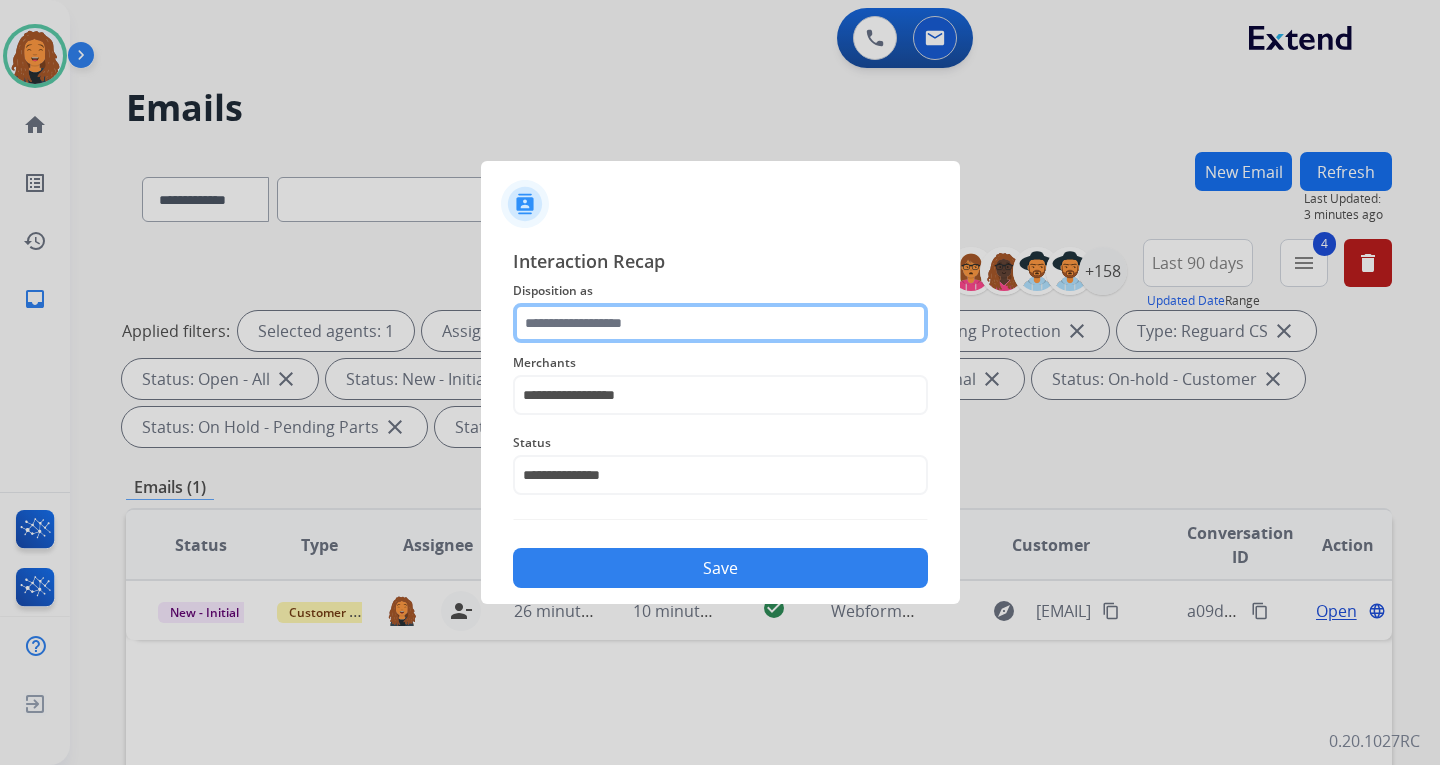 click 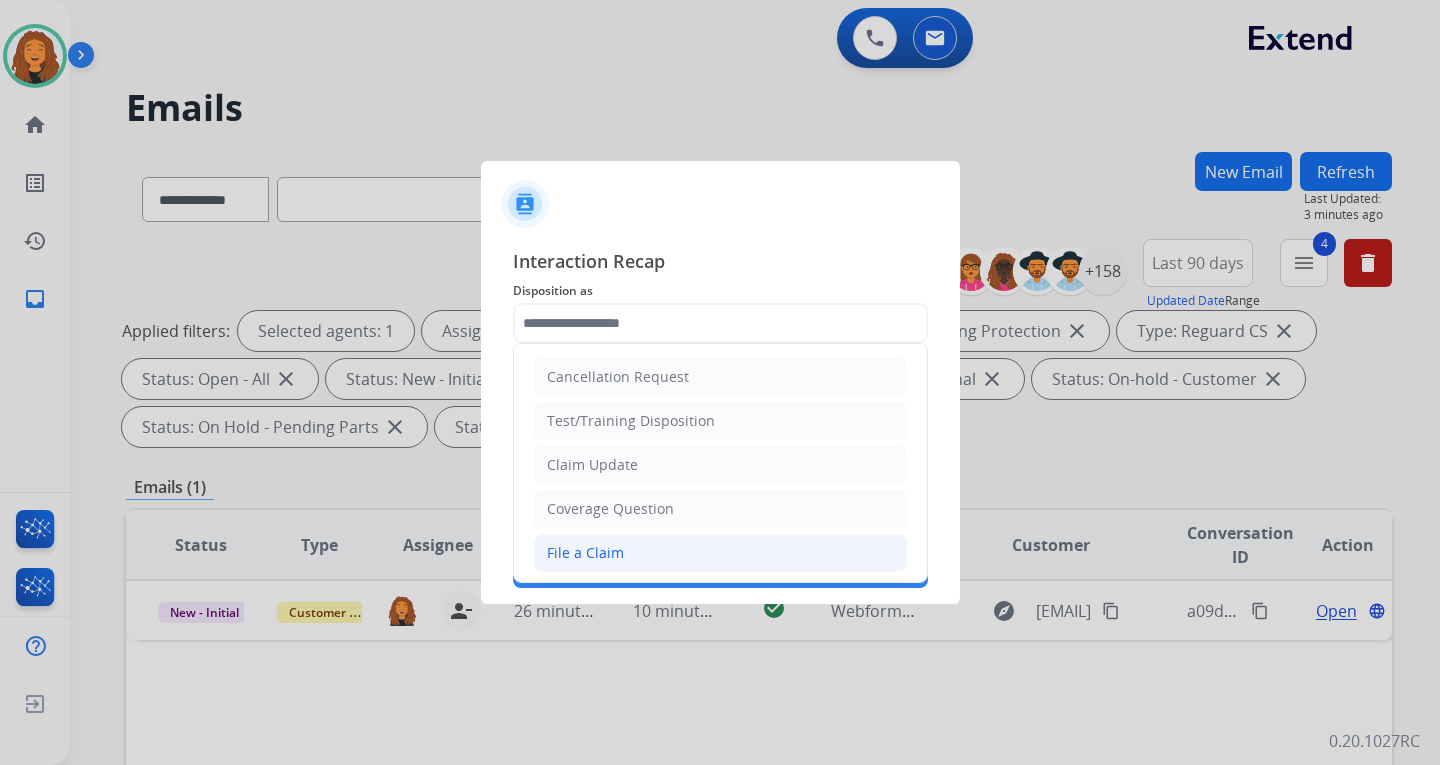 click on "File a Claim" 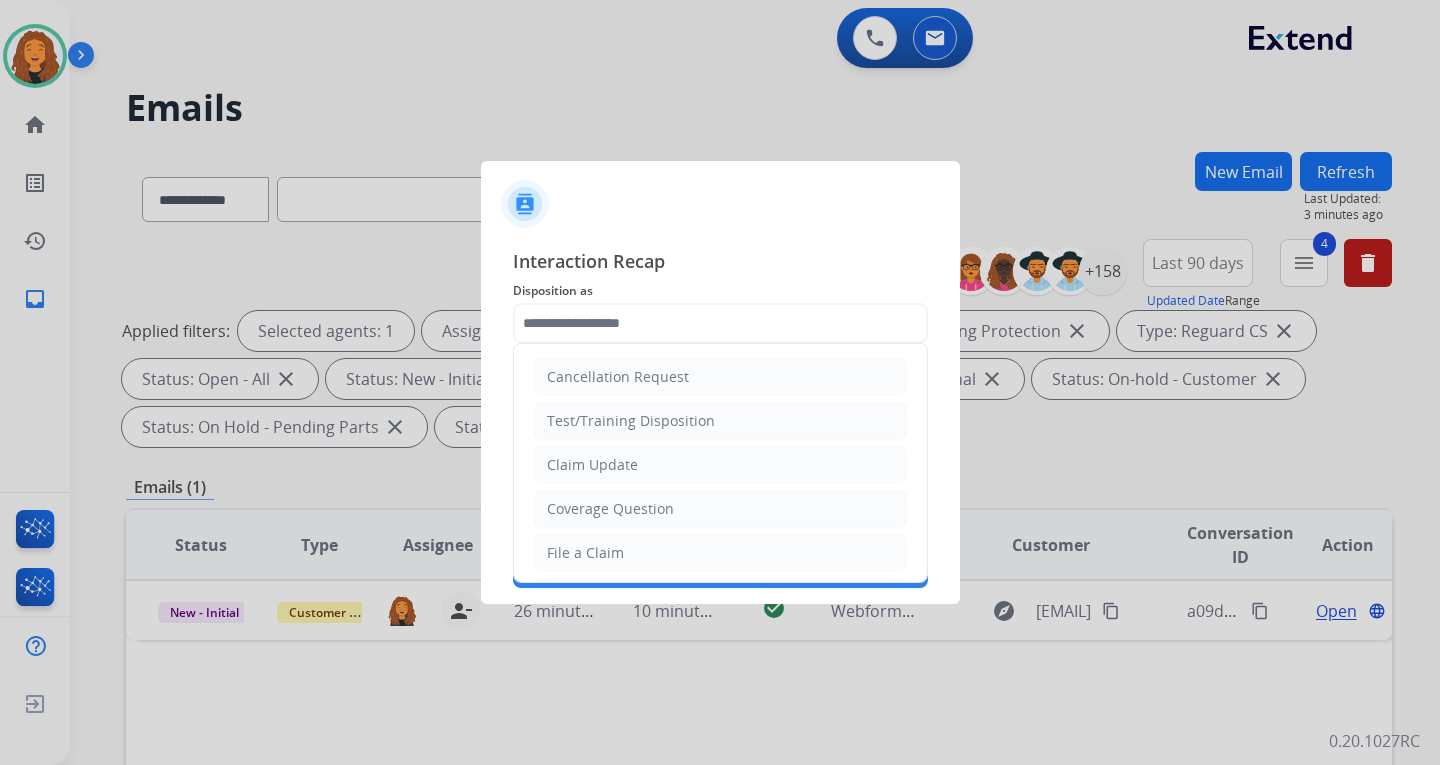 type on "**********" 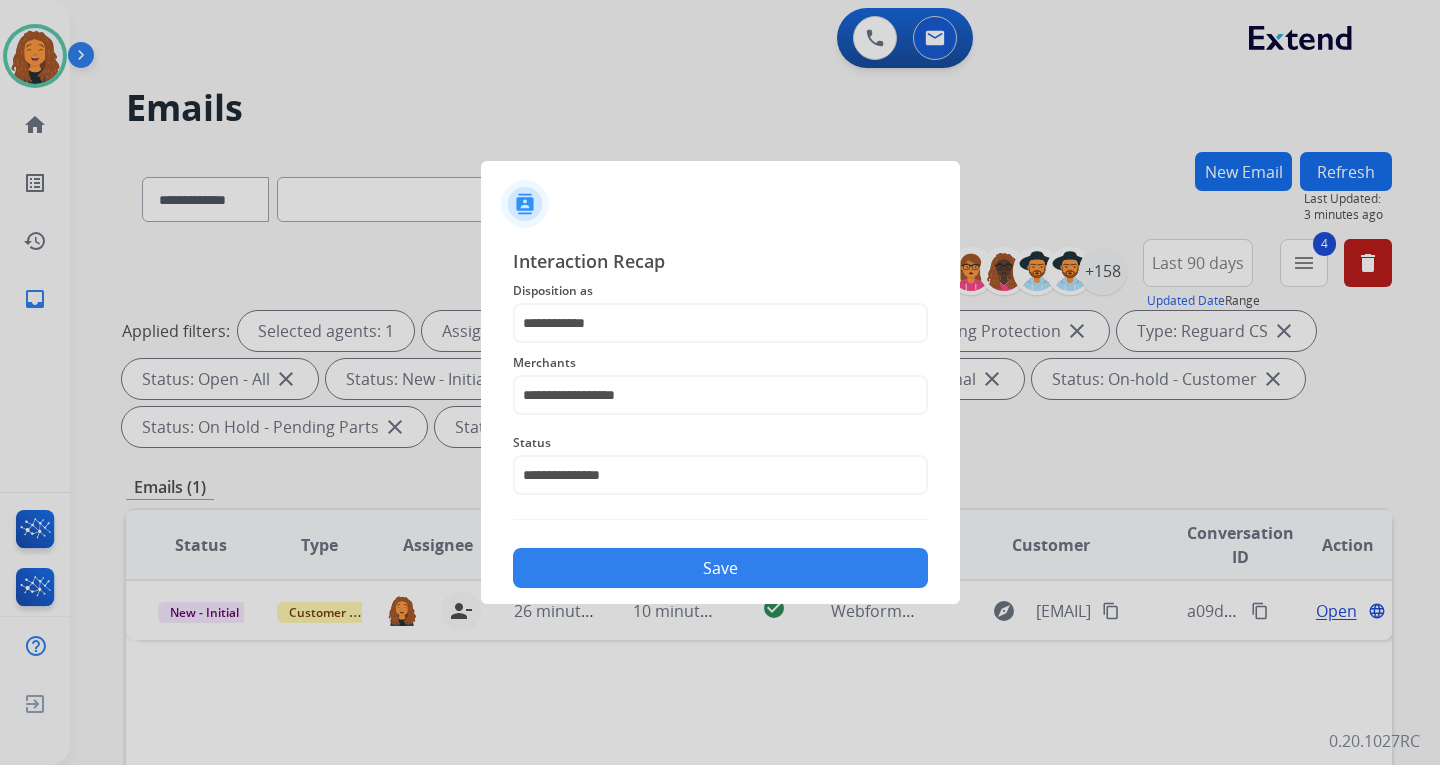 click on "Save" 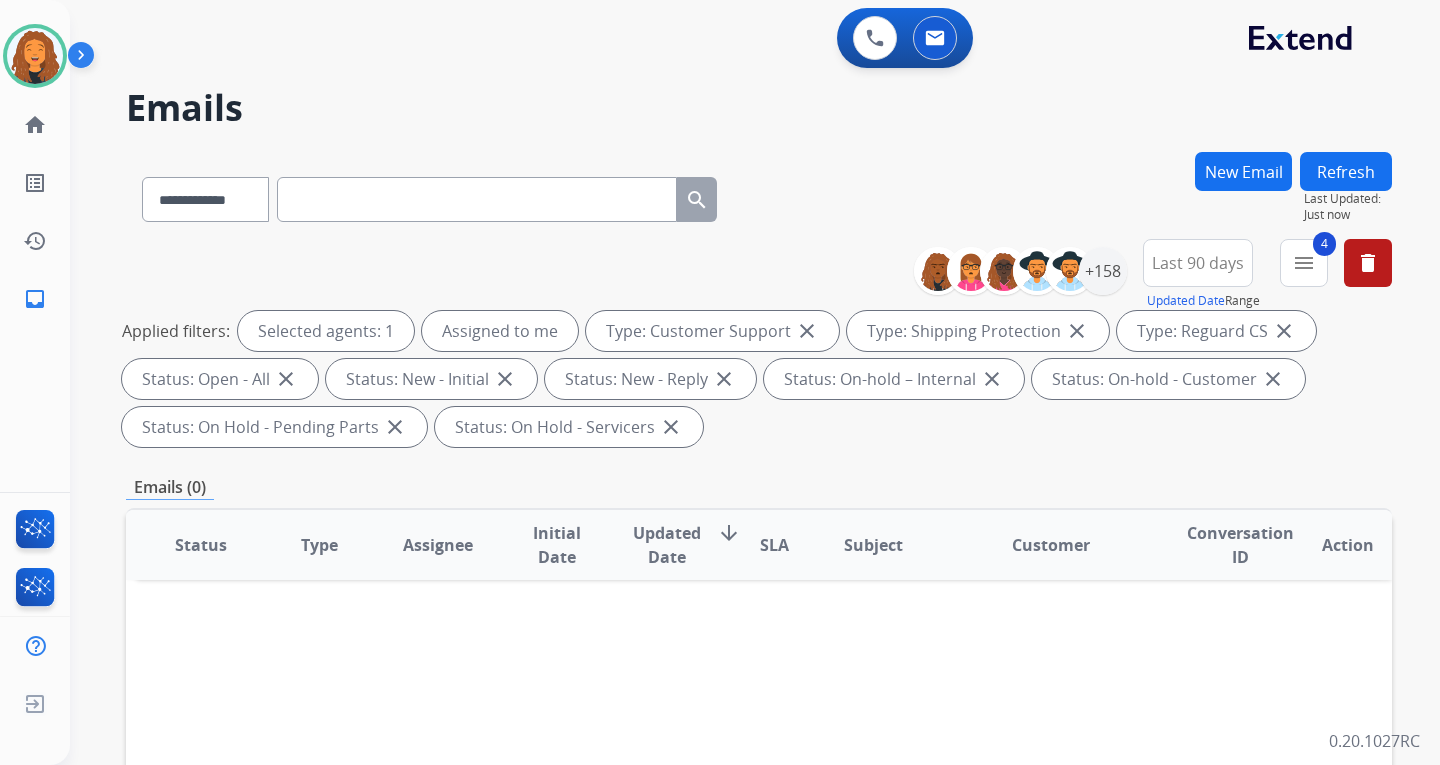 click on "Refresh" at bounding box center [1346, 171] 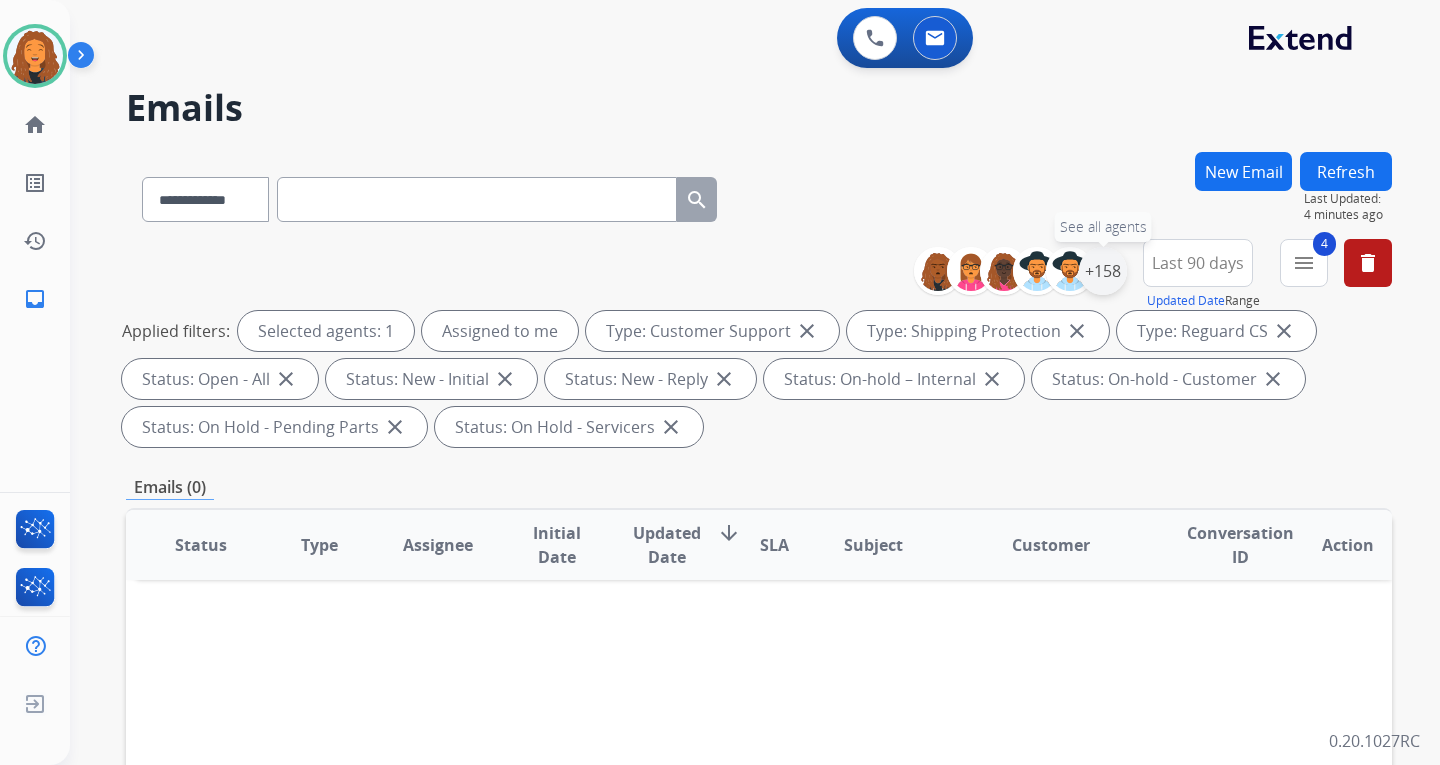 click on "+158" at bounding box center (1103, 271) 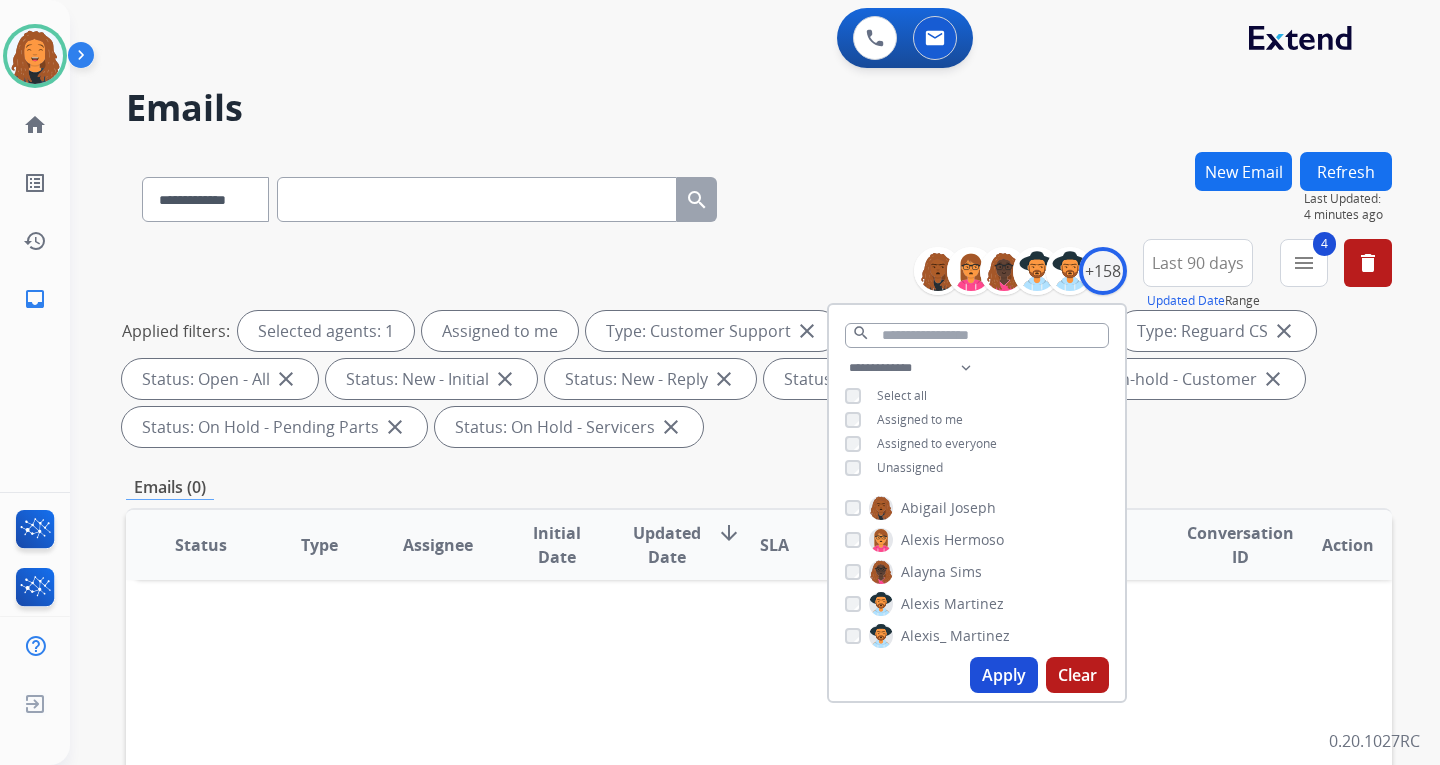click on "Apply" at bounding box center [1004, 675] 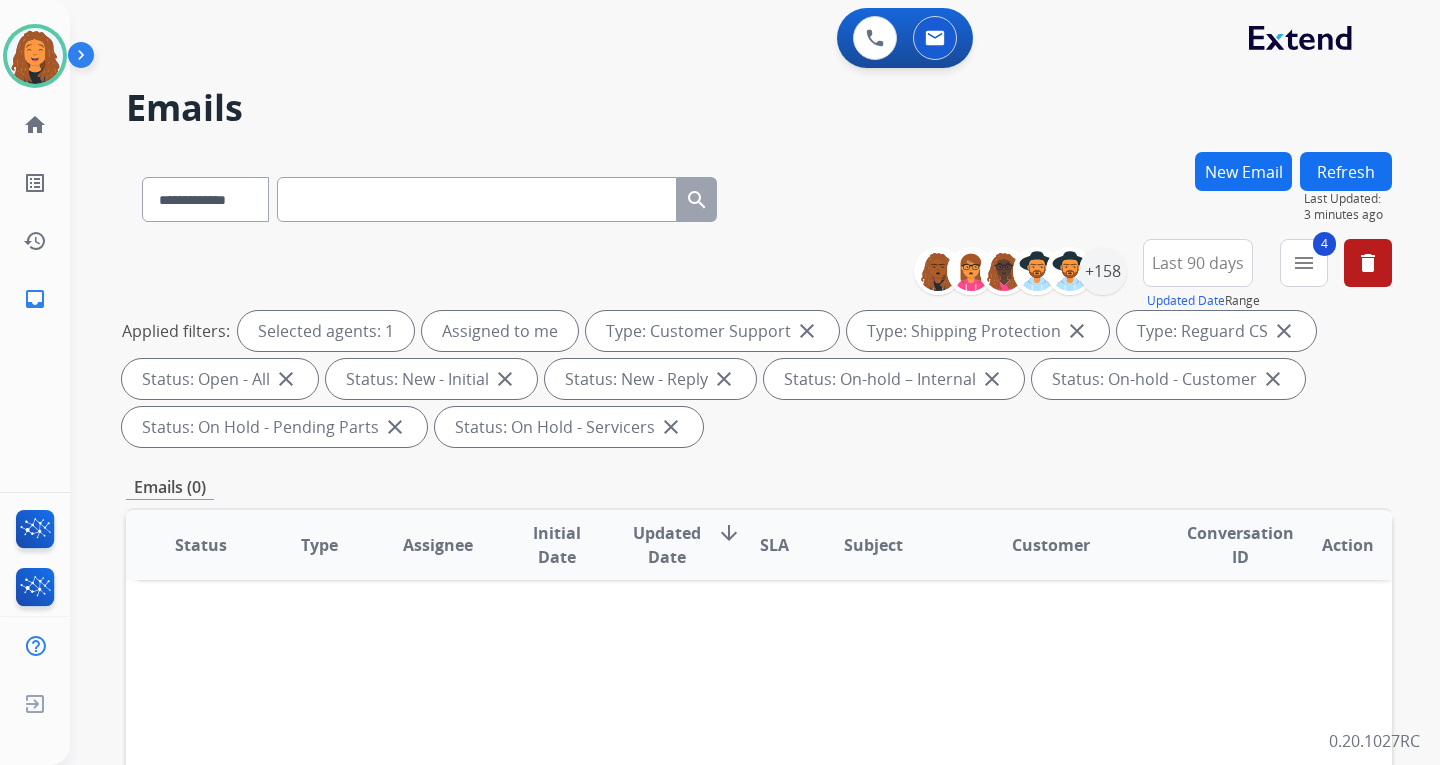 click on "**********" at bounding box center [731, 454] 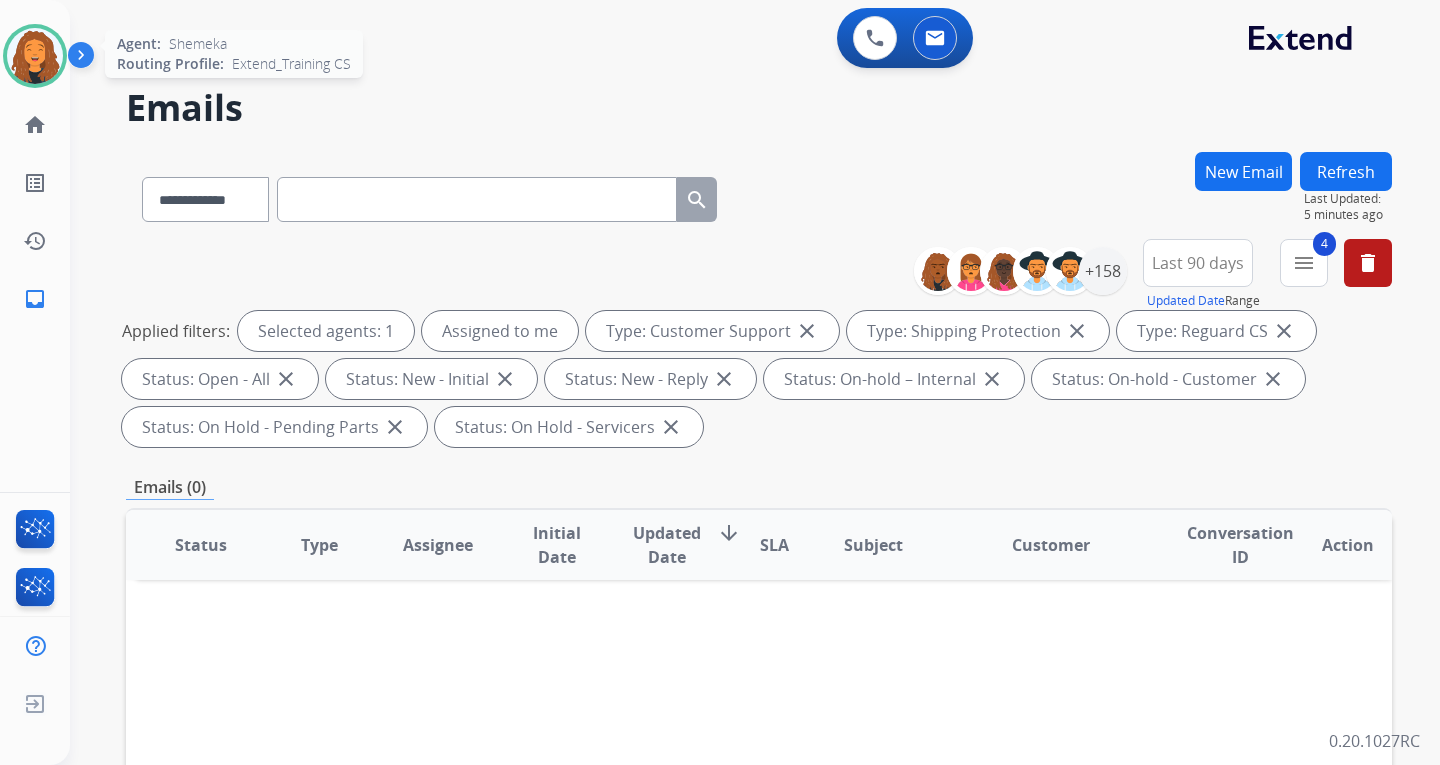 click at bounding box center (35, 56) 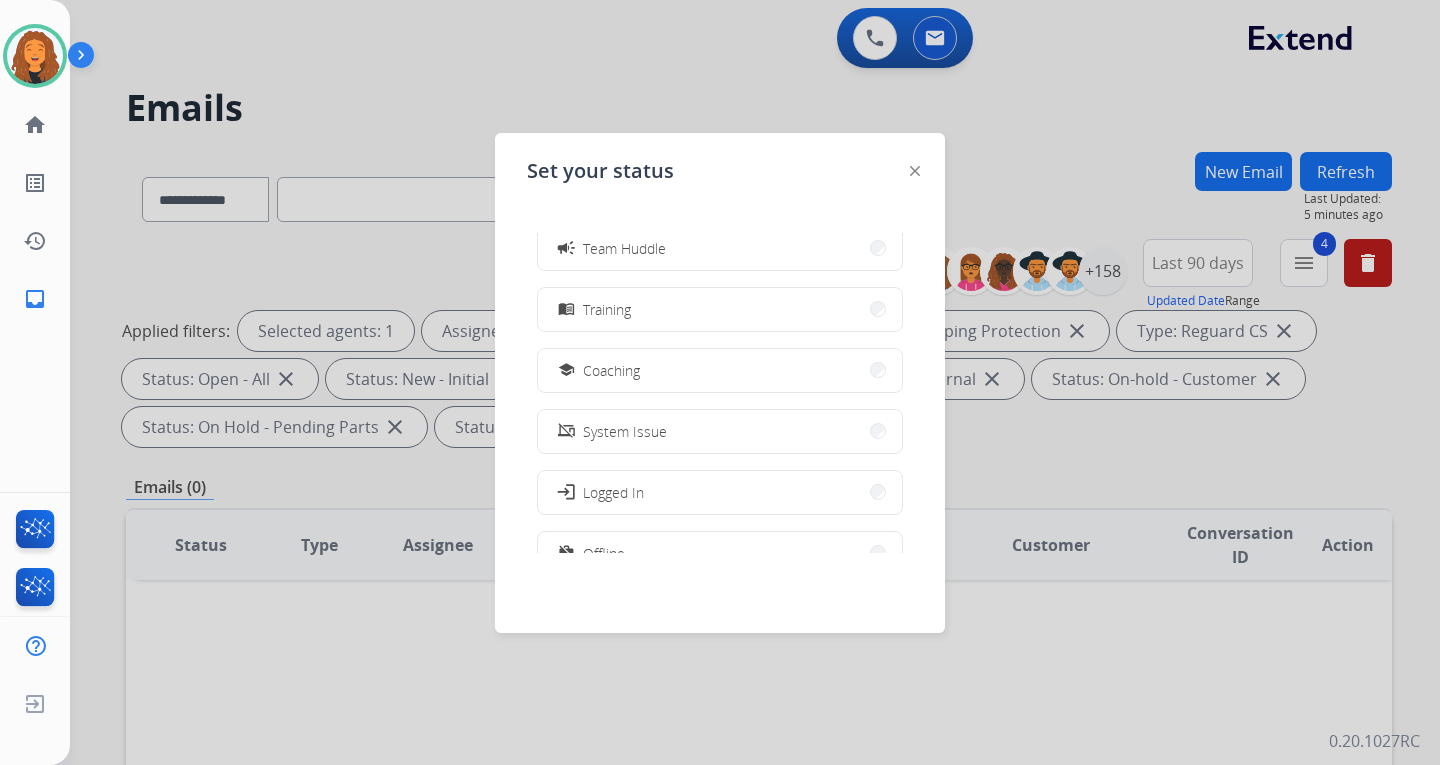 scroll, scrollTop: 377, scrollLeft: 0, axis: vertical 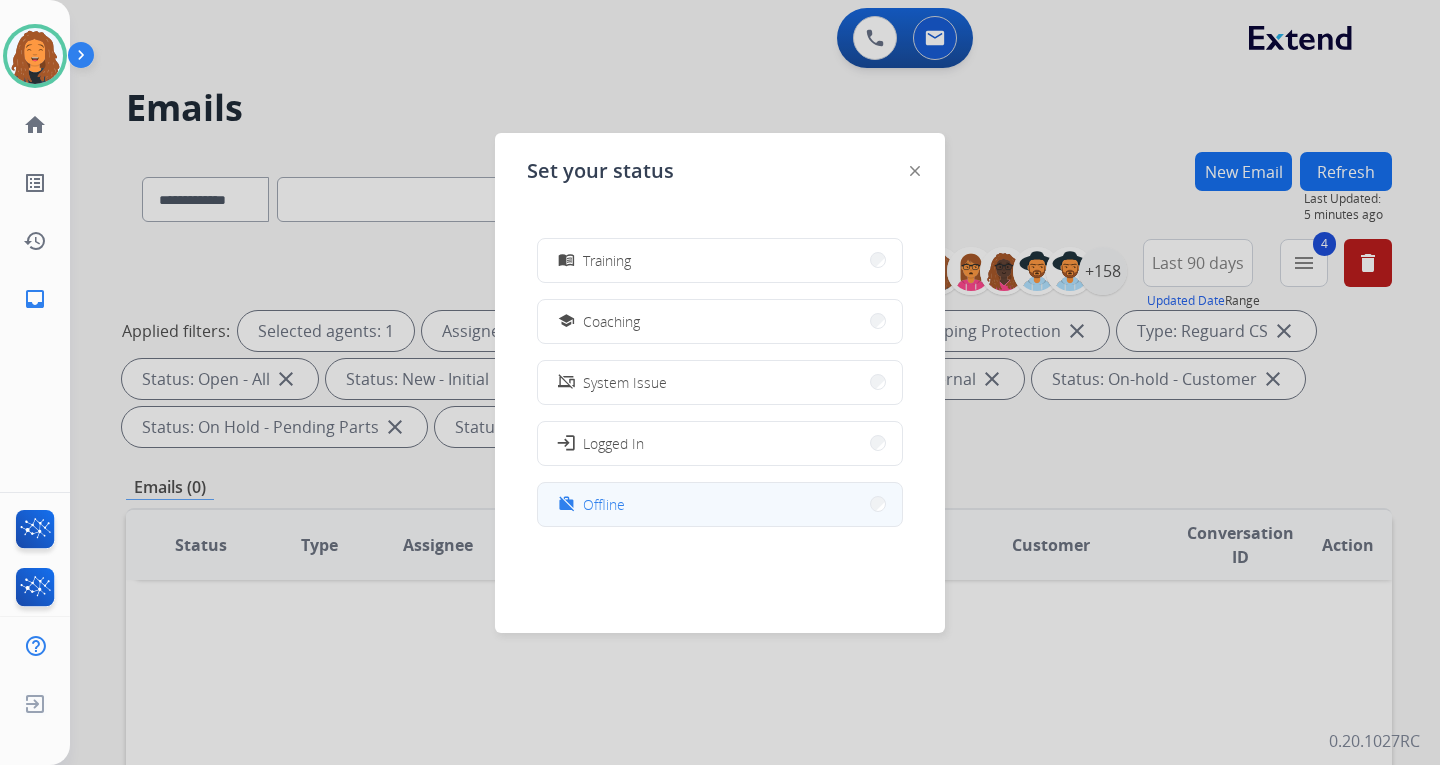 click on "Offline" at bounding box center (604, 504) 